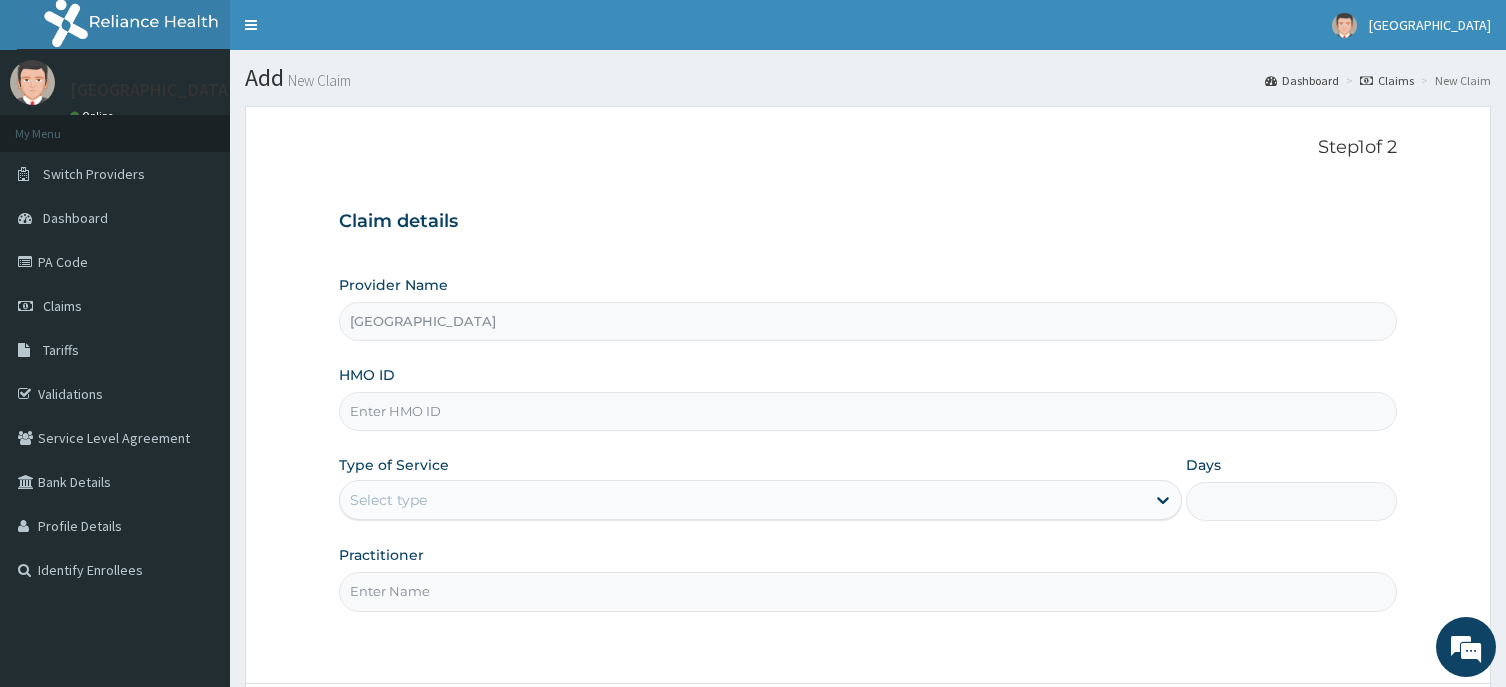 scroll, scrollTop: 0, scrollLeft: 0, axis: both 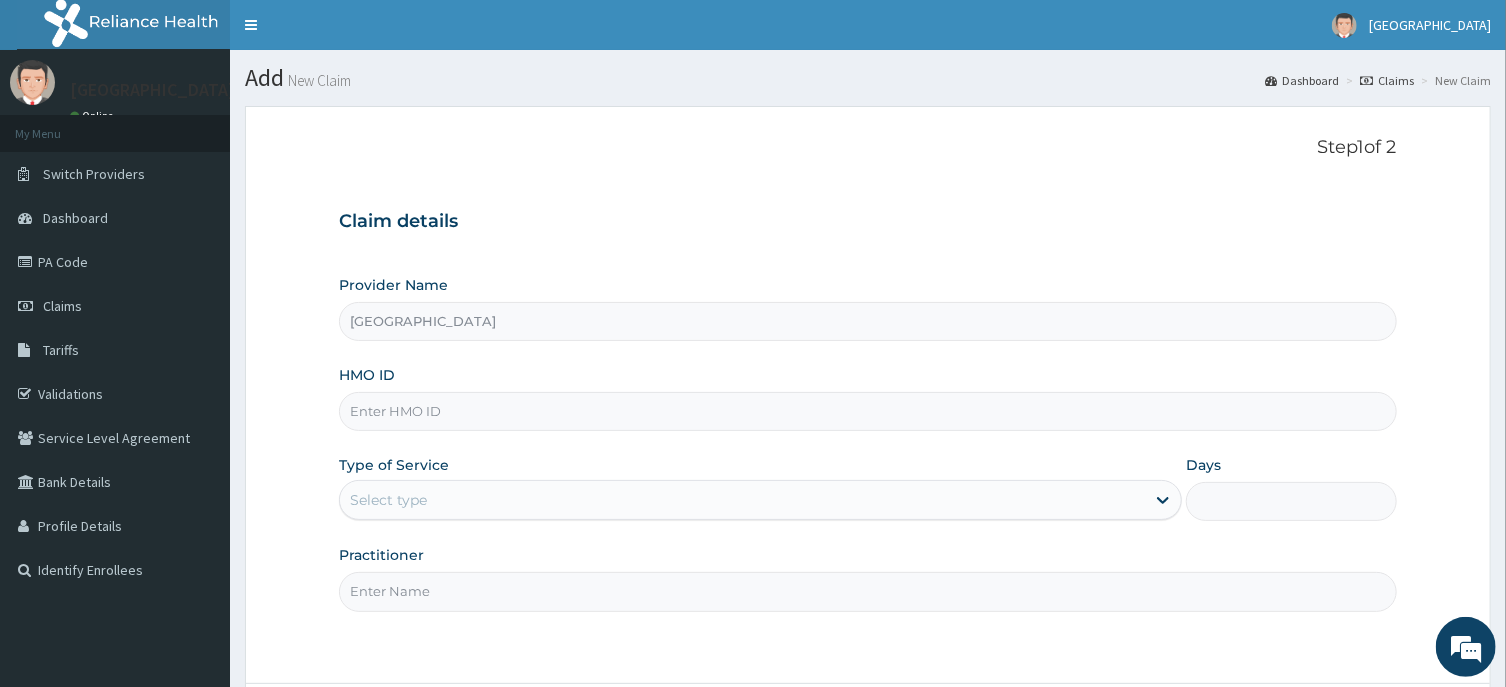 click on "HMO ID" at bounding box center [867, 411] 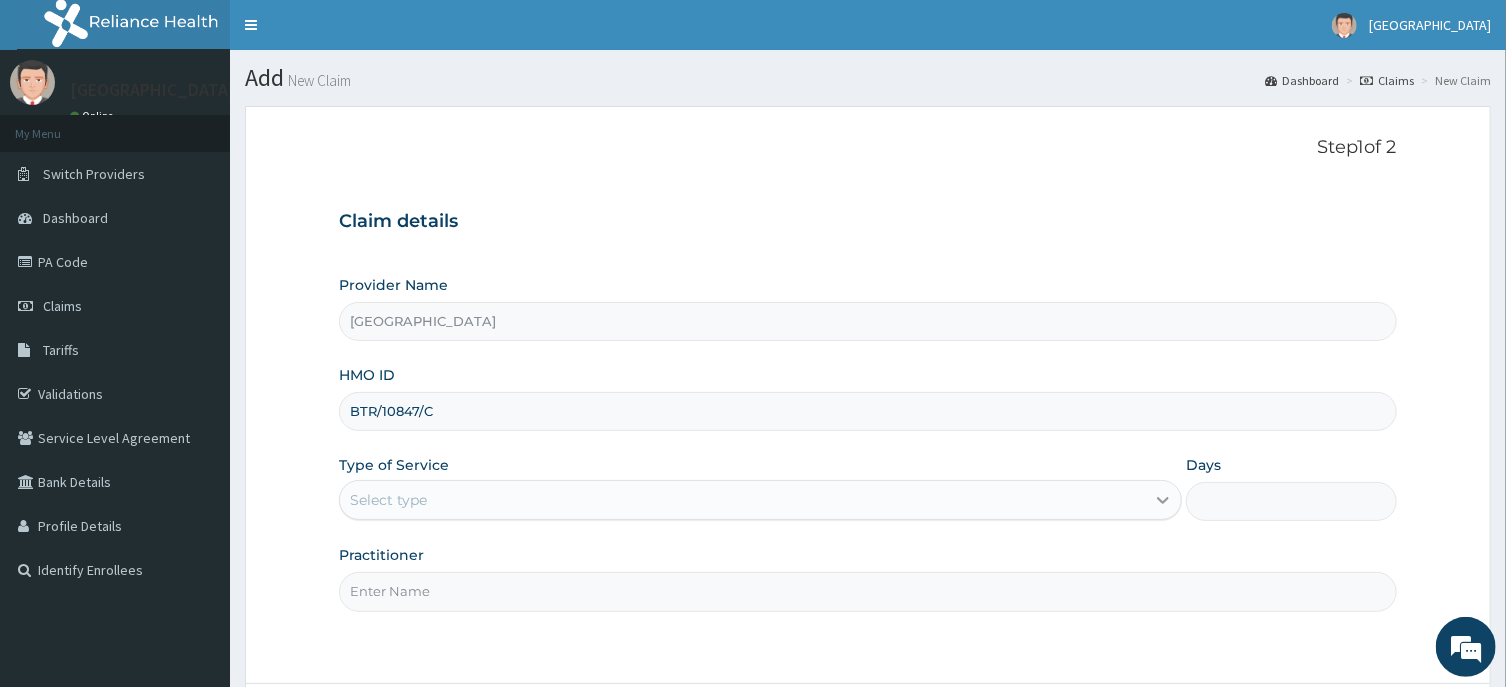 type on "BTR/10847/C" 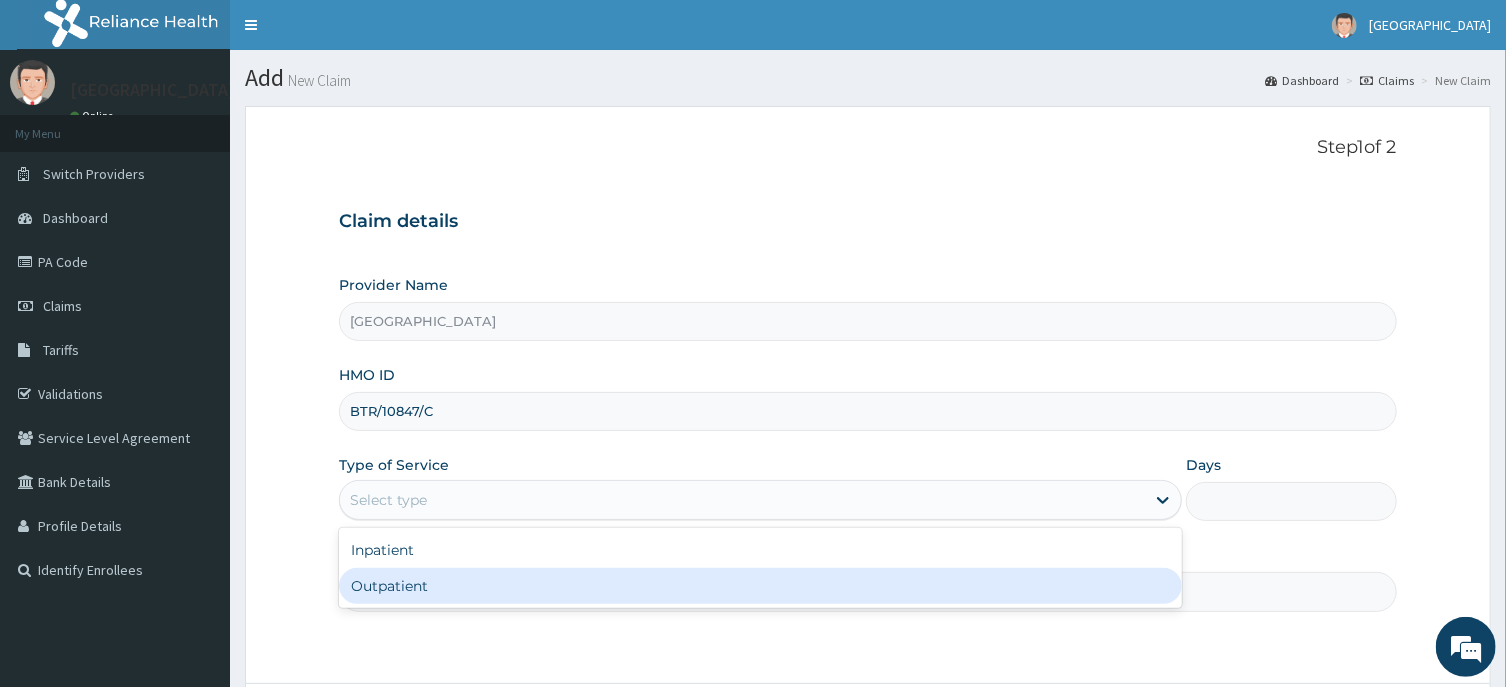 click on "Outpatient" at bounding box center (760, 586) 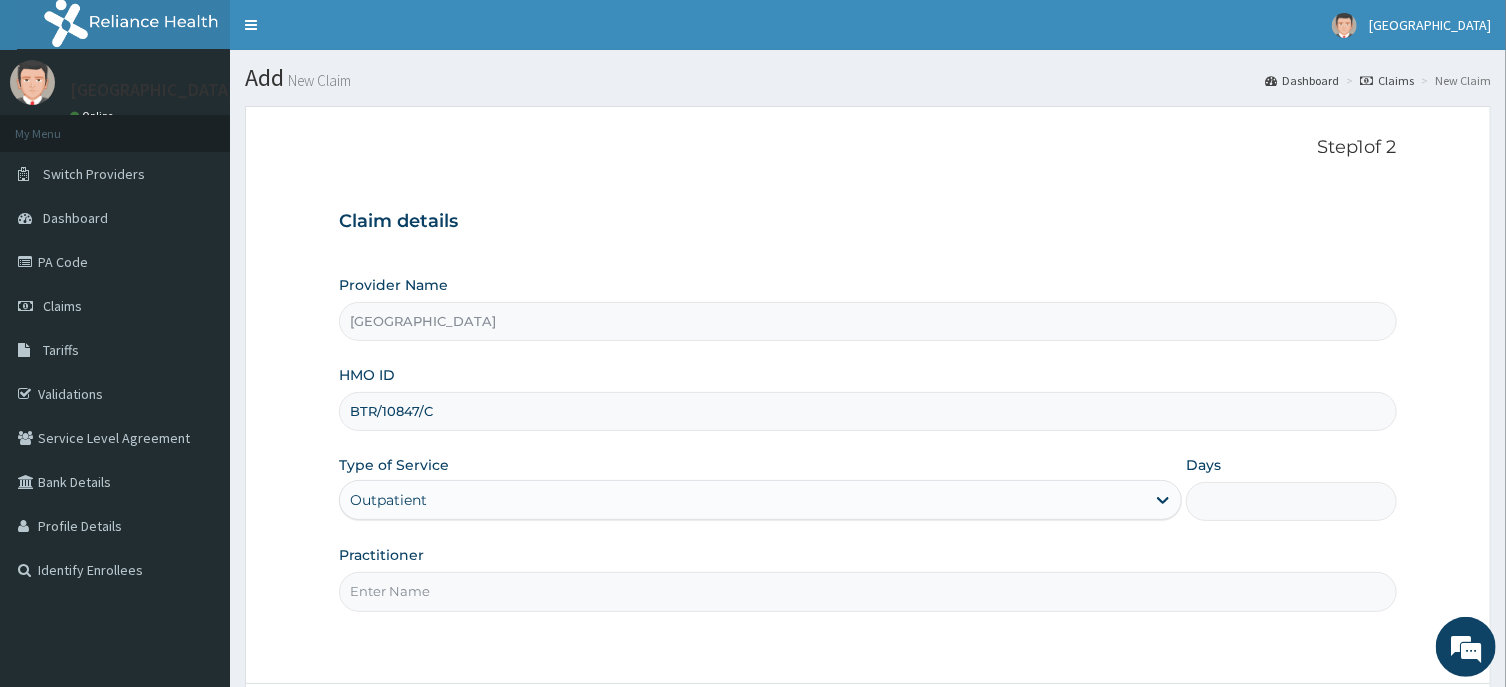 type on "1" 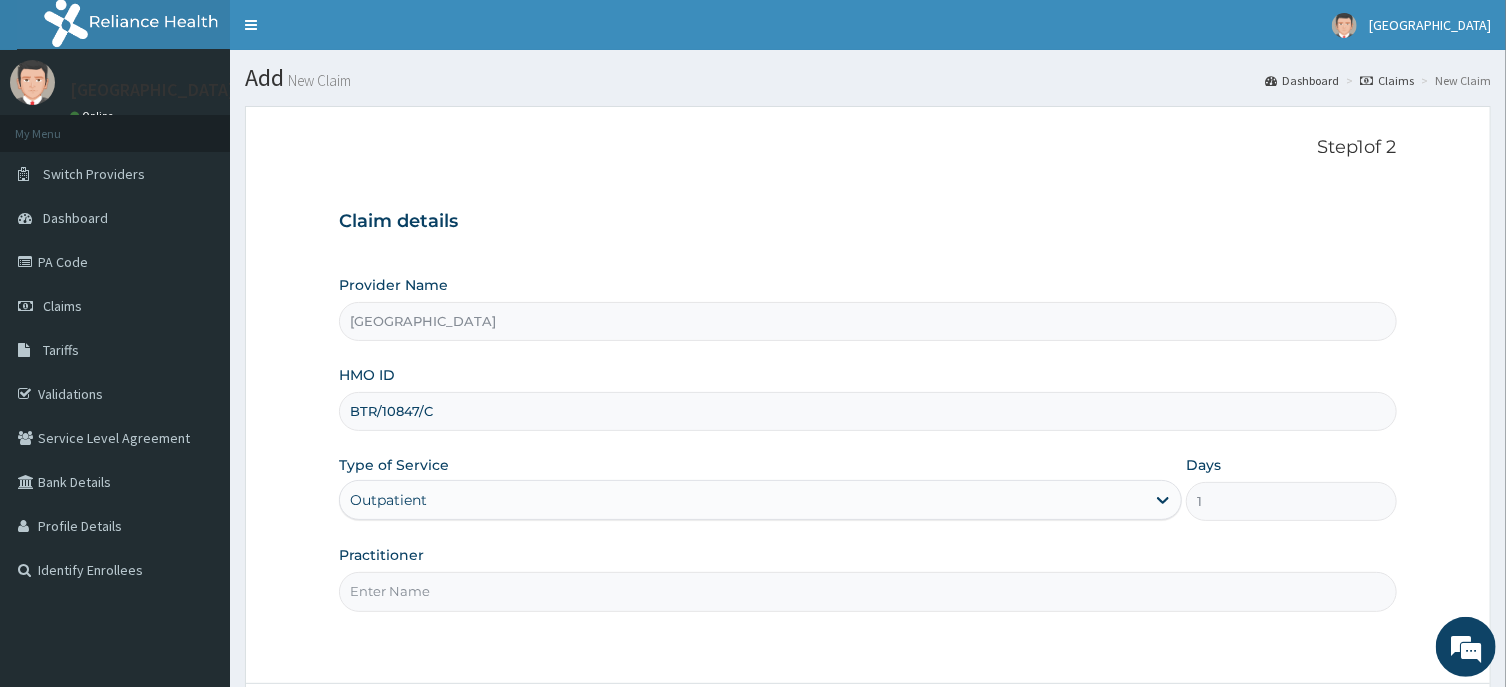 click on "Practitioner" at bounding box center (867, 591) 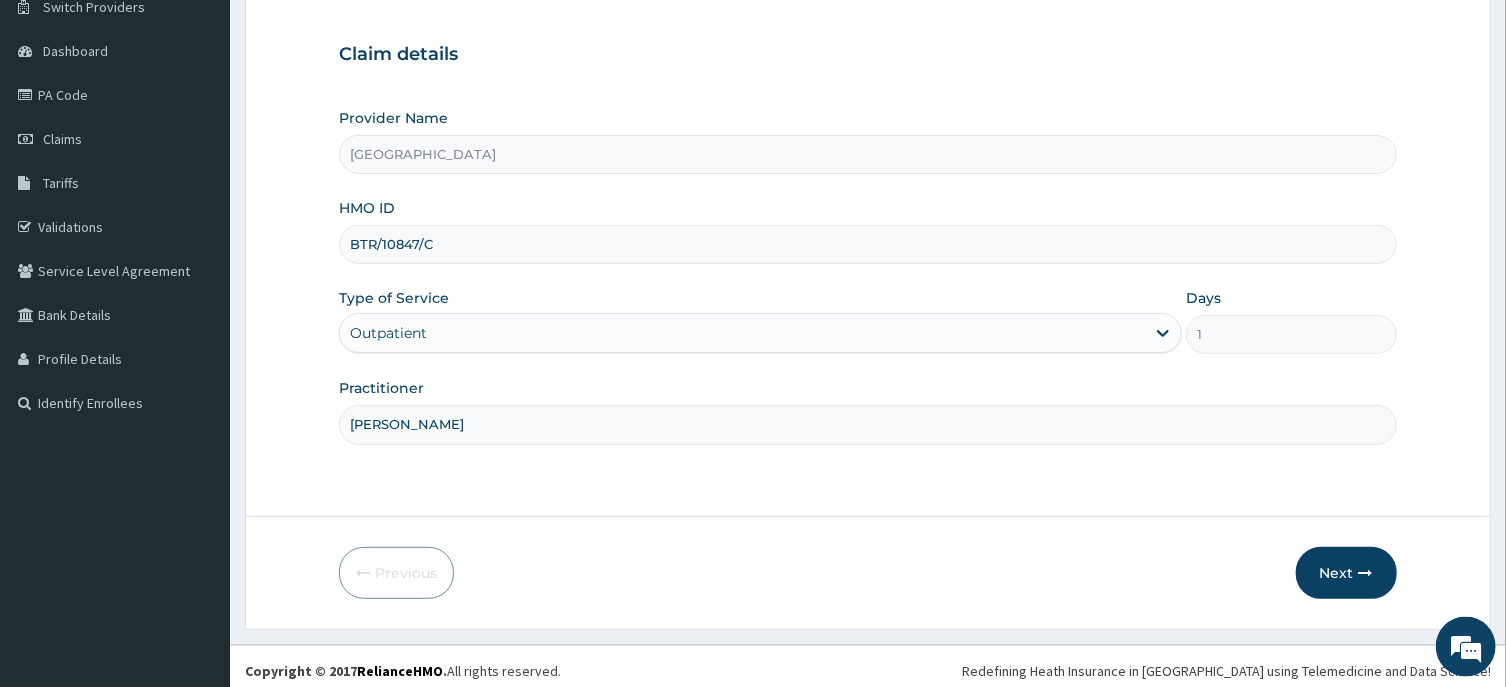 scroll, scrollTop: 176, scrollLeft: 0, axis: vertical 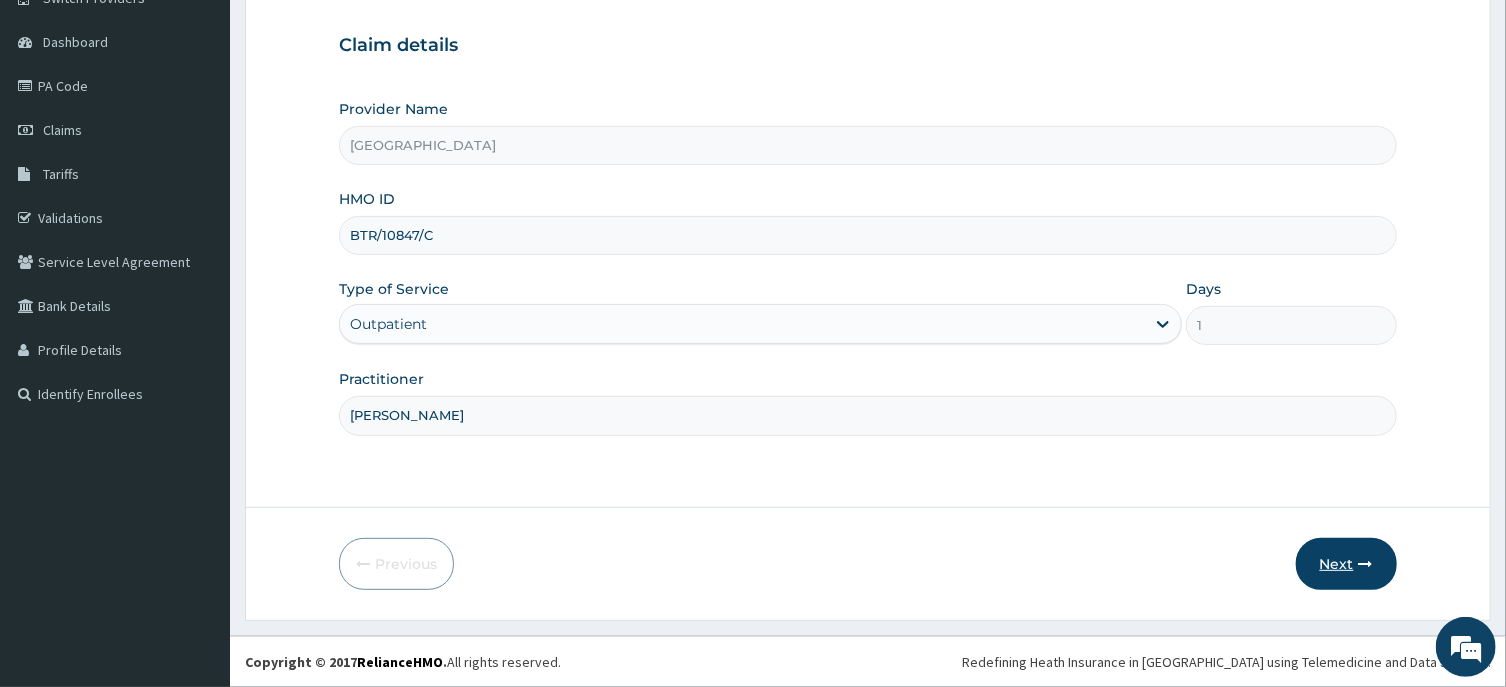 click on "Next" at bounding box center (1346, 564) 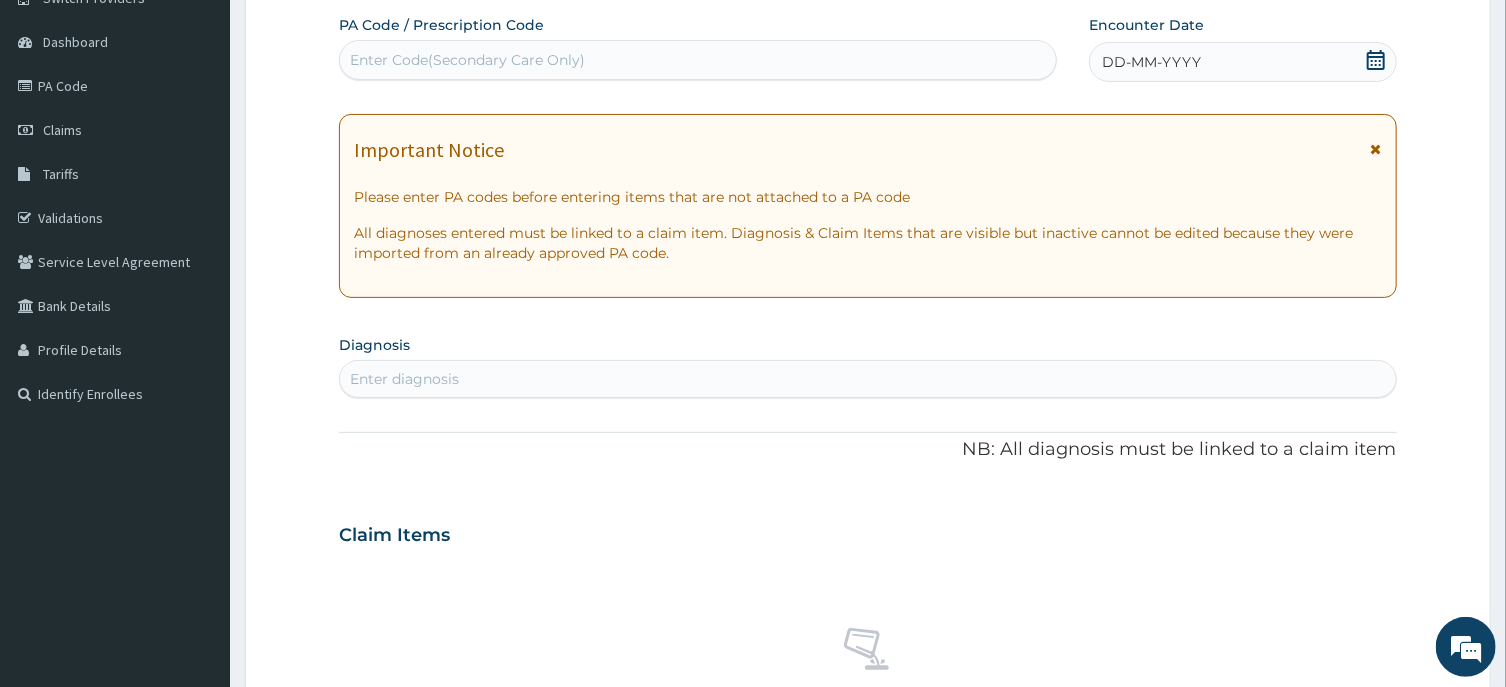 click 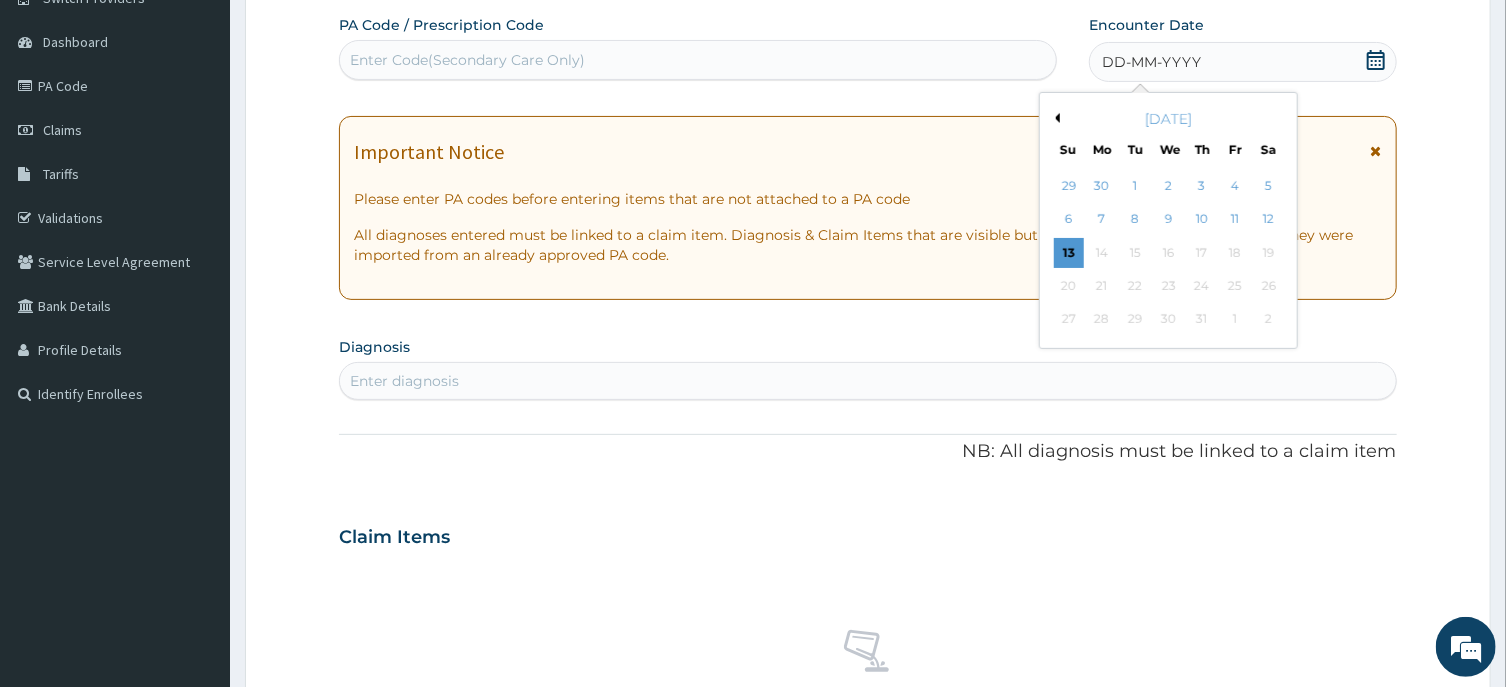 click on "Previous Month" at bounding box center [1055, 118] 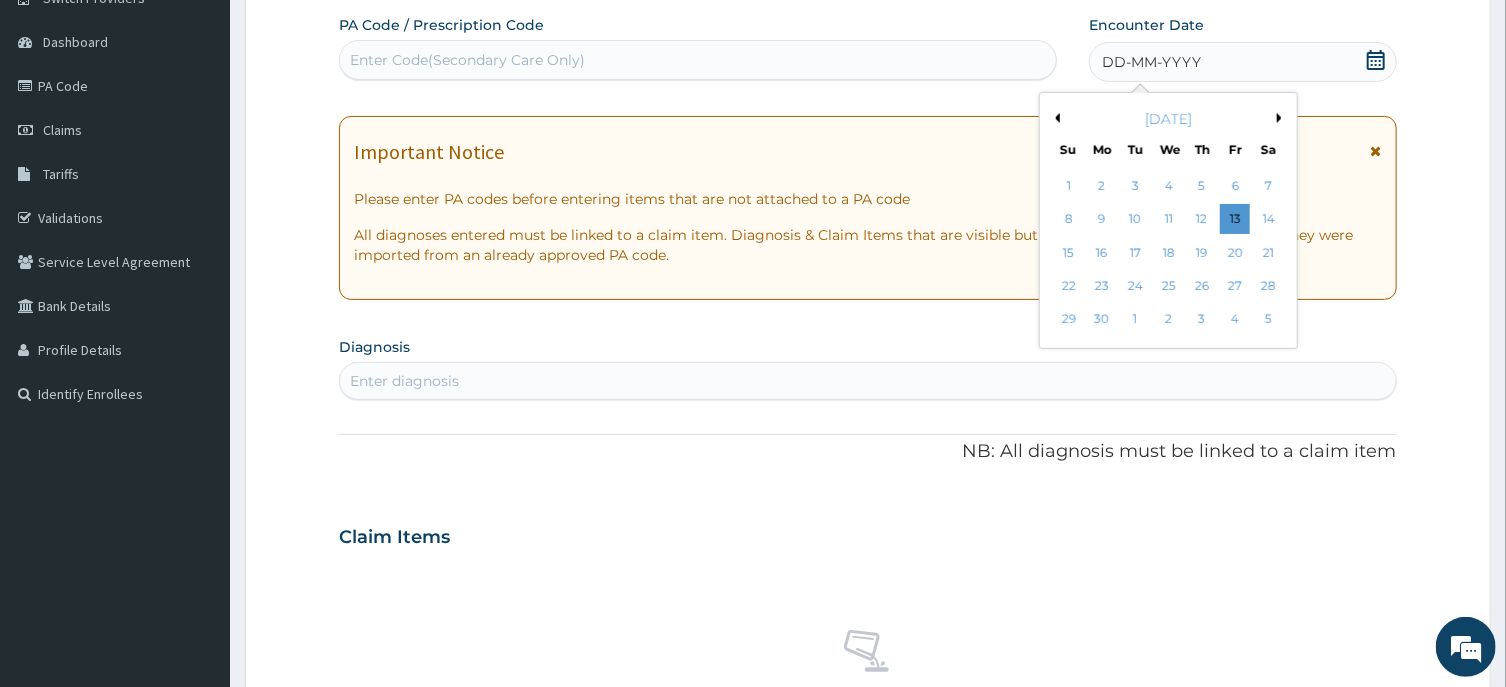 click on "Previous Month" at bounding box center (1055, 118) 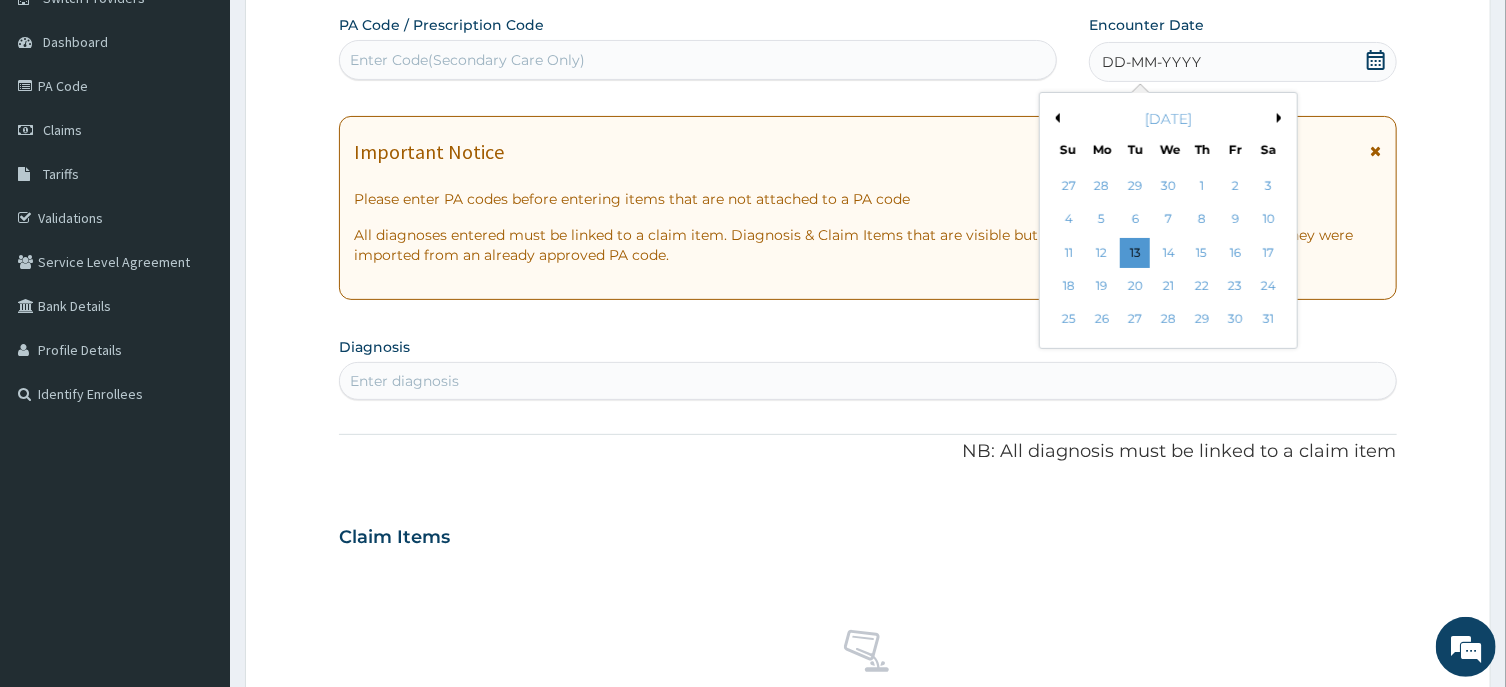 click on "Previous Month" at bounding box center (1055, 118) 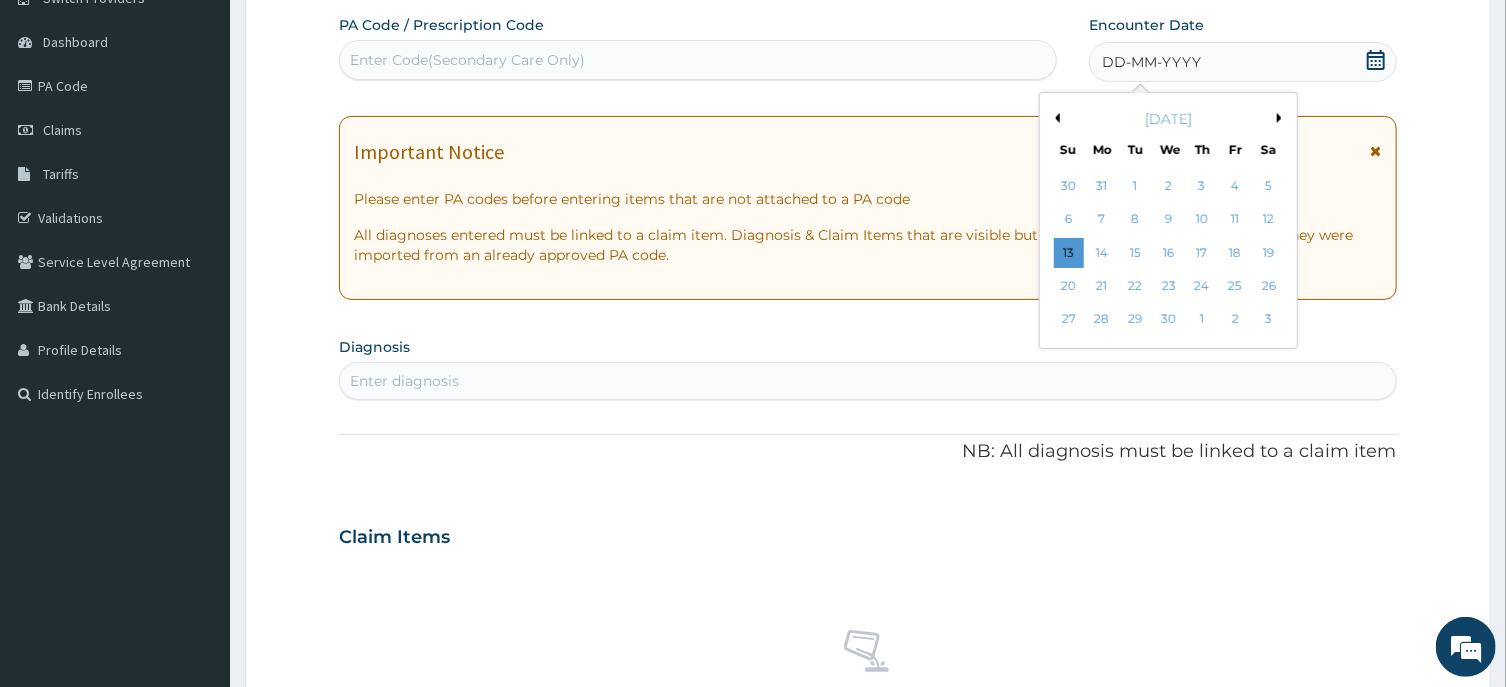 click on "Previous Month" at bounding box center (1055, 118) 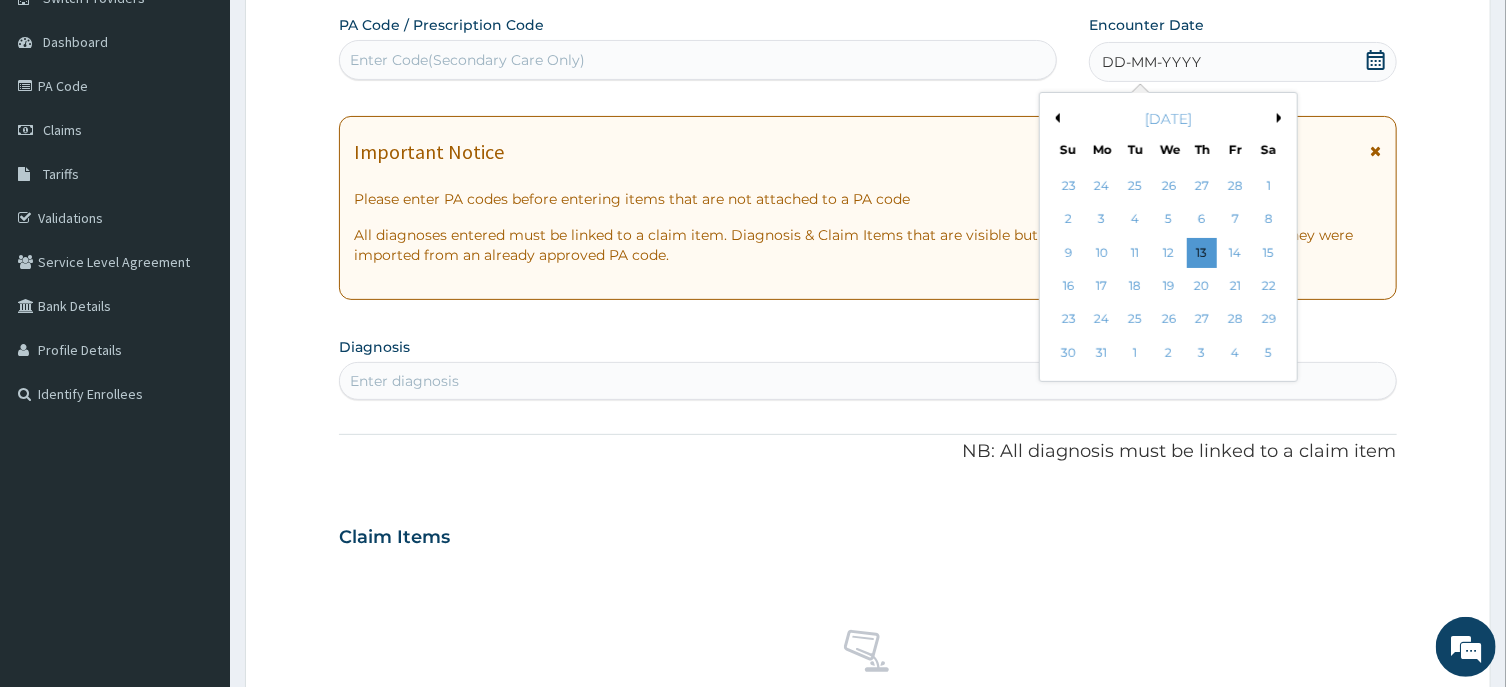 click on "Previous Month" at bounding box center [1055, 118] 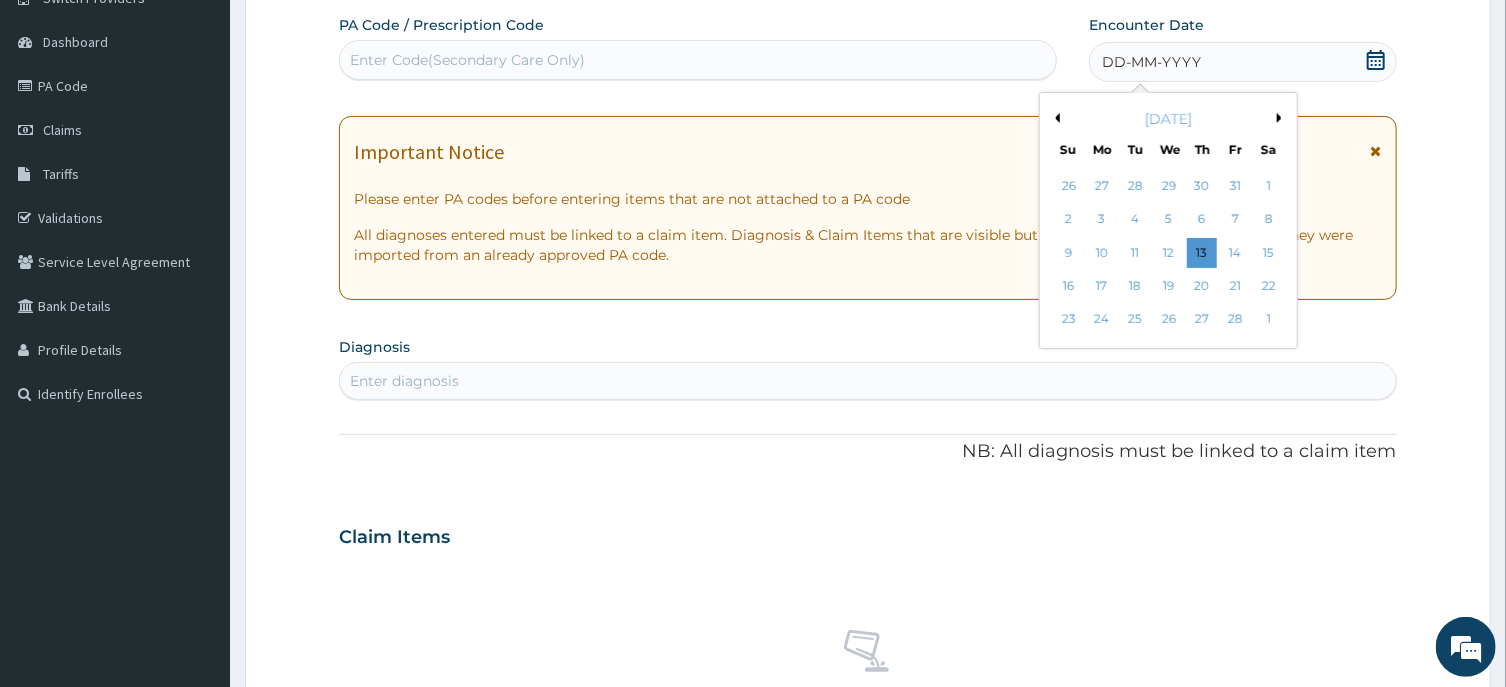click on "Previous Month" at bounding box center (1055, 118) 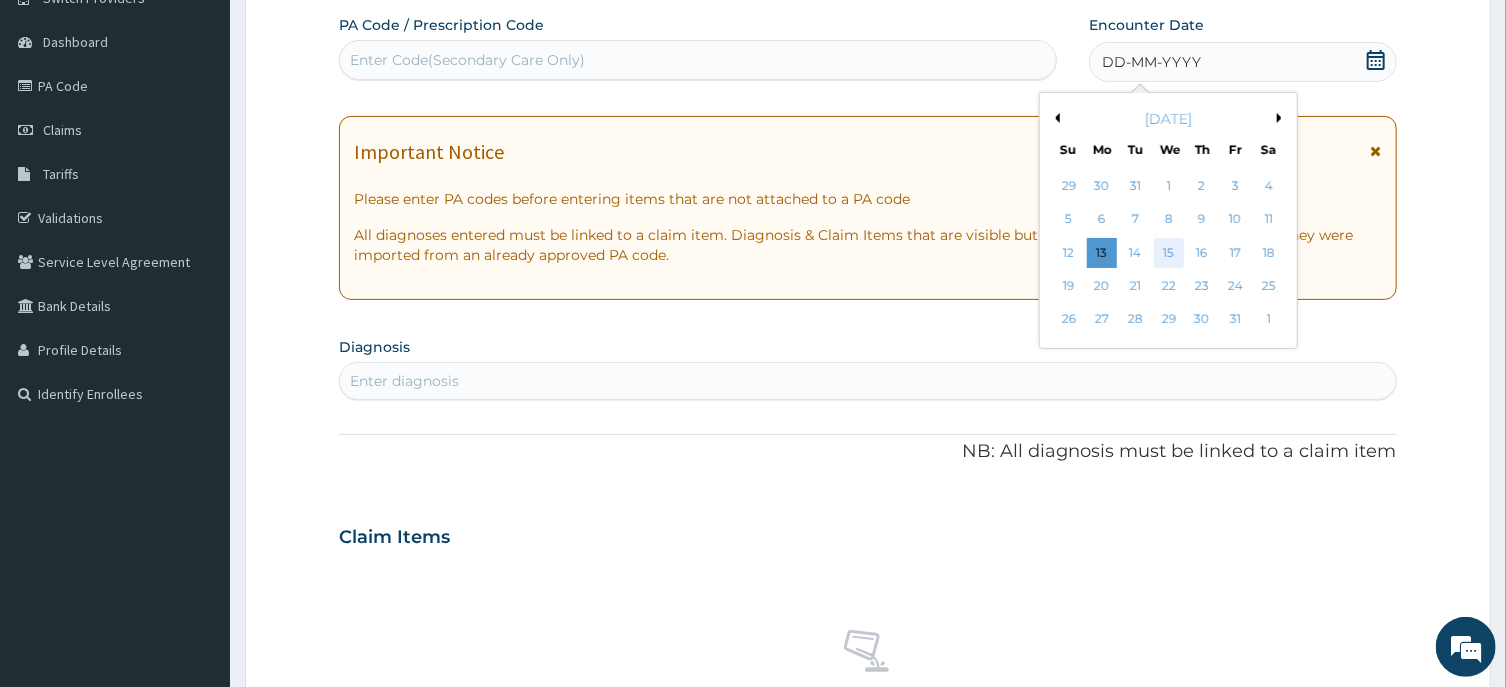 click on "15" at bounding box center [1169, 253] 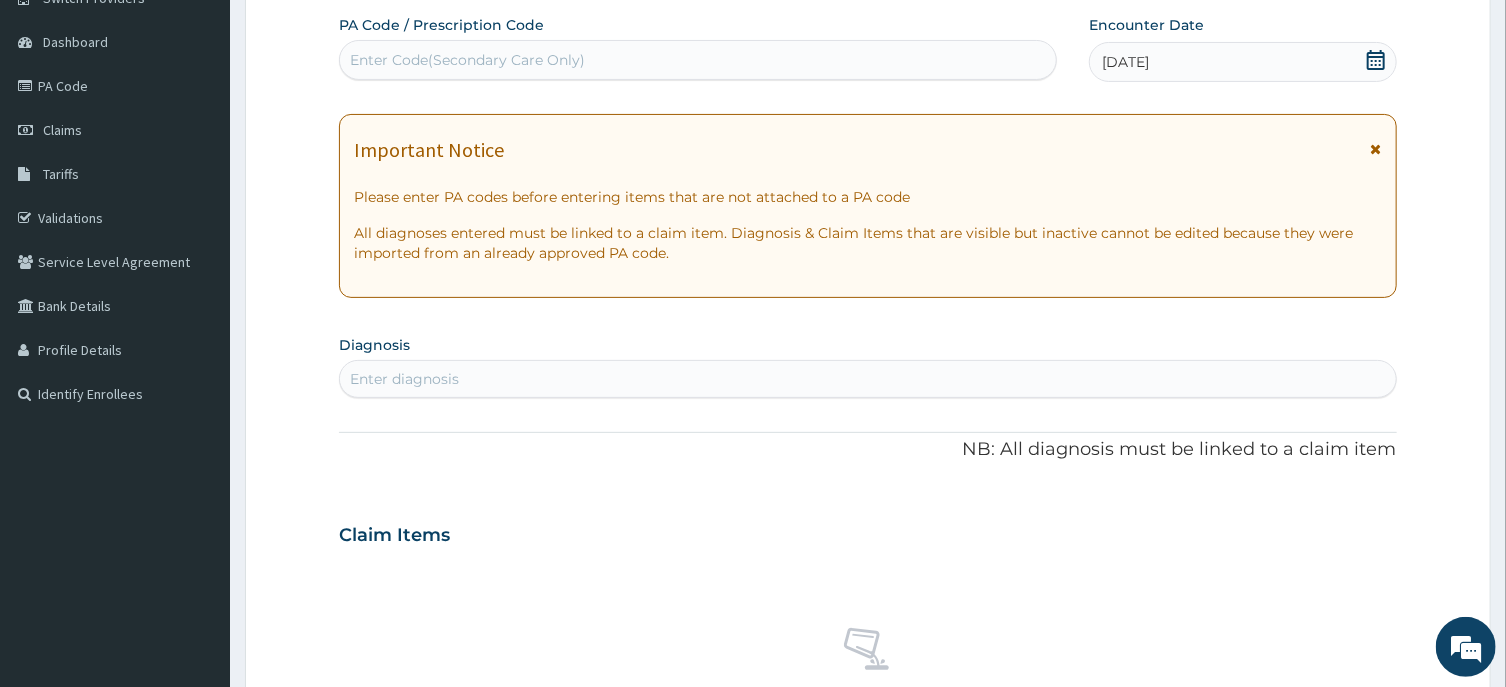 click on "Enter diagnosis" at bounding box center (404, 379) 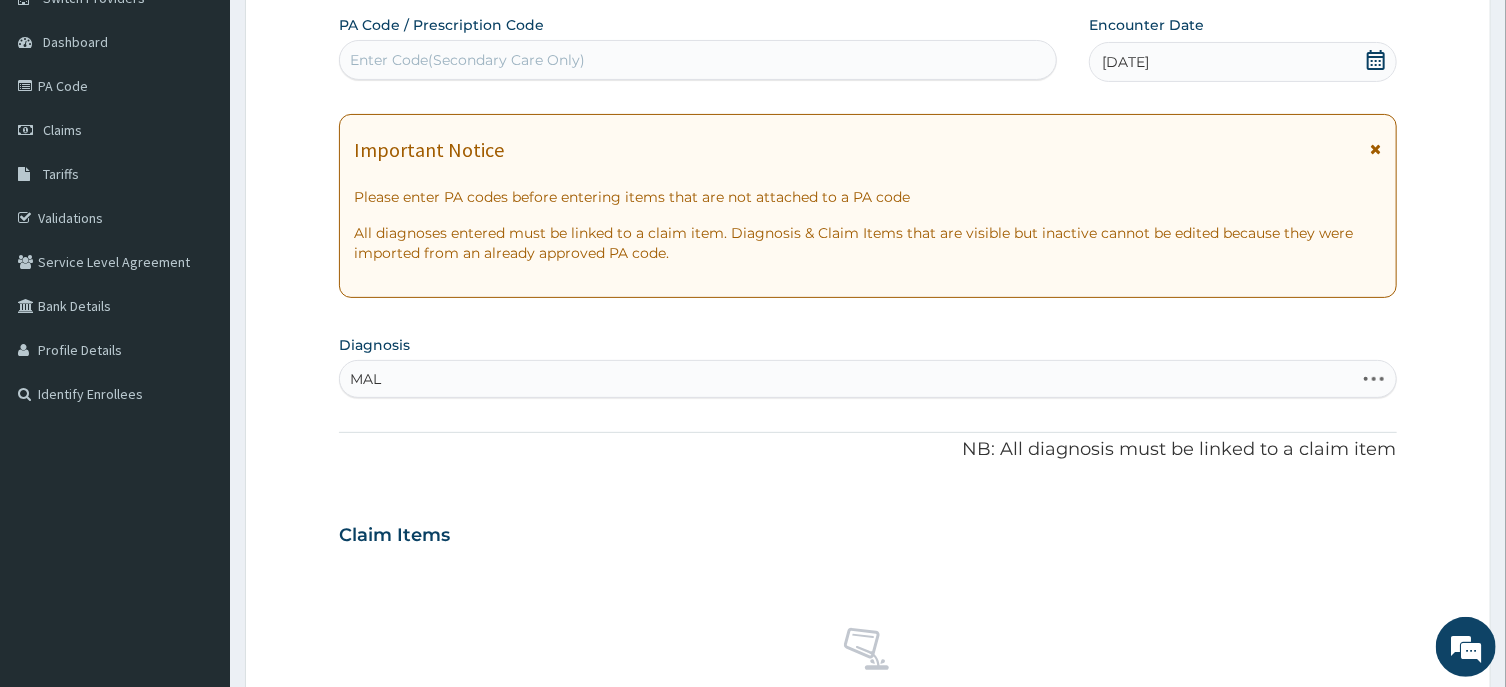 type on "MALA" 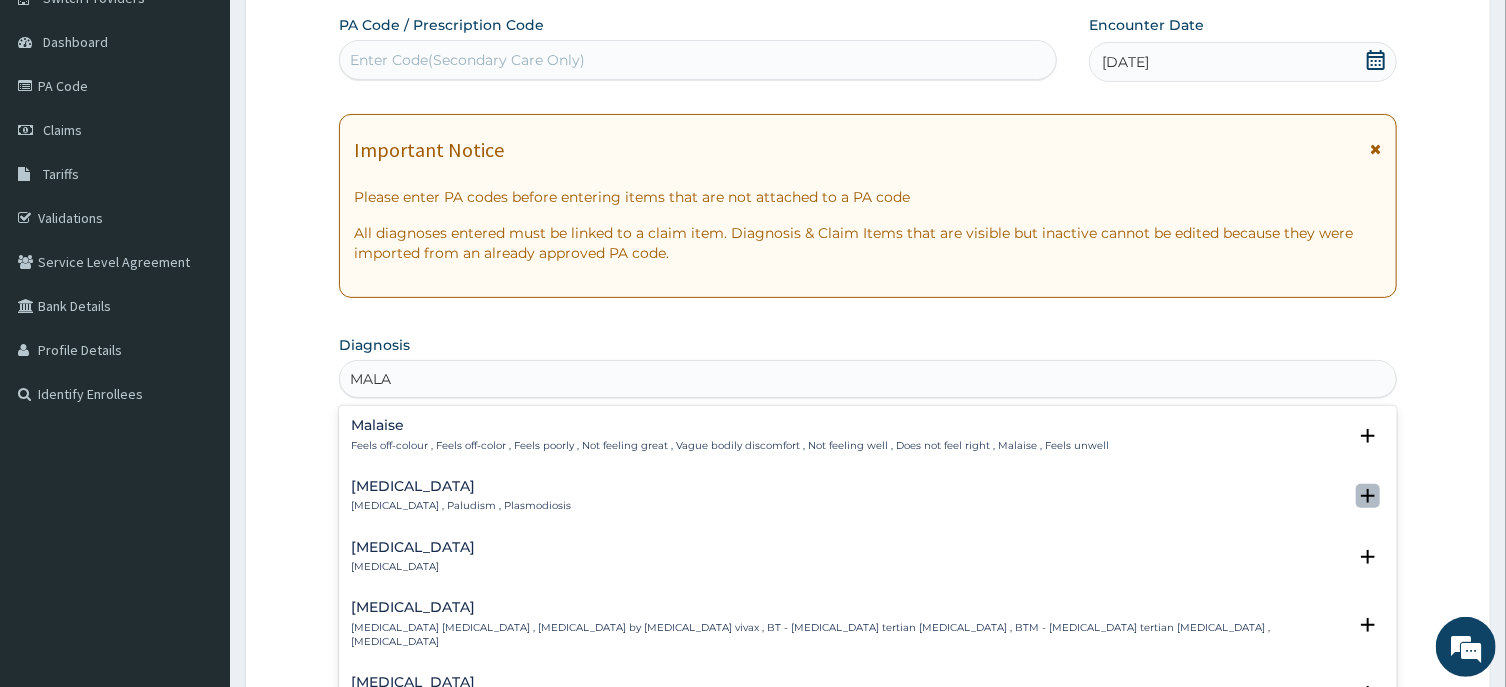 click 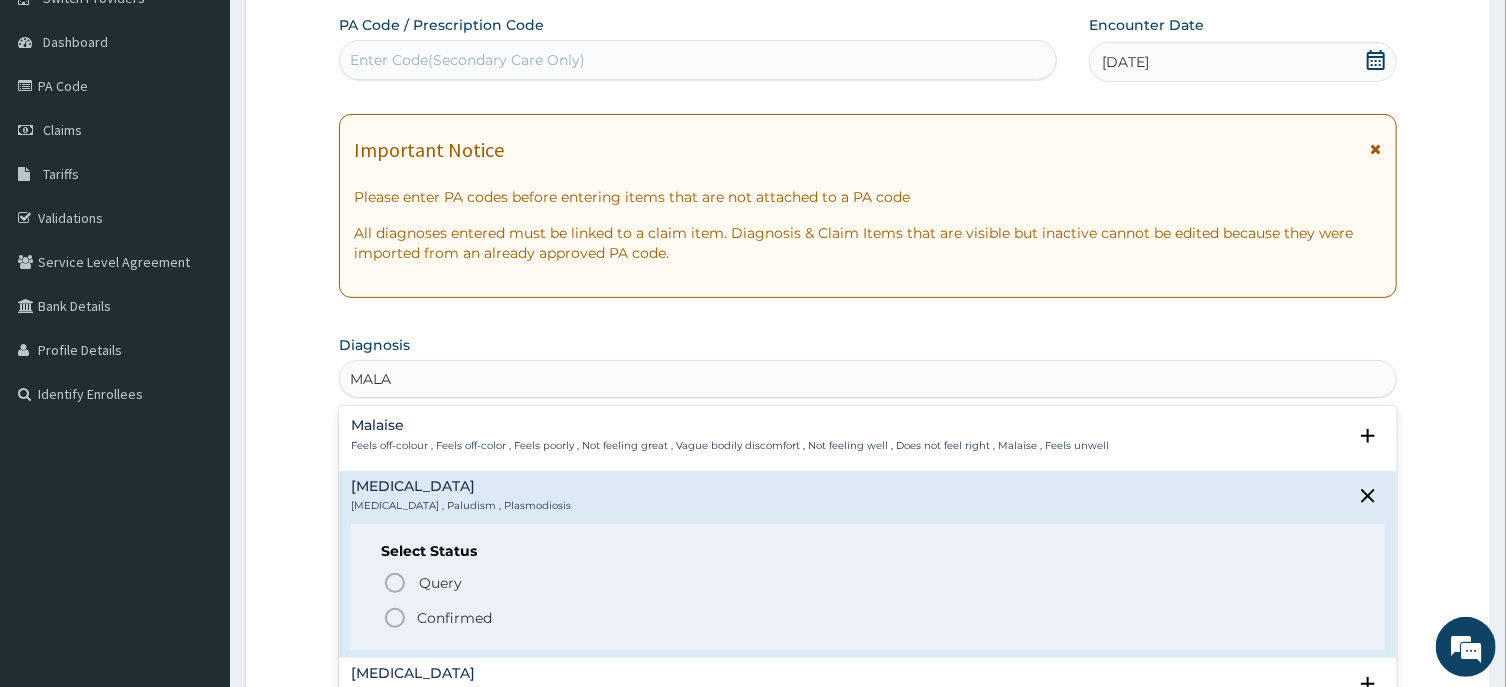 click 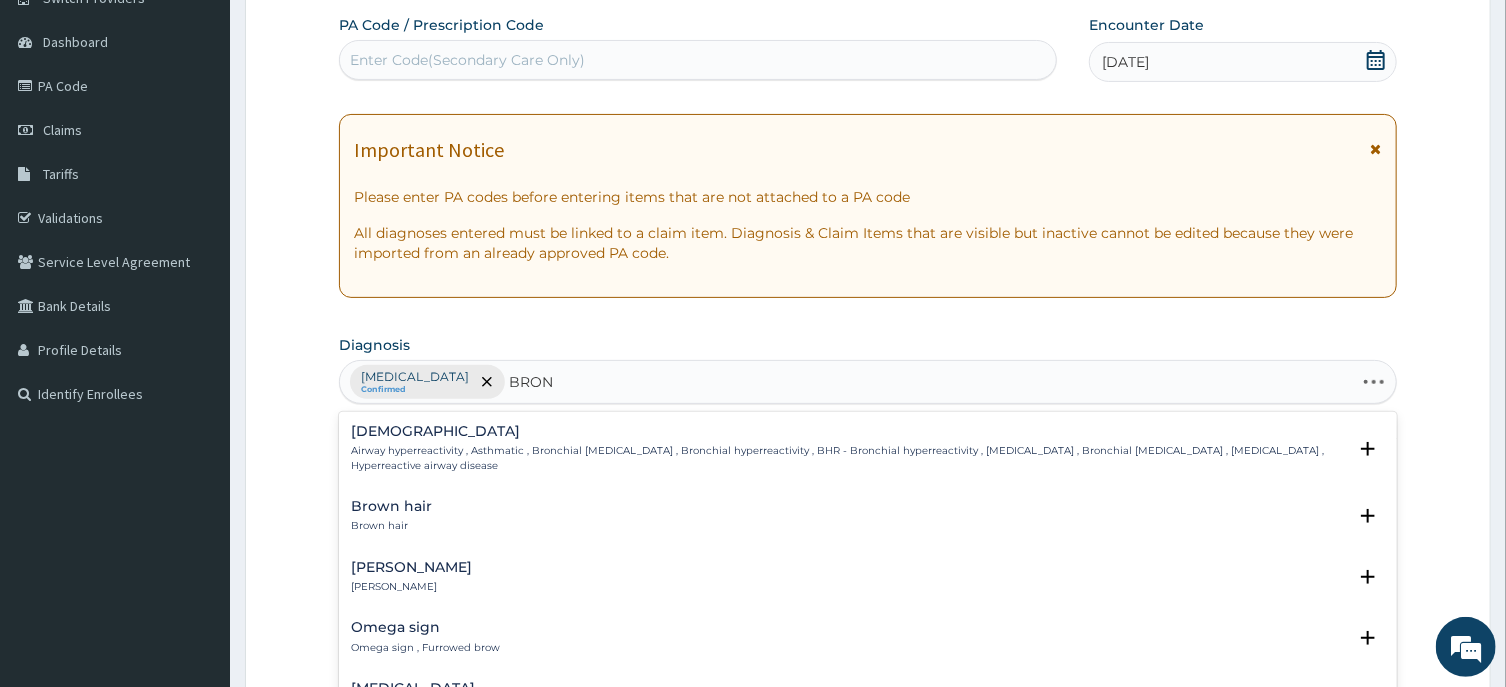 type on "BRONC" 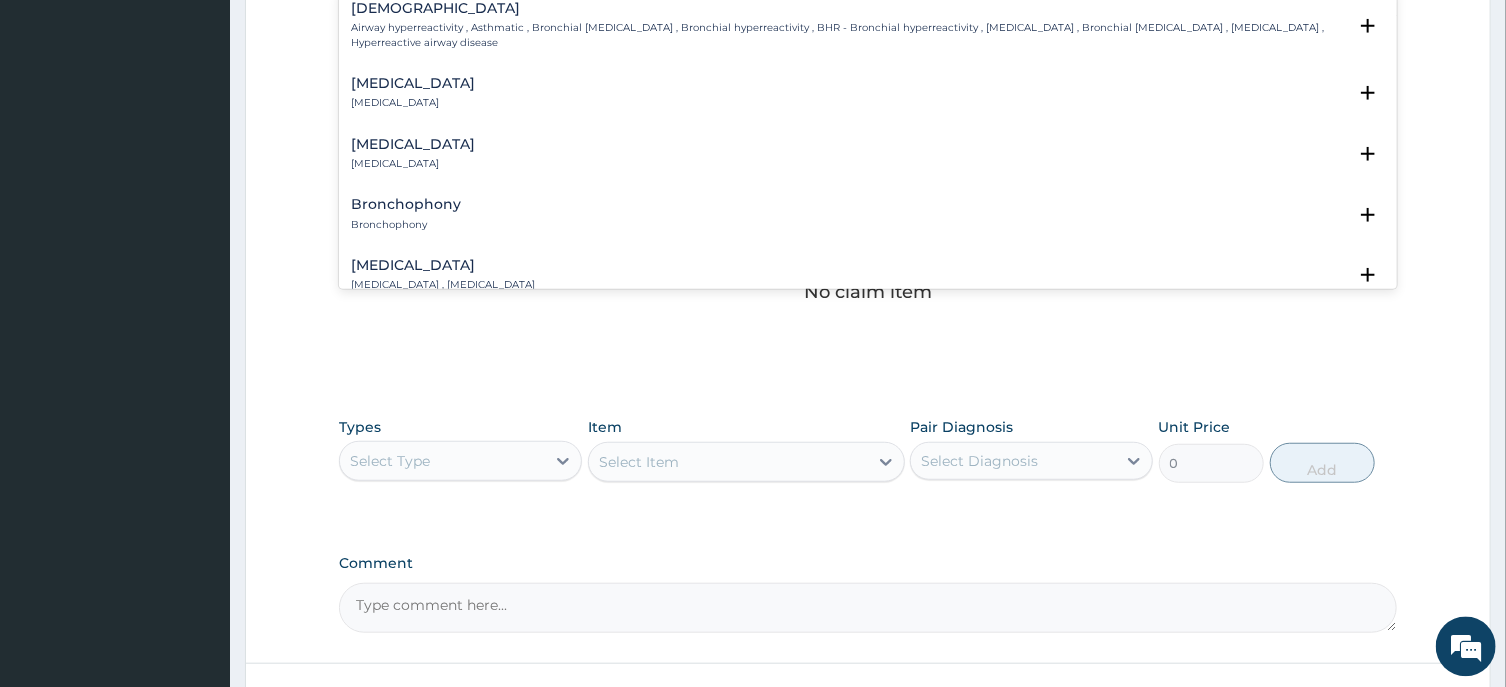 scroll, scrollTop: 605, scrollLeft: 0, axis: vertical 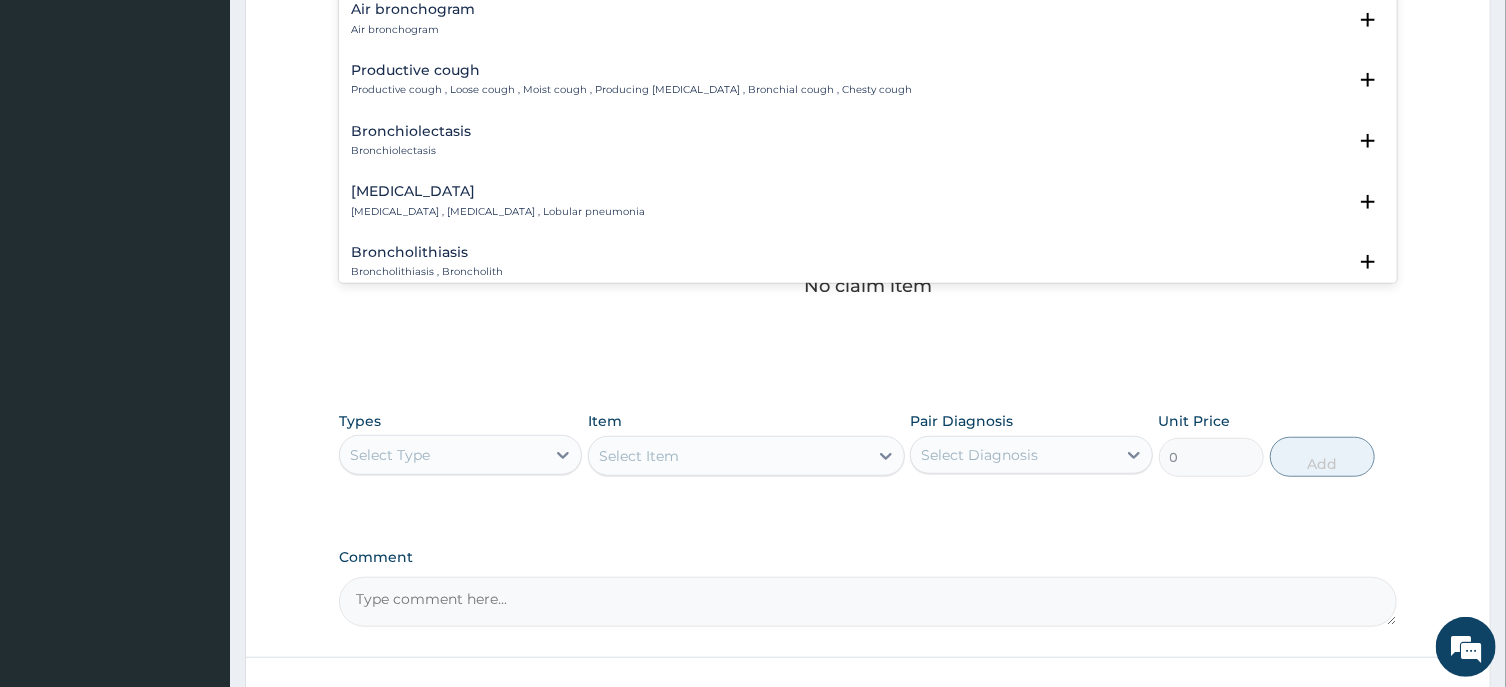 click on "Bronchopneumonia Bronchopneumonia , Bronchial pneumonia , Lobular pneumonia" at bounding box center [867, 201] 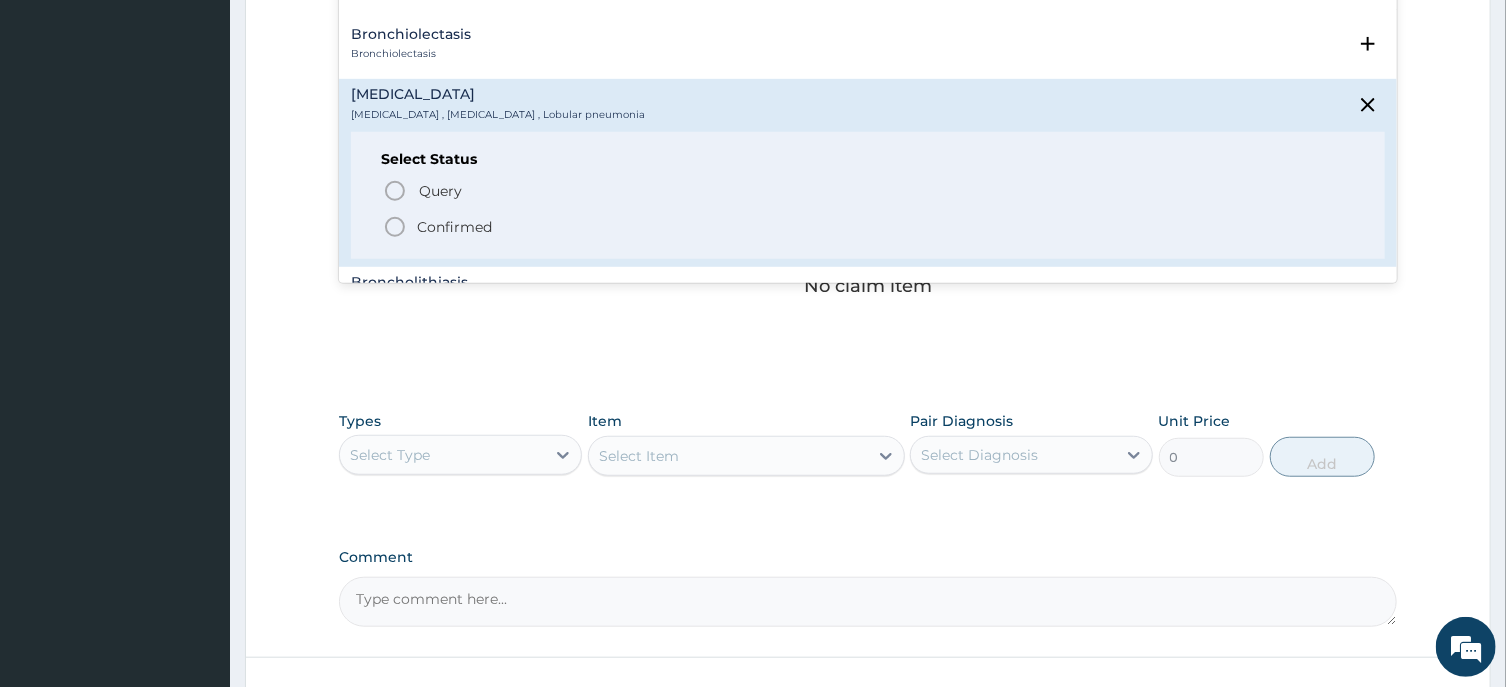 scroll, scrollTop: 653, scrollLeft: 0, axis: vertical 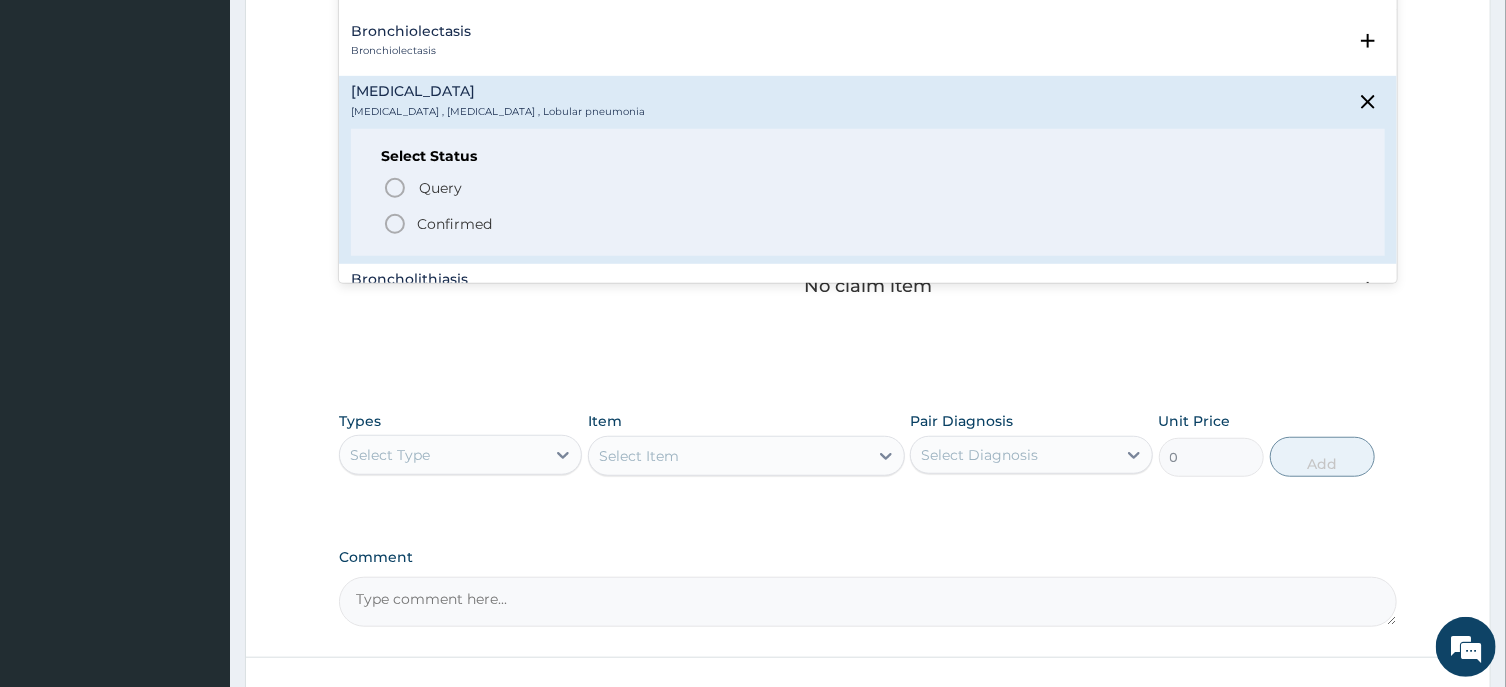 click 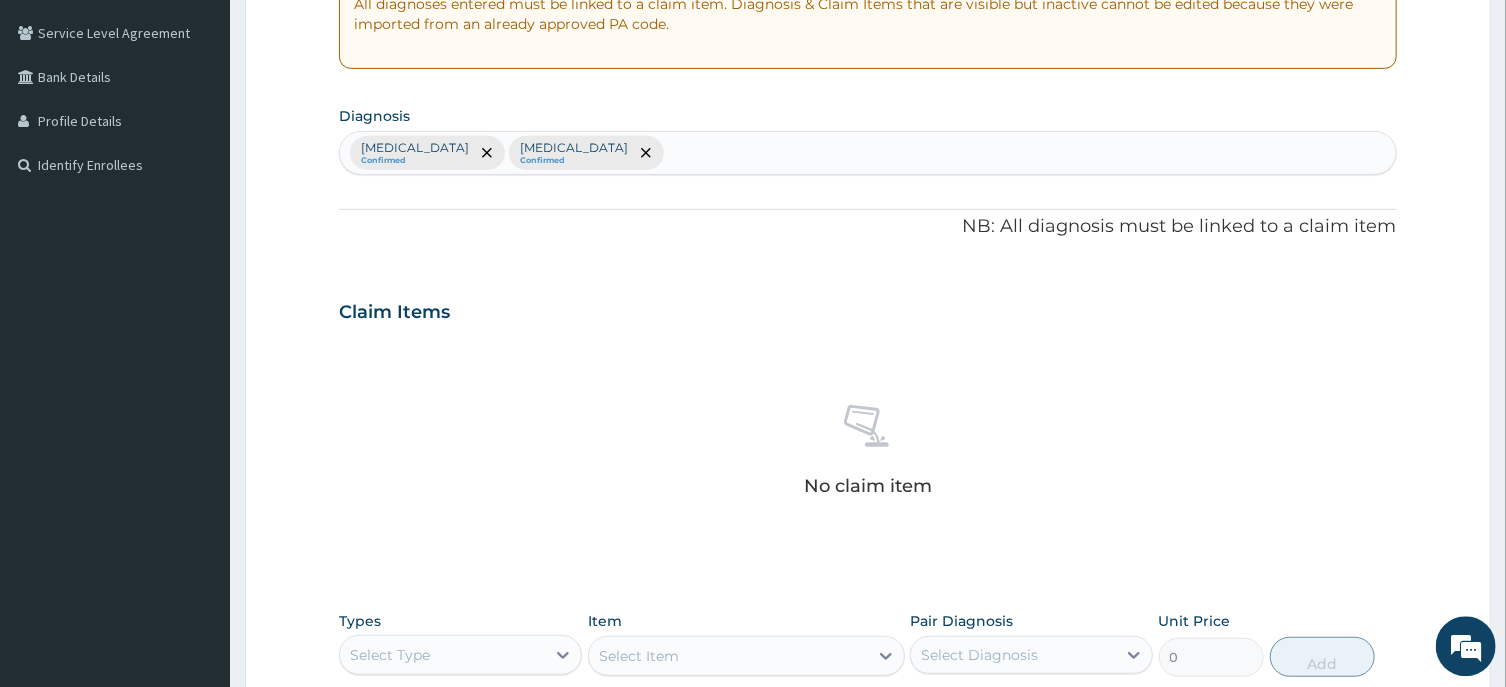 scroll, scrollTop: 390, scrollLeft: 0, axis: vertical 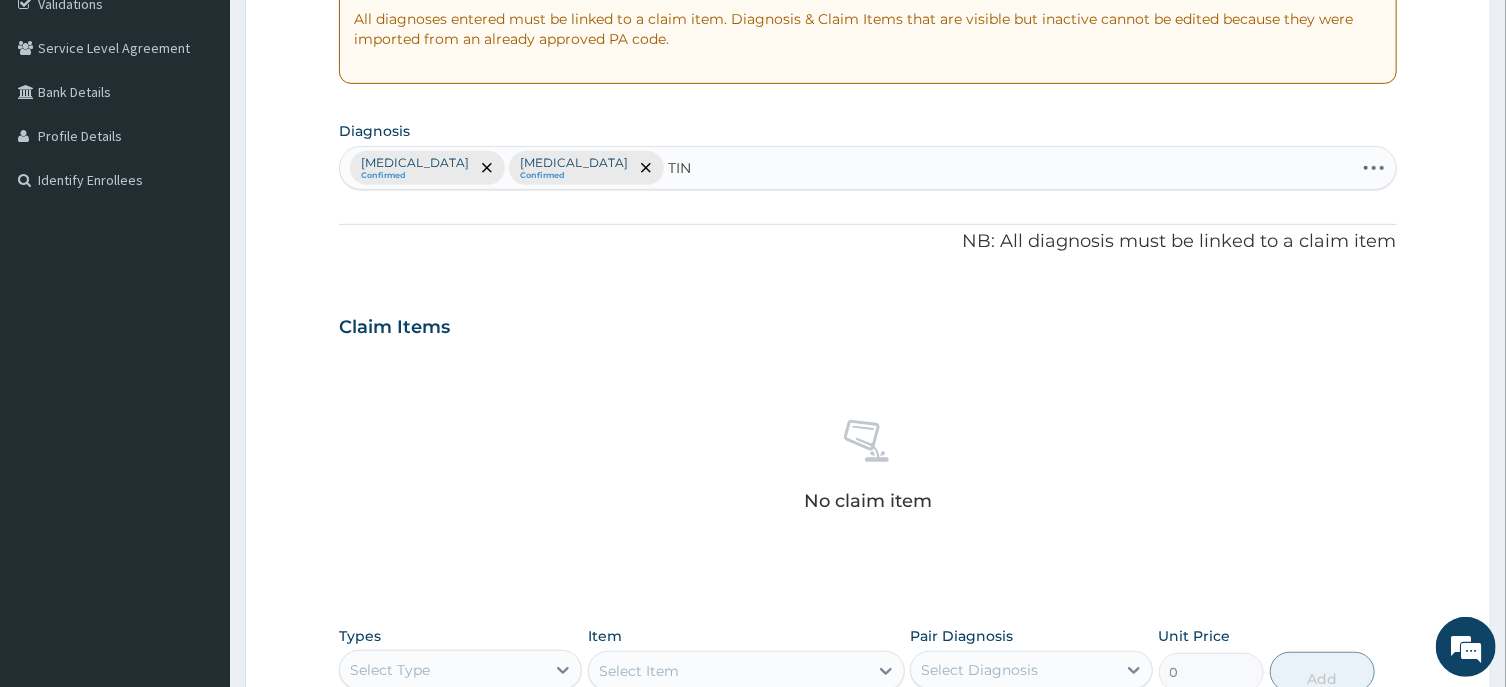 type on "TINE" 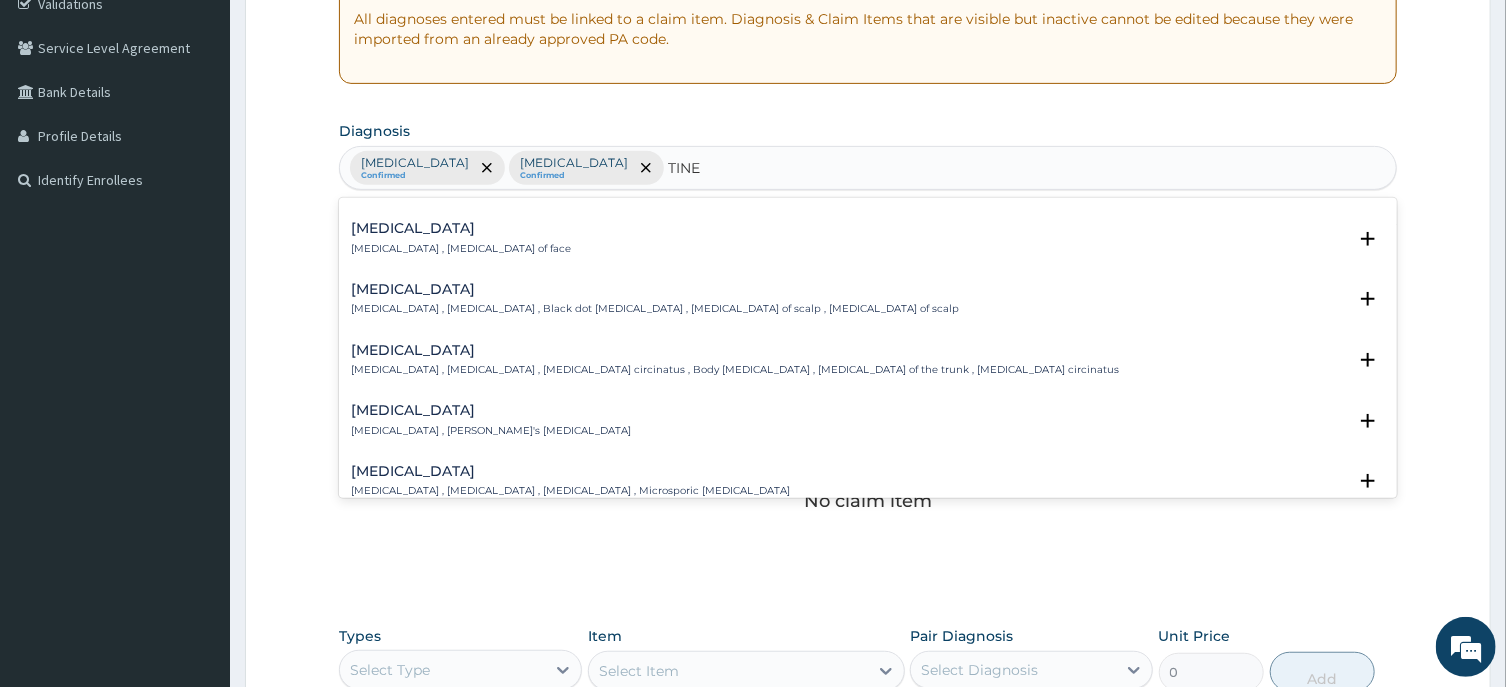 scroll, scrollTop: 603, scrollLeft: 0, axis: vertical 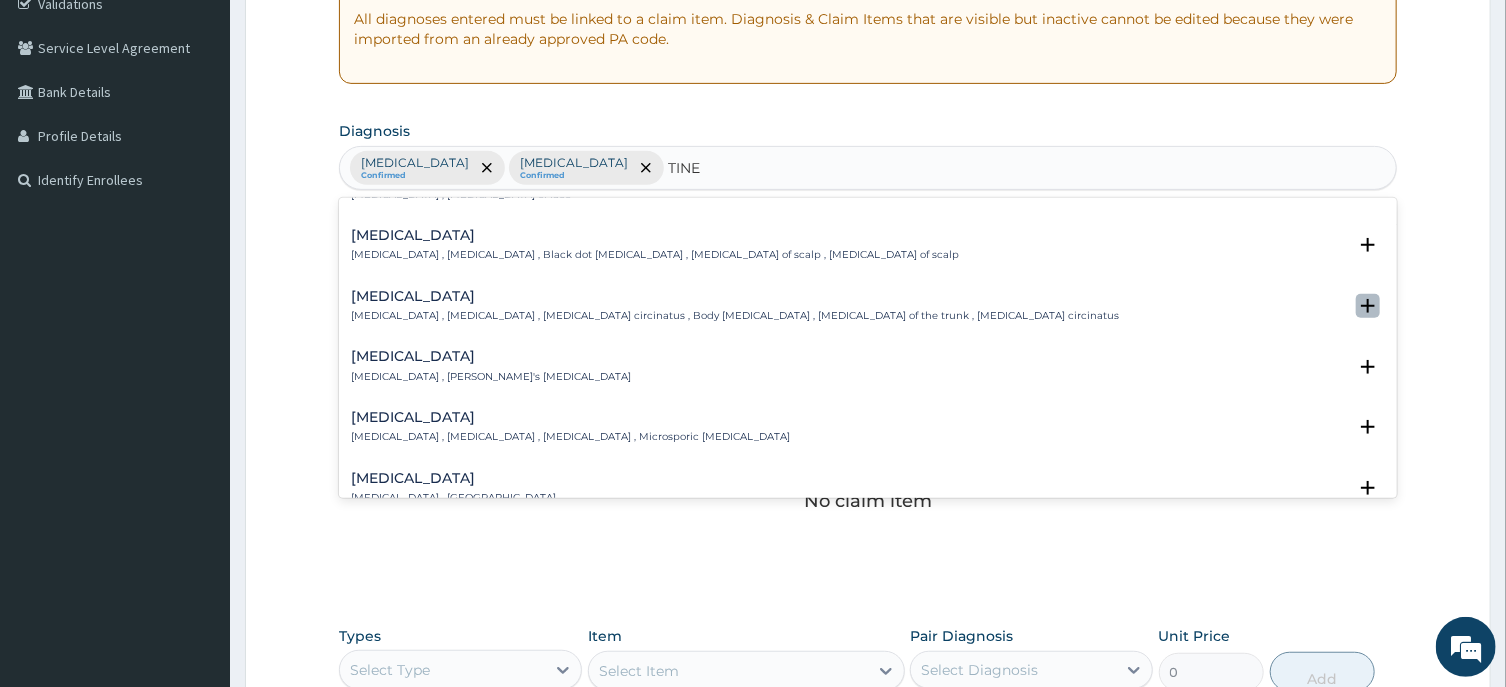 click 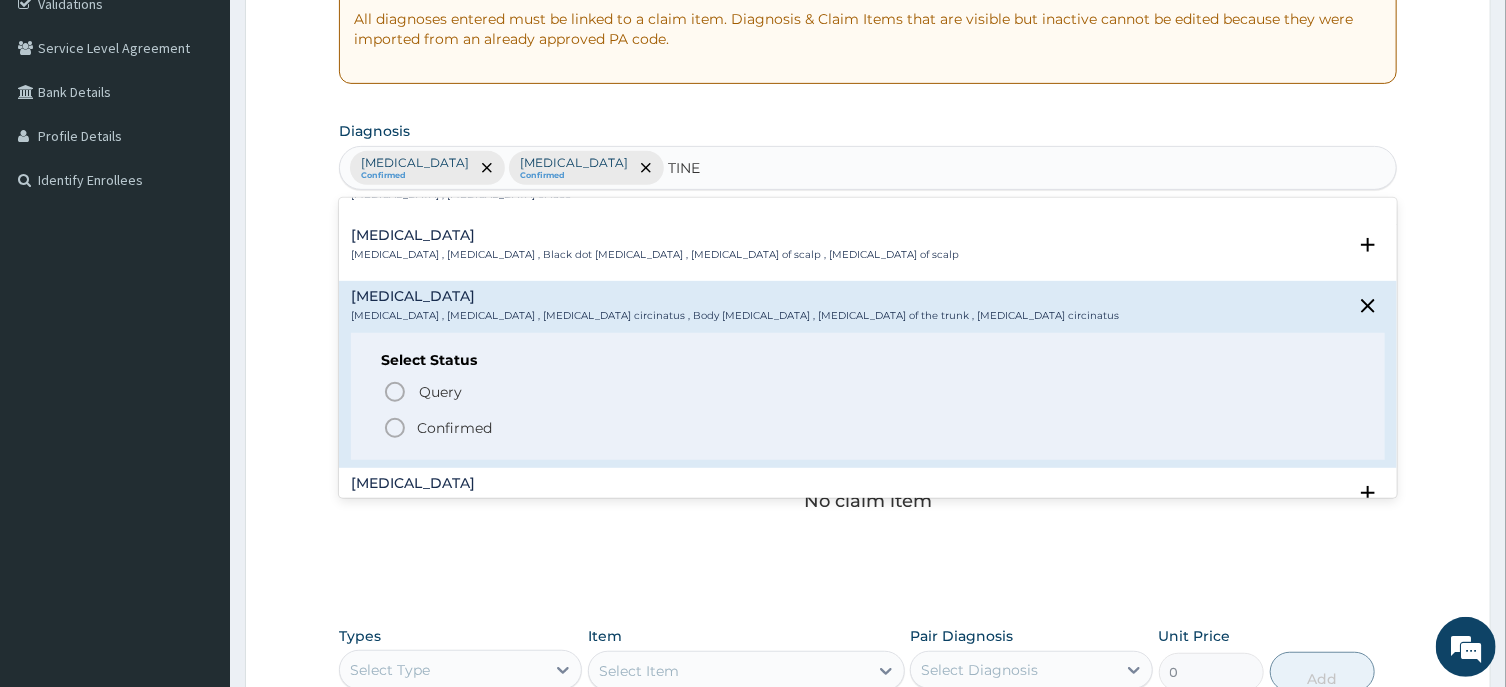 click 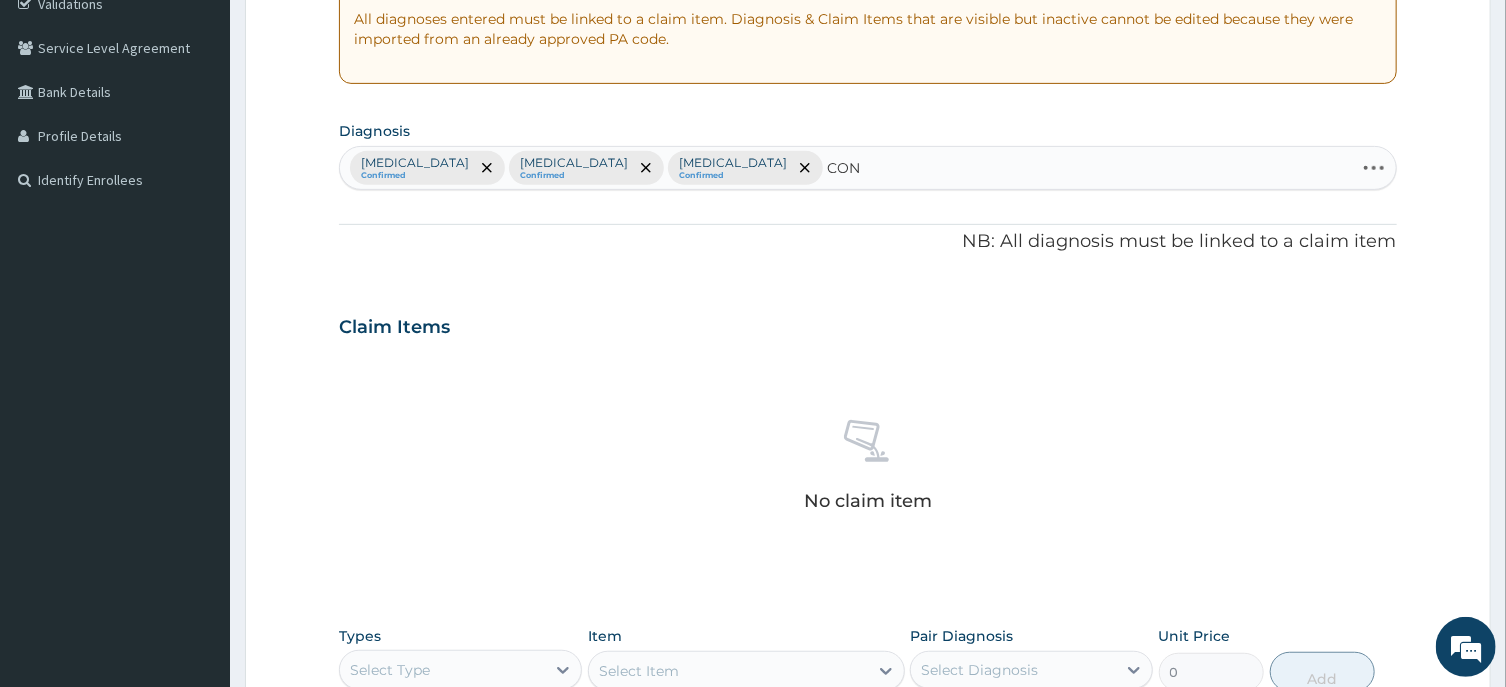 type on "CONJ" 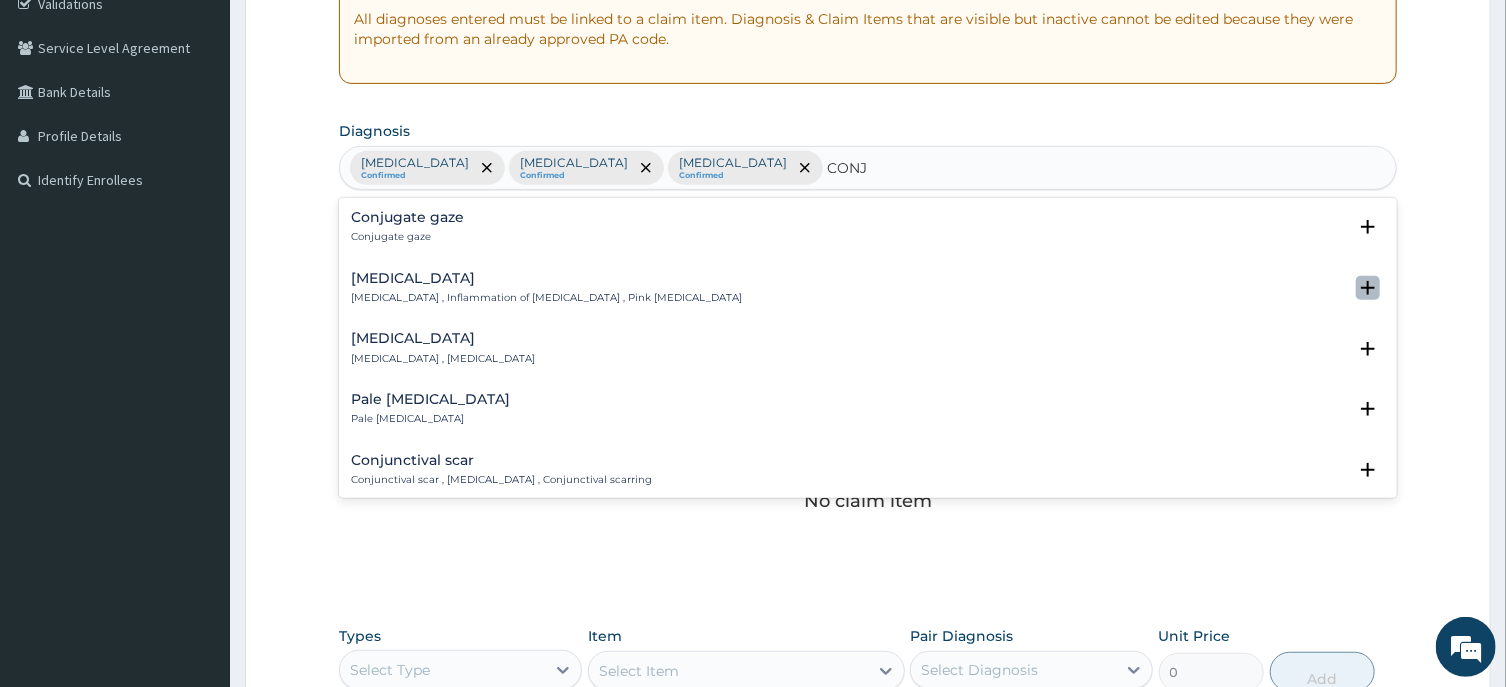 click at bounding box center [1368, 288] 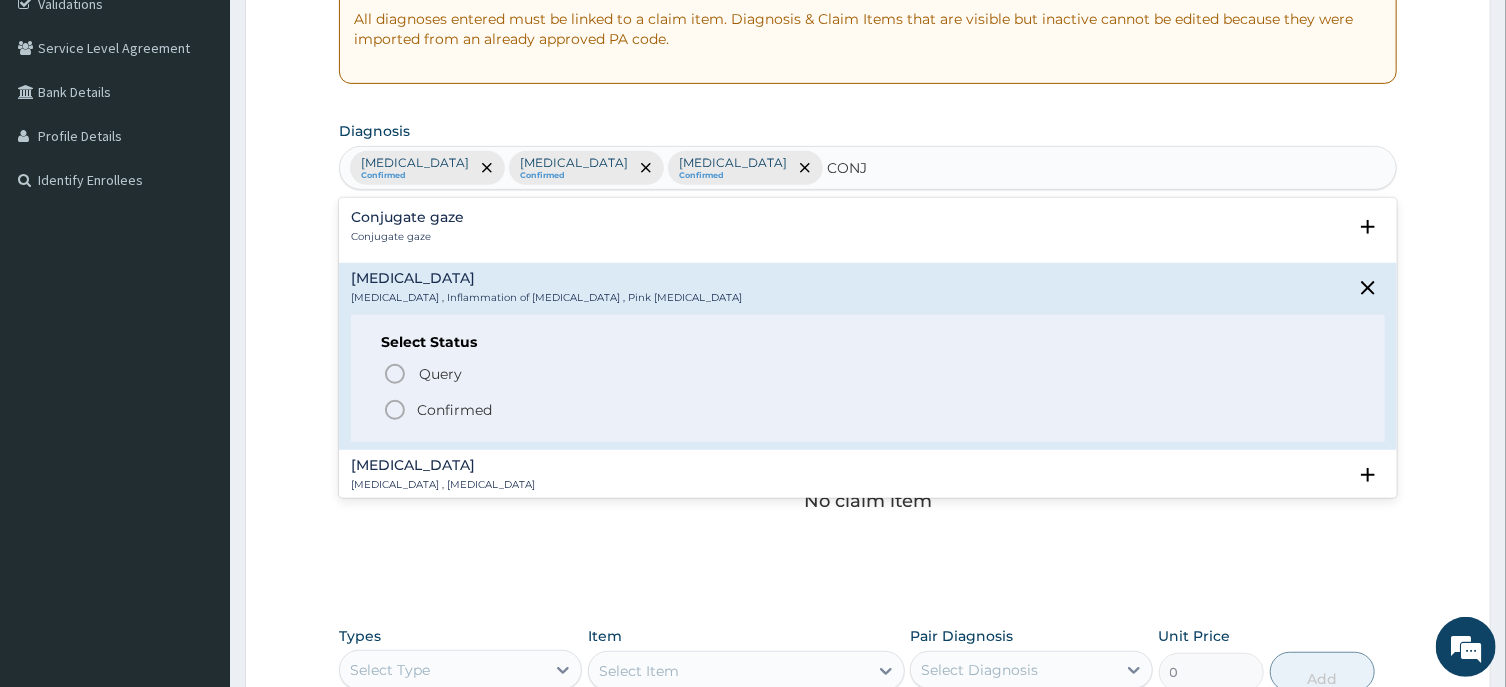 click 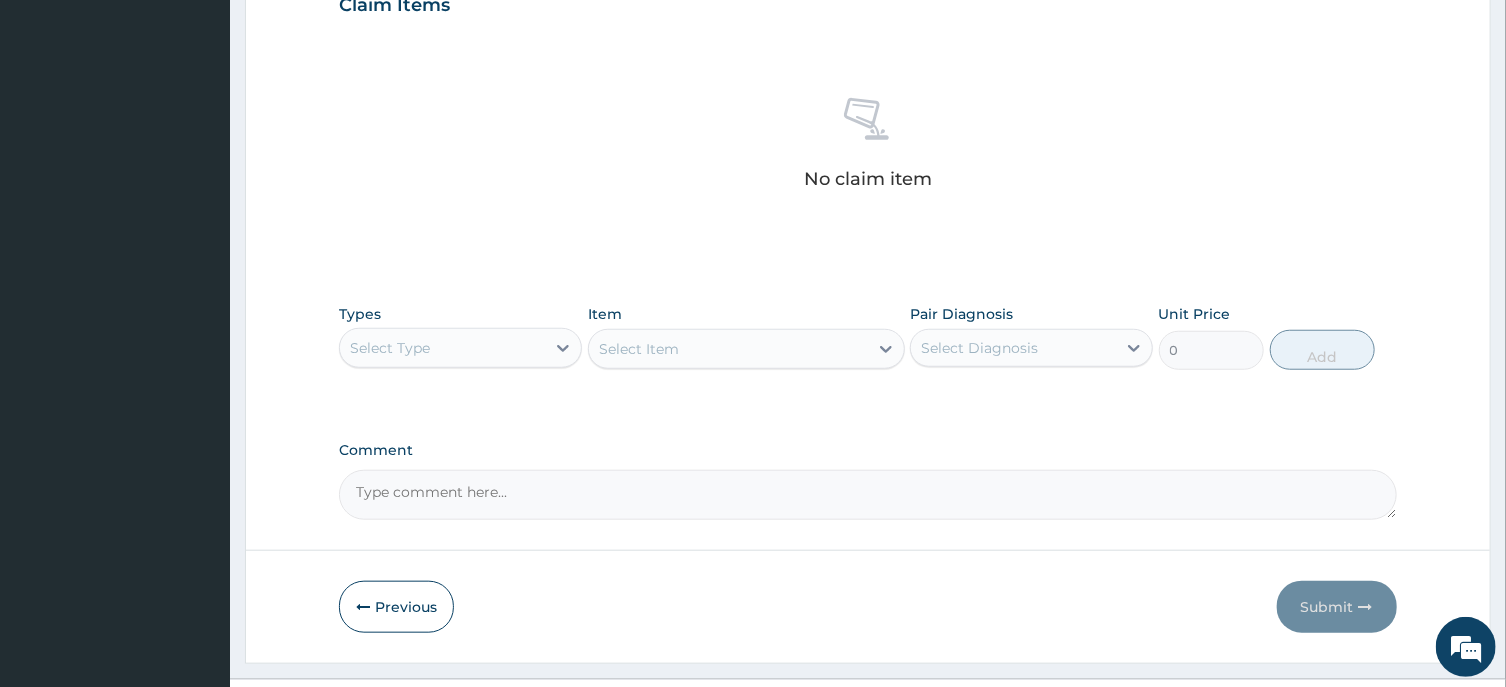 scroll, scrollTop: 755, scrollLeft: 0, axis: vertical 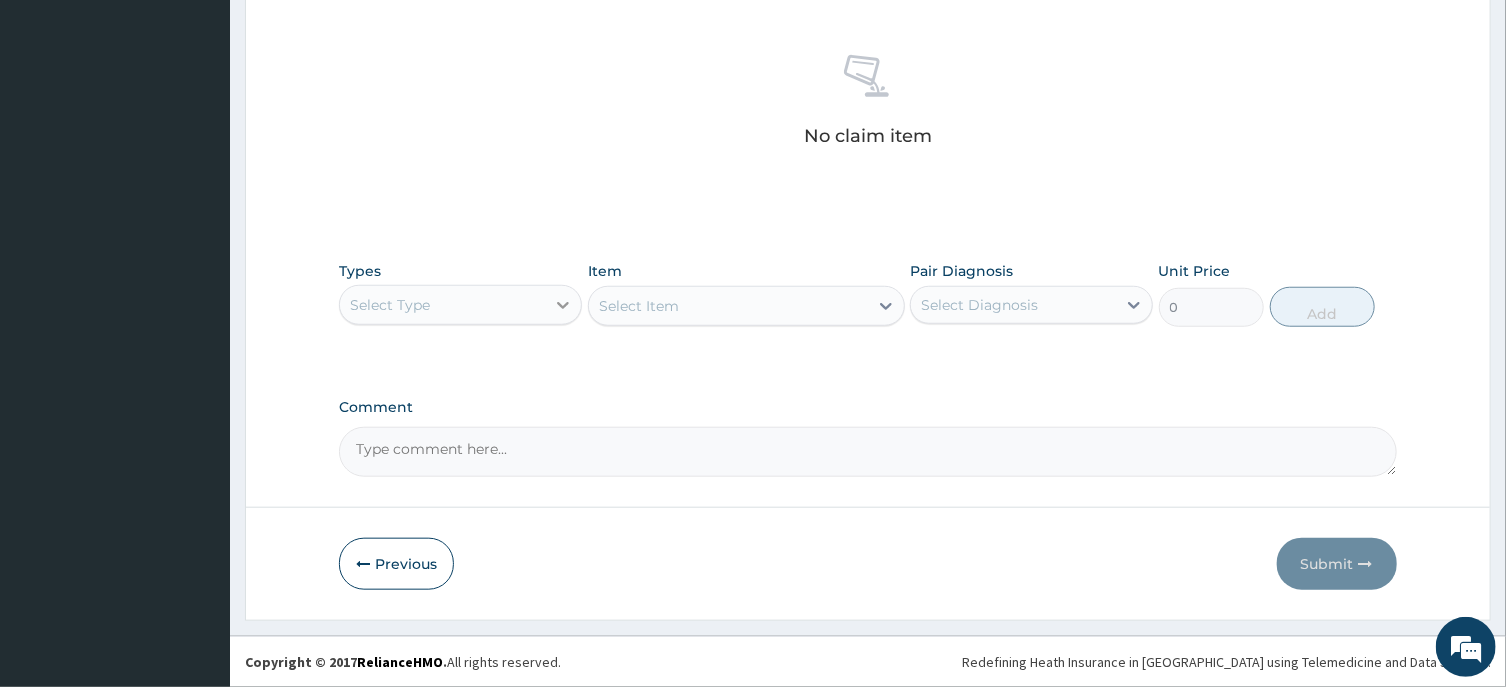 click 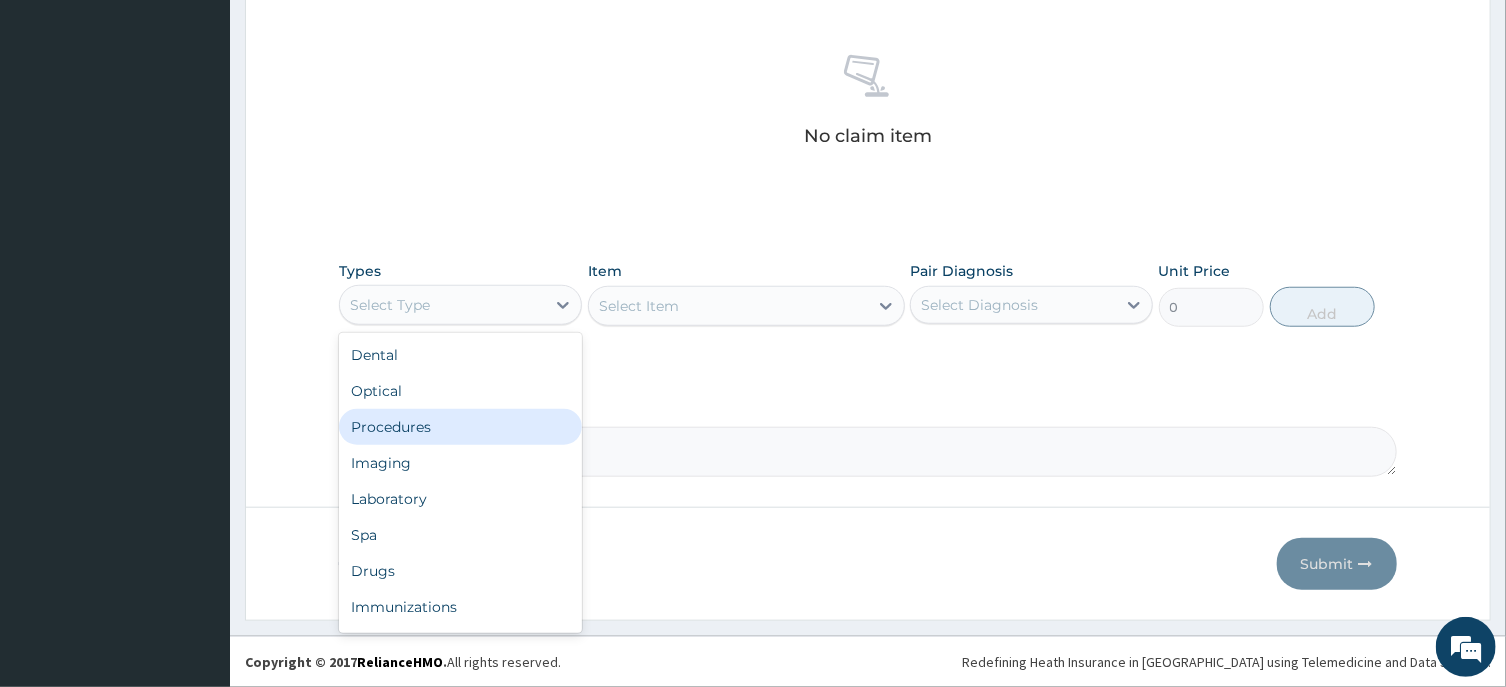 click on "Procedures" at bounding box center [460, 427] 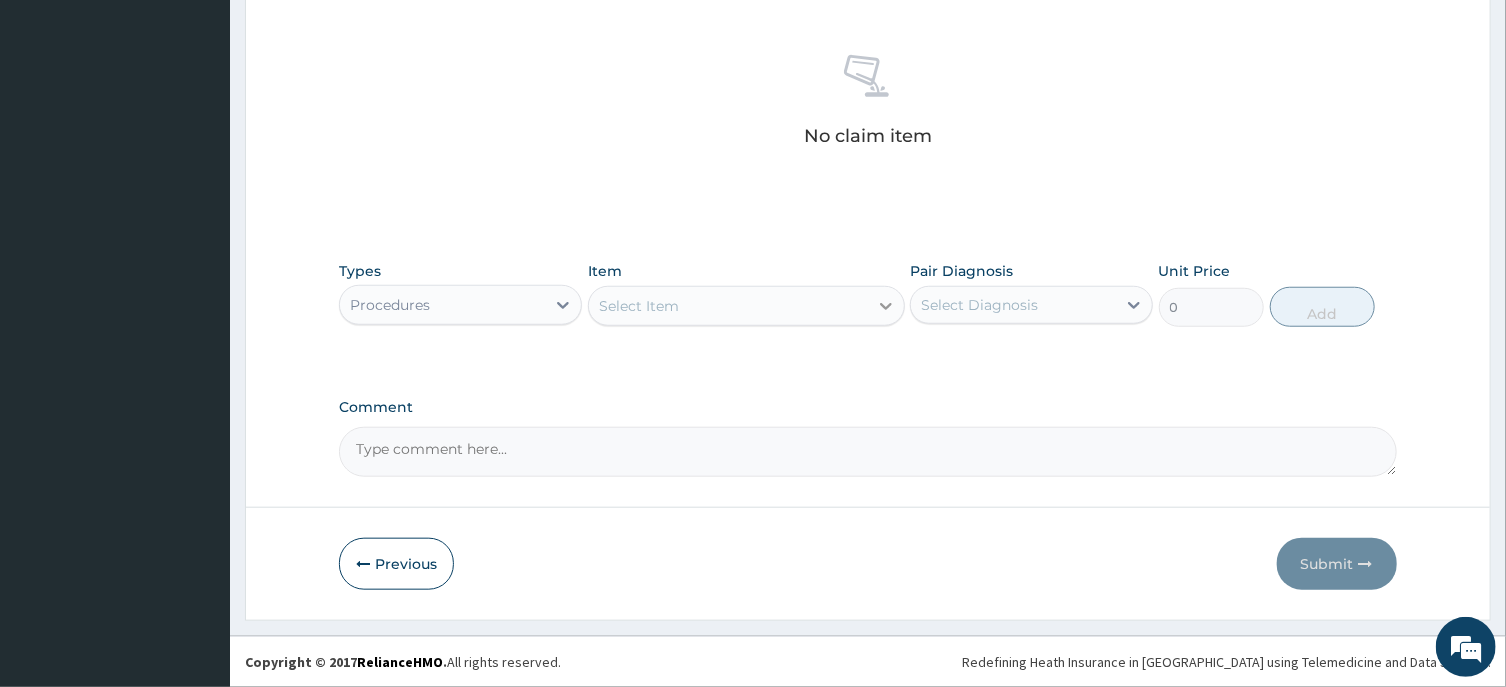 click 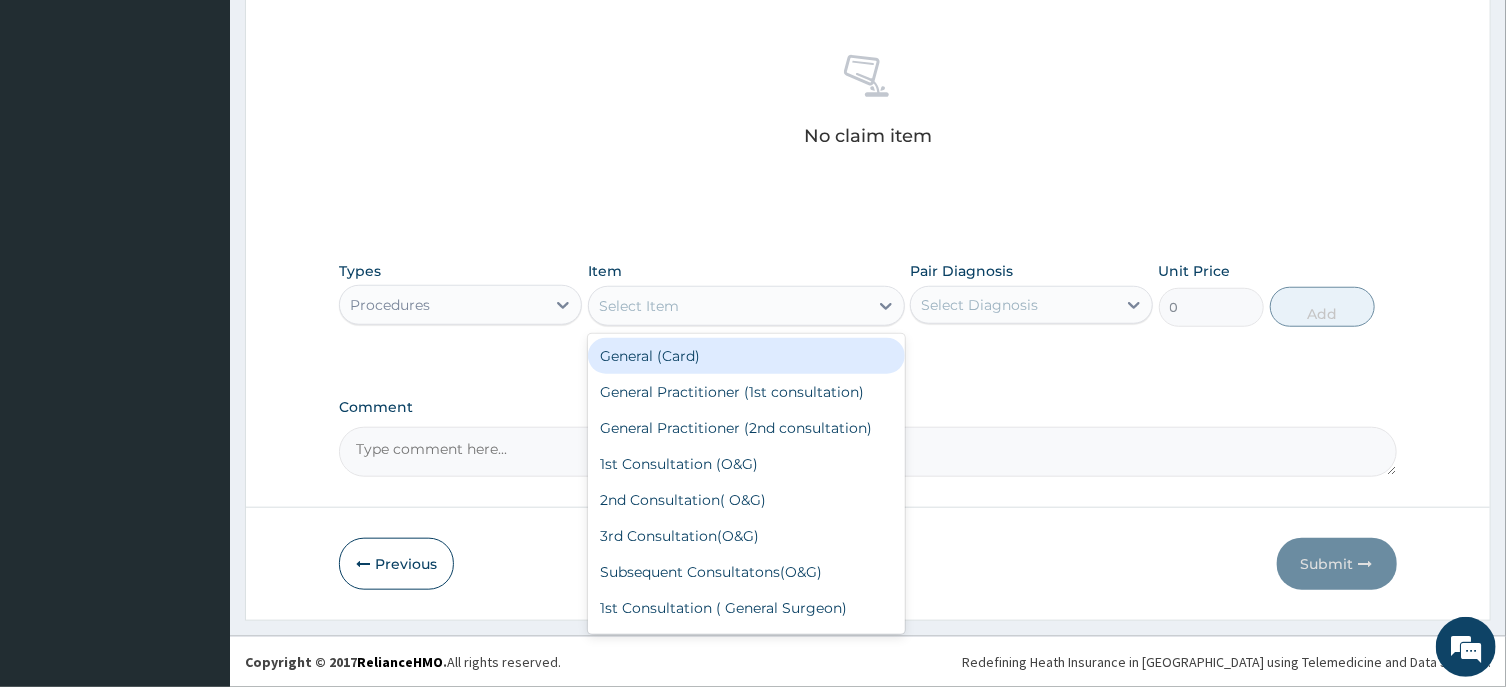 click on "General (Card)" at bounding box center [746, 356] 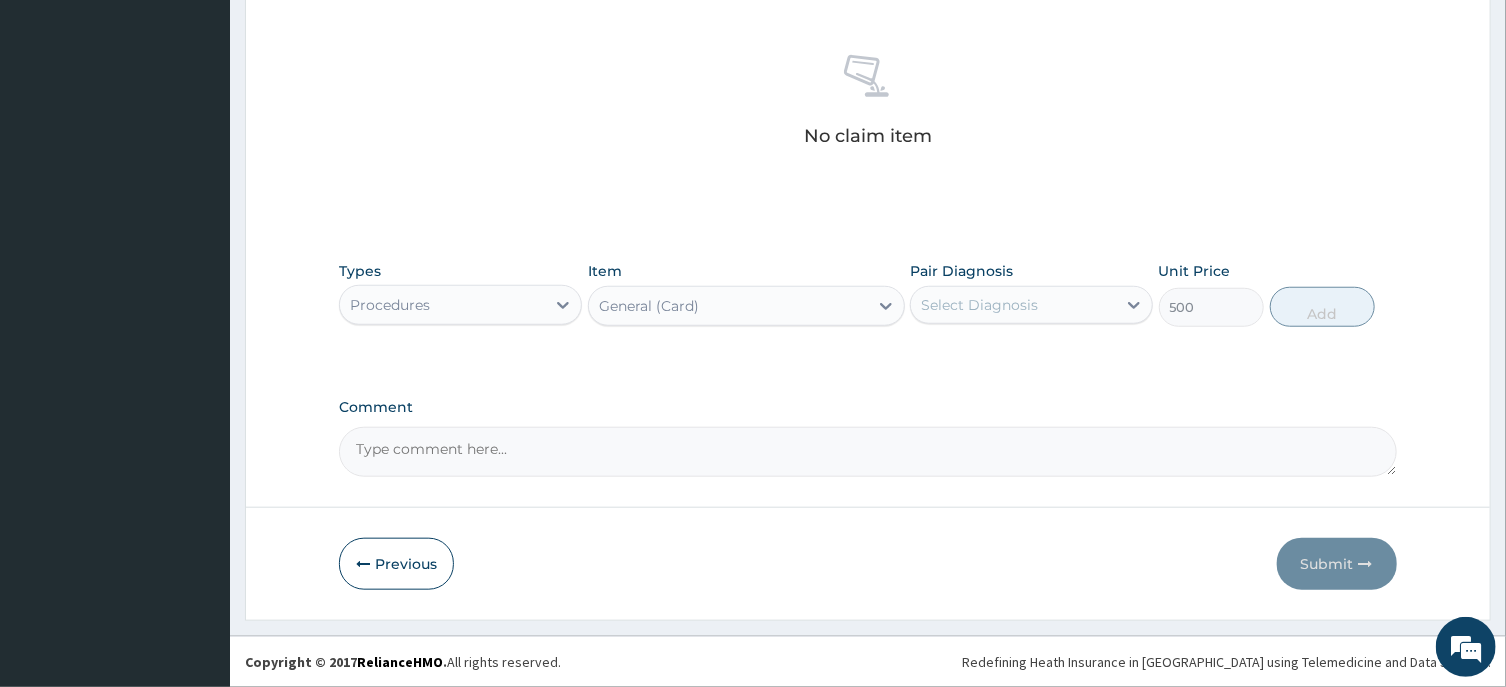 type on "500" 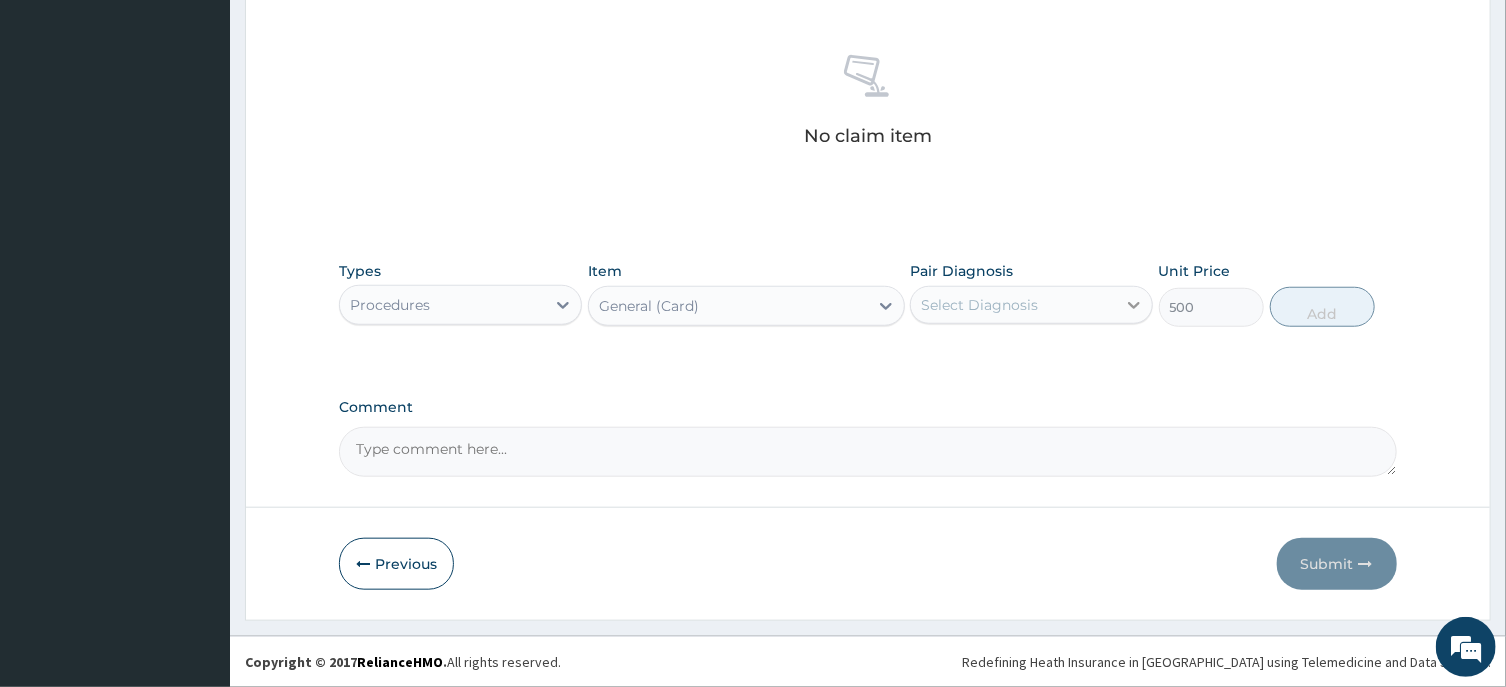 click 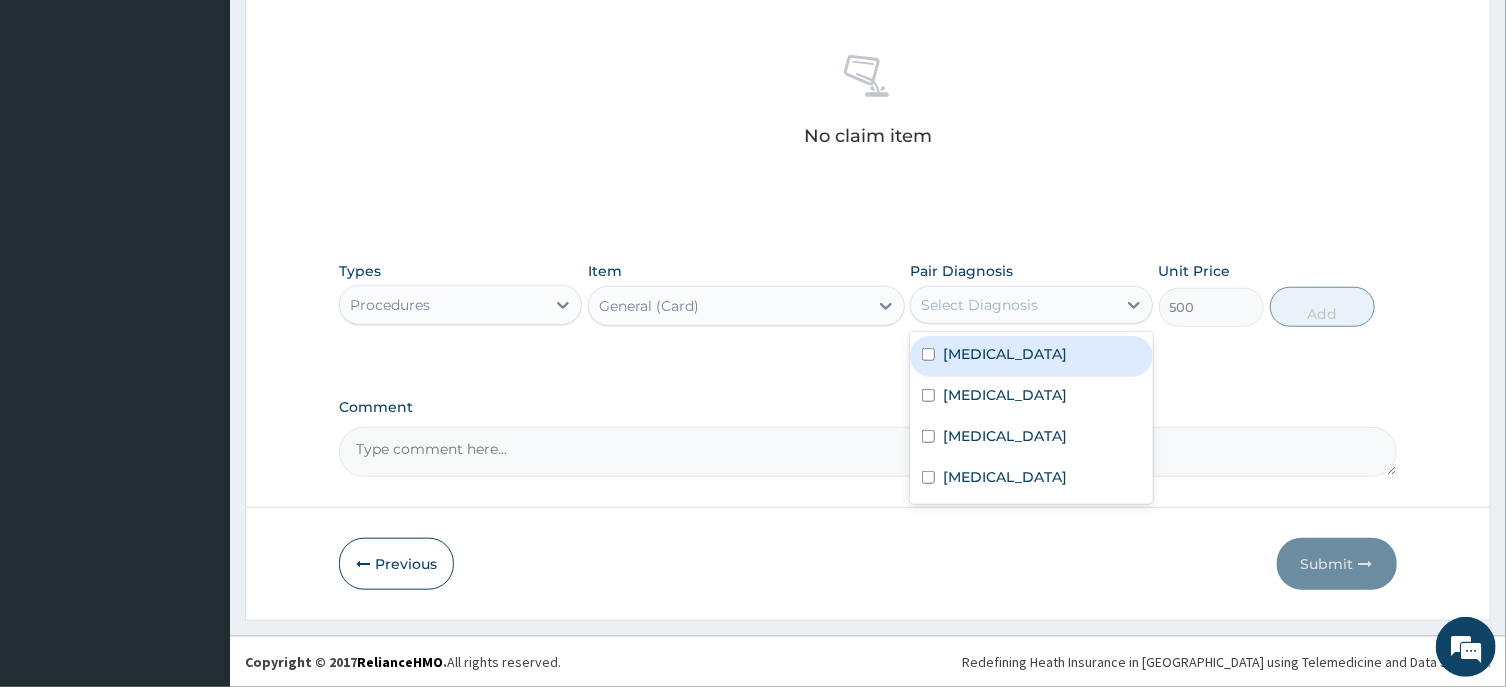 click on "[MEDICAL_DATA]" at bounding box center (1031, 356) 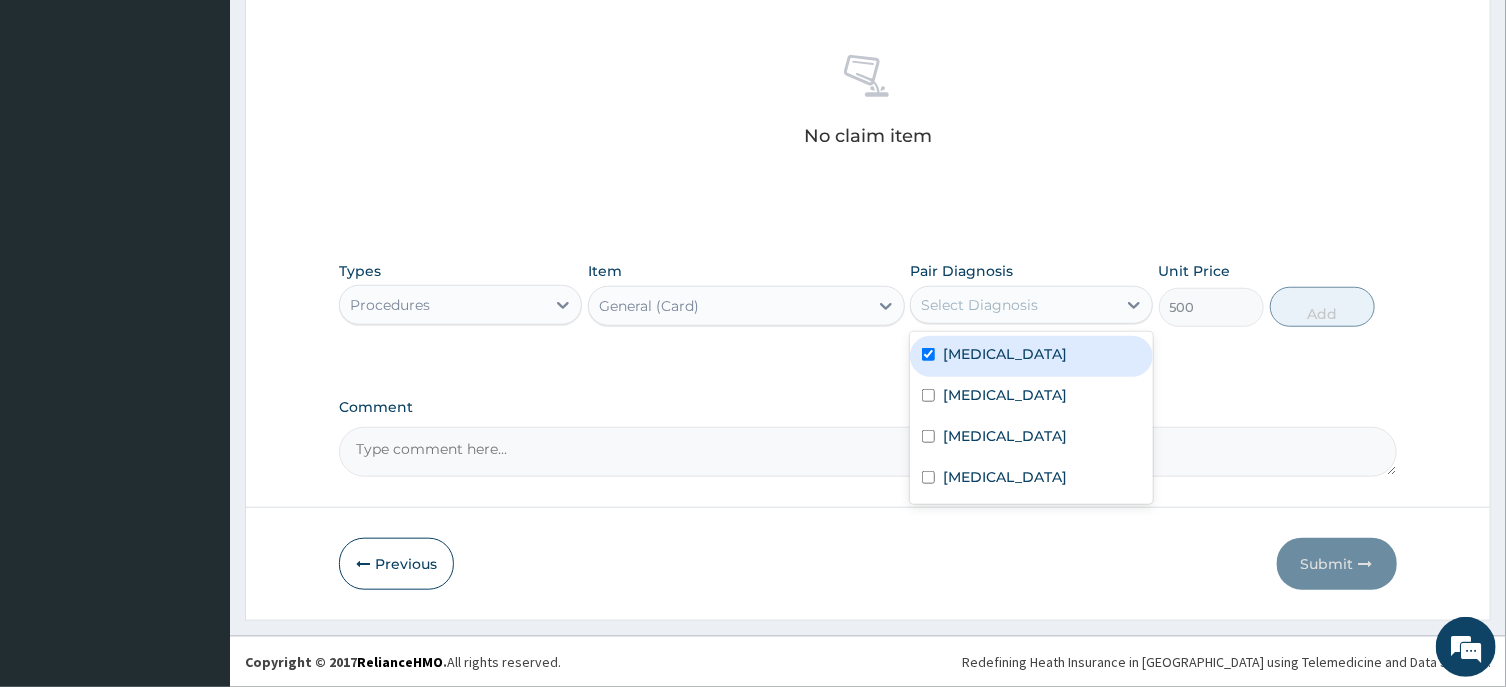 checkbox on "true" 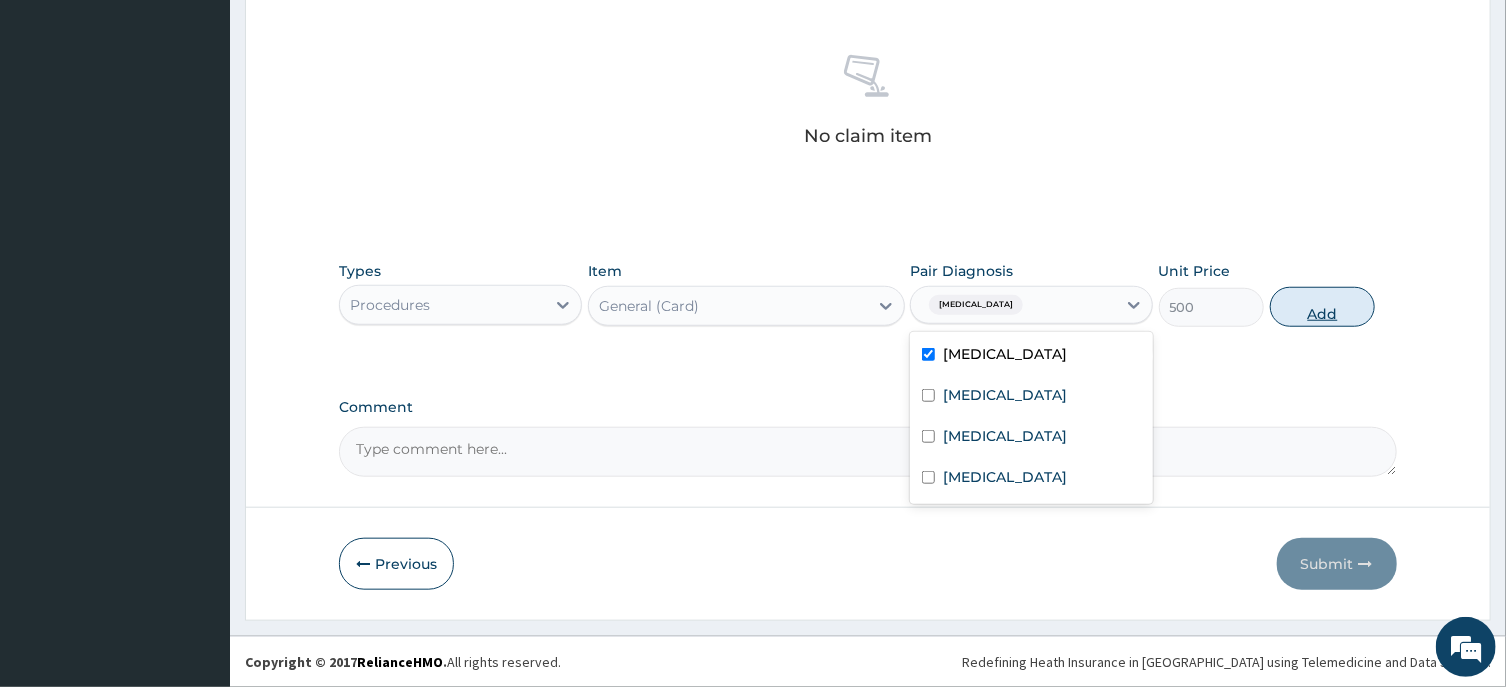click on "Add" at bounding box center (1323, 307) 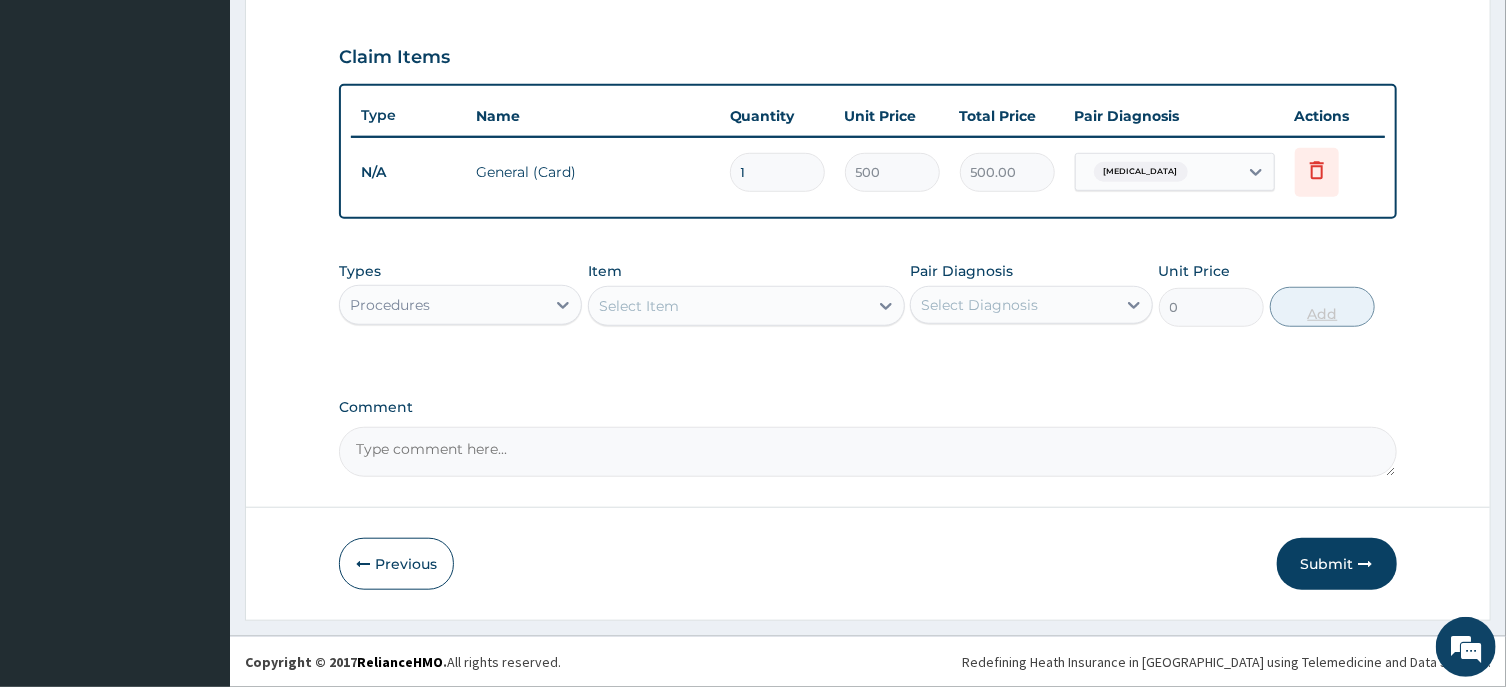 scroll, scrollTop: 658, scrollLeft: 0, axis: vertical 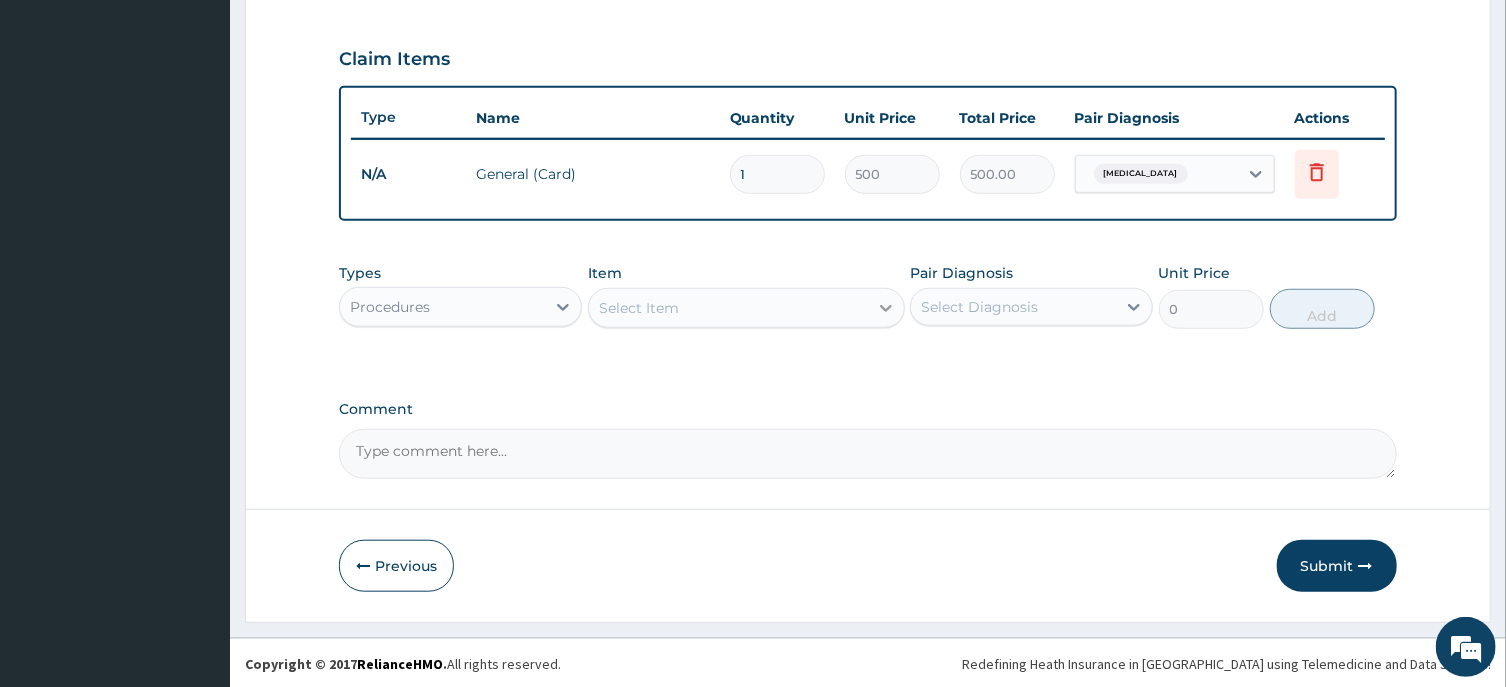 click 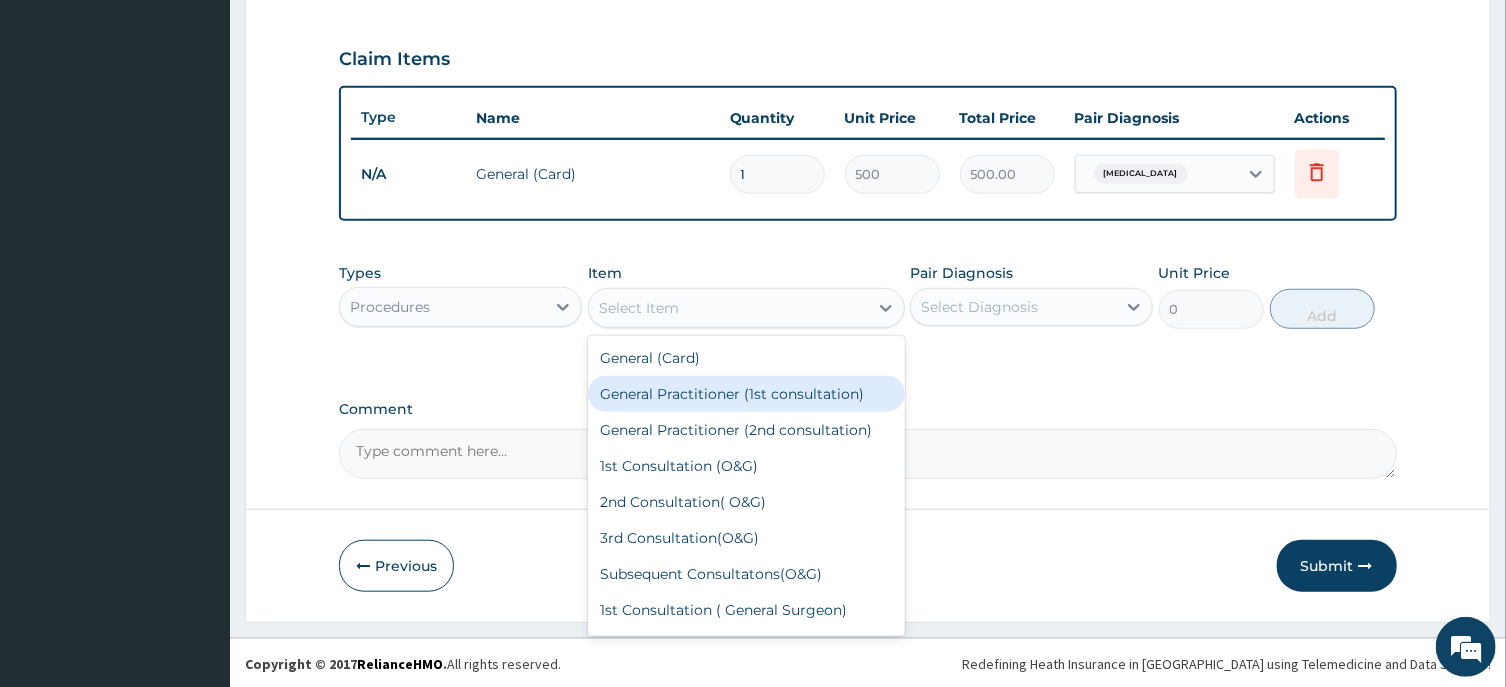 click on "General Practitioner (1st consultation)" at bounding box center [746, 394] 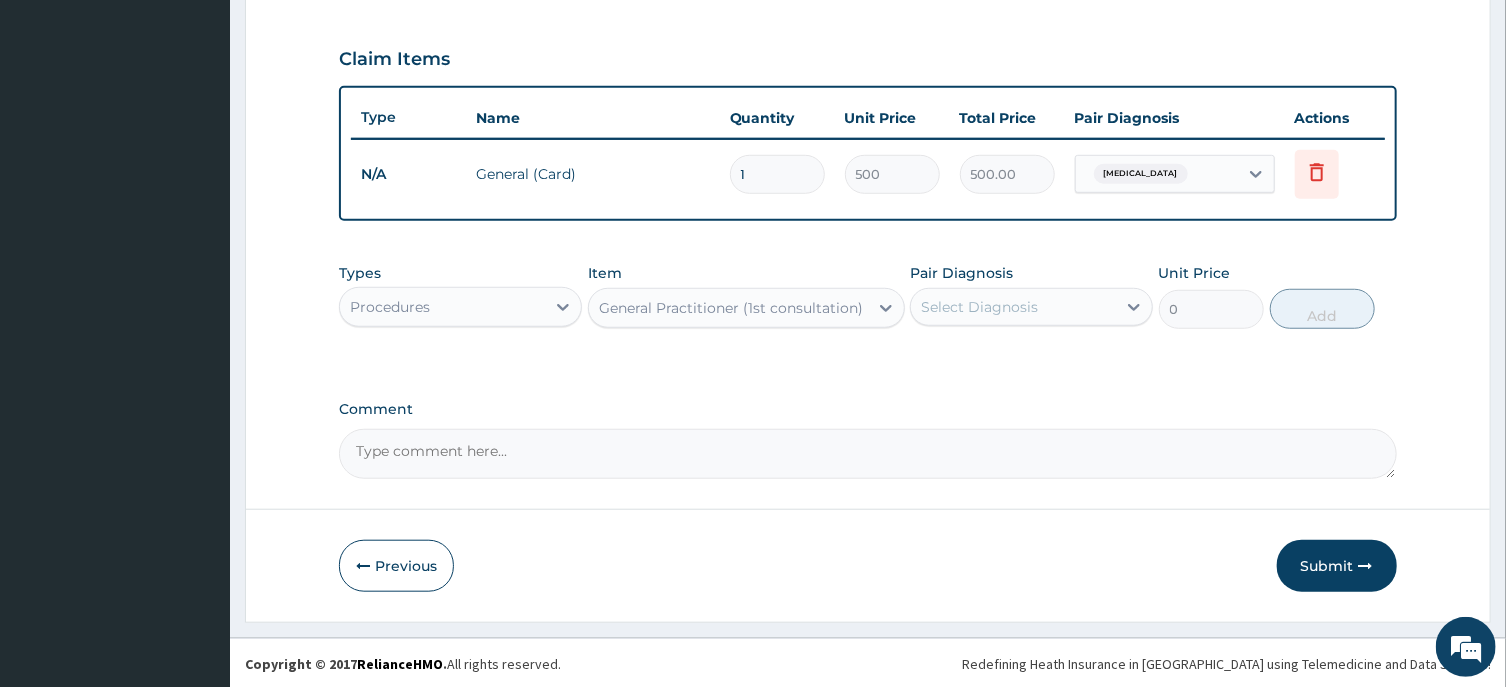 type on "1500" 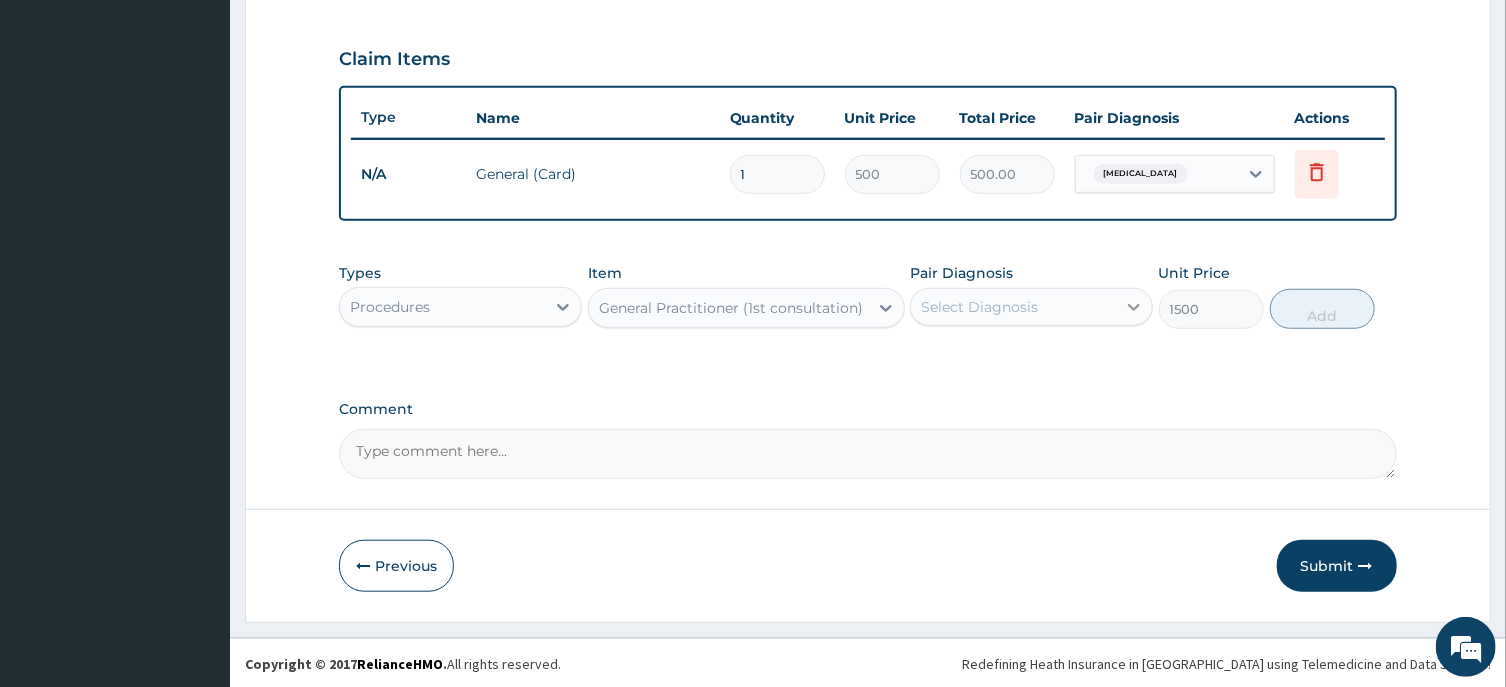 click 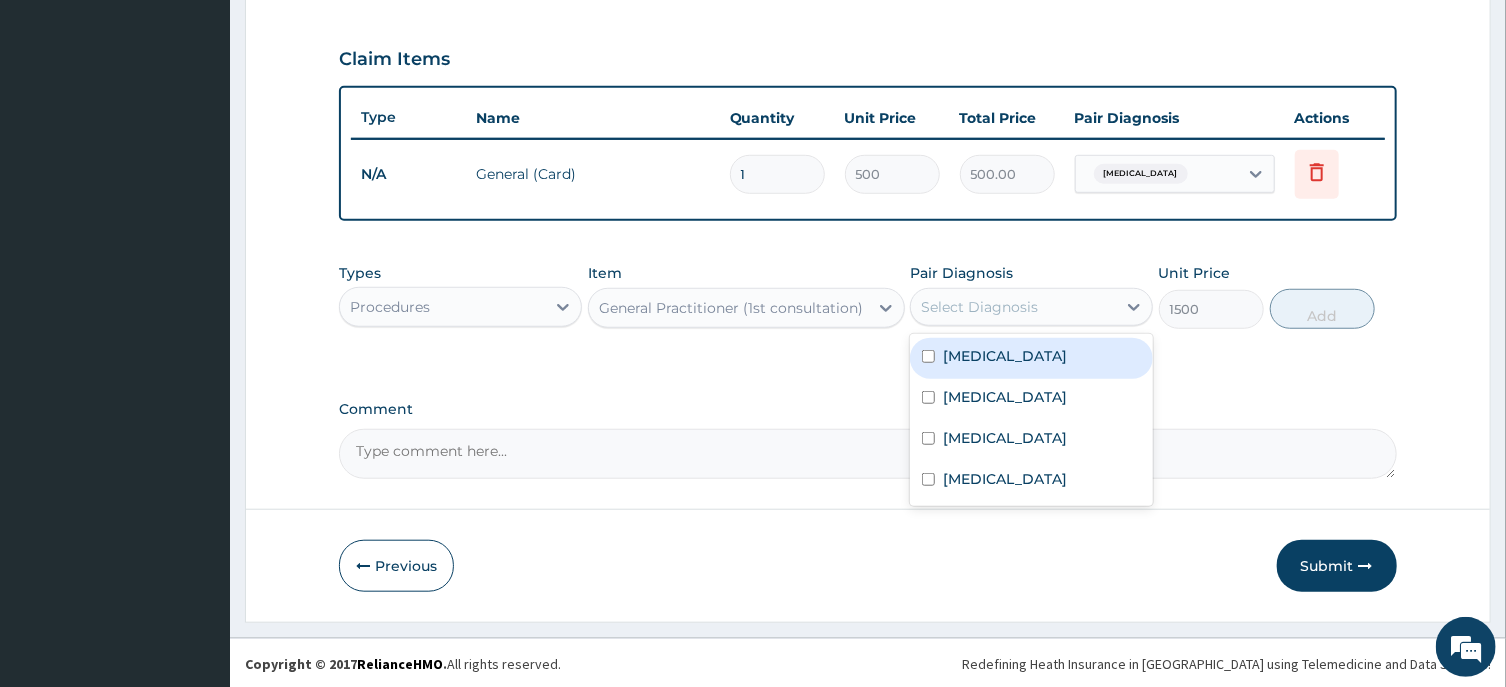 click on "[MEDICAL_DATA]" at bounding box center (1031, 358) 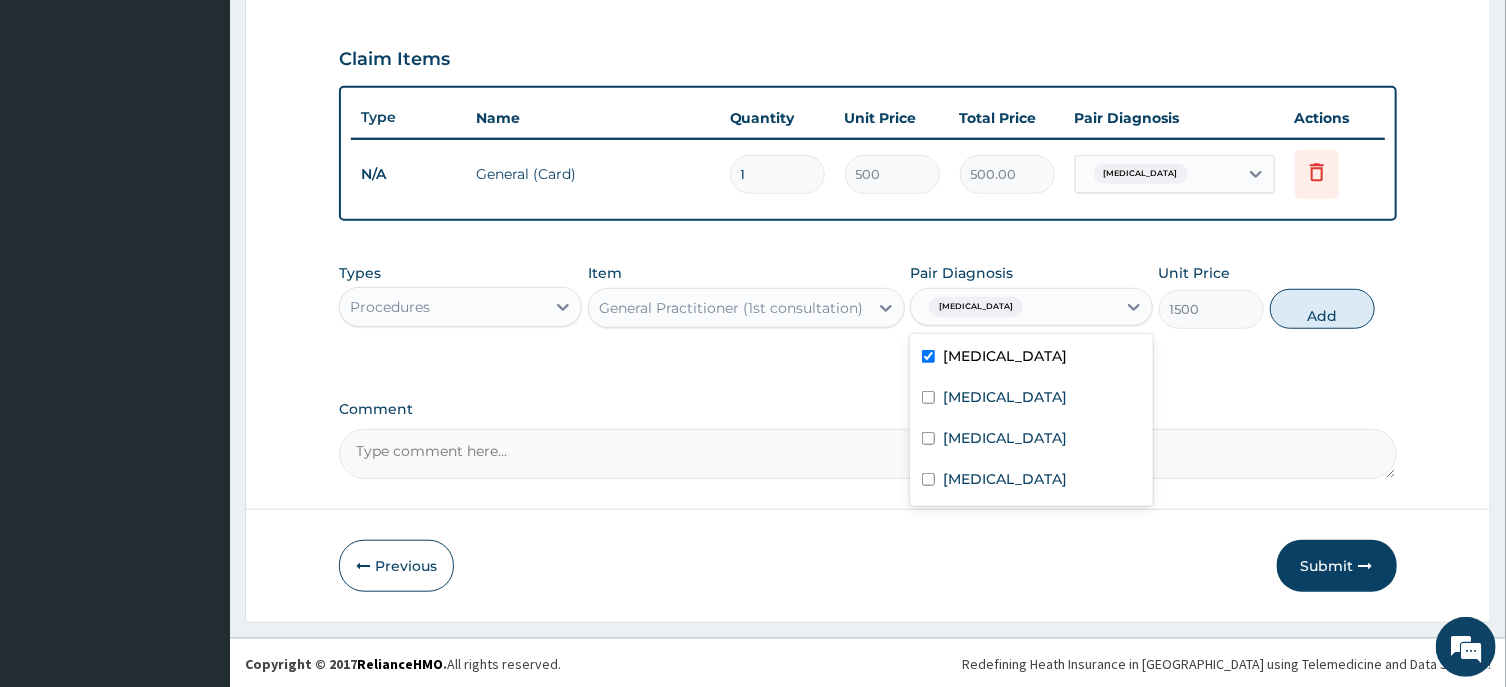 checkbox on "true" 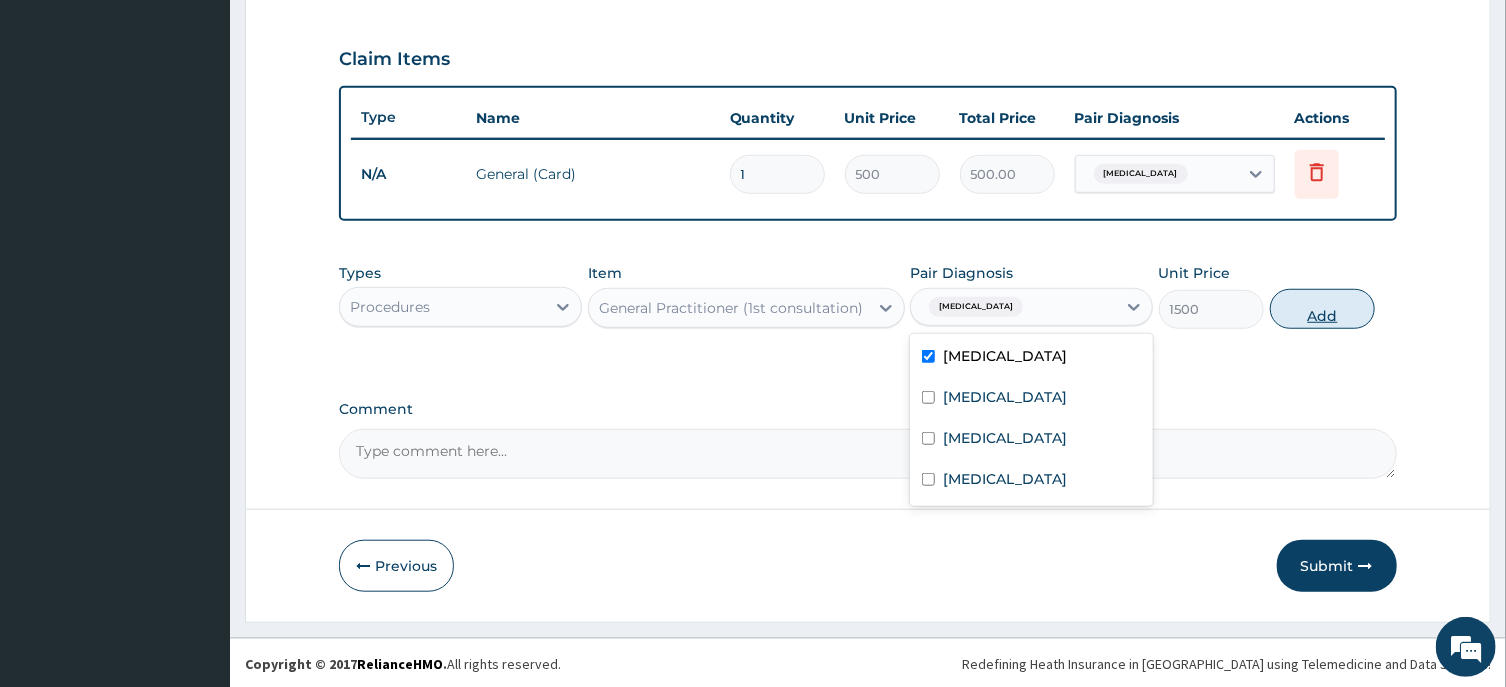 click on "Add" at bounding box center (1323, 309) 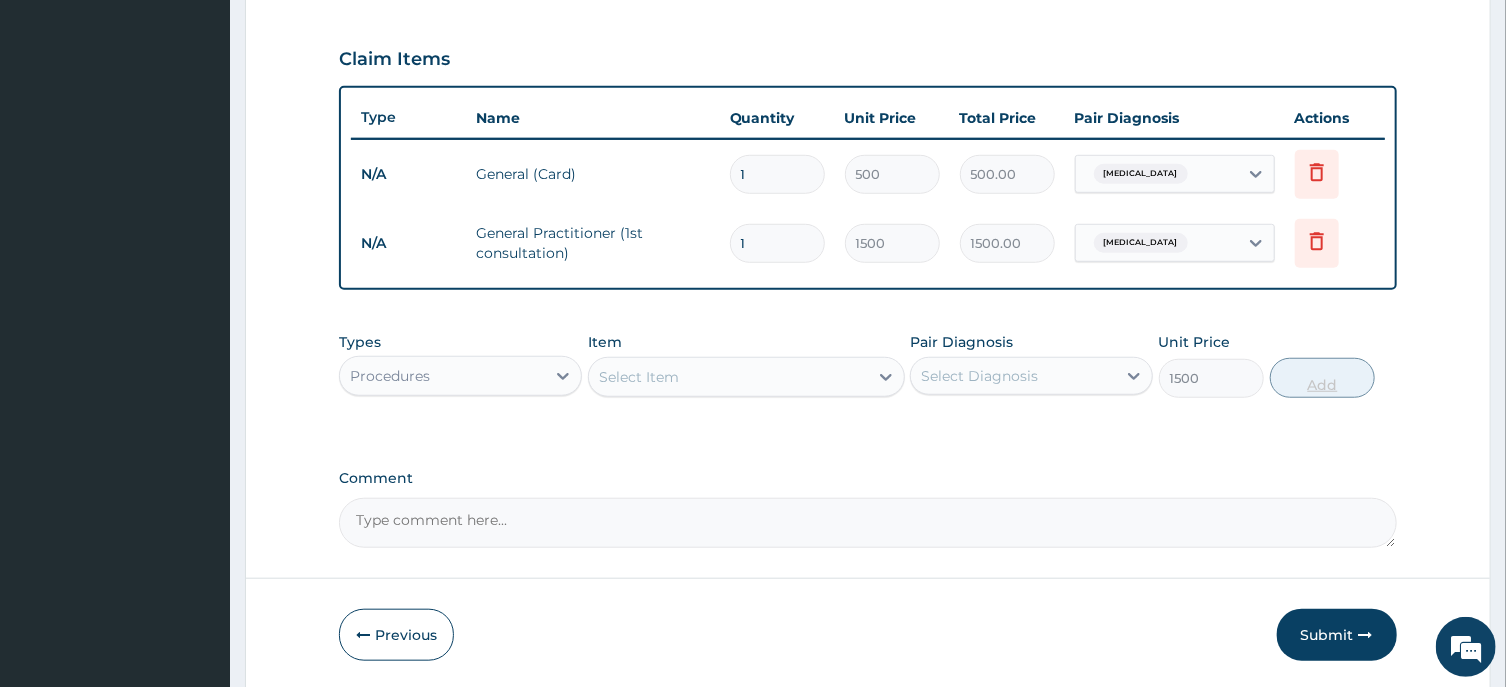type on "0" 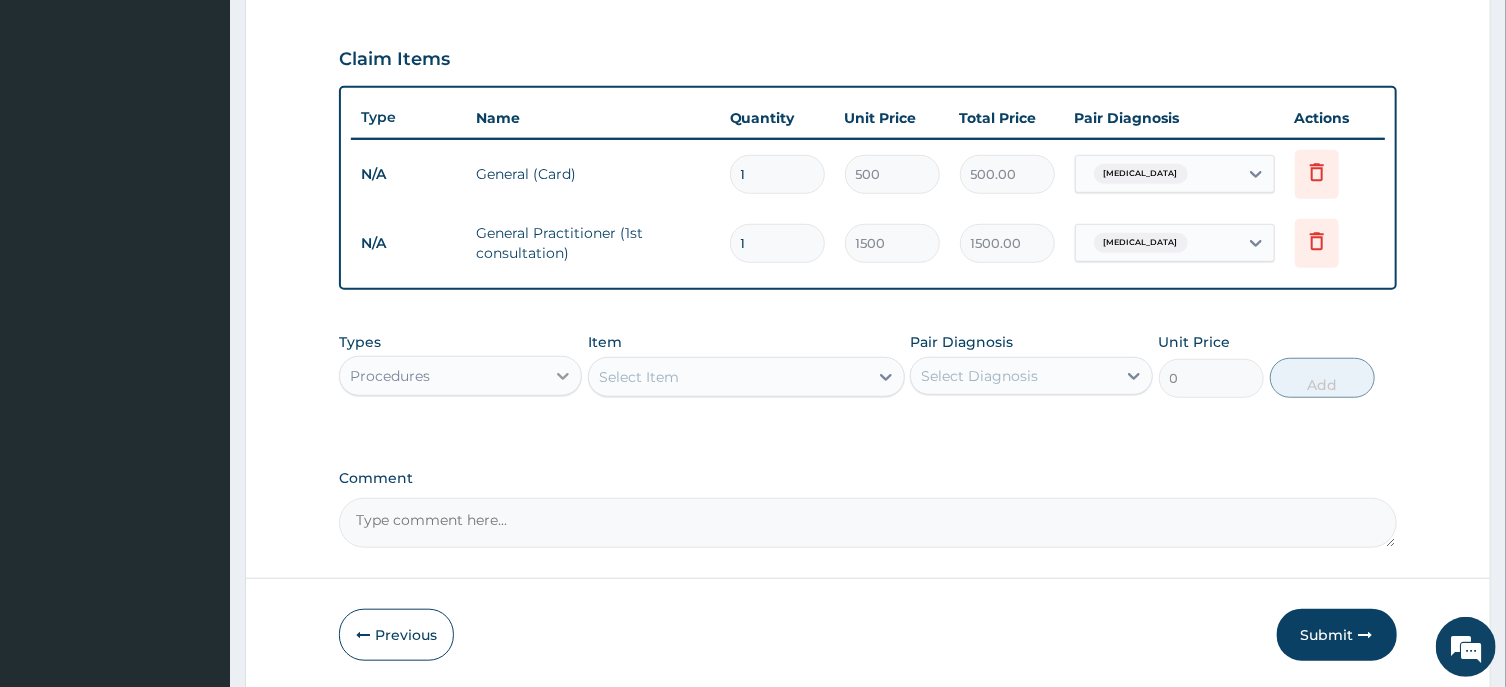 click 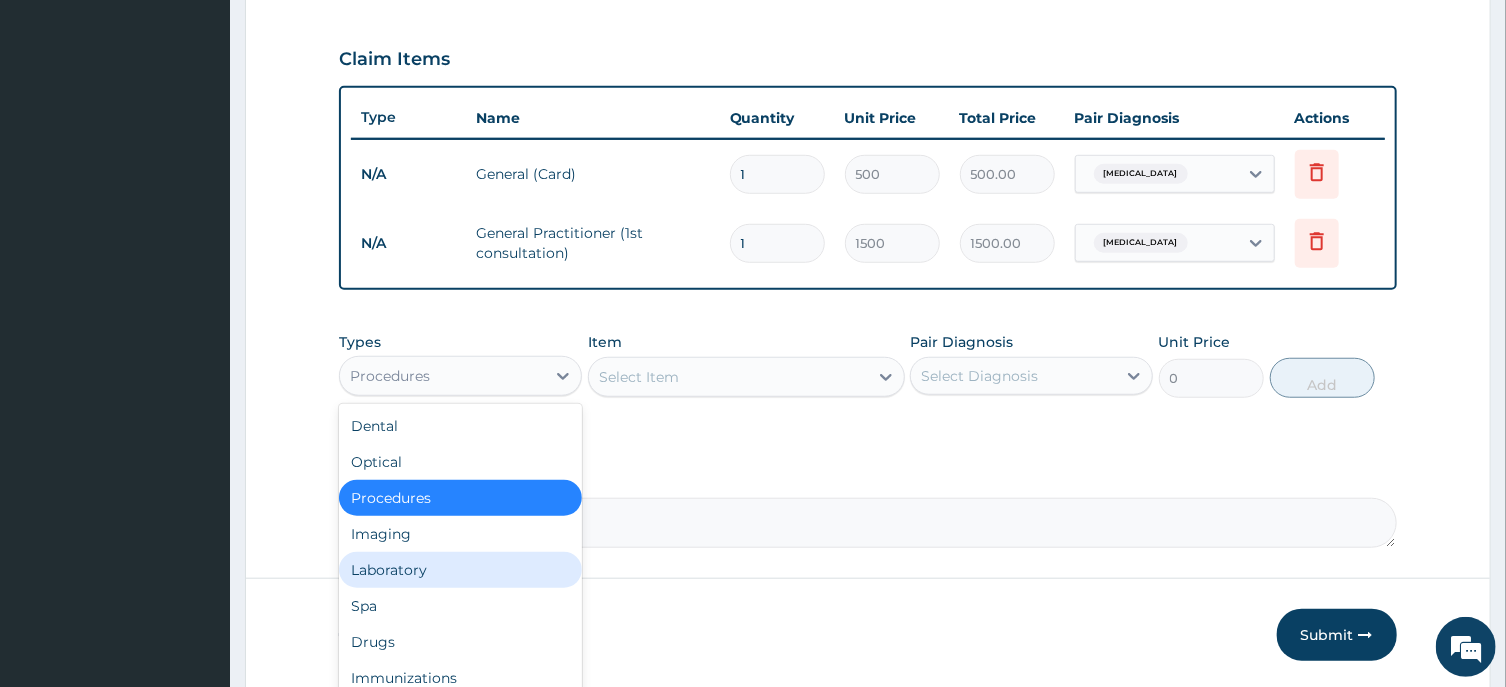 click on "Laboratory" at bounding box center (460, 570) 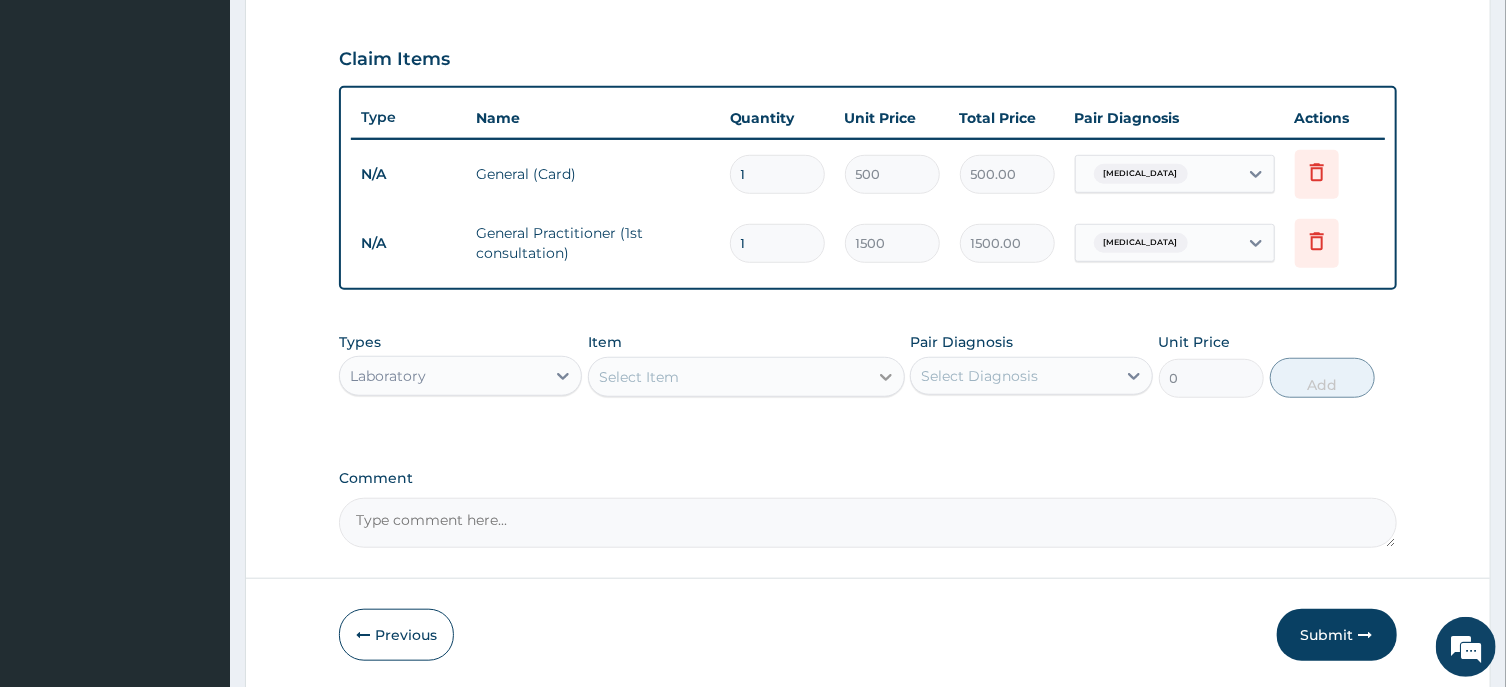 click 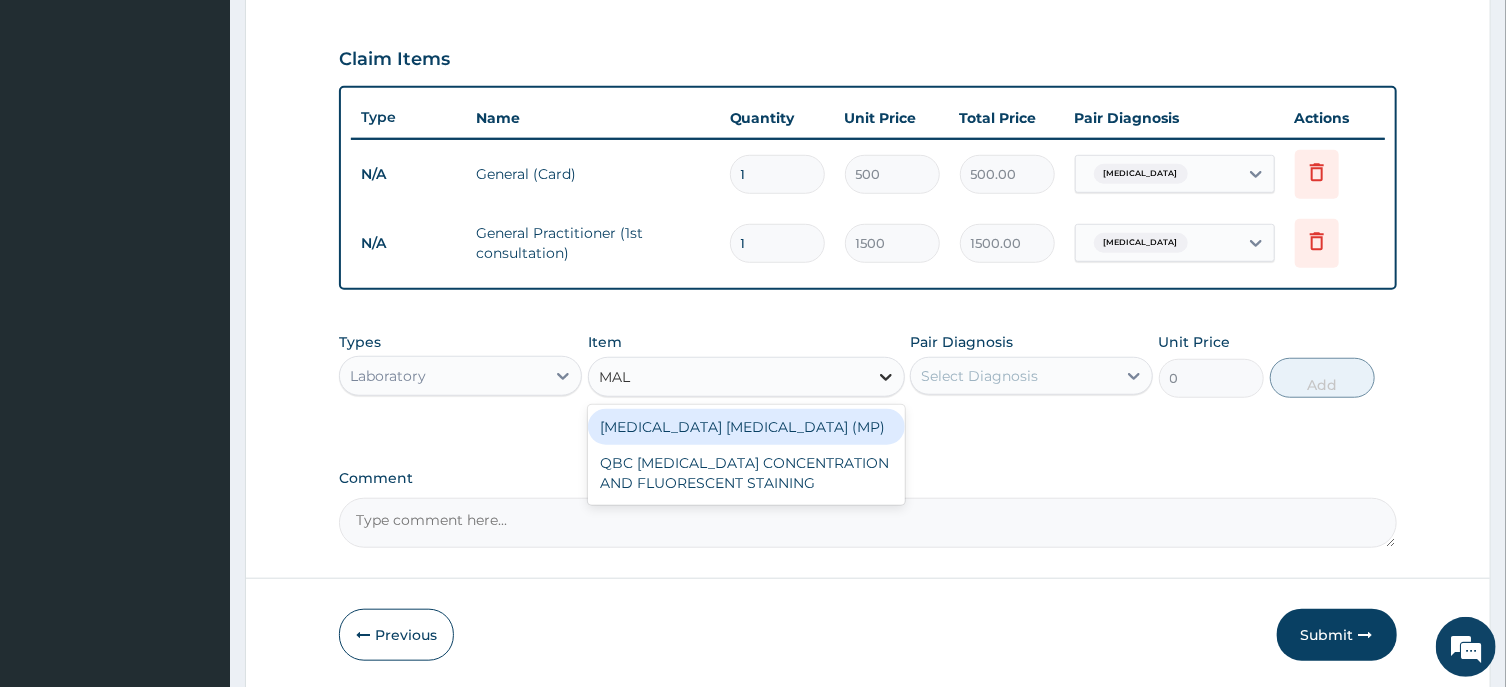type on "MALA" 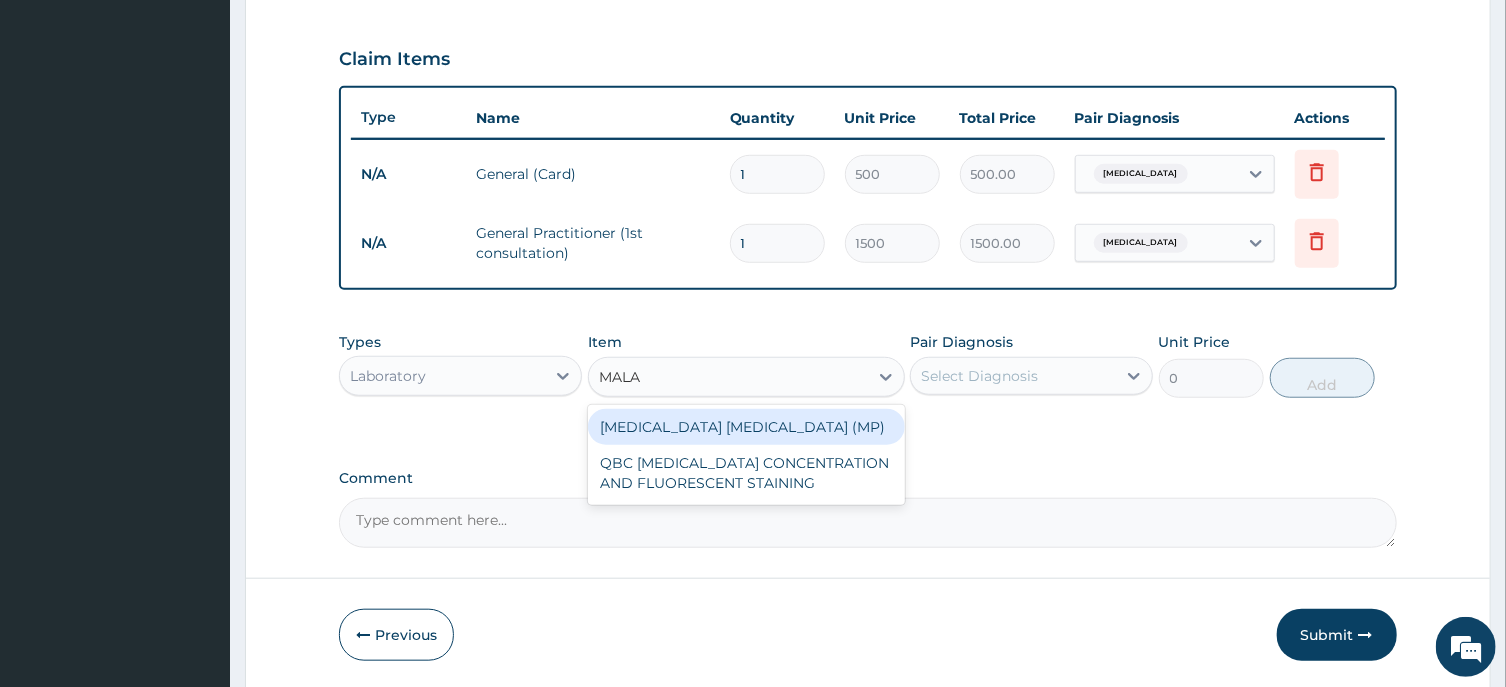click on "[MEDICAL_DATA] [MEDICAL_DATA] (MP)" at bounding box center [746, 427] 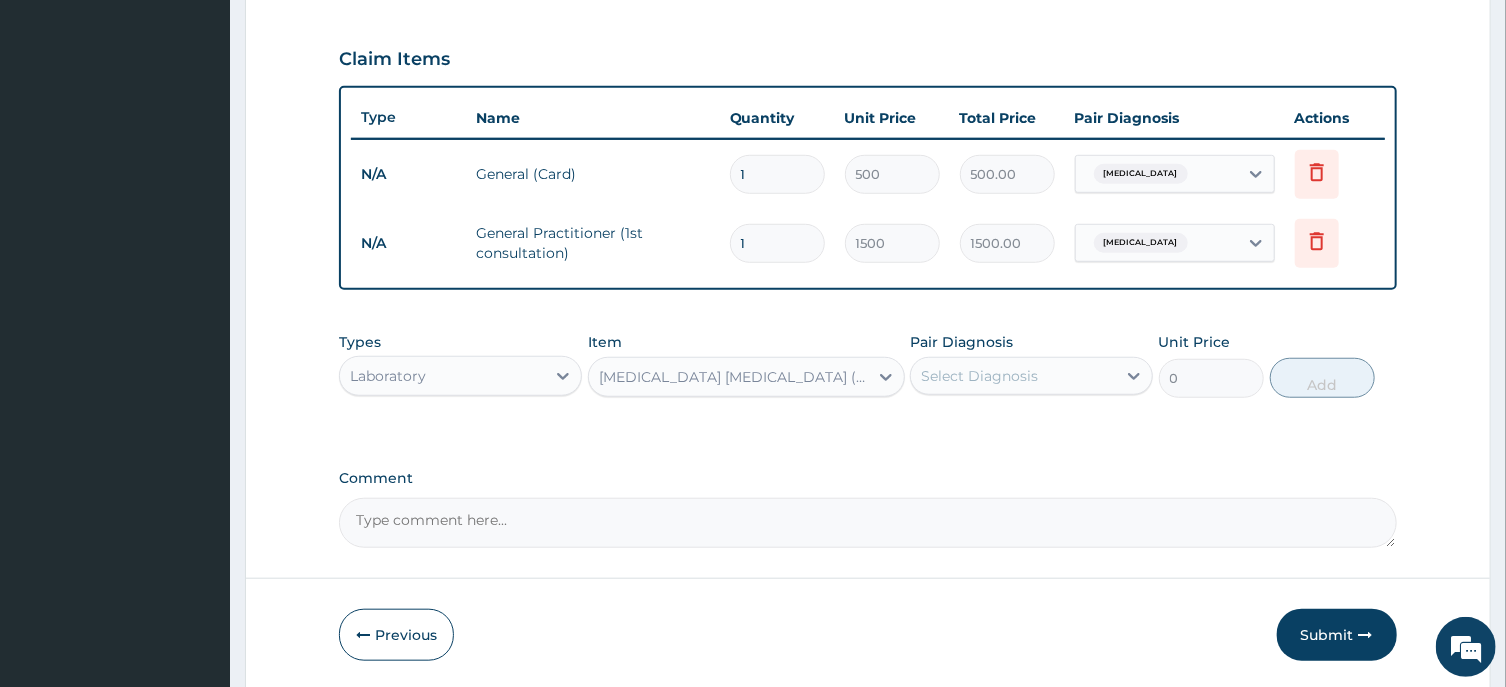 type 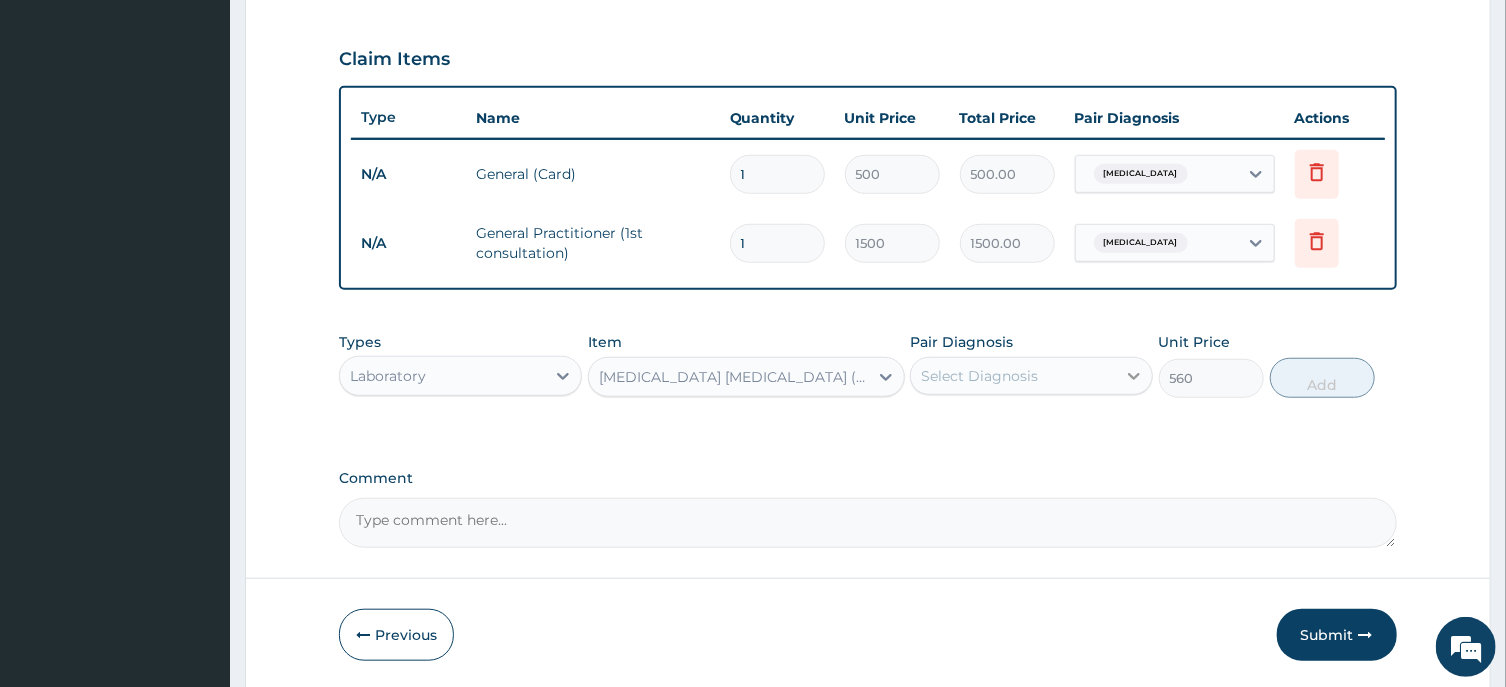 click 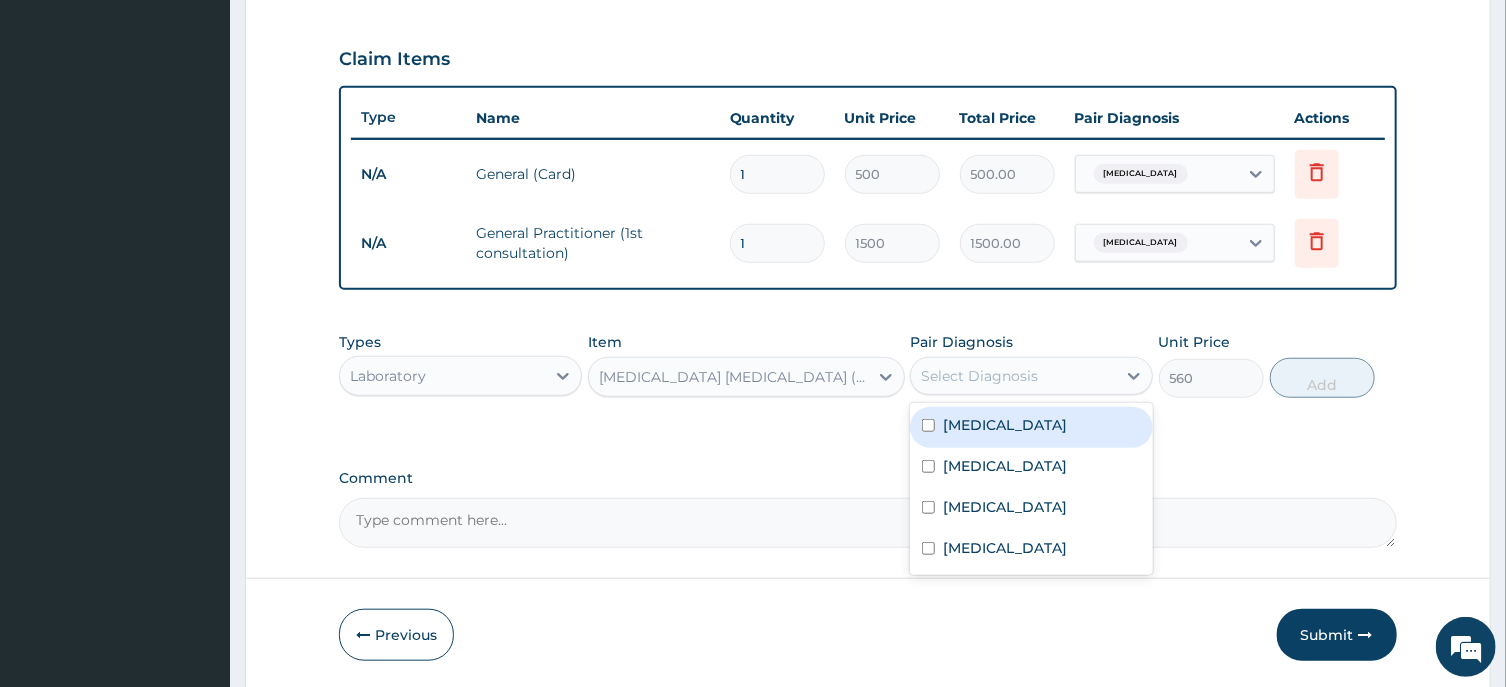 click on "[MEDICAL_DATA]" at bounding box center [1005, 425] 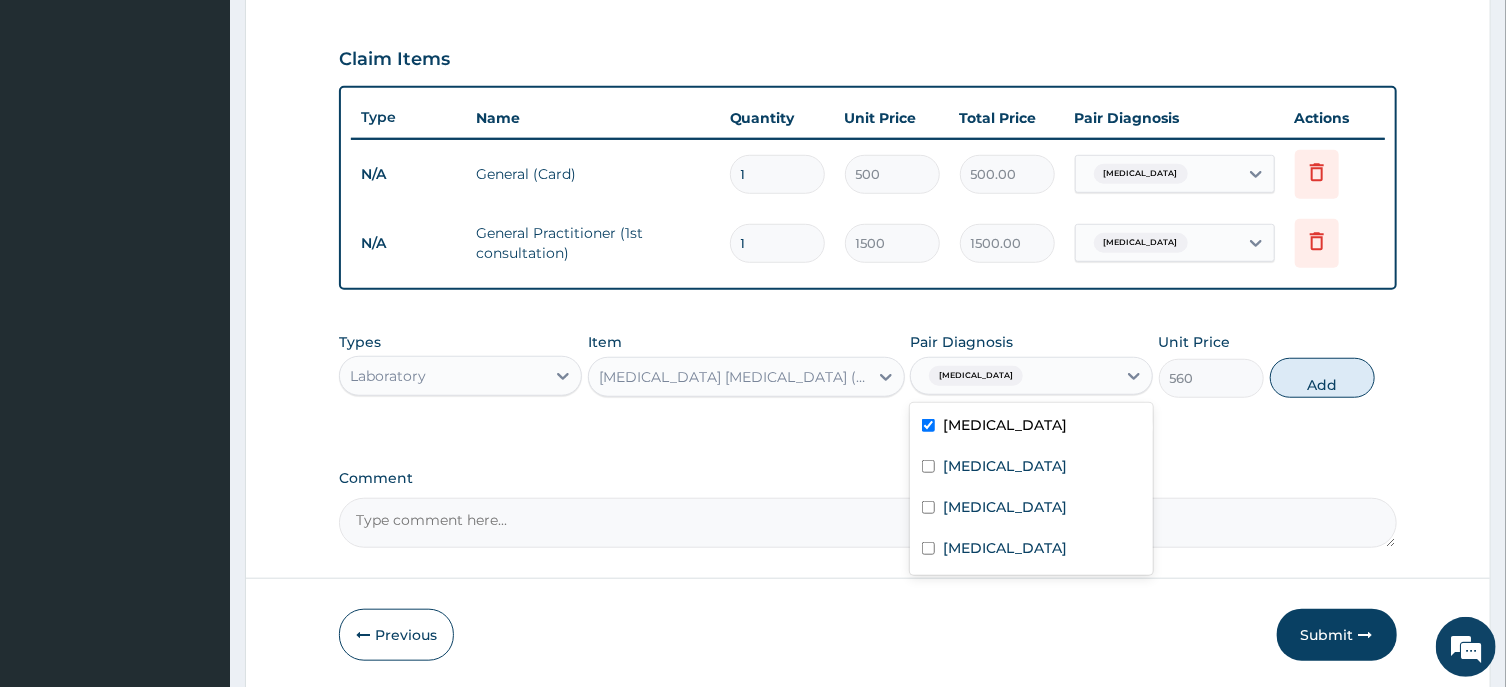 checkbox on "true" 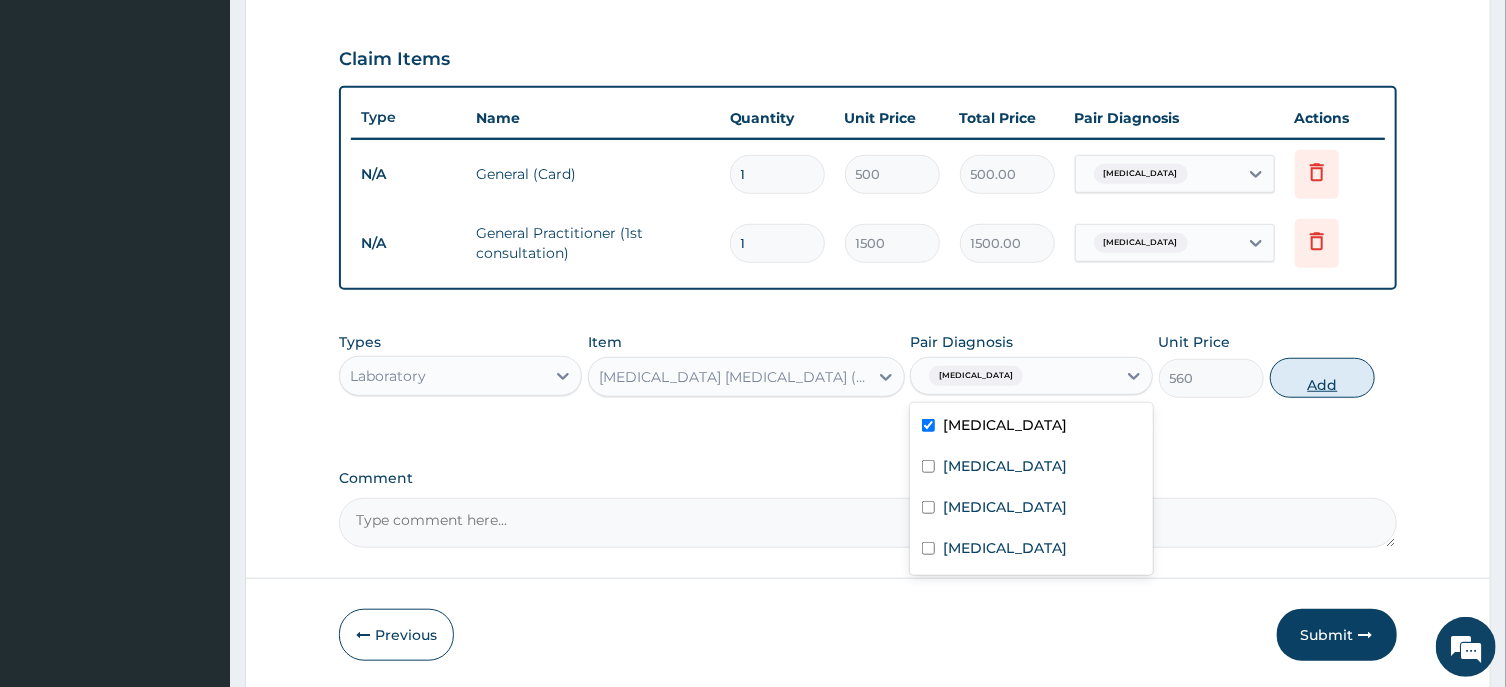 click on "Add" at bounding box center (1323, 378) 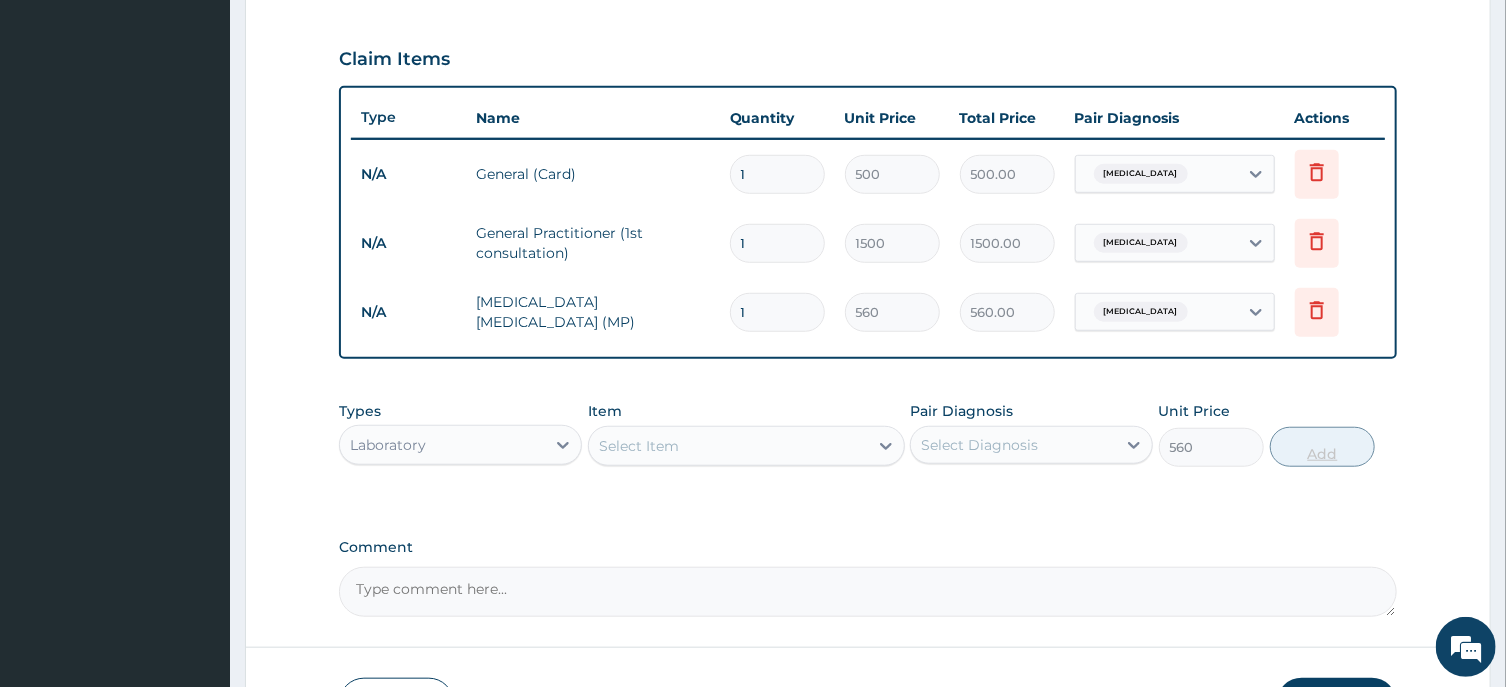 type on "0" 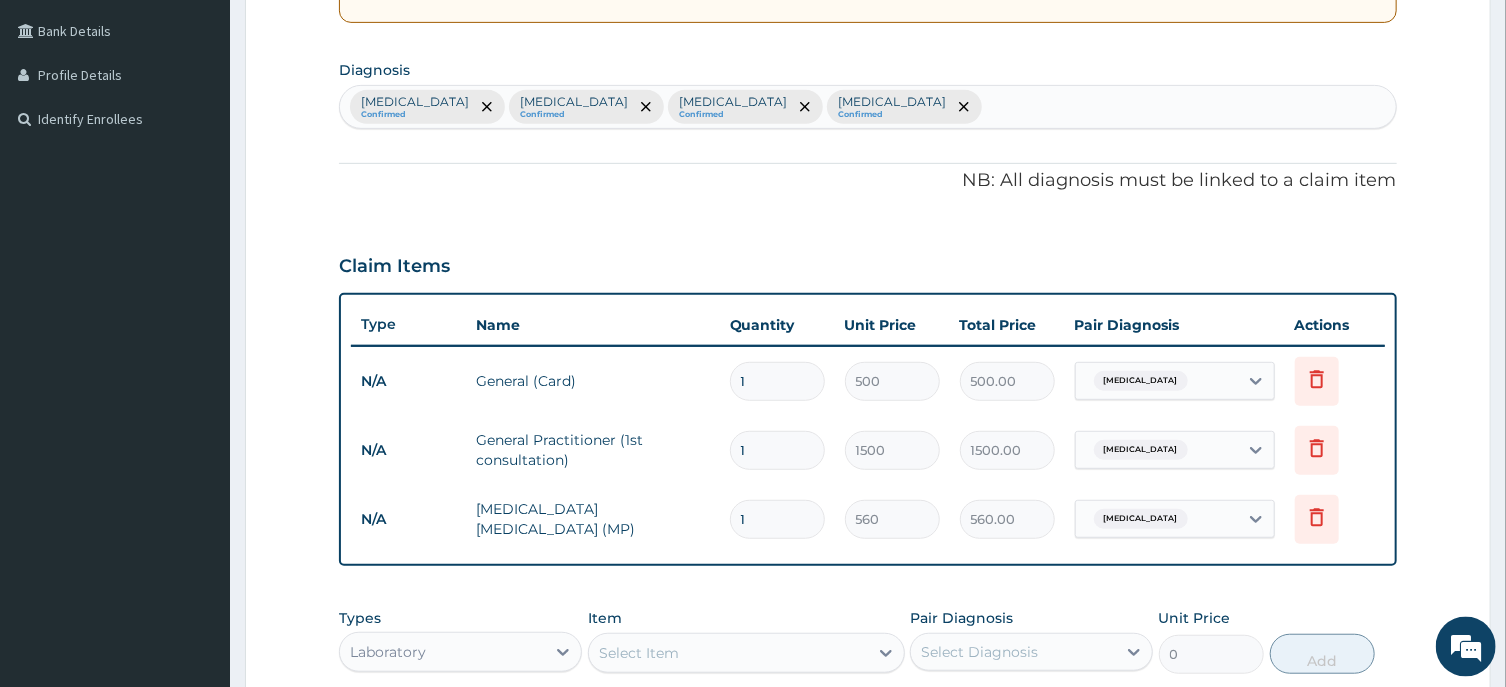 scroll, scrollTop: 444, scrollLeft: 0, axis: vertical 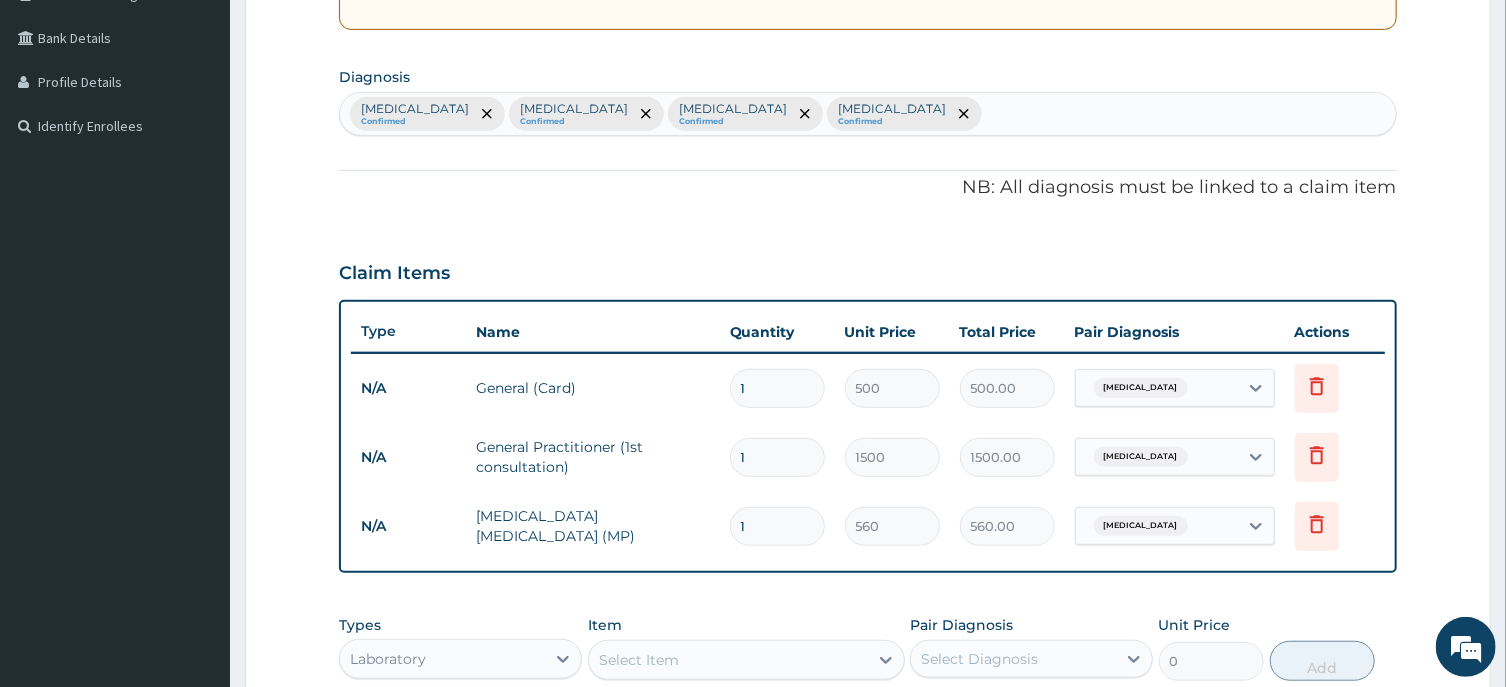 click on "Malaria Confirmed Bronchopneumonia Confirmed Tinea corporis Confirmed Conjunctivitis Confirmed" at bounding box center (867, 114) 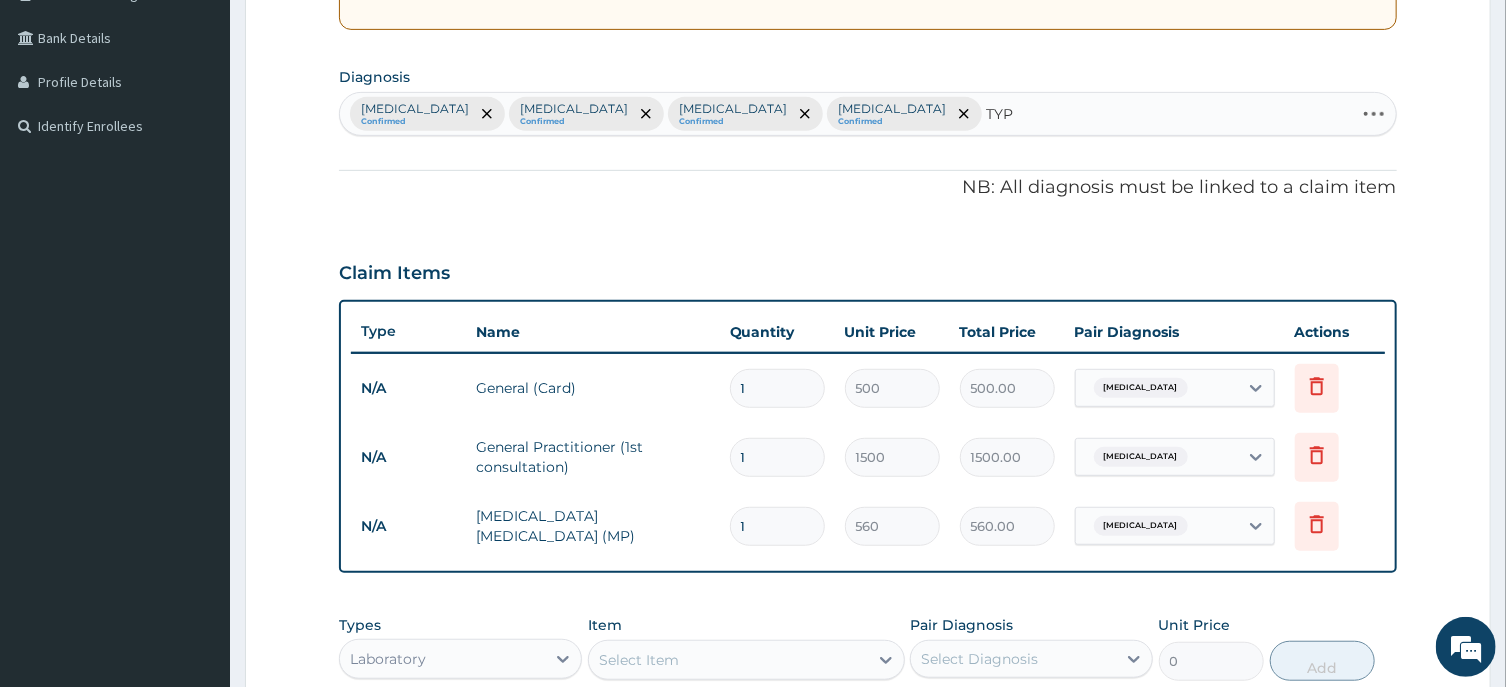 type on "TYPH" 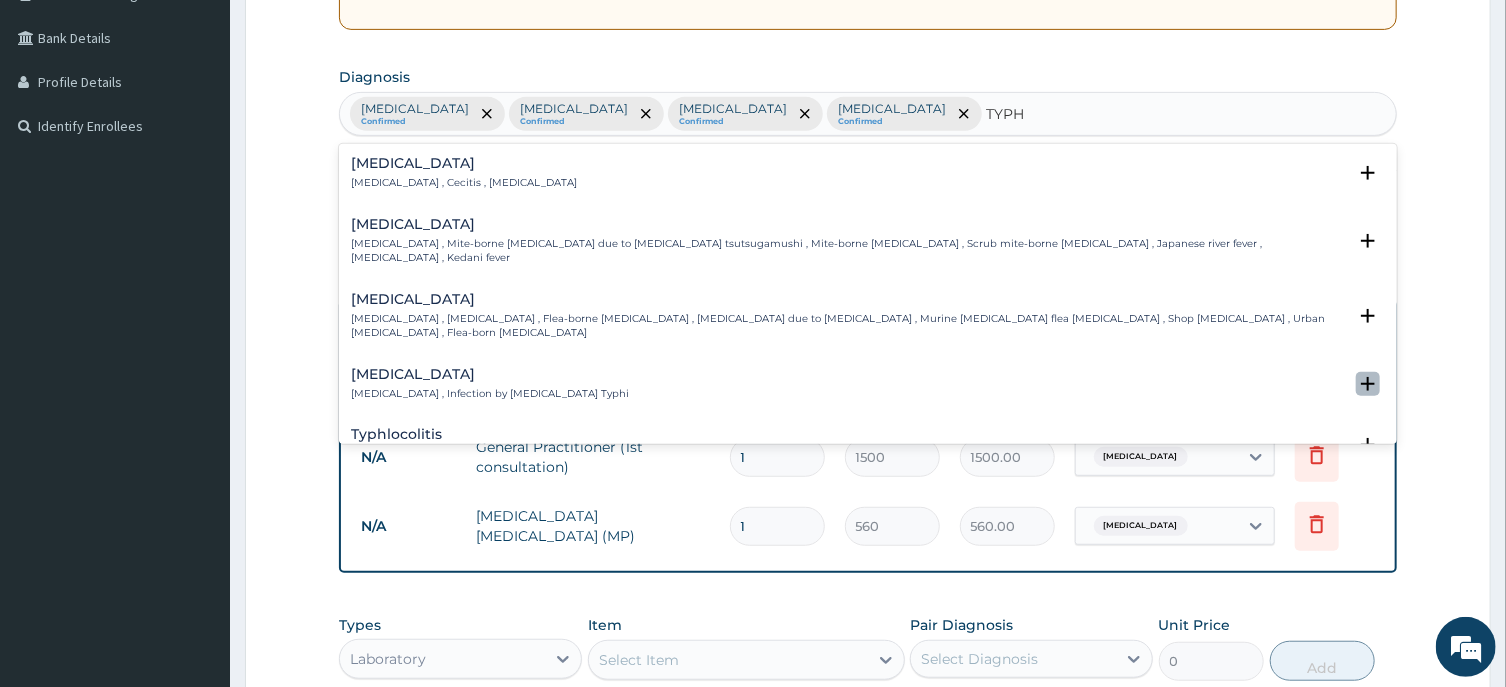 click at bounding box center [1368, 384] 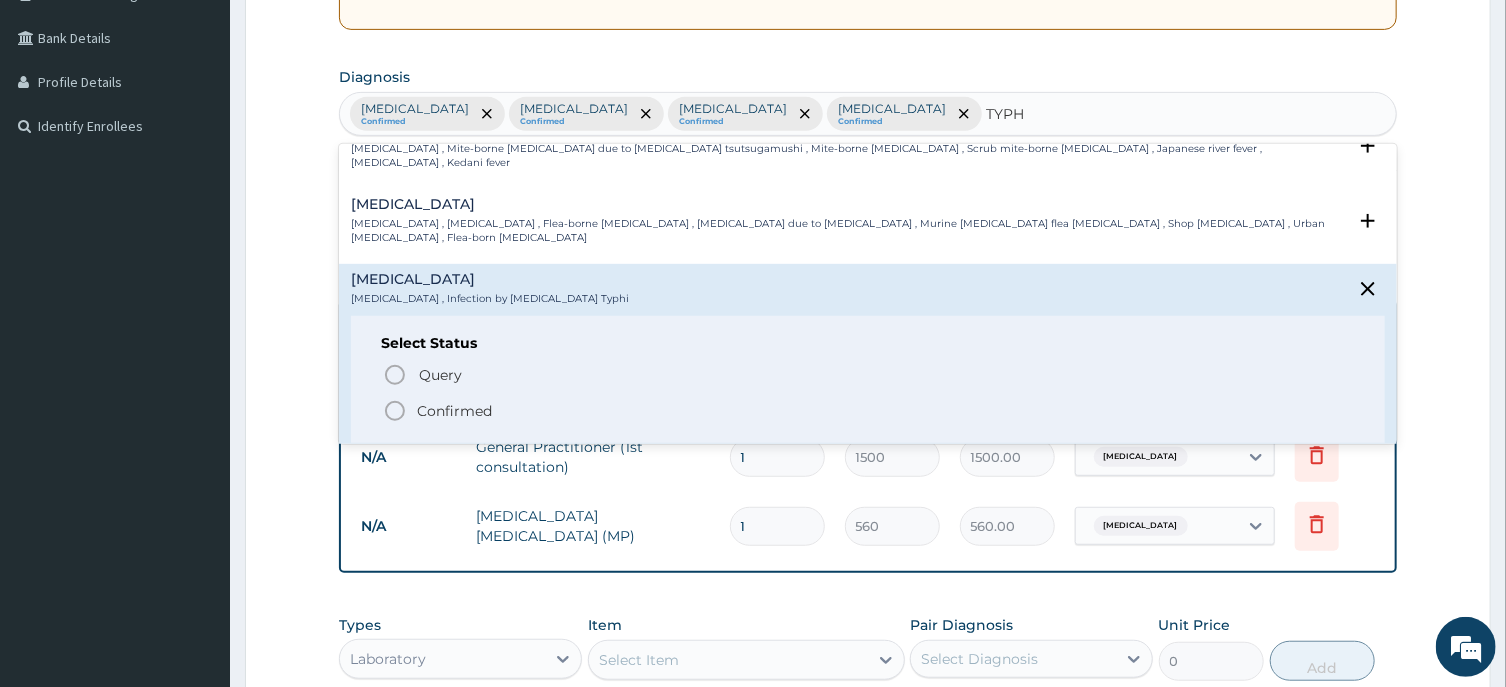 scroll, scrollTop: 151, scrollLeft: 0, axis: vertical 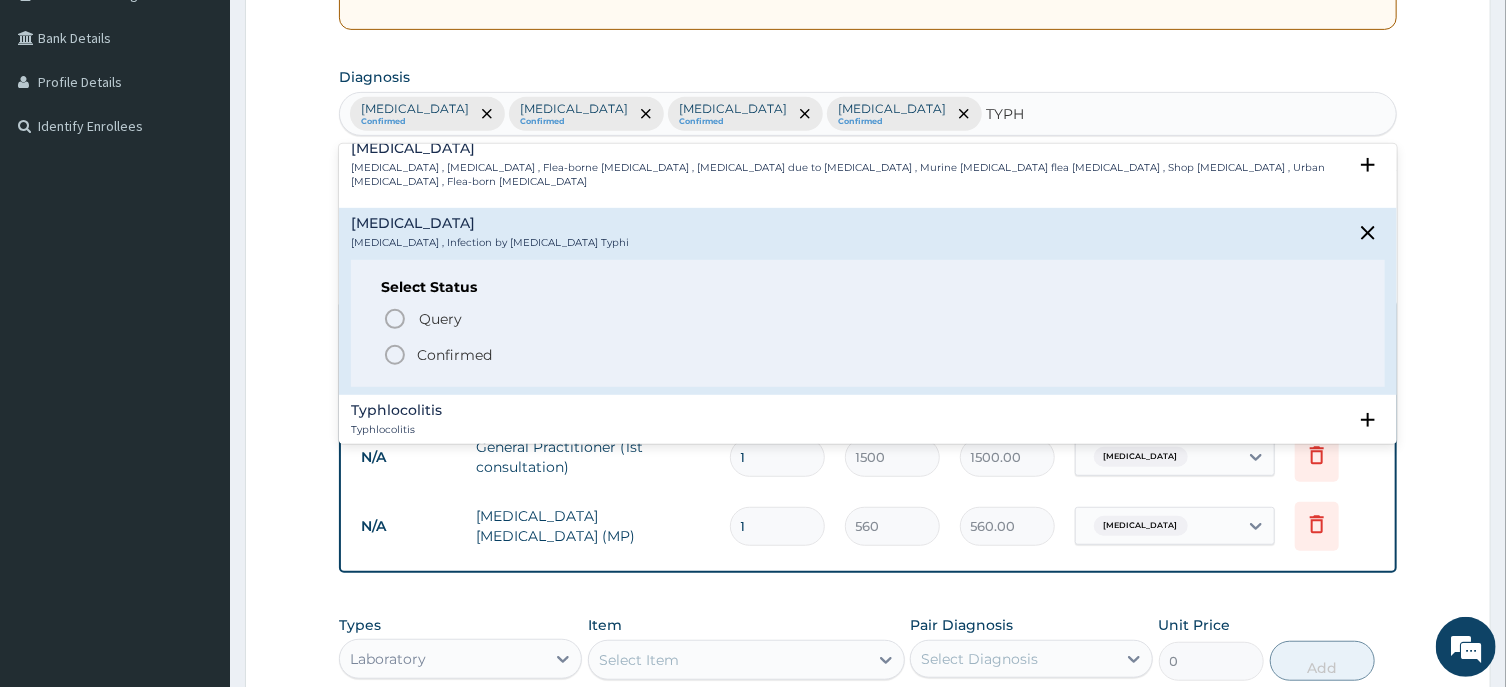 click 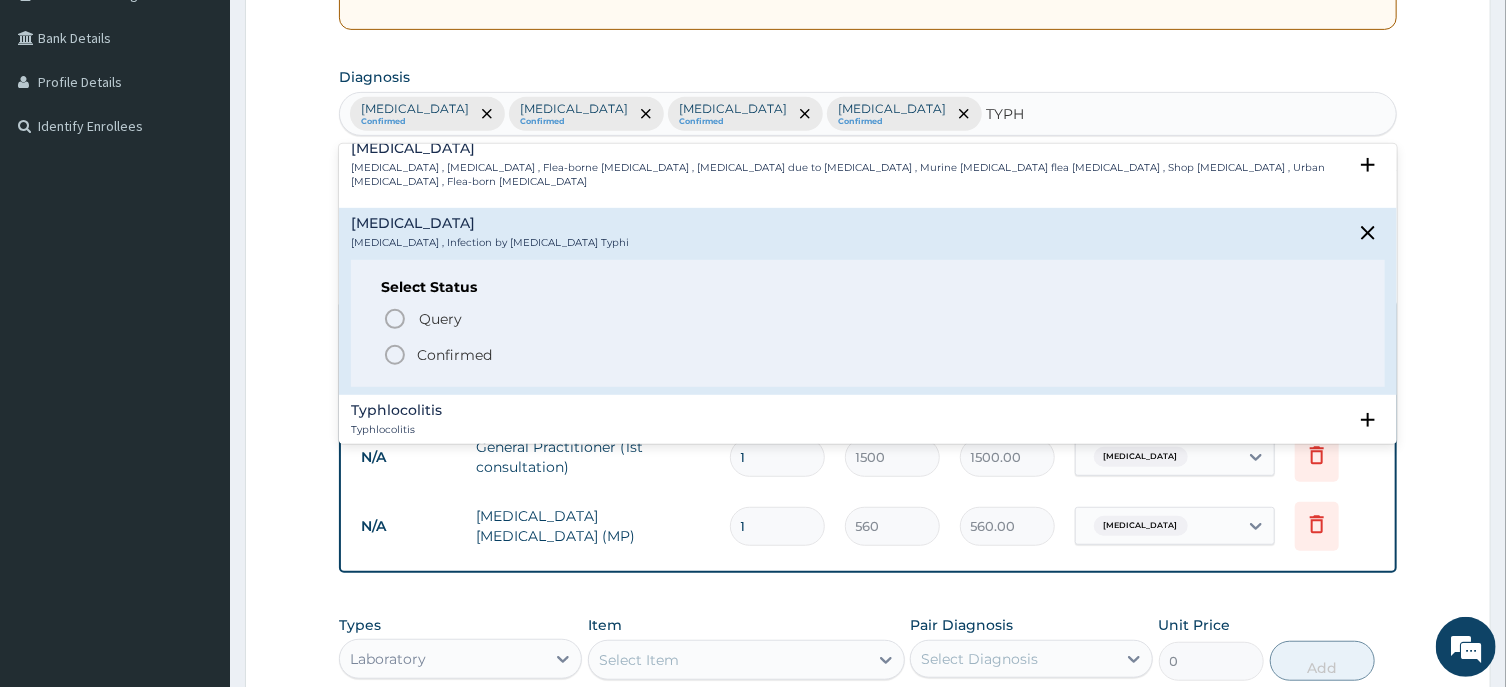 type 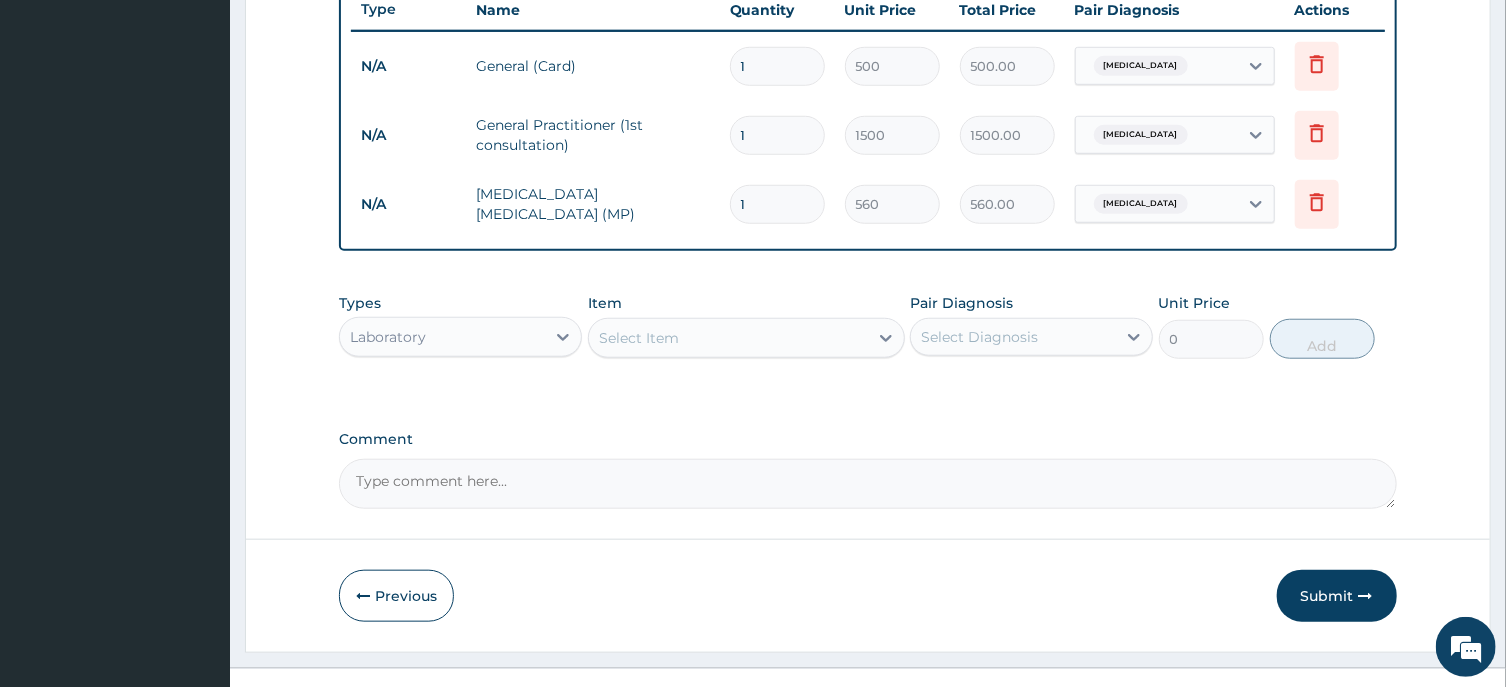 scroll, scrollTop: 796, scrollLeft: 0, axis: vertical 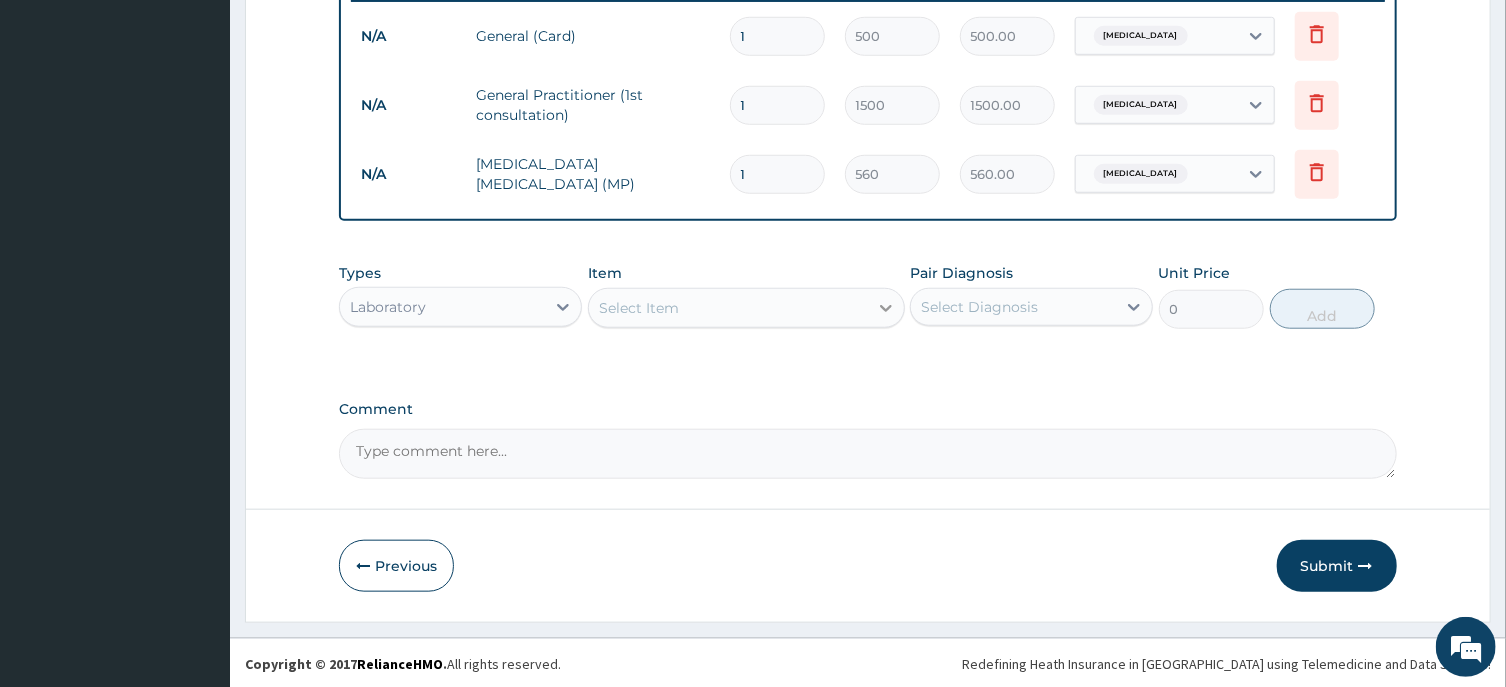 click 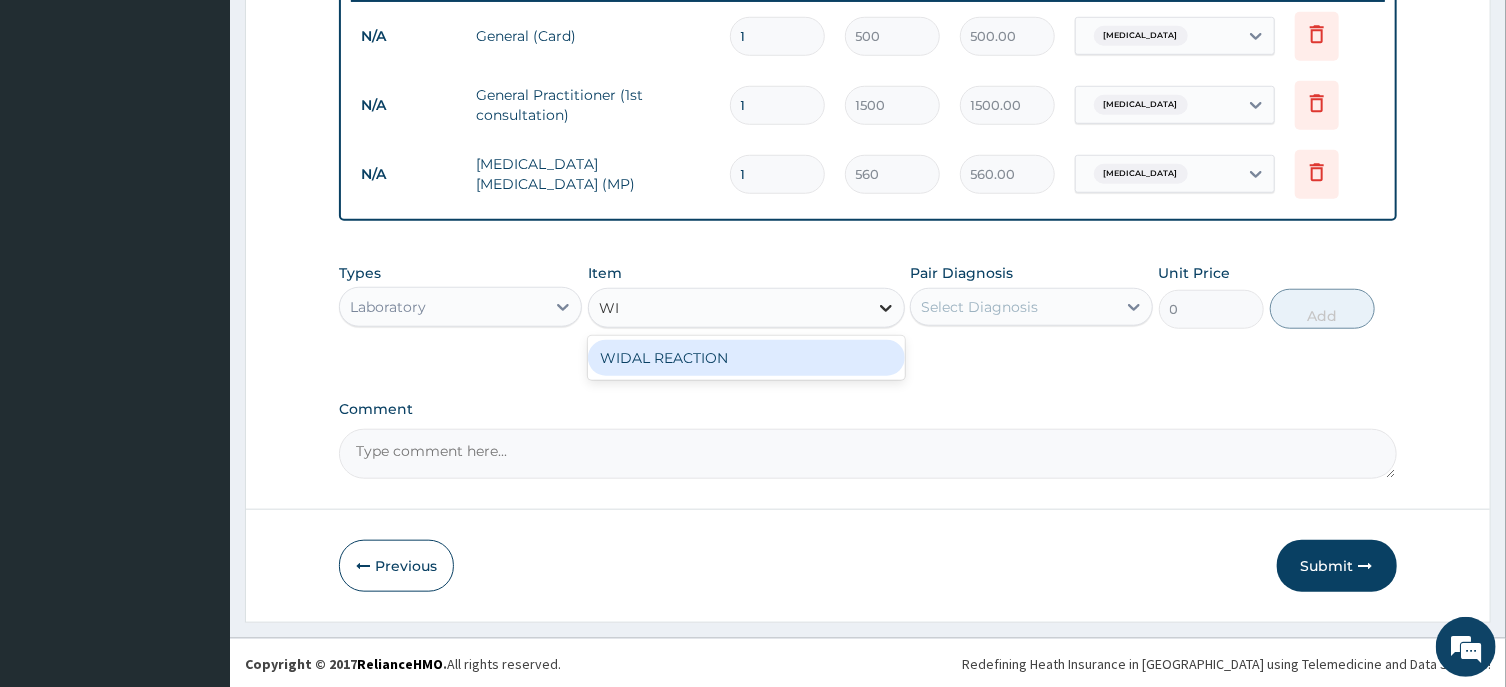 type on "WID" 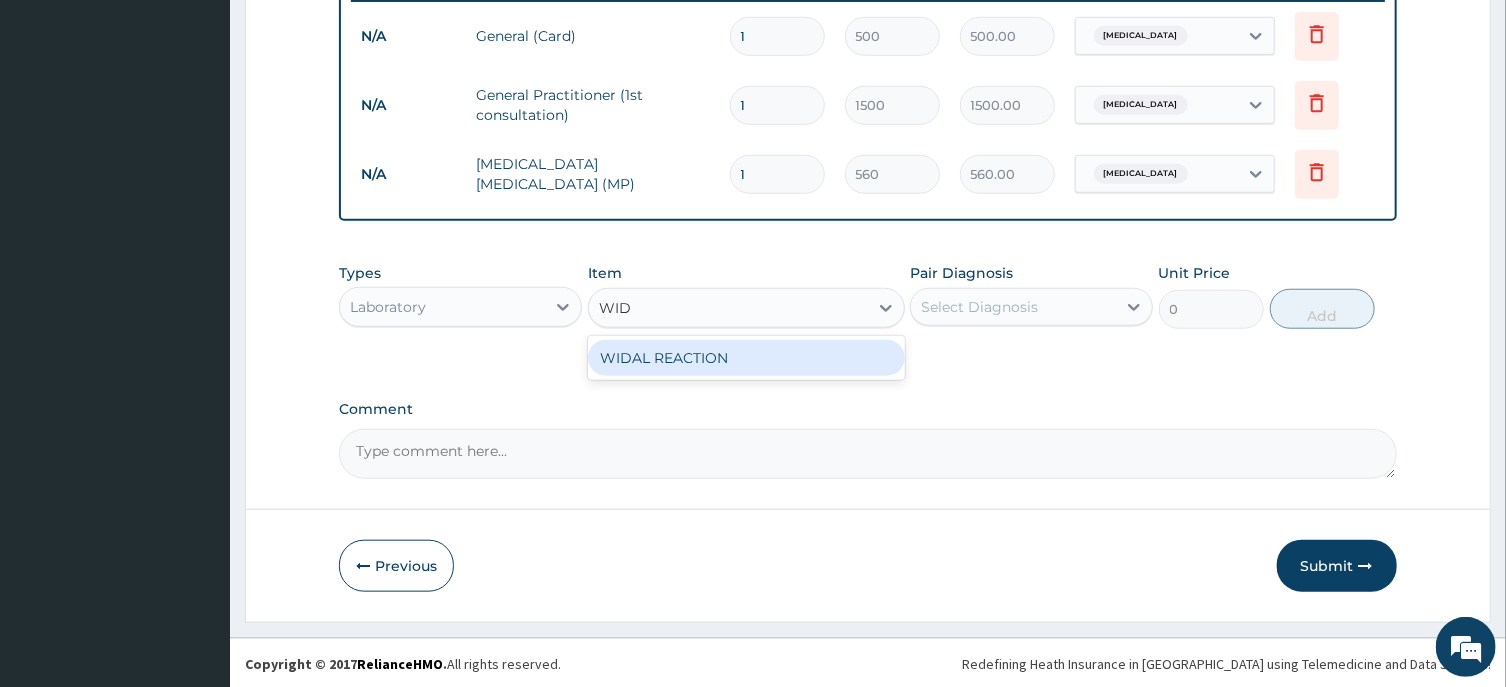 click on "WIDAL REACTION" at bounding box center (746, 358) 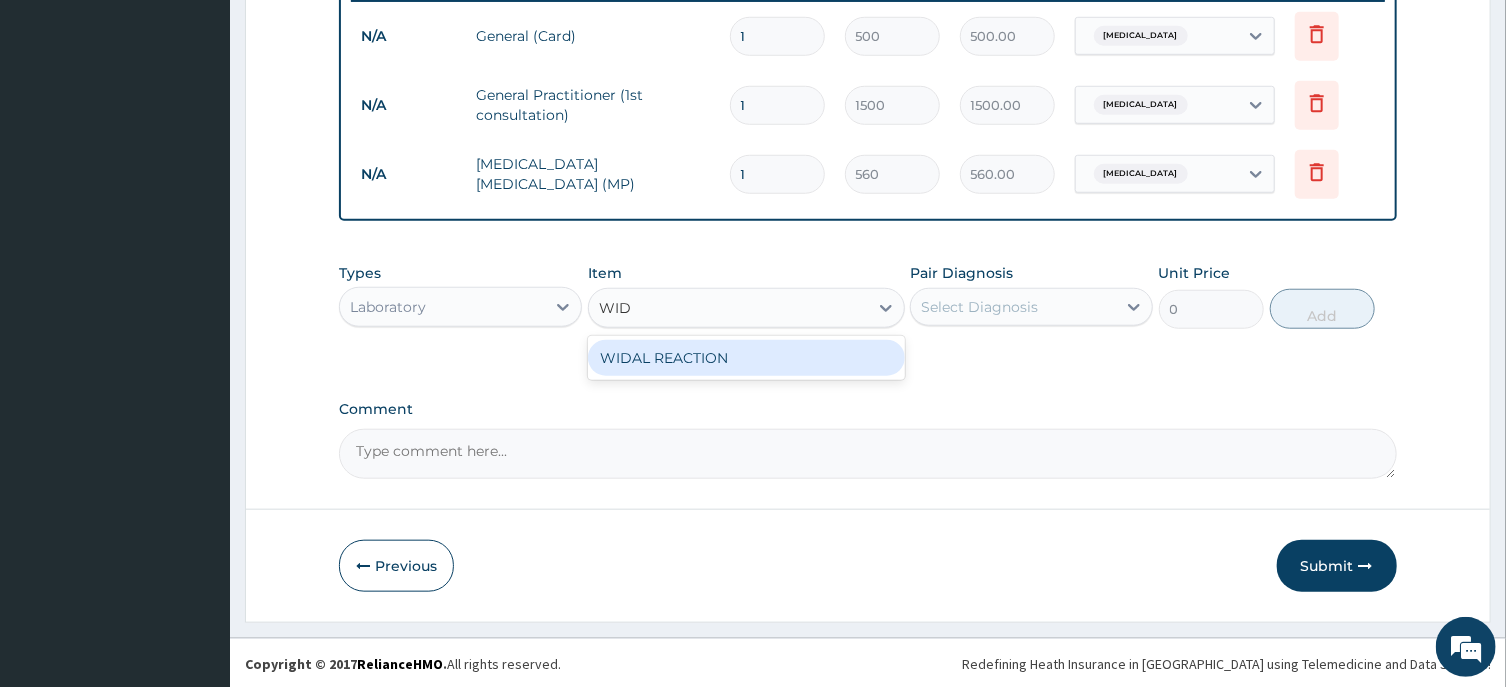 type 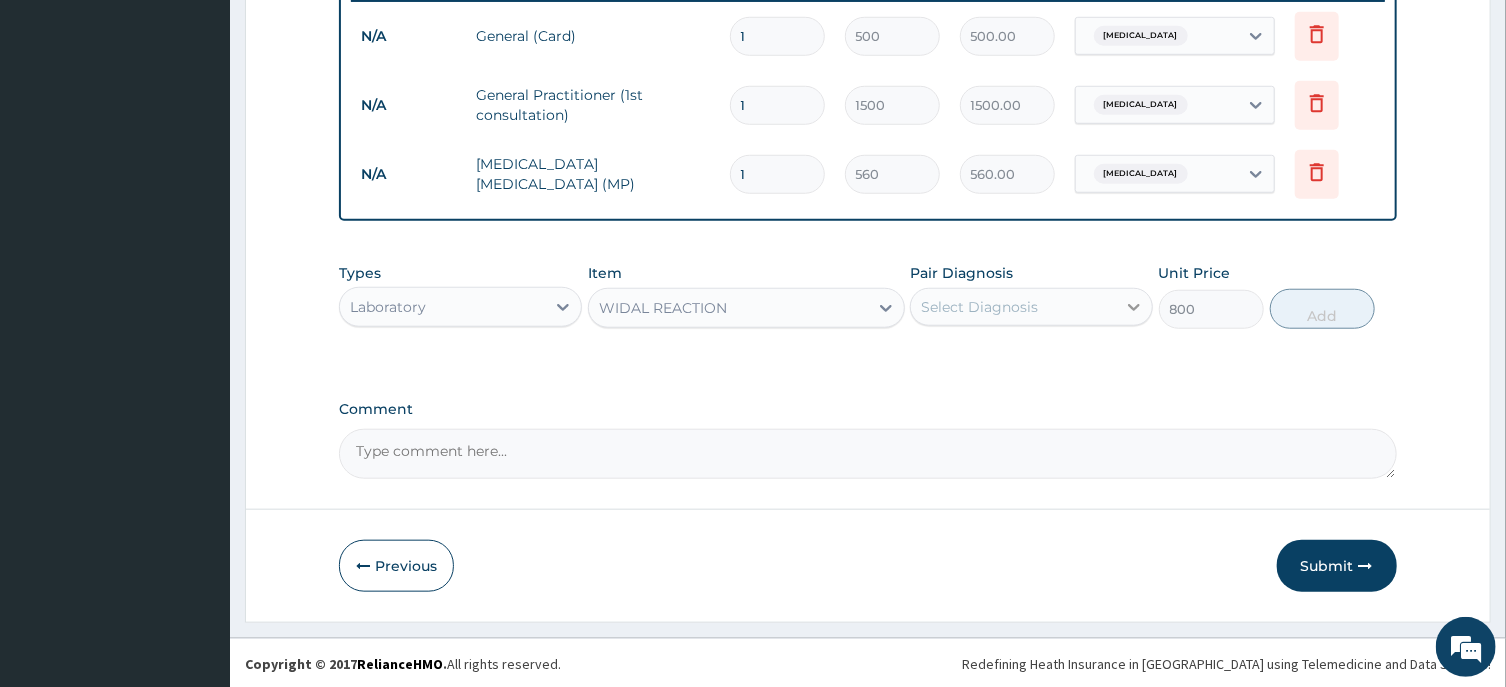 click 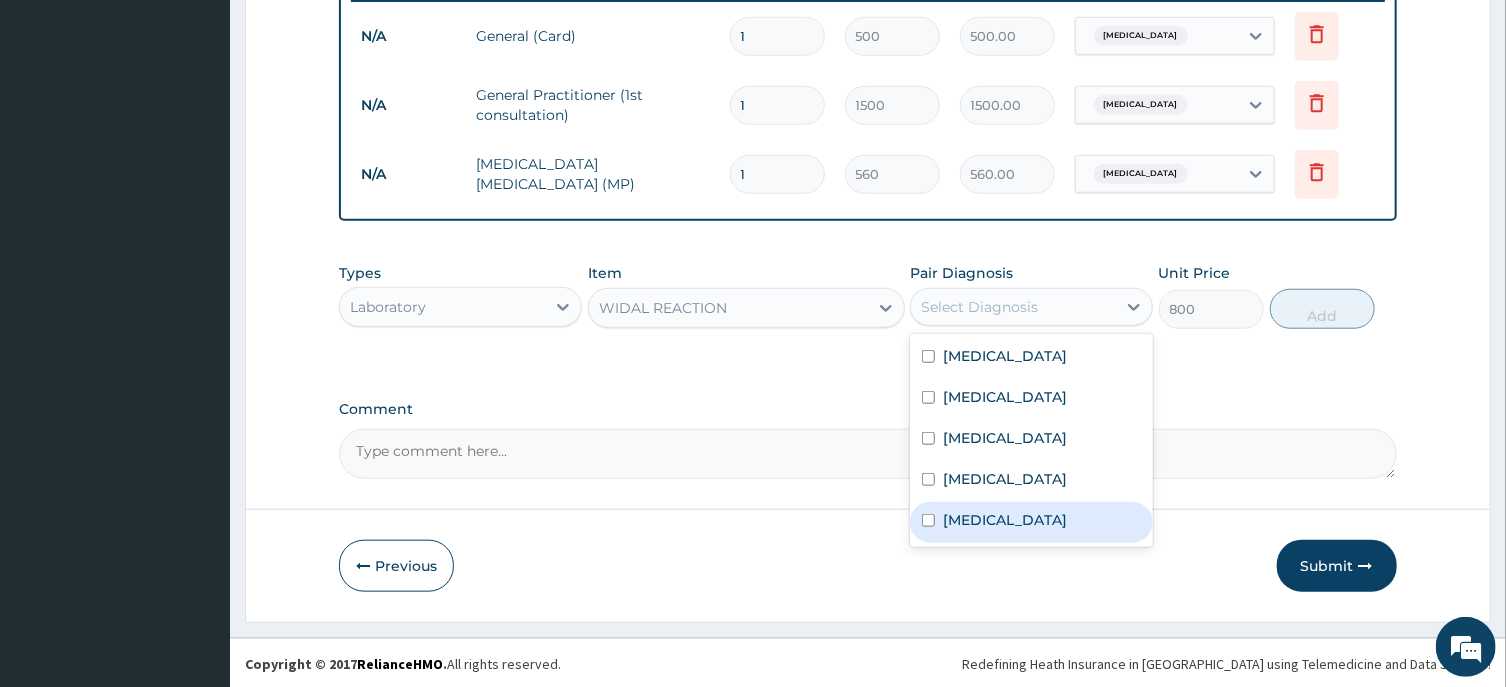 click on "[MEDICAL_DATA]" at bounding box center [1005, 520] 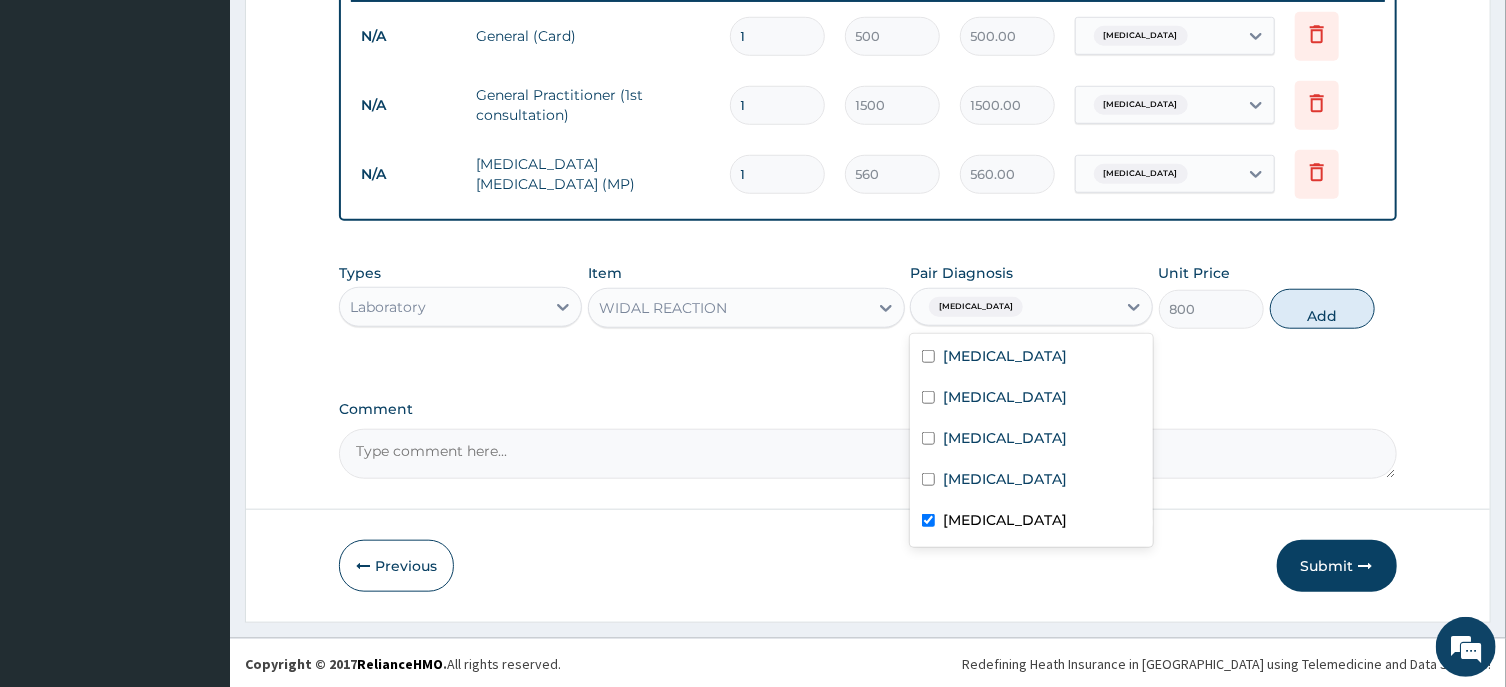 checkbox on "true" 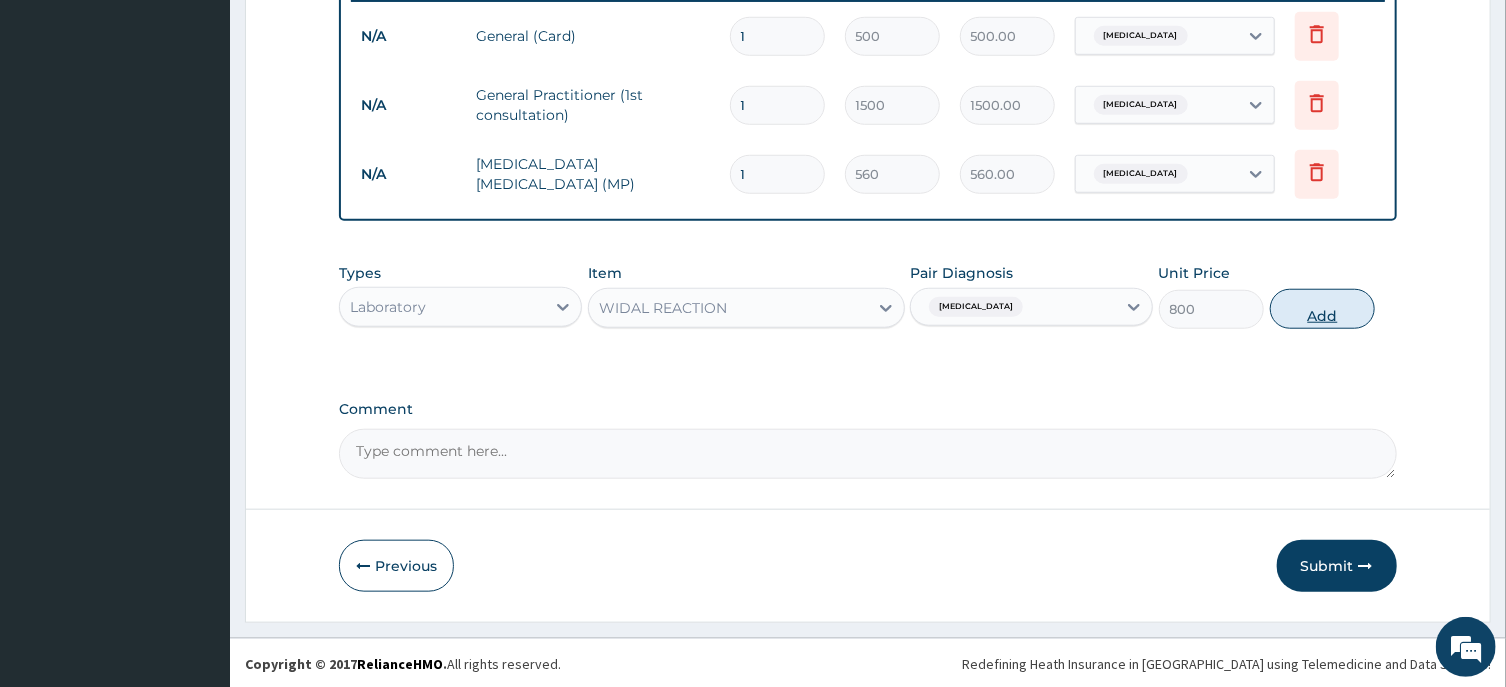 click on "Add" at bounding box center (1323, 309) 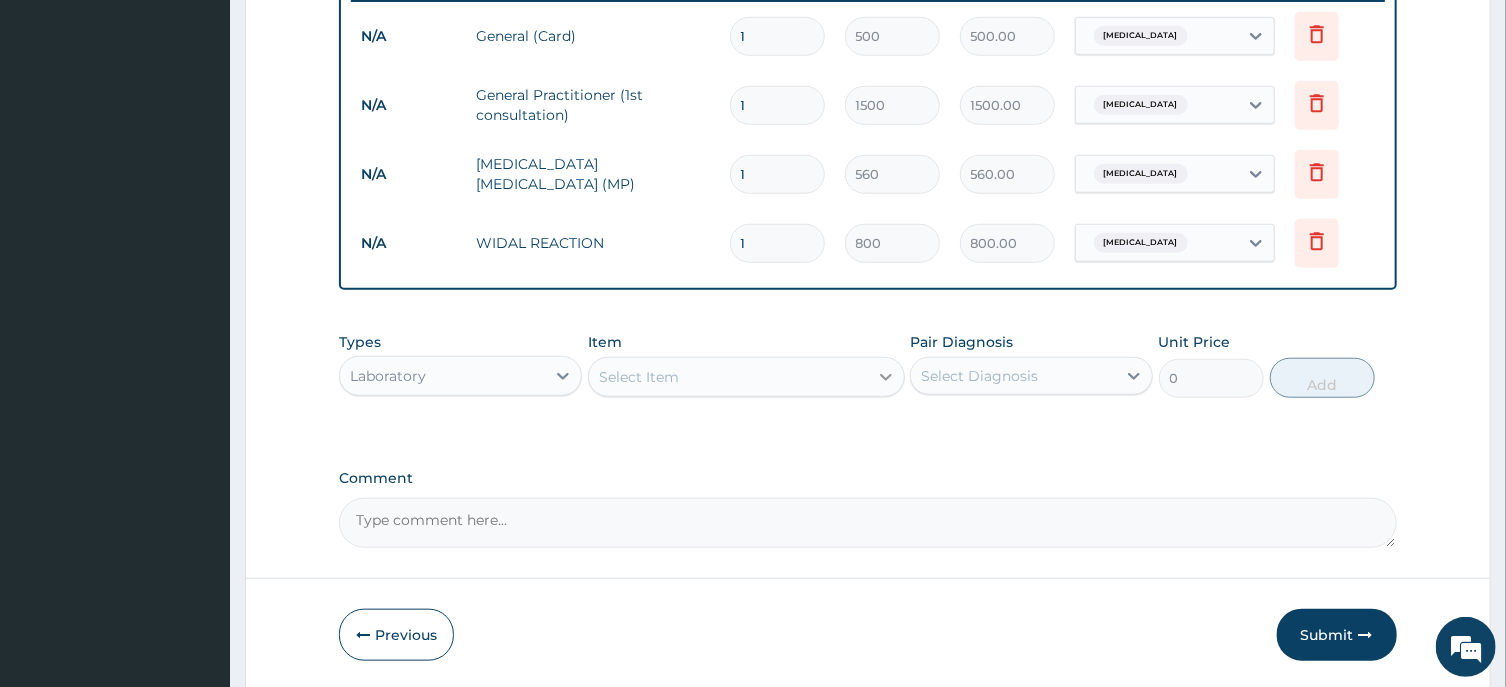 click 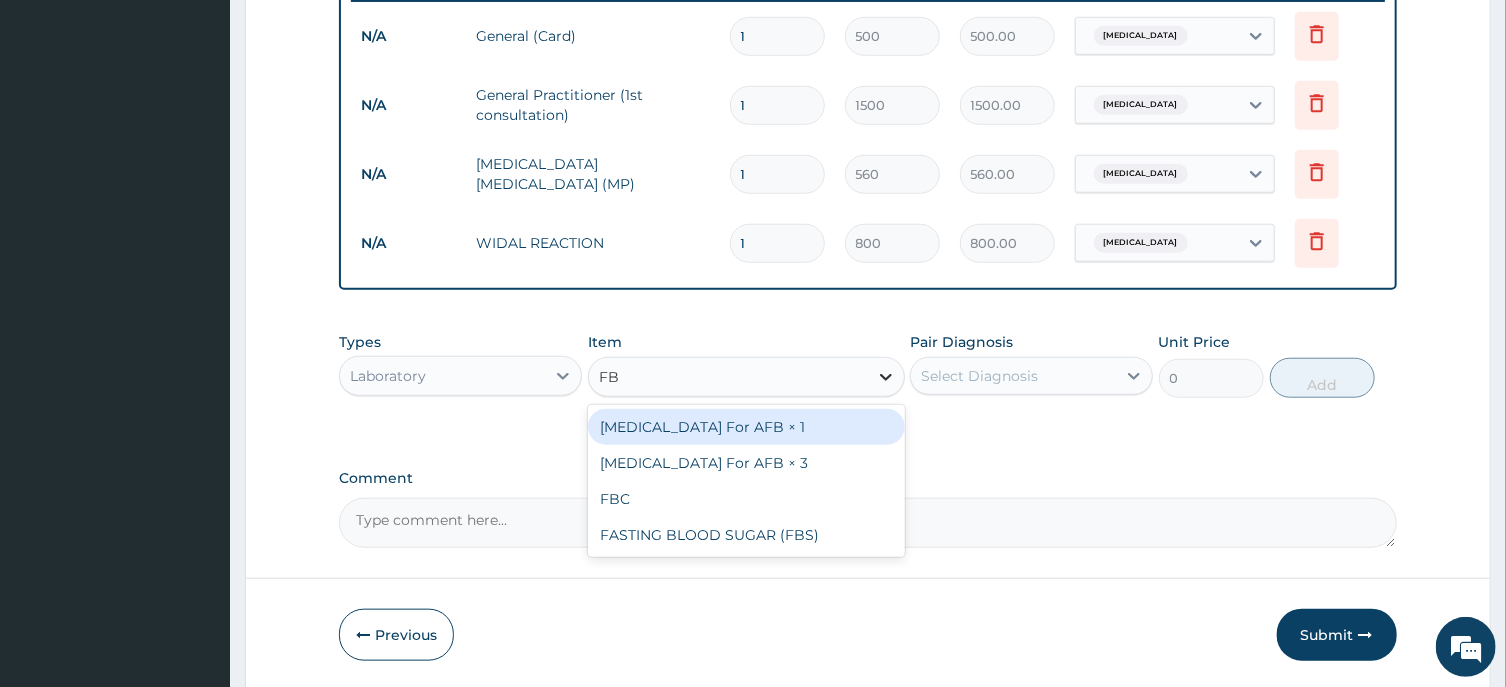 type on "FBC" 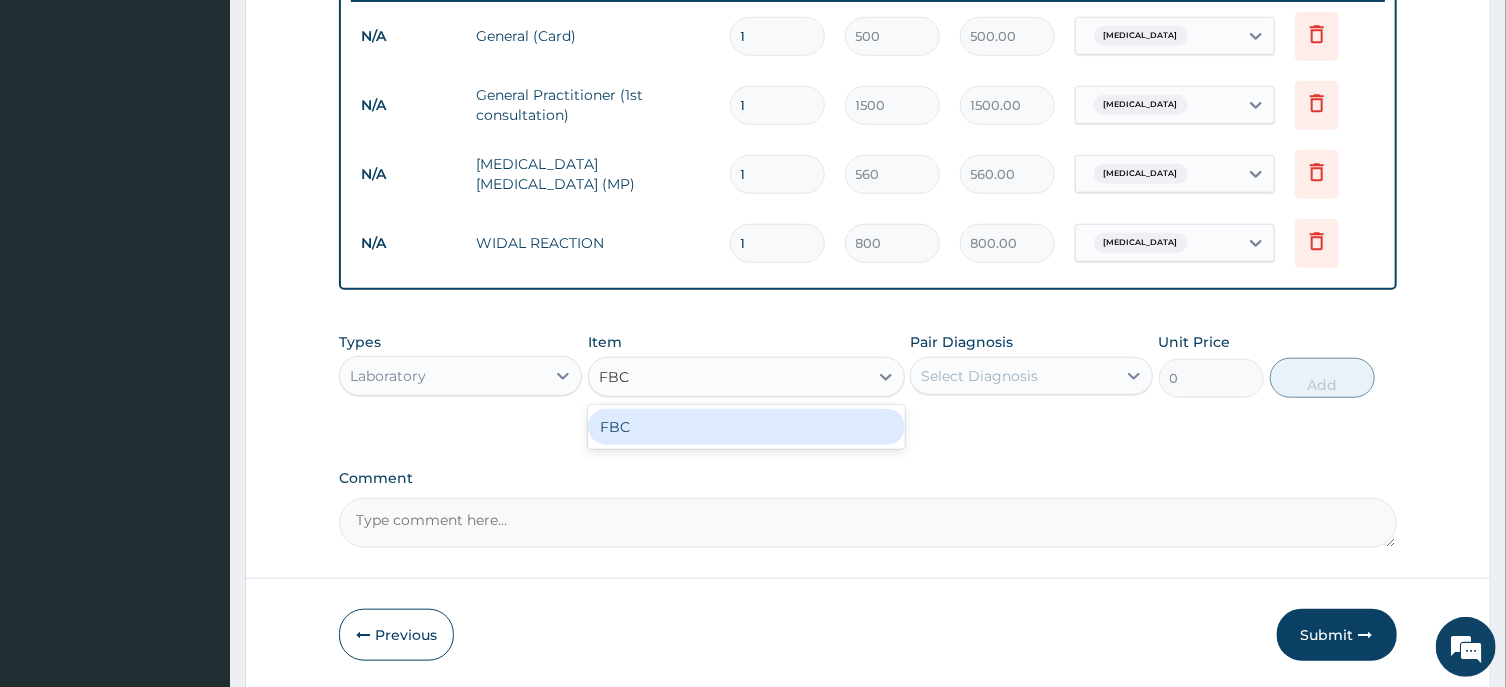 click on "FBC" at bounding box center [746, 427] 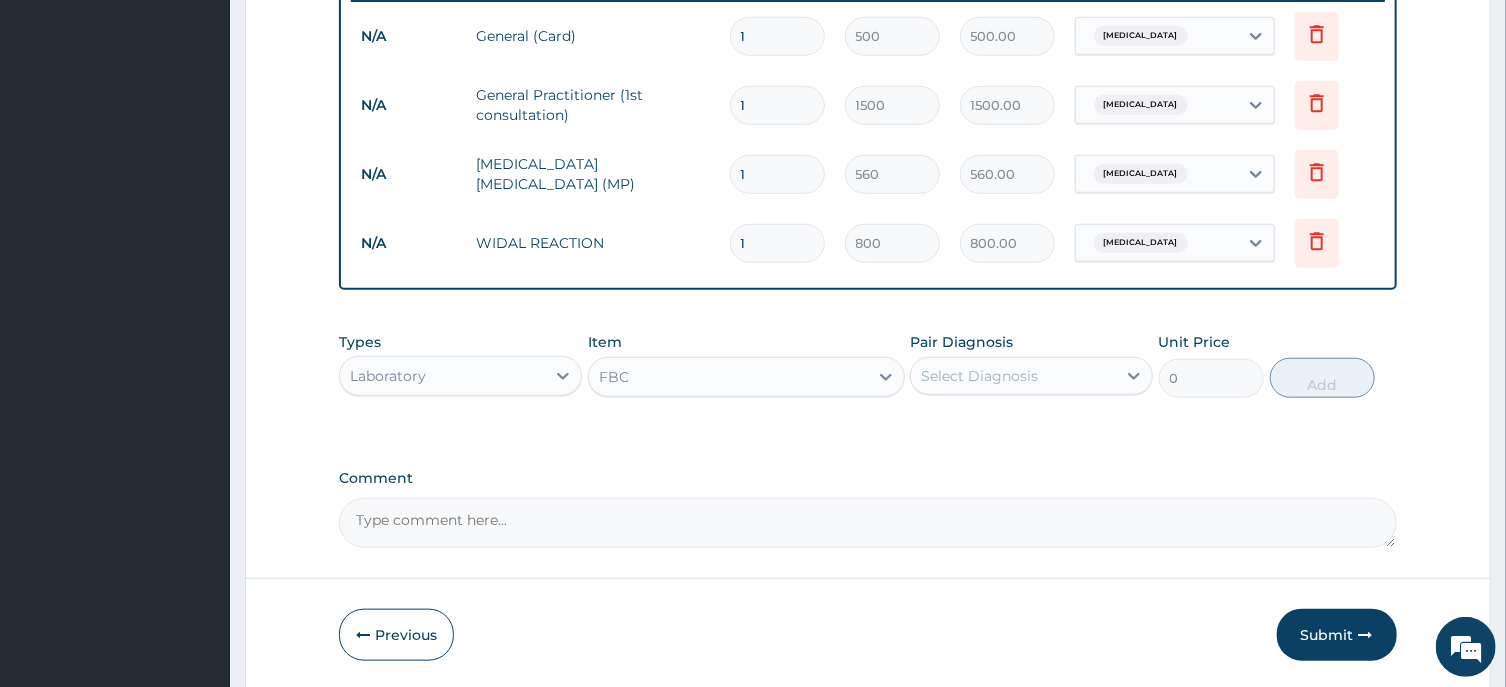 type 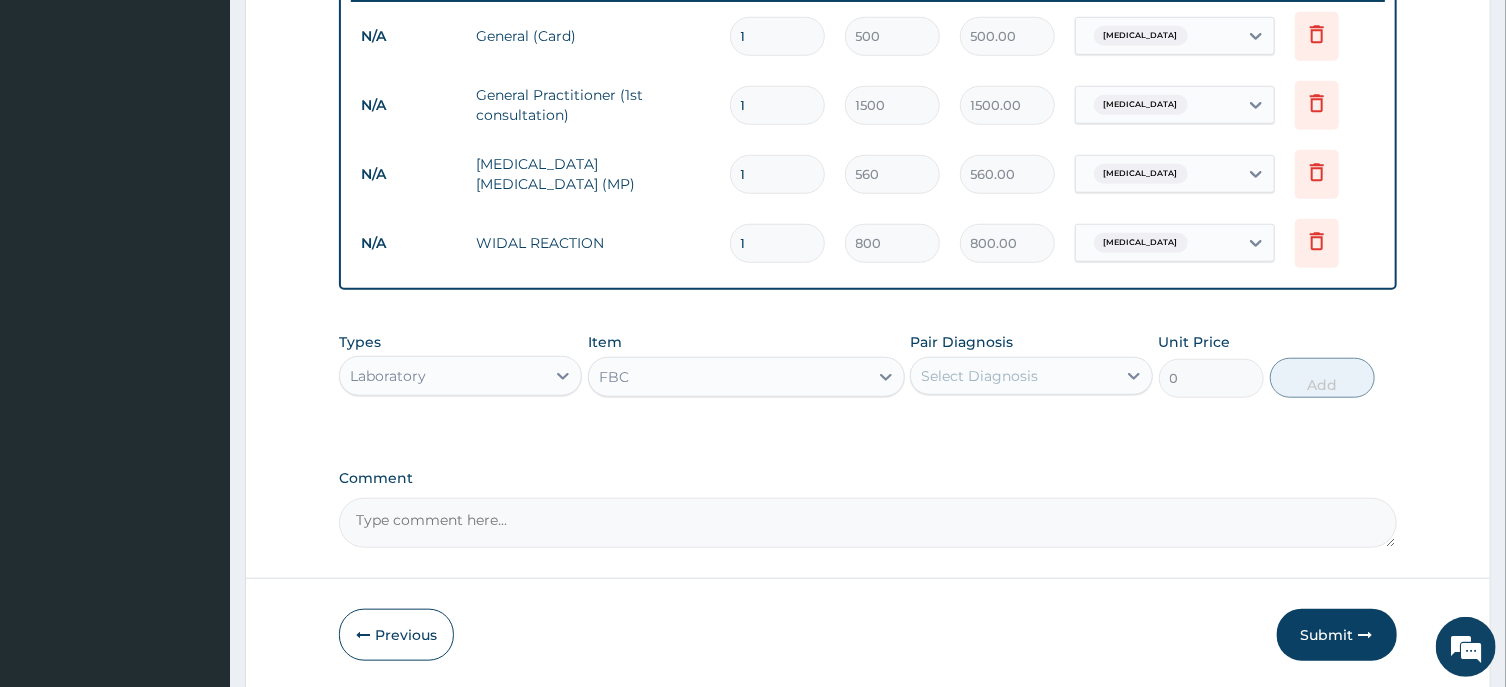 type on "1600" 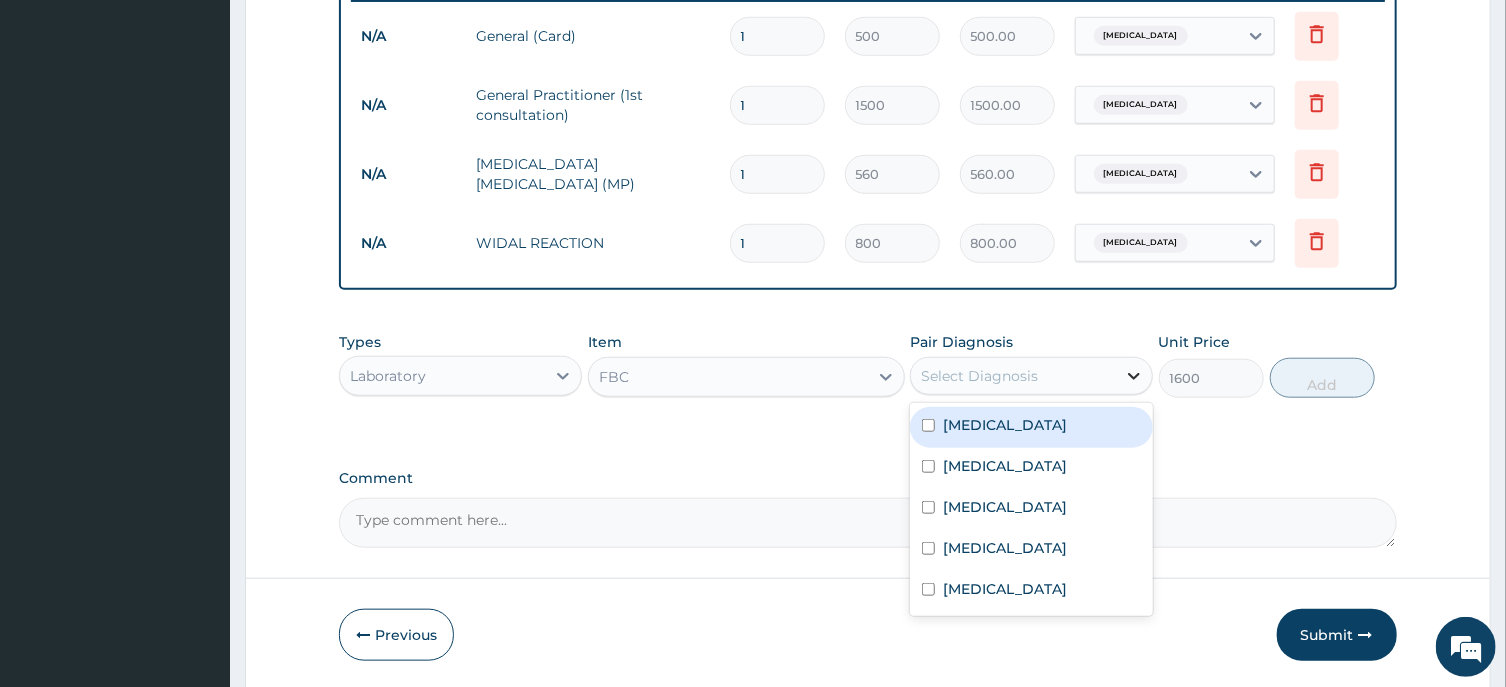 click 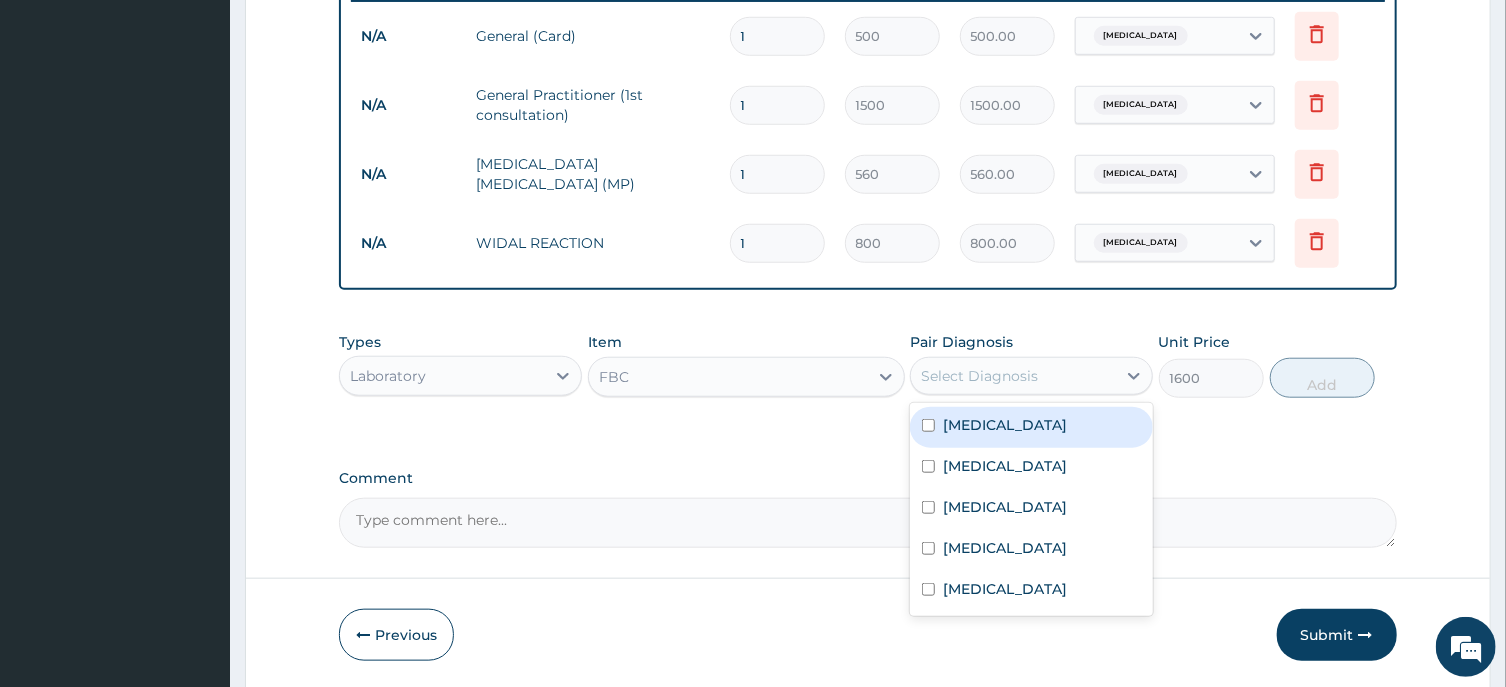 click on "[MEDICAL_DATA]" at bounding box center (1031, 427) 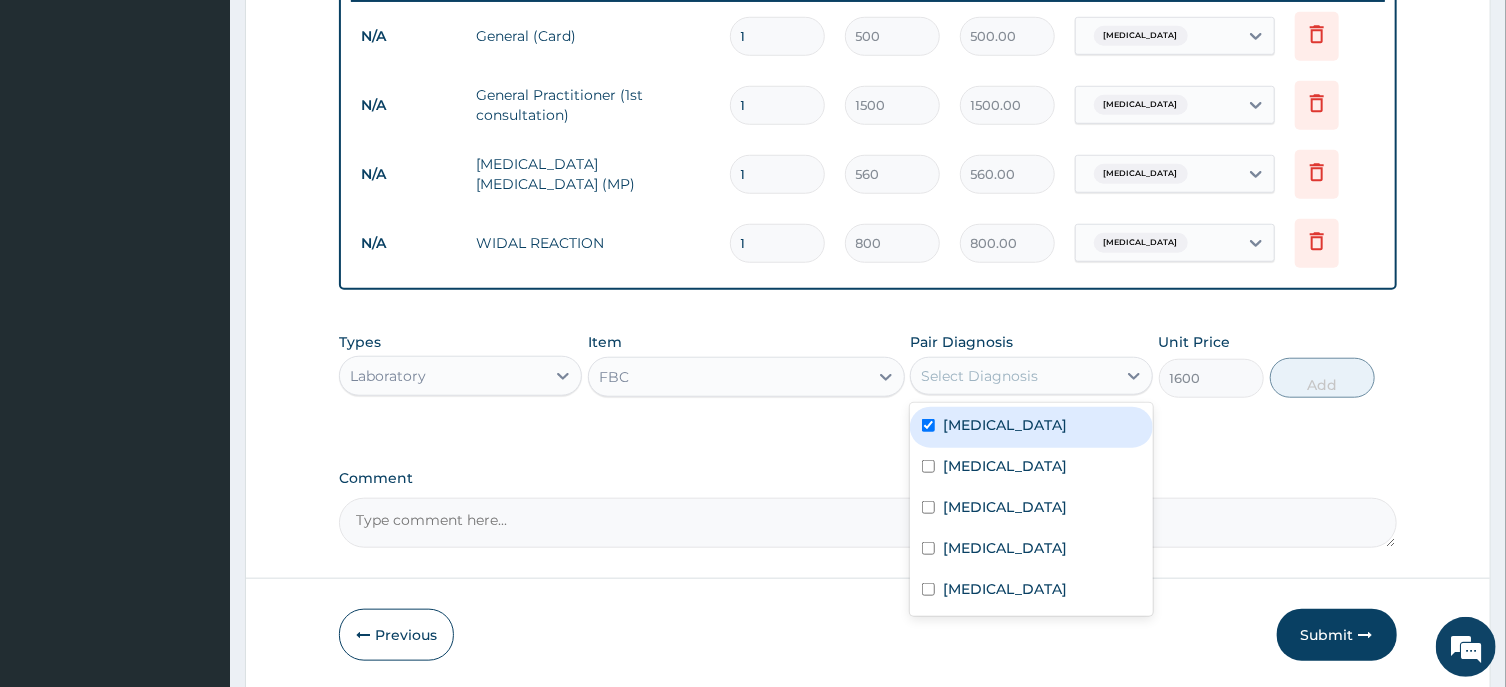 checkbox on "true" 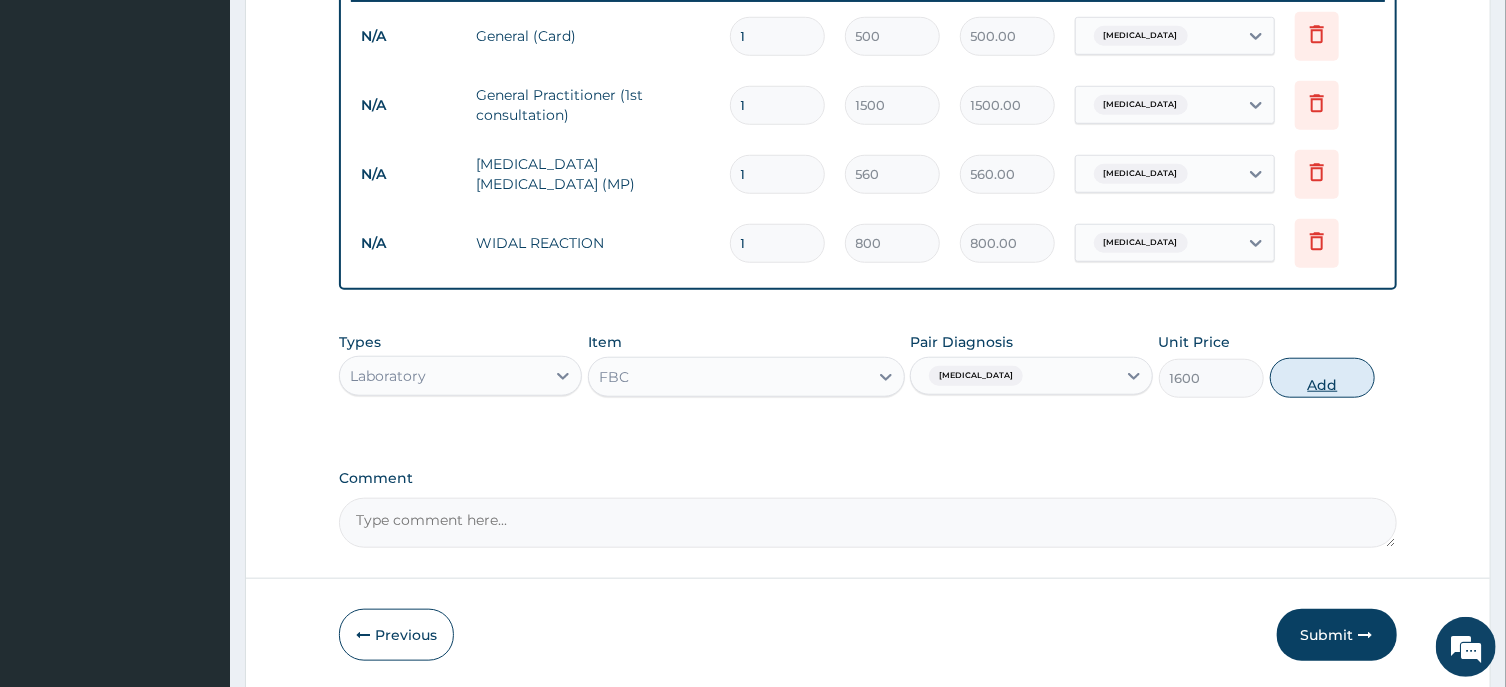 click on "Add" at bounding box center (1323, 378) 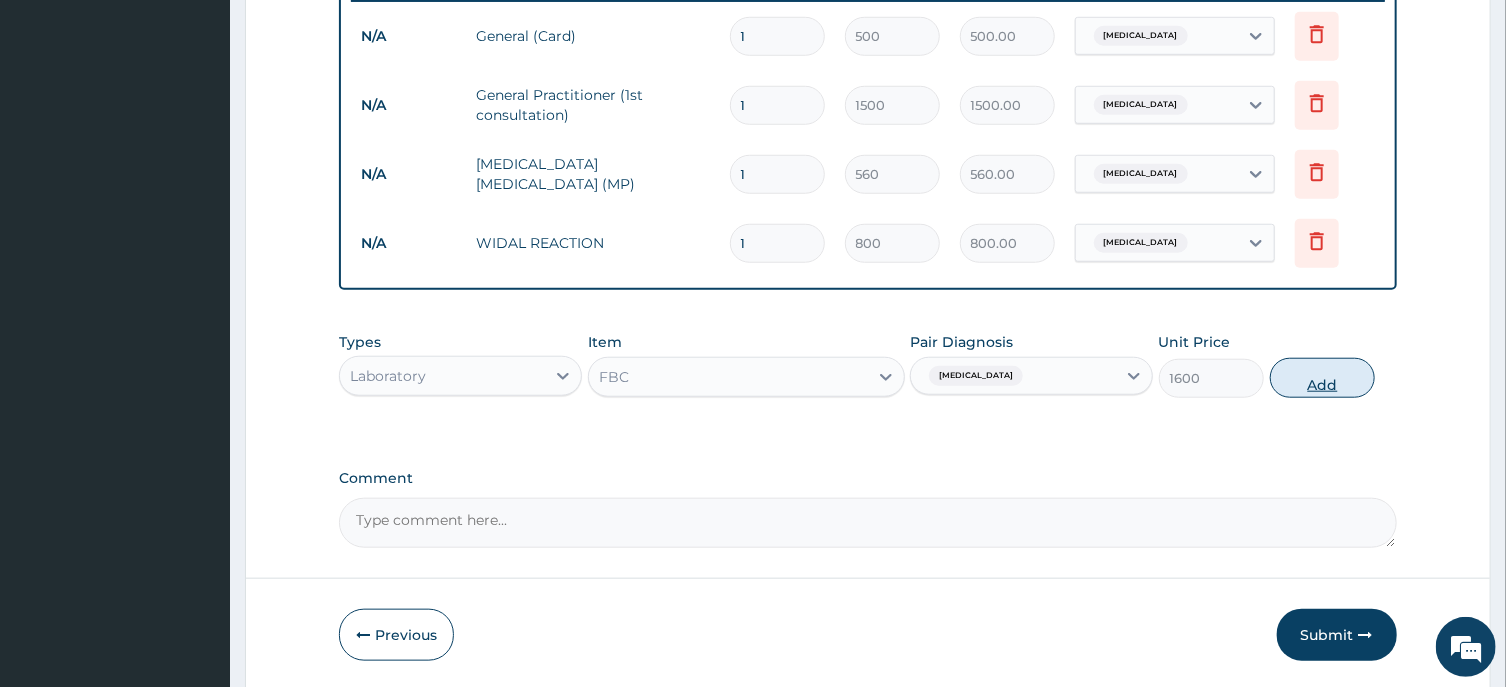 type on "0" 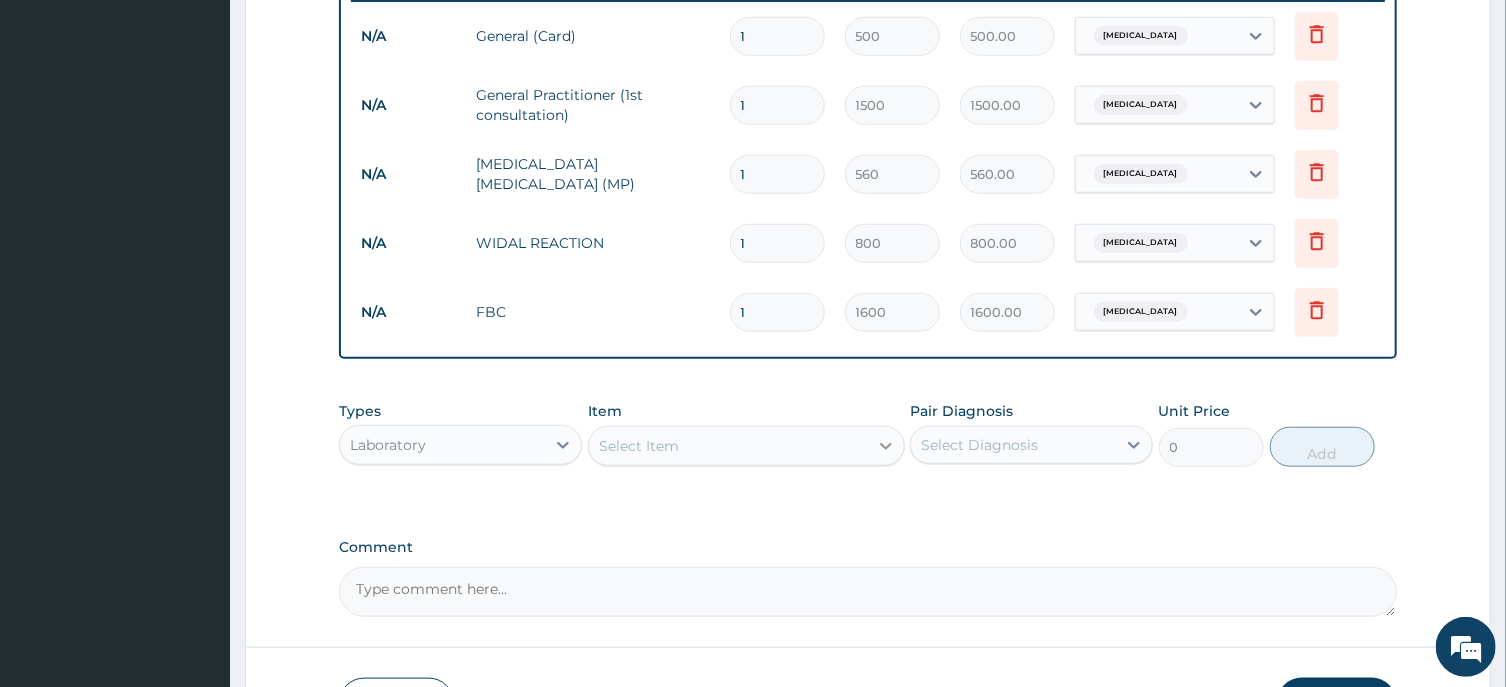 click 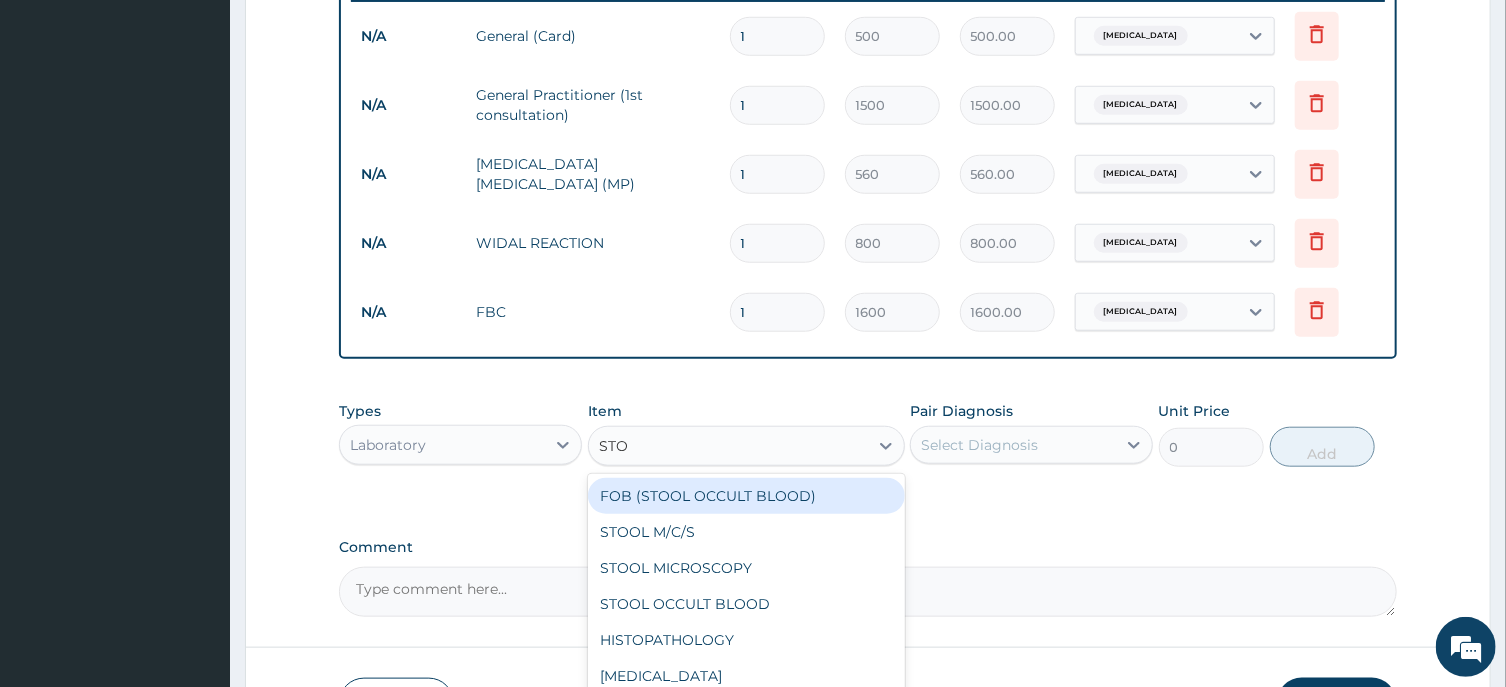 type on "STOO" 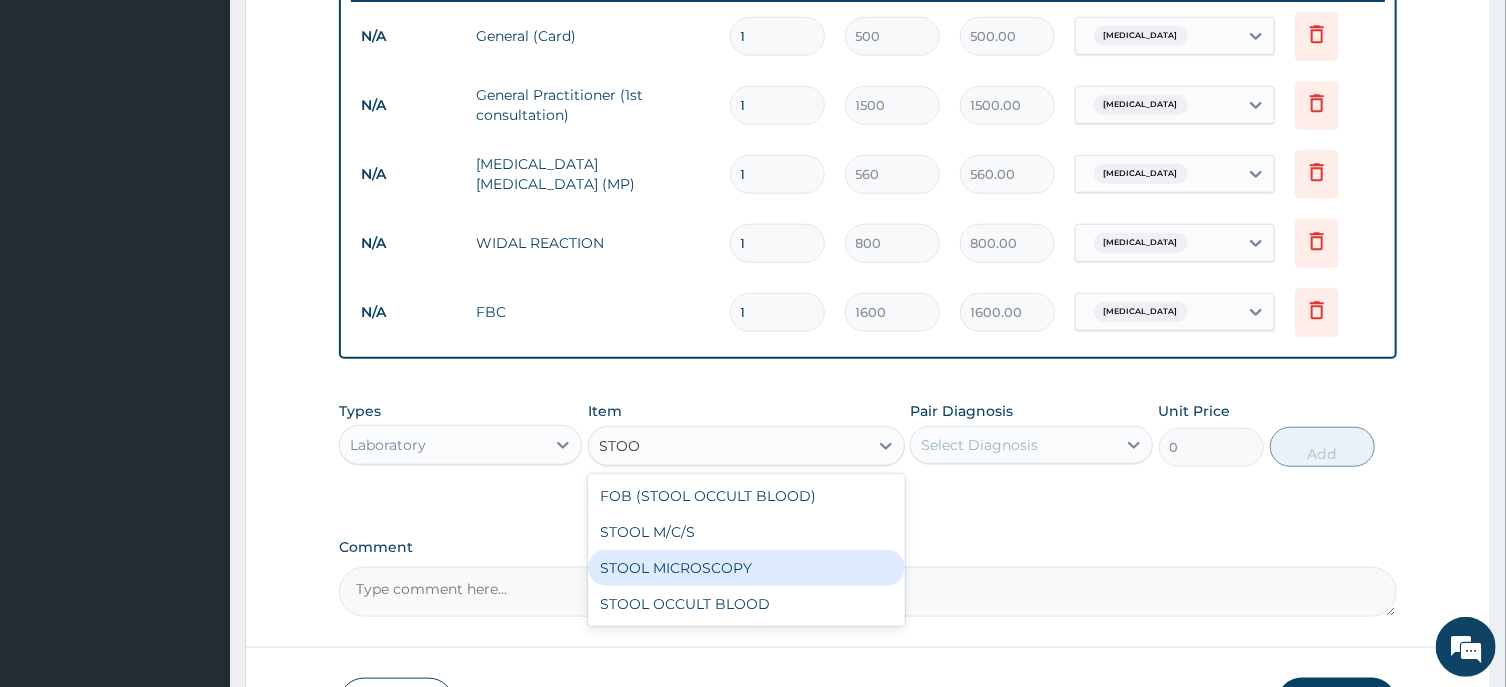 click on "STOOL MICROSCOPY" at bounding box center (746, 568) 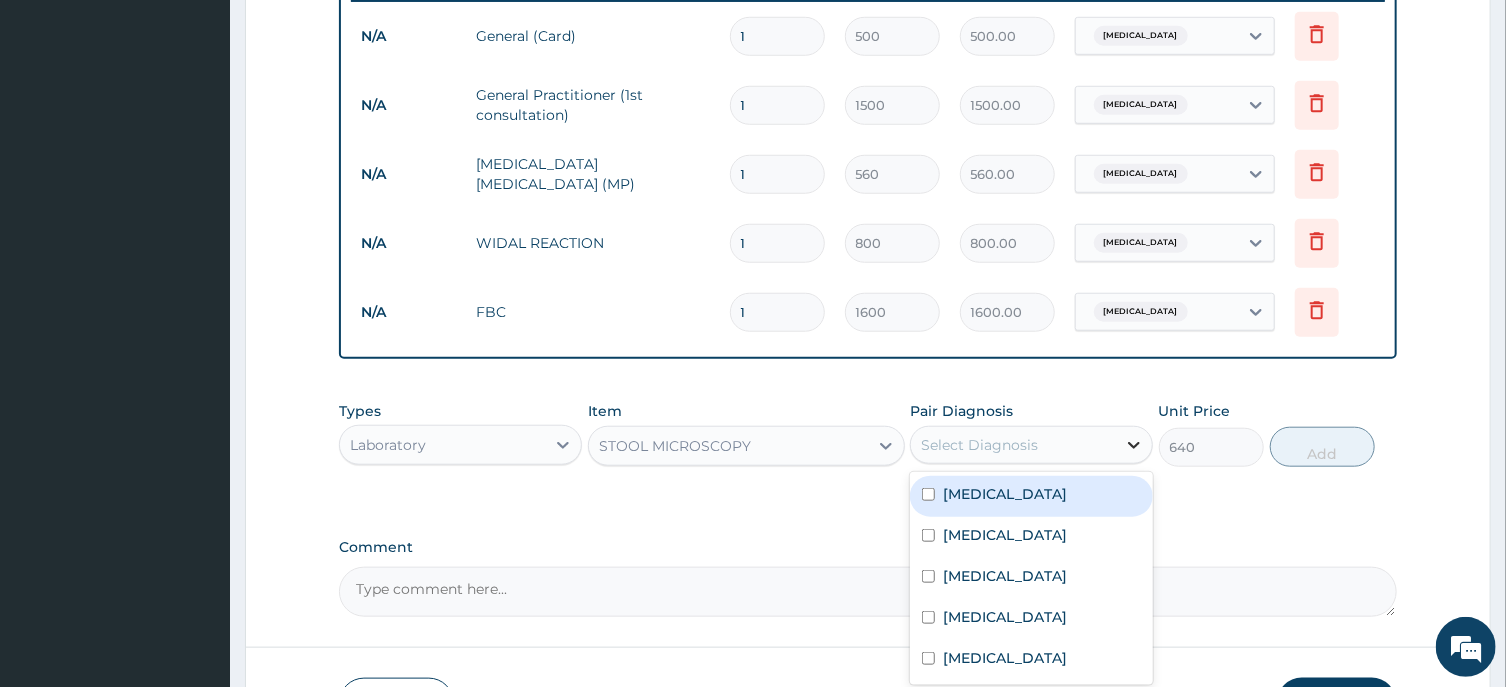 click 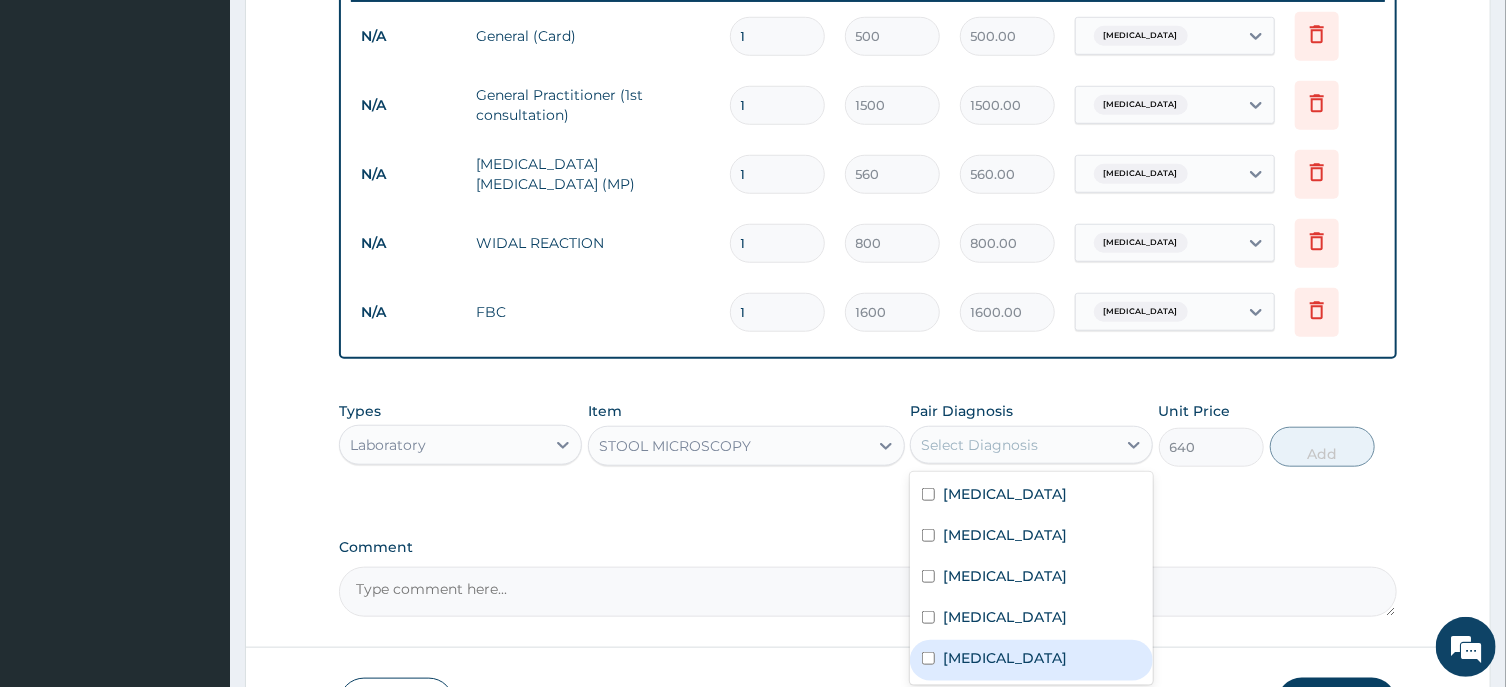 click on "[MEDICAL_DATA]" at bounding box center [1005, 658] 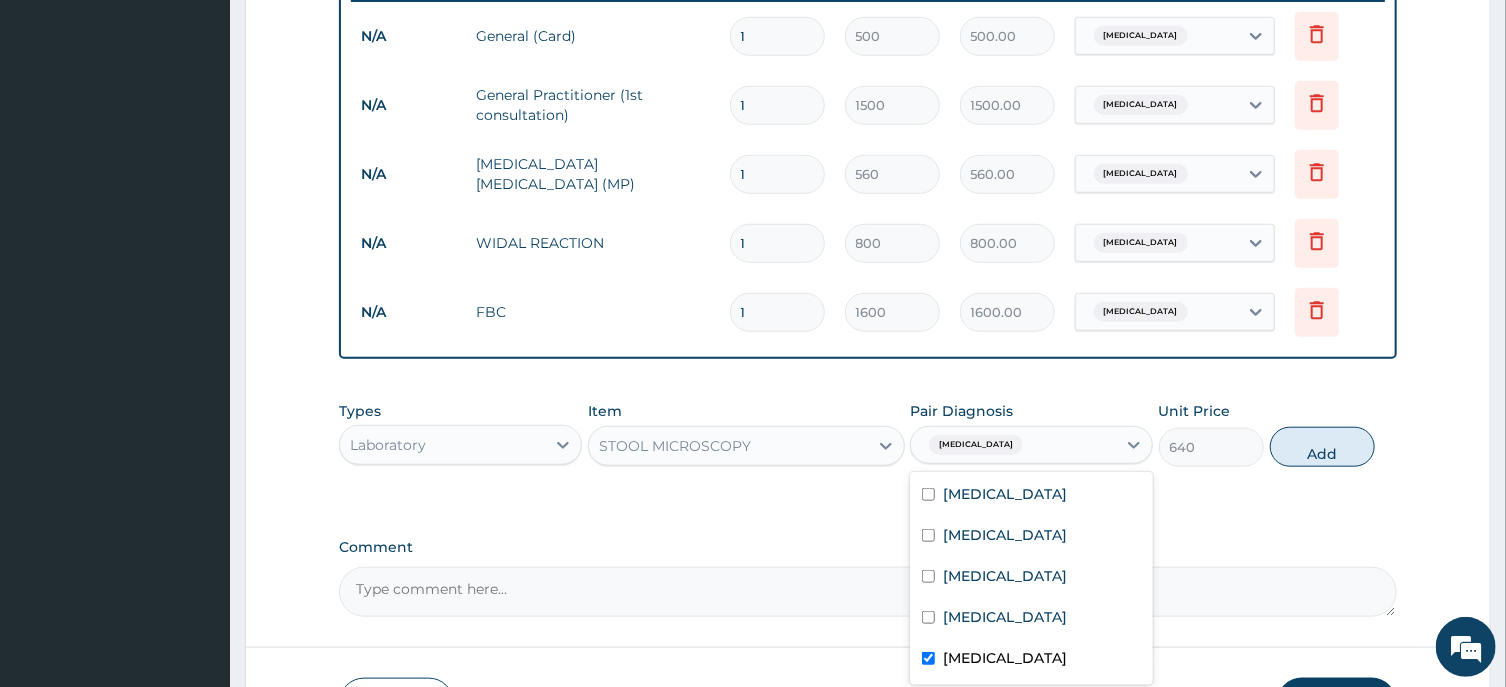 checkbox on "true" 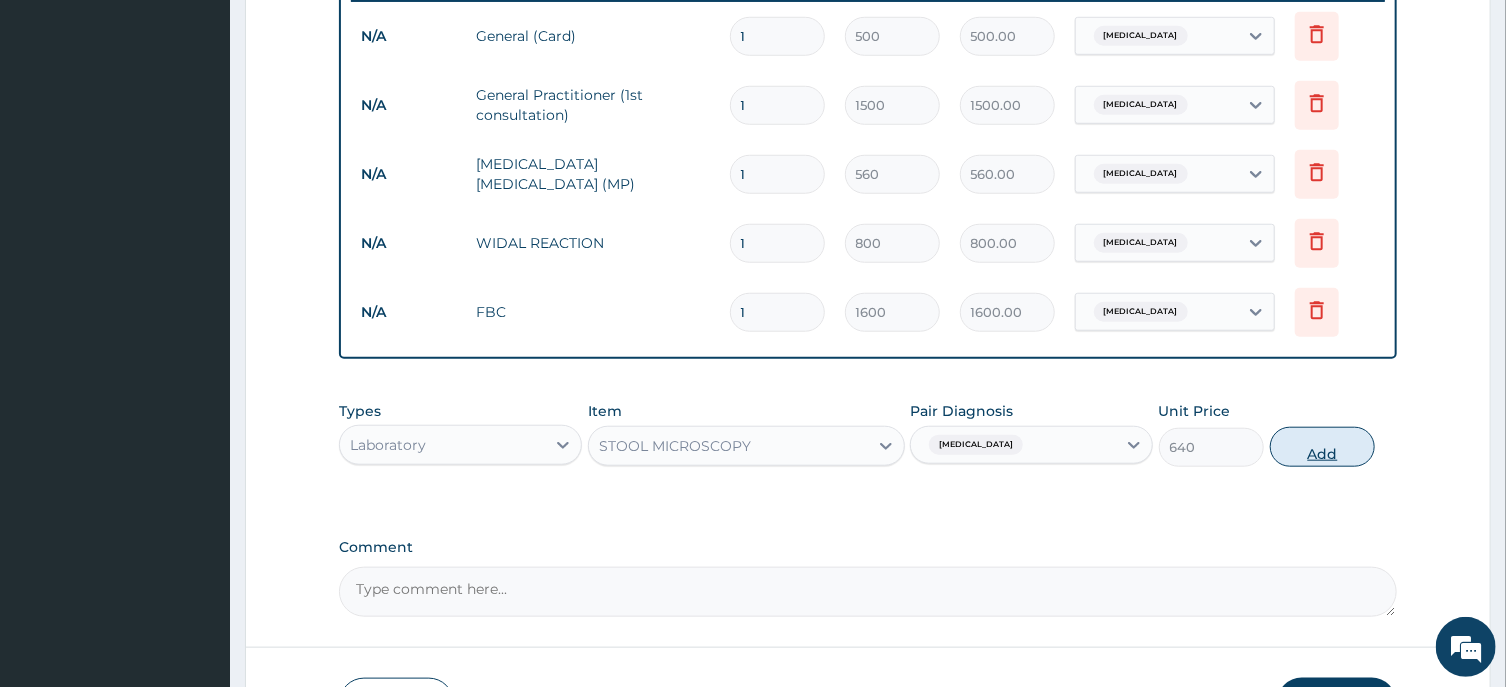 click on "Add" at bounding box center (1323, 447) 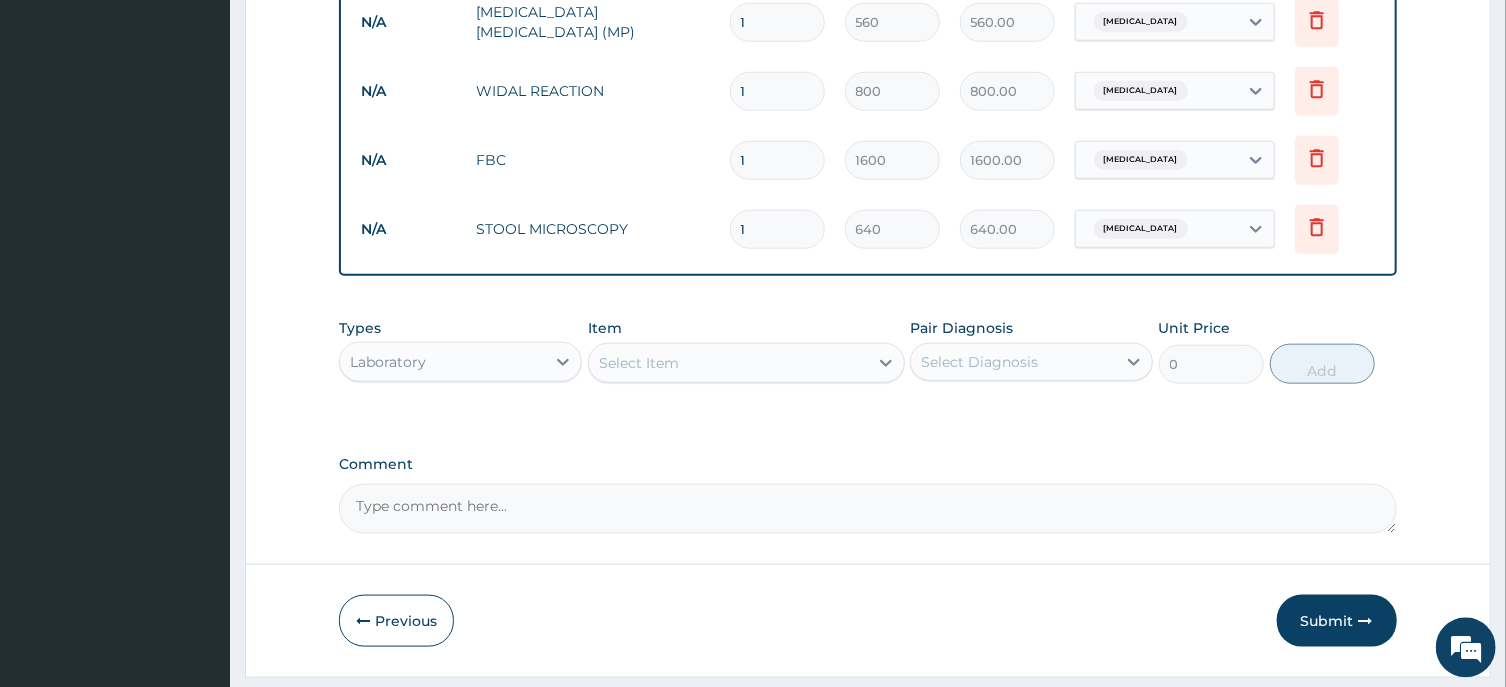 scroll, scrollTop: 956, scrollLeft: 0, axis: vertical 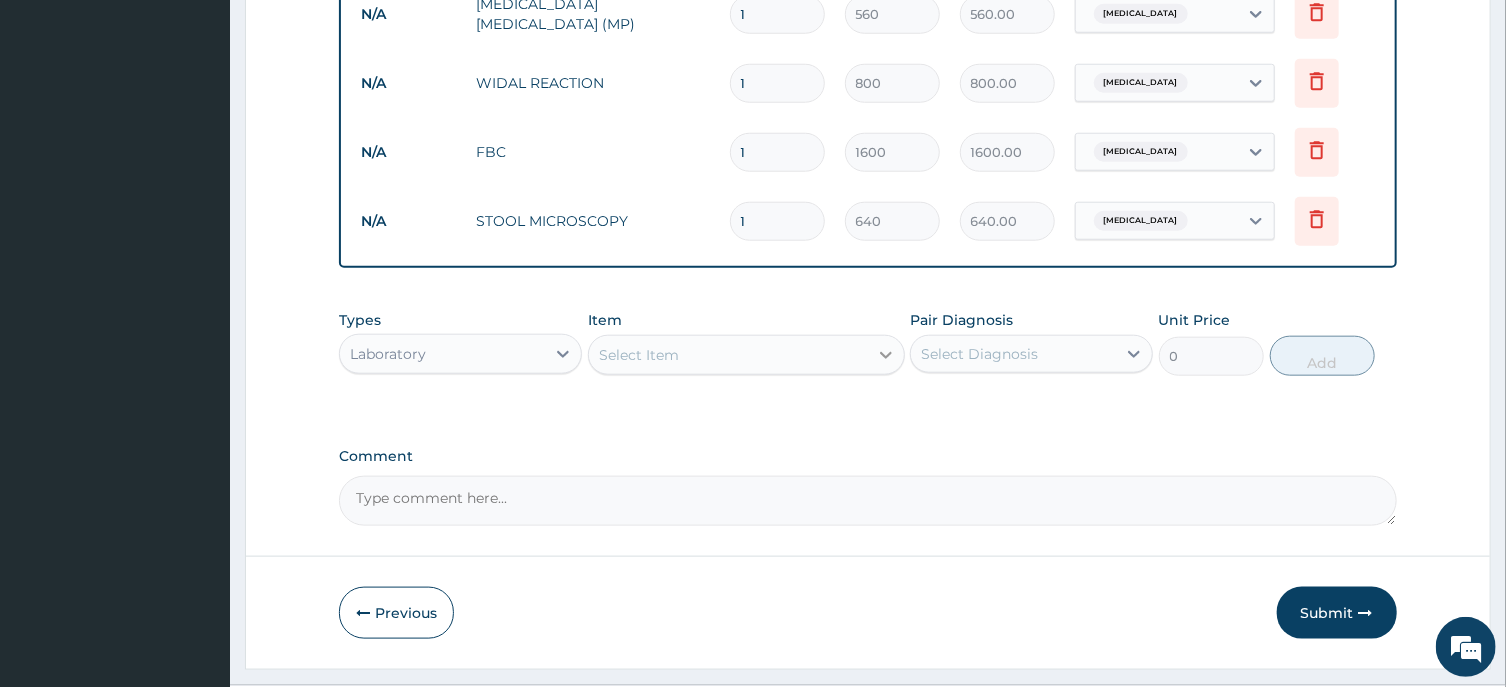 click 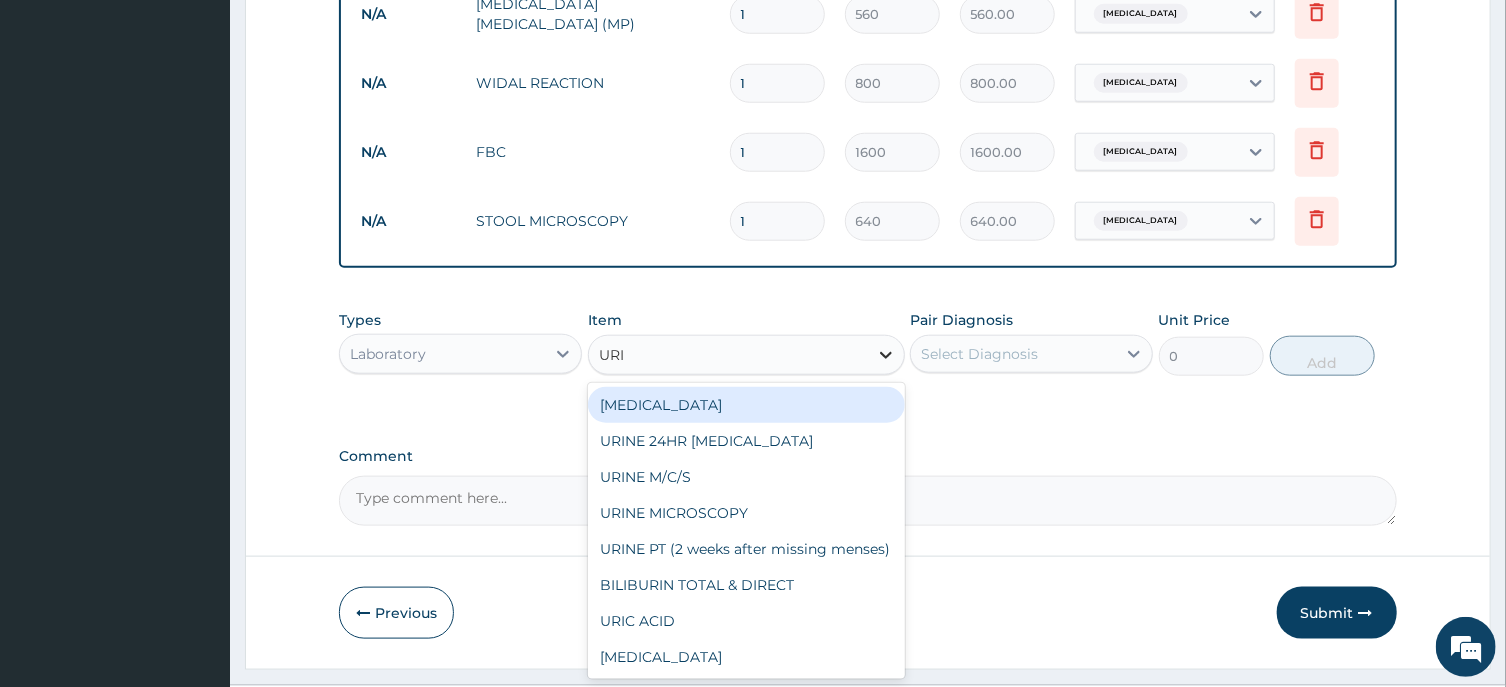 type on "URIN" 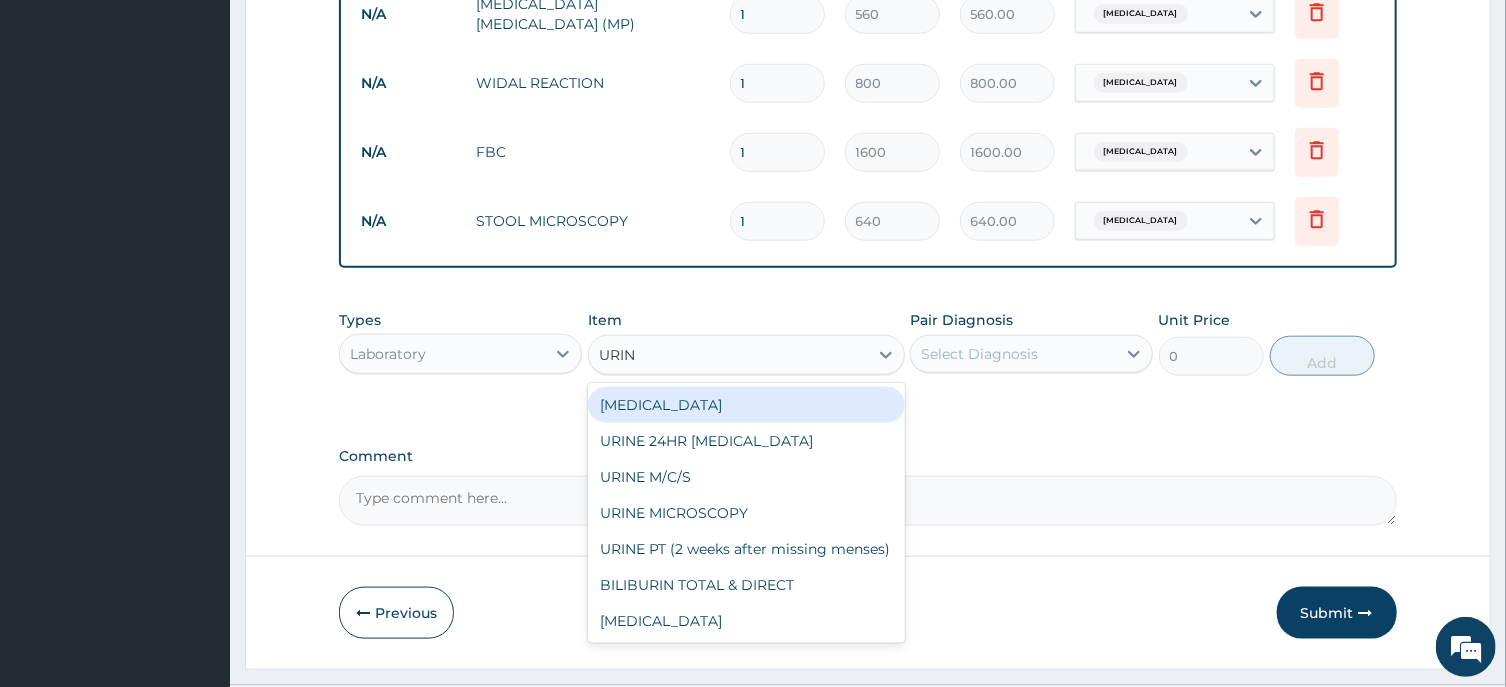 click on "[MEDICAL_DATA]" at bounding box center (746, 405) 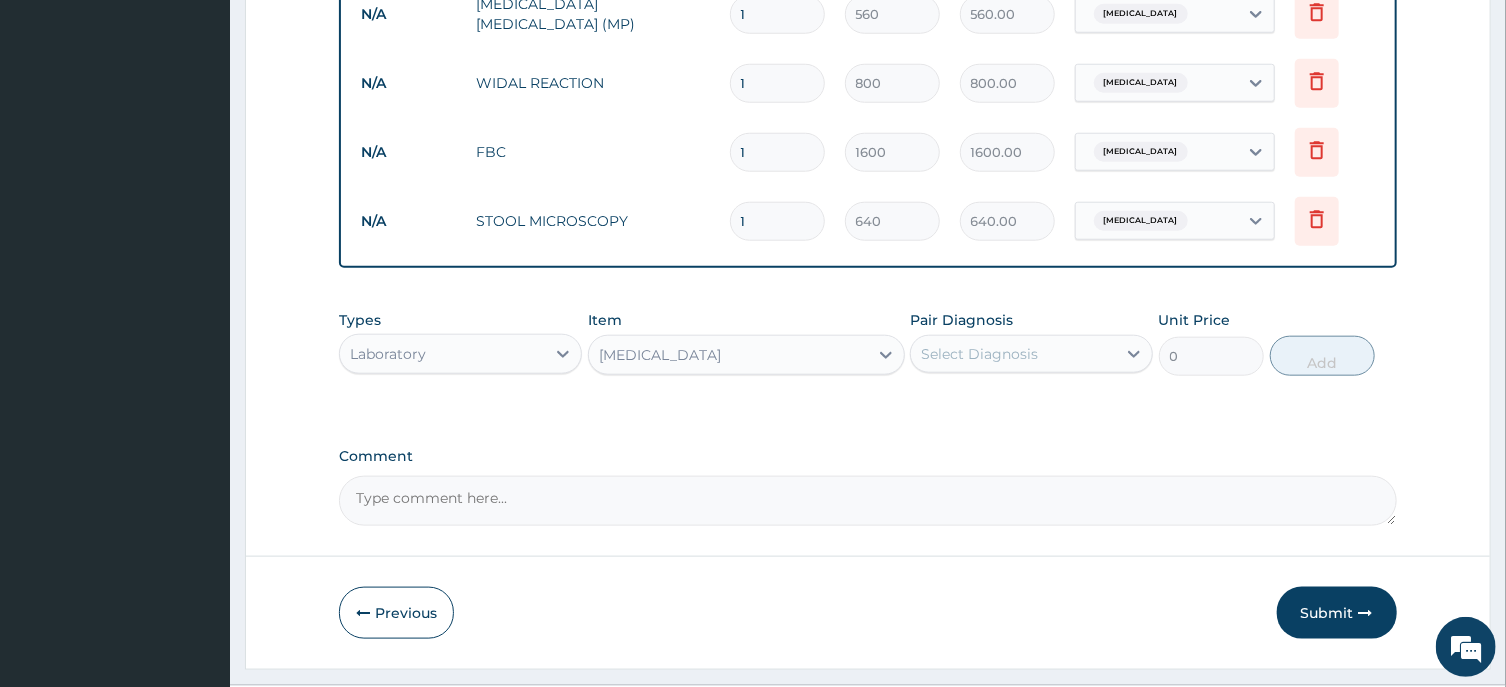 type 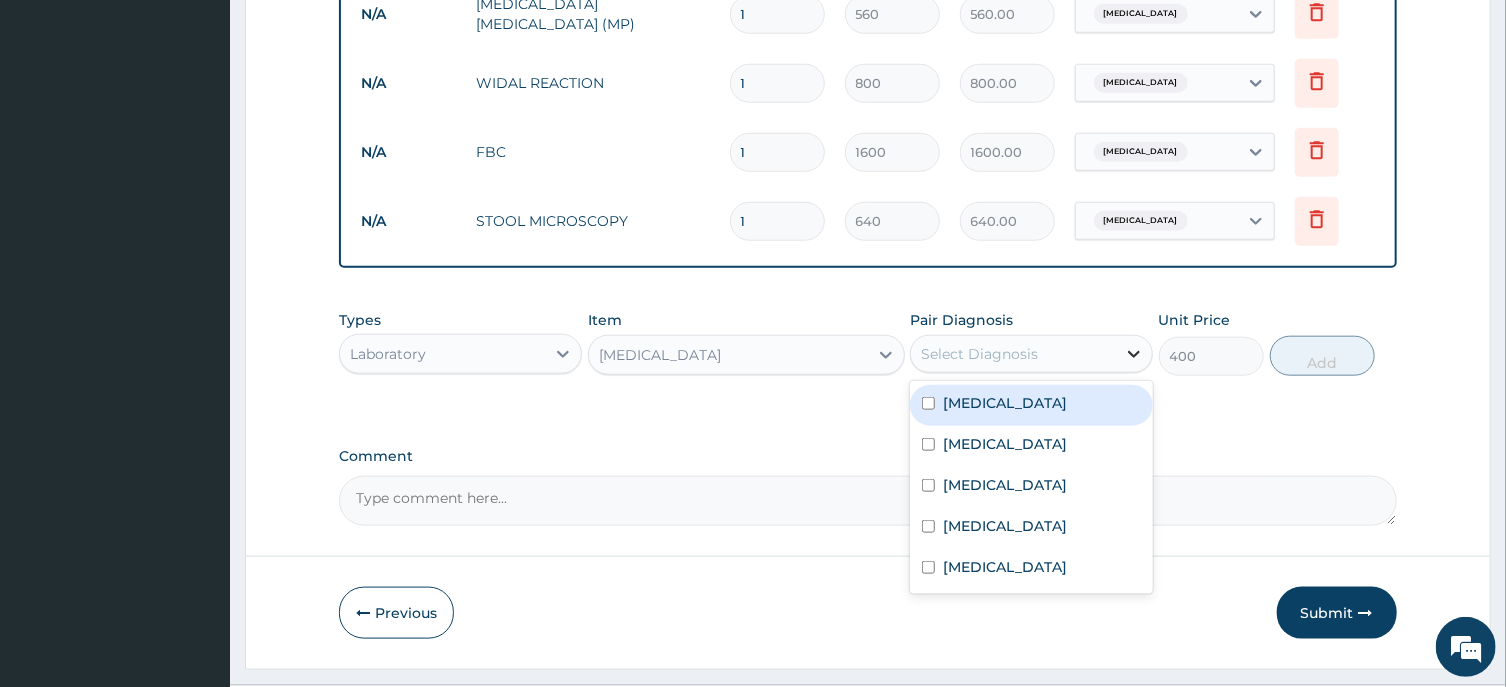 click 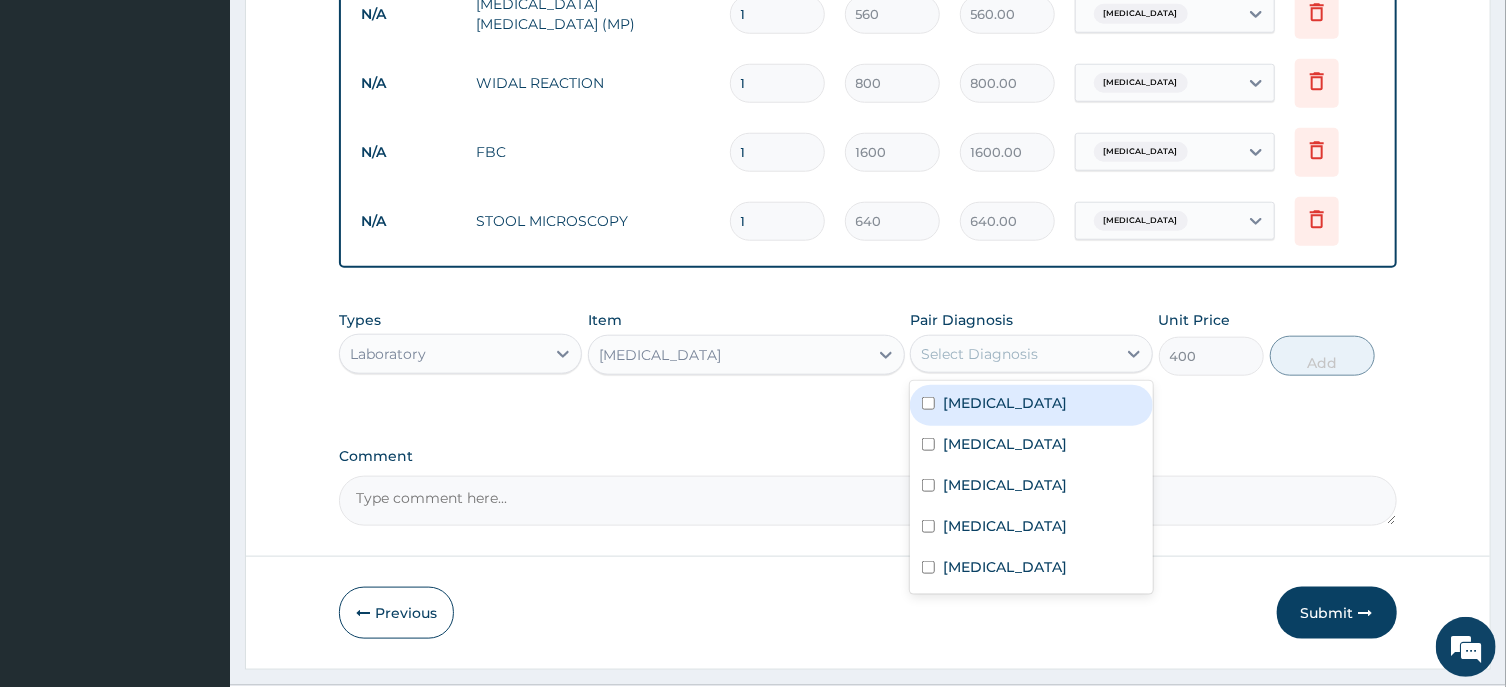 click on "[MEDICAL_DATA]" at bounding box center [1005, 403] 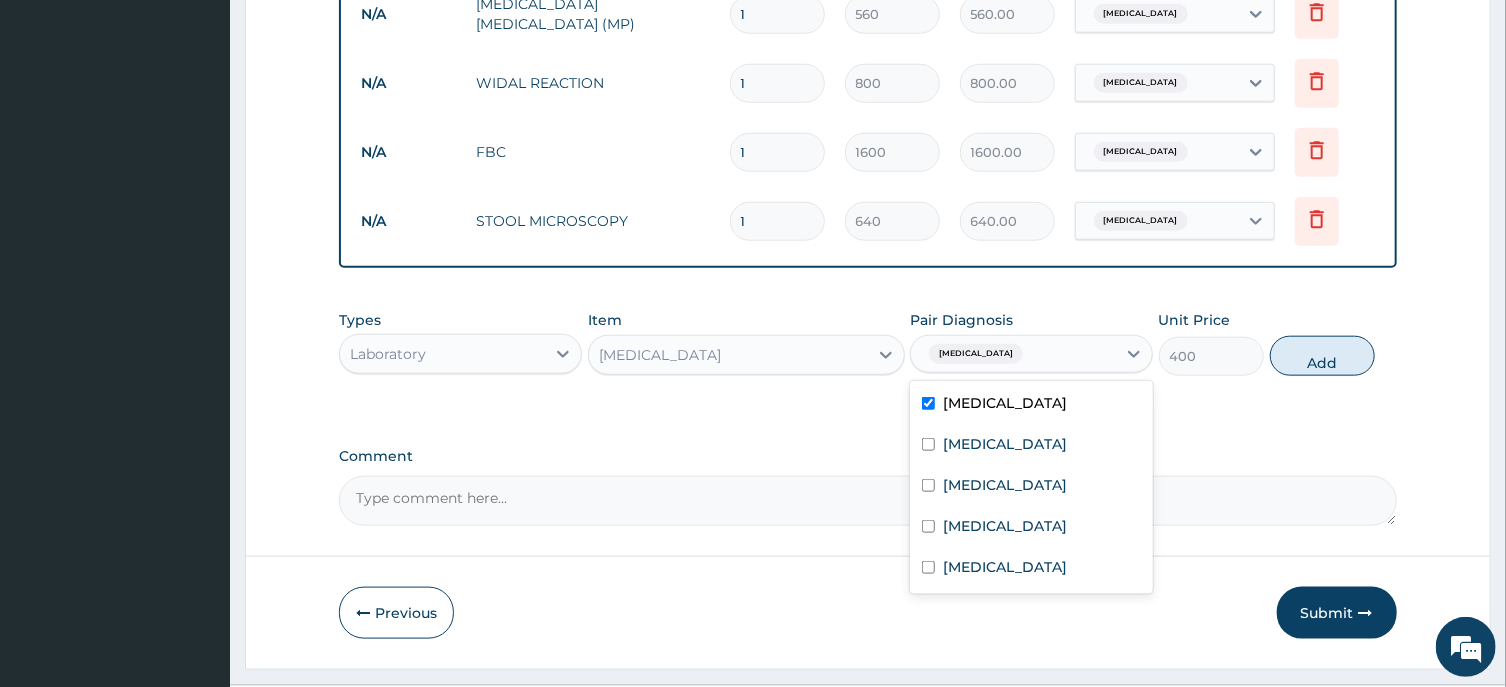checkbox on "true" 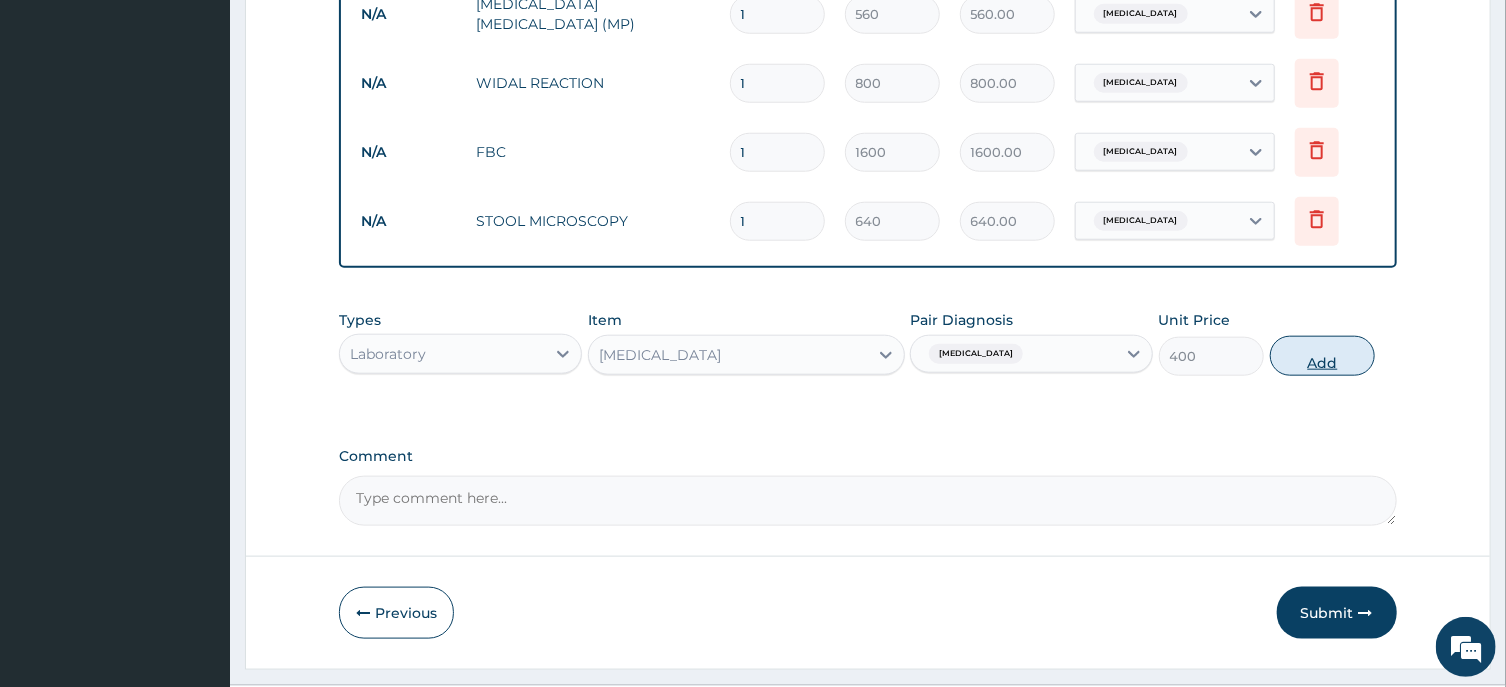 click on "Add" at bounding box center (1323, 356) 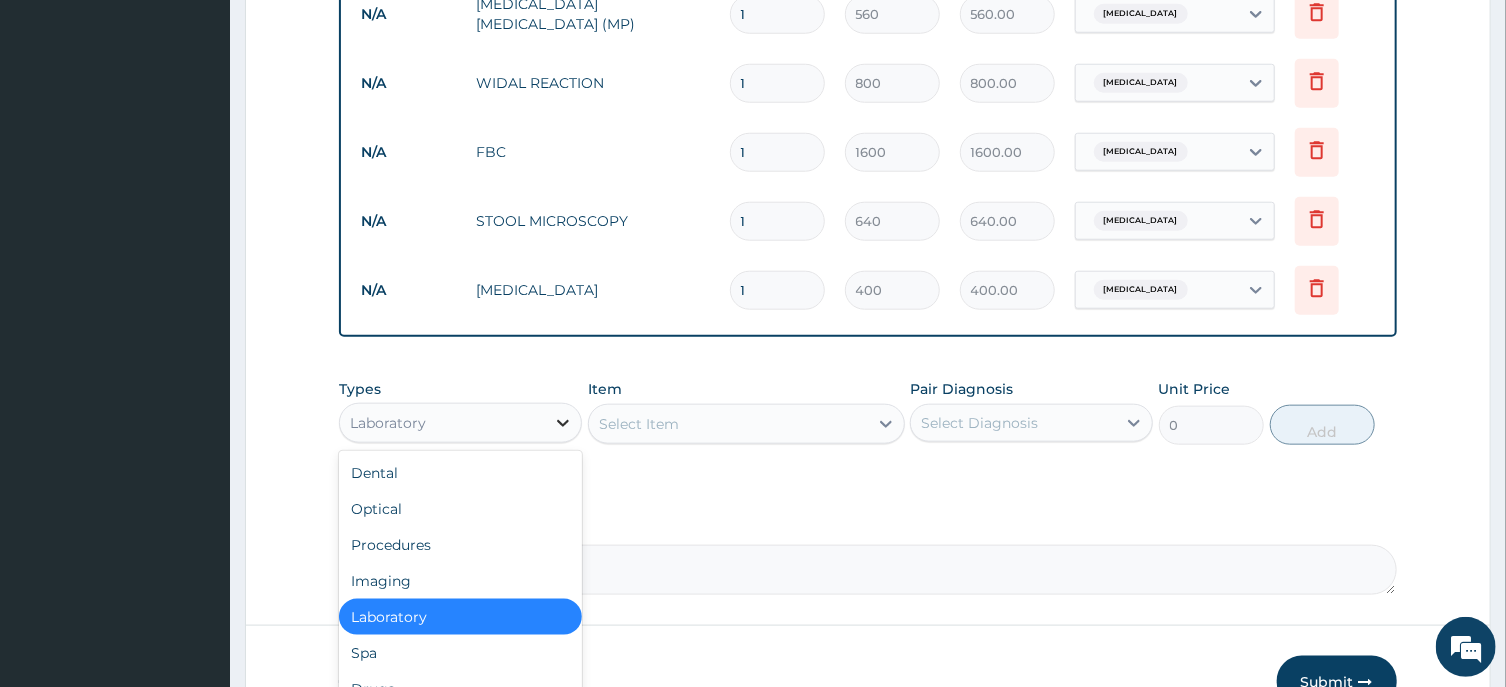 click 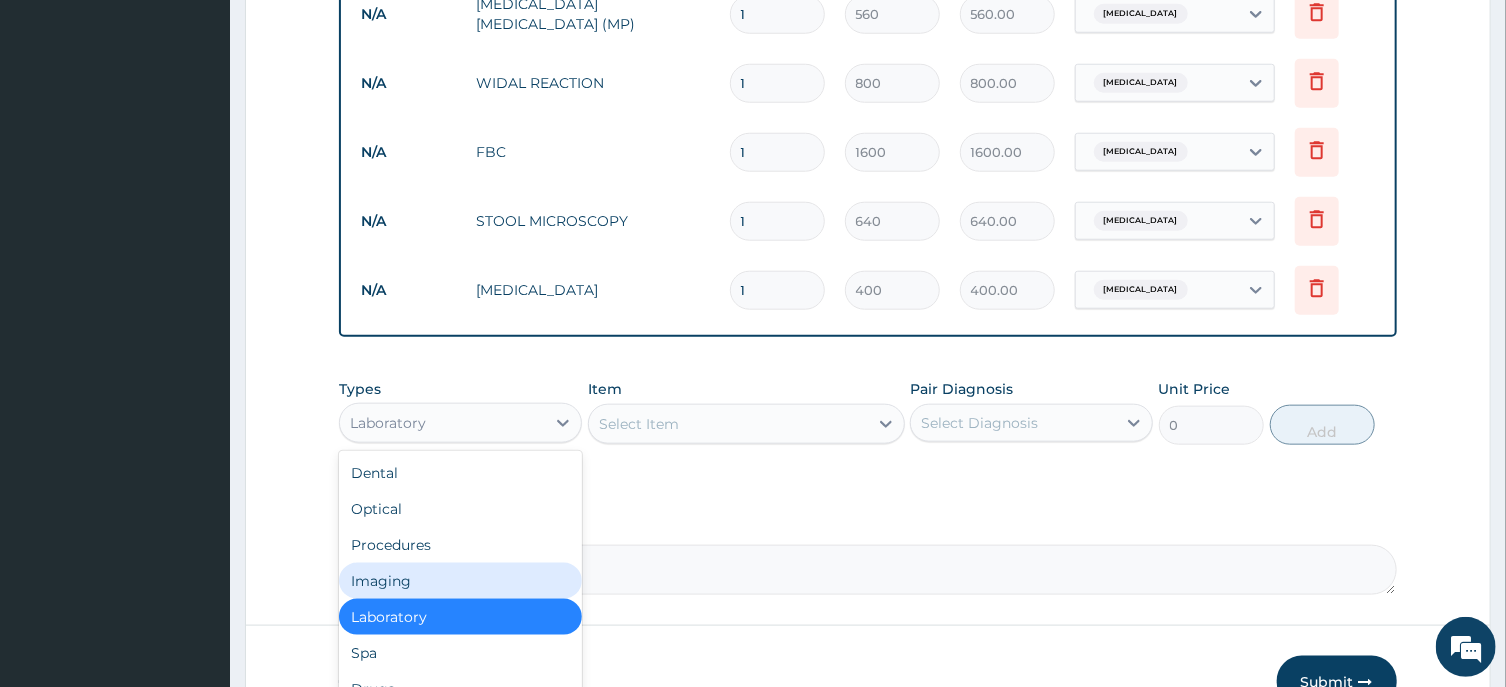 click on "Imaging" at bounding box center [460, 581] 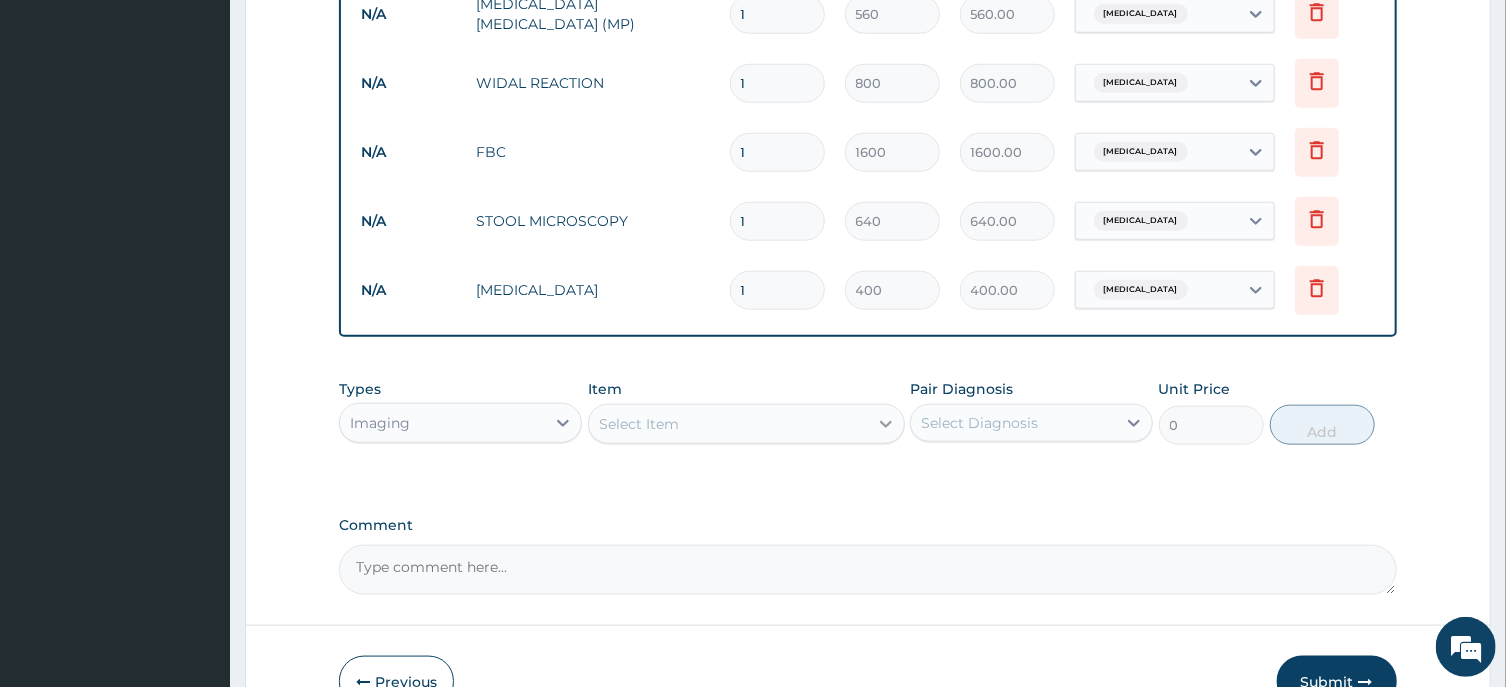 click 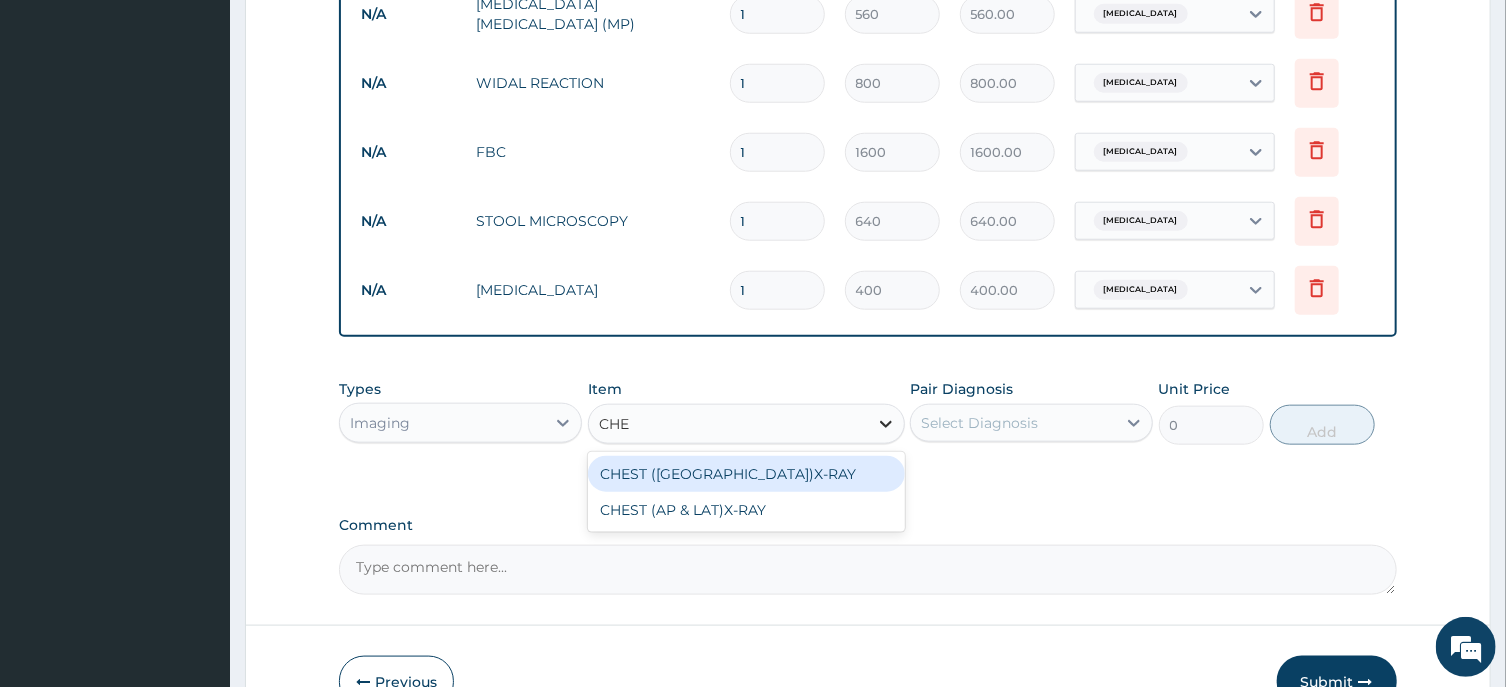 type on "CHES" 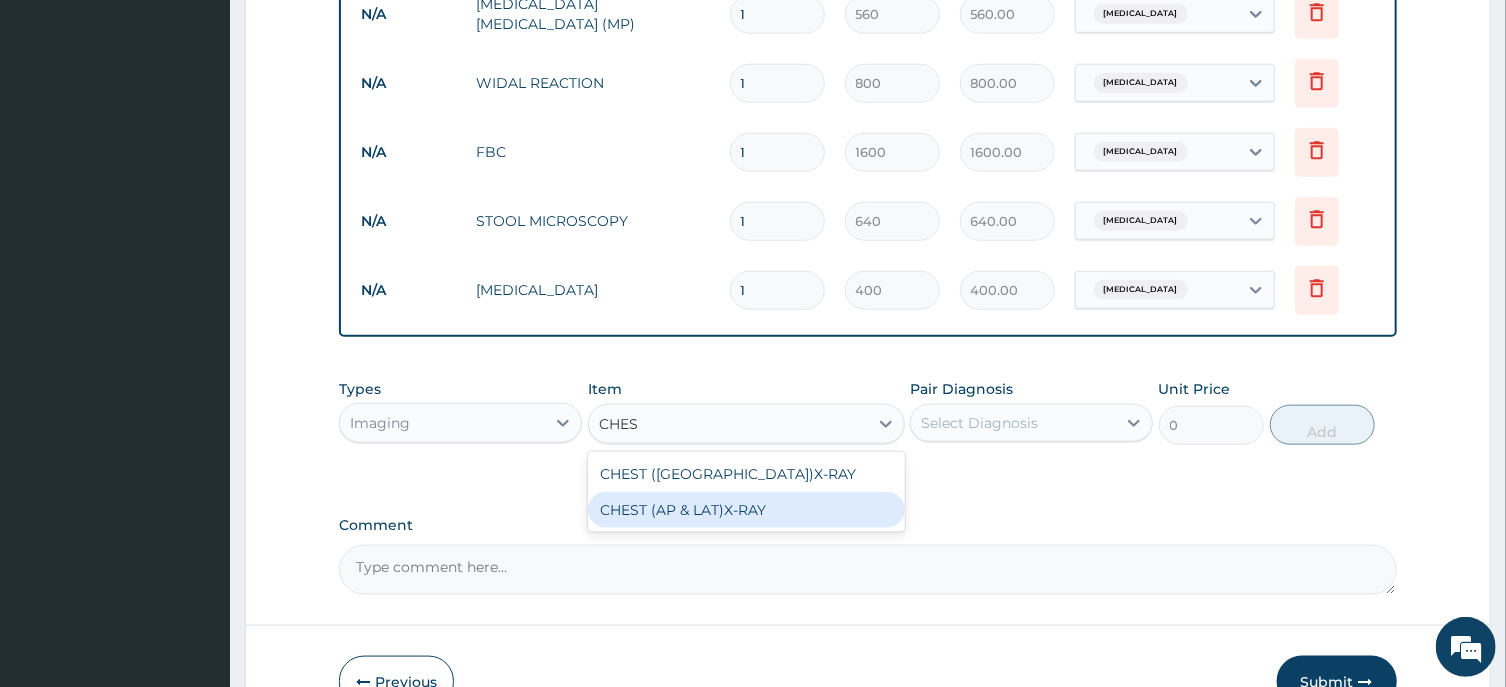 click on "CHEST (AP & LAT)X-RAY" at bounding box center (746, 510) 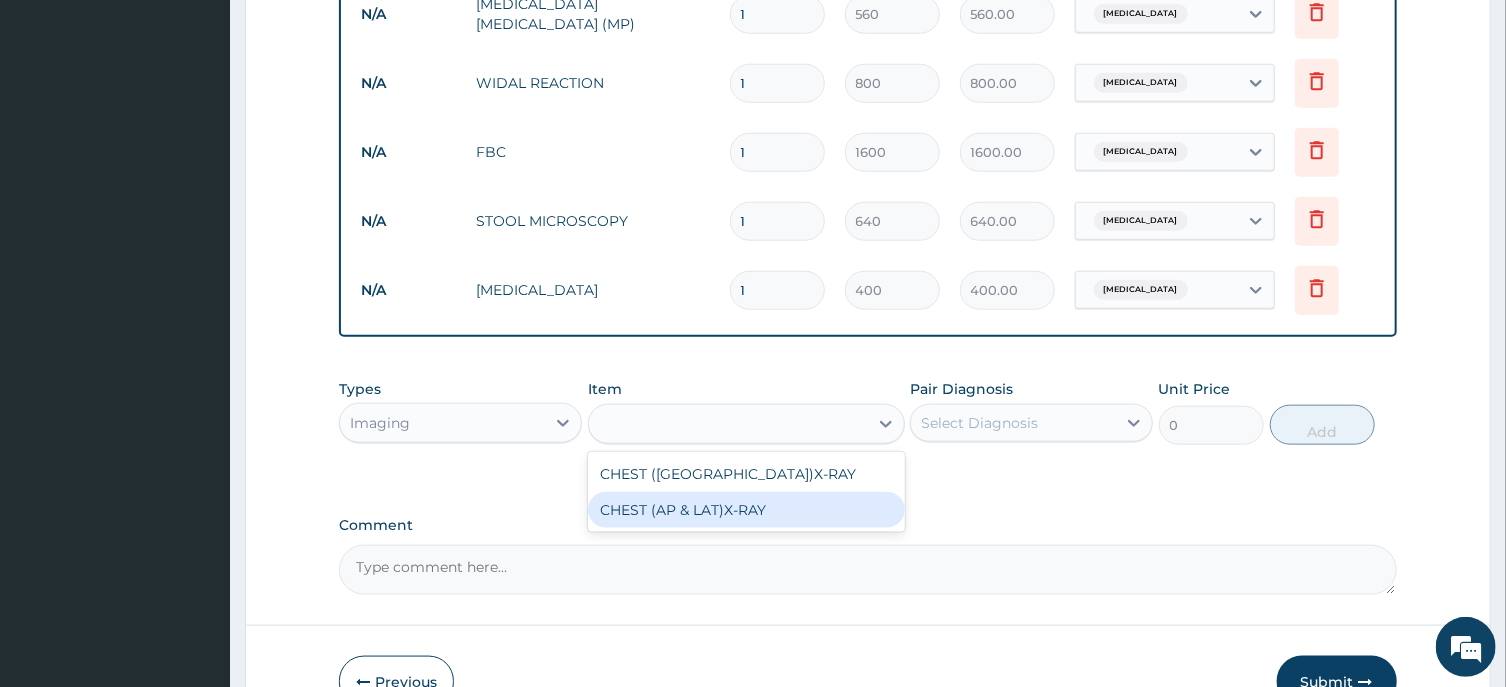 type on "2240" 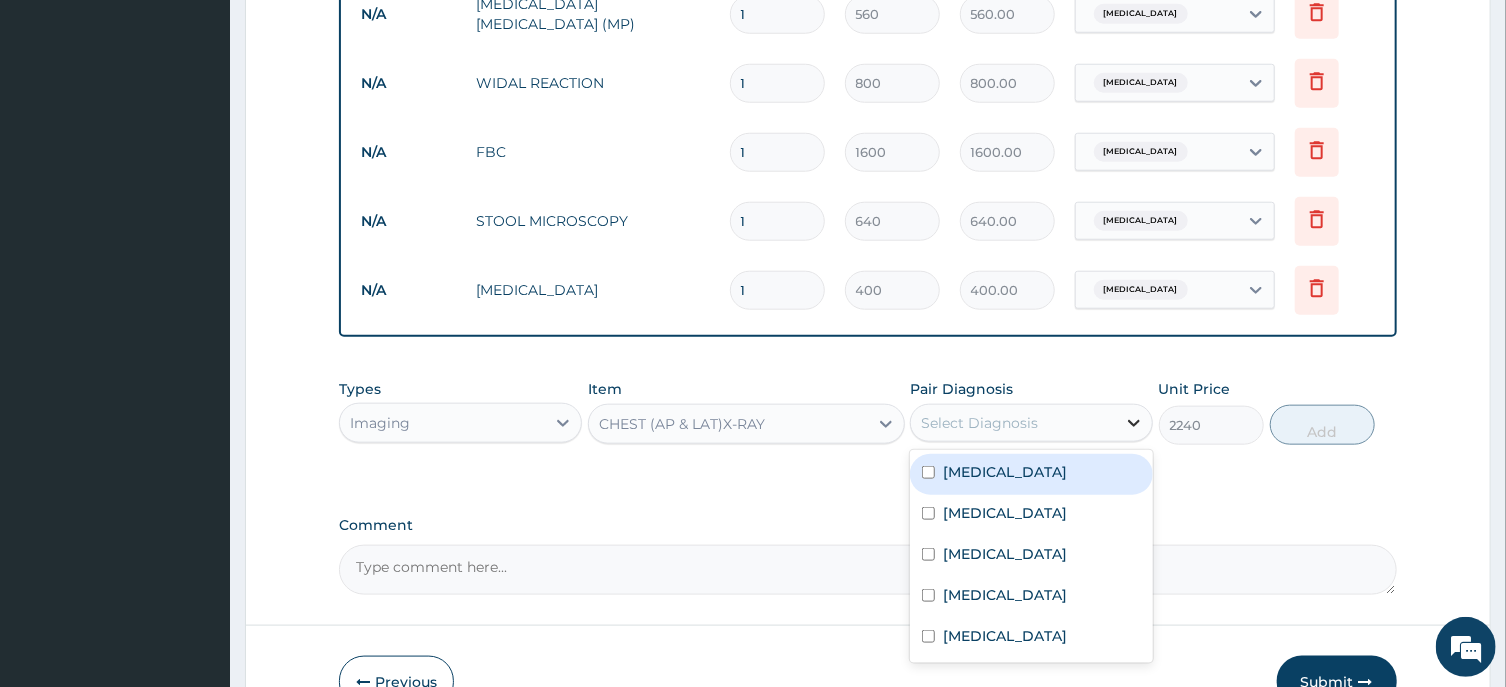 click 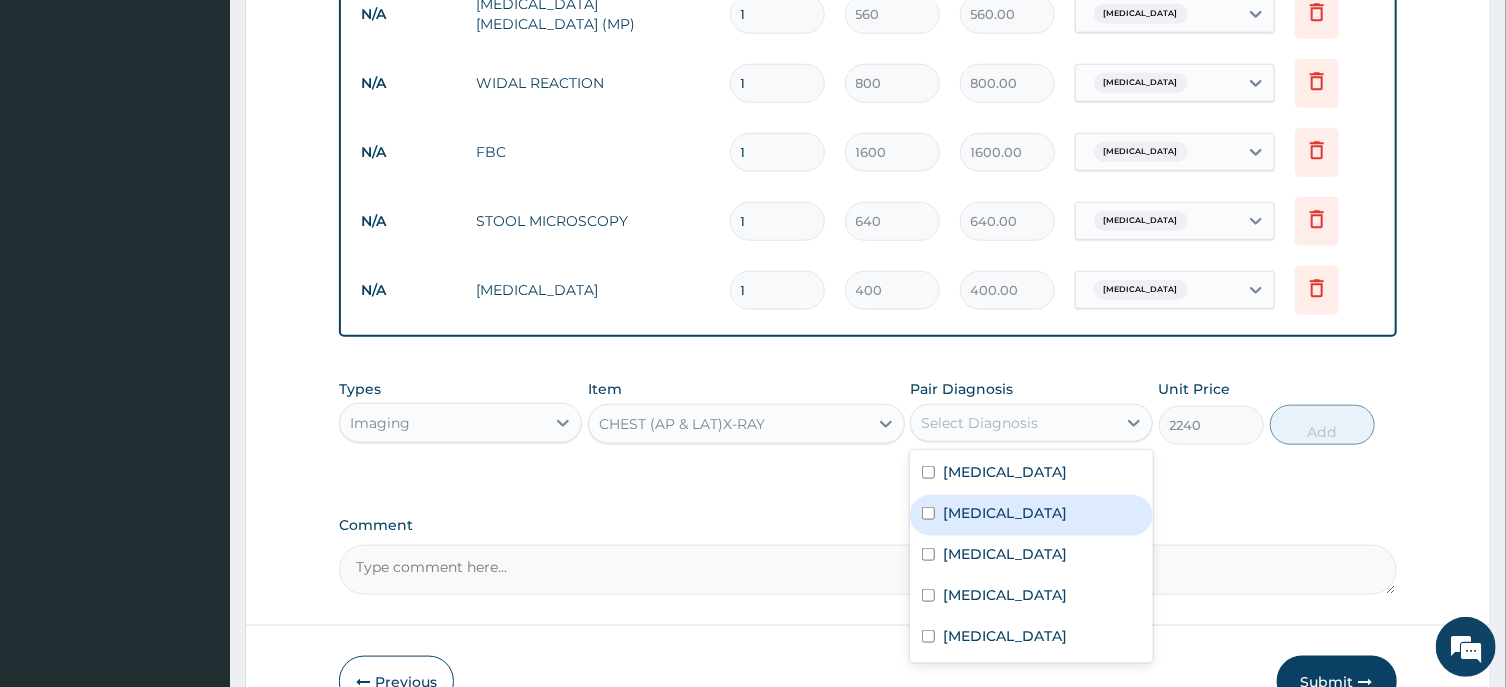 click on "[MEDICAL_DATA]" at bounding box center (1005, 513) 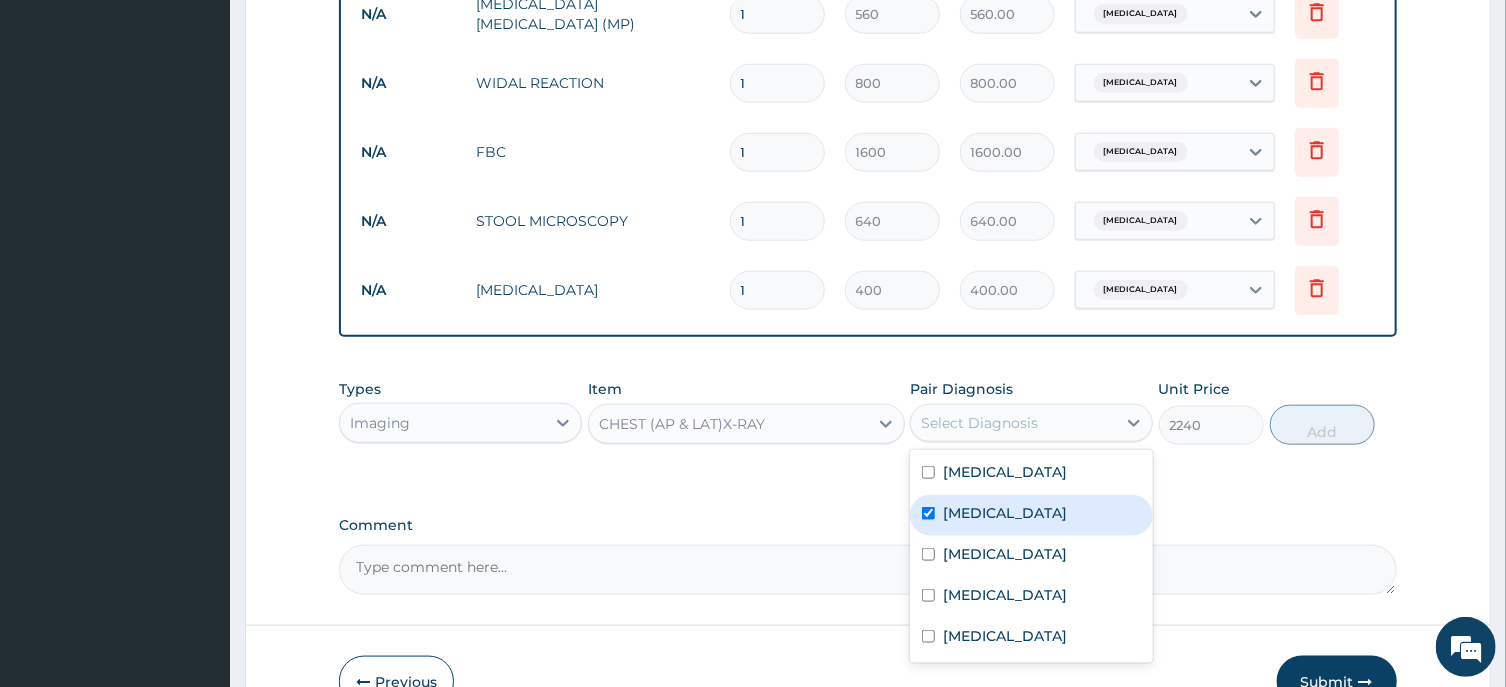 checkbox on "true" 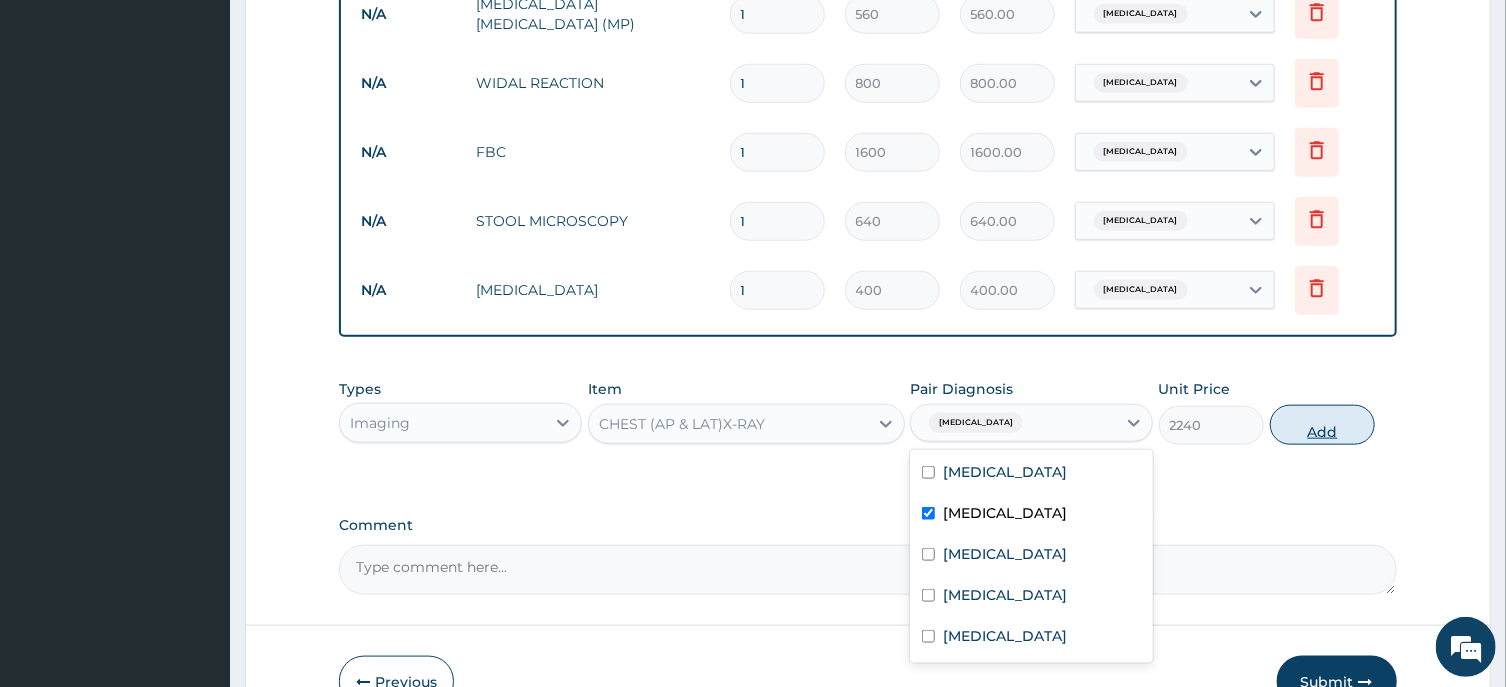 click on "Add" at bounding box center [1323, 425] 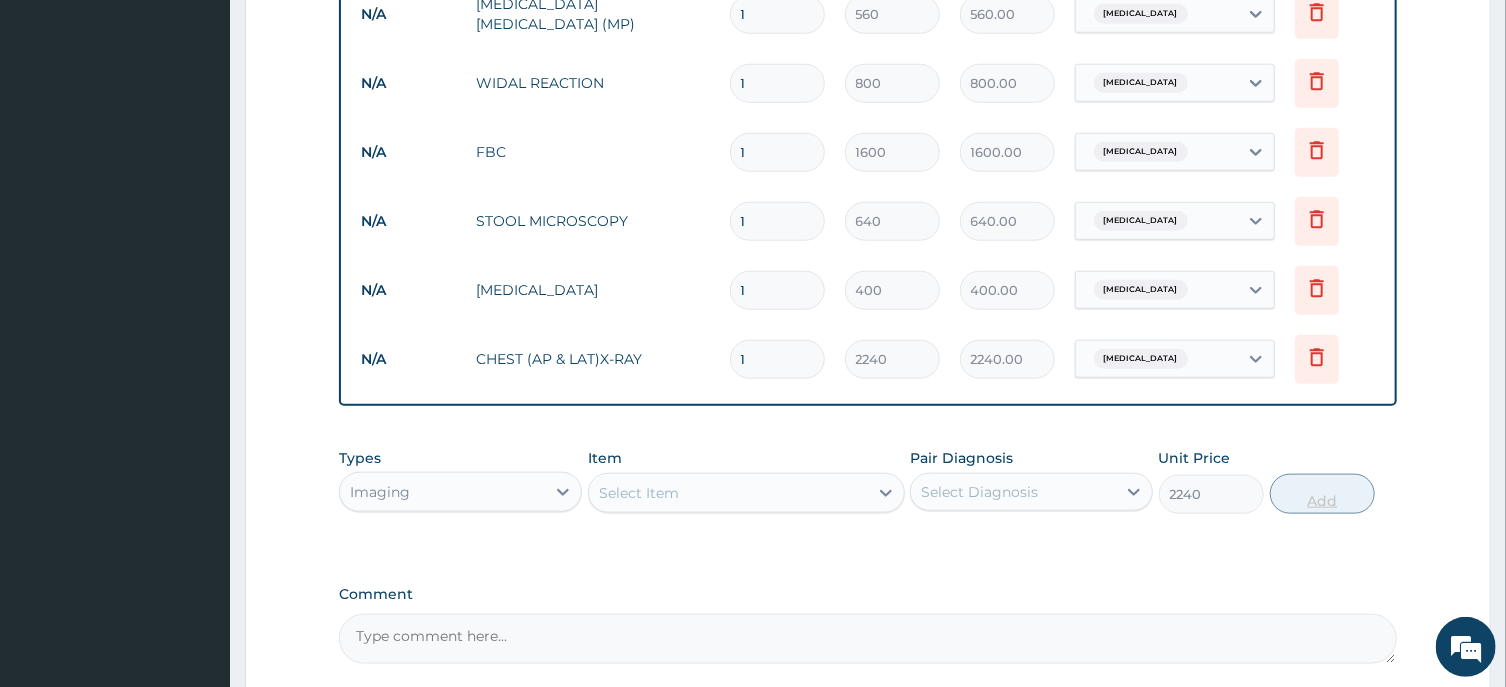 type on "0" 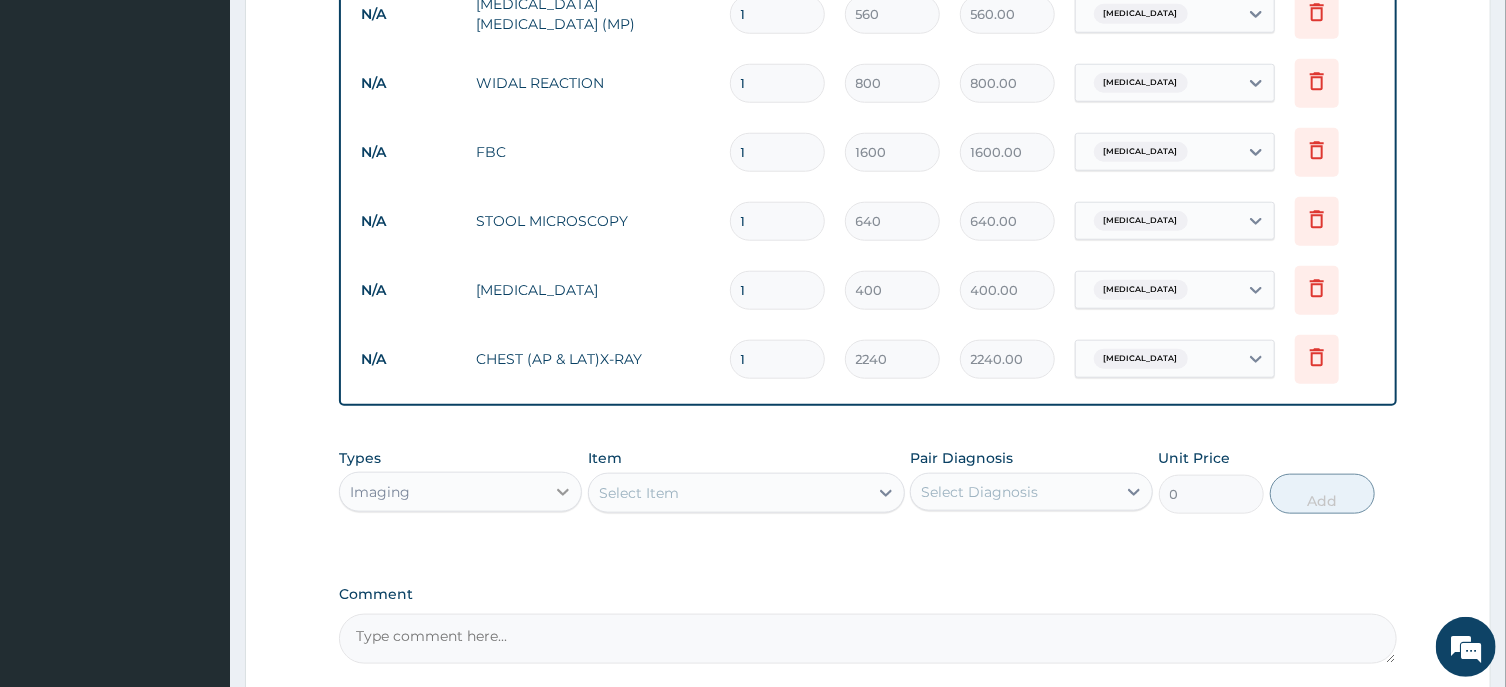 click 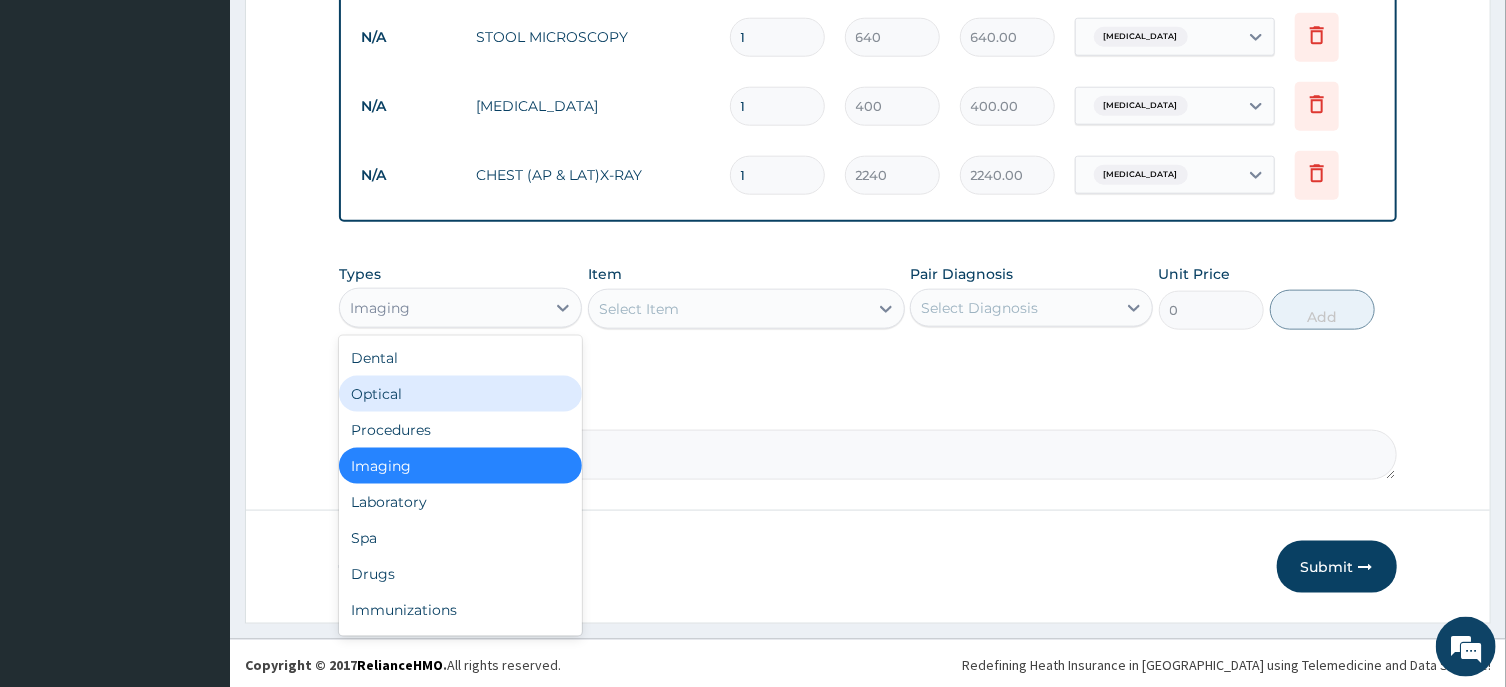 scroll, scrollTop: 1141, scrollLeft: 0, axis: vertical 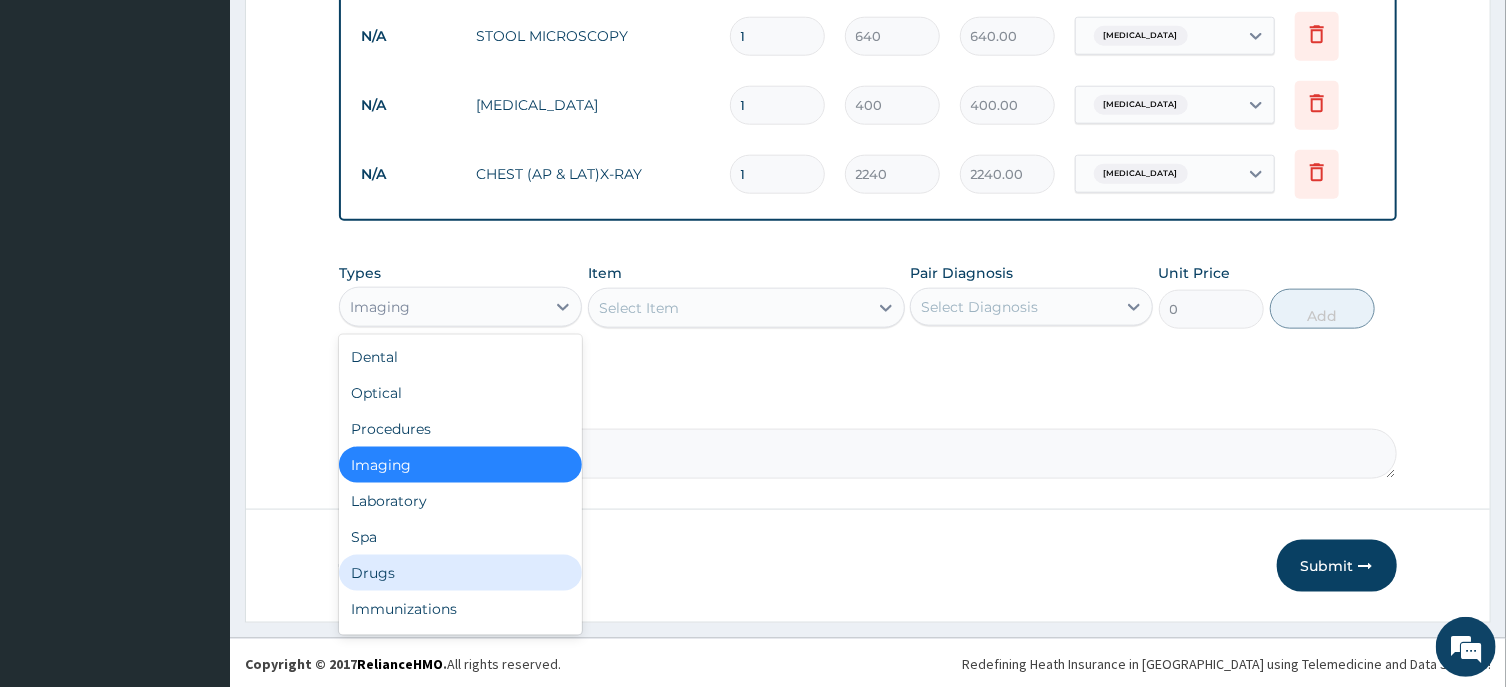 click on "Drugs" at bounding box center (460, 573) 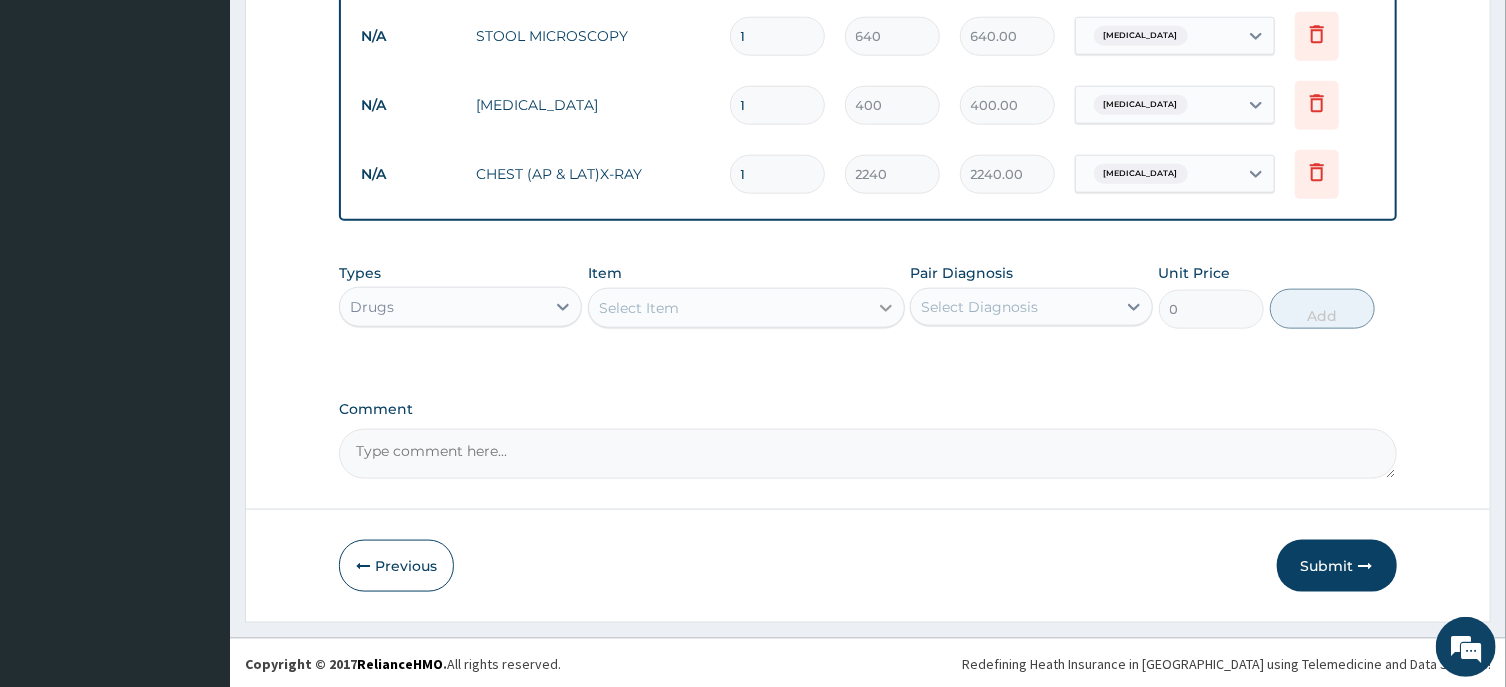 click 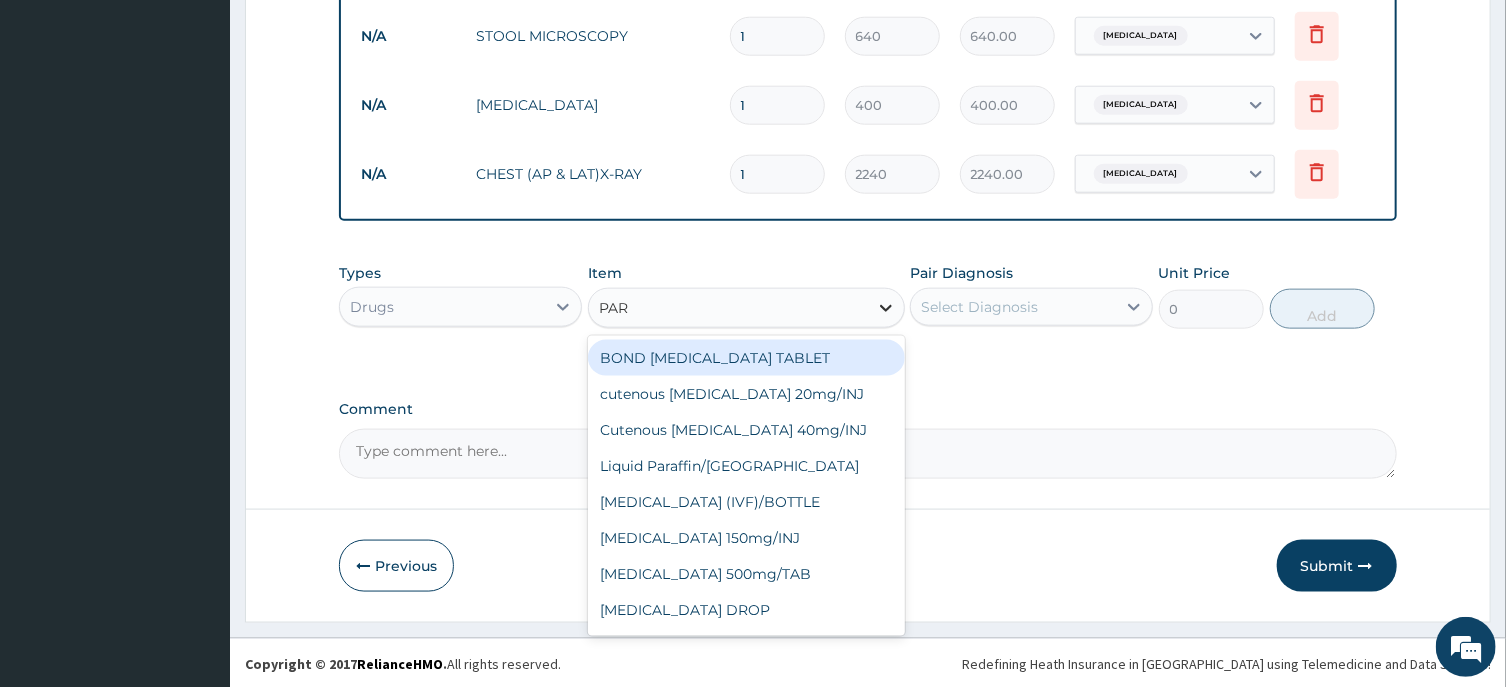 type on "PARA" 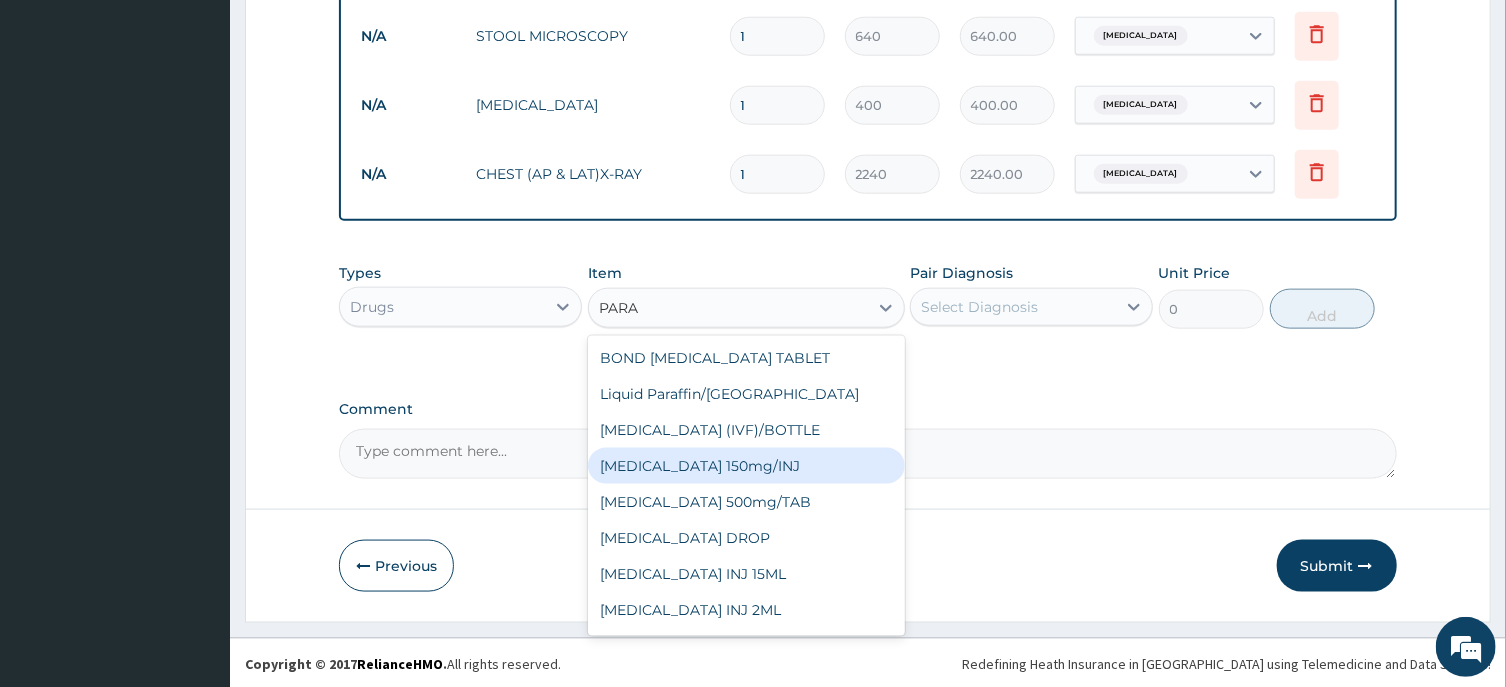 click on "[MEDICAL_DATA] 150mg/INJ" at bounding box center [746, 466] 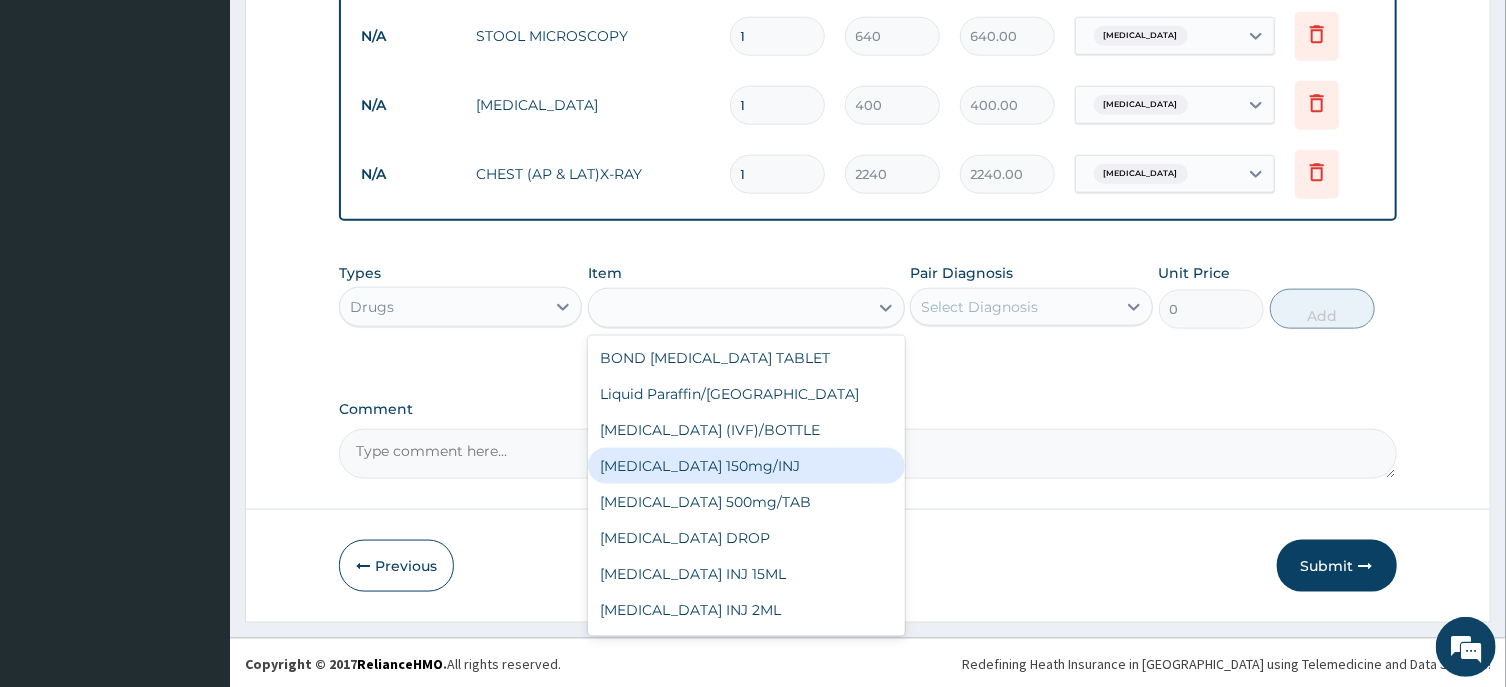 type on "31.5" 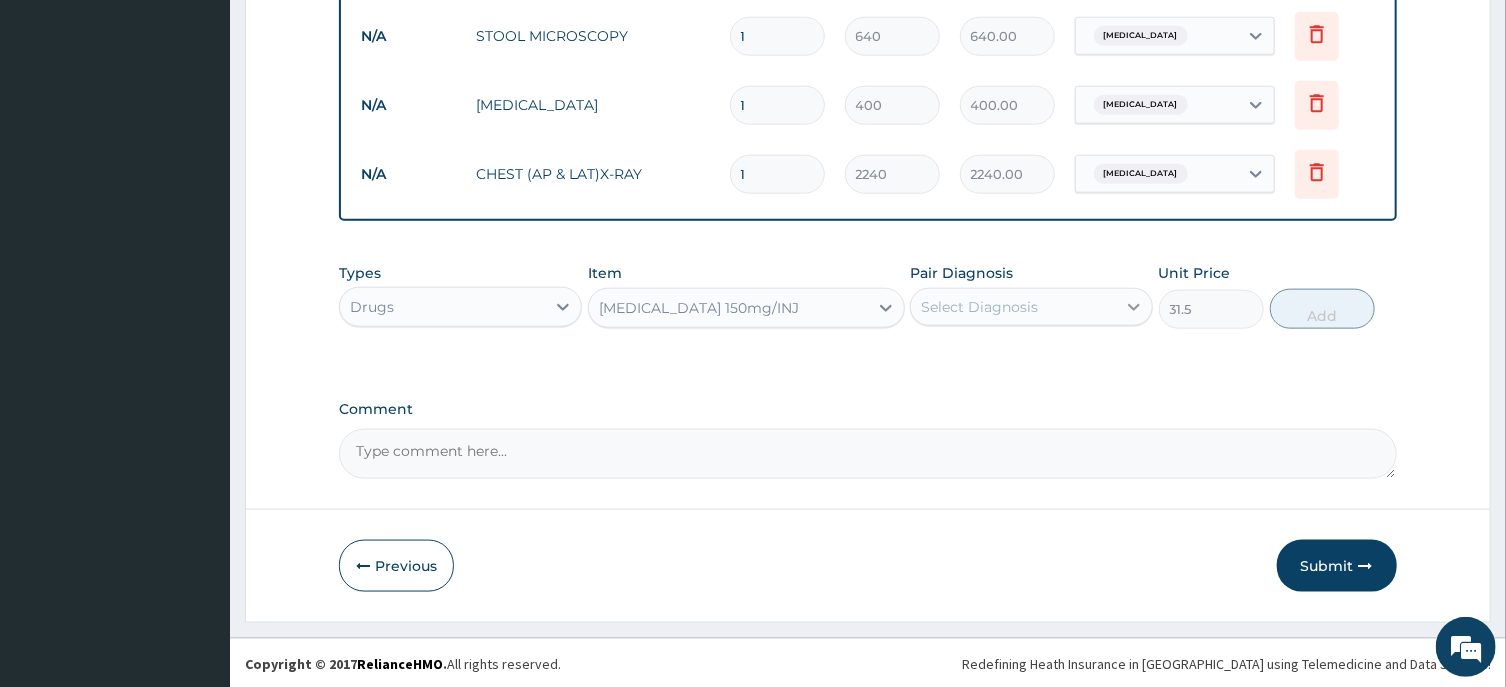 click 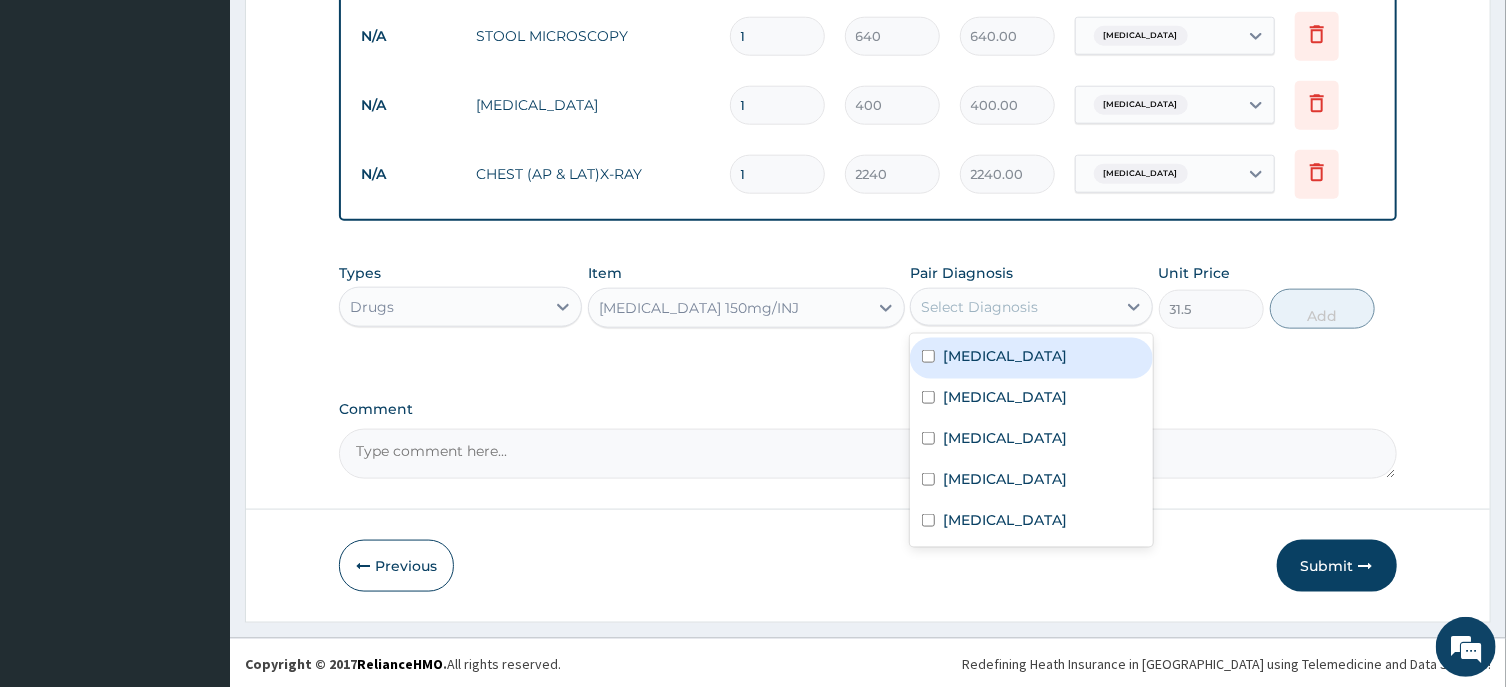 click on "[MEDICAL_DATA]" at bounding box center [1031, 358] 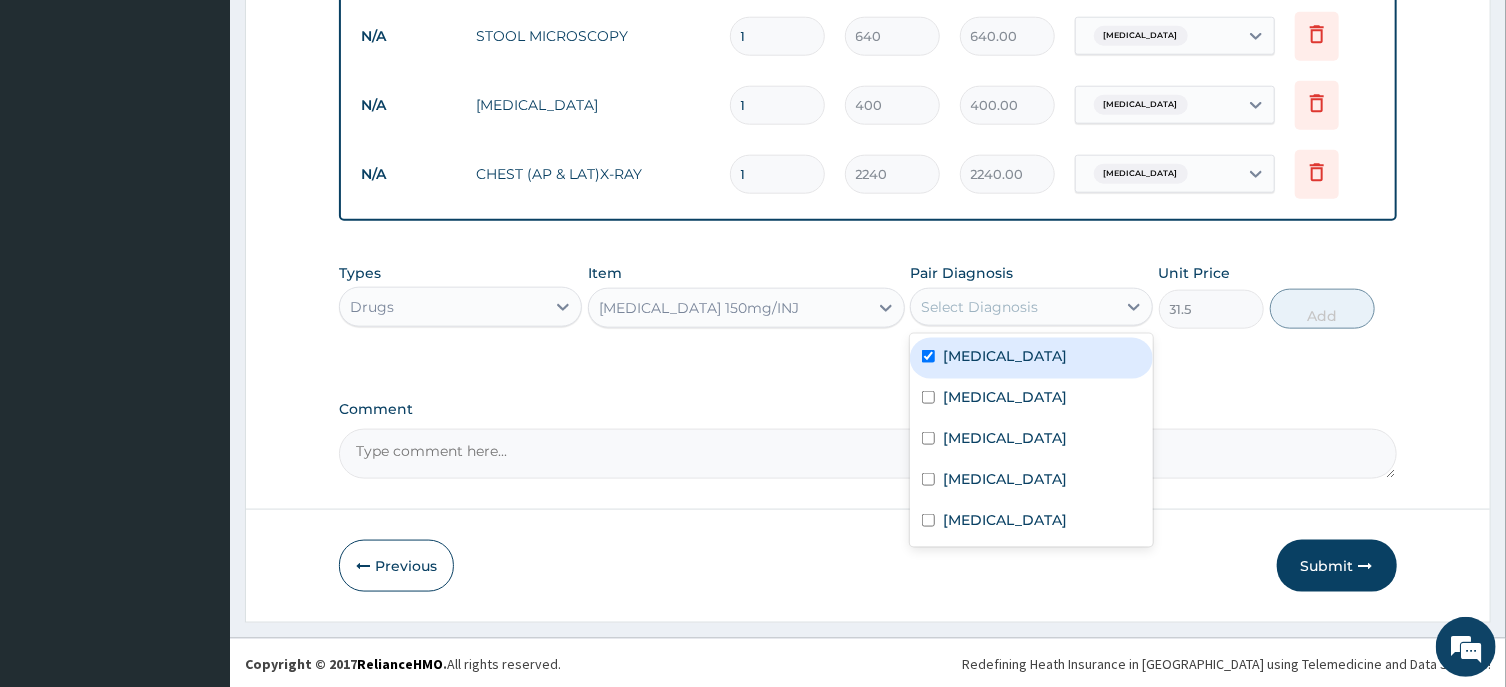 checkbox on "true" 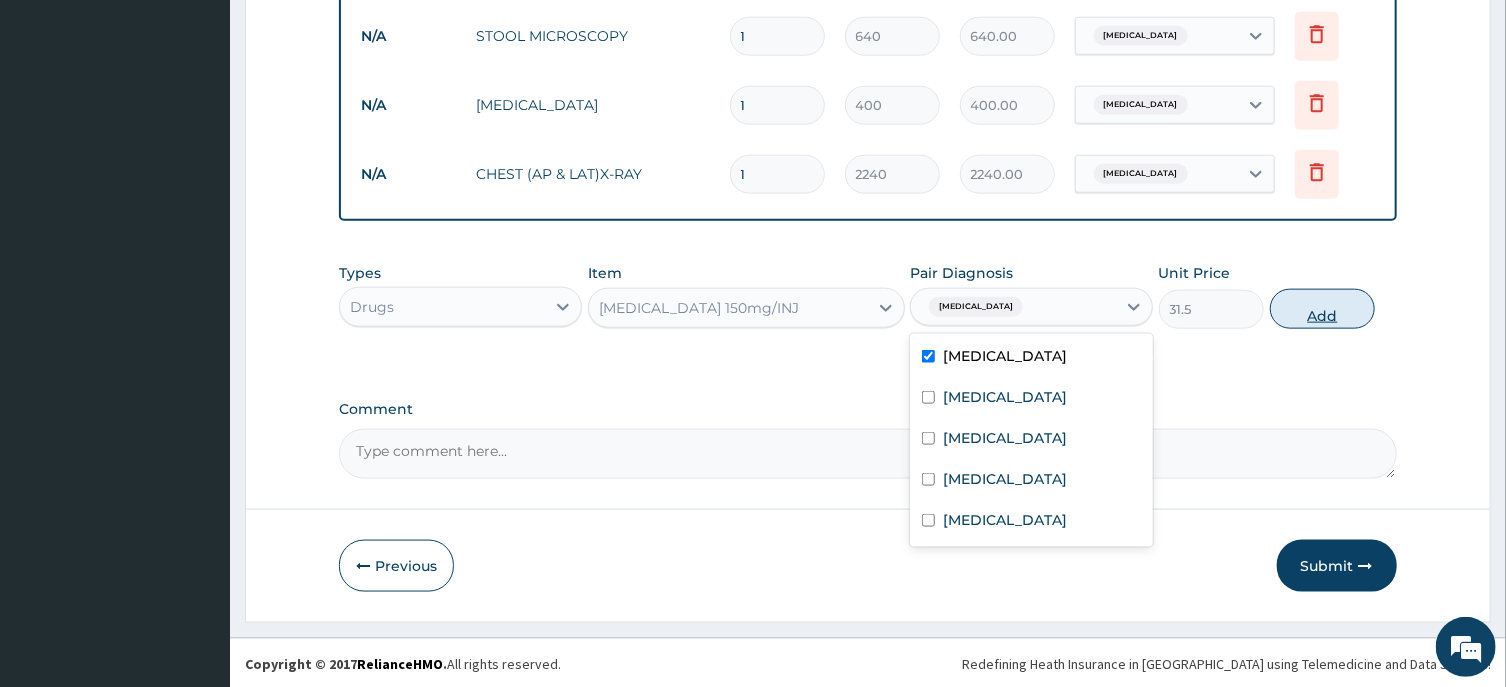 click on "Add" at bounding box center (1323, 309) 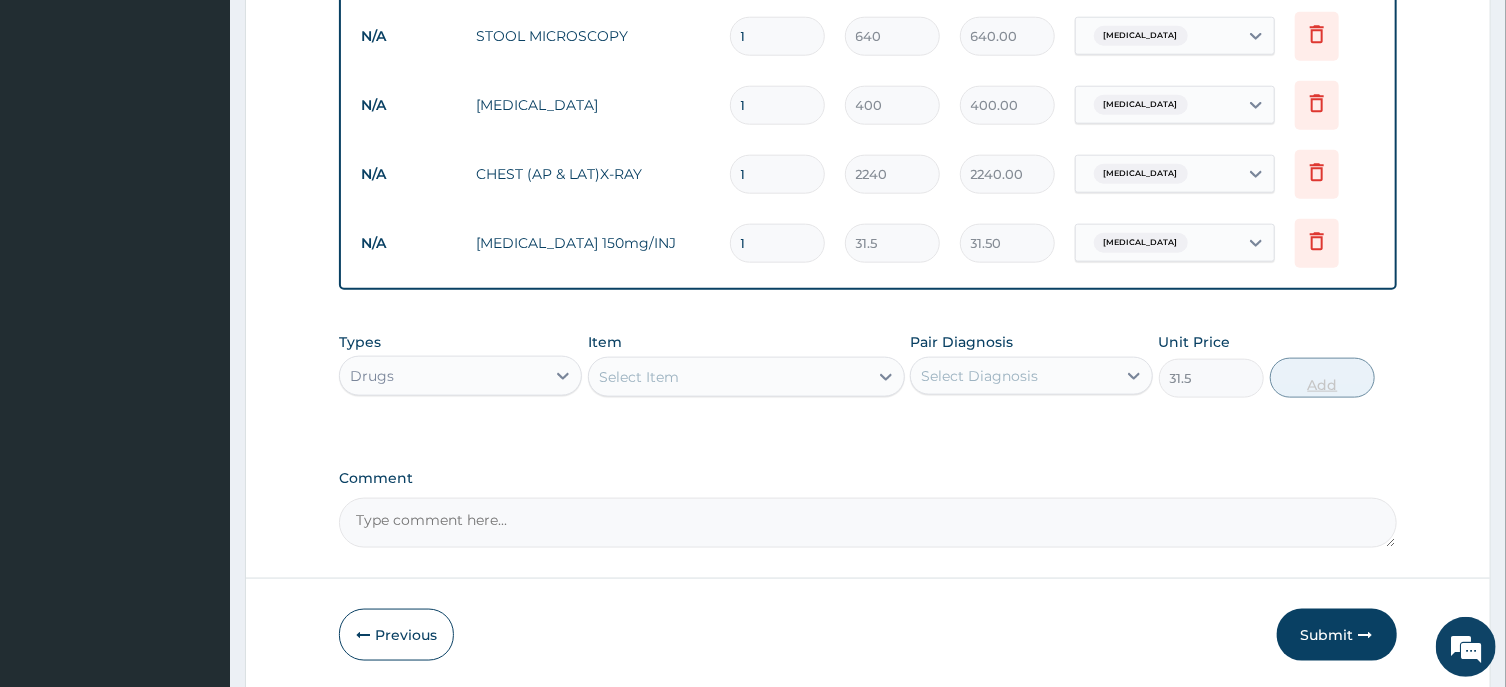 type on "0" 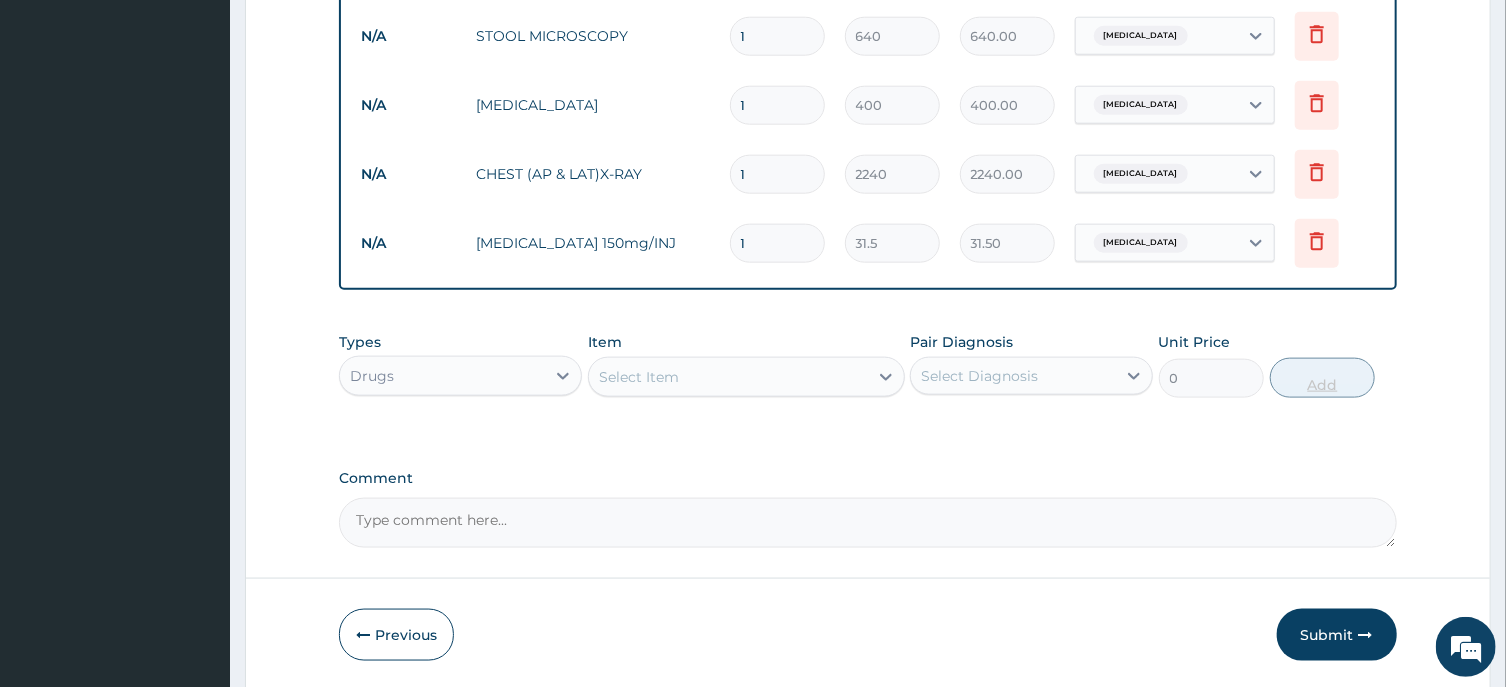 type 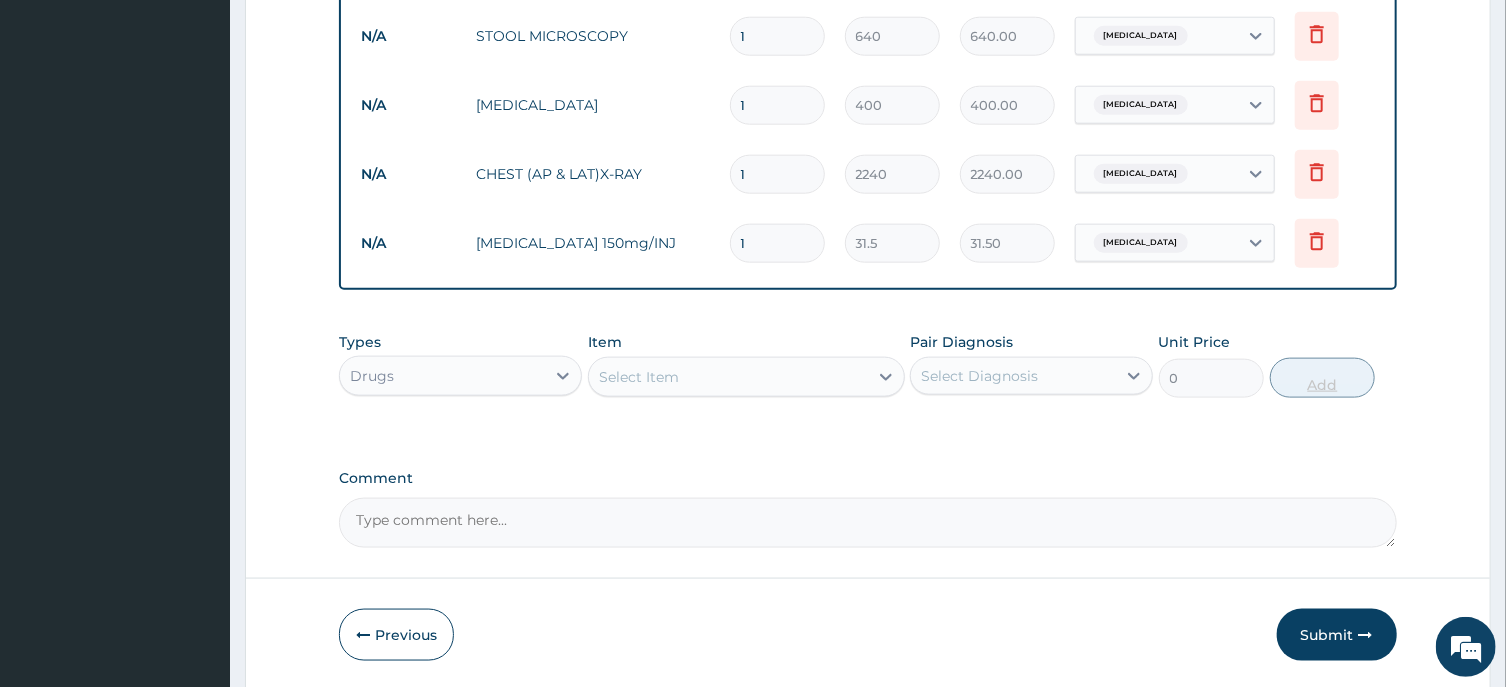type on "0.00" 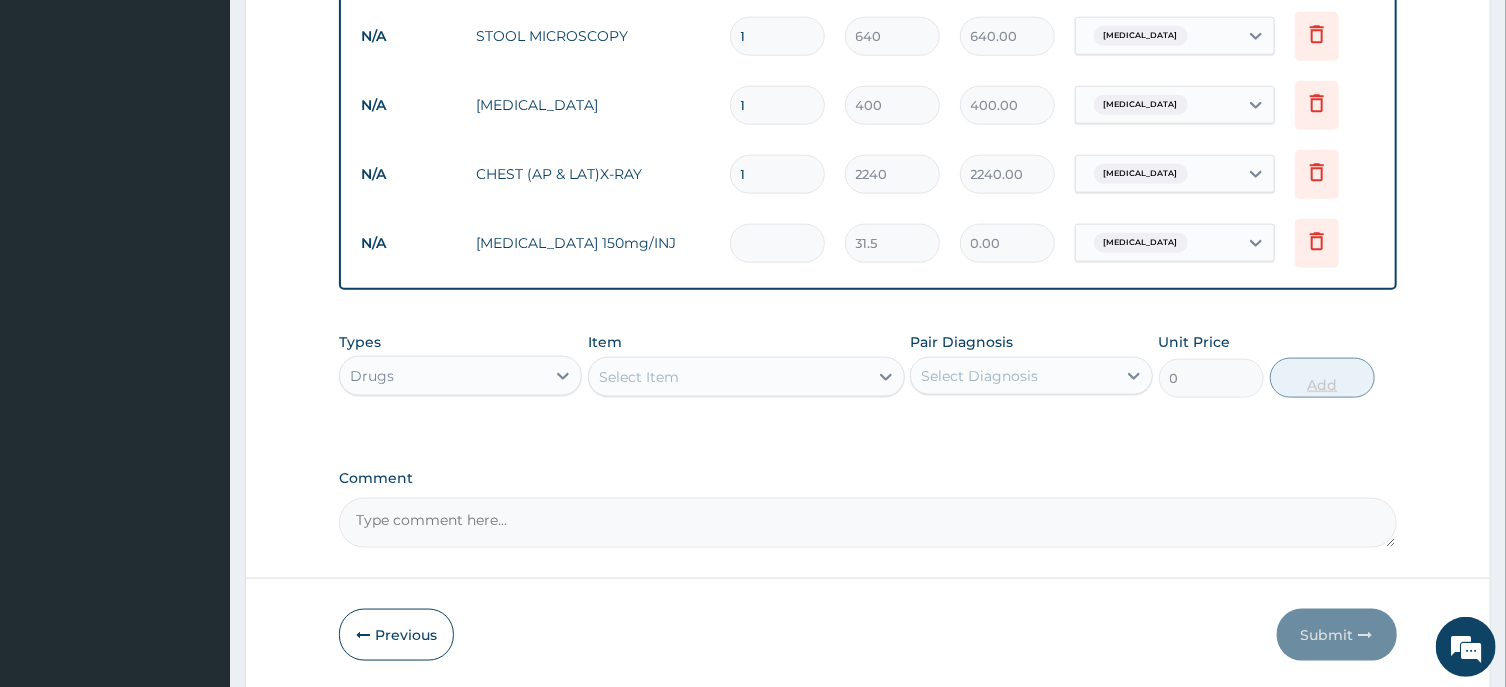 type on "3" 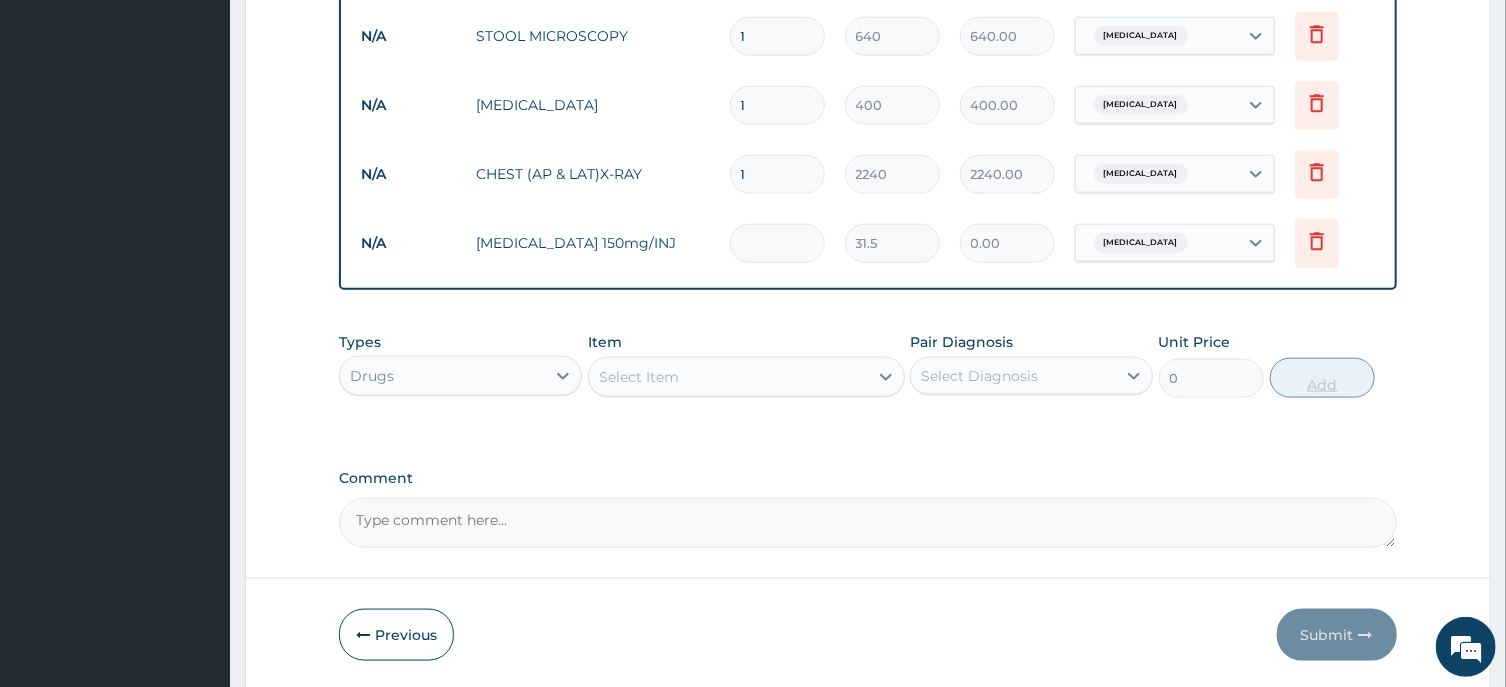 type on "94.50" 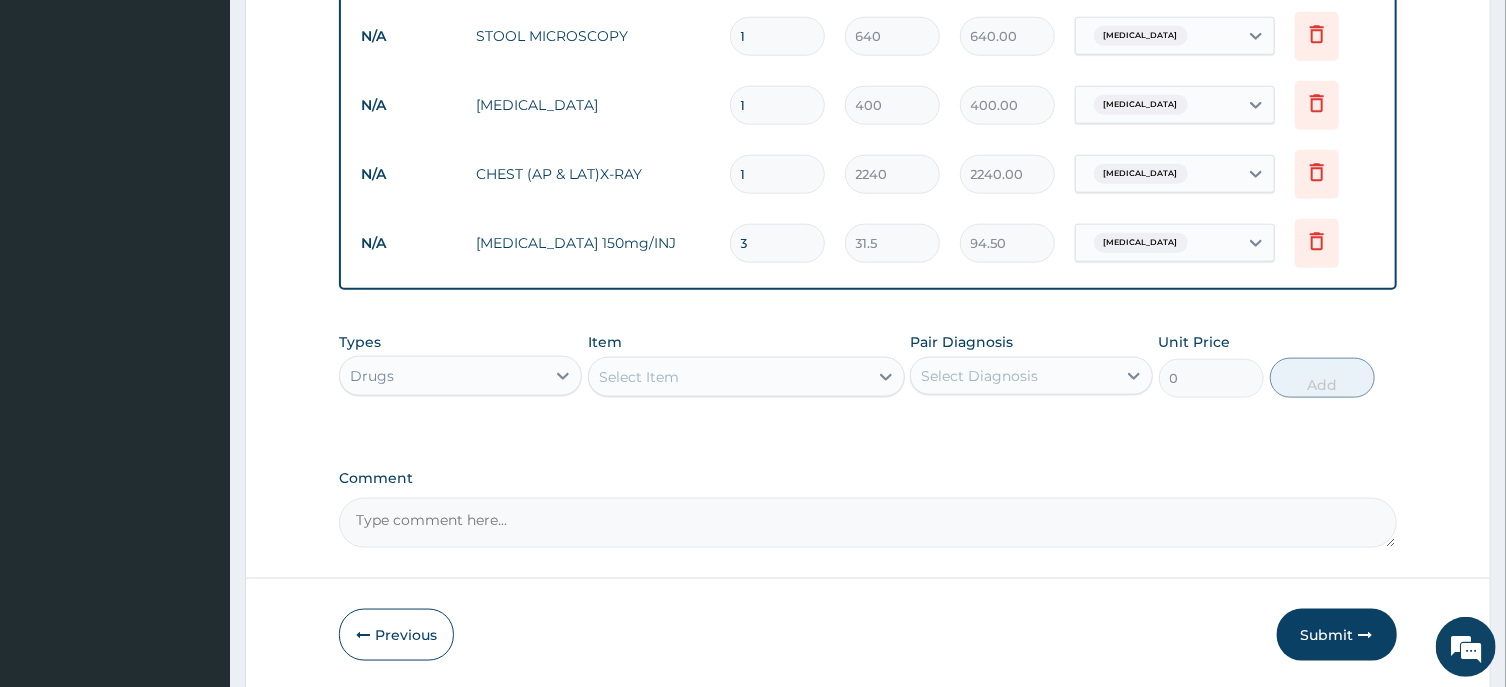 type on "3" 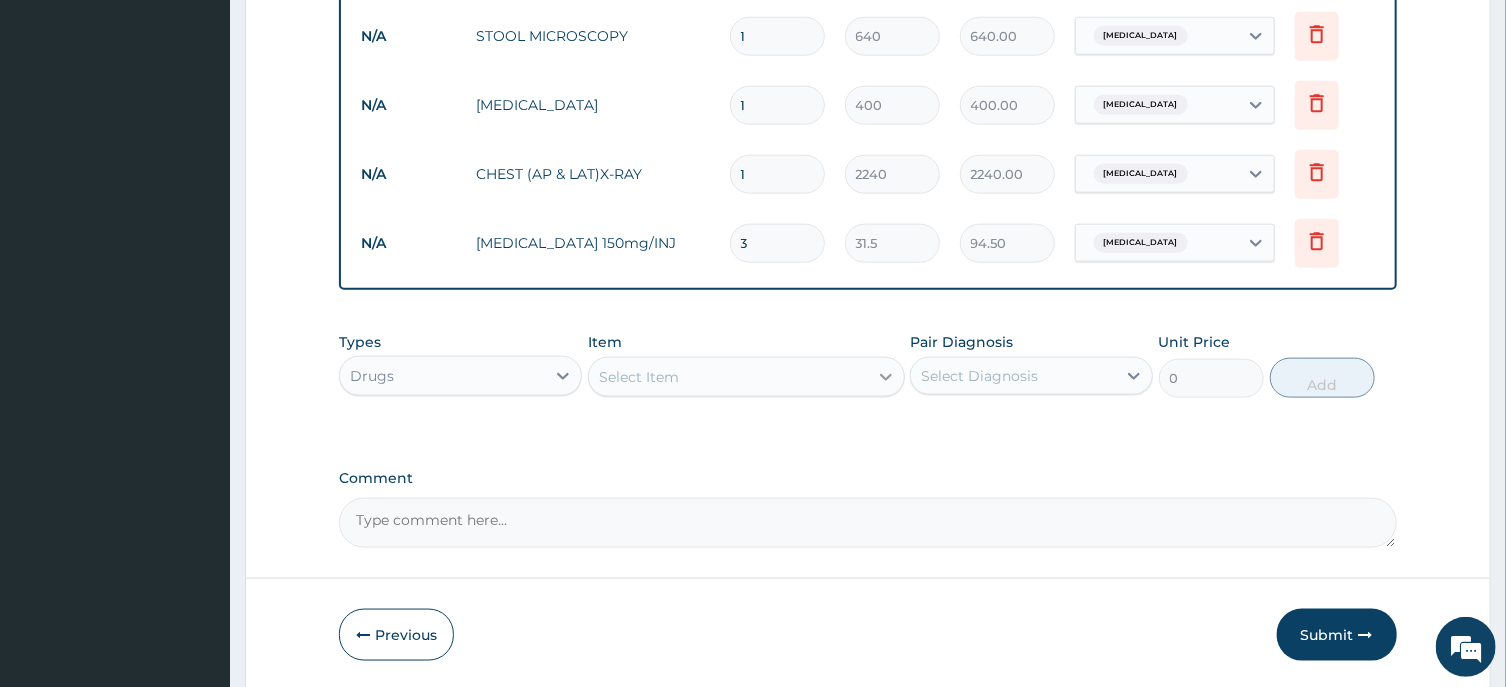 click 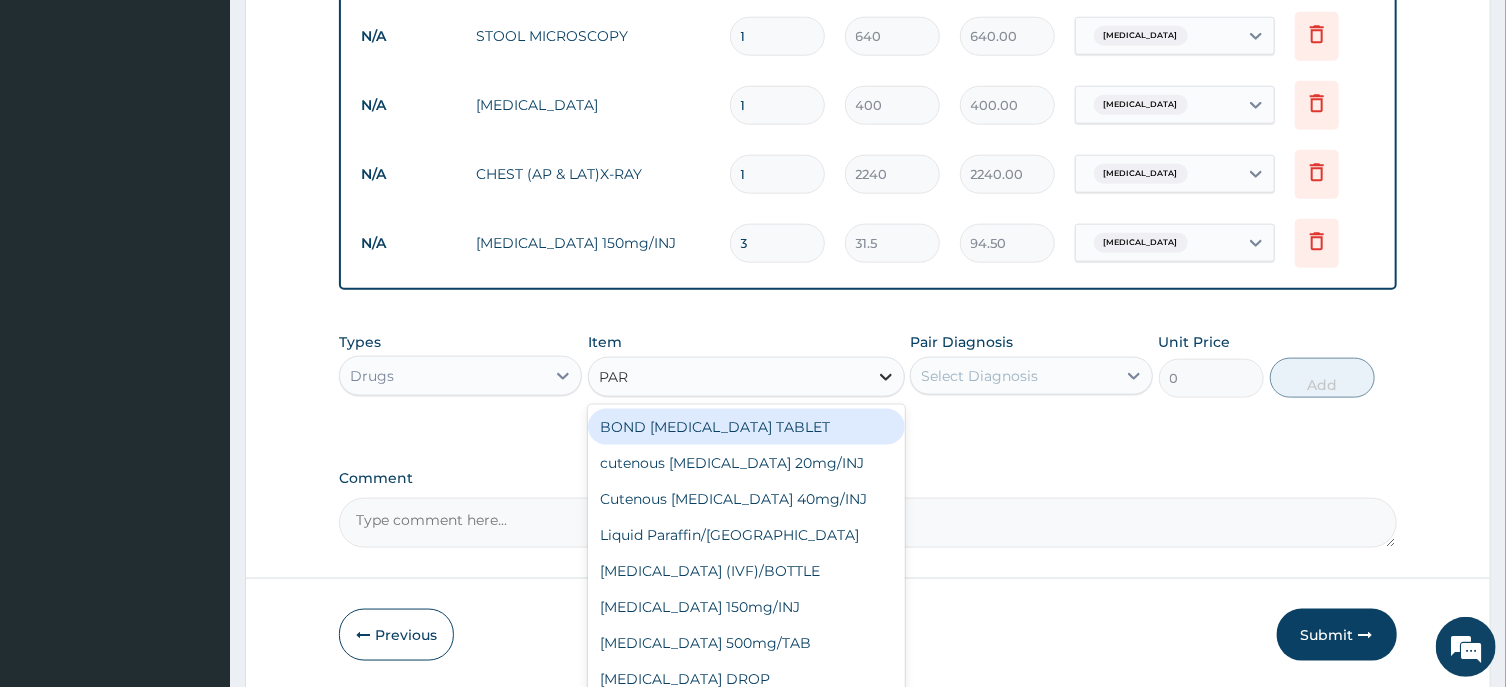 type on "PARA" 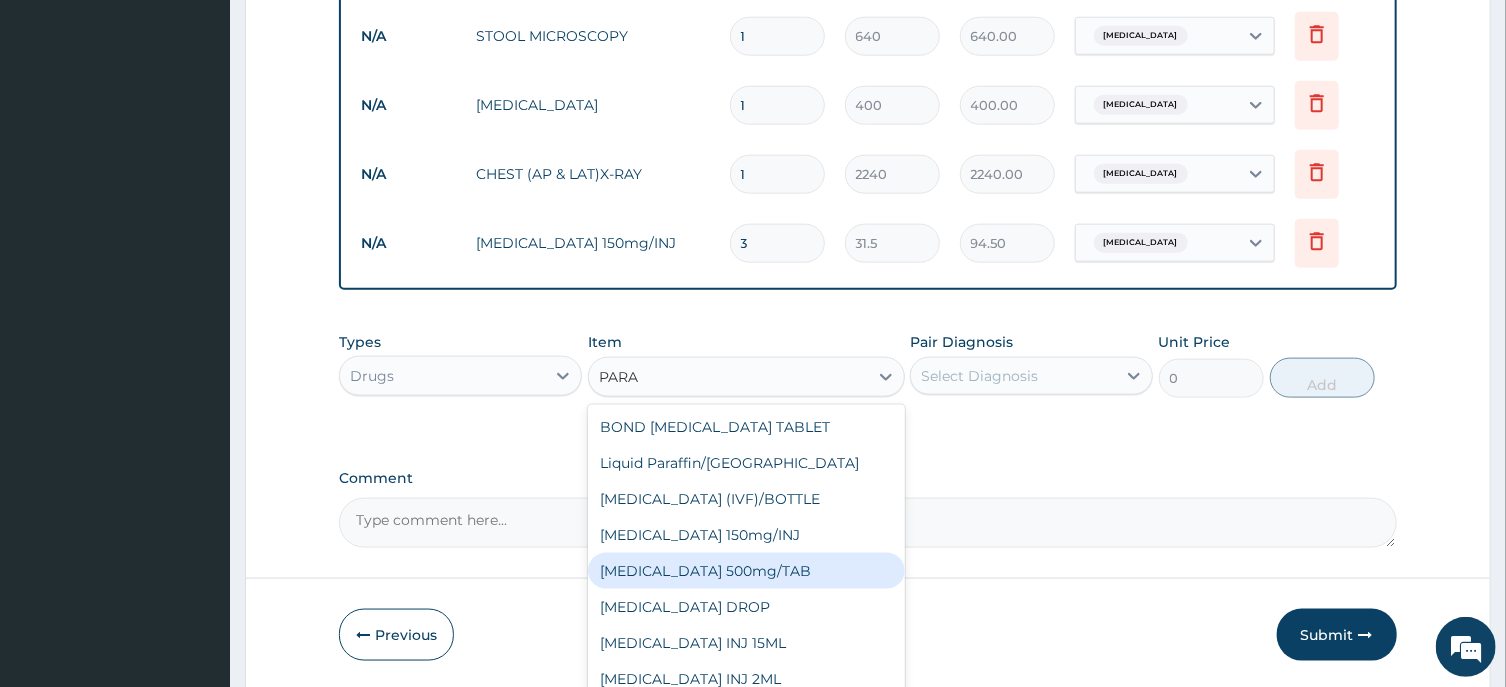 click on "[MEDICAL_DATA] 500mg/TAB" at bounding box center (746, 571) 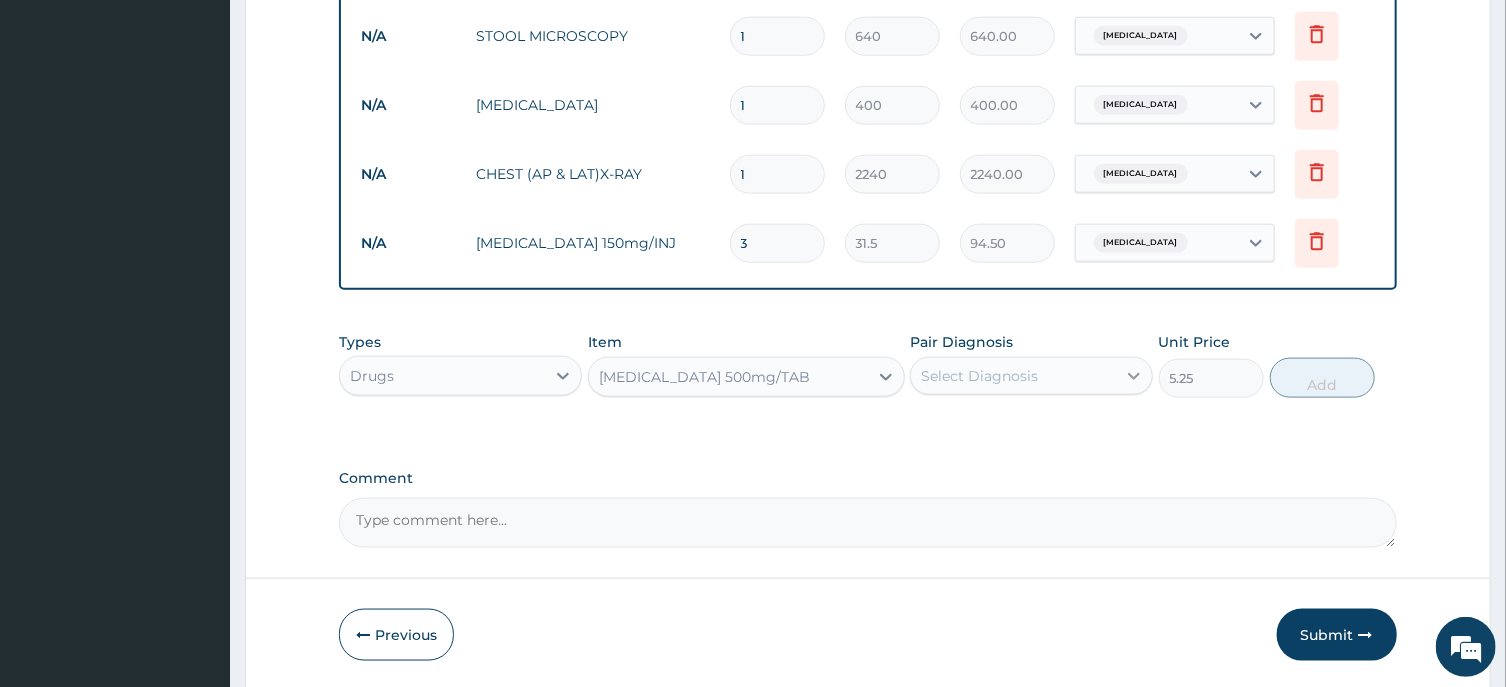 click 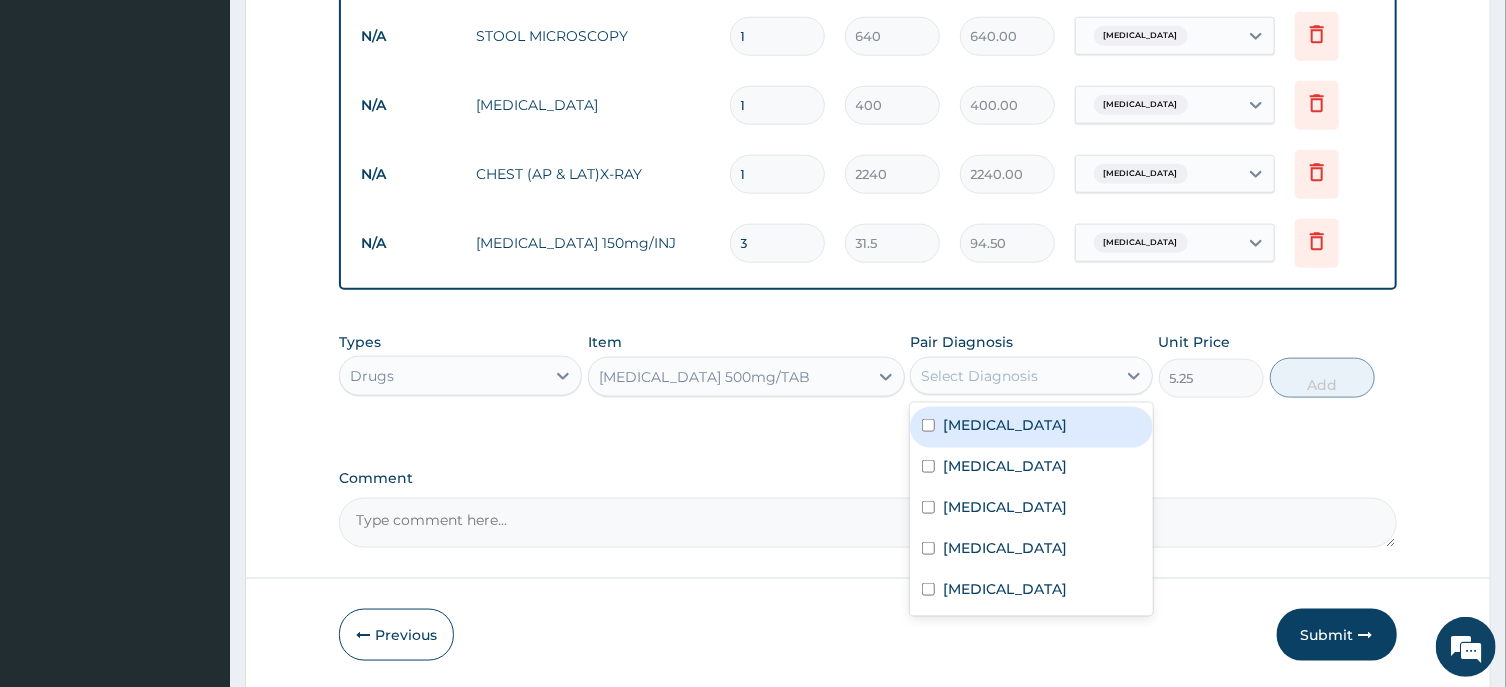 click on "[MEDICAL_DATA]" at bounding box center (1031, 427) 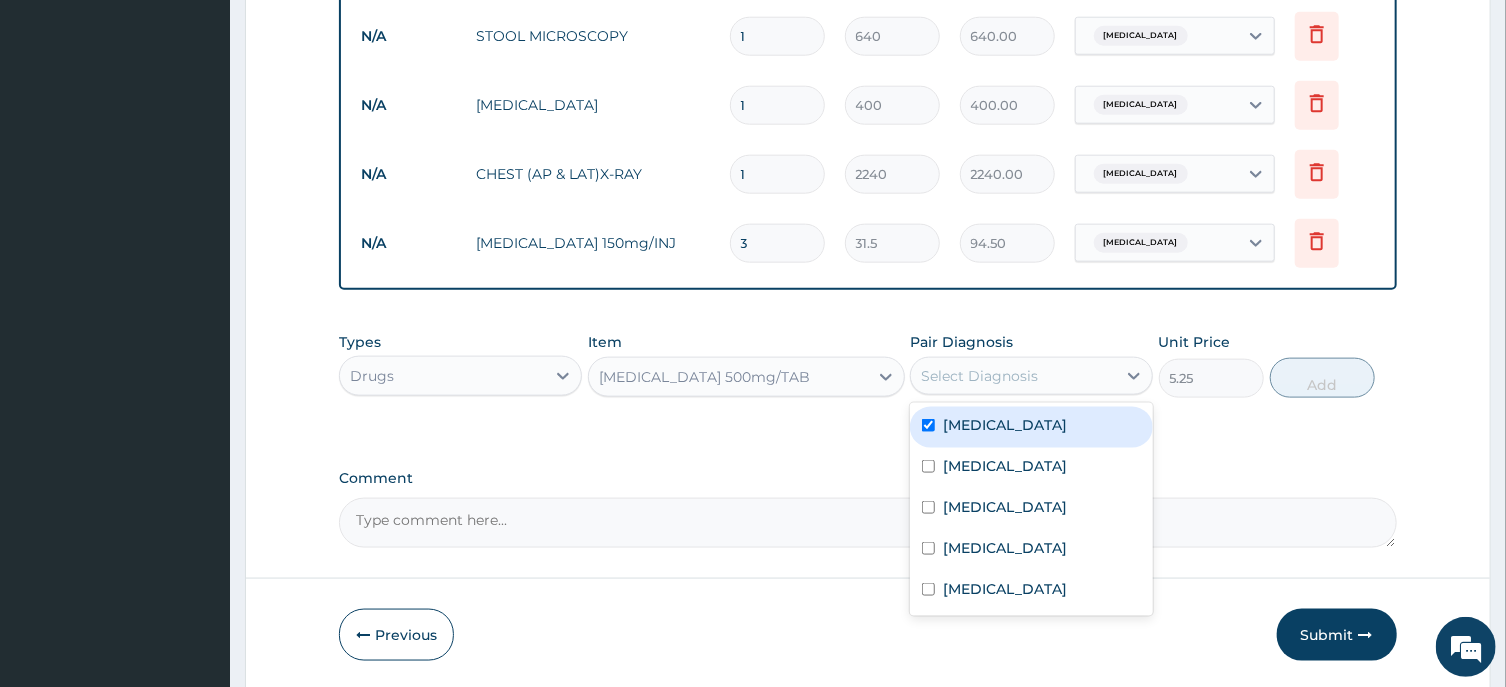 checkbox on "true" 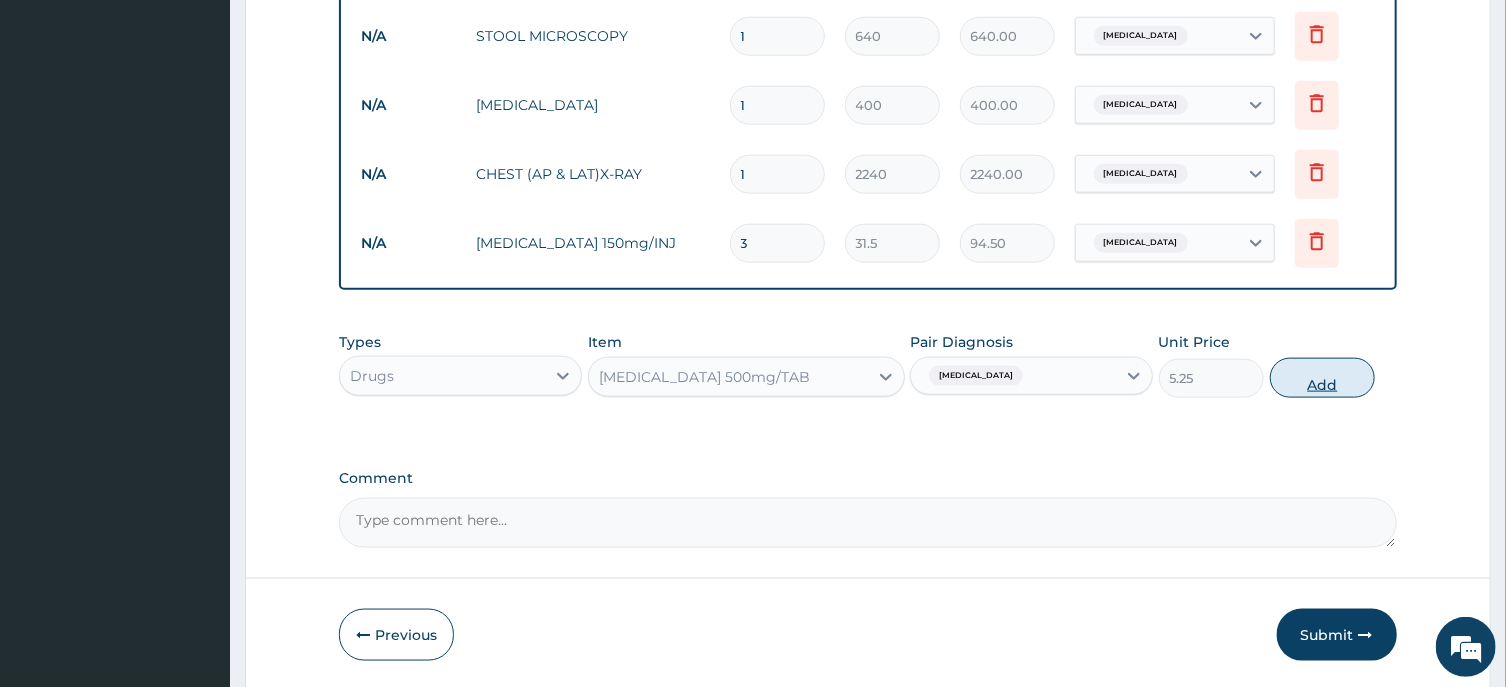 click on "Add" at bounding box center (1323, 378) 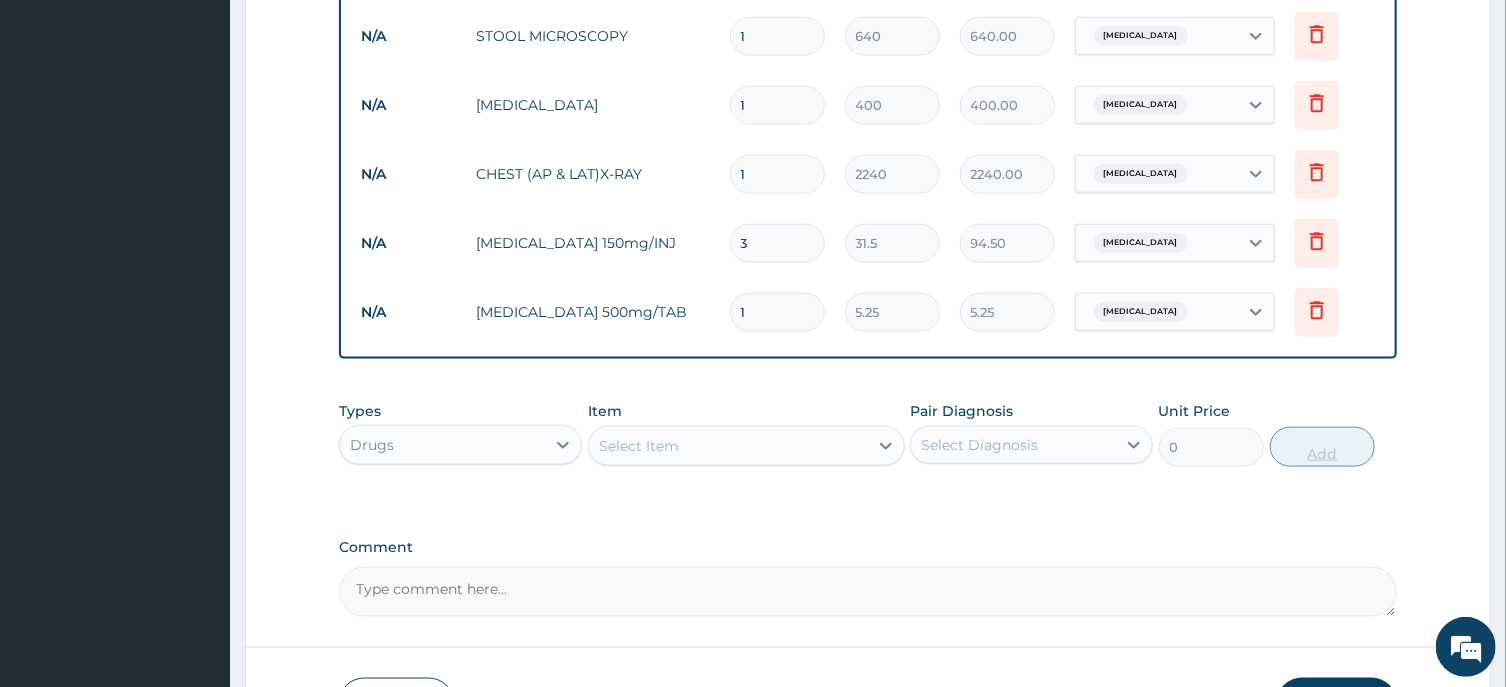 type on "15" 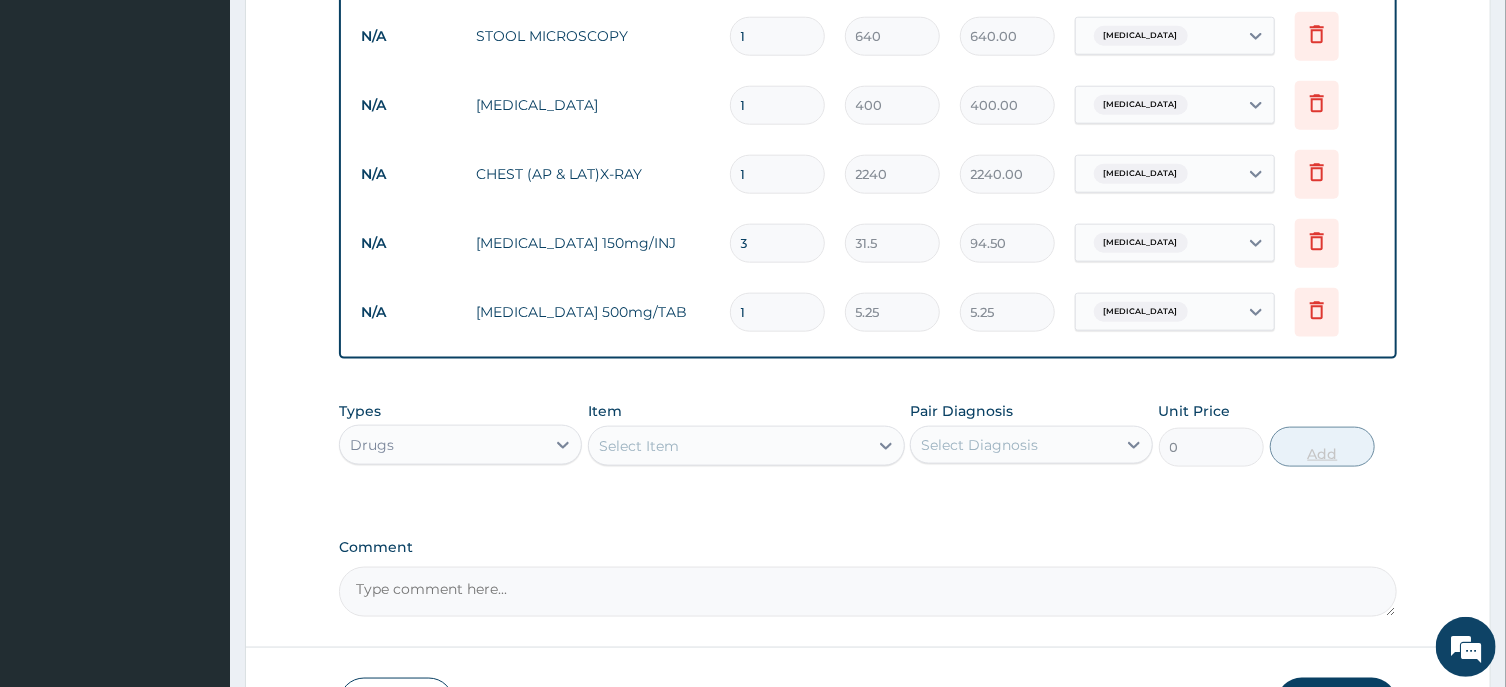 type on "78.75" 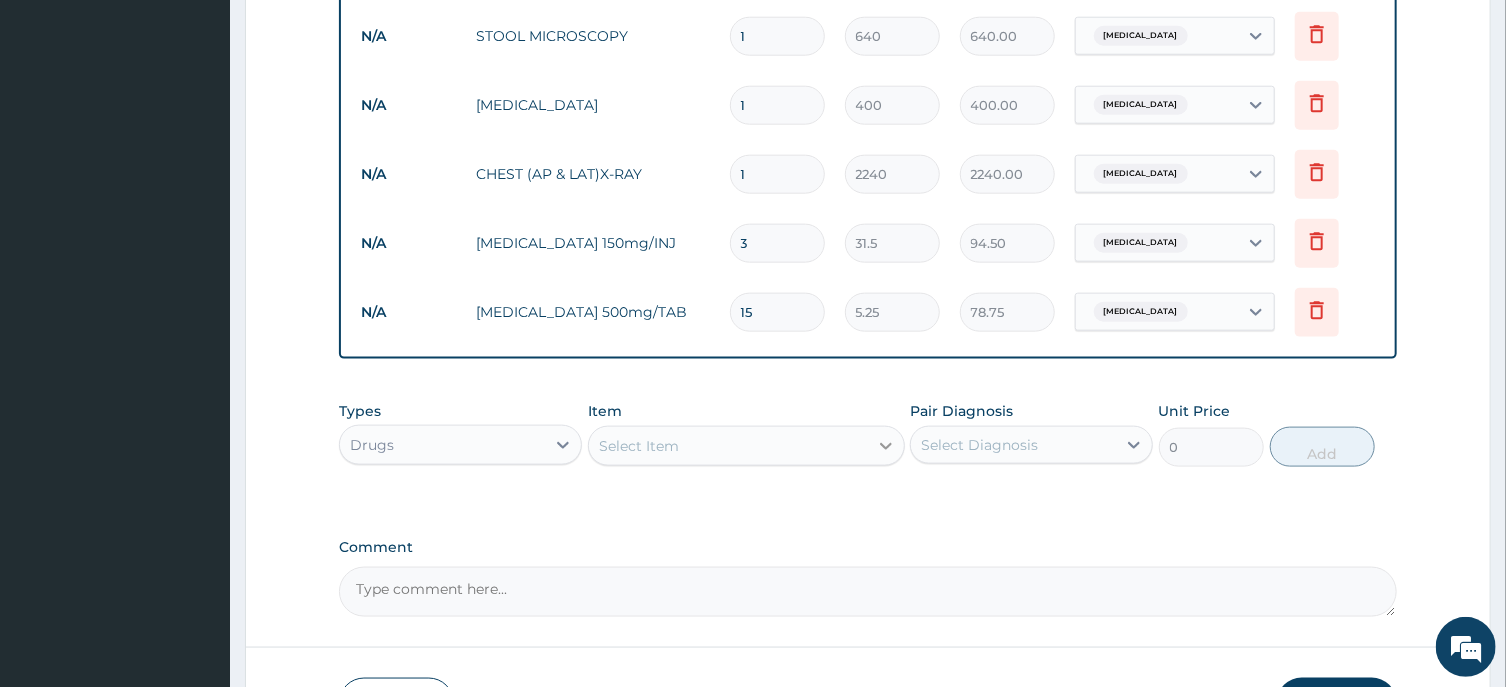 type on "15" 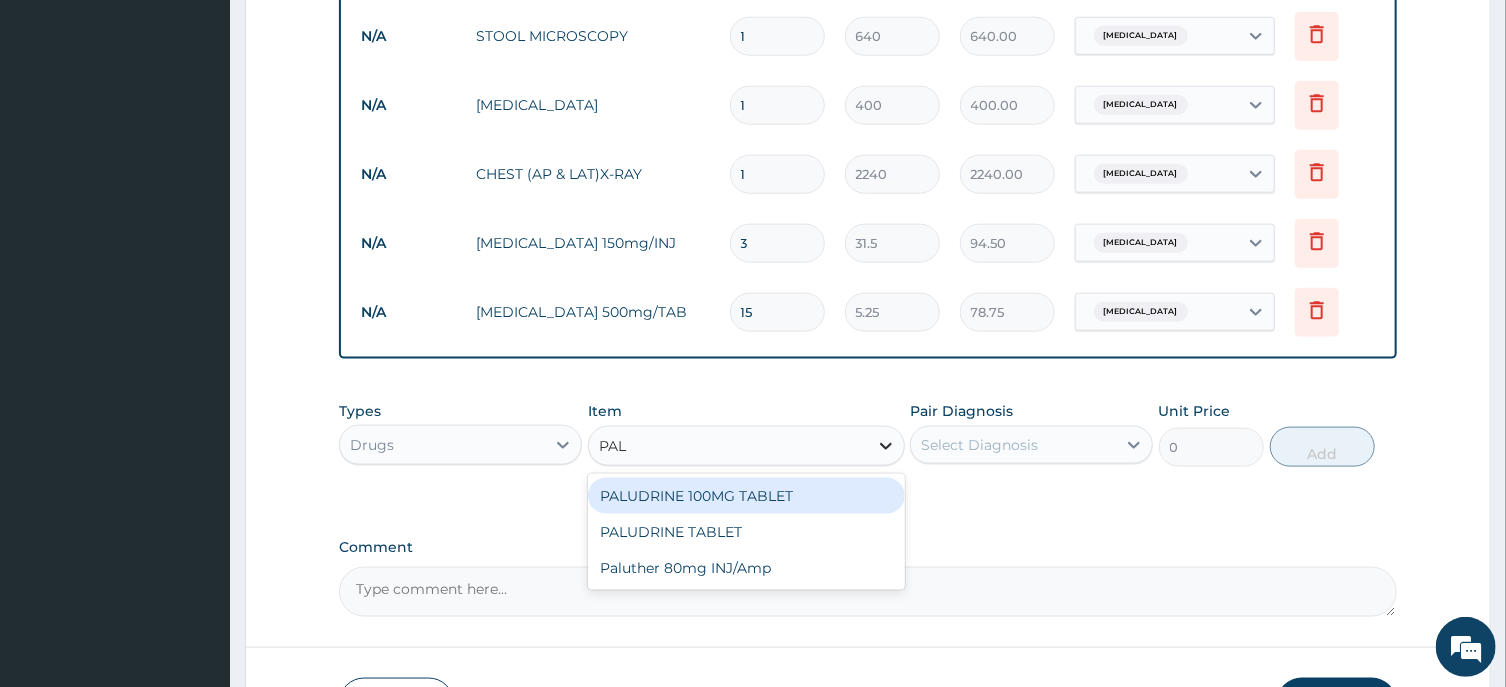 type on "PALU" 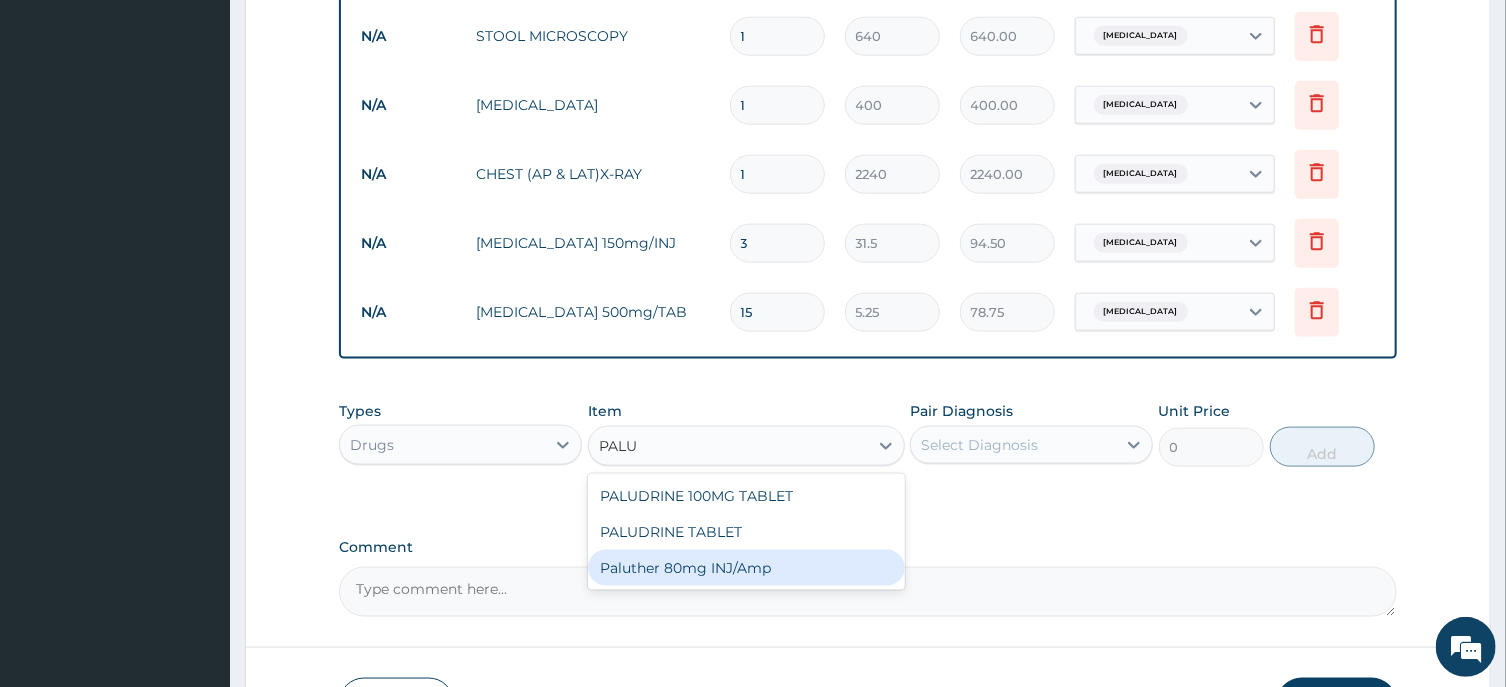 click on "Paluther 80mg INJ/Amp" at bounding box center (746, 568) 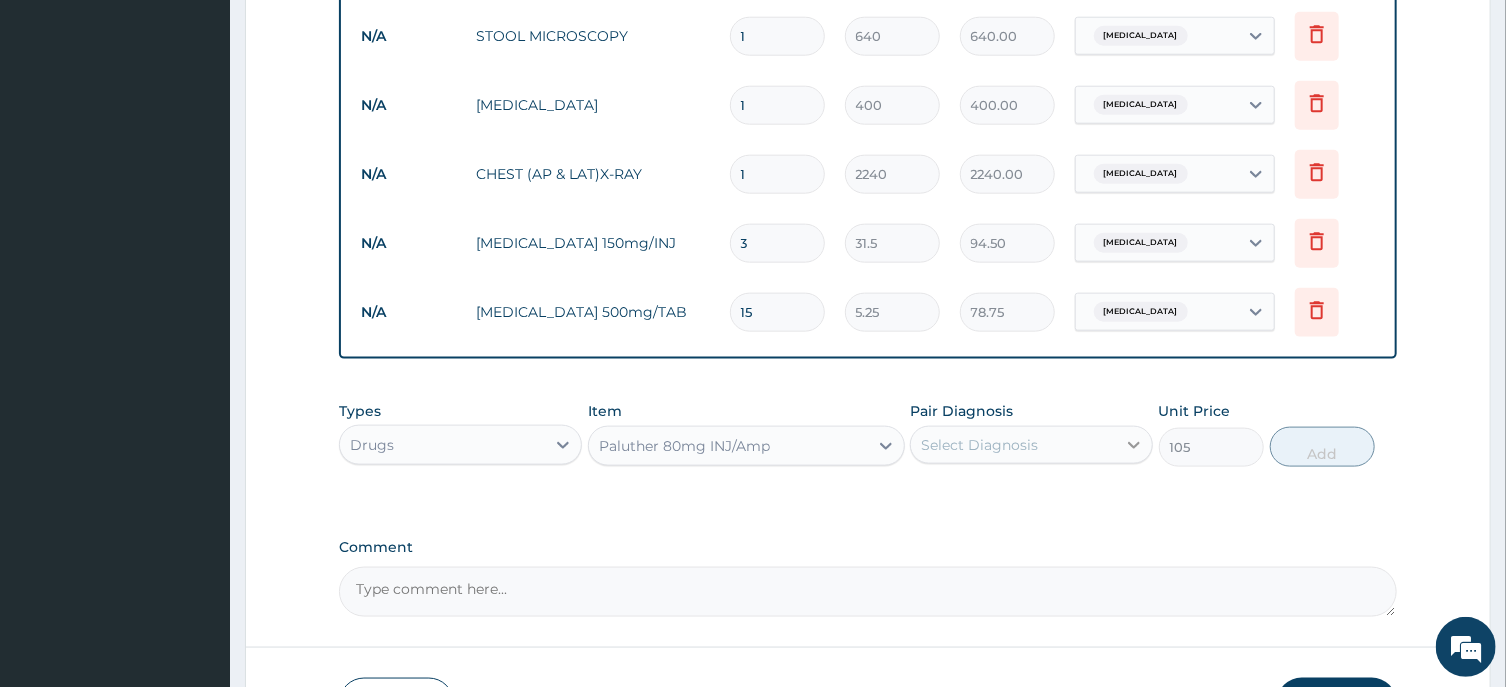 click 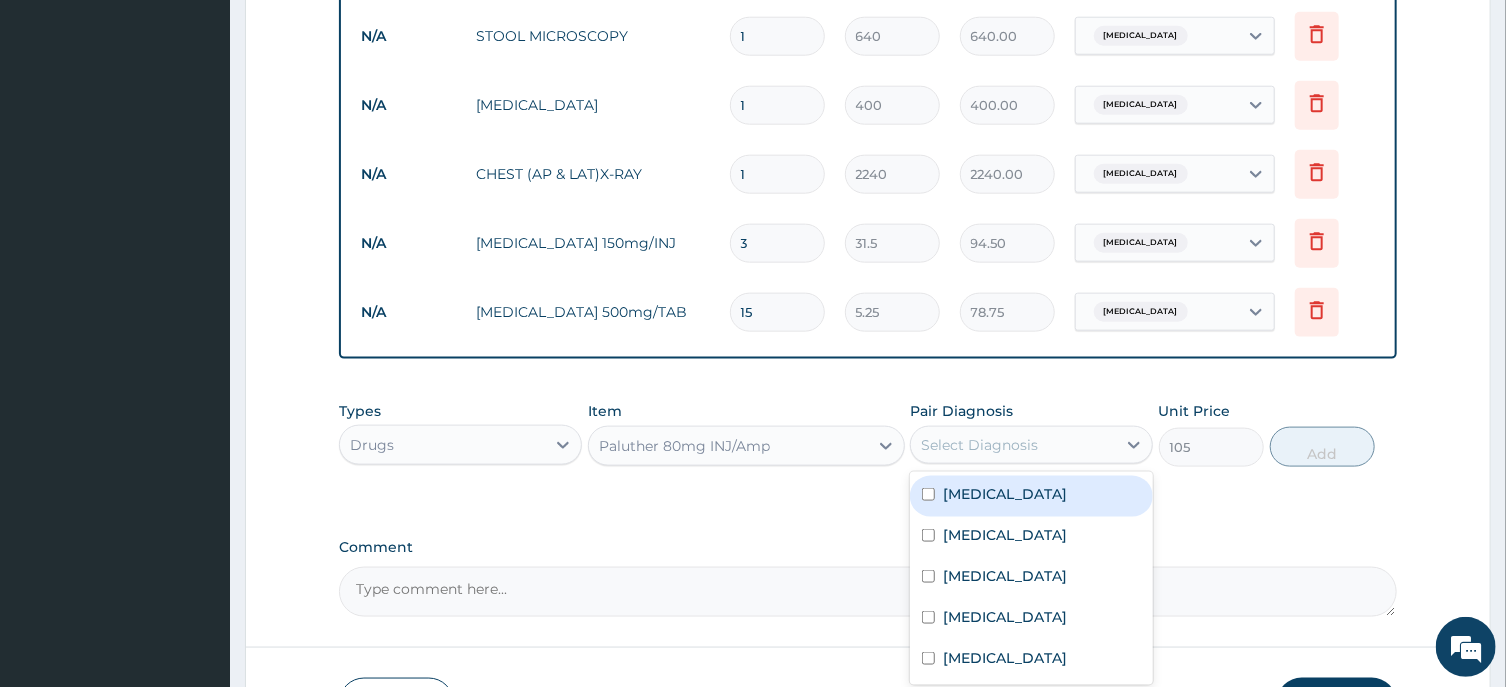 click on "[MEDICAL_DATA]" at bounding box center (1031, 496) 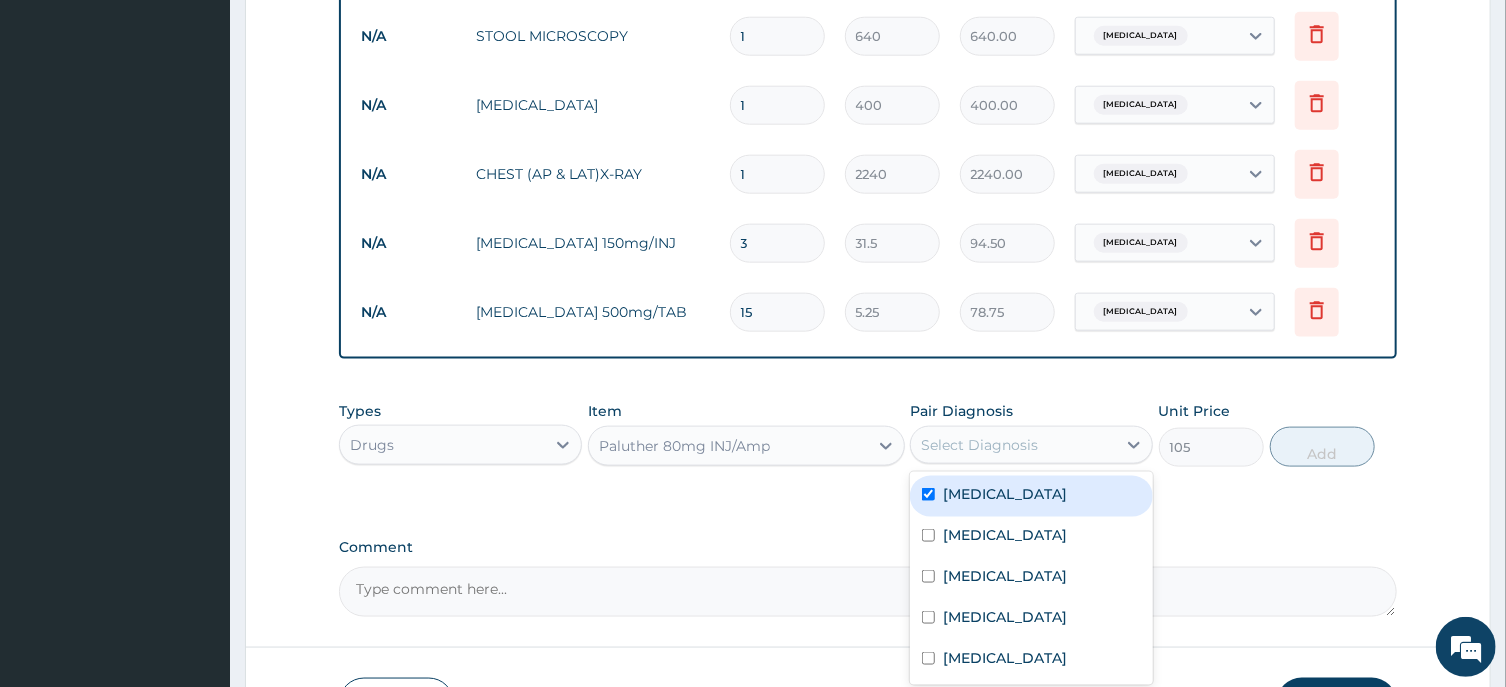 checkbox on "true" 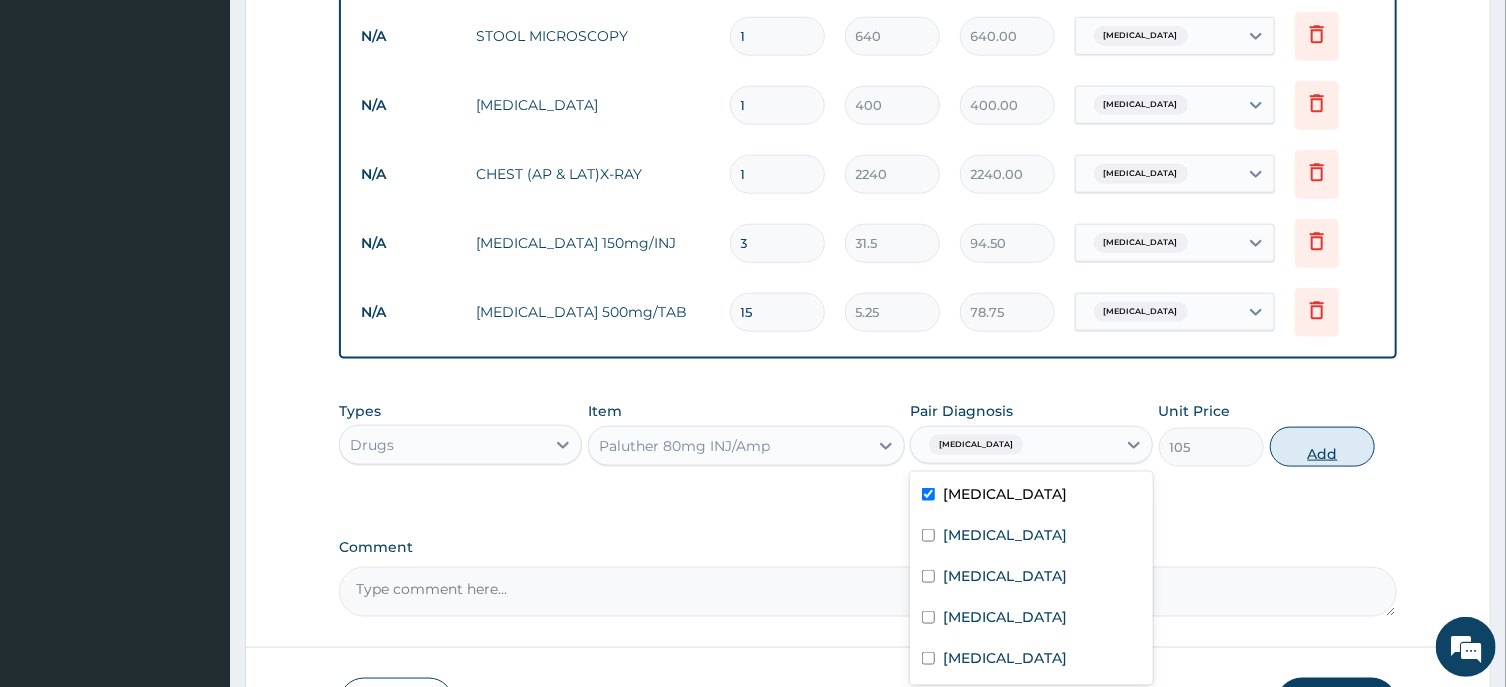 click on "Add" at bounding box center [1323, 447] 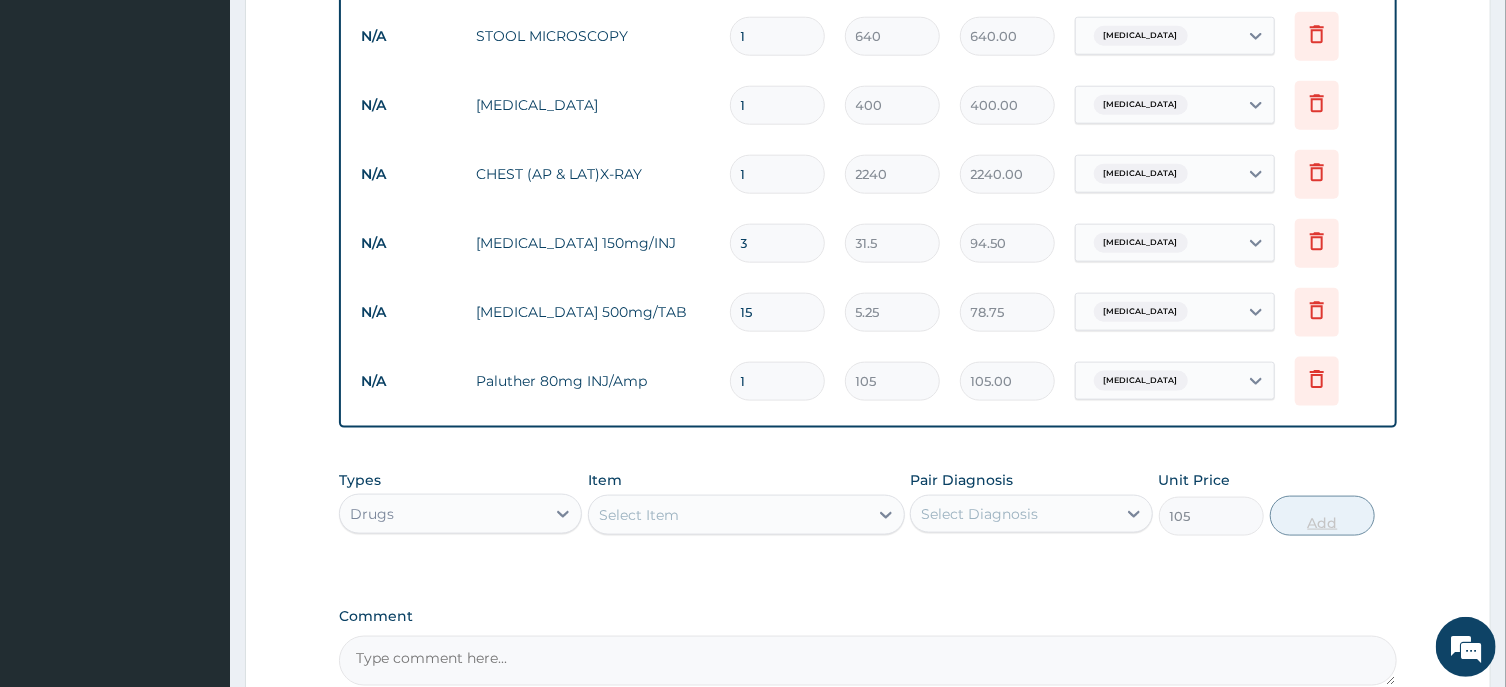 type on "0" 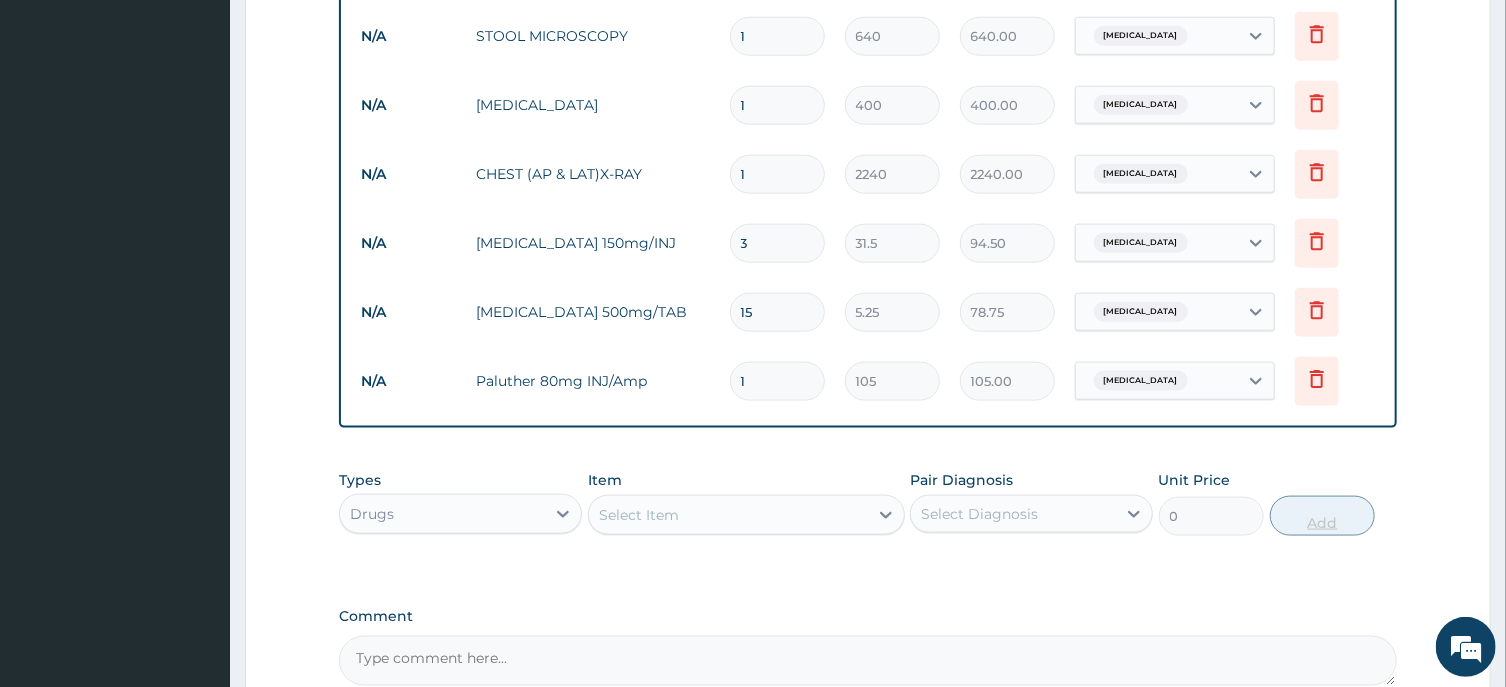 type 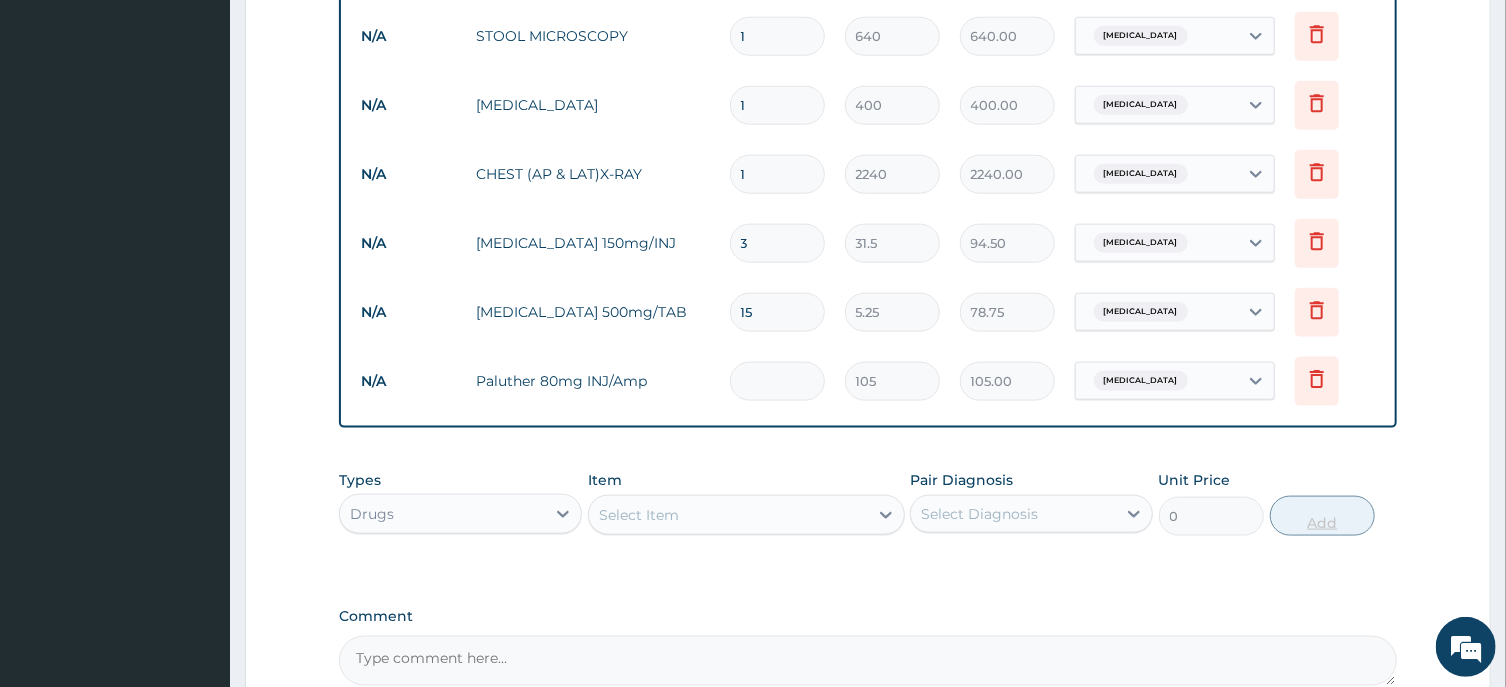 type on "0.00" 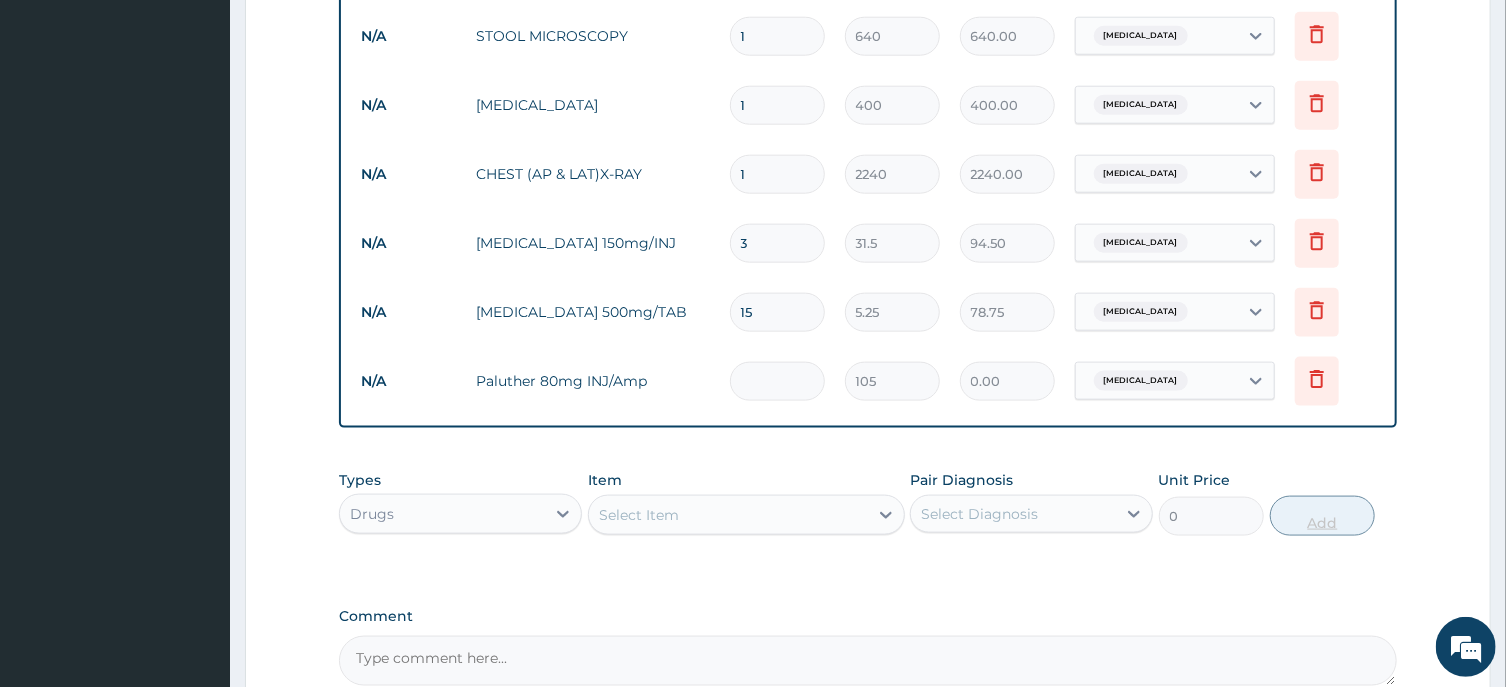 type on "4" 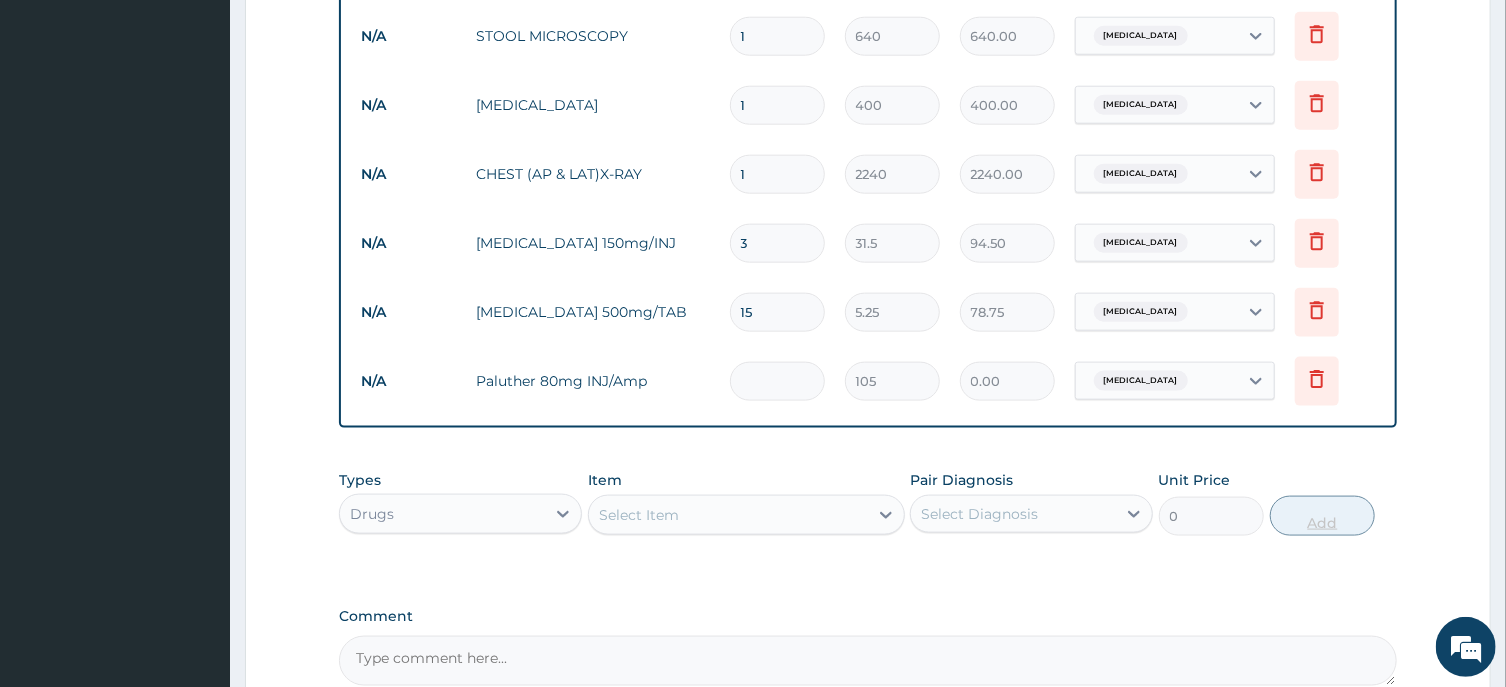 type on "420.00" 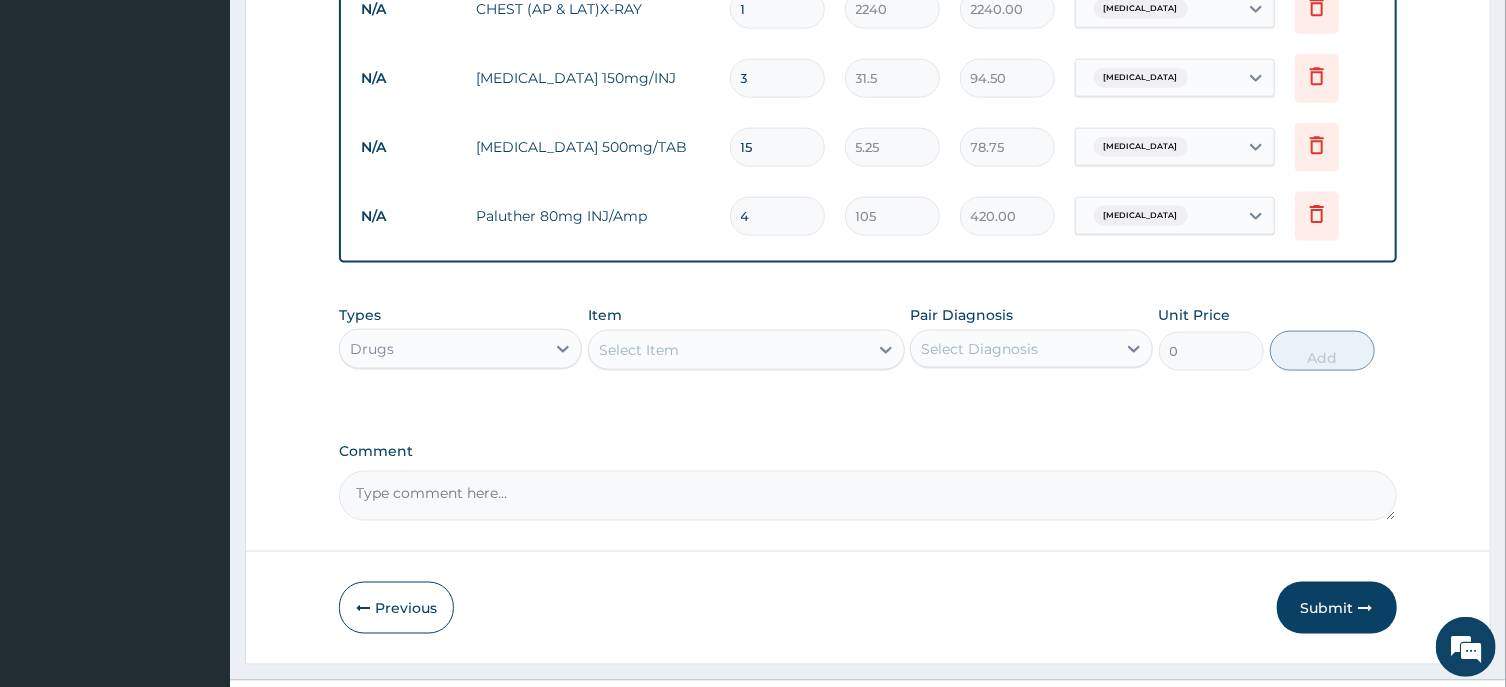 scroll, scrollTop: 1347, scrollLeft: 0, axis: vertical 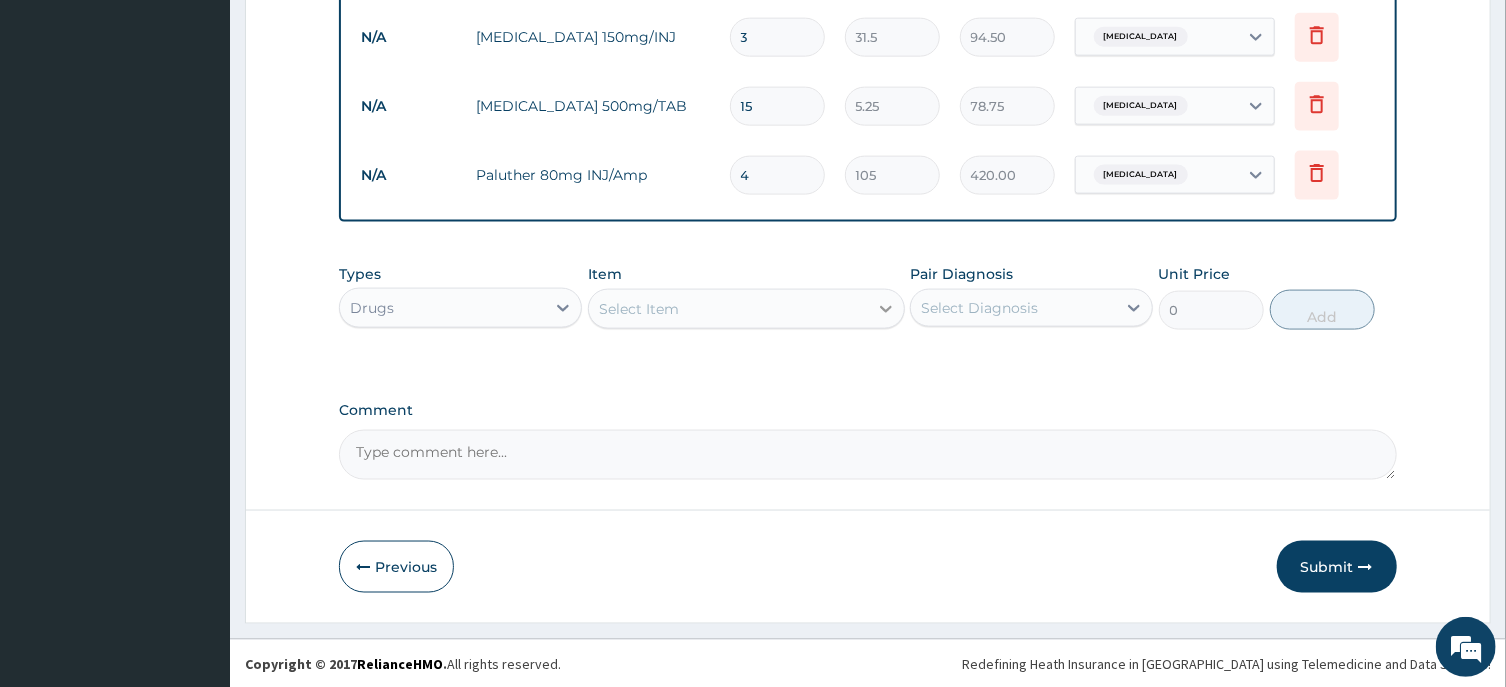 type on "4" 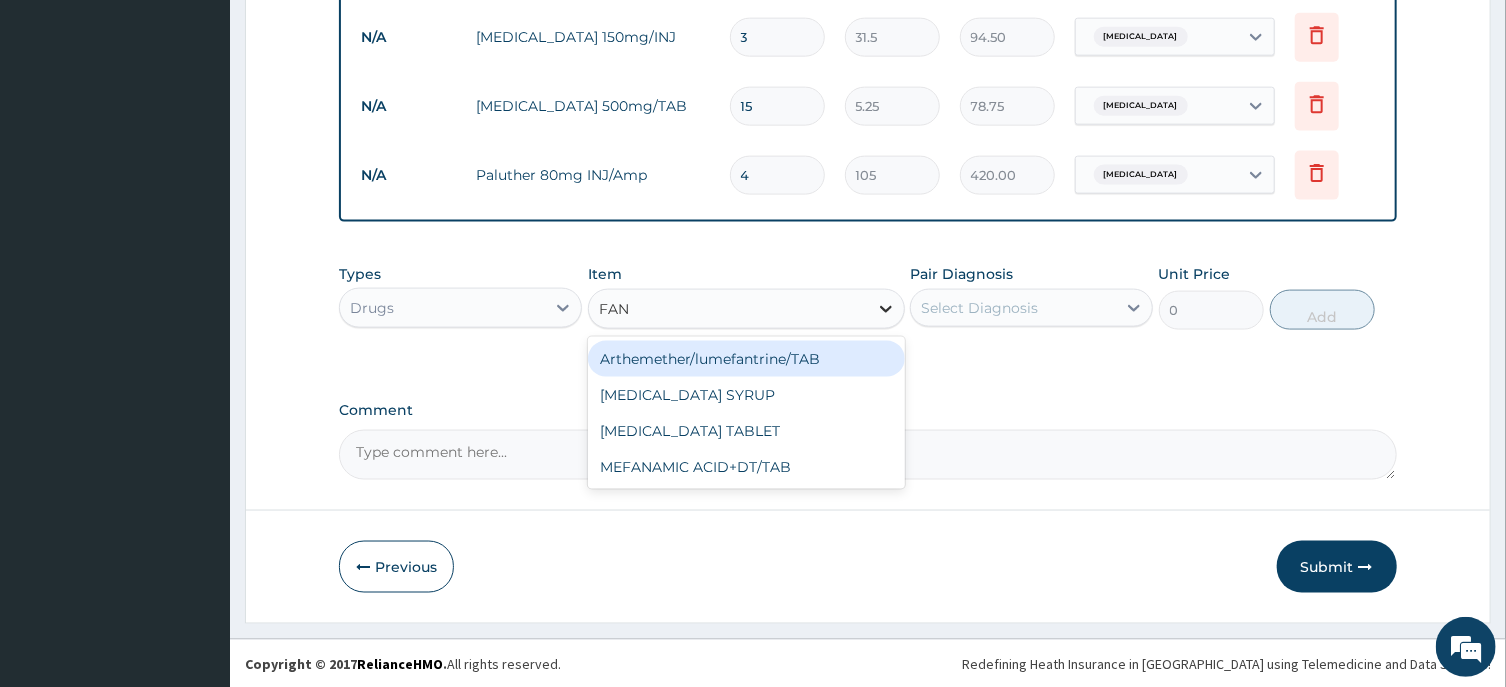 type on "FANS" 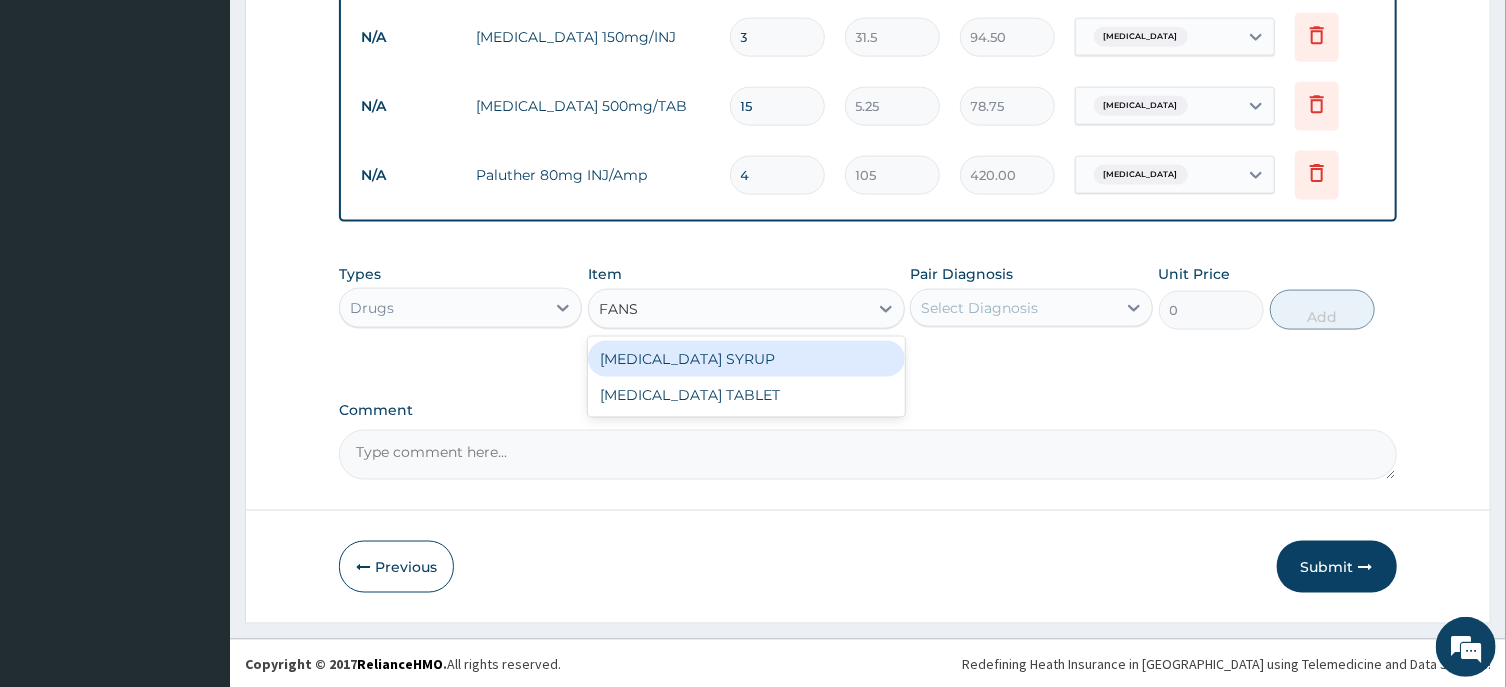 click on "[MEDICAL_DATA] SYRUP" at bounding box center [746, 359] 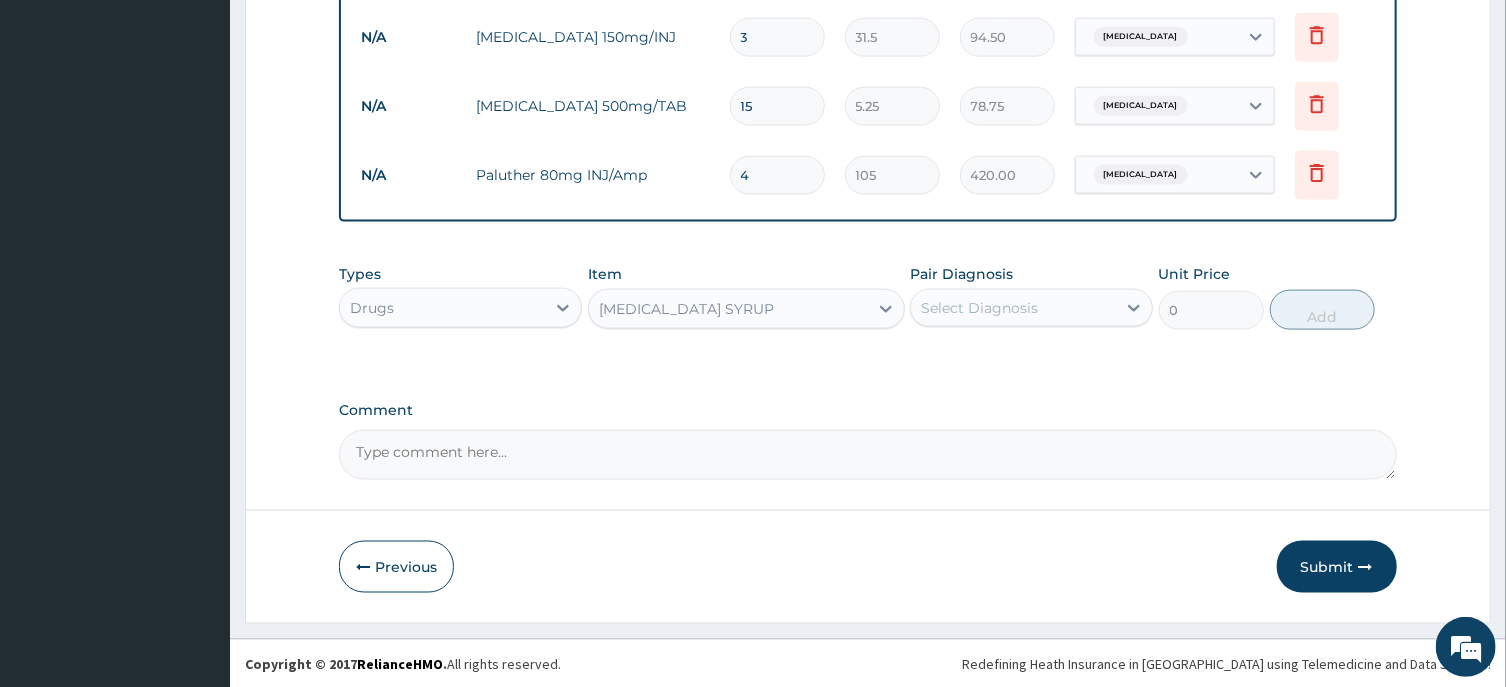 type 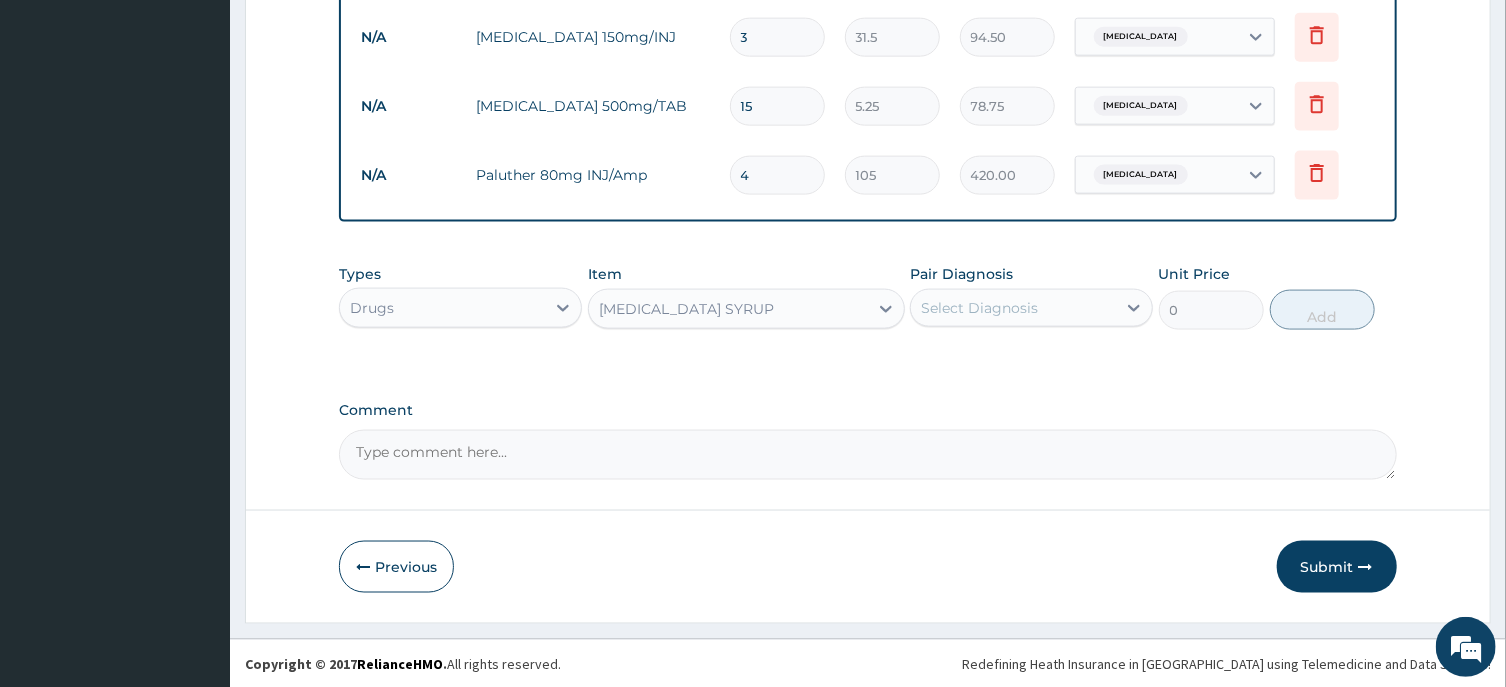 type on "183.75" 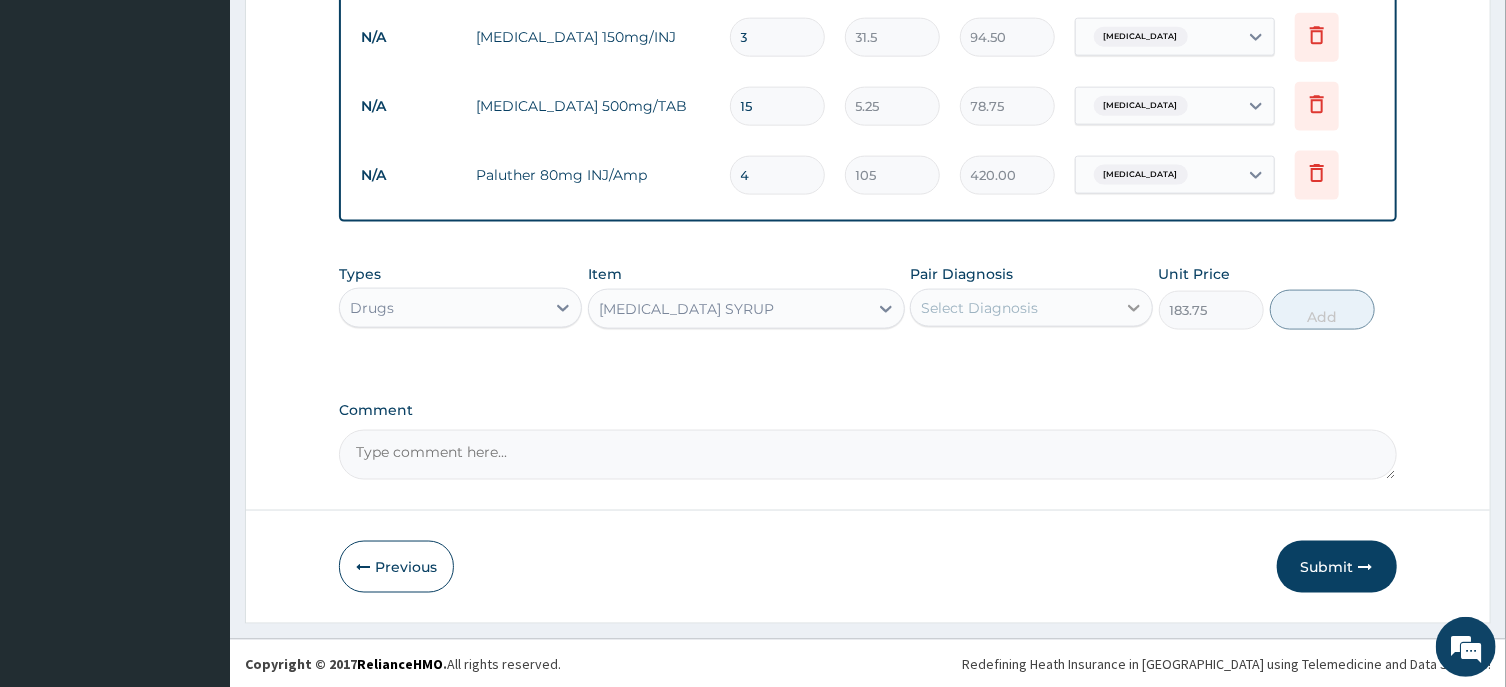 click 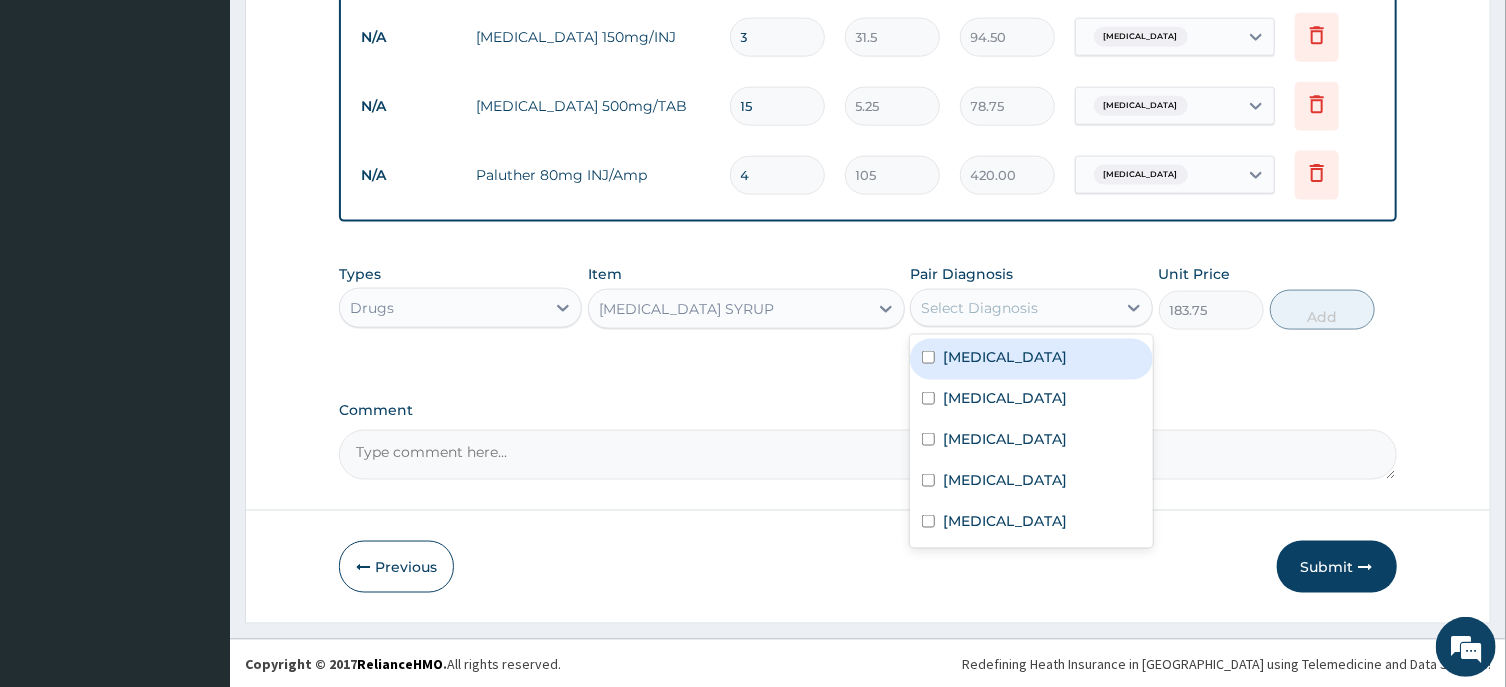 click on "[MEDICAL_DATA]" at bounding box center (1031, 359) 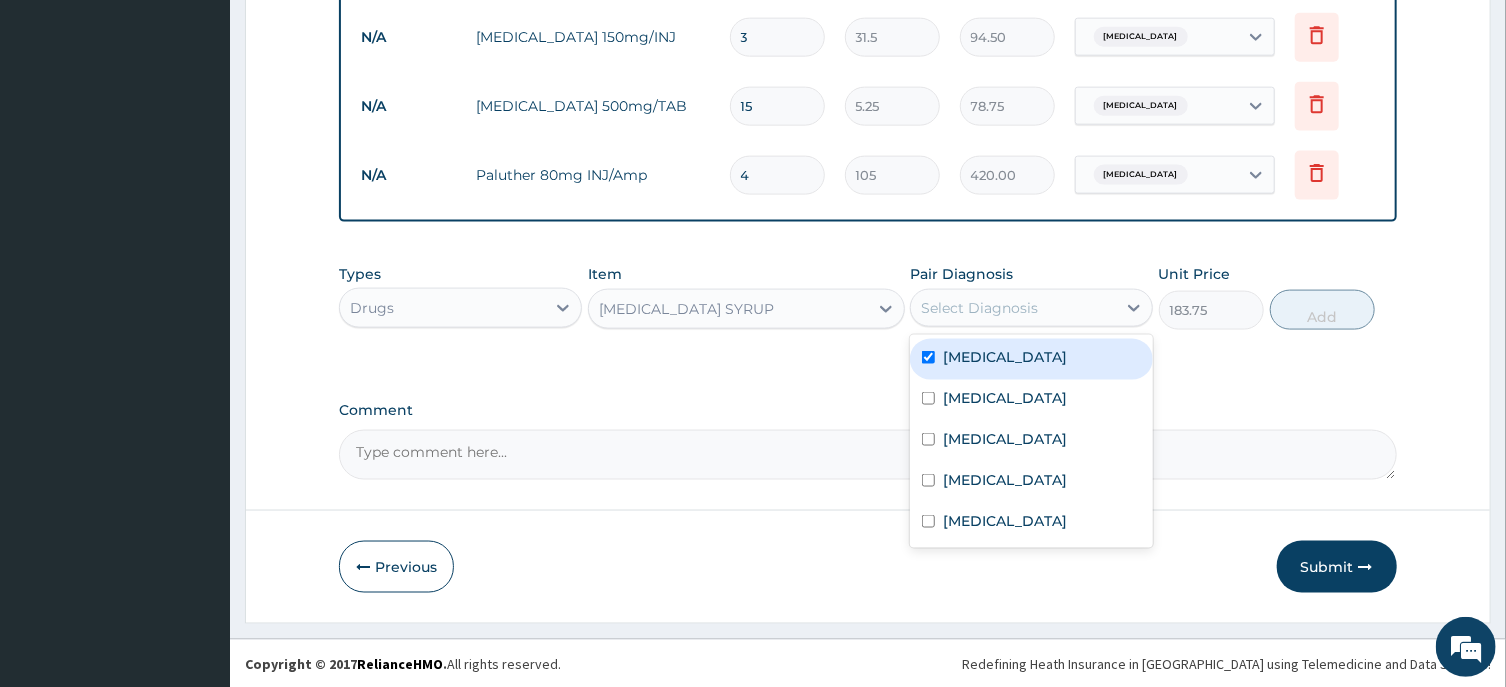 checkbox on "true" 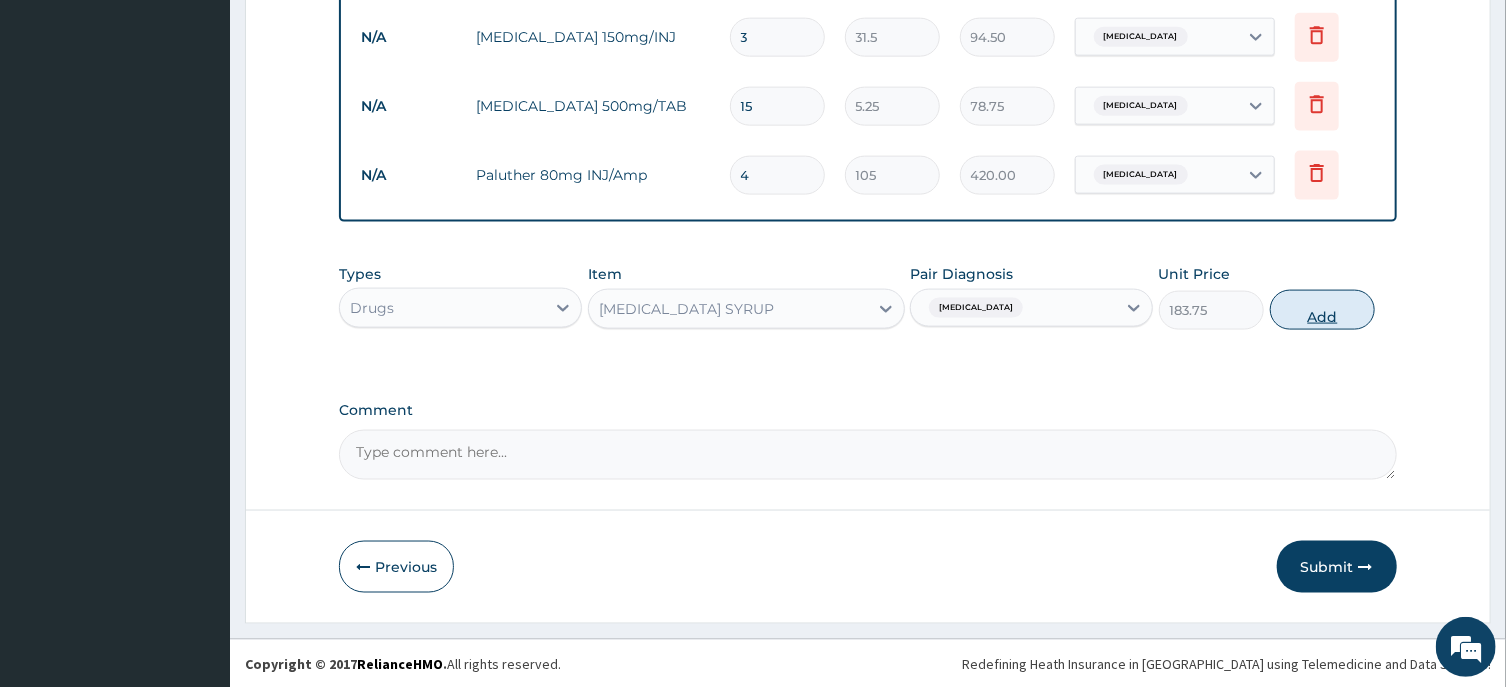 click on "Add" at bounding box center (1323, 310) 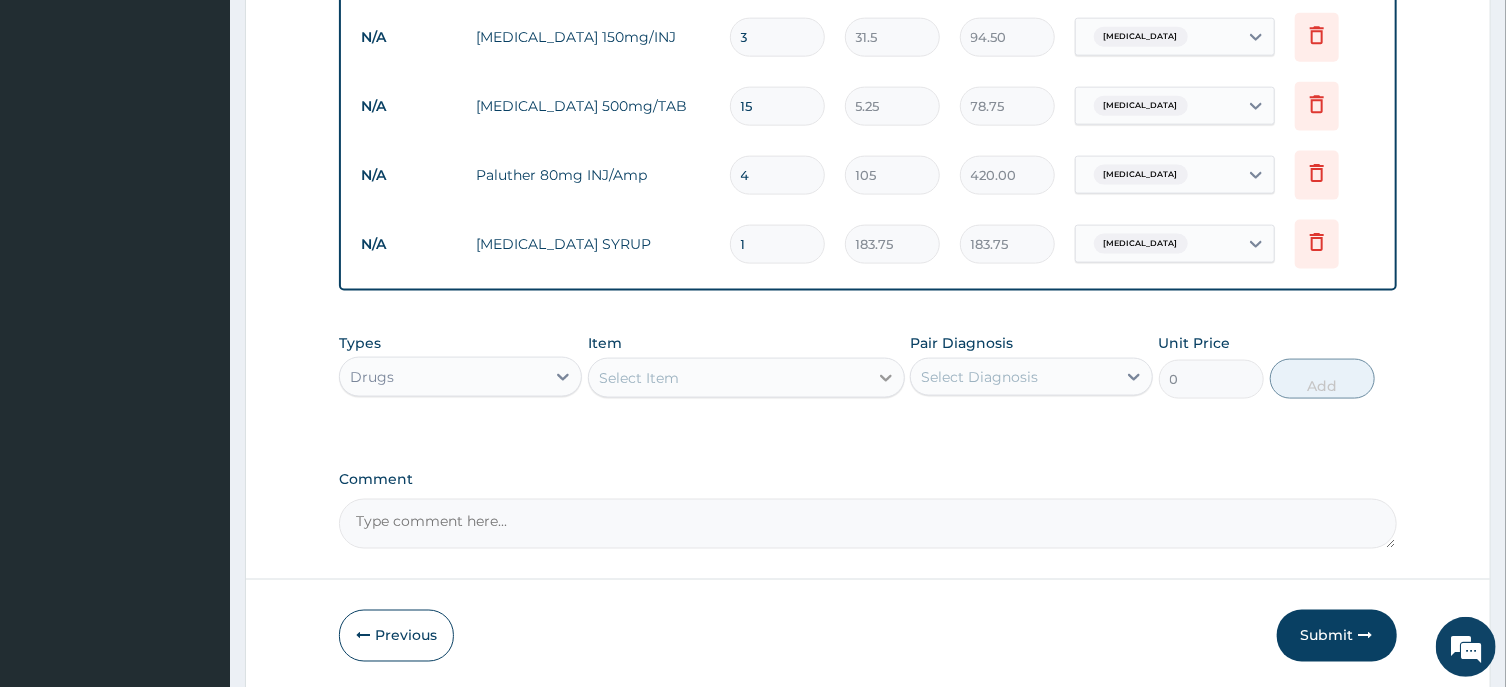 click 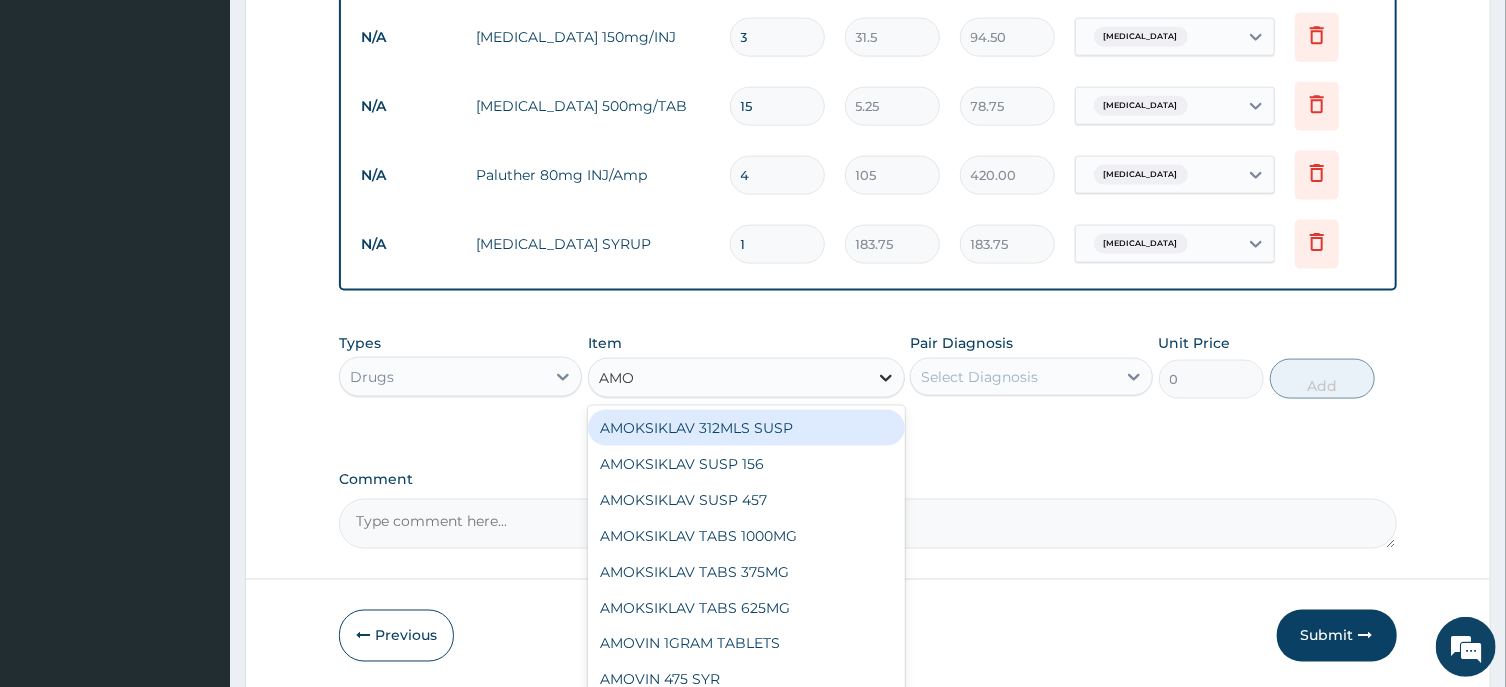 type on "AMOX" 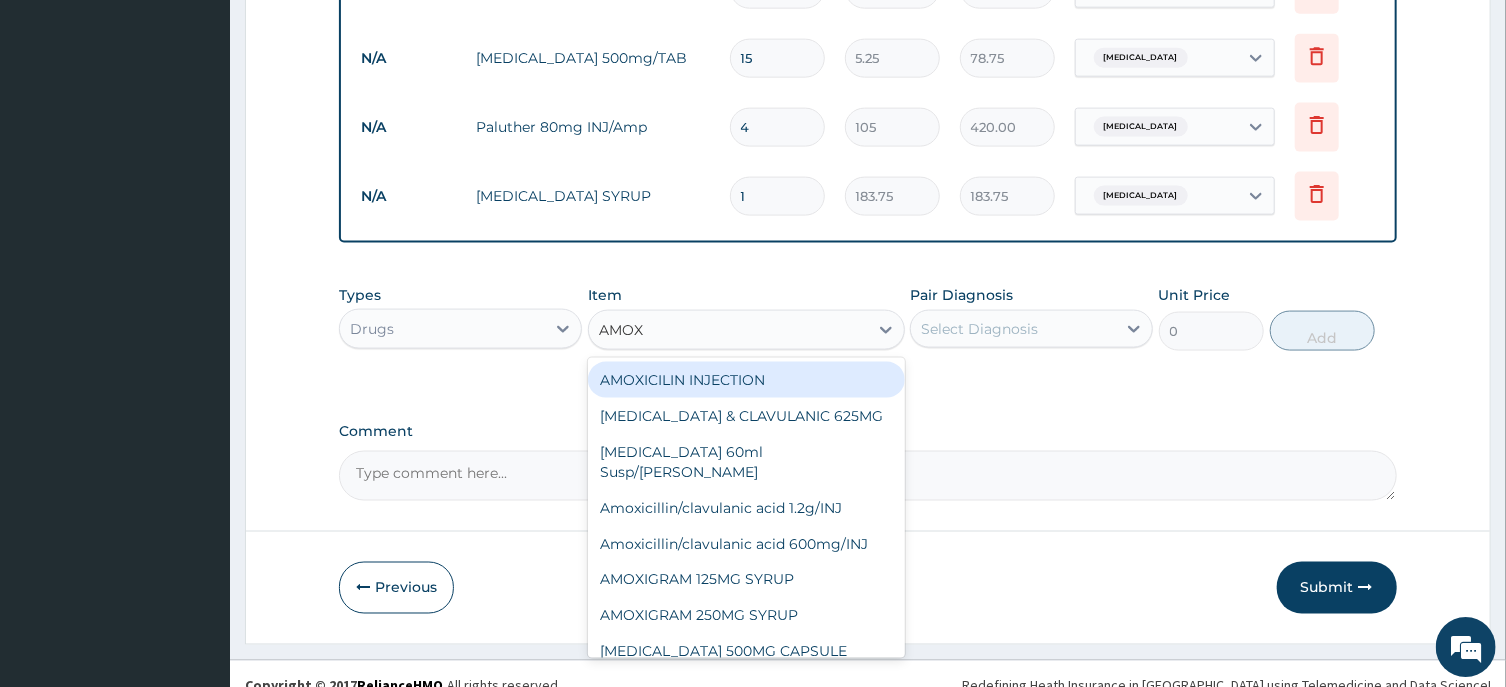 scroll, scrollTop: 1401, scrollLeft: 0, axis: vertical 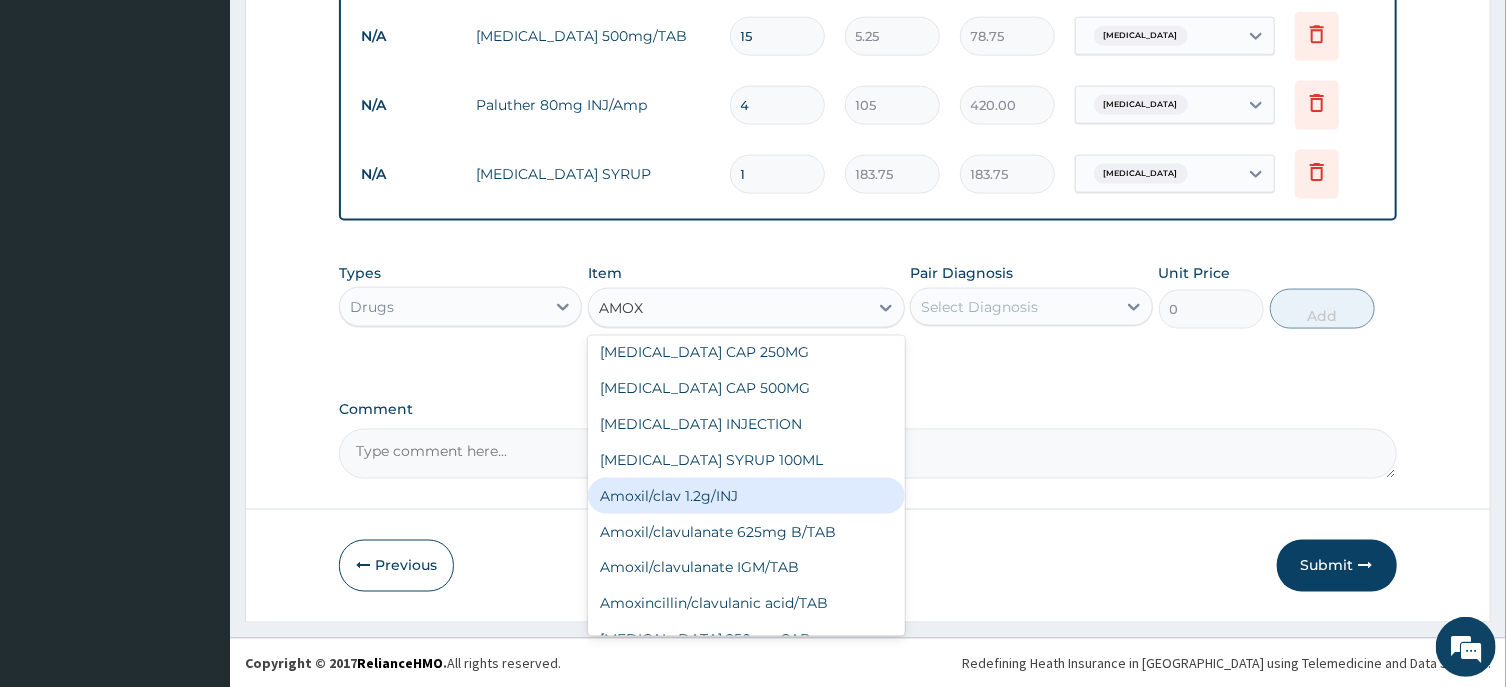 click on "Amoxil/clav 1.2g/INJ" at bounding box center [746, 496] 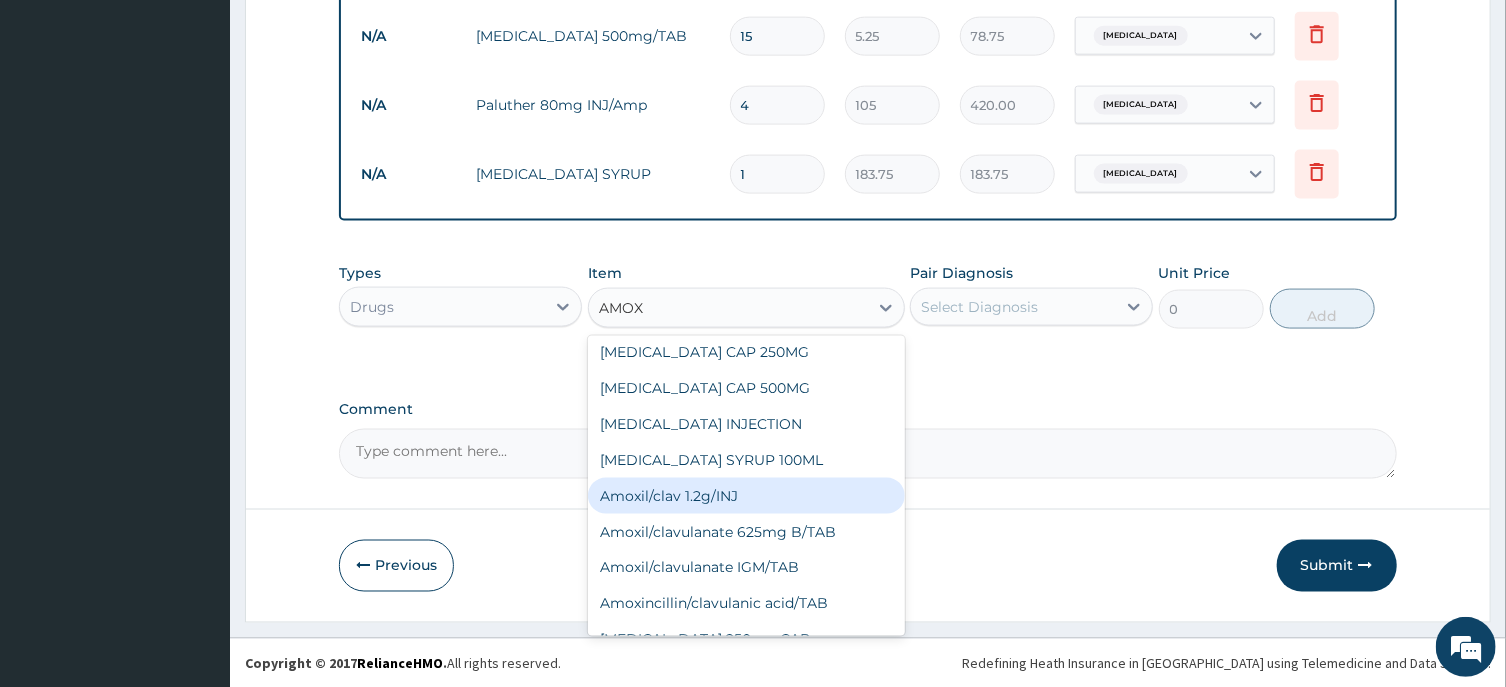 type 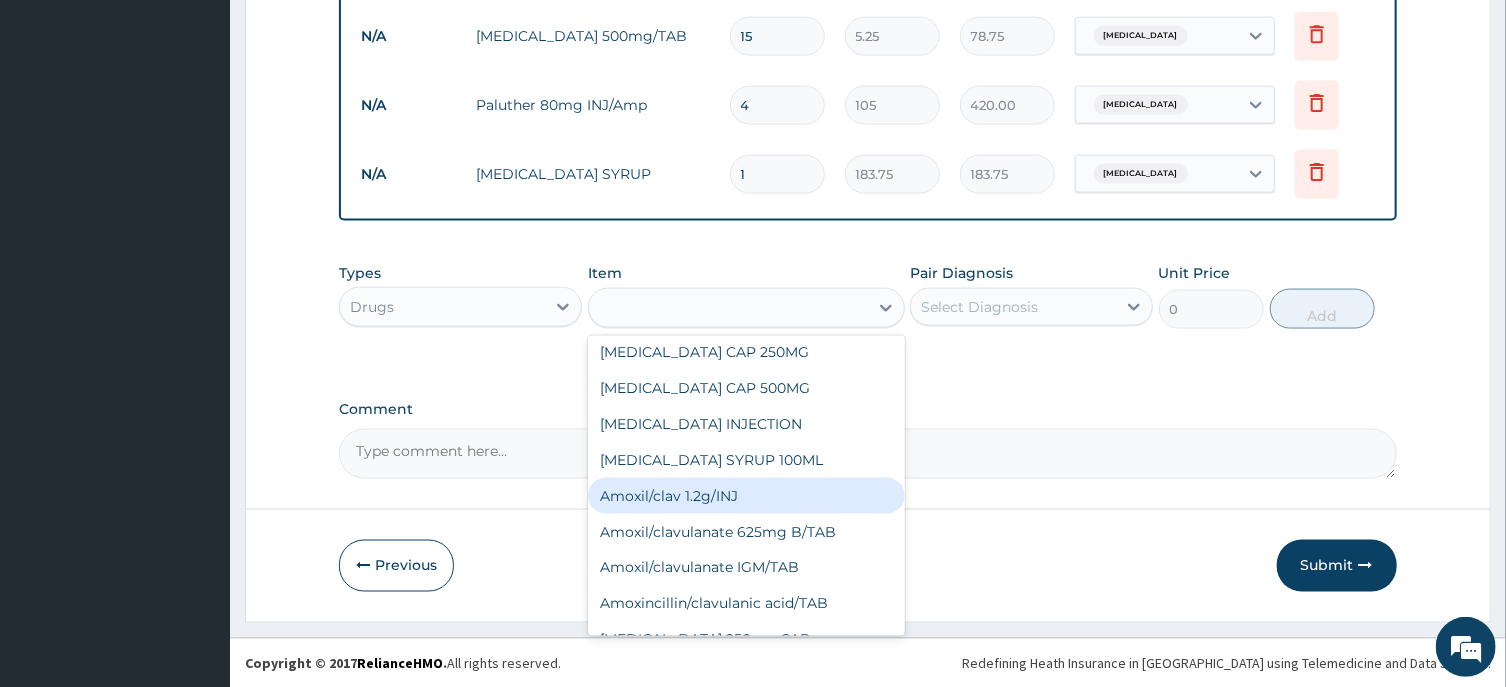 type on "467.25" 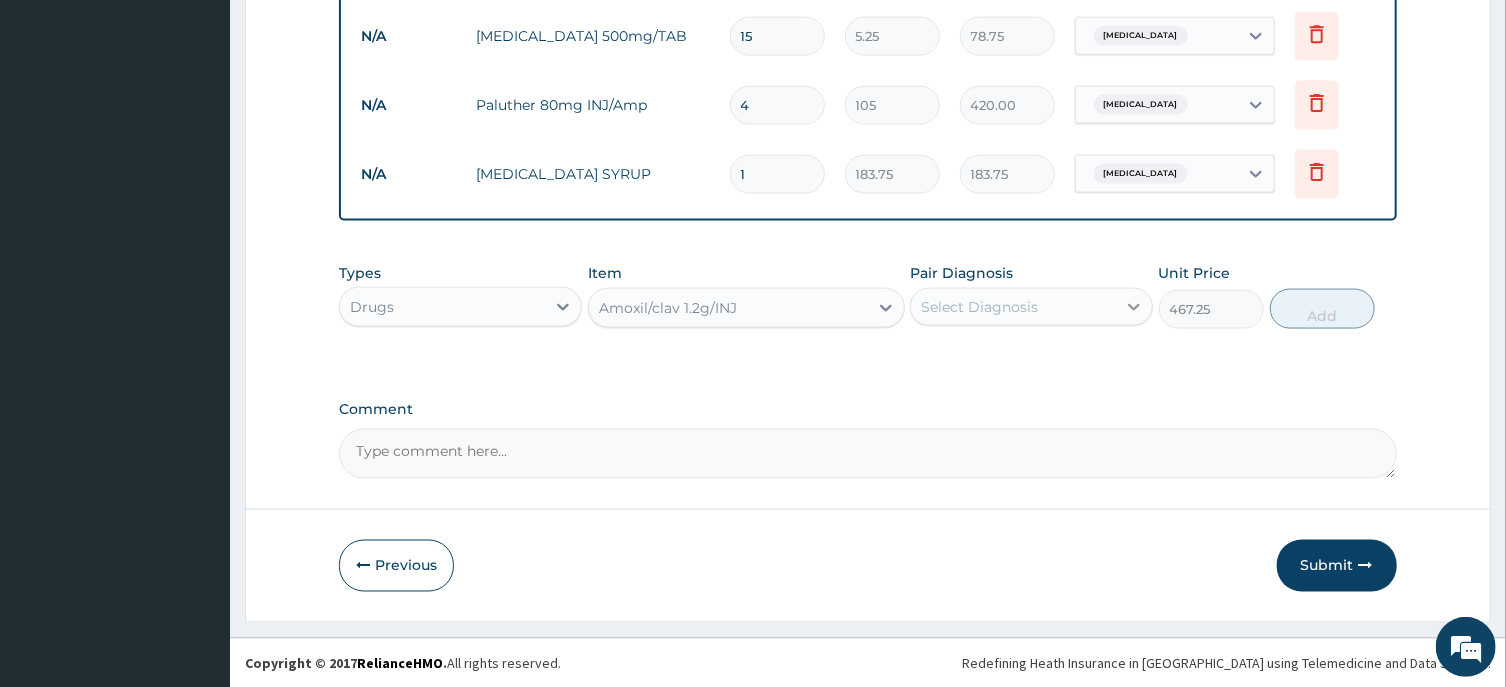 click 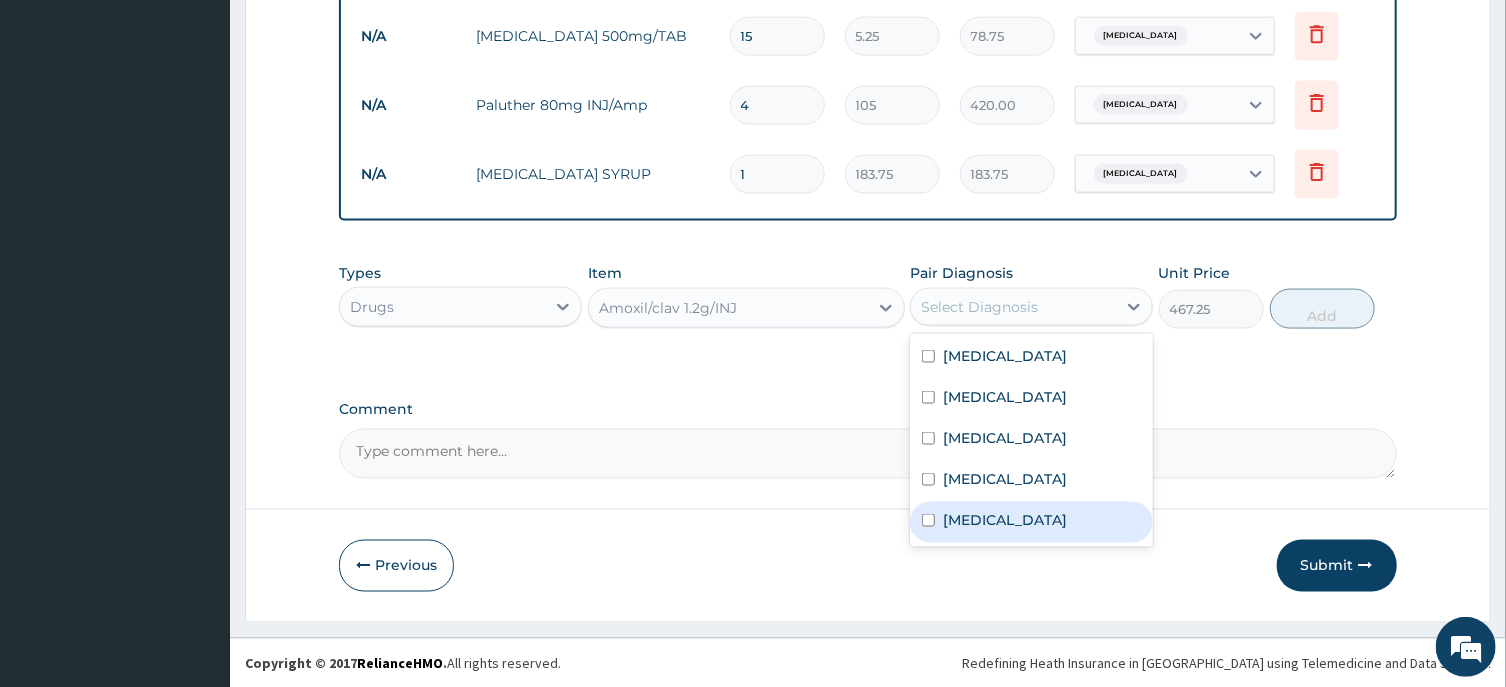 click on "[MEDICAL_DATA]" at bounding box center (1005, 520) 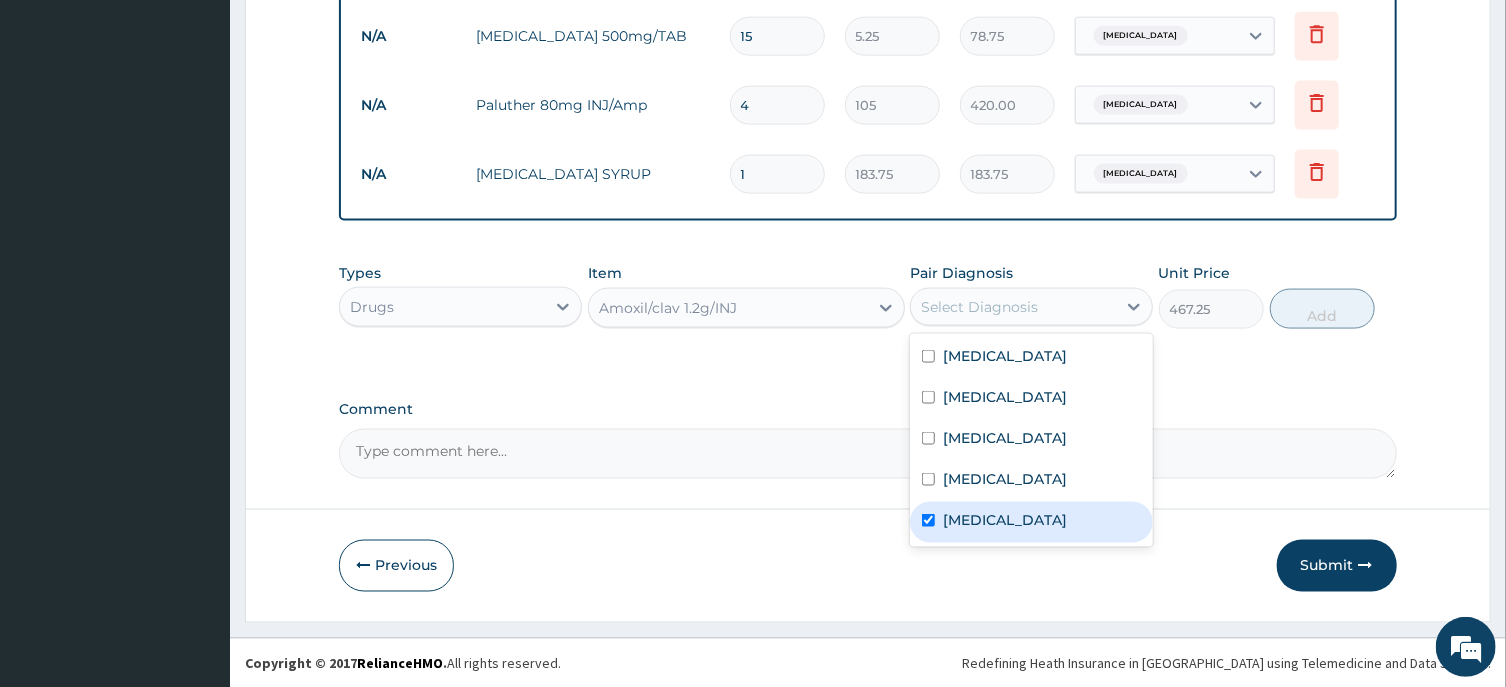 checkbox on "true" 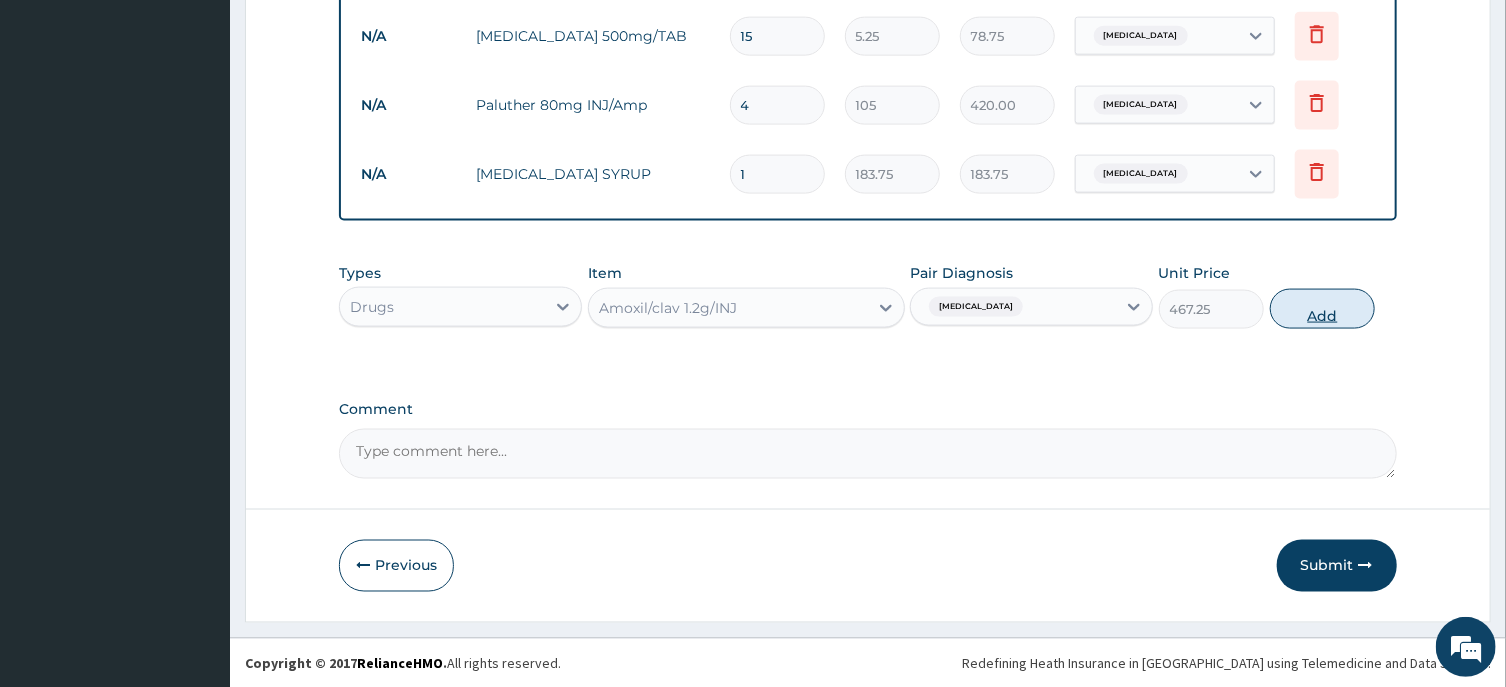 click on "Add" at bounding box center (1323, 309) 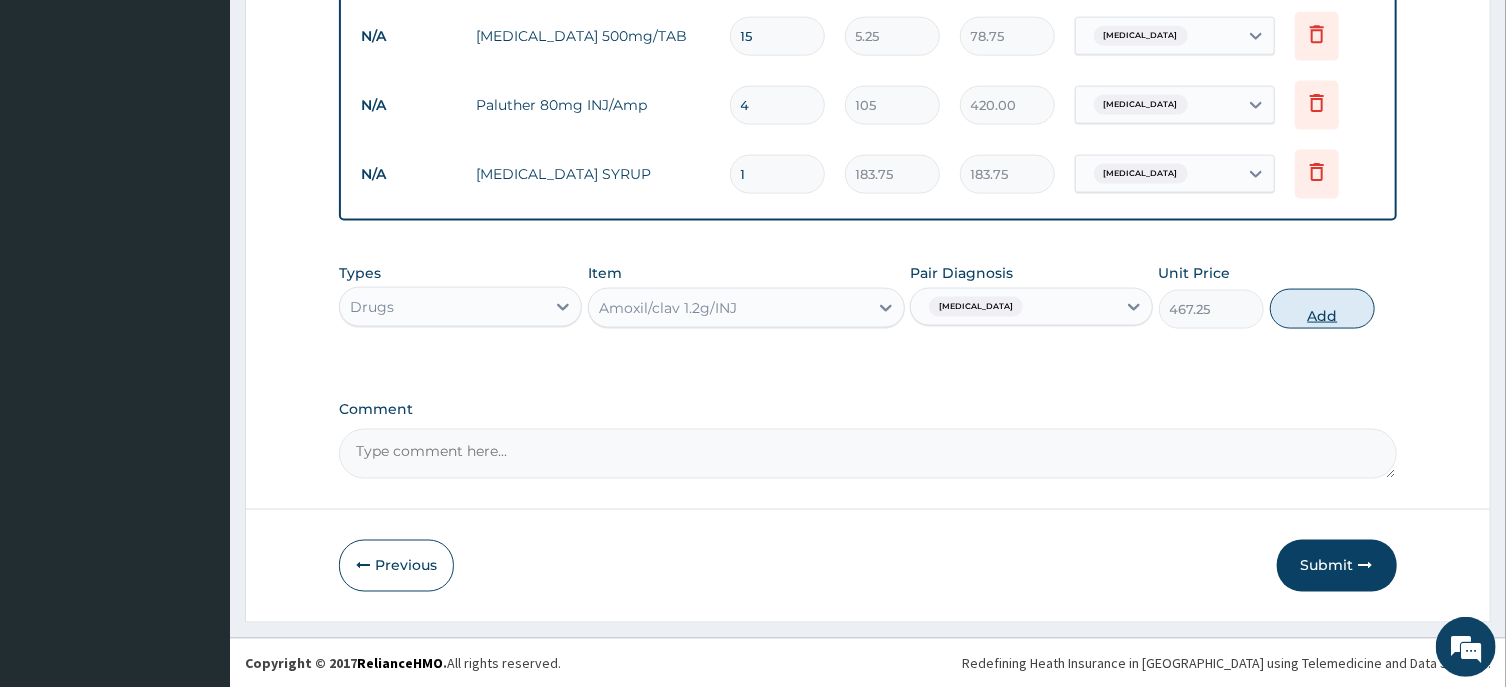 type on "0" 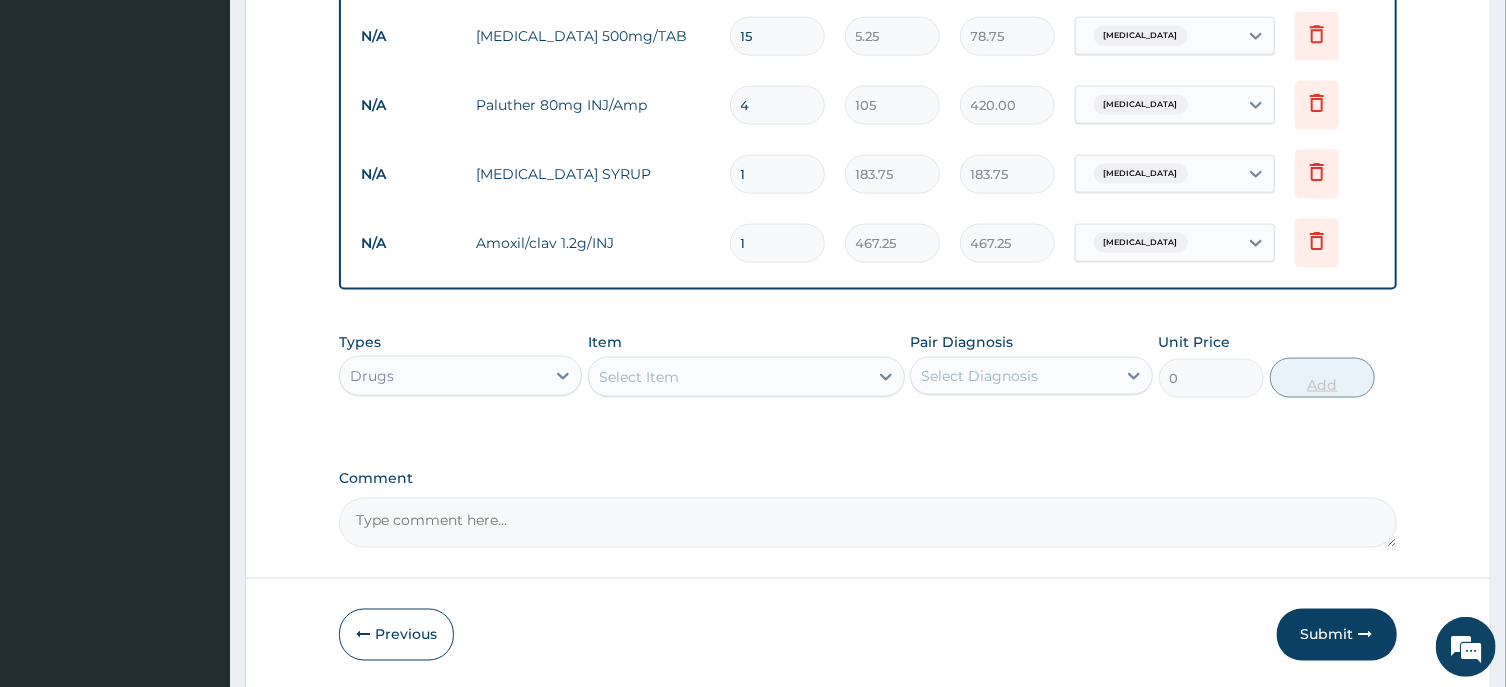 type 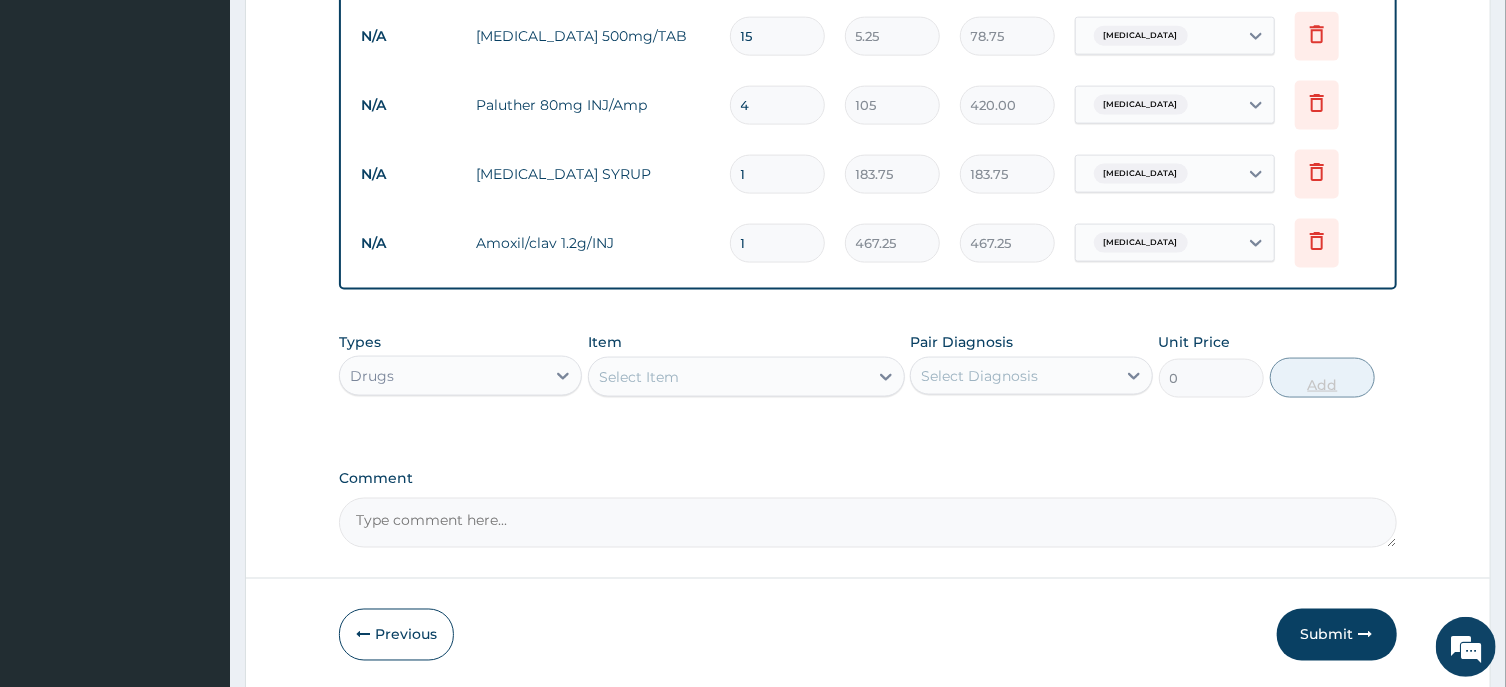 type on "0.00" 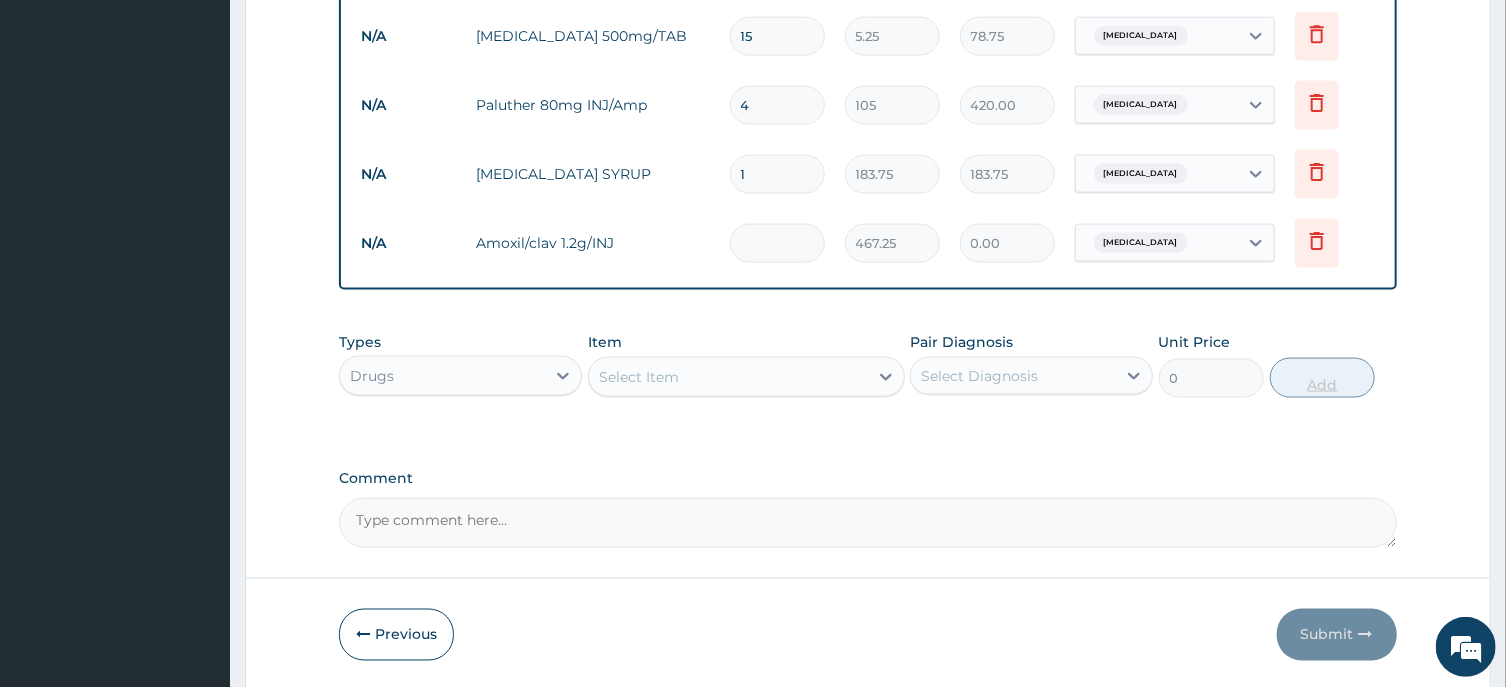 type on "3" 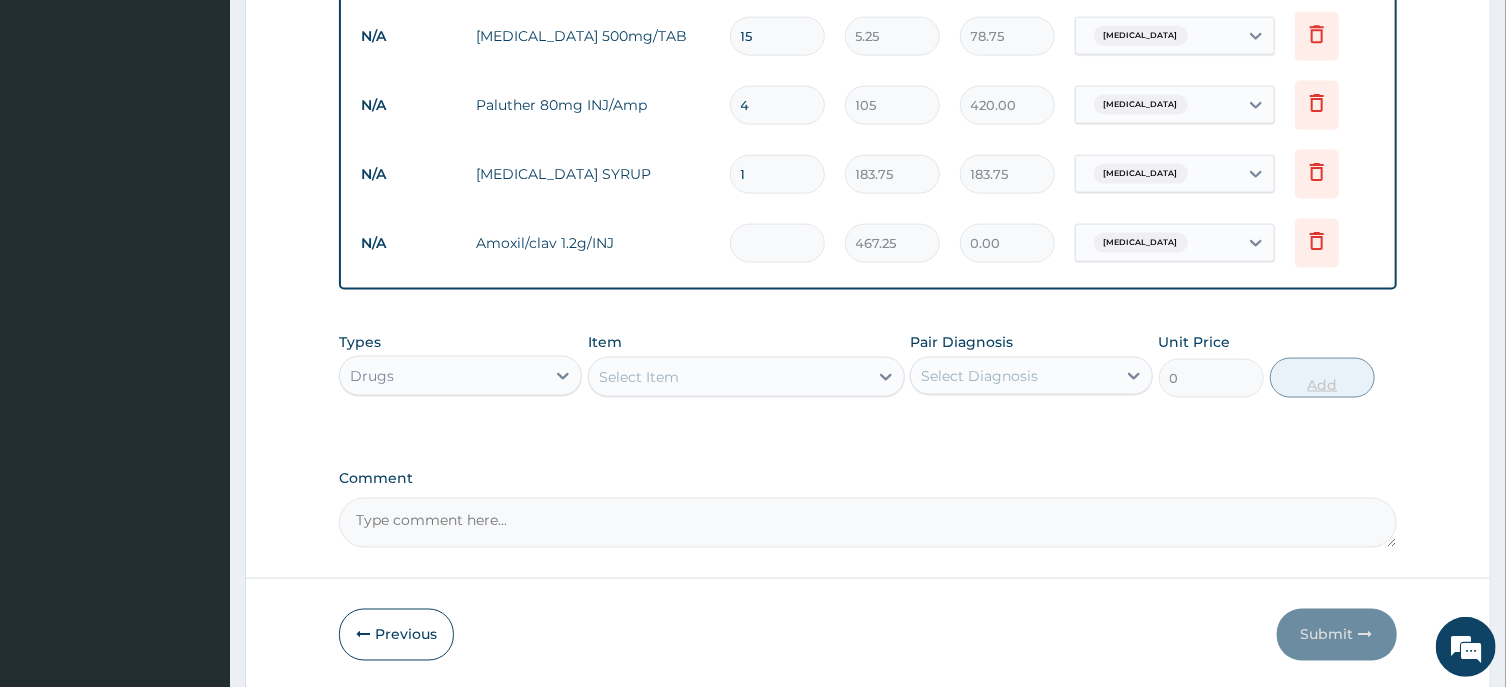 type on "1401.75" 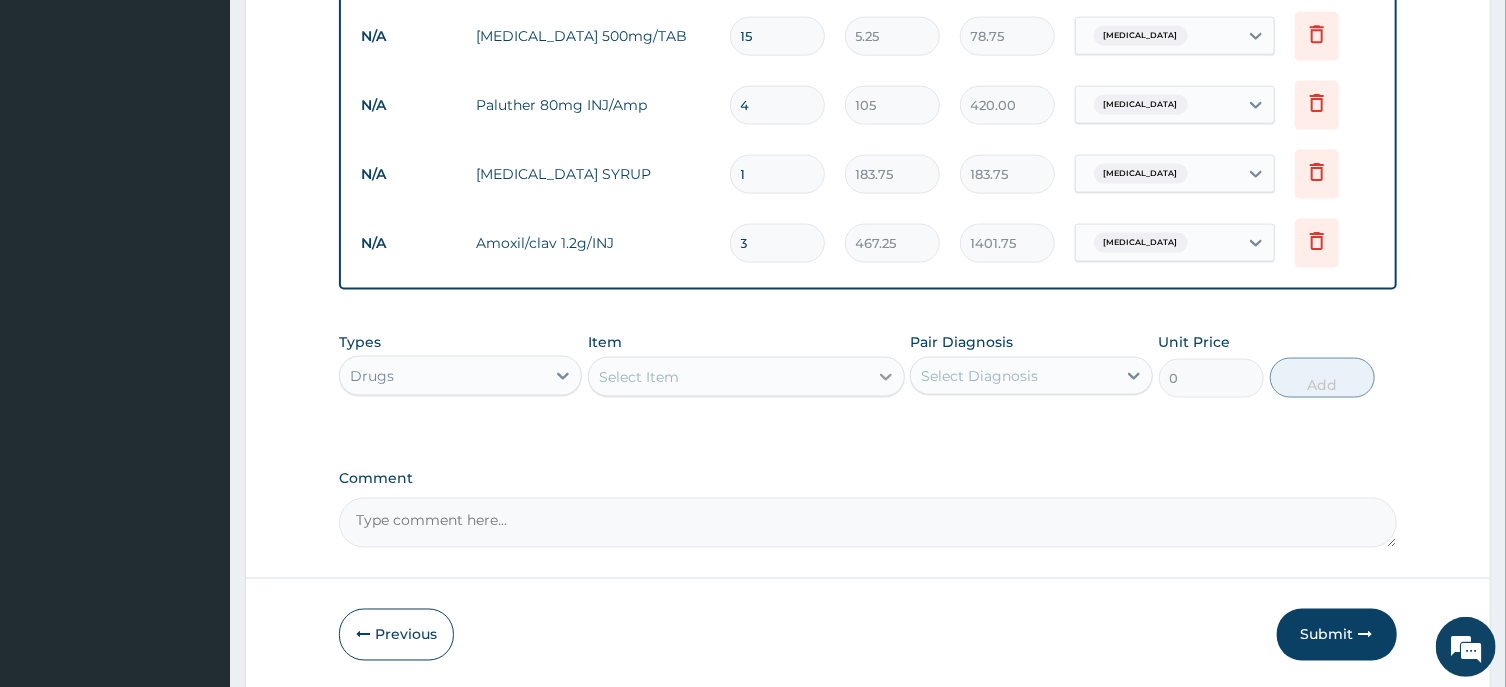 type on "3" 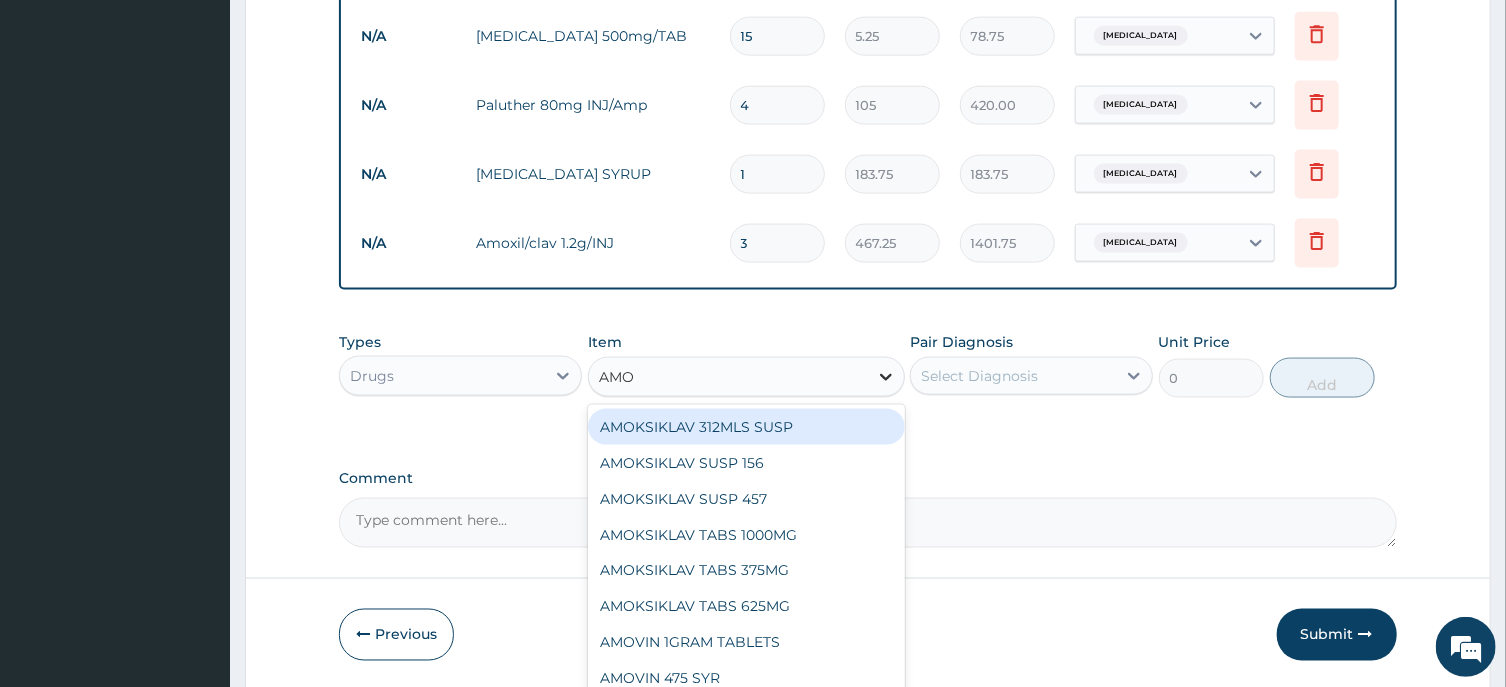 type on "AMOX" 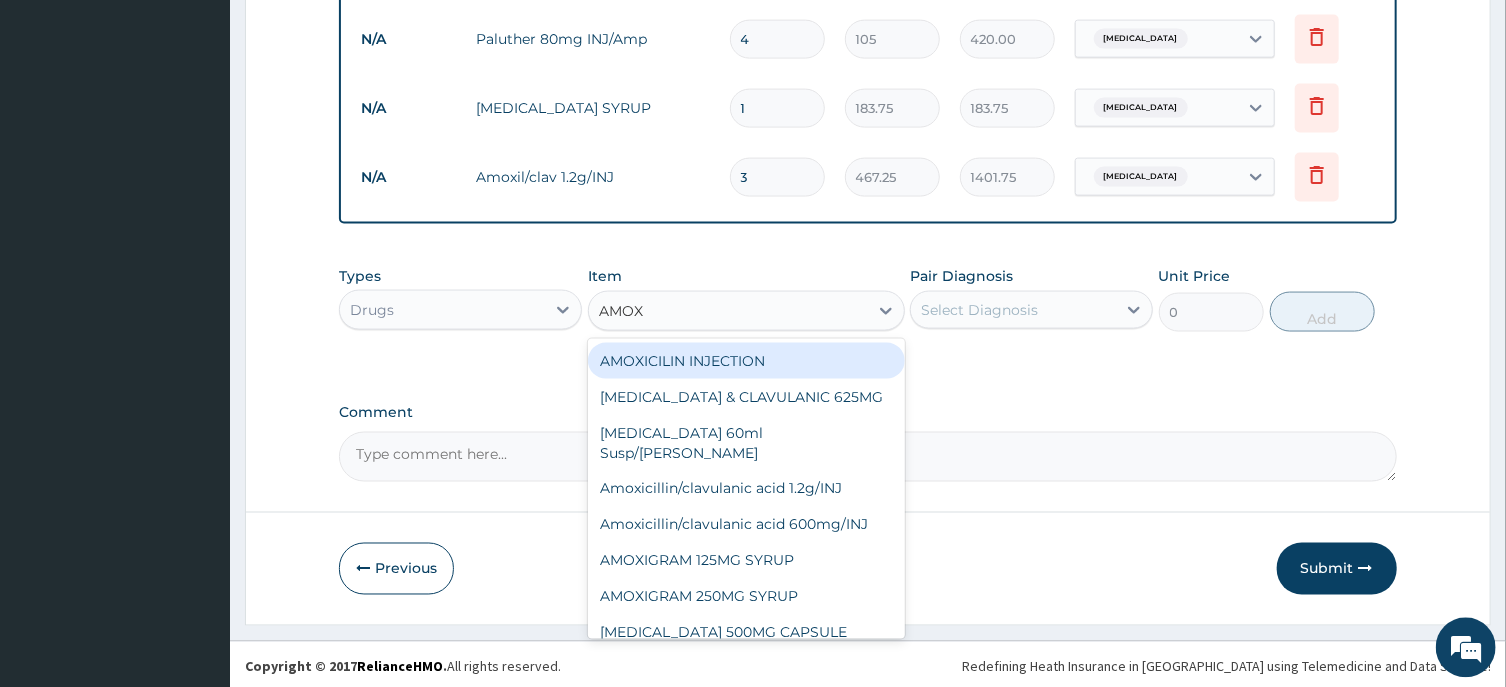 scroll, scrollTop: 1486, scrollLeft: 0, axis: vertical 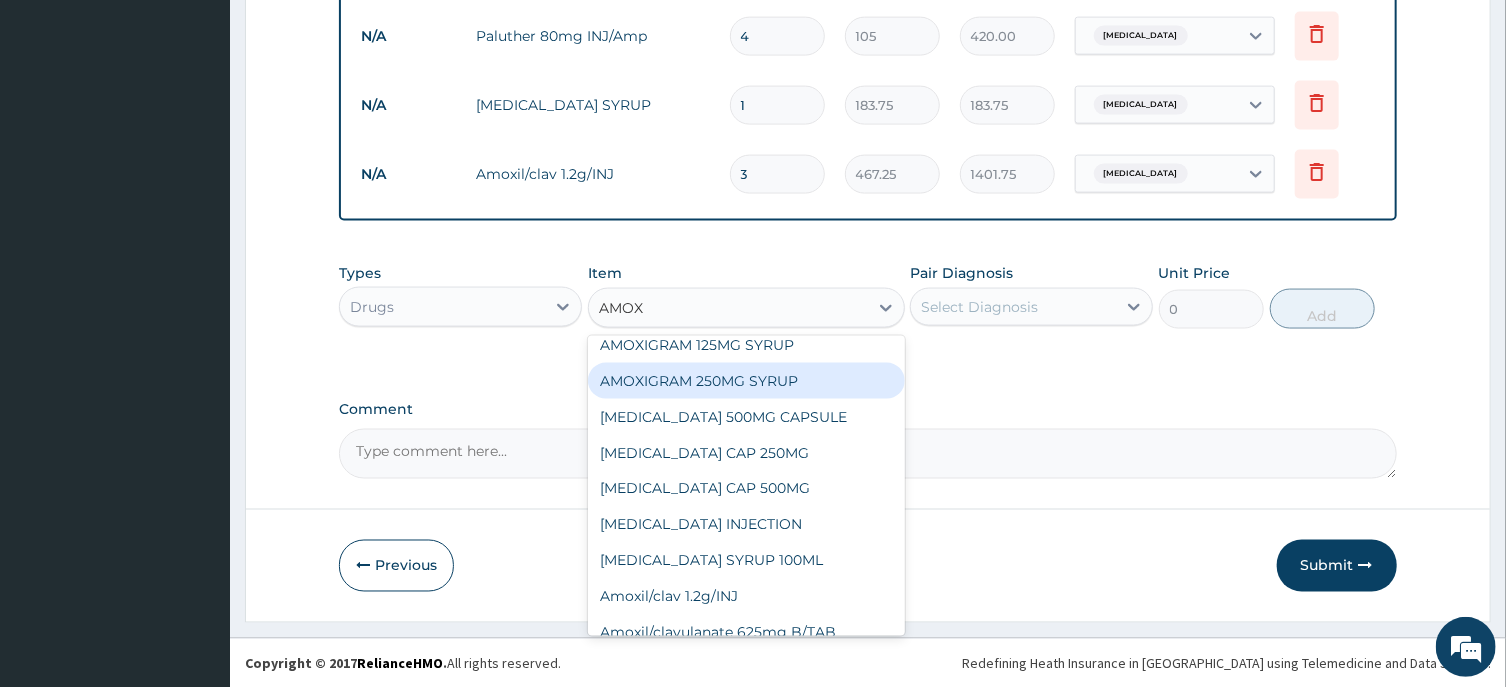 click on "AMOXIGRAM  250MG SYRUP" at bounding box center (746, 381) 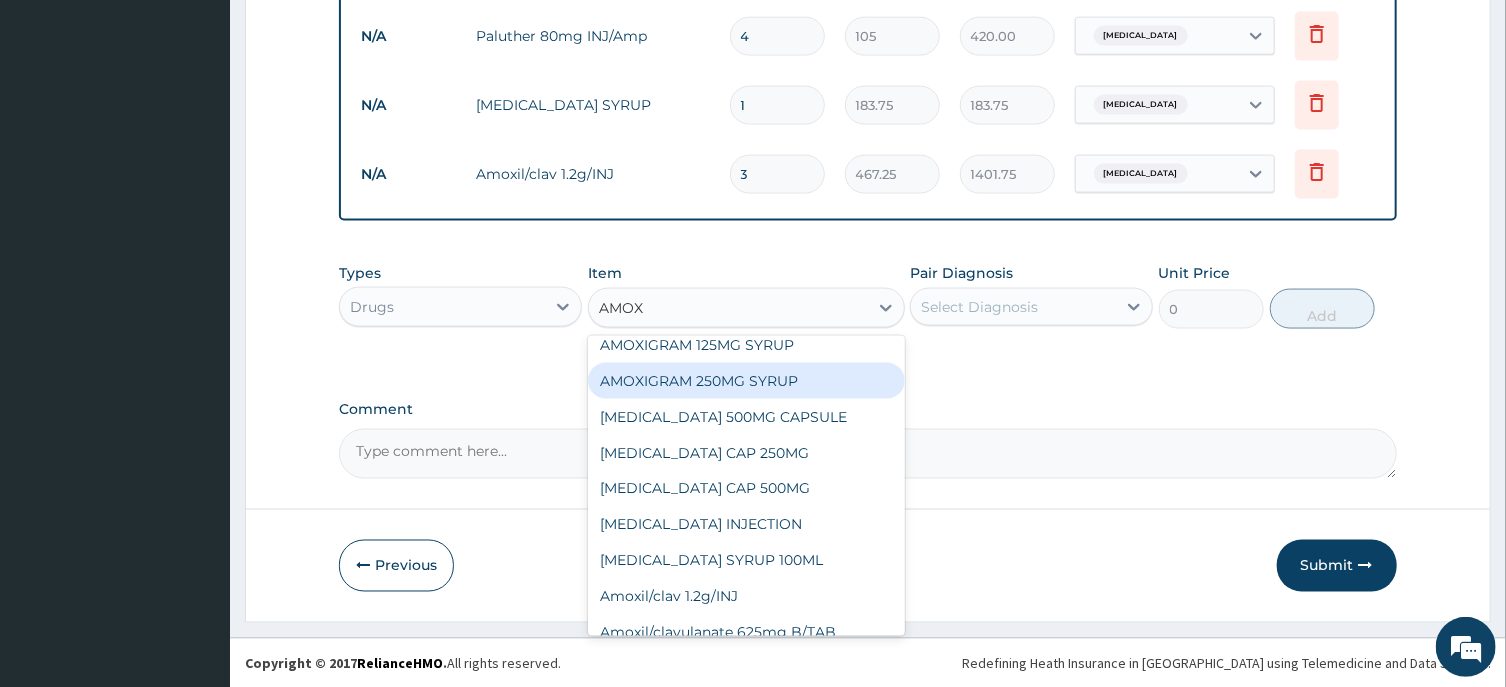 type 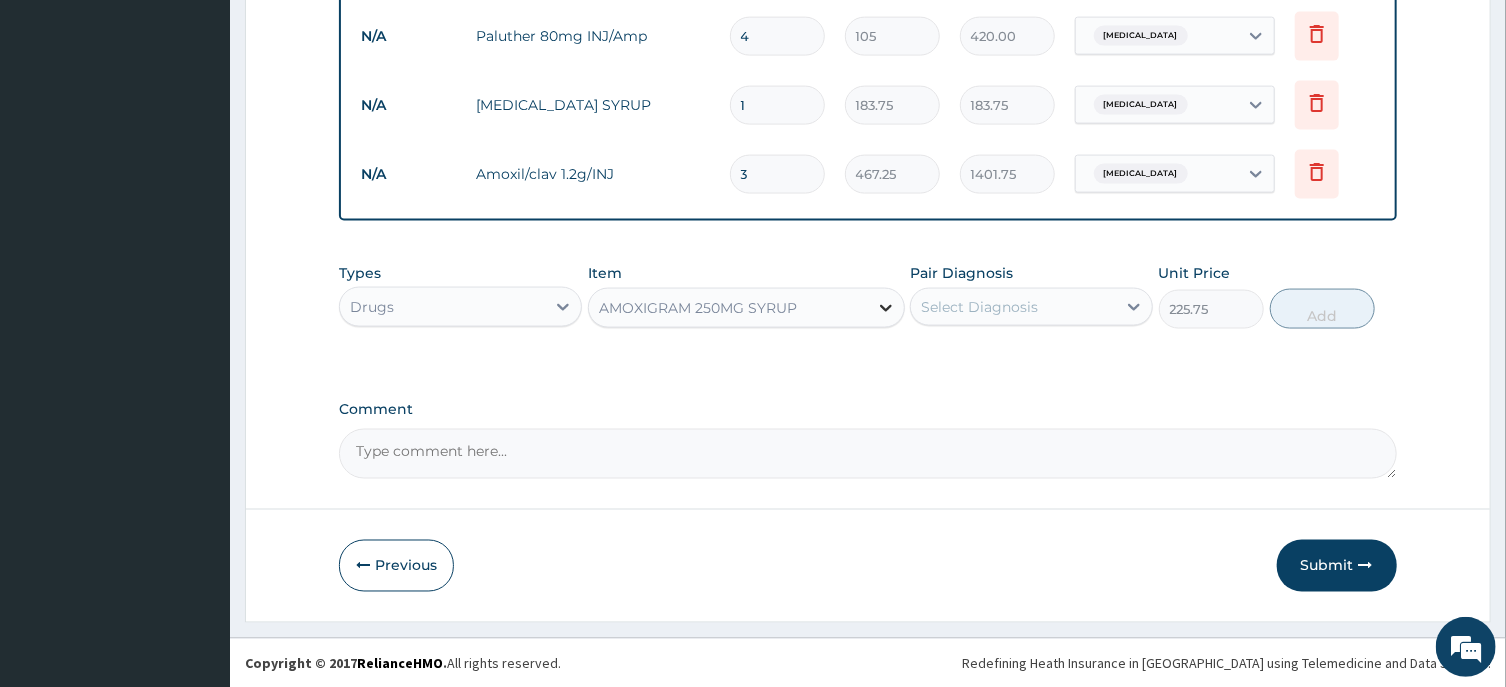 click 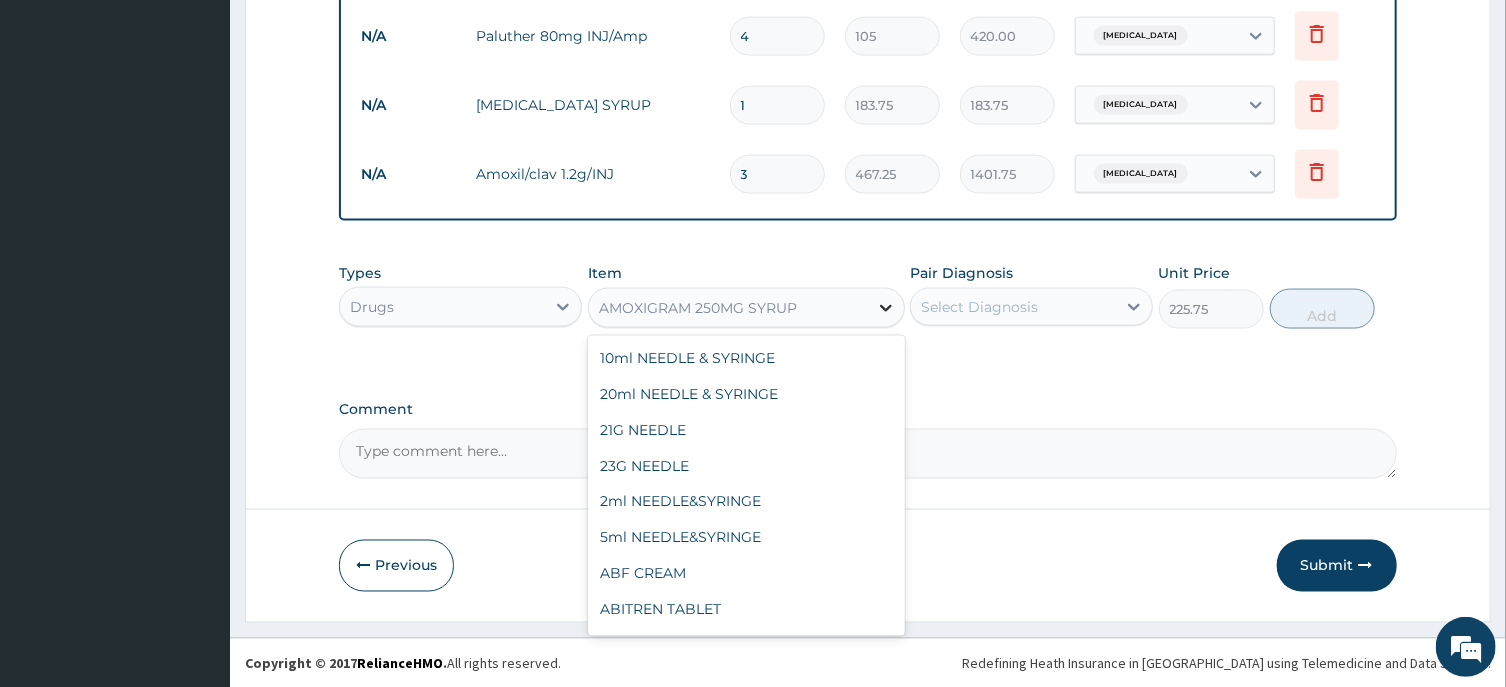 scroll, scrollTop: 2560, scrollLeft: 0, axis: vertical 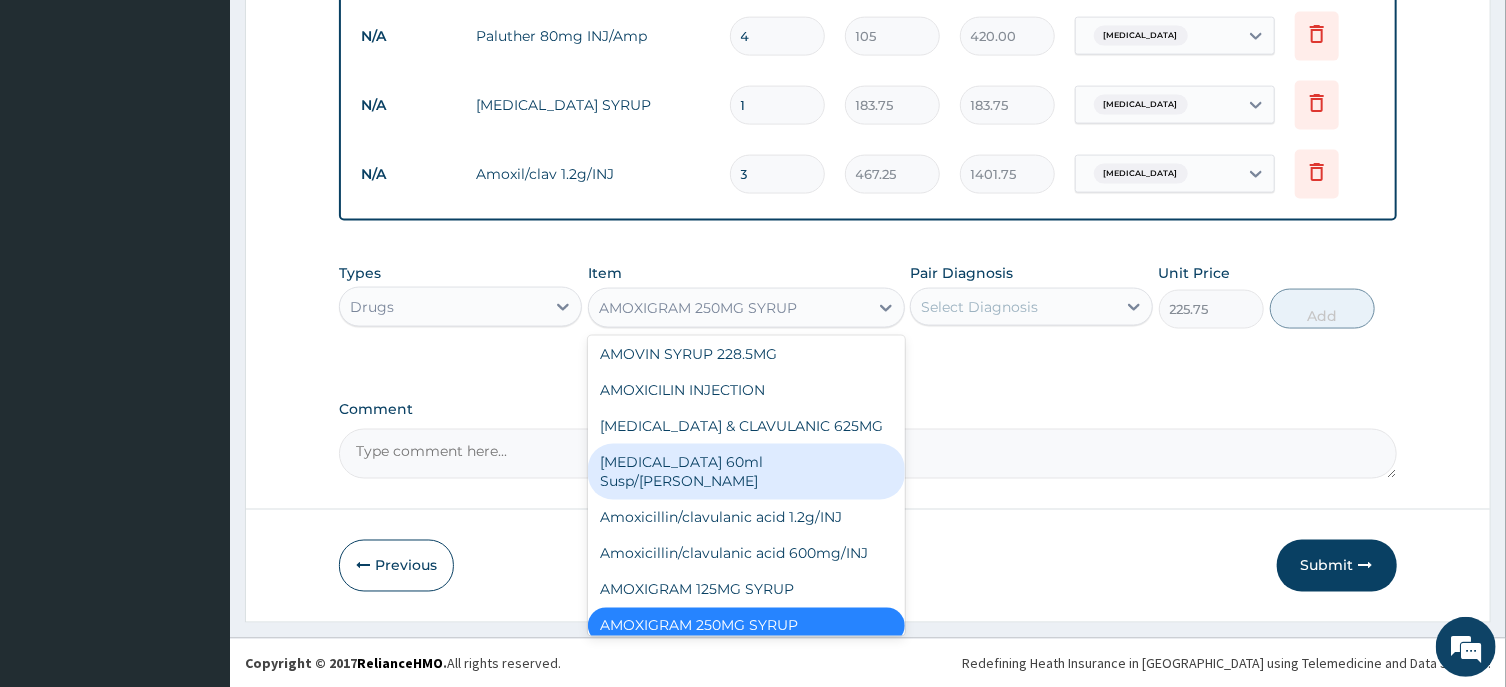 click on "[MEDICAL_DATA] 60ml Susp/[PERSON_NAME]" at bounding box center [746, 472] 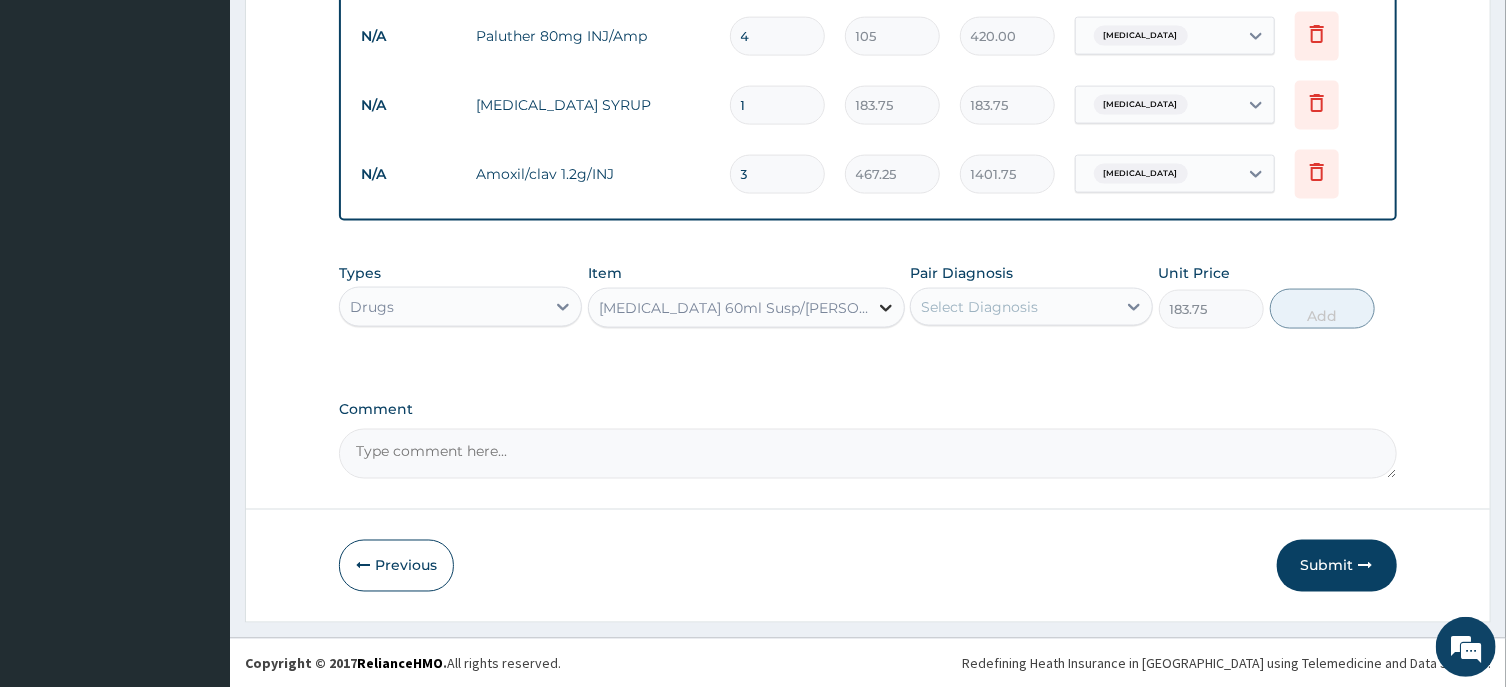 click 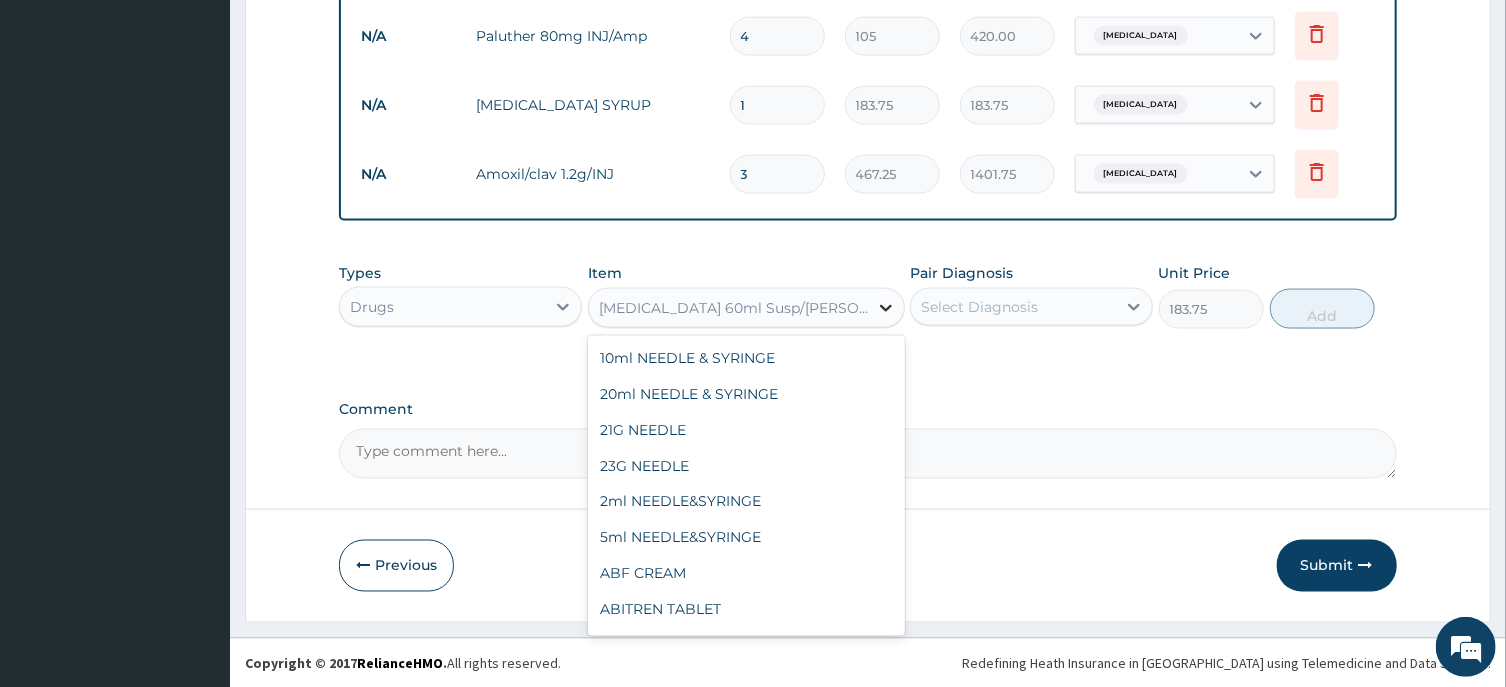 scroll, scrollTop: 2416, scrollLeft: 0, axis: vertical 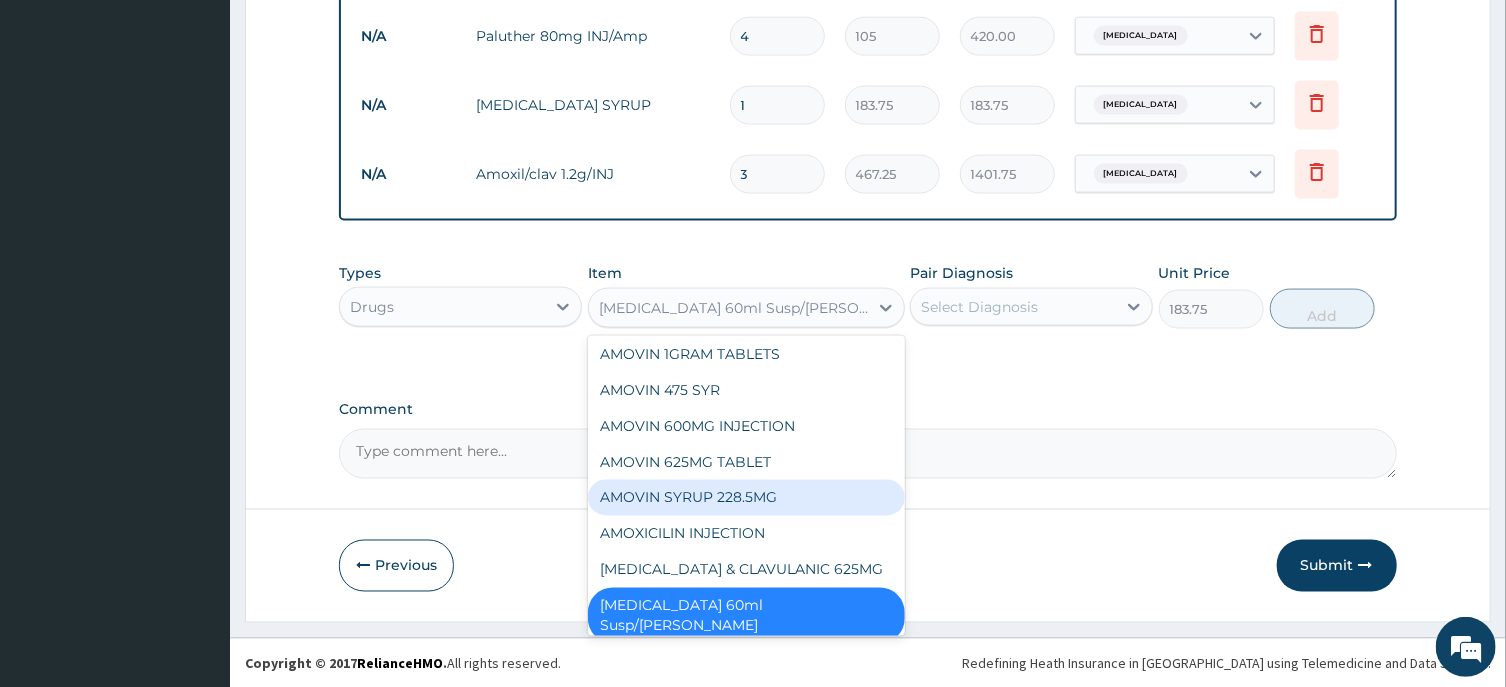 click on "AMOVIN SYRUP 228.5MG" at bounding box center [746, 498] 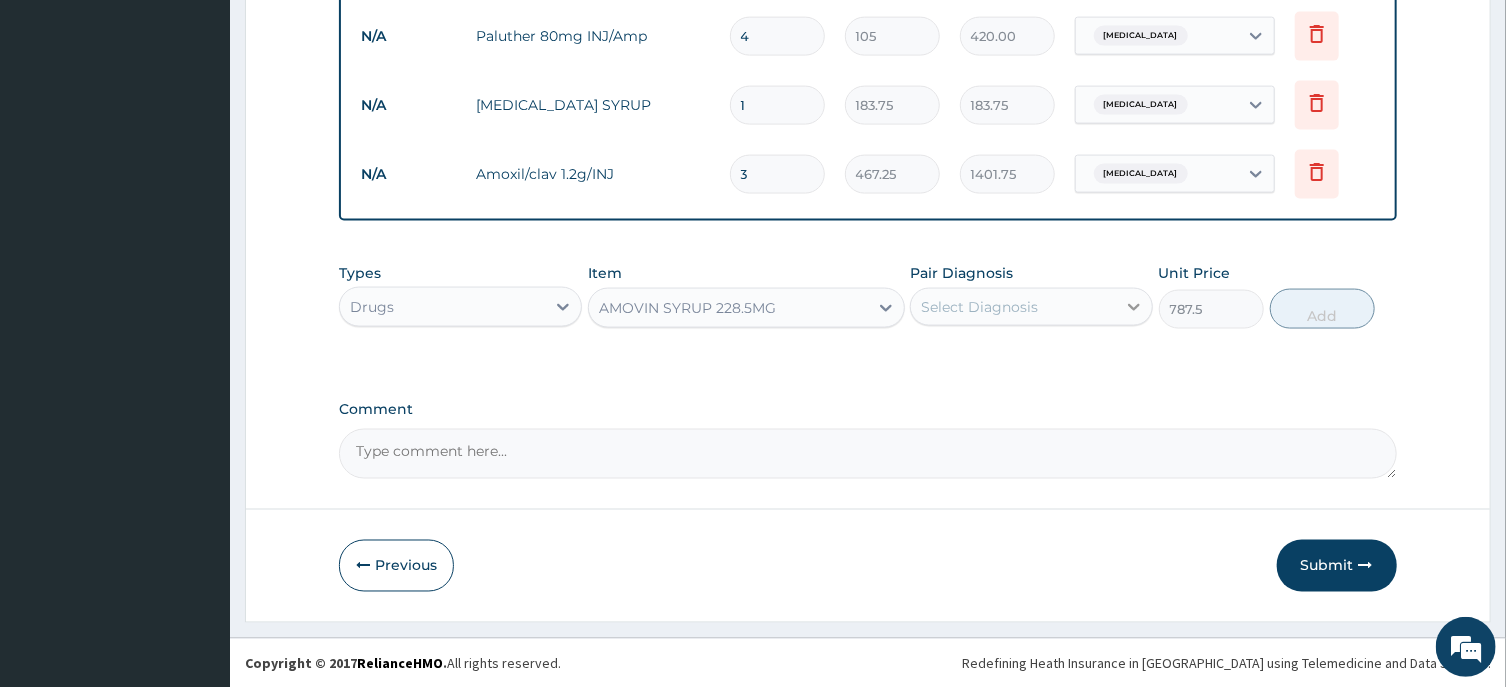click 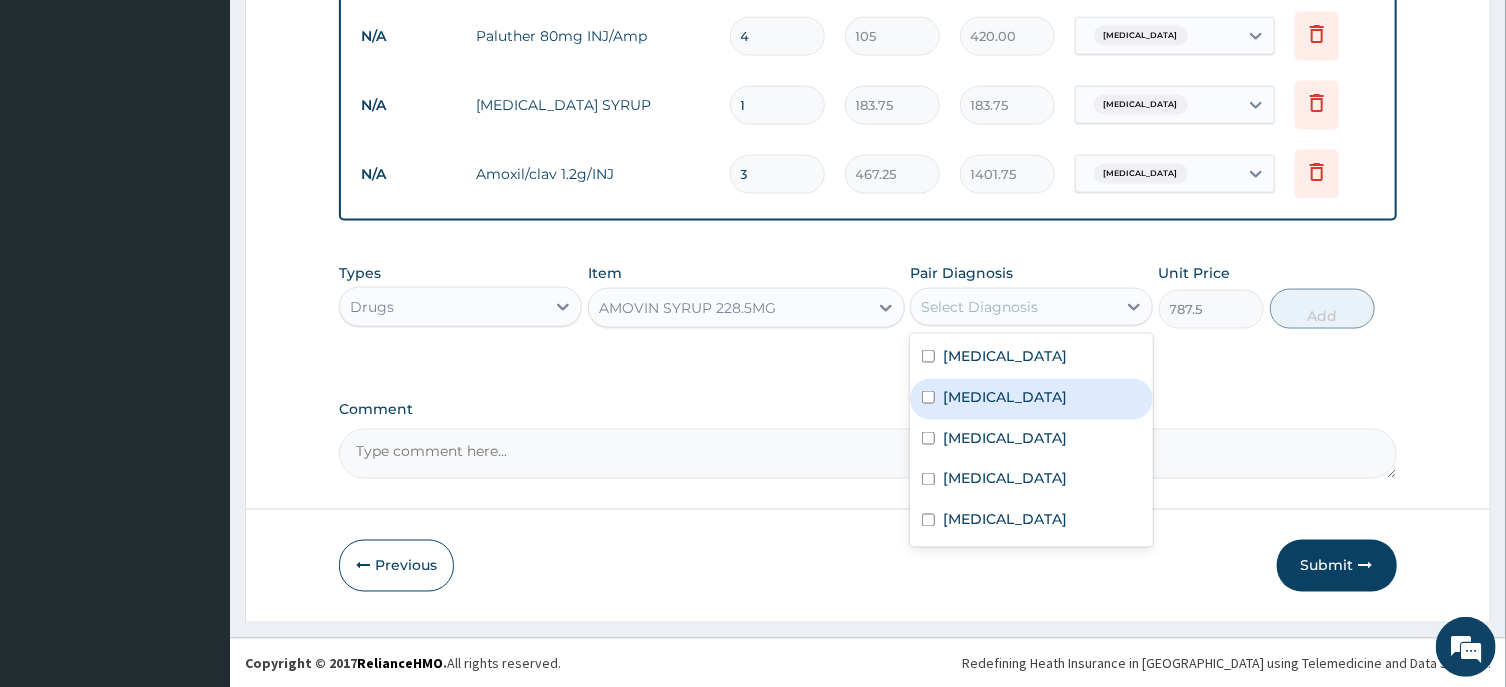 click on "[MEDICAL_DATA]" at bounding box center [1005, 397] 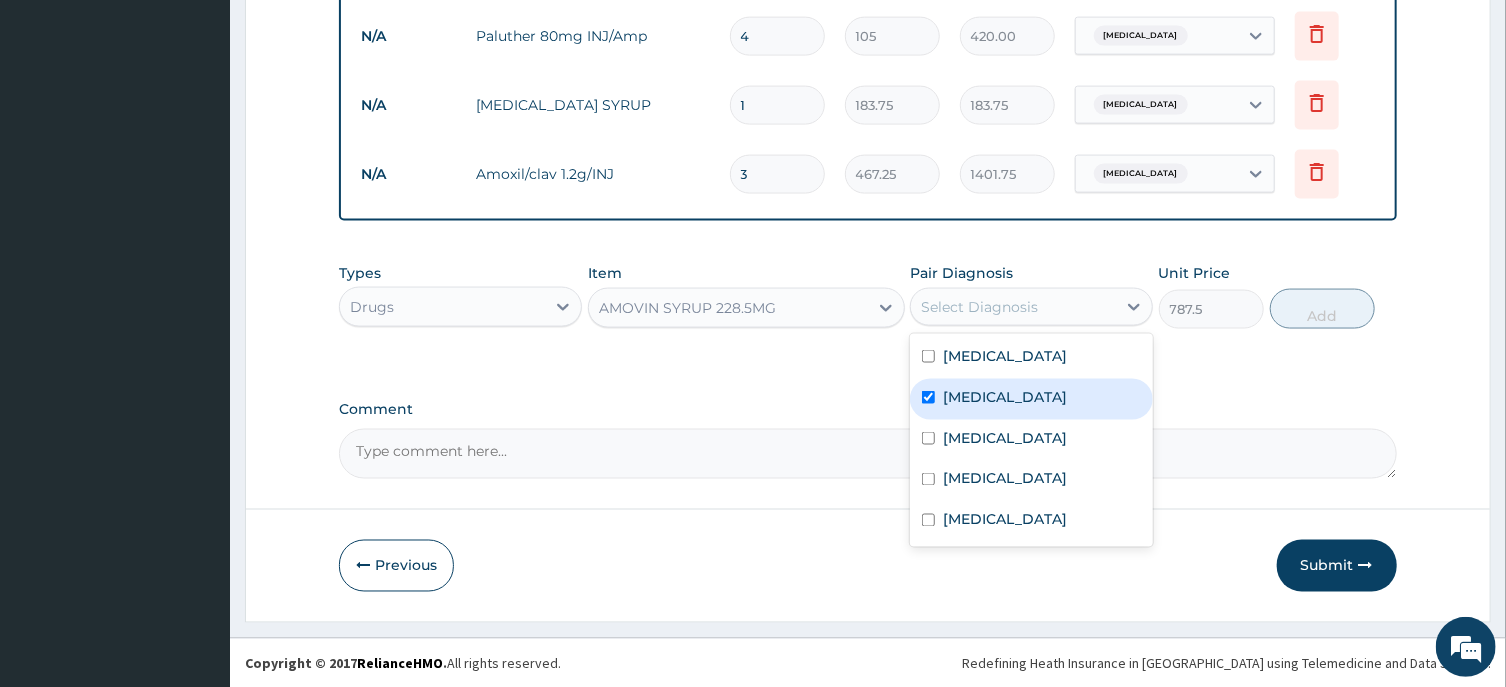 checkbox on "true" 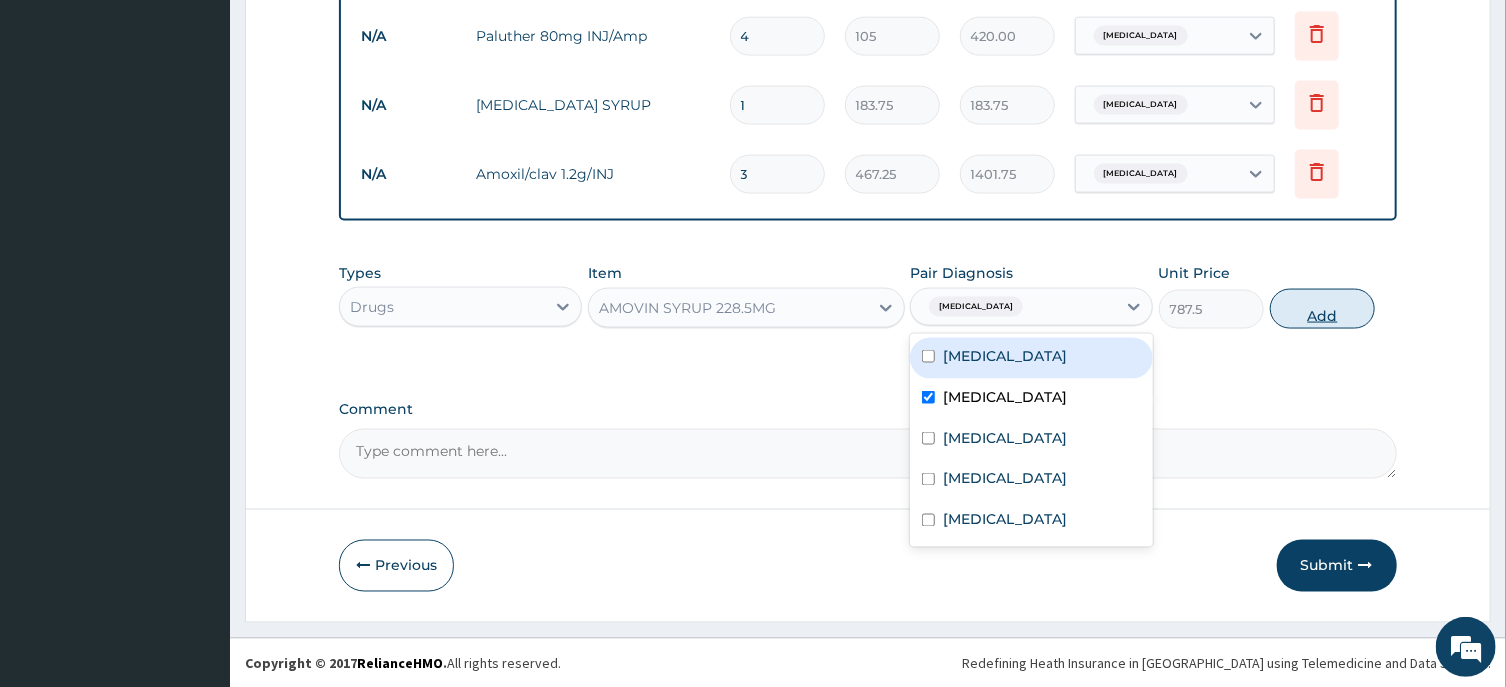 click on "Add" at bounding box center [1323, 309] 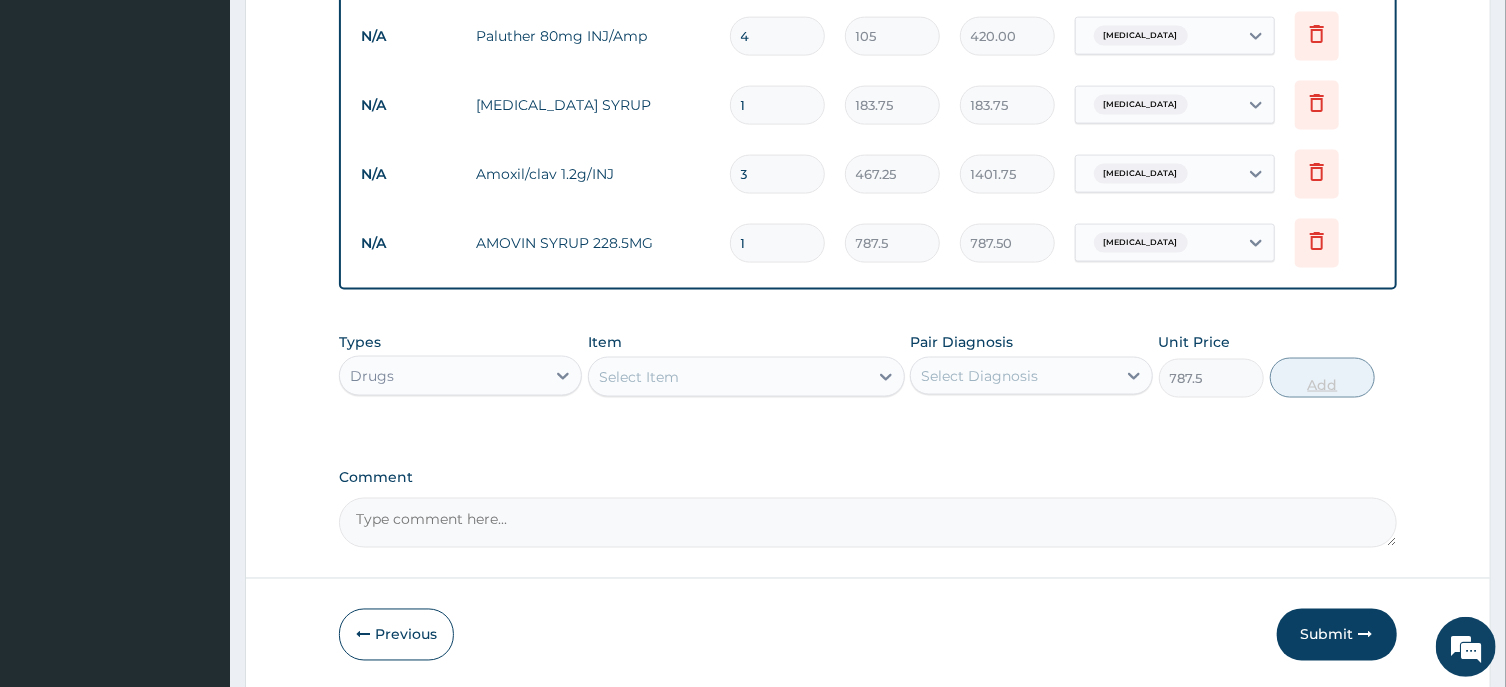 type on "0" 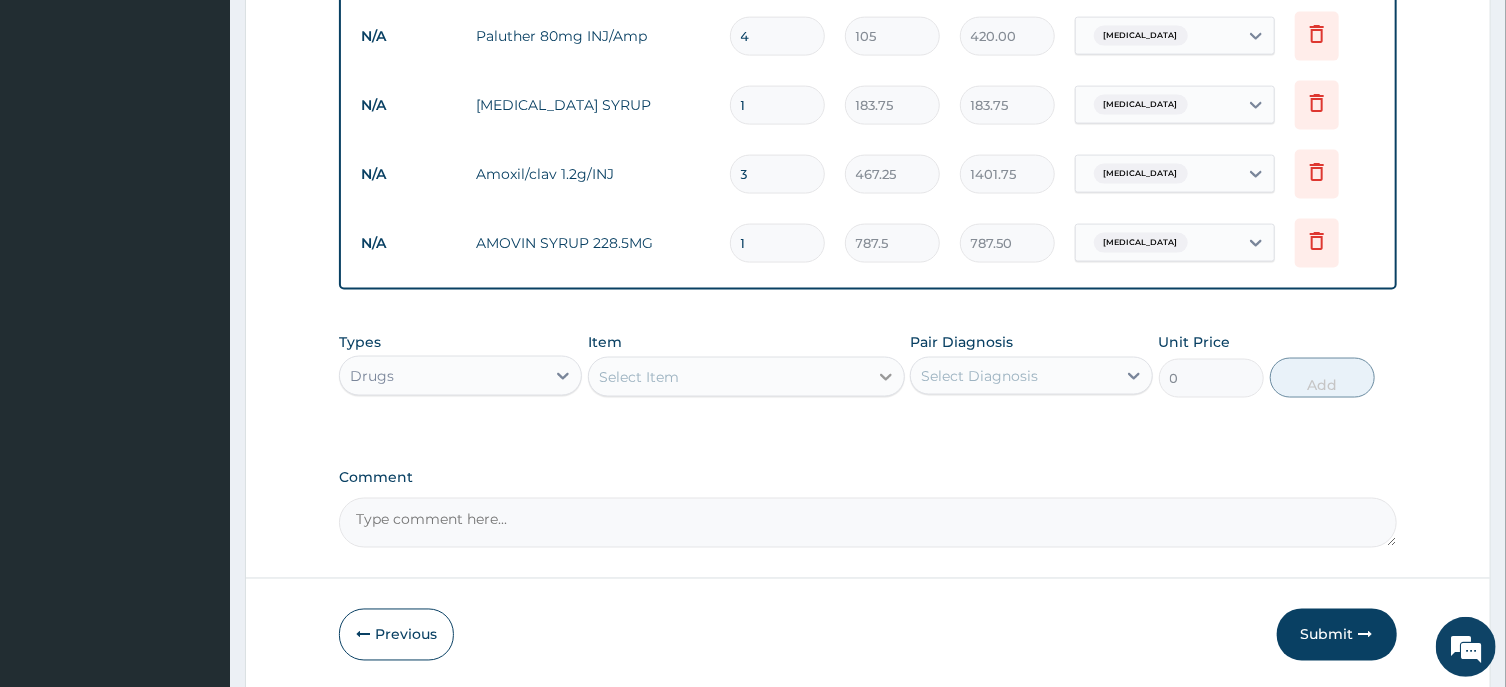 click 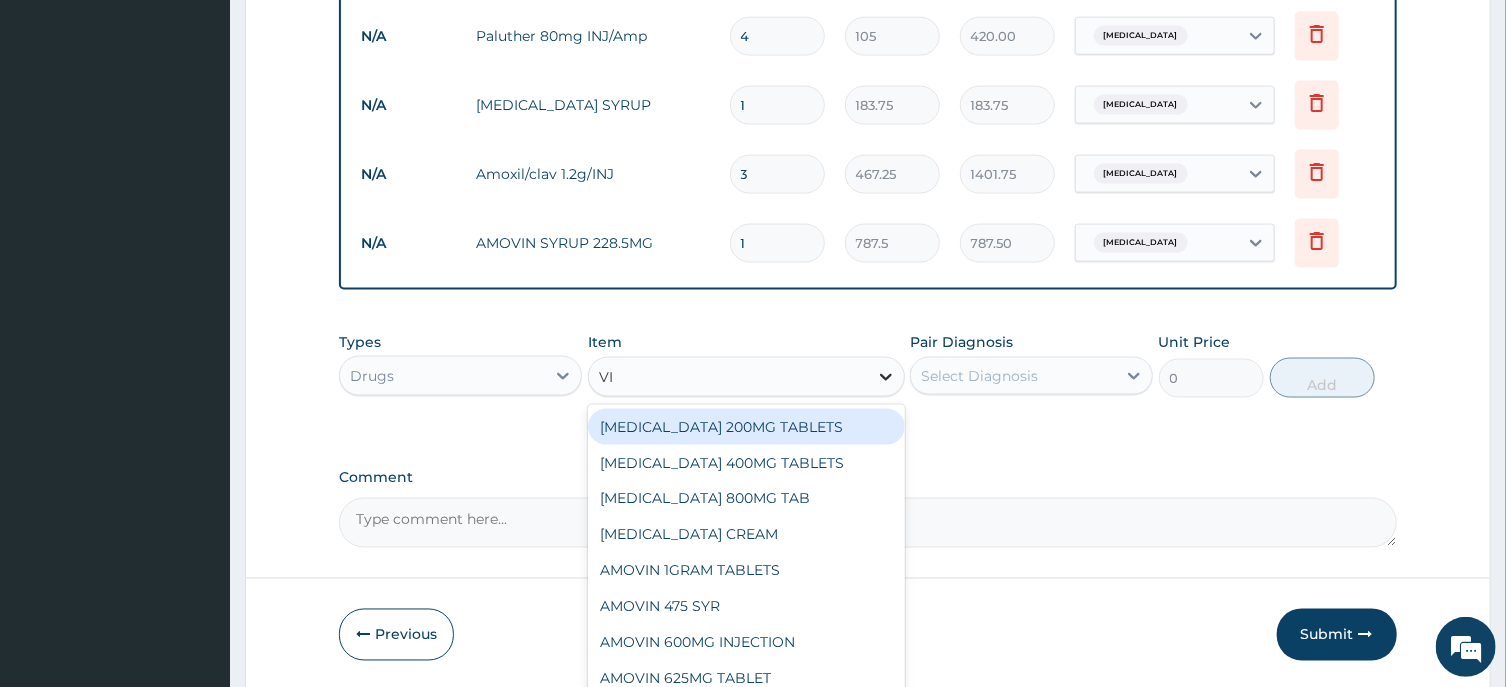 type on "VIT" 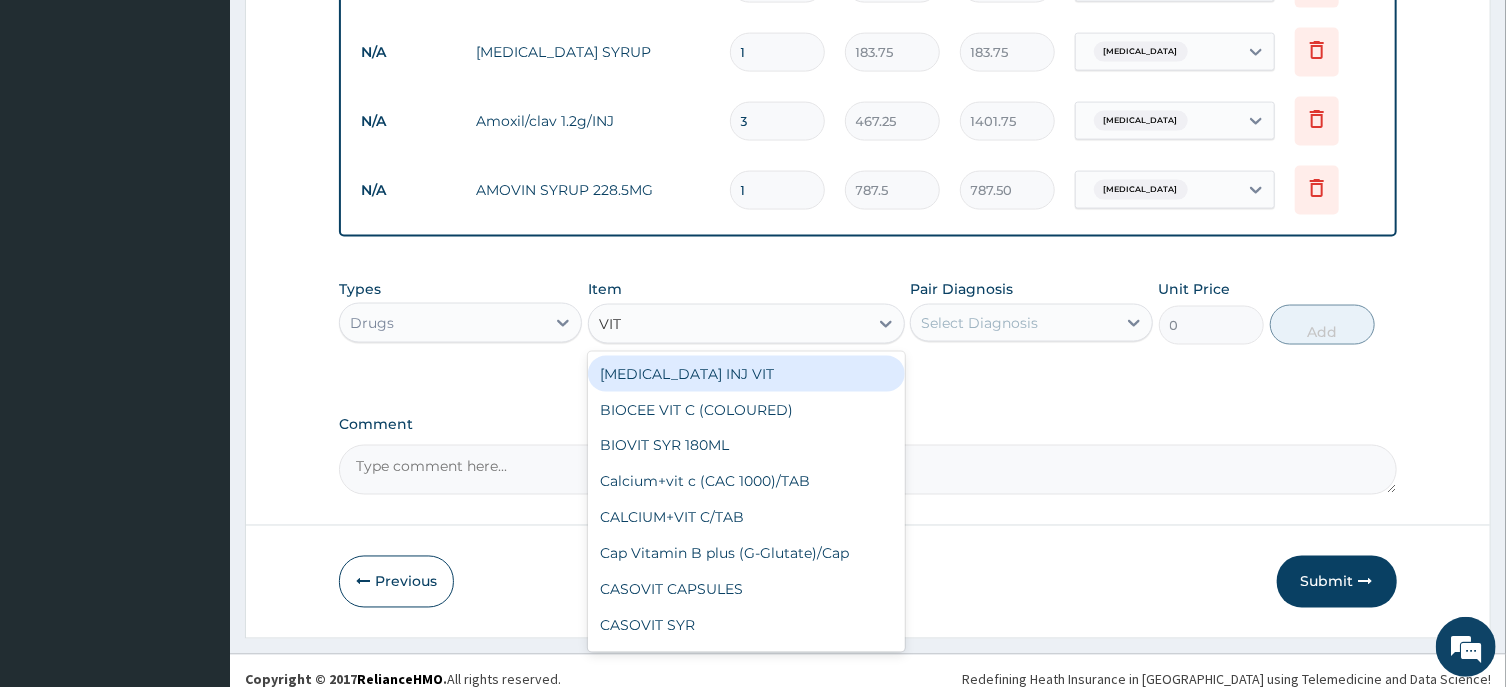 scroll, scrollTop: 1555, scrollLeft: 0, axis: vertical 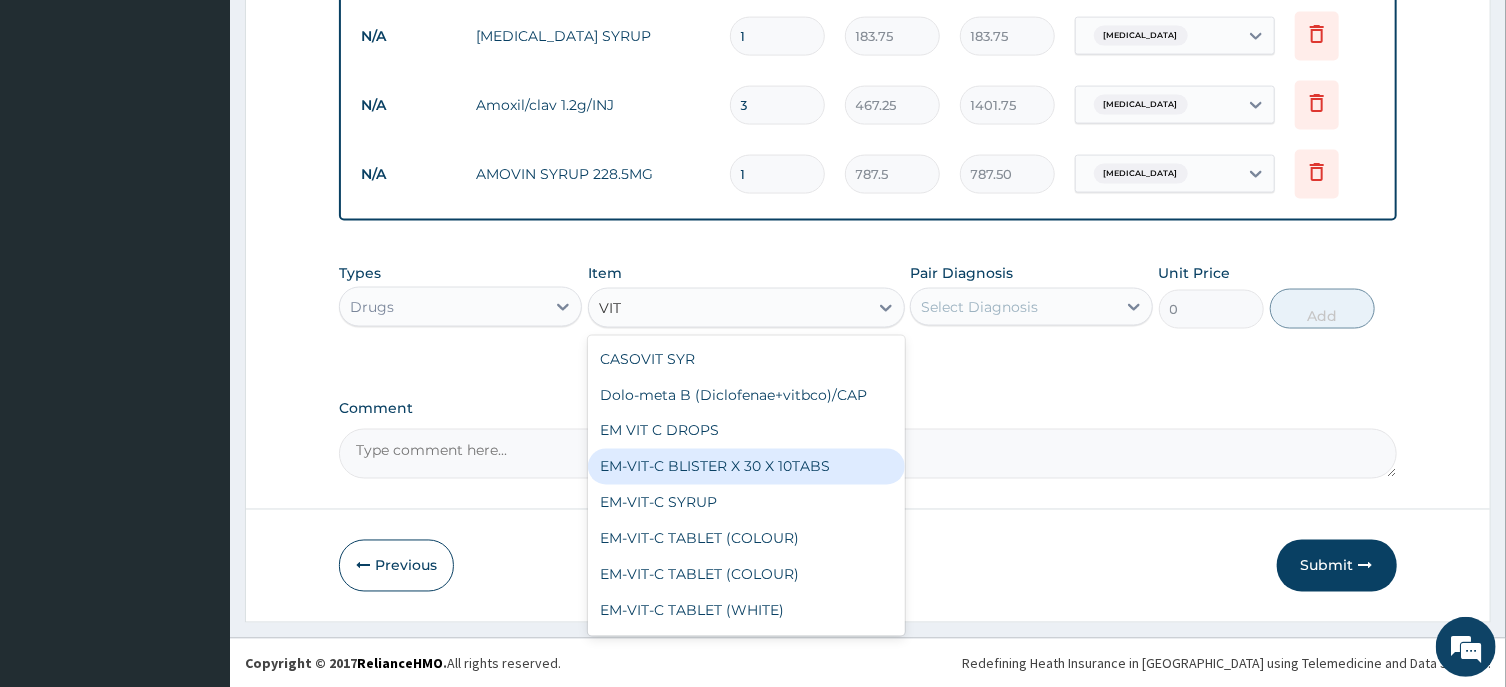 click on "EM-VIT-C BLISTER X 30 X 10TABS" at bounding box center (746, 467) 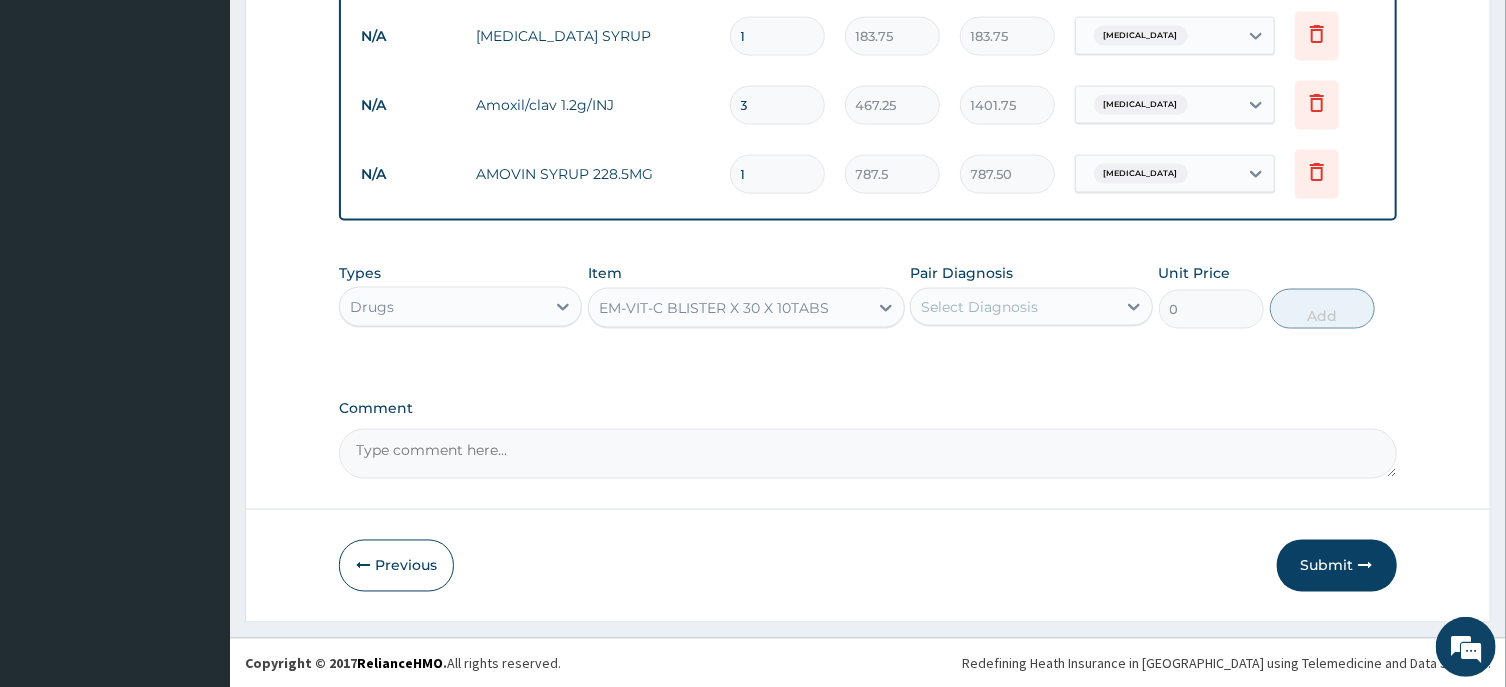 type 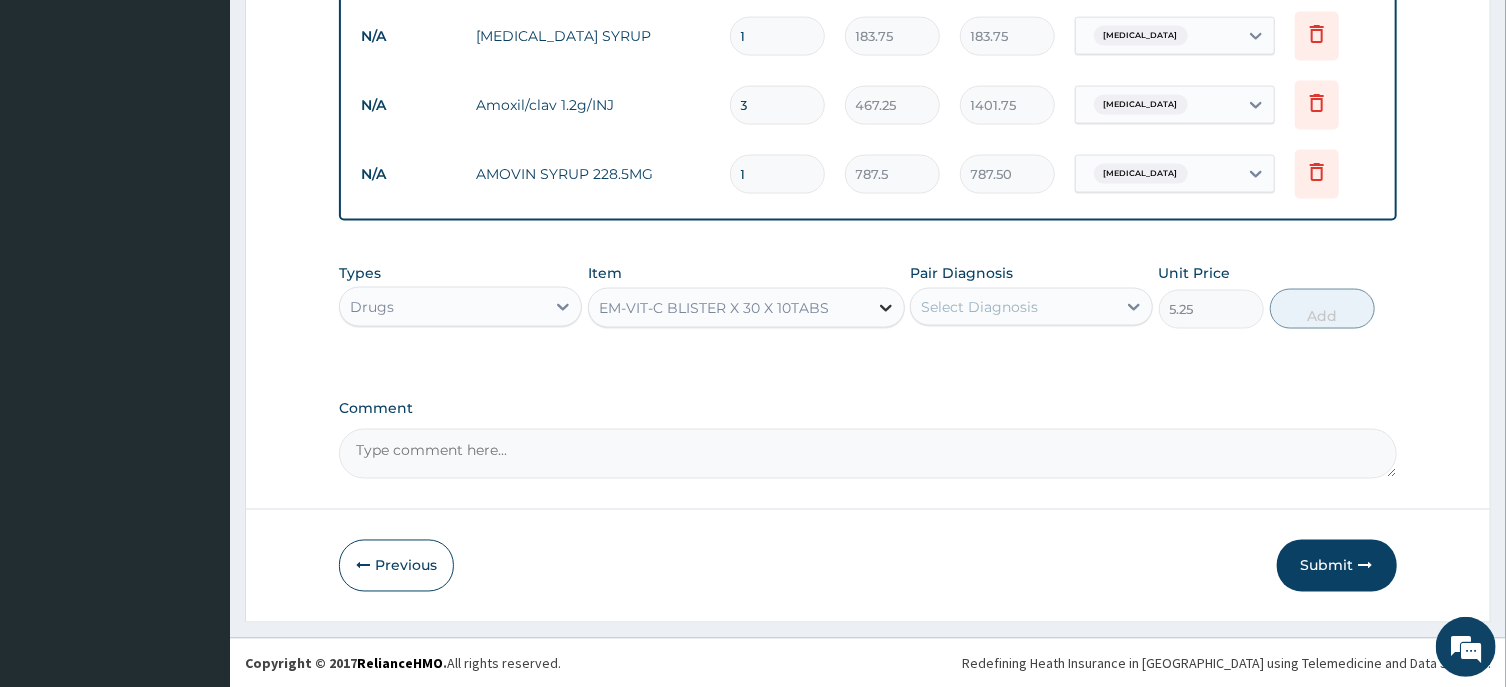 click 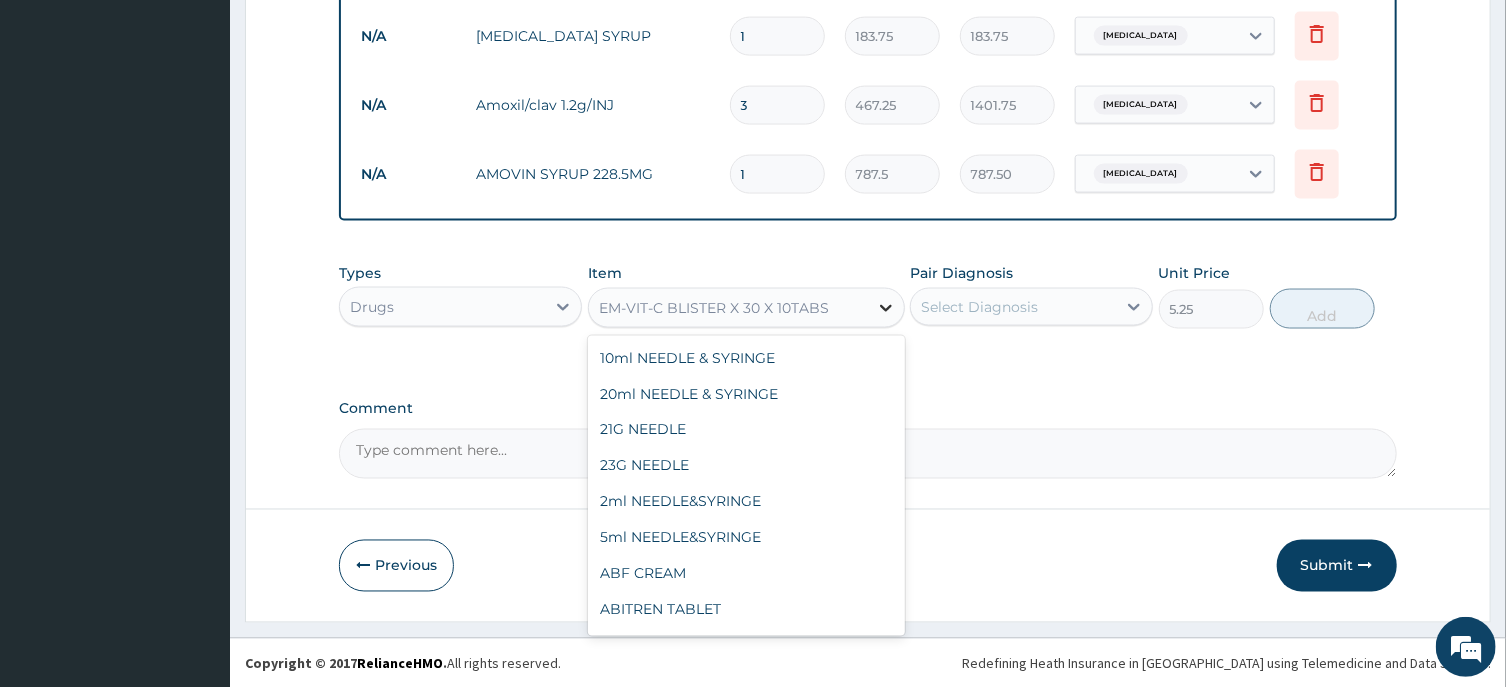 scroll, scrollTop: 21868, scrollLeft: 0, axis: vertical 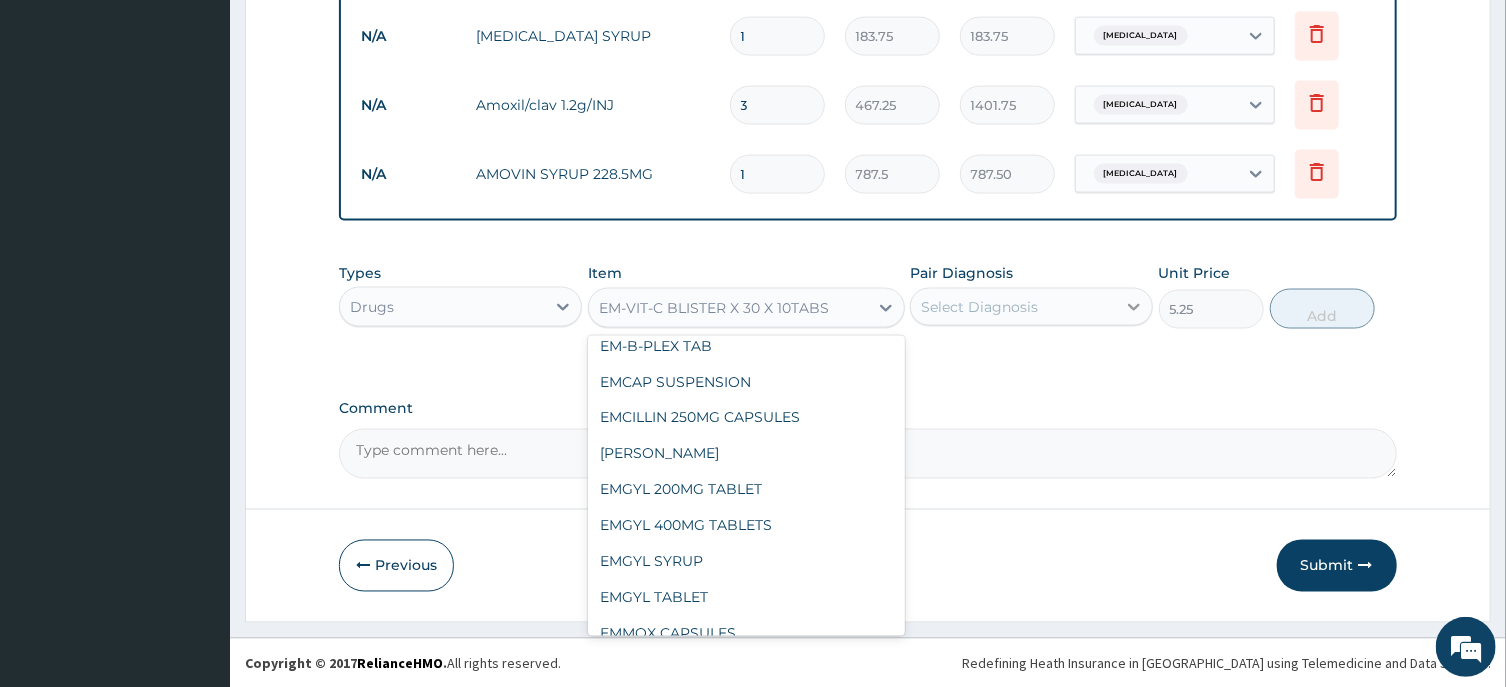 click 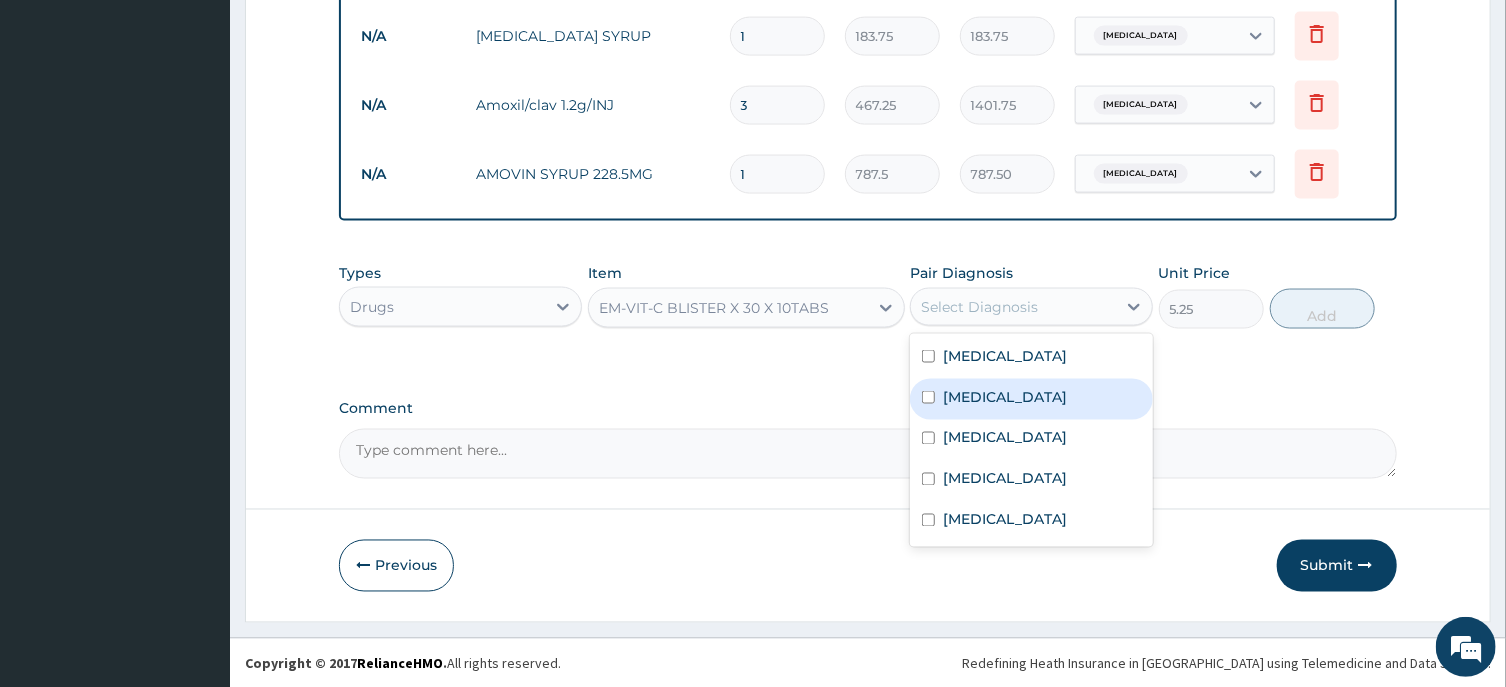 click on "[MEDICAL_DATA]" at bounding box center (1005, 397) 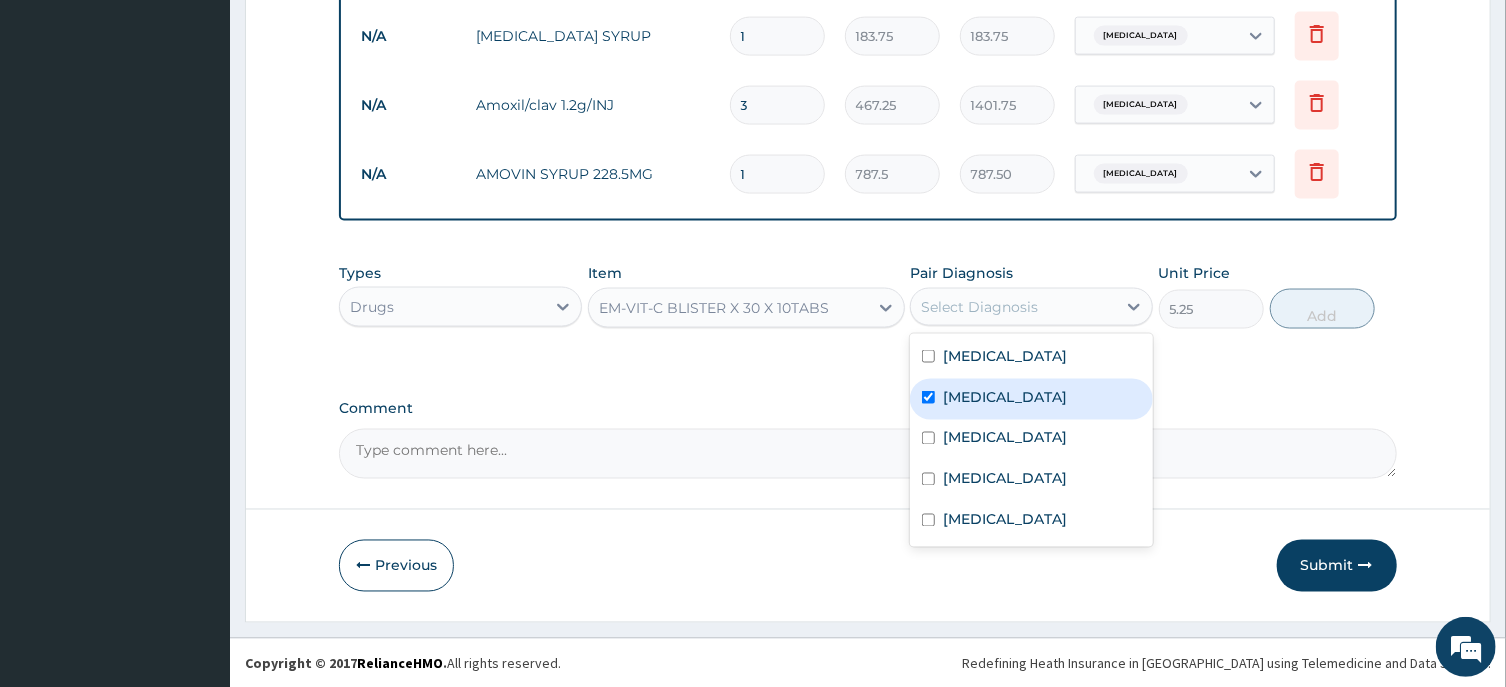 checkbox on "true" 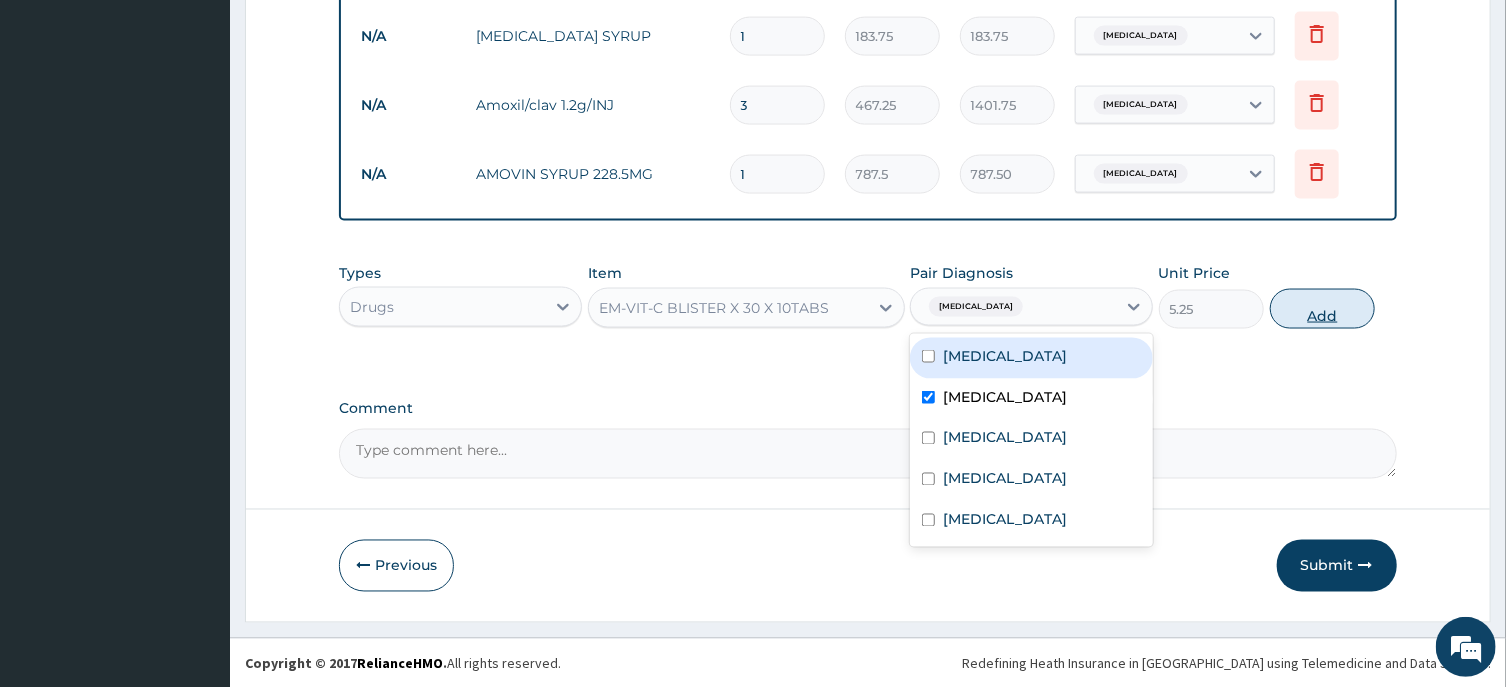 click on "Add" at bounding box center [1323, 309] 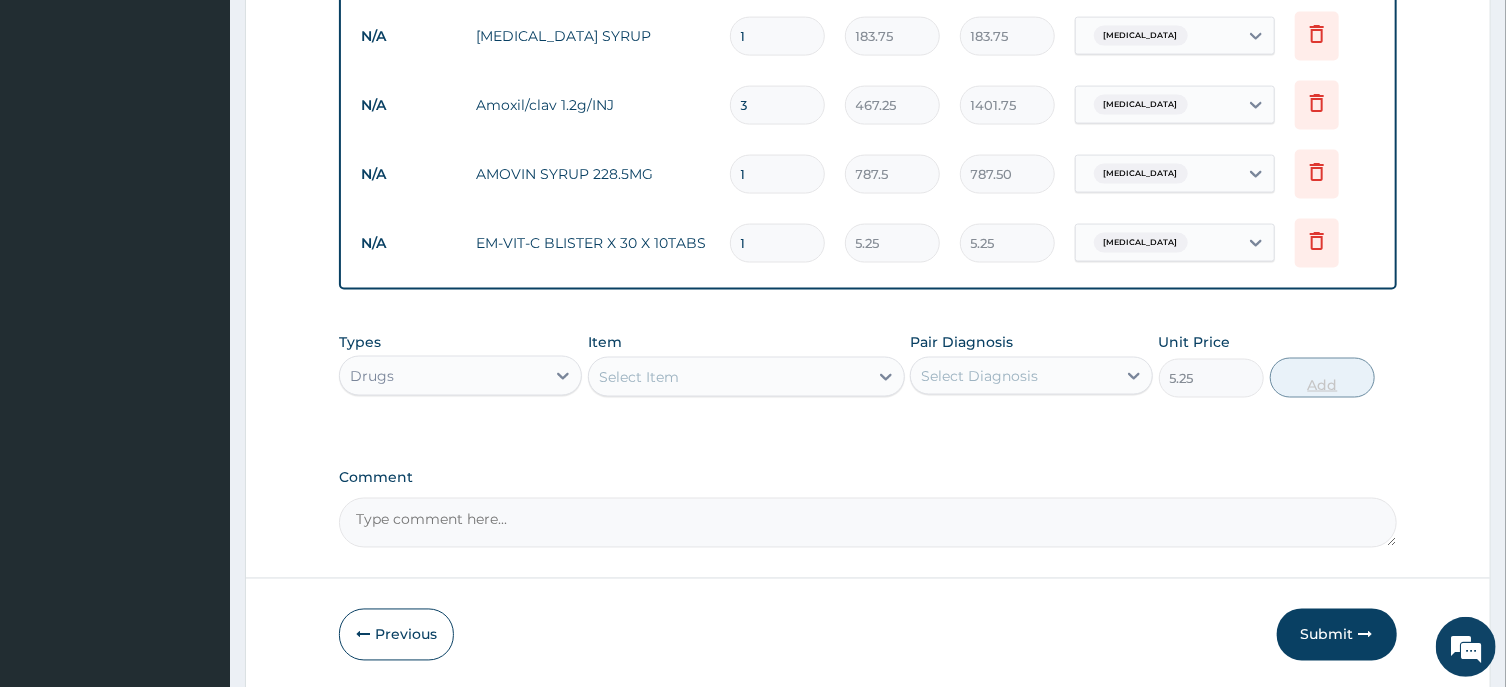 type on "0" 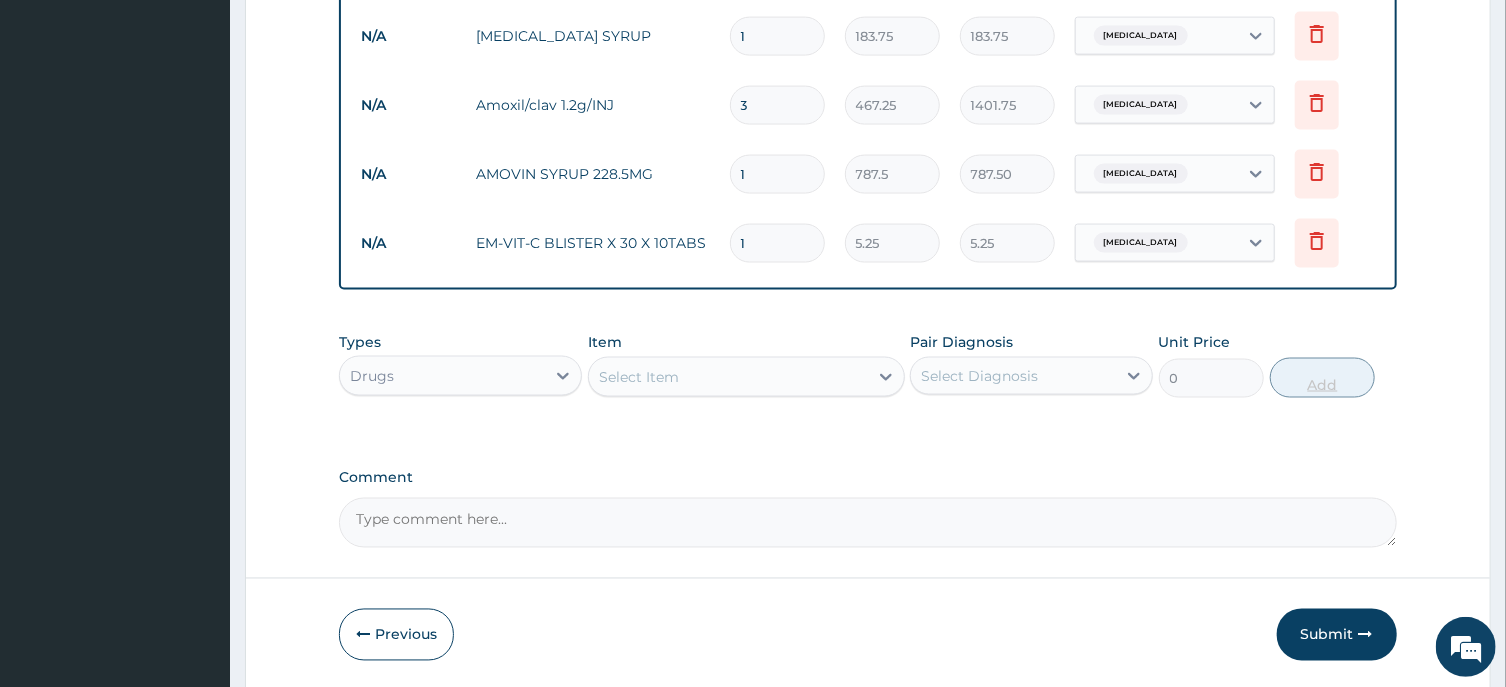 type 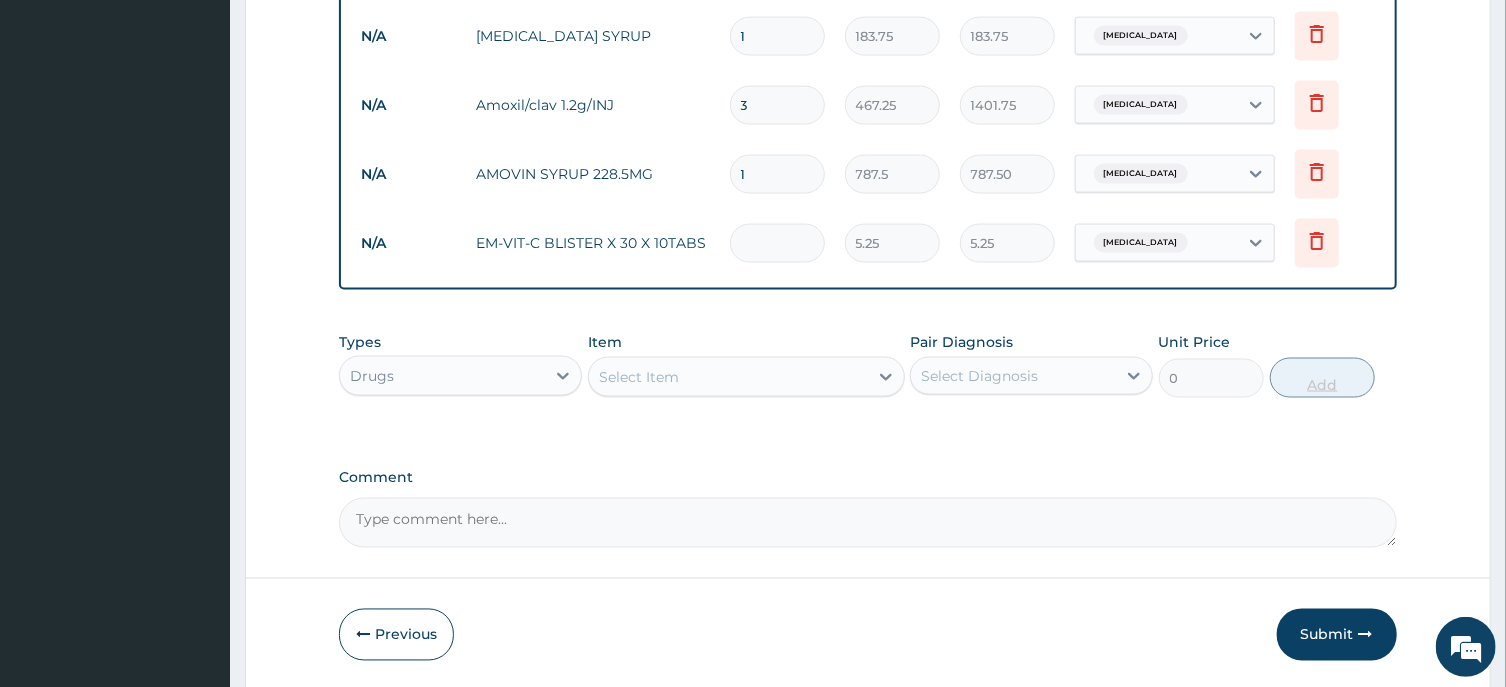 type on "0.00" 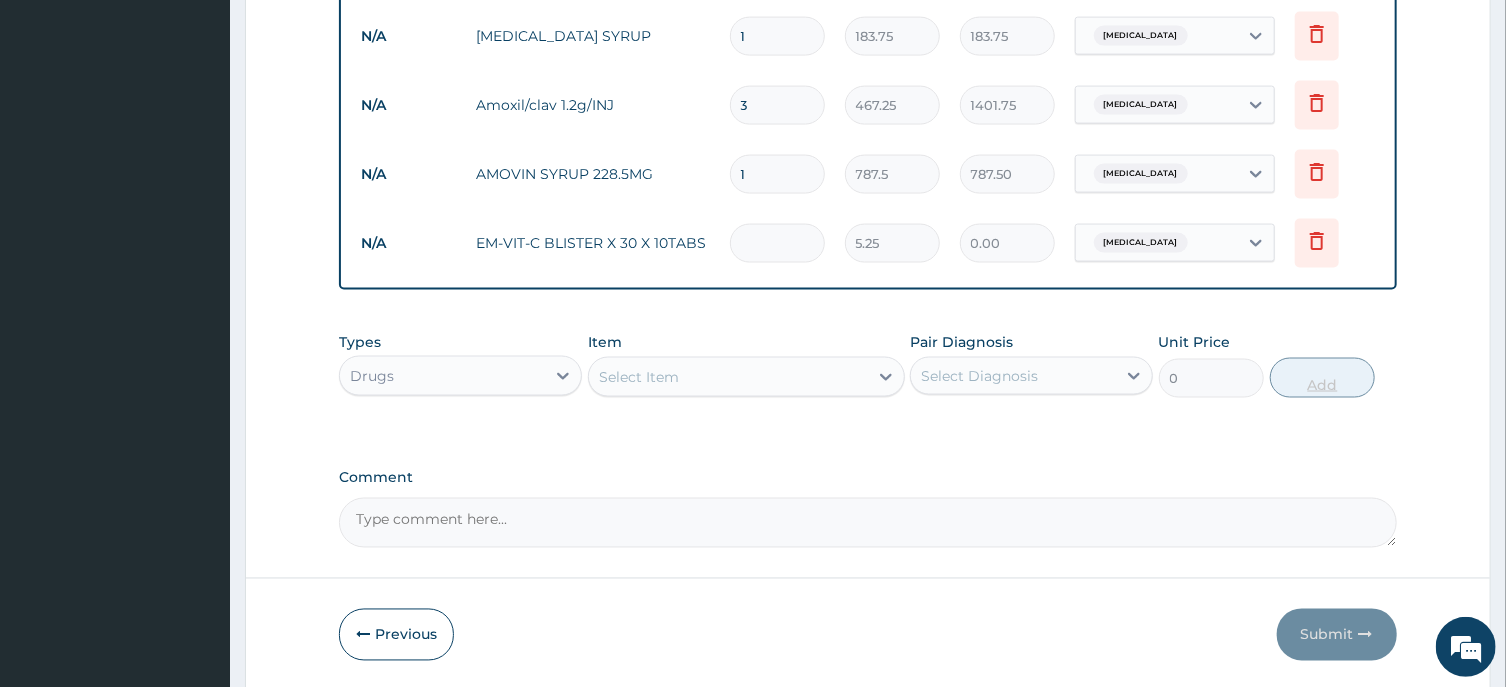 type on "3" 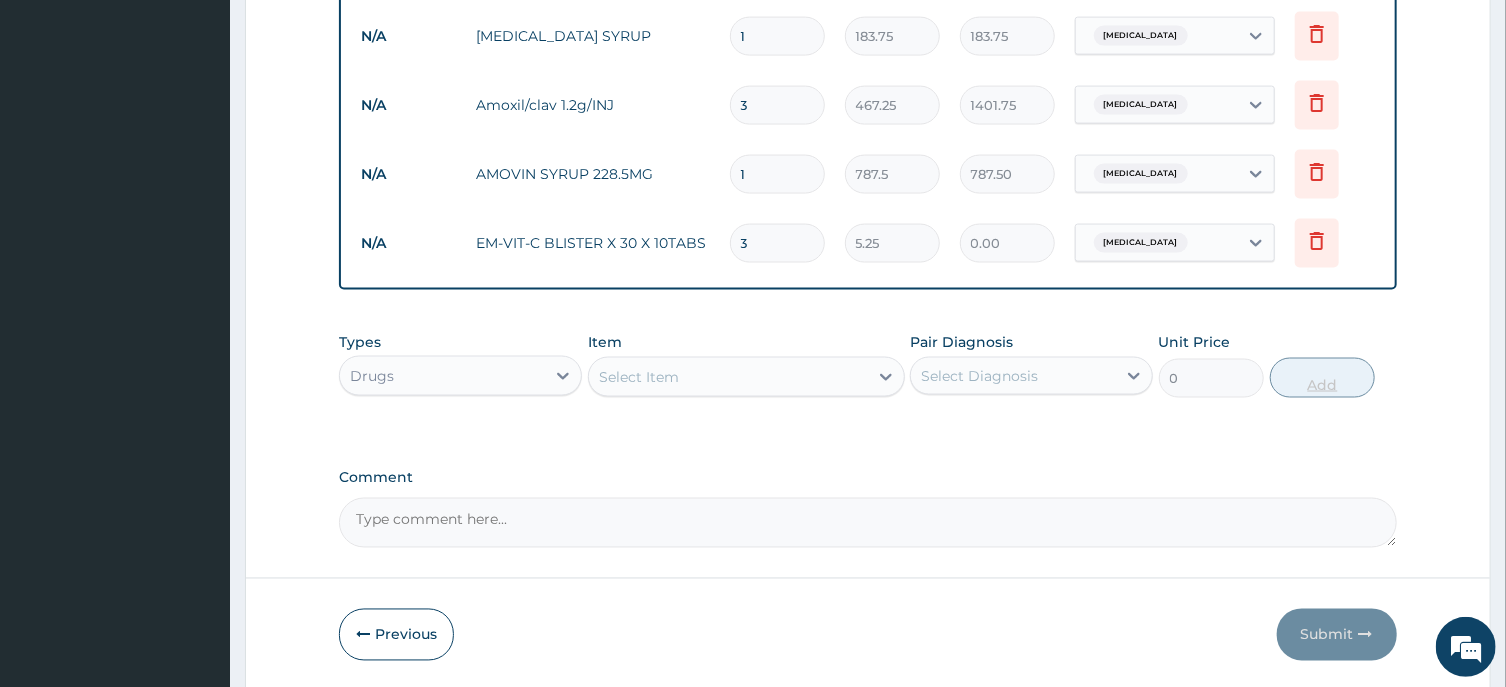type on "15.75" 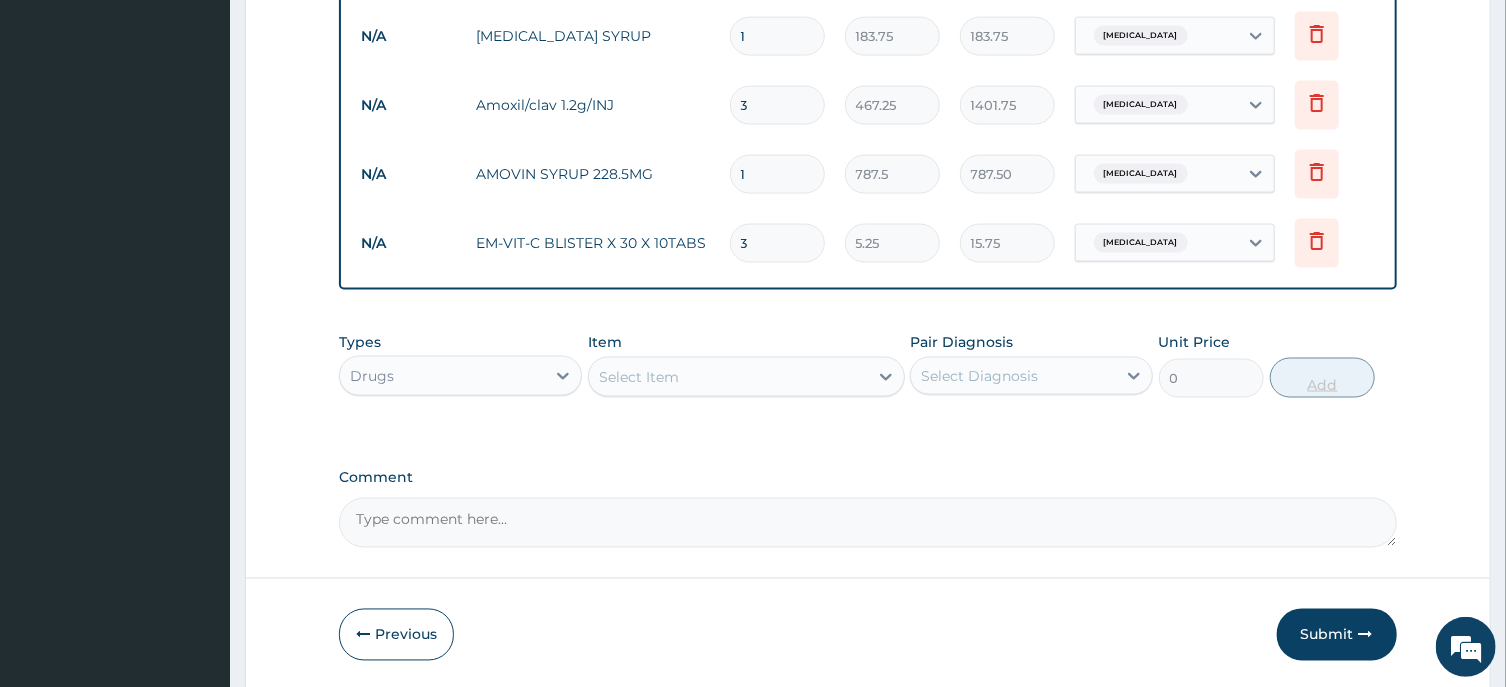 type on "30" 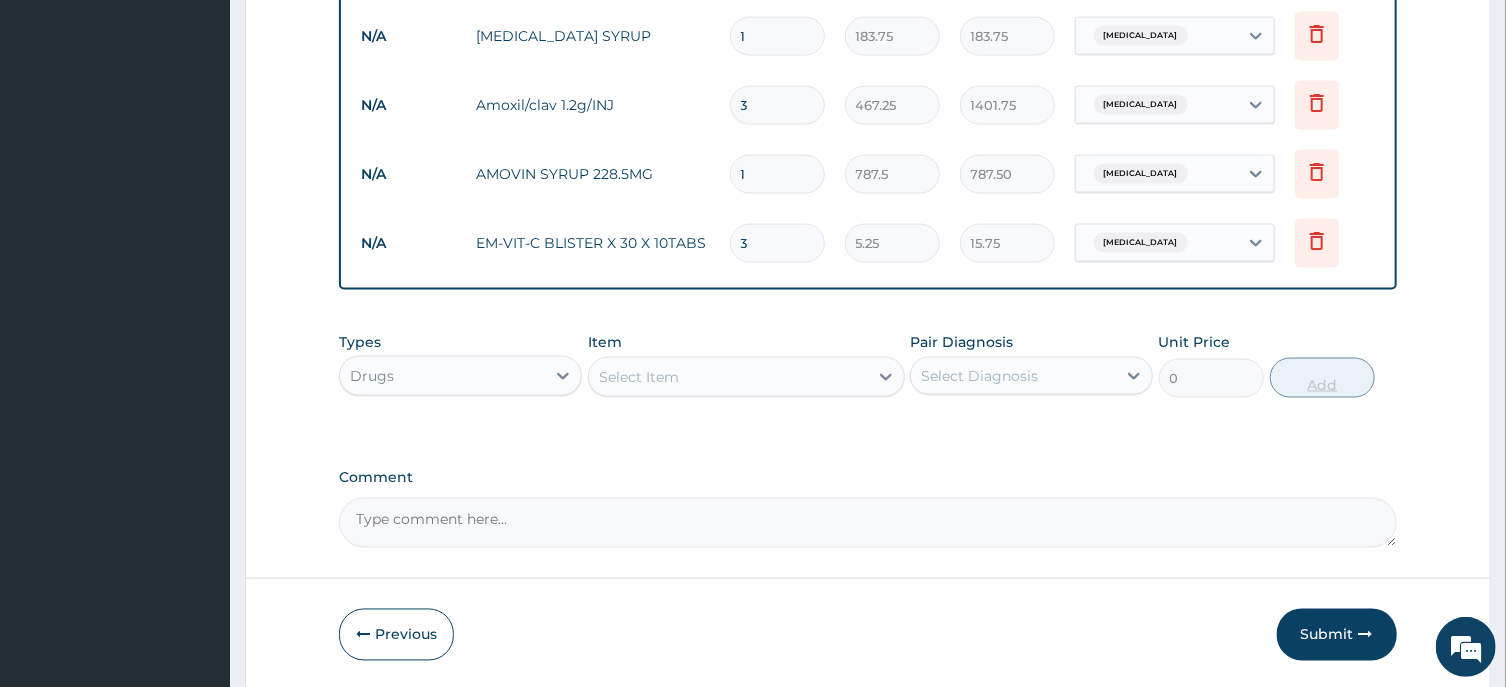 type on "157.50" 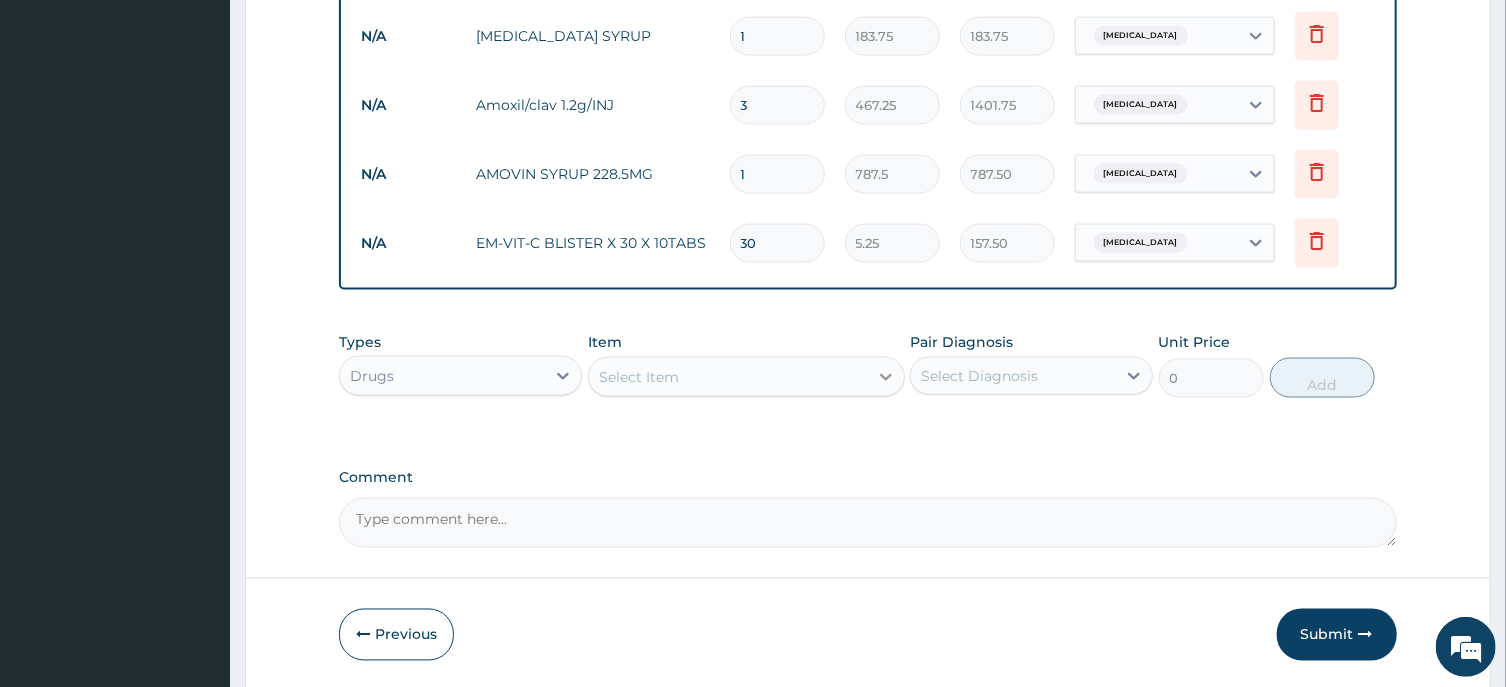 type on "30" 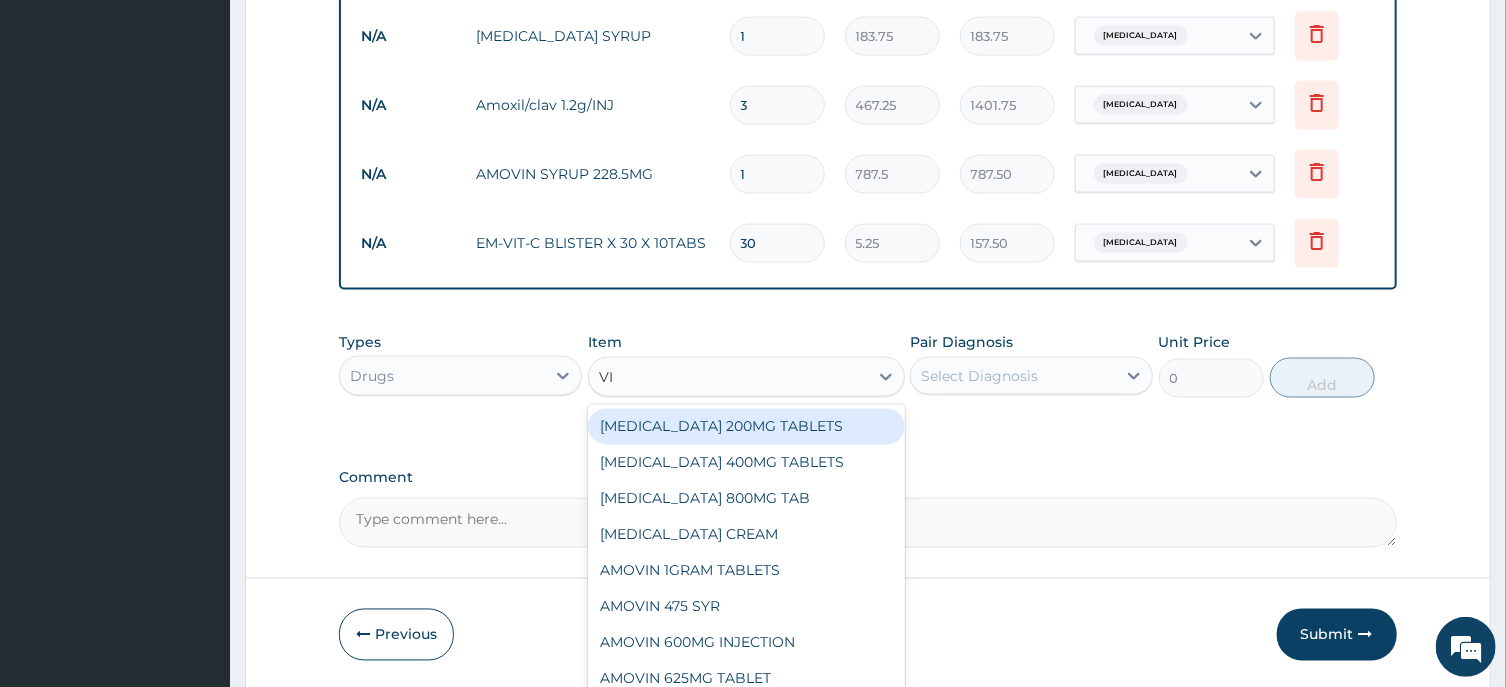 type on "VIT" 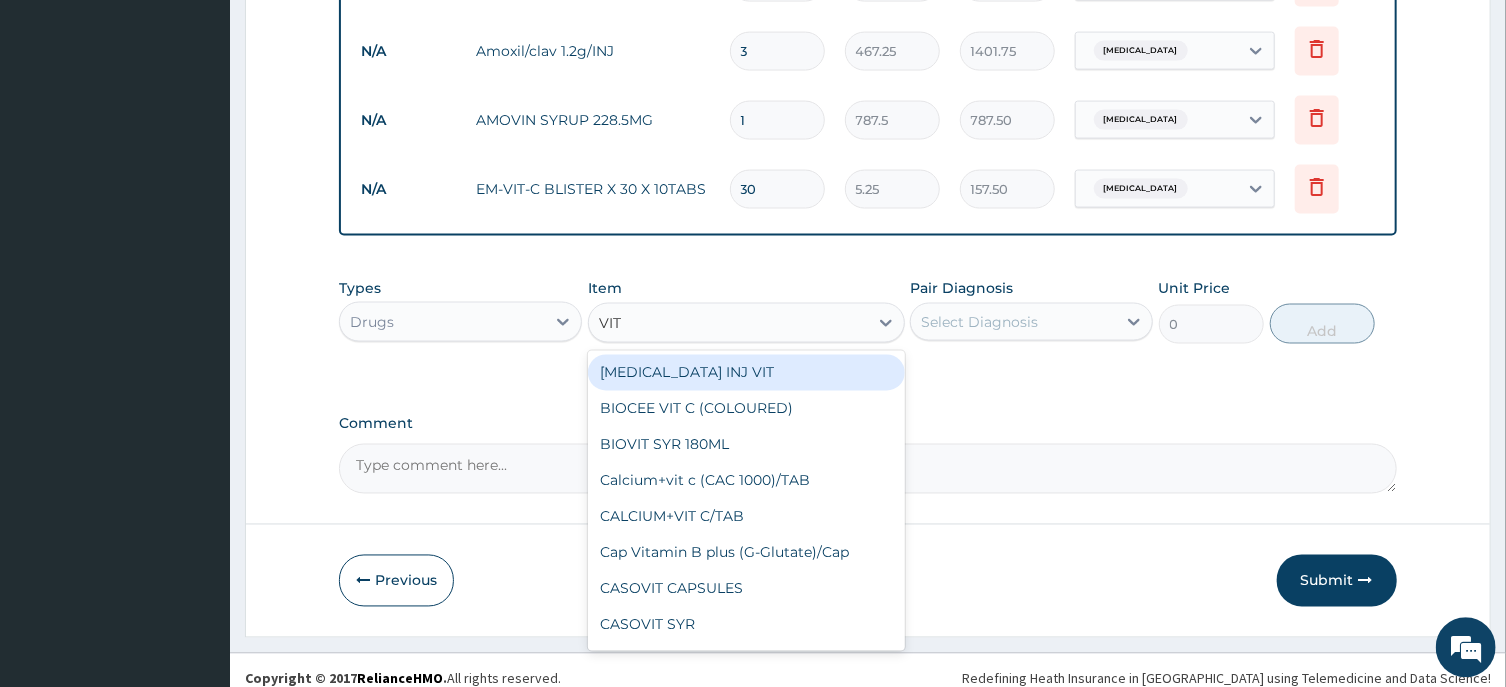 scroll, scrollTop: 1624, scrollLeft: 0, axis: vertical 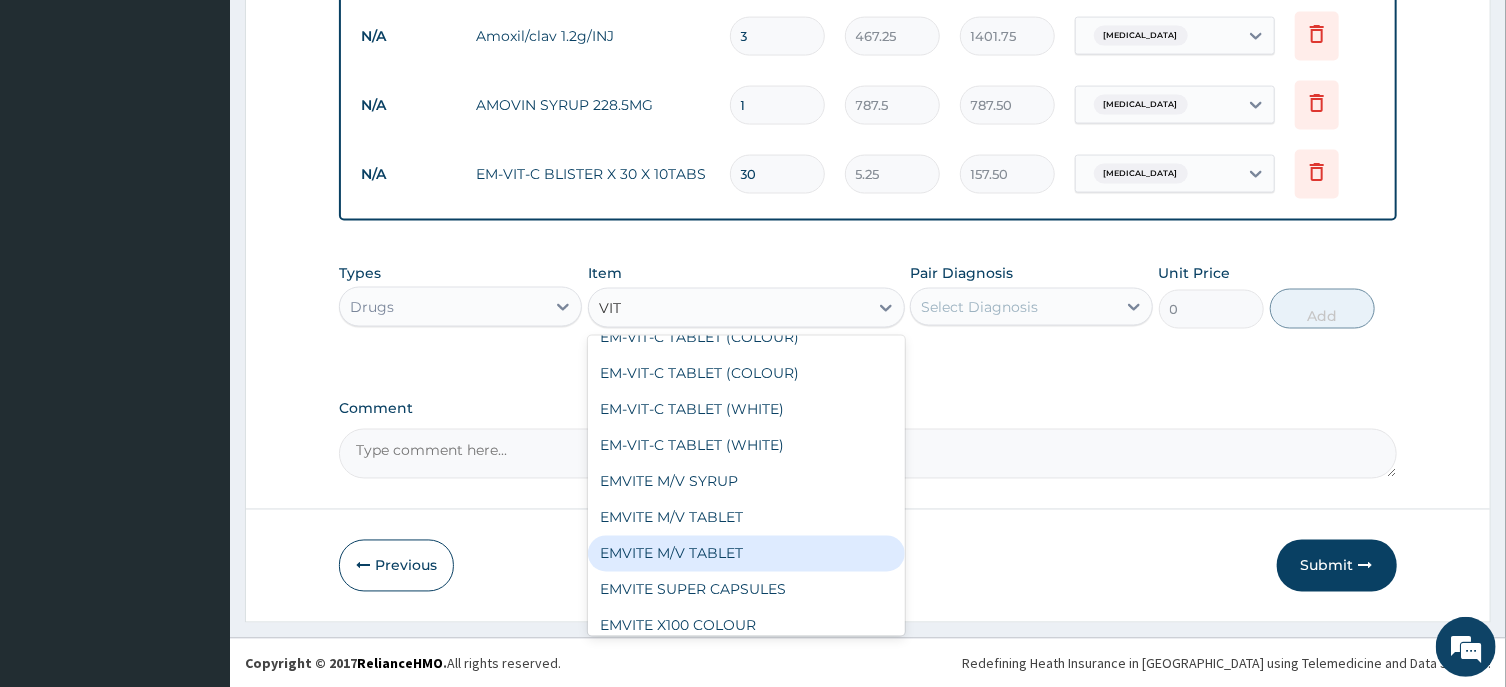 click on "EMVITE M/V TABLET" at bounding box center [746, 554] 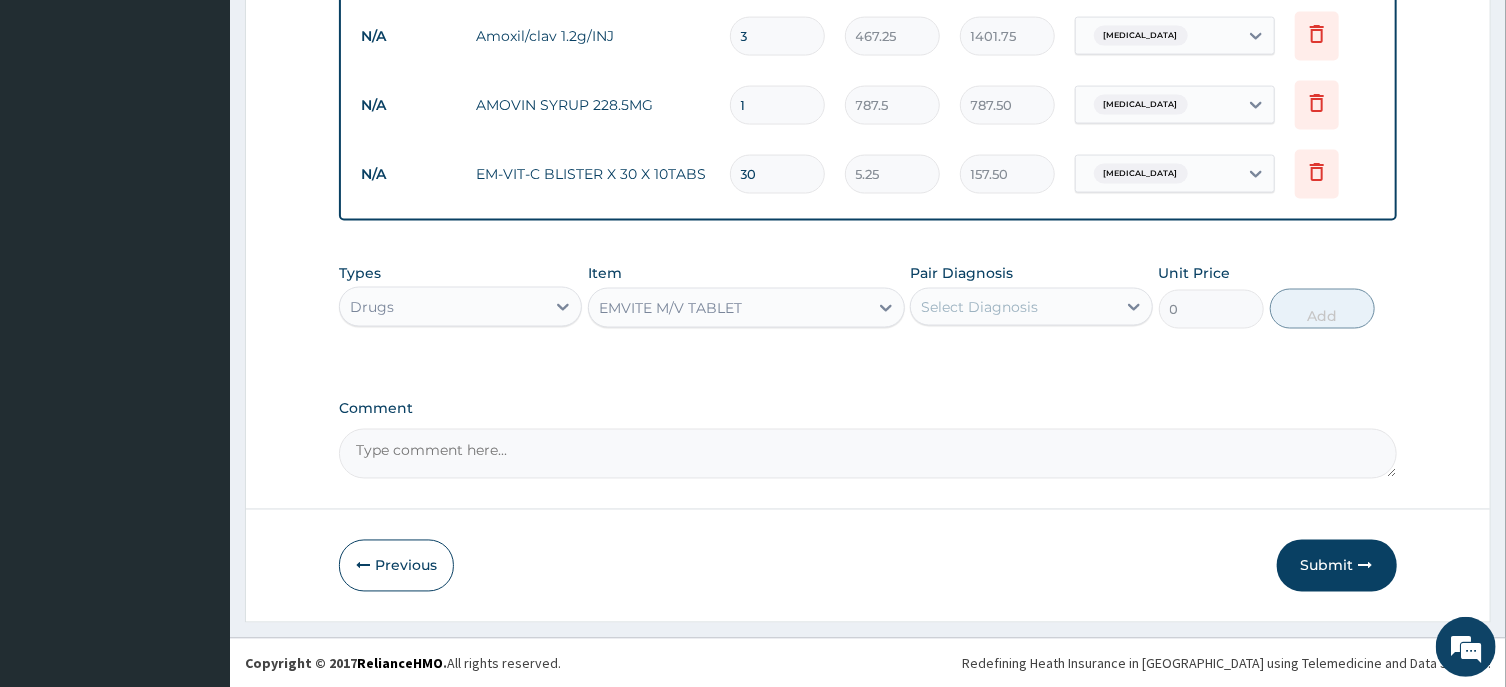type 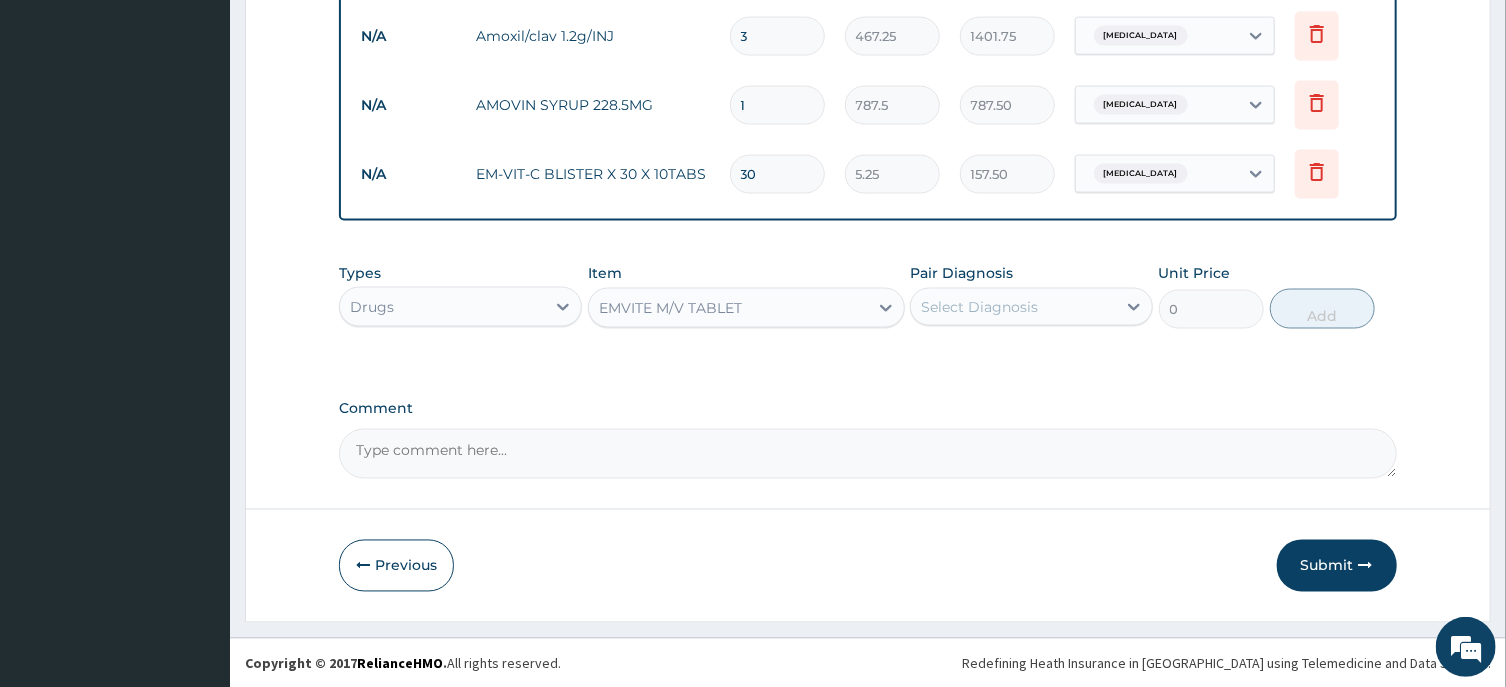 type on "3.15" 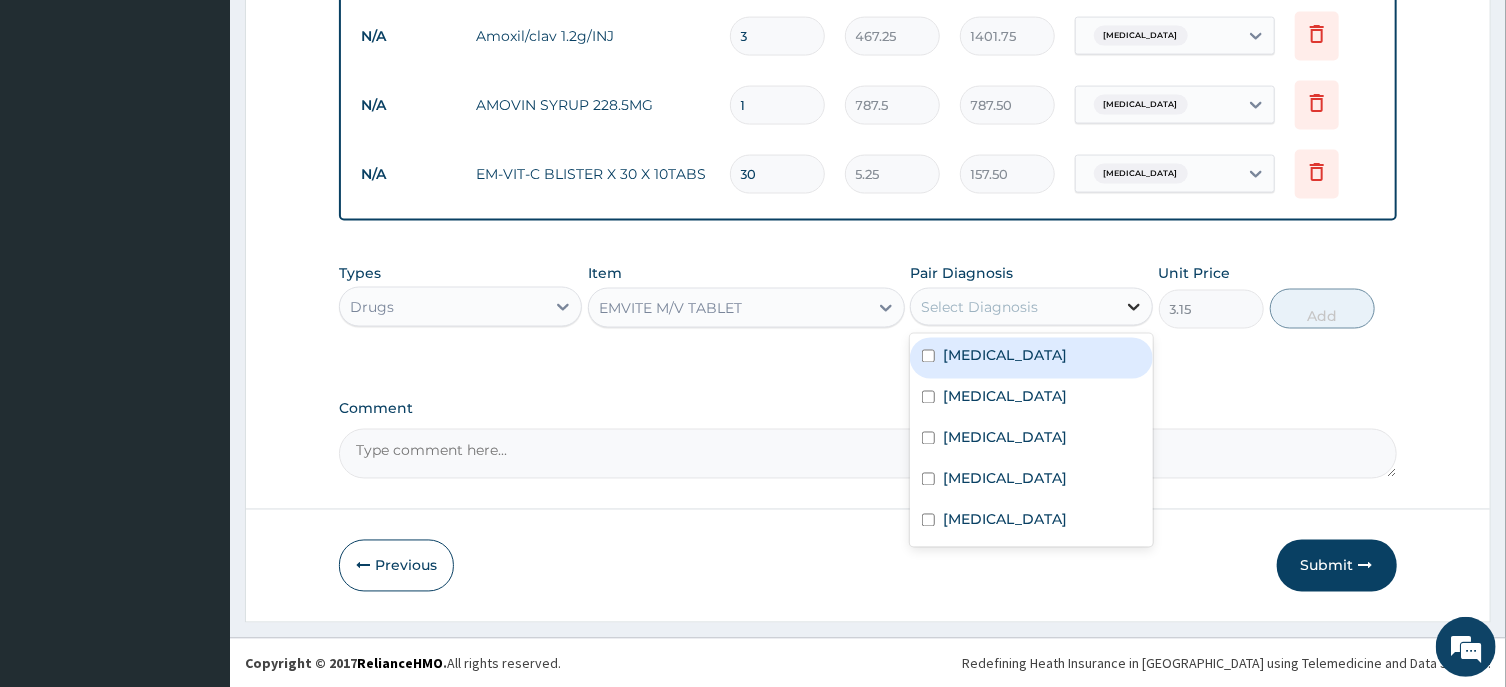 click 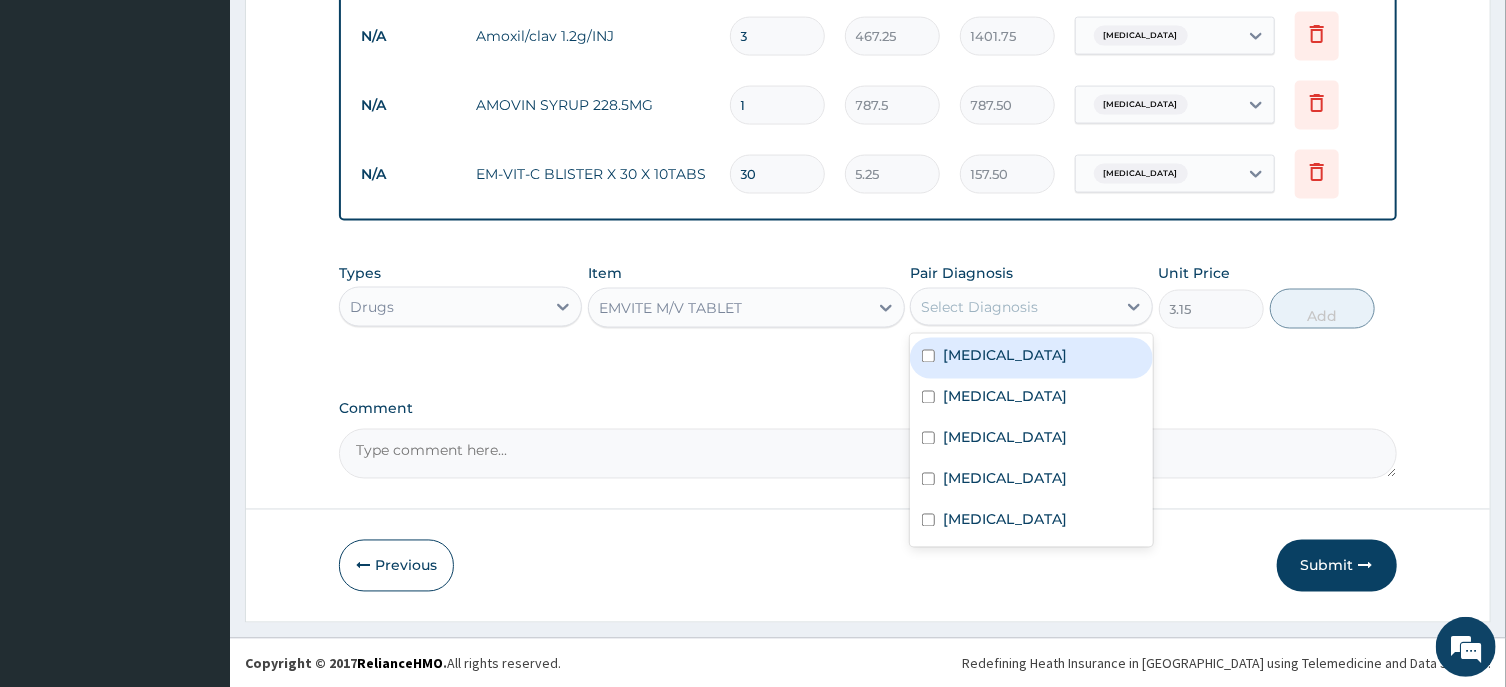 click on "[MEDICAL_DATA]" at bounding box center (1031, 358) 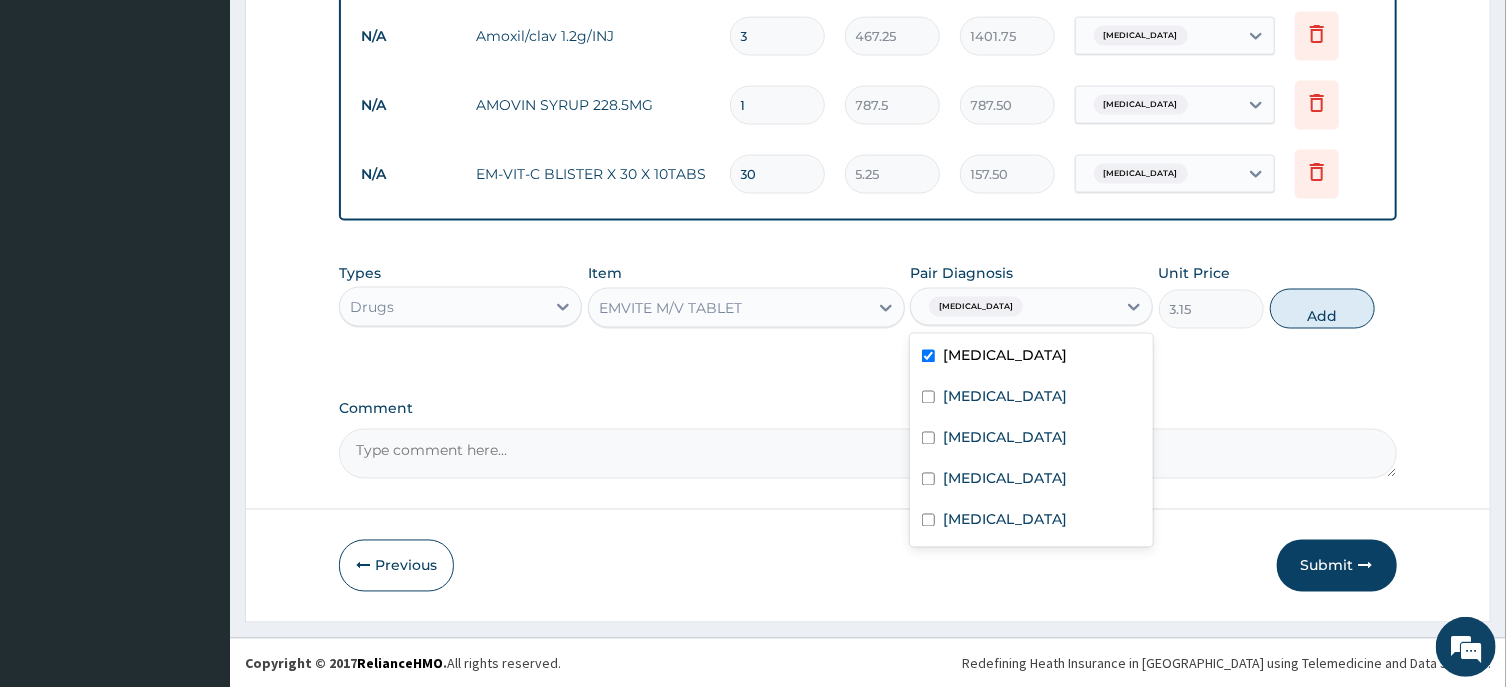 checkbox on "true" 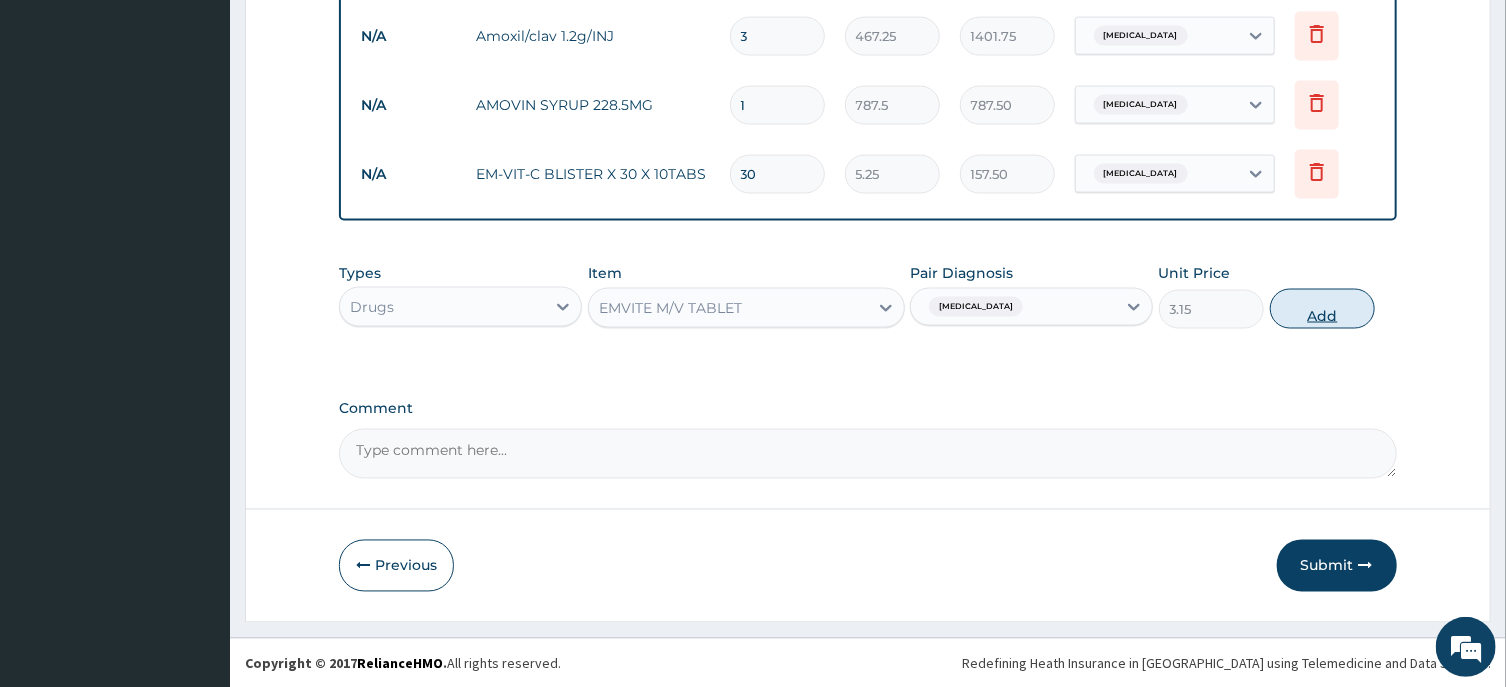 click on "Add" at bounding box center (1323, 309) 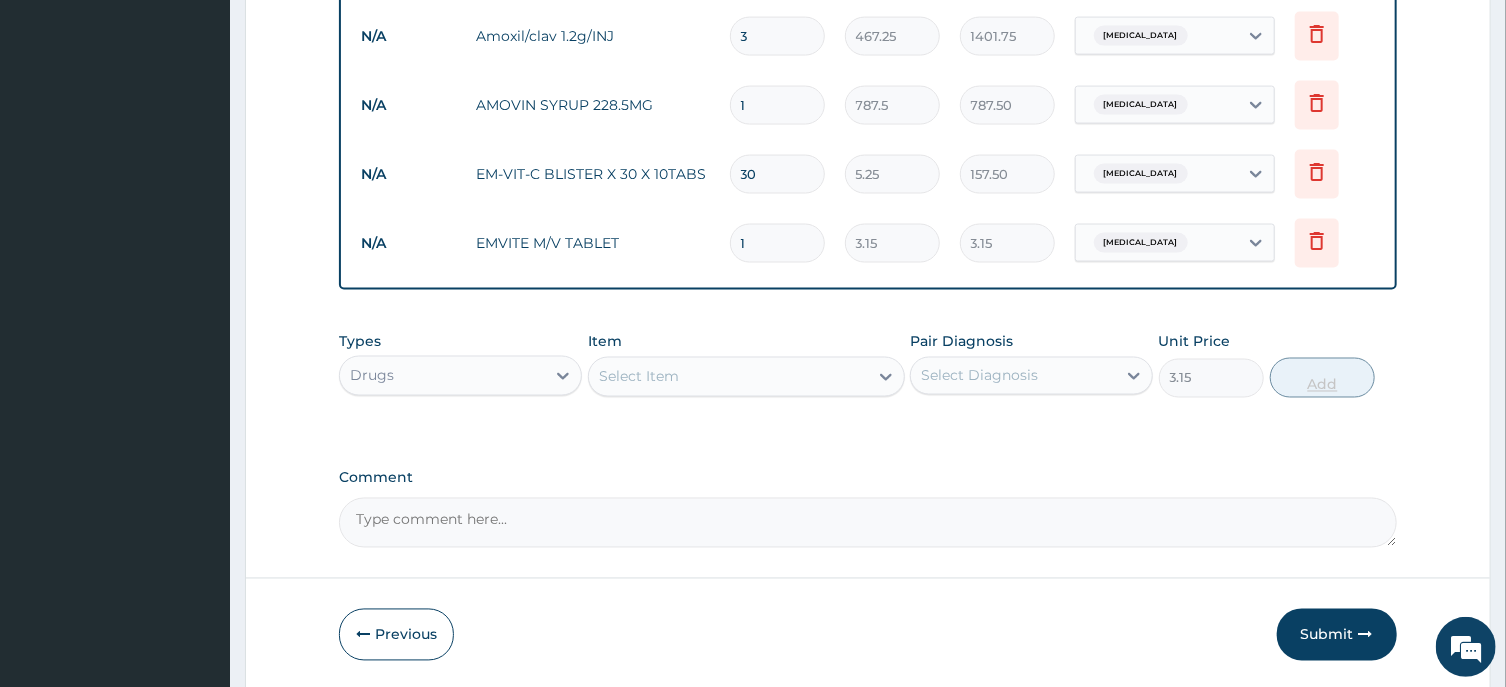 type on "0" 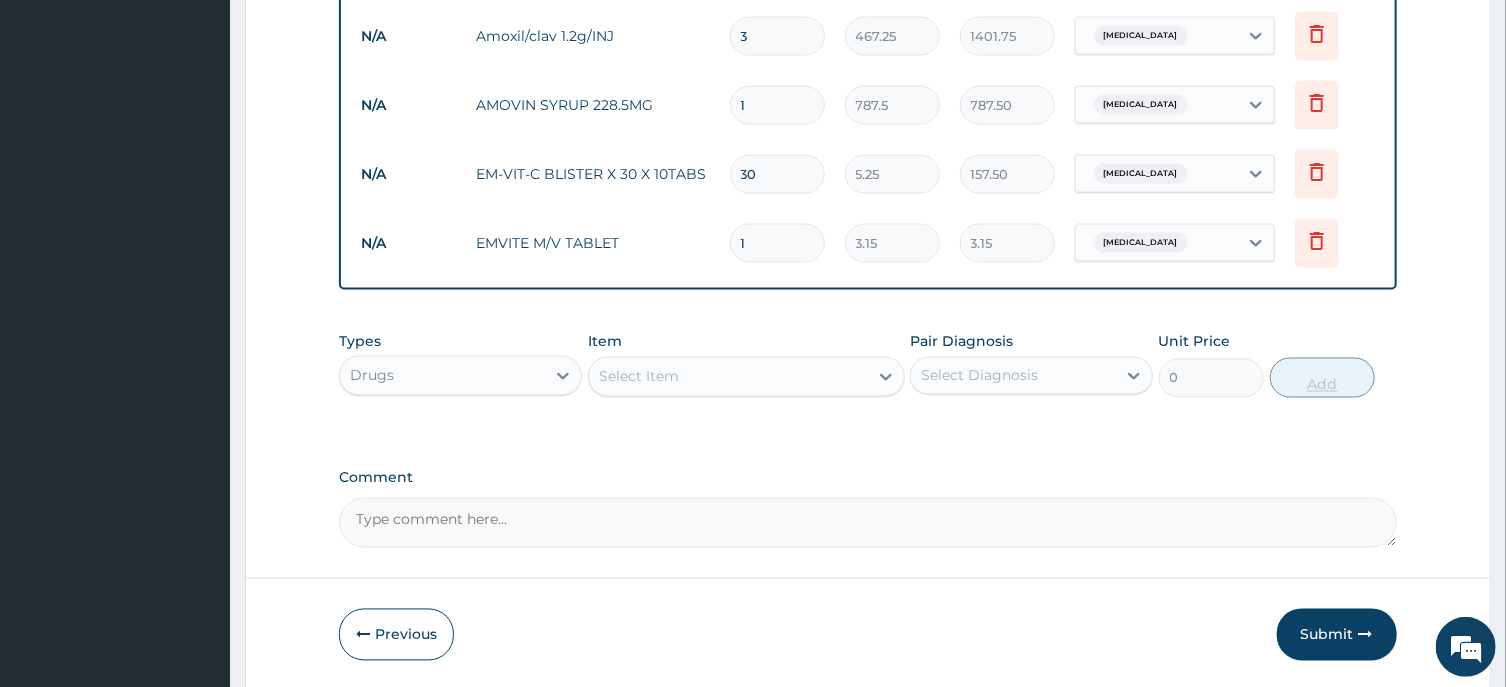 type 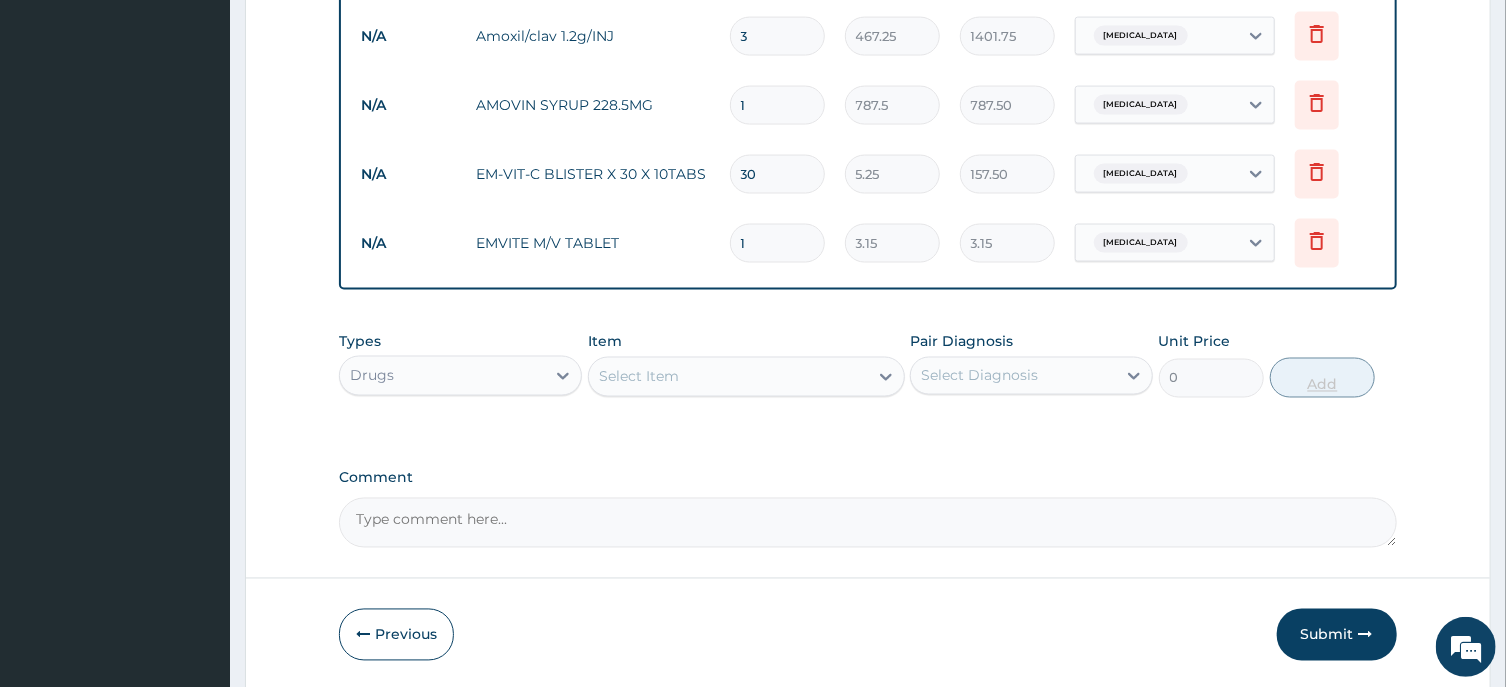 type on "0.00" 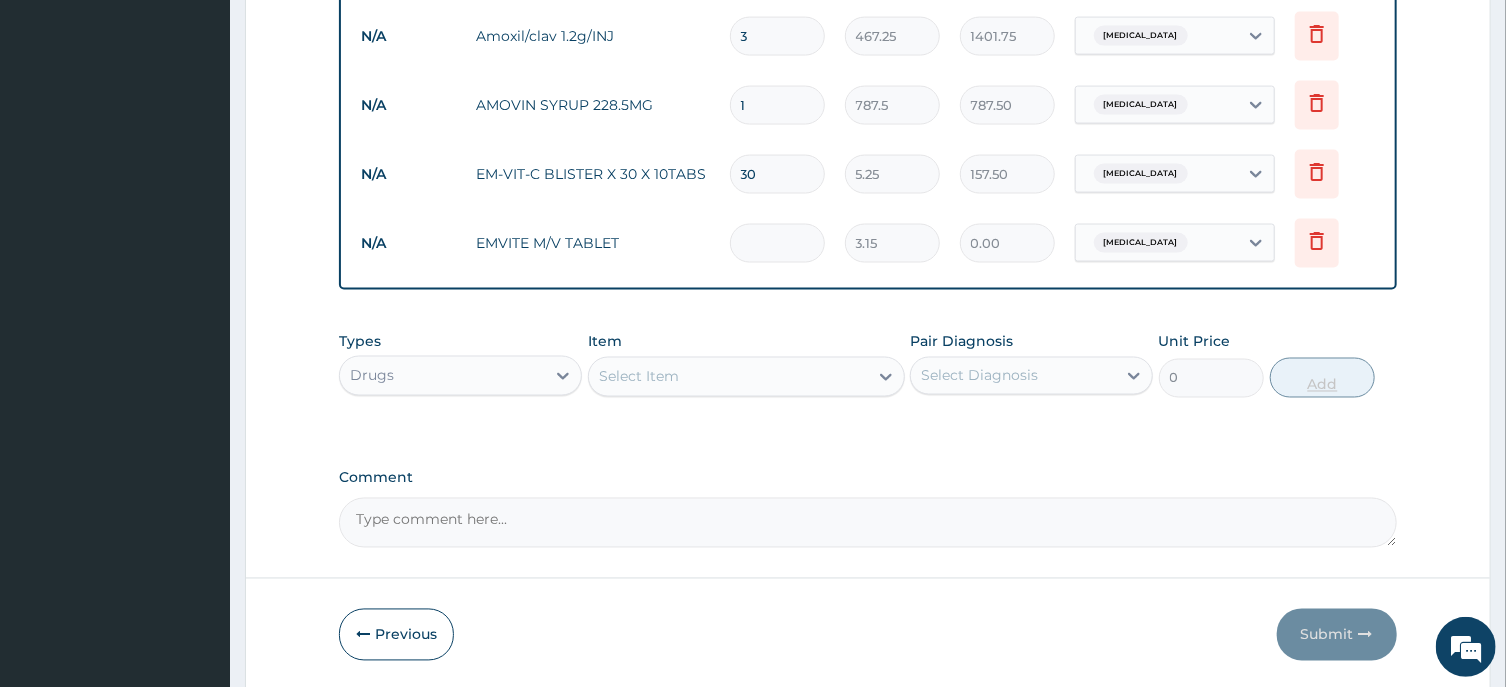 type on "3" 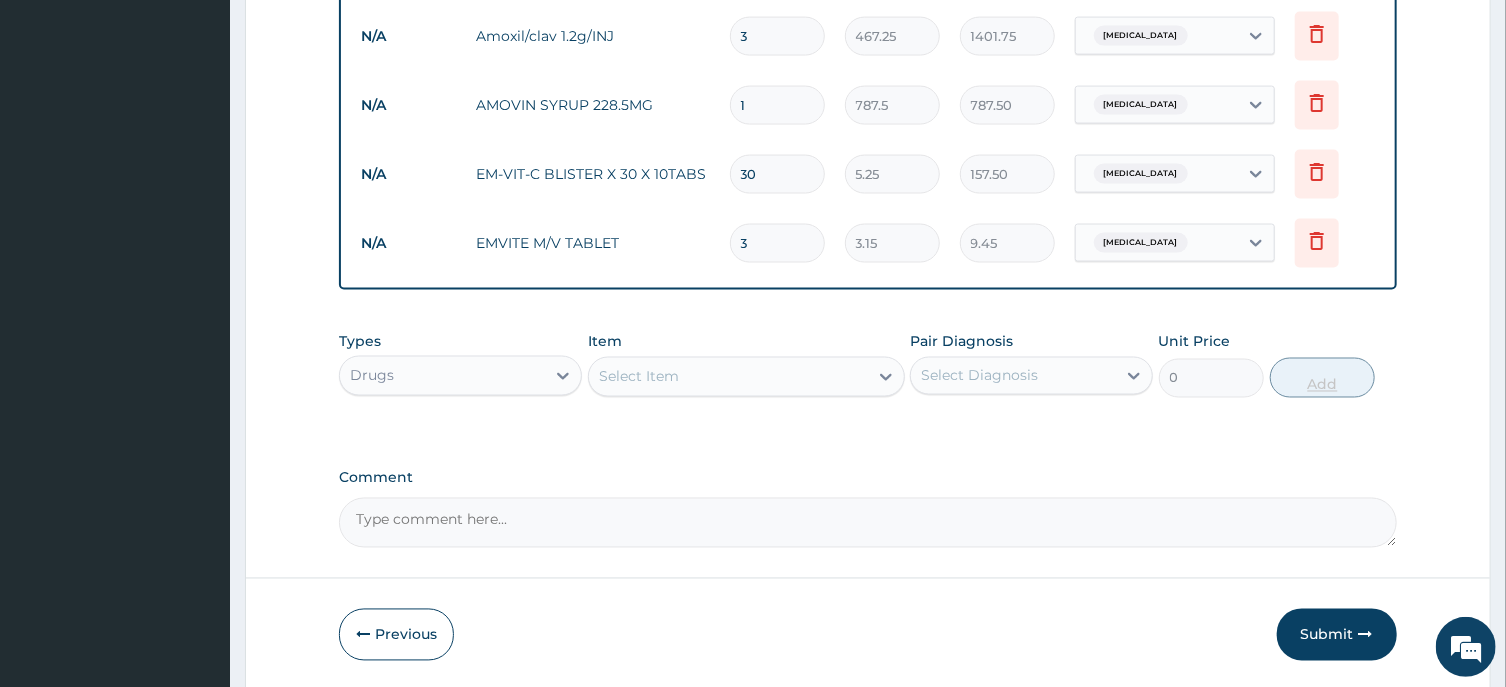 type on "30" 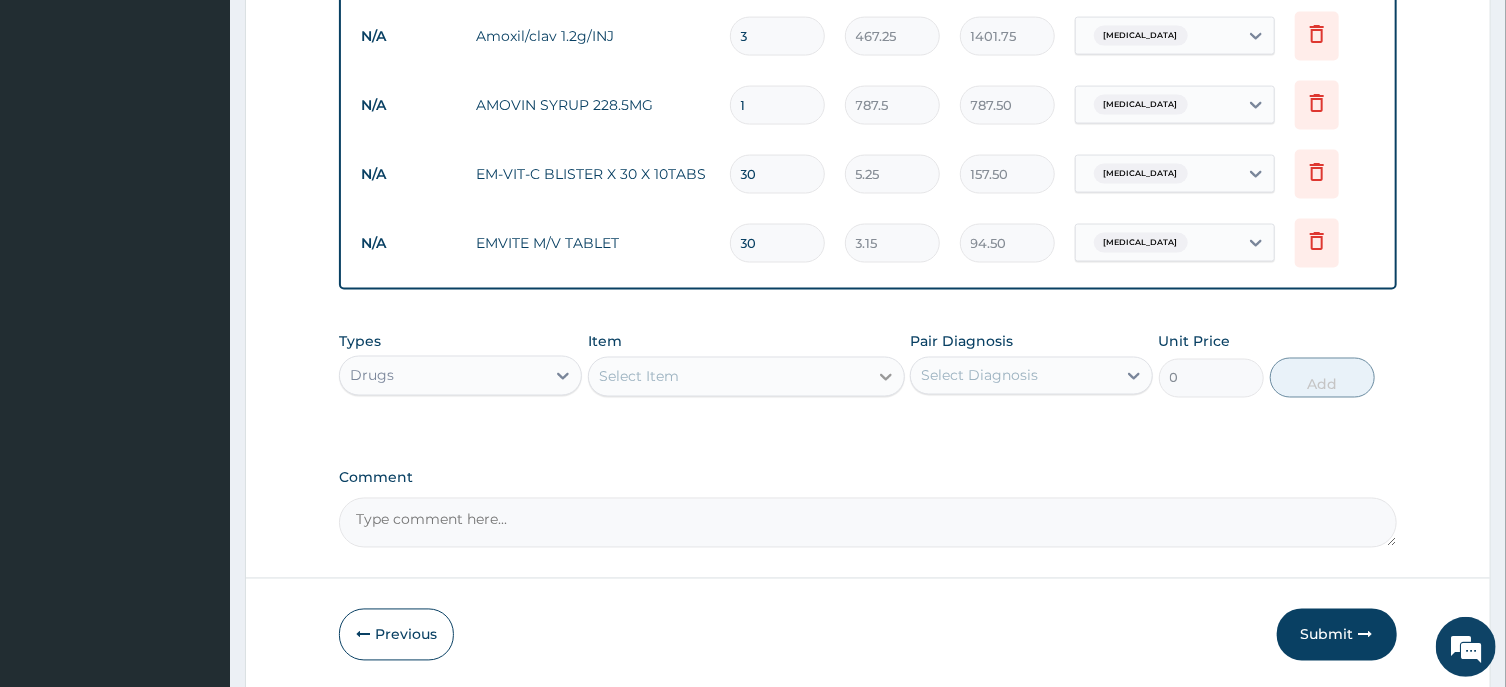 type on "30" 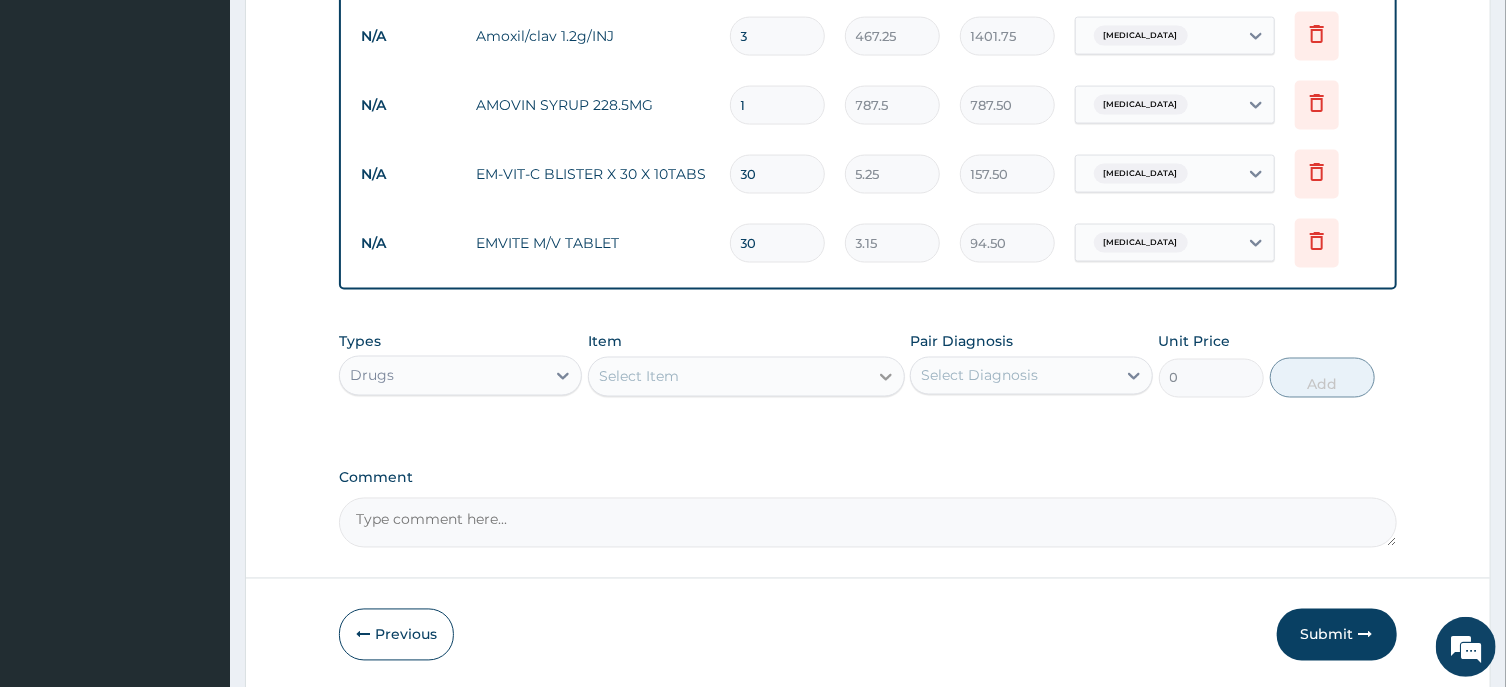 click 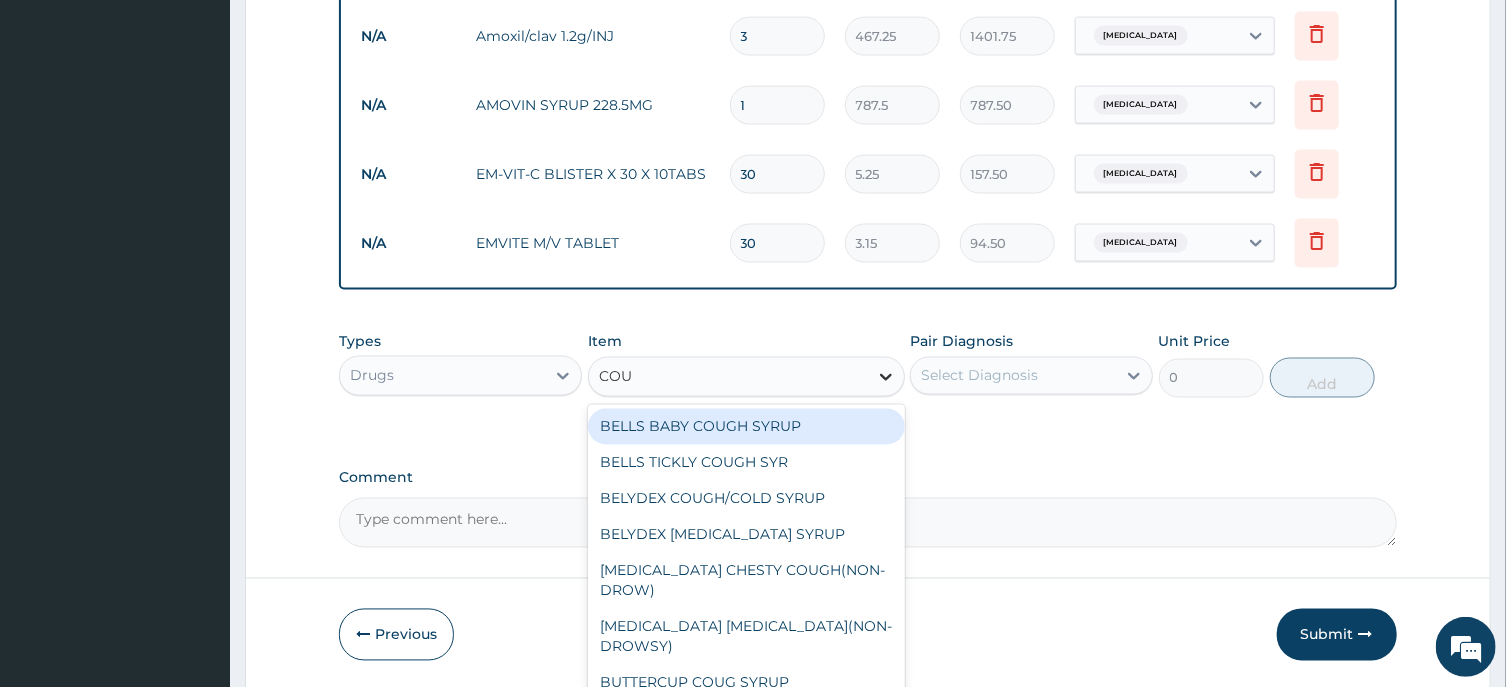 type on "COUG" 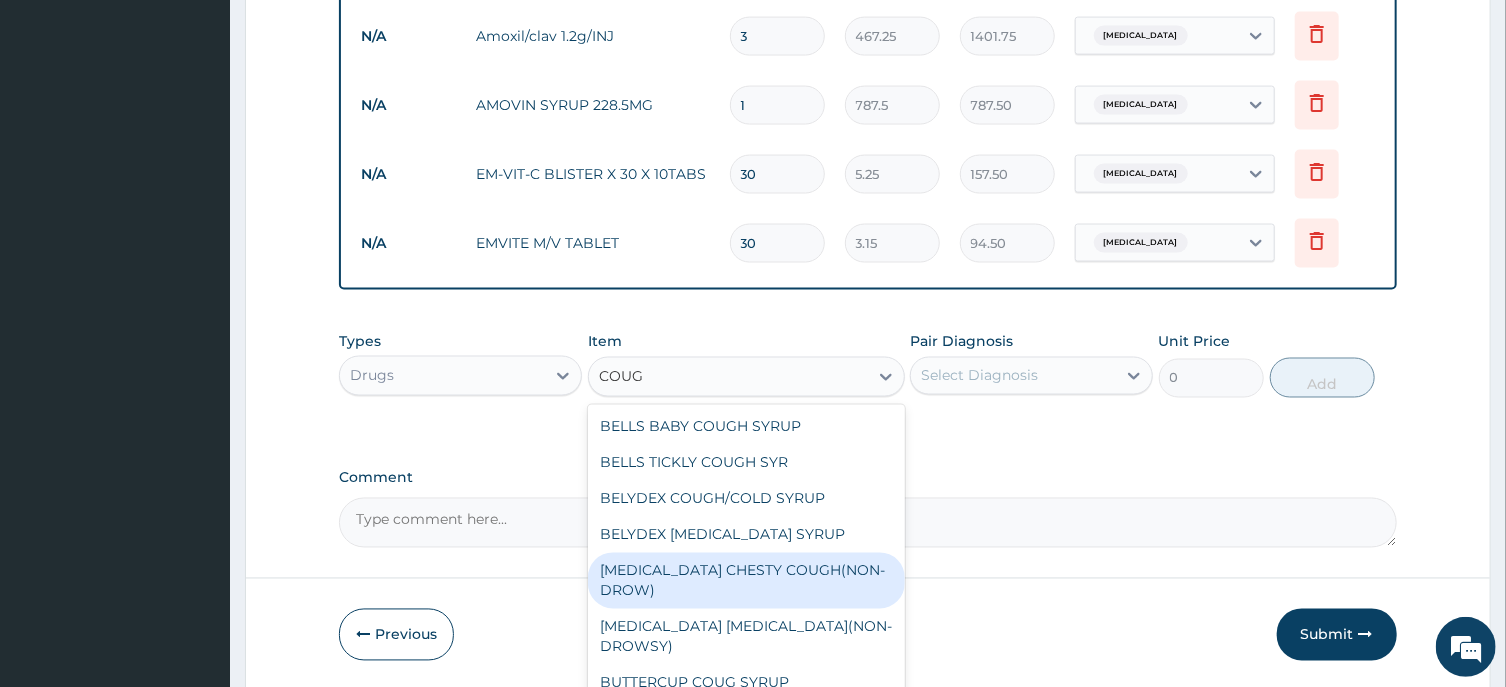 click on "[MEDICAL_DATA] CHESTY COUGH(NON-DROW)" at bounding box center [746, 581] 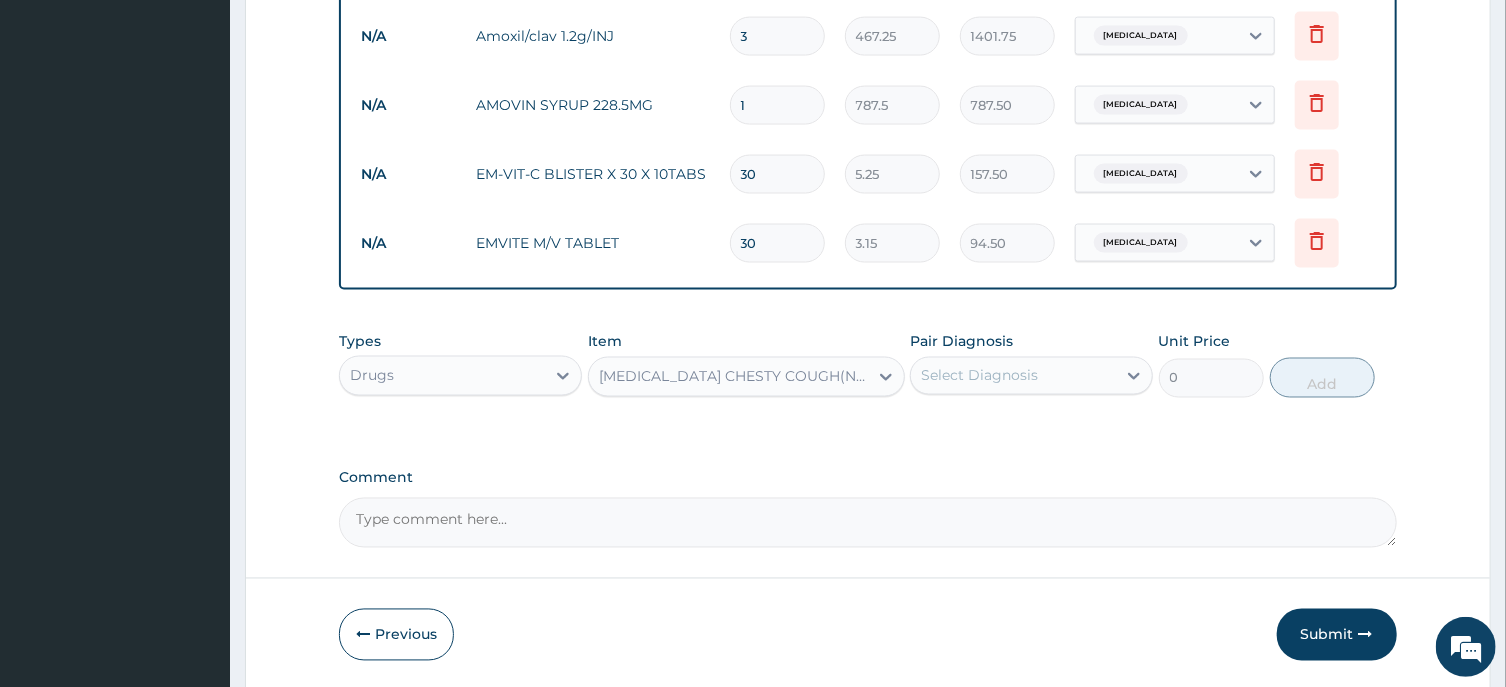 type 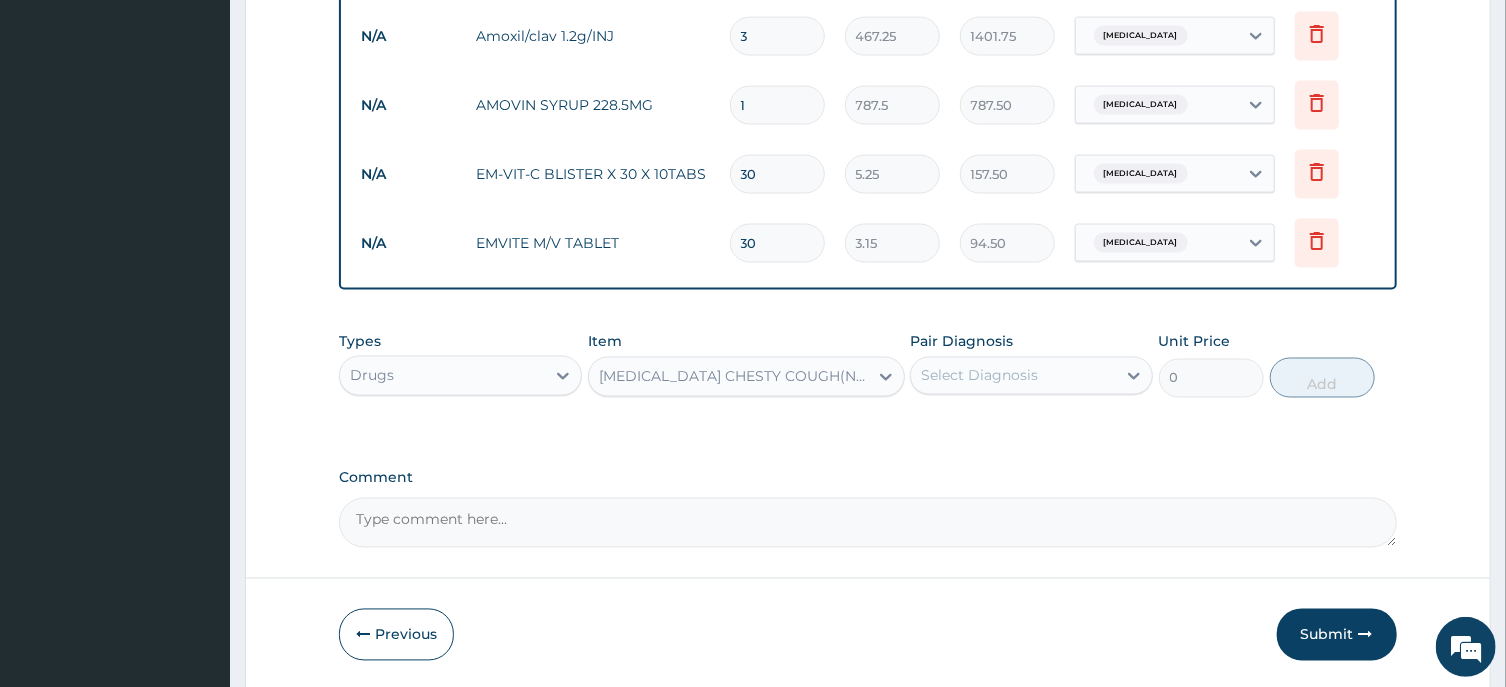 type on "735" 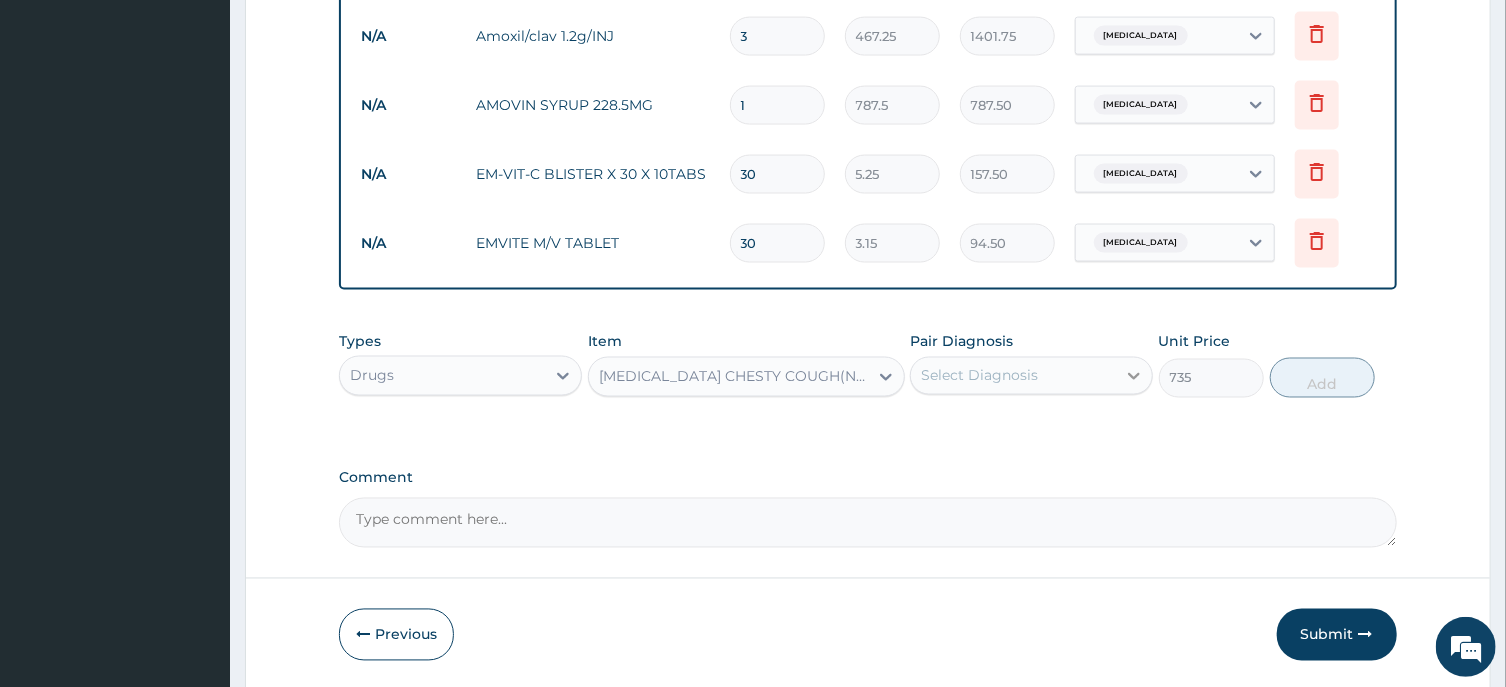 click 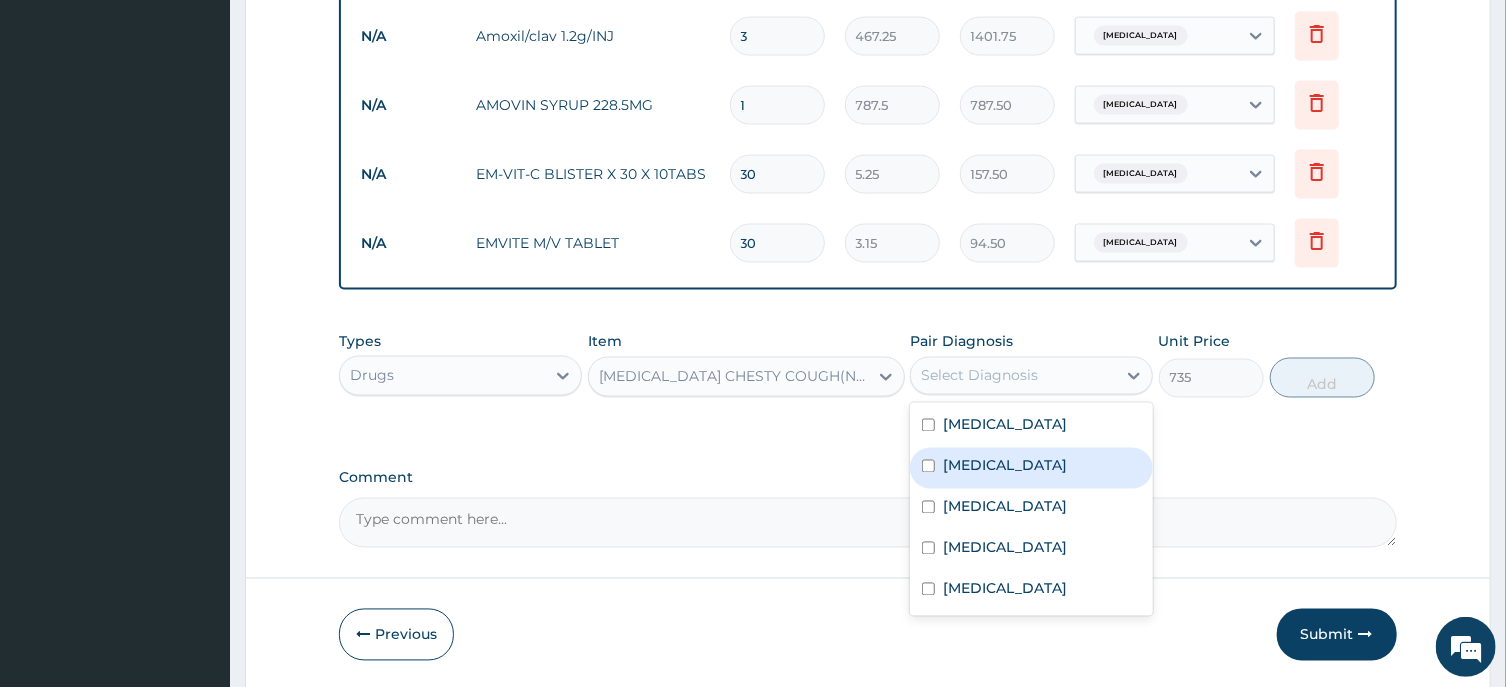 click on "[MEDICAL_DATA]" at bounding box center [1005, 466] 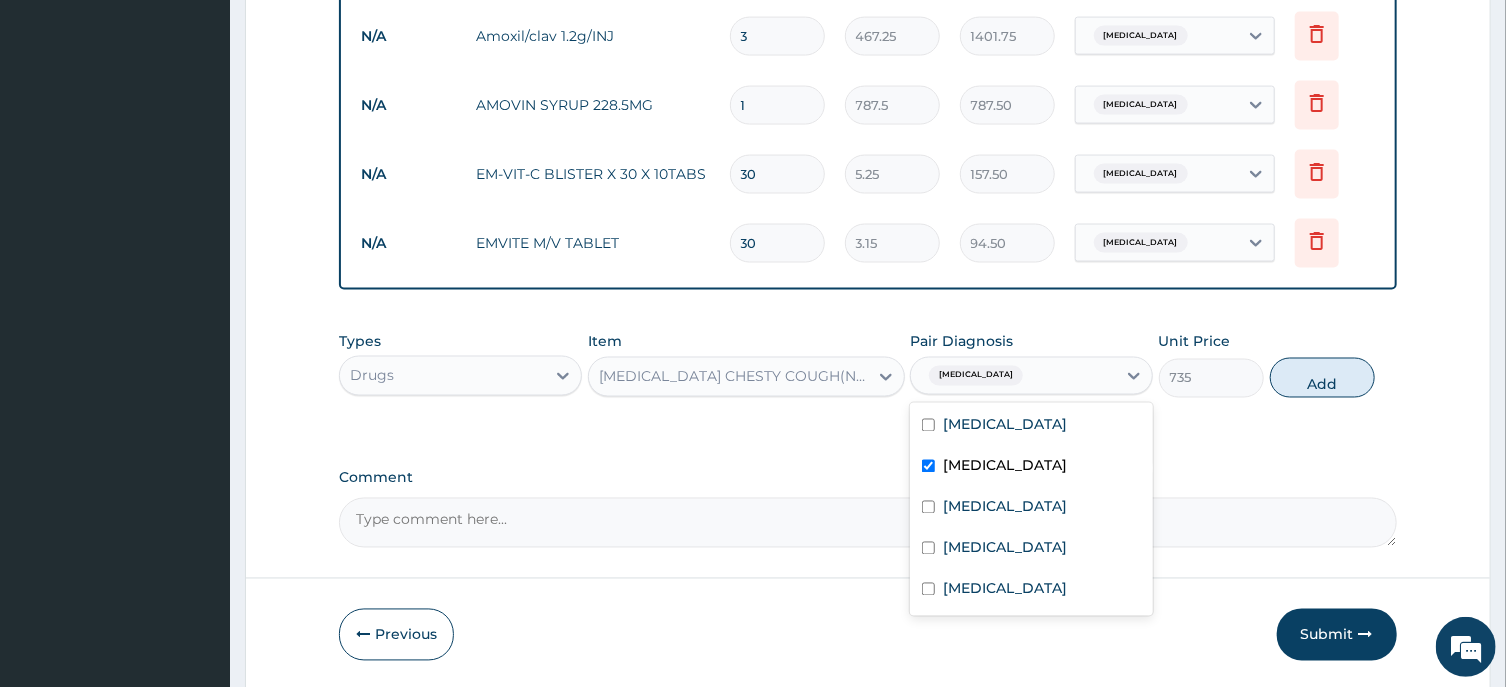 checkbox on "true" 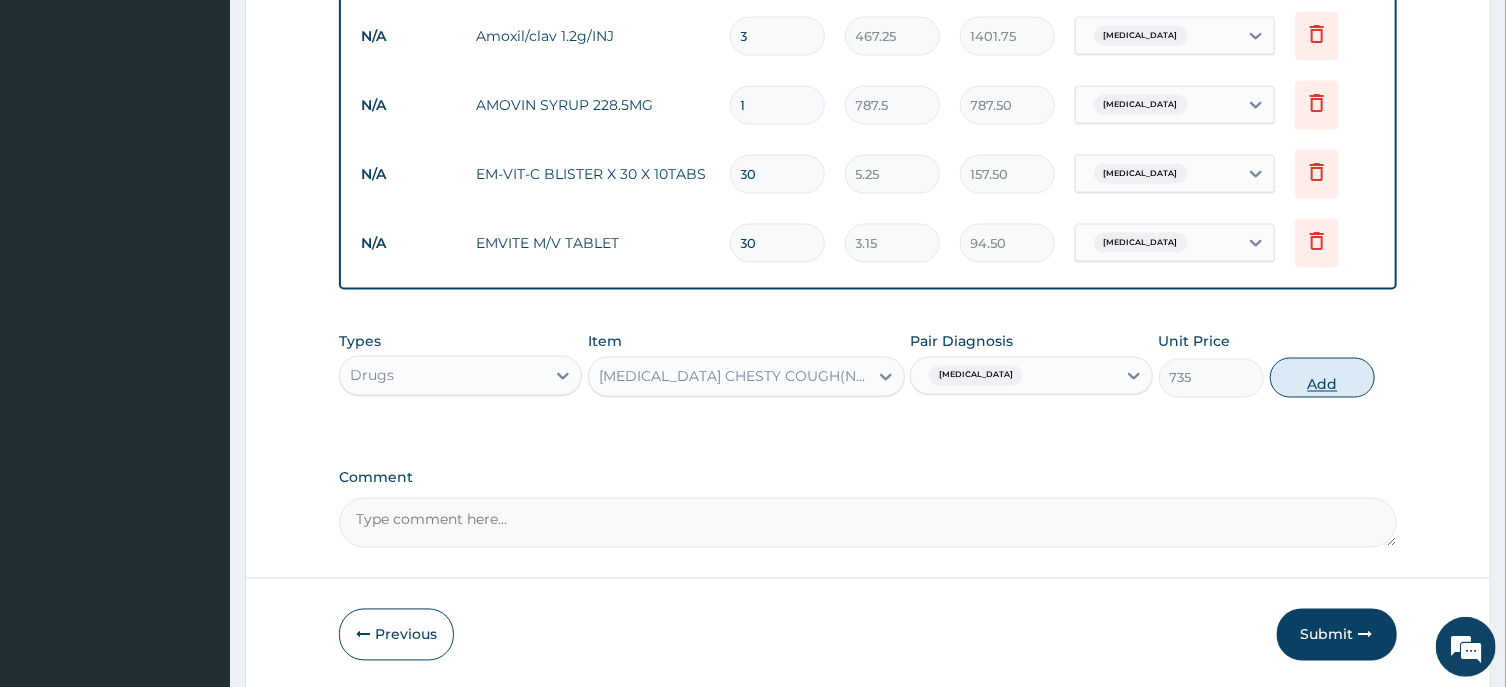 click on "Add" at bounding box center [1323, 378] 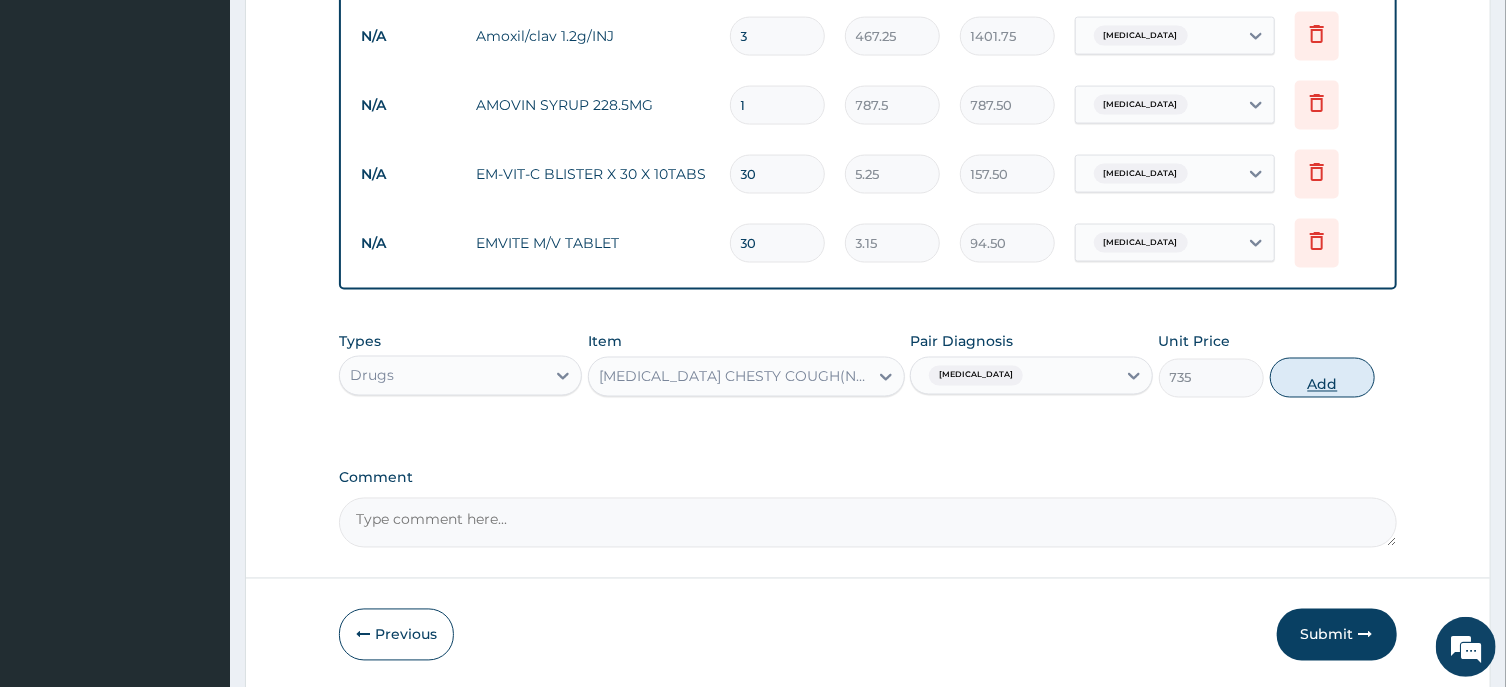 type on "0" 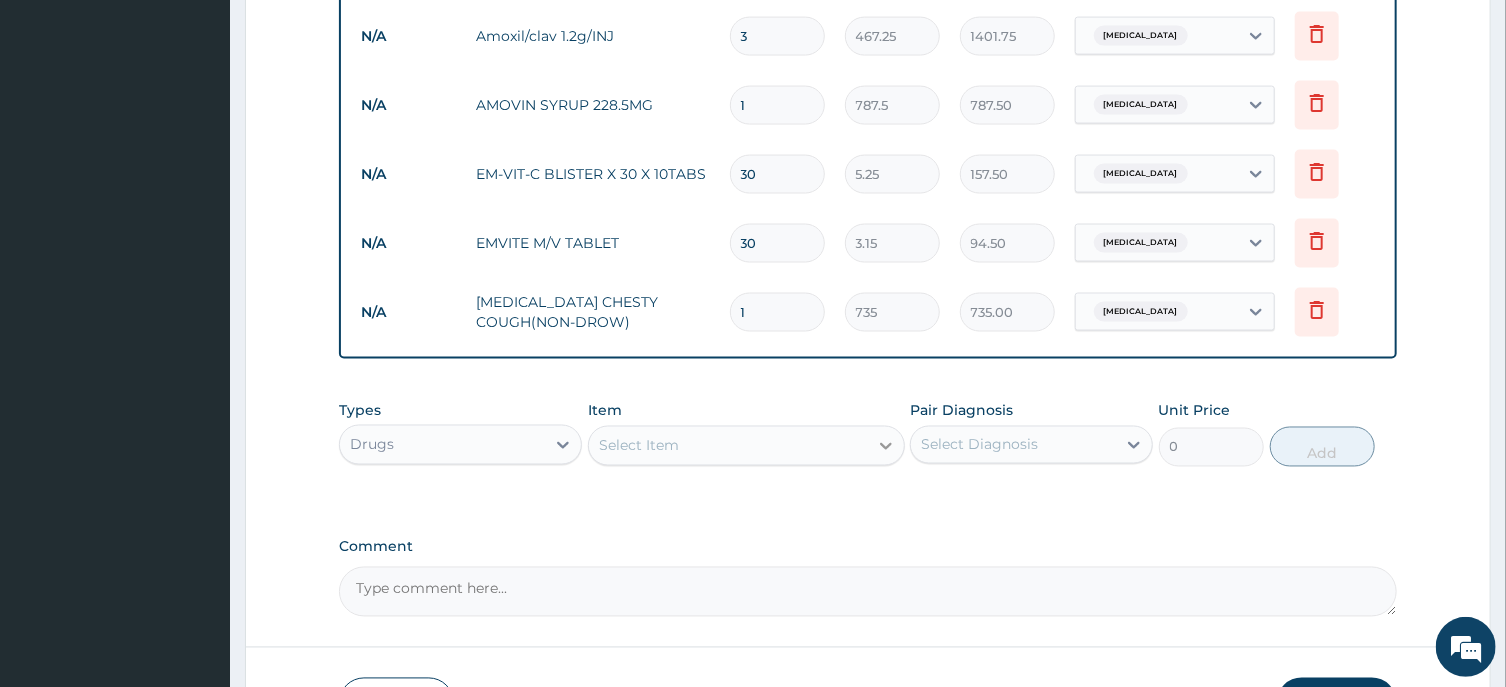click 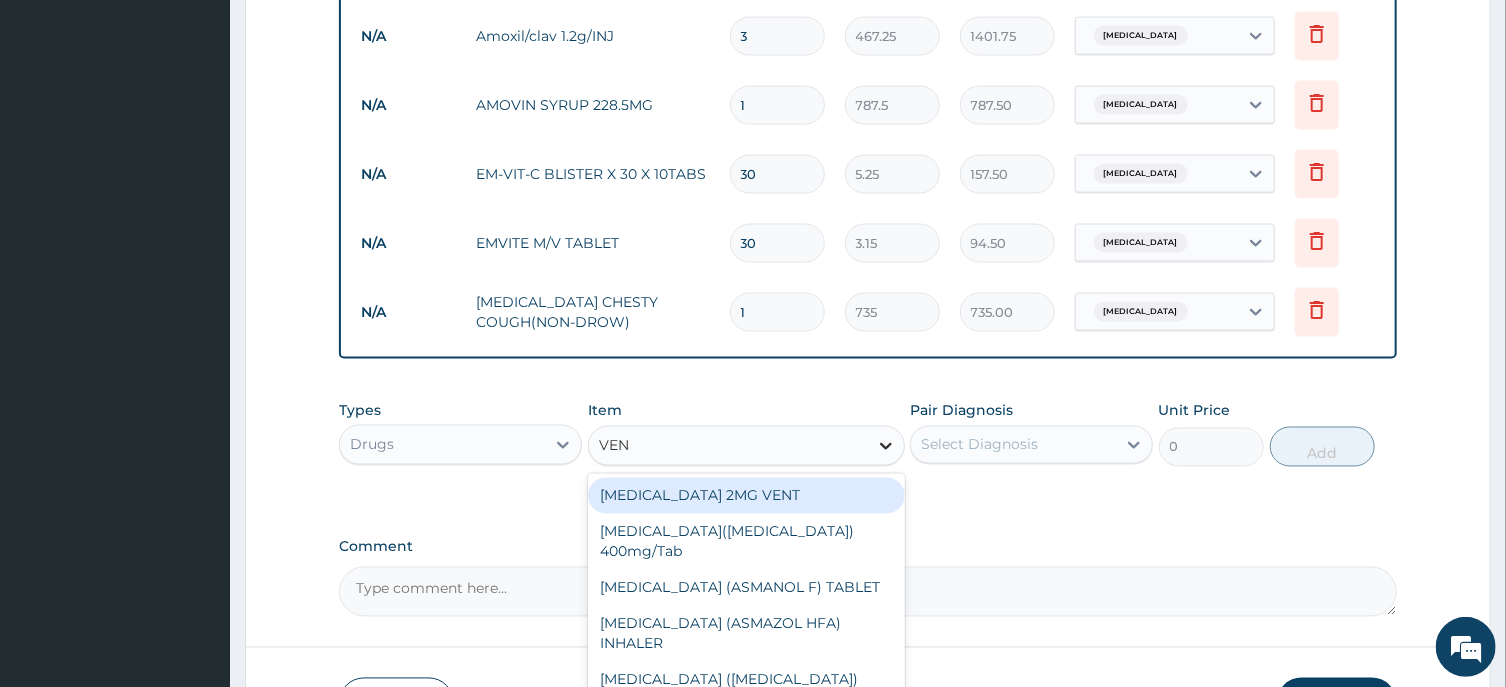 type on "VENT" 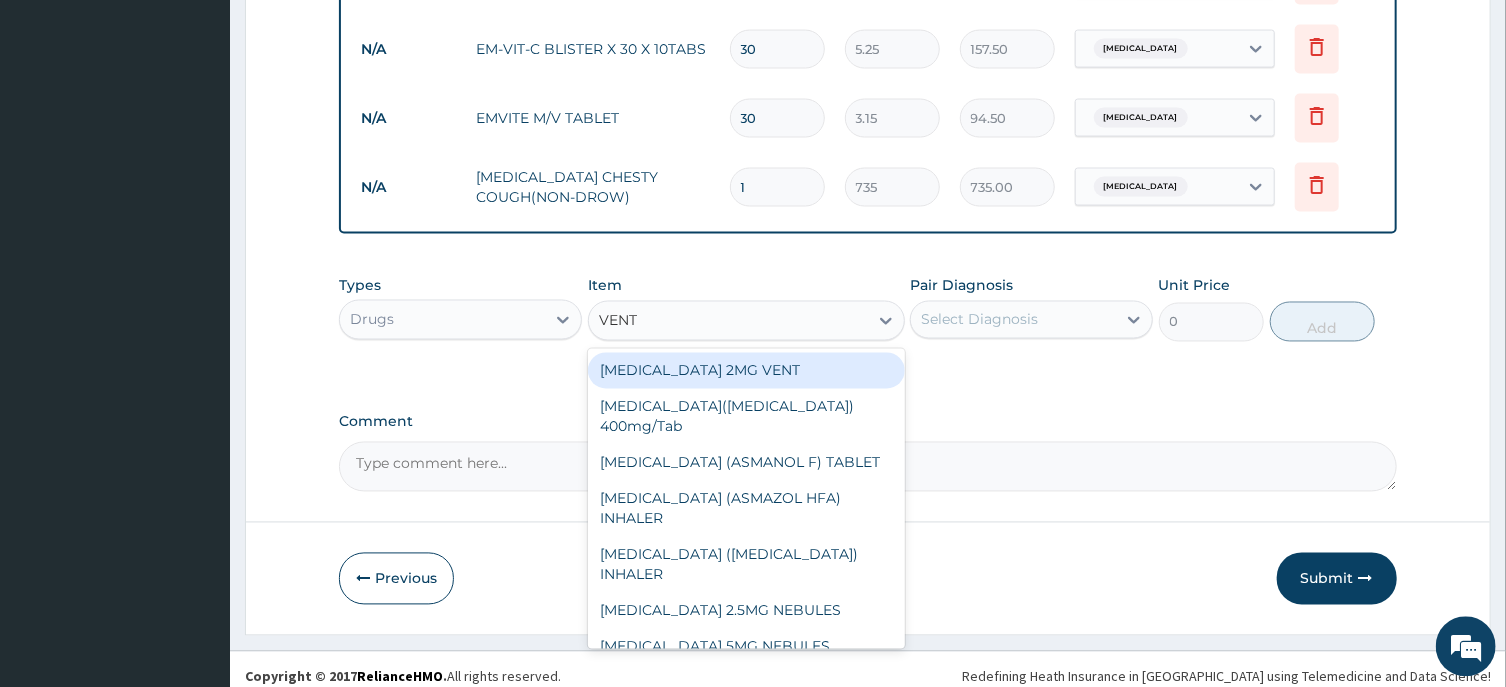 scroll, scrollTop: 1762, scrollLeft: 0, axis: vertical 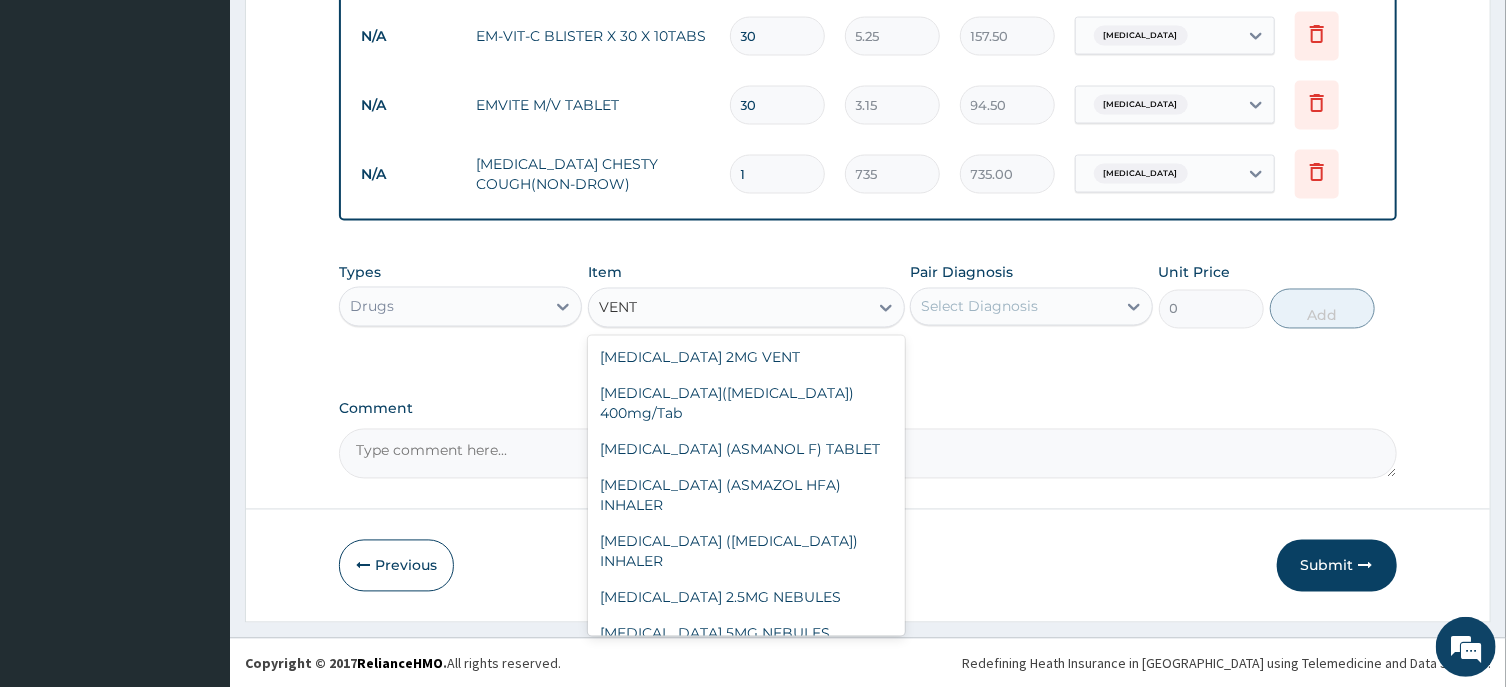 click on "[MEDICAL_DATA] SYRUP" at bounding box center [746, 670] 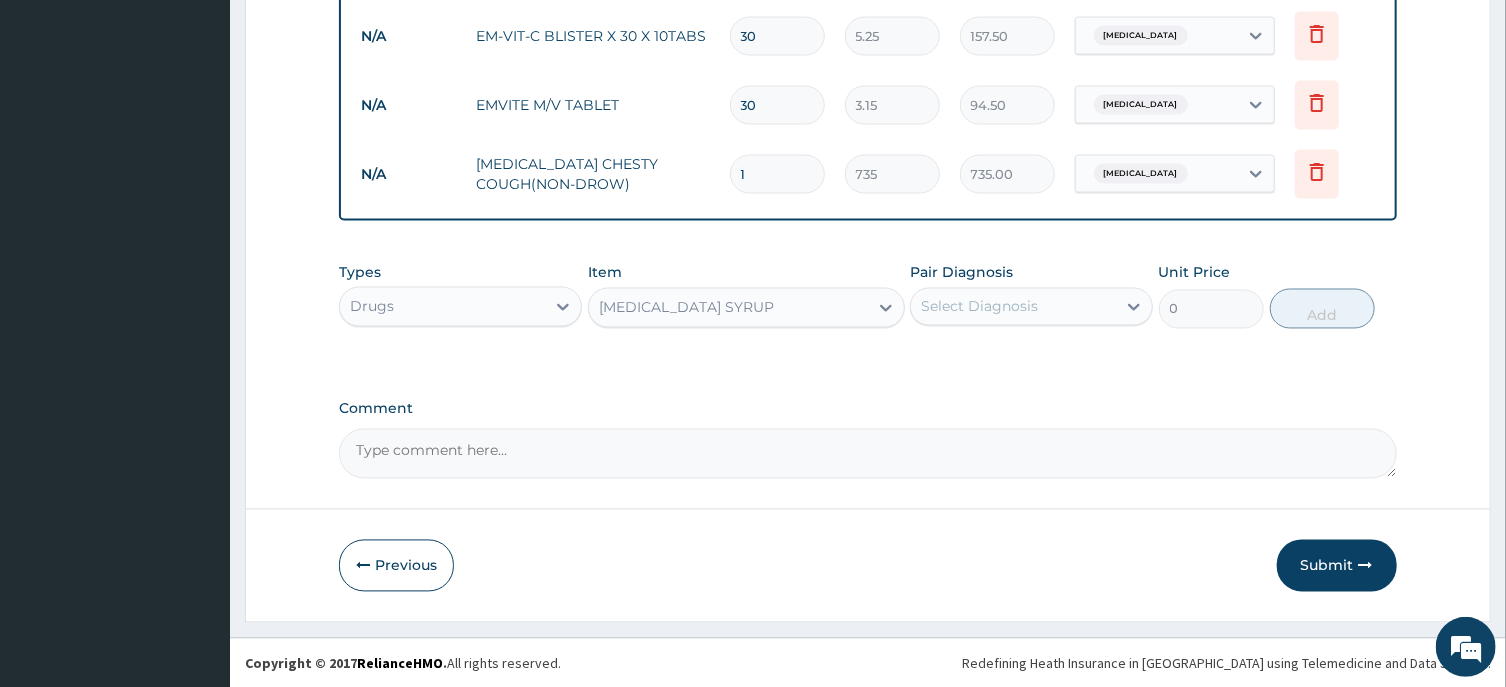 type 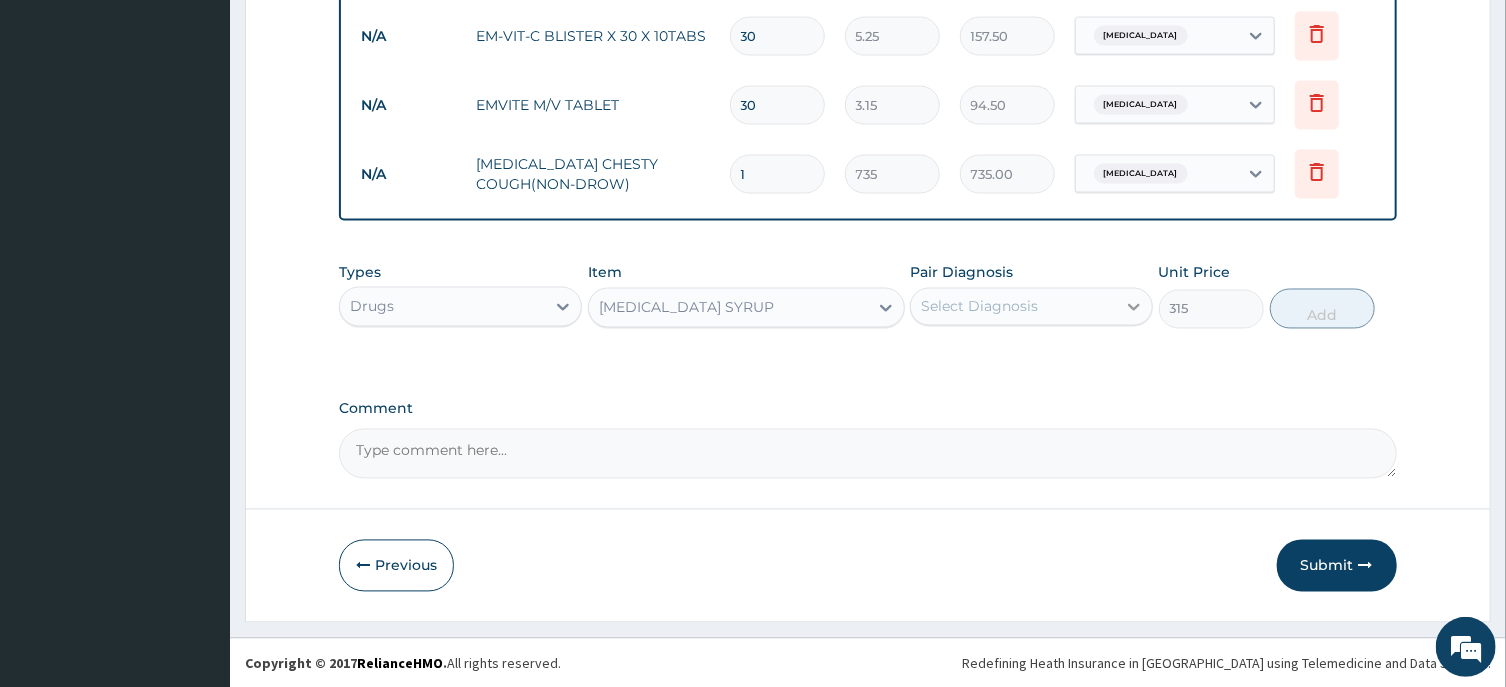 click 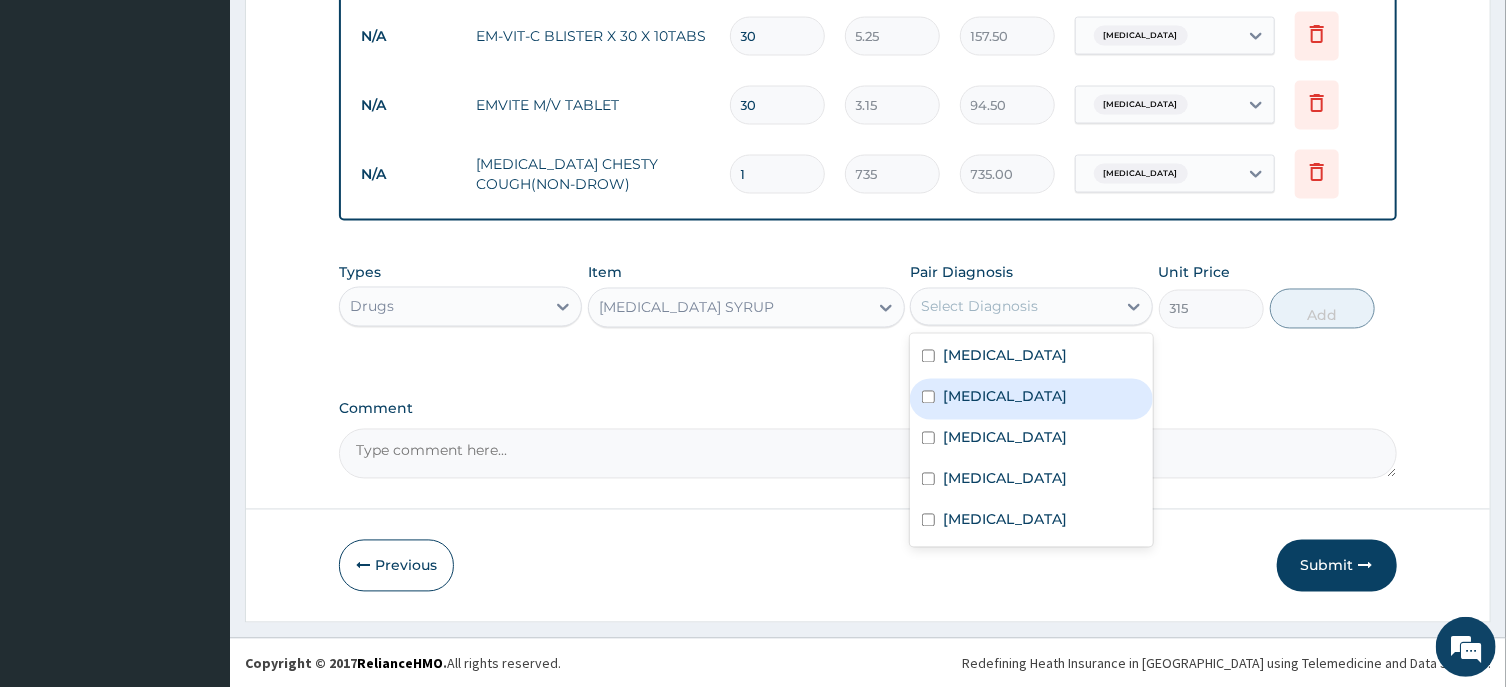 click on "[MEDICAL_DATA]" at bounding box center [1005, 397] 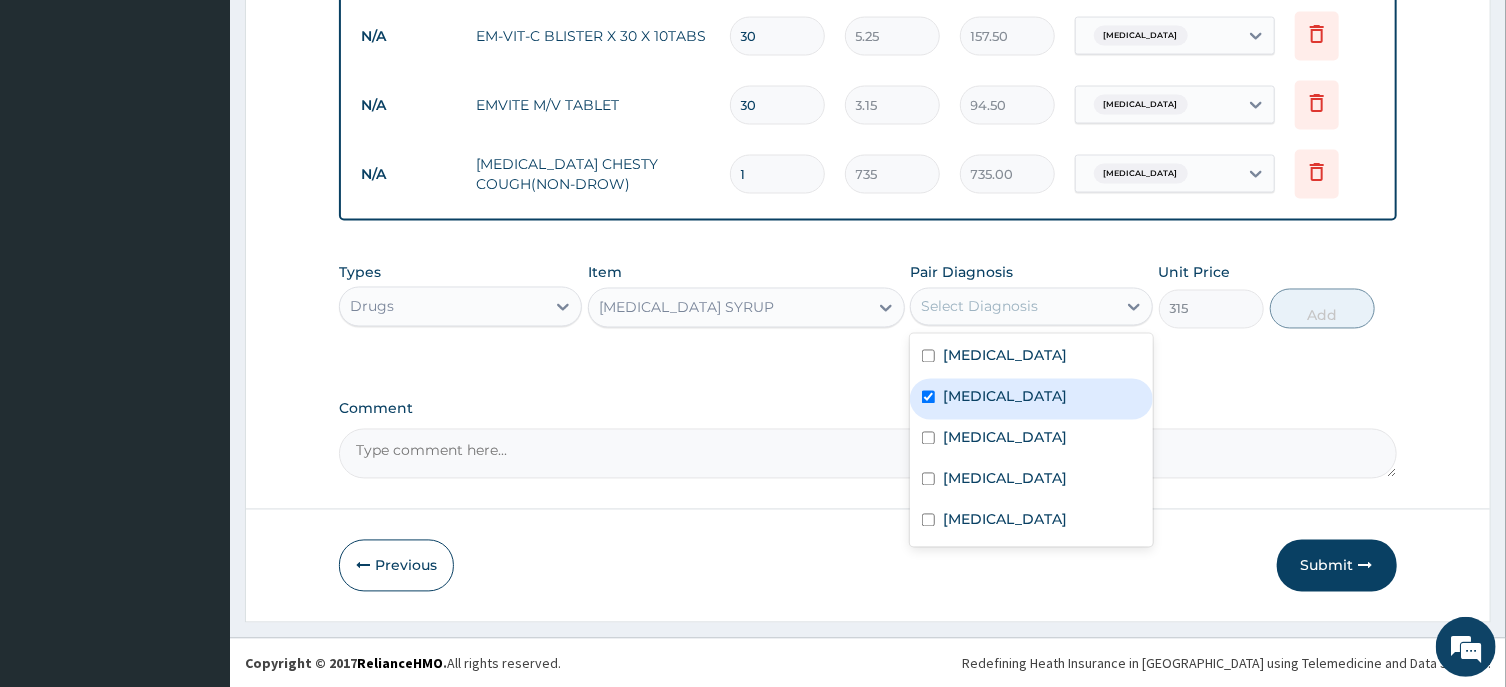 checkbox on "true" 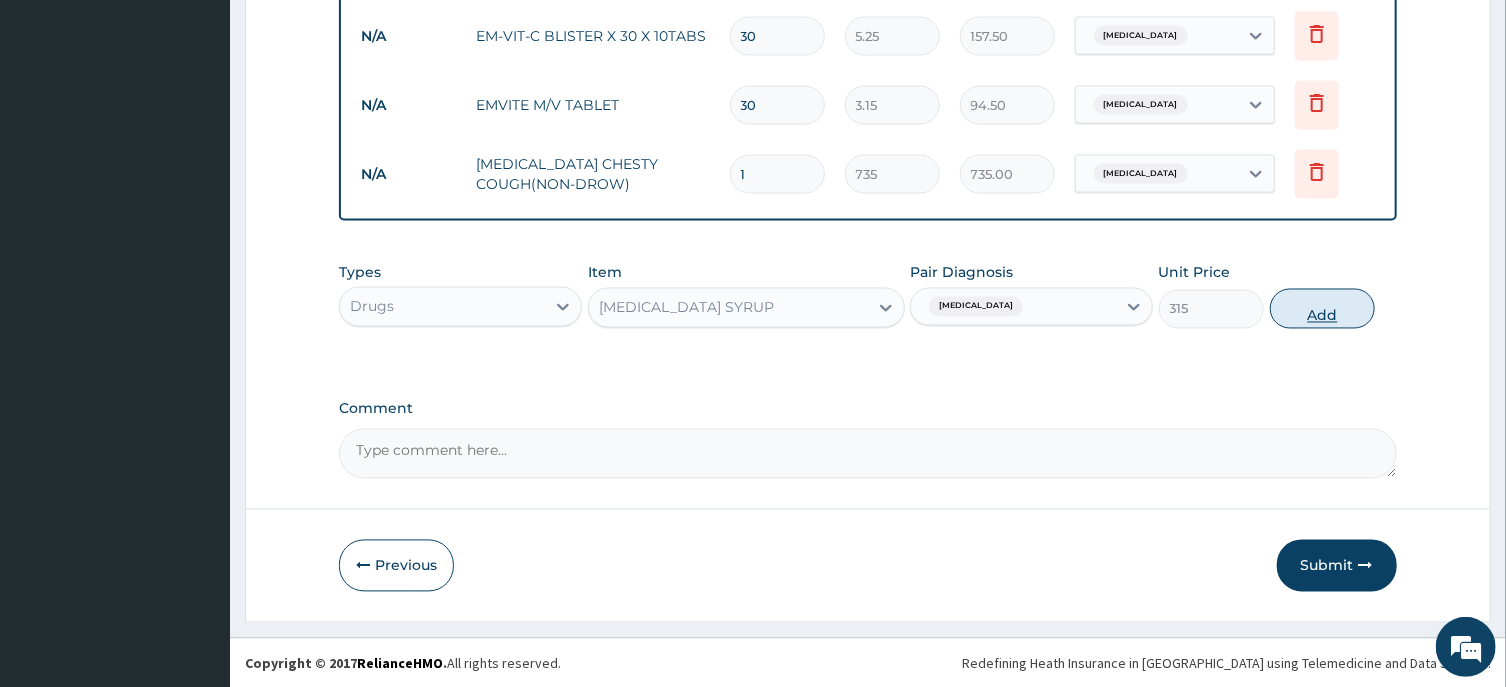 click on "Add" at bounding box center (1323, 309) 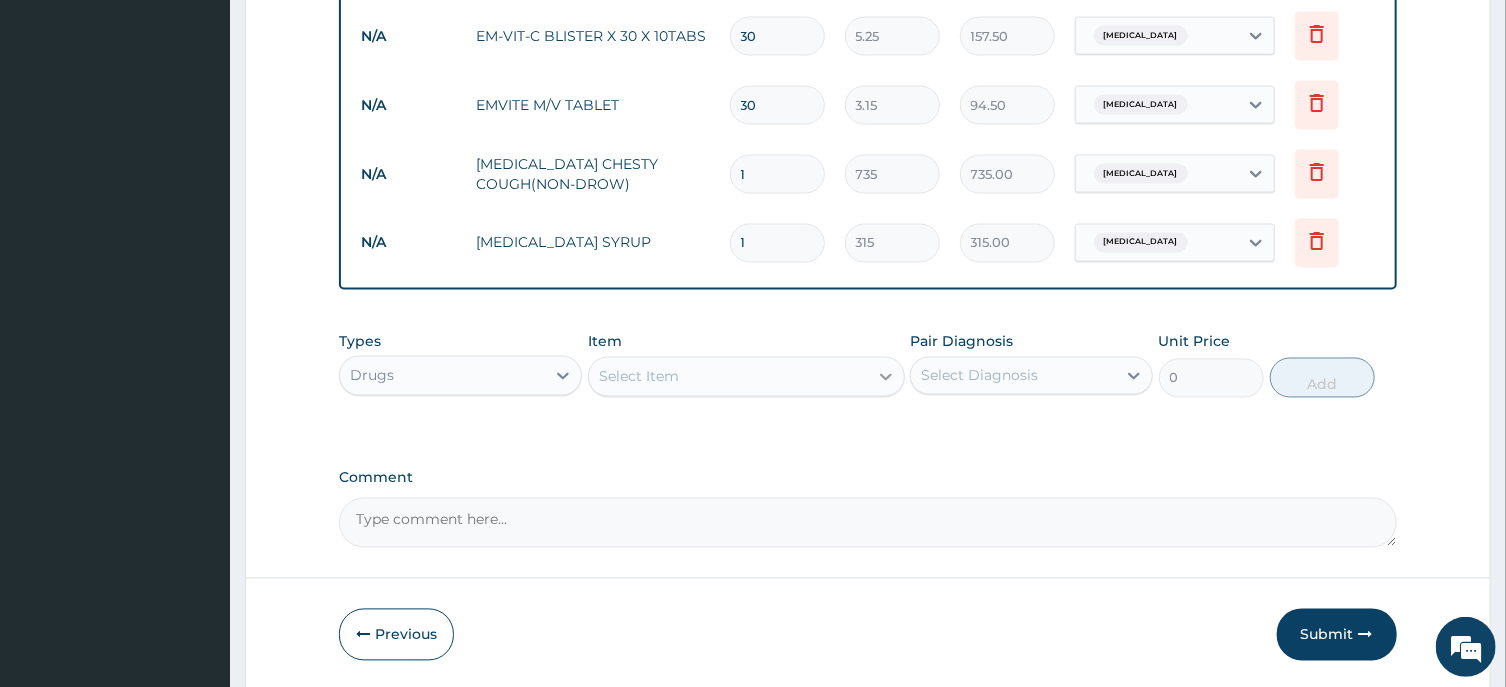 click 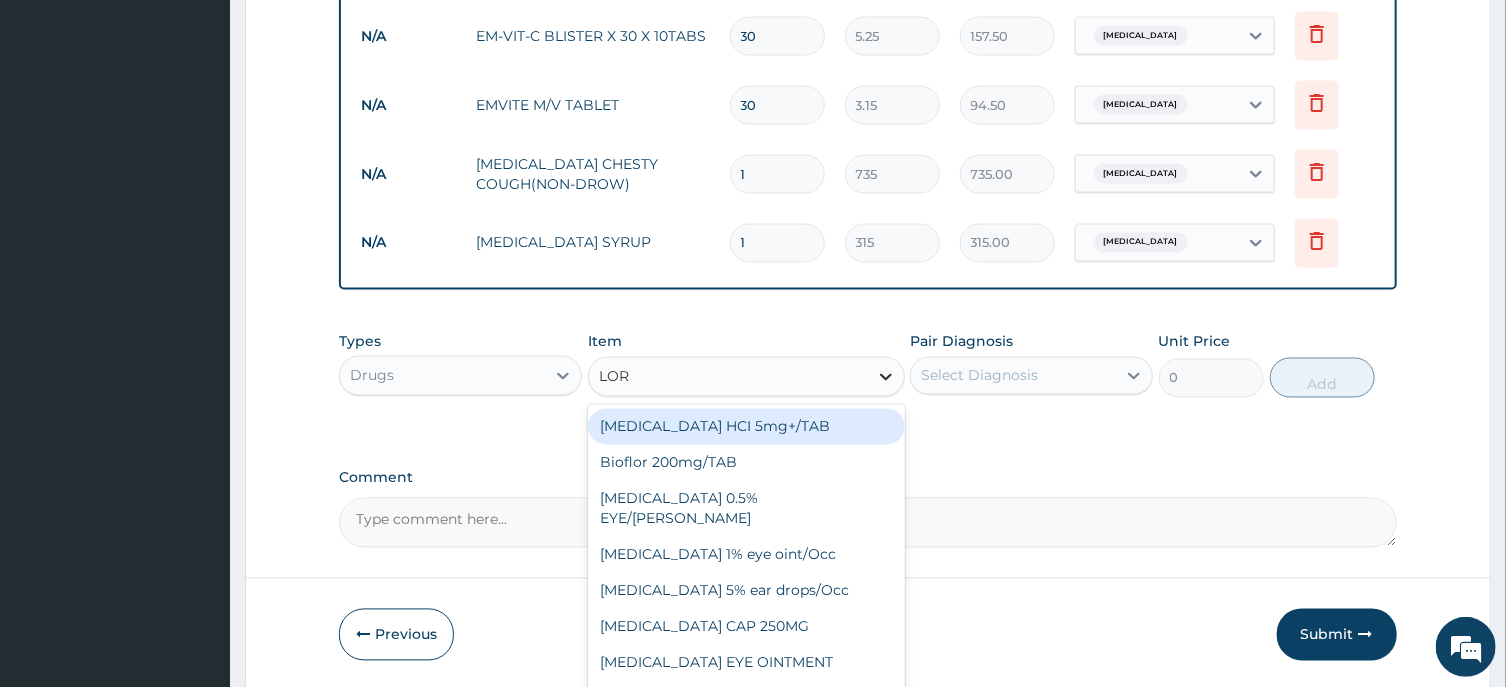 type on "[PERSON_NAME]" 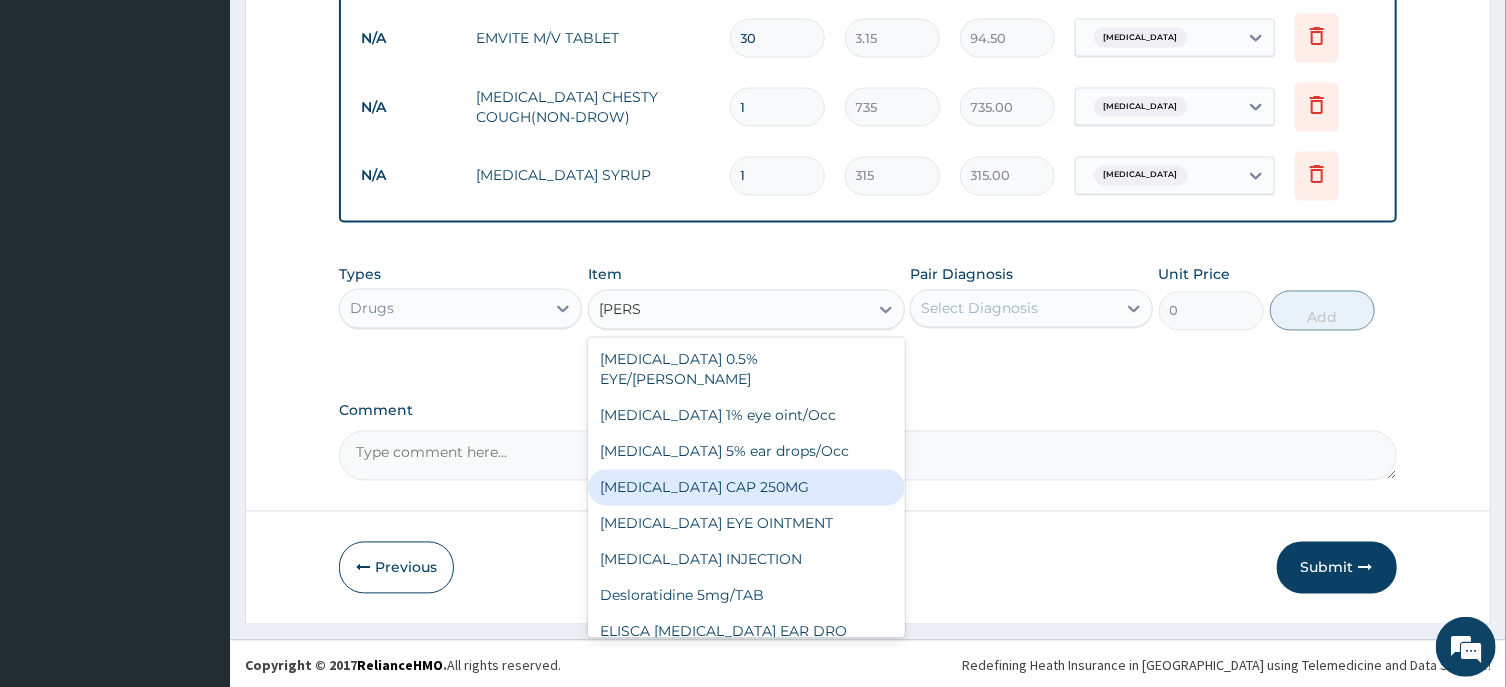 scroll, scrollTop: 1831, scrollLeft: 0, axis: vertical 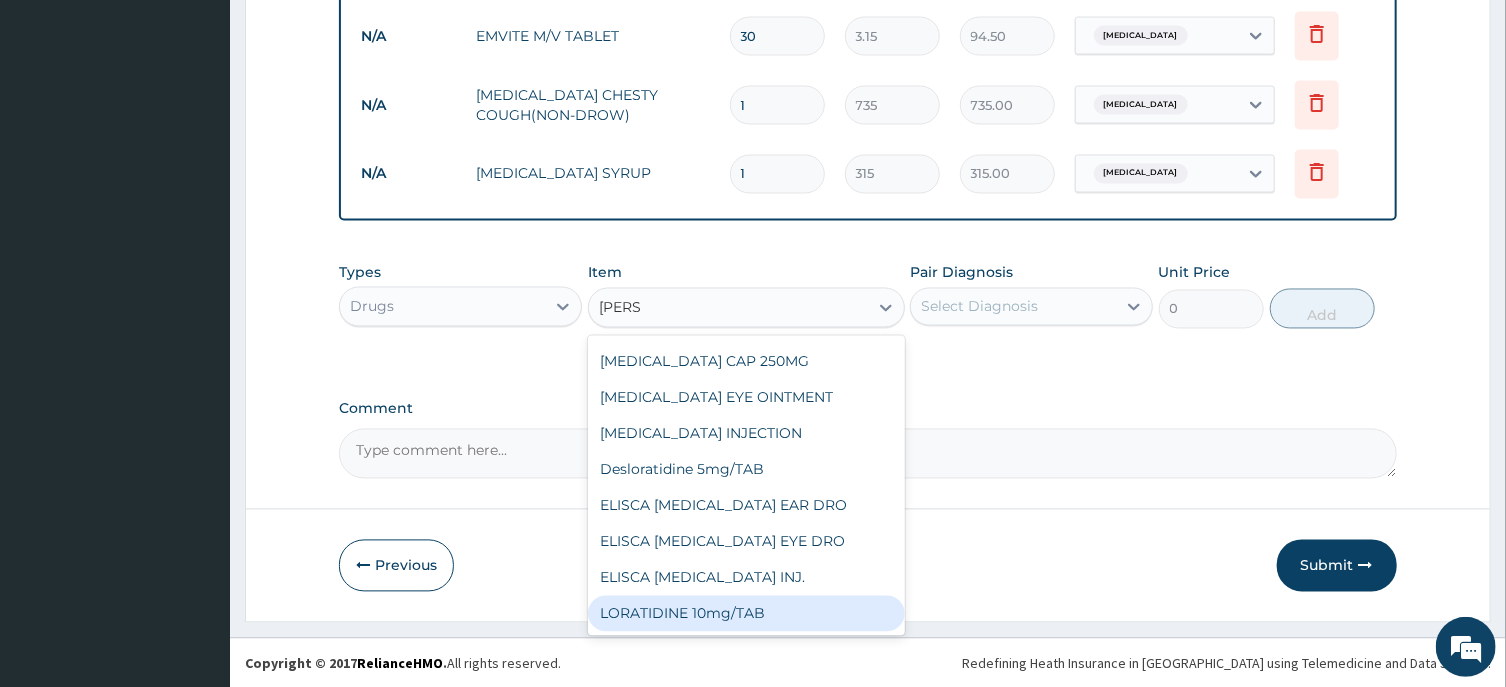 click on "LORATIDINE 10mg/TAB" at bounding box center (746, 614) 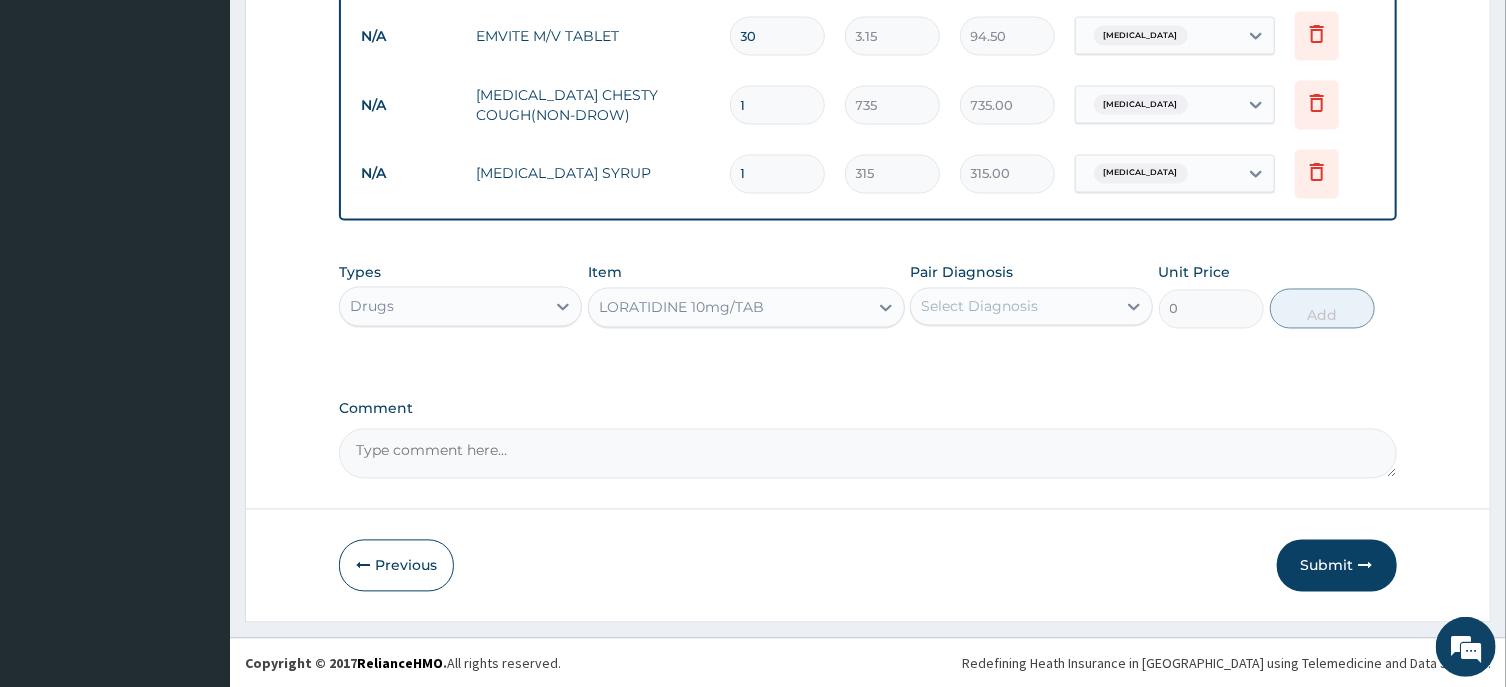 type 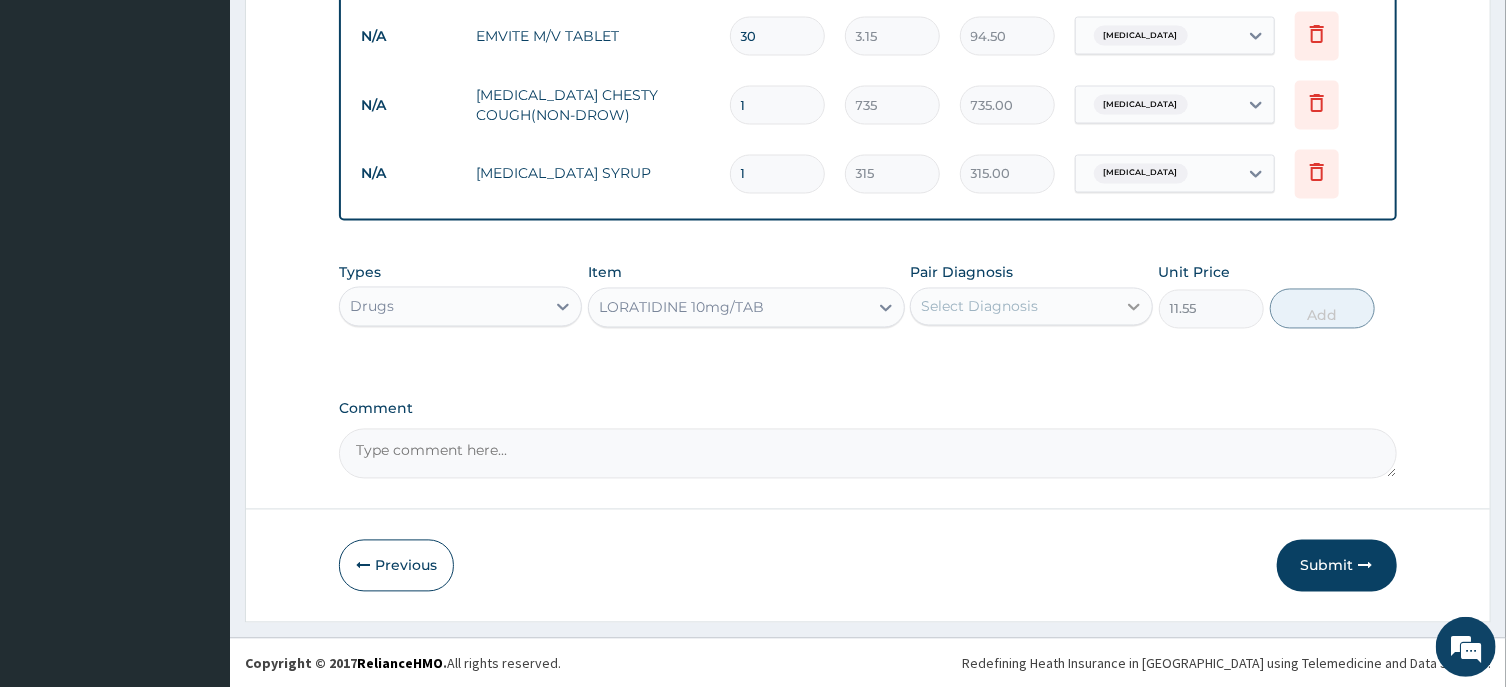 click 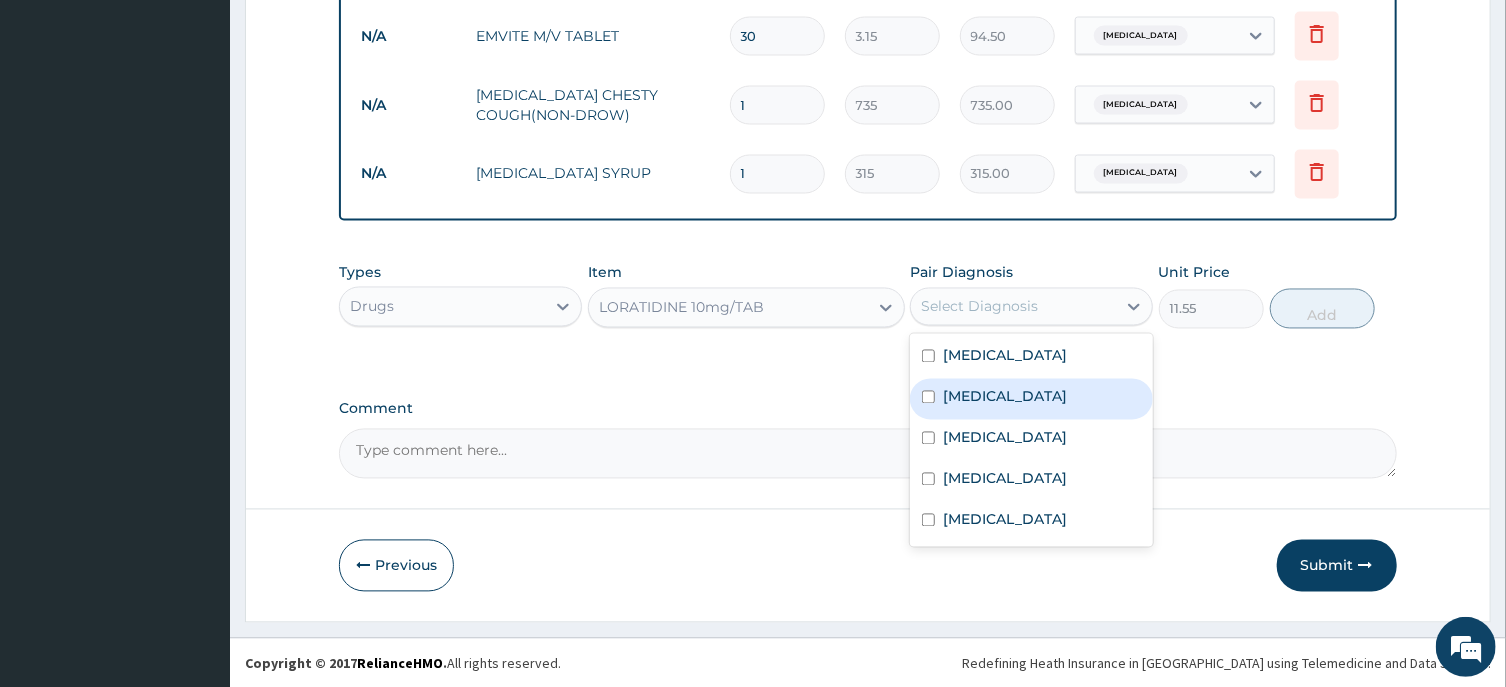 click on "[MEDICAL_DATA]" at bounding box center (1005, 397) 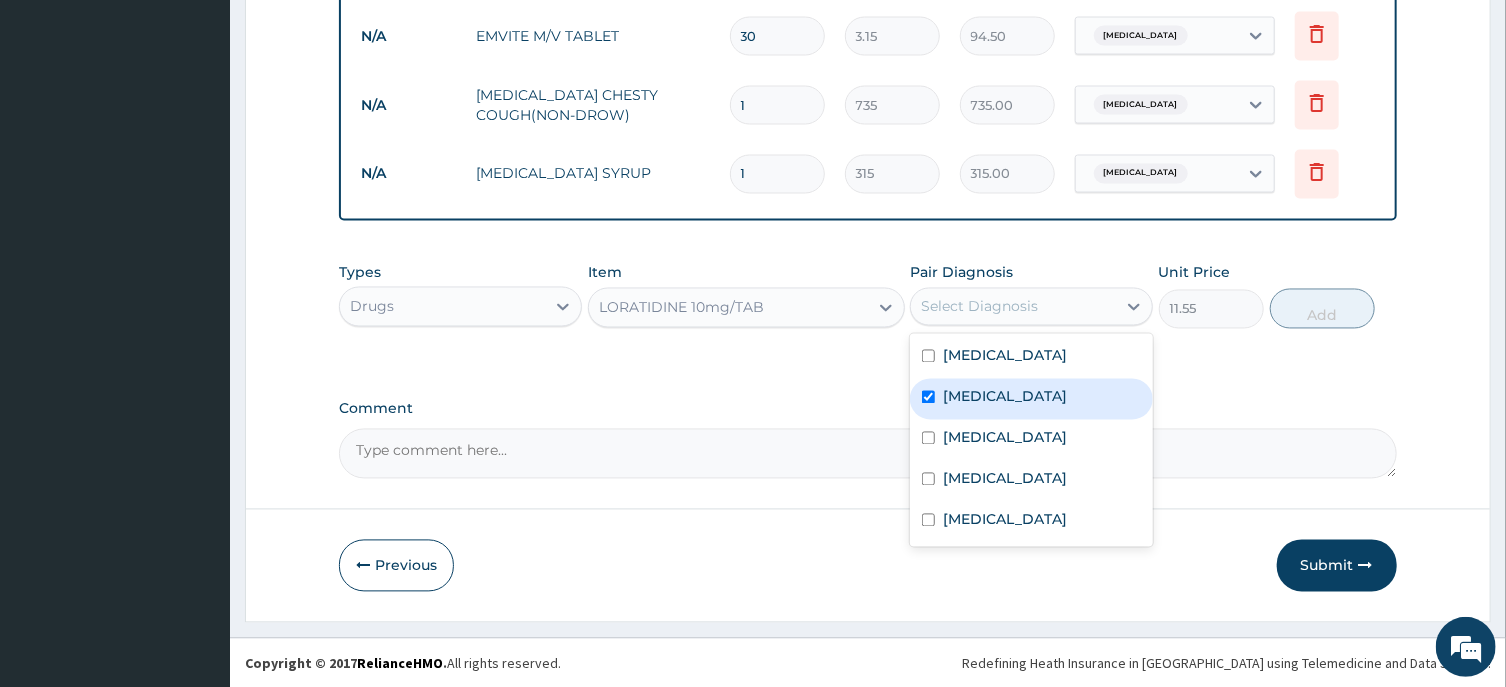checkbox on "true" 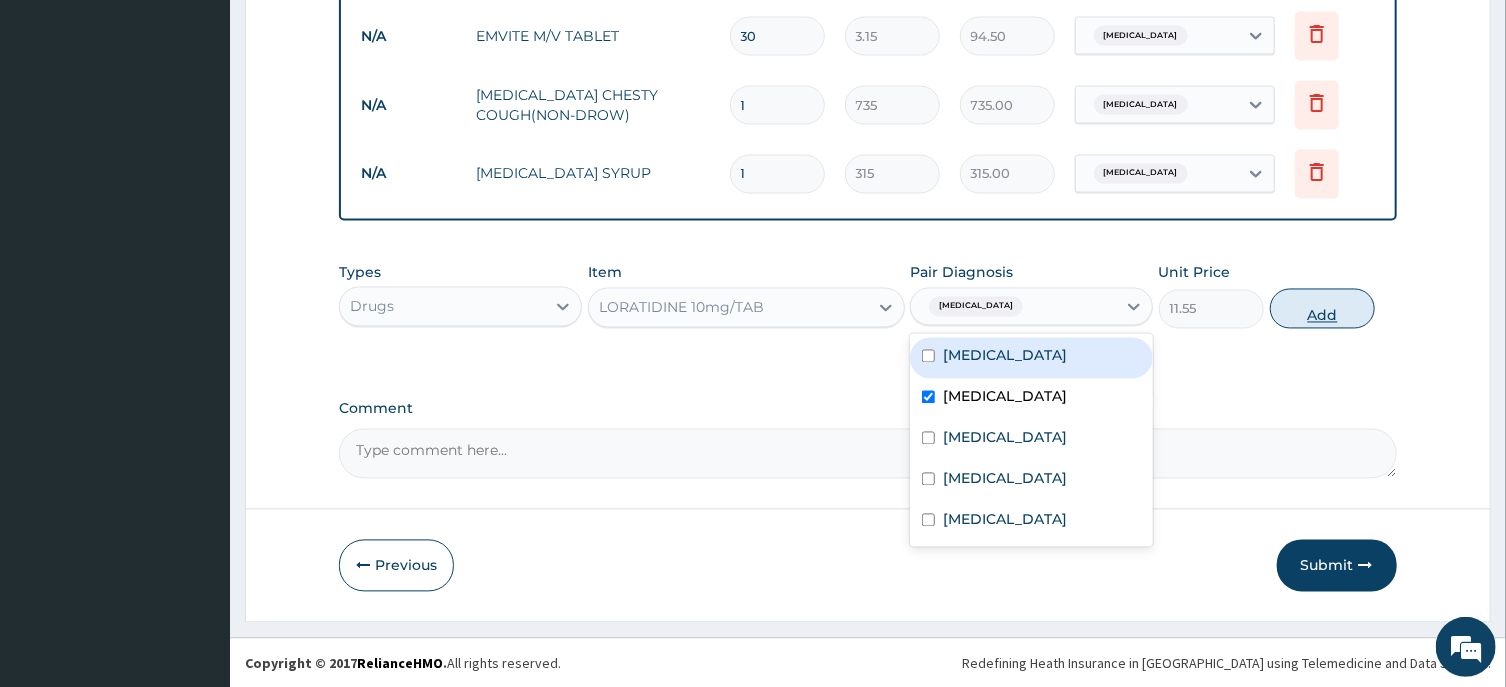click on "Add" at bounding box center [1323, 309] 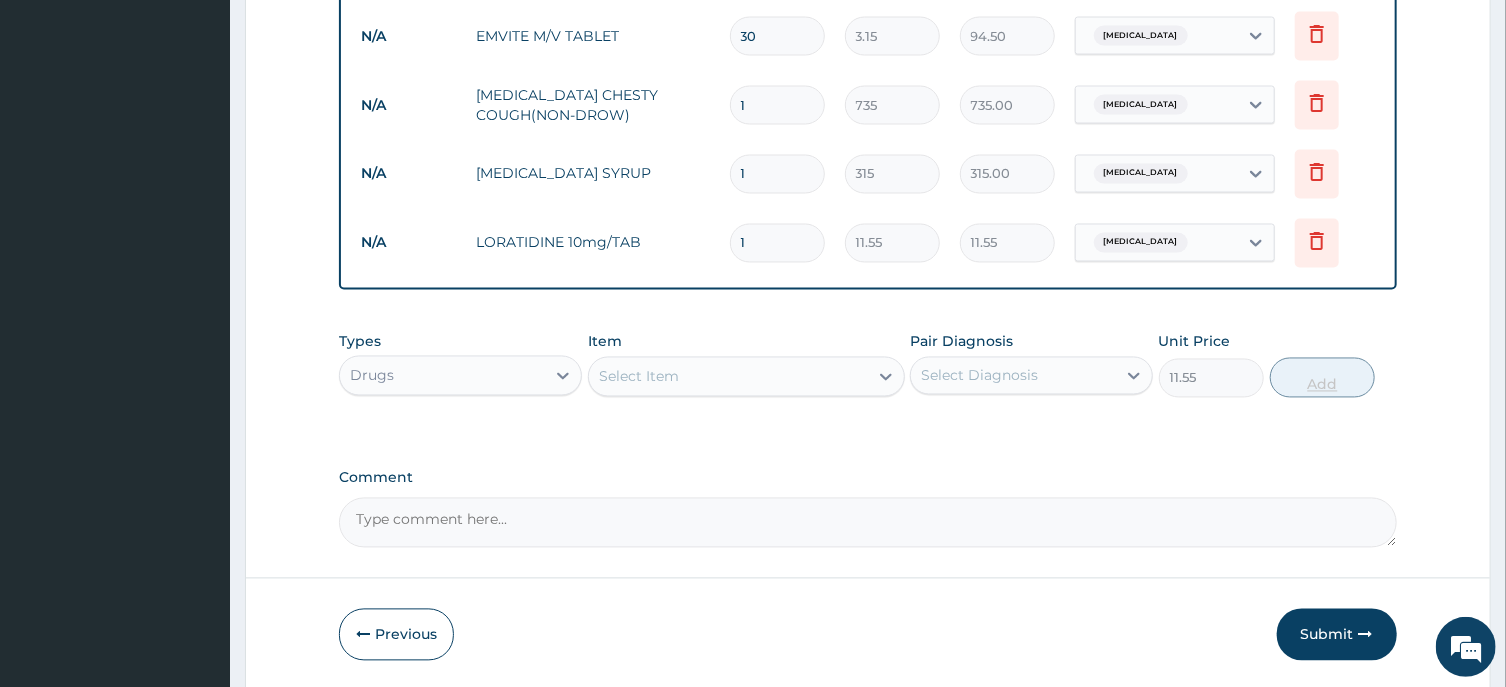 type on "0" 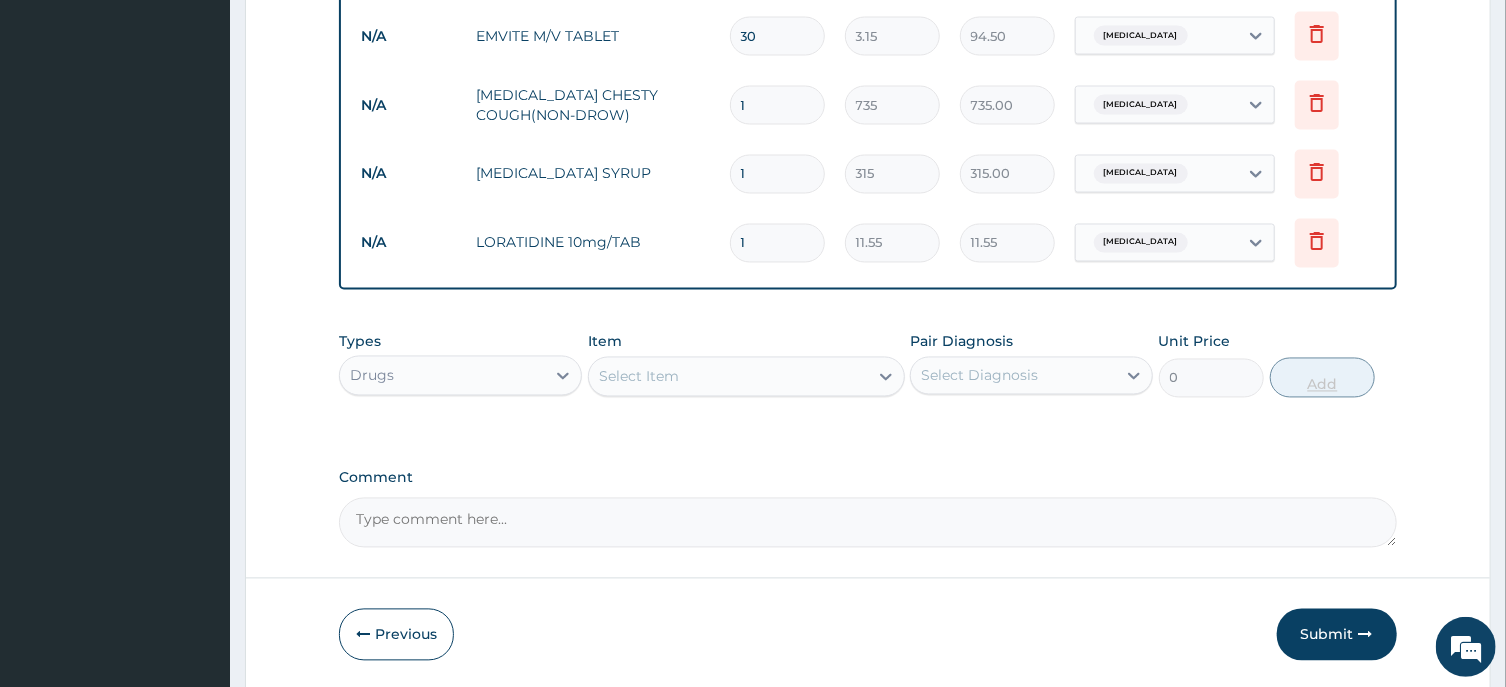 type on "10" 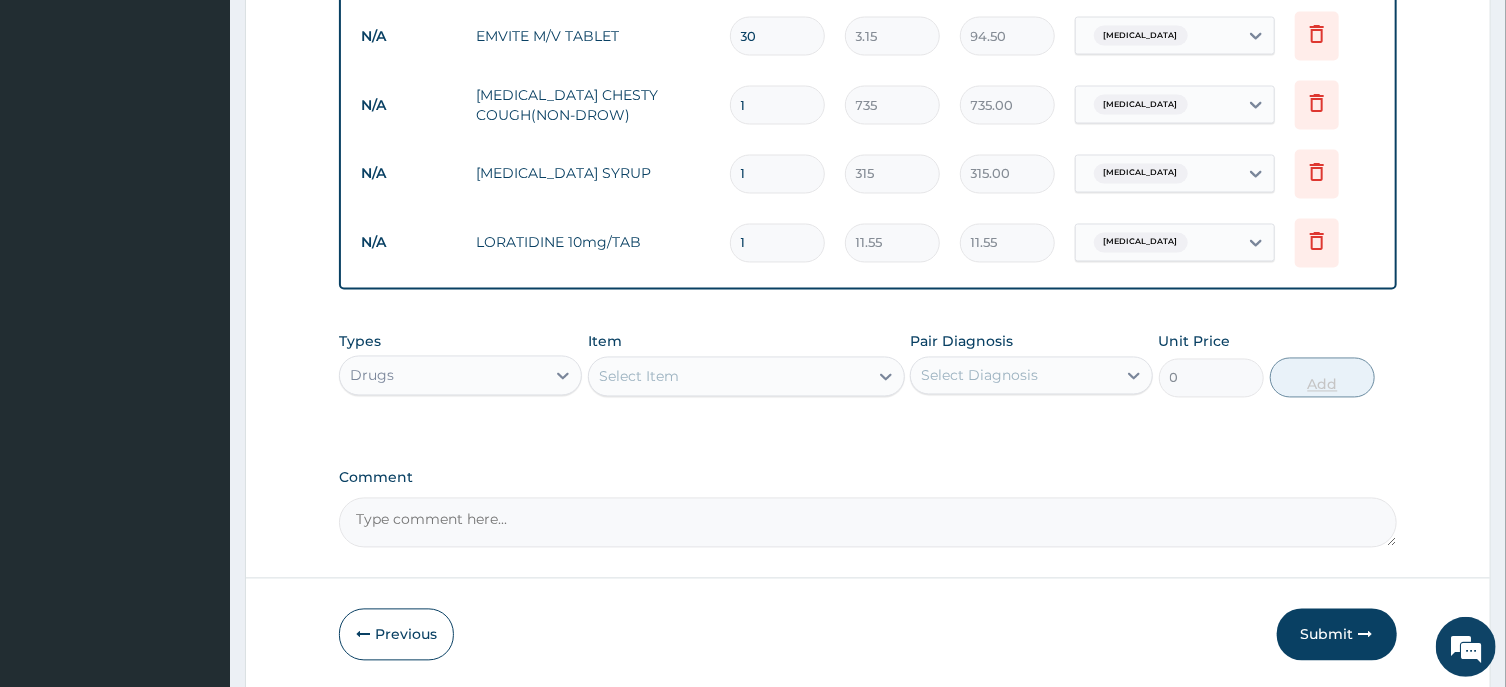 type on "115.50" 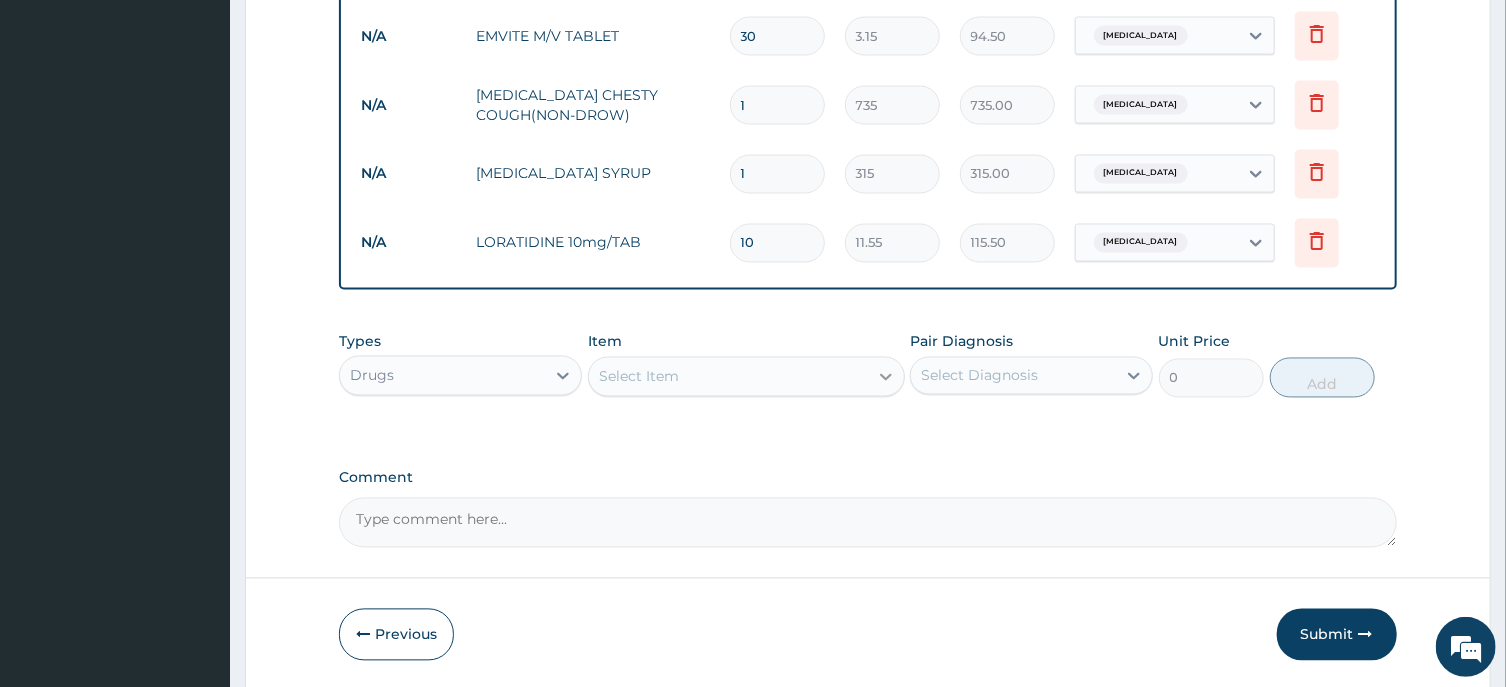 type on "10" 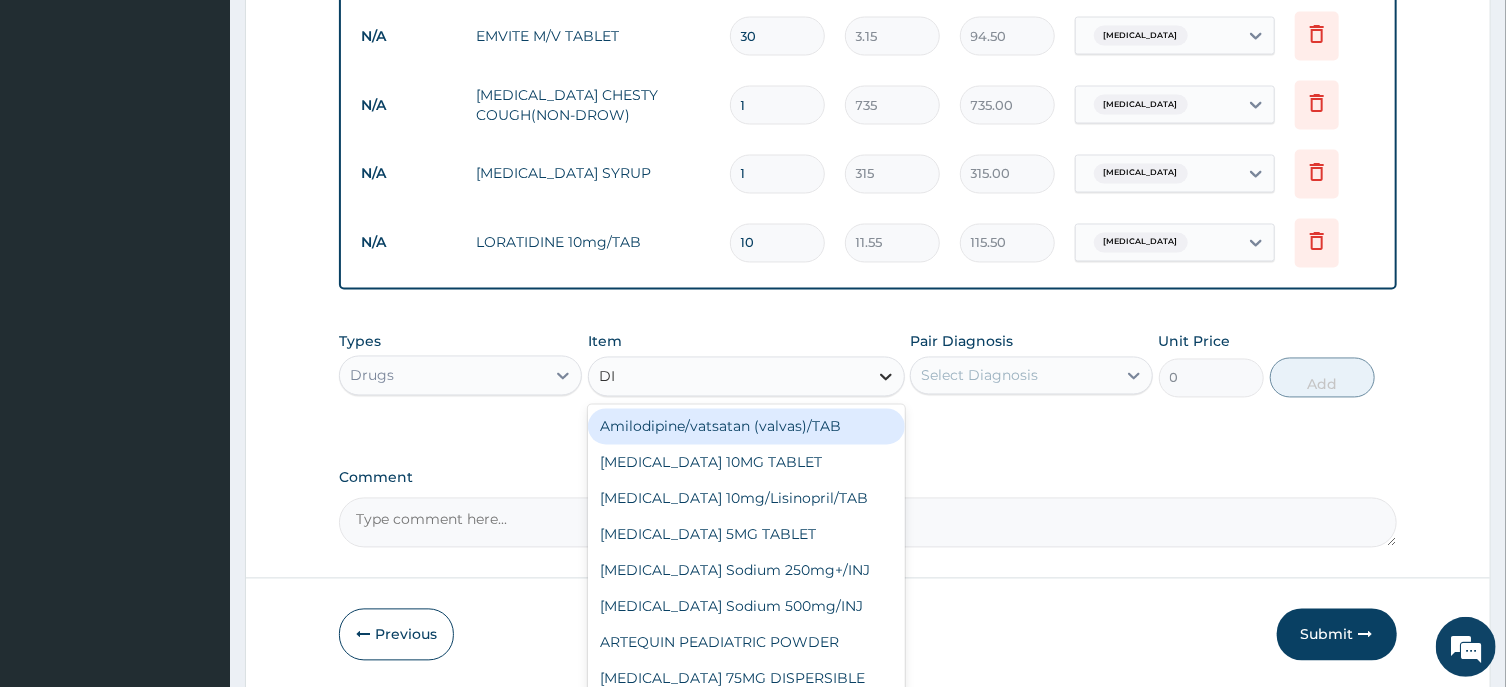 type on "DIF" 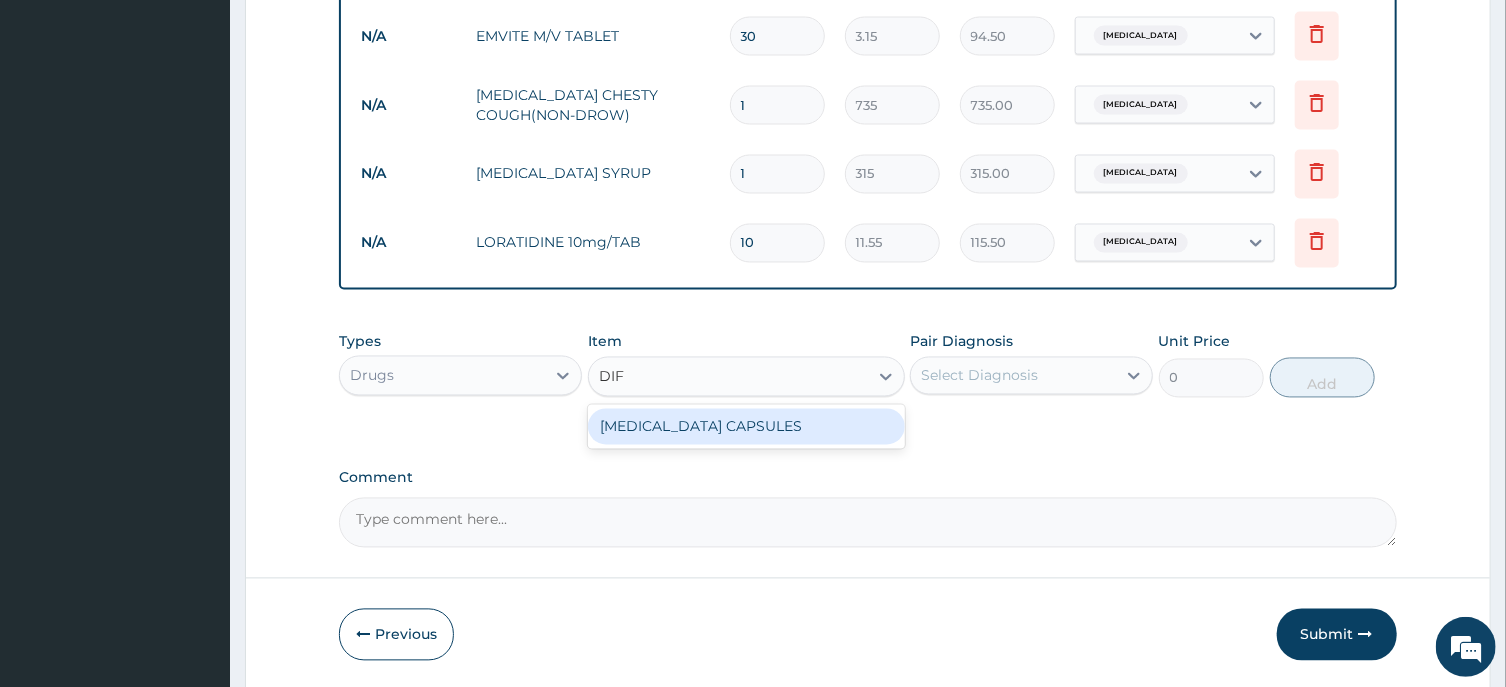 click on "[MEDICAL_DATA] CAPSULES" at bounding box center (746, 427) 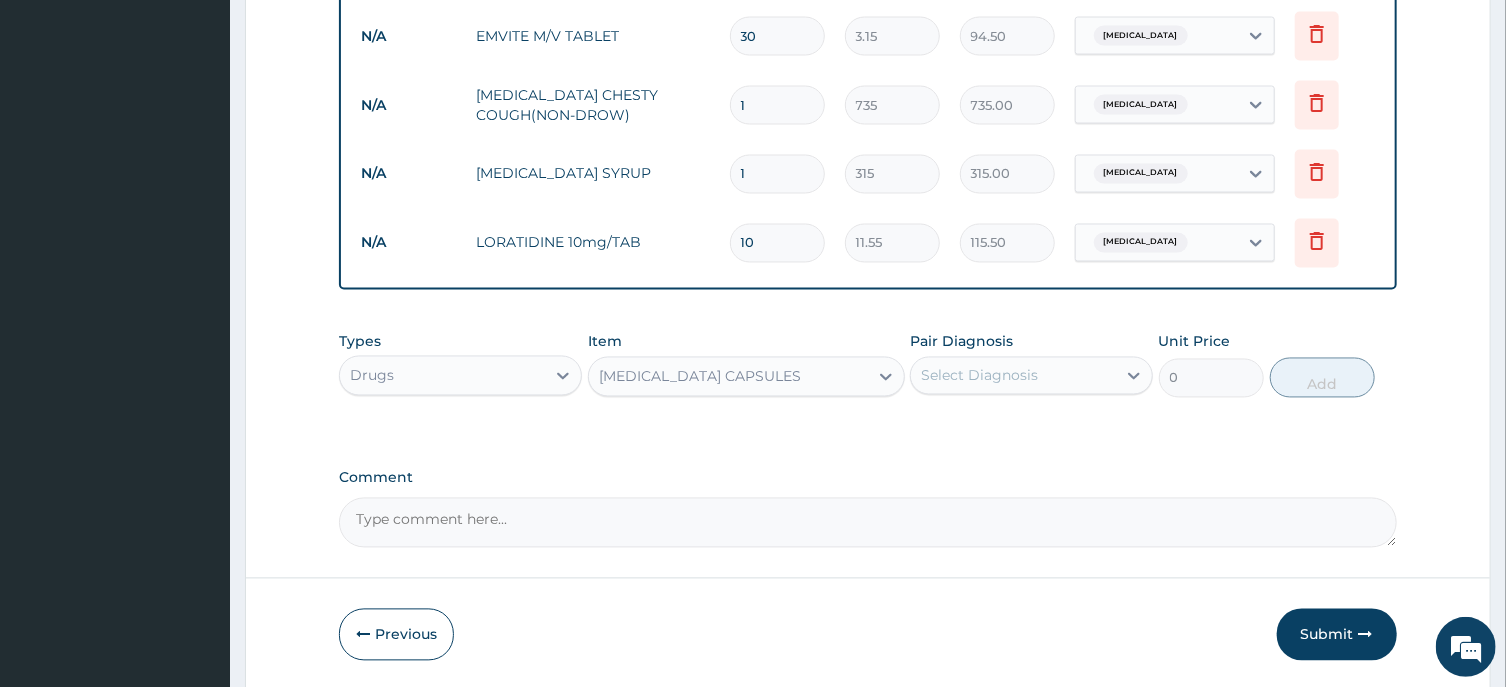 type 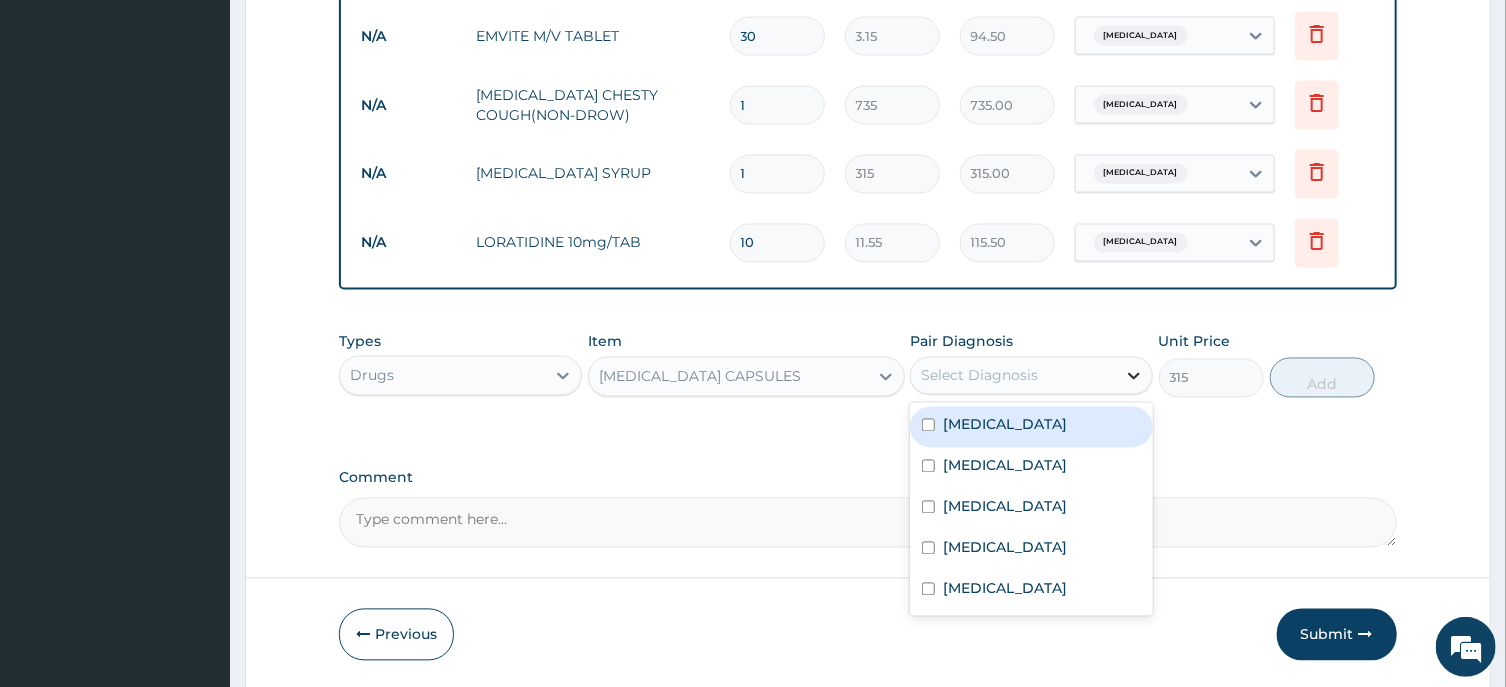click 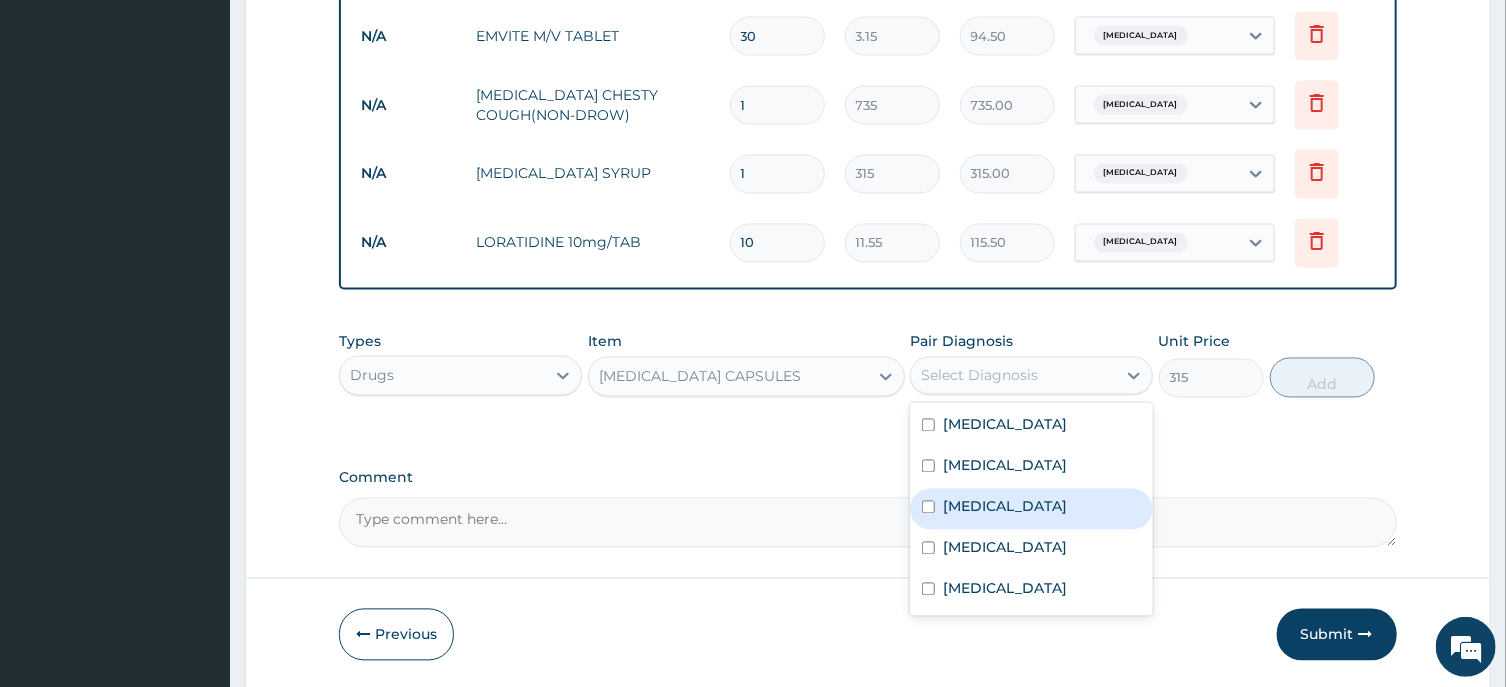 click on "[MEDICAL_DATA]" at bounding box center [1005, 507] 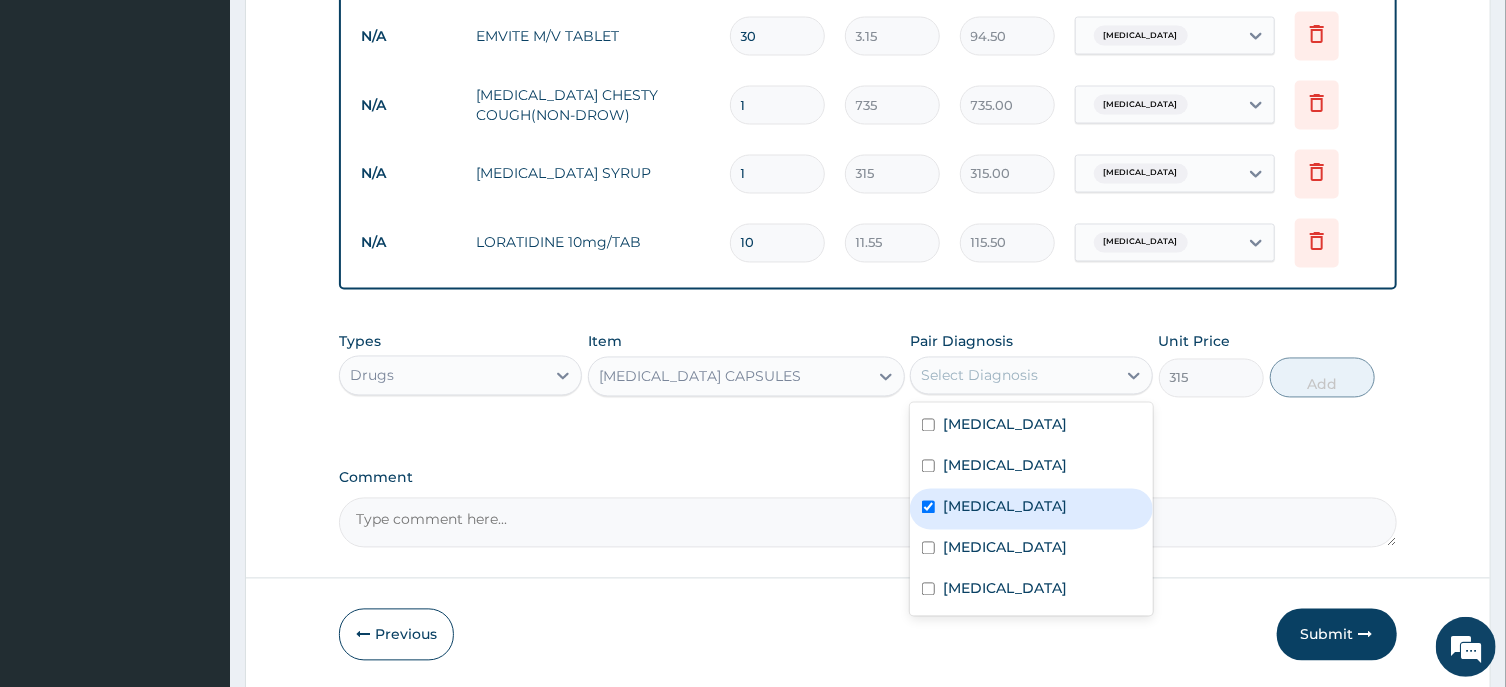 checkbox on "true" 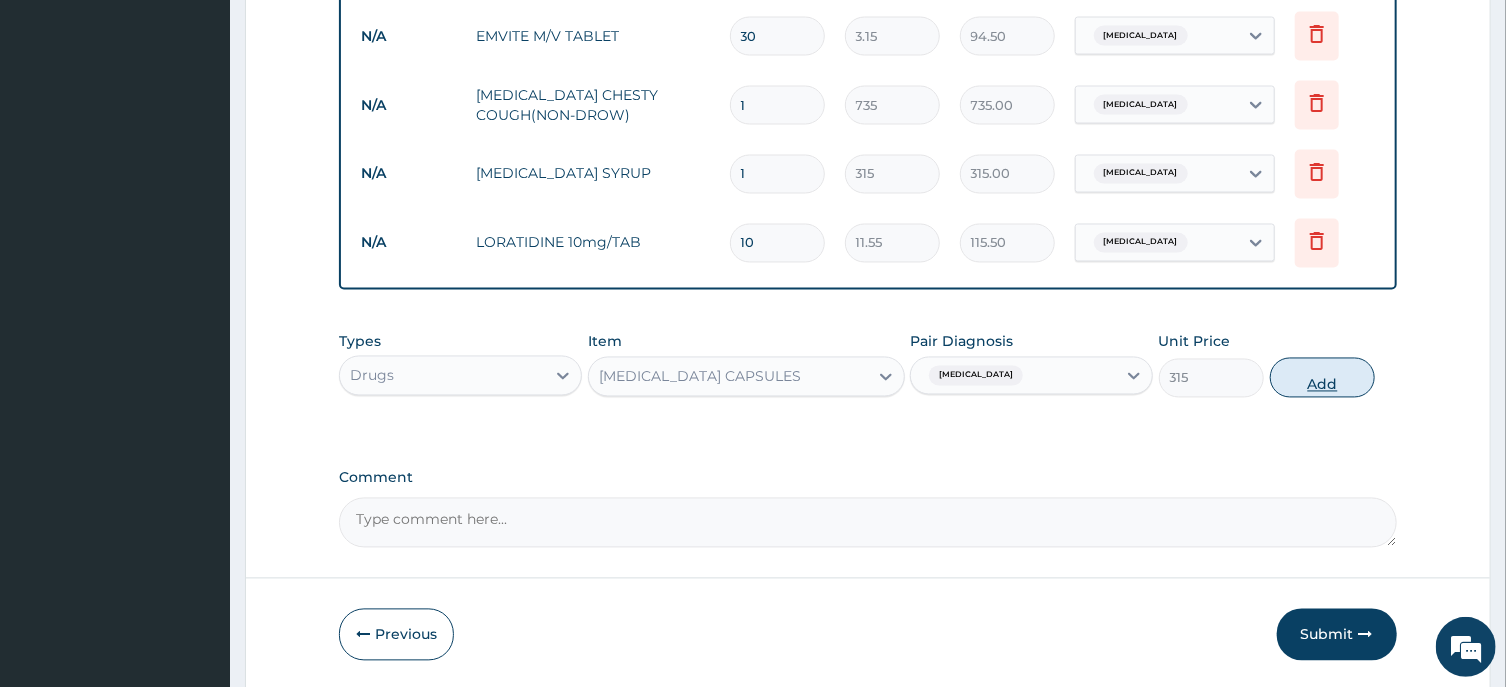 click on "Add" at bounding box center (1323, 378) 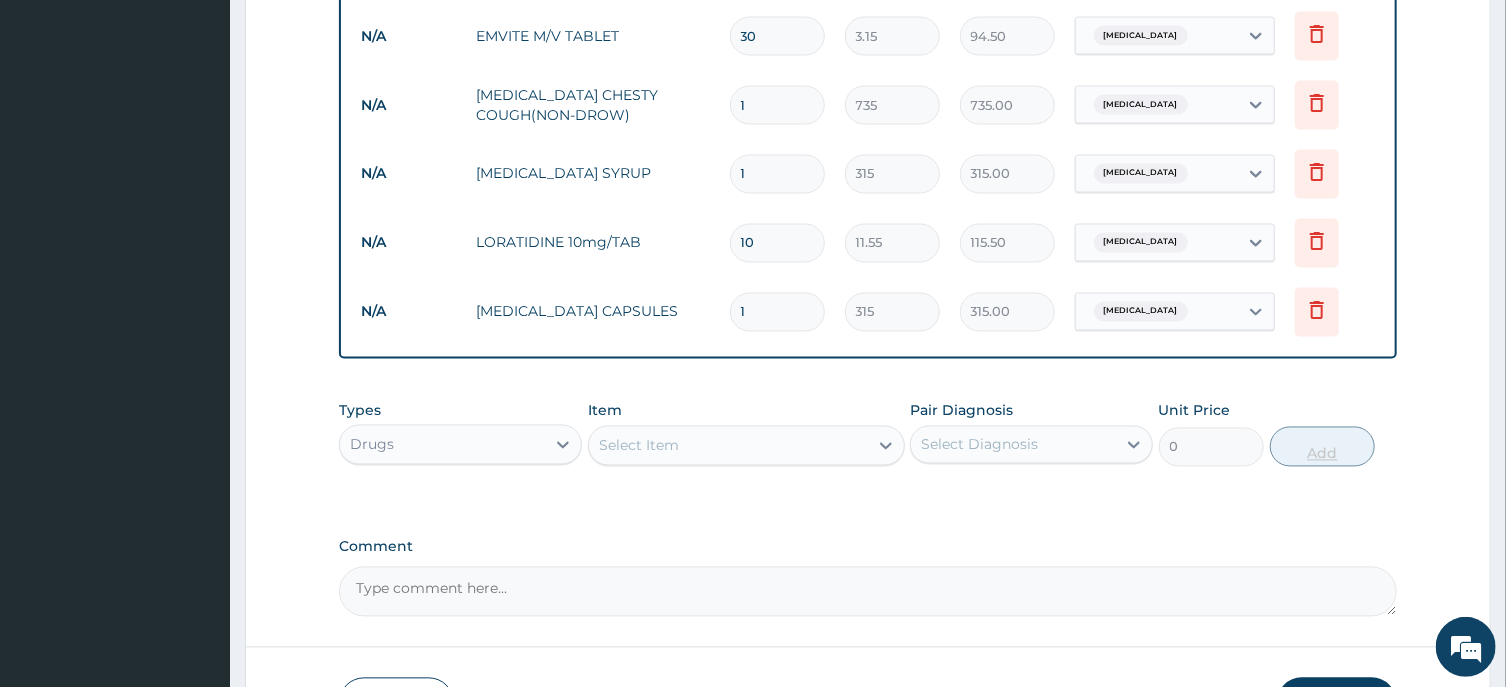 type 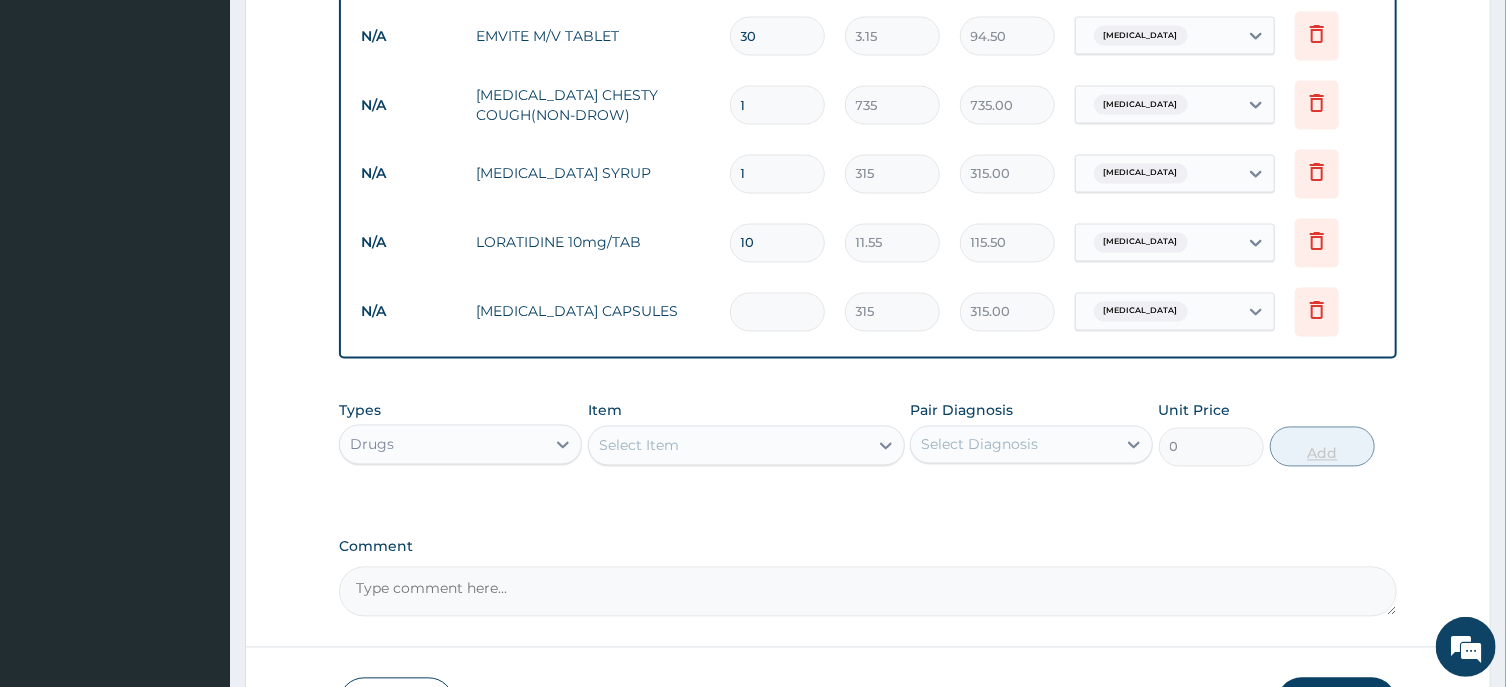 type on "0.00" 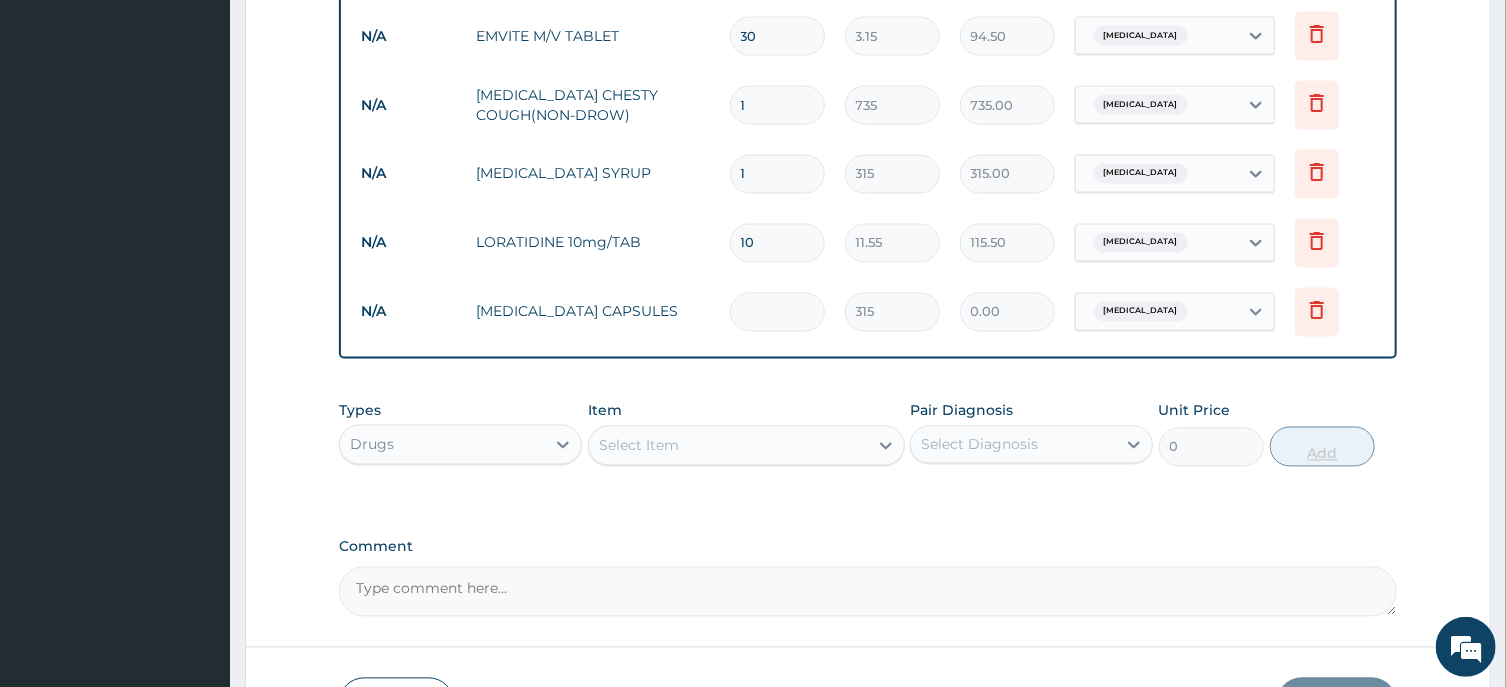 type on "7" 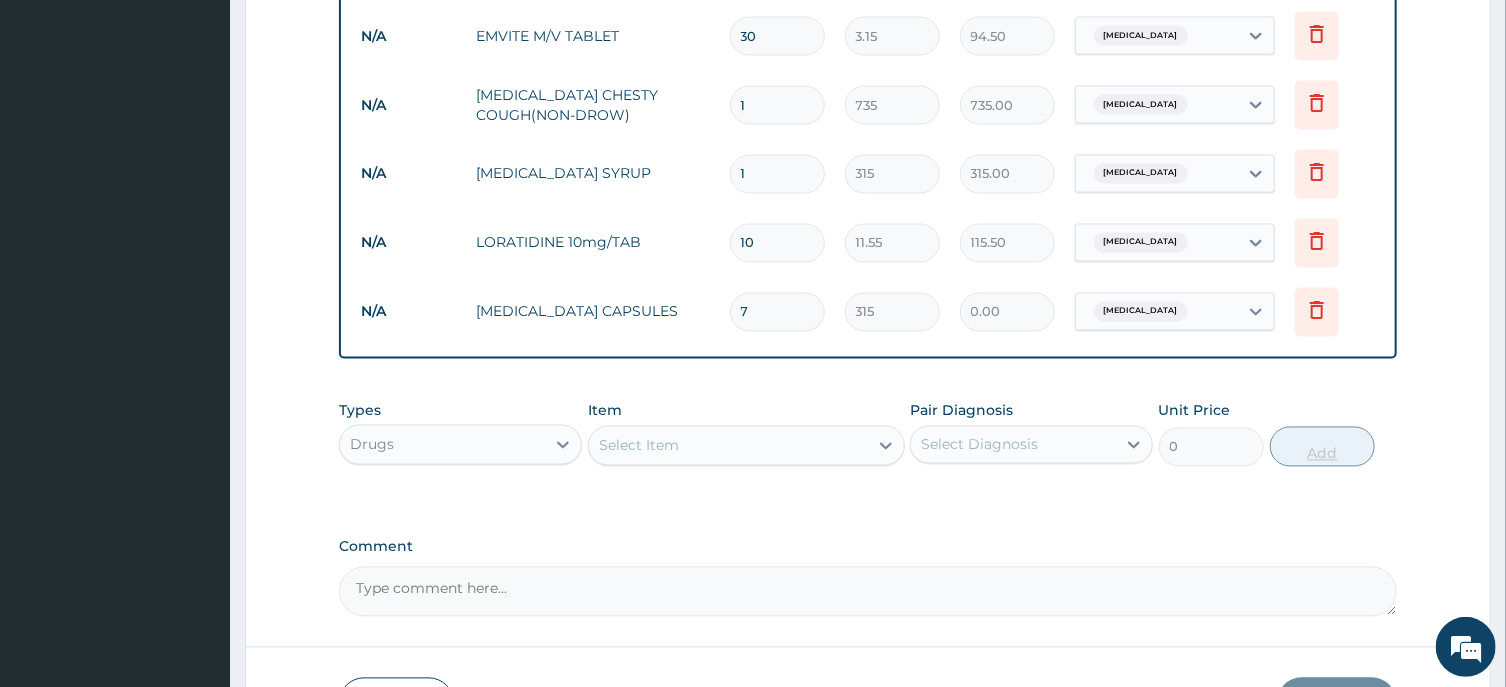 type on "2205.00" 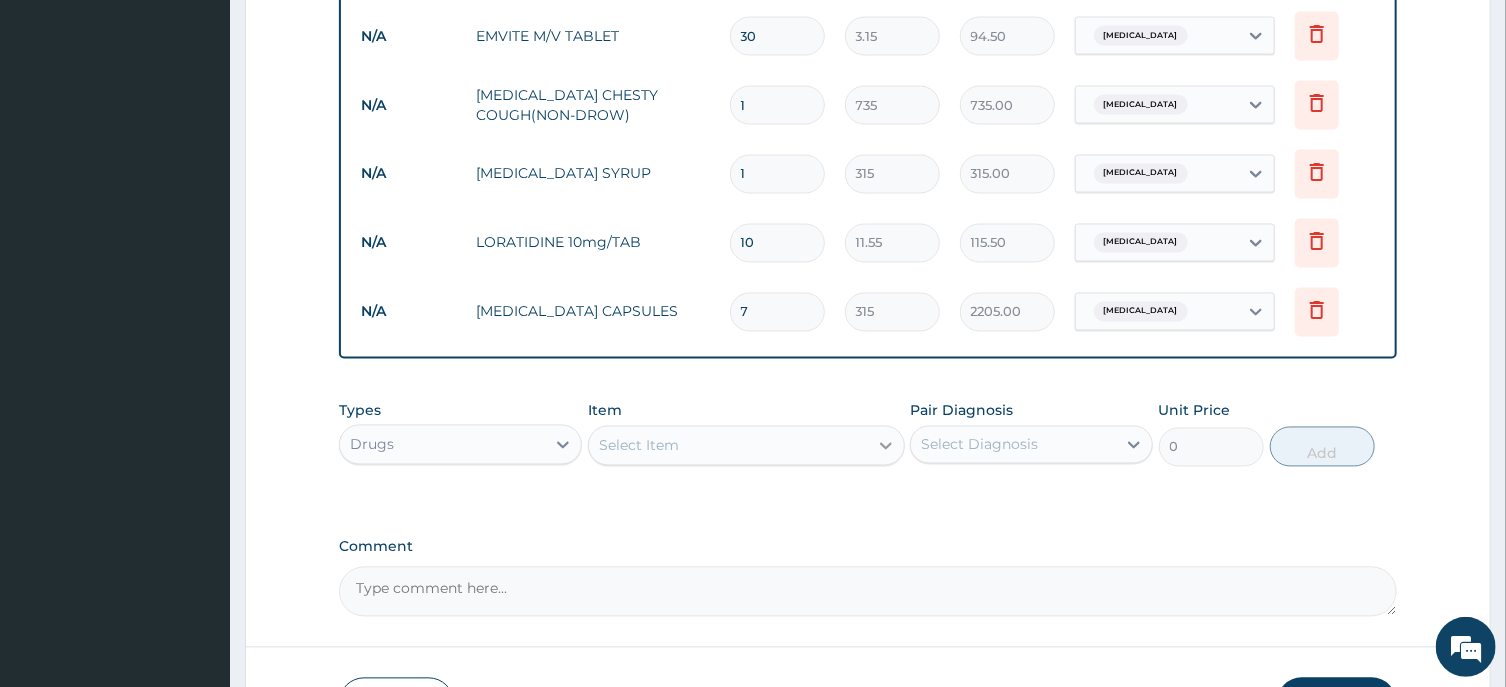 type on "7" 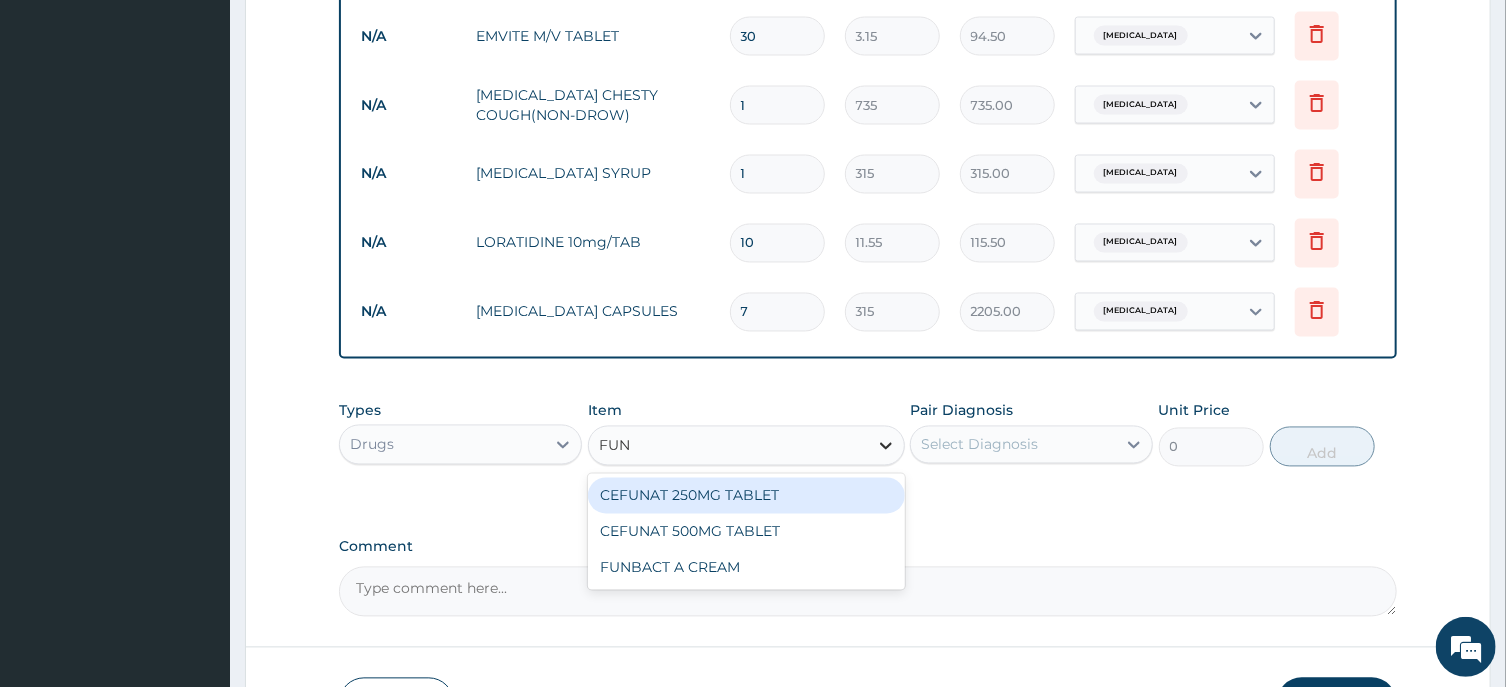 type on "FUNB" 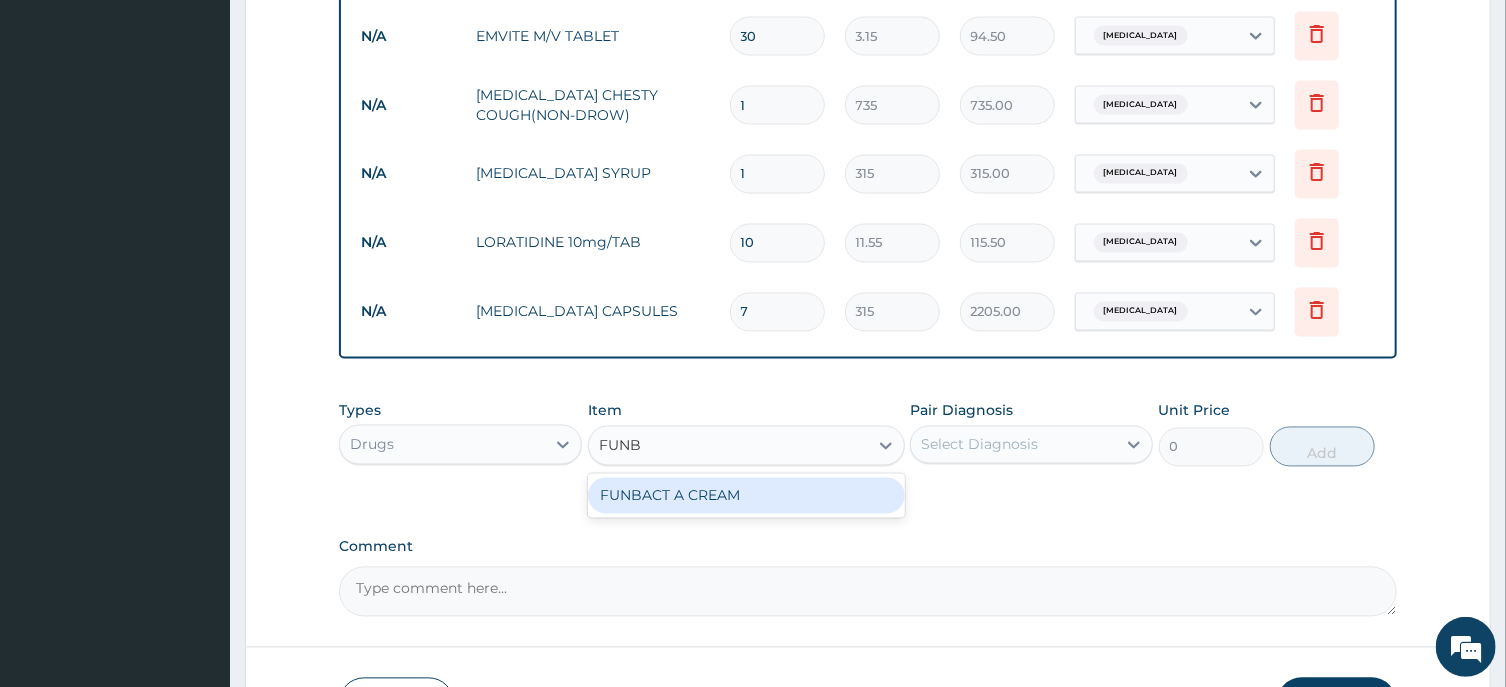 click on "FUNBACT A CREAM" at bounding box center [746, 496] 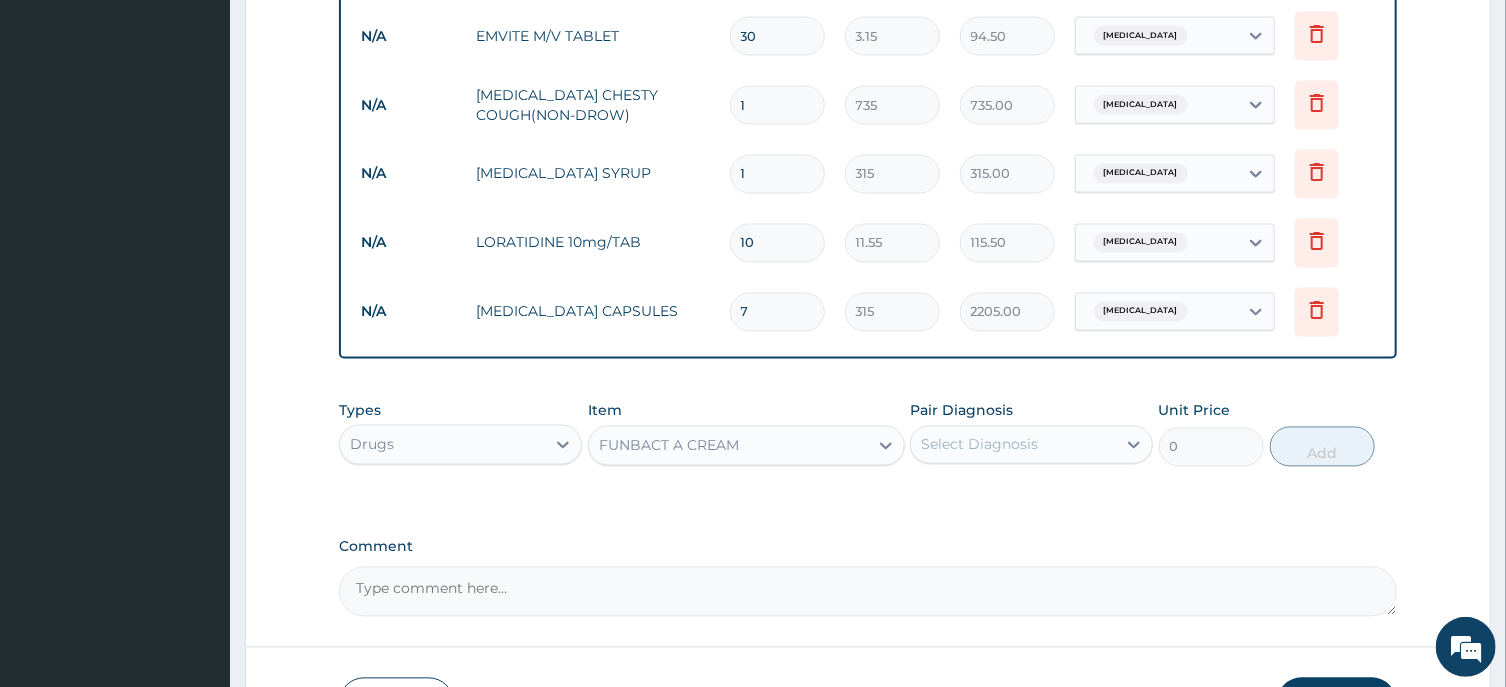 type 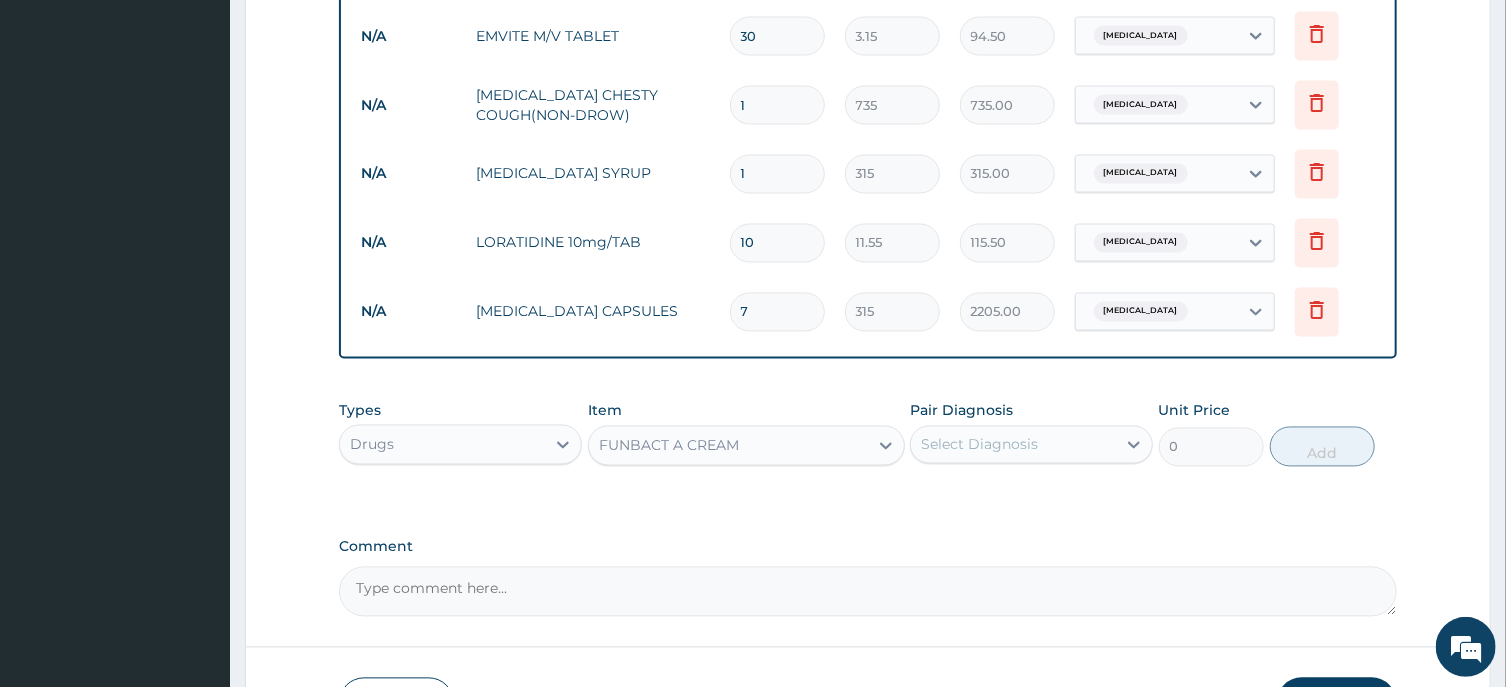 type on "262.5" 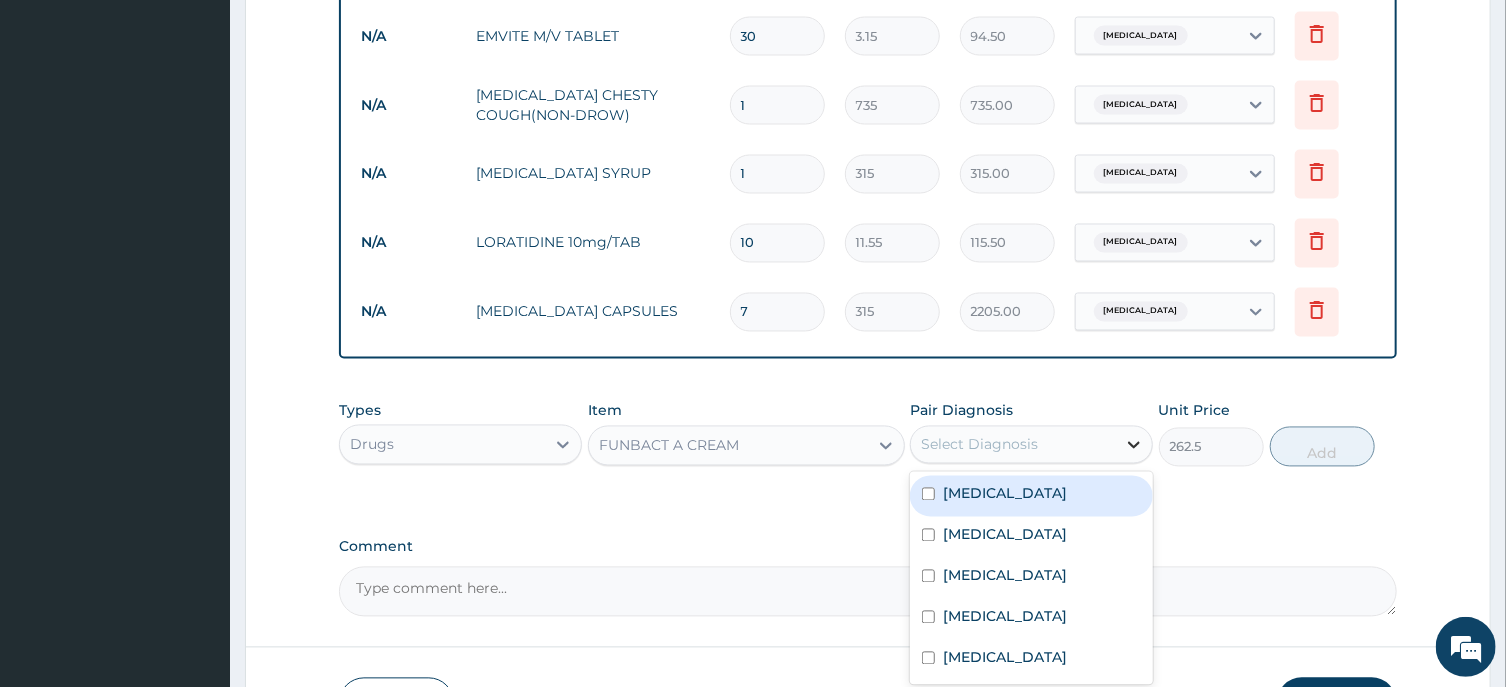 click 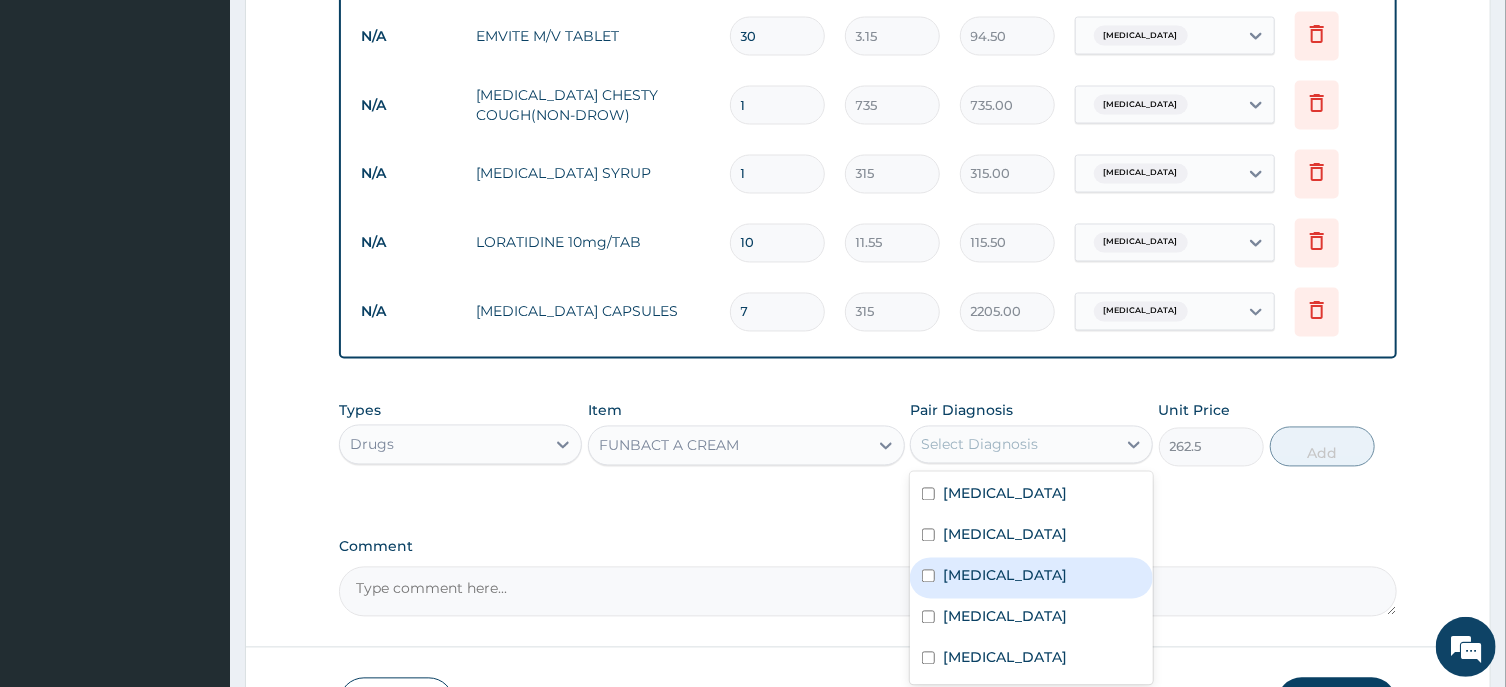 click on "[MEDICAL_DATA]" at bounding box center [1031, 578] 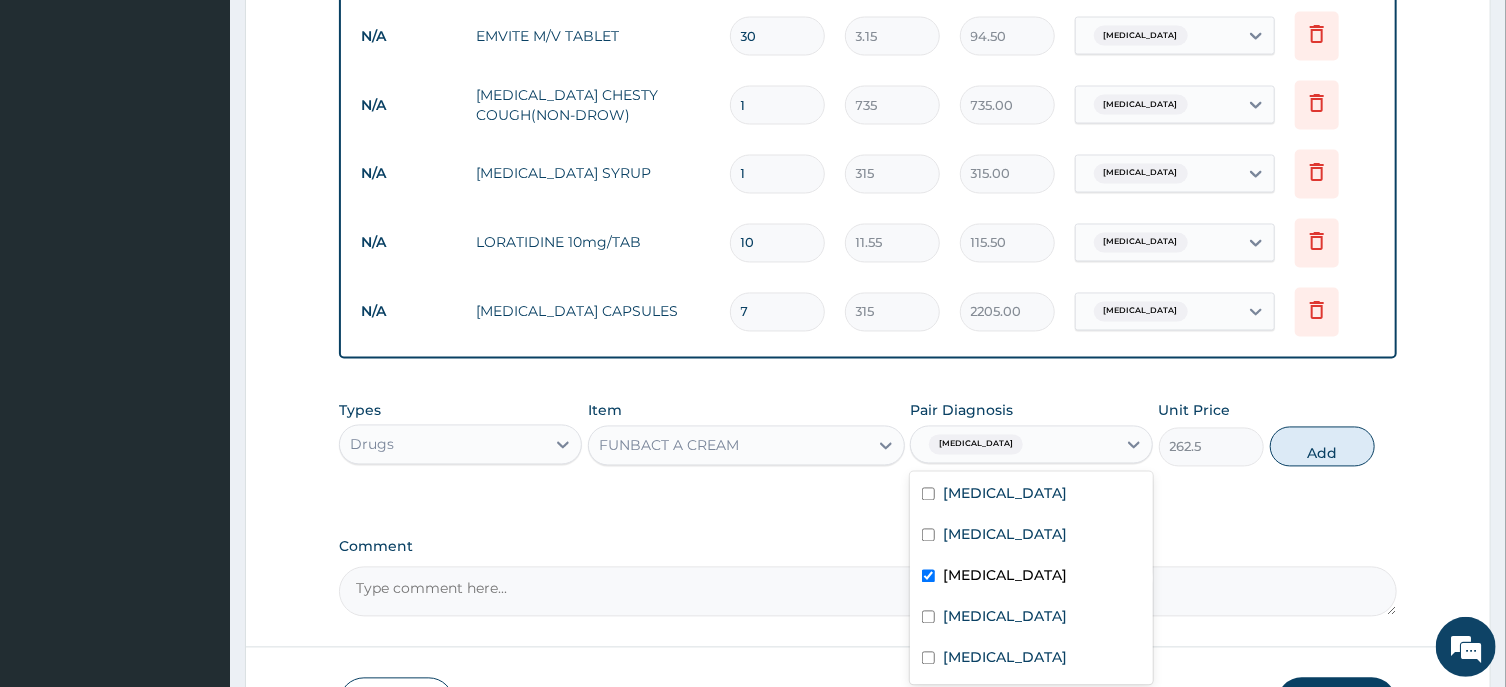 checkbox on "true" 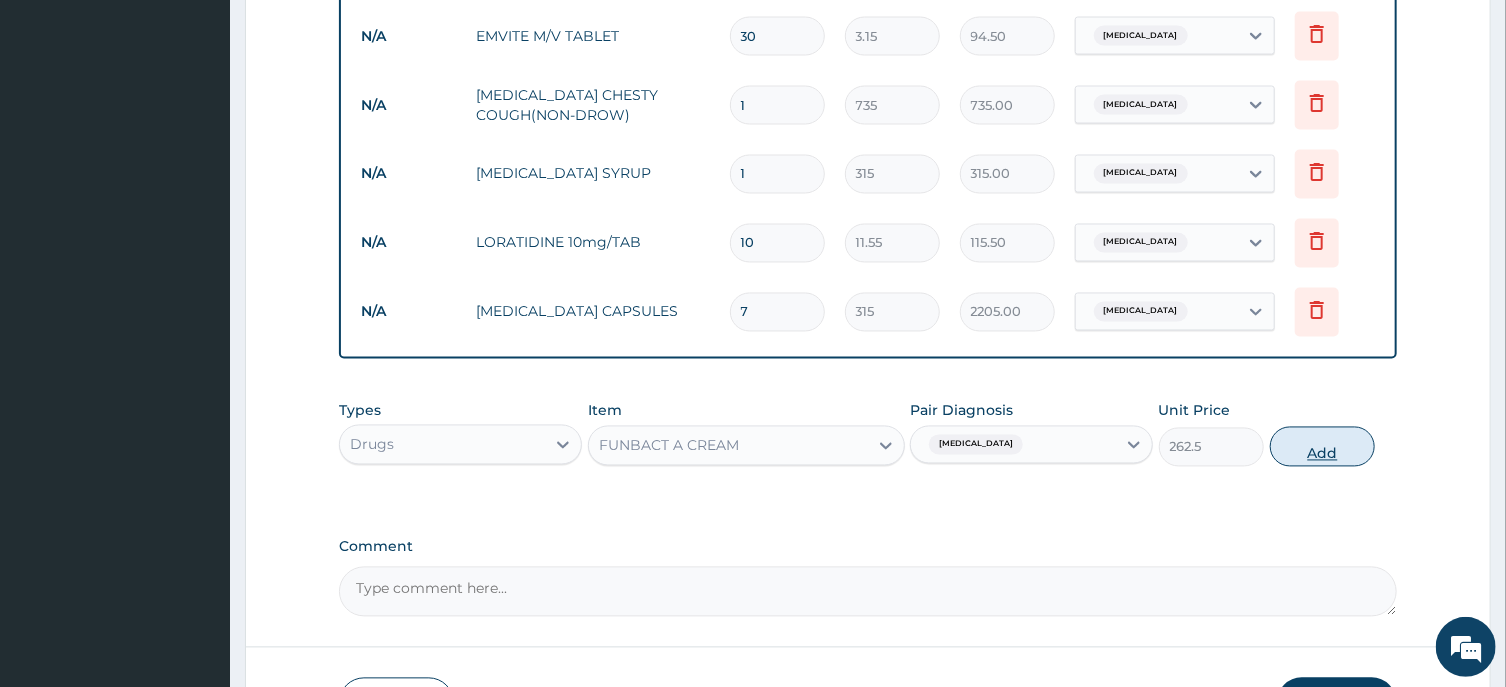 click on "Add" at bounding box center [1323, 447] 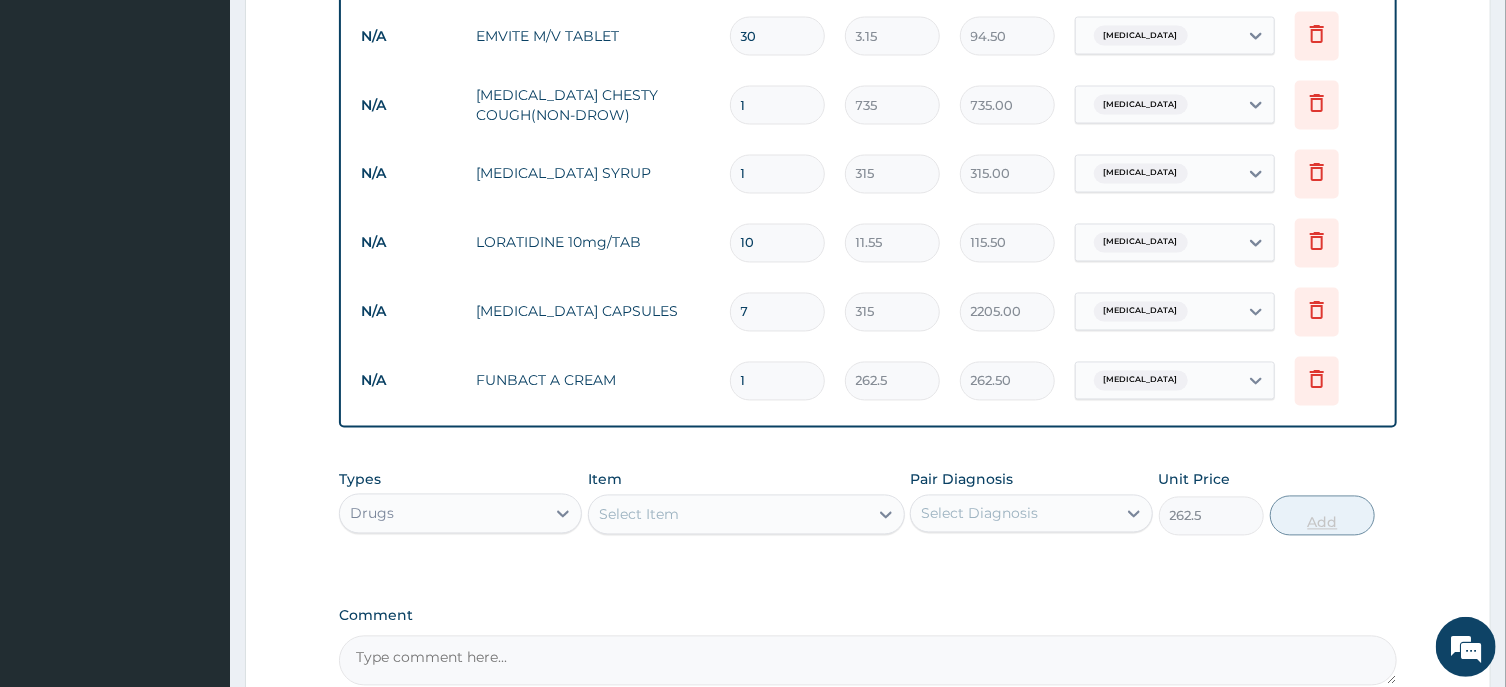 type on "0" 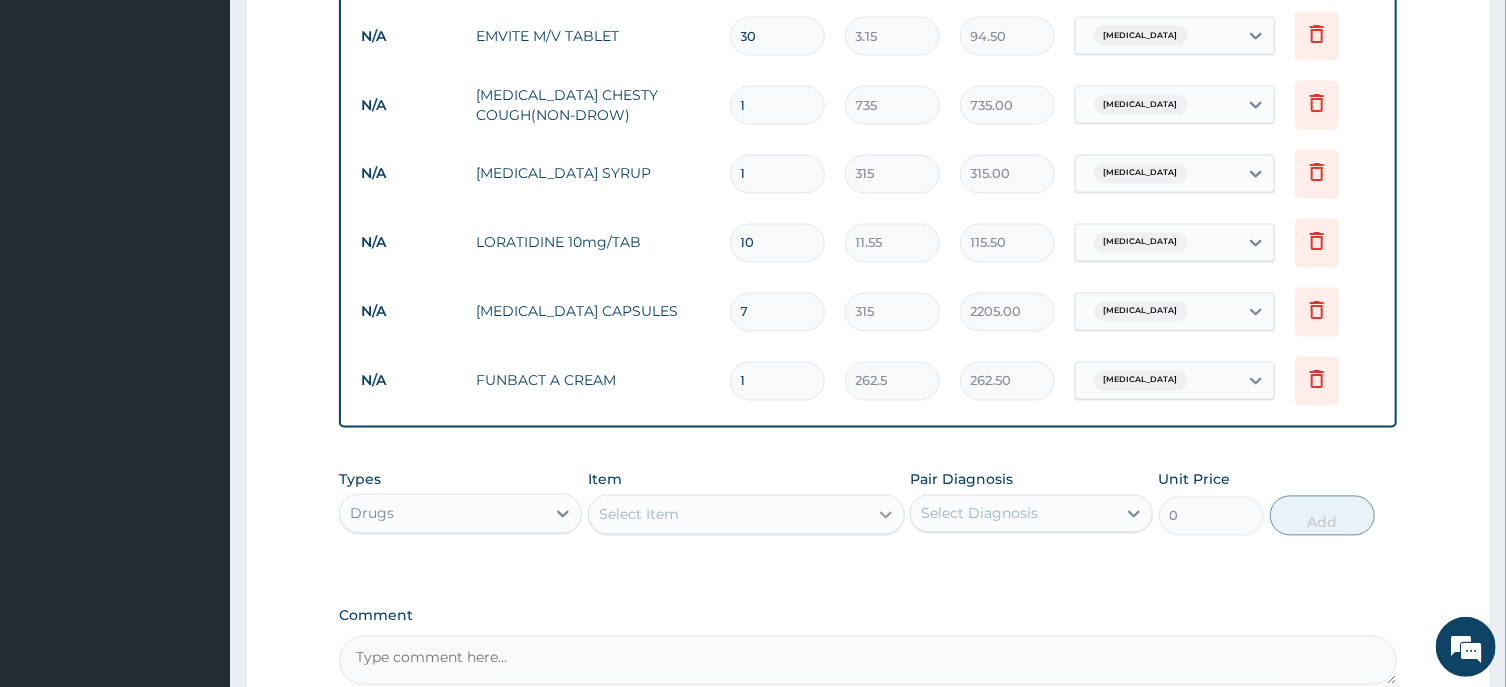 click 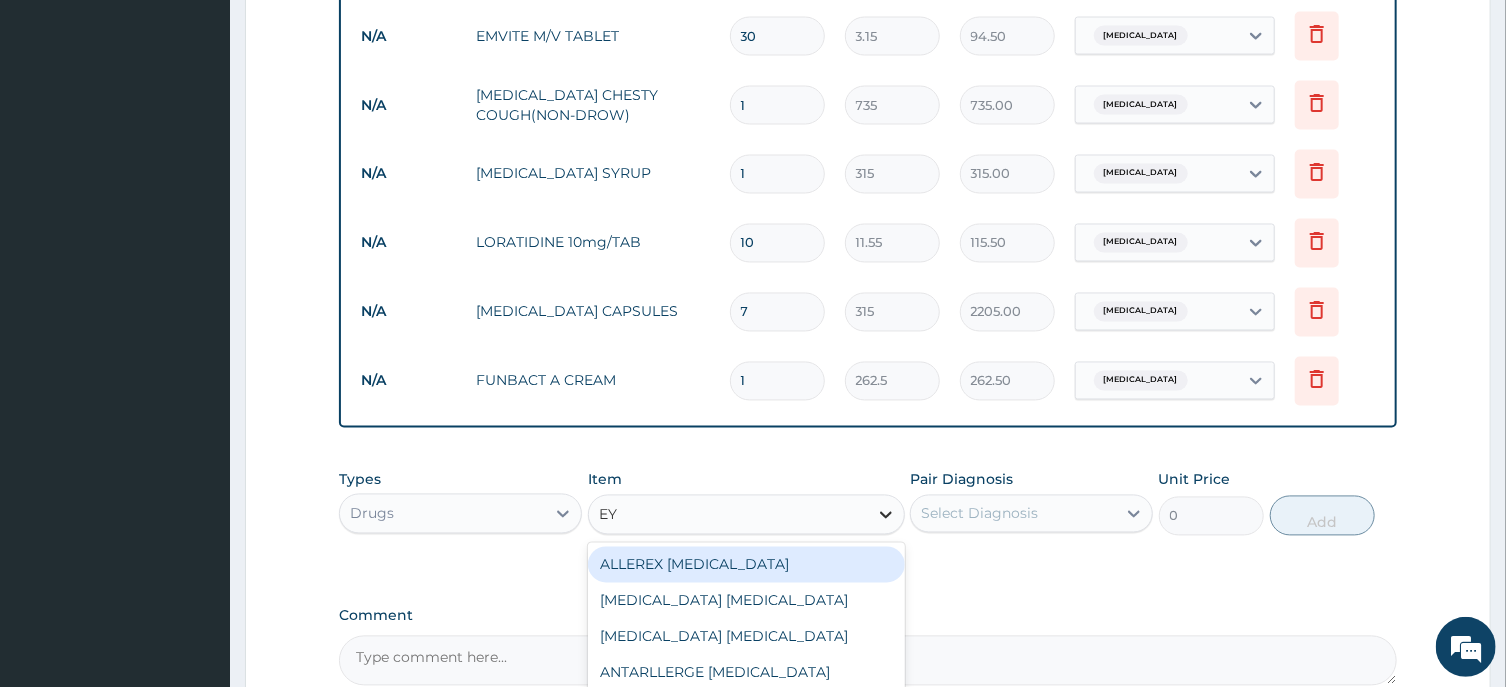 type on "EYE" 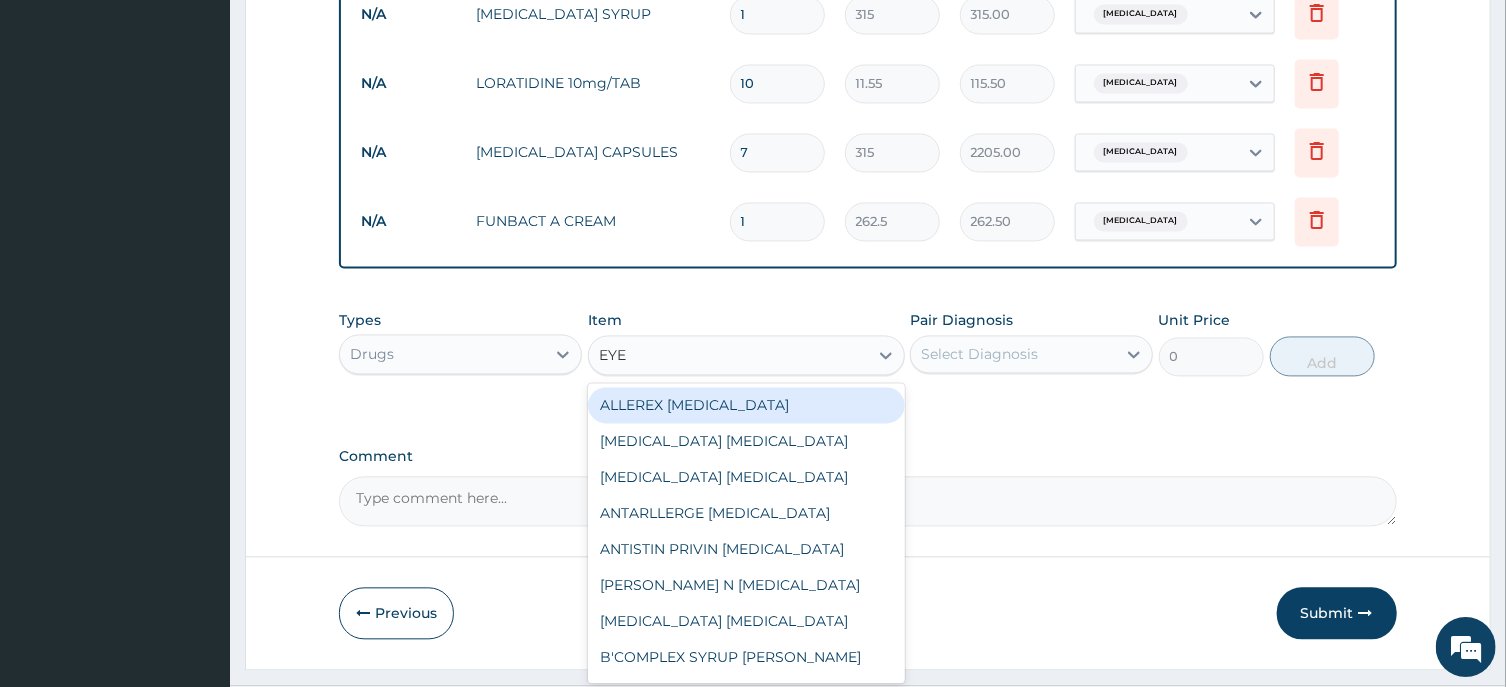scroll, scrollTop: 2037, scrollLeft: 0, axis: vertical 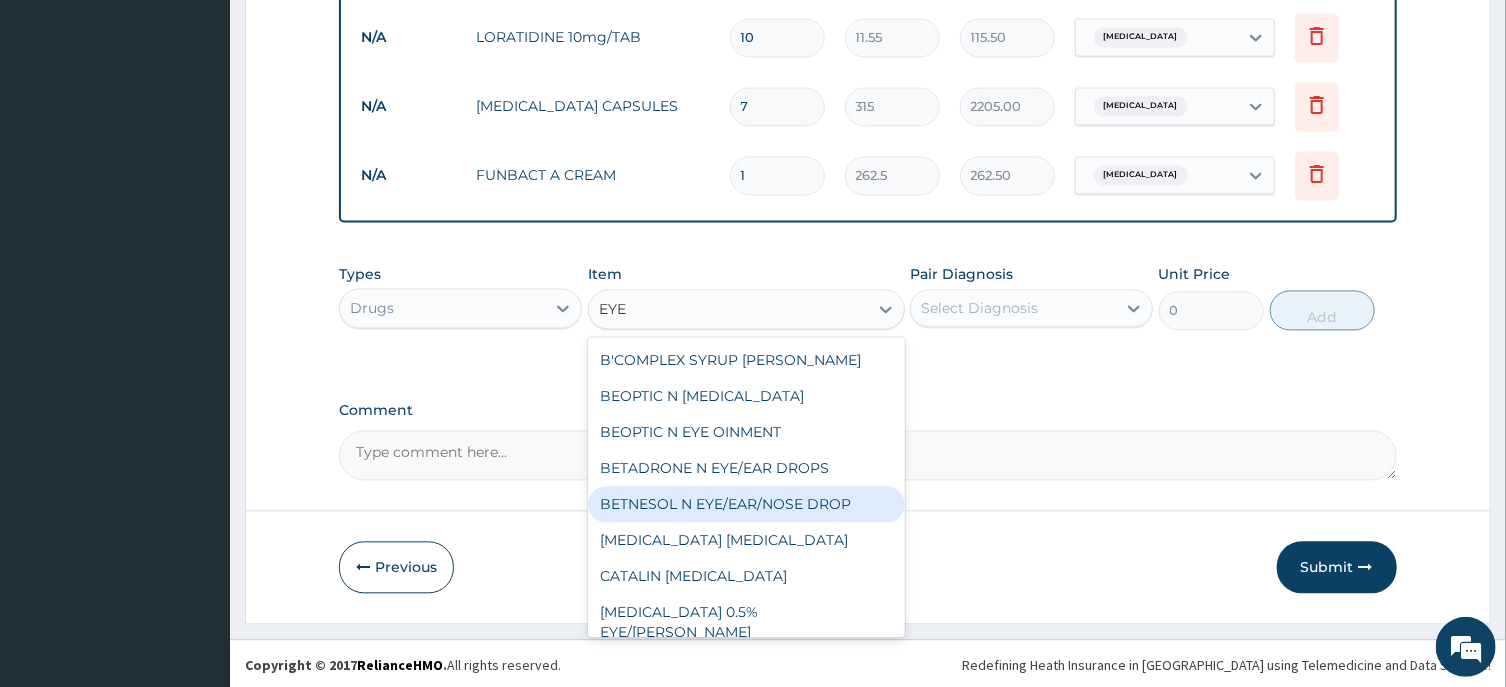 click on "BETNESOL N EYE/EAR/NOSE DROP" at bounding box center (746, 504) 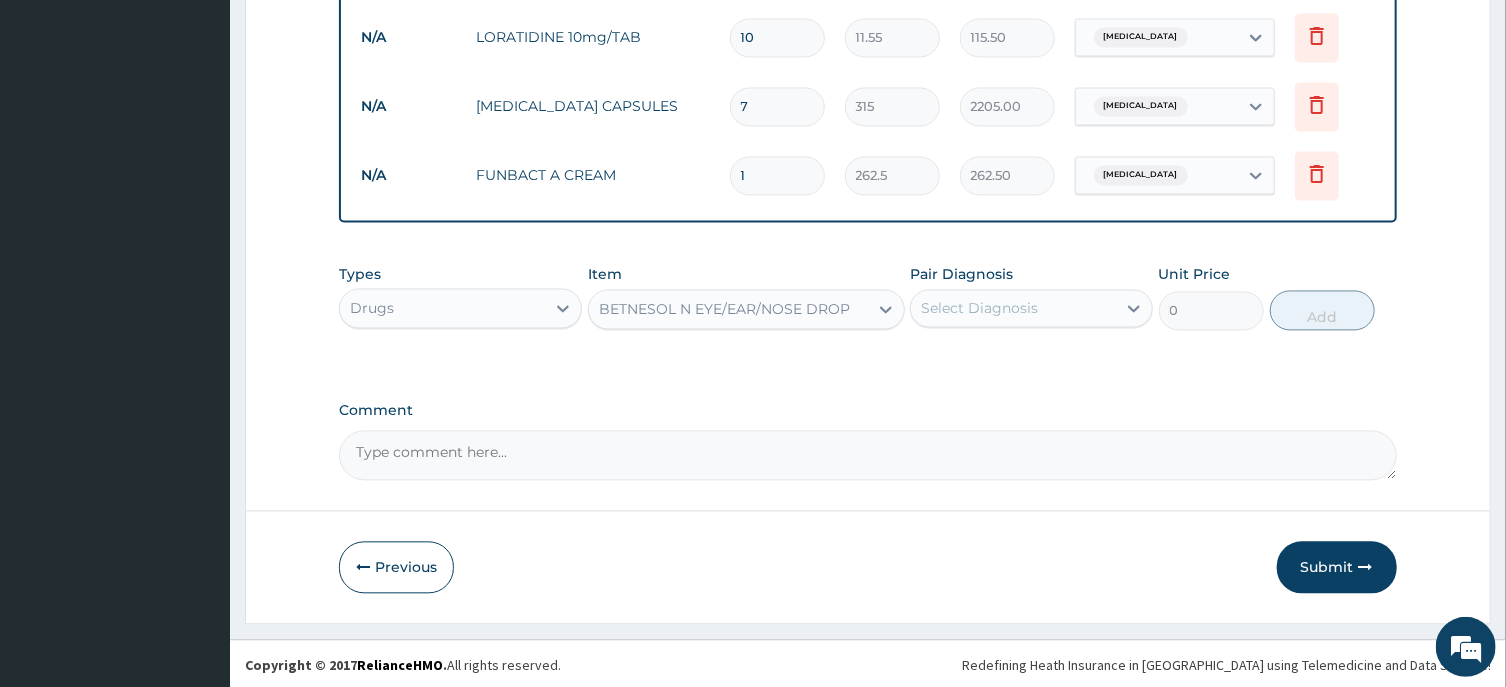 type 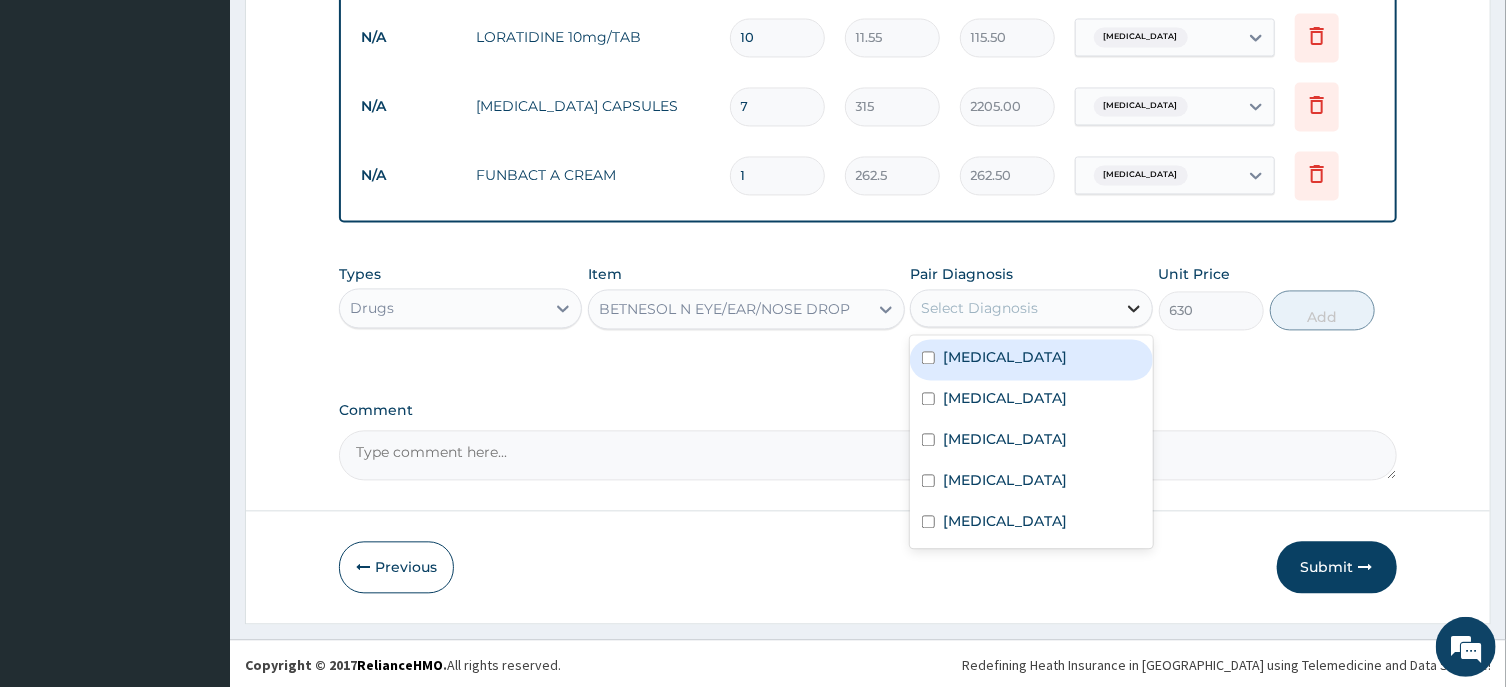 click 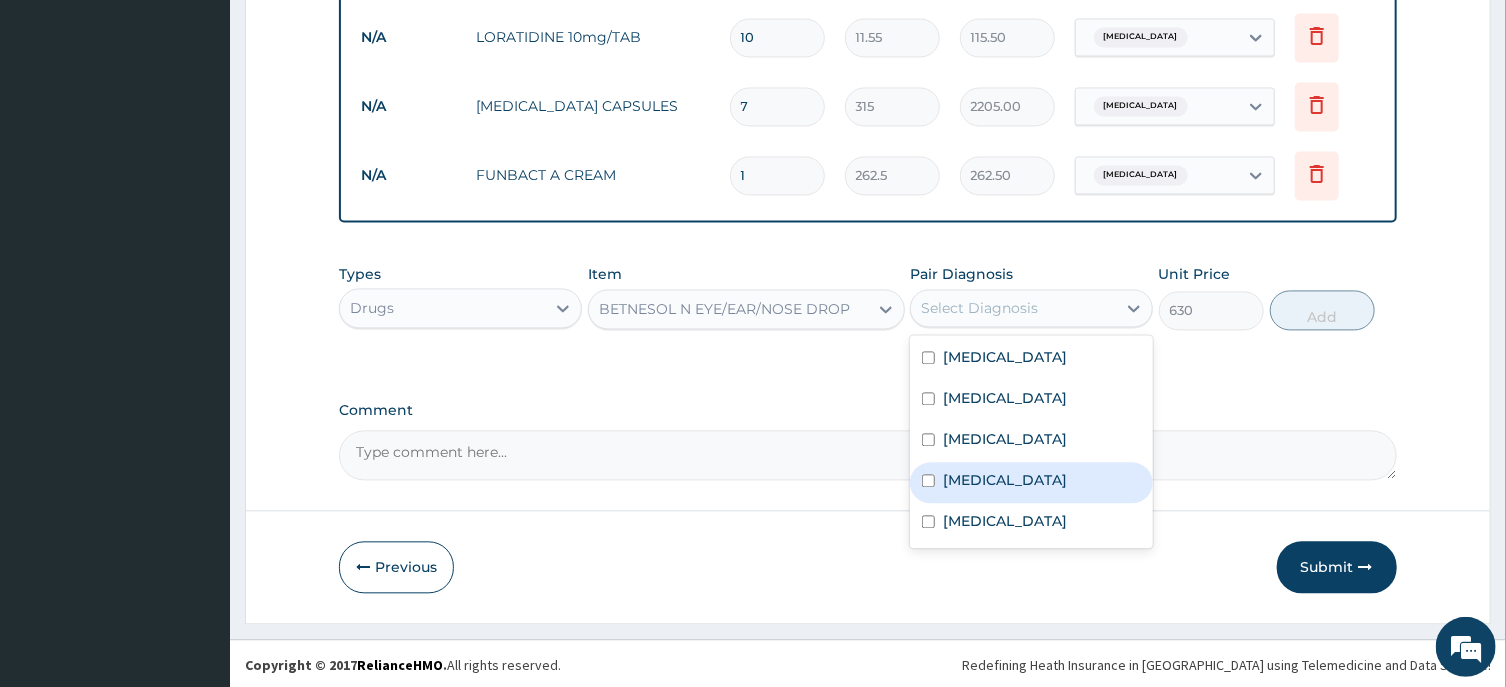 click on "Conjunctivitis" at bounding box center (1005, 480) 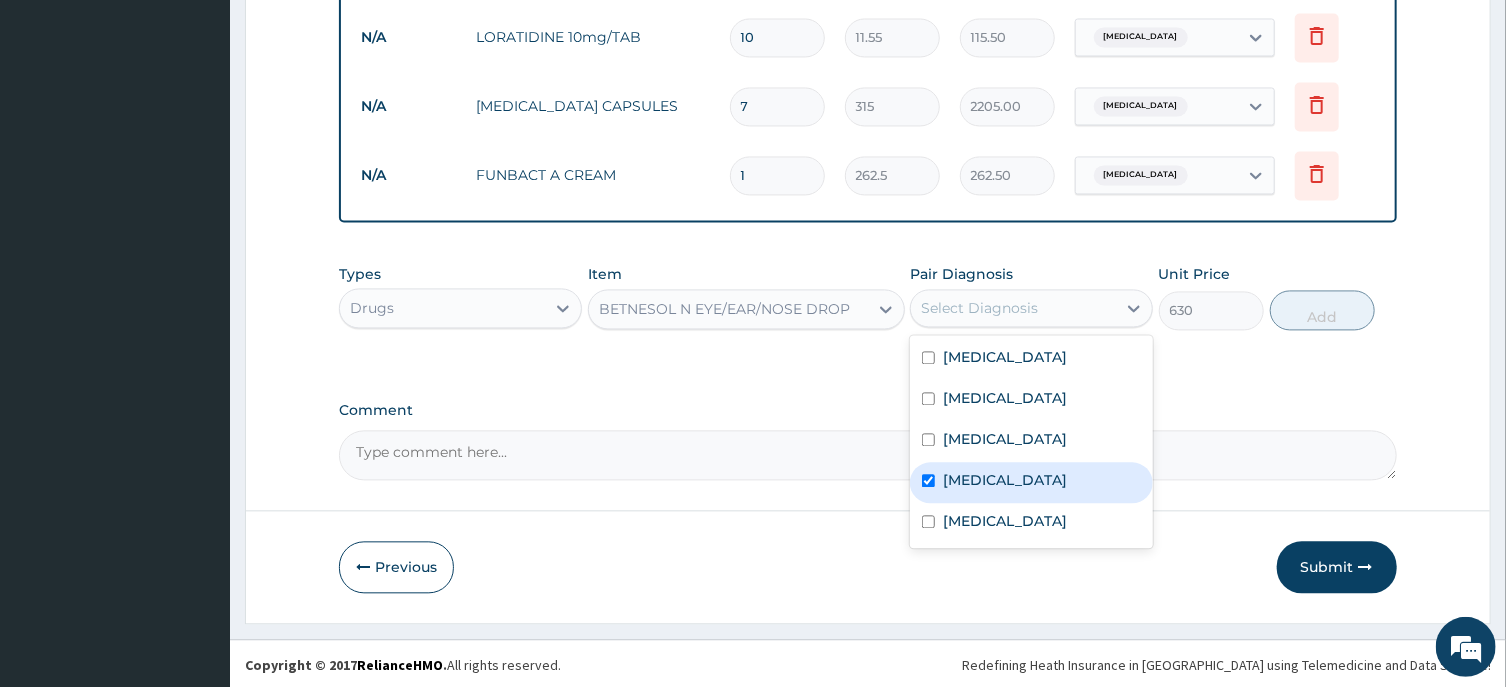 checkbox on "true" 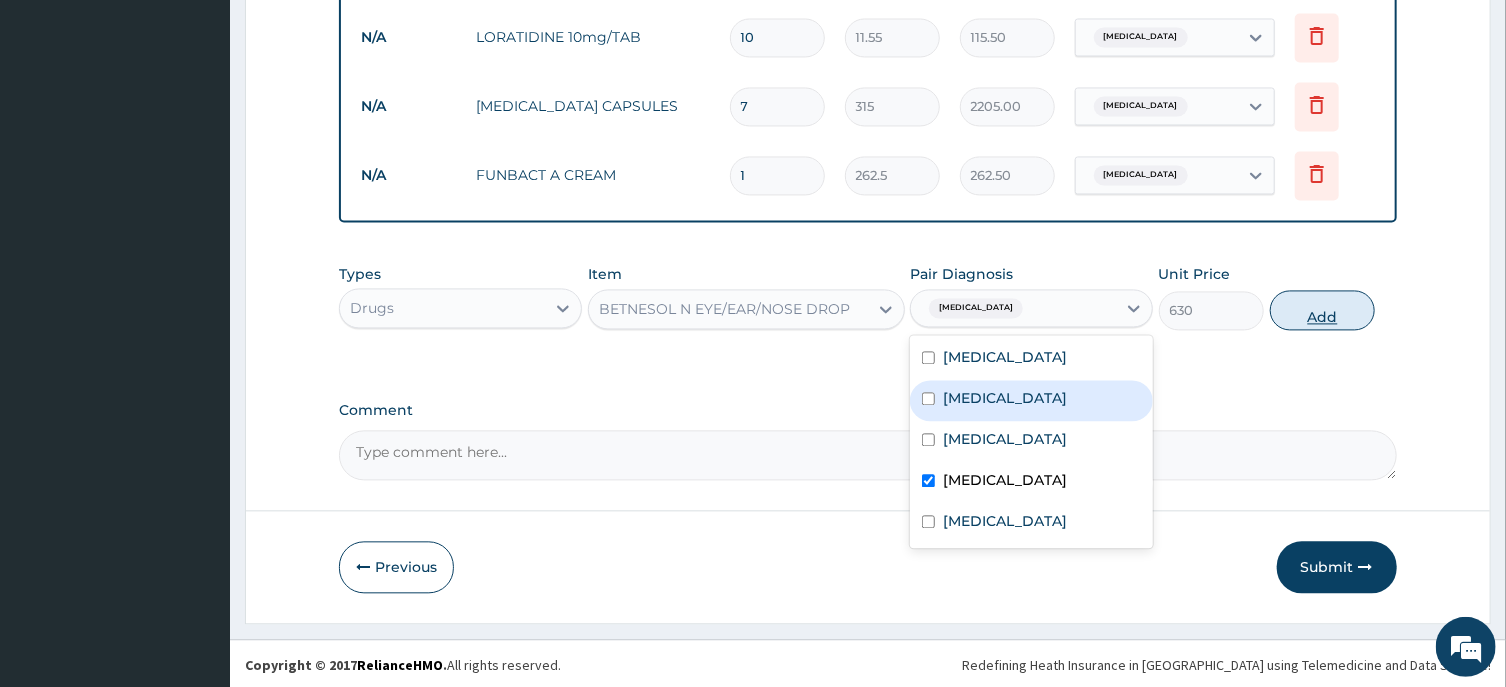 click on "Add" at bounding box center [1323, 310] 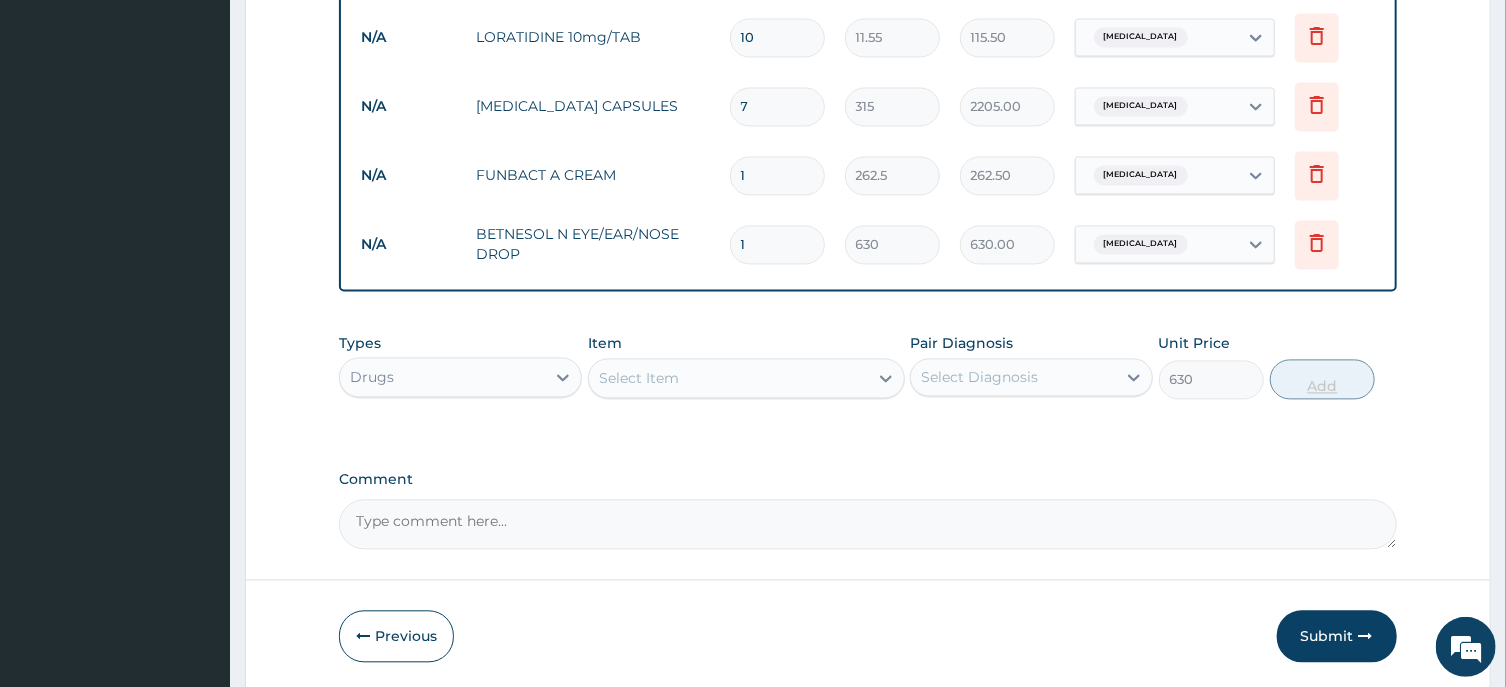 type on "0" 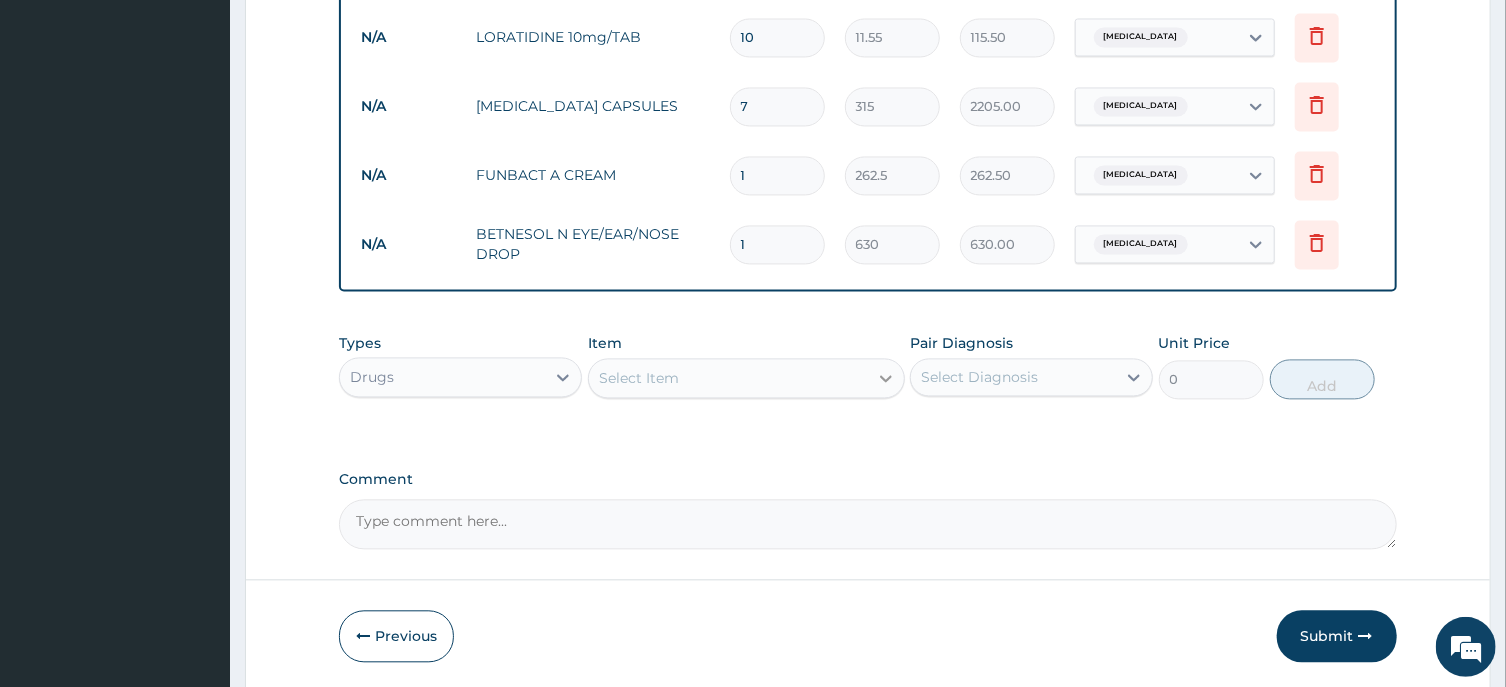 click 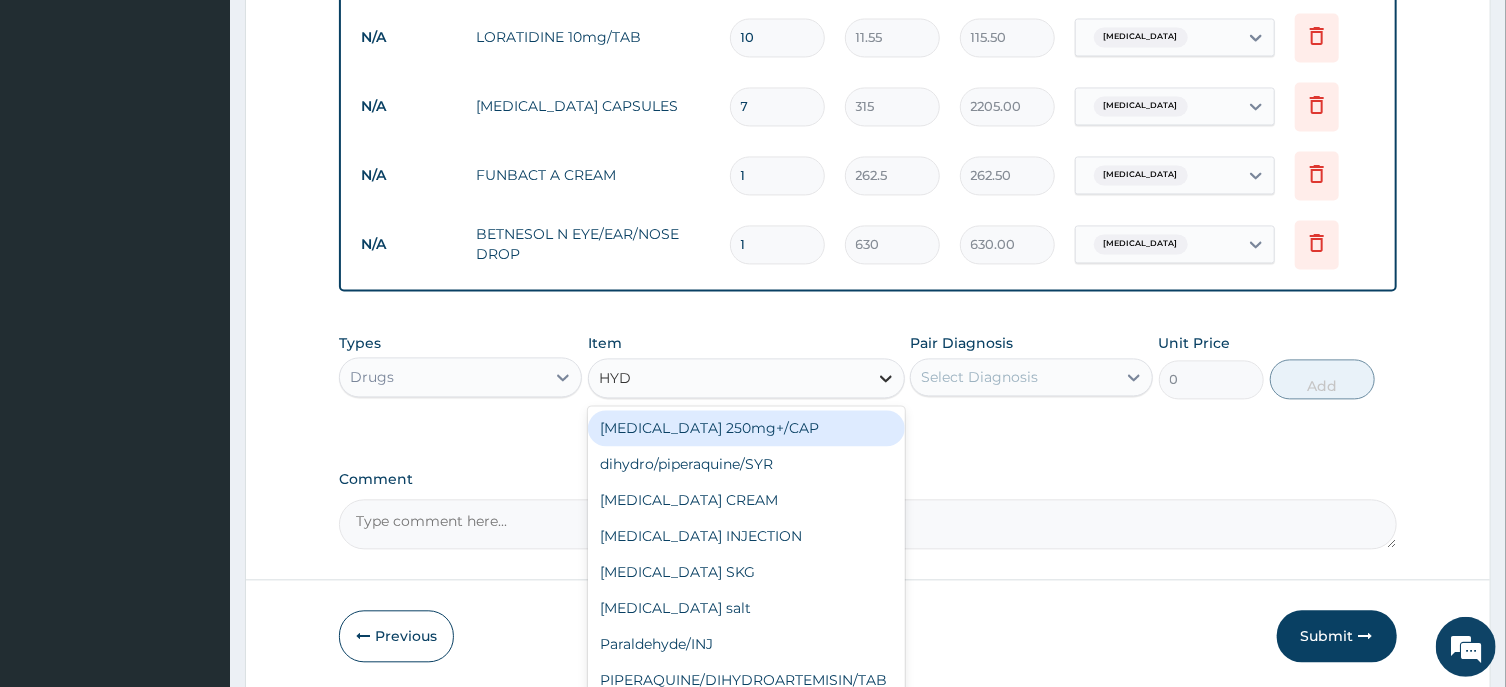 type on "HYDR" 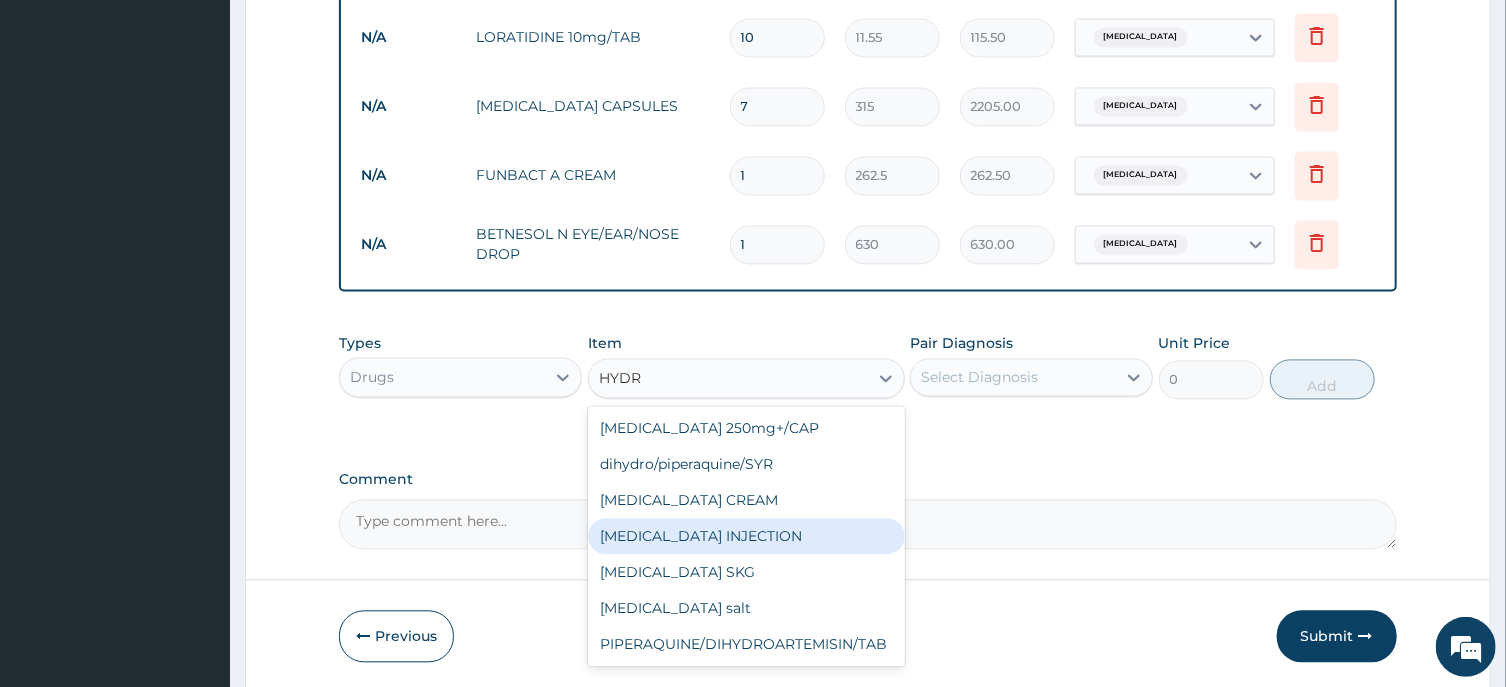 click on "[MEDICAL_DATA] INJECTION" at bounding box center [746, 536] 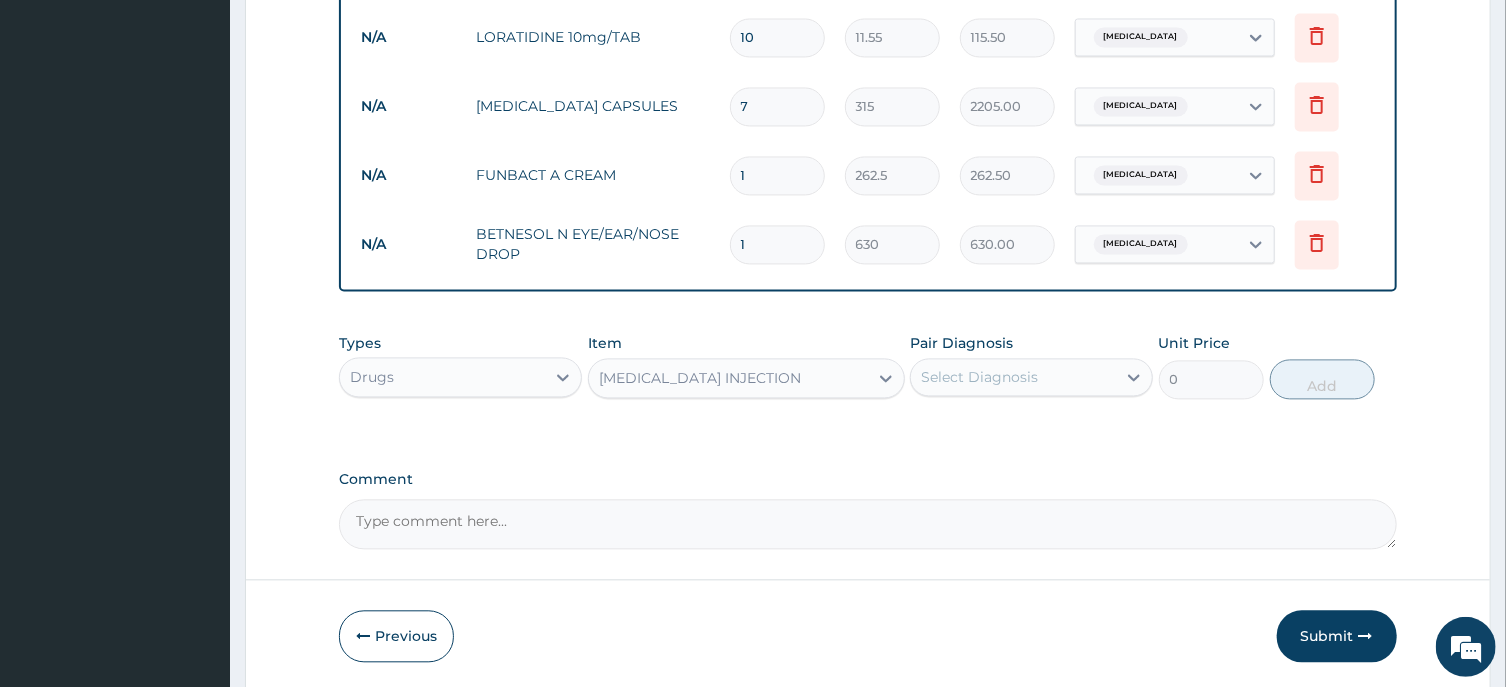 type 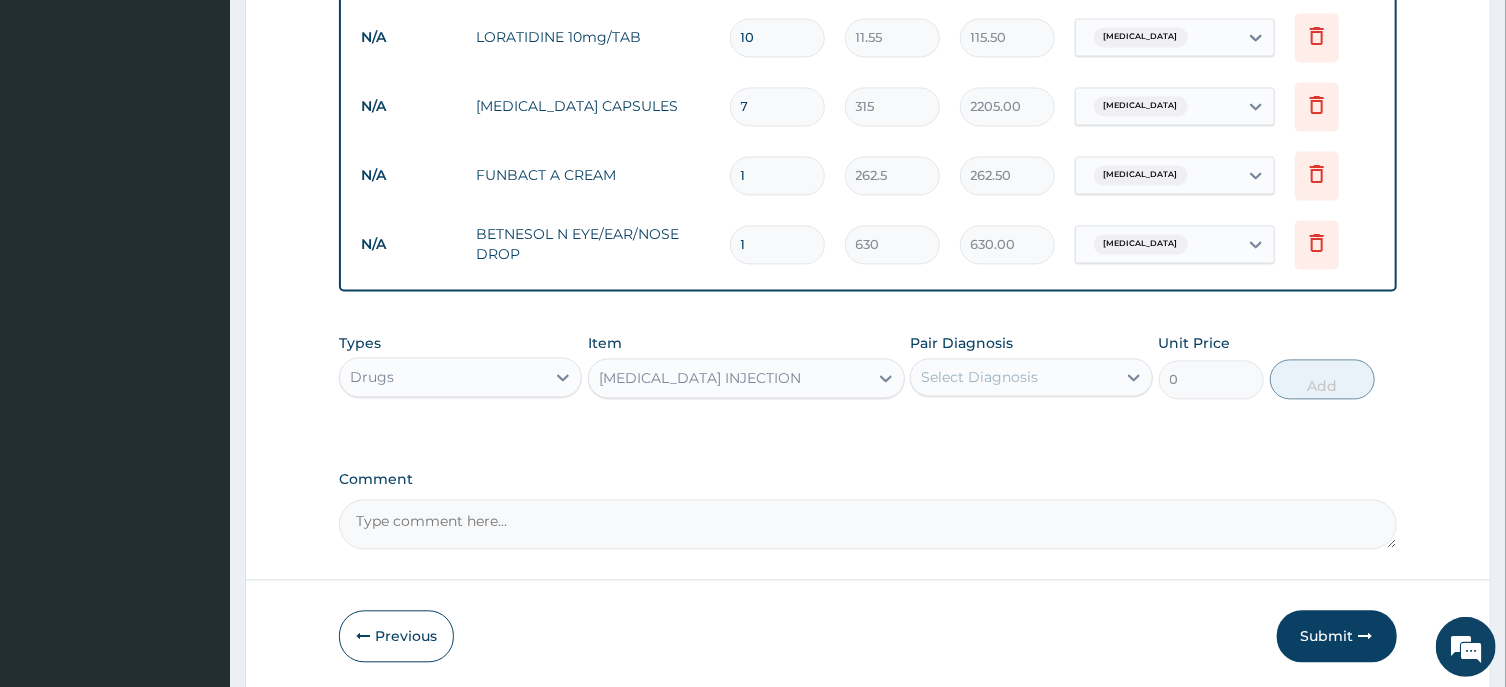 type on "131.25" 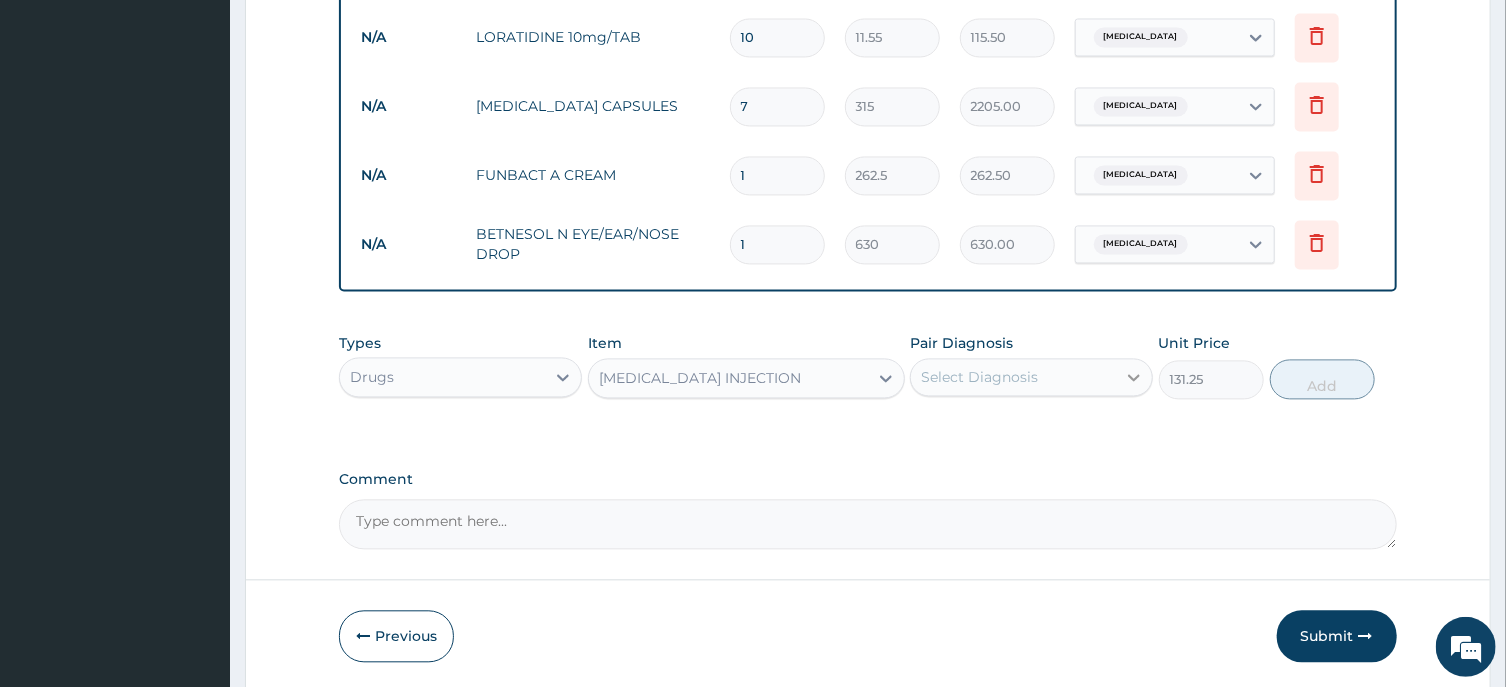 click 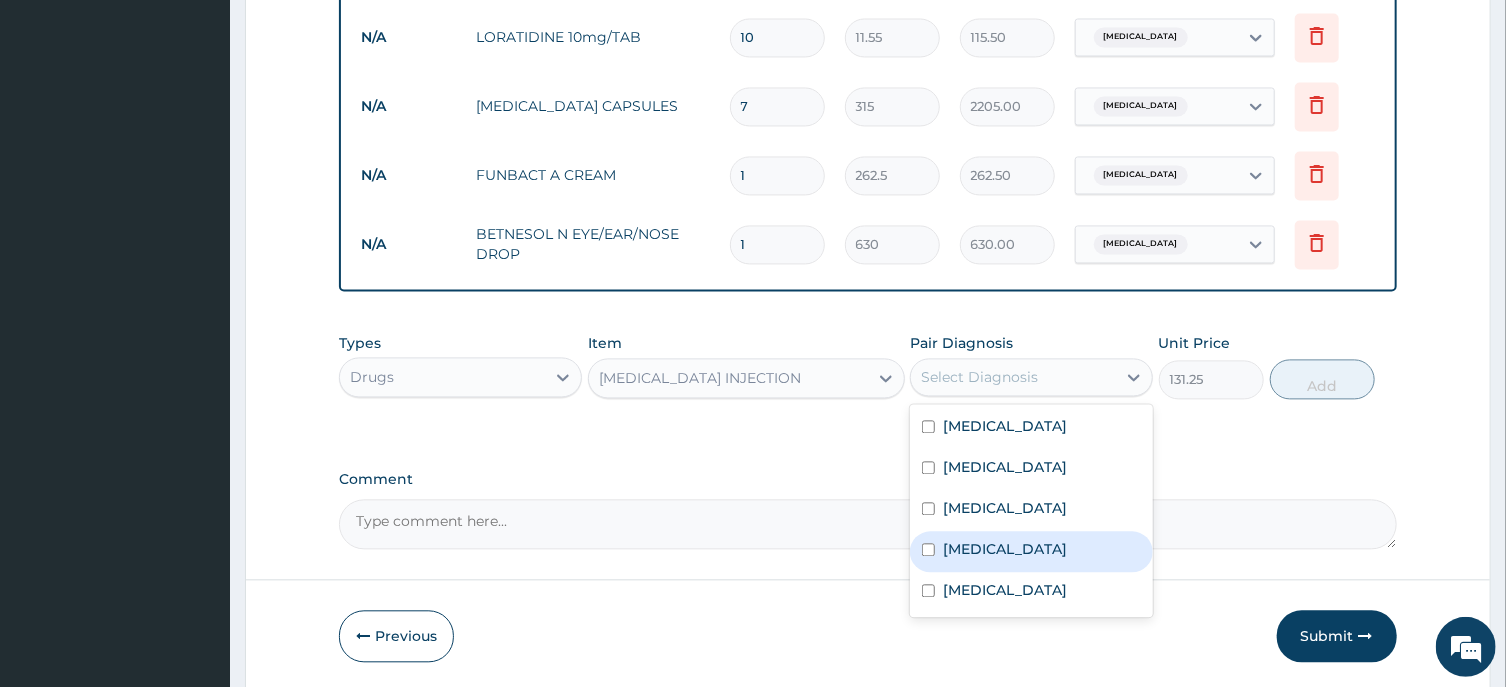 click on "Conjunctivitis" at bounding box center [1031, 551] 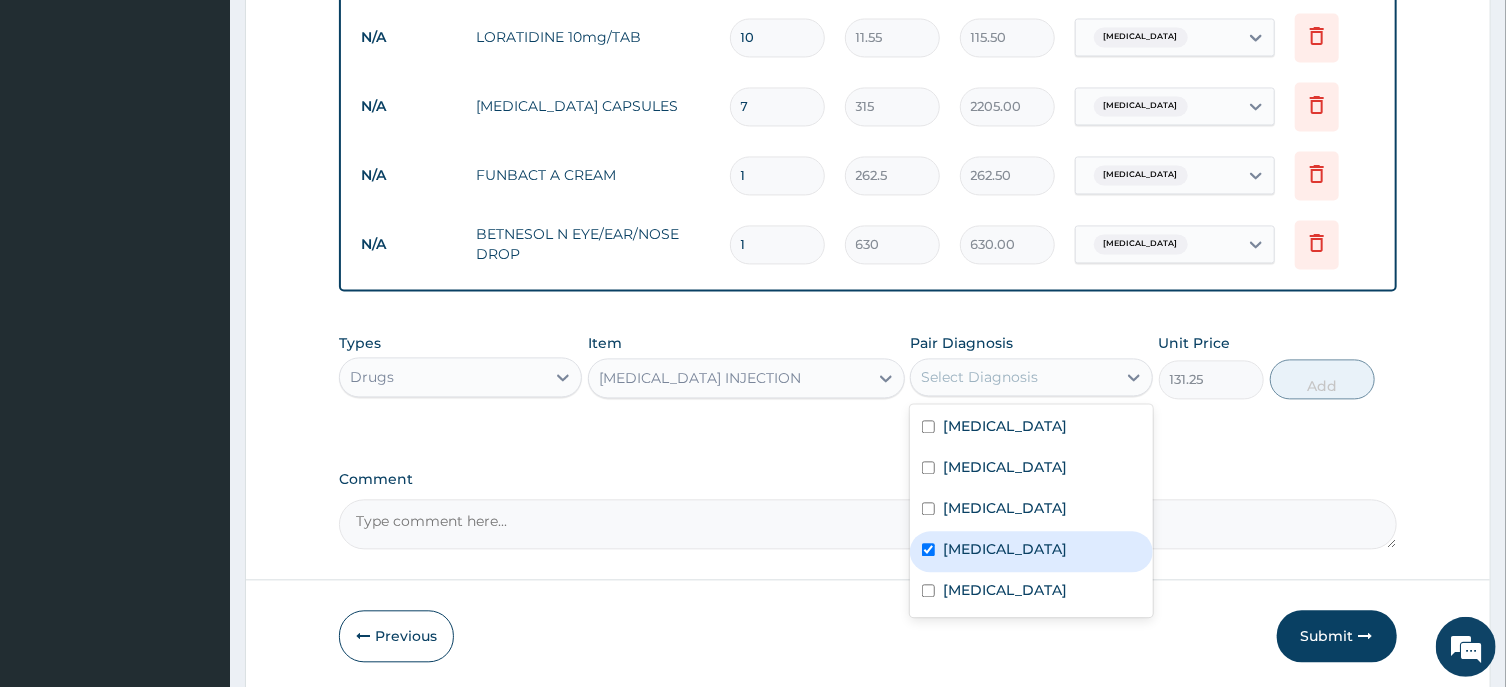 checkbox on "true" 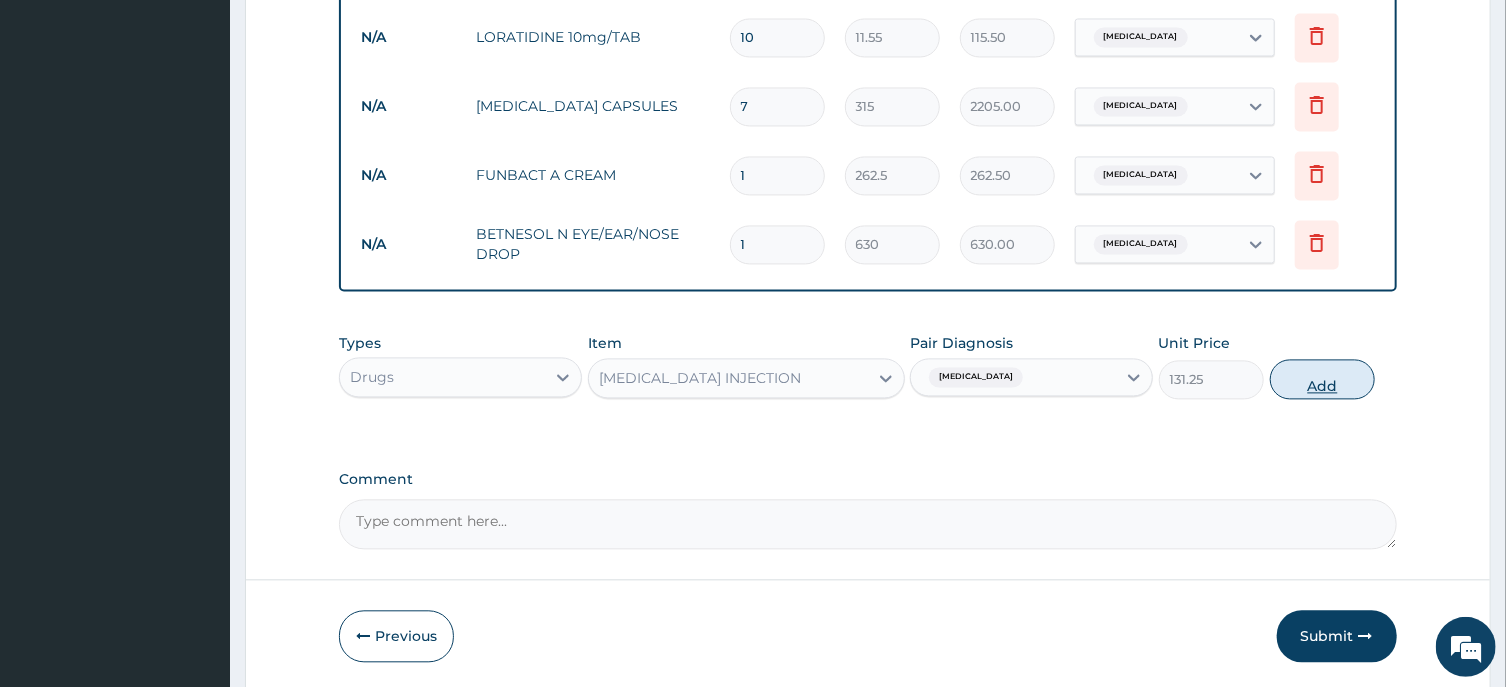 click on "Add" at bounding box center (1323, 379) 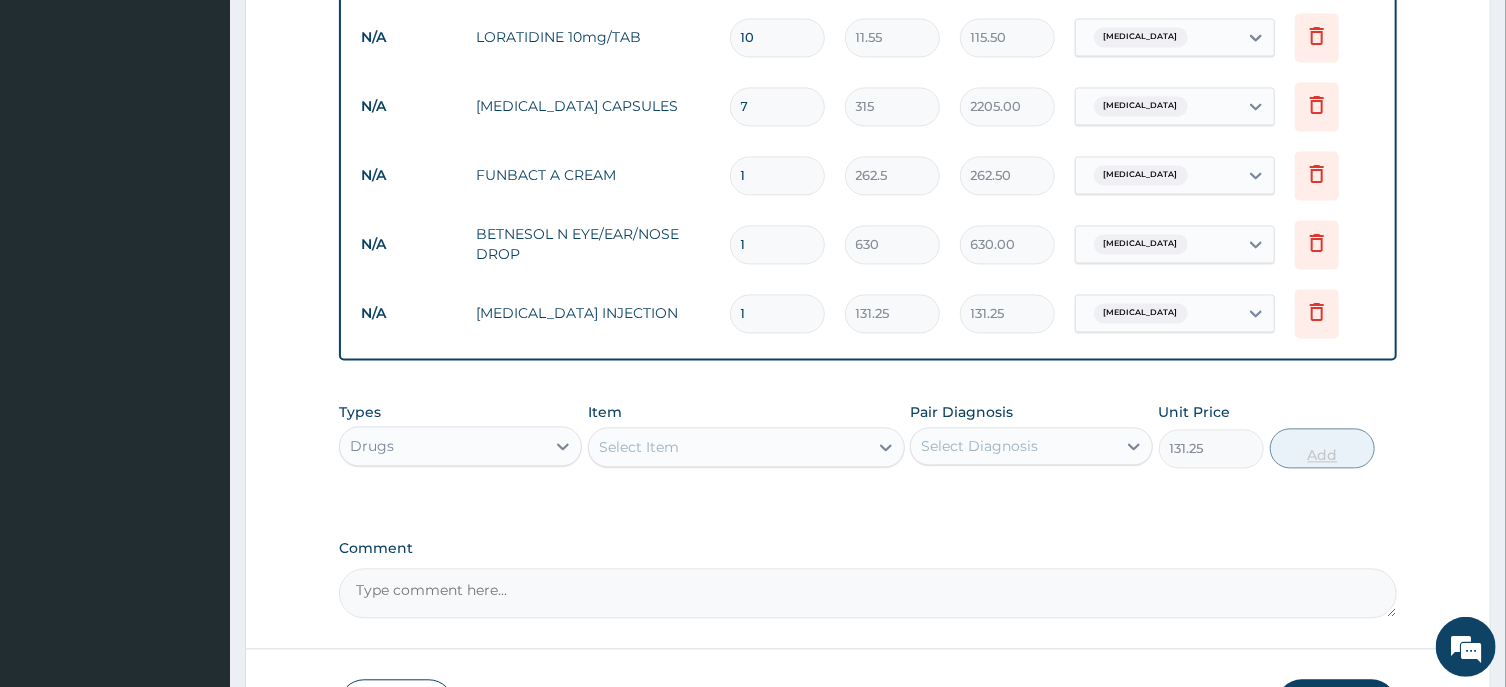 type on "0" 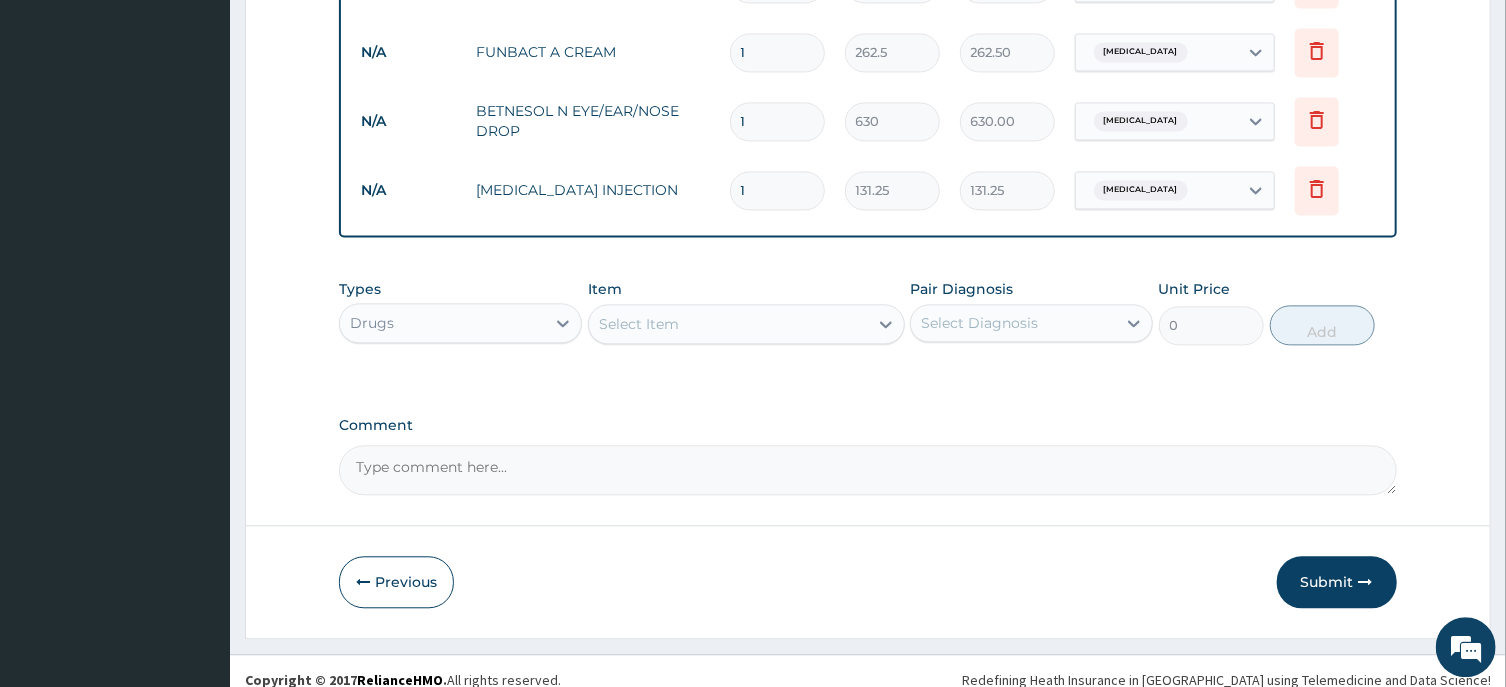 scroll, scrollTop: 2176, scrollLeft: 0, axis: vertical 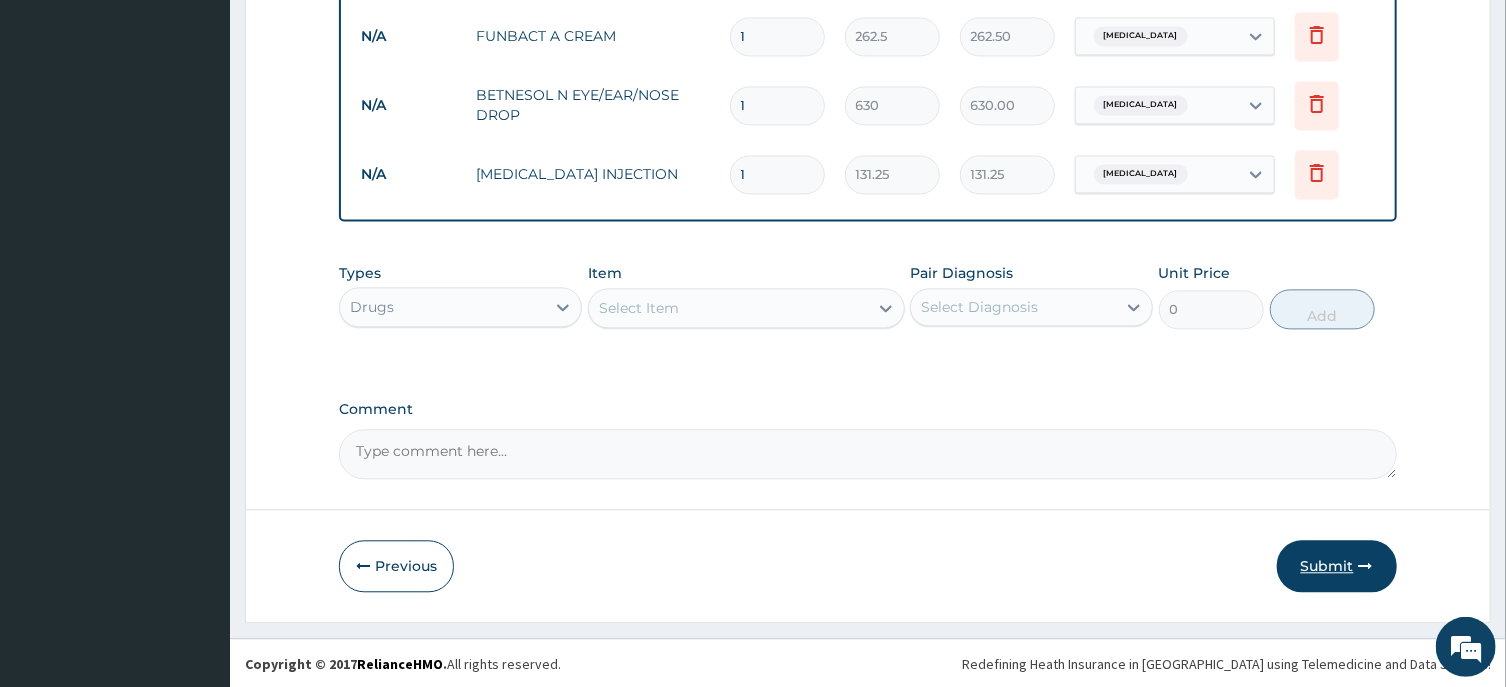 click on "Submit" at bounding box center [1337, 566] 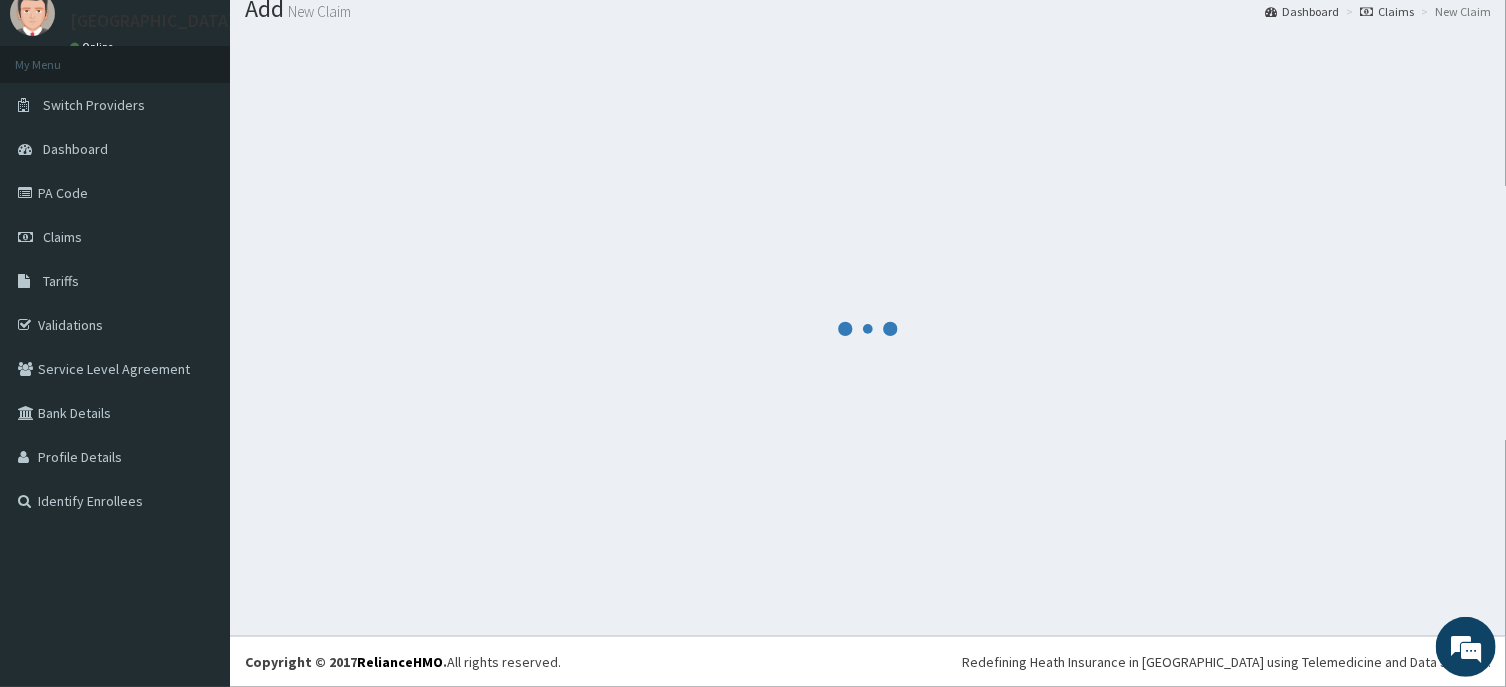 scroll, scrollTop: 69, scrollLeft: 0, axis: vertical 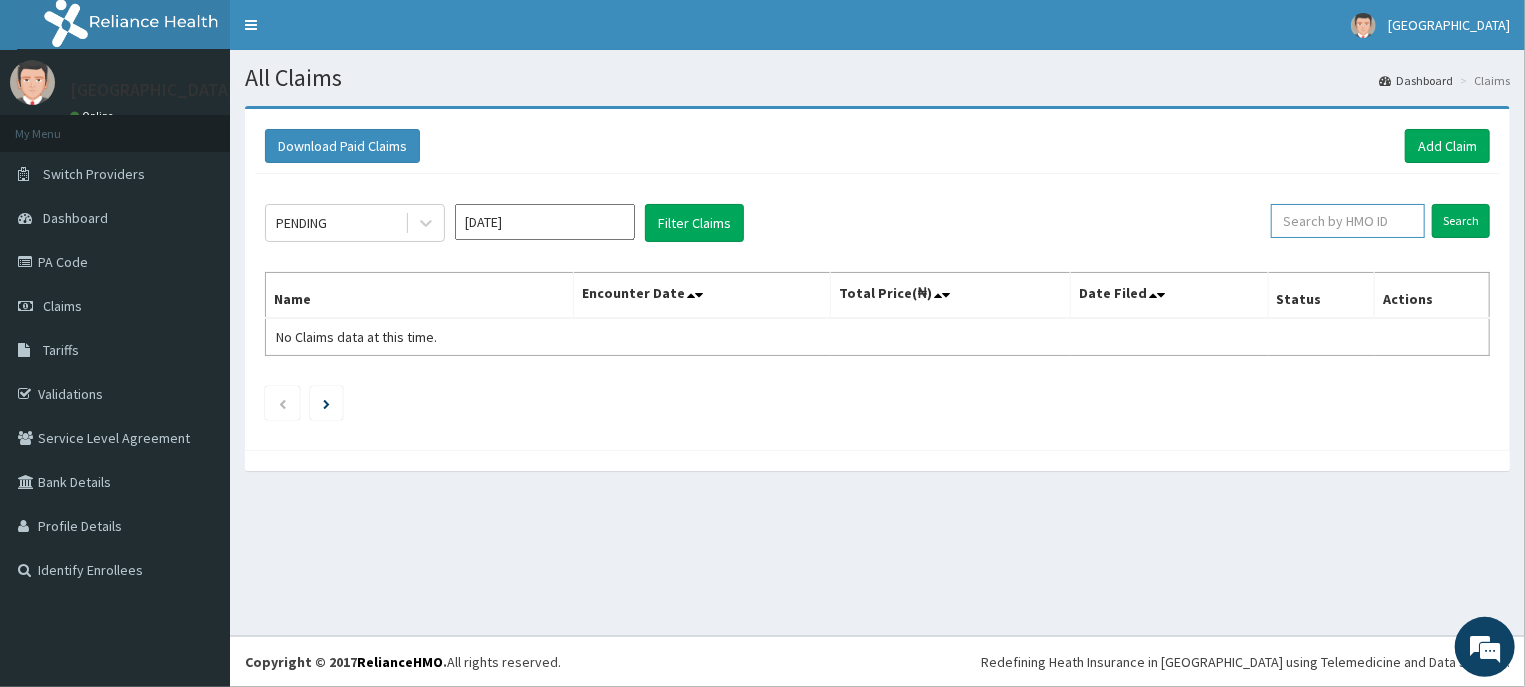 click at bounding box center [1348, 221] 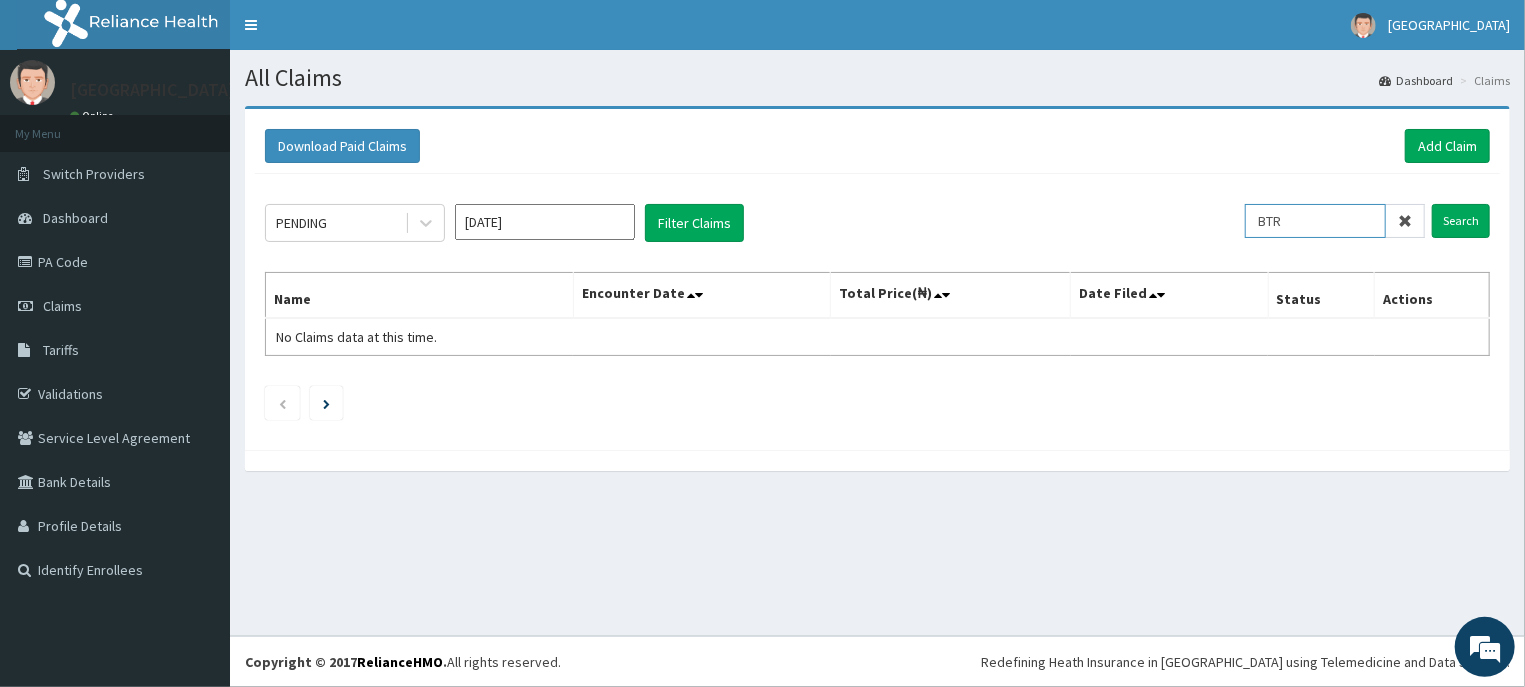 scroll, scrollTop: 0, scrollLeft: 0, axis: both 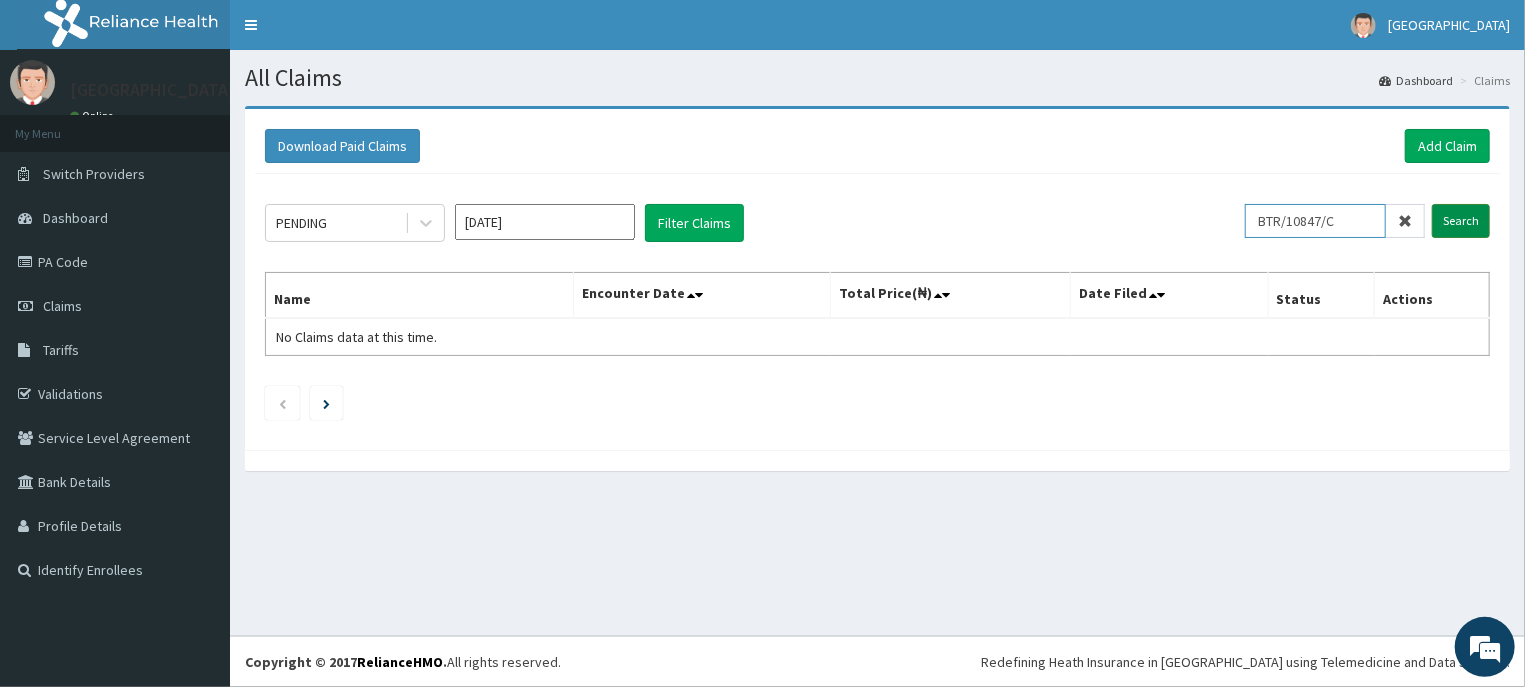 type on "BTR/10847/C" 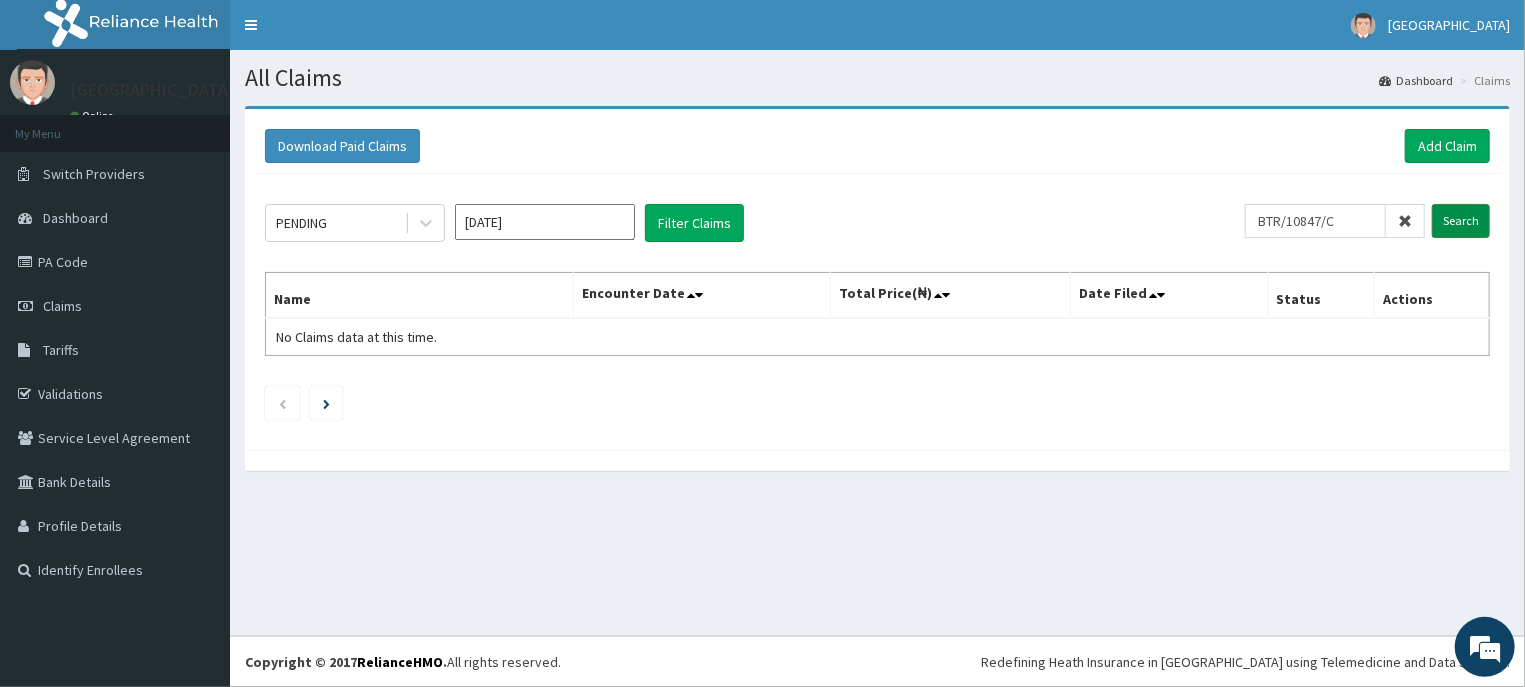 click on "Search" at bounding box center (1461, 221) 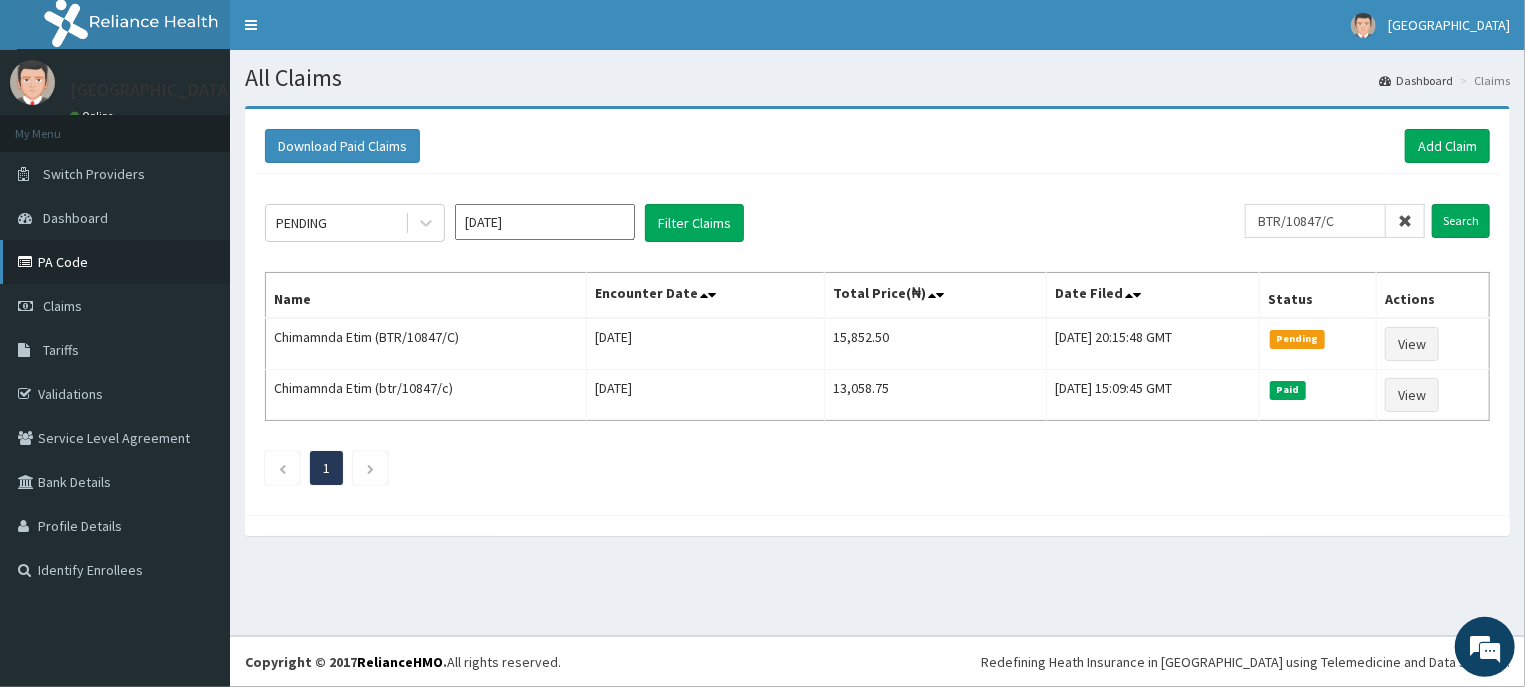 click on "PA Code" at bounding box center [115, 262] 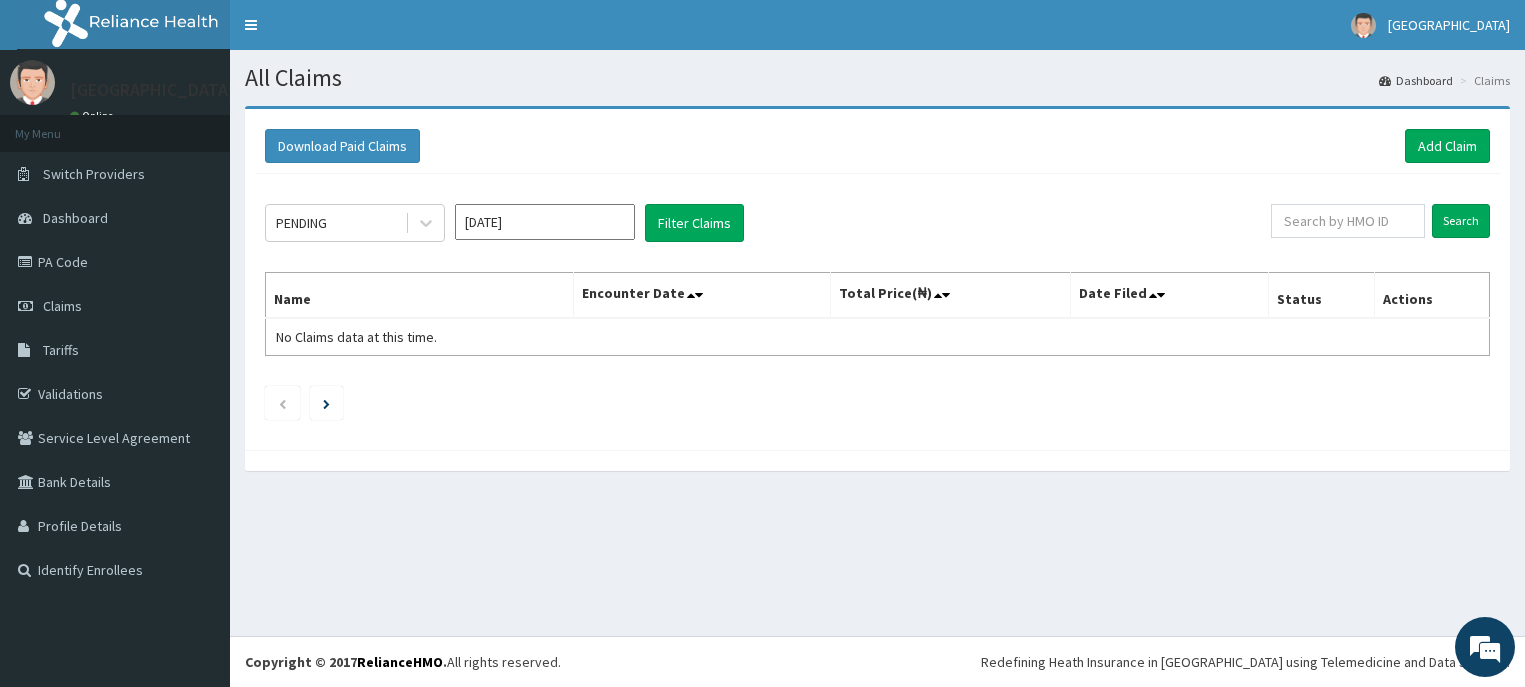 scroll, scrollTop: 0, scrollLeft: 0, axis: both 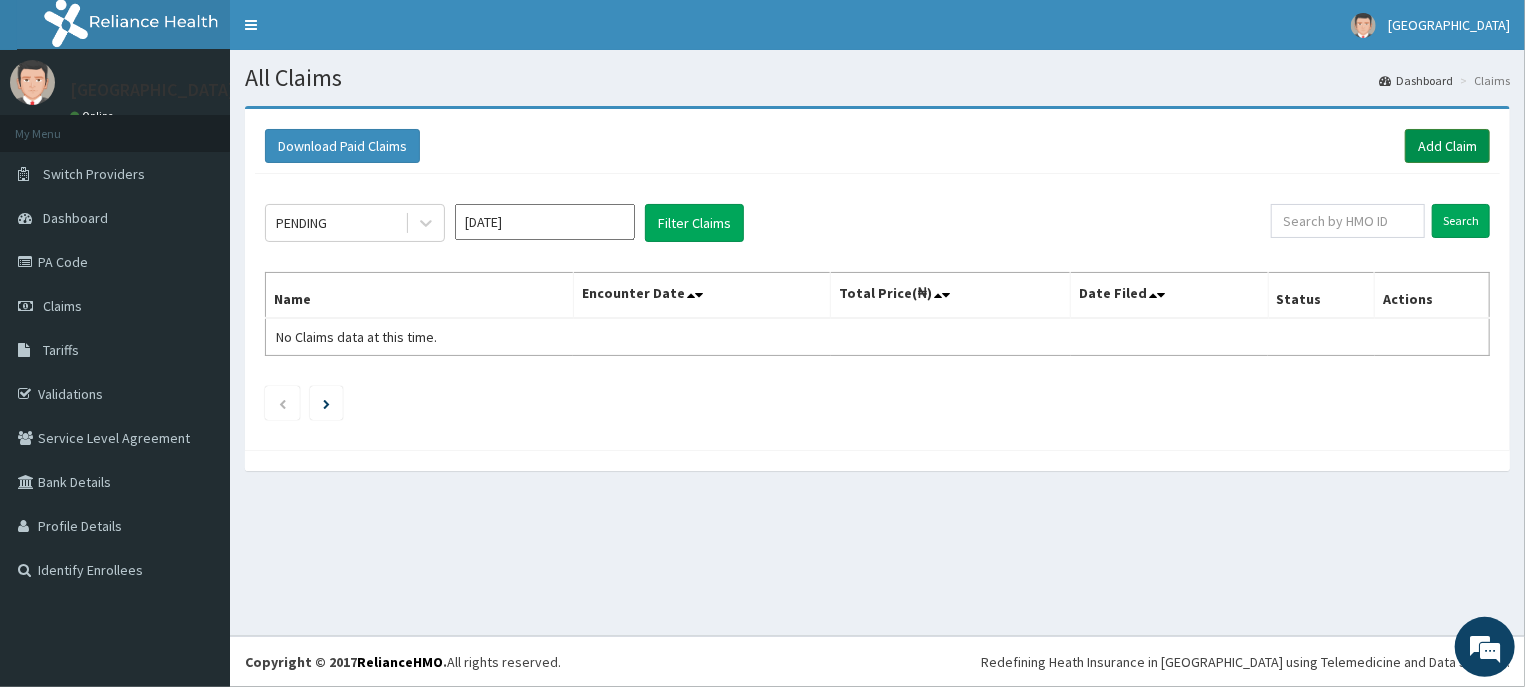 click on "Add Claim" at bounding box center [1447, 146] 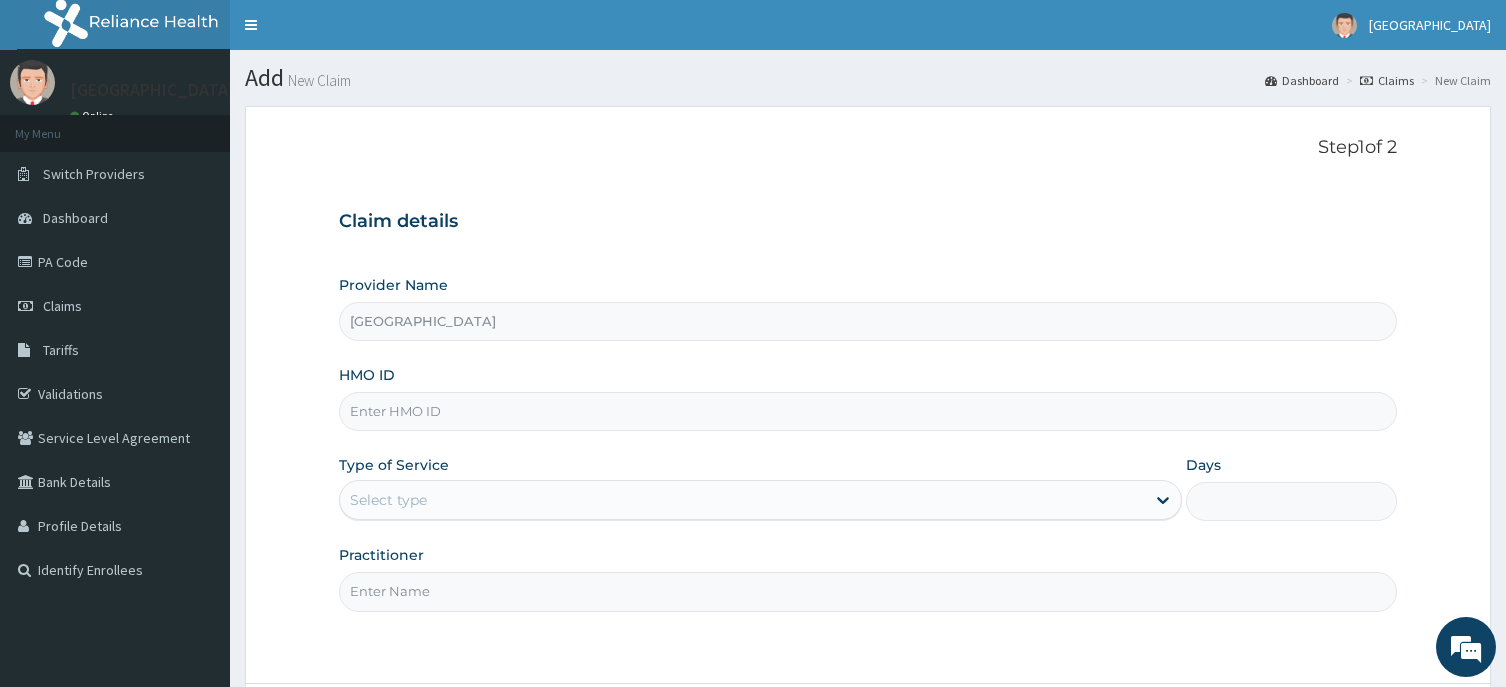 click on "HMO ID" at bounding box center [867, 411] 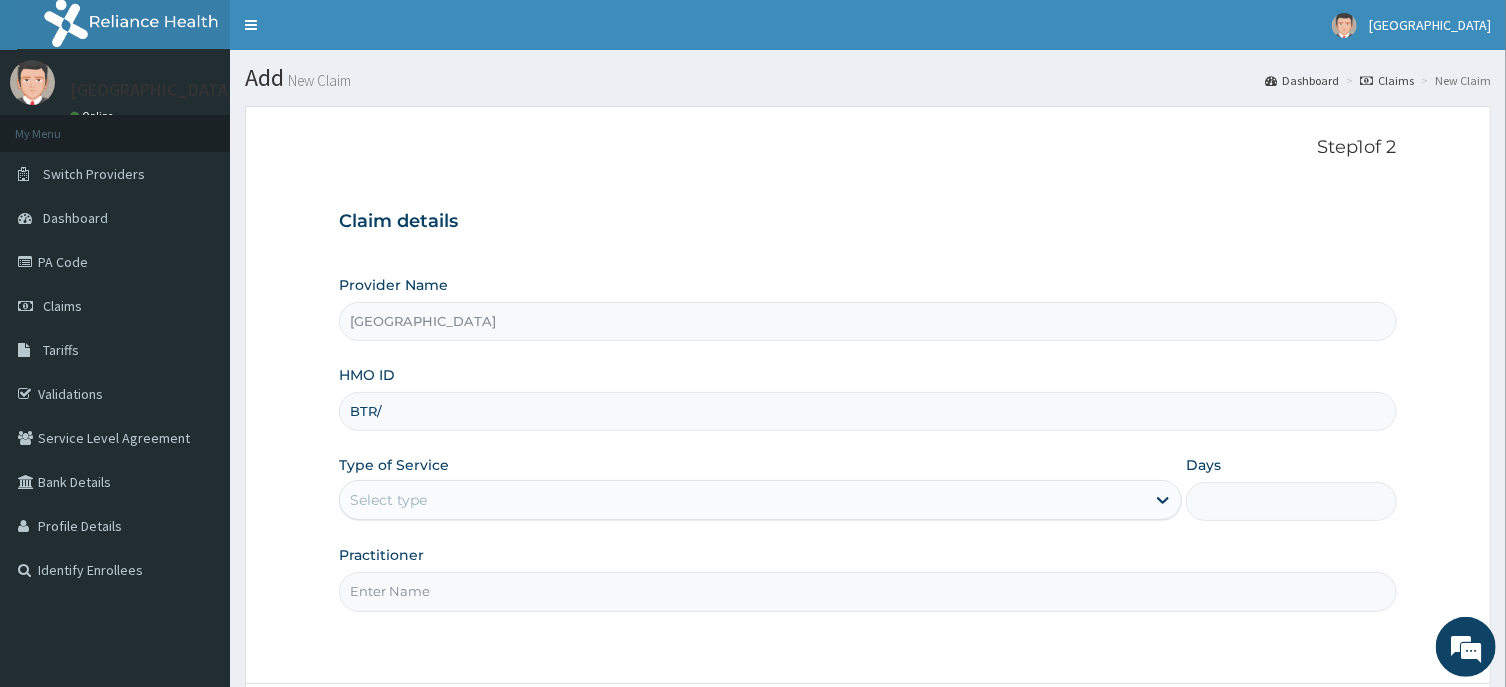 scroll, scrollTop: 0, scrollLeft: 0, axis: both 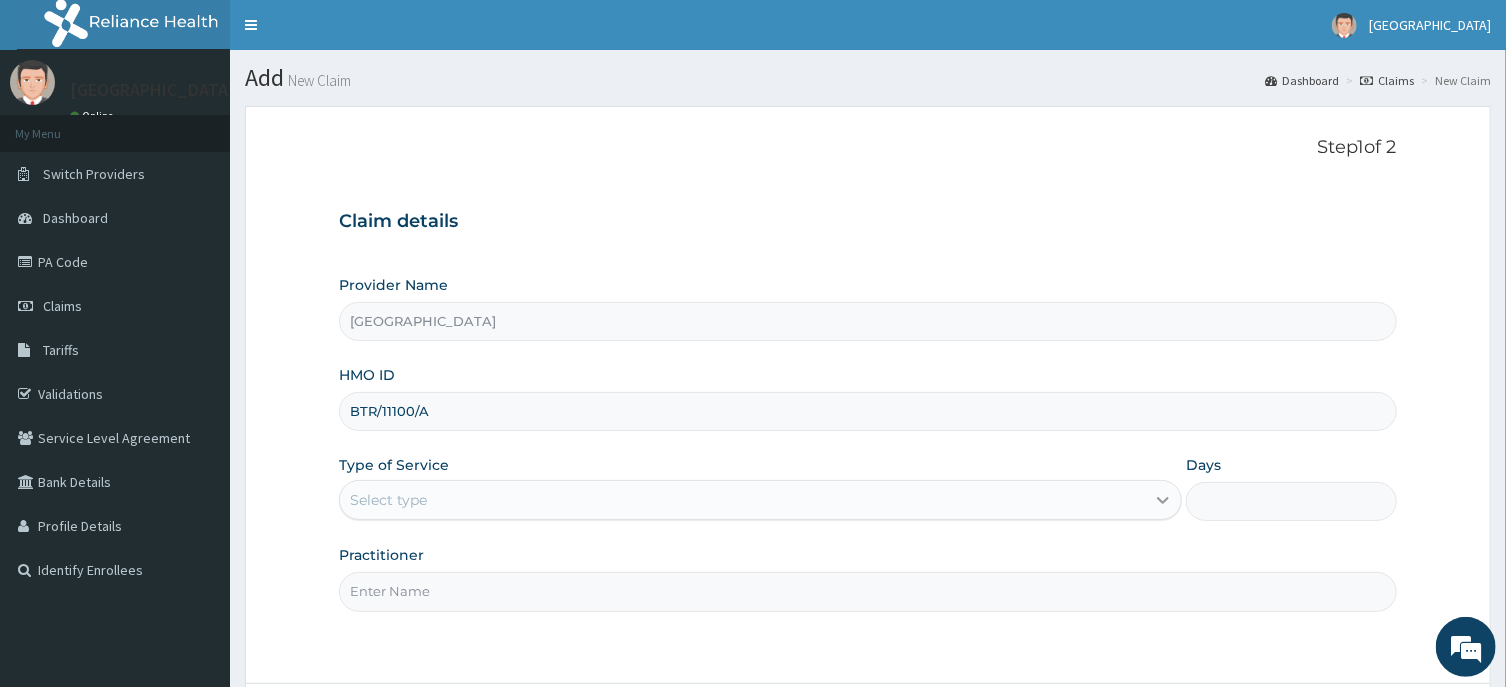 type on "BTR/11100/A" 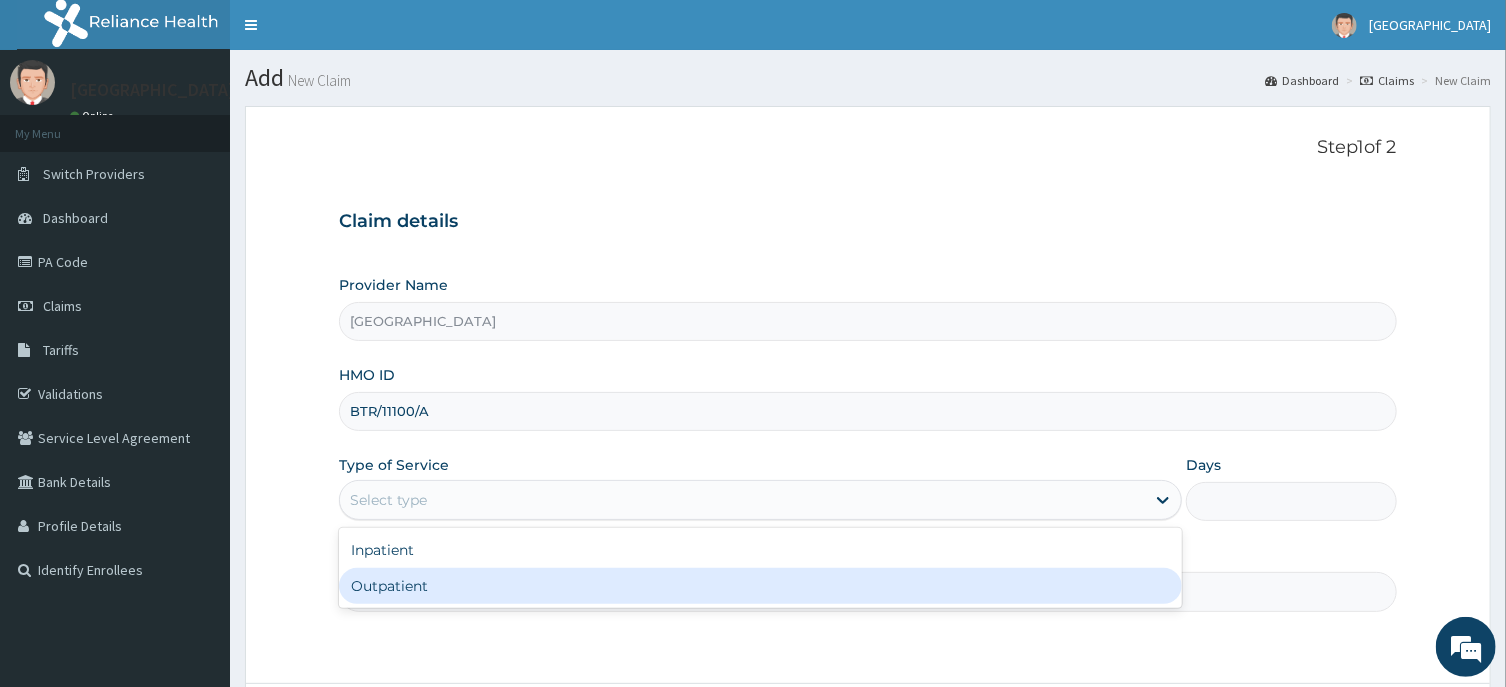 click on "Outpatient" at bounding box center [760, 586] 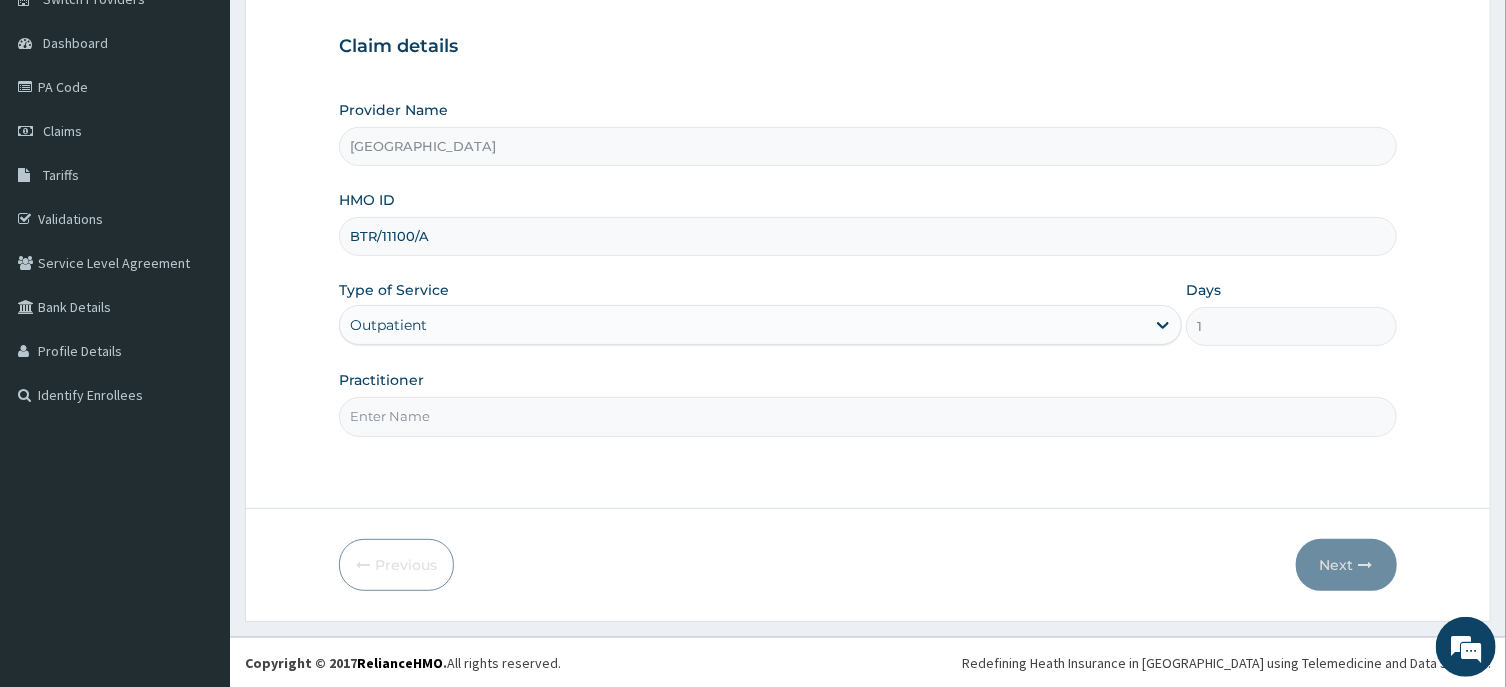 scroll, scrollTop: 176, scrollLeft: 0, axis: vertical 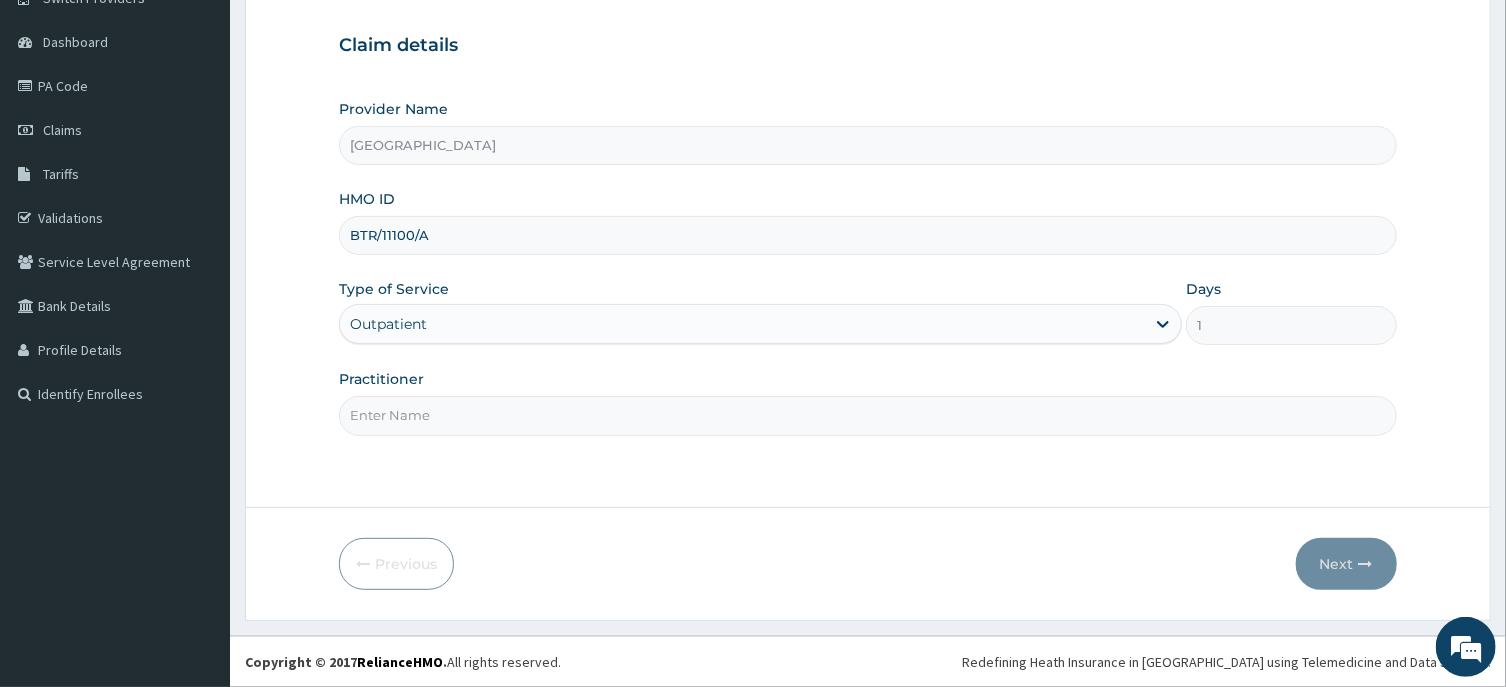 click on "Practitioner" at bounding box center (867, 415) 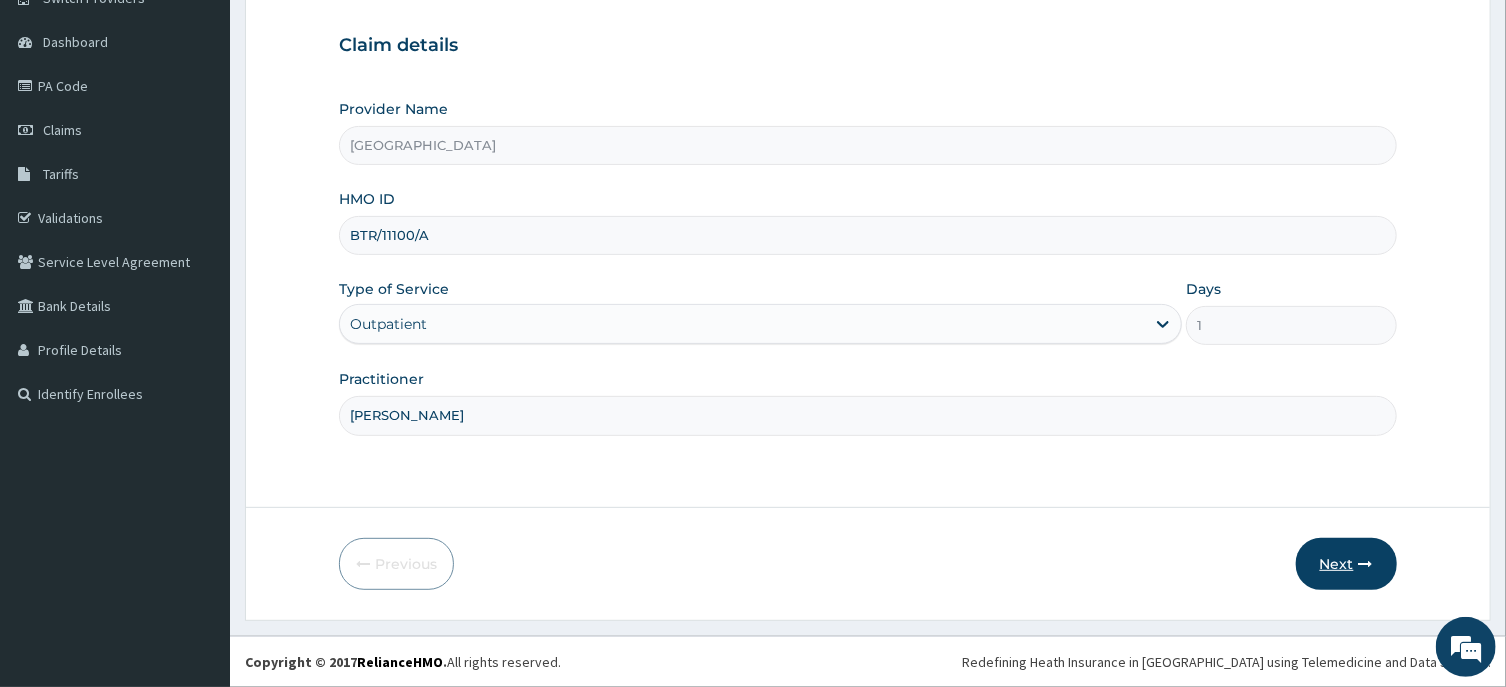 type on "CHARLES N. NGWU" 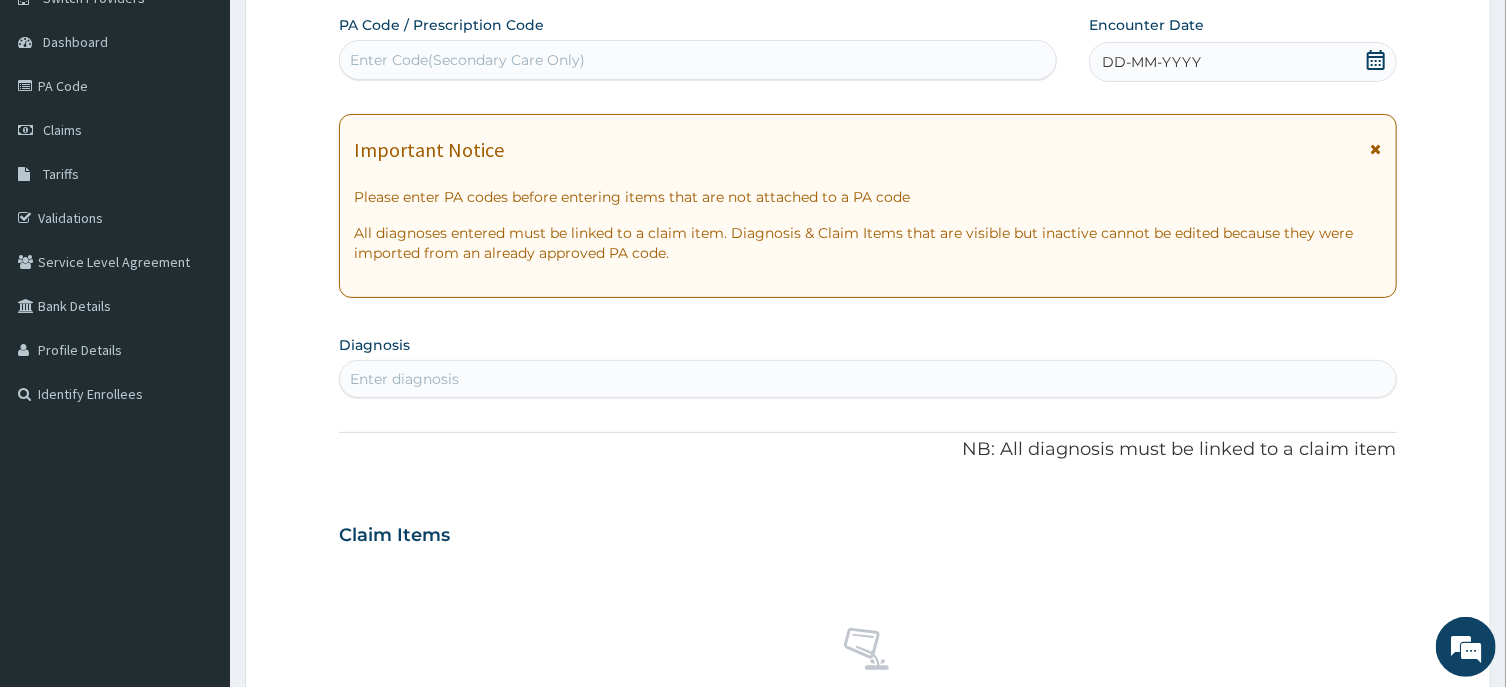 click 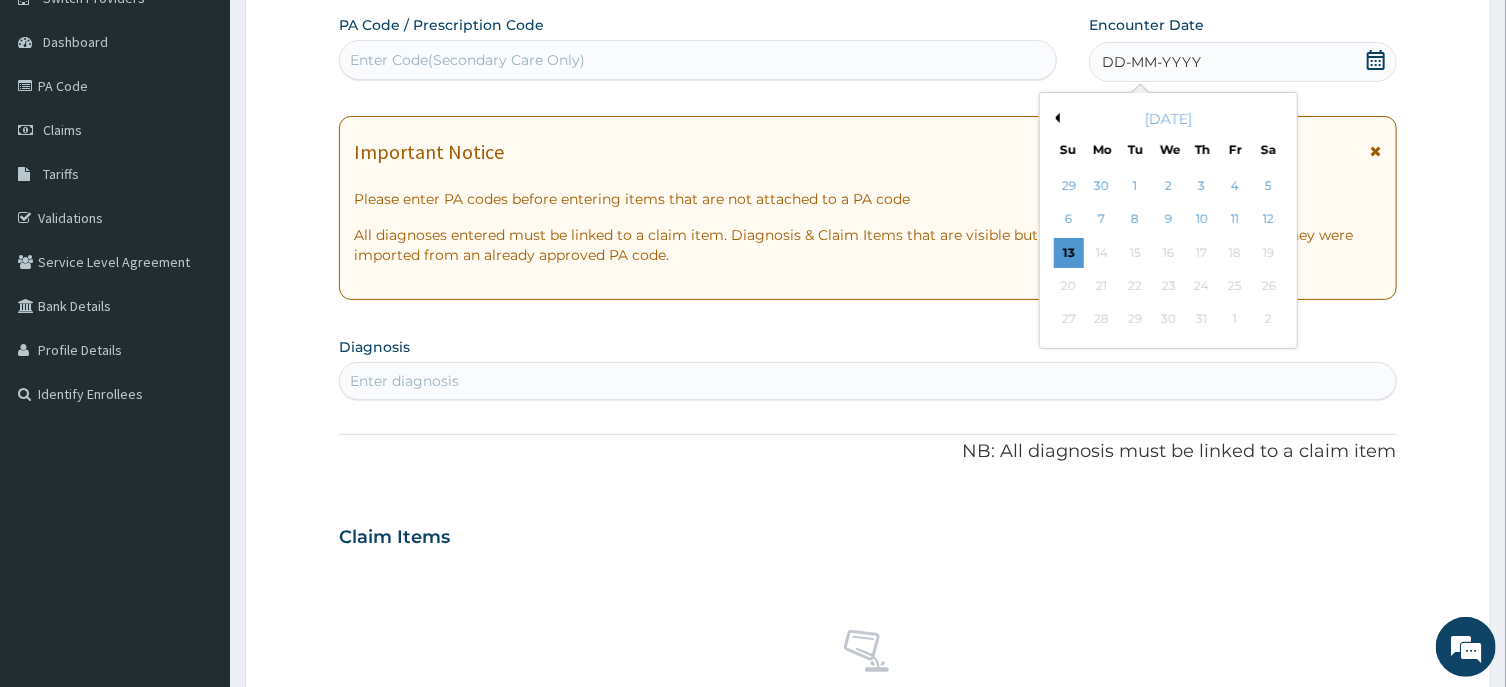 click on "Previous Month" at bounding box center (1055, 118) 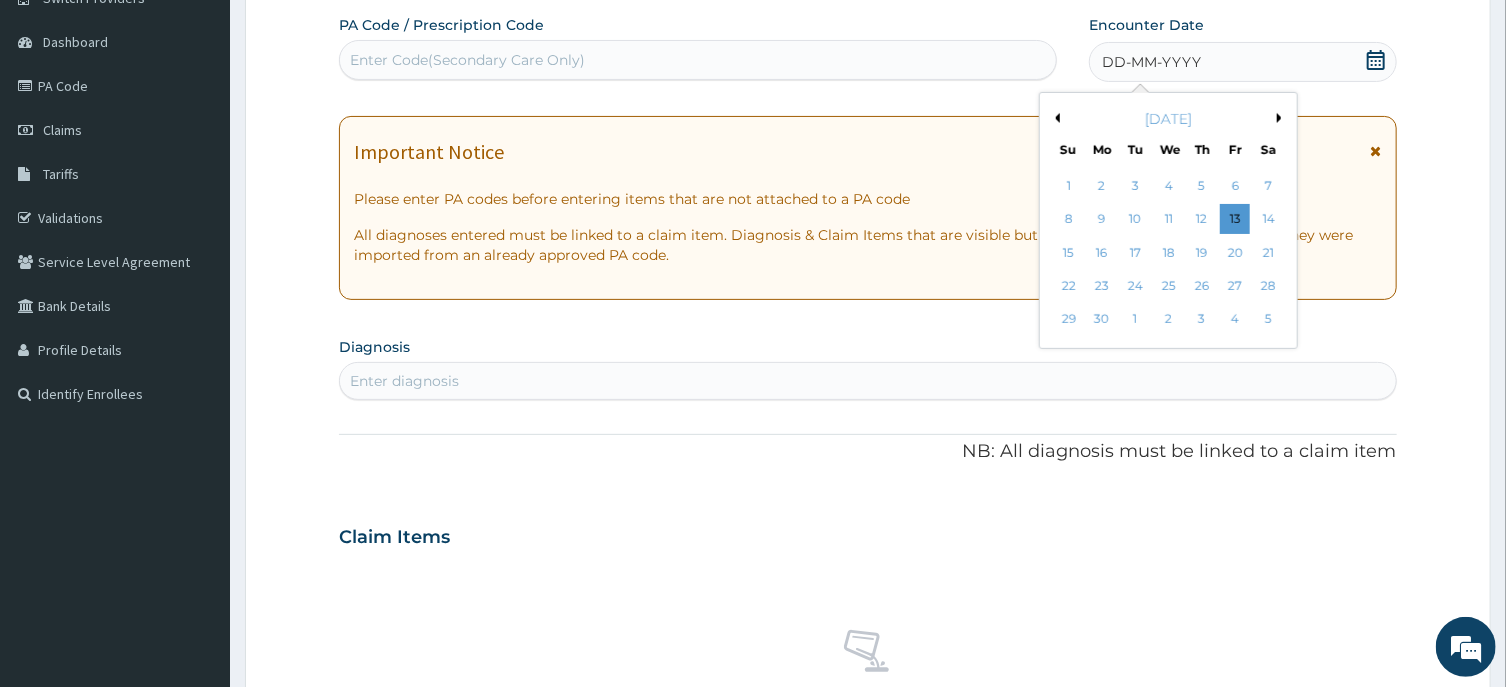click on "Previous Month" at bounding box center (1055, 118) 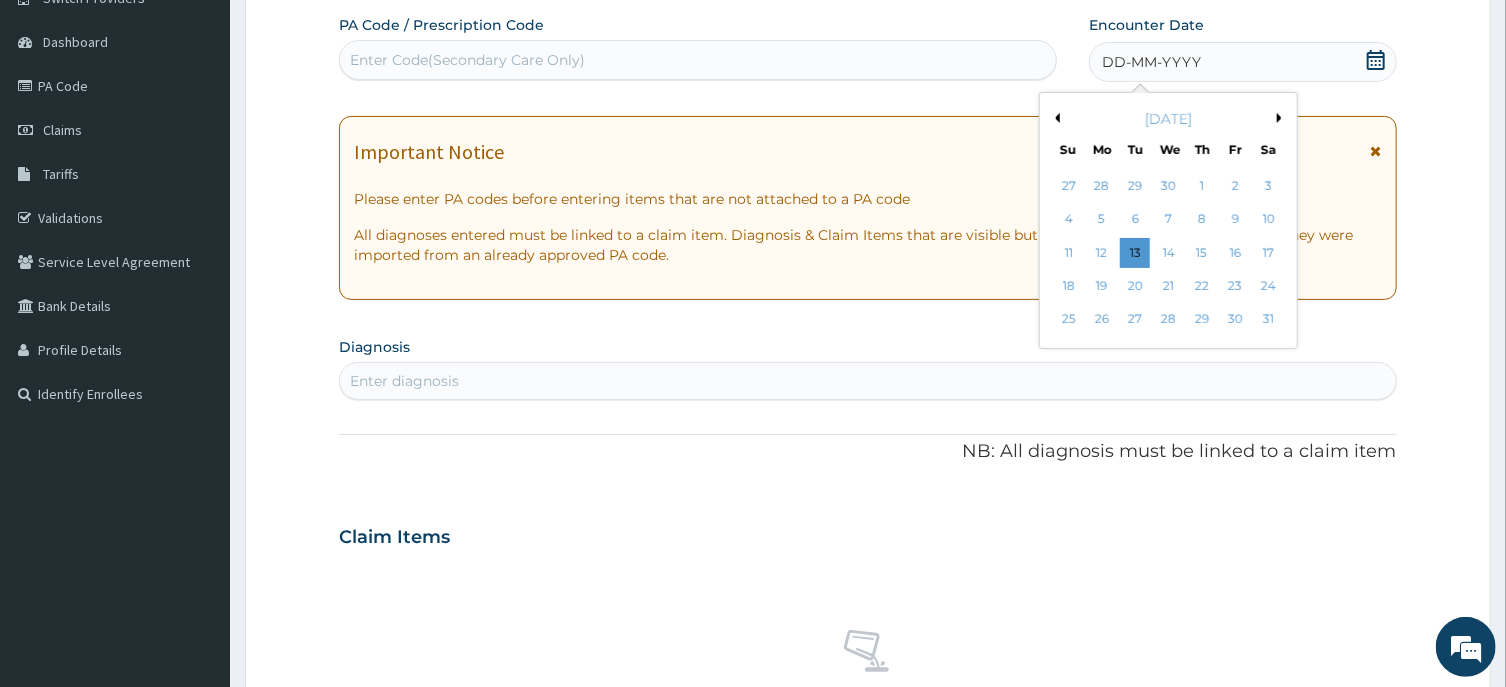 click on "Previous Month" at bounding box center [1055, 118] 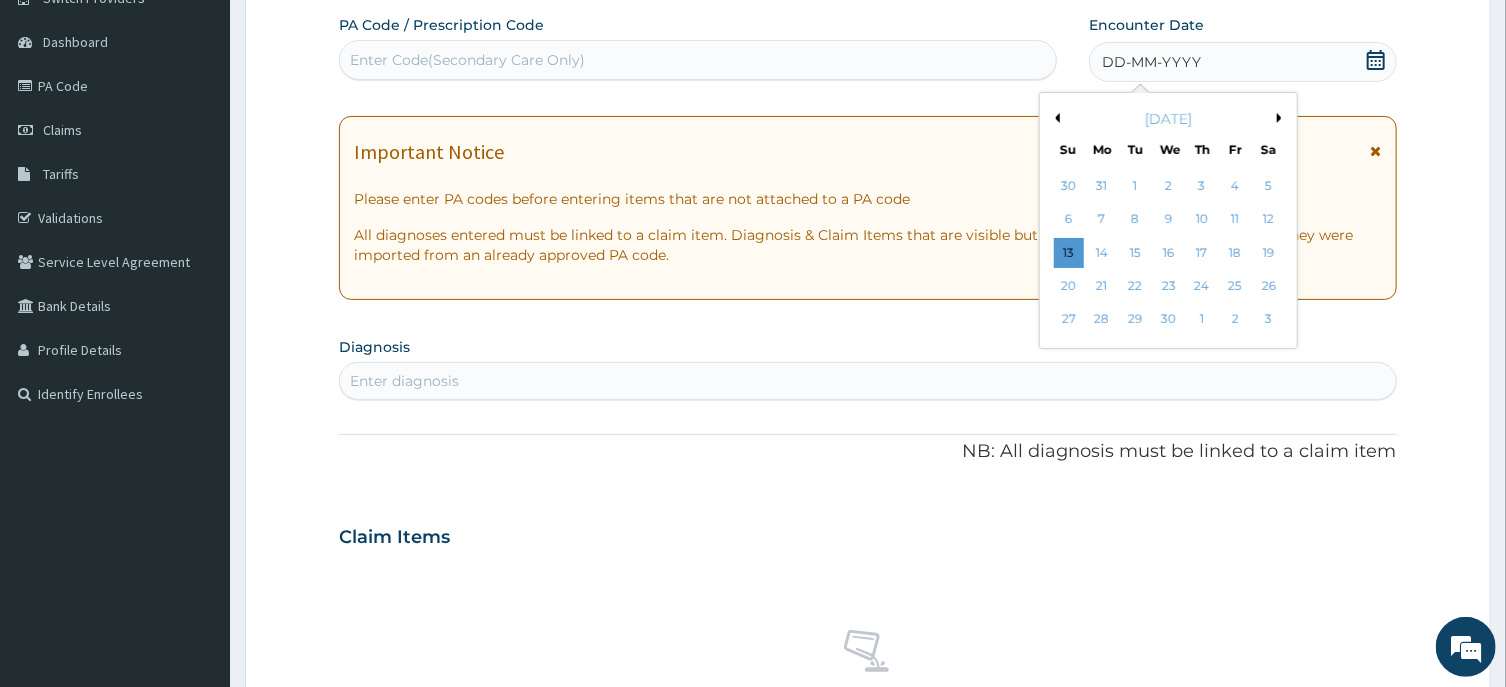click on "Previous Month" at bounding box center [1055, 118] 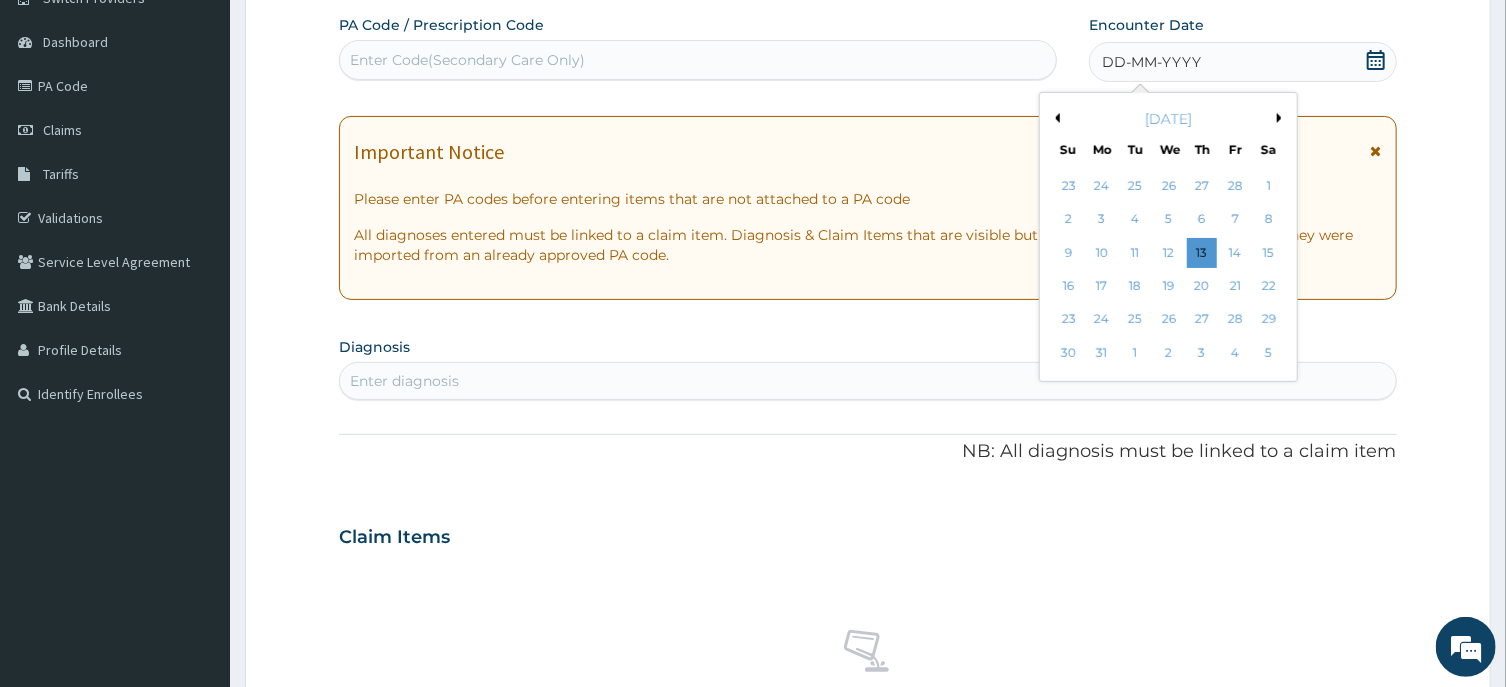 click on "Previous Month" at bounding box center (1055, 118) 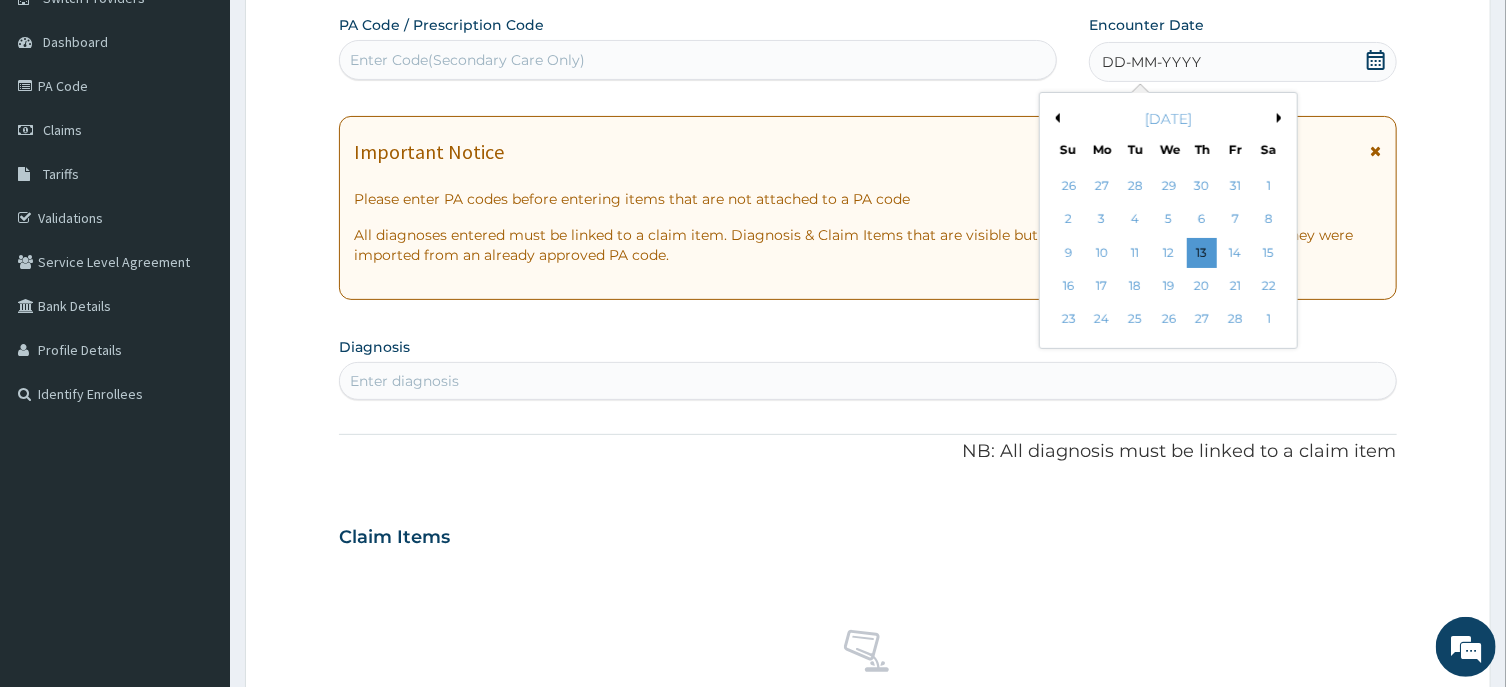 click on "Previous Month" at bounding box center [1055, 118] 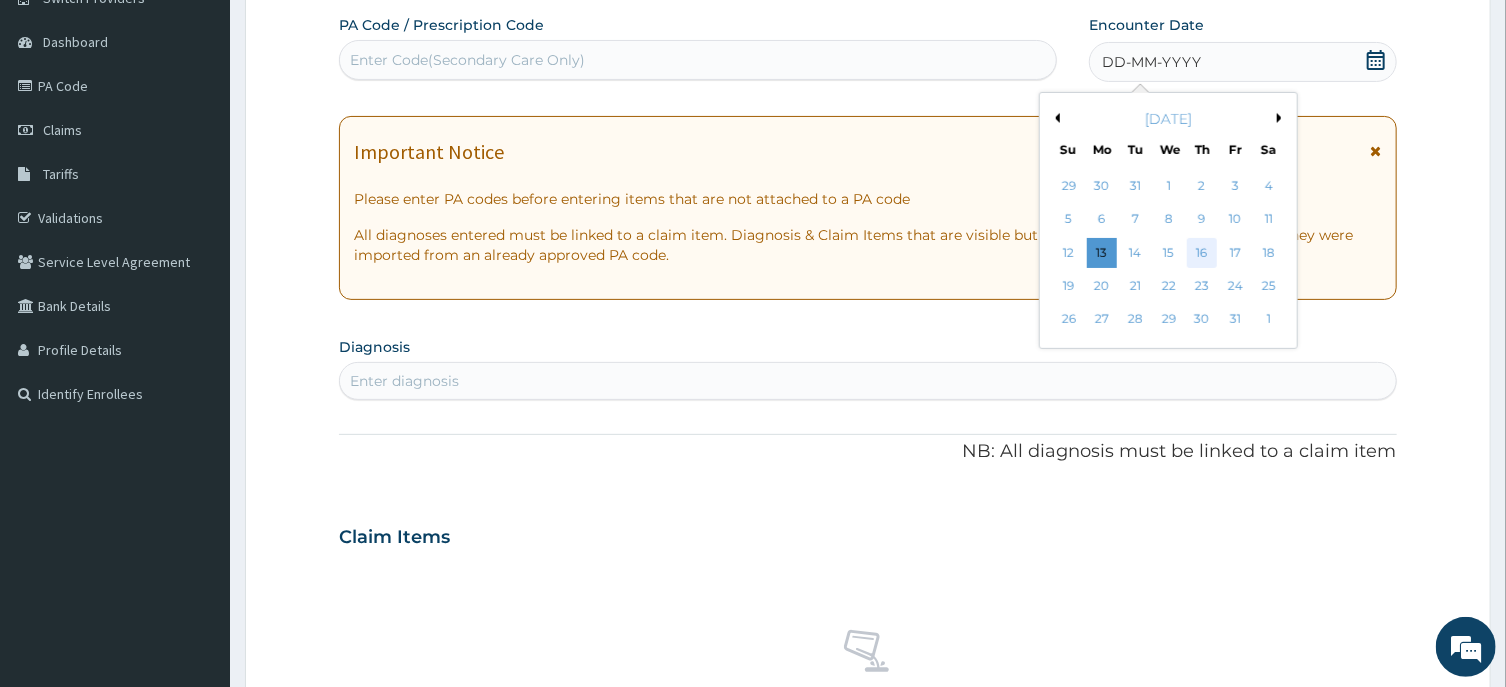 click on "16" at bounding box center (1202, 253) 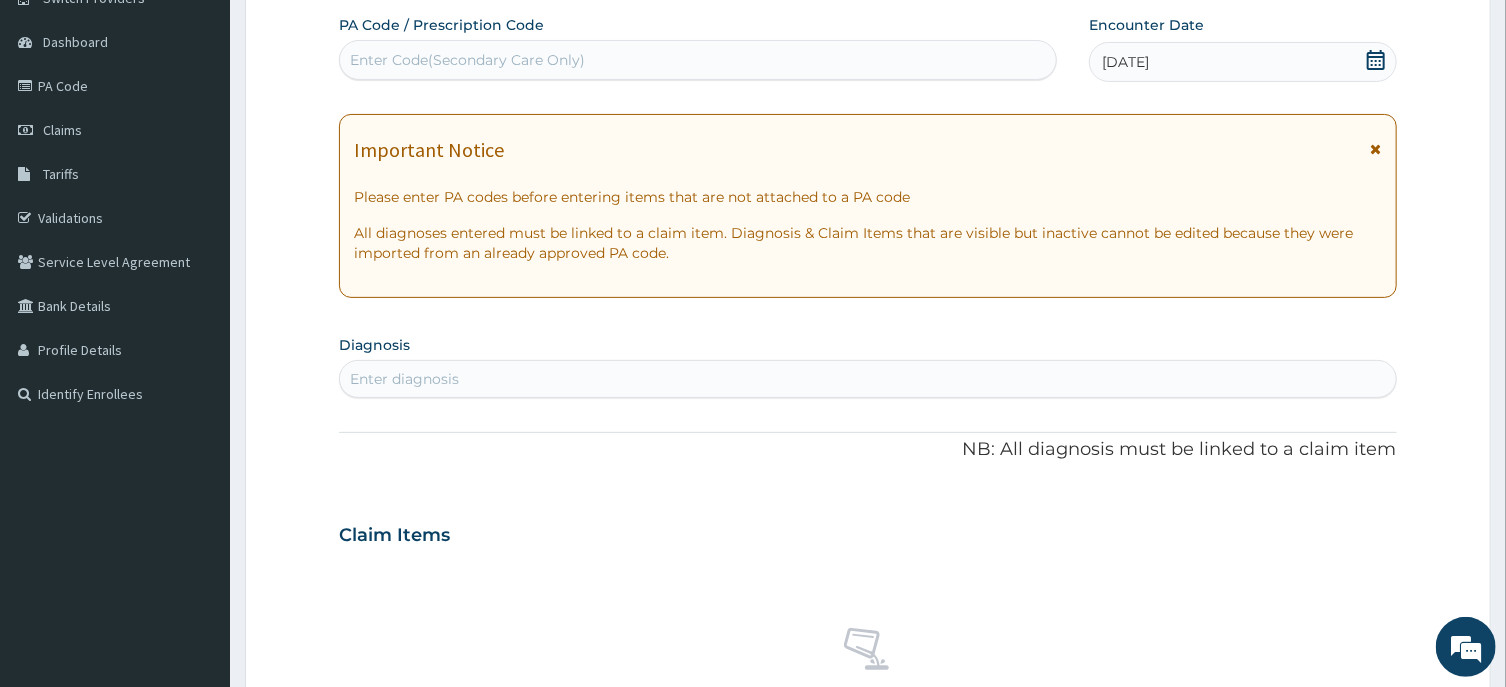 click on "Enter diagnosis" at bounding box center (867, 379) 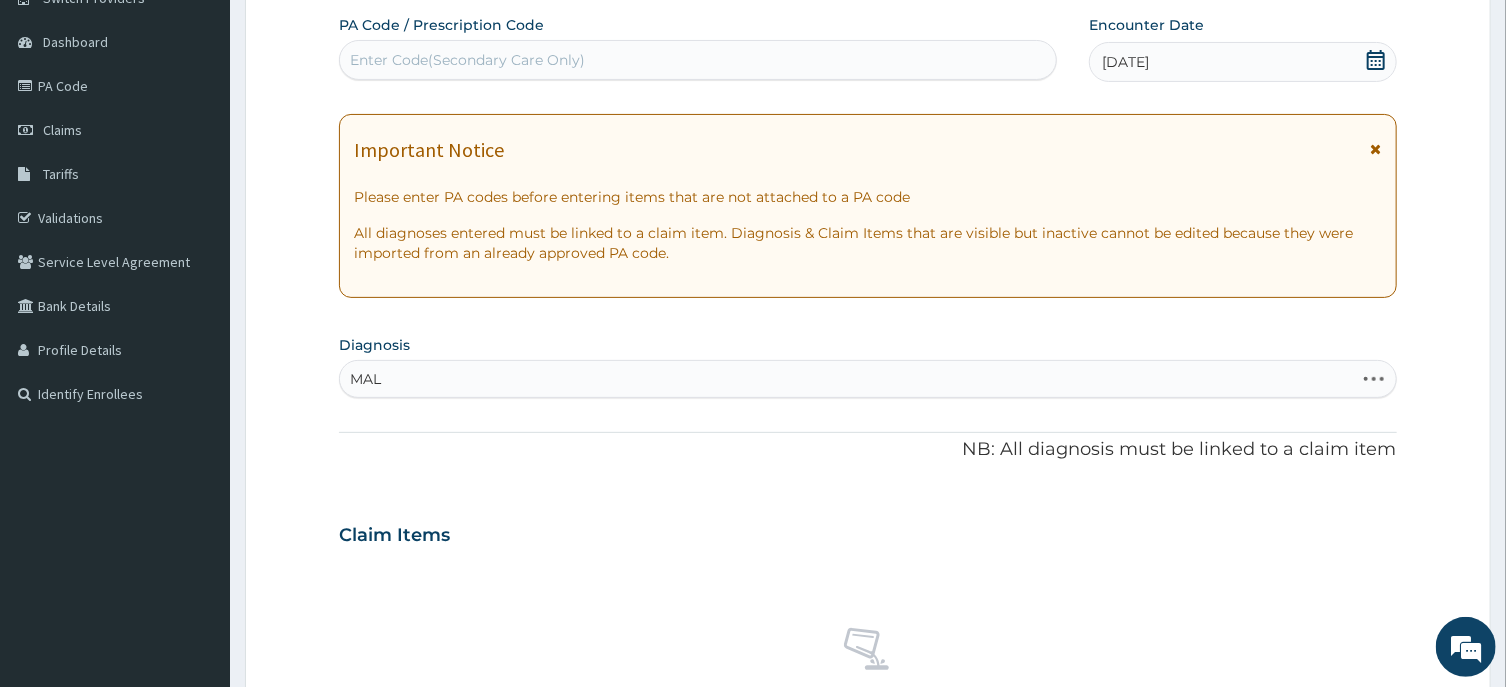 type on "MALA" 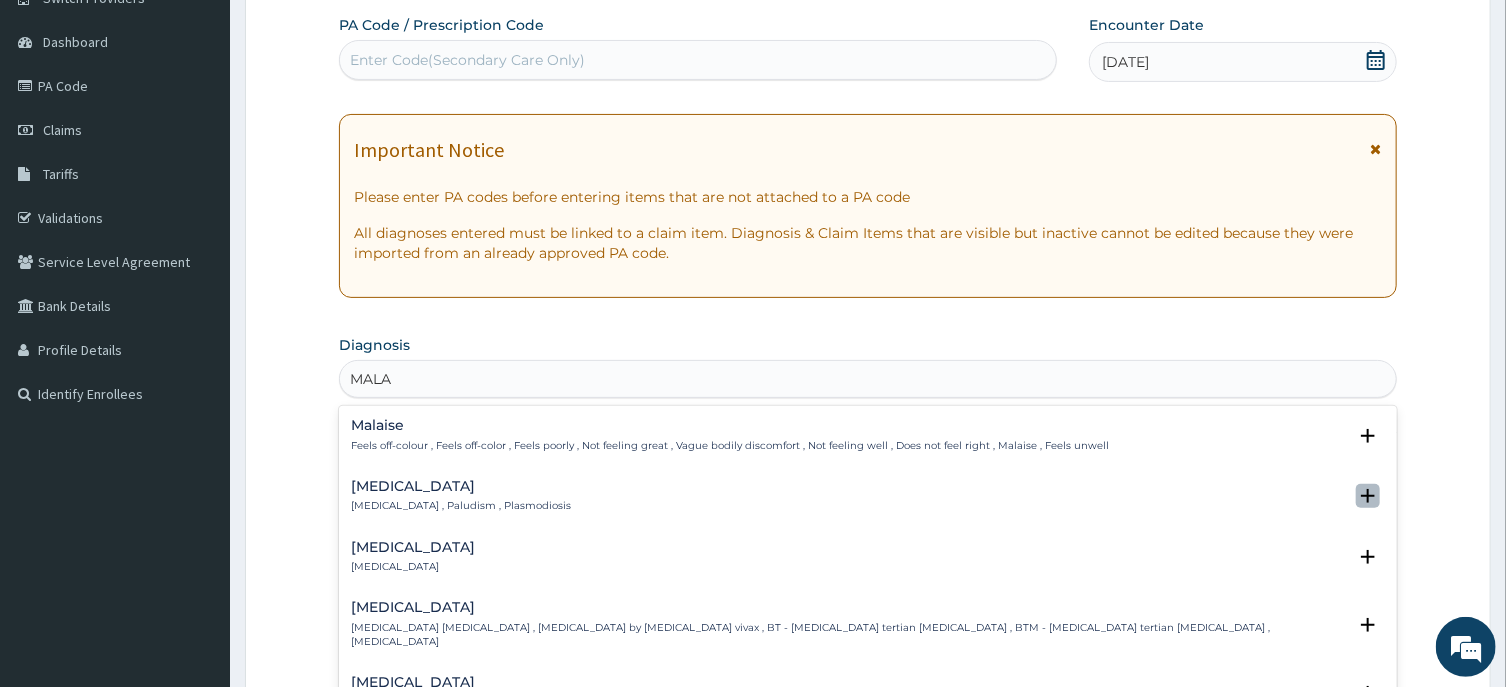 click 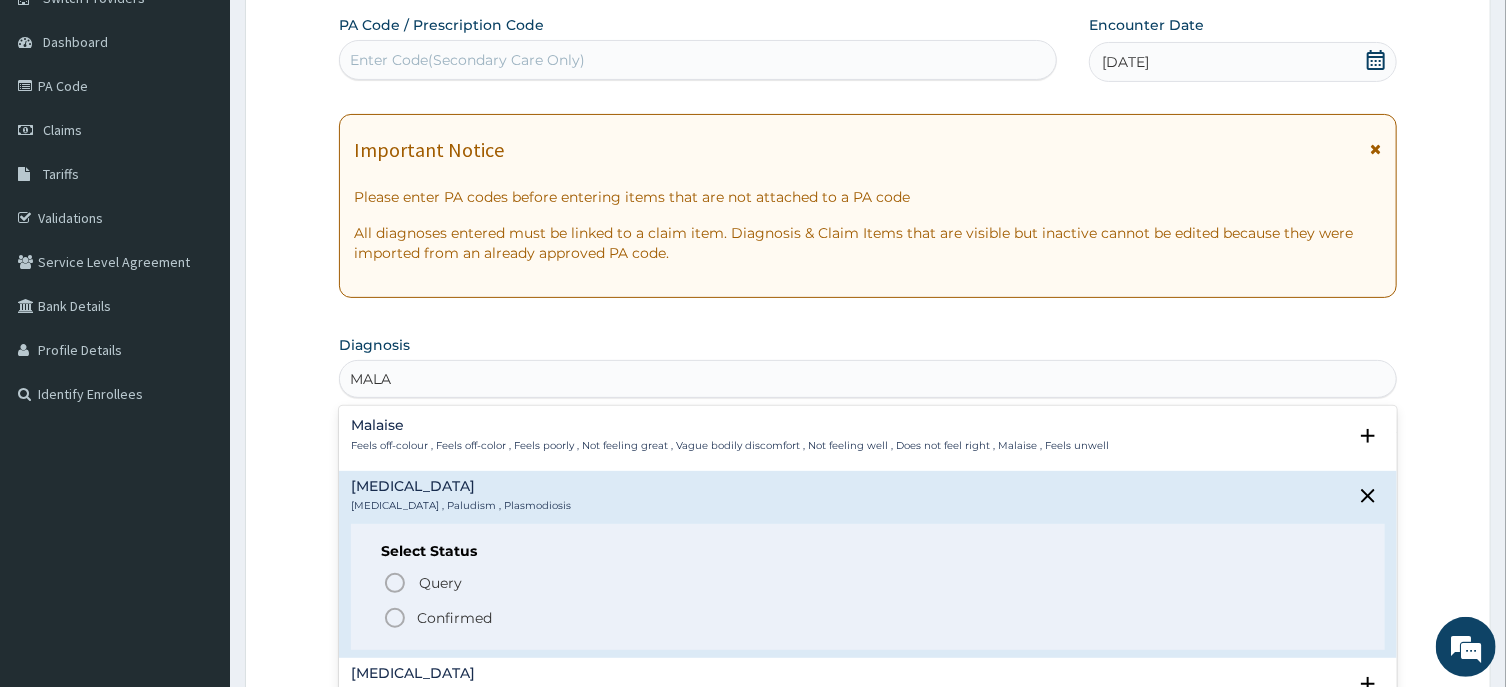 click 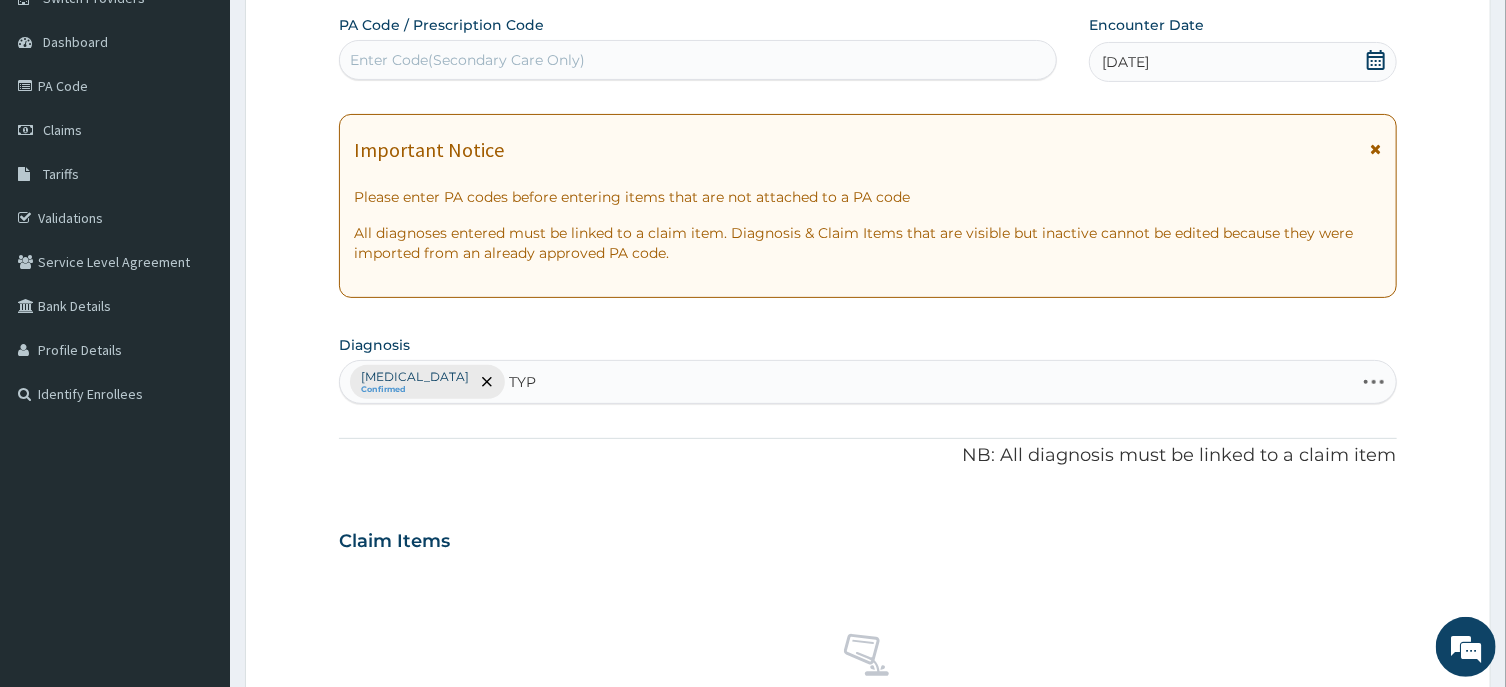 type on "TYPH" 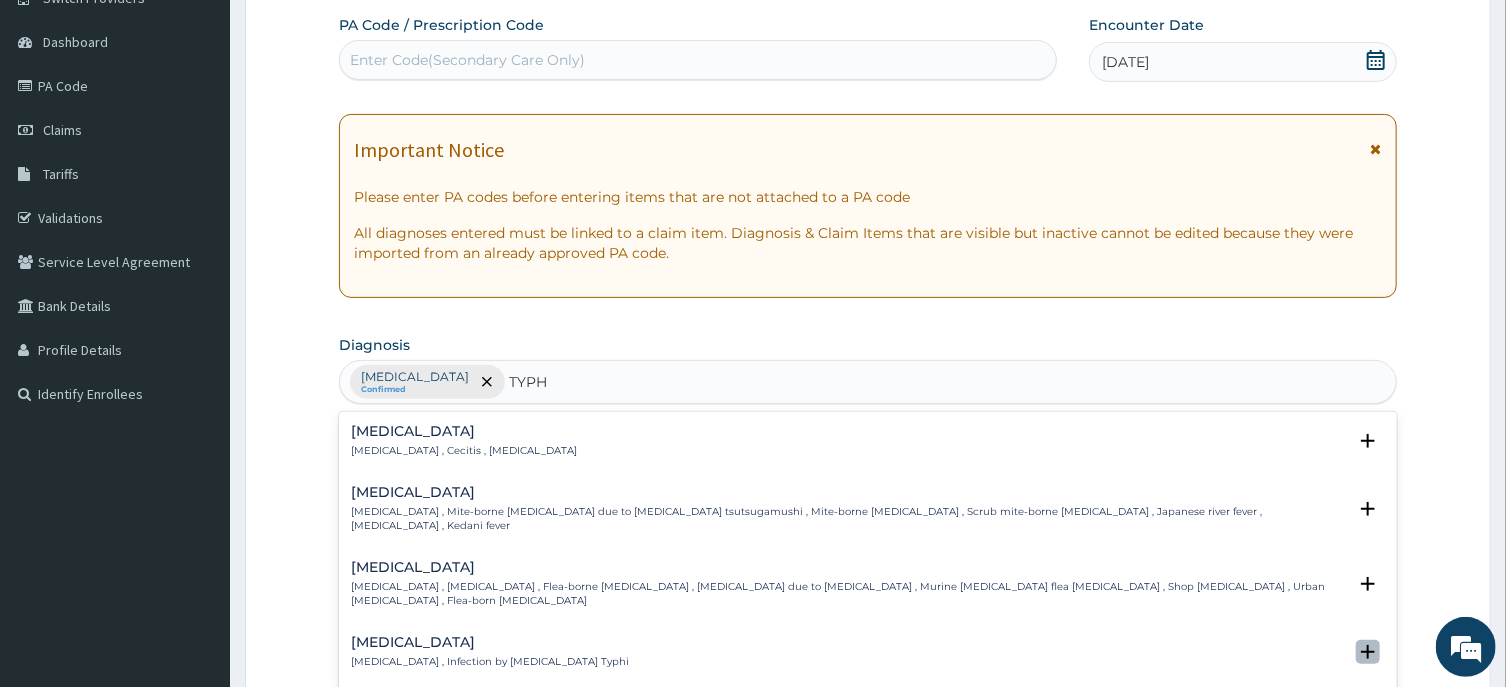 click at bounding box center [1368, 652] 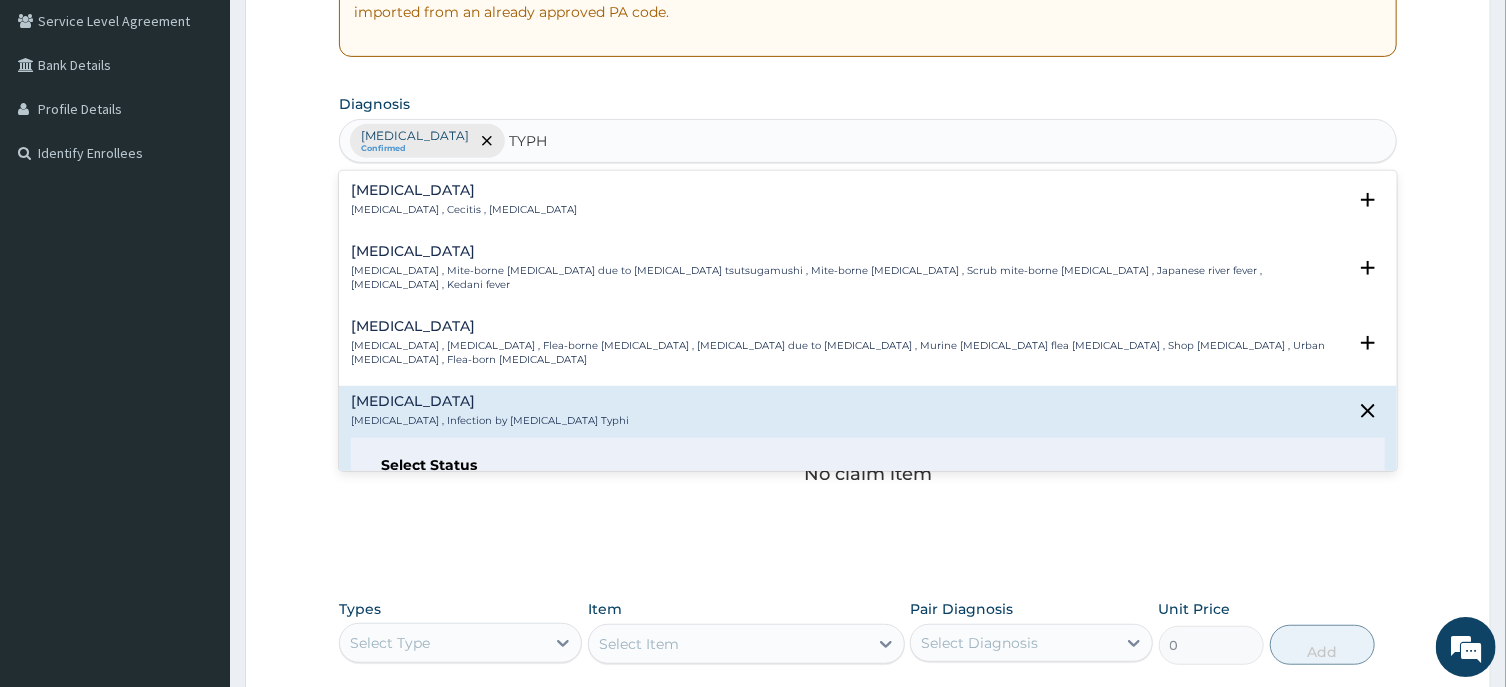 scroll, scrollTop: 426, scrollLeft: 0, axis: vertical 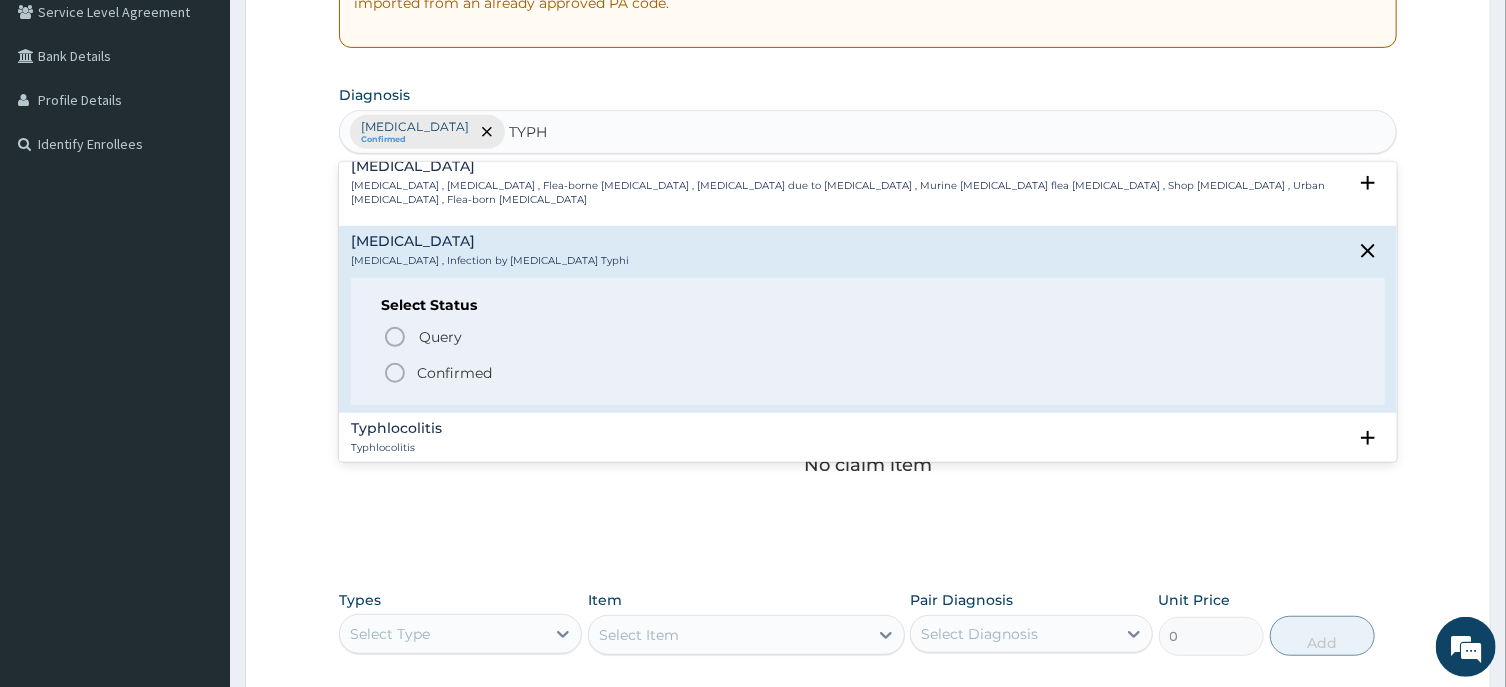 click 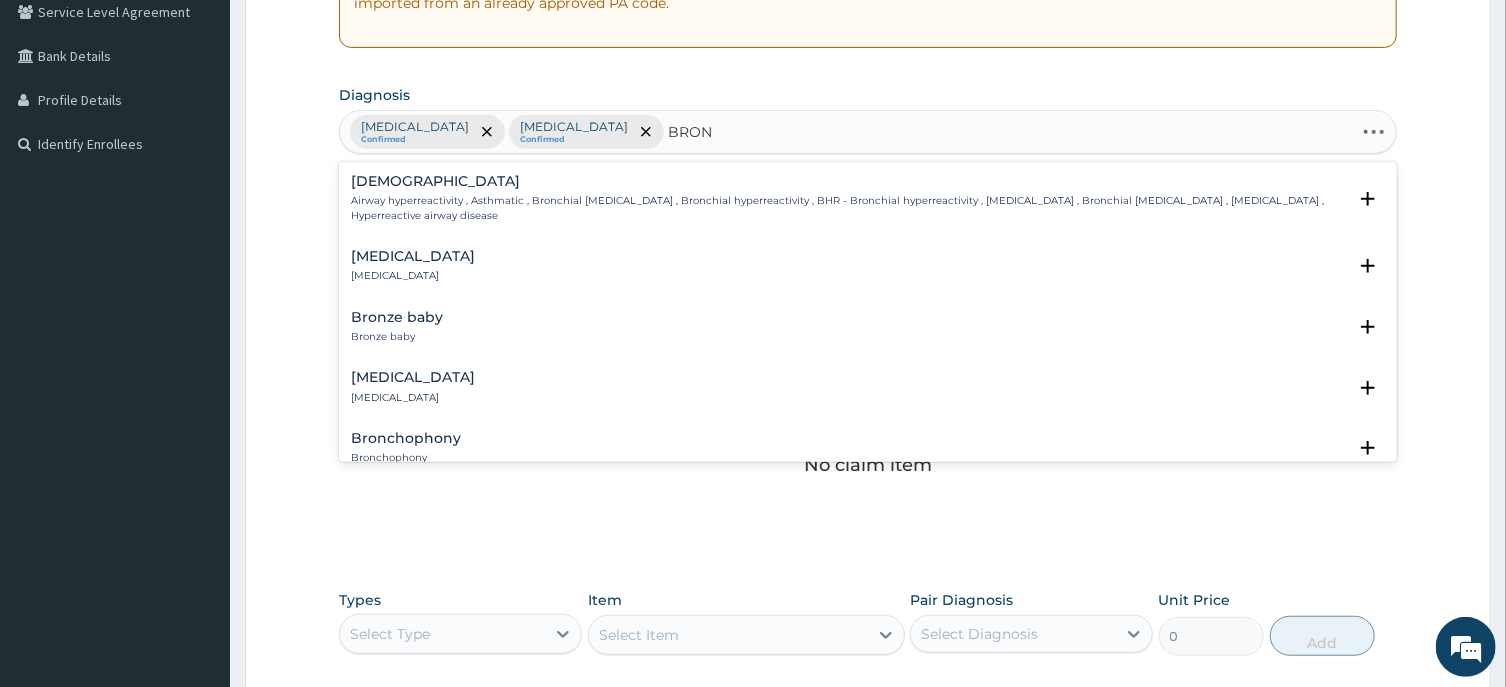 type on "BRONC" 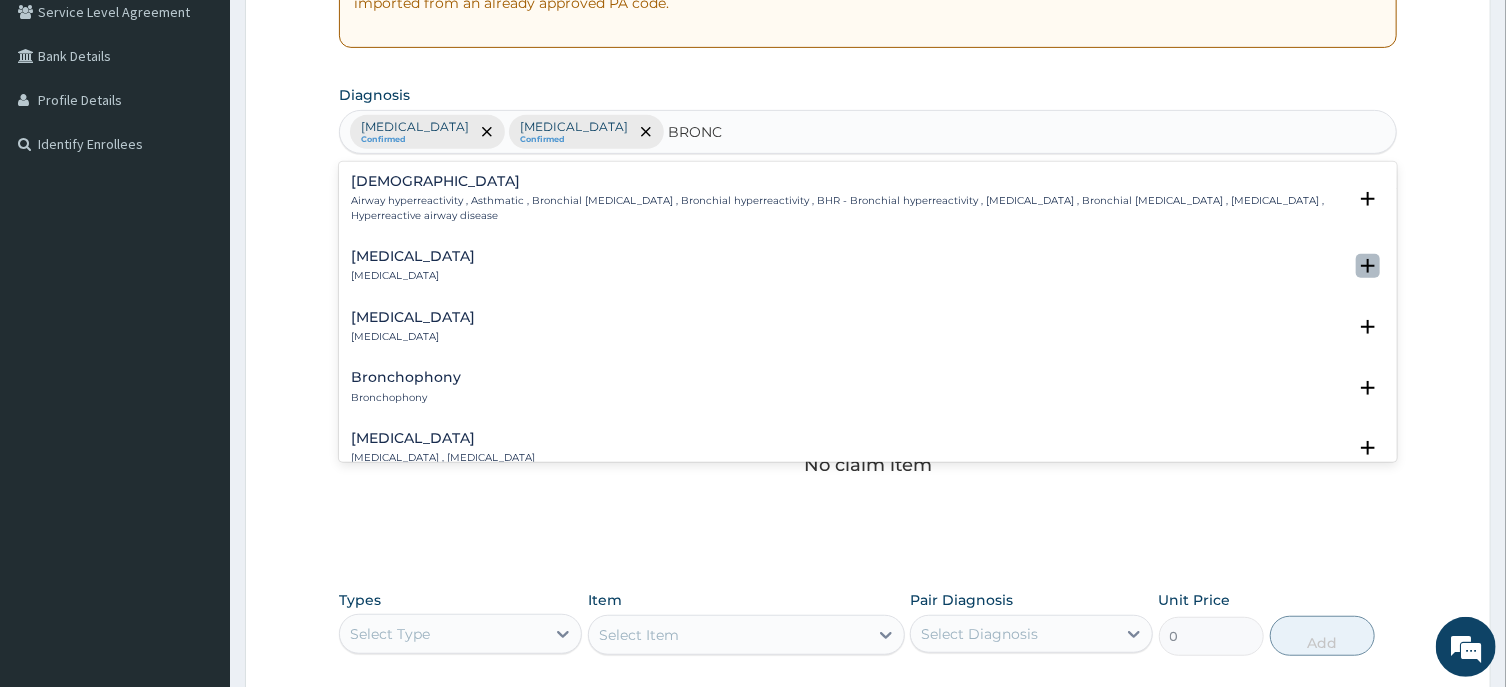 click 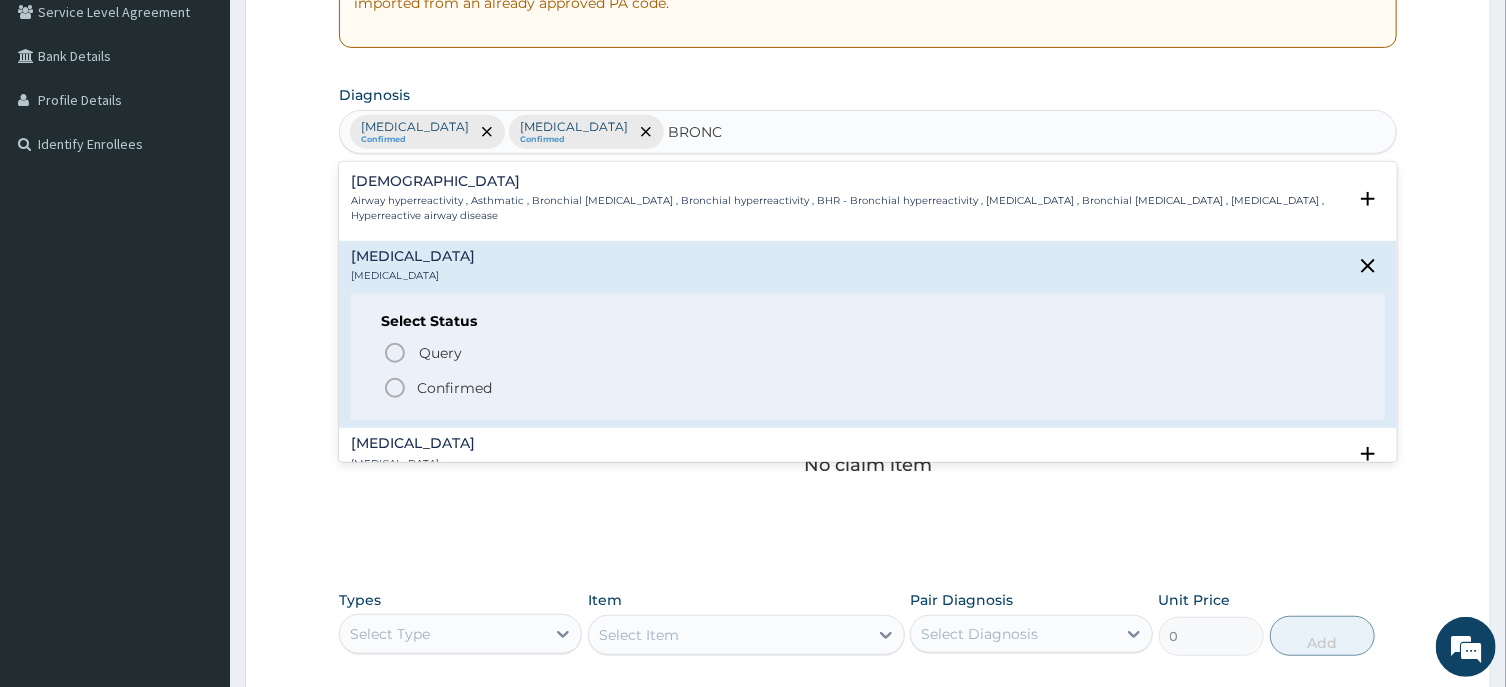 click 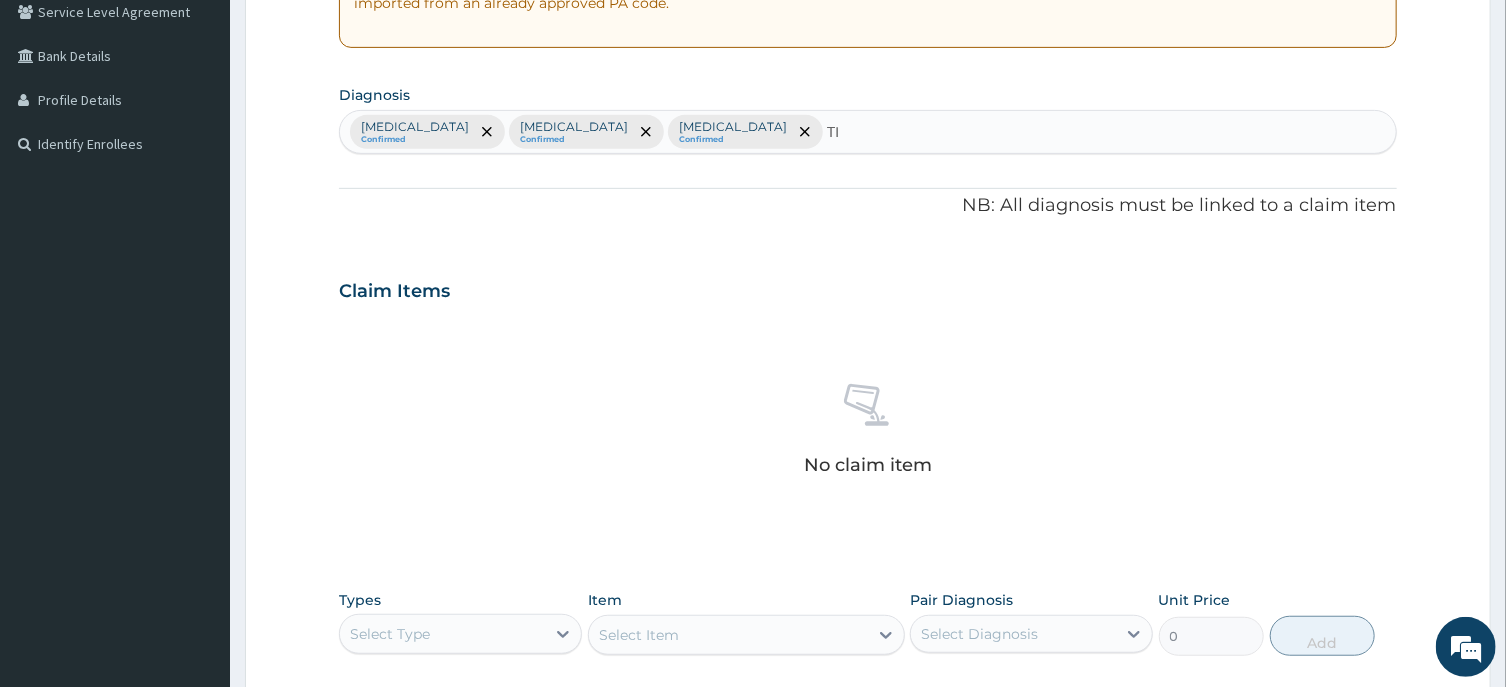 type on "T" 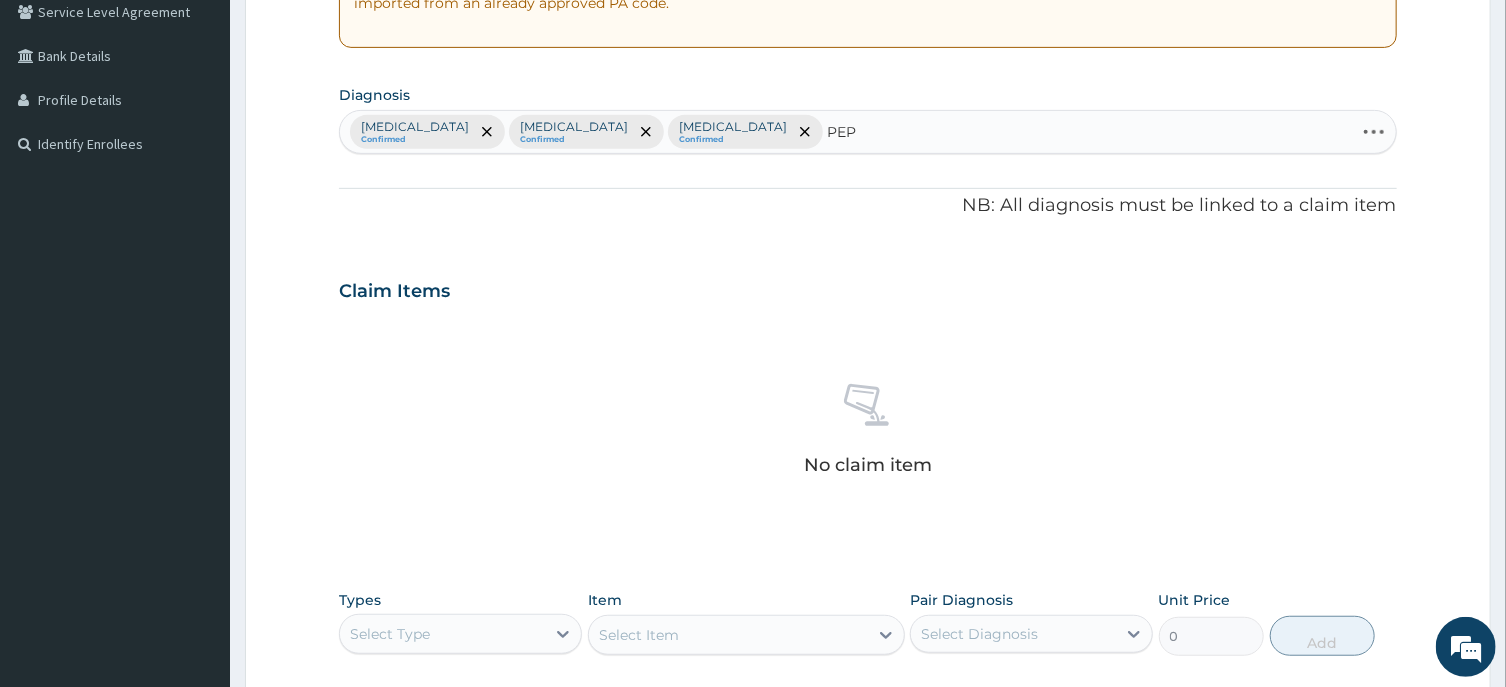 type on "PEPT" 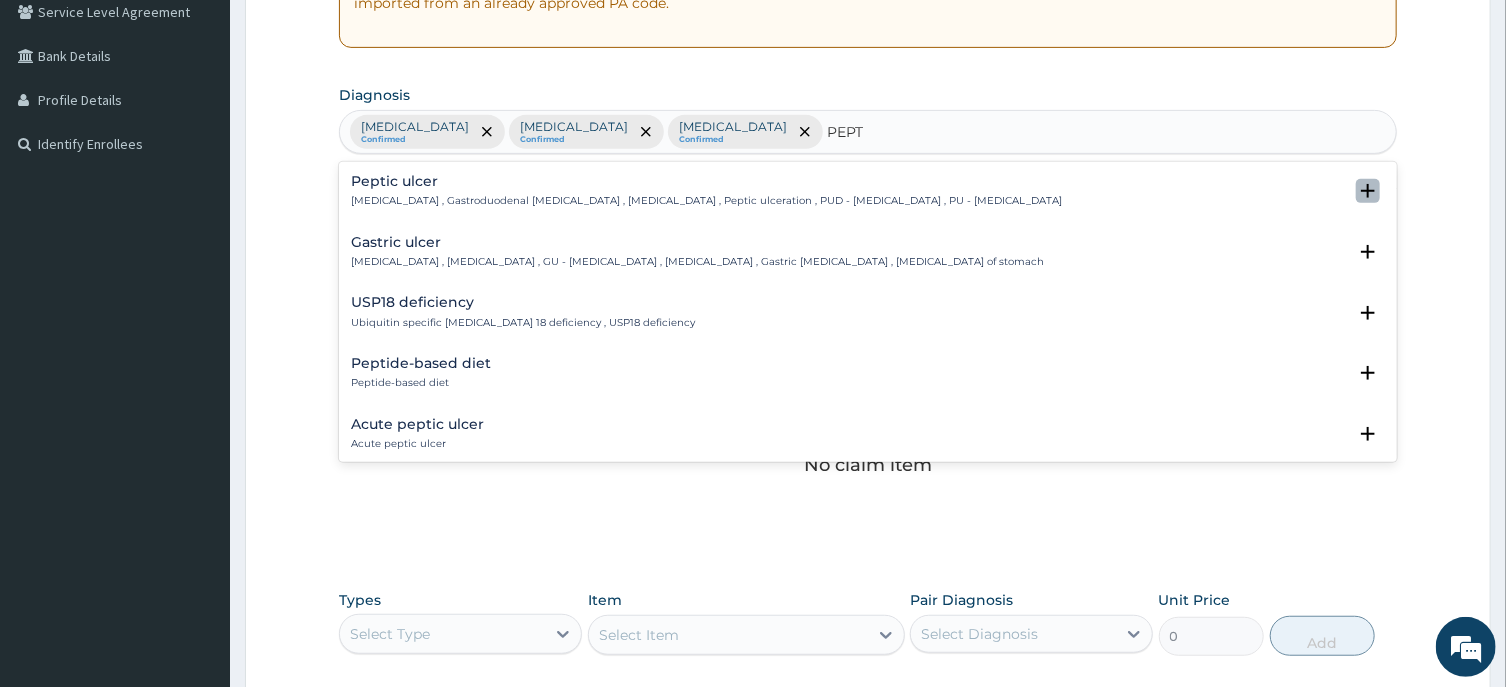 click 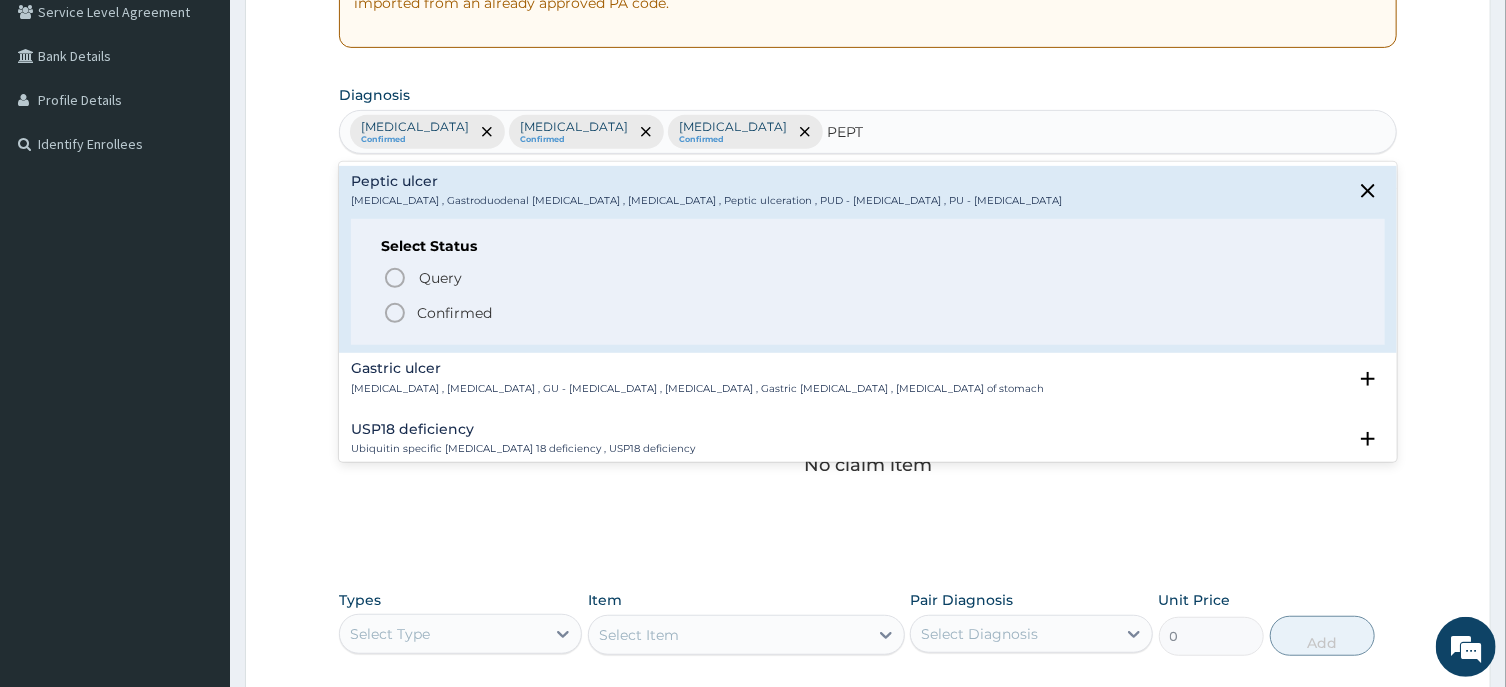 click 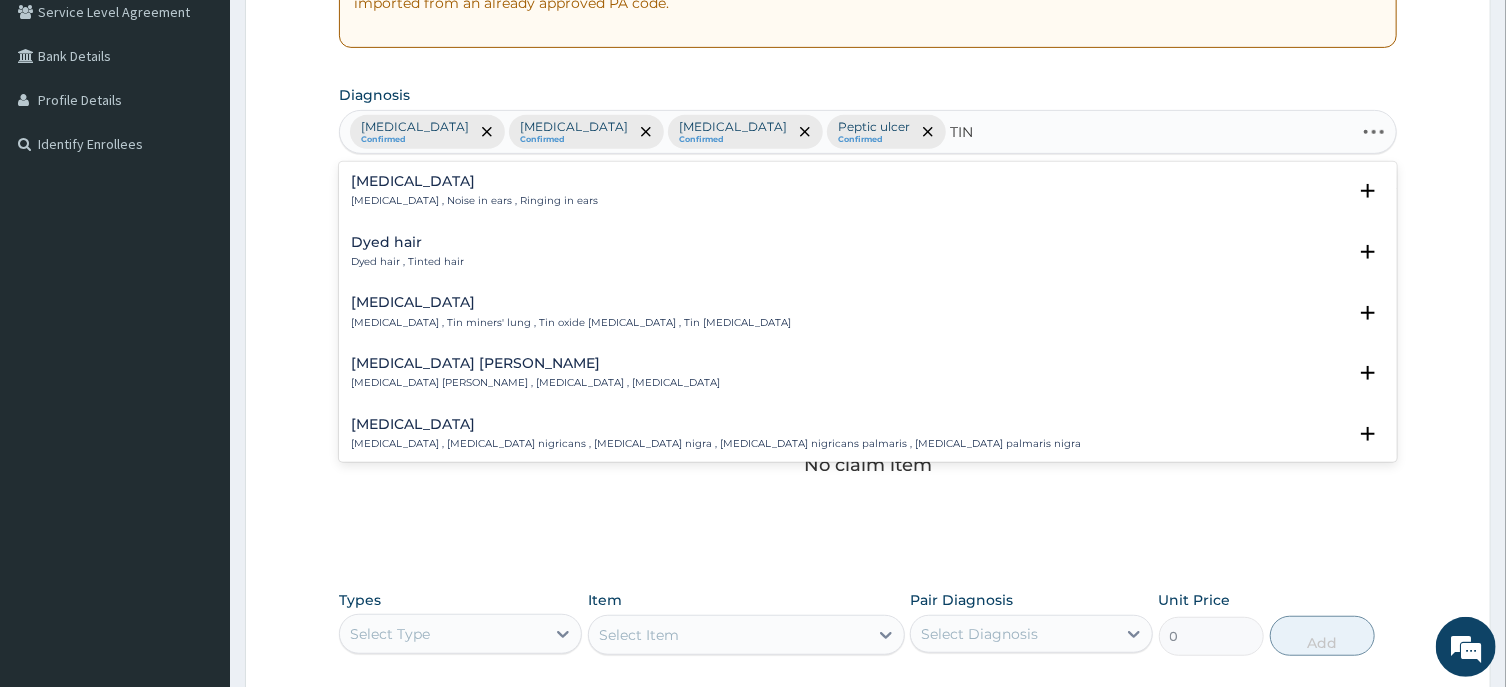type on "TINE" 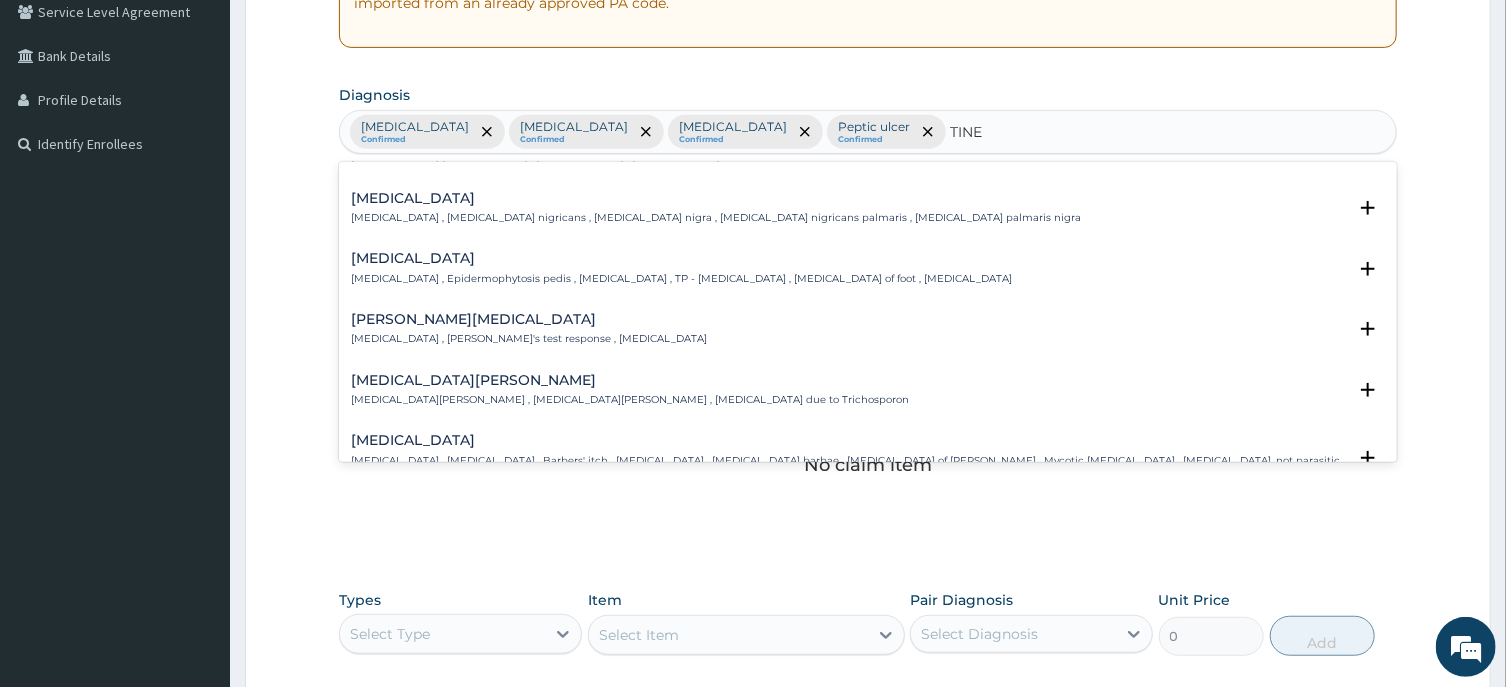 scroll, scrollTop: 50, scrollLeft: 0, axis: vertical 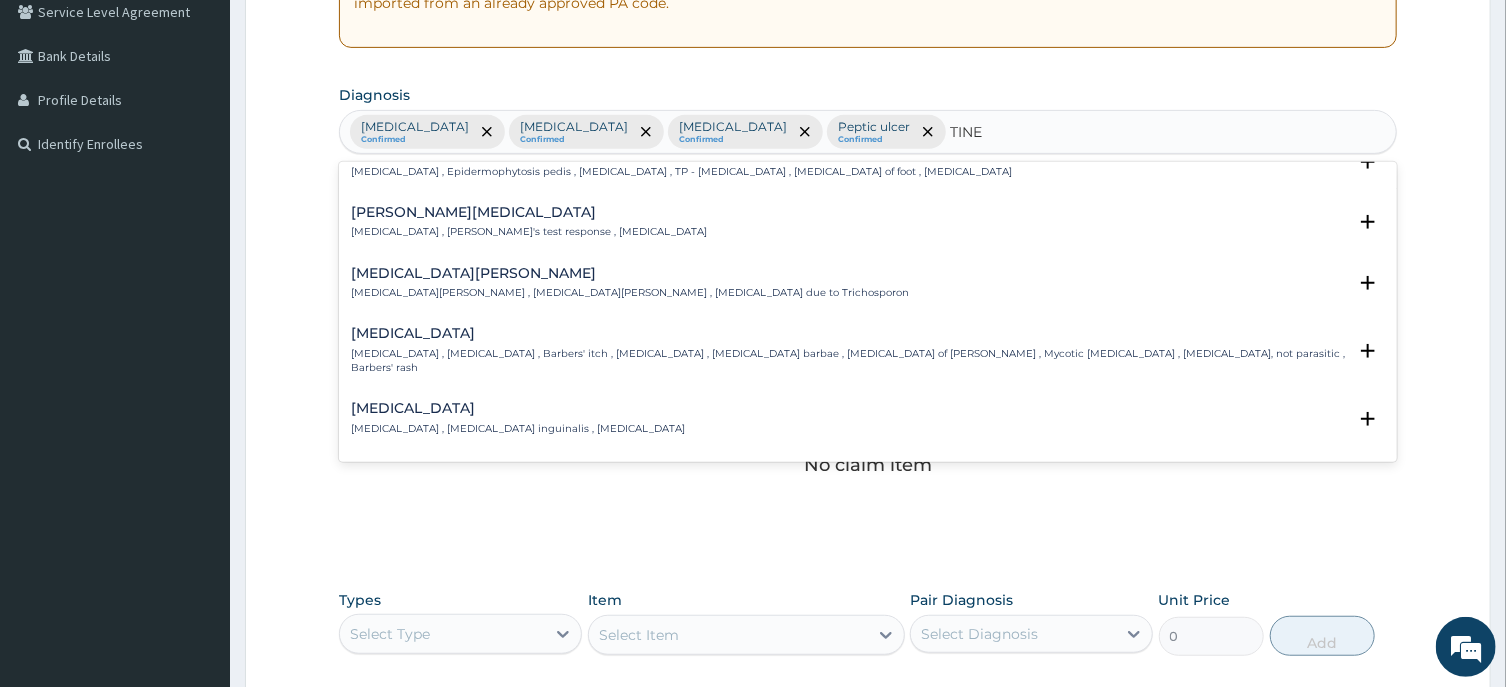 click on "[MEDICAL_DATA]" at bounding box center [848, 333] 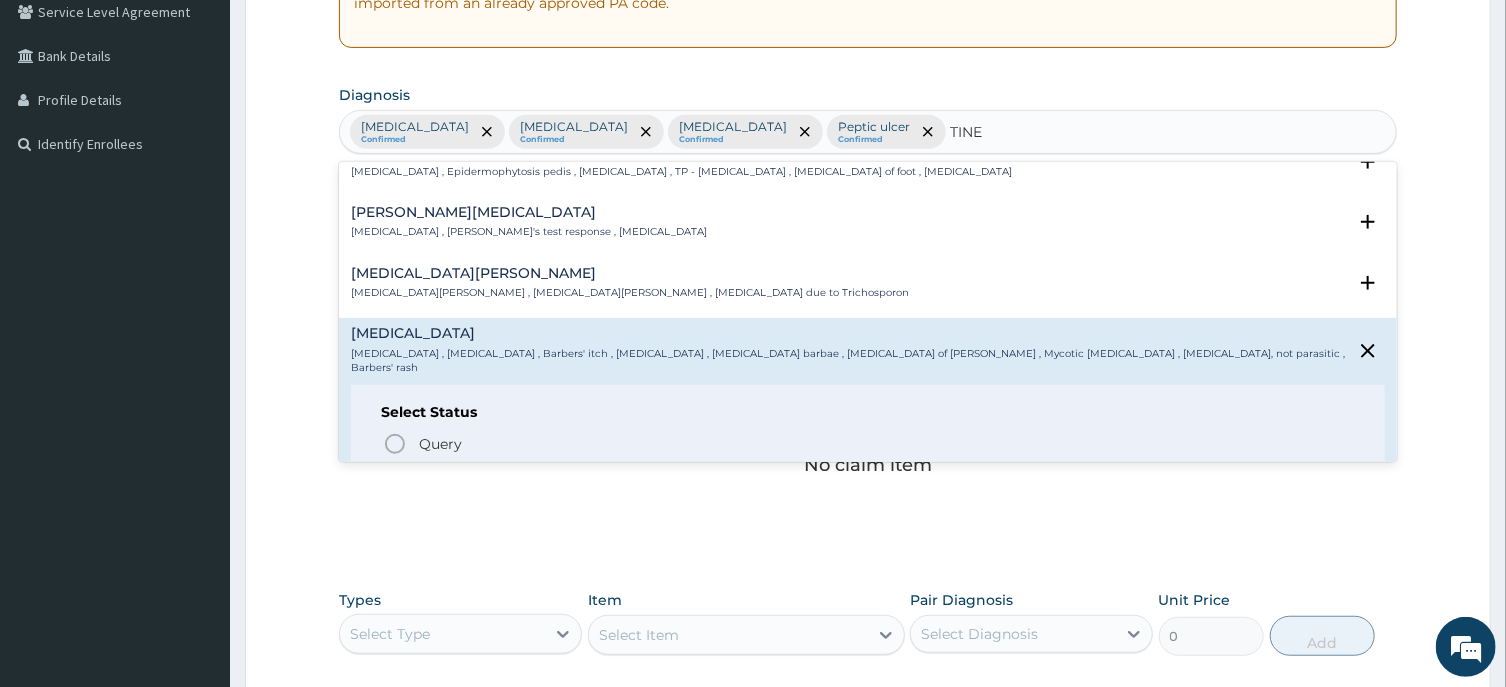 scroll, scrollTop: 201, scrollLeft: 0, axis: vertical 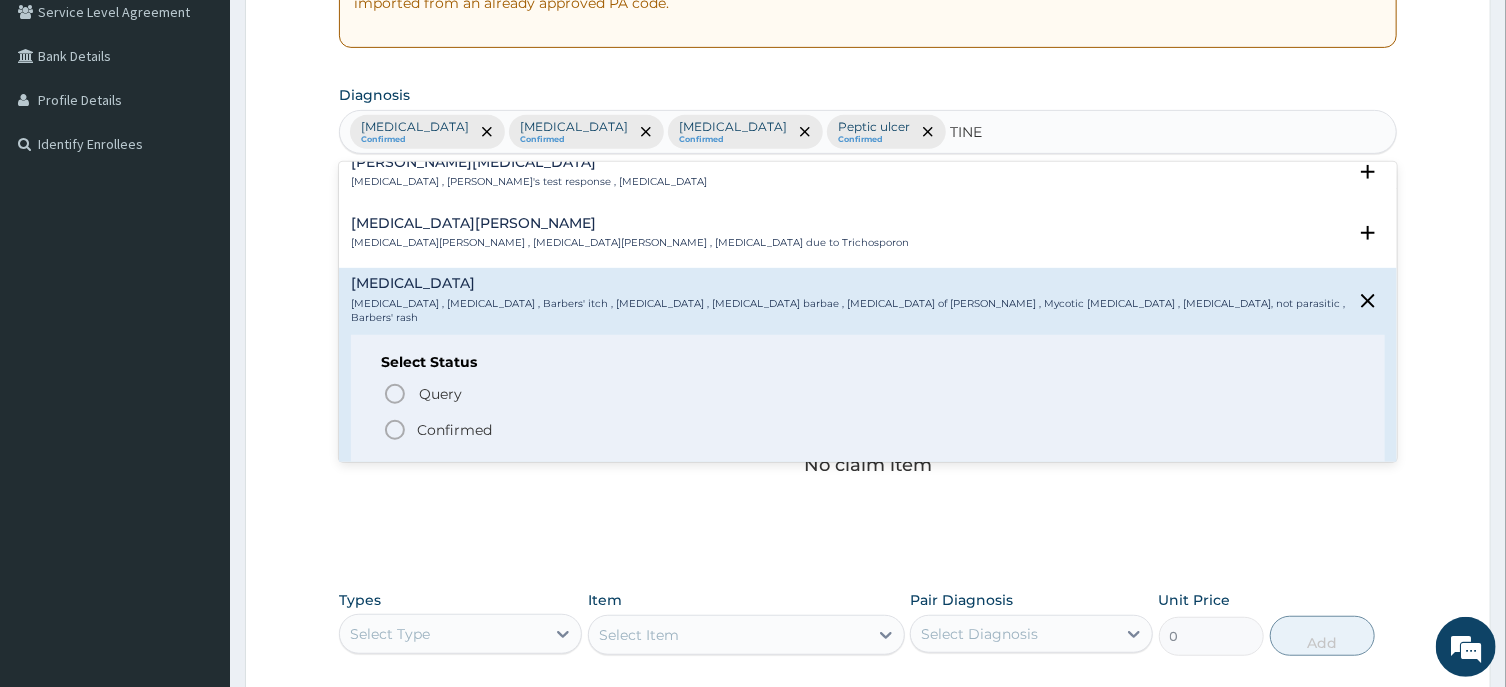 click 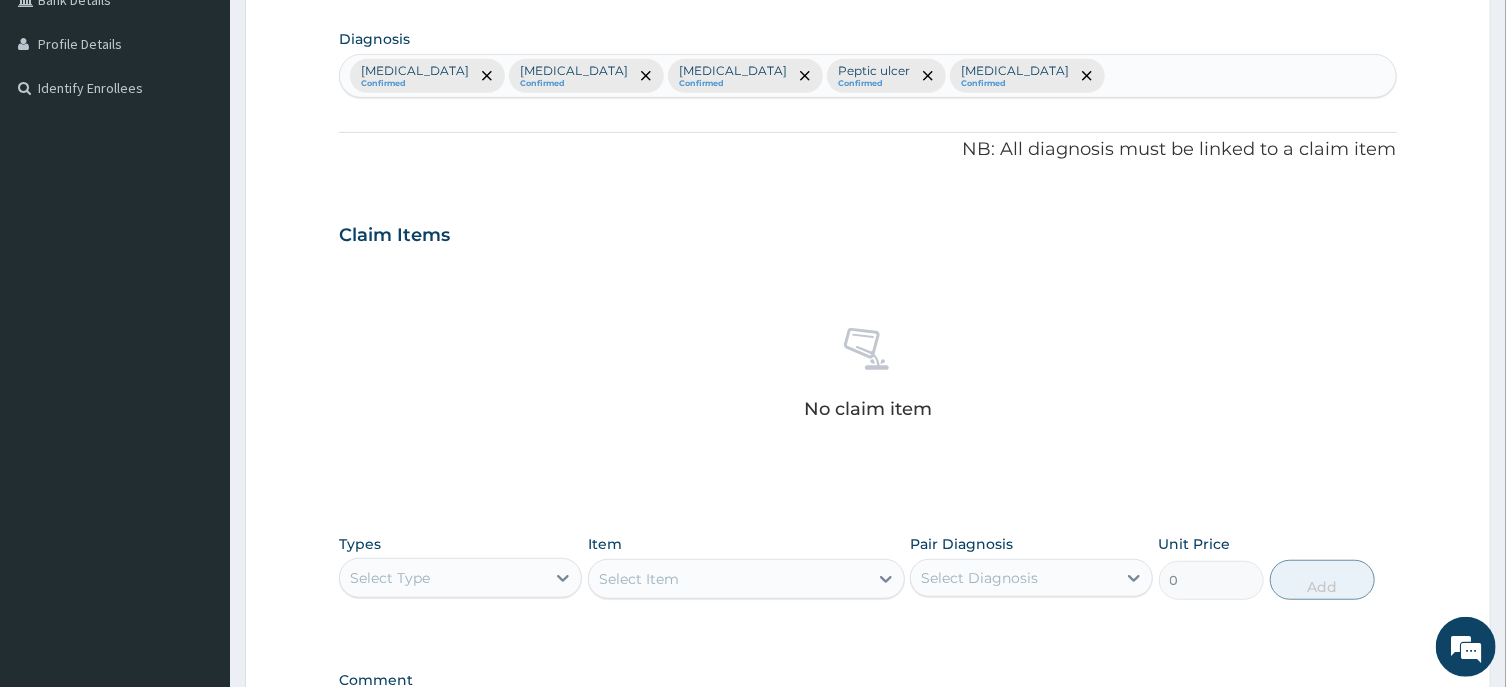 scroll, scrollTop: 533, scrollLeft: 0, axis: vertical 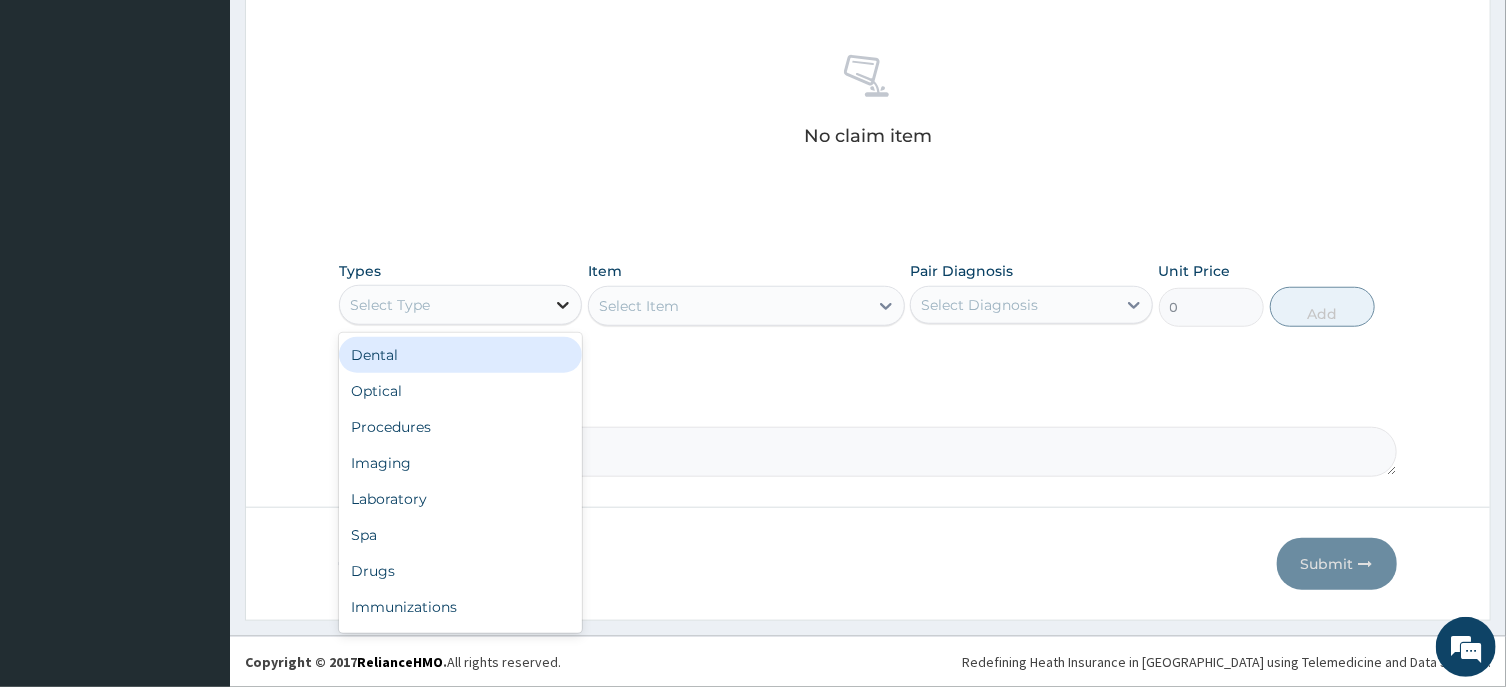 click 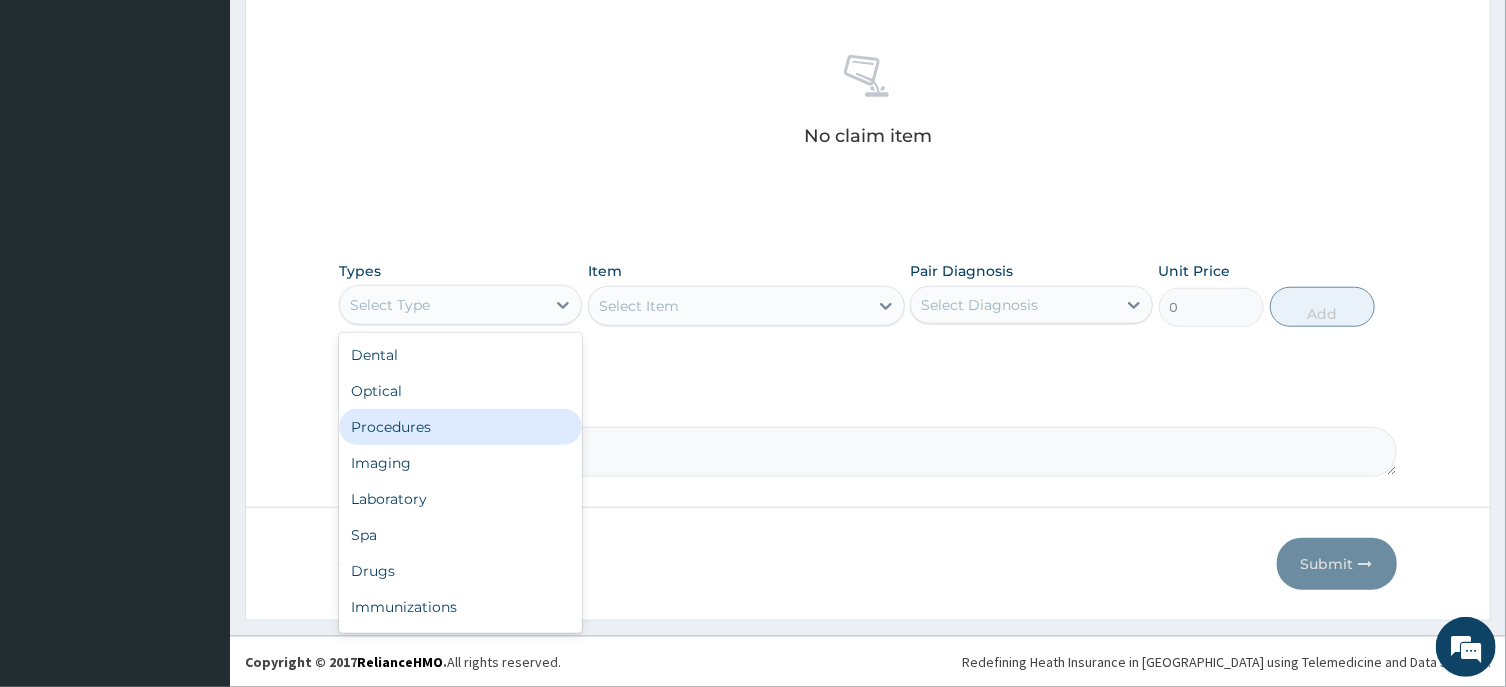 click on "Procedures" at bounding box center (460, 427) 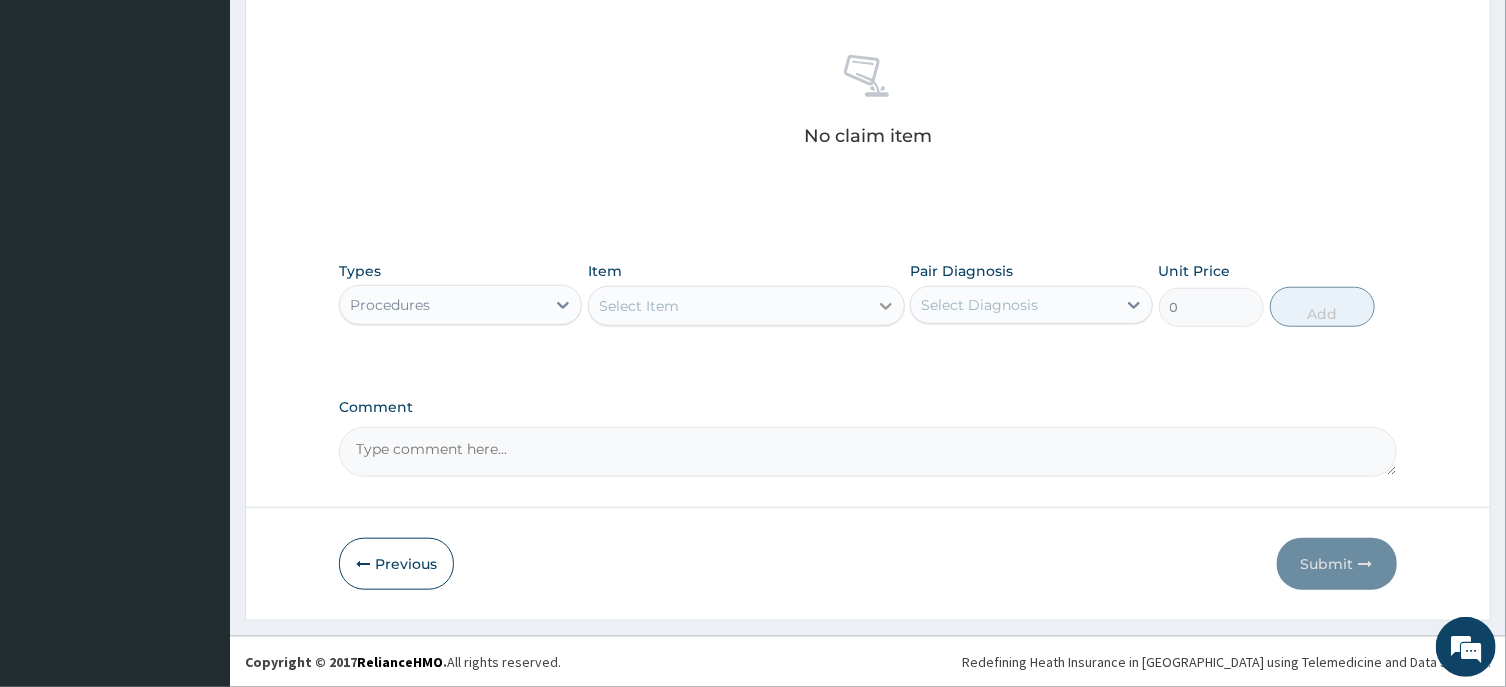 click 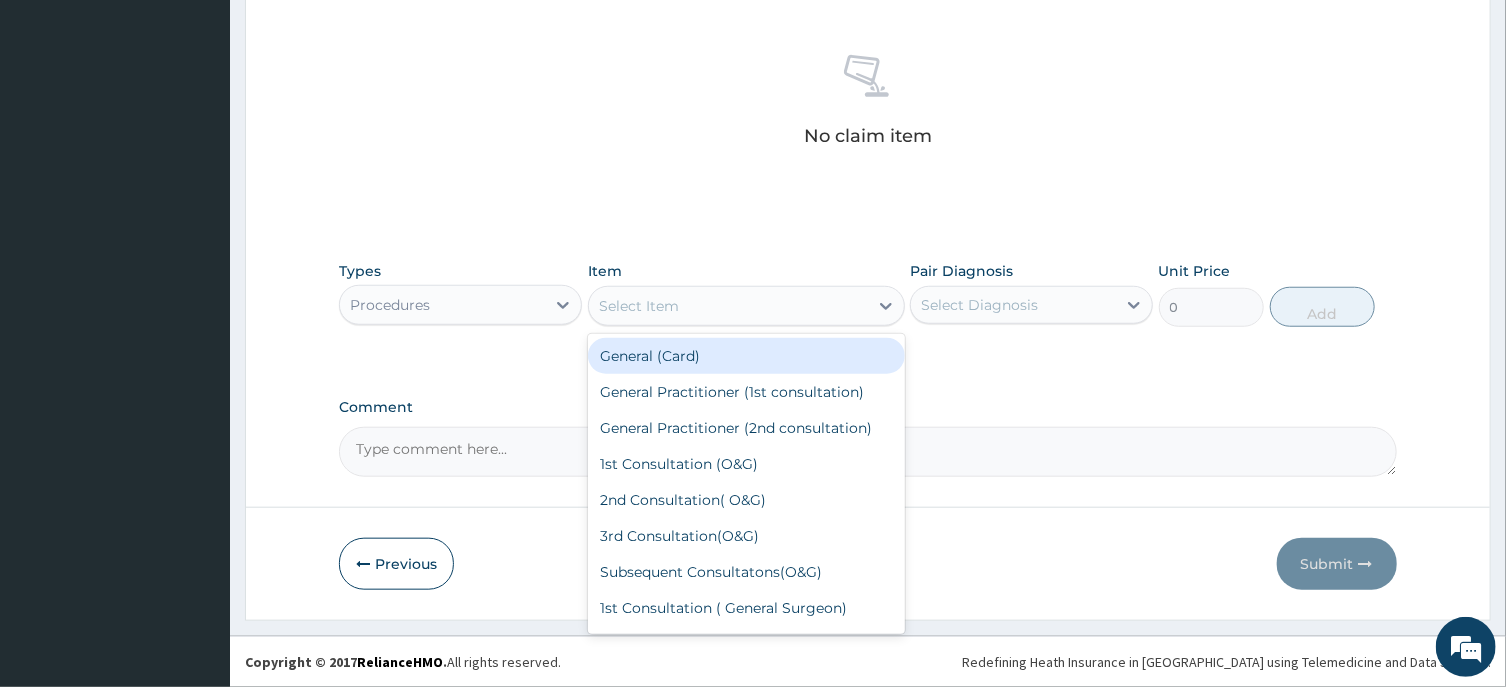 click on "General (Card)" at bounding box center [746, 356] 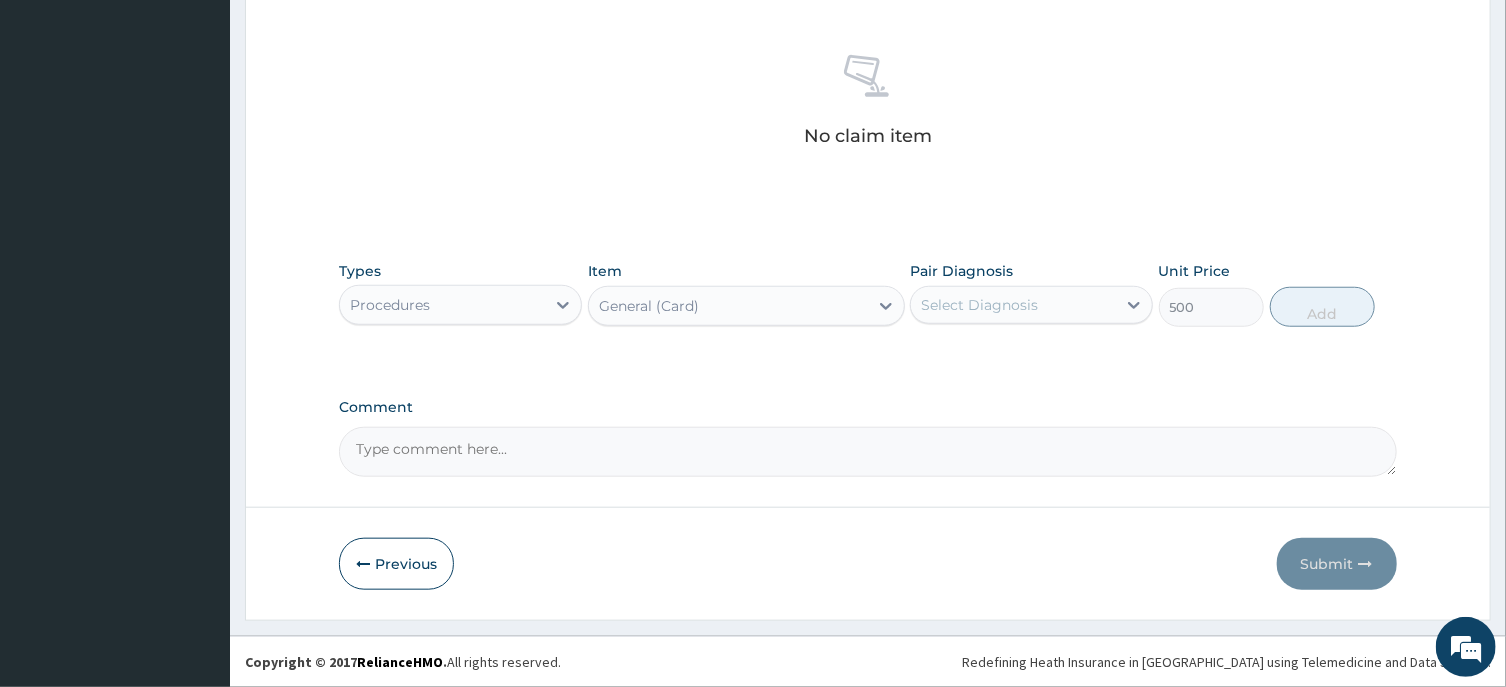 type on "500" 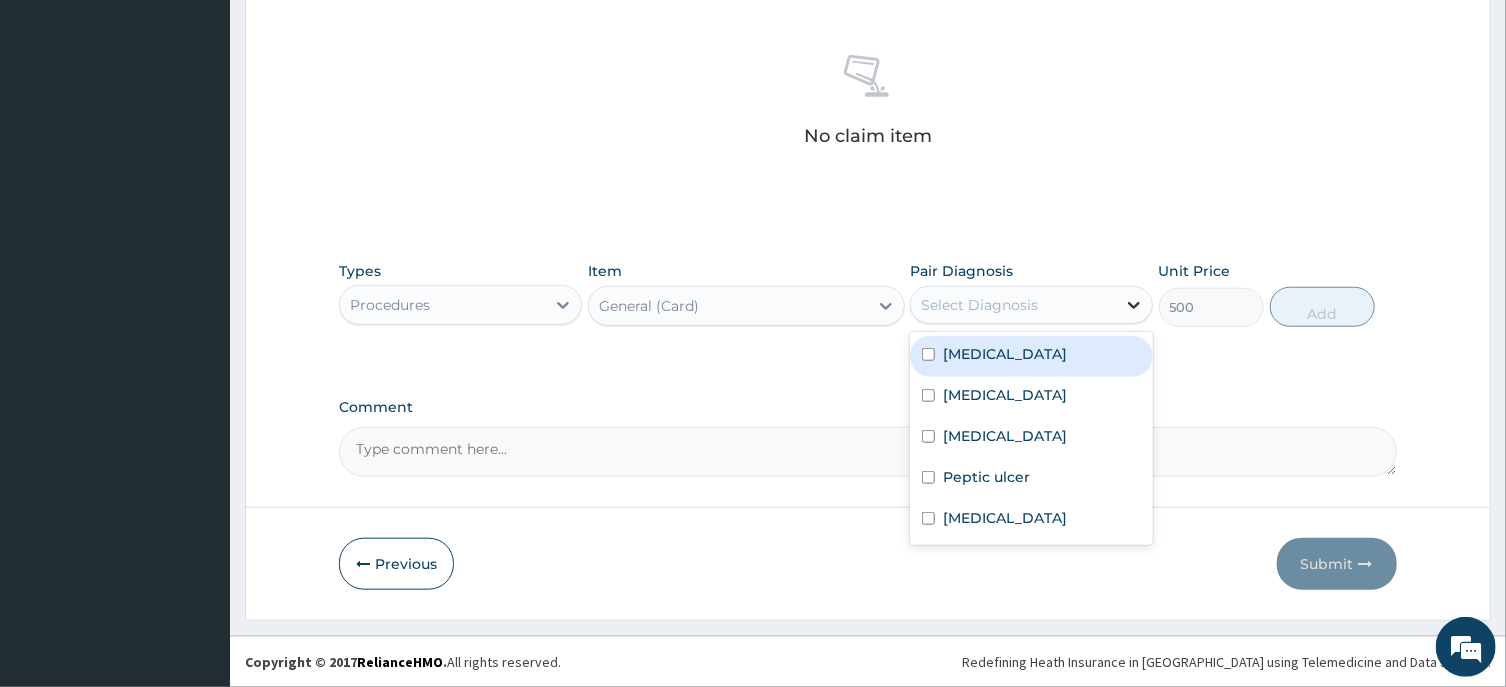 click 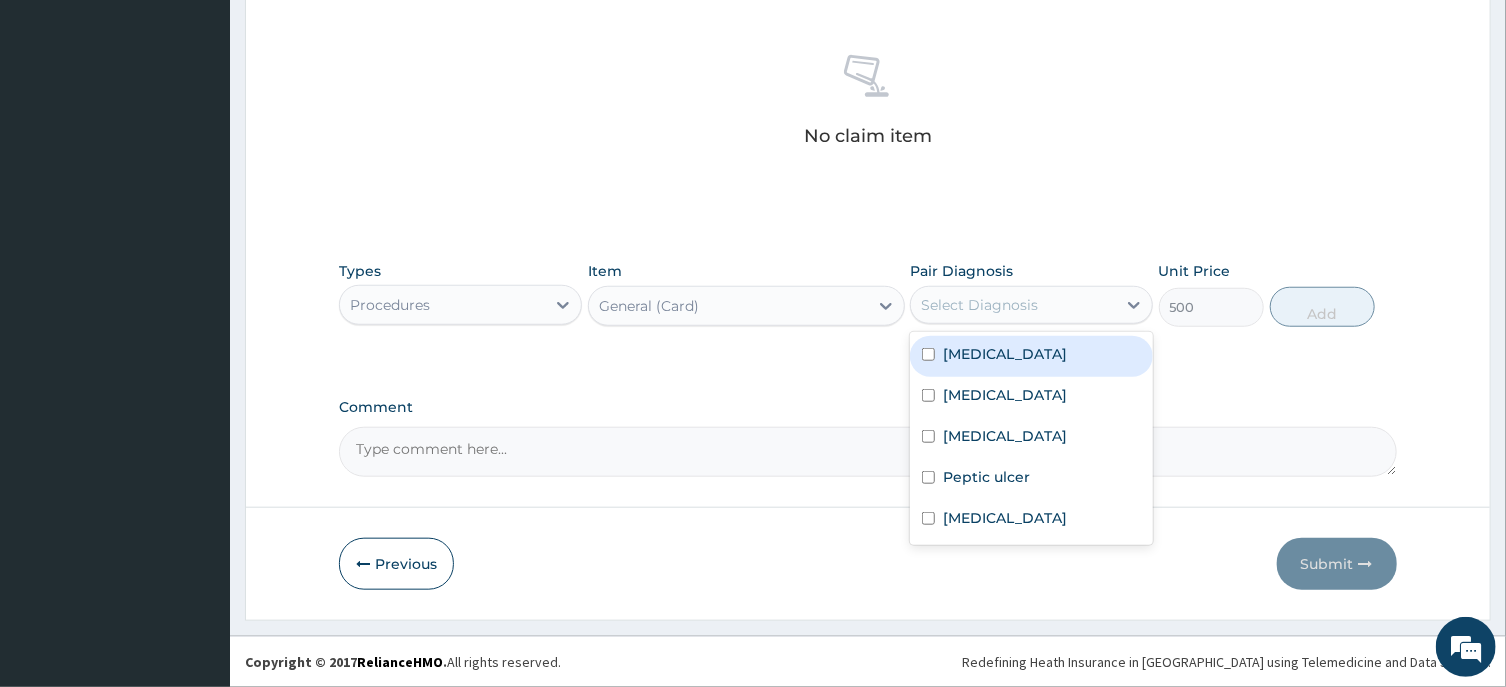 click on "[MEDICAL_DATA]" at bounding box center (1031, 356) 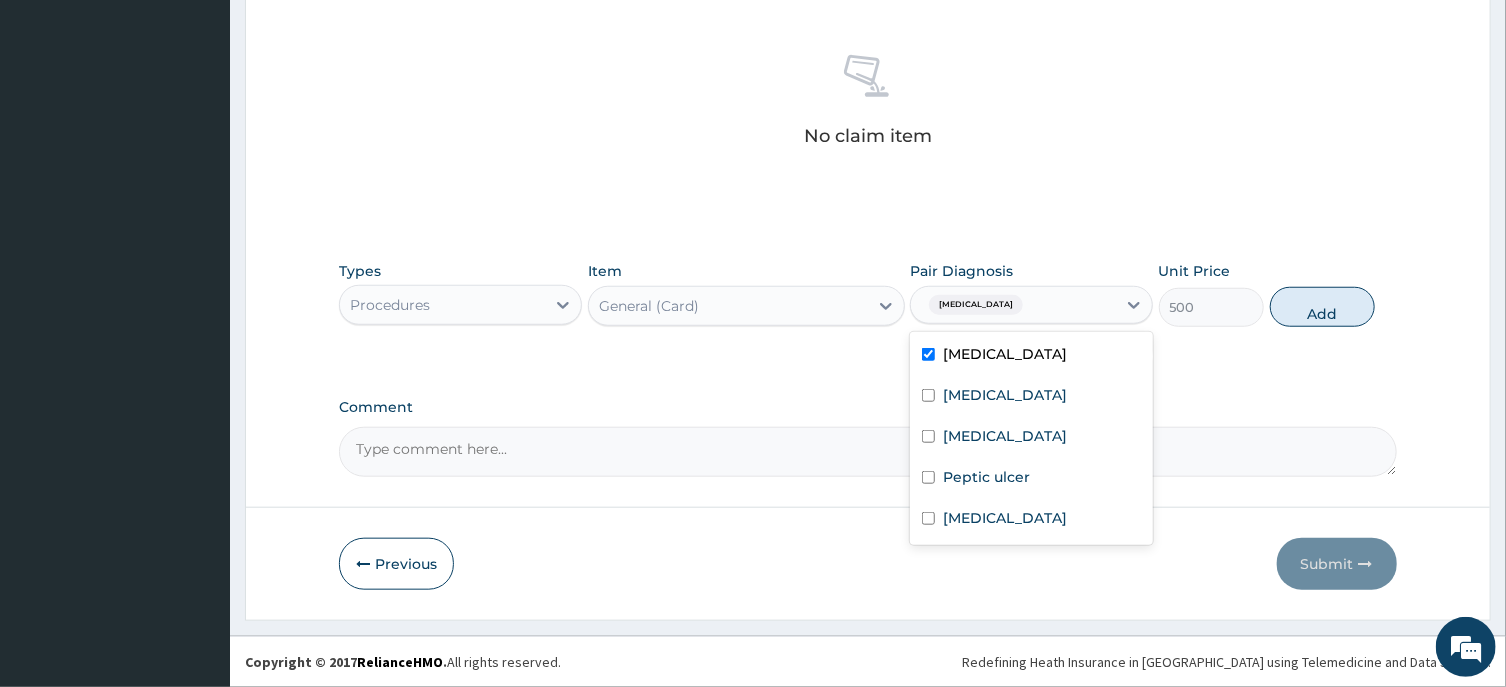 checkbox on "true" 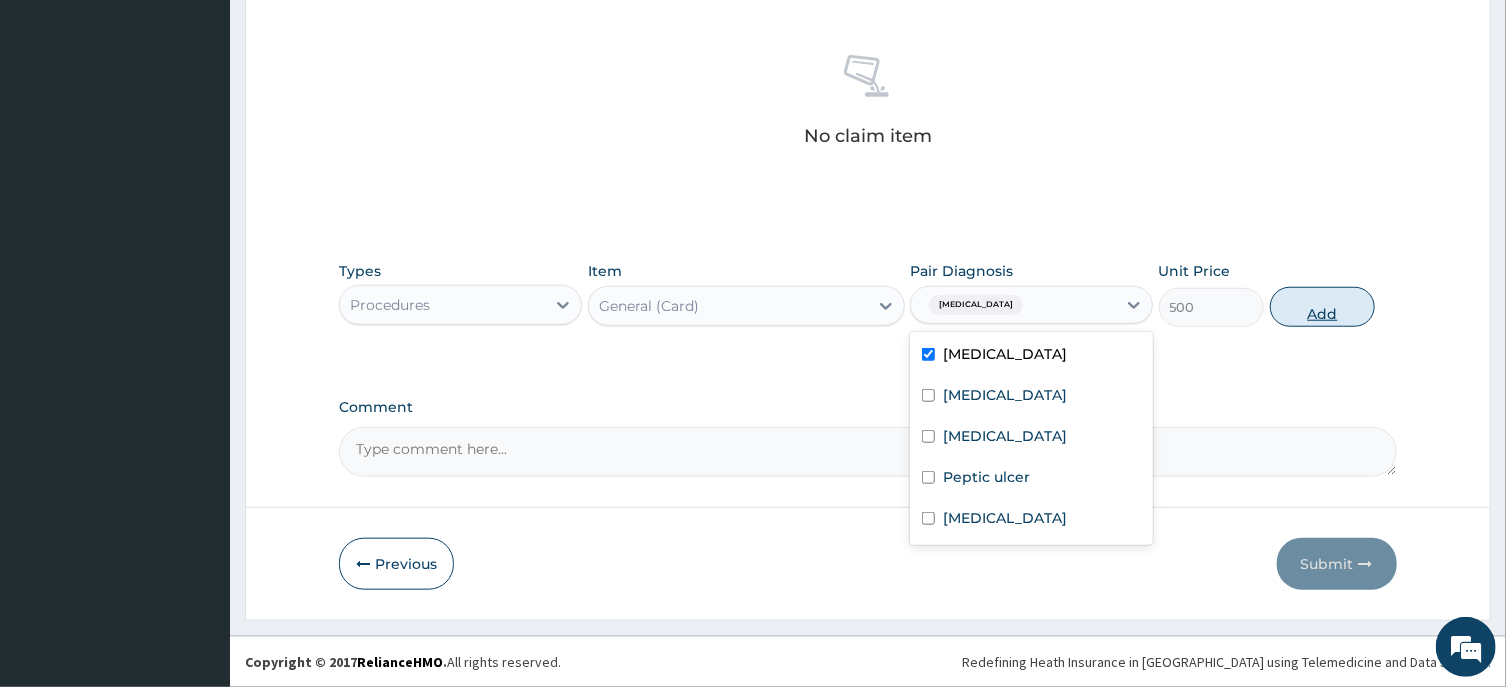 click on "Add" at bounding box center [1323, 307] 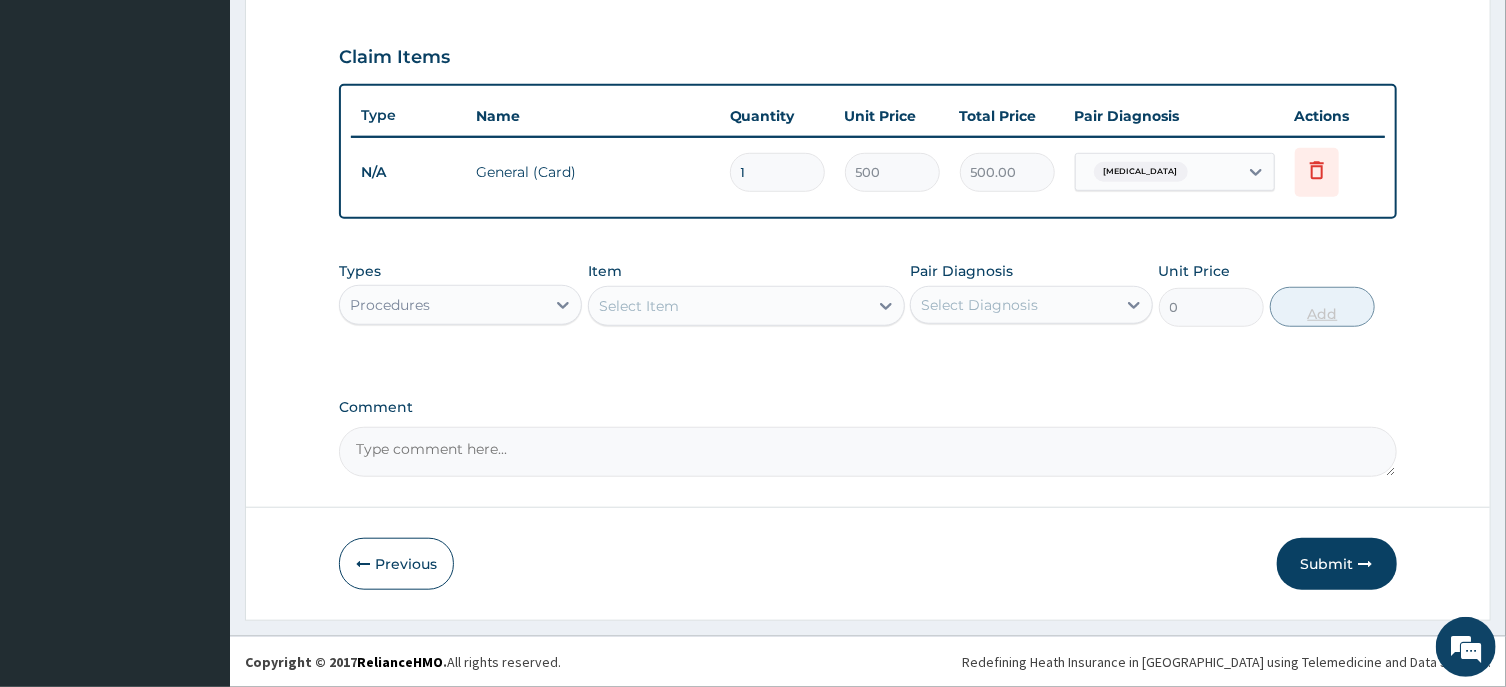 scroll, scrollTop: 658, scrollLeft: 0, axis: vertical 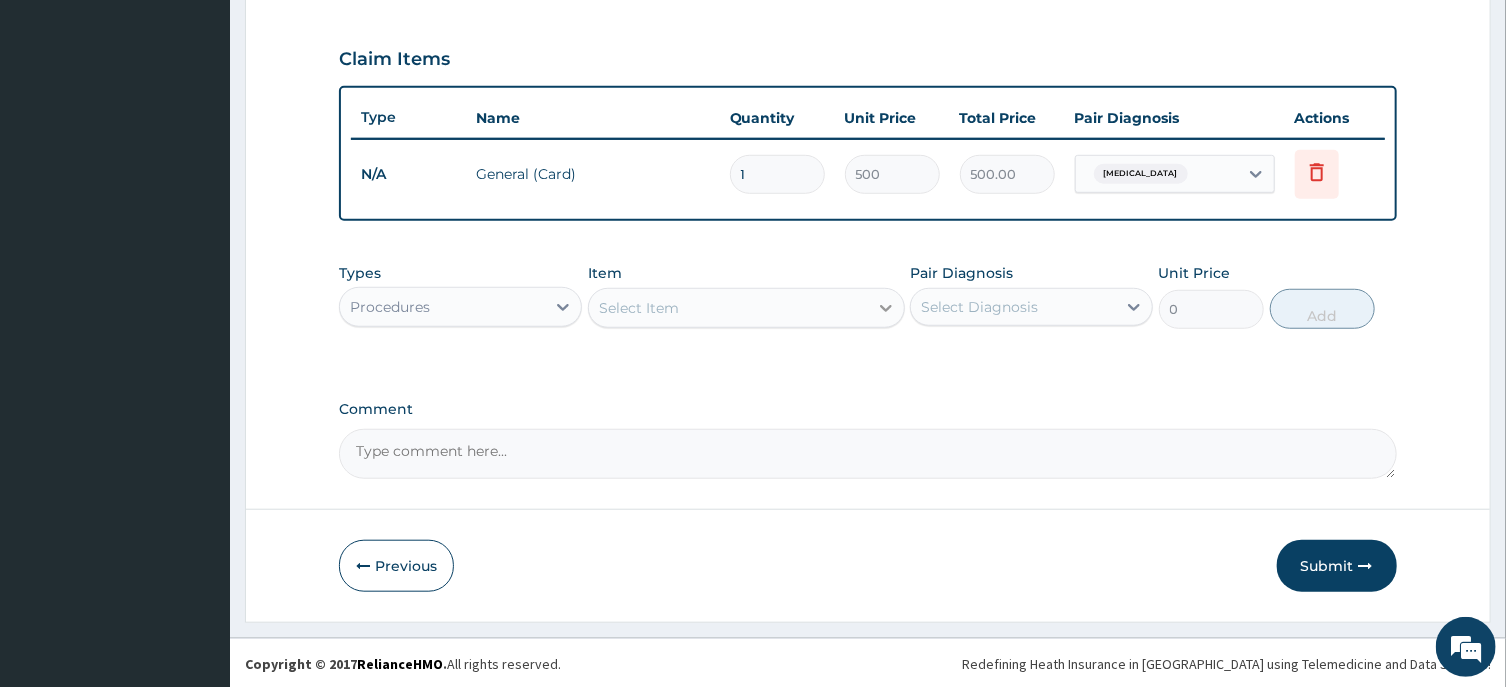 click 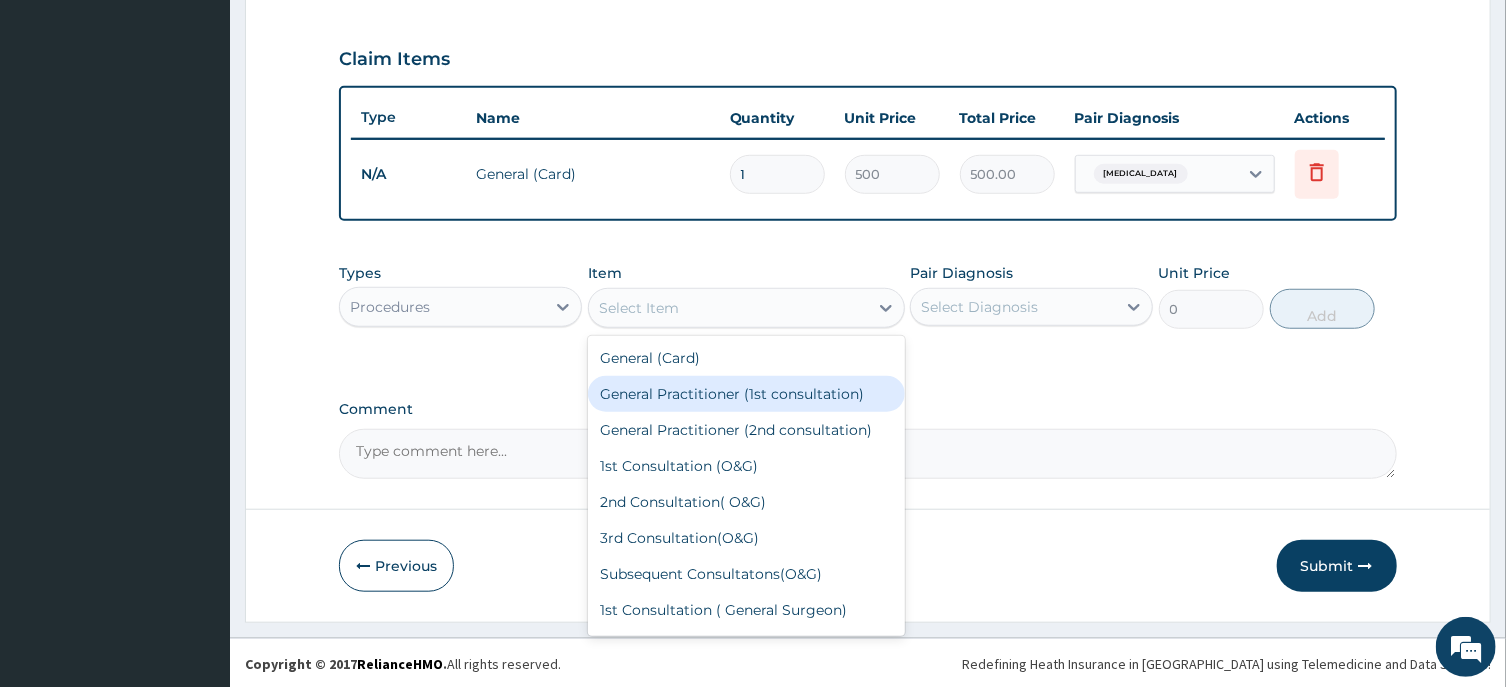 click on "General Practitioner (1st consultation)" at bounding box center [746, 394] 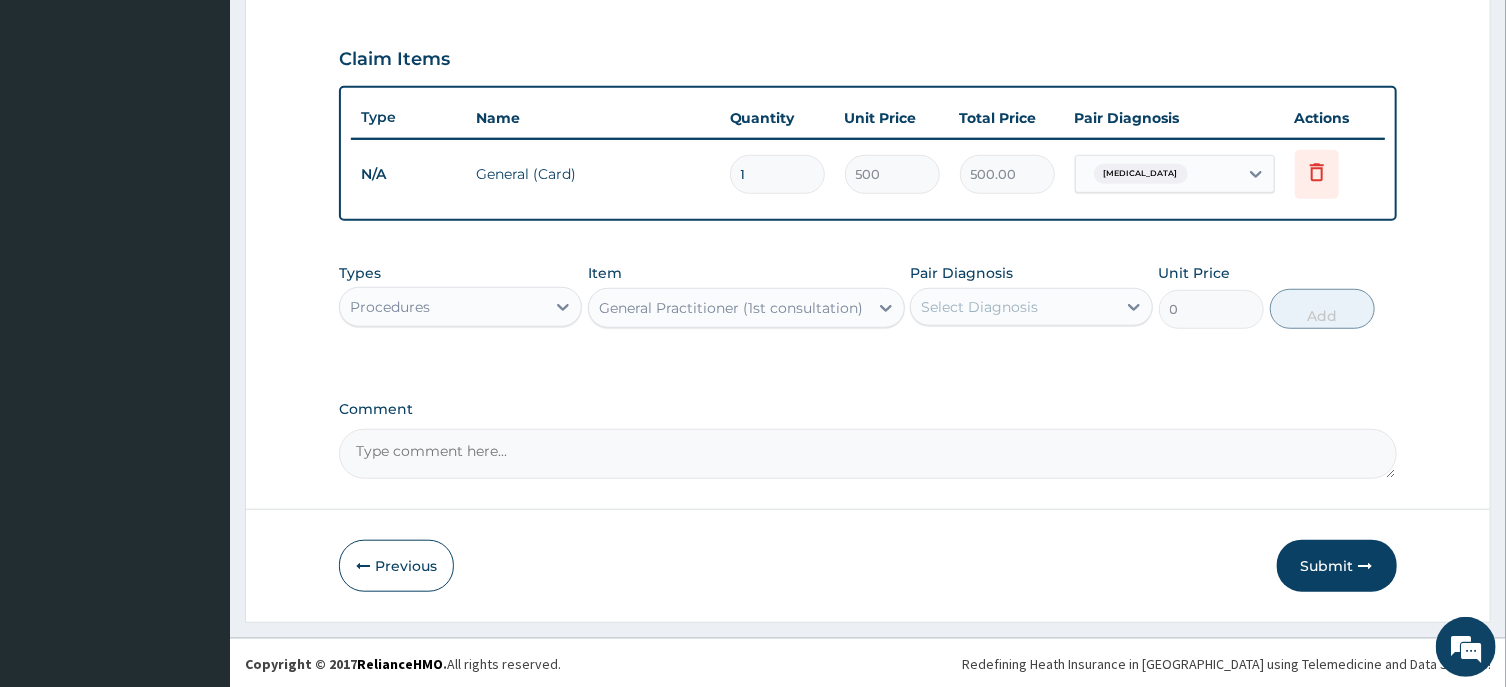 type on "1500" 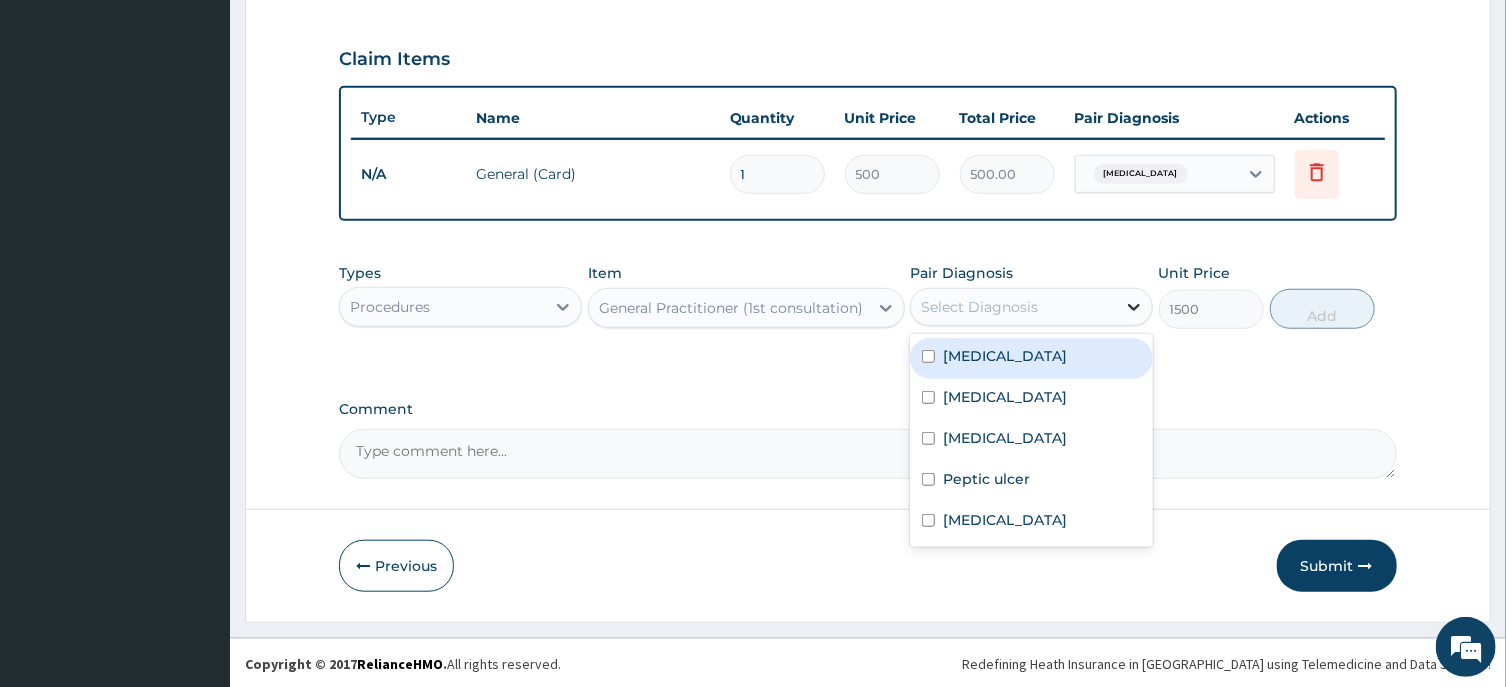 click 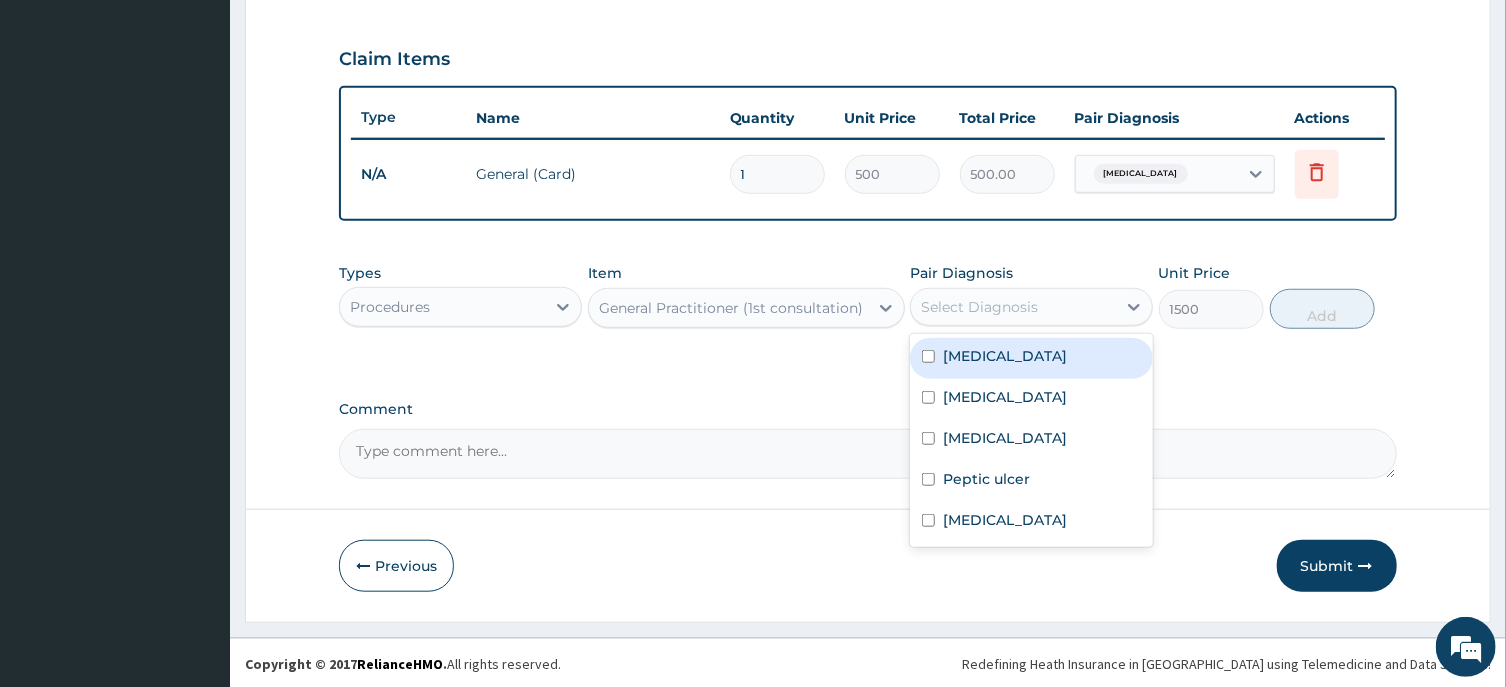 click on "[MEDICAL_DATA]" at bounding box center [1031, 358] 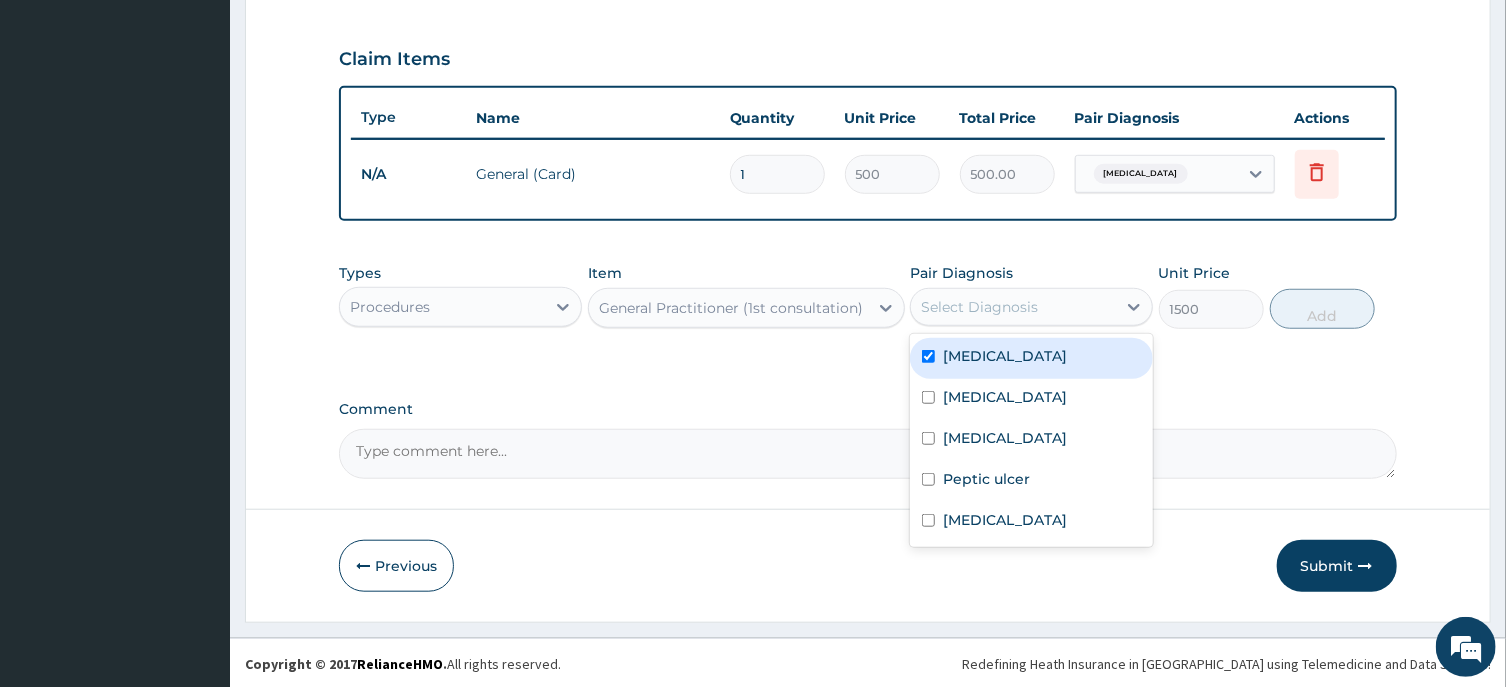 checkbox on "true" 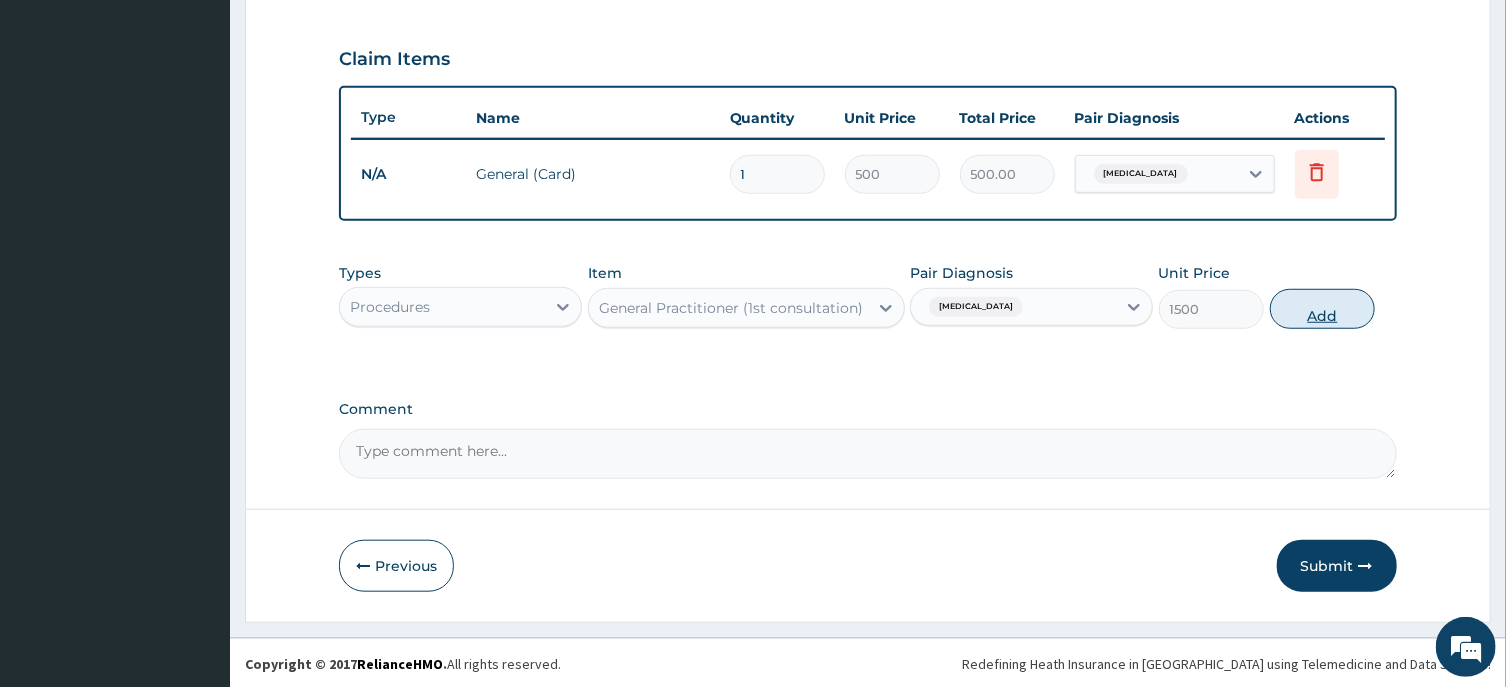 click on "Add" at bounding box center [1323, 309] 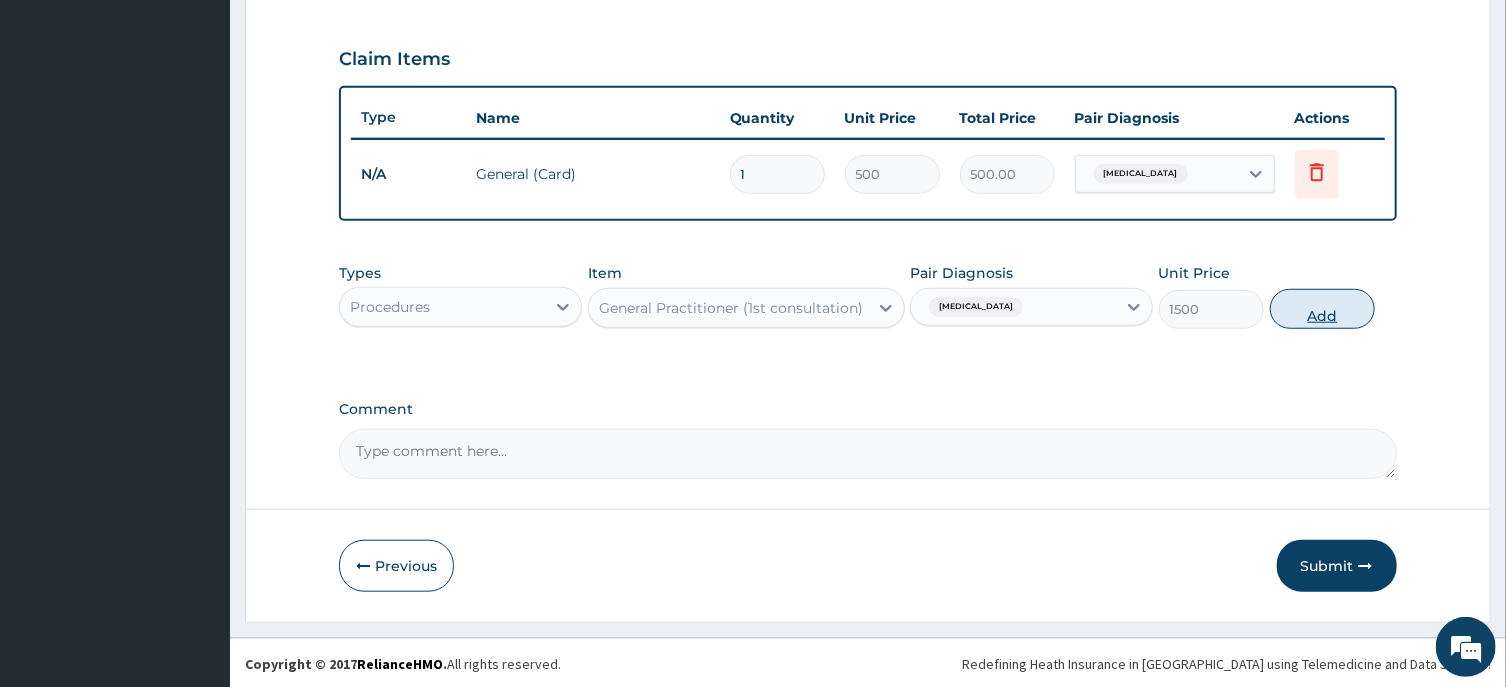 type on "0" 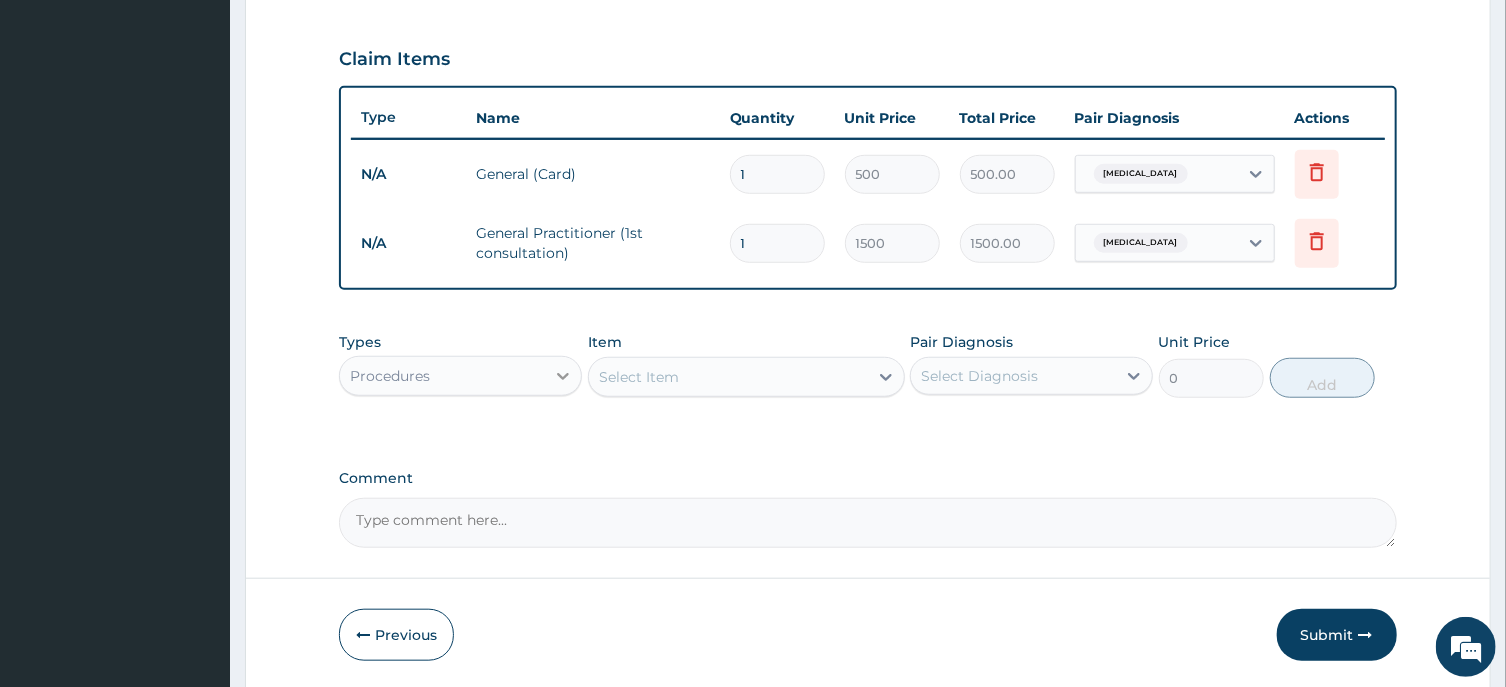 click 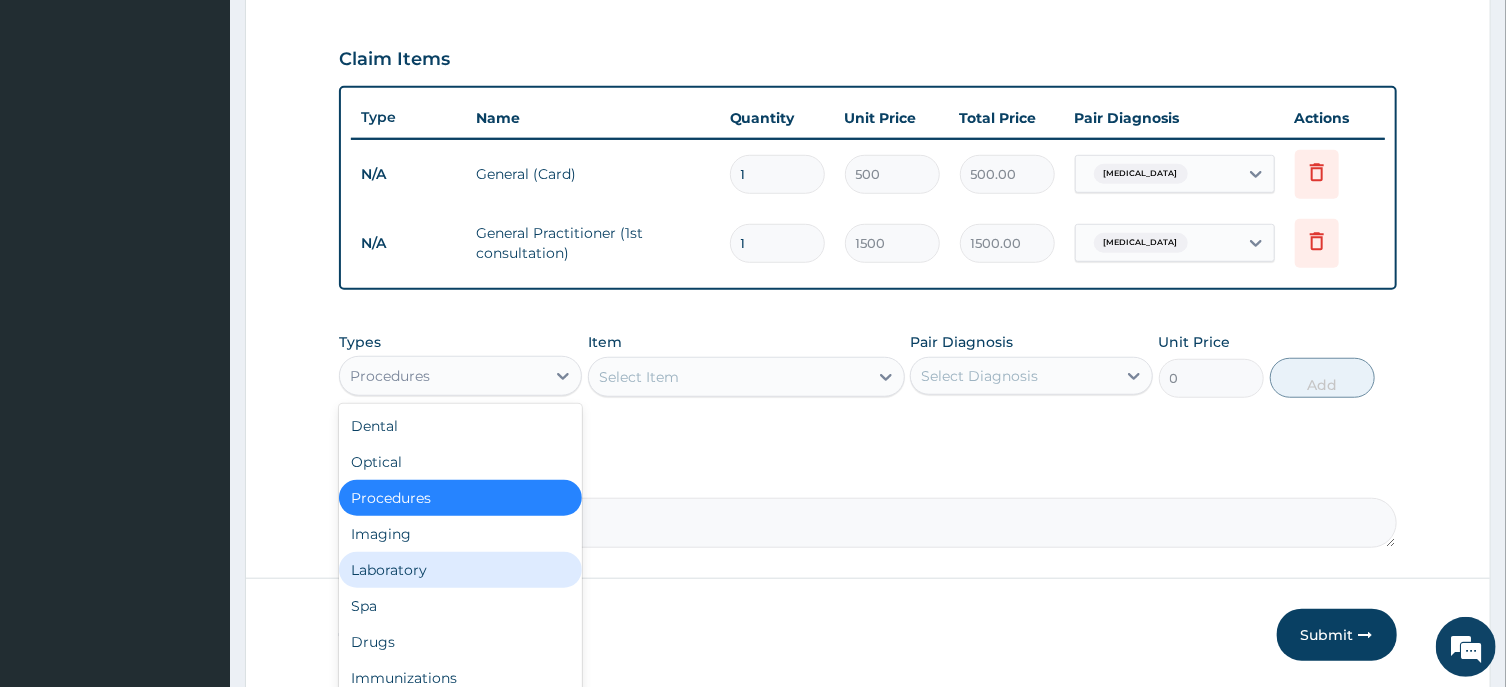 click on "Laboratory" at bounding box center [460, 570] 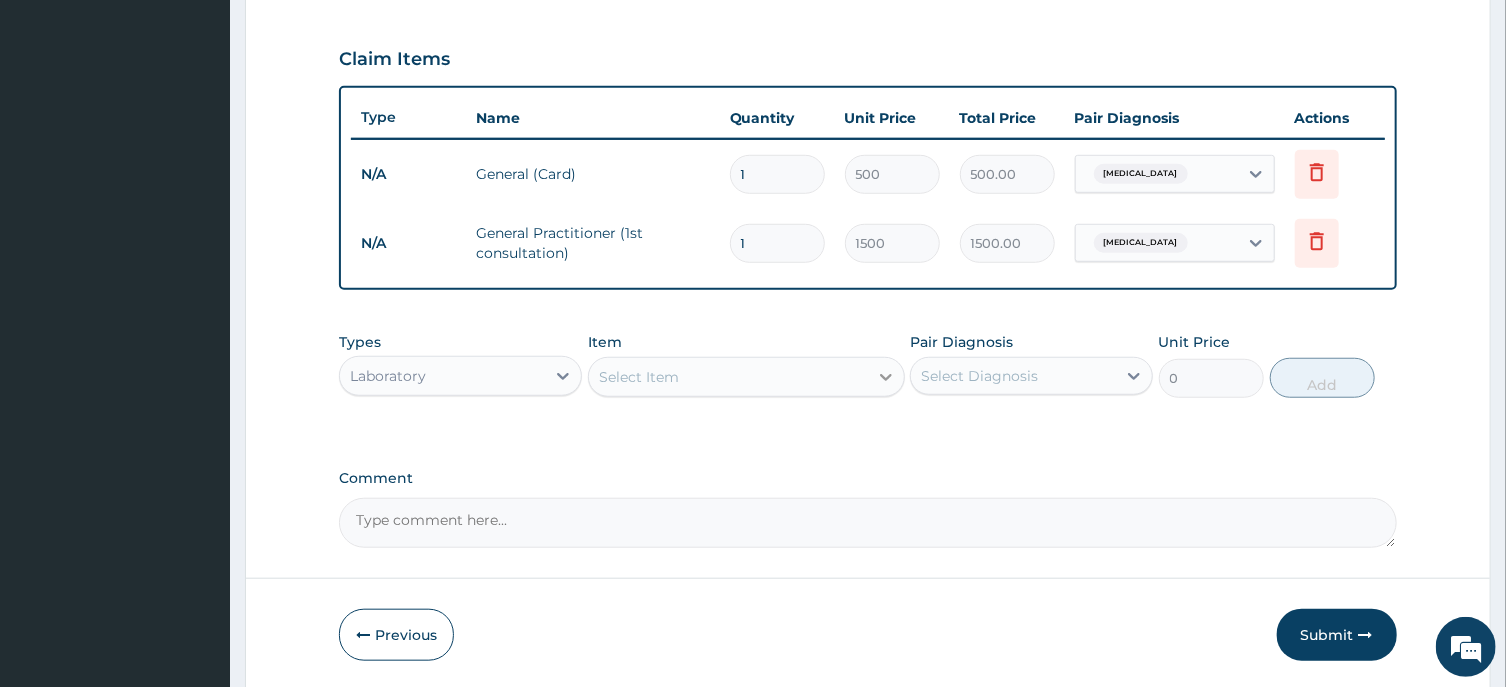 click 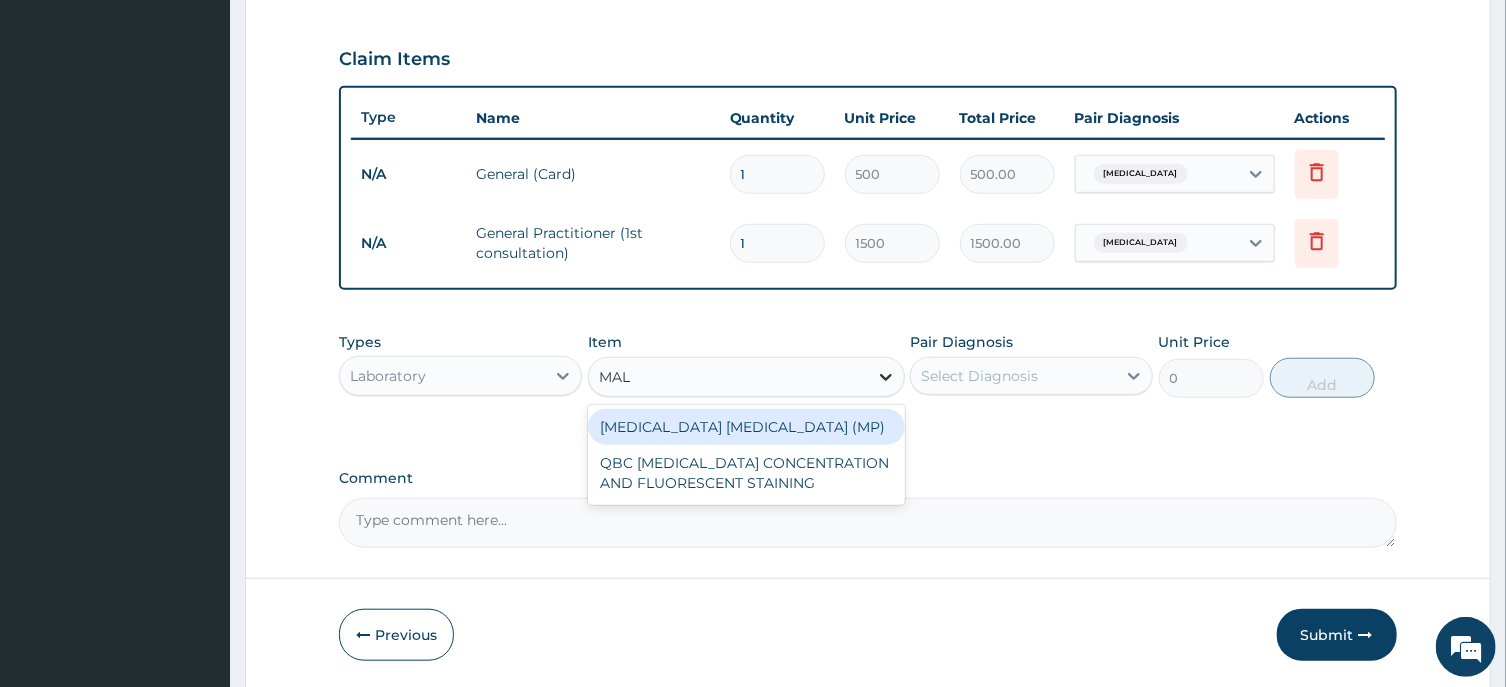 type on "MALA" 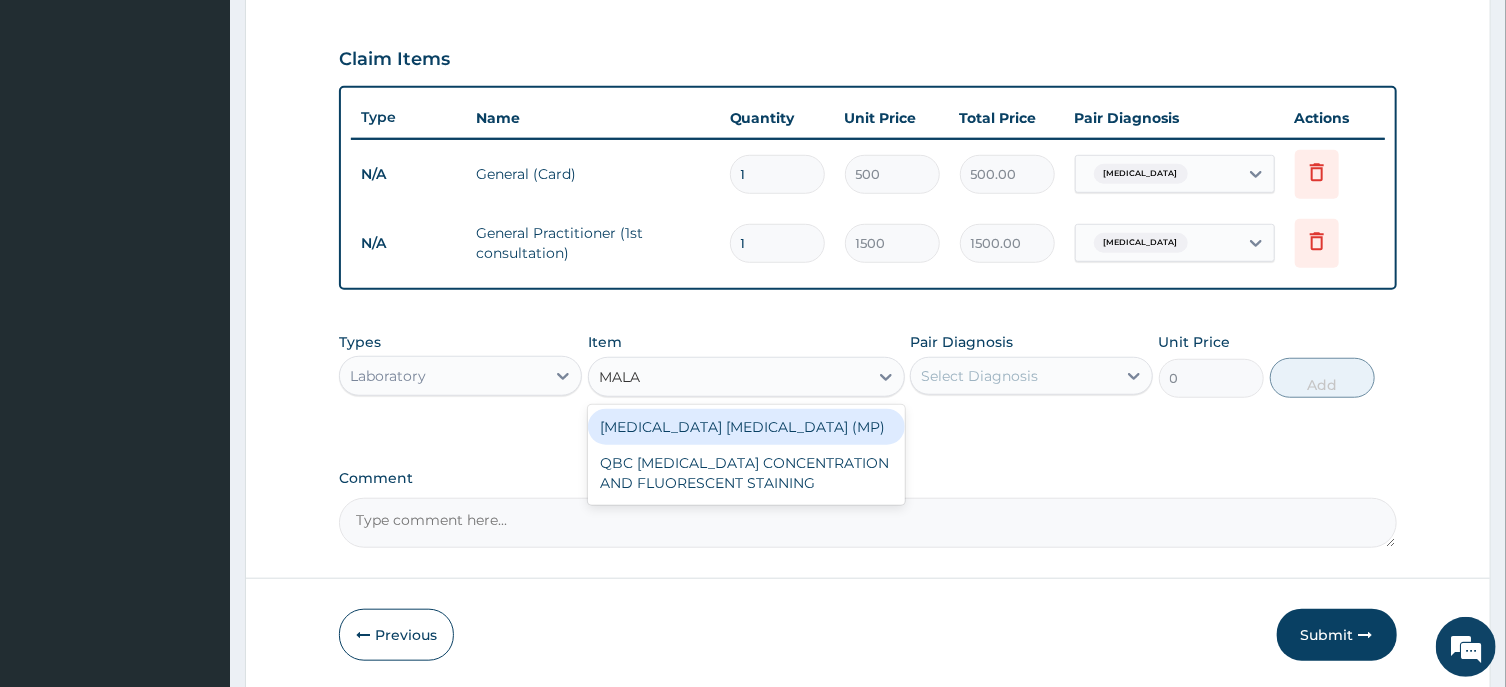 click on "[MEDICAL_DATA] [MEDICAL_DATA] (MP)" at bounding box center (746, 427) 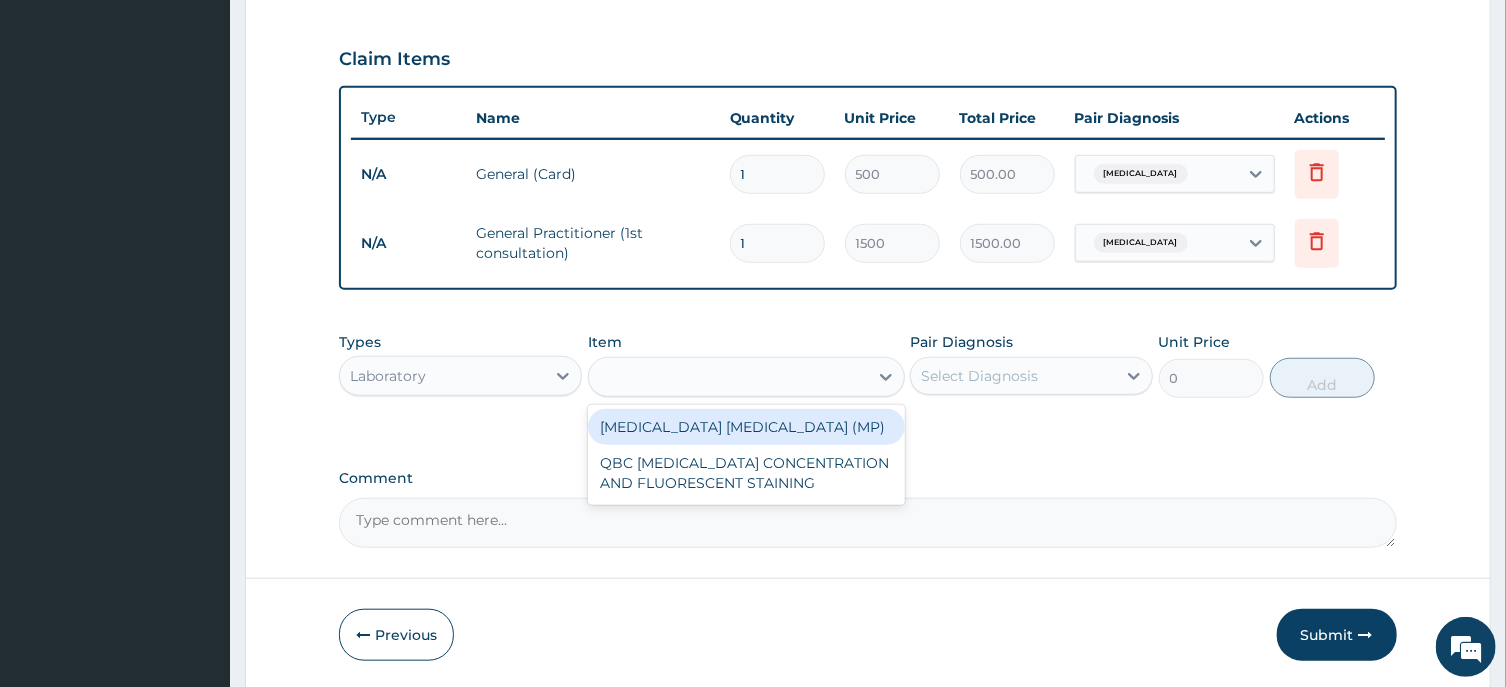 type on "560" 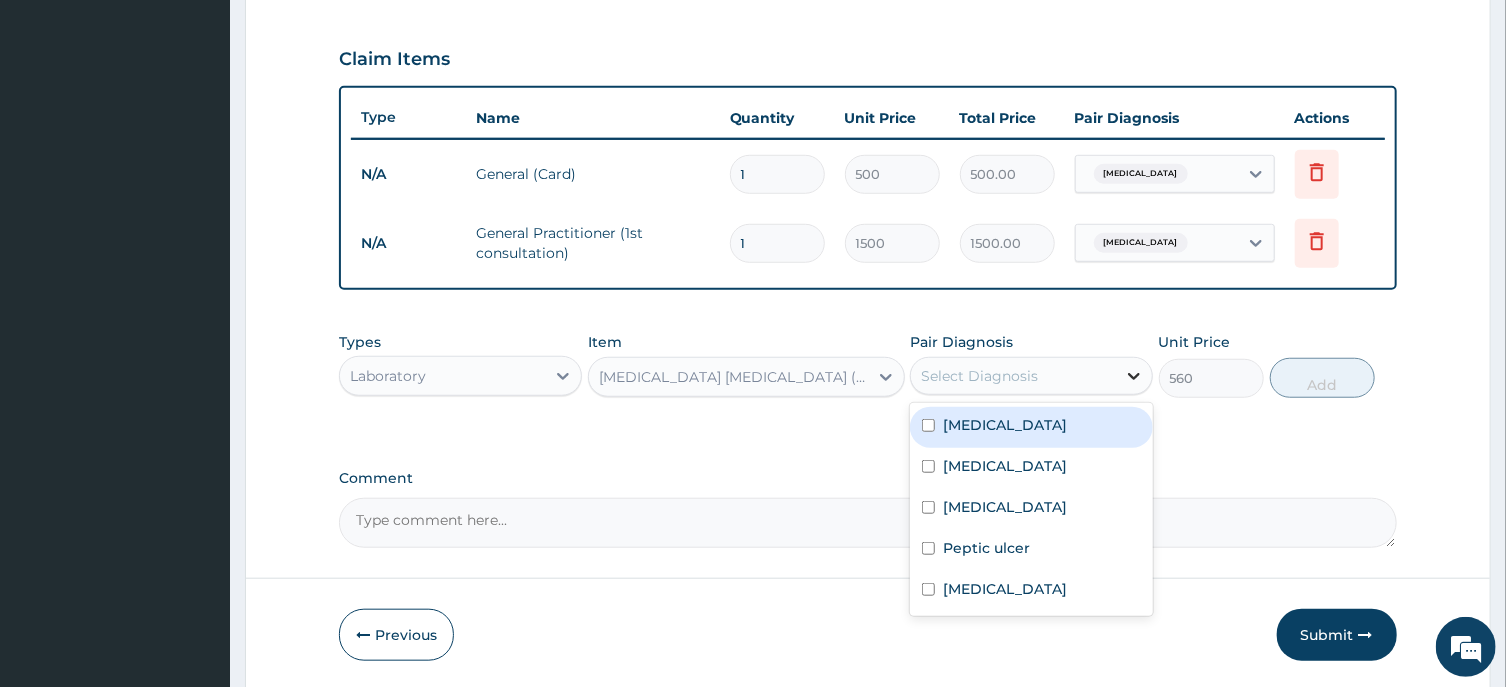 click 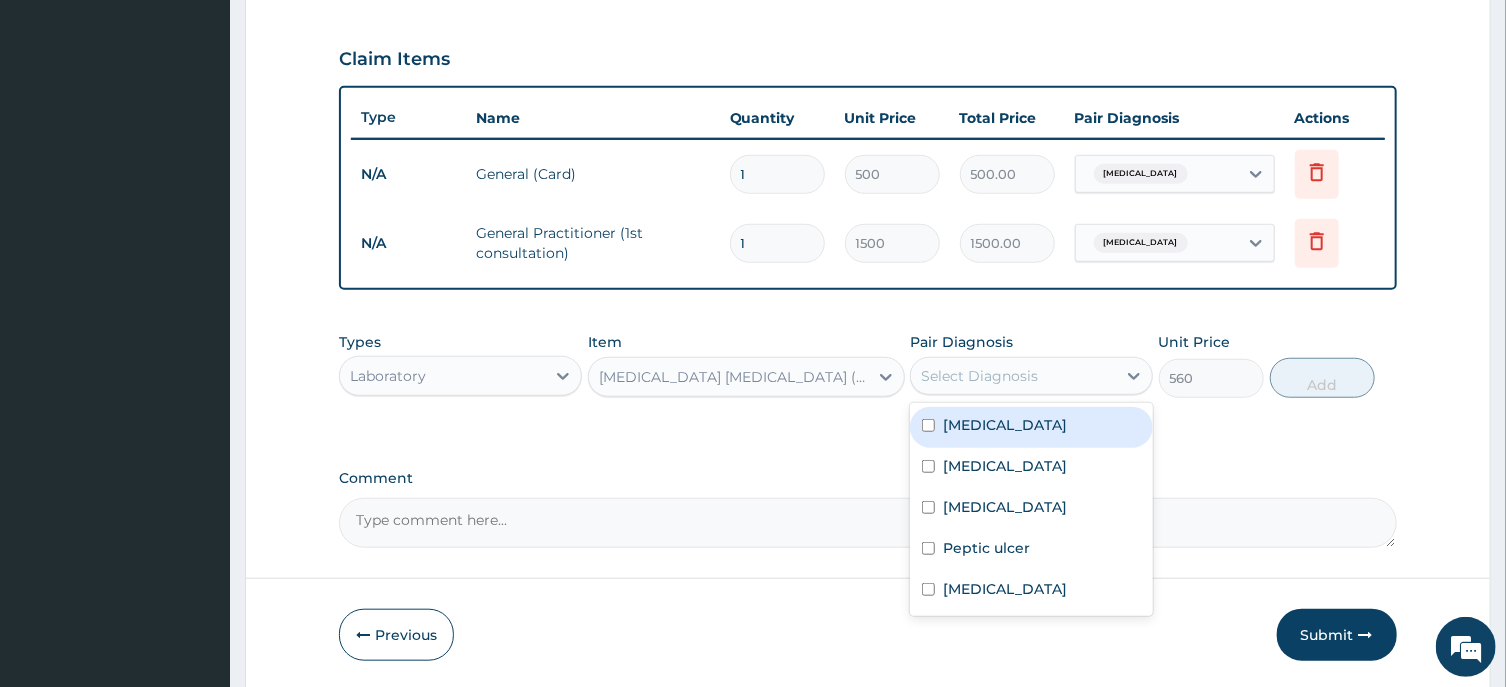 click on "[MEDICAL_DATA]" at bounding box center (1031, 427) 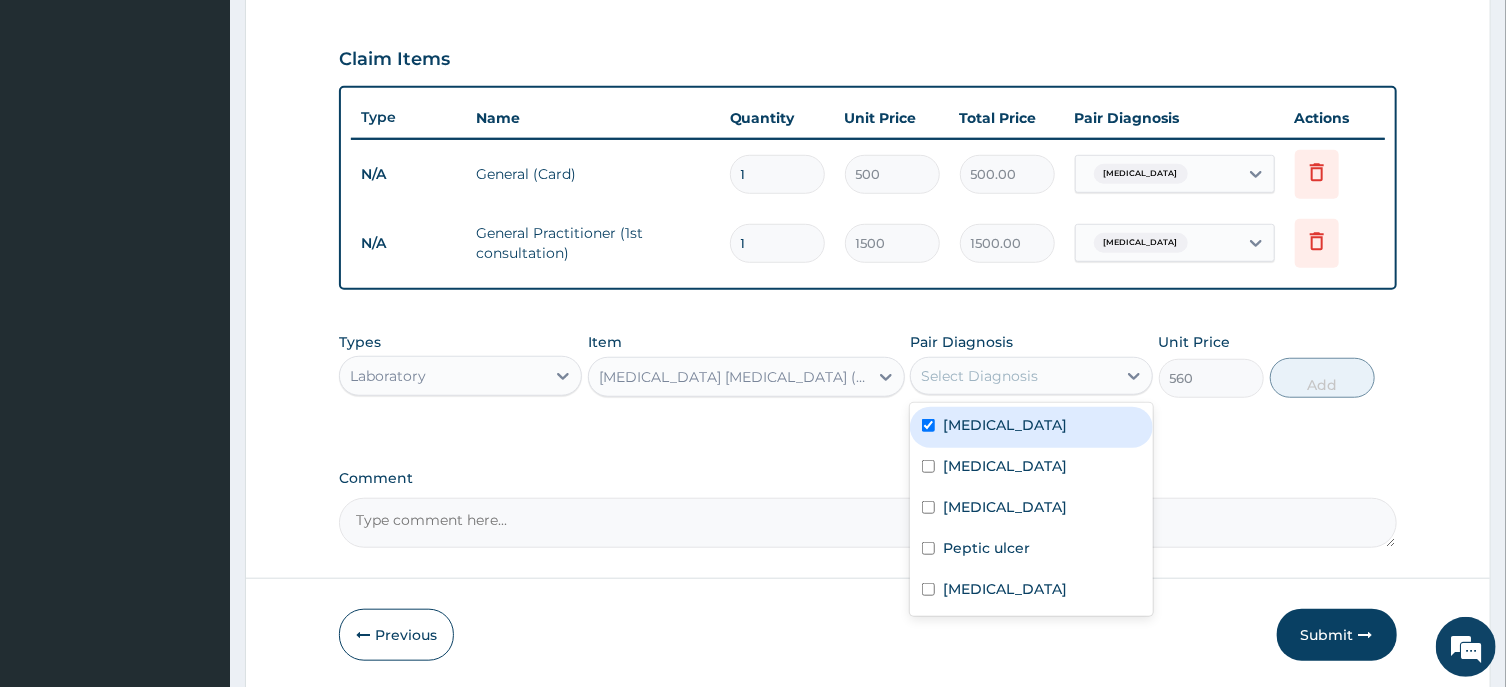 checkbox on "true" 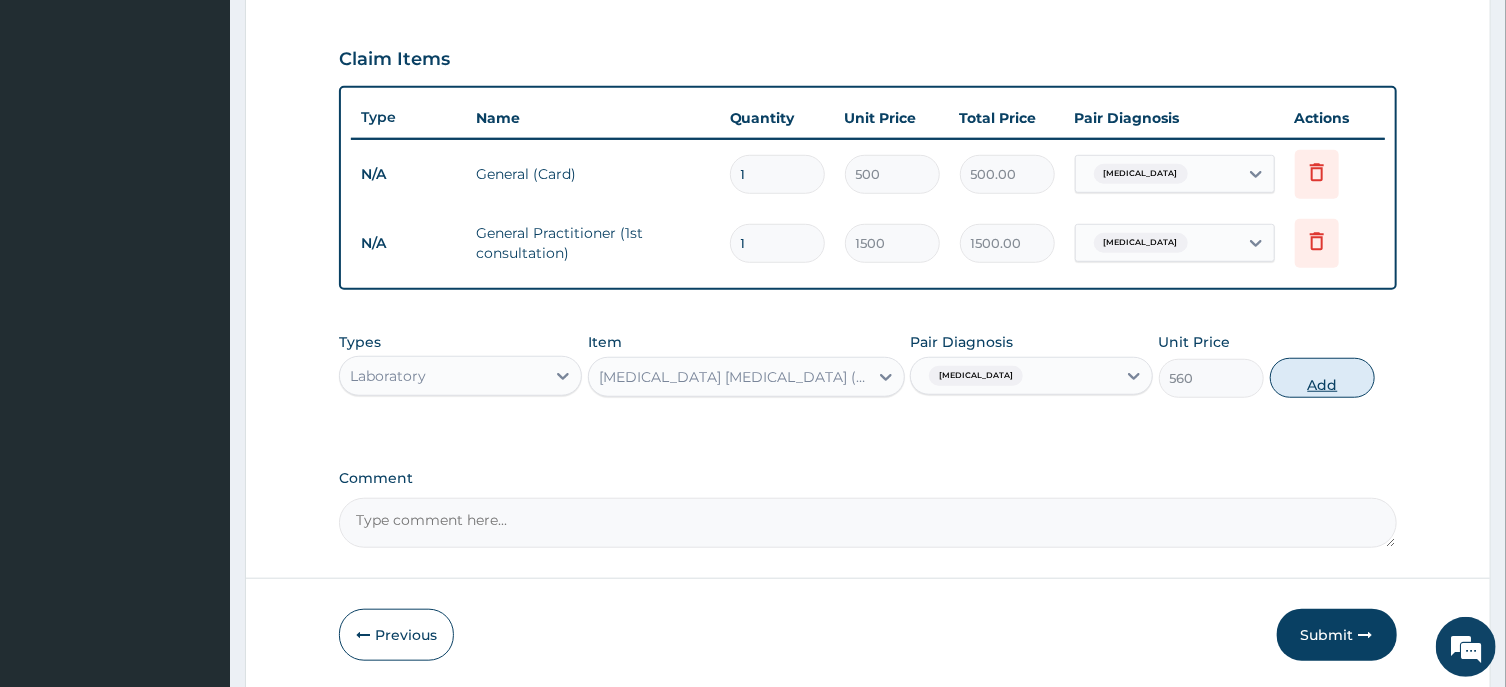 click on "Add" at bounding box center [1323, 378] 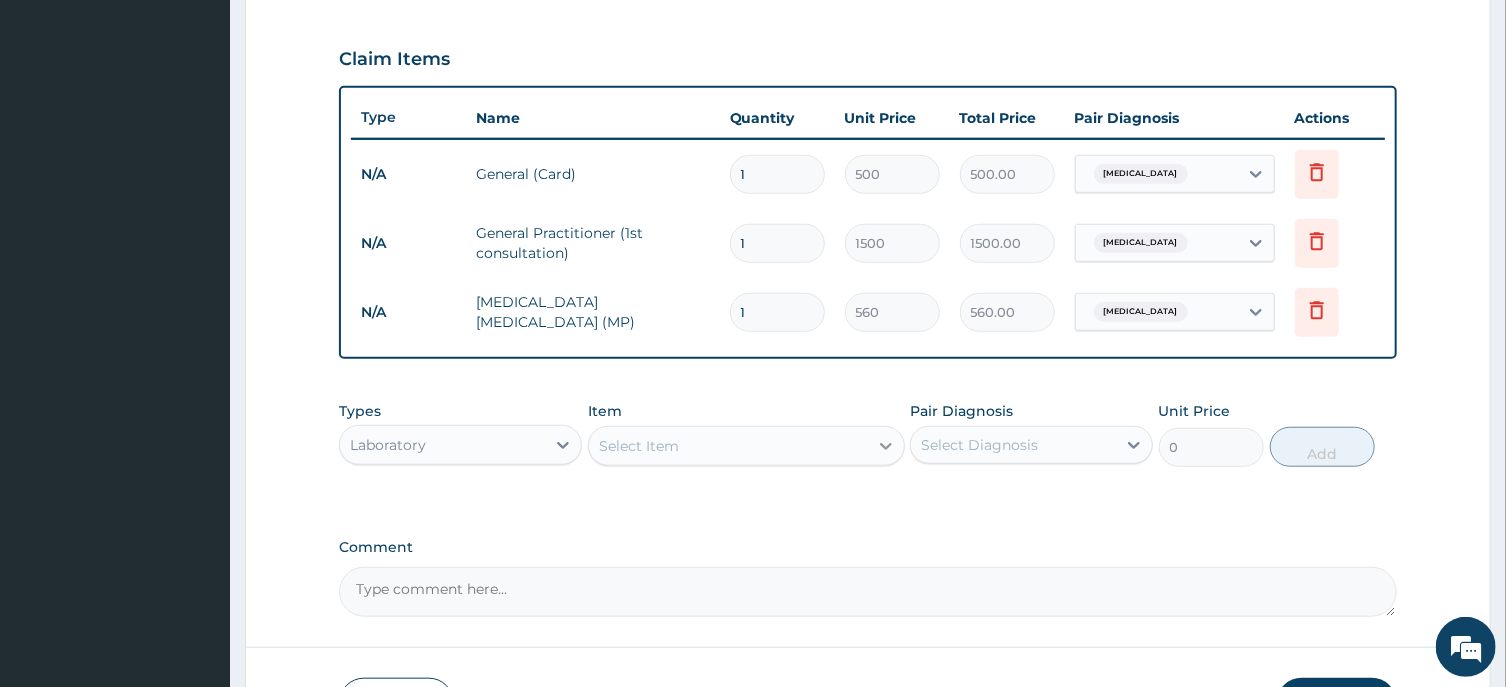 click 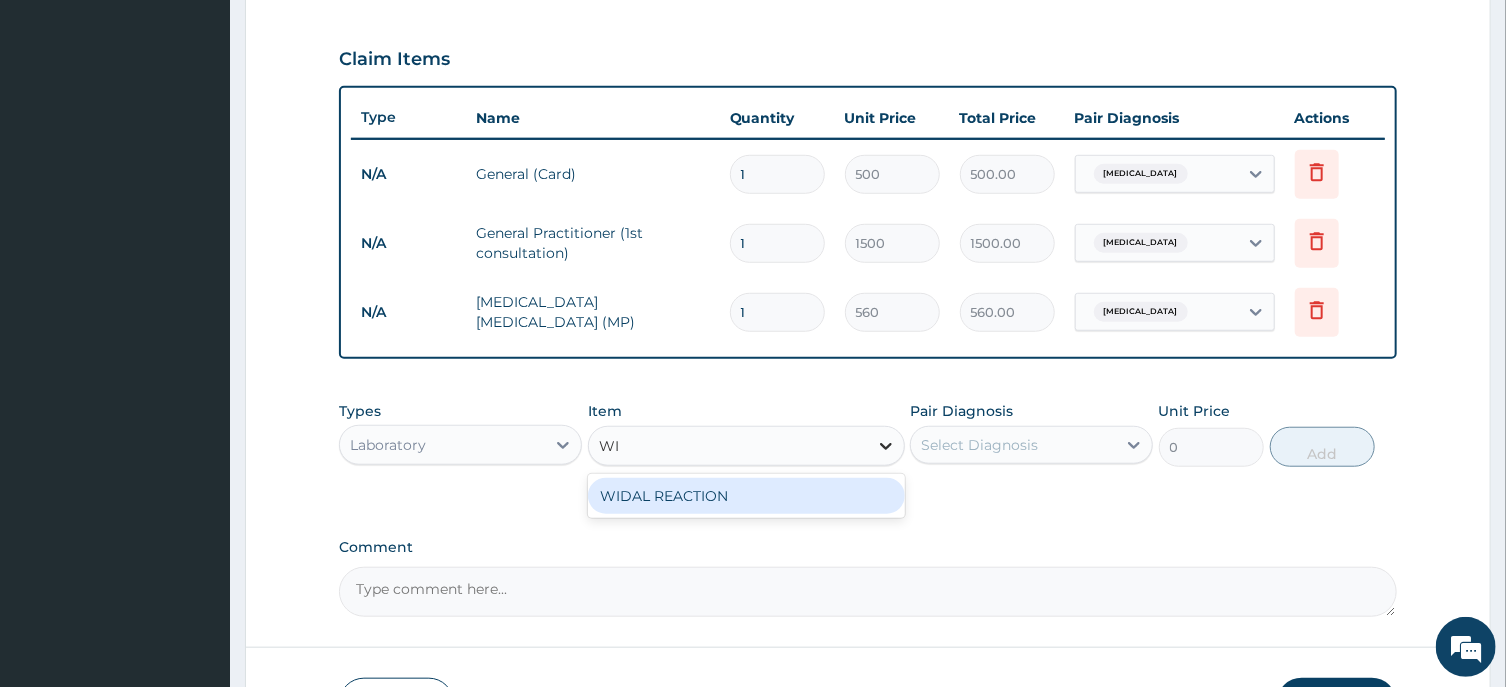 type on "WID" 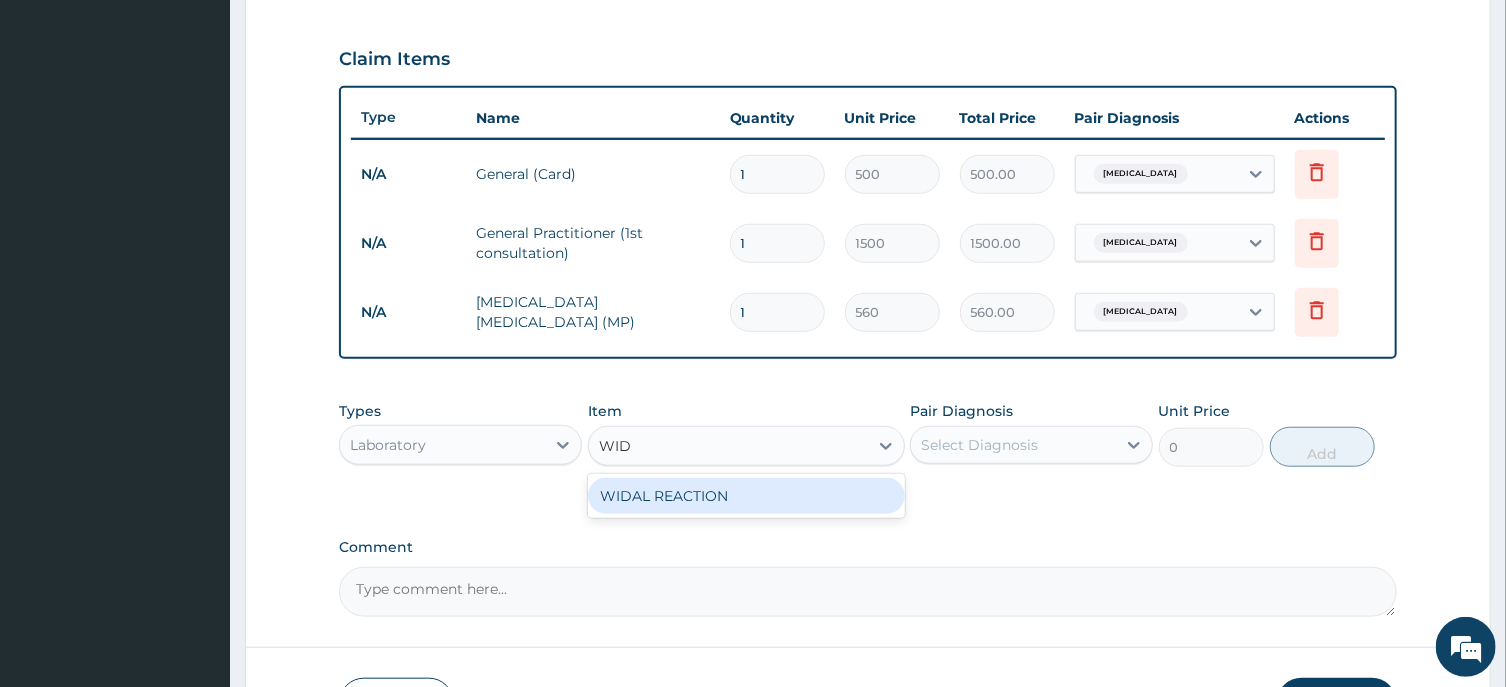 click on "WIDAL REACTION" at bounding box center (746, 496) 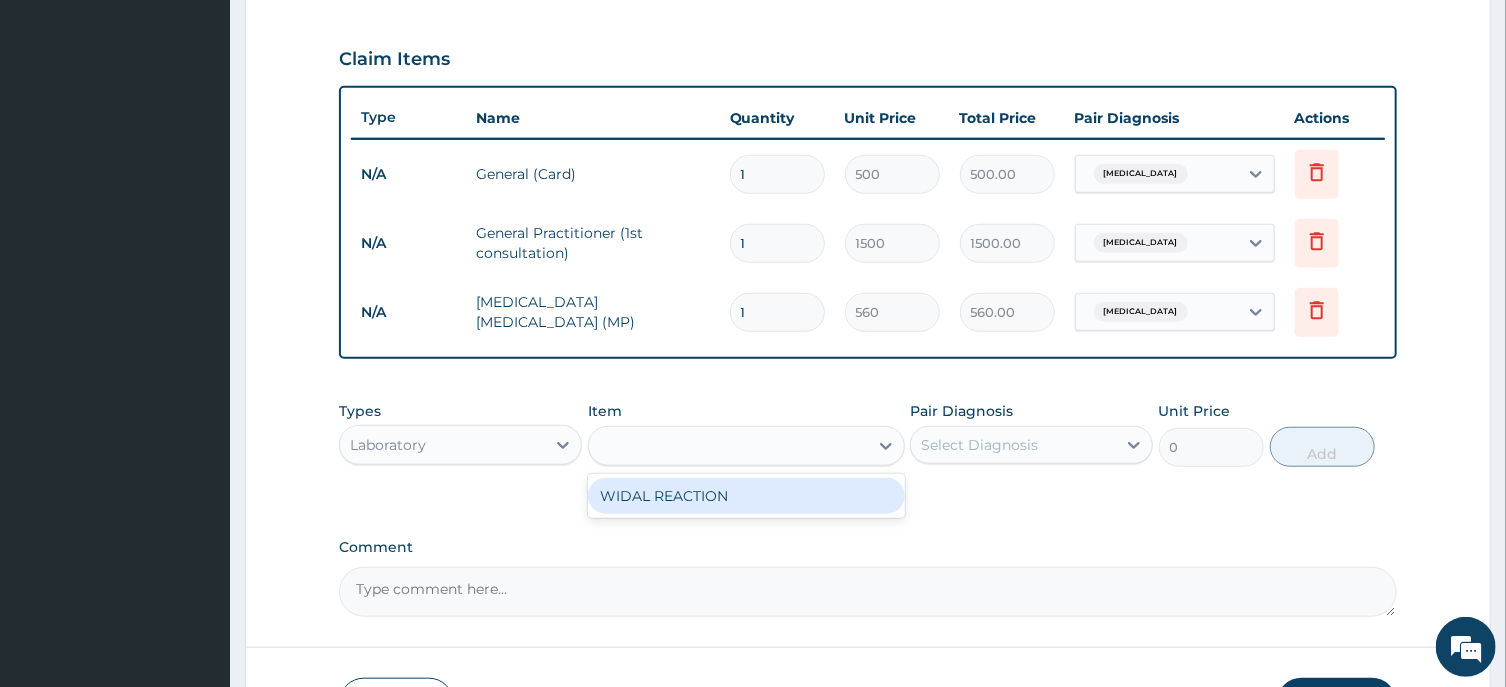type on "800" 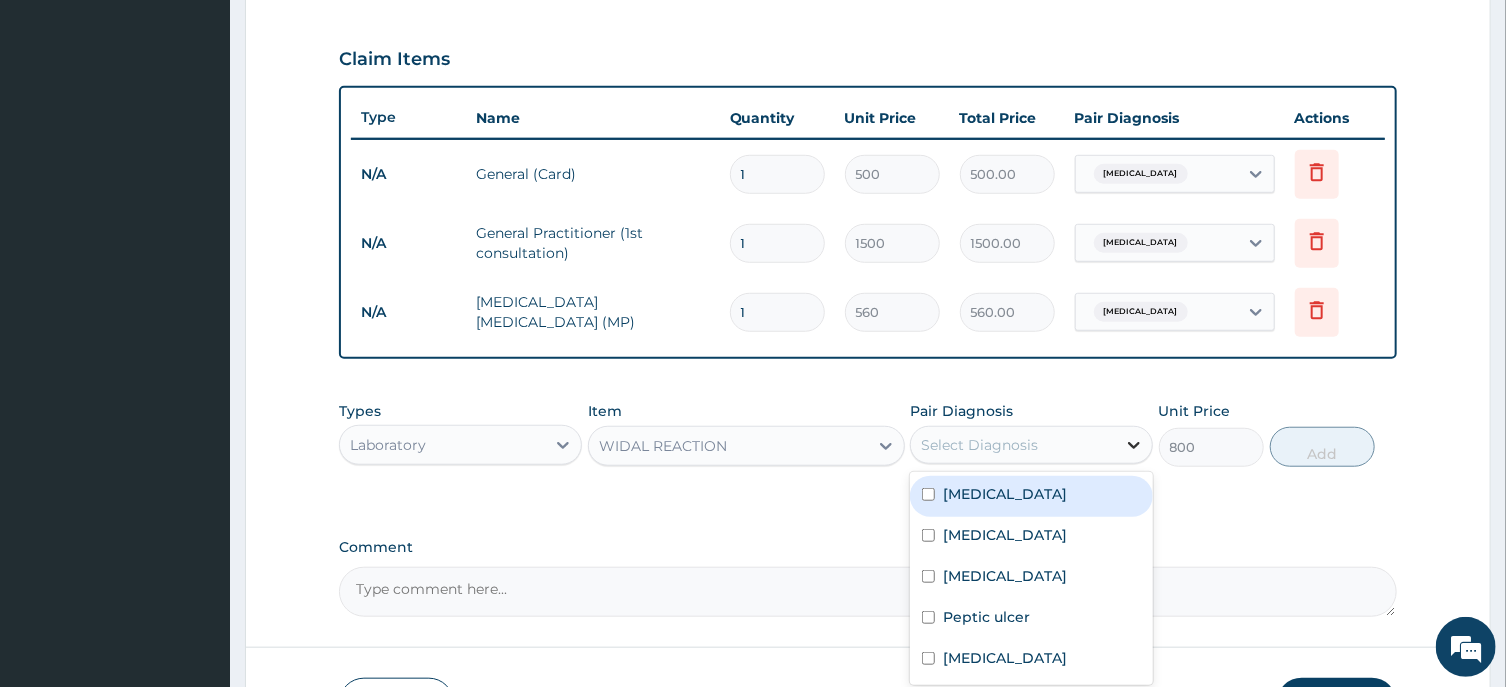 click 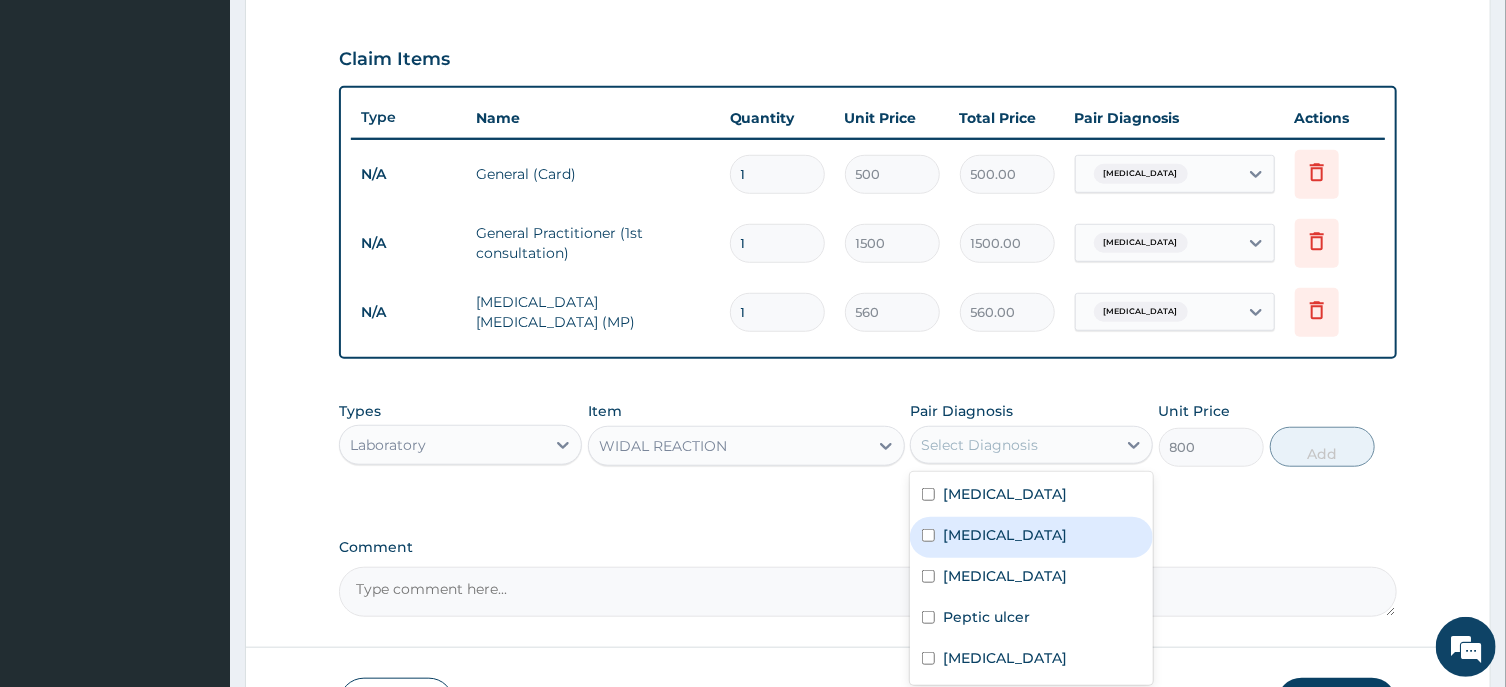 click on "[MEDICAL_DATA]" at bounding box center (1031, 537) 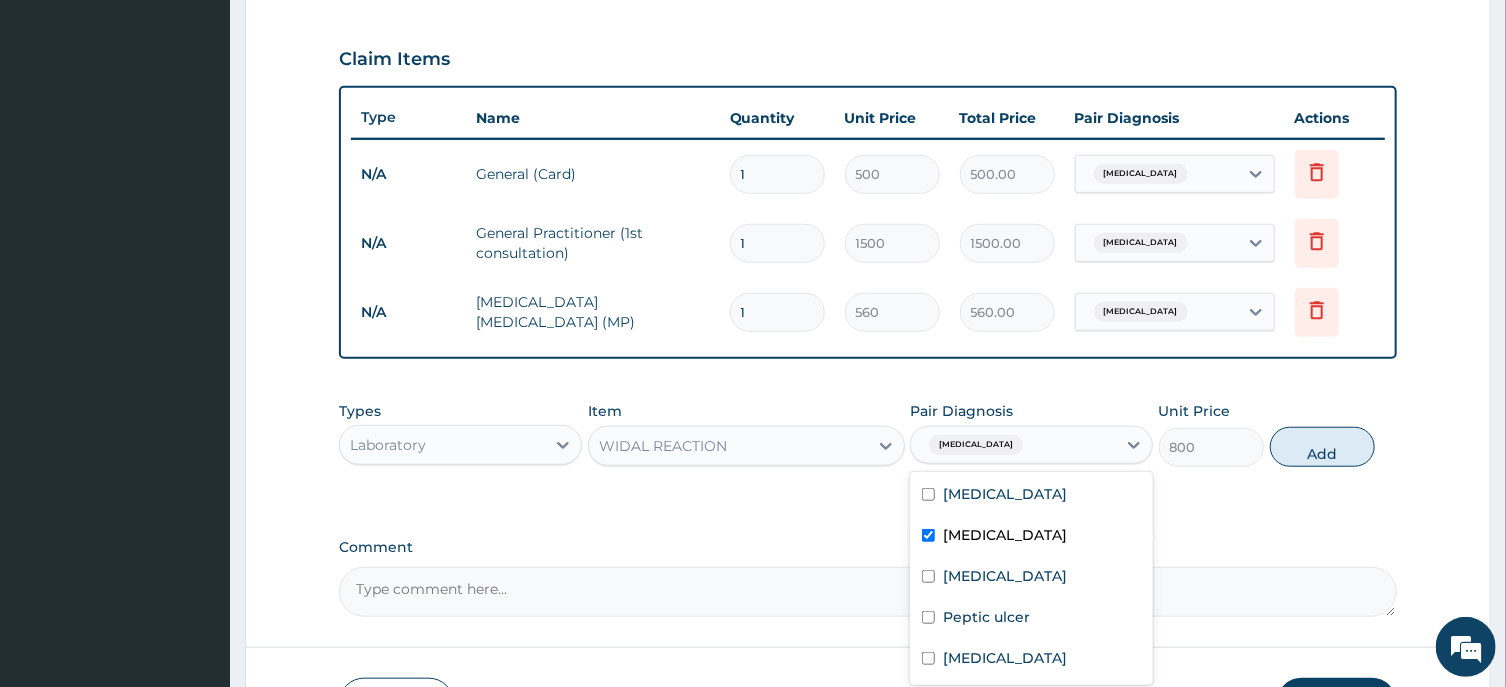checkbox on "true" 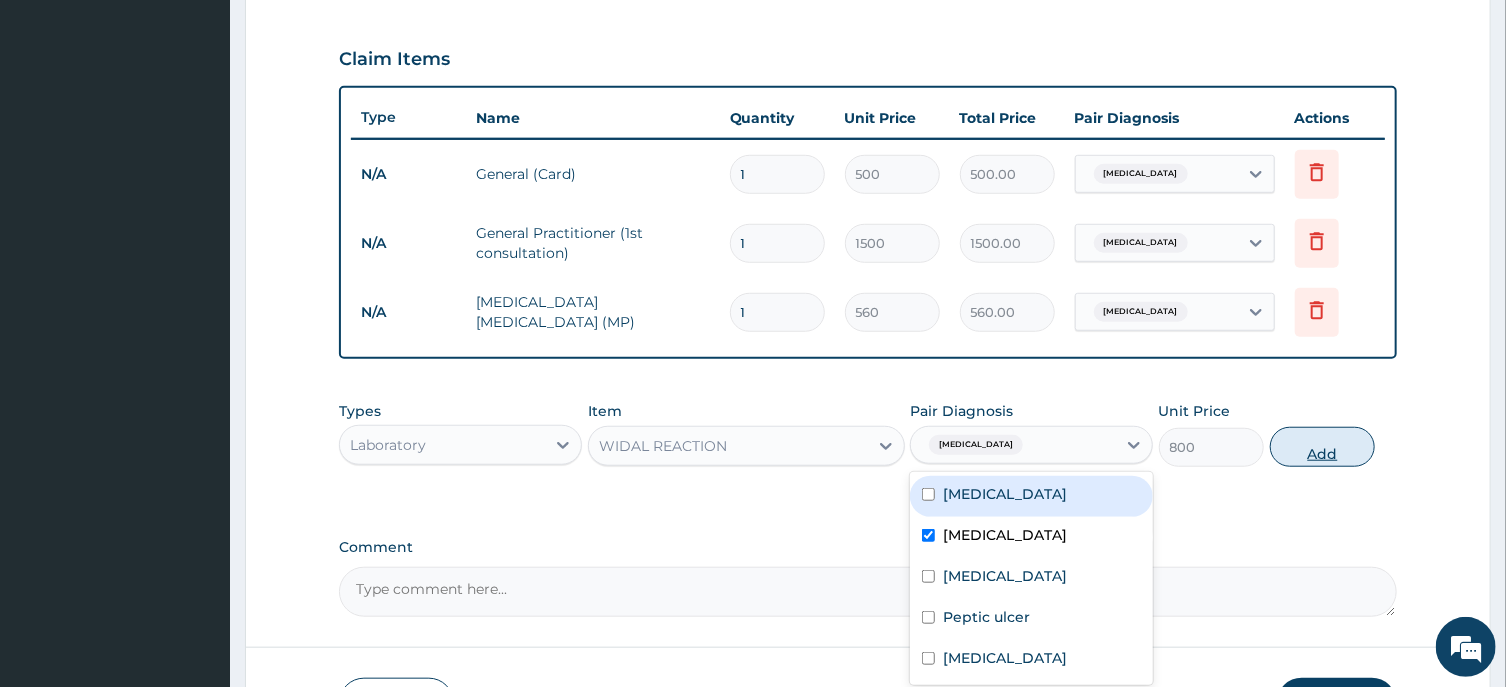click on "Add" at bounding box center (1323, 447) 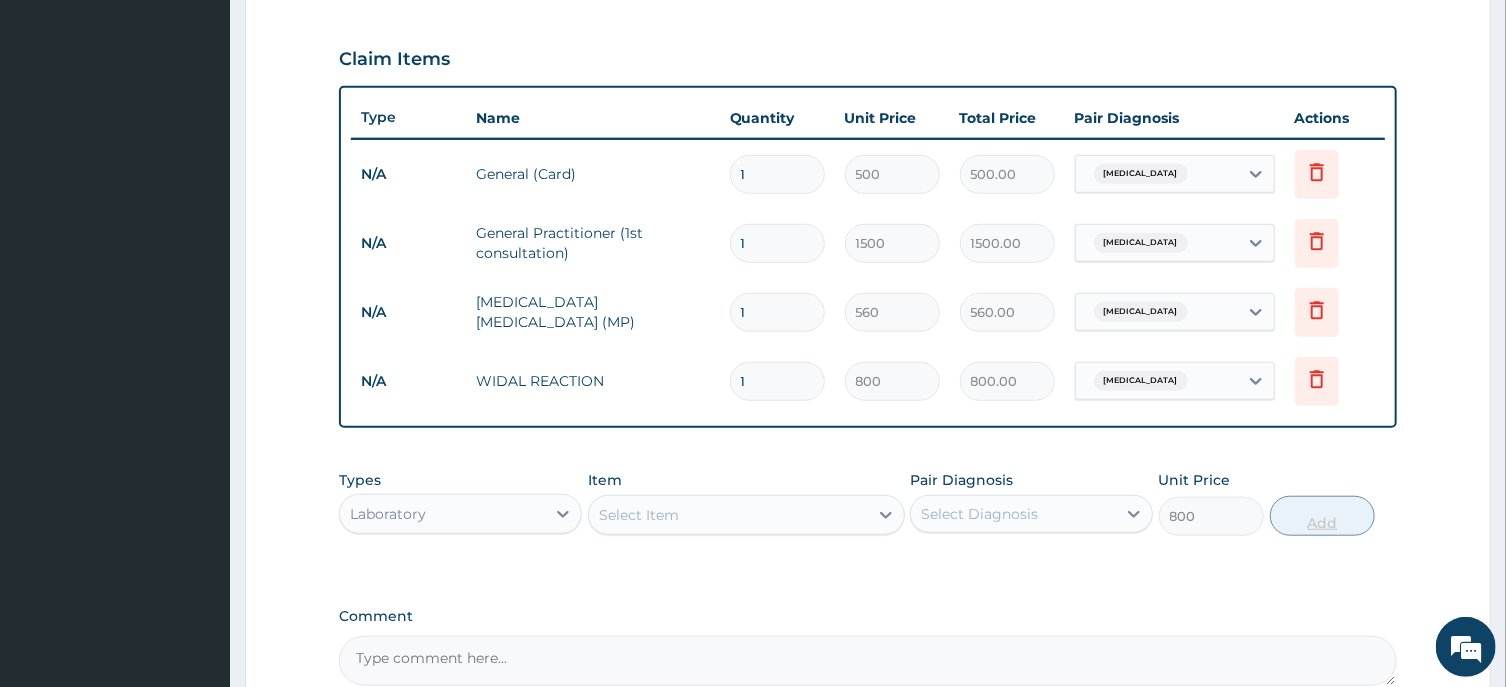 type on "0" 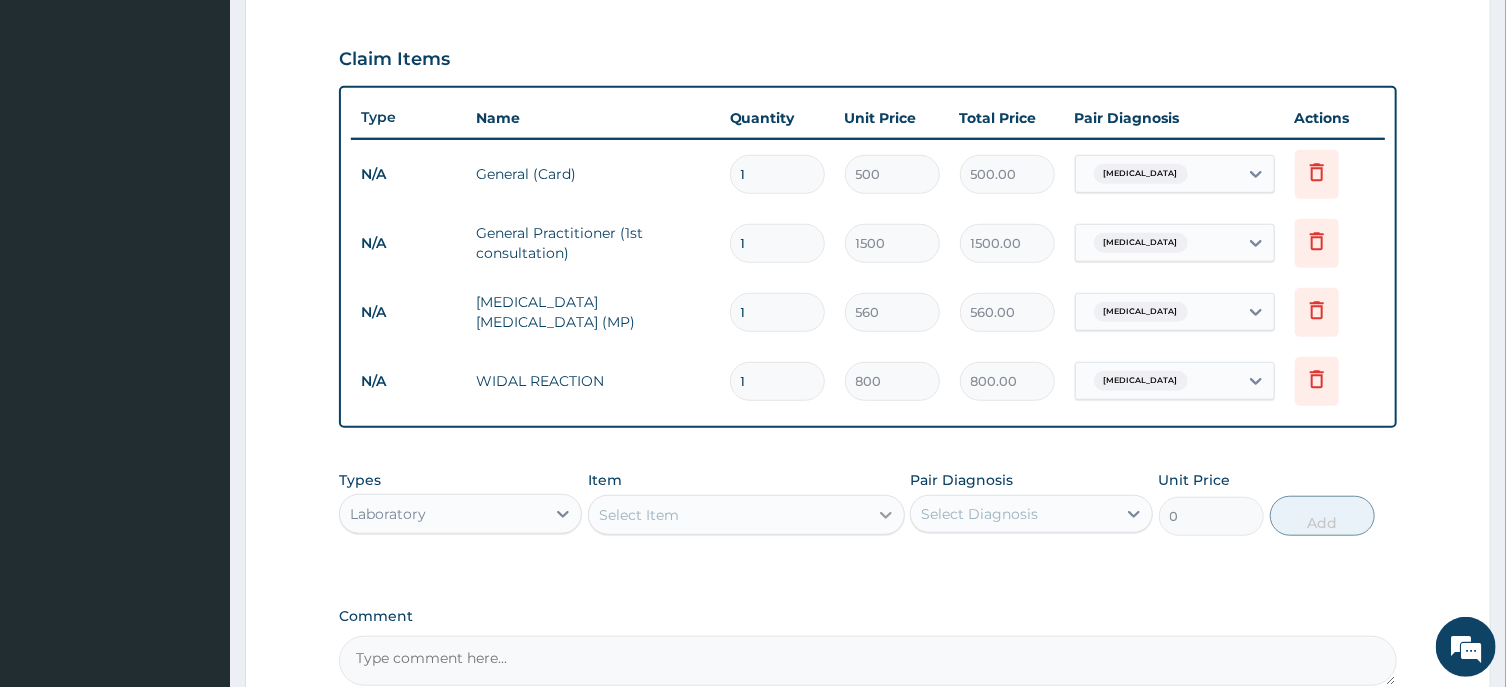 click 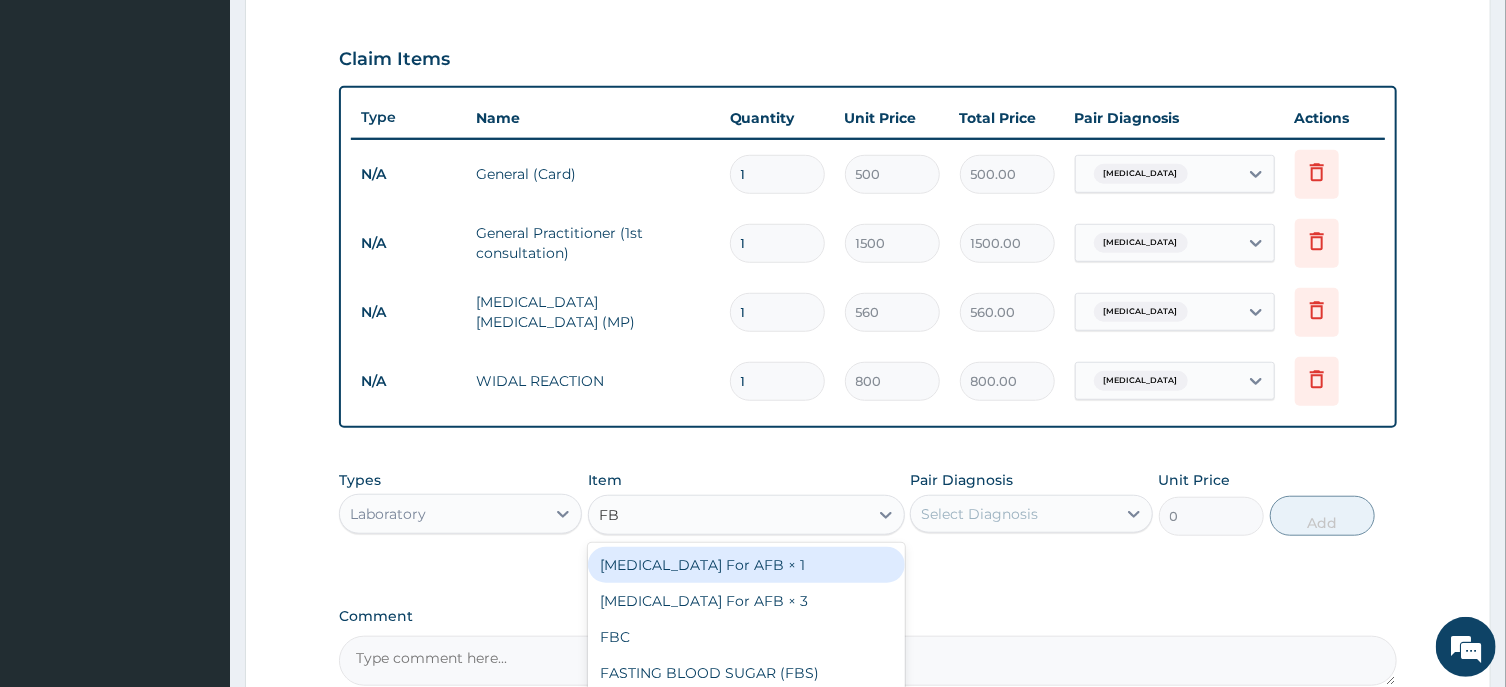 type on "FBC" 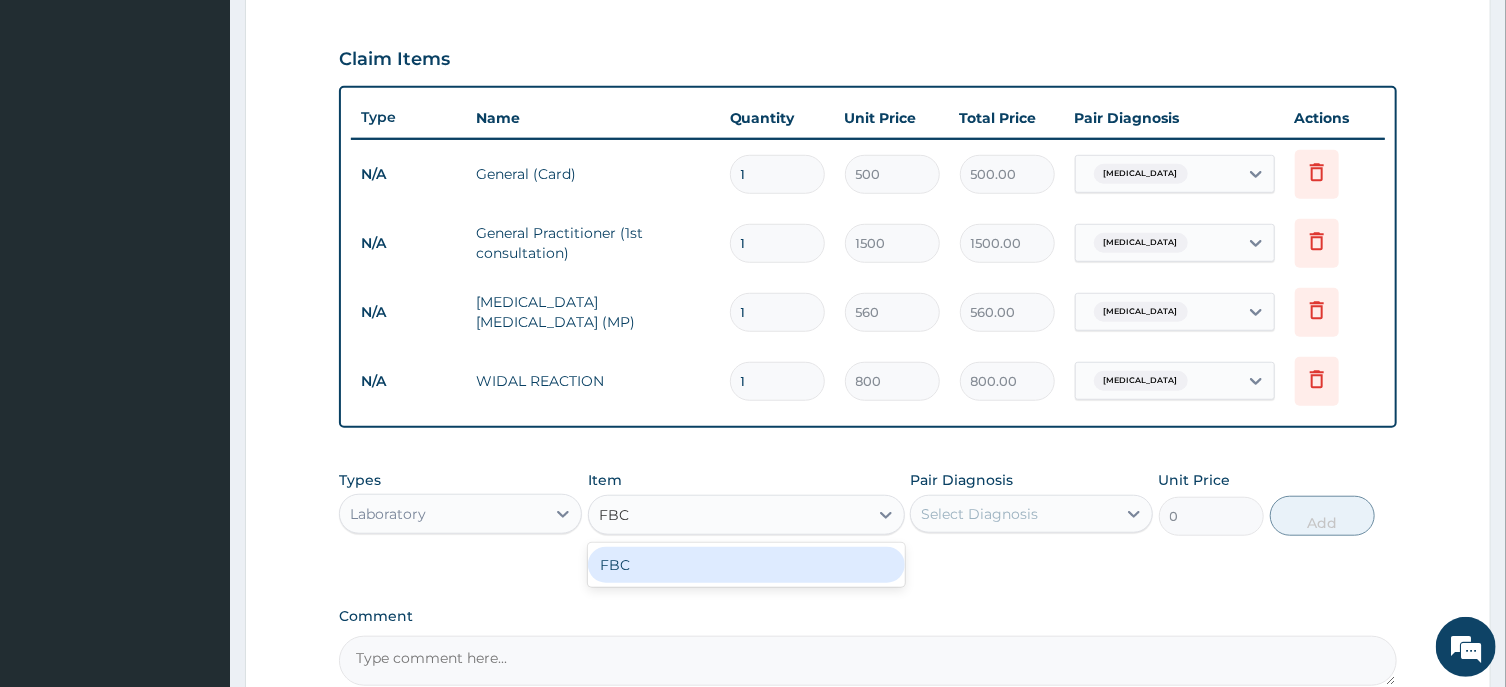 click on "FBC" at bounding box center (746, 565) 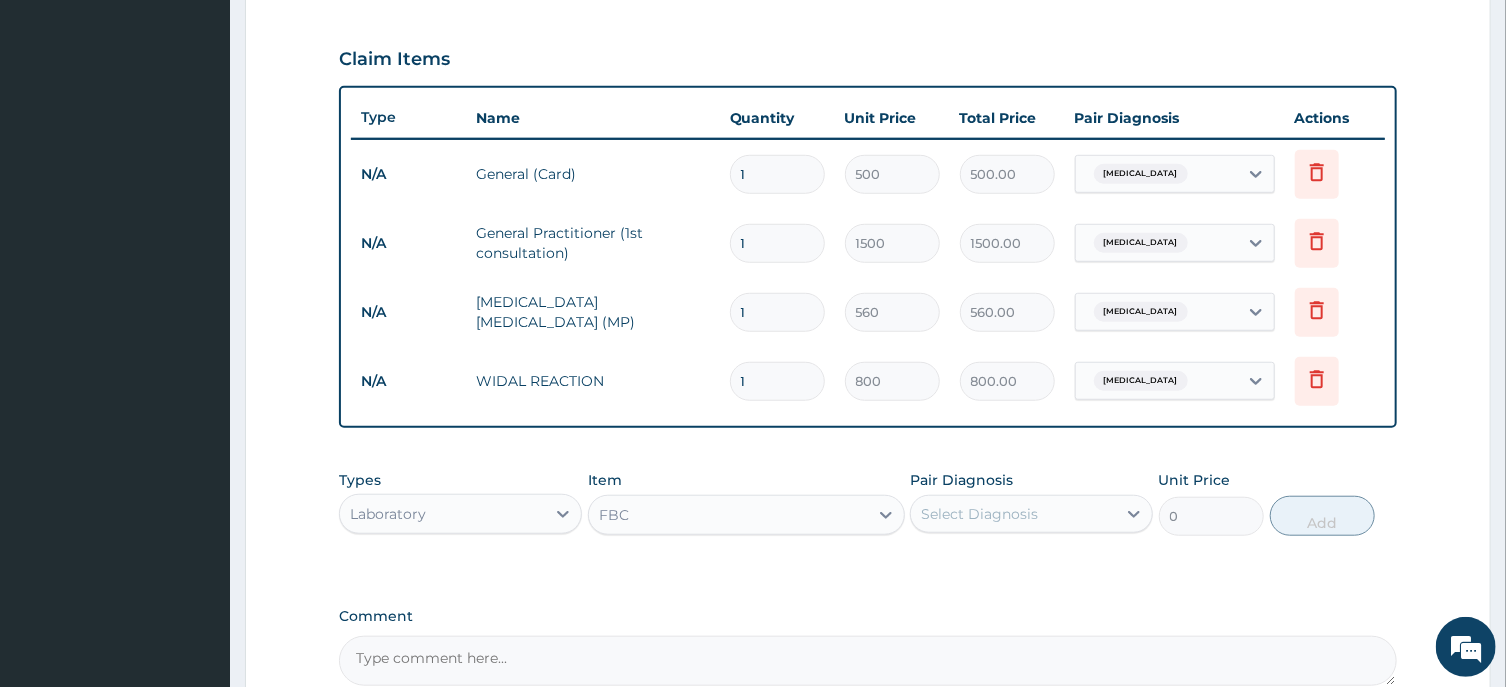 type 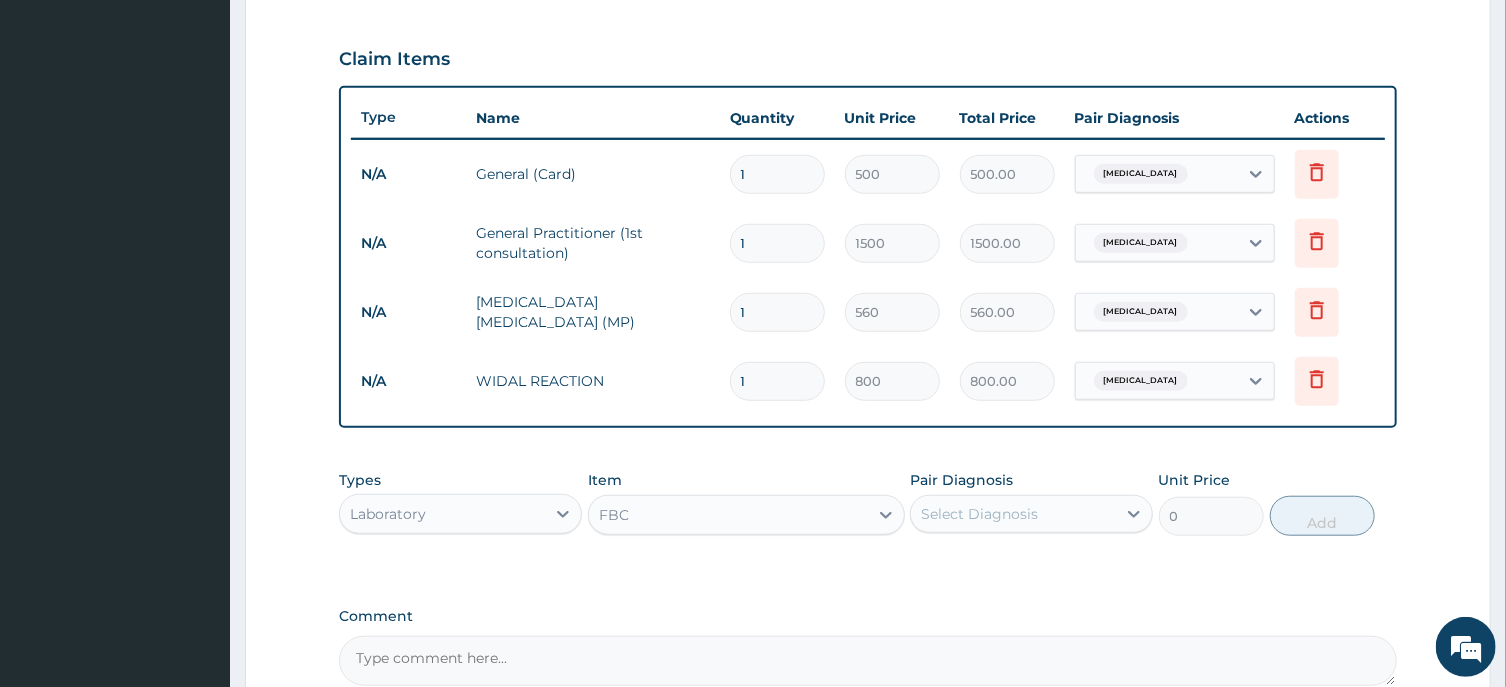 type on "1600" 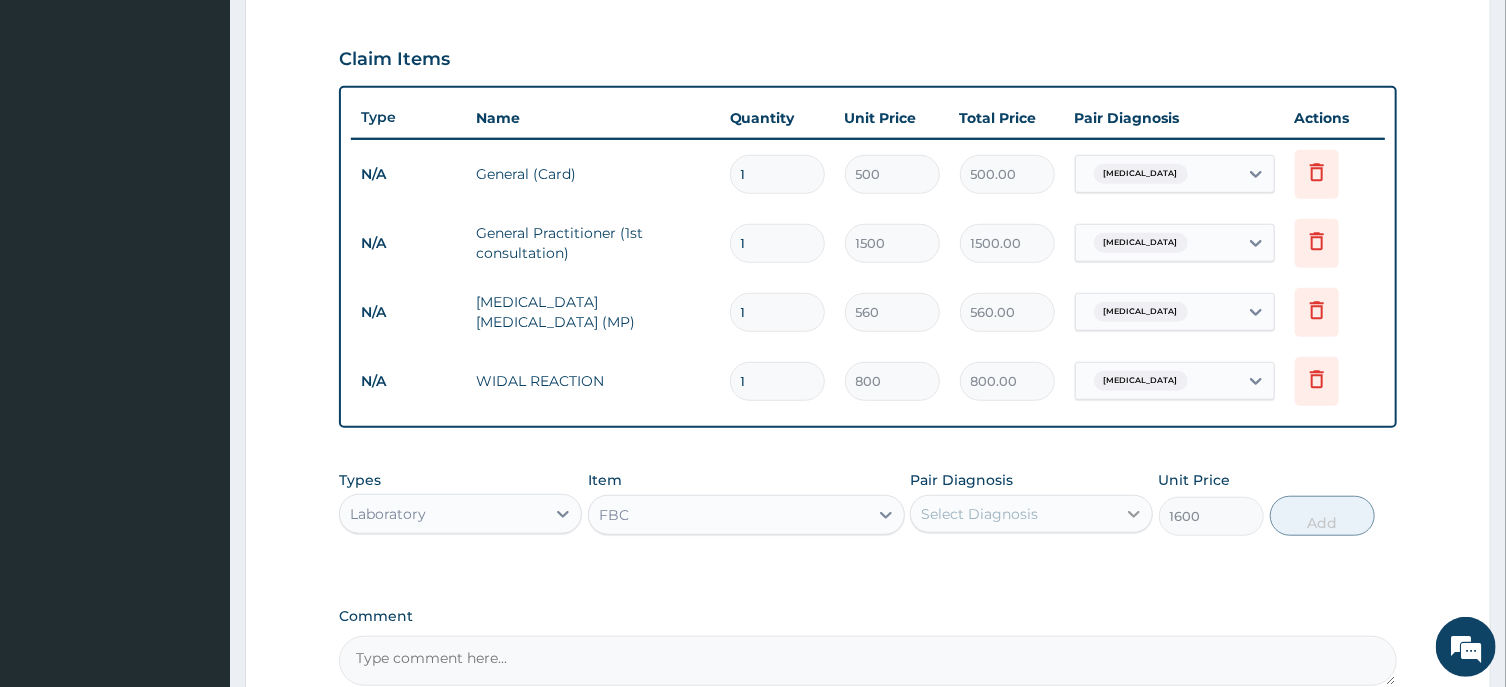 click 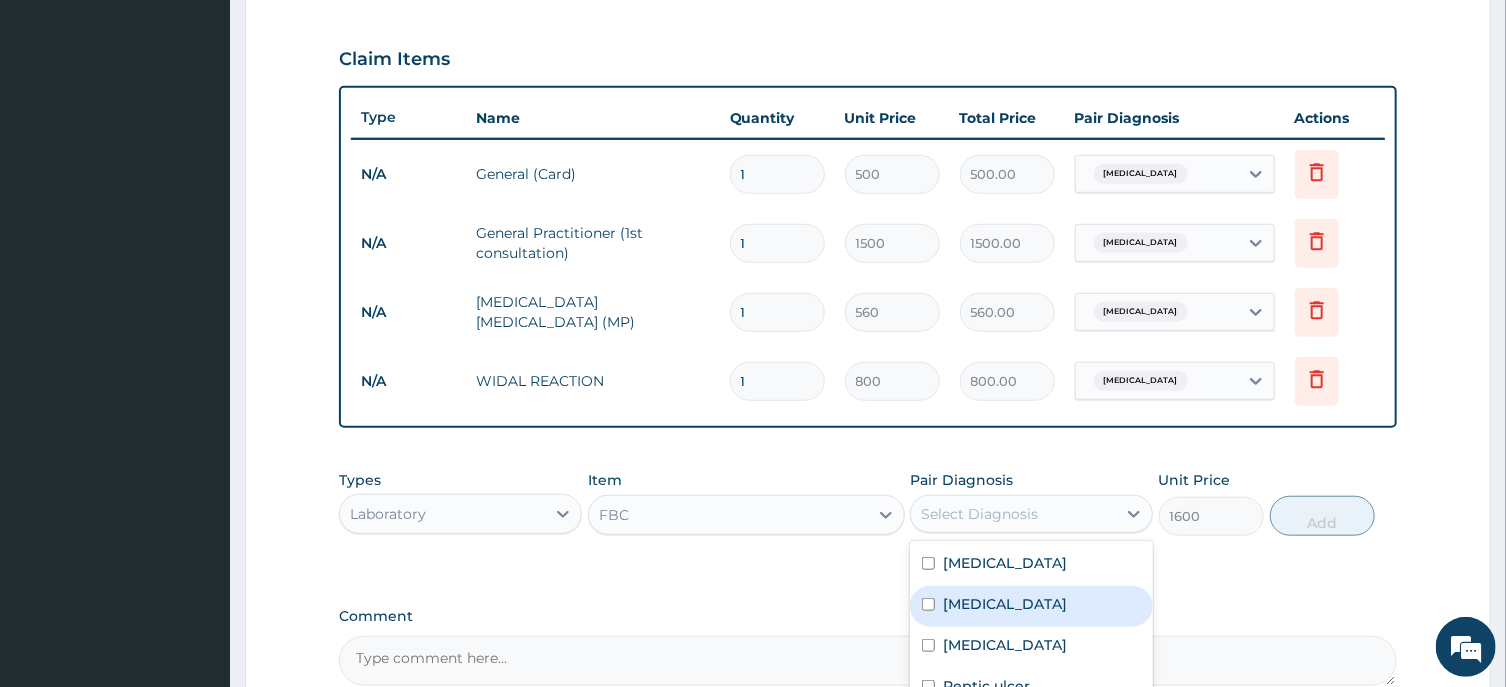 click on "[MEDICAL_DATA]" at bounding box center (1031, 606) 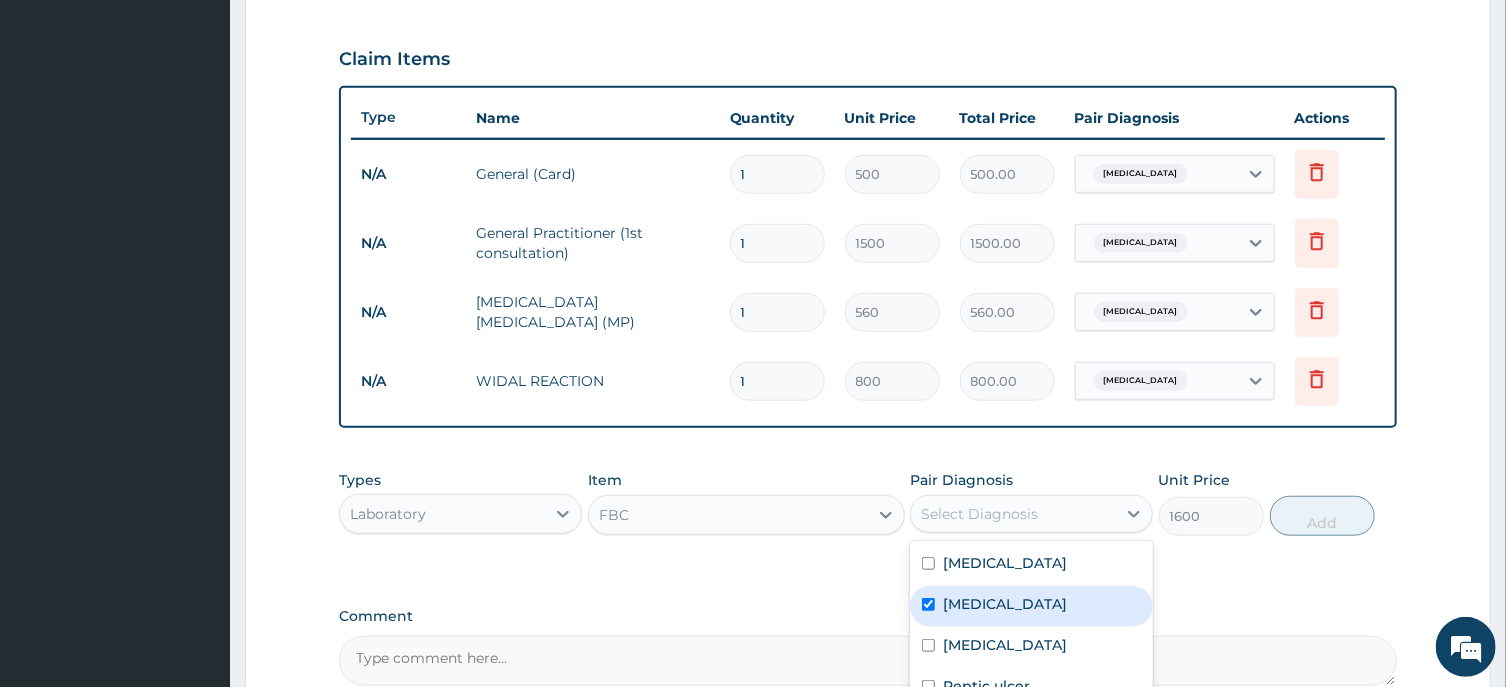 checkbox on "true" 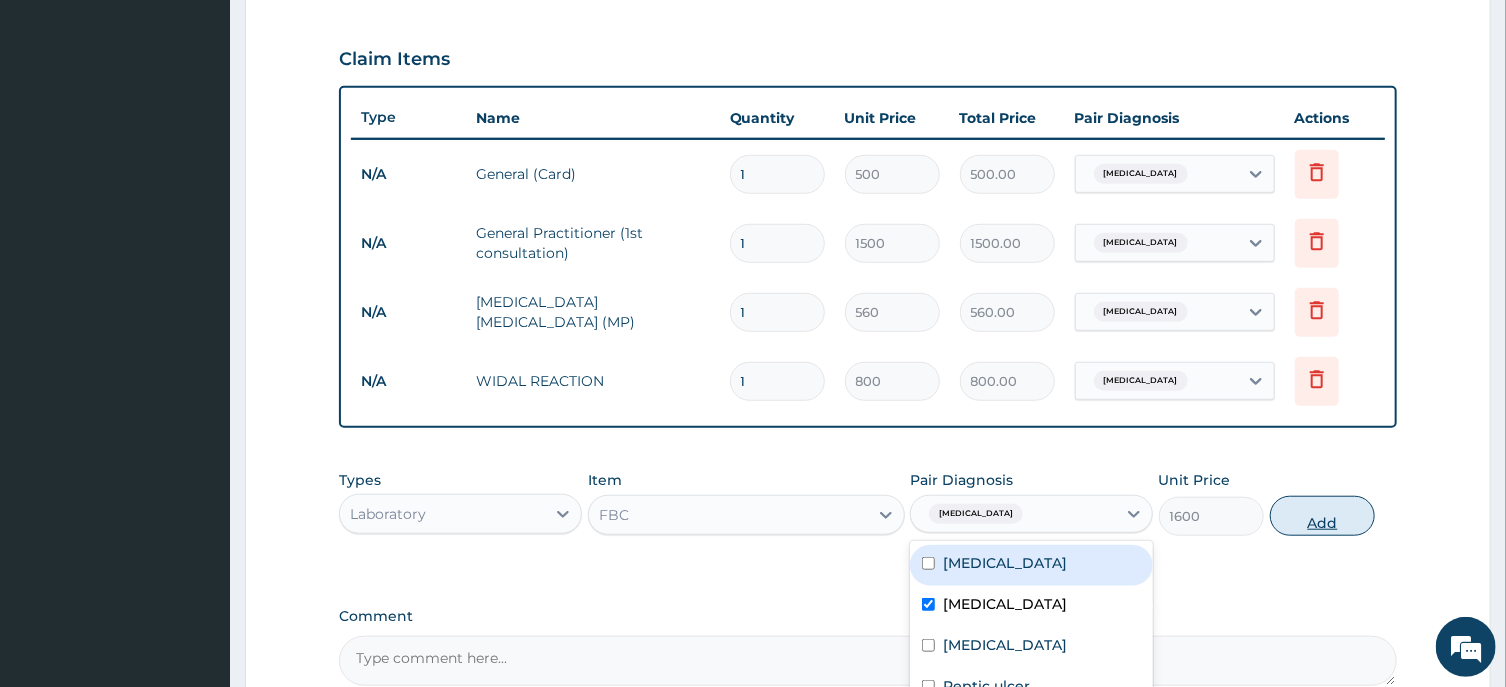 click on "Add" at bounding box center (1323, 516) 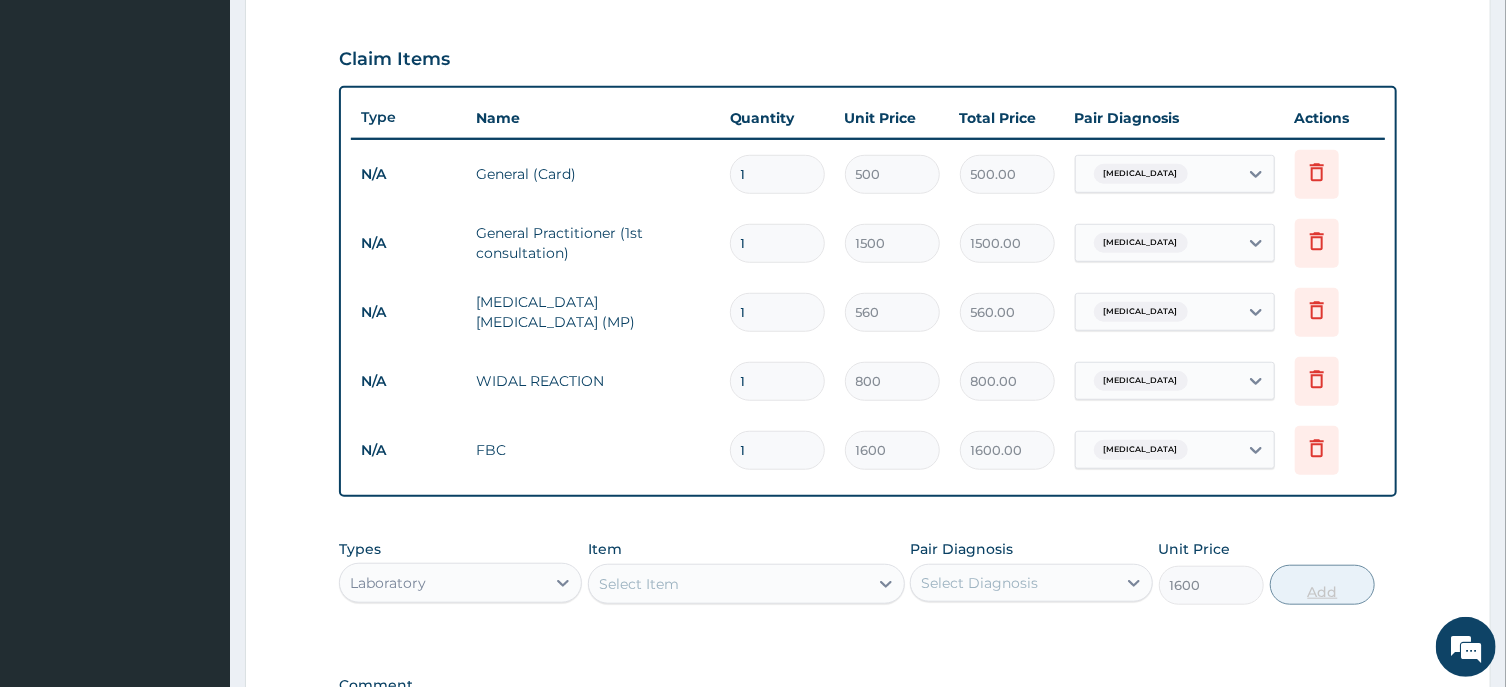 type on "0" 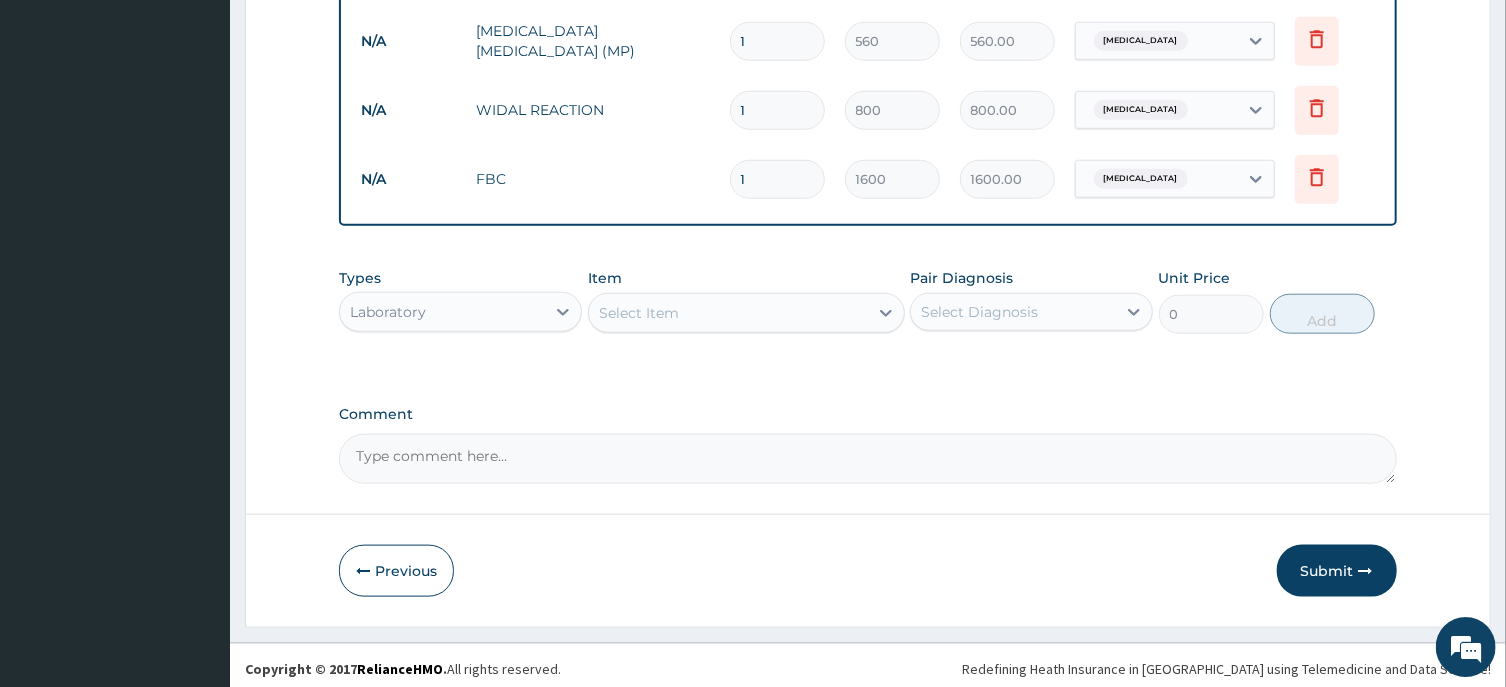 scroll, scrollTop: 934, scrollLeft: 0, axis: vertical 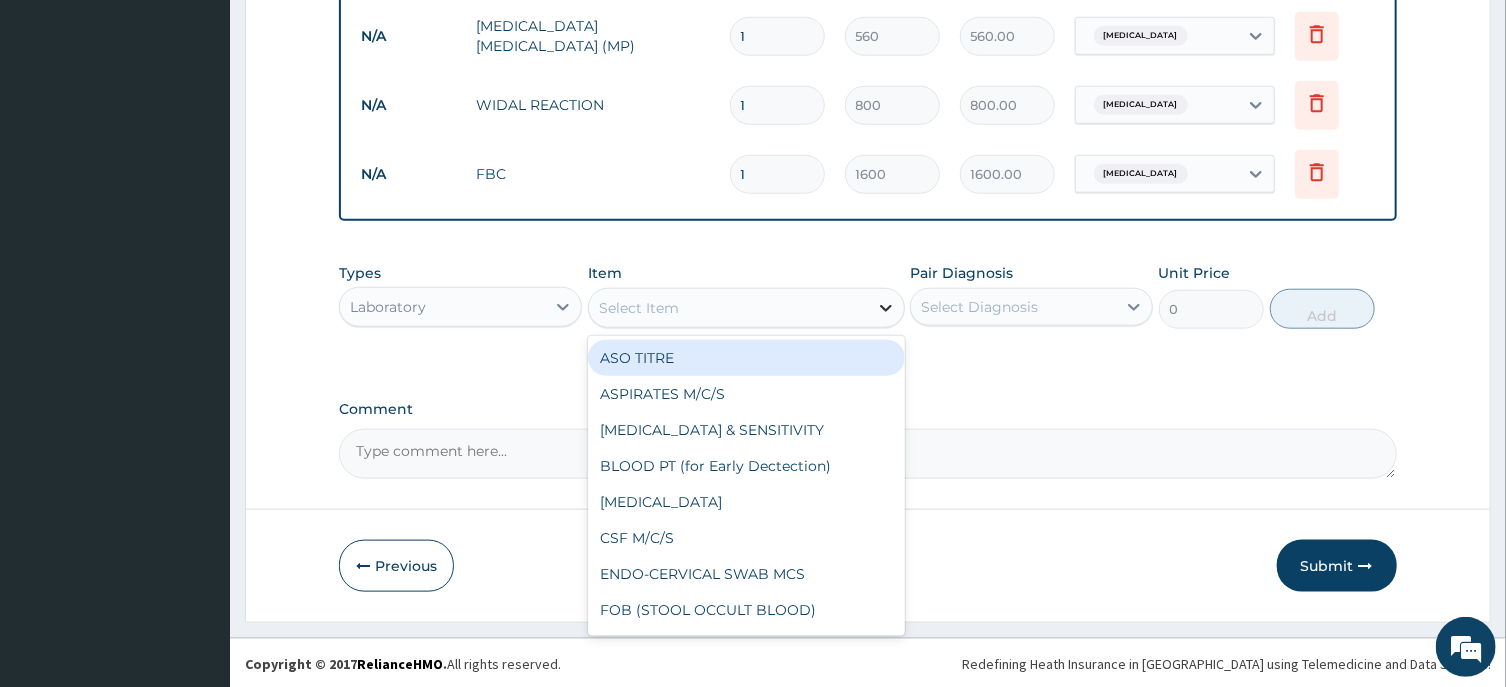 click 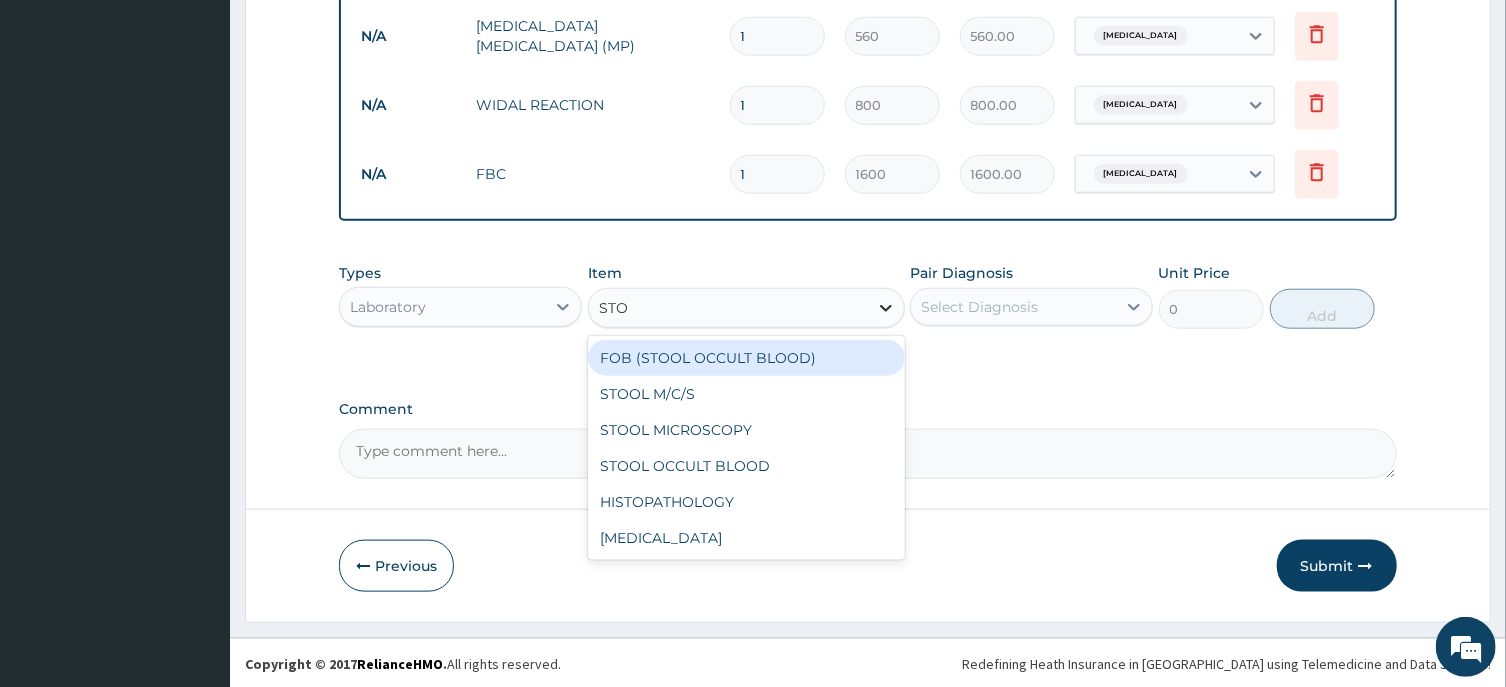 type on "STOO" 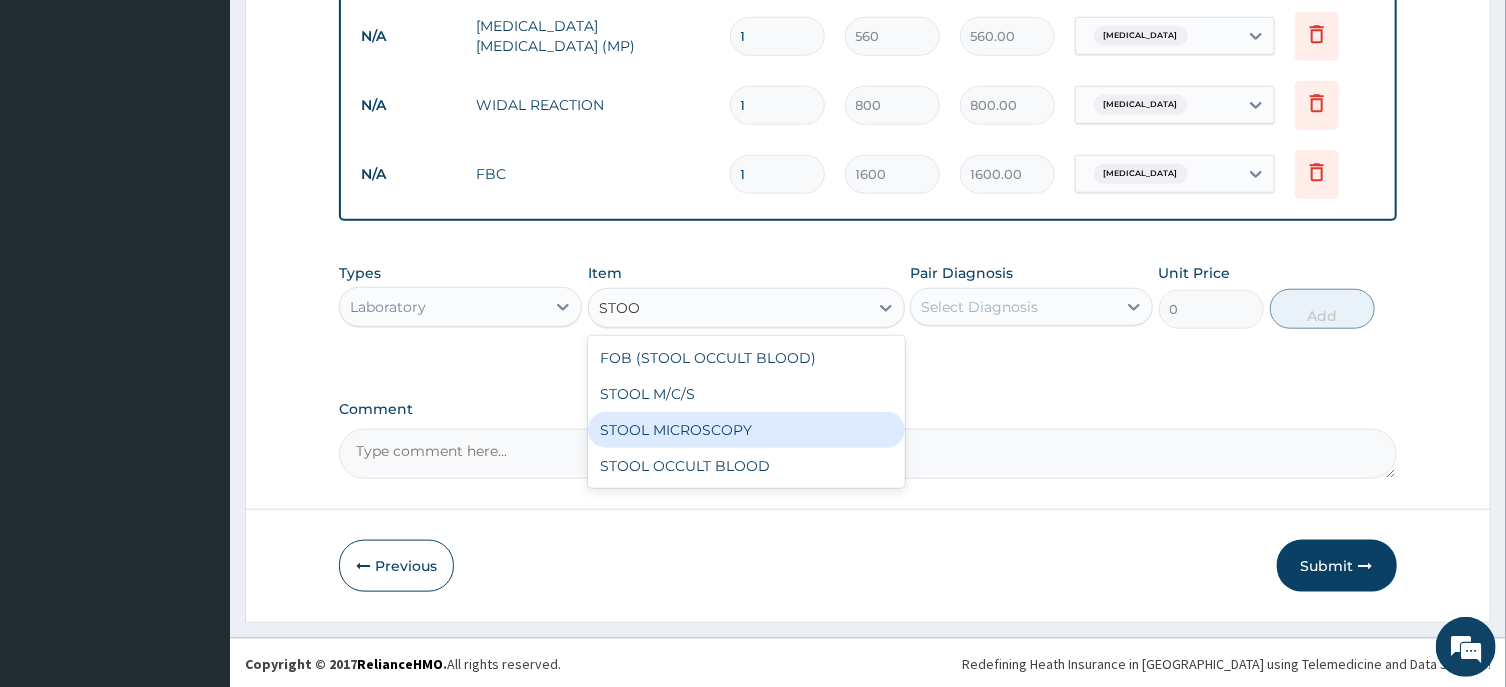 click on "STOOL MICROSCOPY" at bounding box center [746, 430] 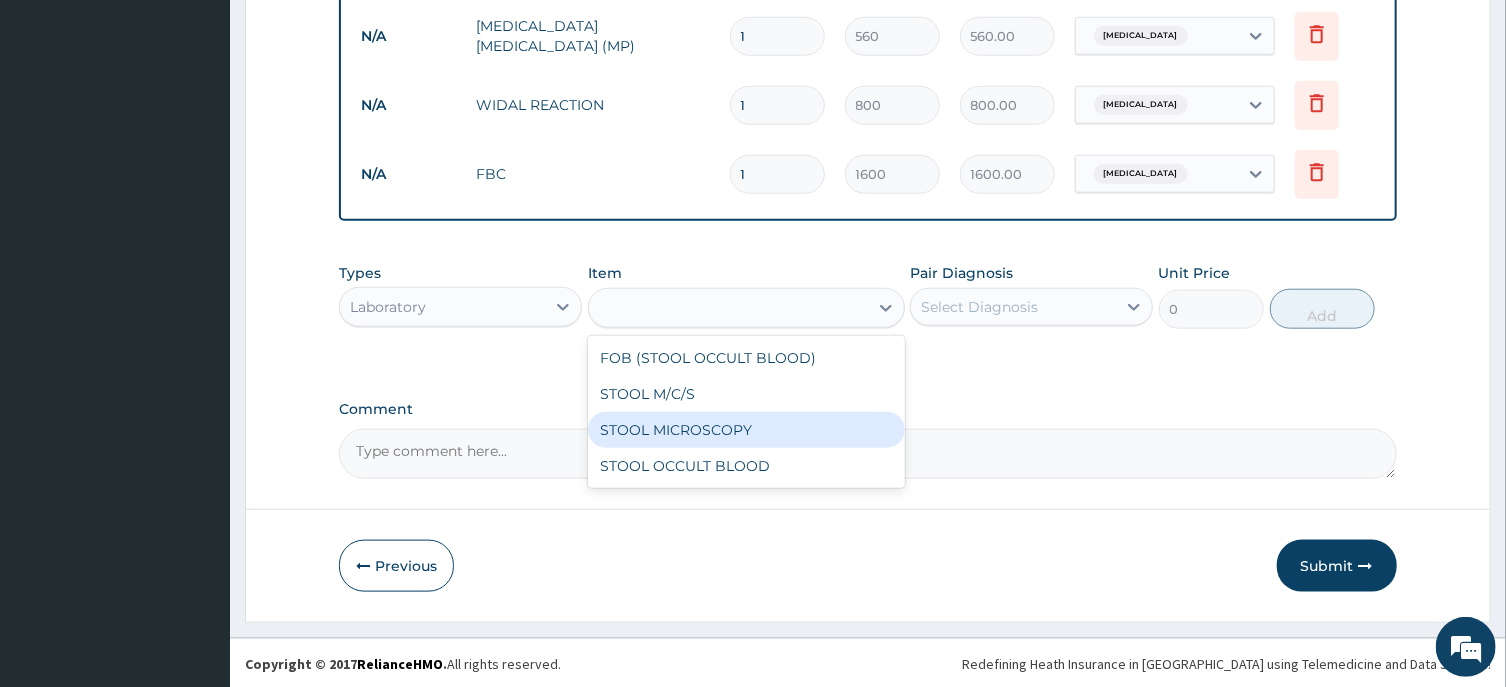 type on "640" 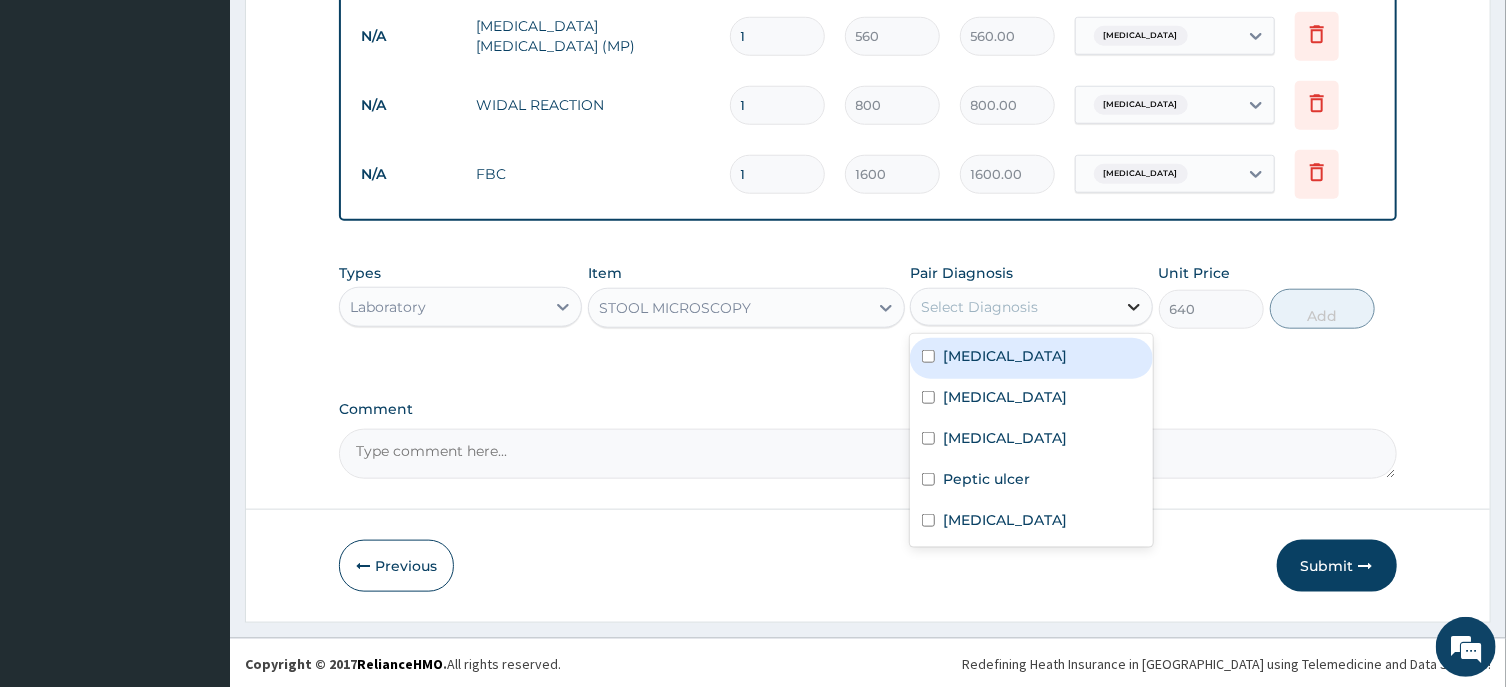 click 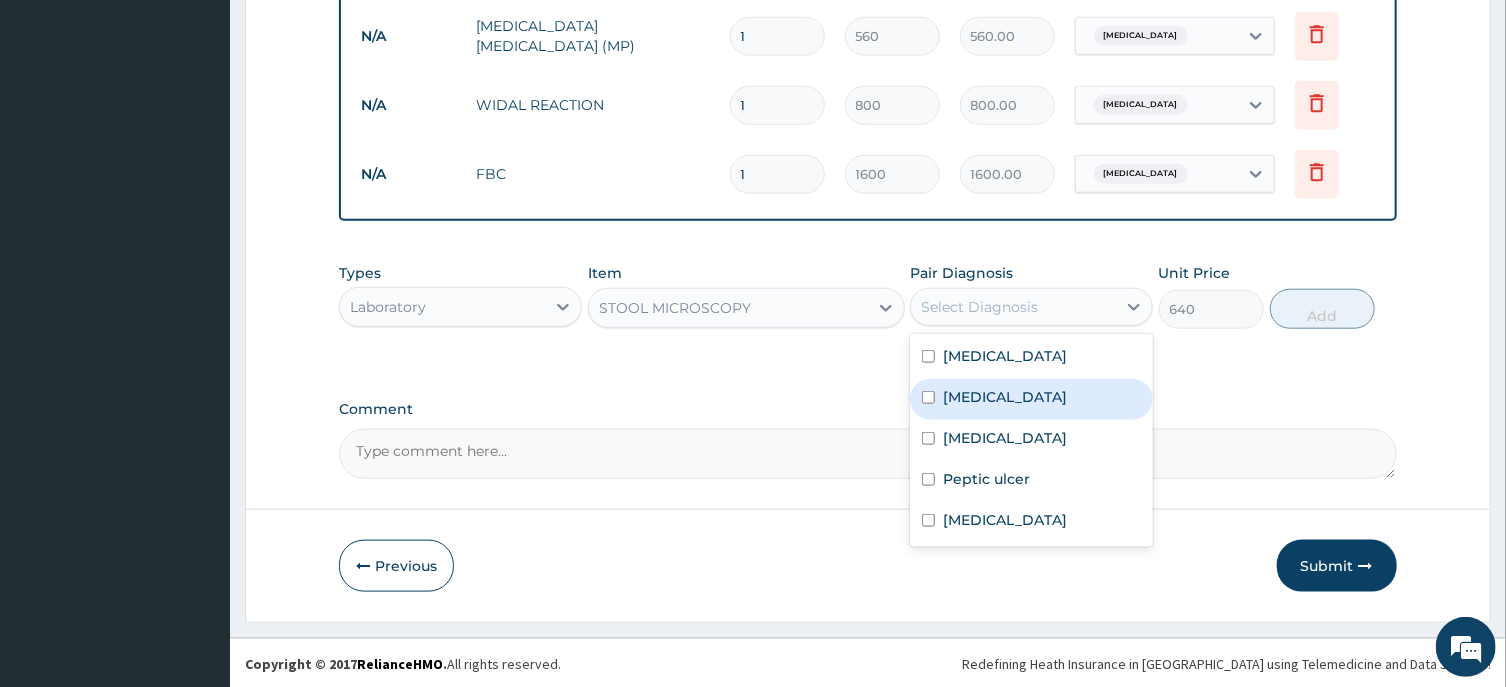 click on "[MEDICAL_DATA]" at bounding box center [1031, 399] 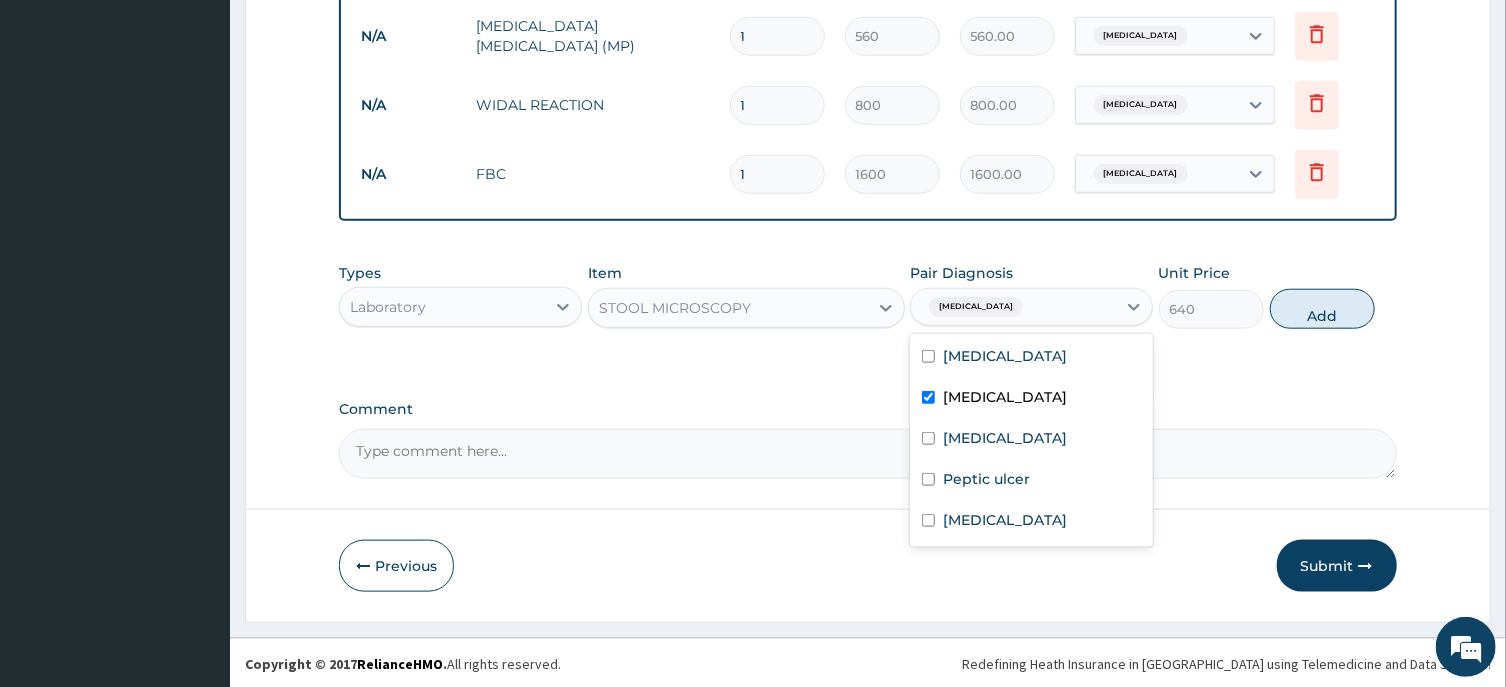checkbox on "true" 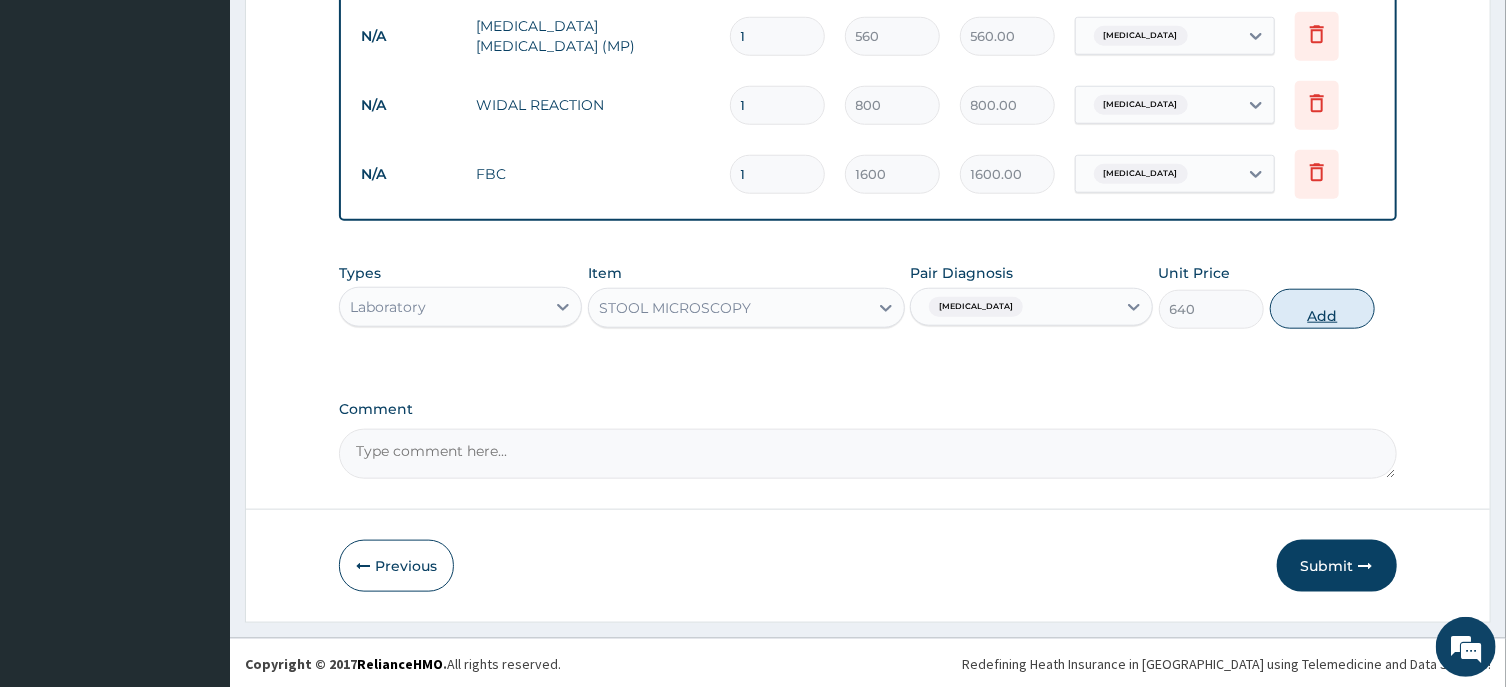 click on "Add" at bounding box center [1323, 309] 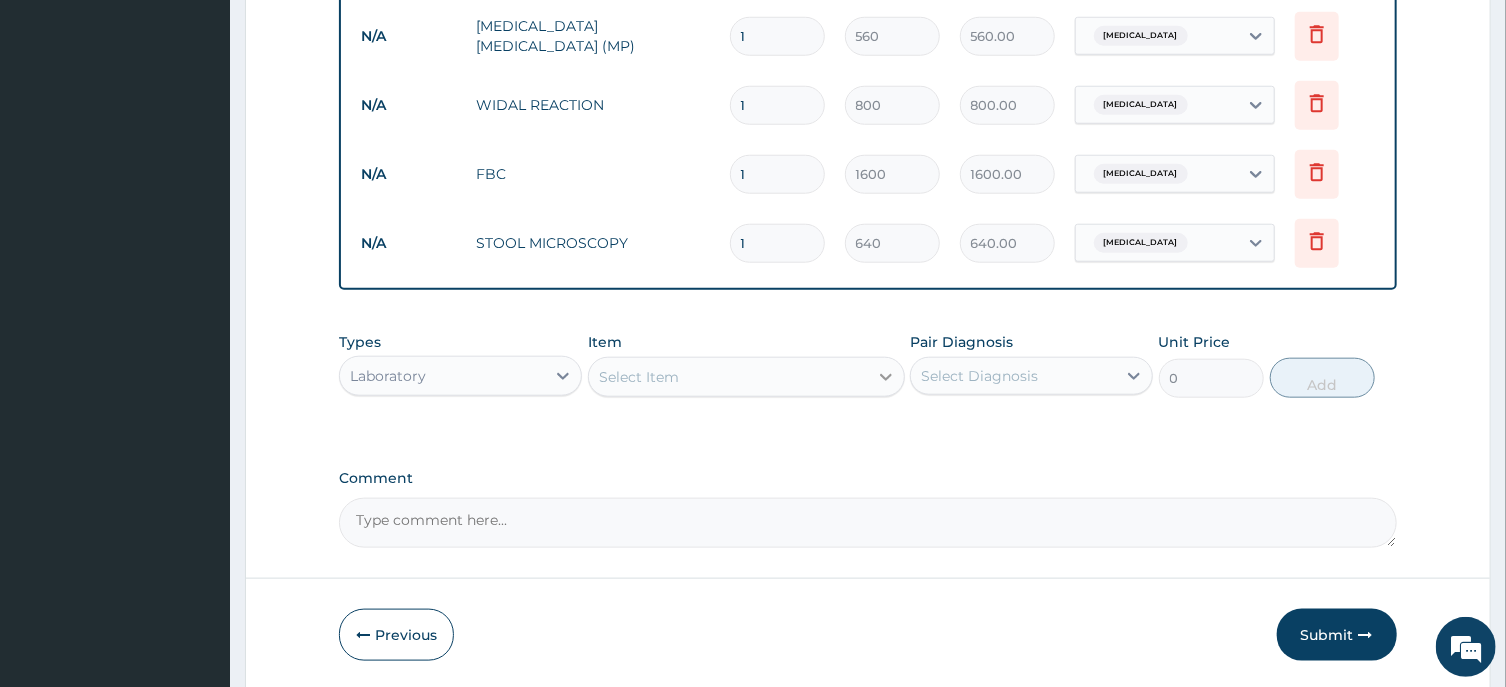 click 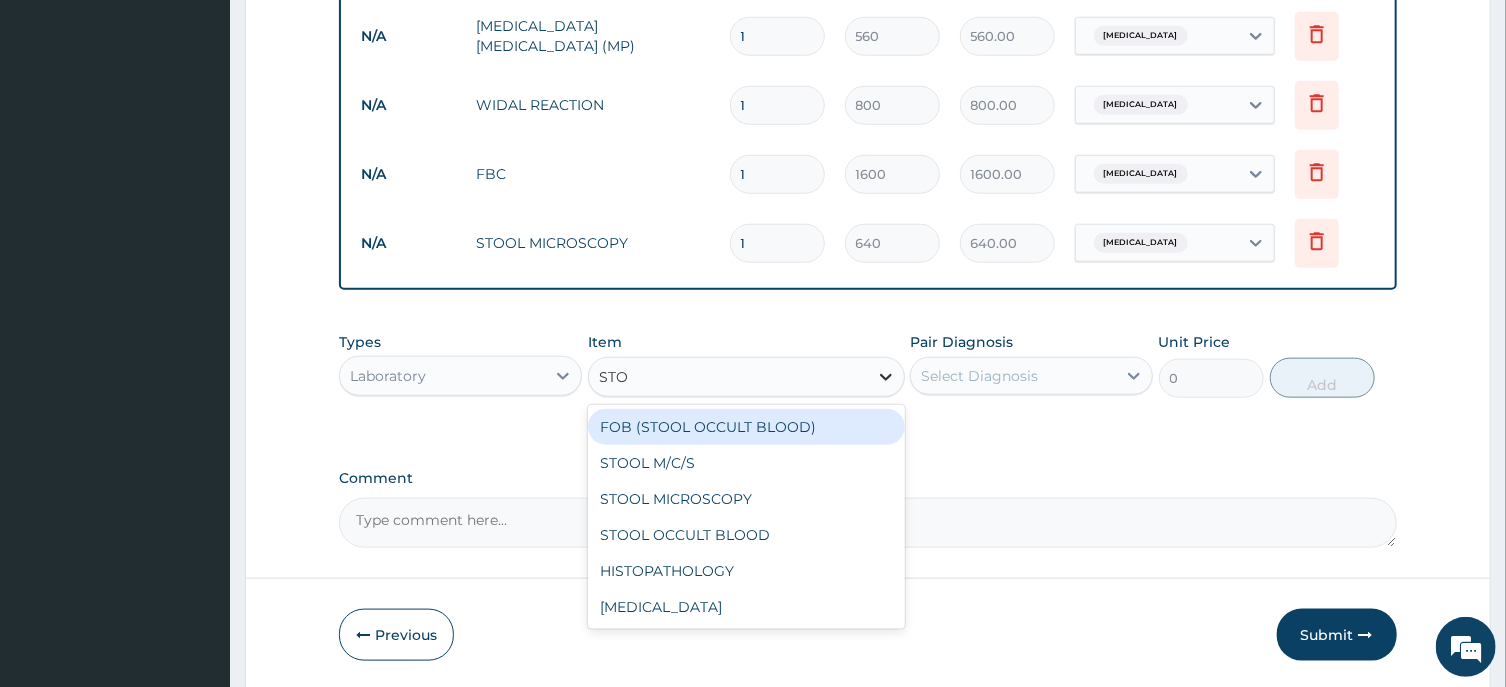 type on "STOO" 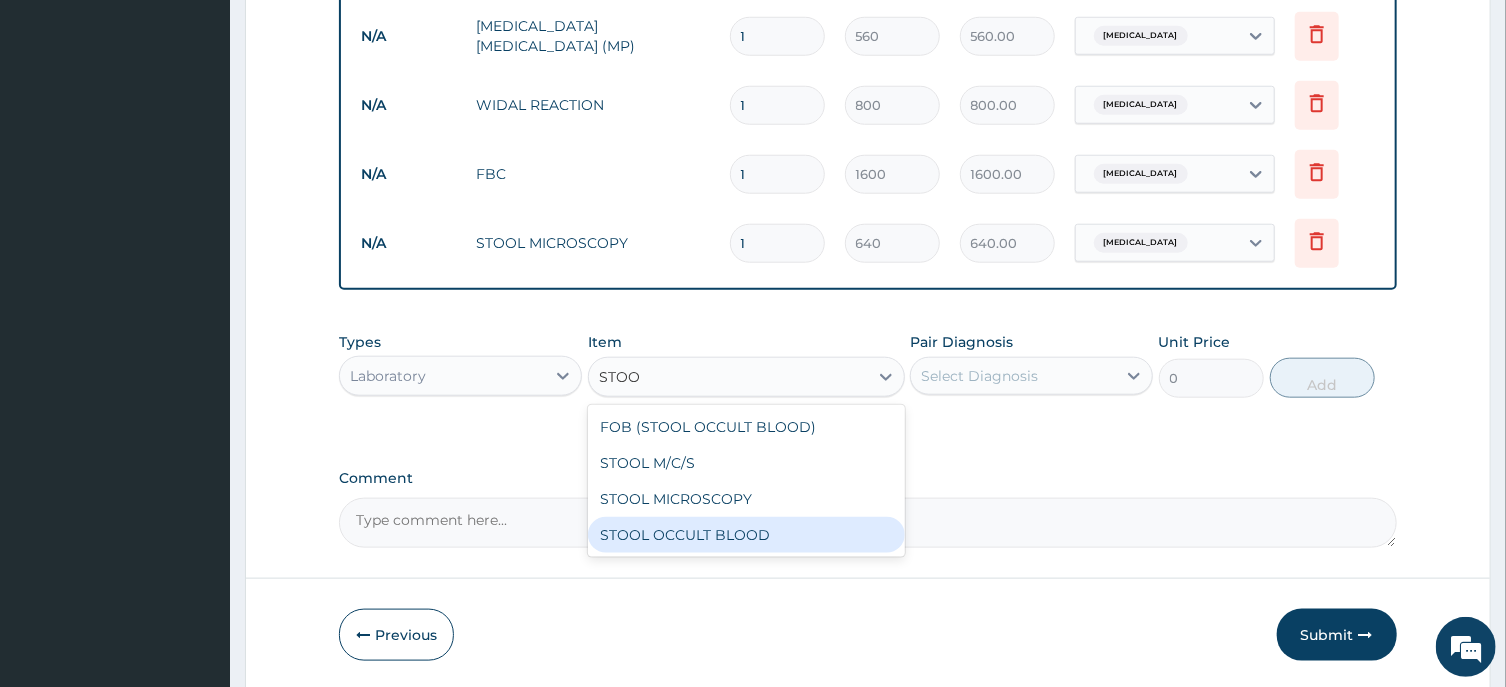 click on "STOOL OCCULT BLOOD" at bounding box center [746, 535] 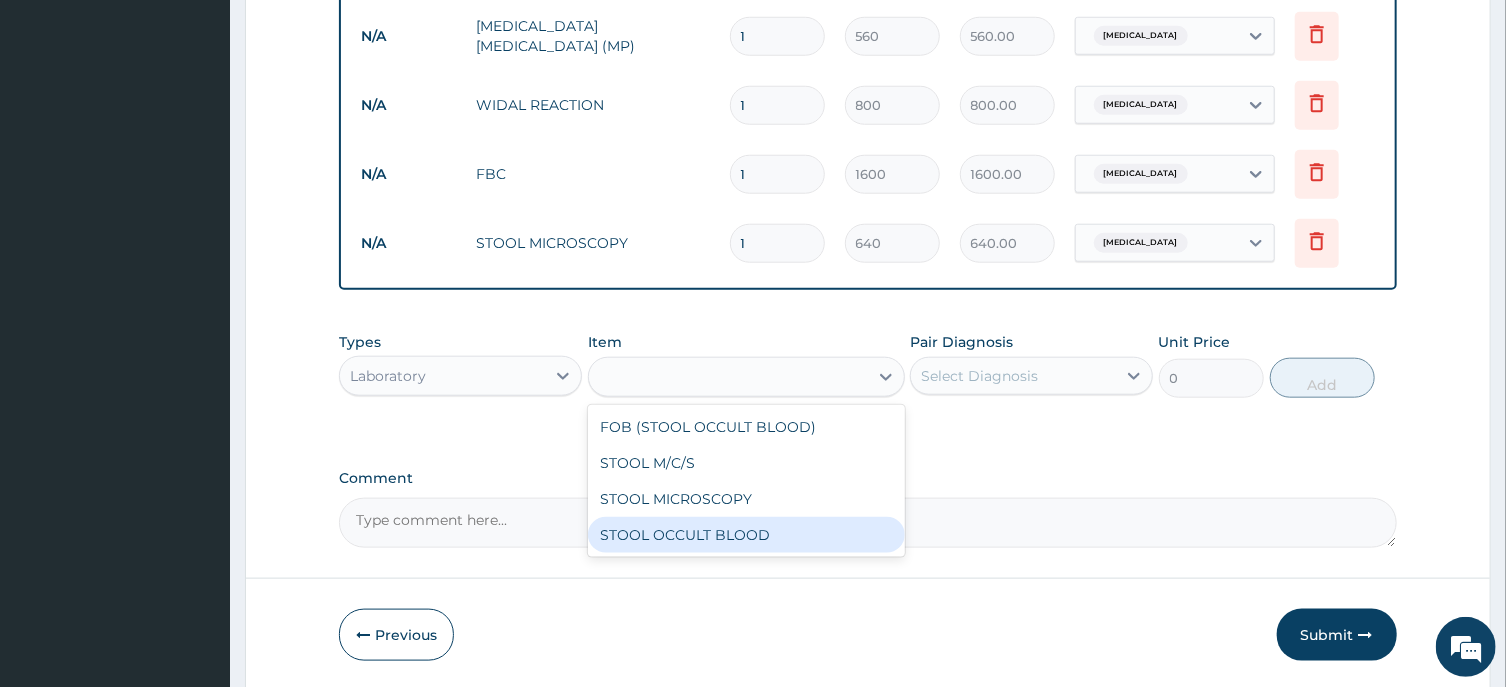 type on "640" 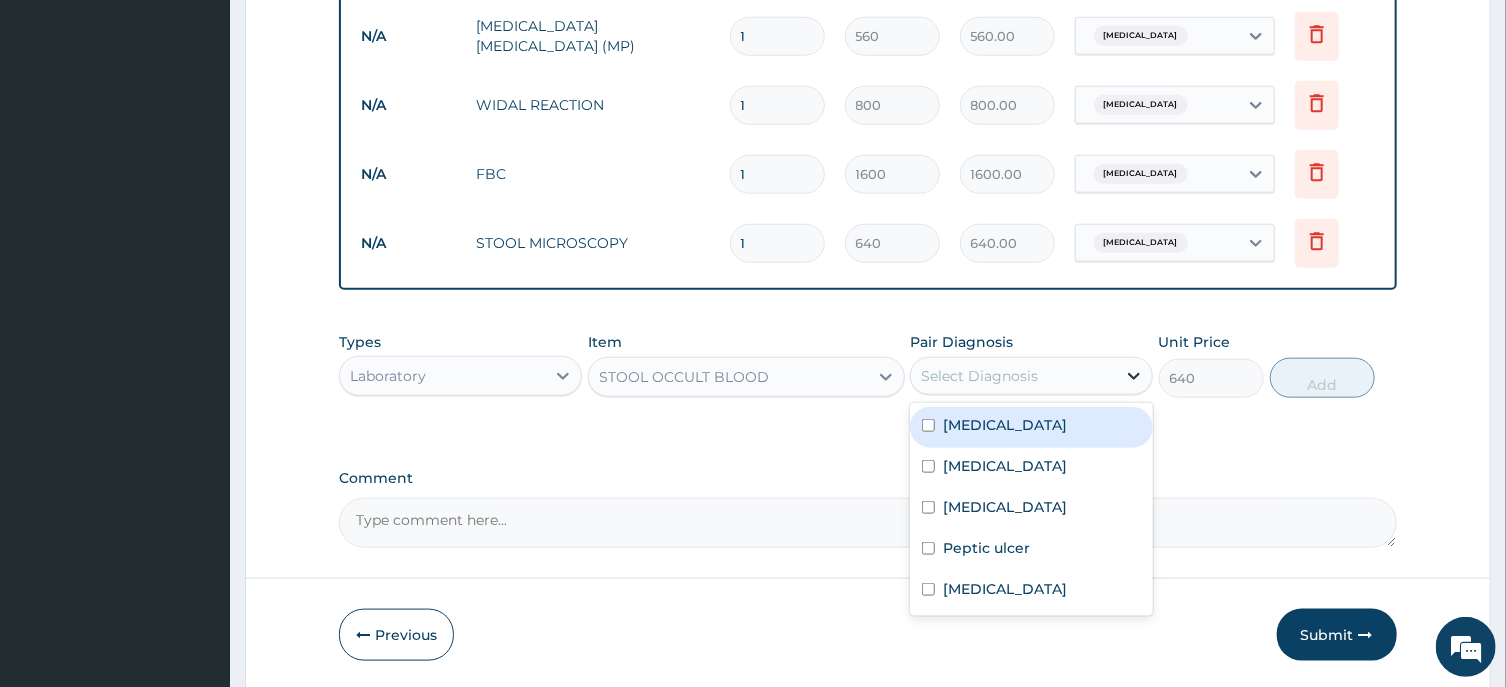 click 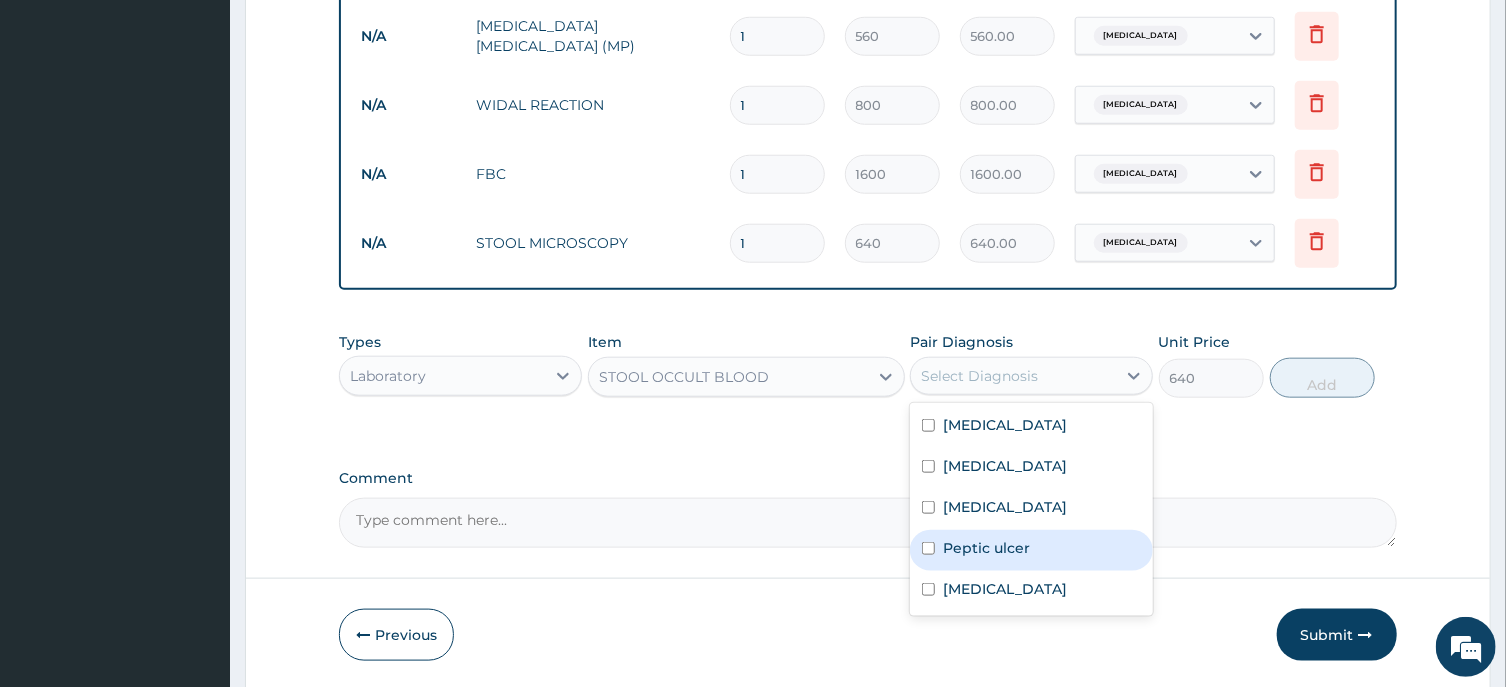 click on "Peptic ulcer" at bounding box center [1031, 550] 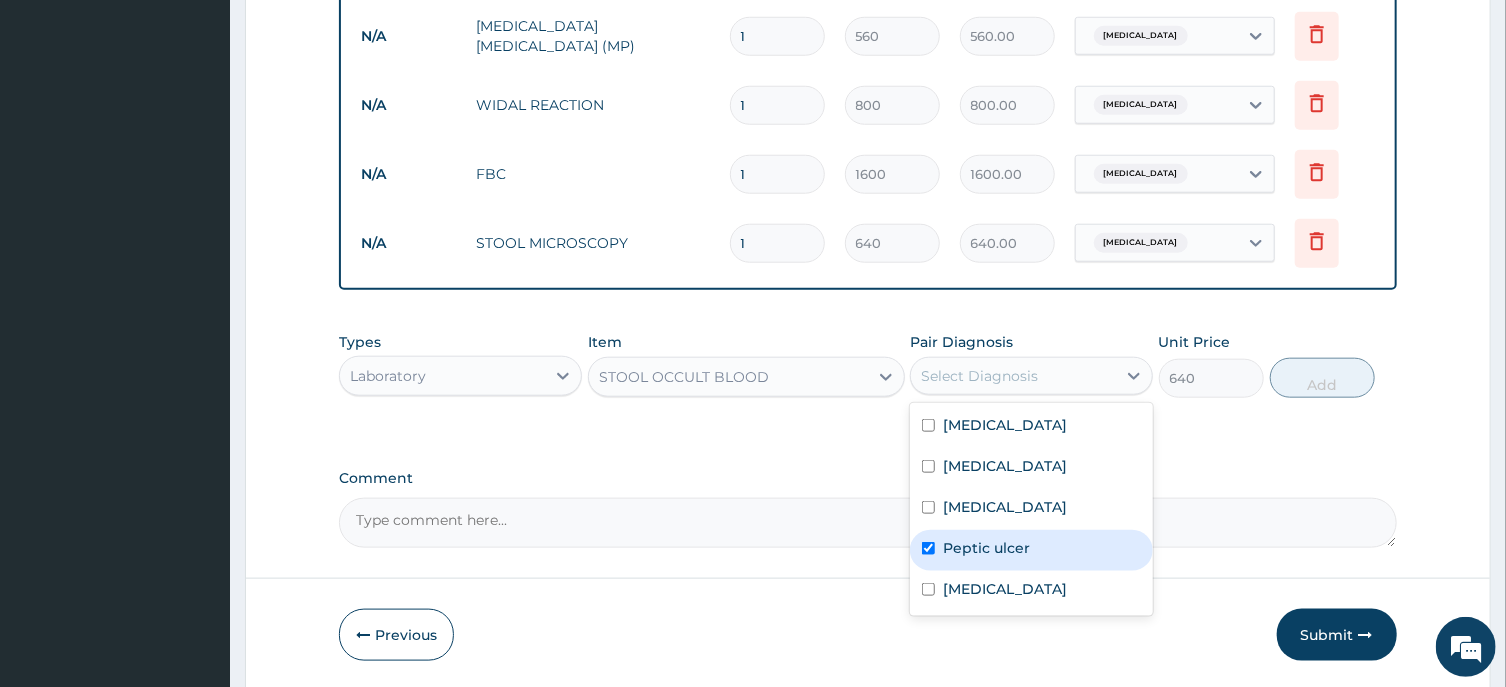 checkbox on "true" 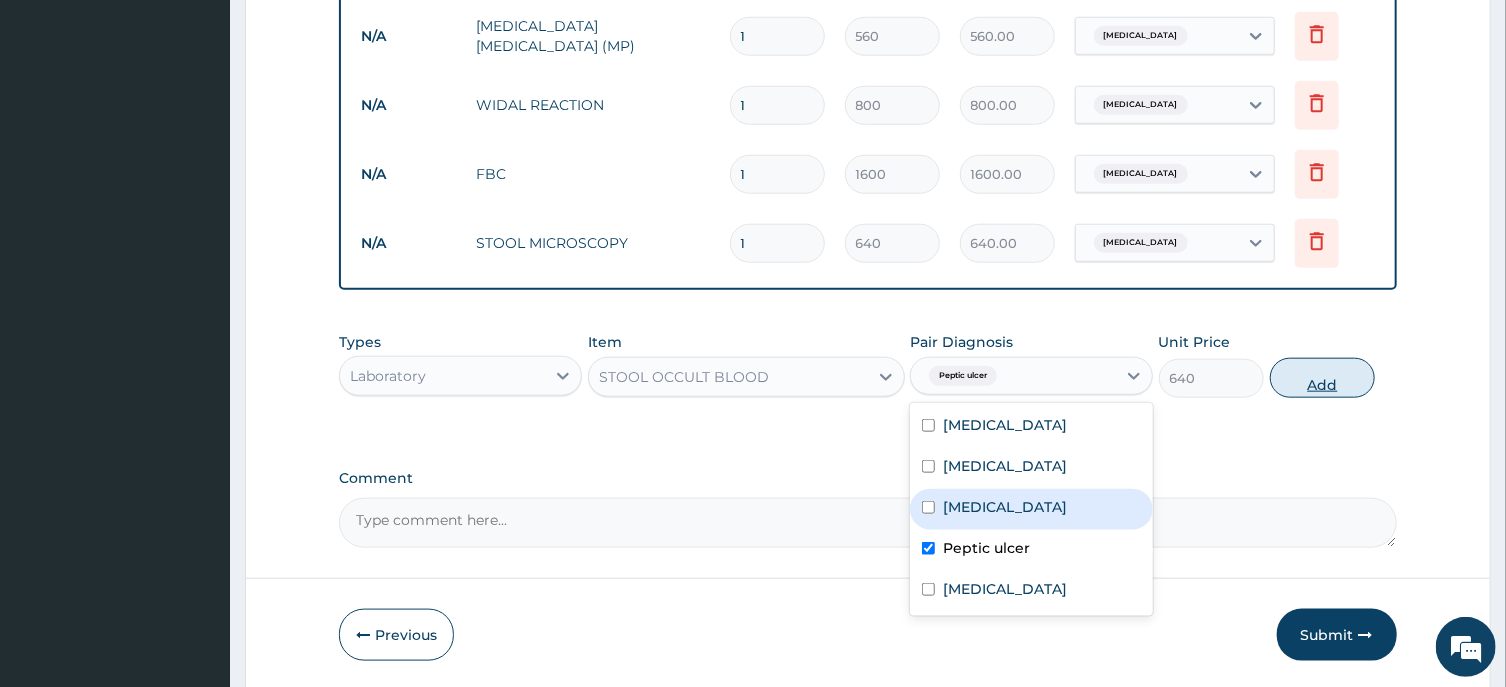 click on "Add" at bounding box center [1323, 378] 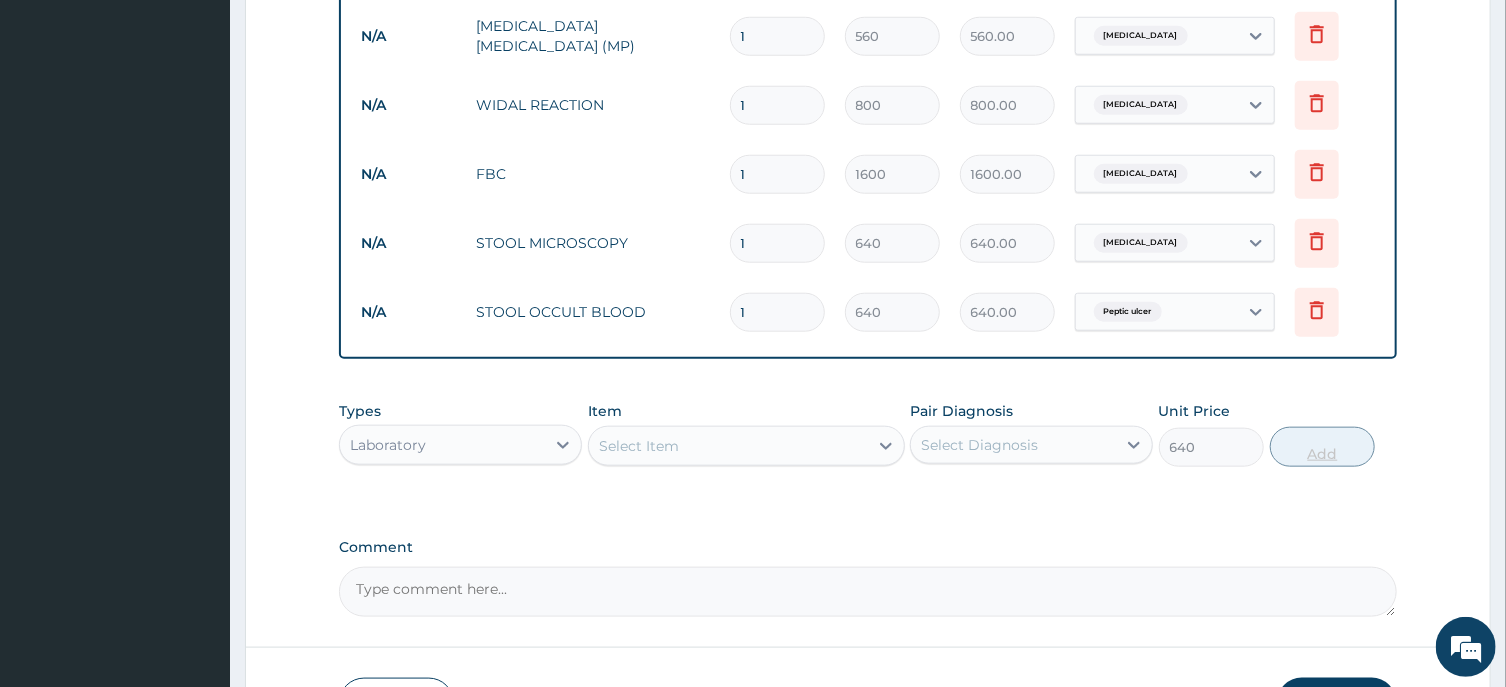 type on "0" 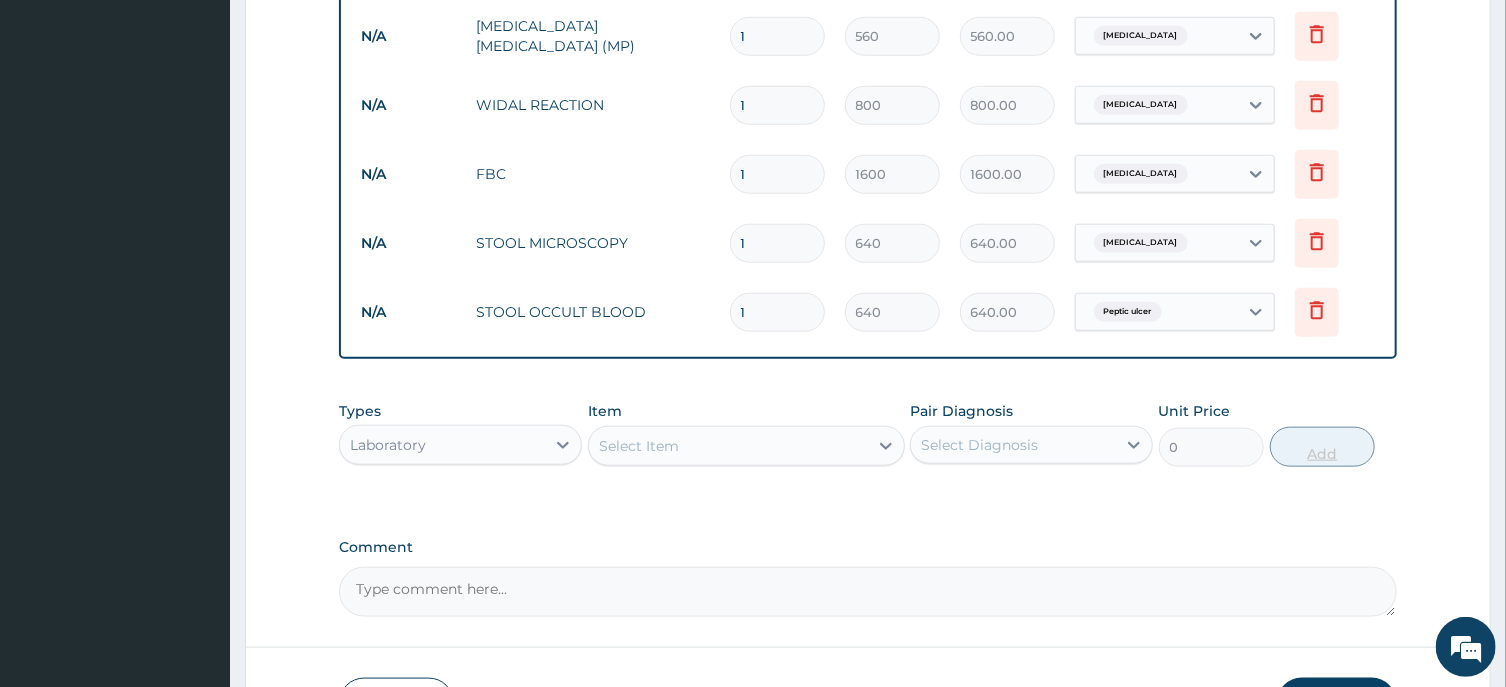 type 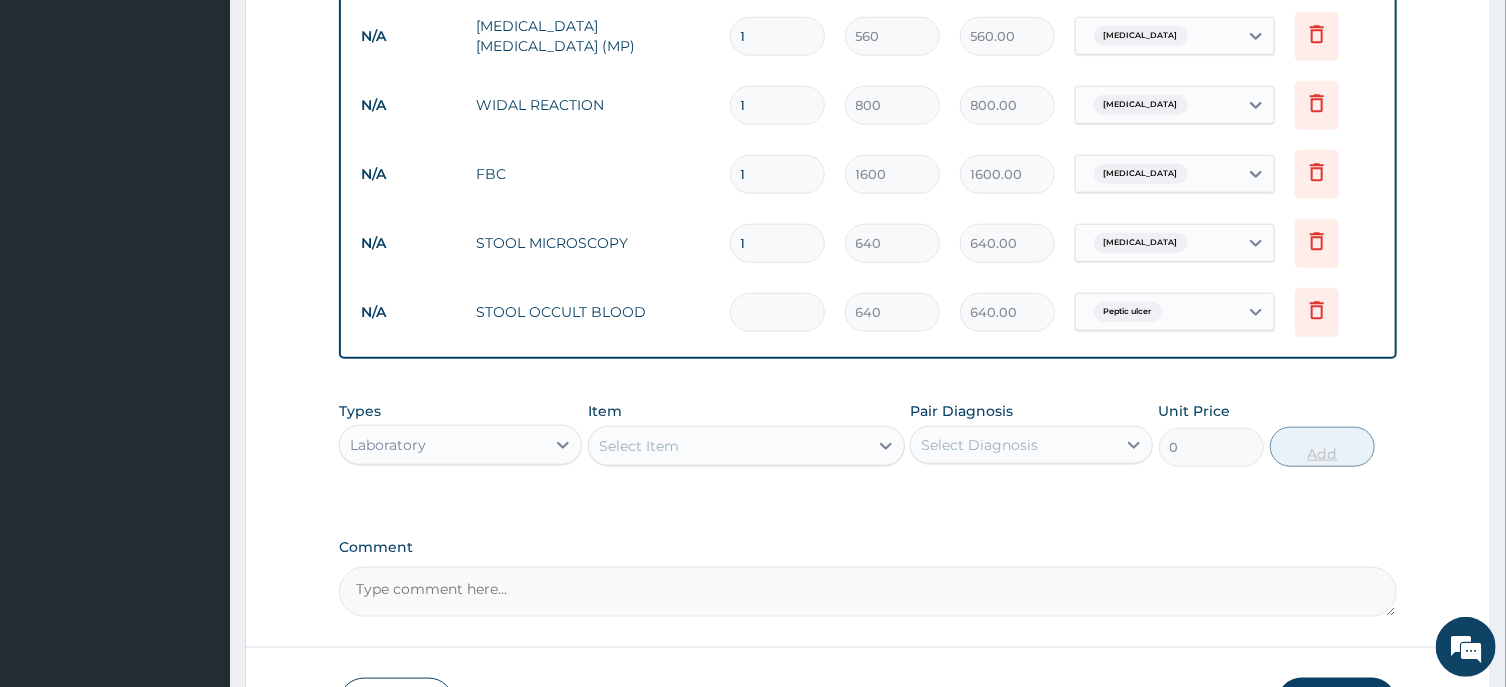 type on "0.00" 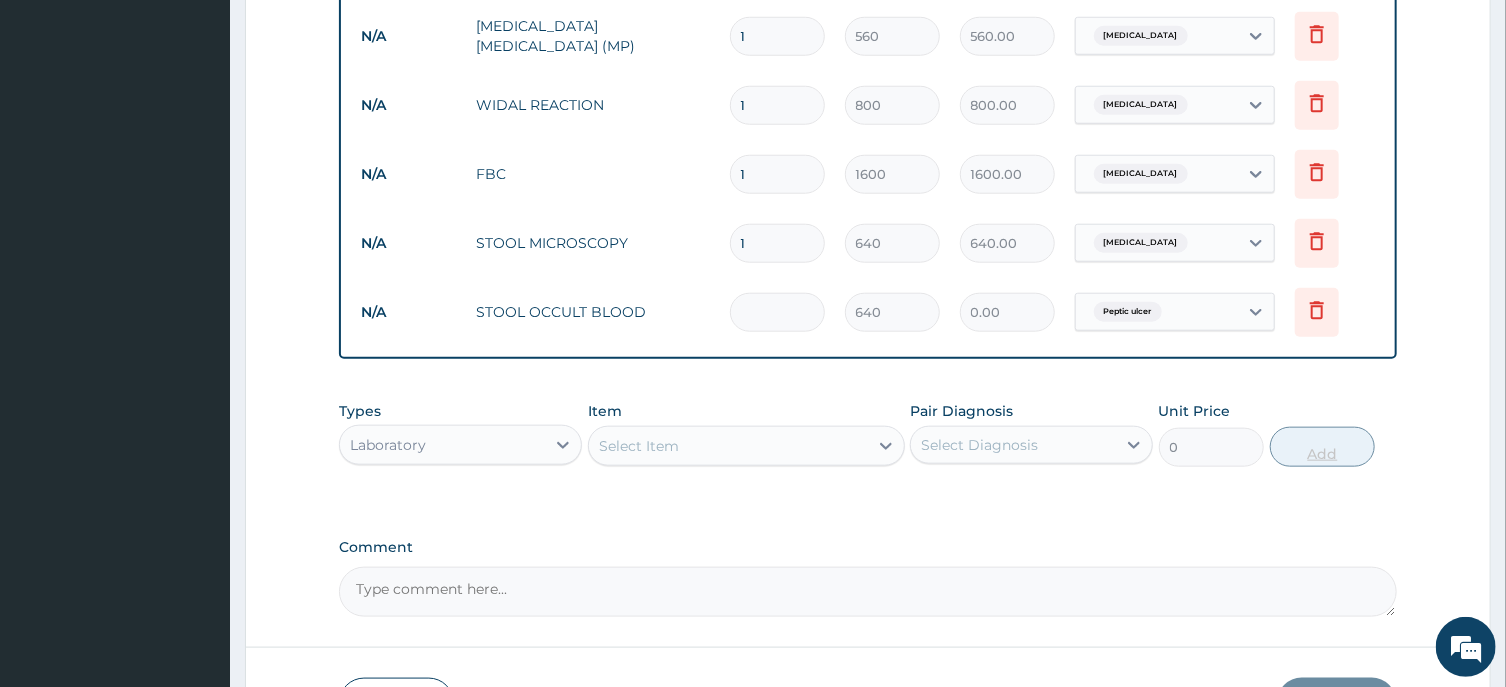 type on "3" 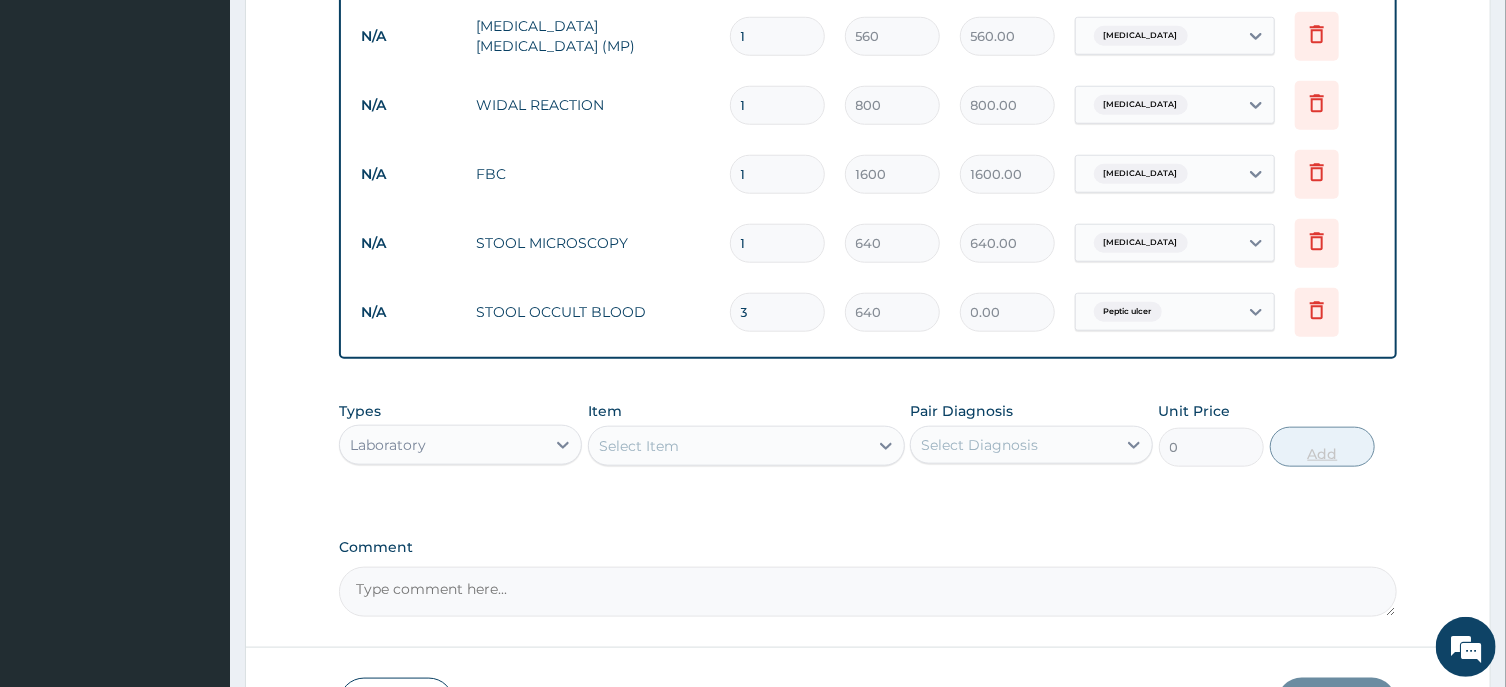 type on "1920.00" 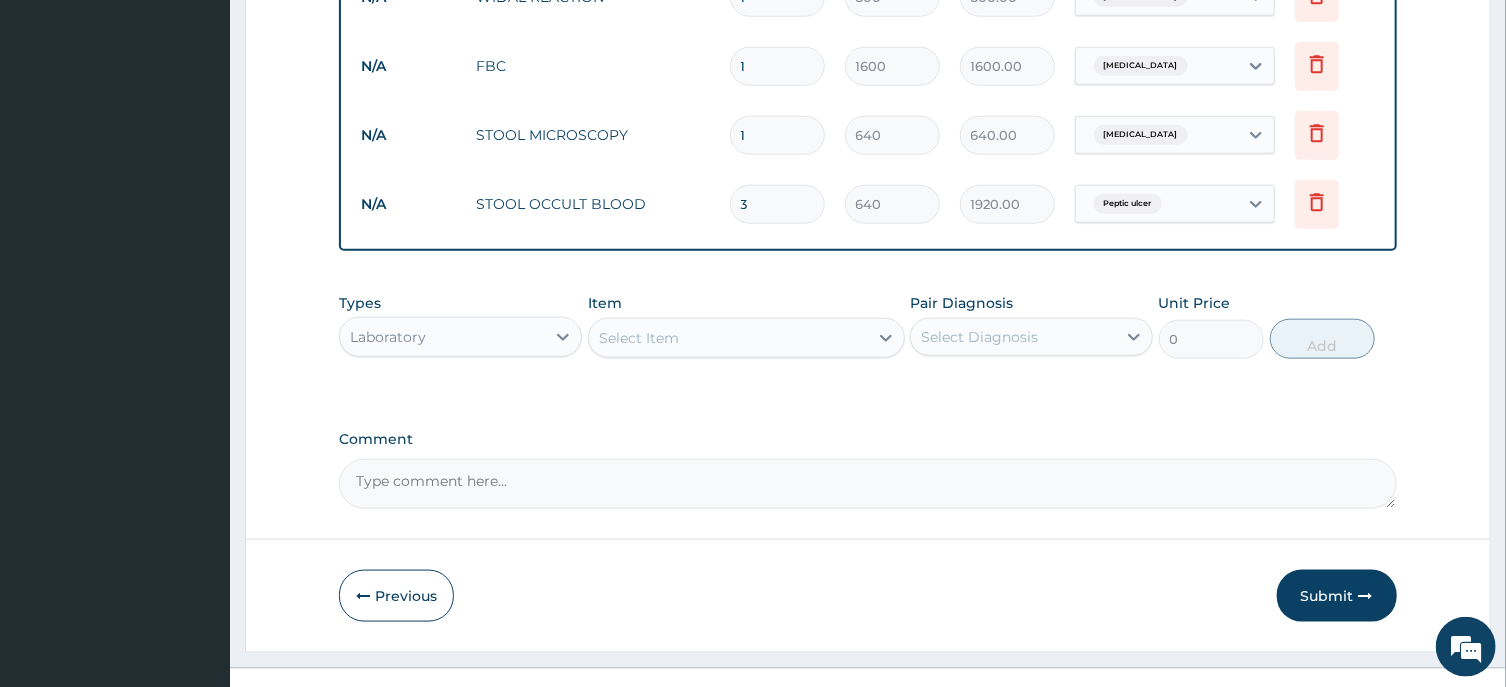 scroll, scrollTop: 1072, scrollLeft: 0, axis: vertical 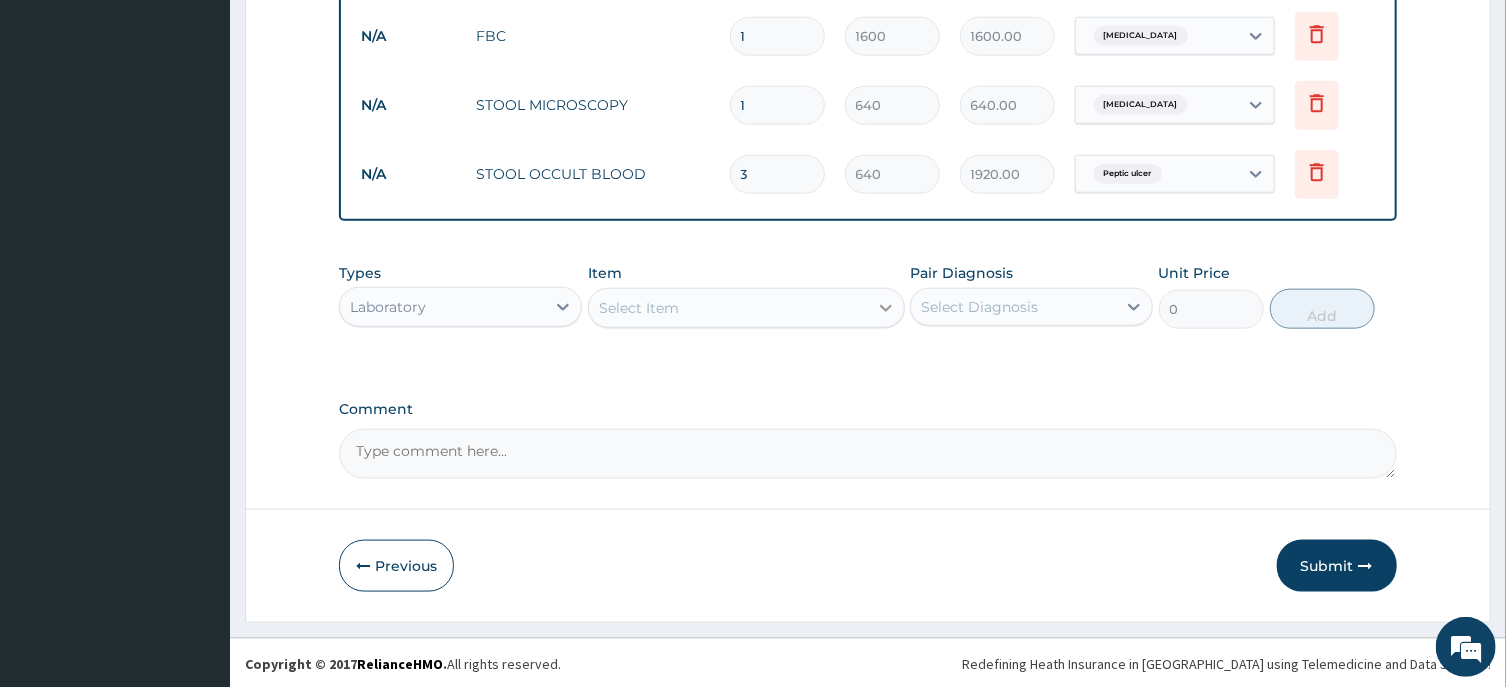 type on "3" 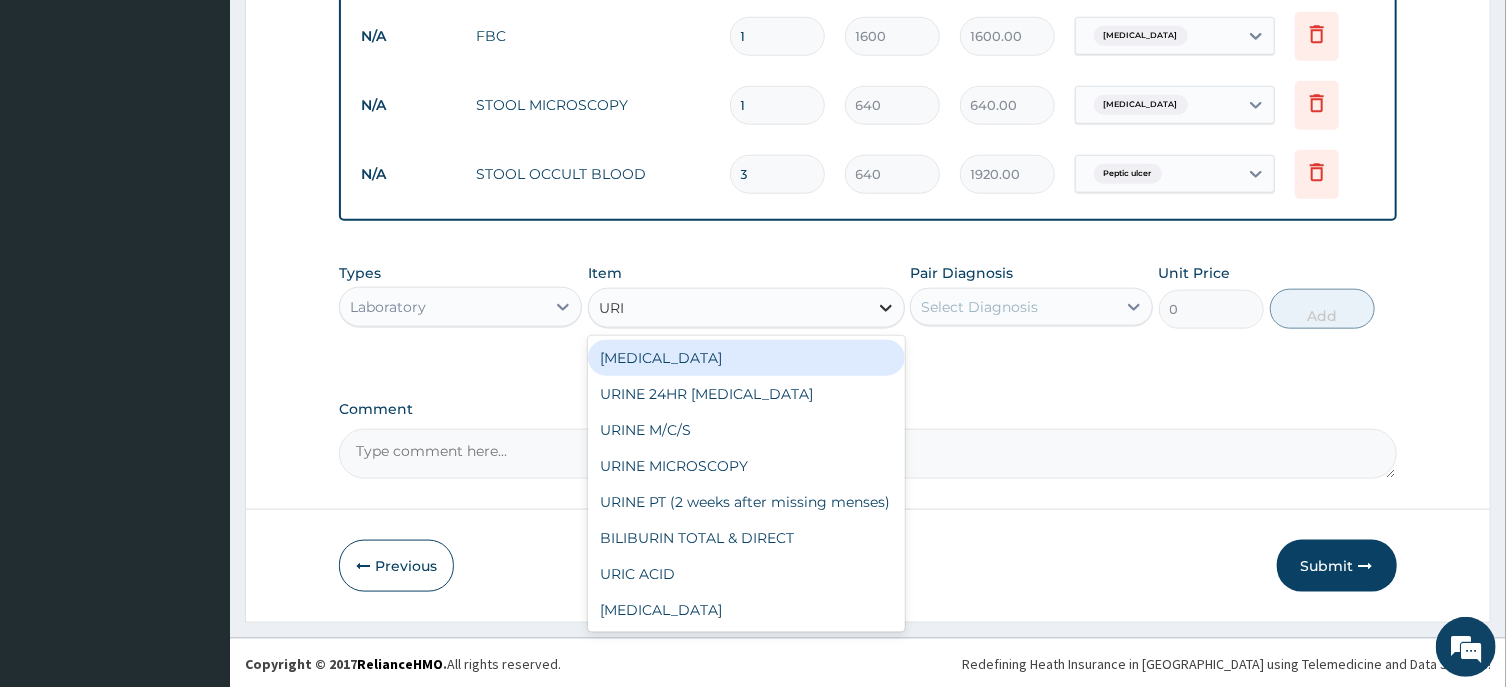 type on "URIN" 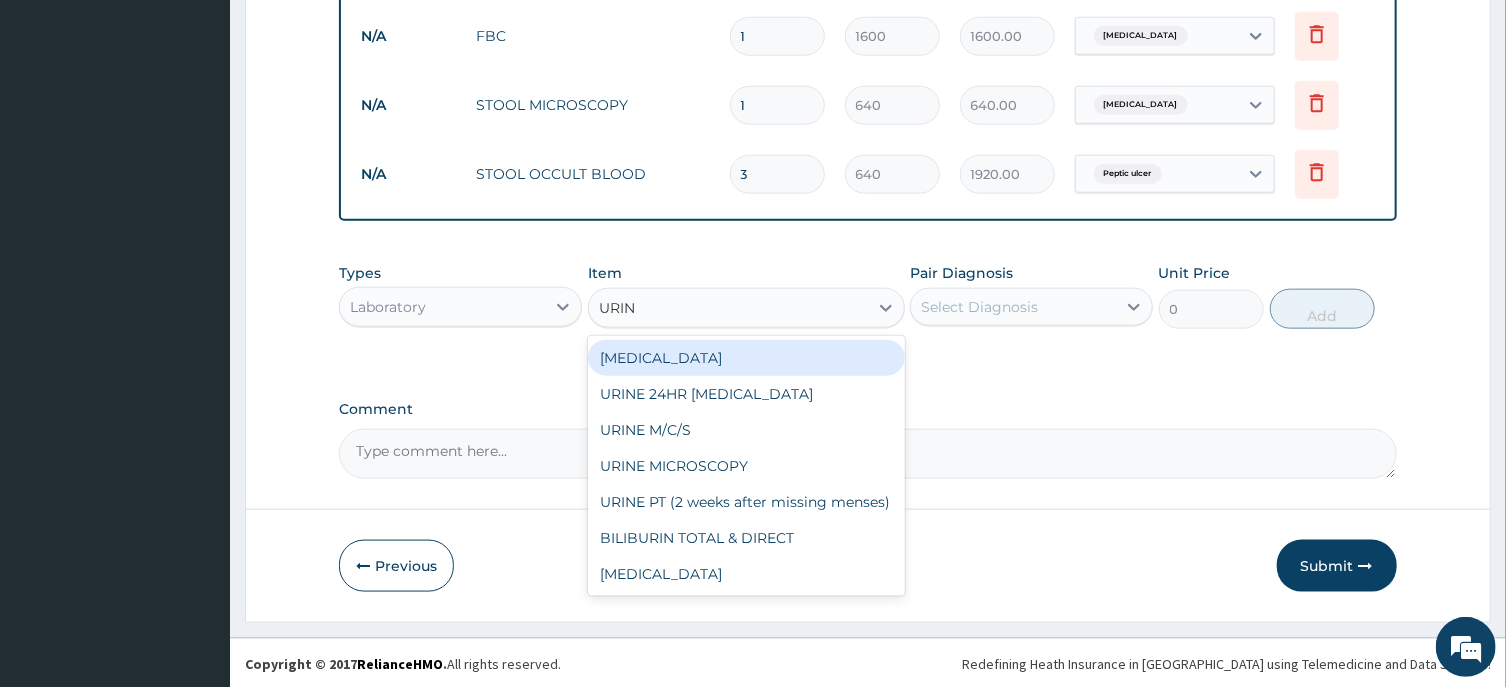 click on "[MEDICAL_DATA]" at bounding box center (746, 358) 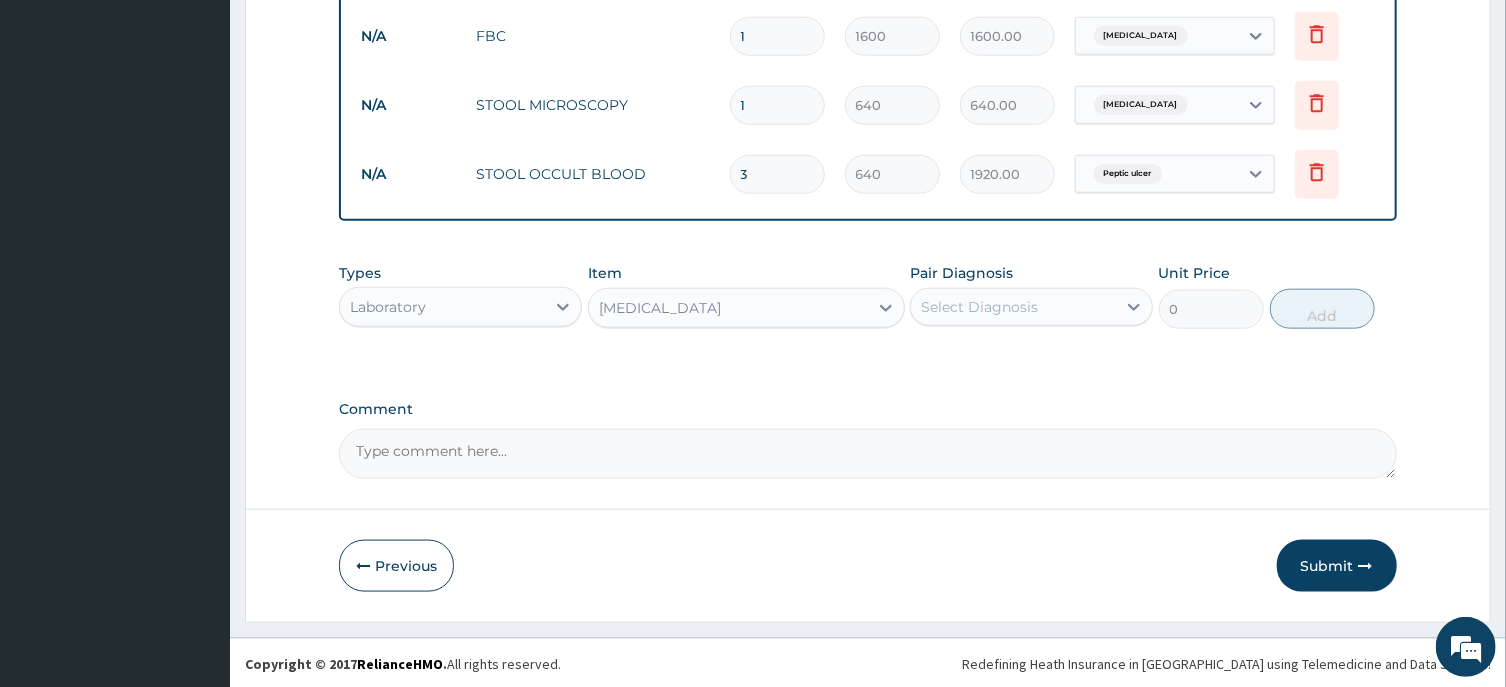 type 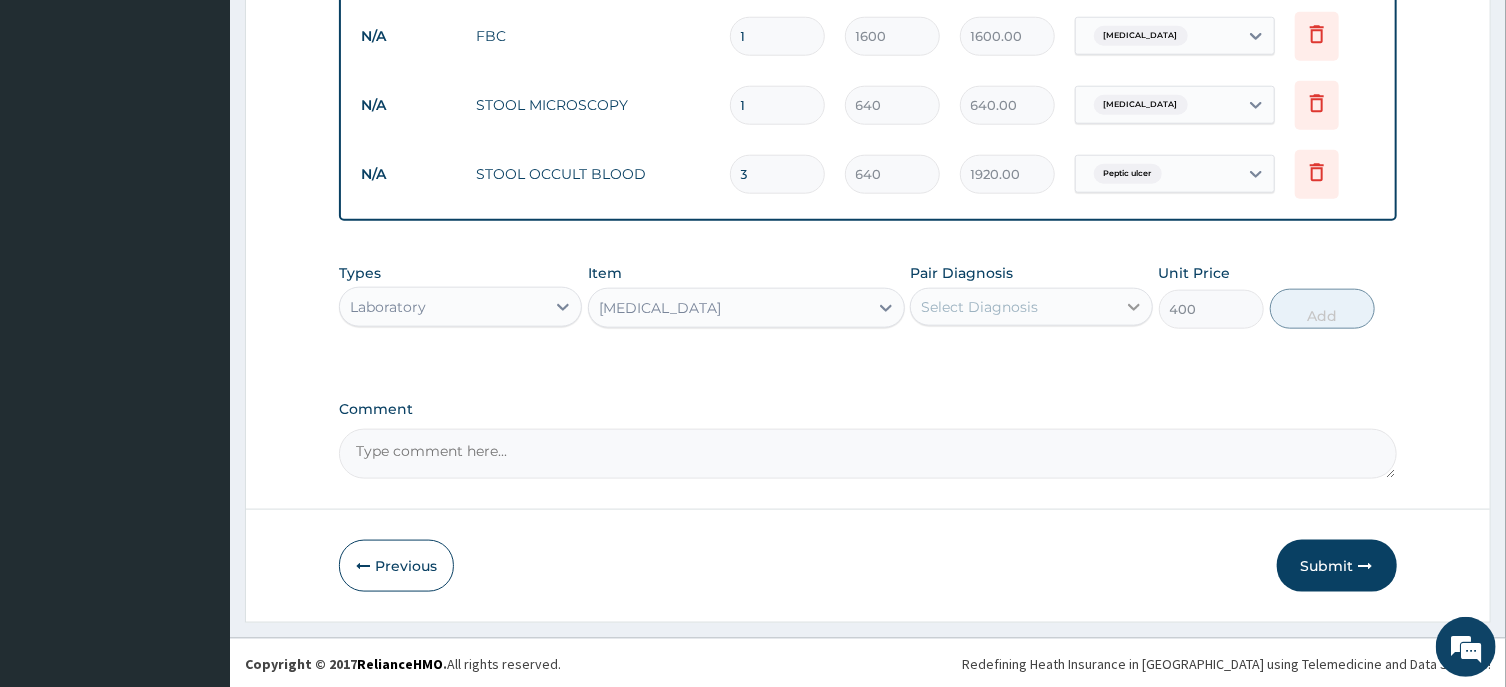 click 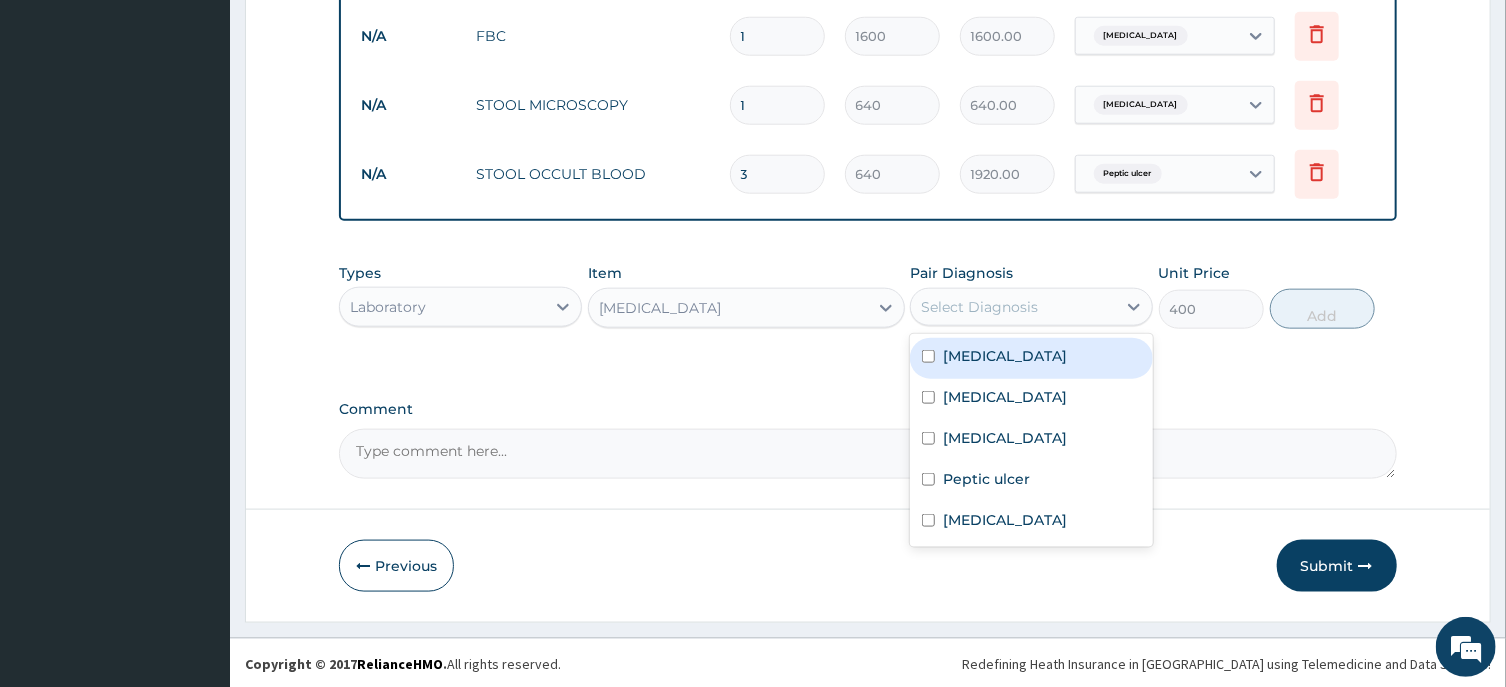 click on "[MEDICAL_DATA]" at bounding box center (1031, 358) 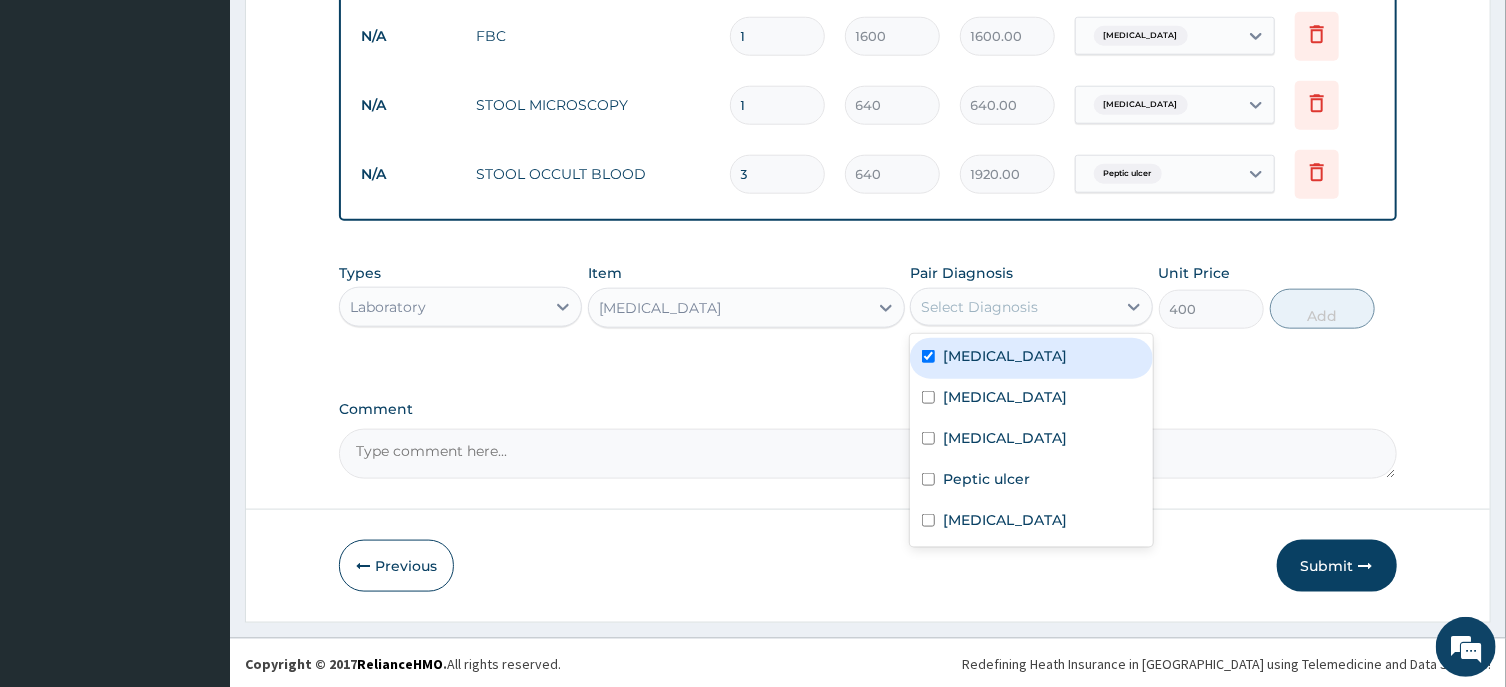 checkbox on "true" 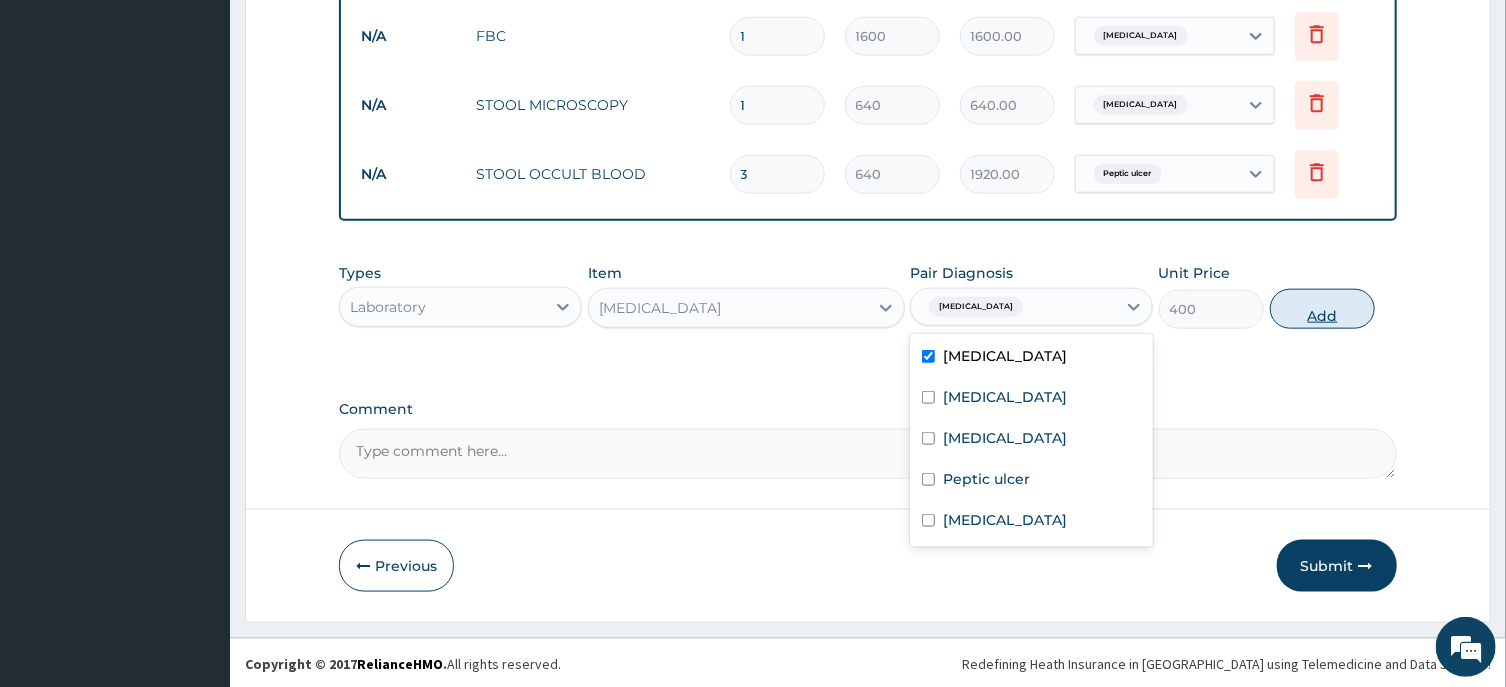 click on "Add" at bounding box center (1323, 309) 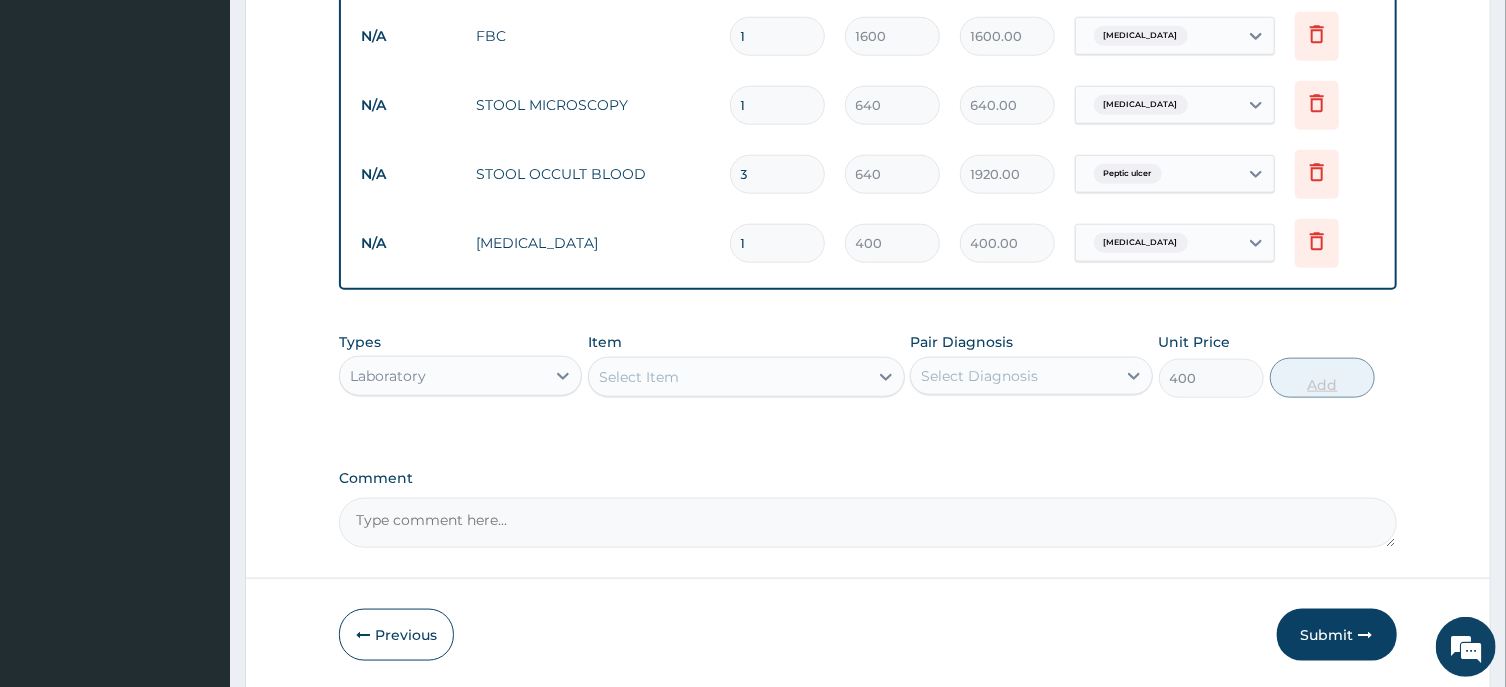 type on "0" 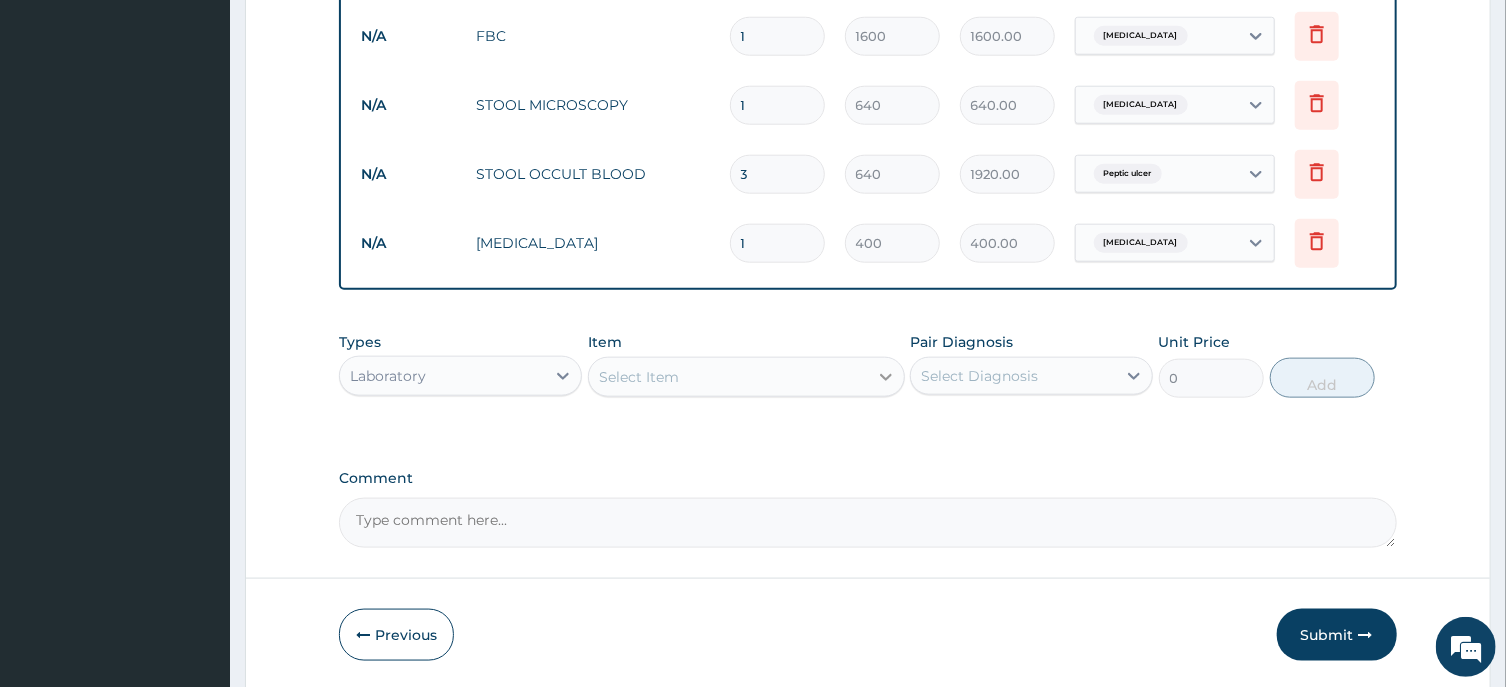 click 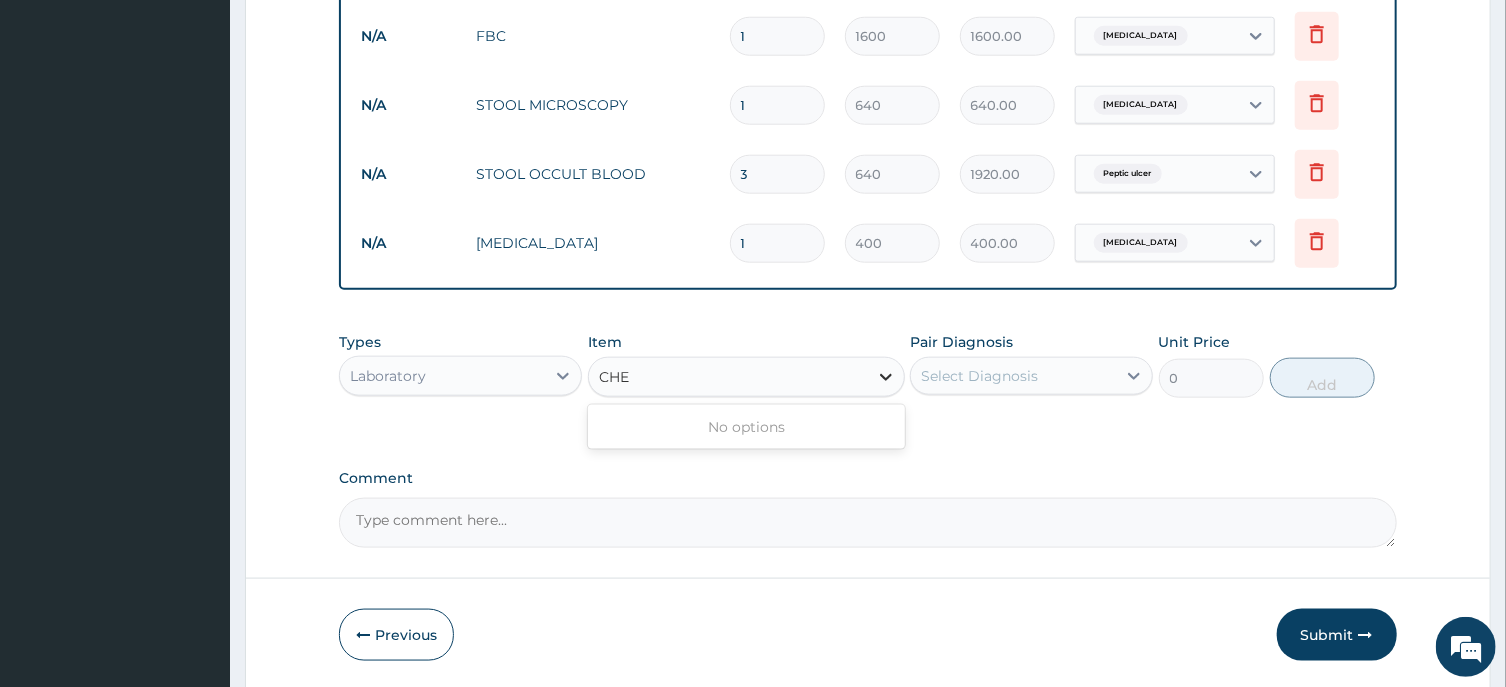 type on "CHES" 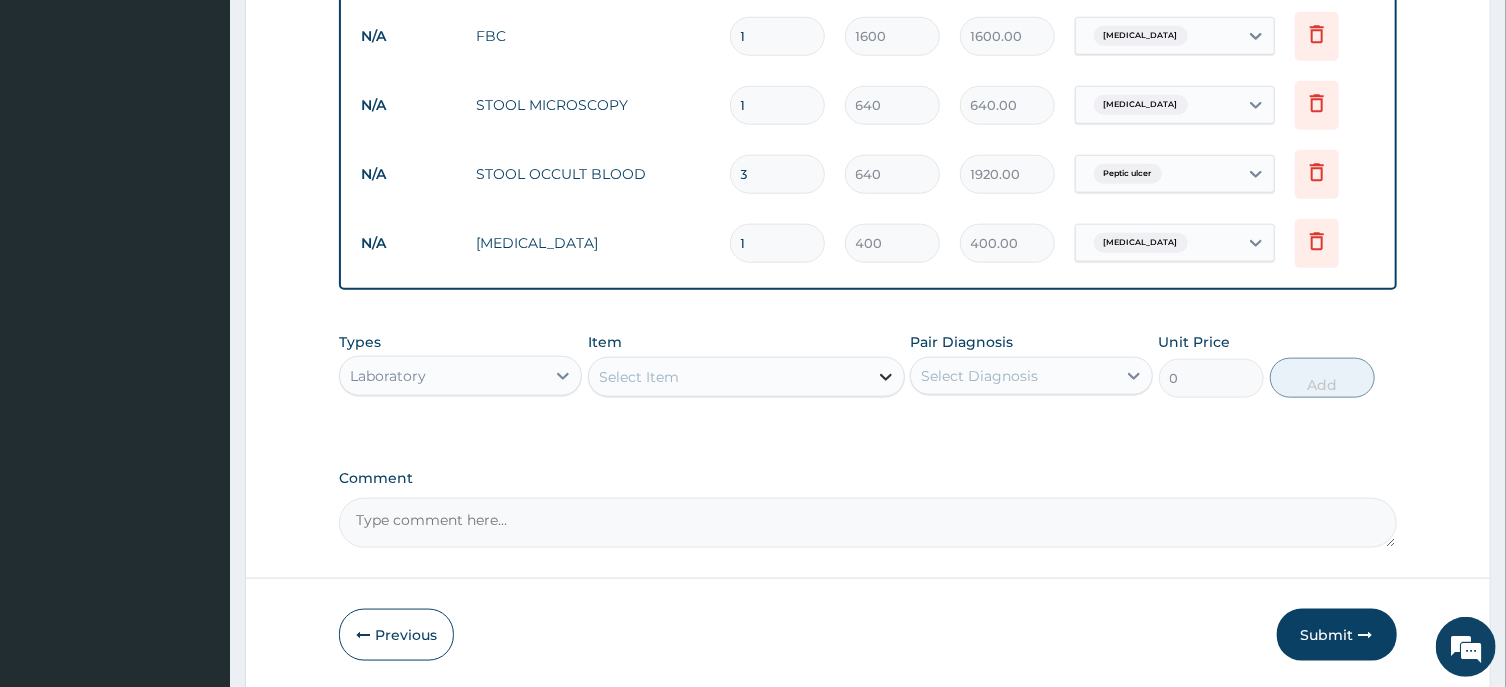 click 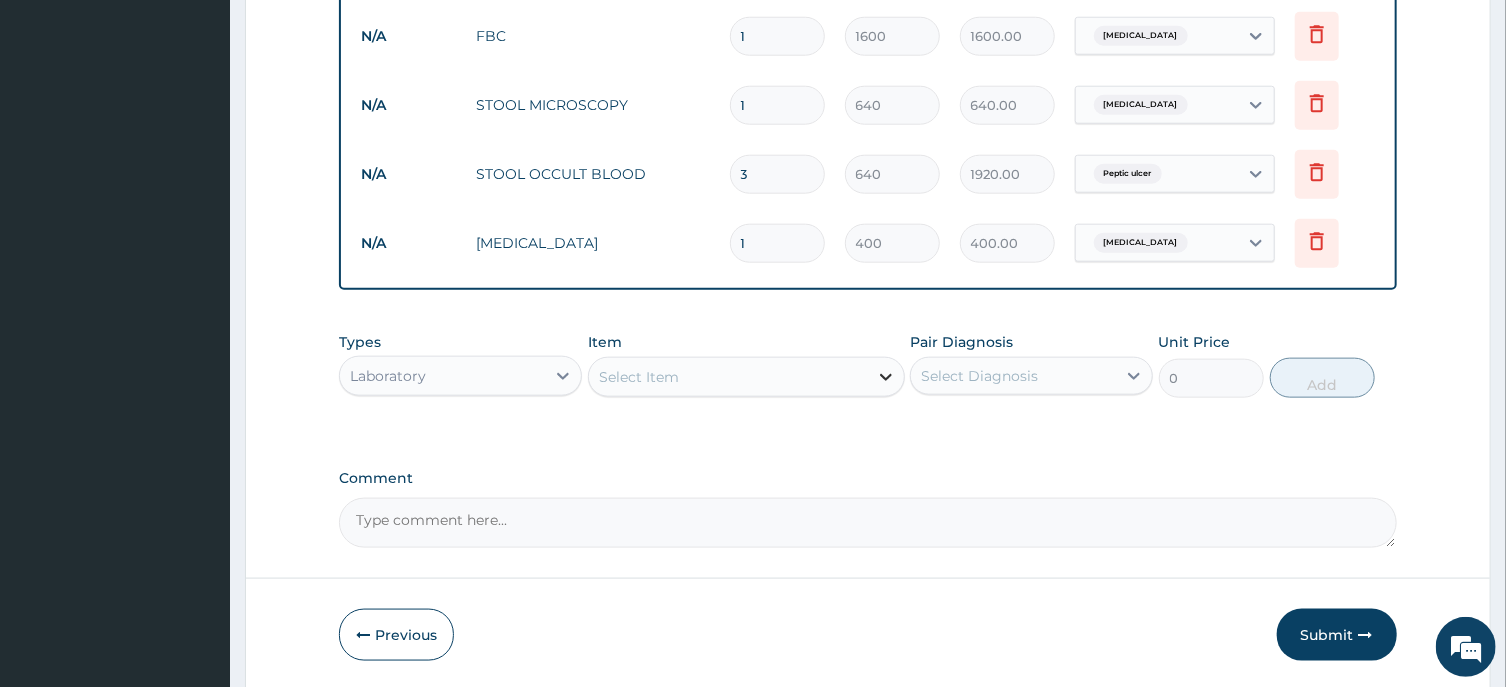 click at bounding box center [886, 377] 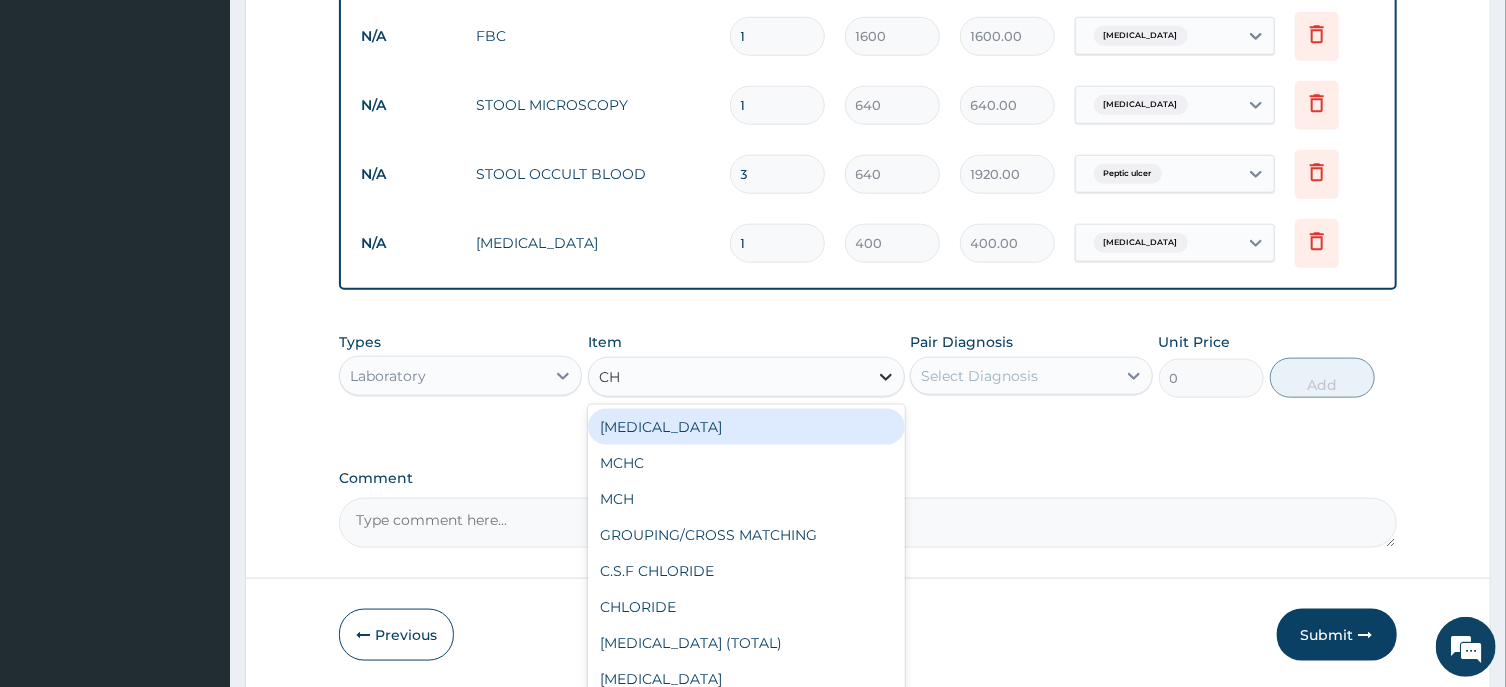 type on "C" 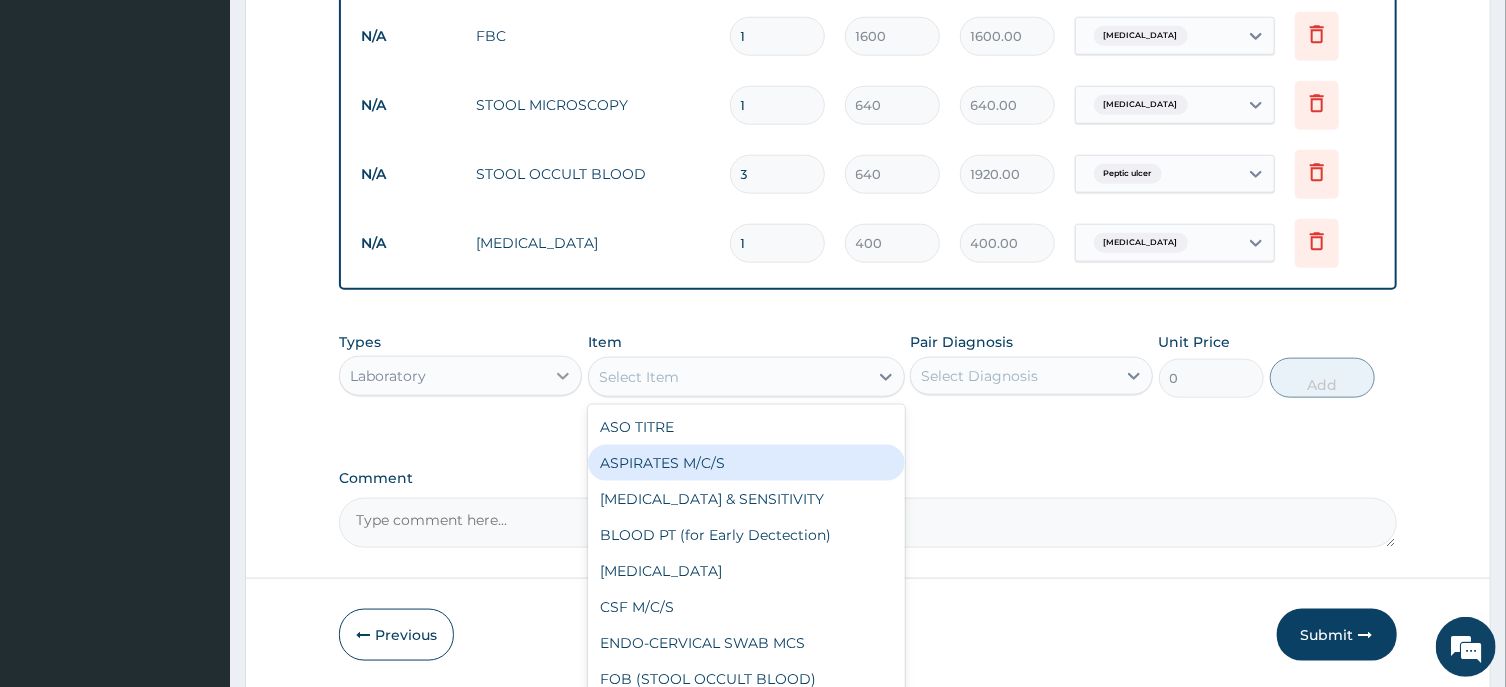 click 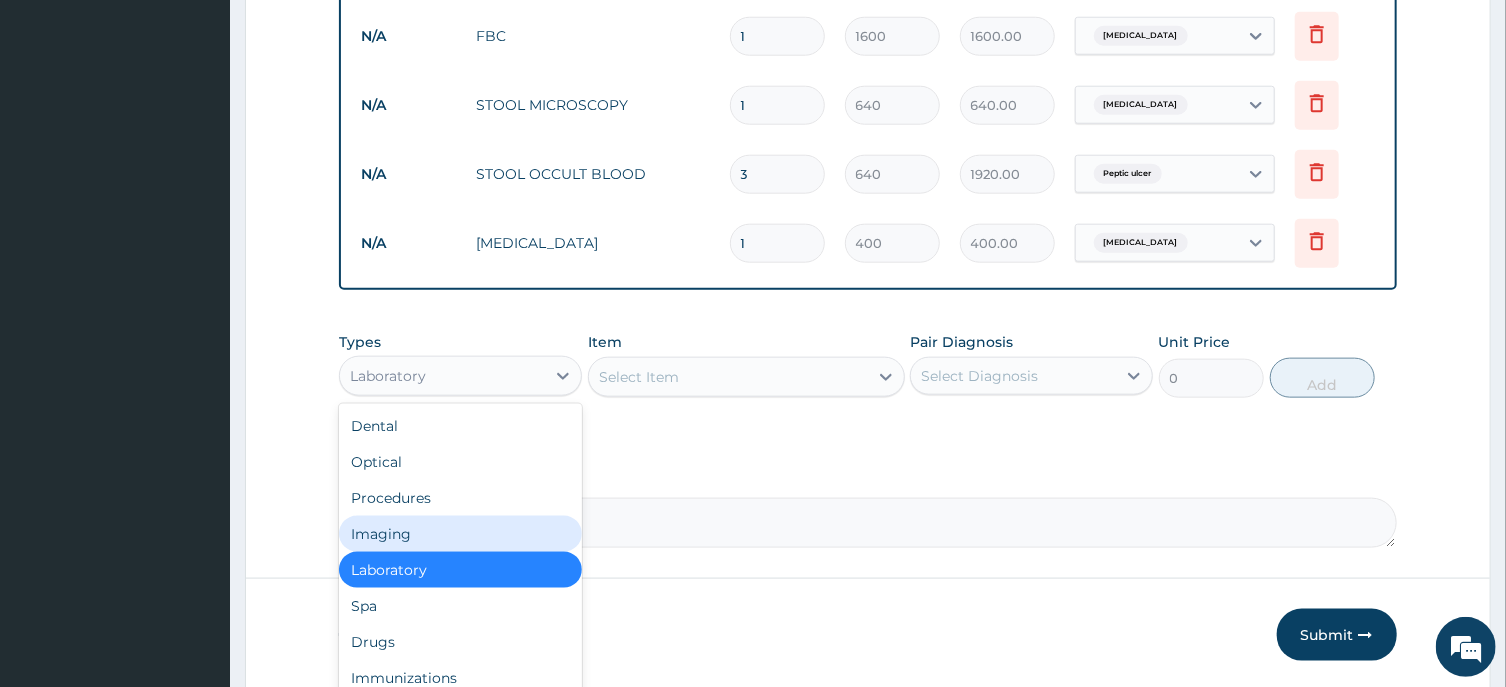 click on "Imaging" at bounding box center [460, 534] 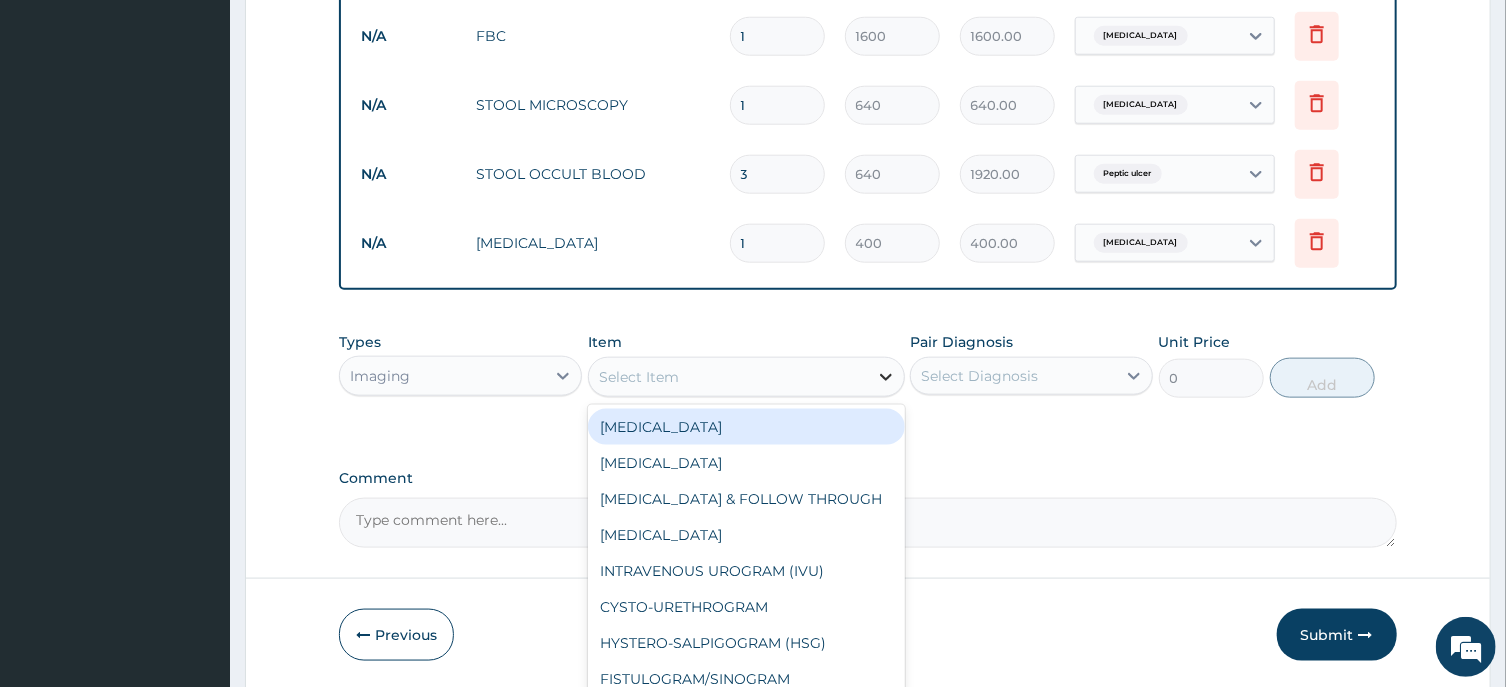 click 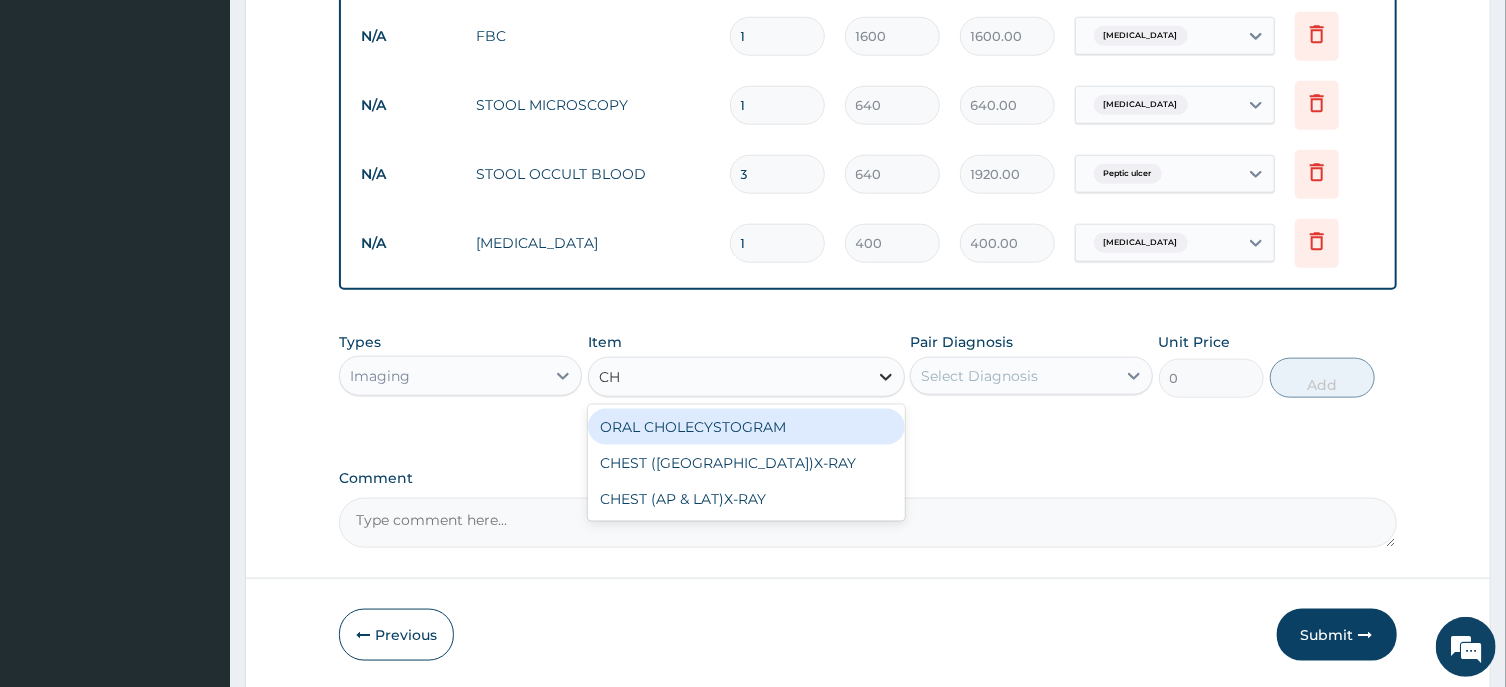 type on "CHE" 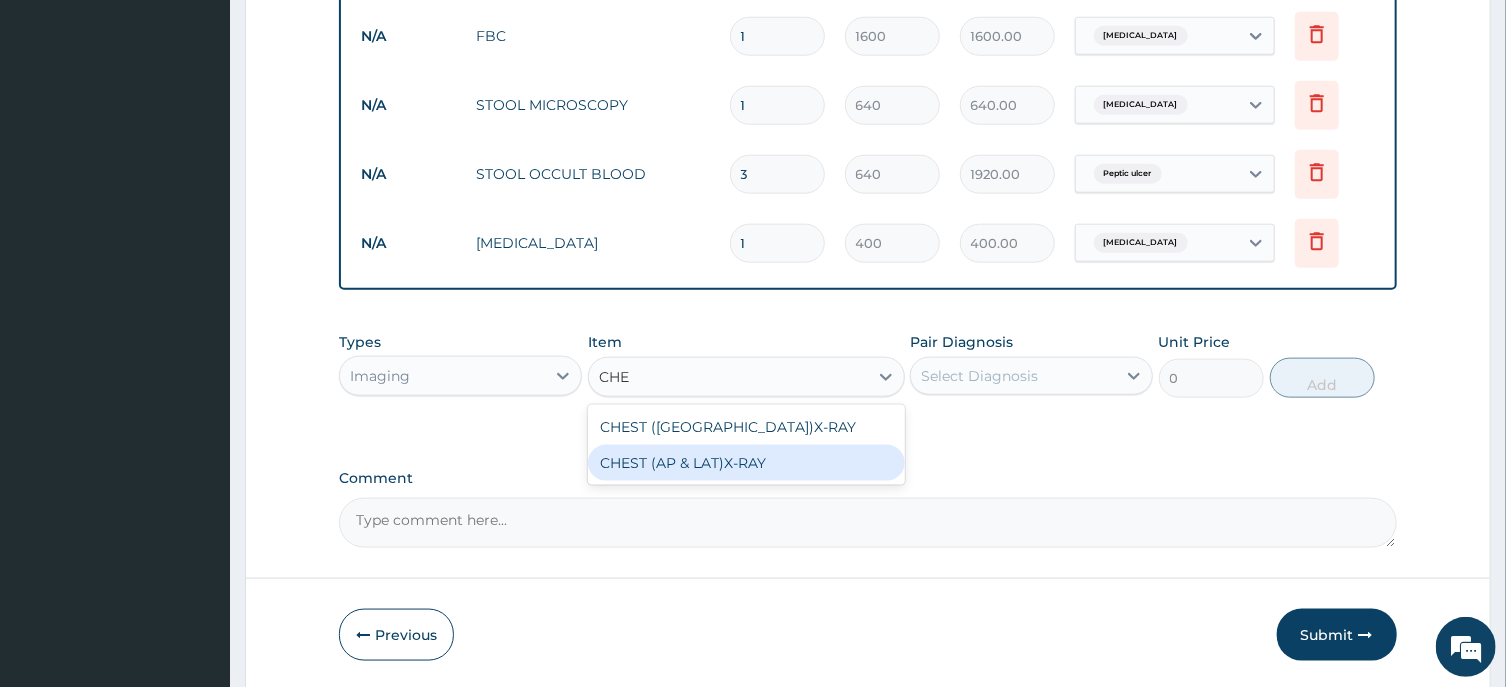 click on "CHEST (AP & LAT)X-RAY" at bounding box center (746, 463) 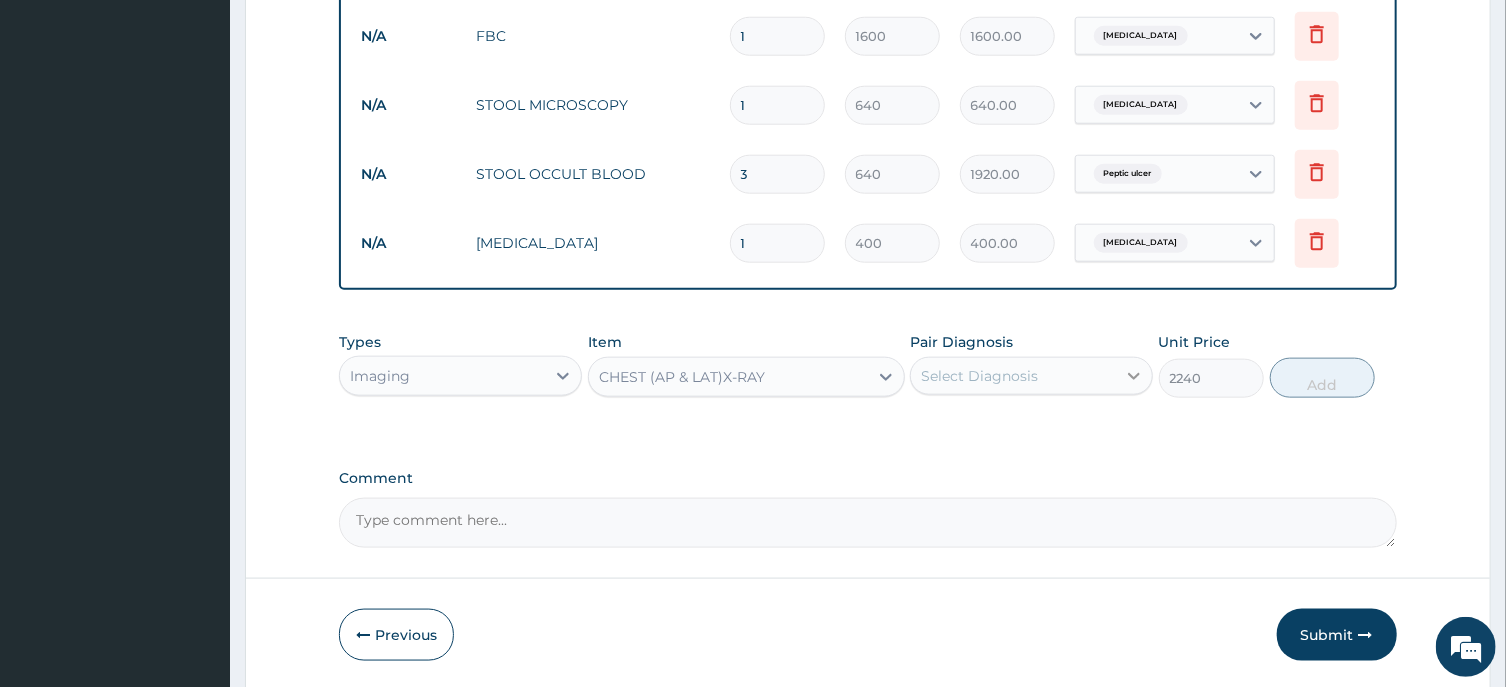 click 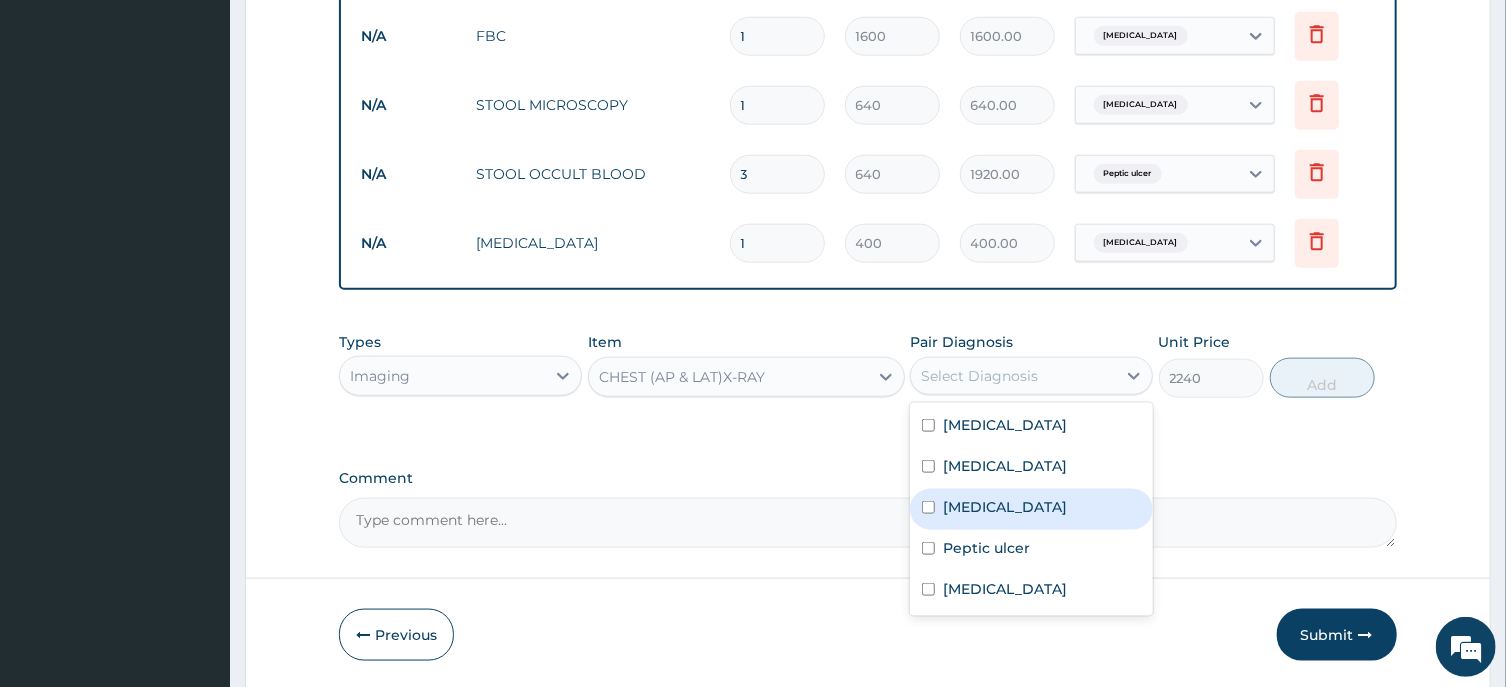 click on "[MEDICAL_DATA]" at bounding box center (1031, 509) 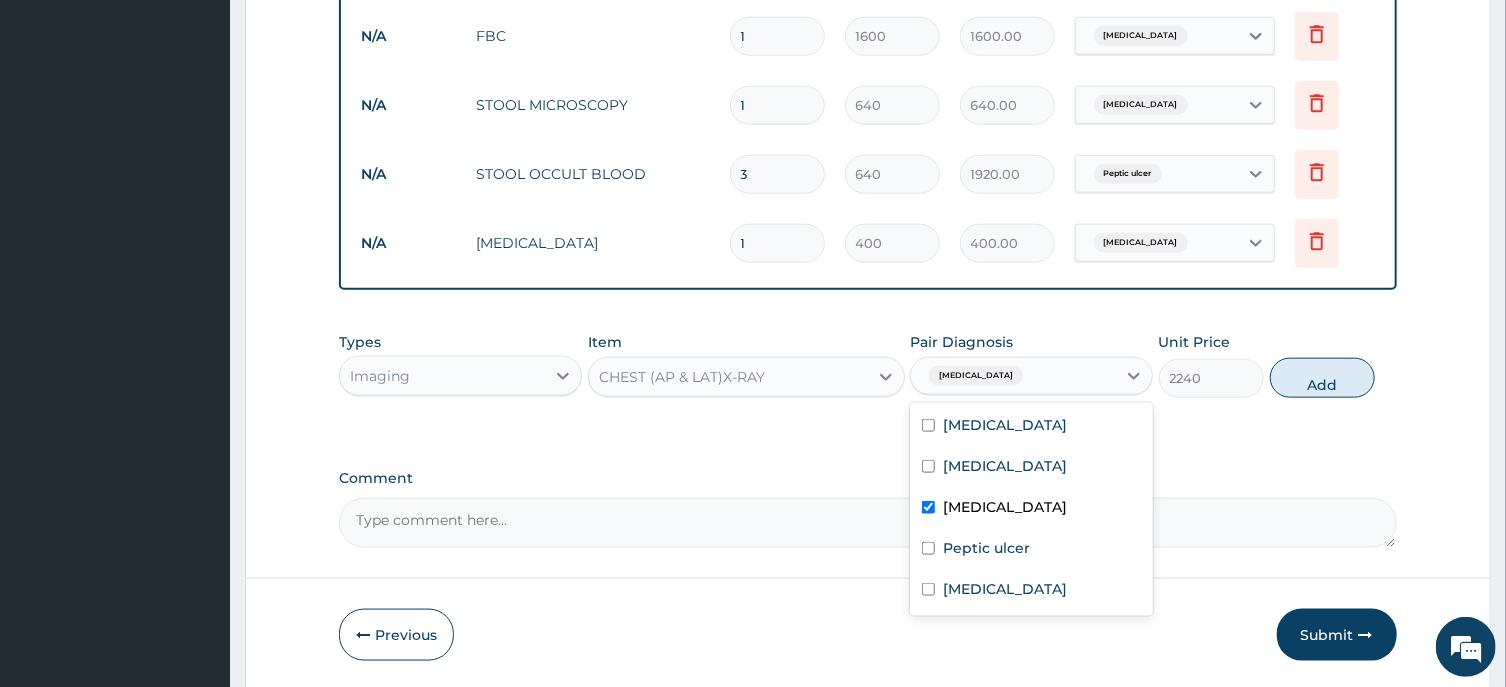 checkbox on "true" 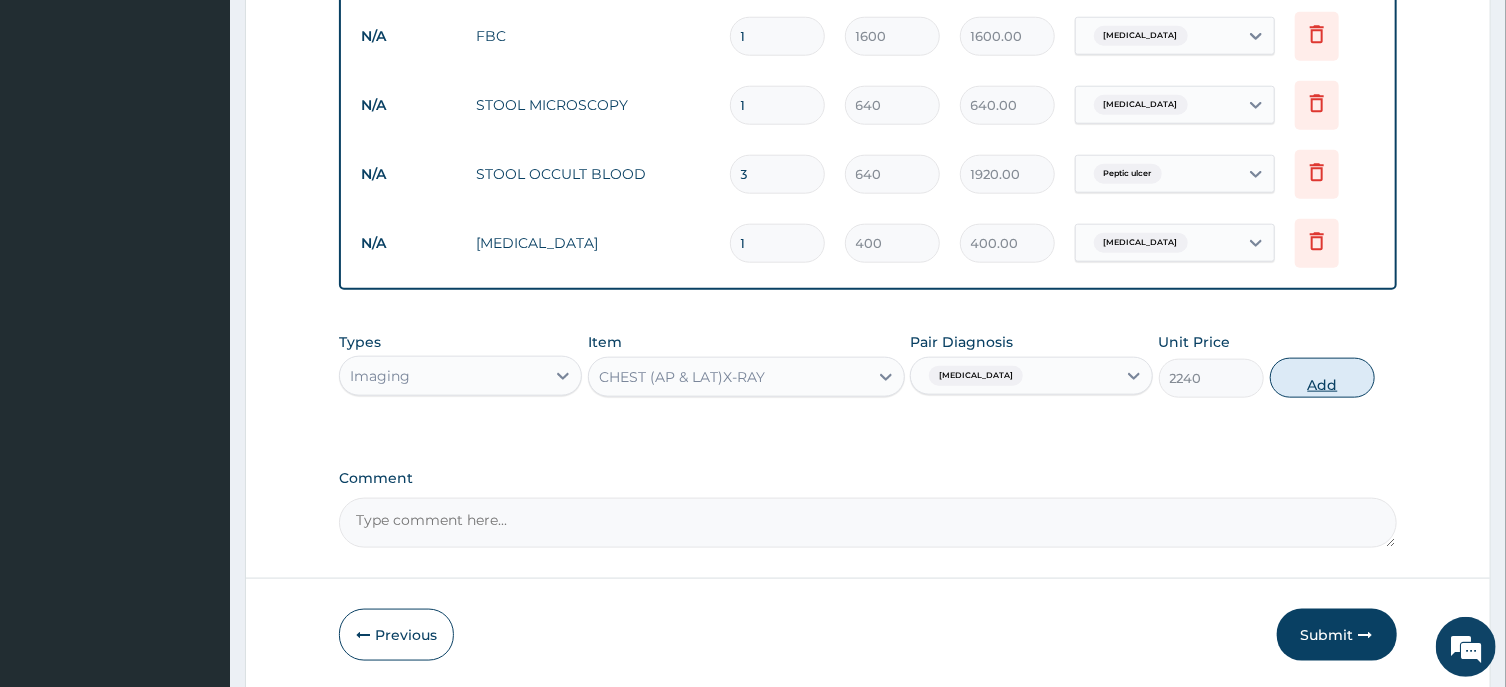 click on "Add" at bounding box center (1323, 378) 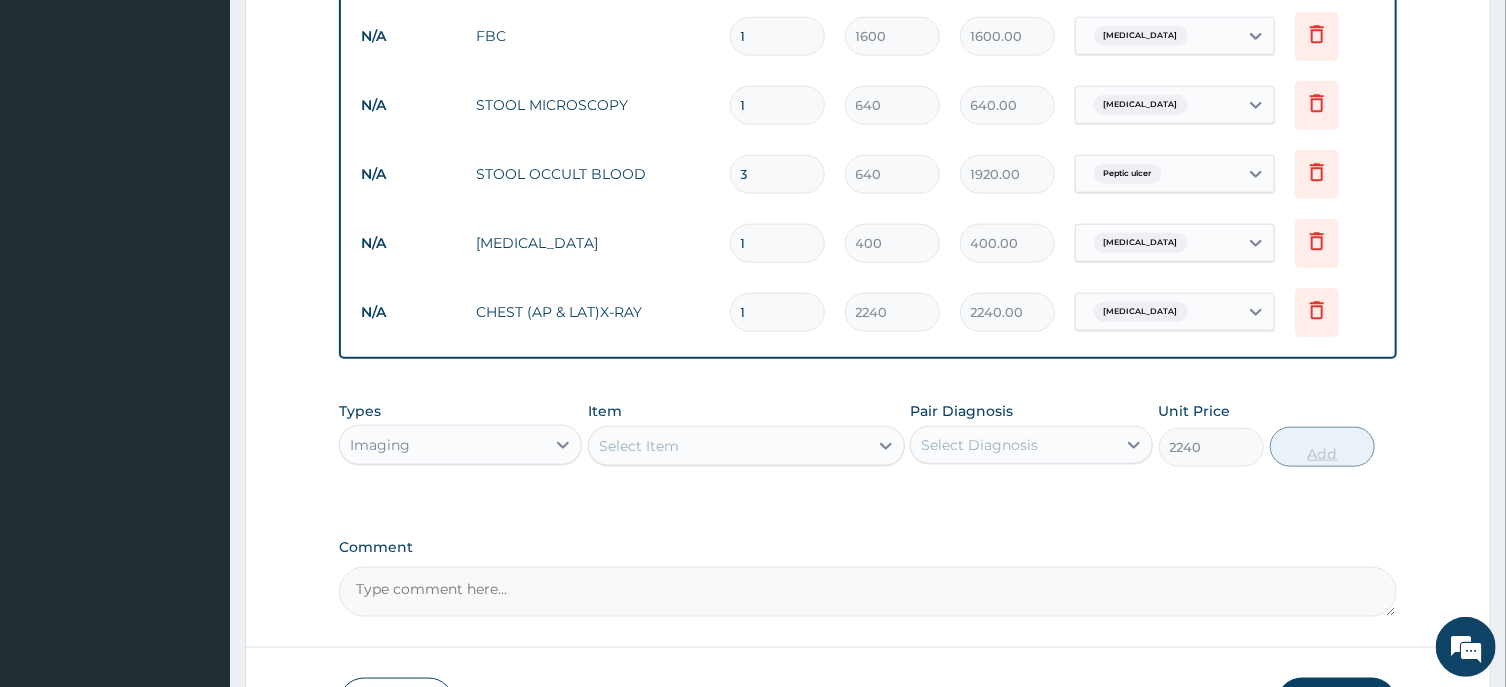 type on "0" 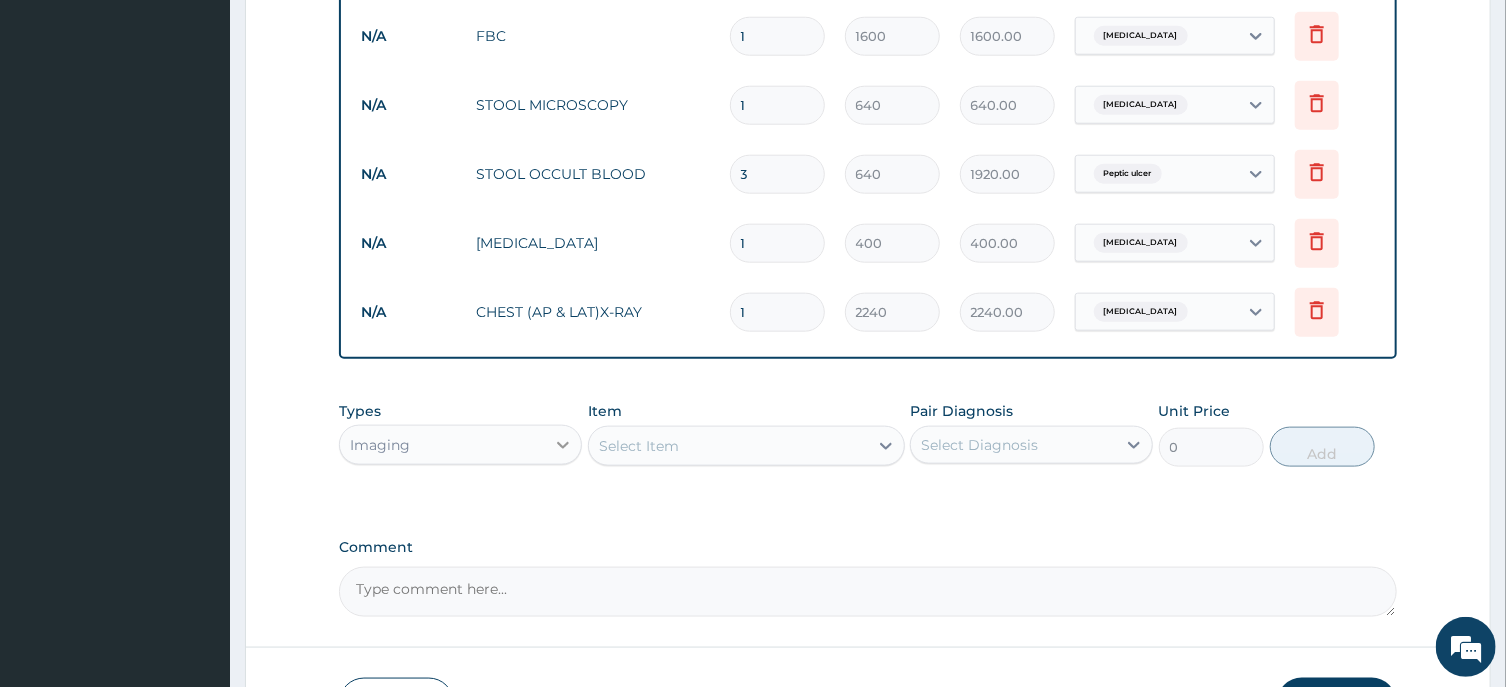 click 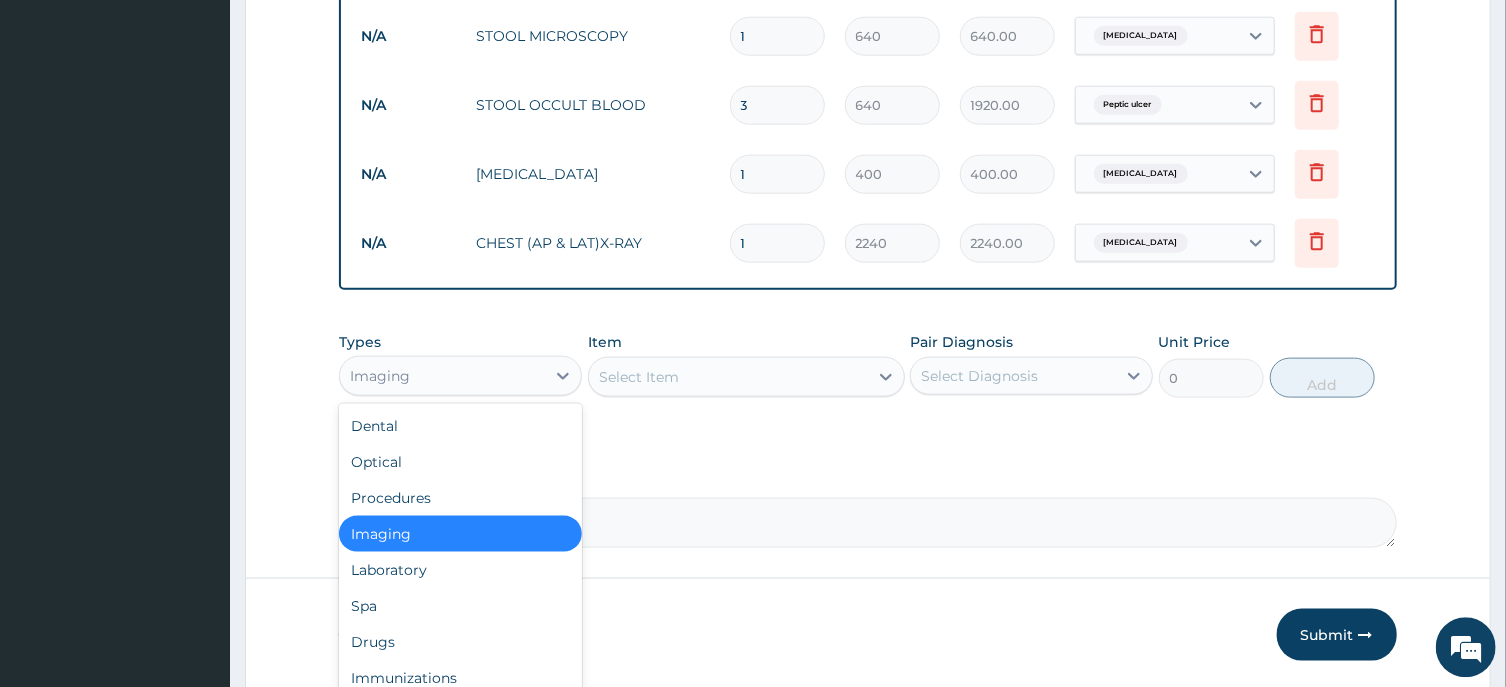 scroll, scrollTop: 1179, scrollLeft: 0, axis: vertical 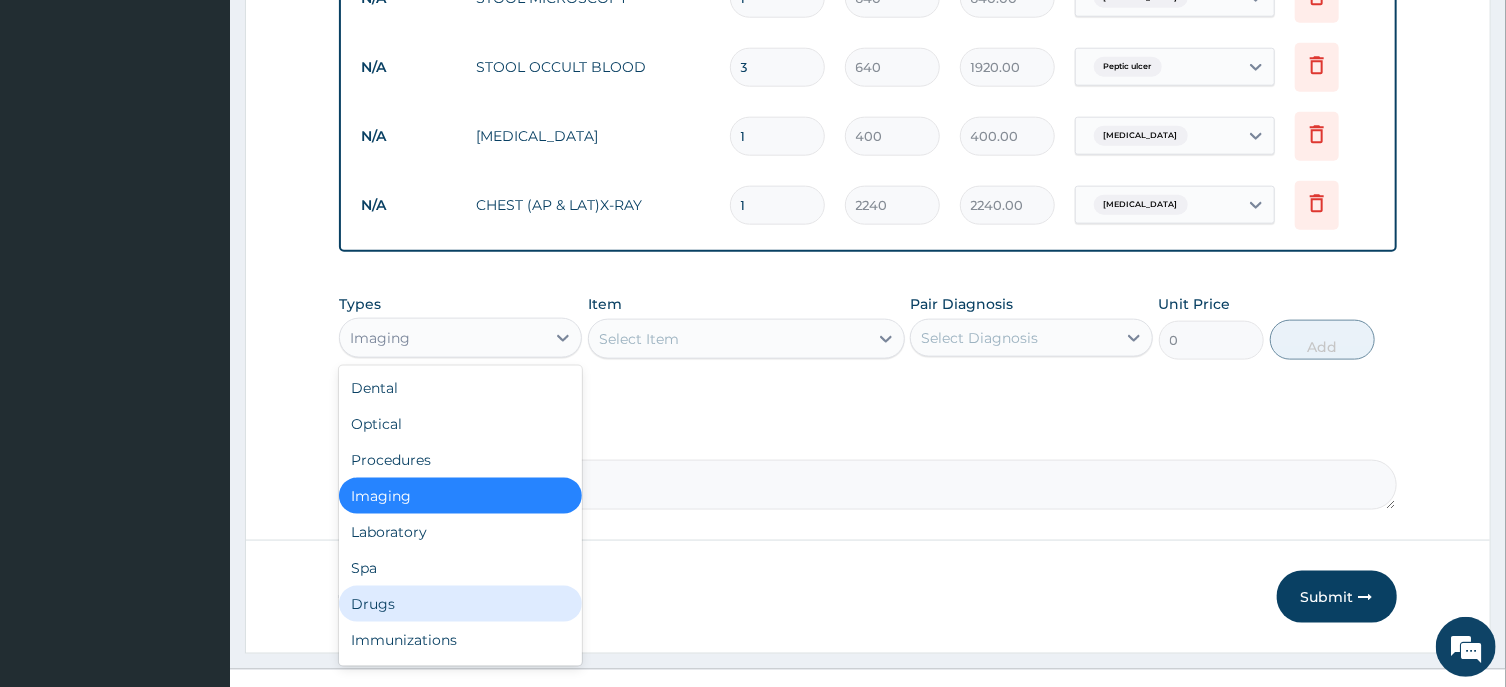 click on "Drugs" at bounding box center (460, 604) 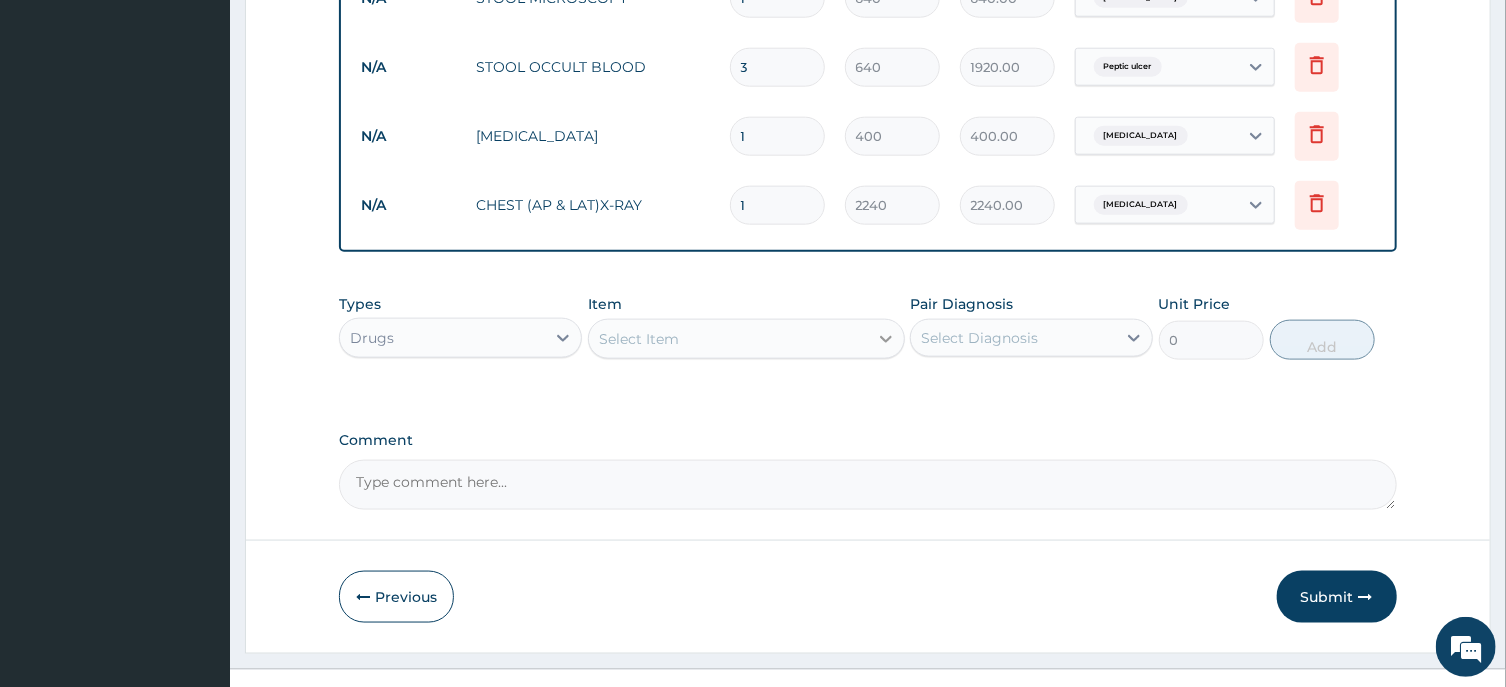 click 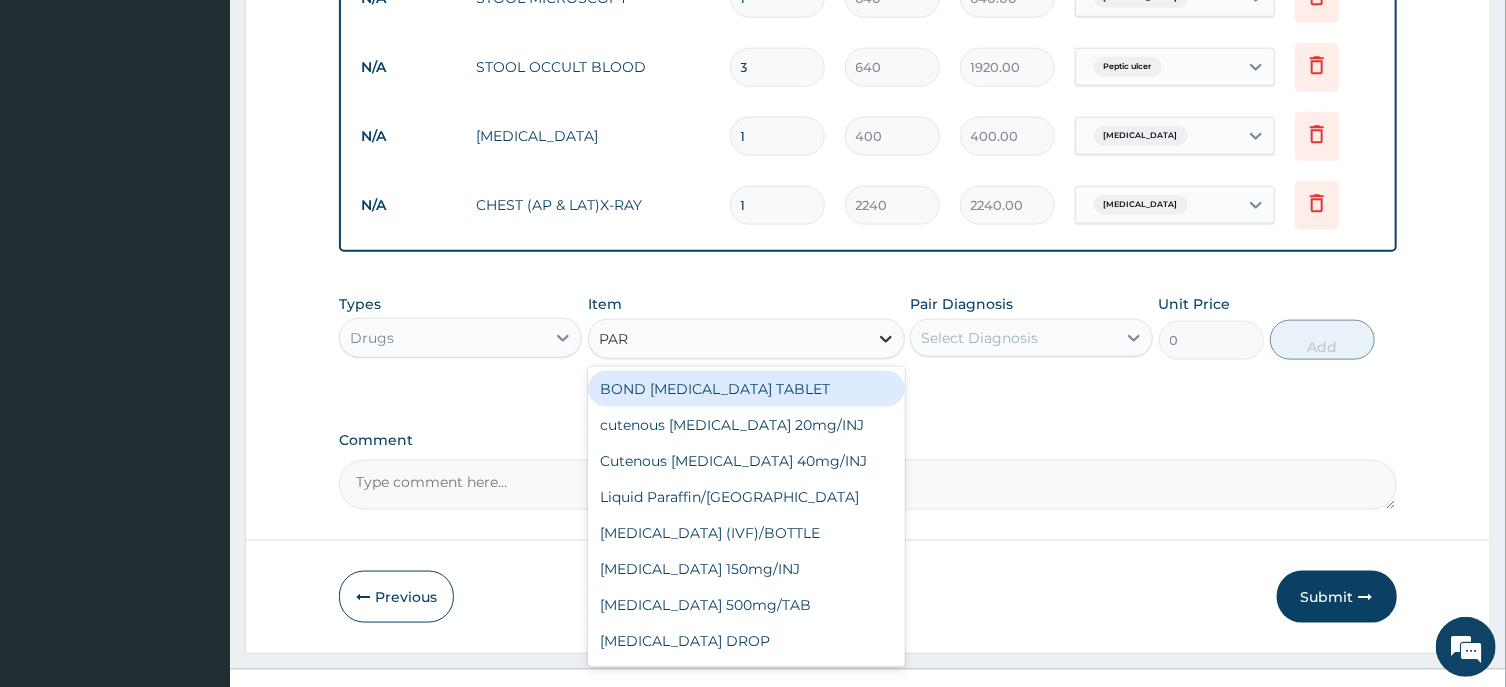 type on "PARA" 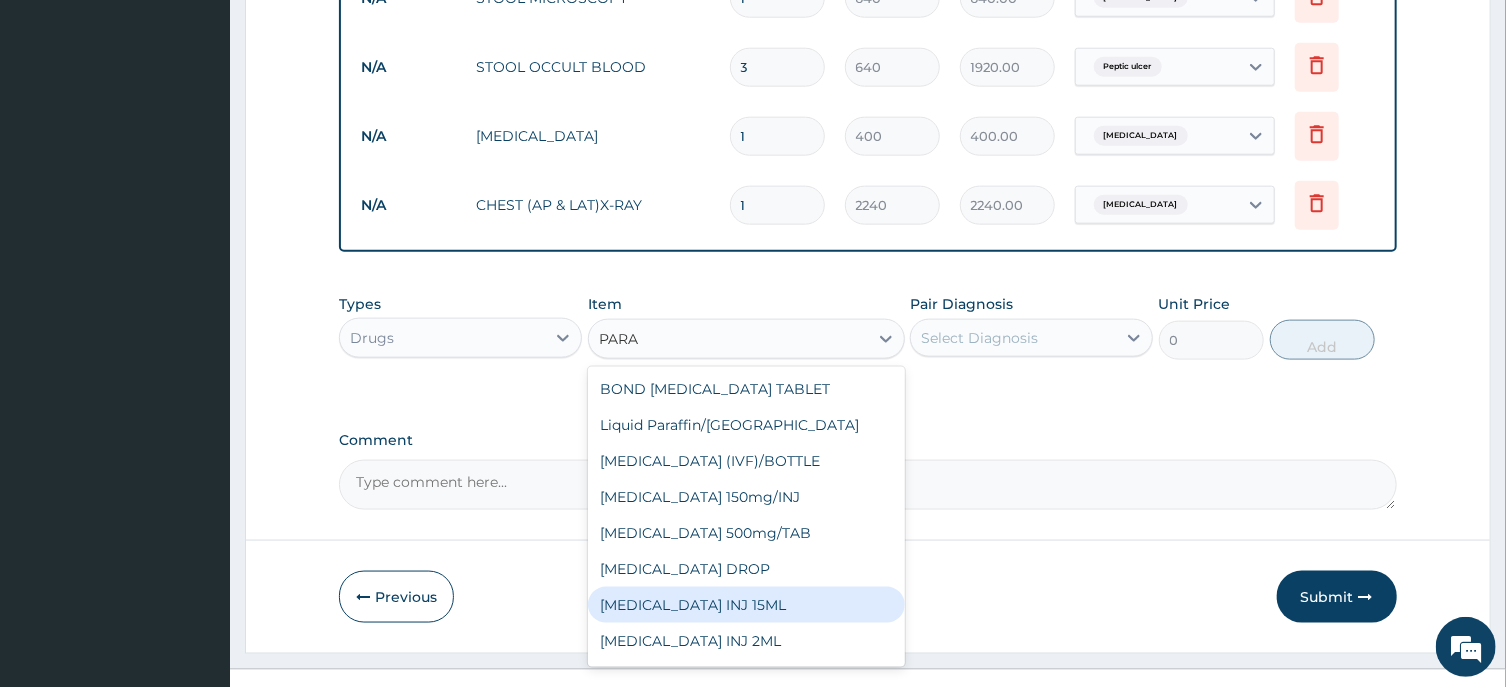 click on "[MEDICAL_DATA] INJ 15ML" at bounding box center (746, 605) 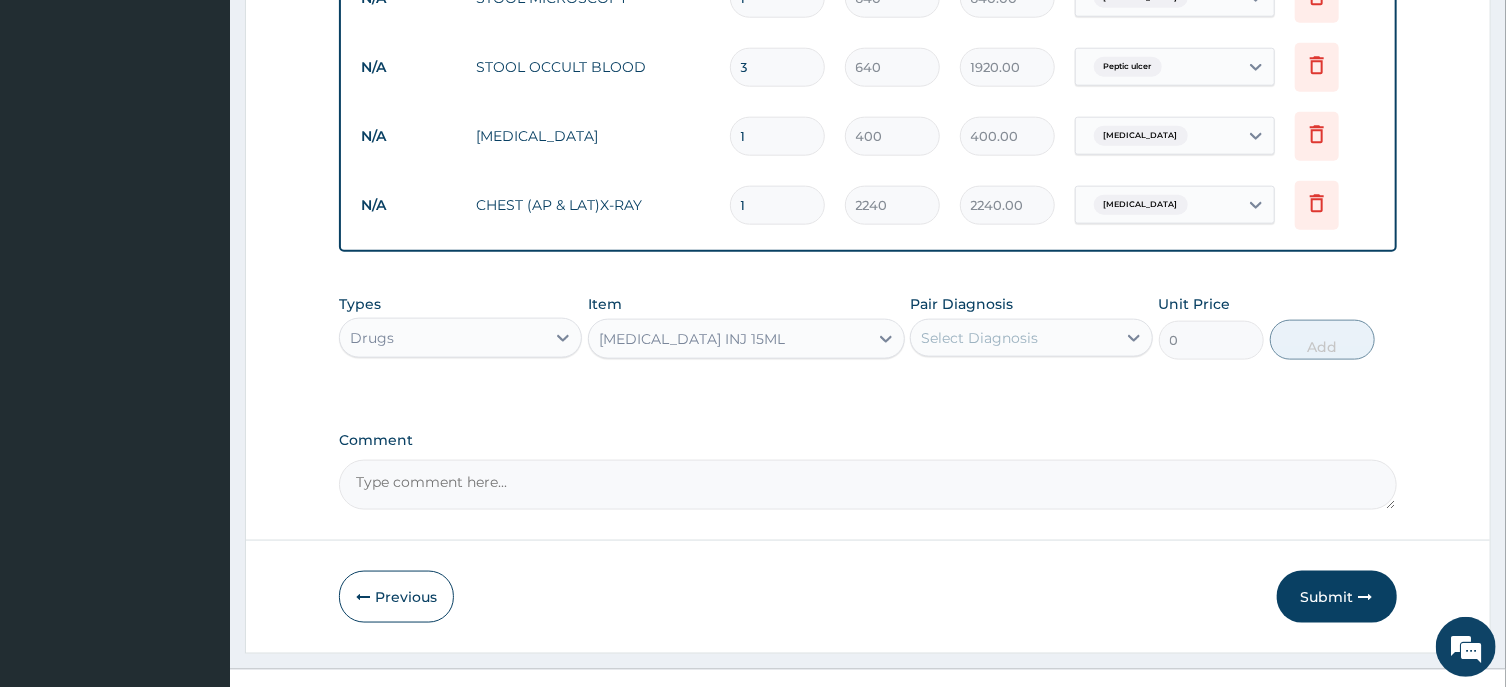 type 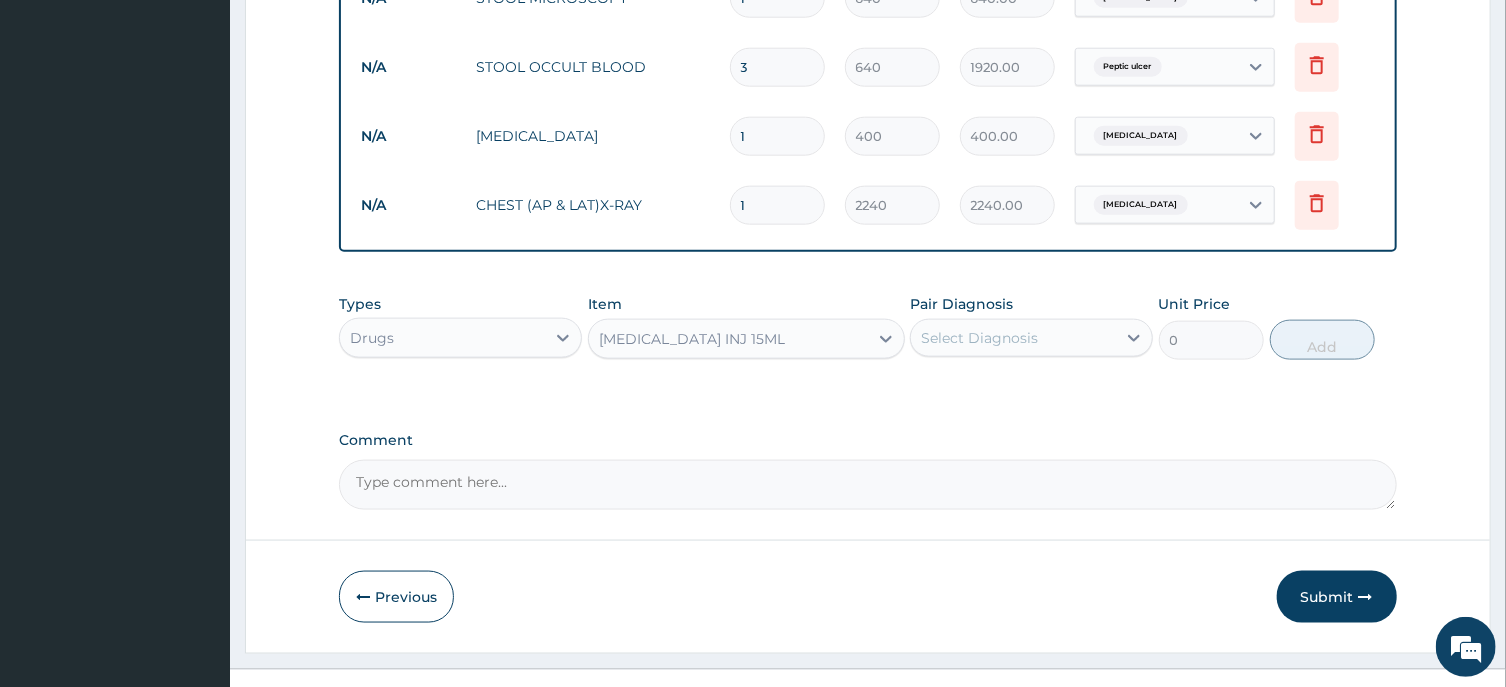 type on "183.75" 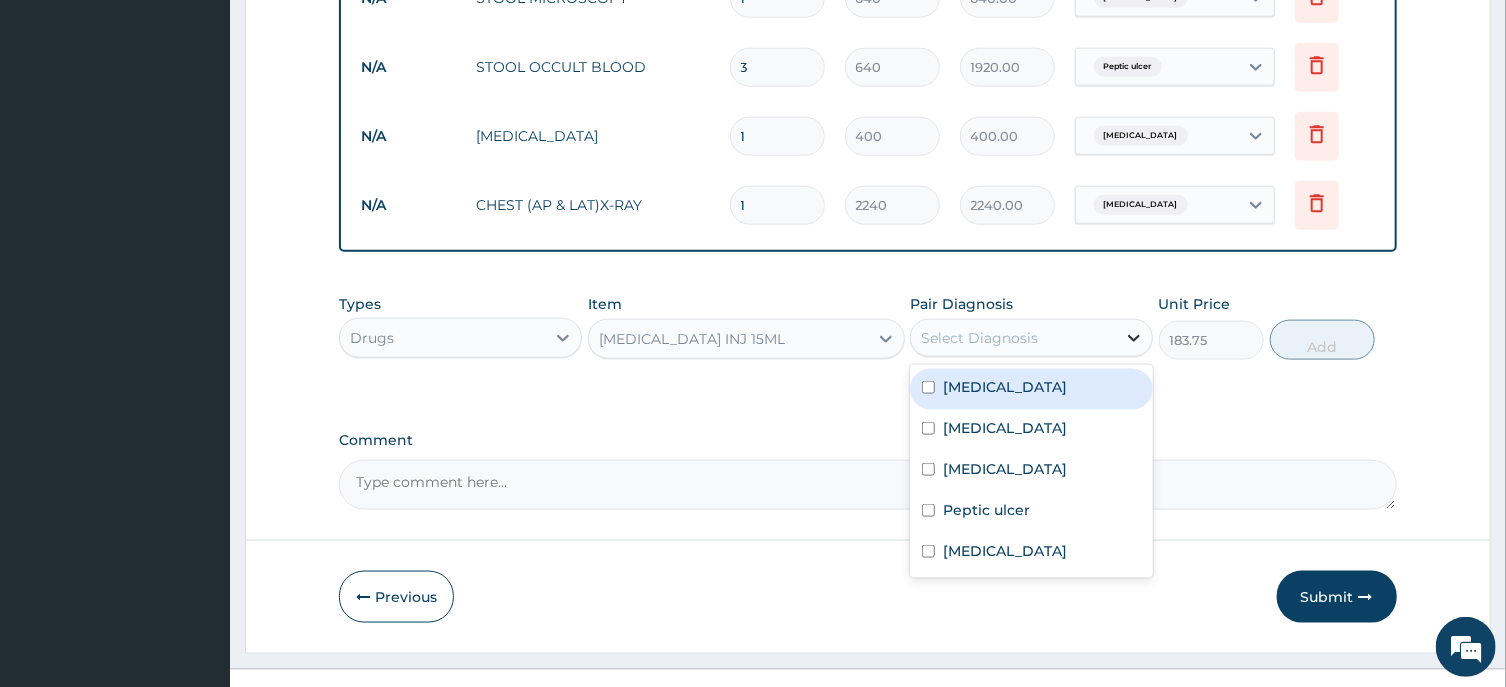 click 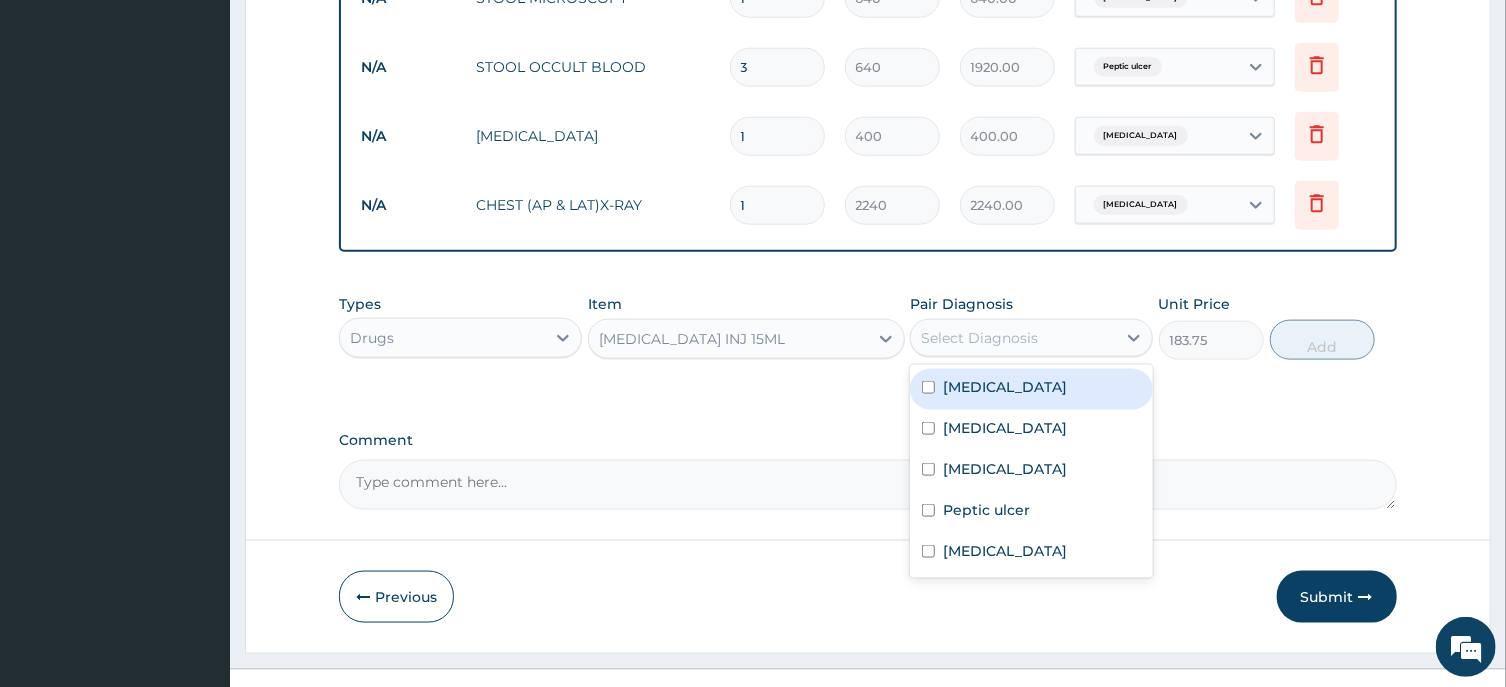 click on "[MEDICAL_DATA]" at bounding box center [1031, 389] 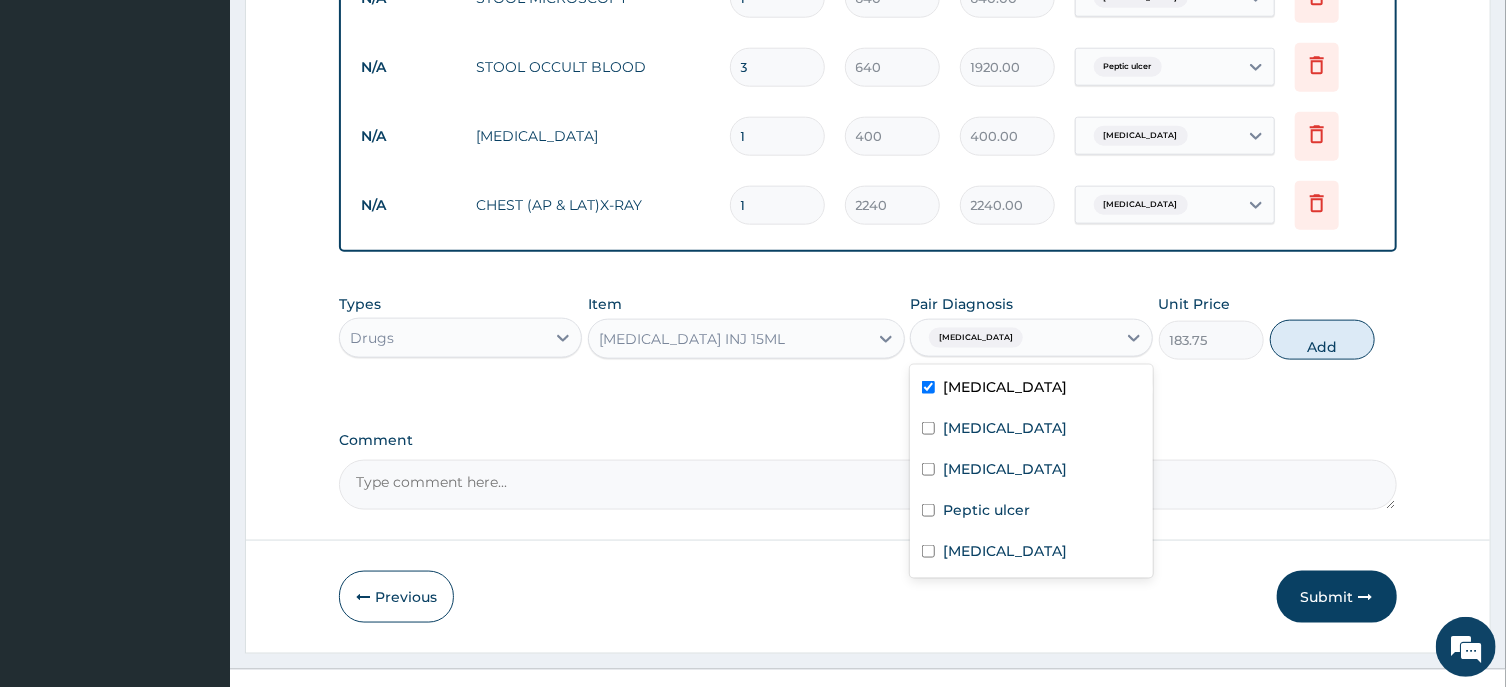 checkbox on "true" 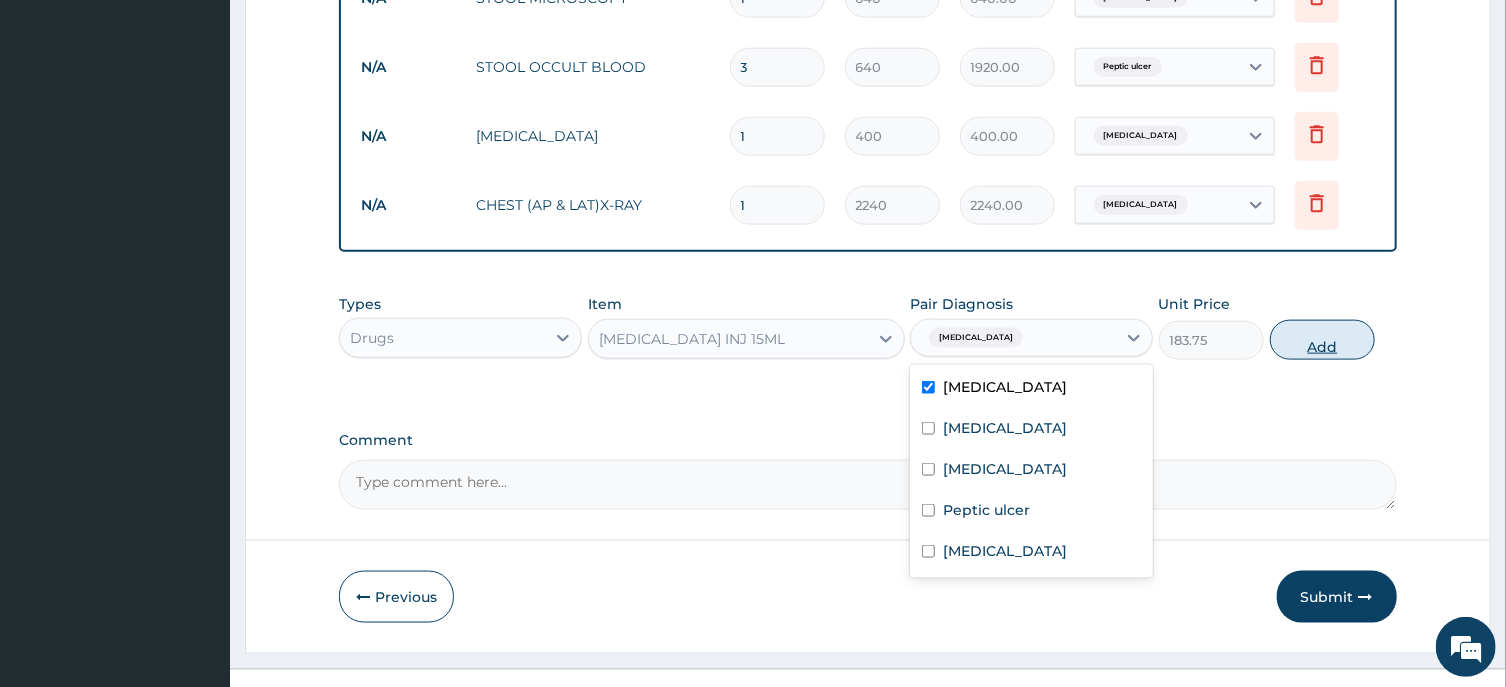 click on "Add" at bounding box center [1323, 340] 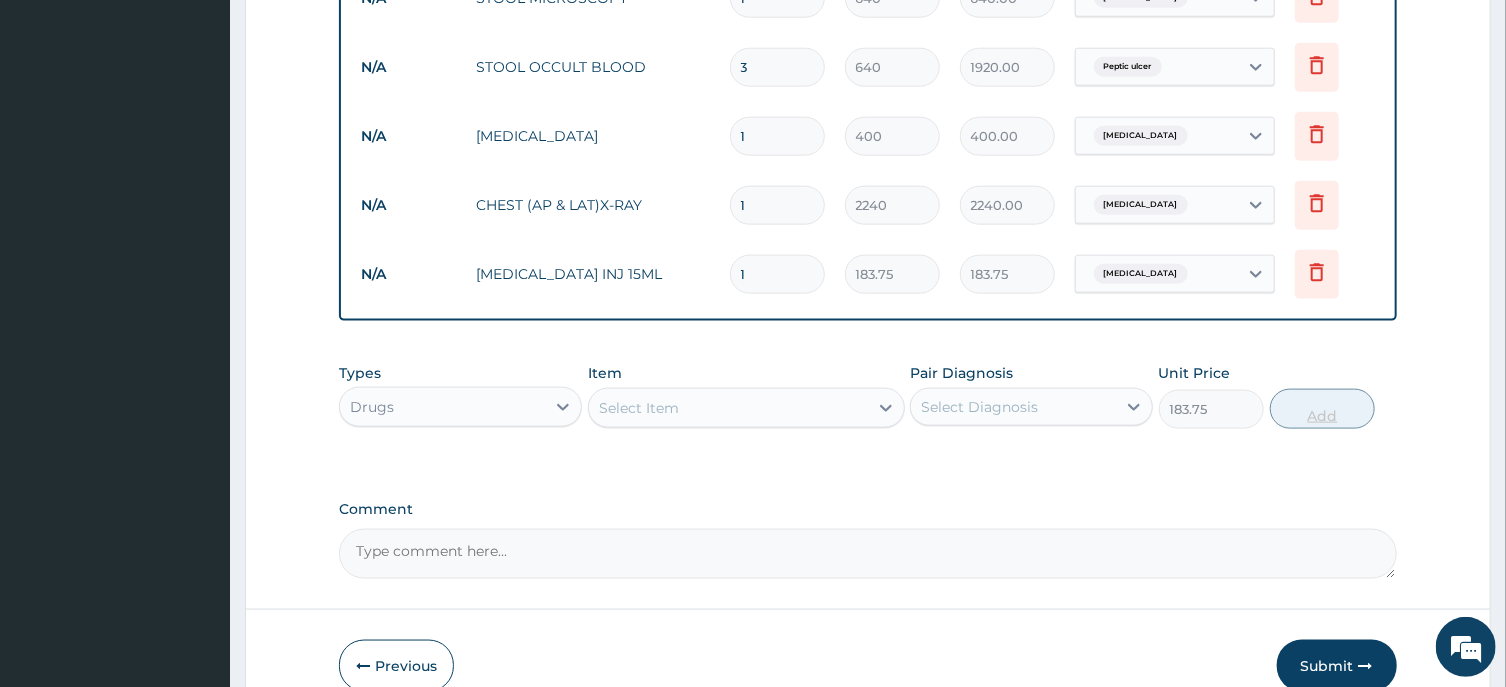 type on "0" 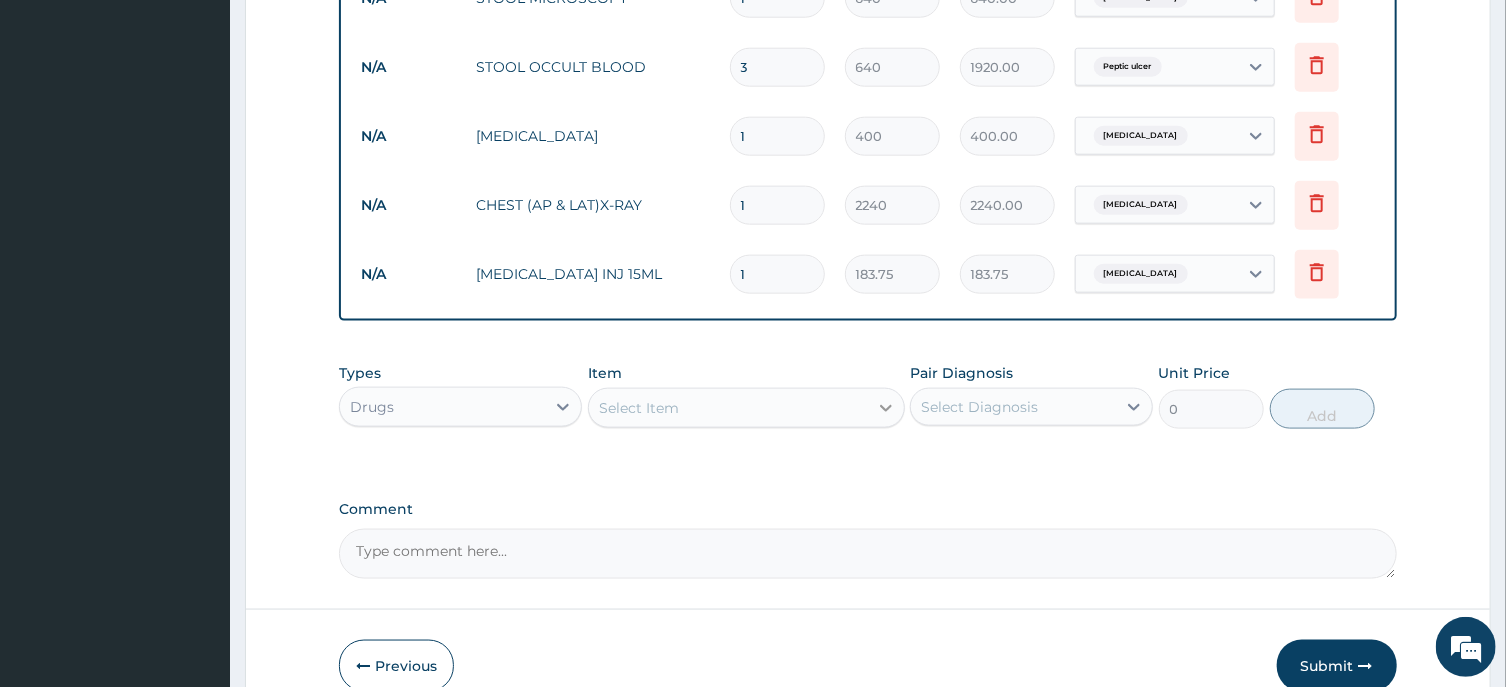 click 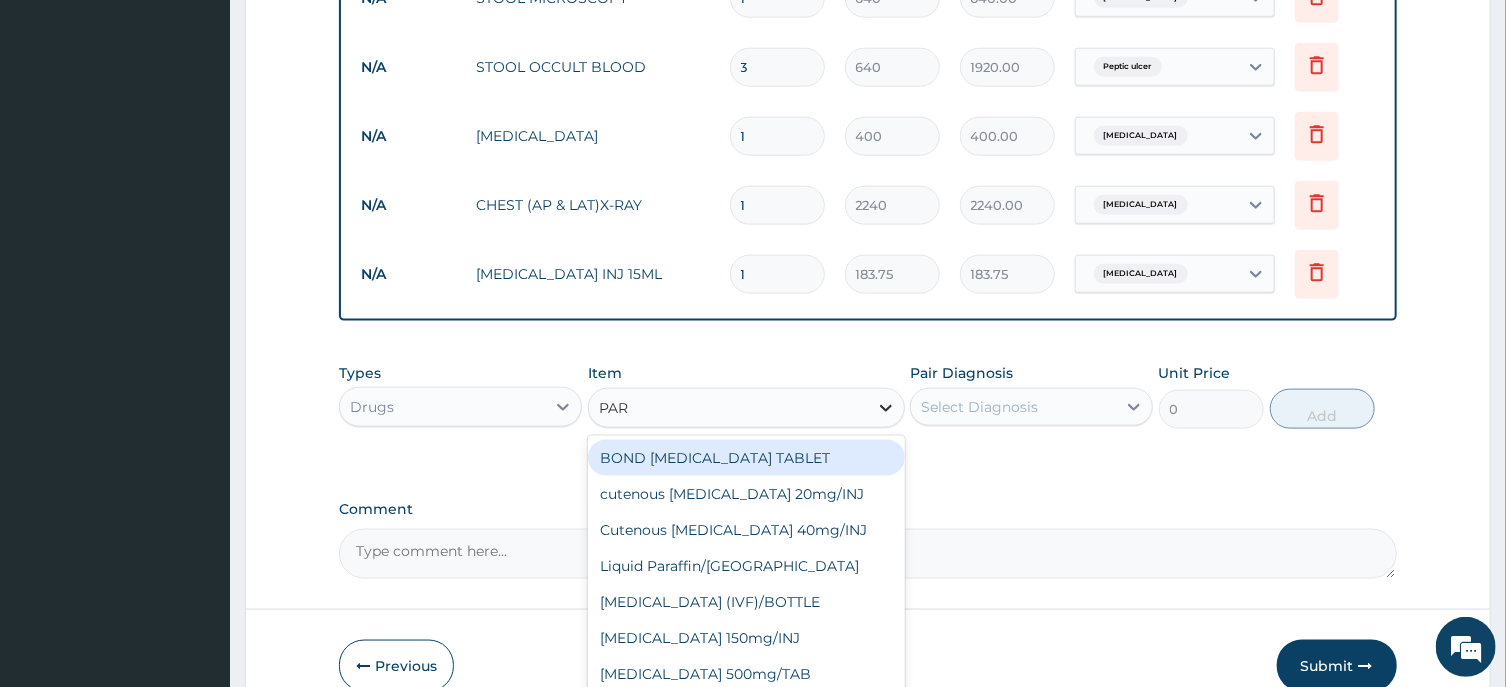 type on "PARA" 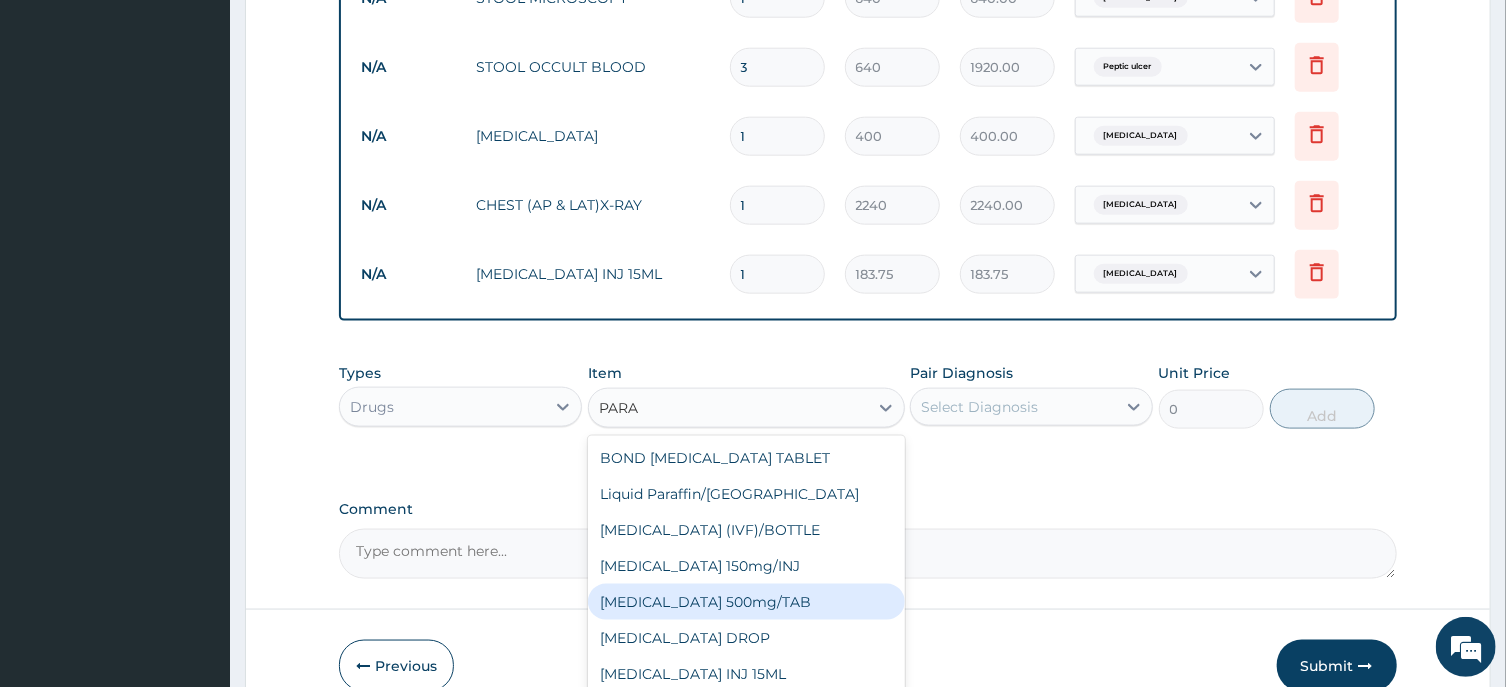 click on "[MEDICAL_DATA] 500mg/TAB" at bounding box center (746, 602) 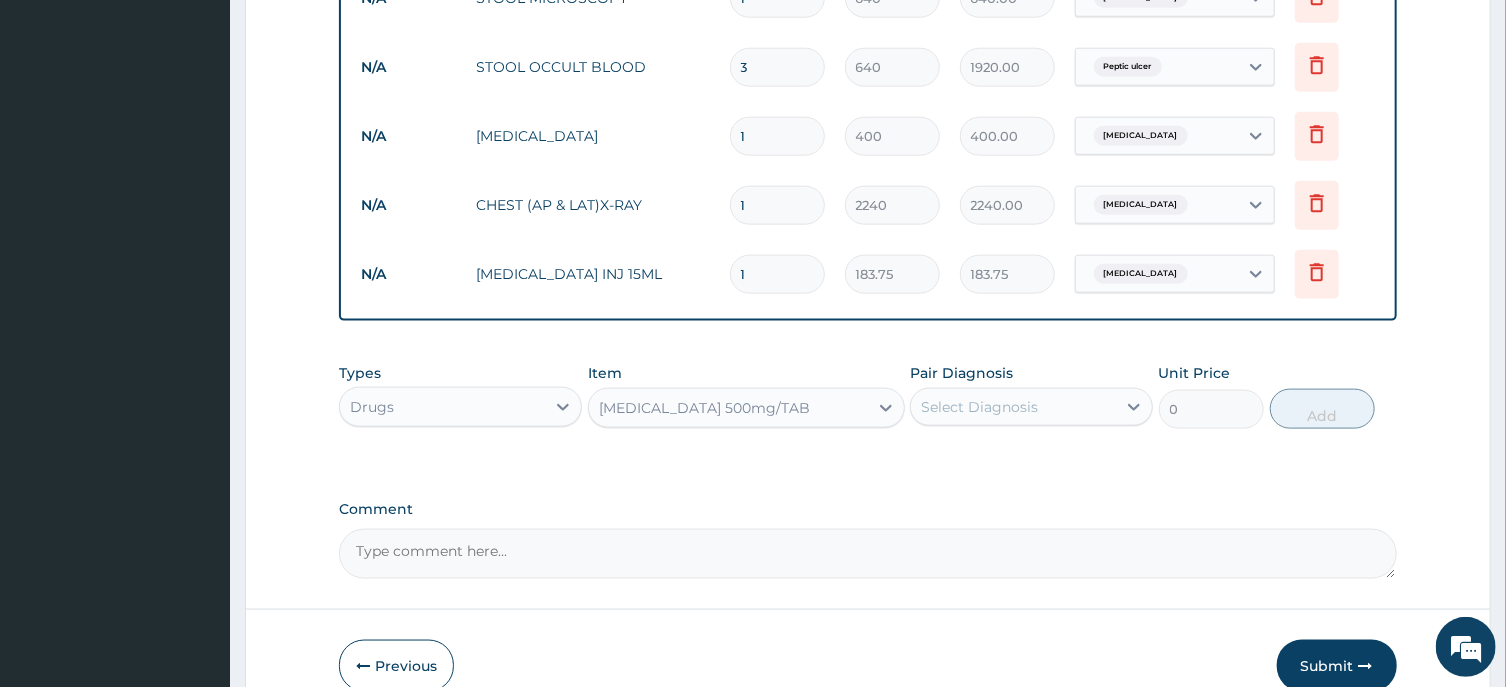 type 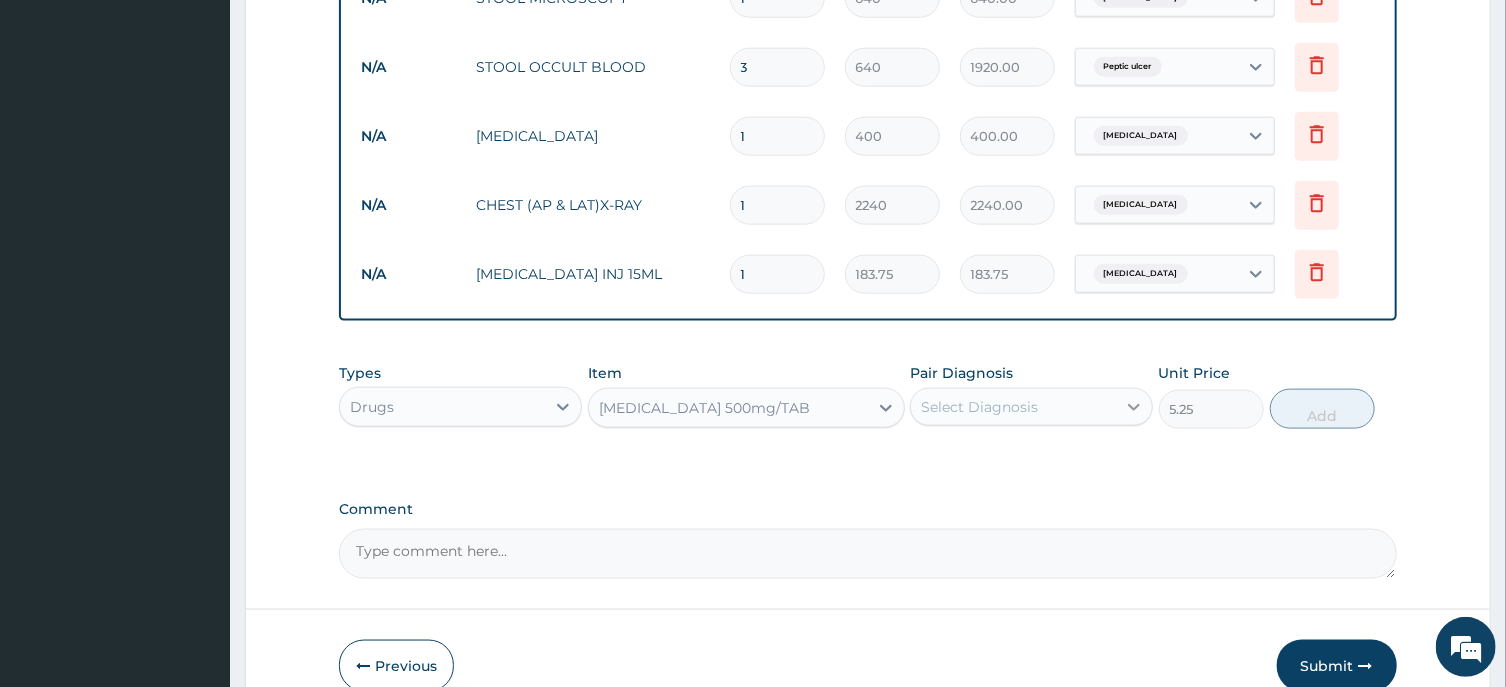 click 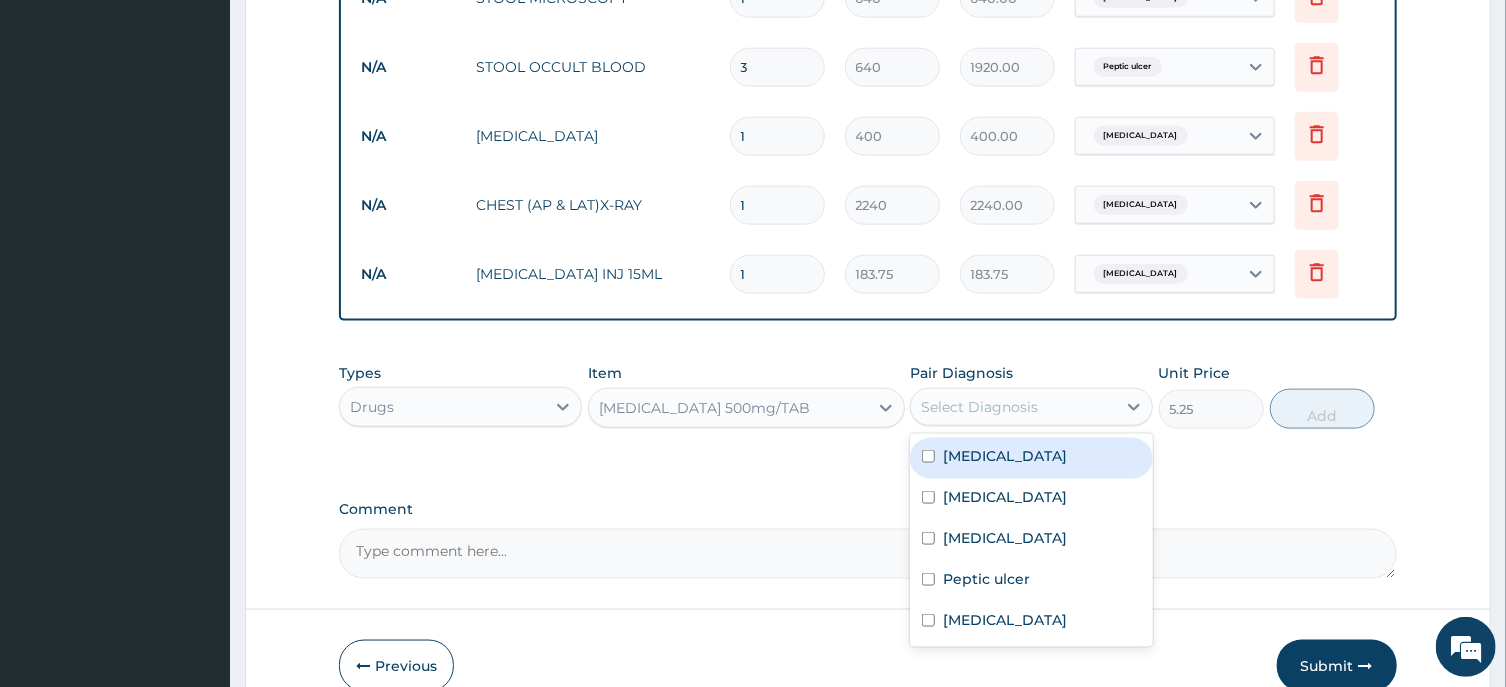 click on "[MEDICAL_DATA]" at bounding box center [1031, 458] 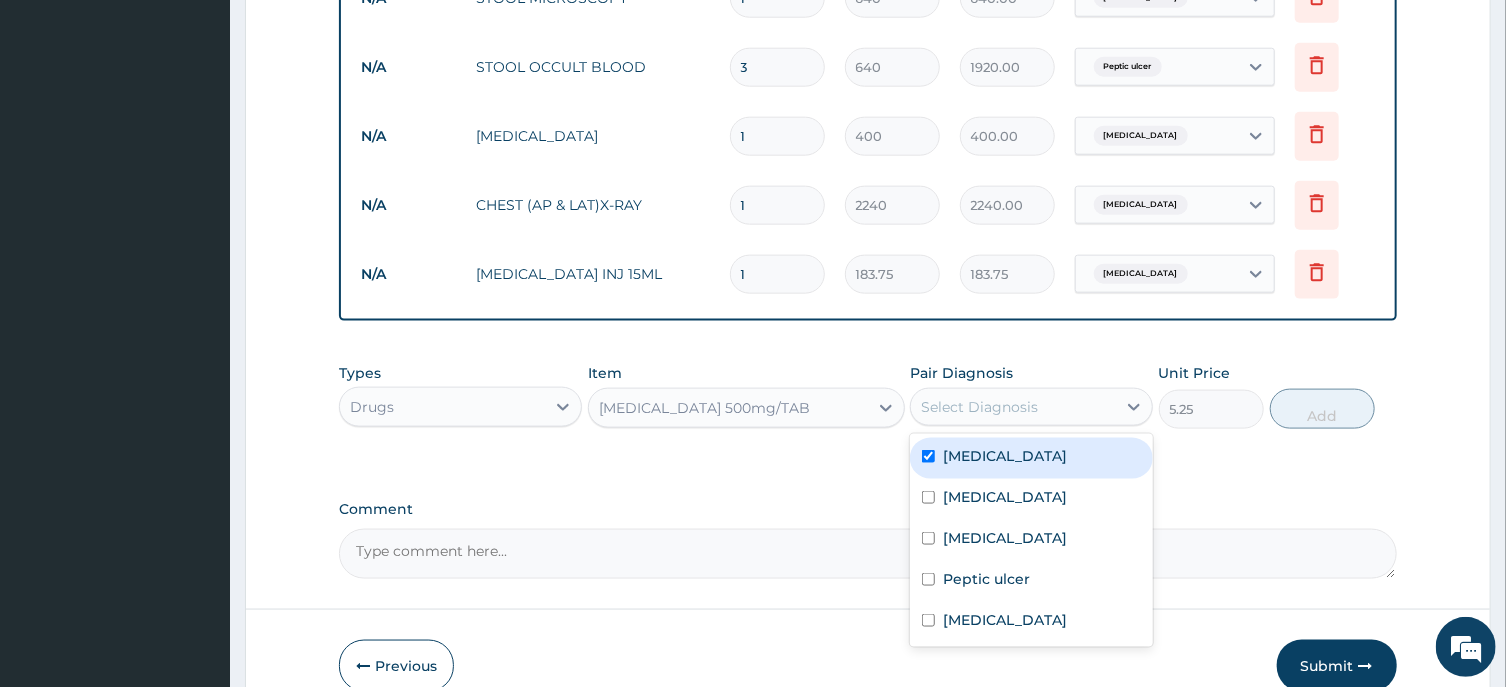 checkbox on "true" 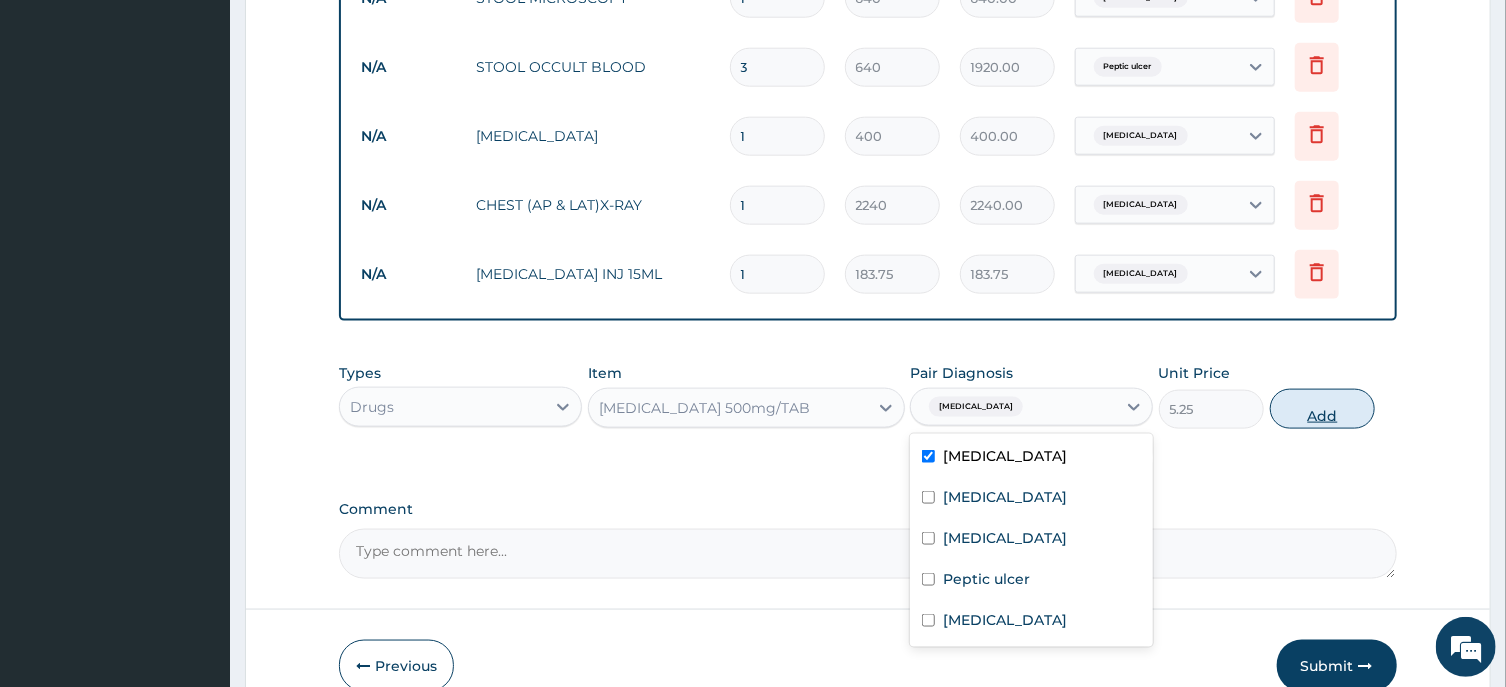 click on "Add" at bounding box center (1323, 409) 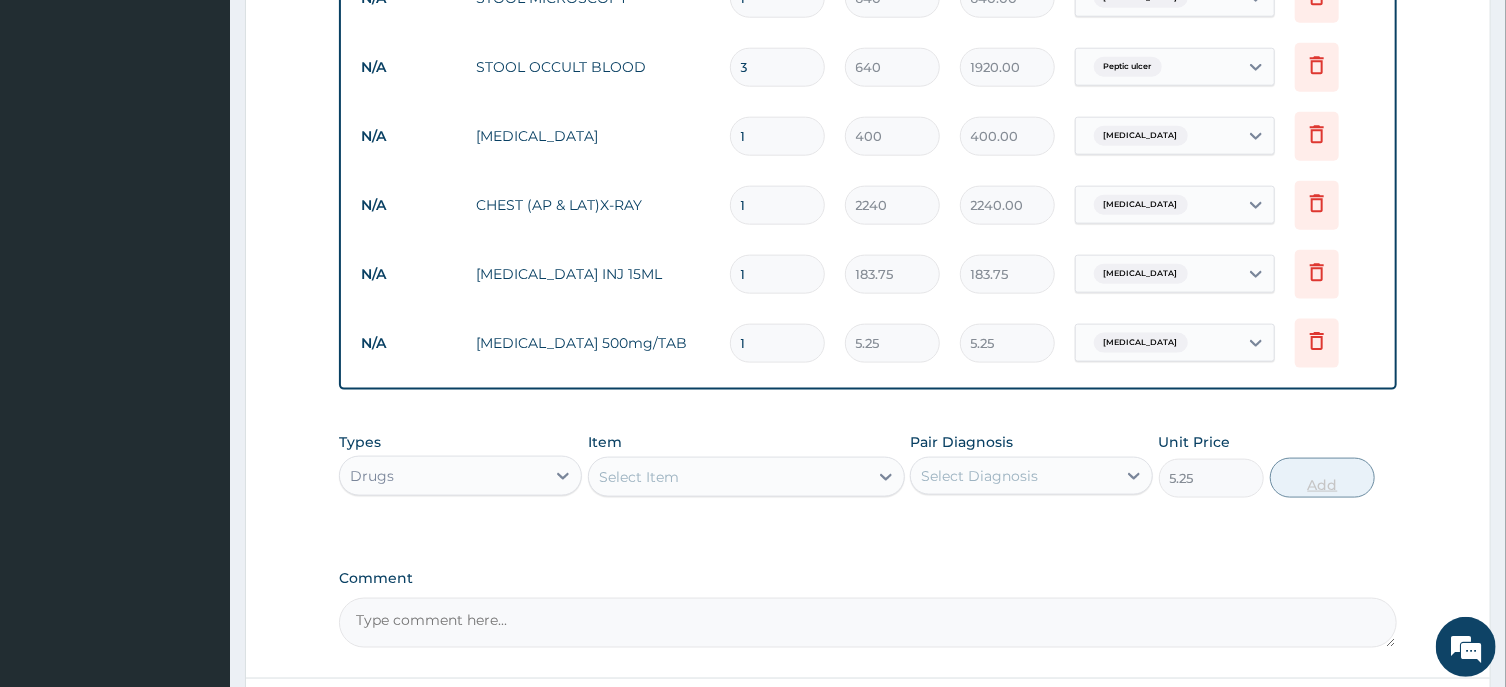 type on "0" 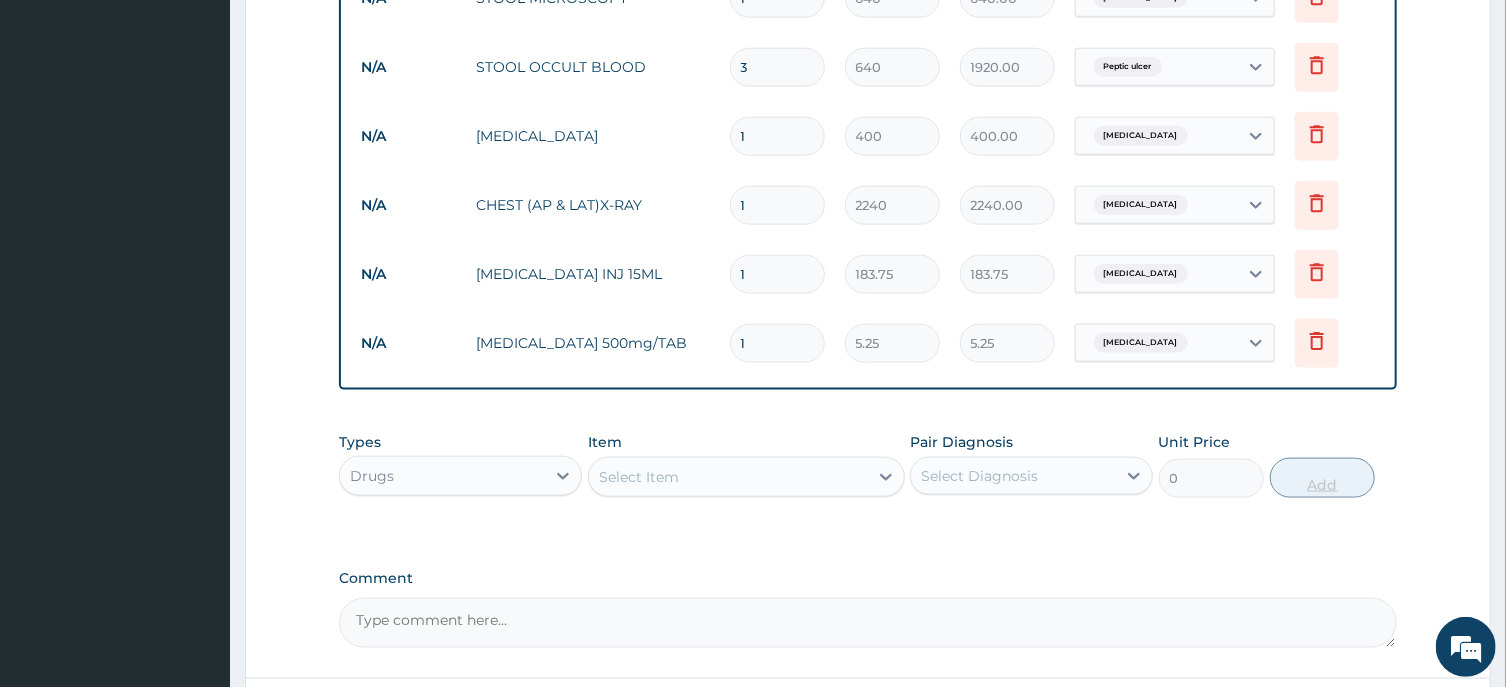 type 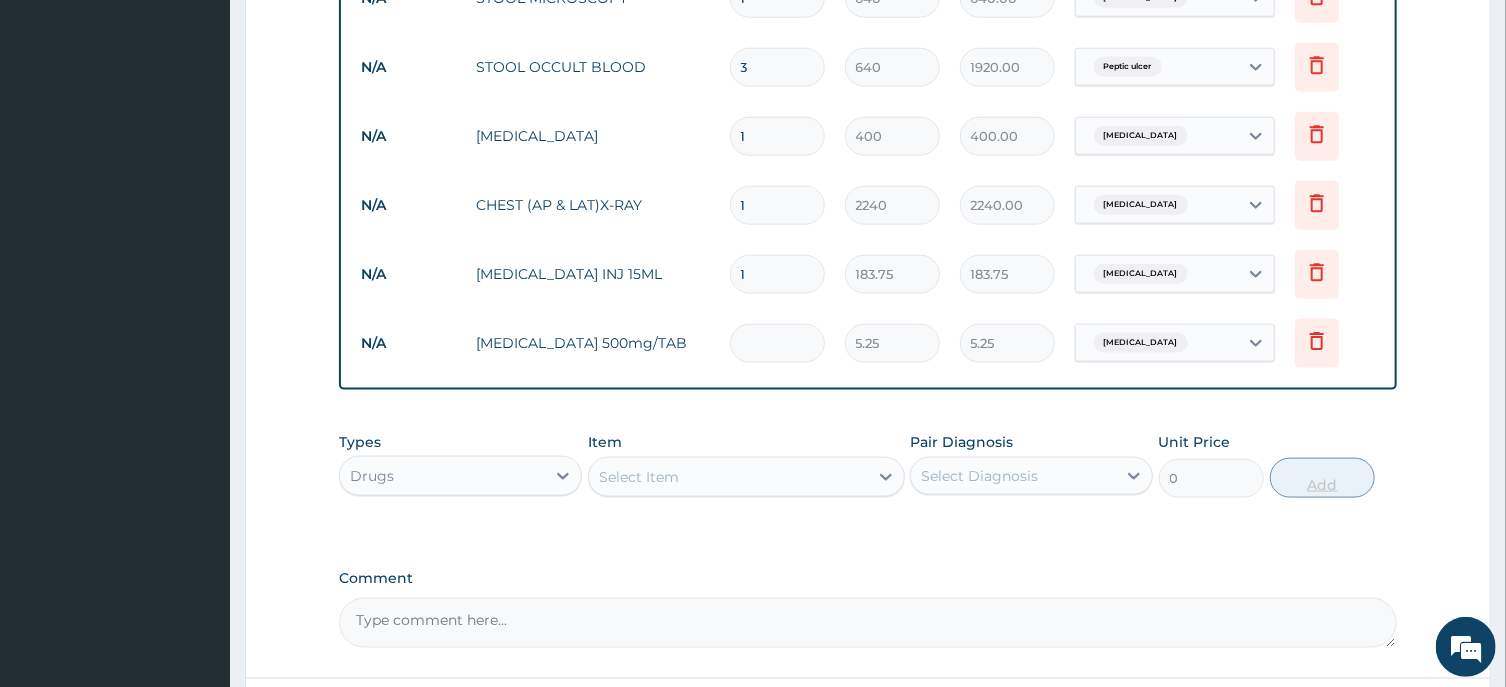 type on "0.00" 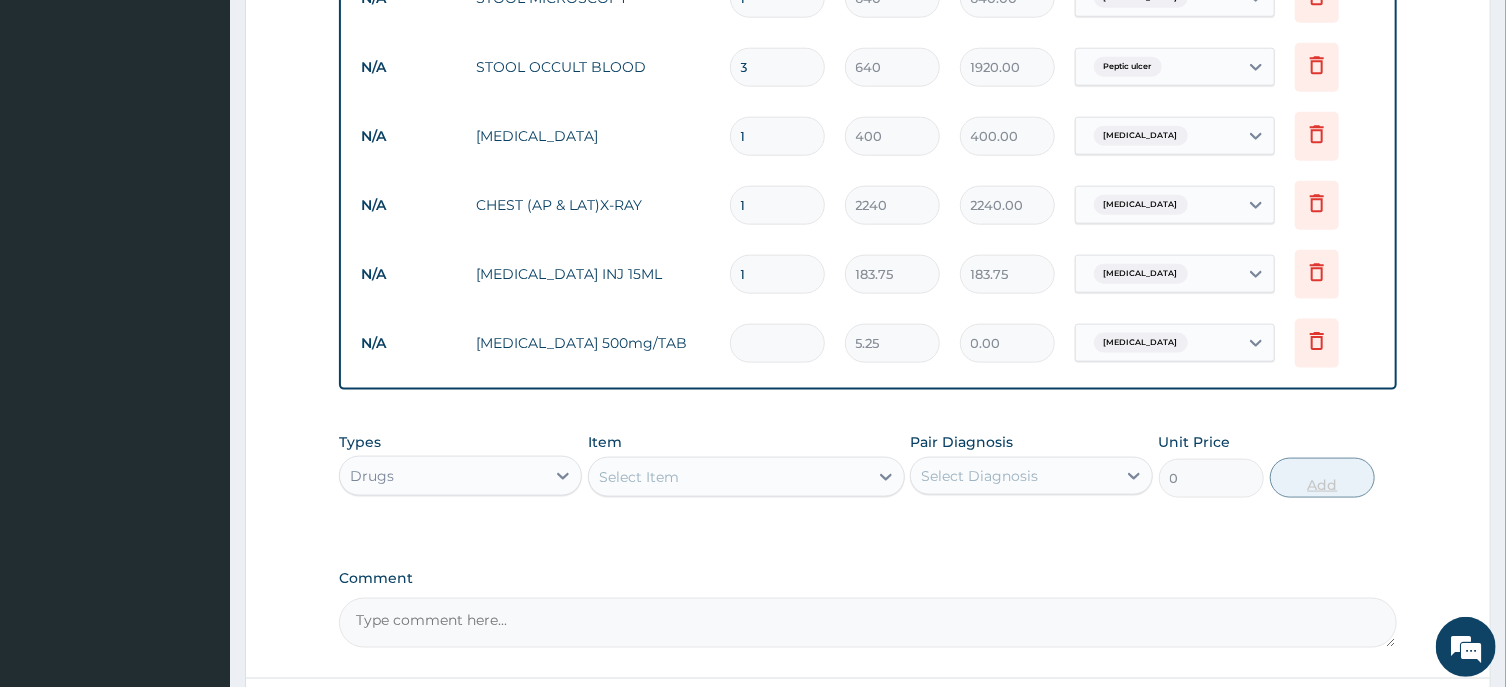 type on "3" 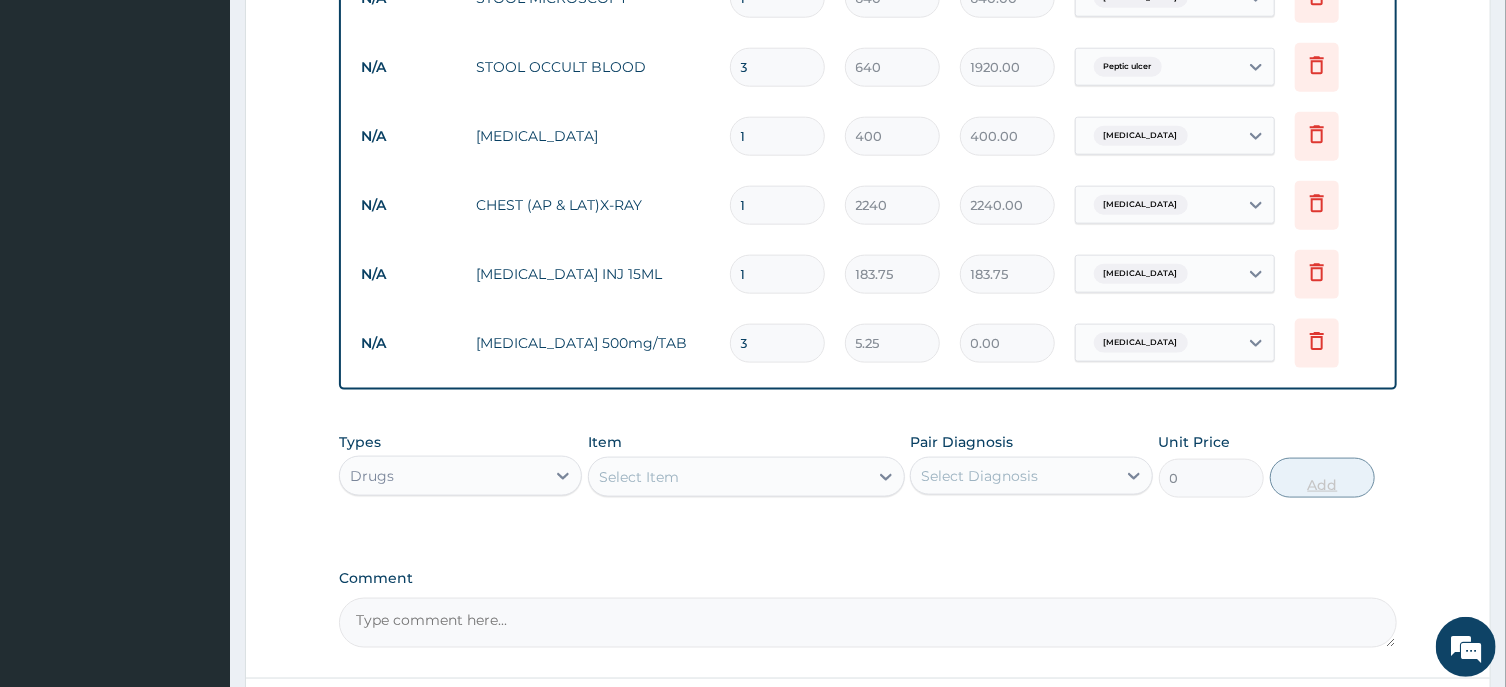 type on "15.75" 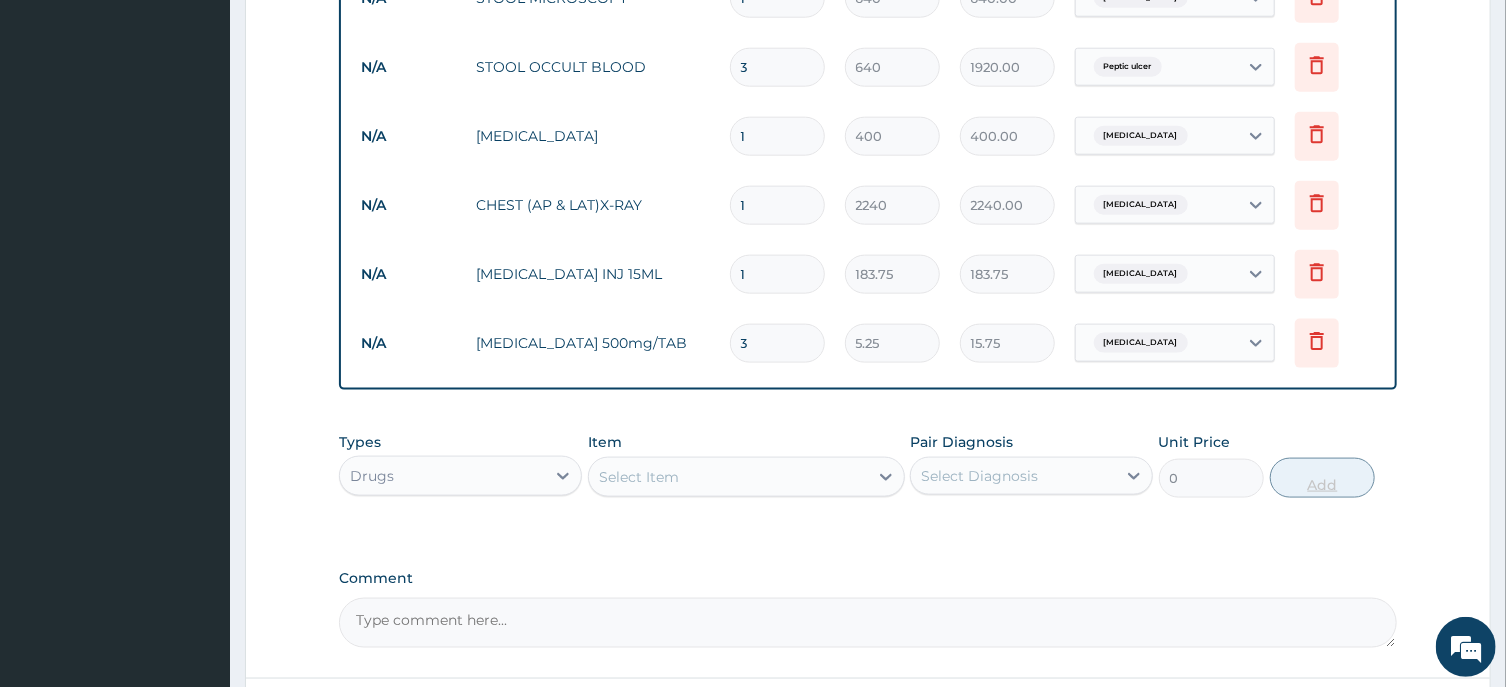 type on "30" 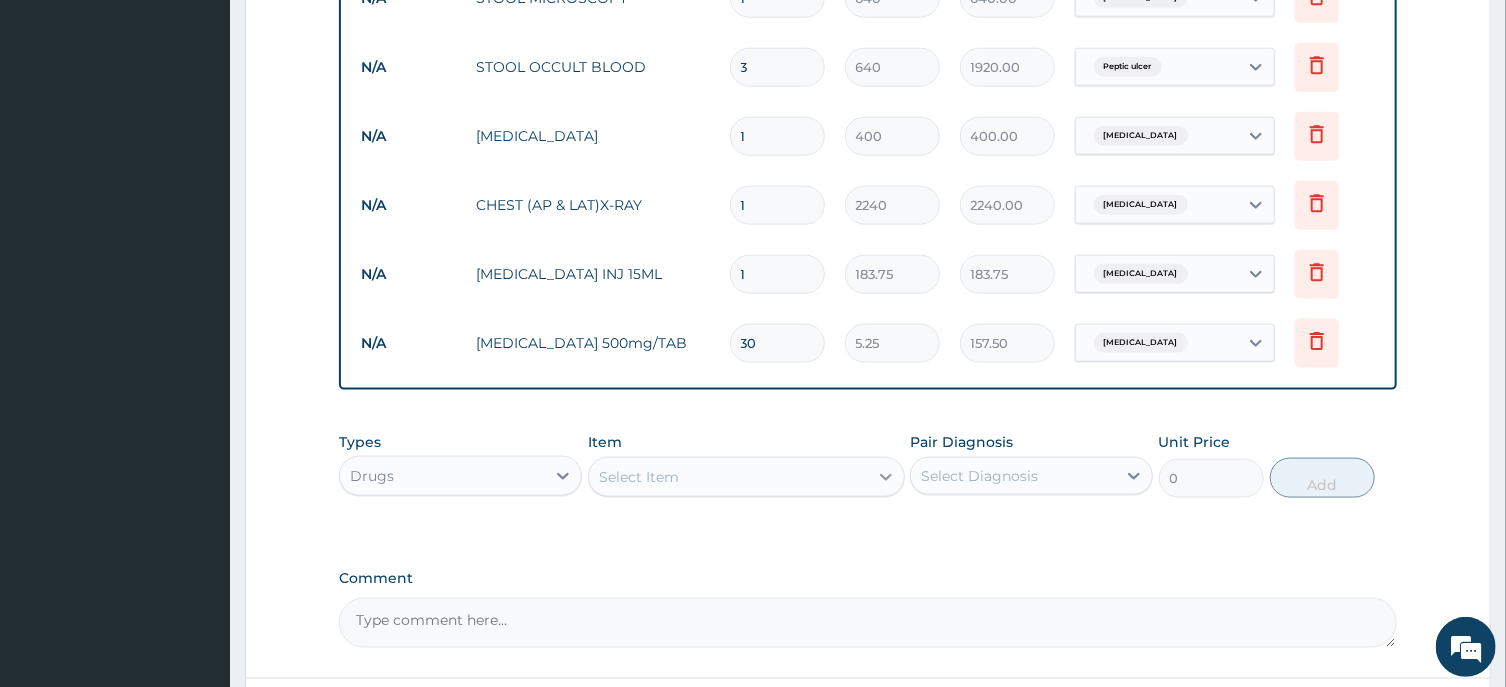 type on "30" 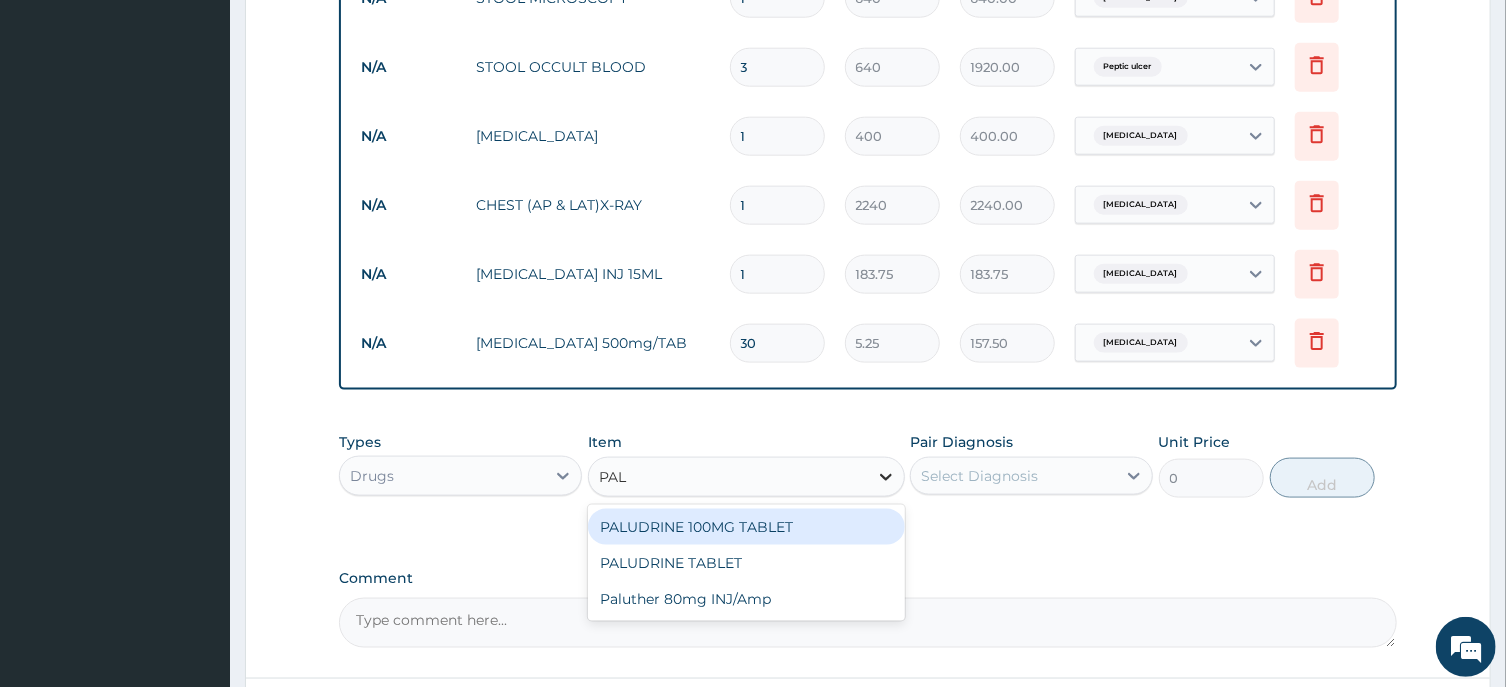 type on "PALU" 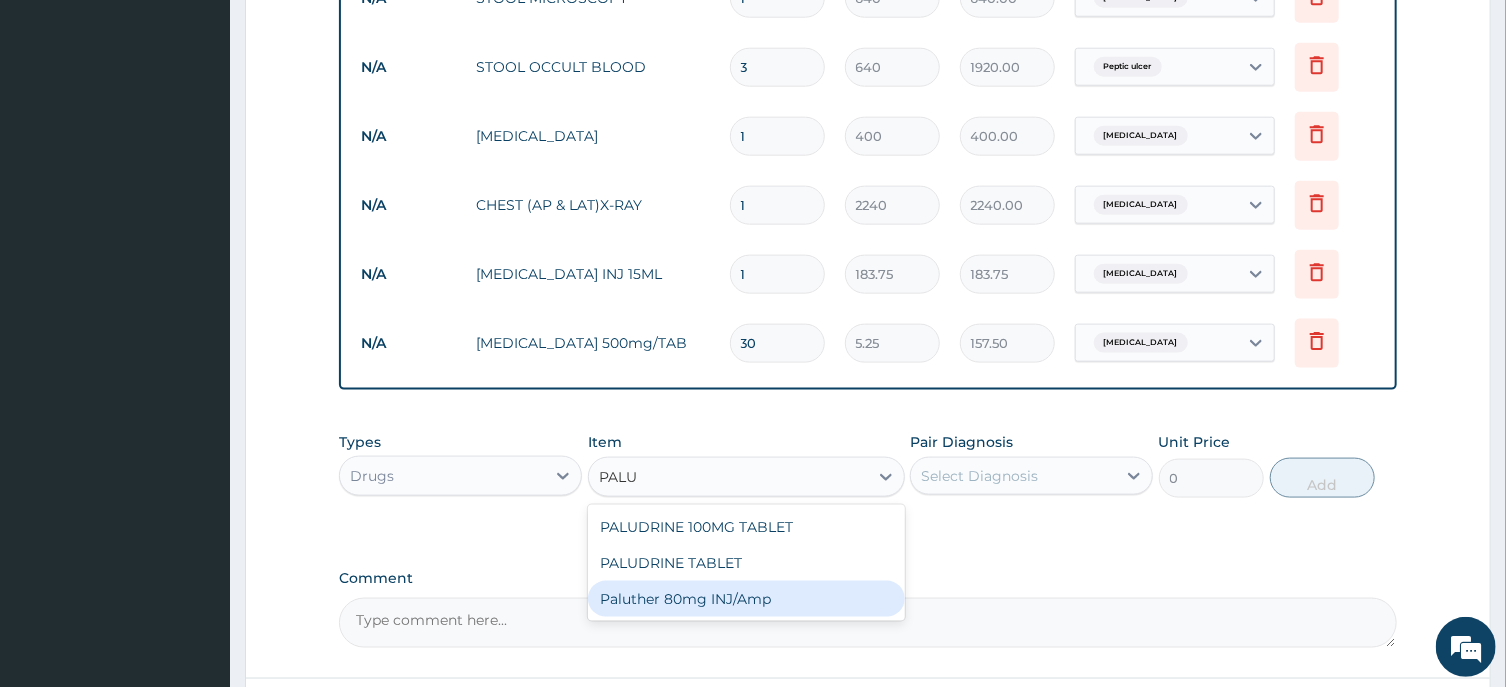 click on "Paluther 80mg INJ/Amp" at bounding box center [746, 599] 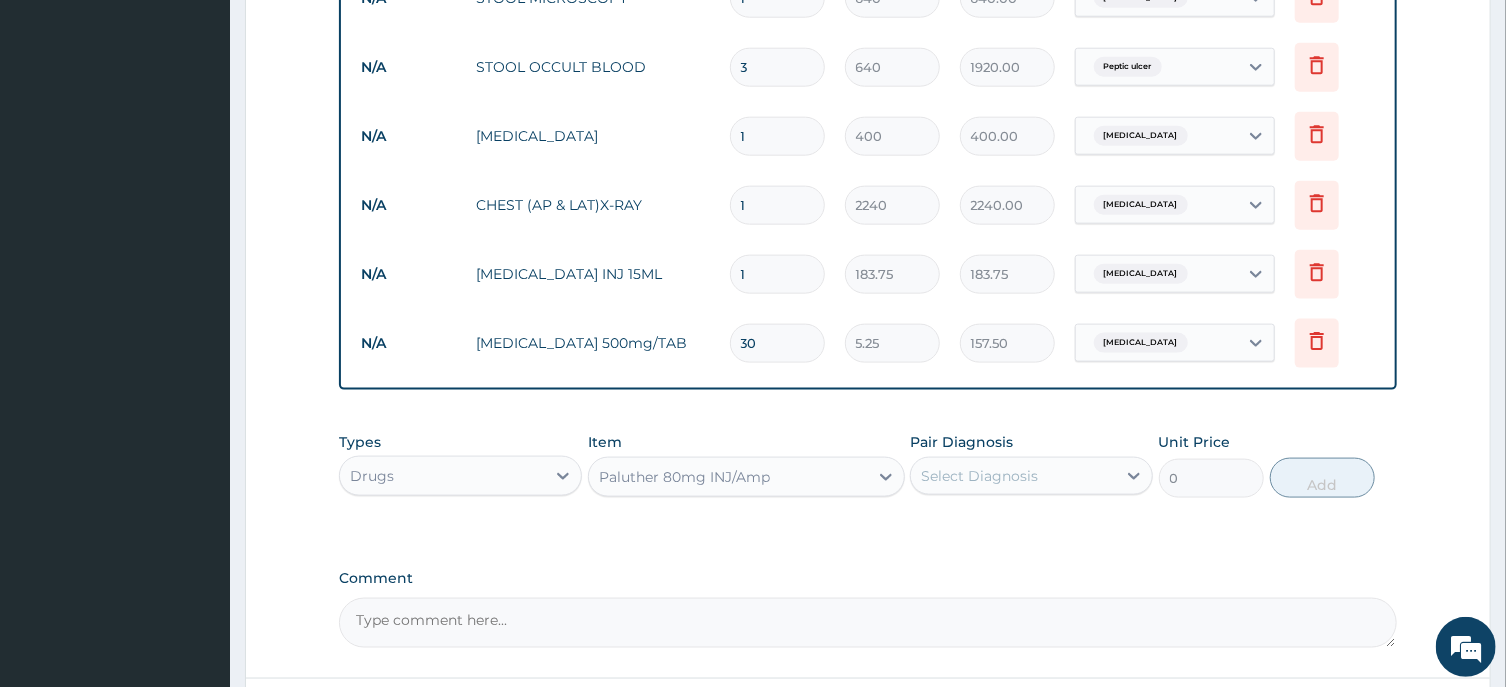 type 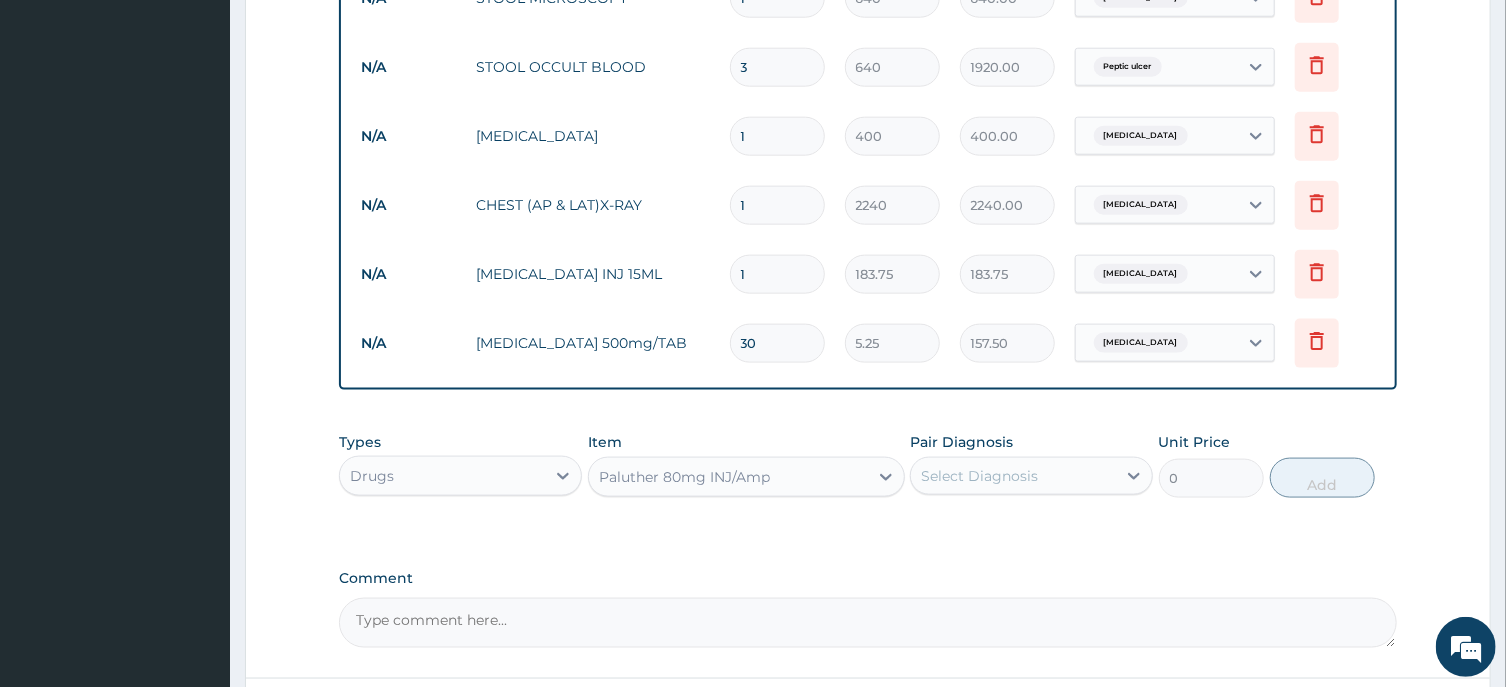 type on "105" 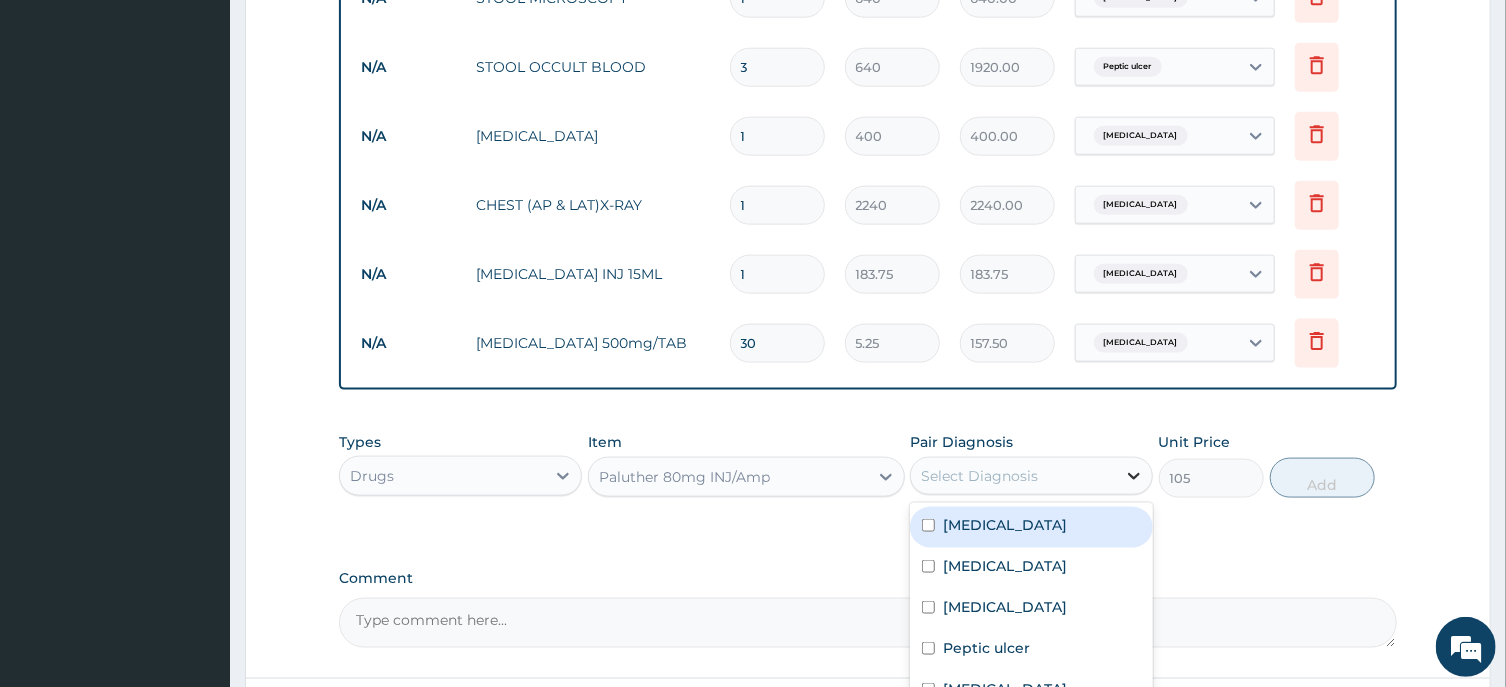 click 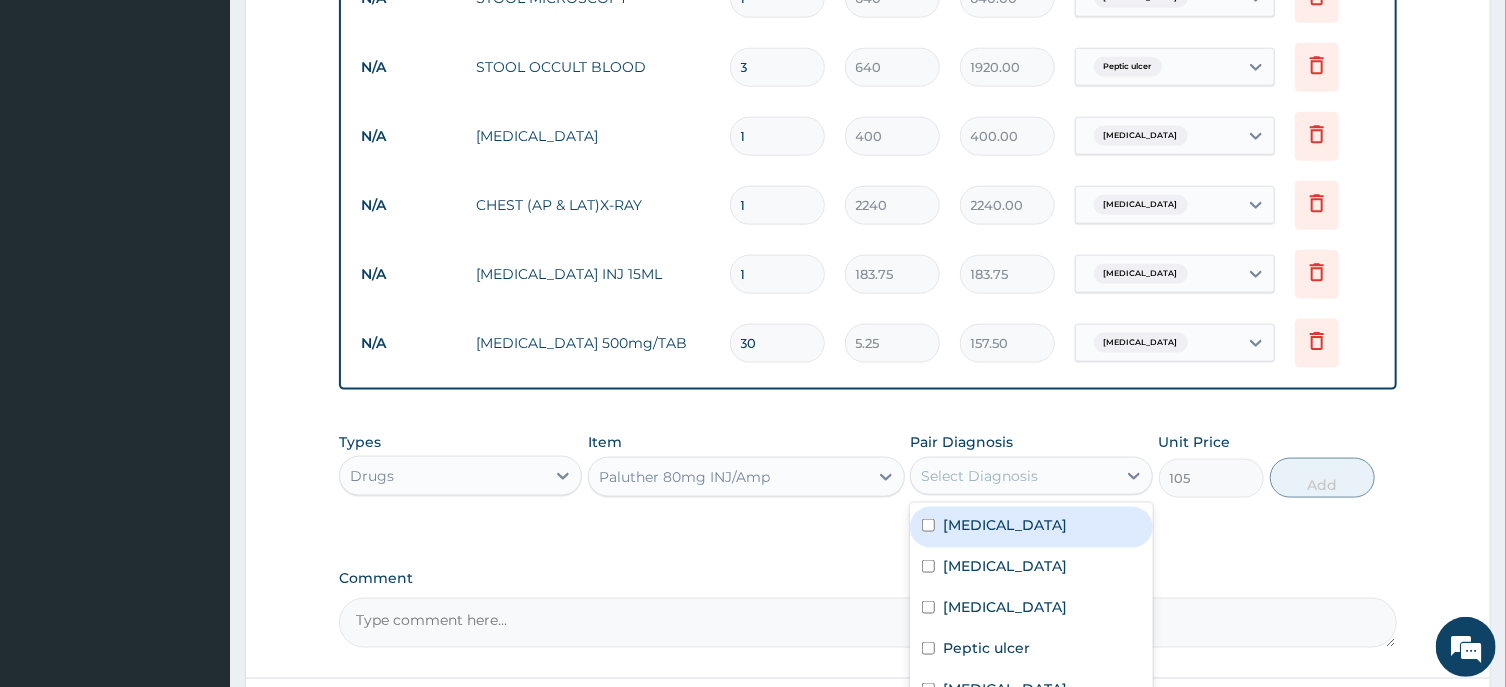 click on "[MEDICAL_DATA]" at bounding box center (1031, 527) 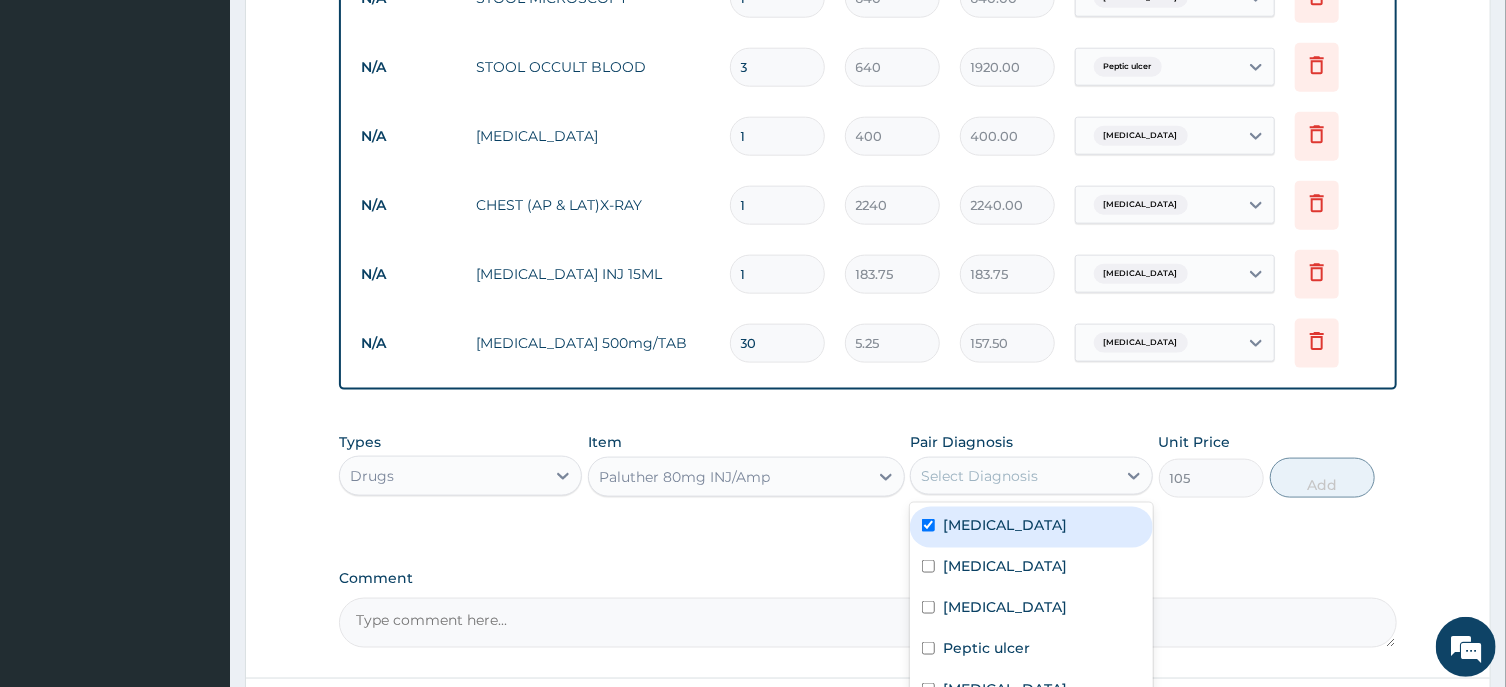 checkbox on "true" 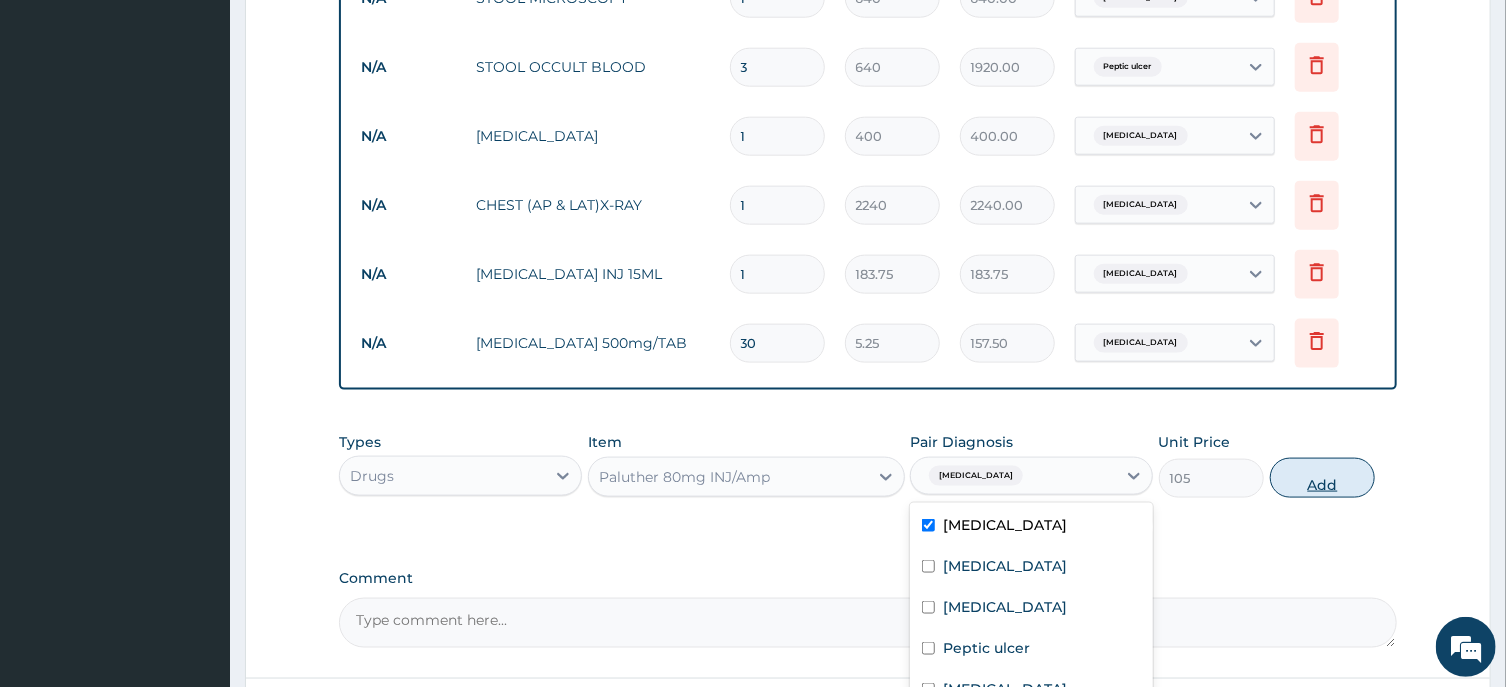 click on "Add" at bounding box center [1323, 478] 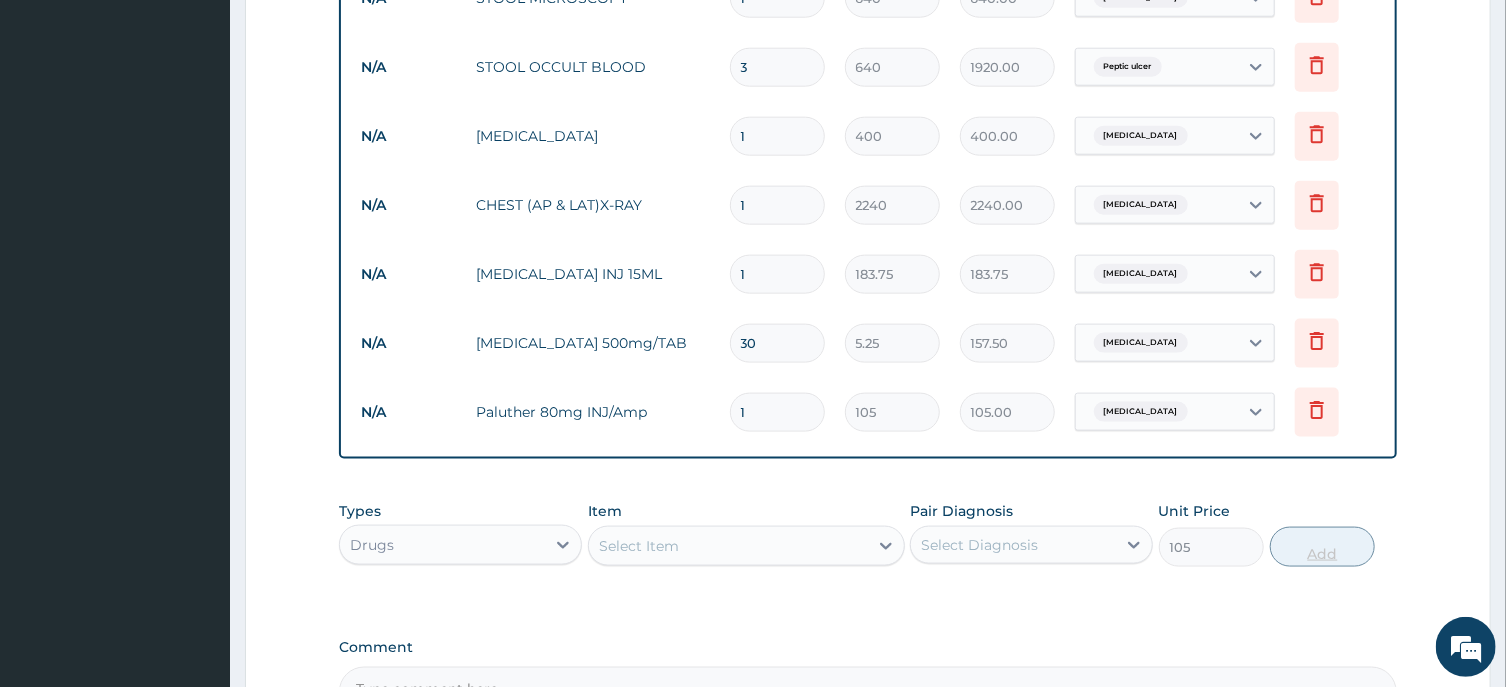 type on "0" 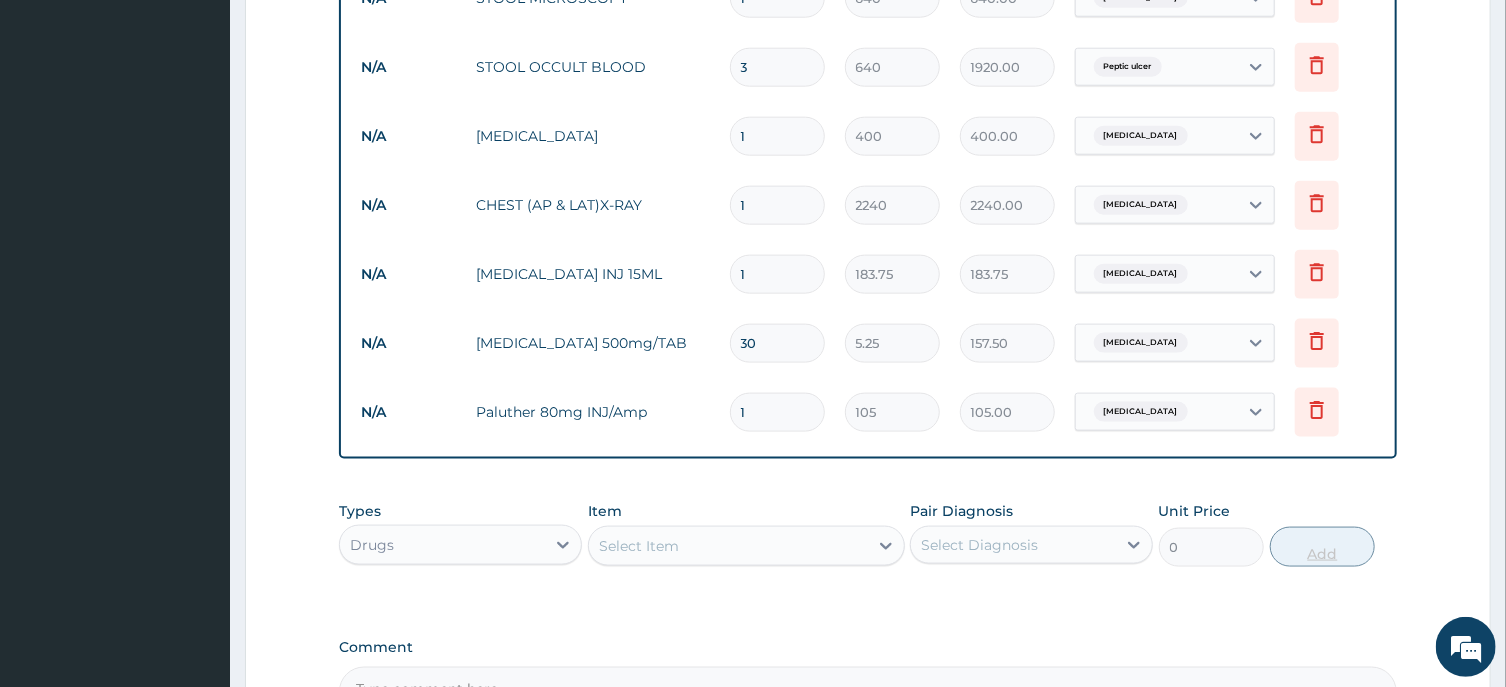 type 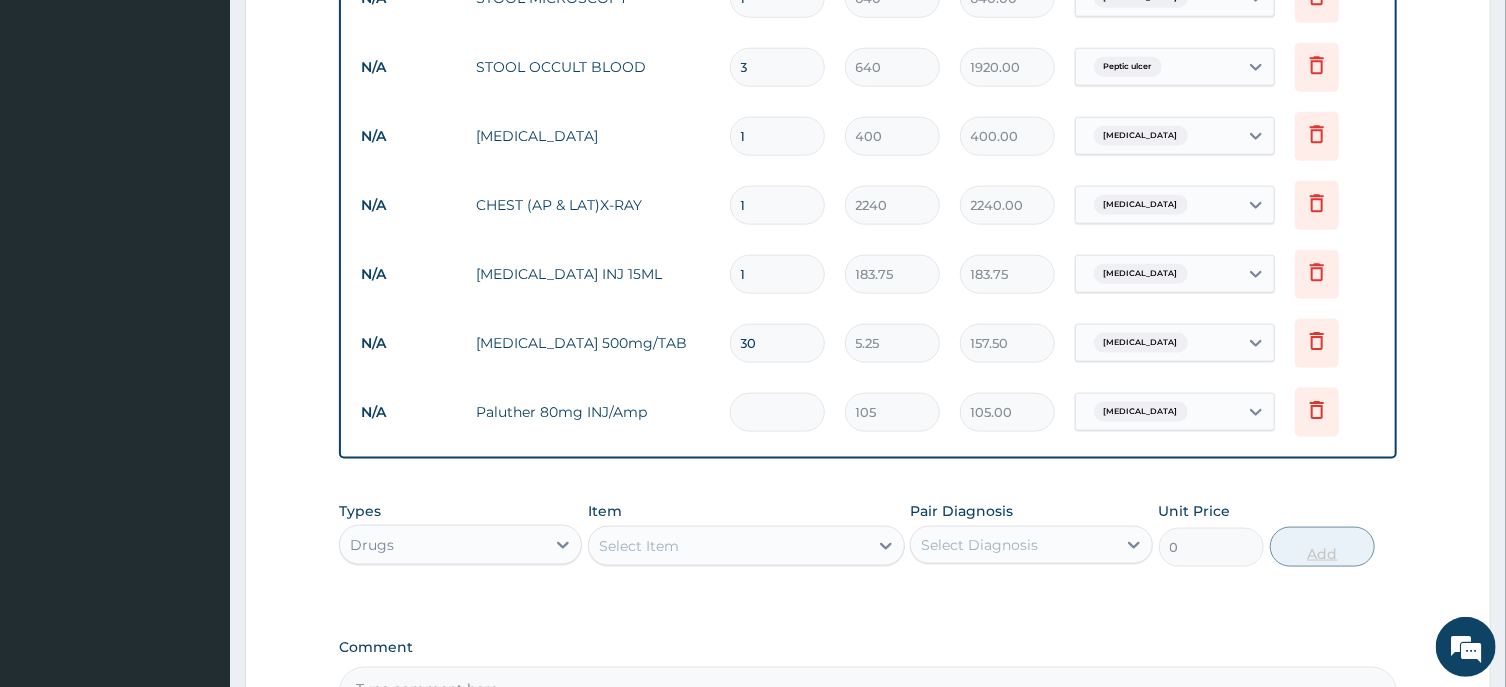 type on "0.00" 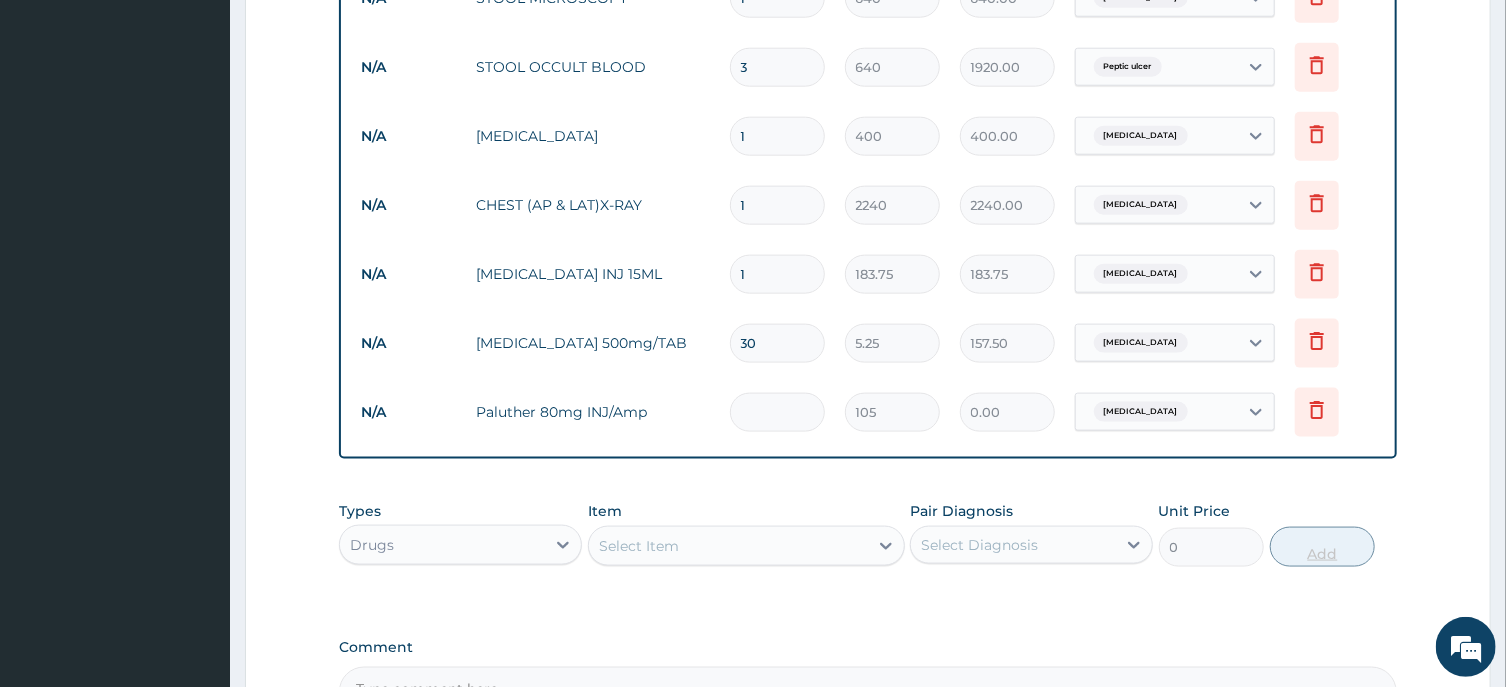 type on "6" 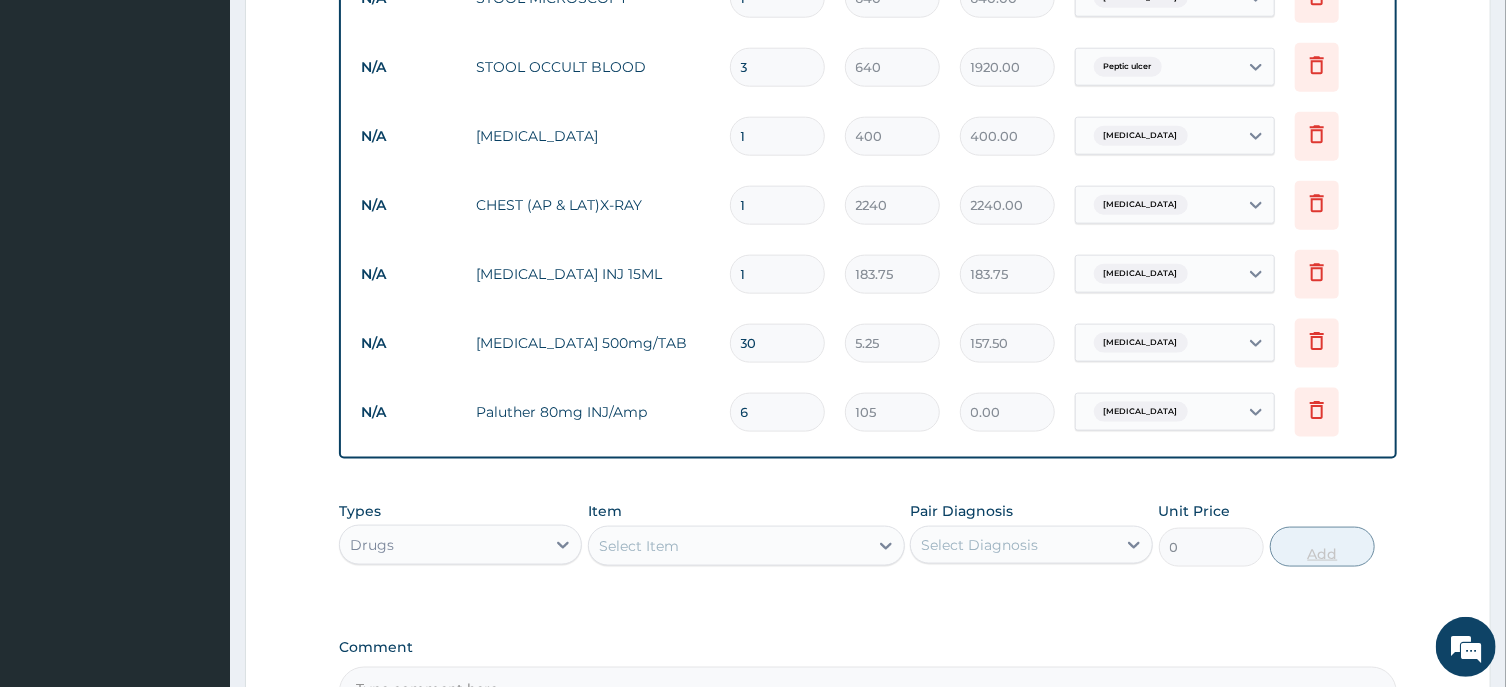 type on "630.00" 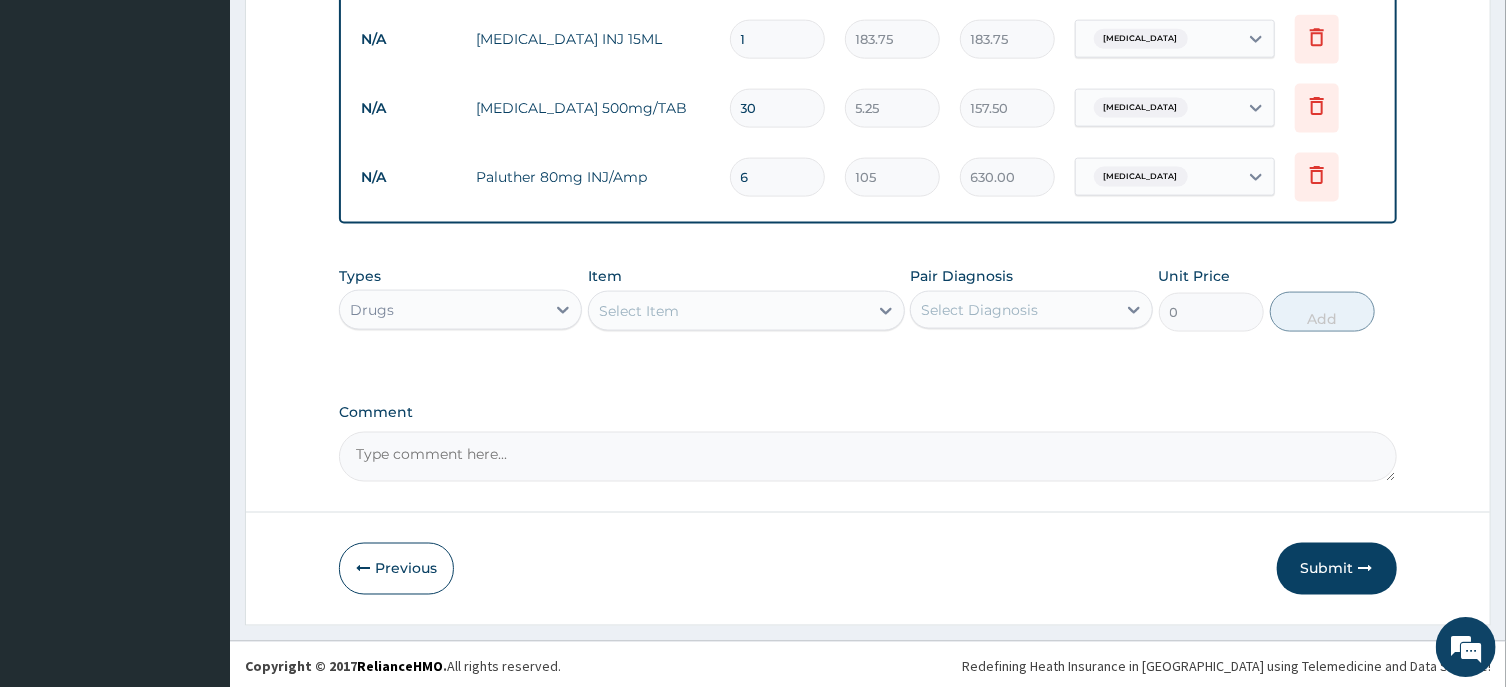scroll, scrollTop: 1417, scrollLeft: 0, axis: vertical 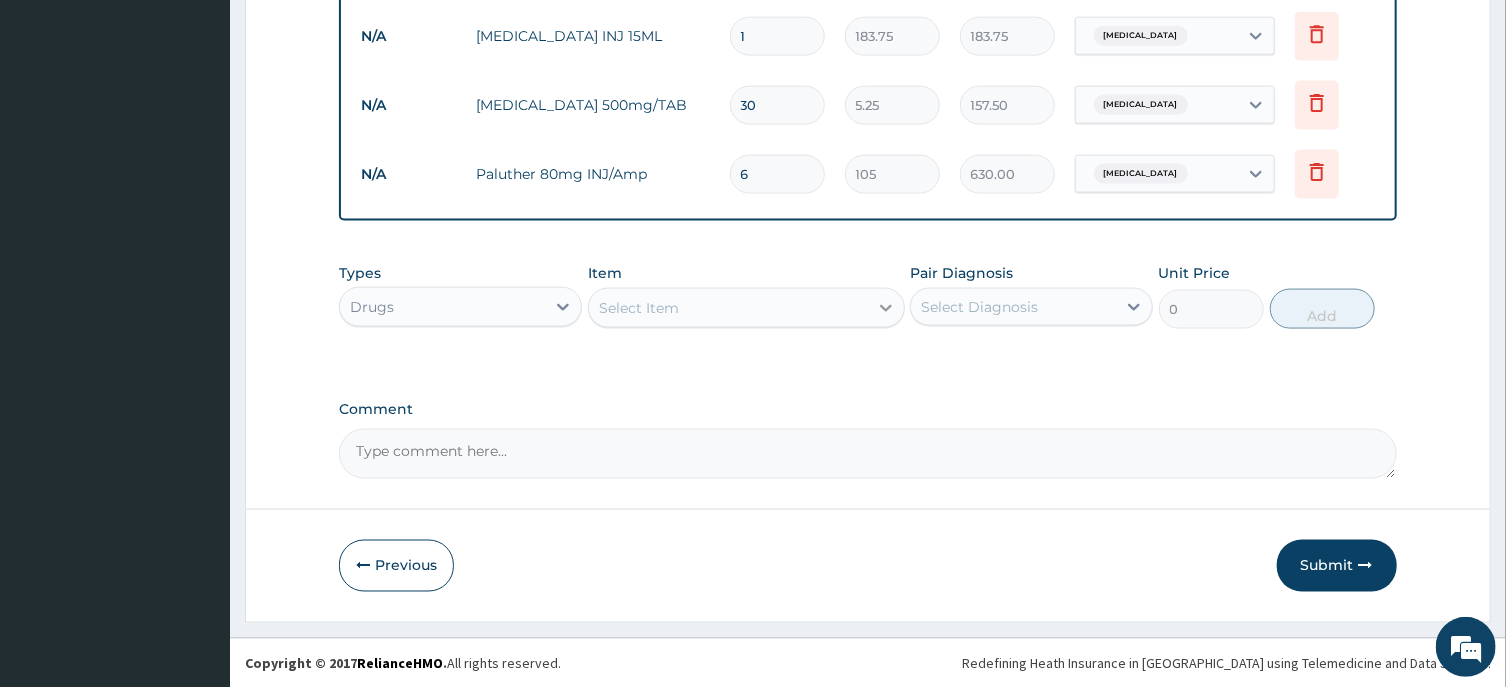 type on "6" 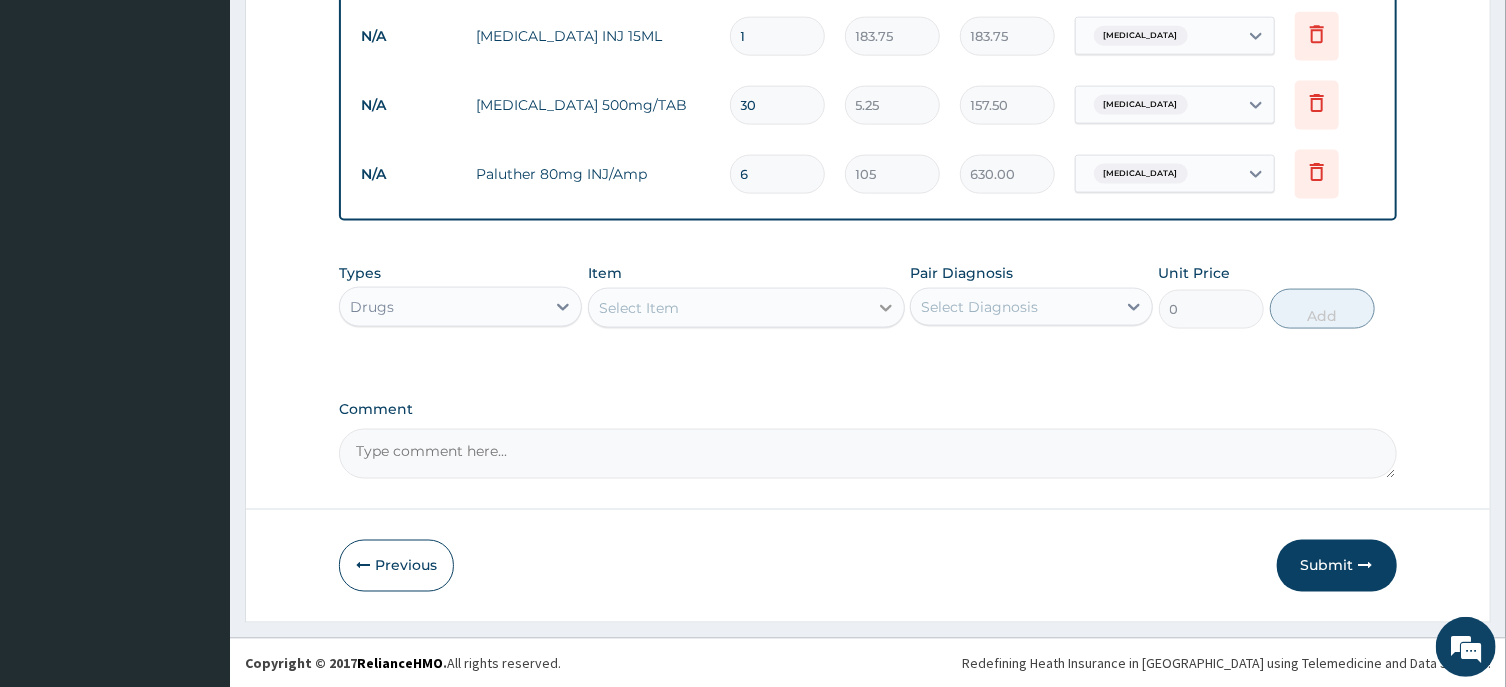 click 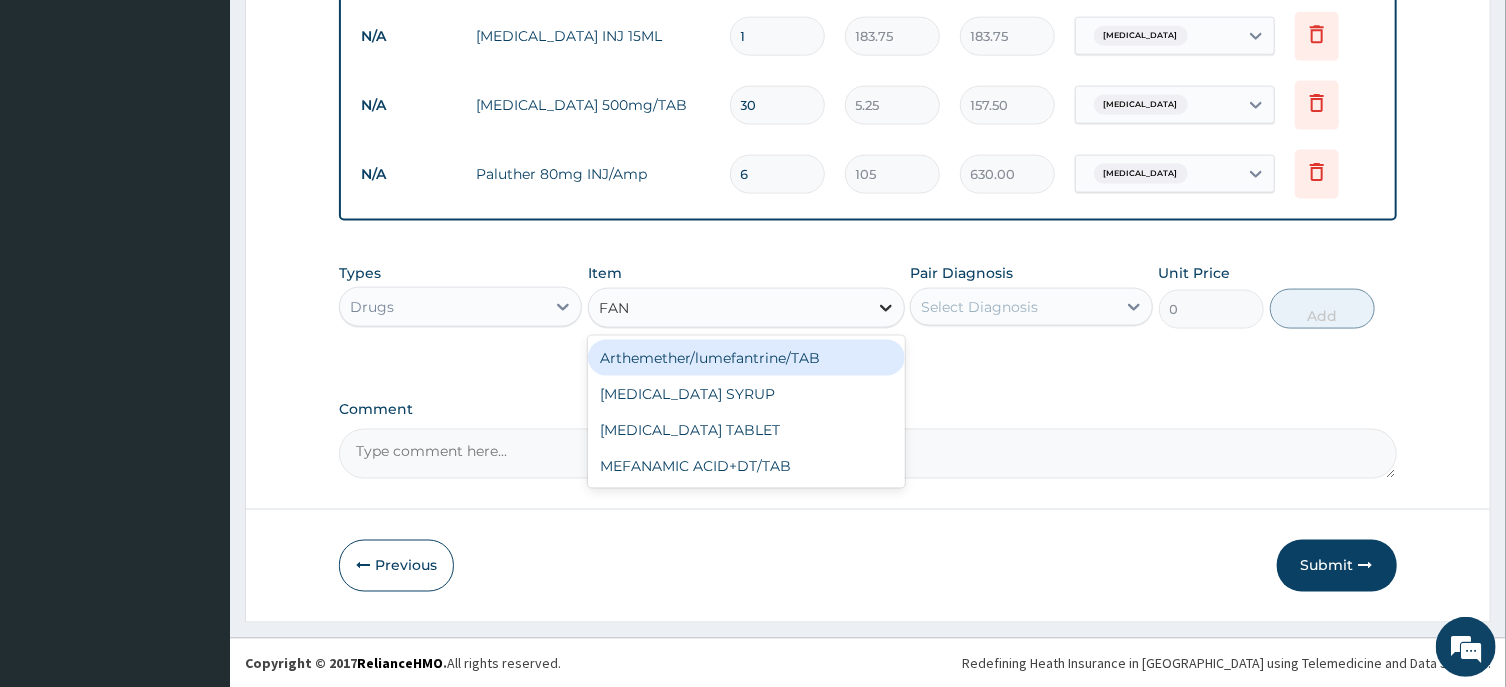 type on "FANS" 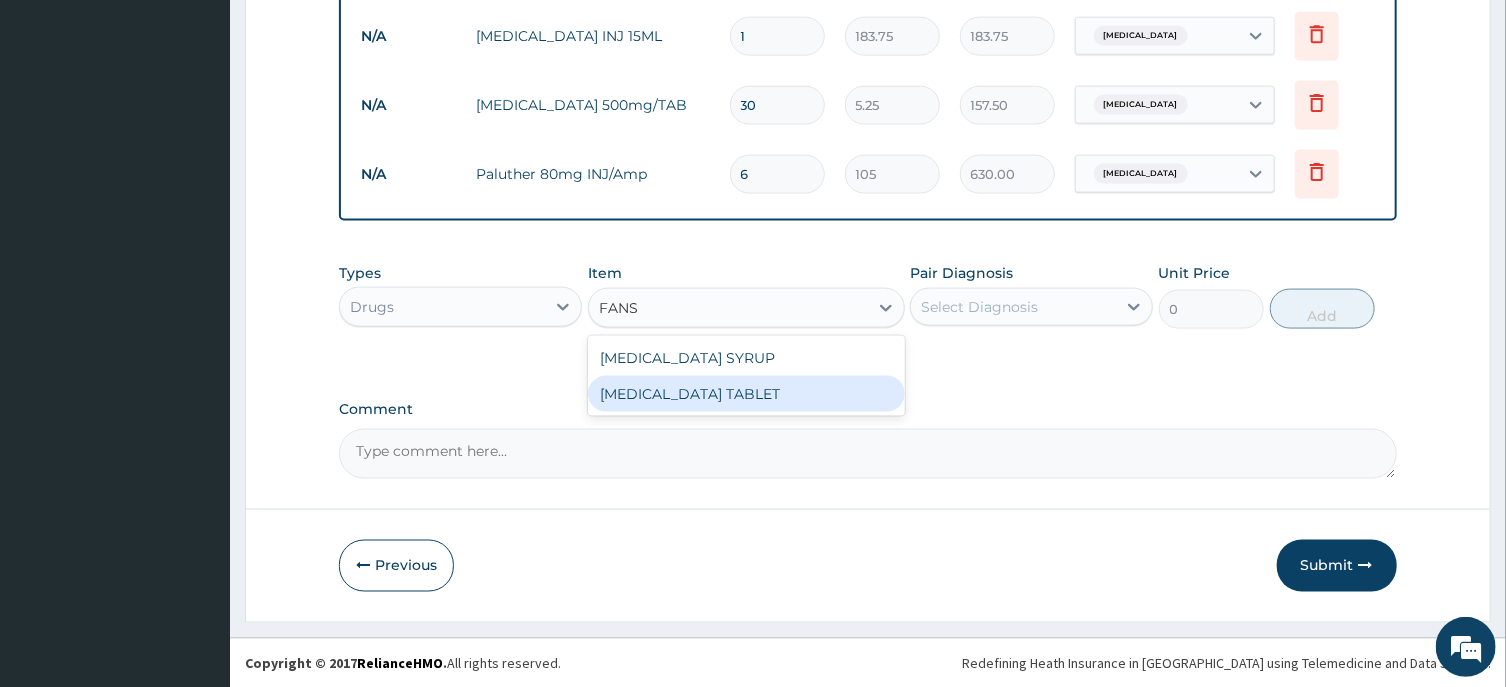 click on "[MEDICAL_DATA] TABLET" at bounding box center (746, 394) 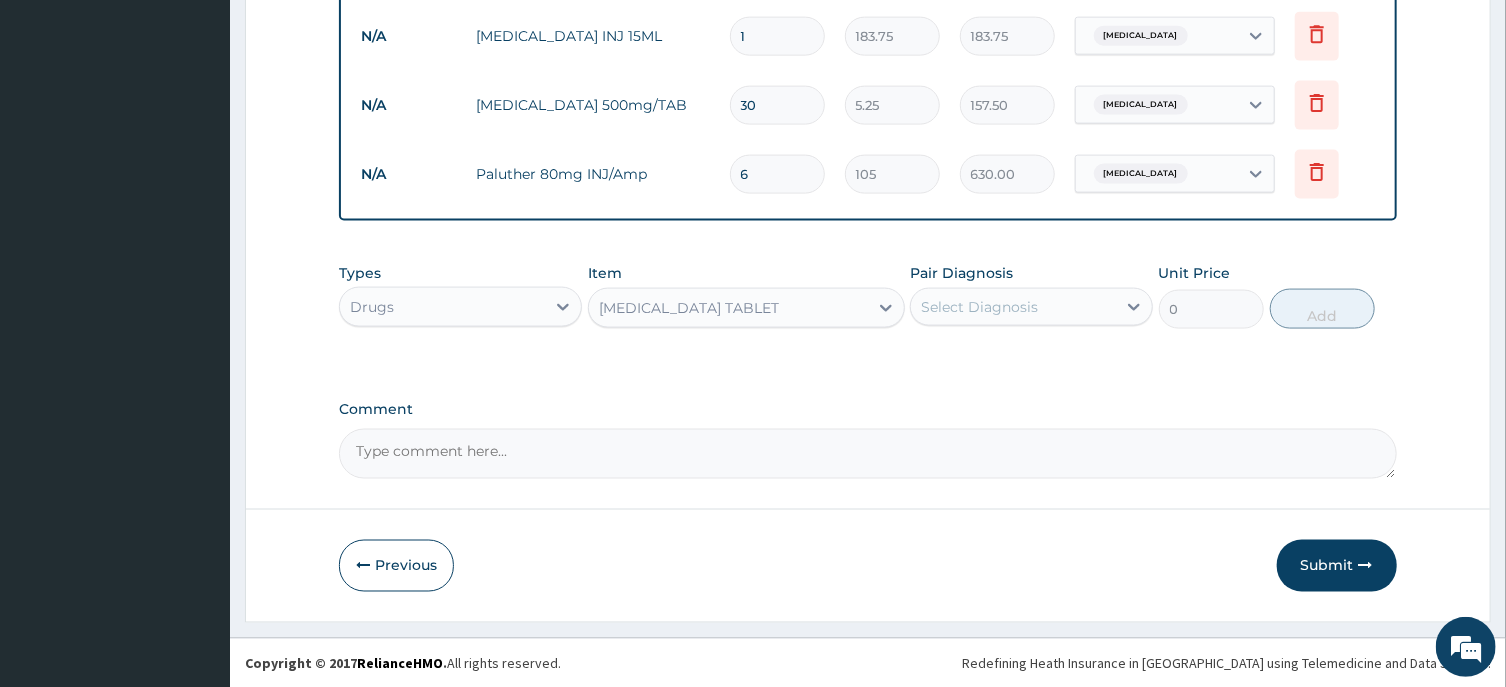 type 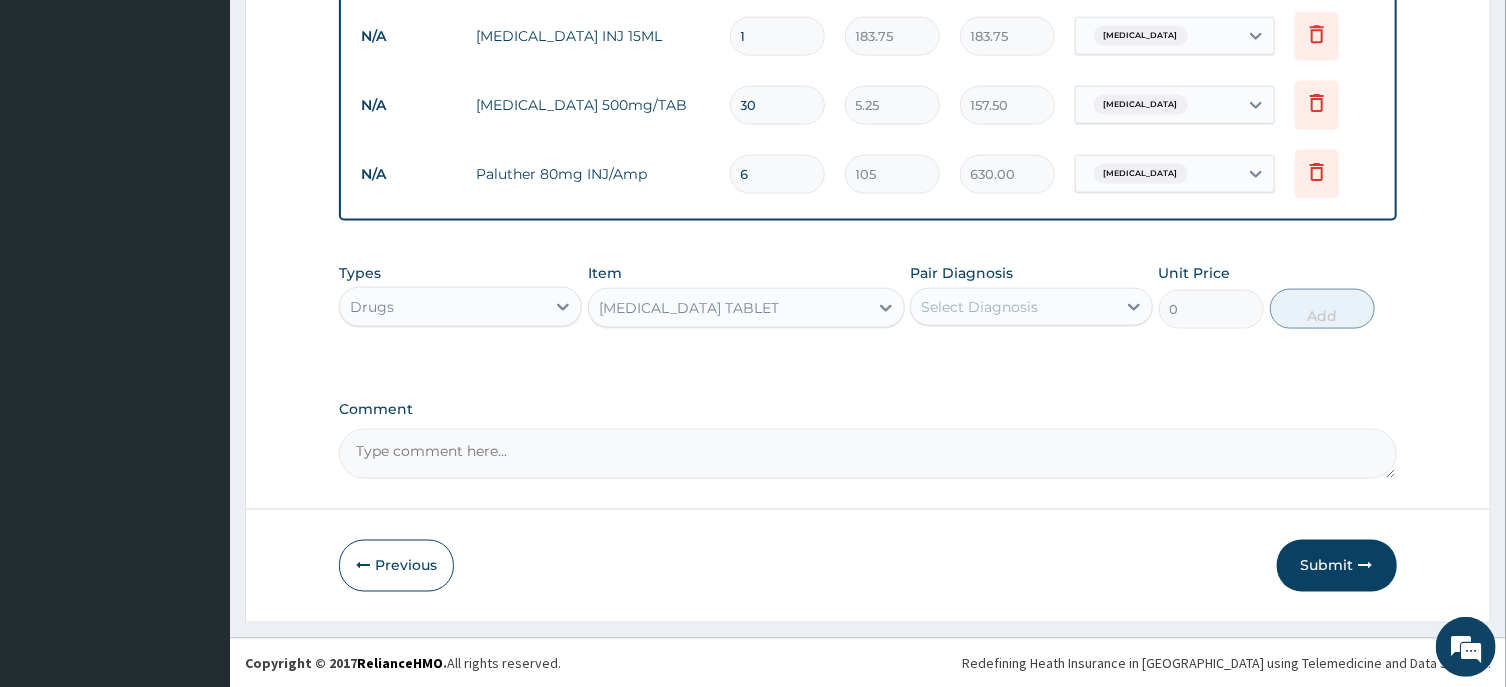 type on "31.5" 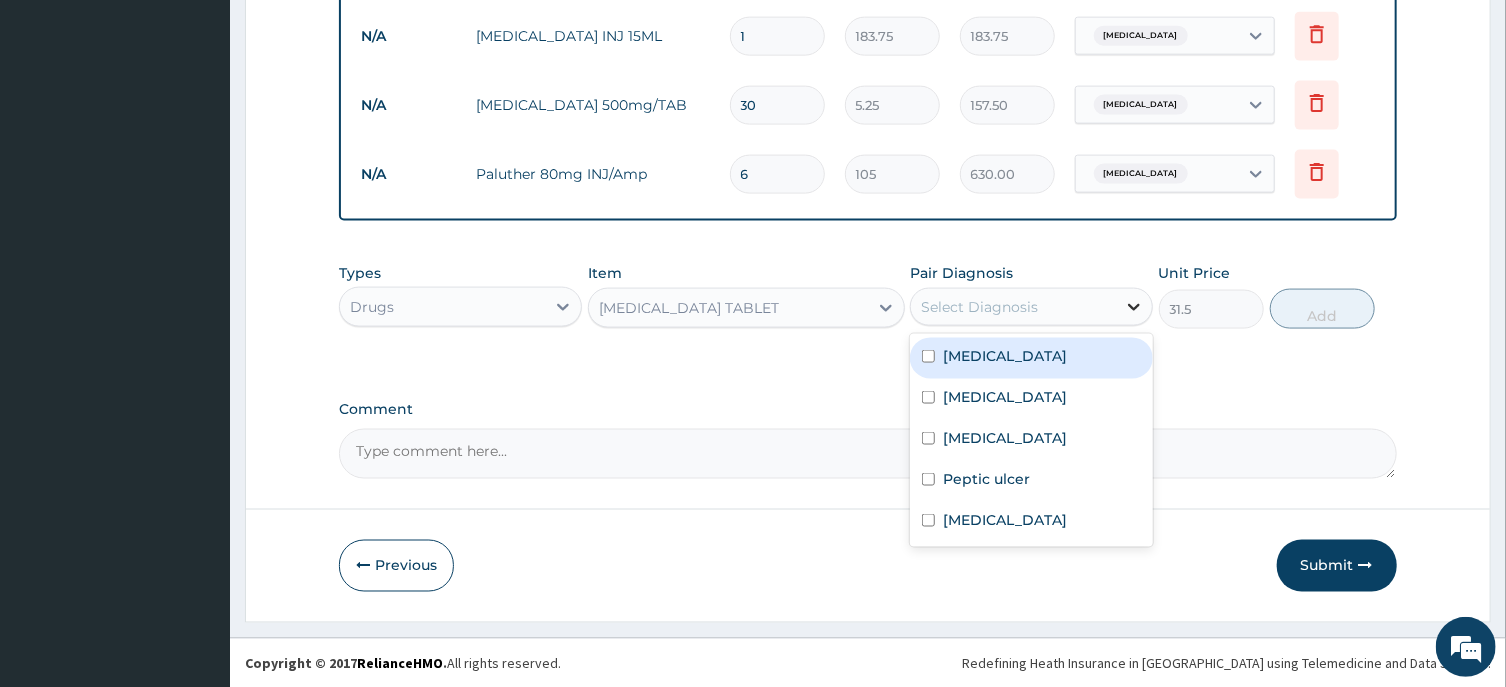 click 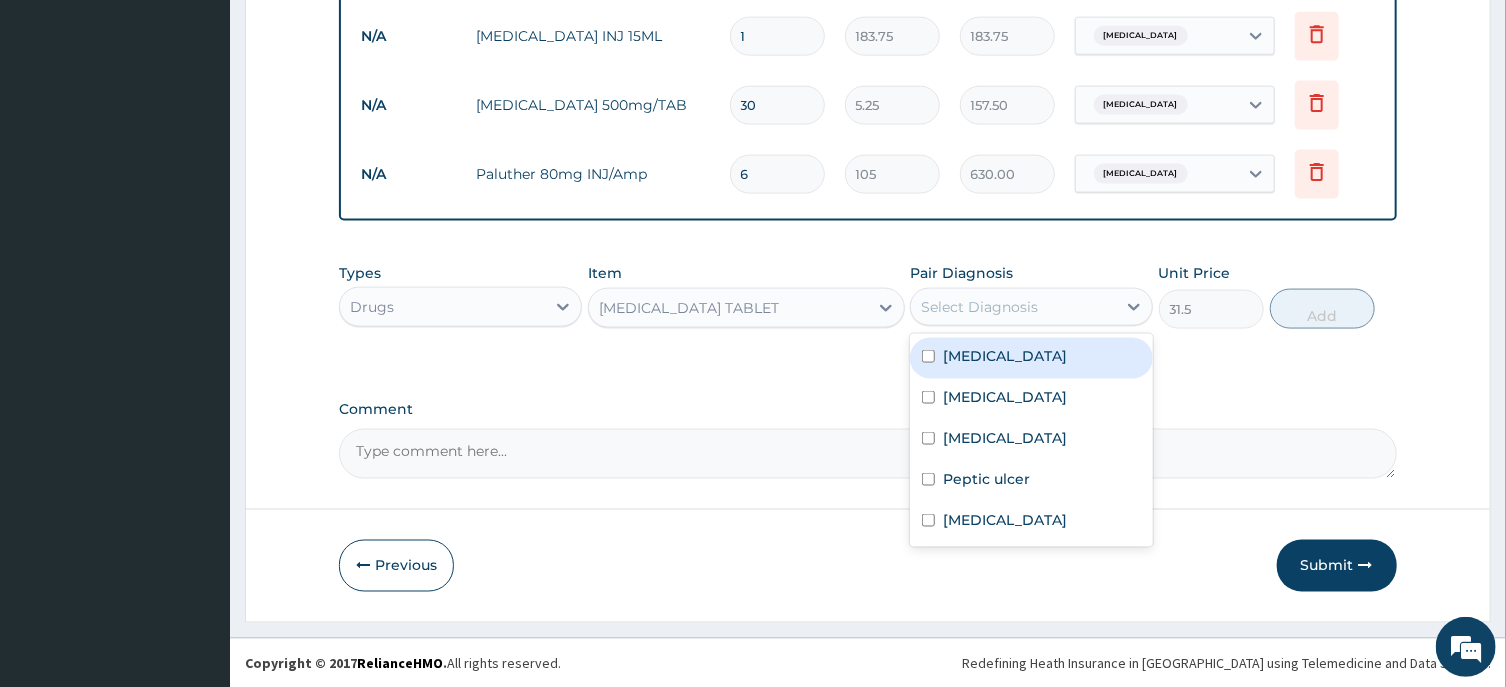 click on "[MEDICAL_DATA]" at bounding box center [1031, 358] 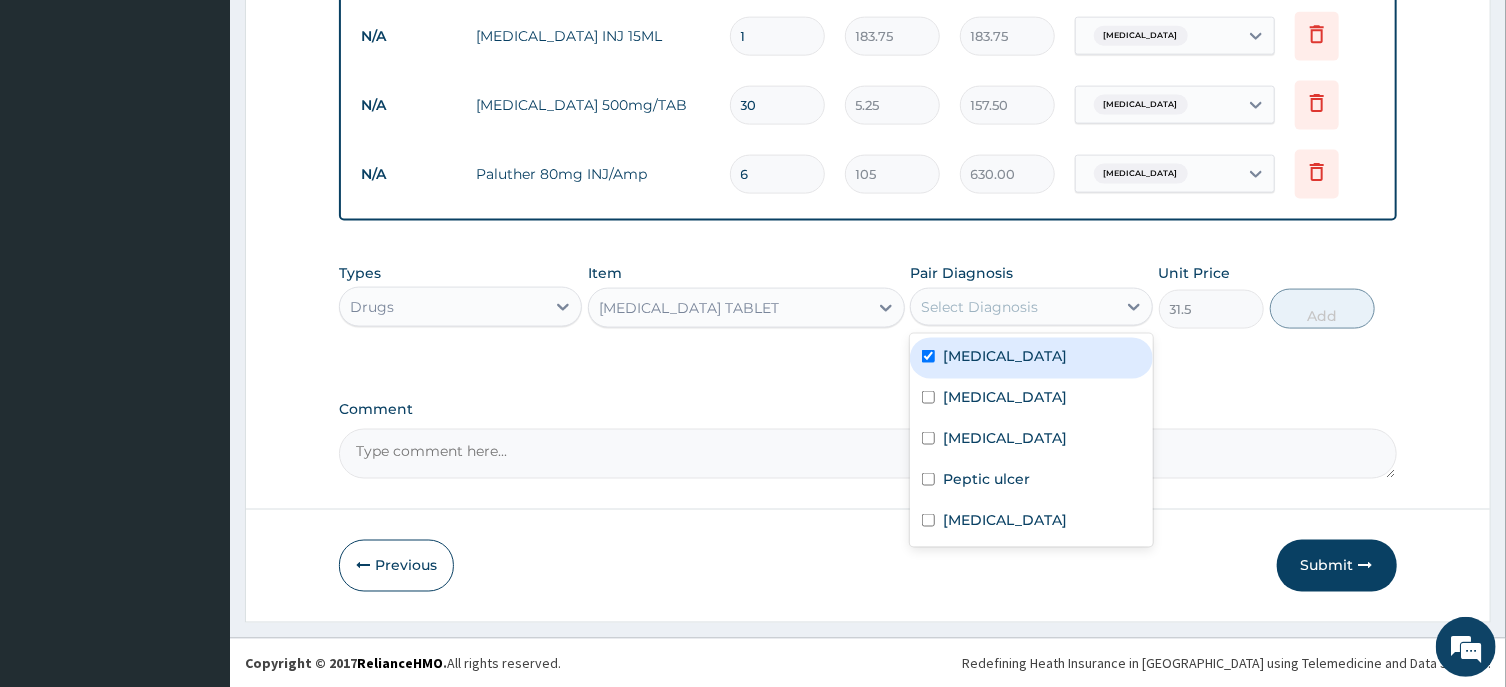 checkbox on "true" 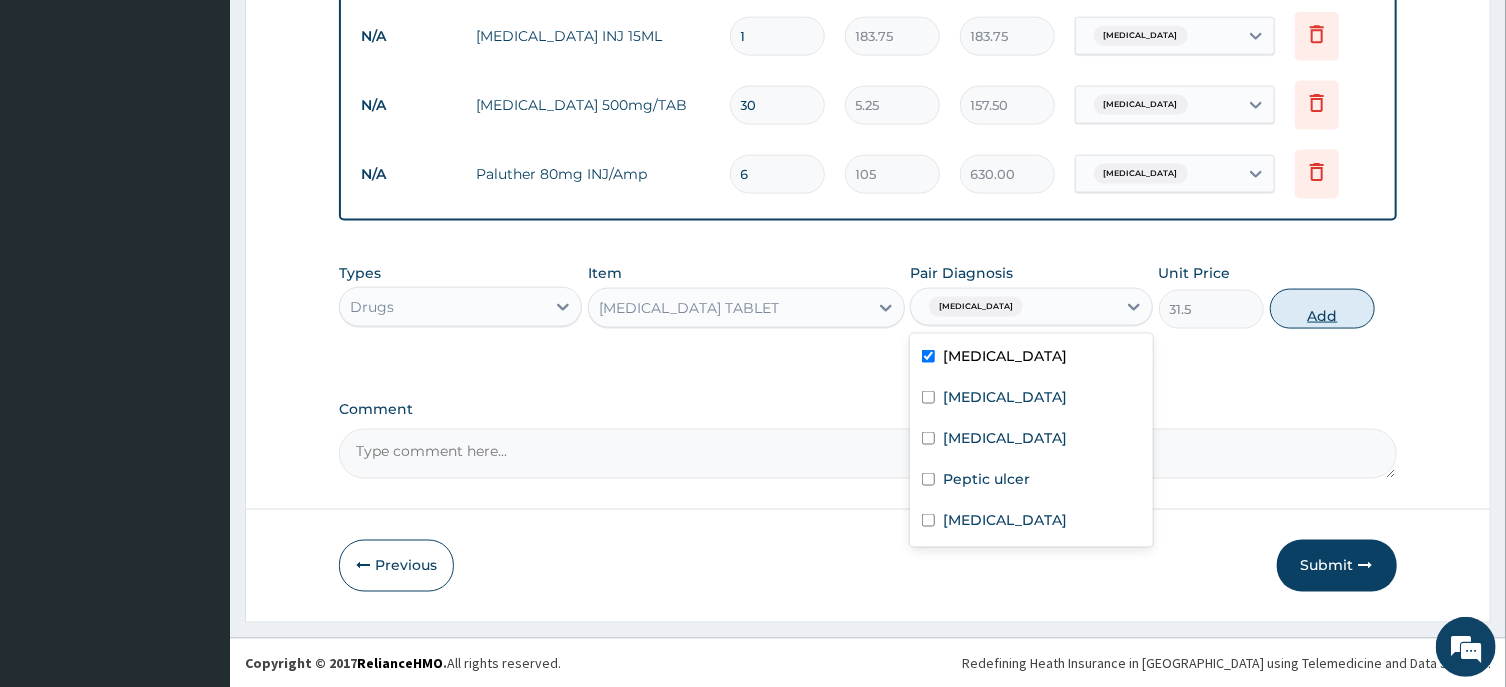 click on "Add" at bounding box center [1323, 309] 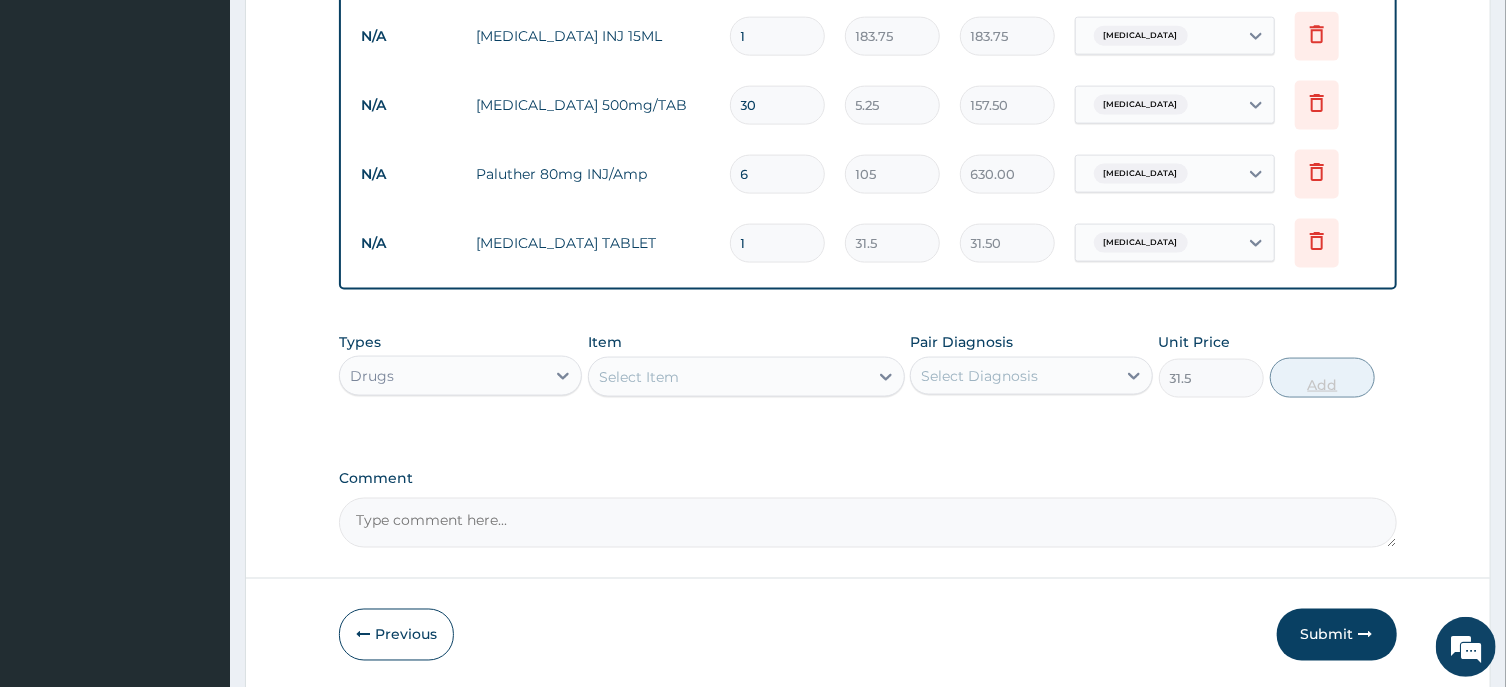 type on "0" 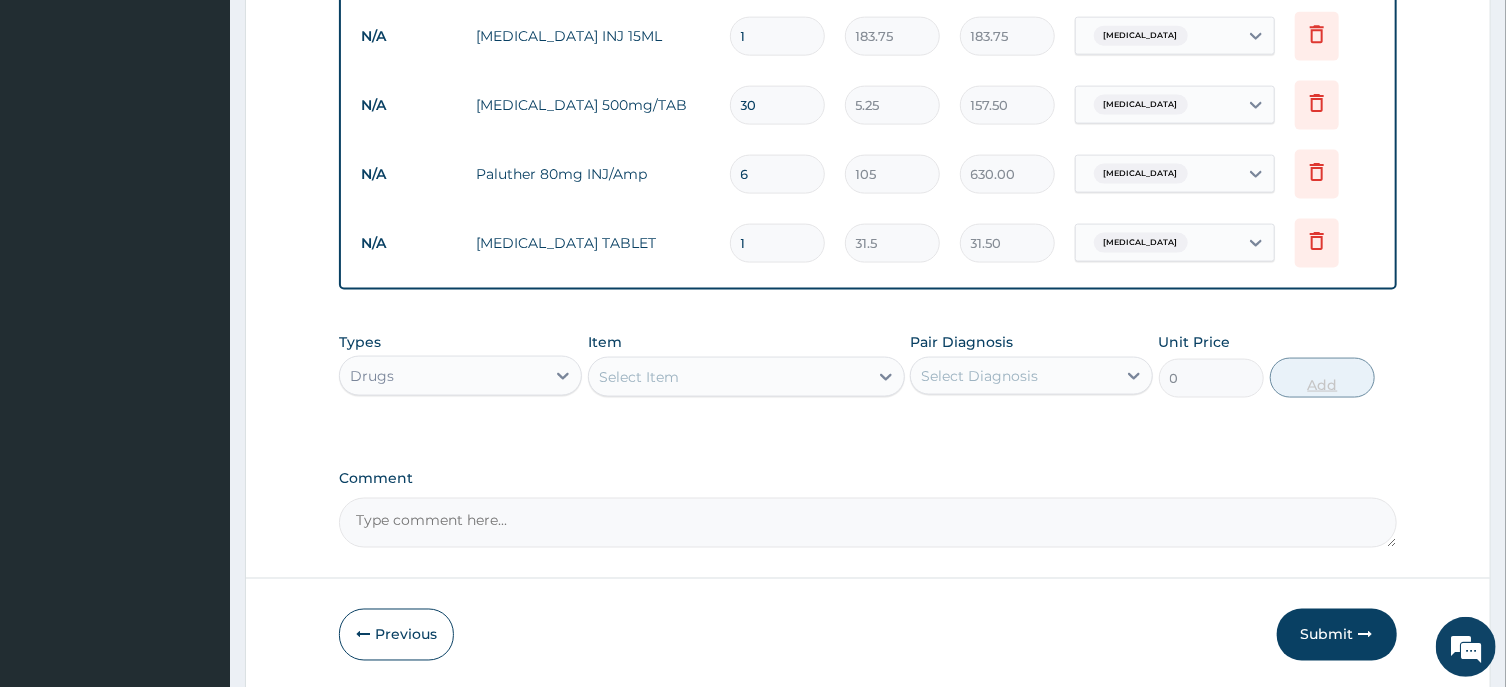 type 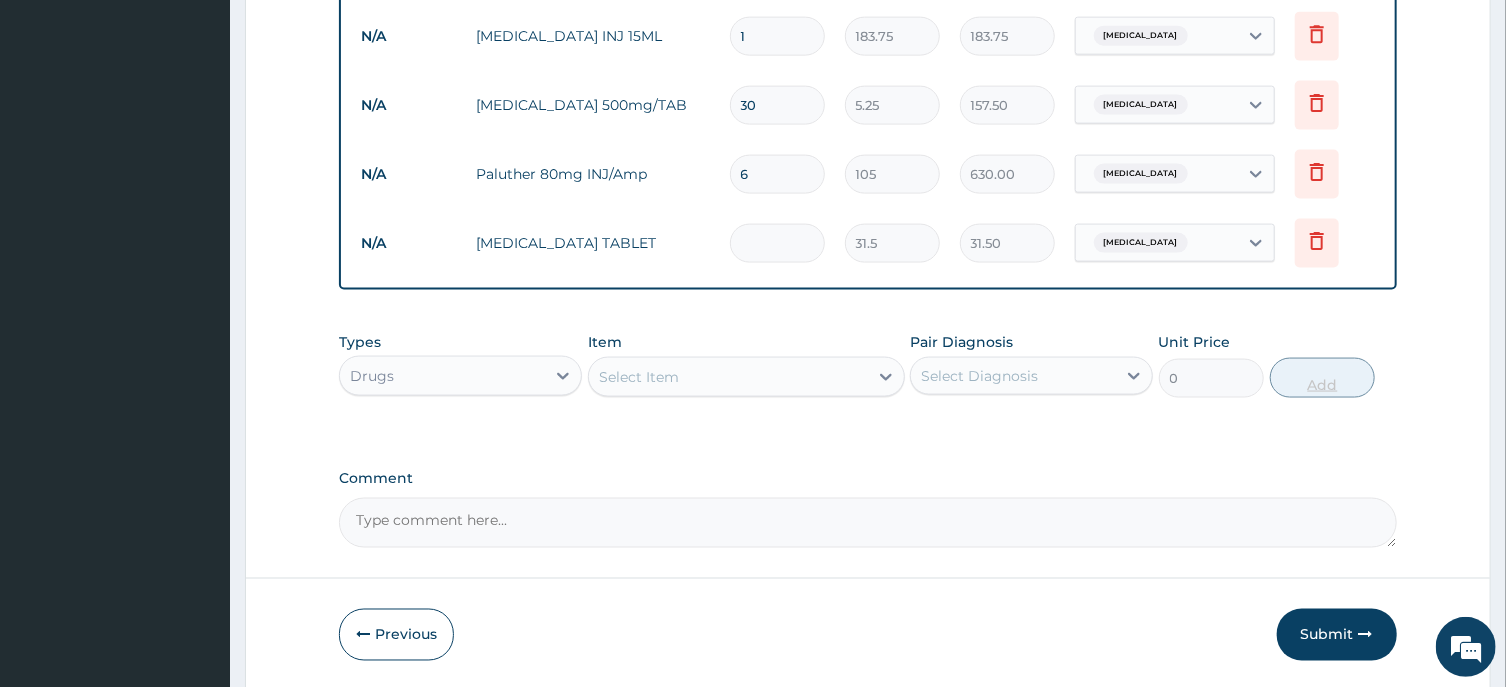 type on "0.00" 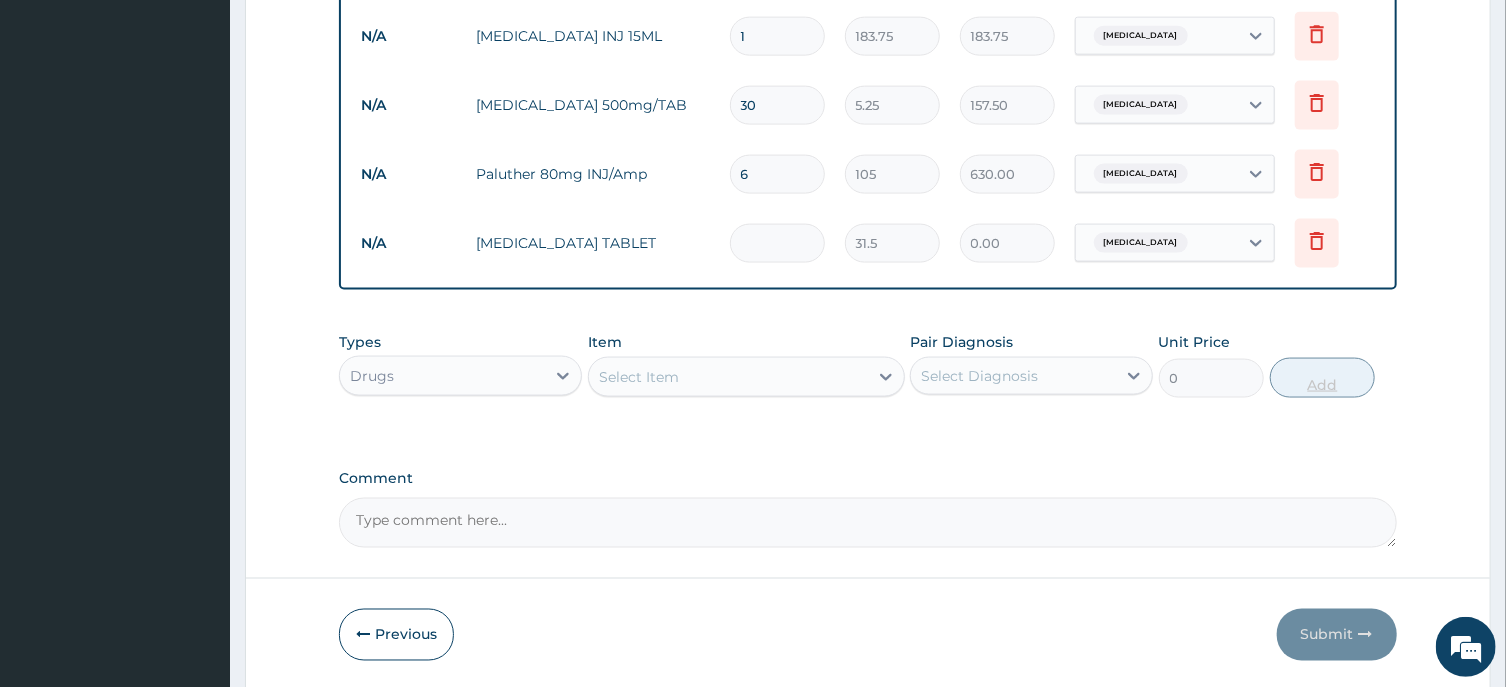 type on "3" 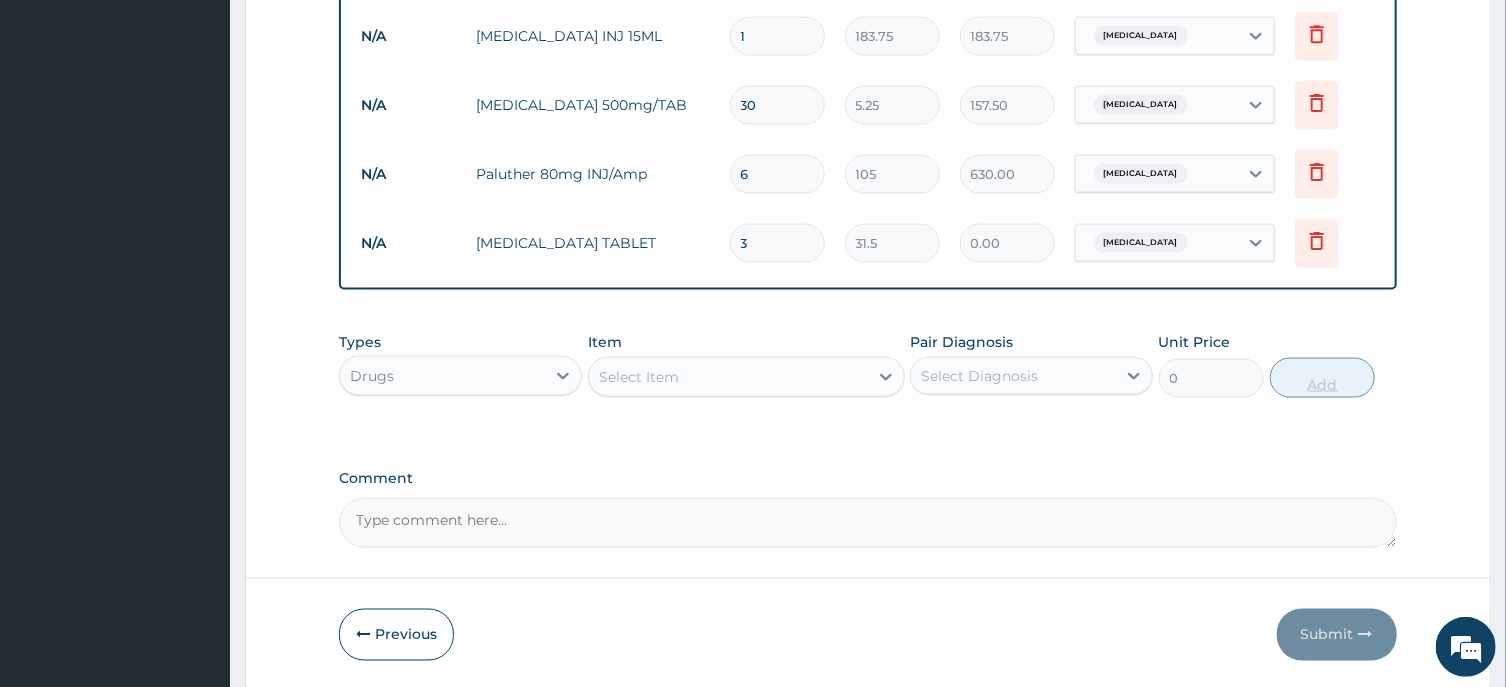 type on "94.50" 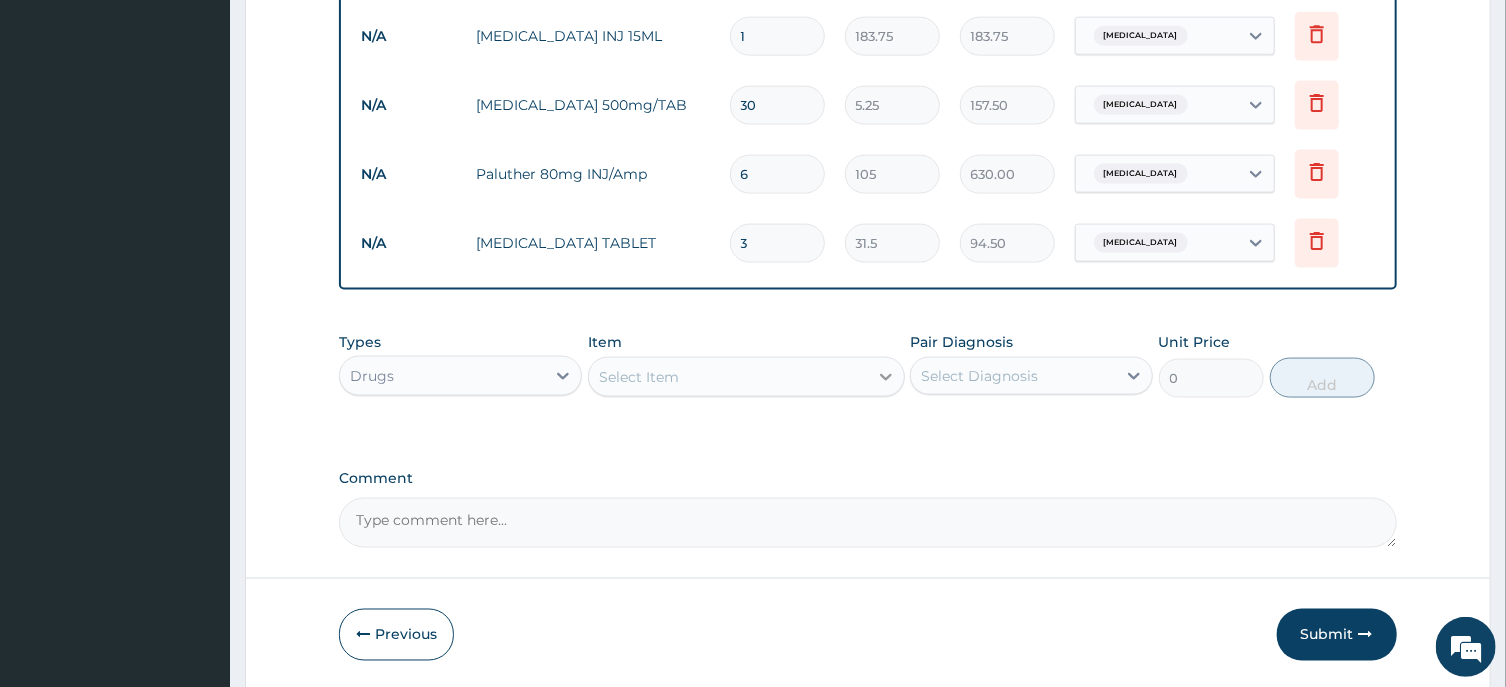 type on "3" 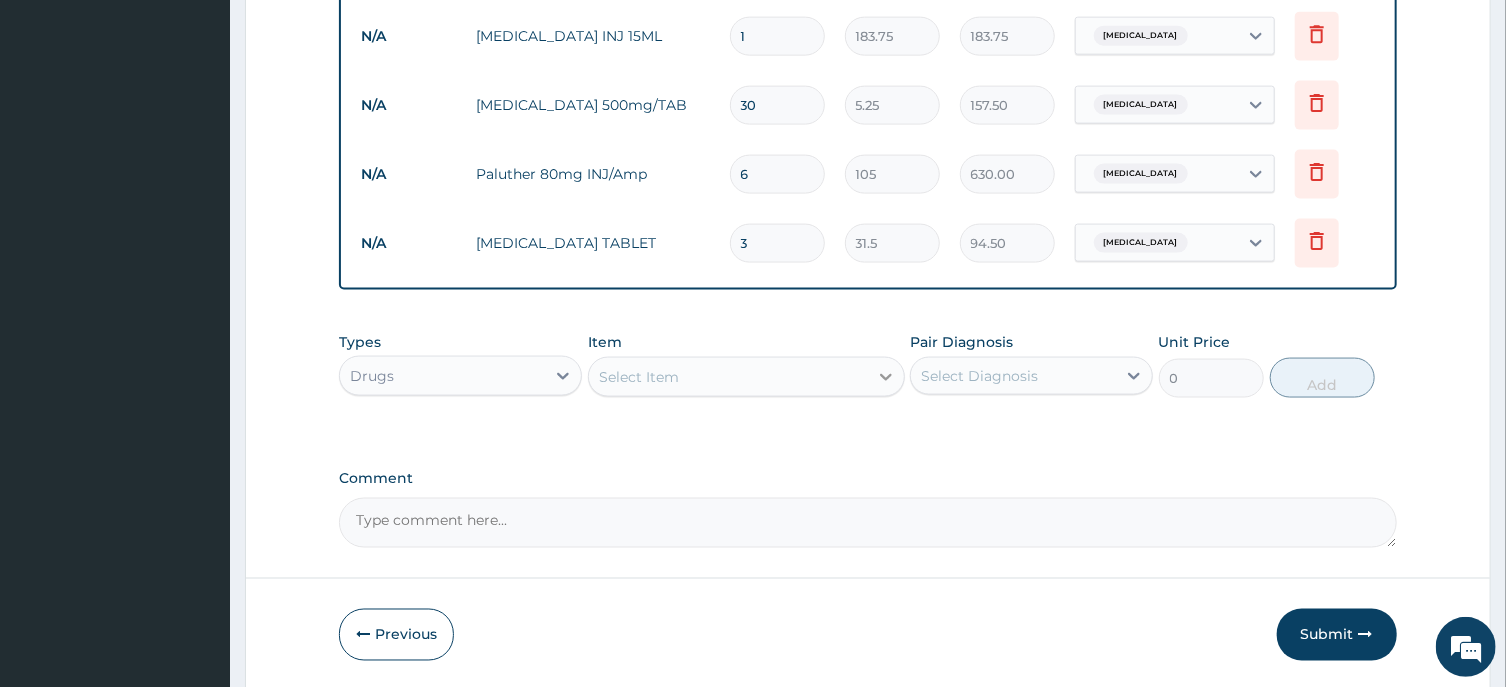 click 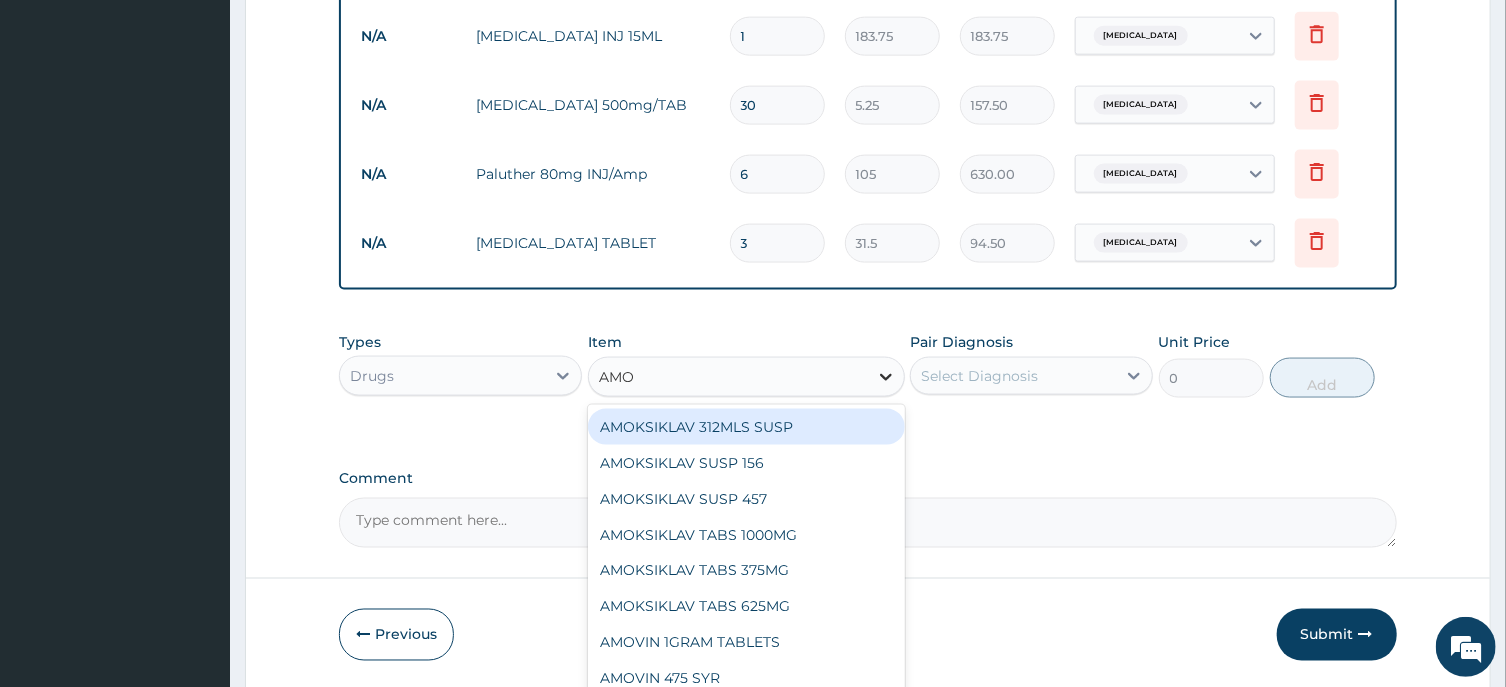type on "AMOX" 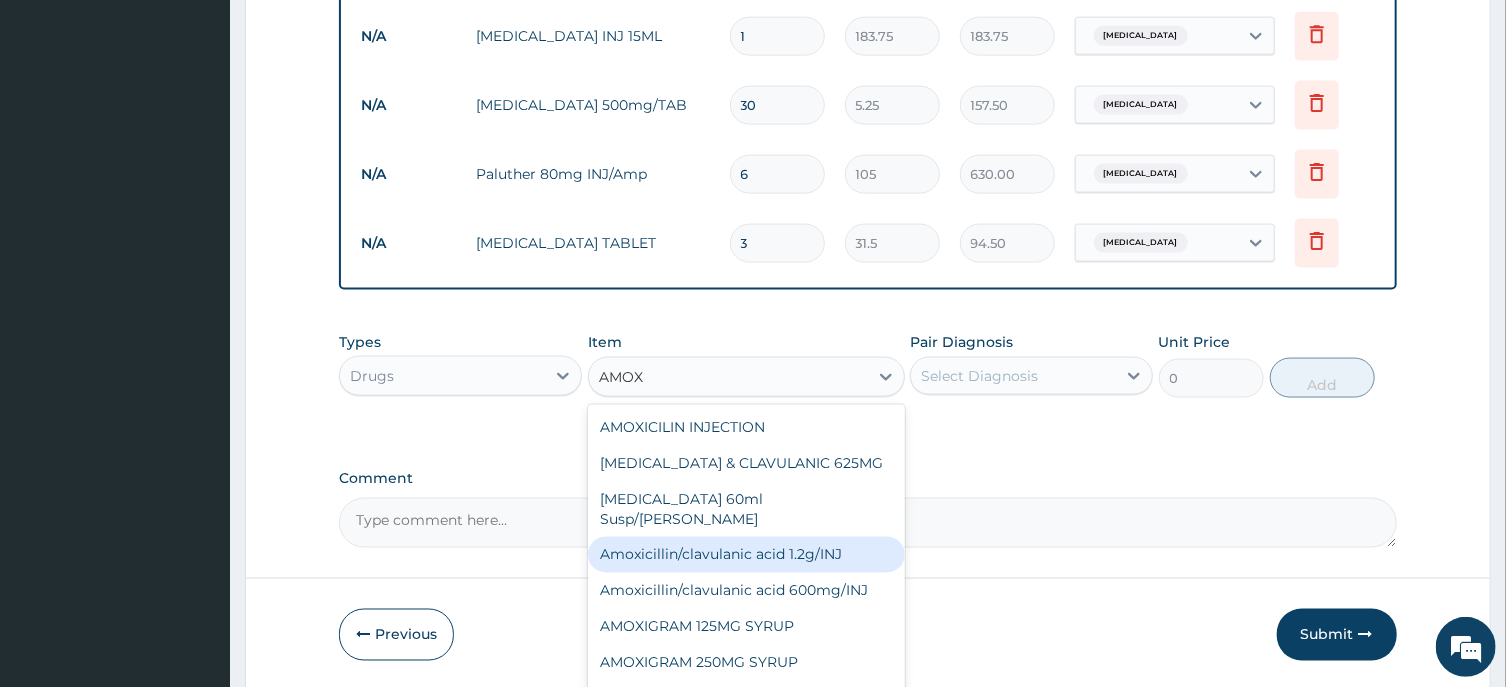 click on "Amoxicillin/clavulanic acid 1.2g/INJ" at bounding box center [746, 555] 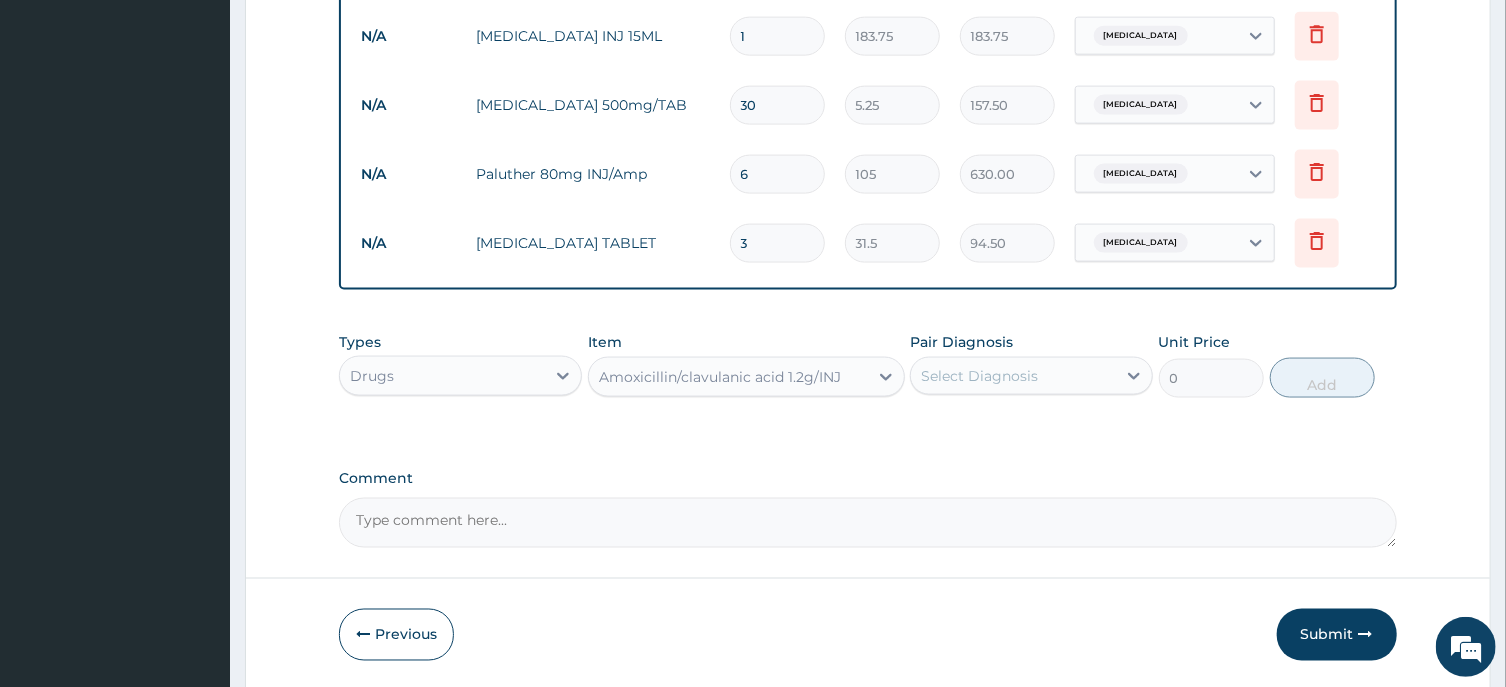 type 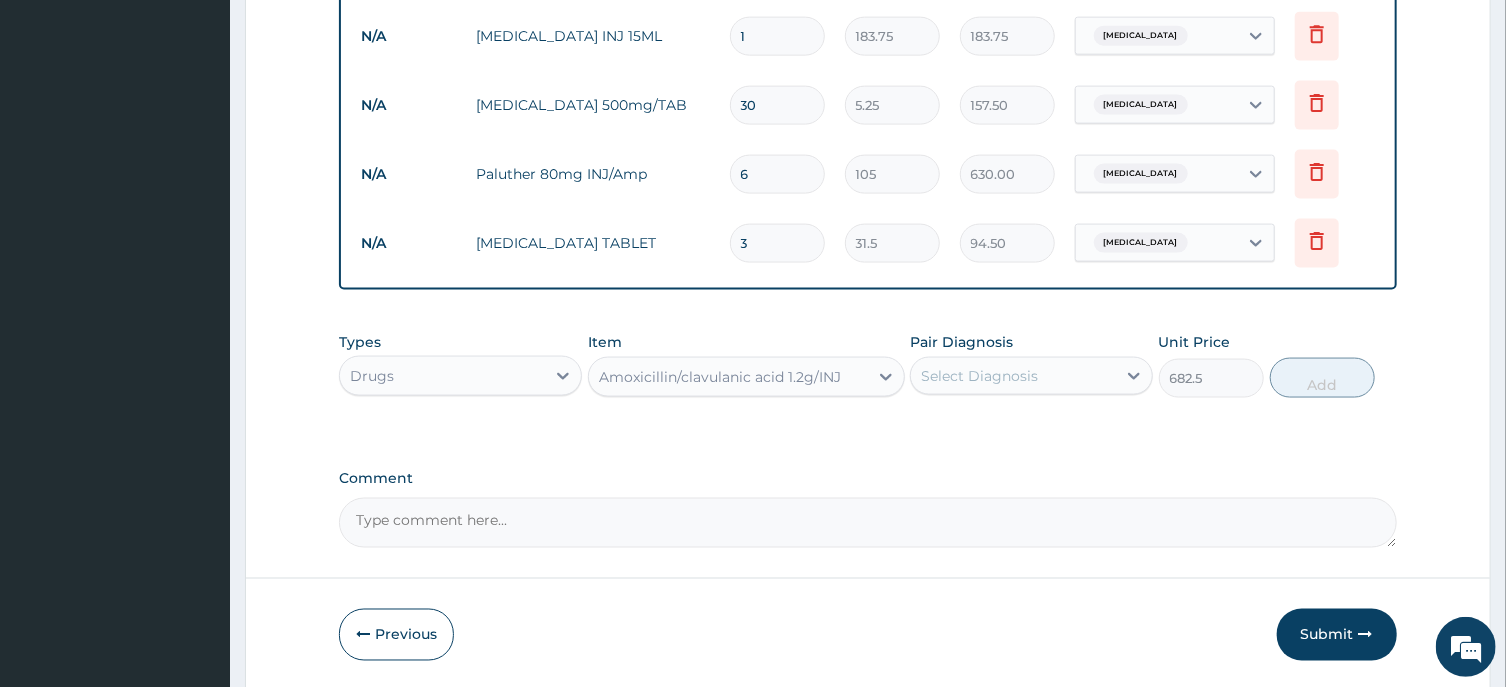 type on "5" 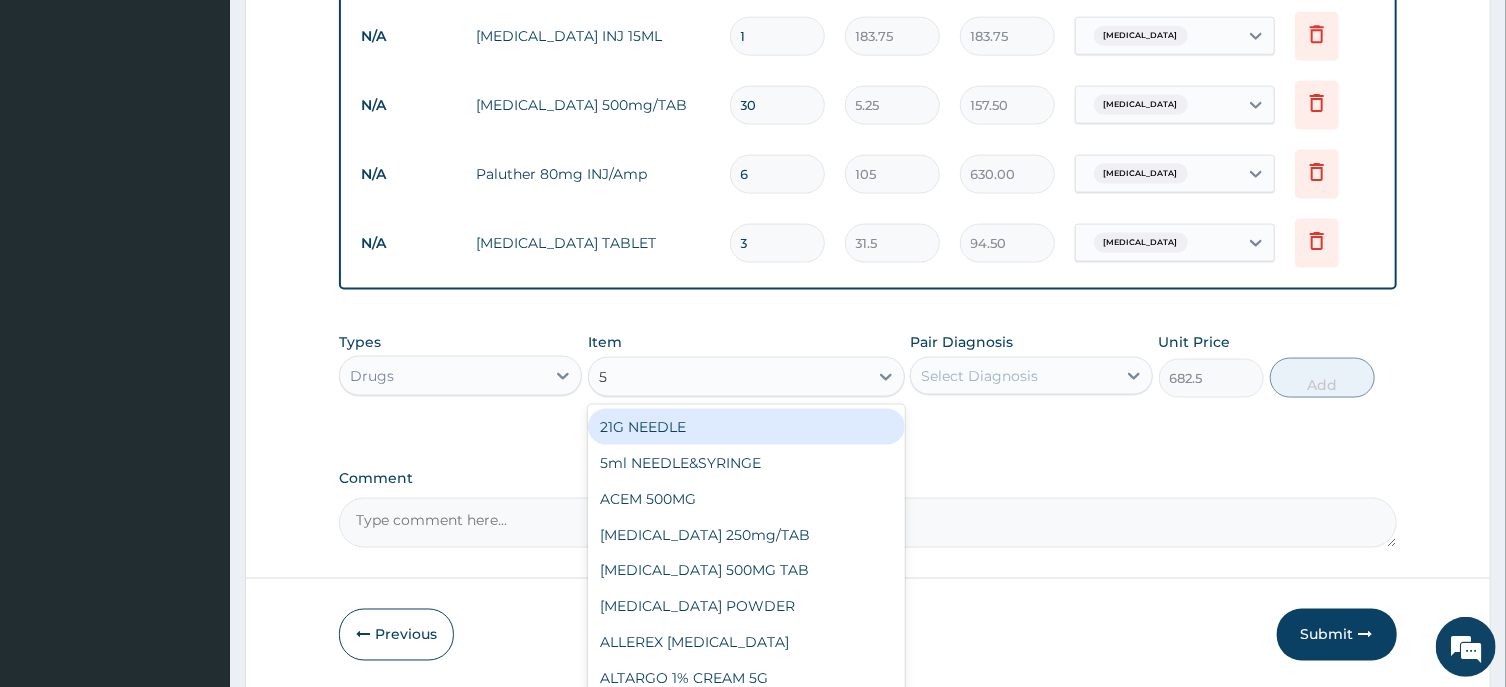 type 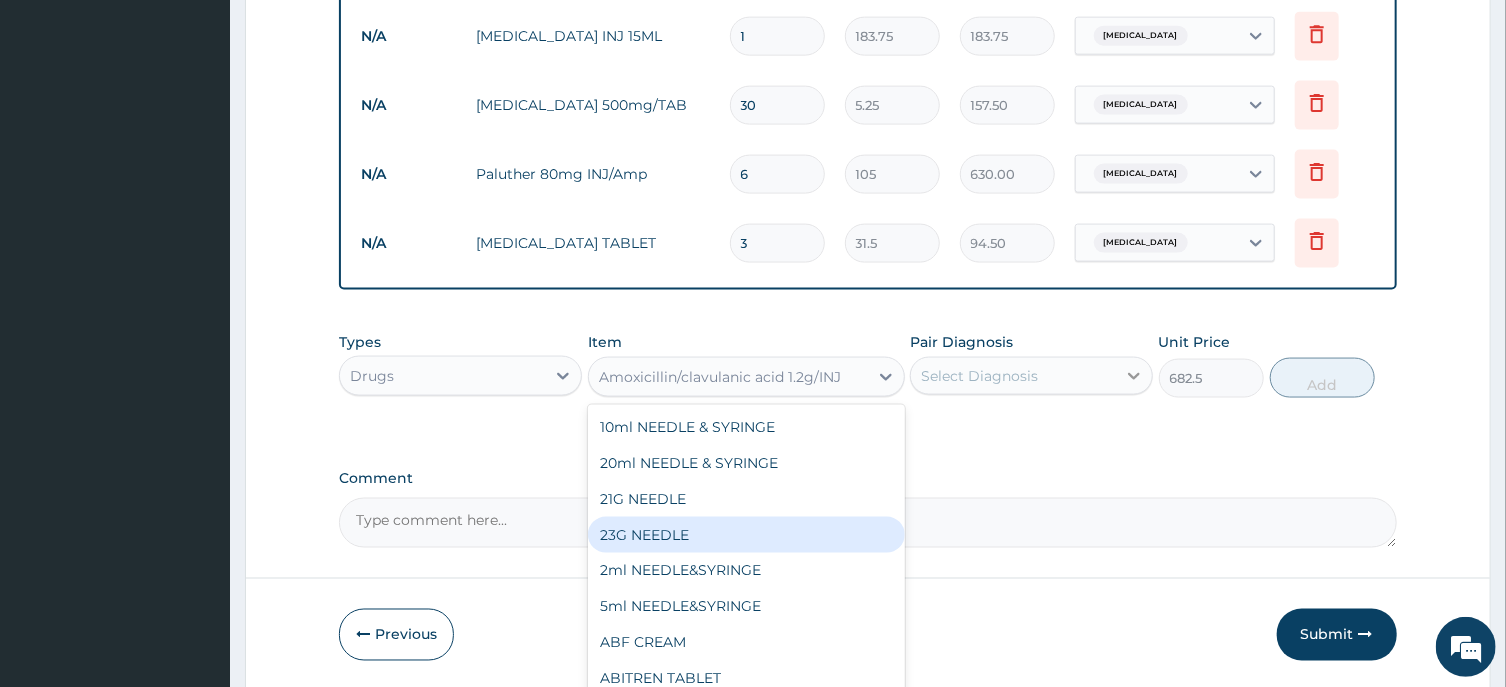 click 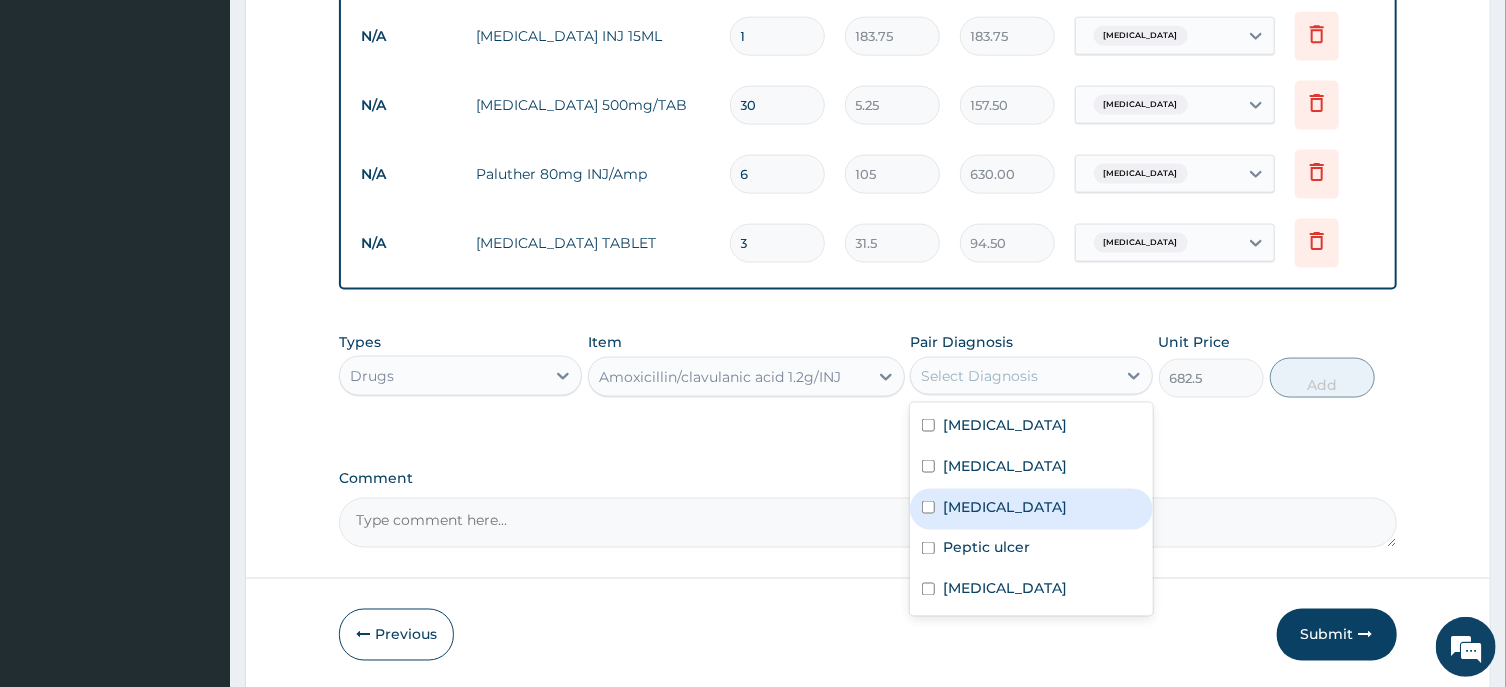 click on "[MEDICAL_DATA]" at bounding box center (1031, 509) 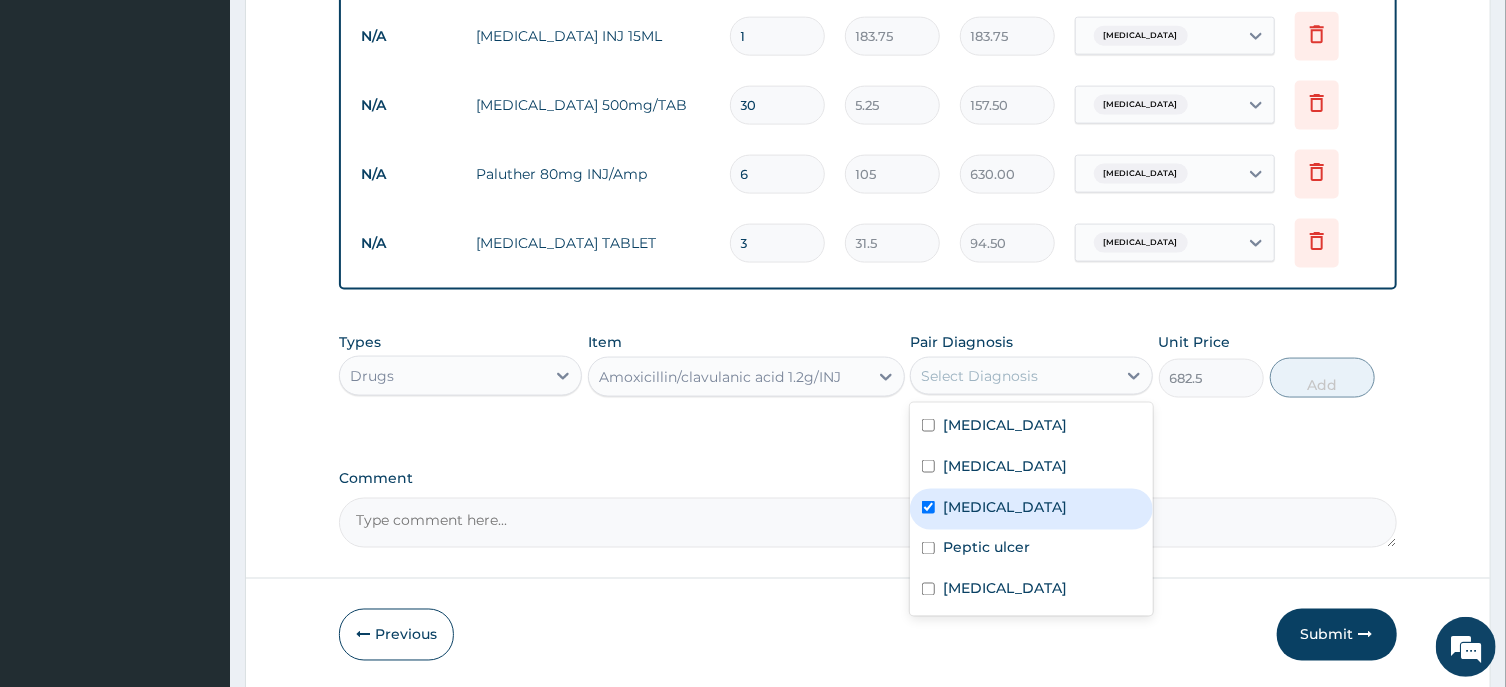 checkbox on "true" 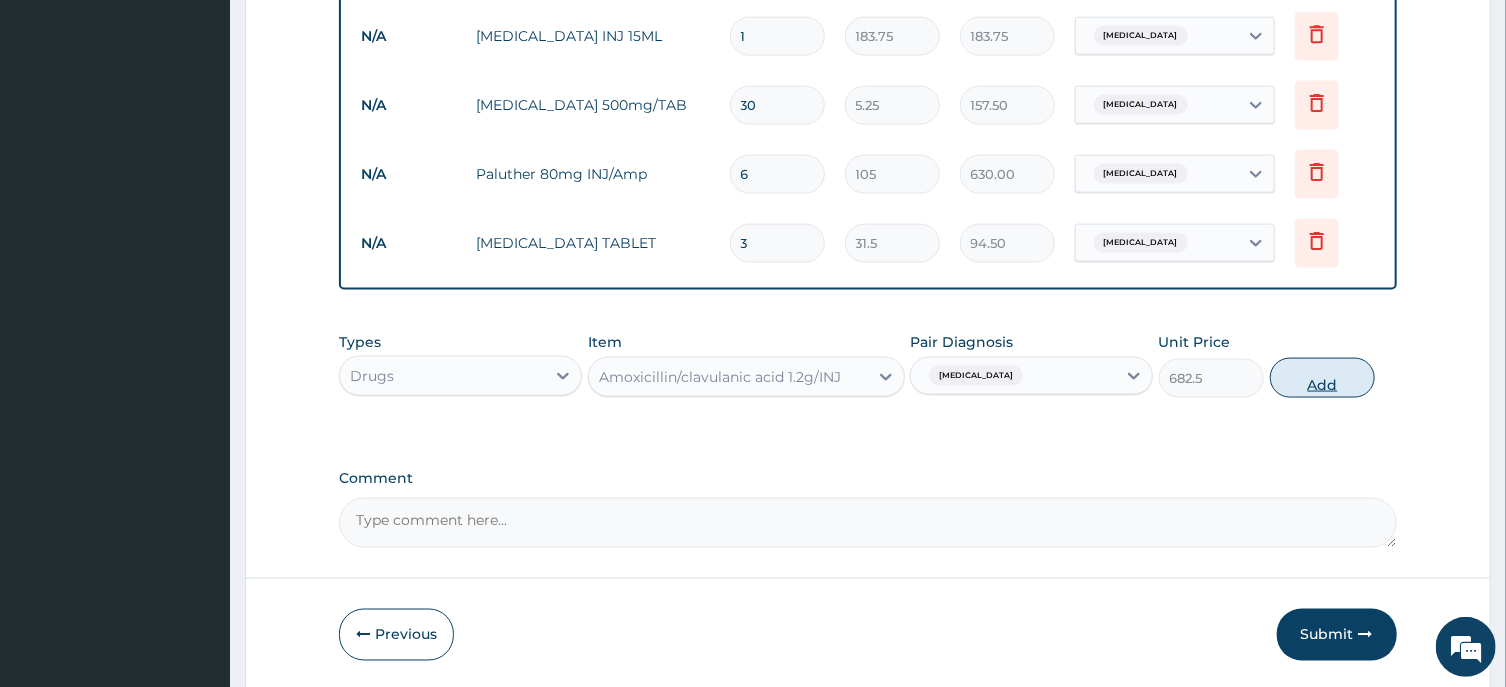 click on "Add" at bounding box center (1323, 378) 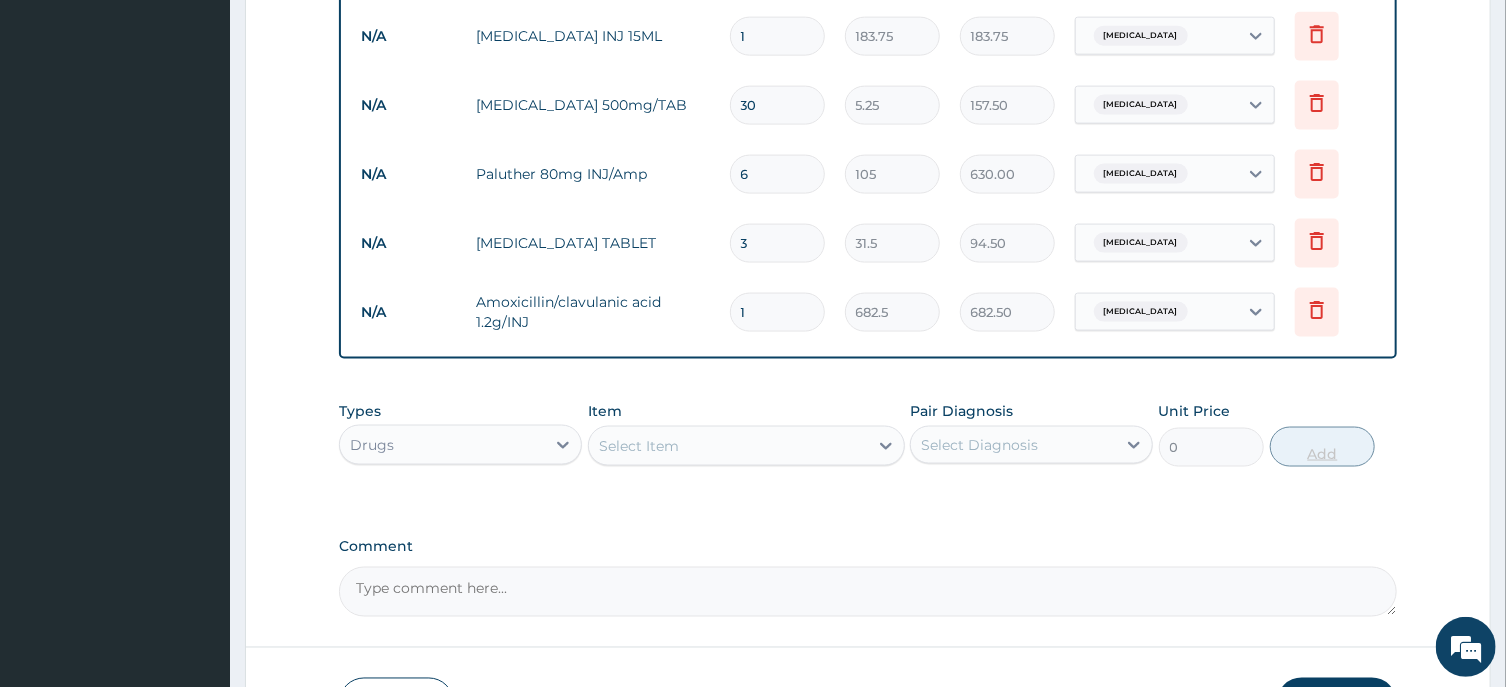 type 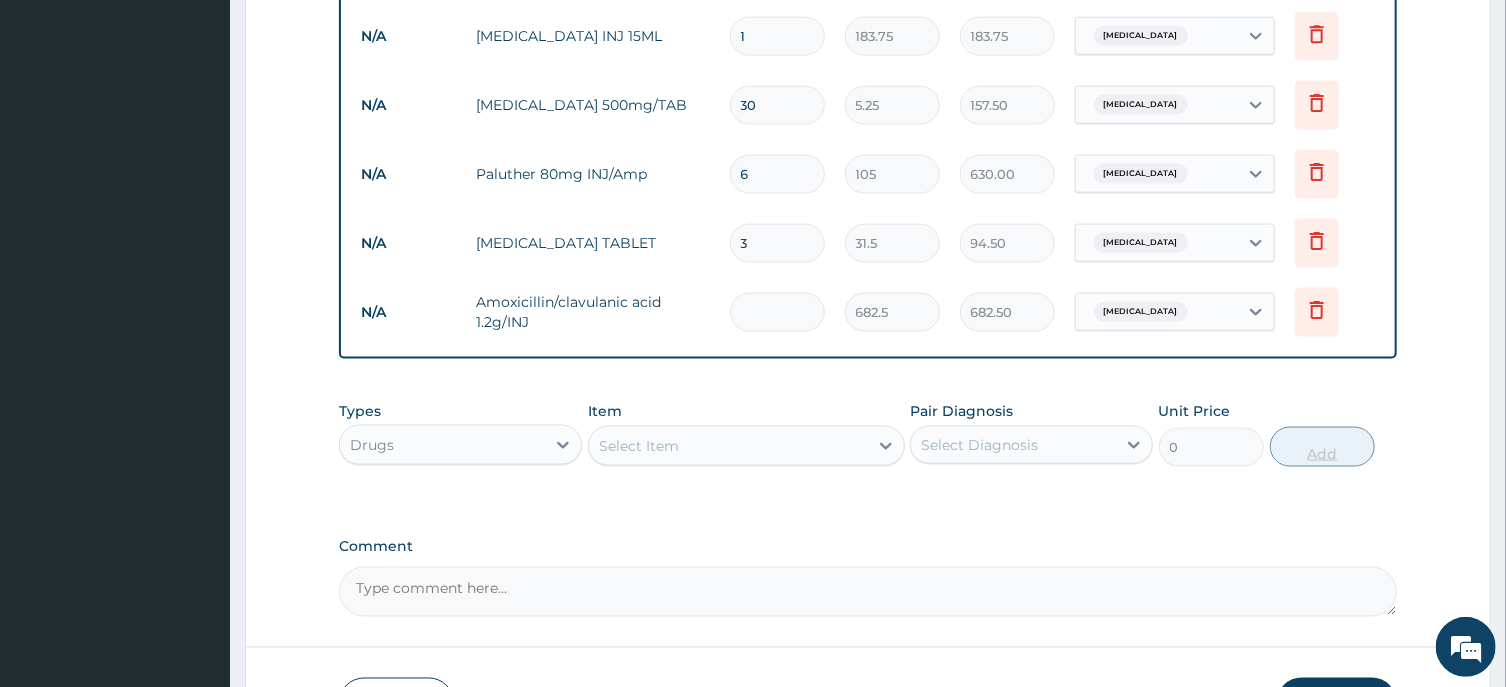 type on "0.00" 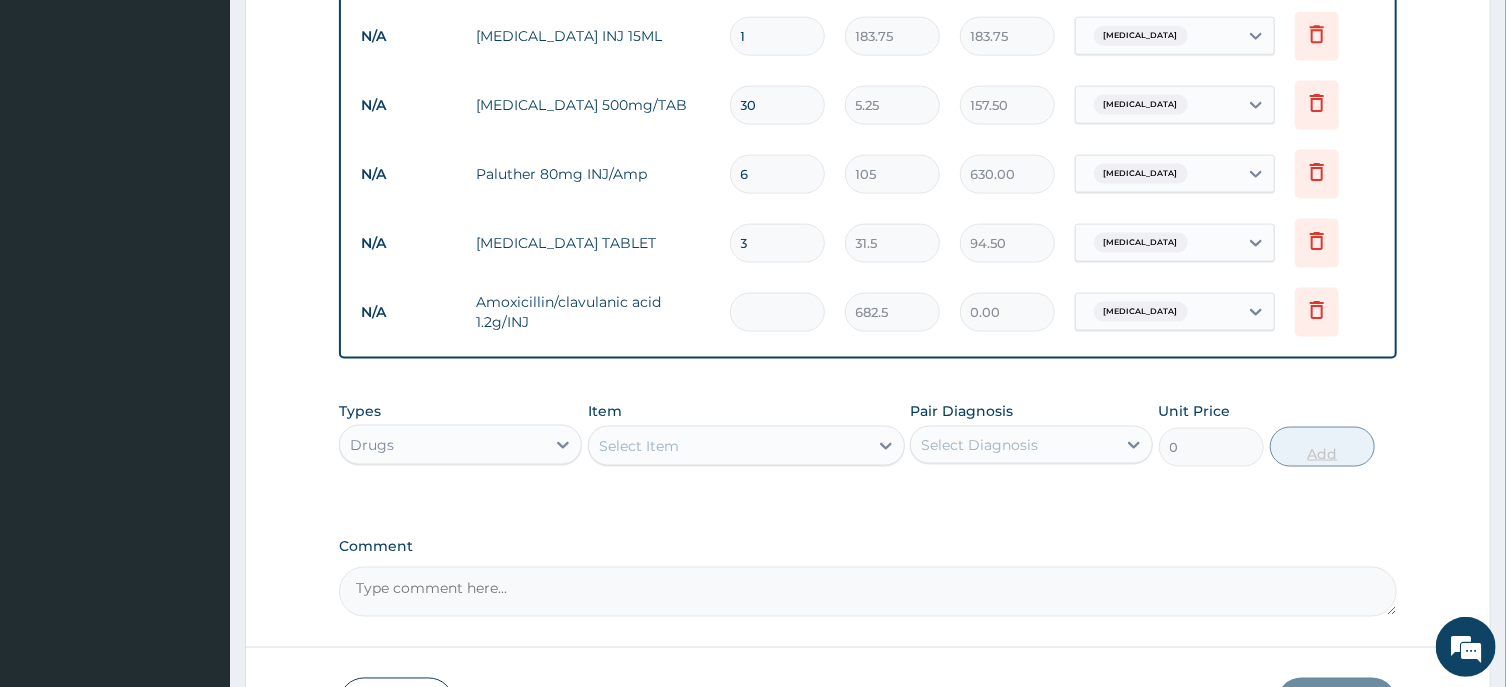 type on "5" 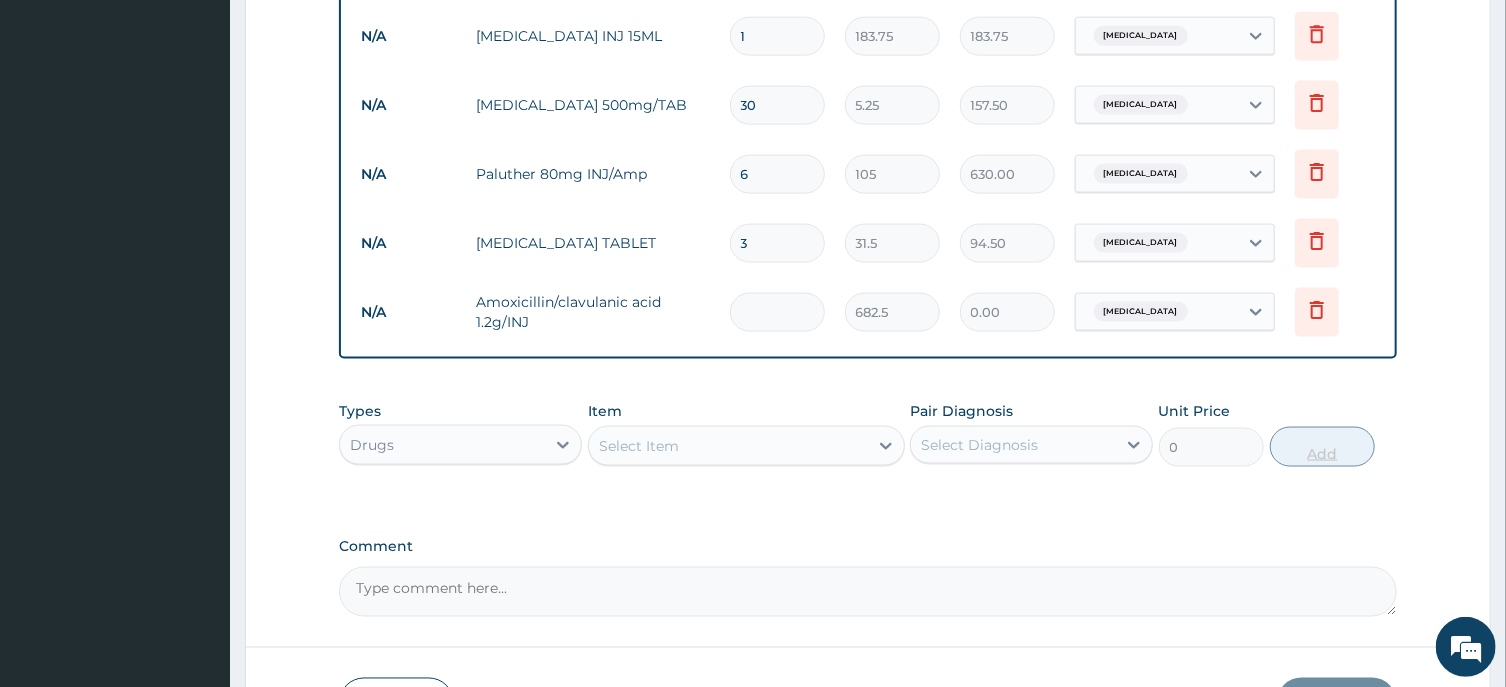 type on "3412.50" 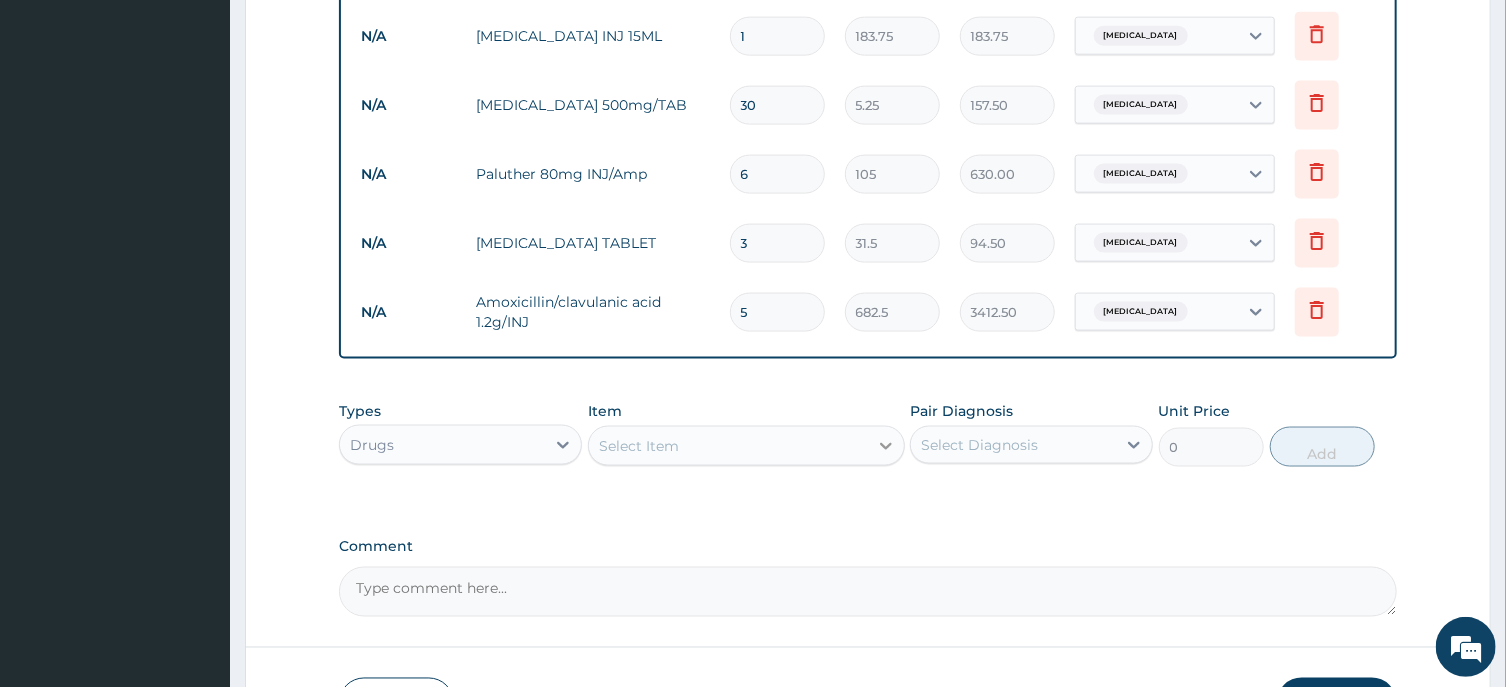 type on "5" 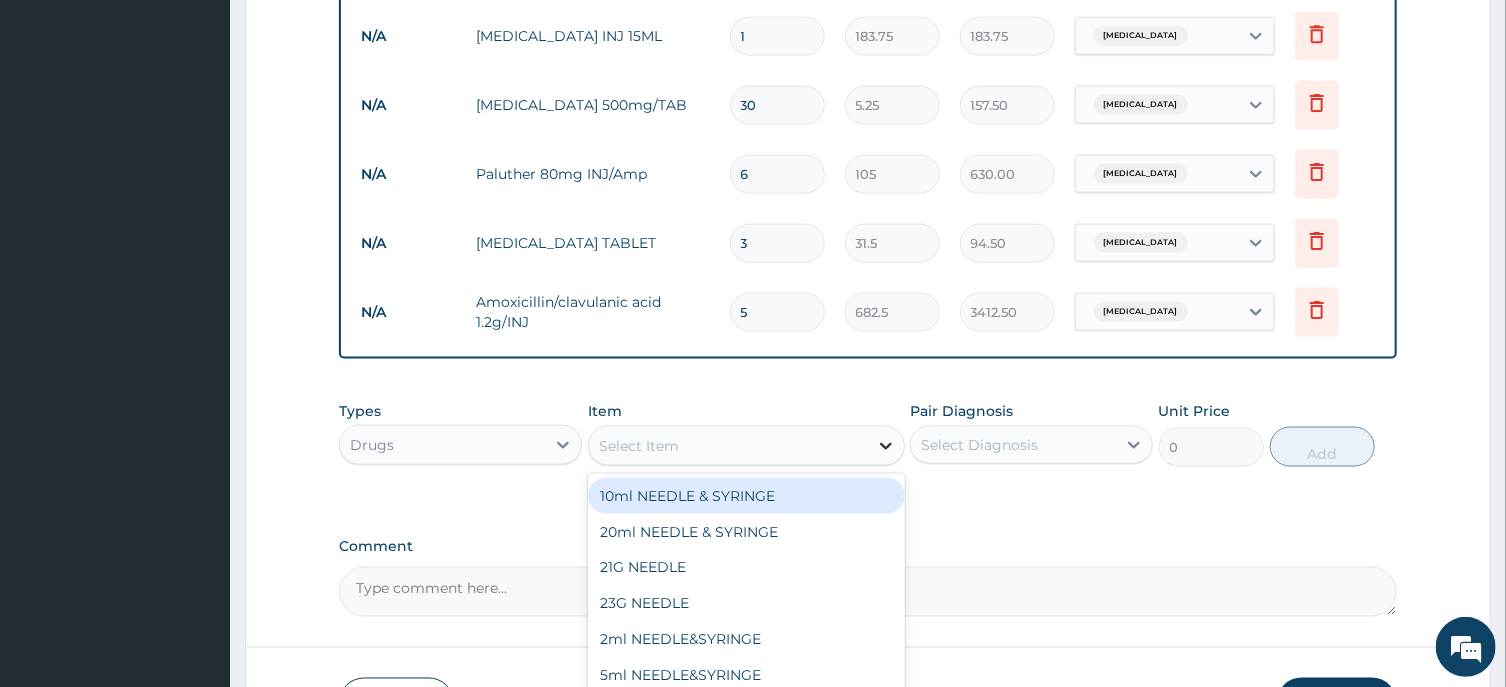 click 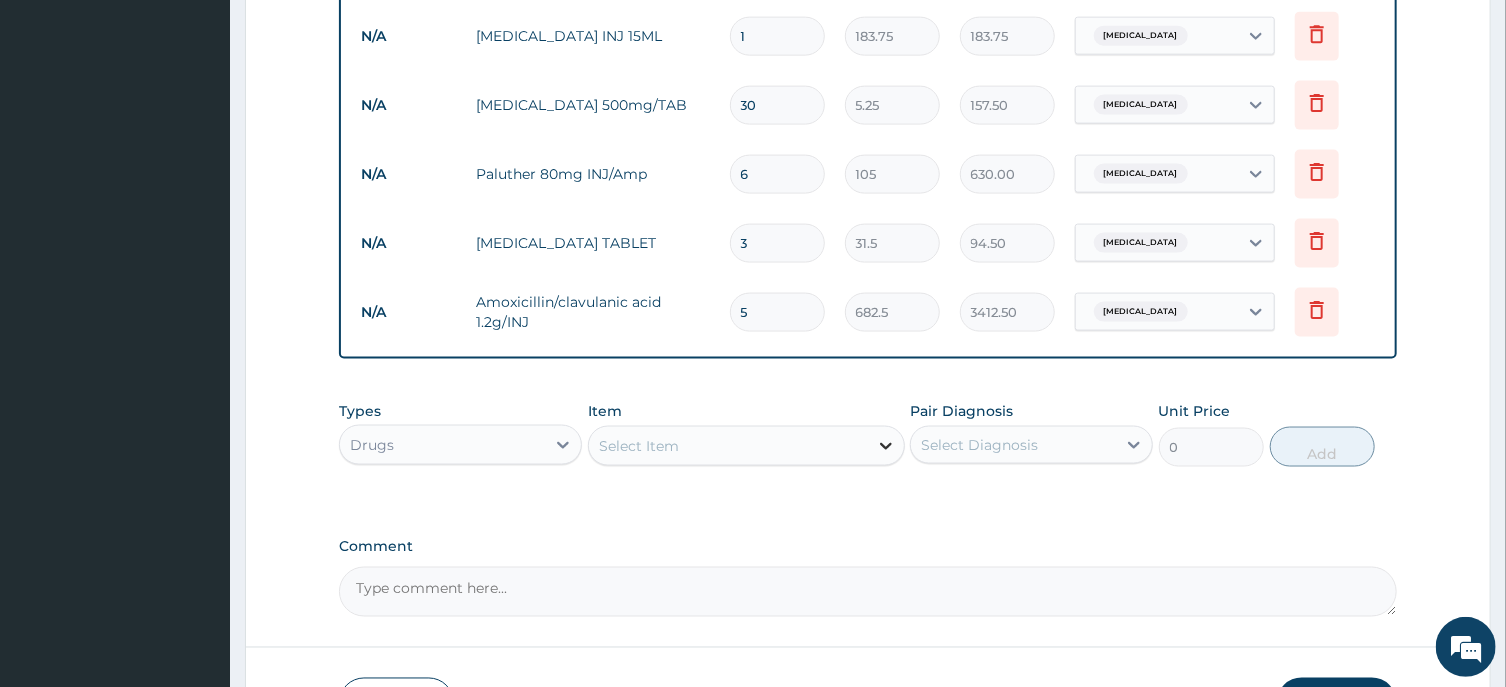 click 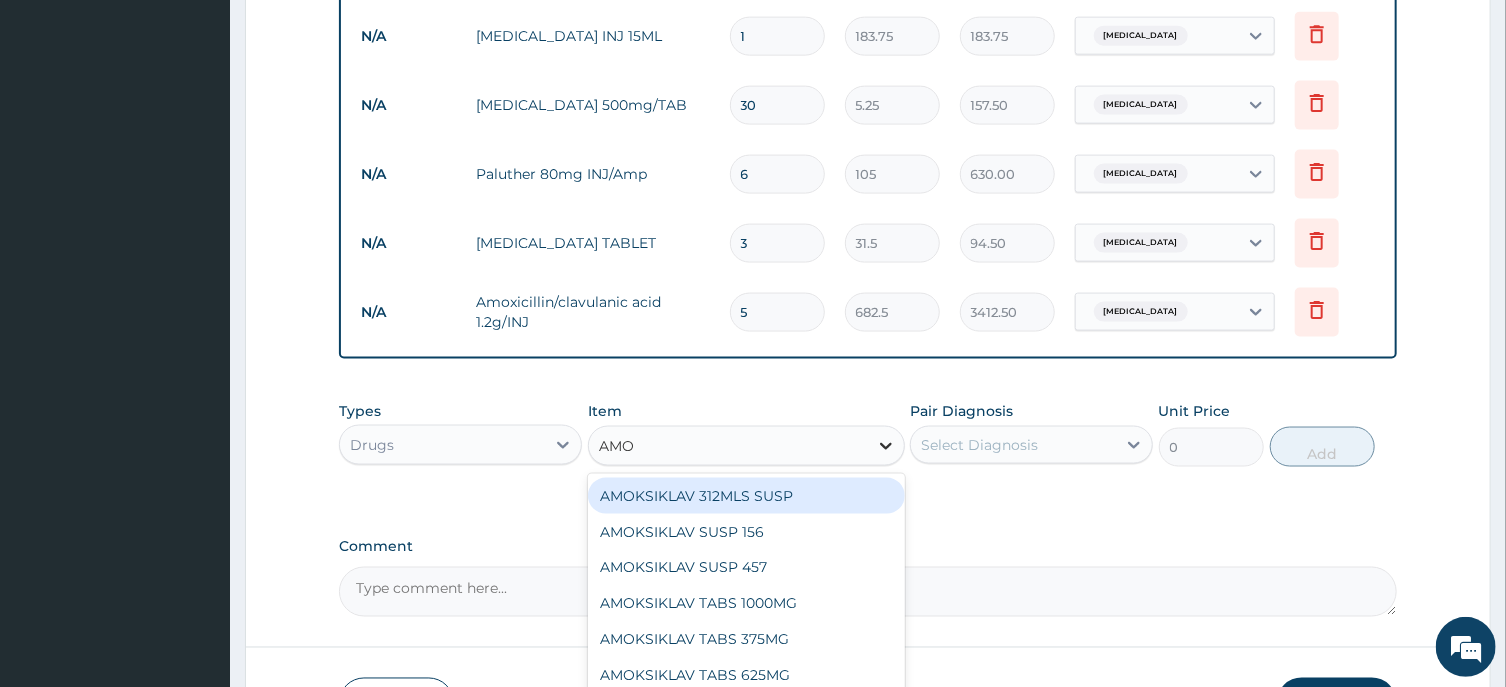 type on "AMOX" 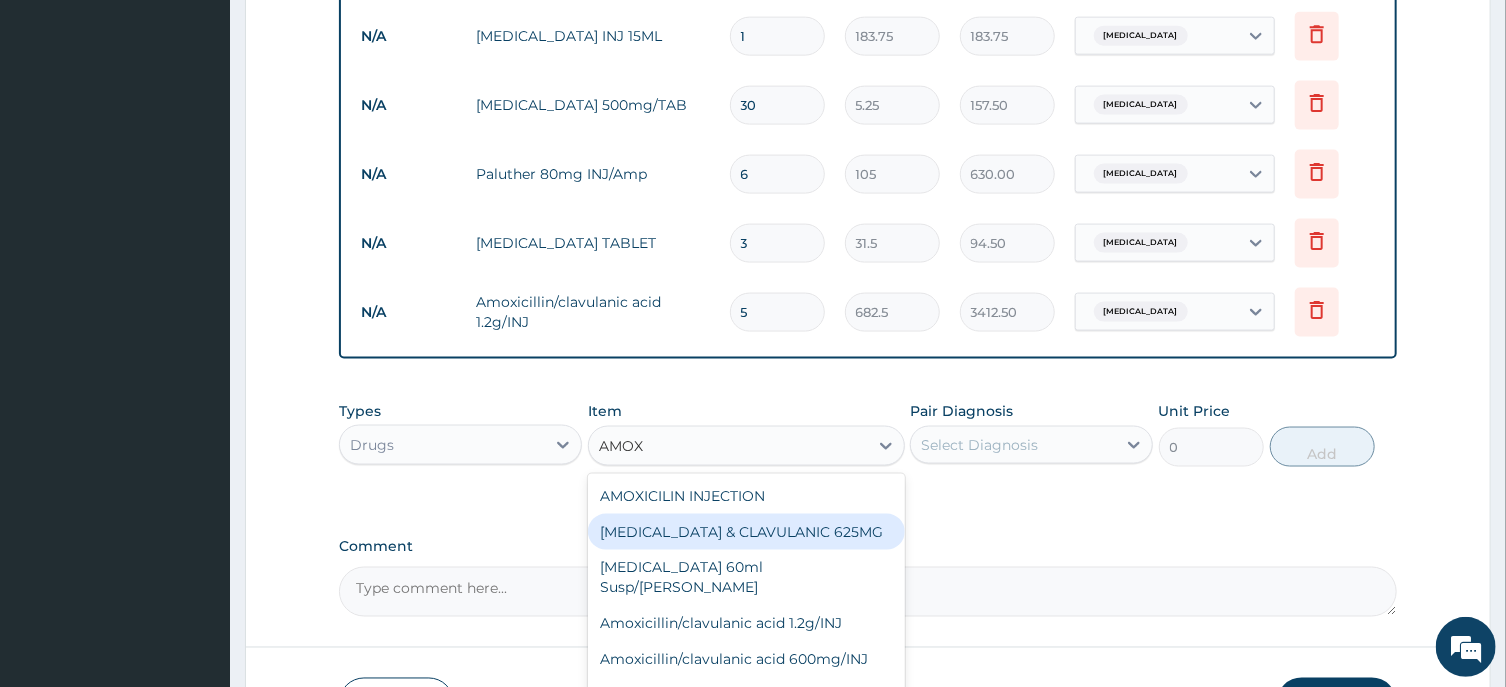 click on "[MEDICAL_DATA] & CLAVULANIC 625MG" at bounding box center [746, 532] 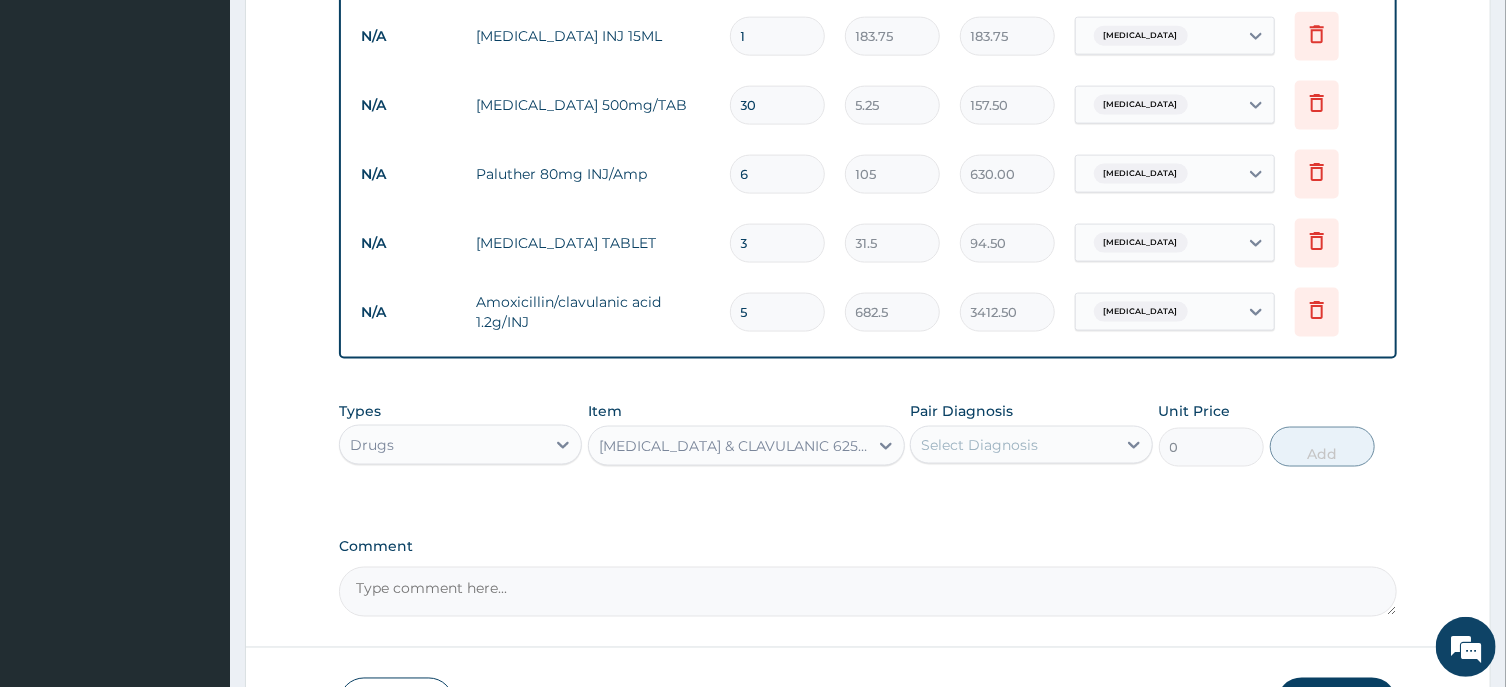 type 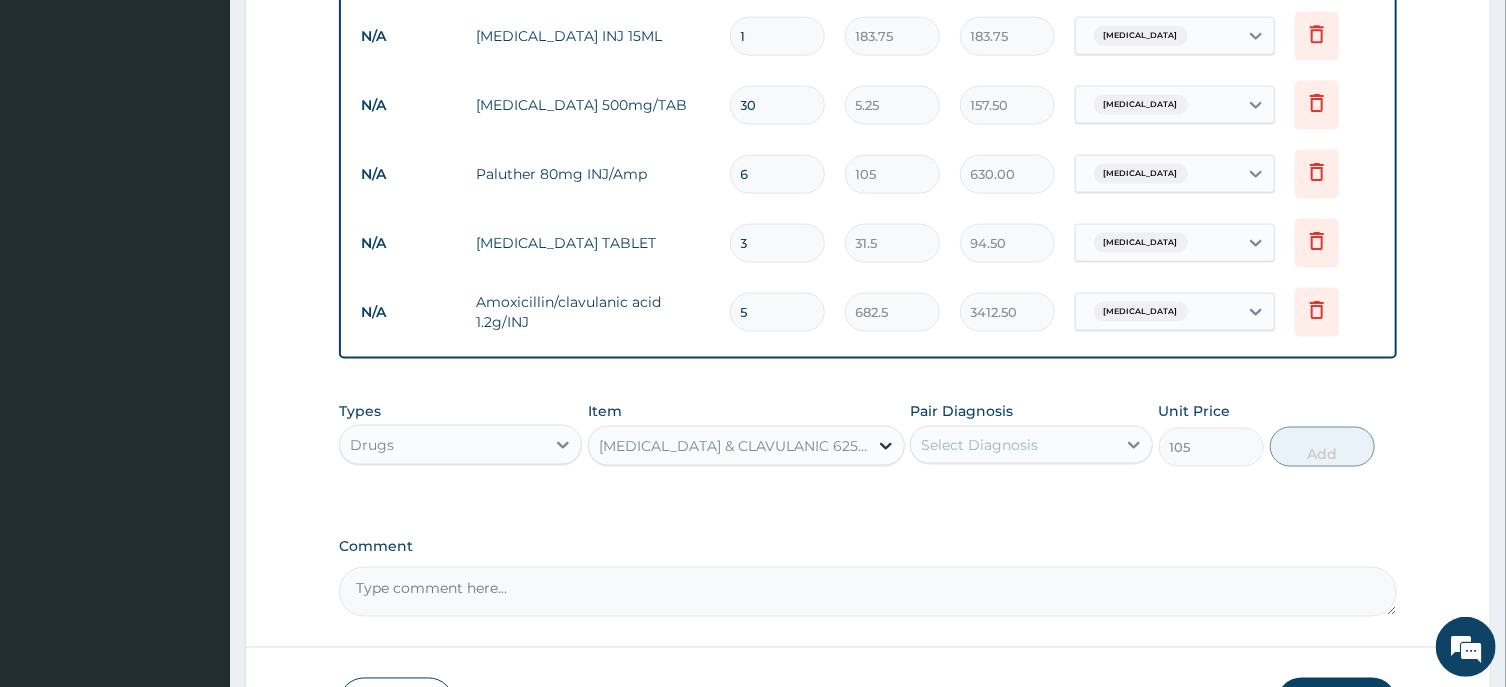 click 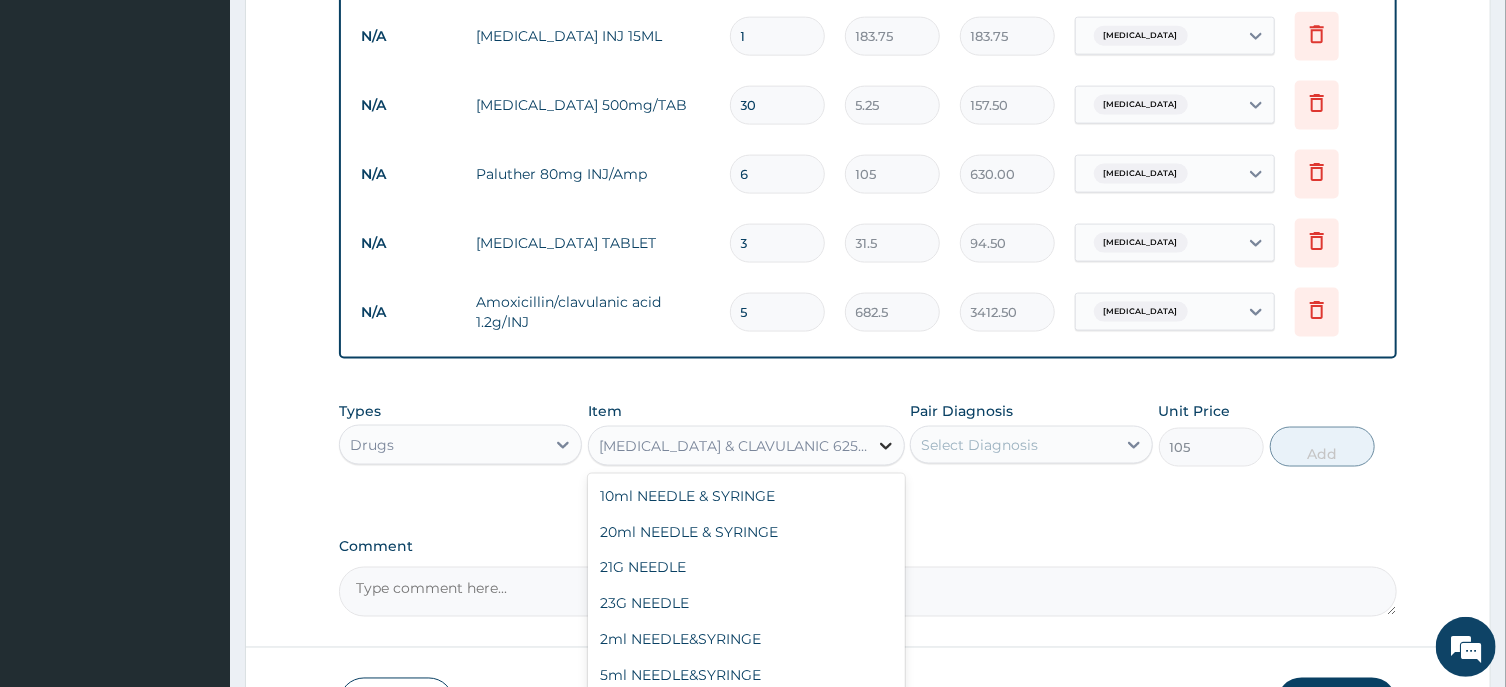 scroll, scrollTop: 2380, scrollLeft: 0, axis: vertical 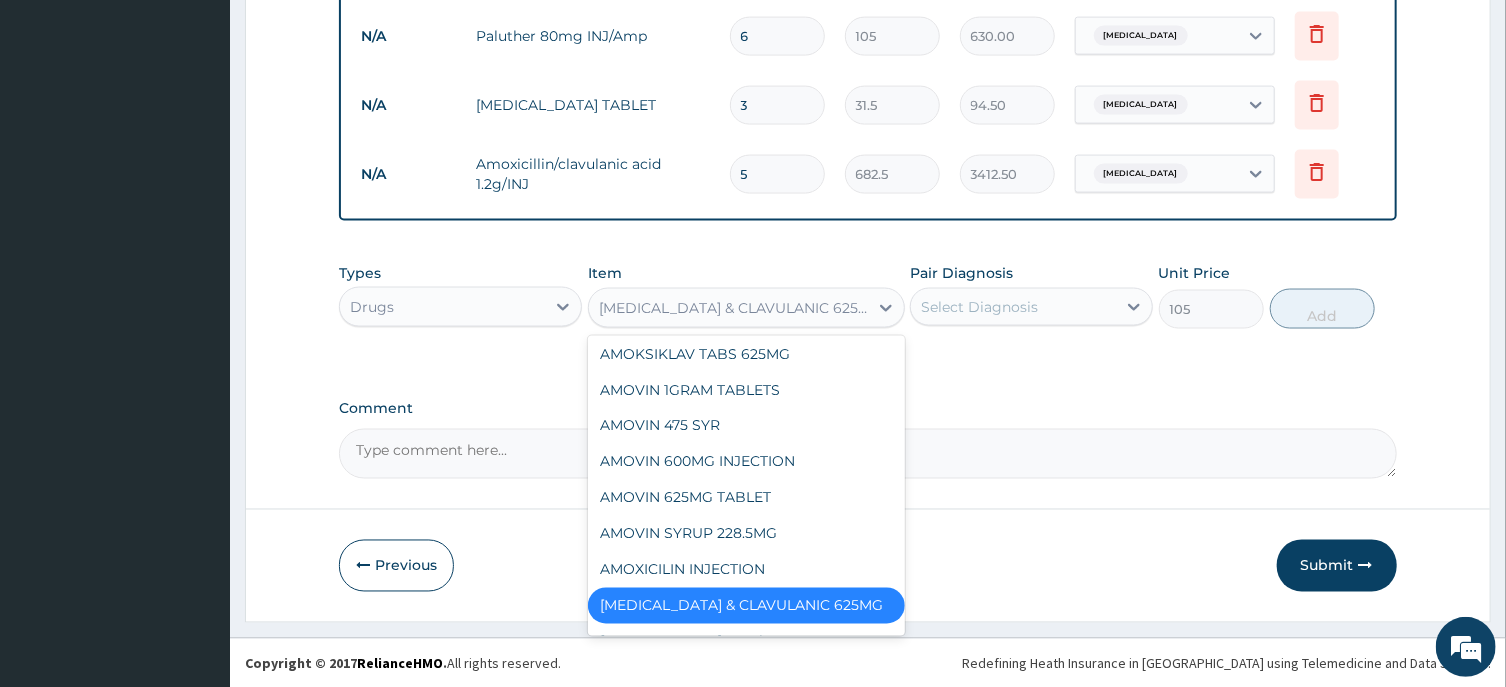 drag, startPoint x: 1513, startPoint y: 679, endPoint x: 1093, endPoint y: 638, distance: 421.99646 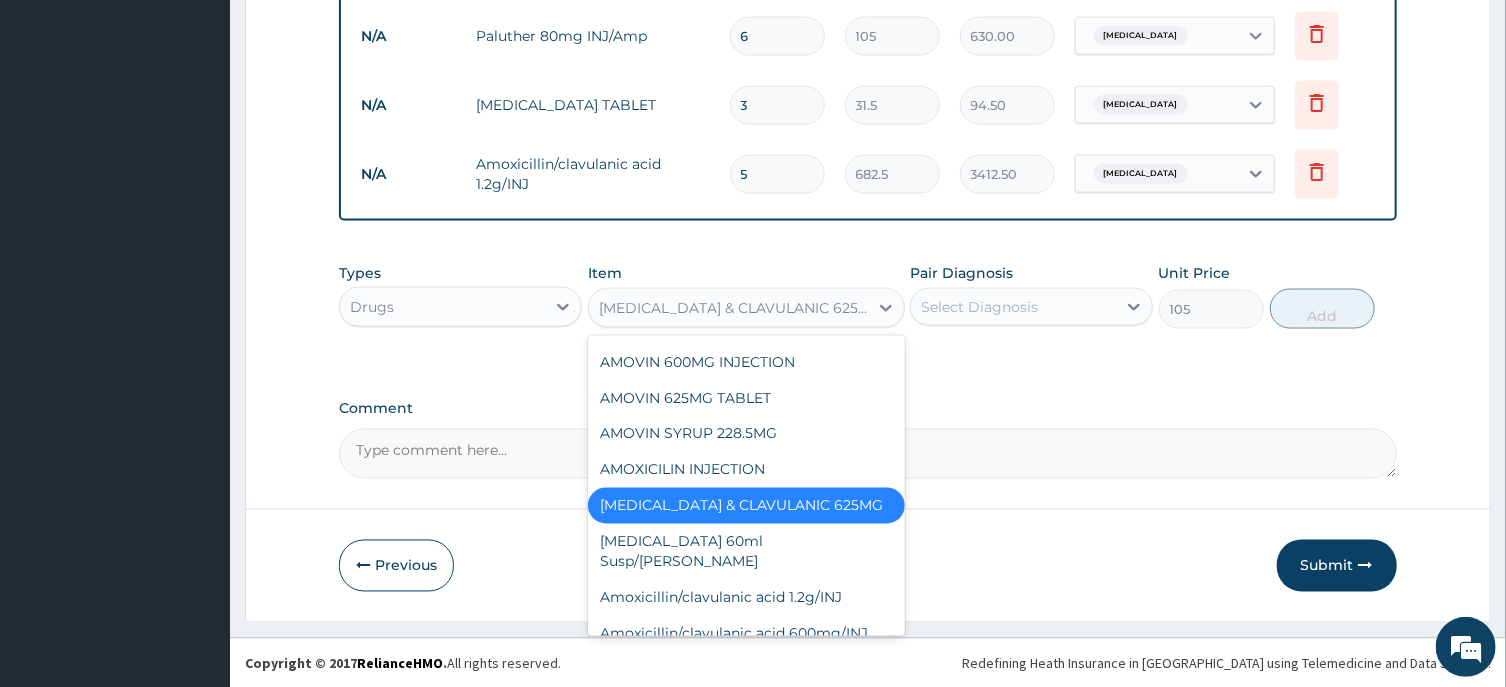 scroll, scrollTop: 2530, scrollLeft: 0, axis: vertical 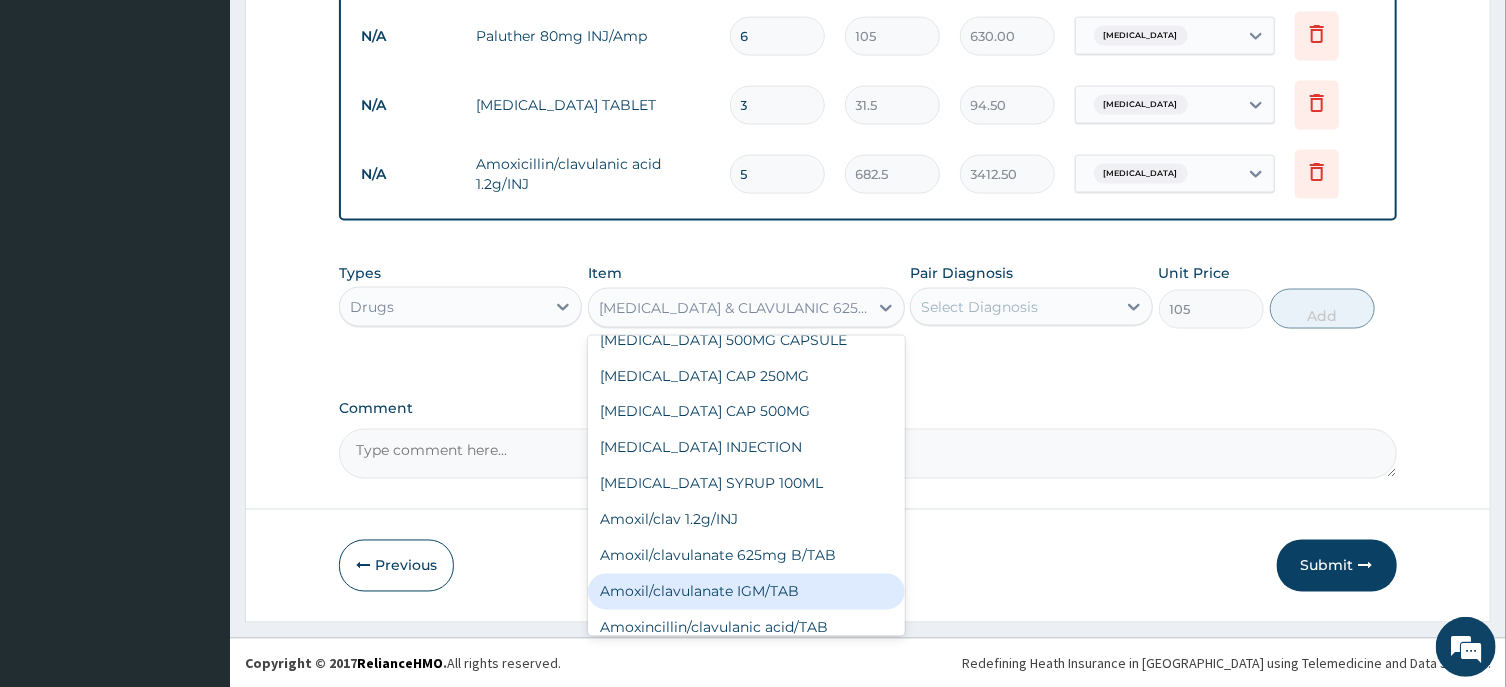 click on "Amoxil/clavulanate IGM/TAB" at bounding box center [746, 592] 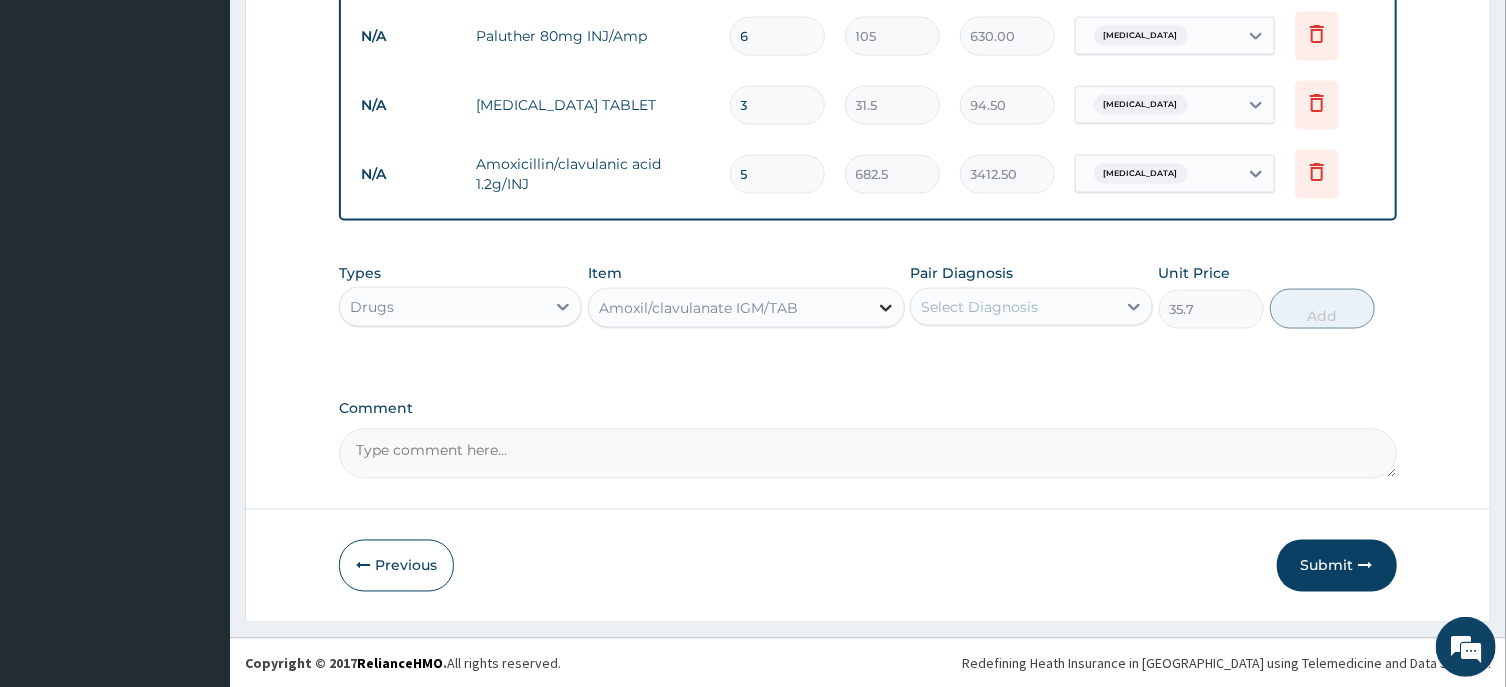 click 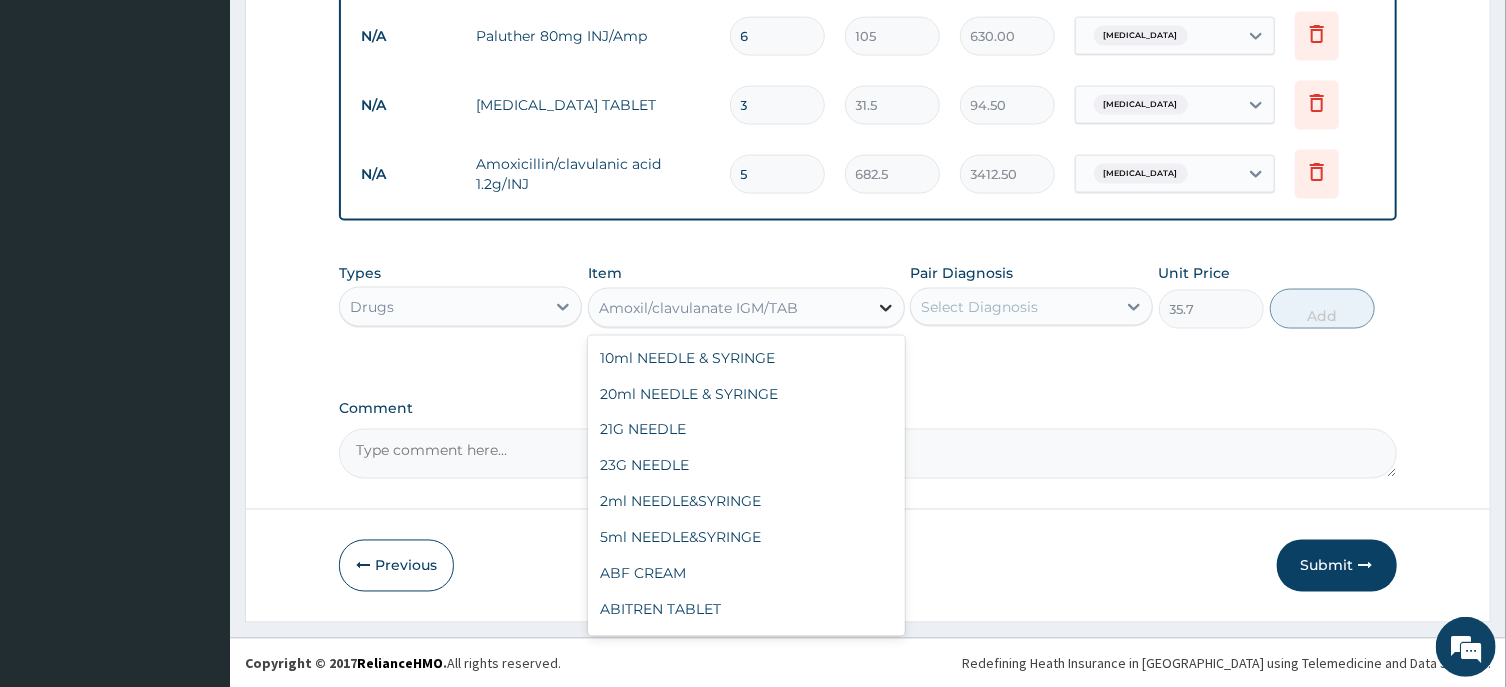 scroll, scrollTop: 2848, scrollLeft: 0, axis: vertical 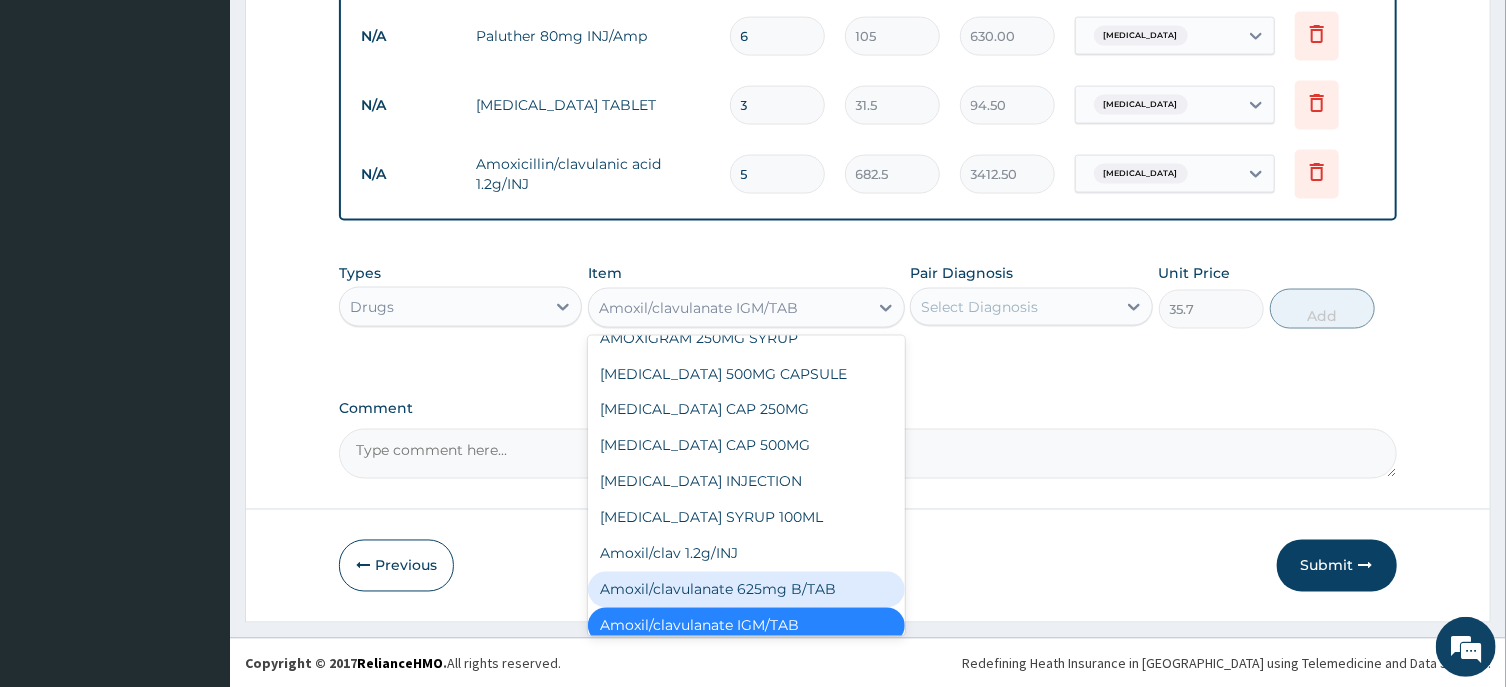 click on "Amoxil/clavulanate 625mg B/TAB" at bounding box center (746, 590) 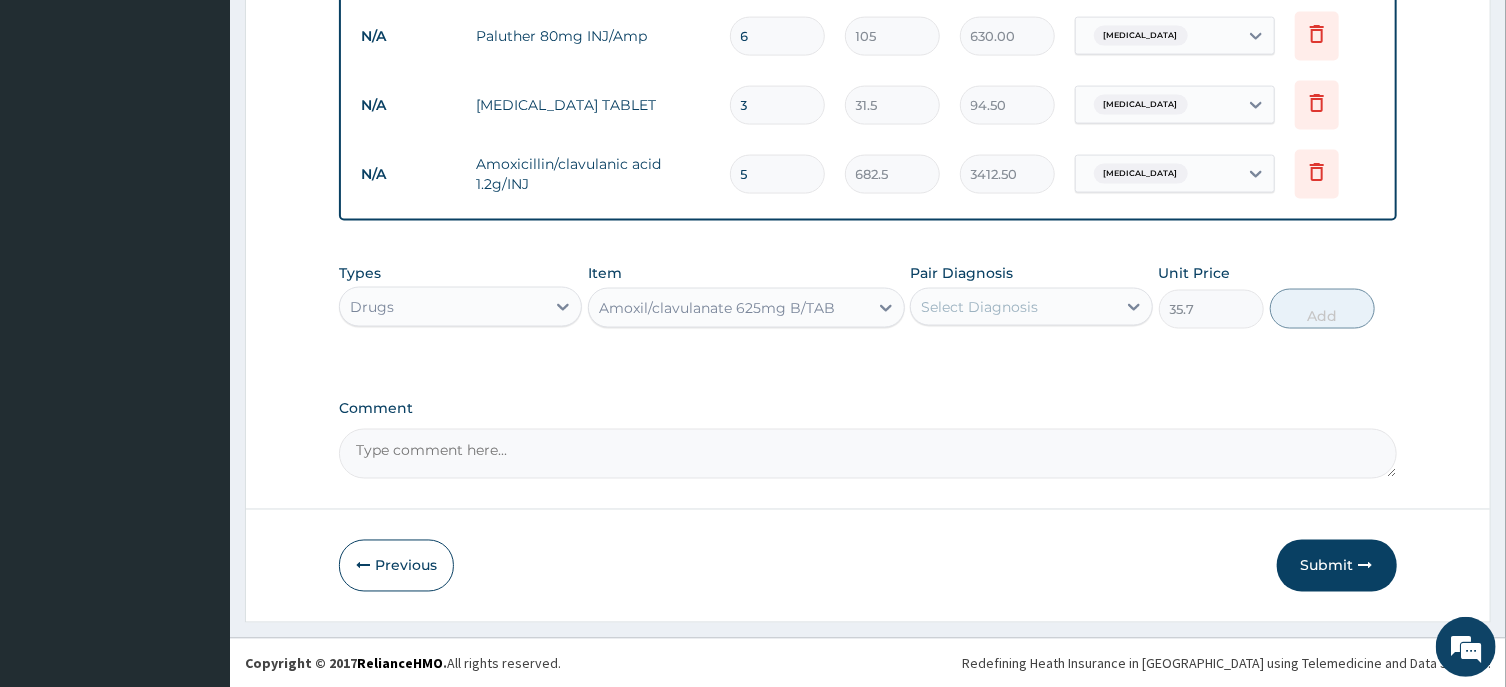 type on "189" 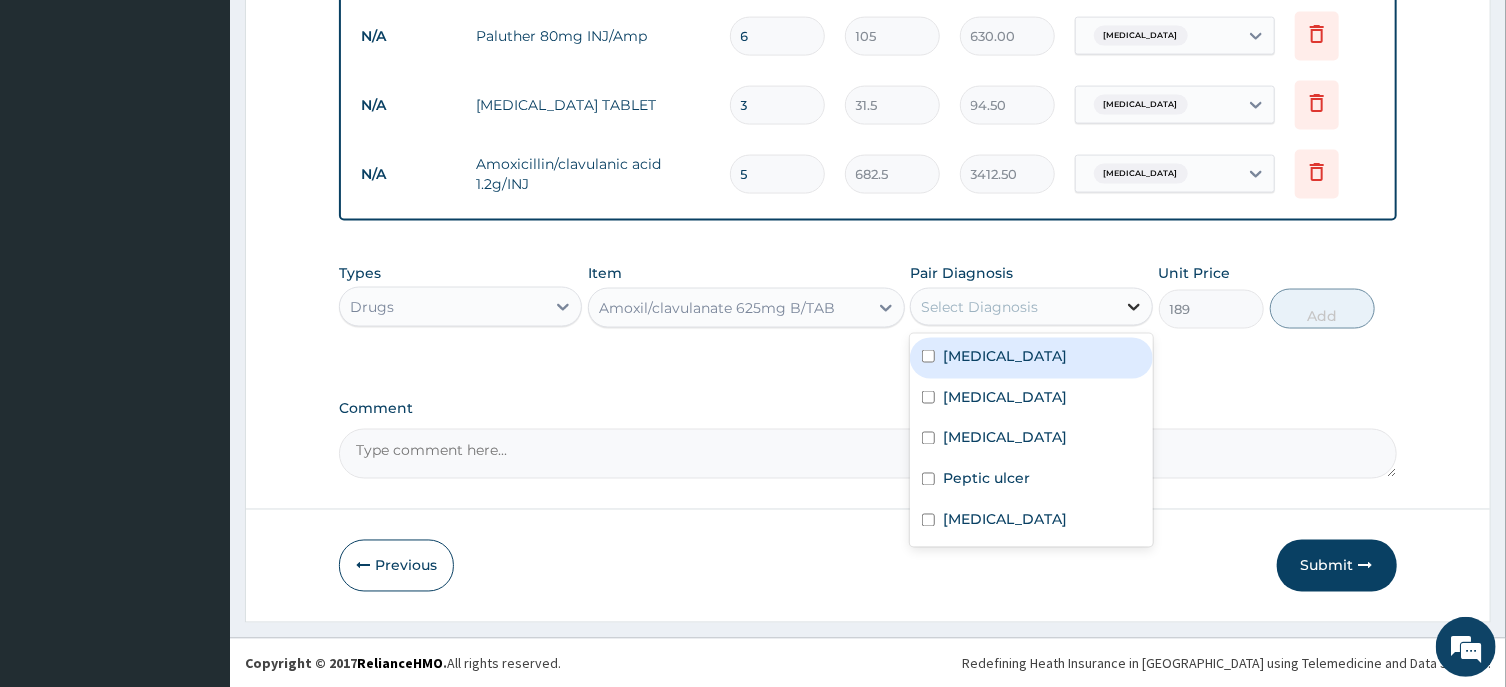 click 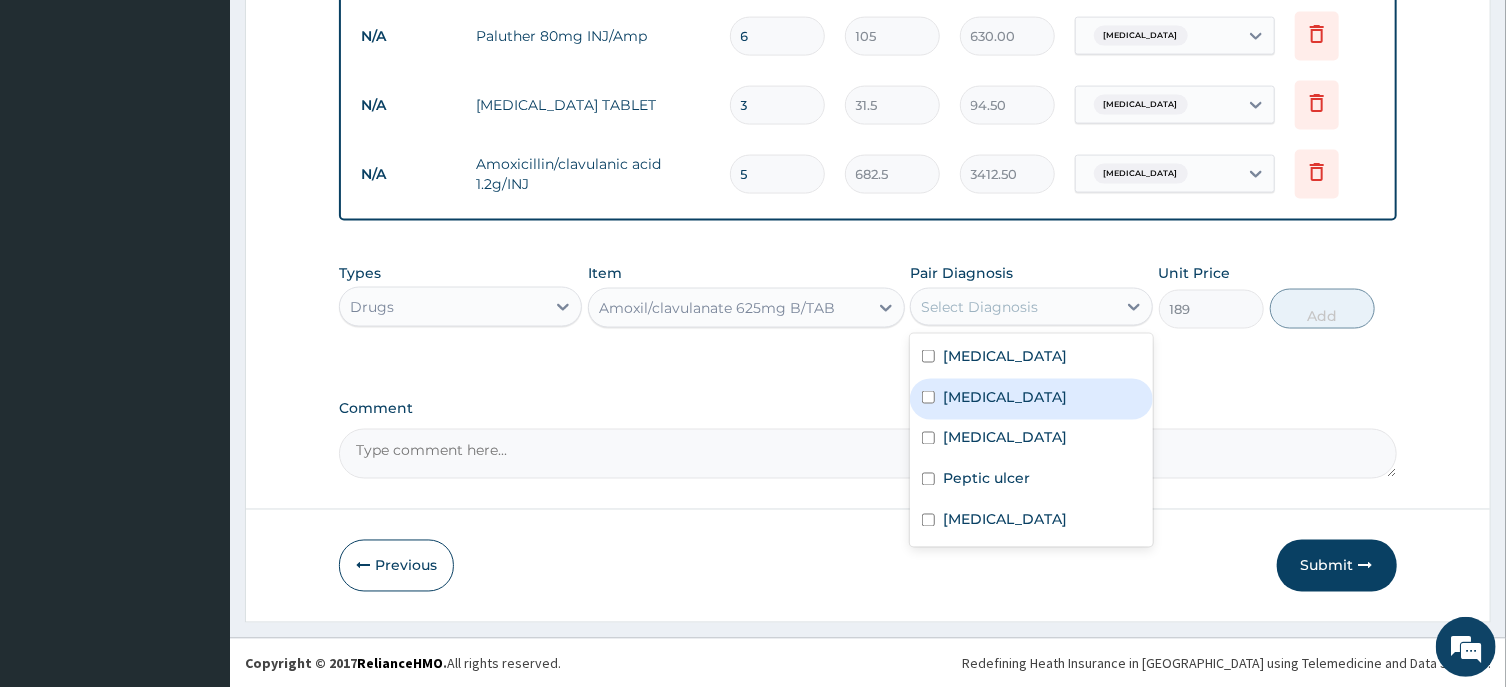 click on "[MEDICAL_DATA]" at bounding box center (1005, 397) 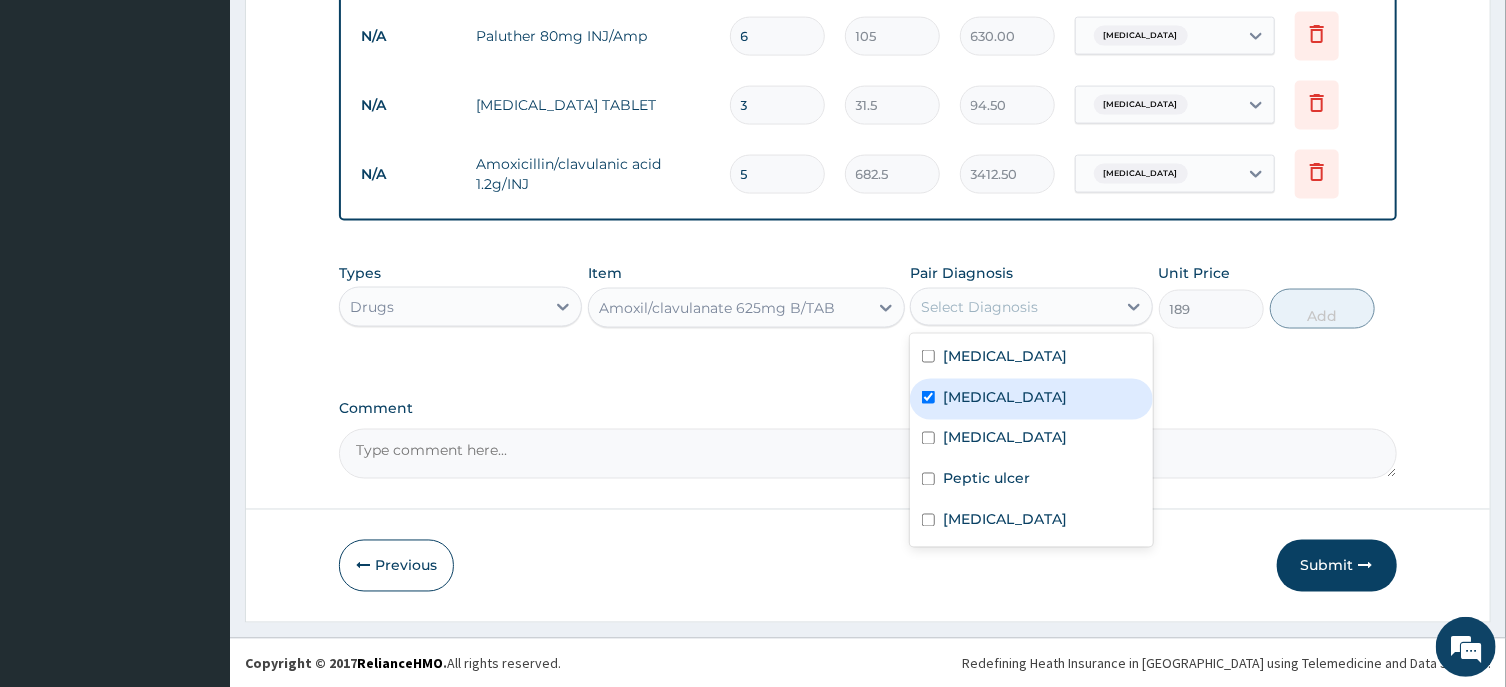 checkbox on "true" 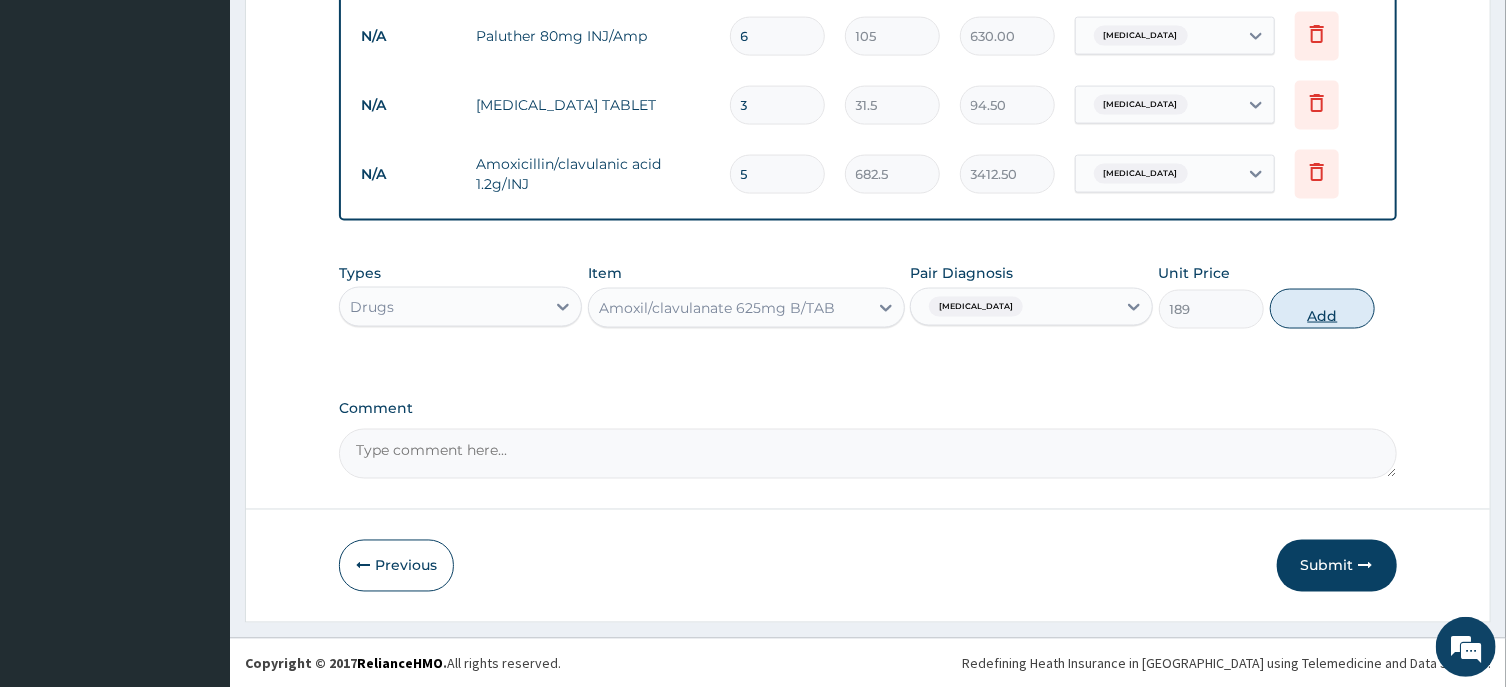 click on "Add" at bounding box center [1323, 309] 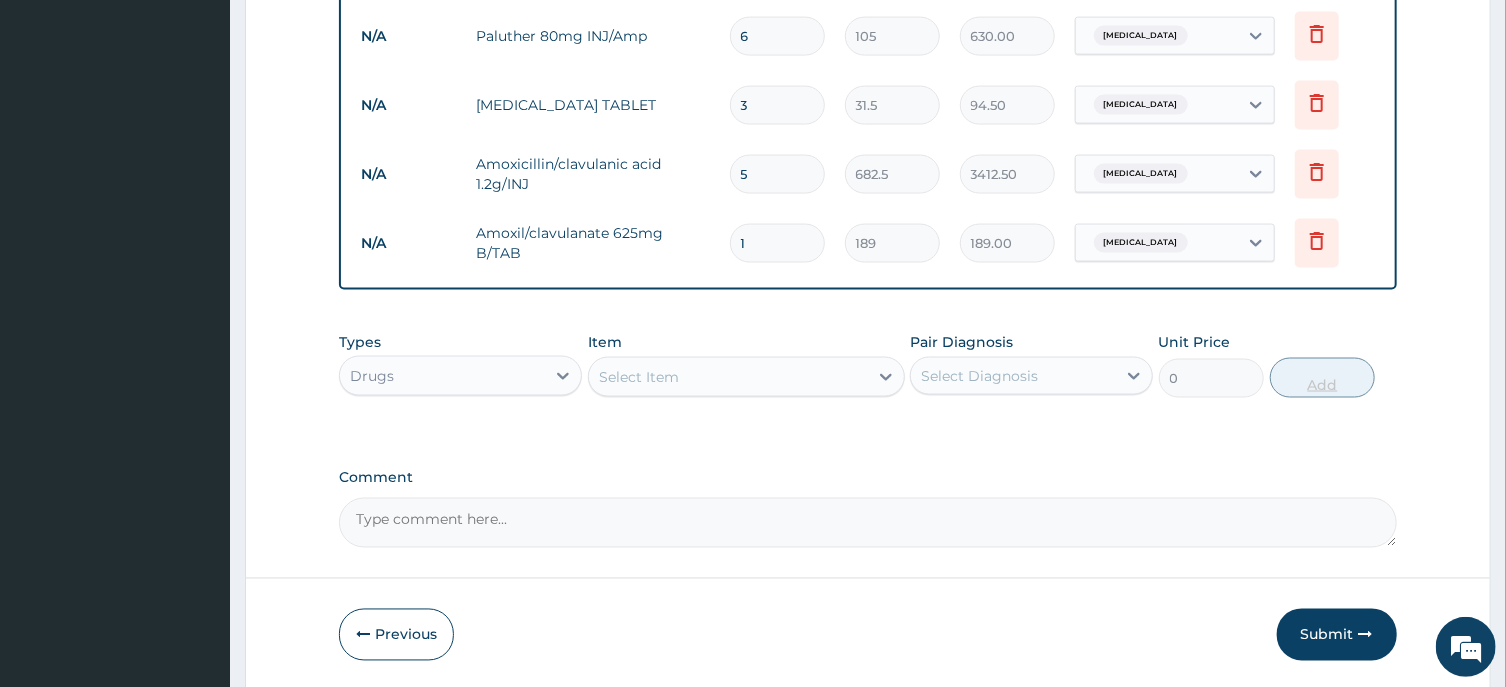 type on "14" 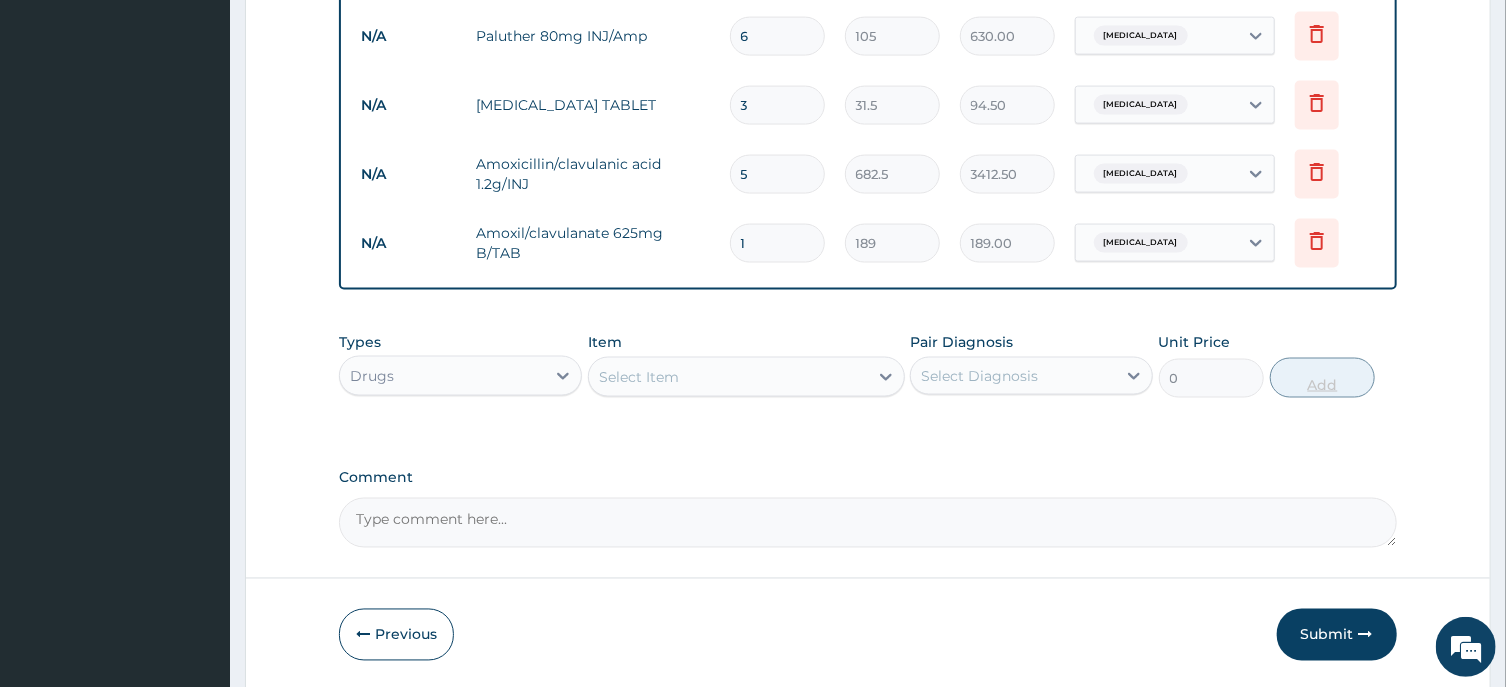 type on "2646.00" 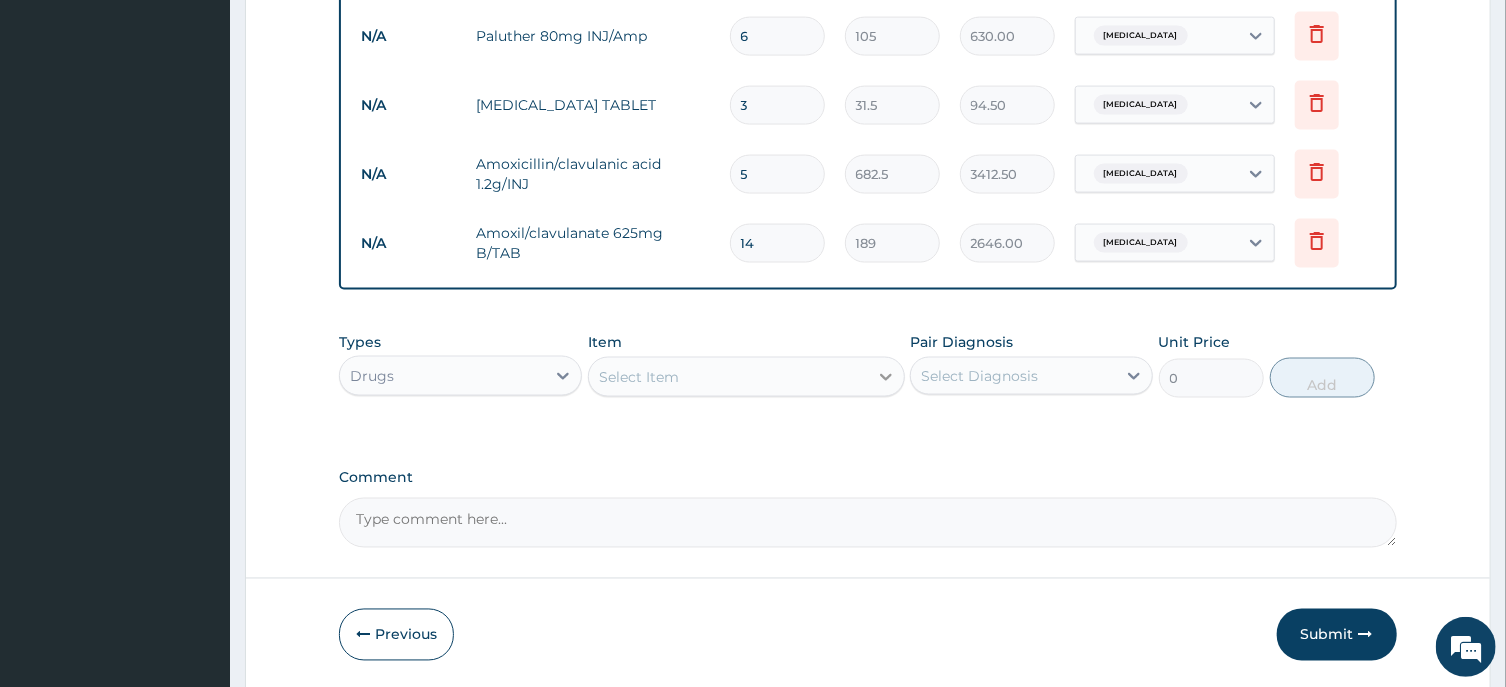 type on "14" 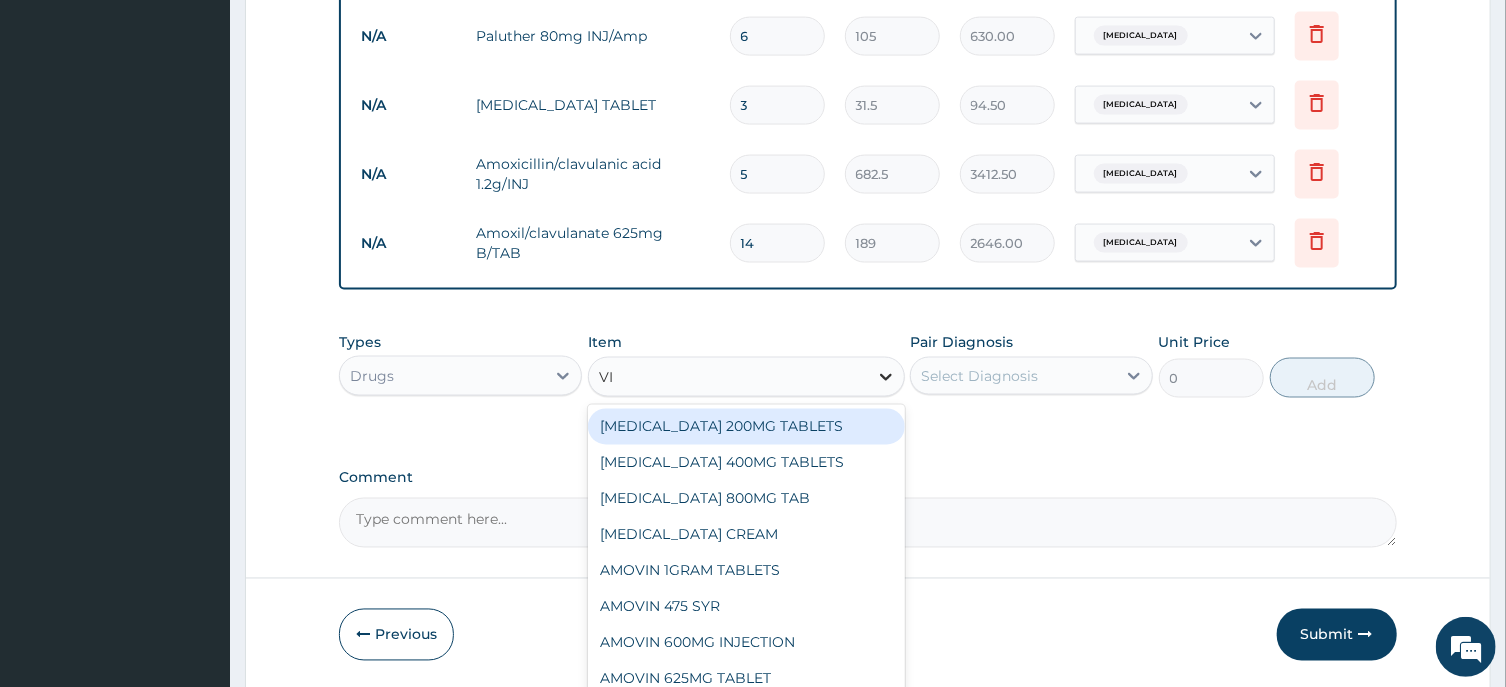 type on "VIT" 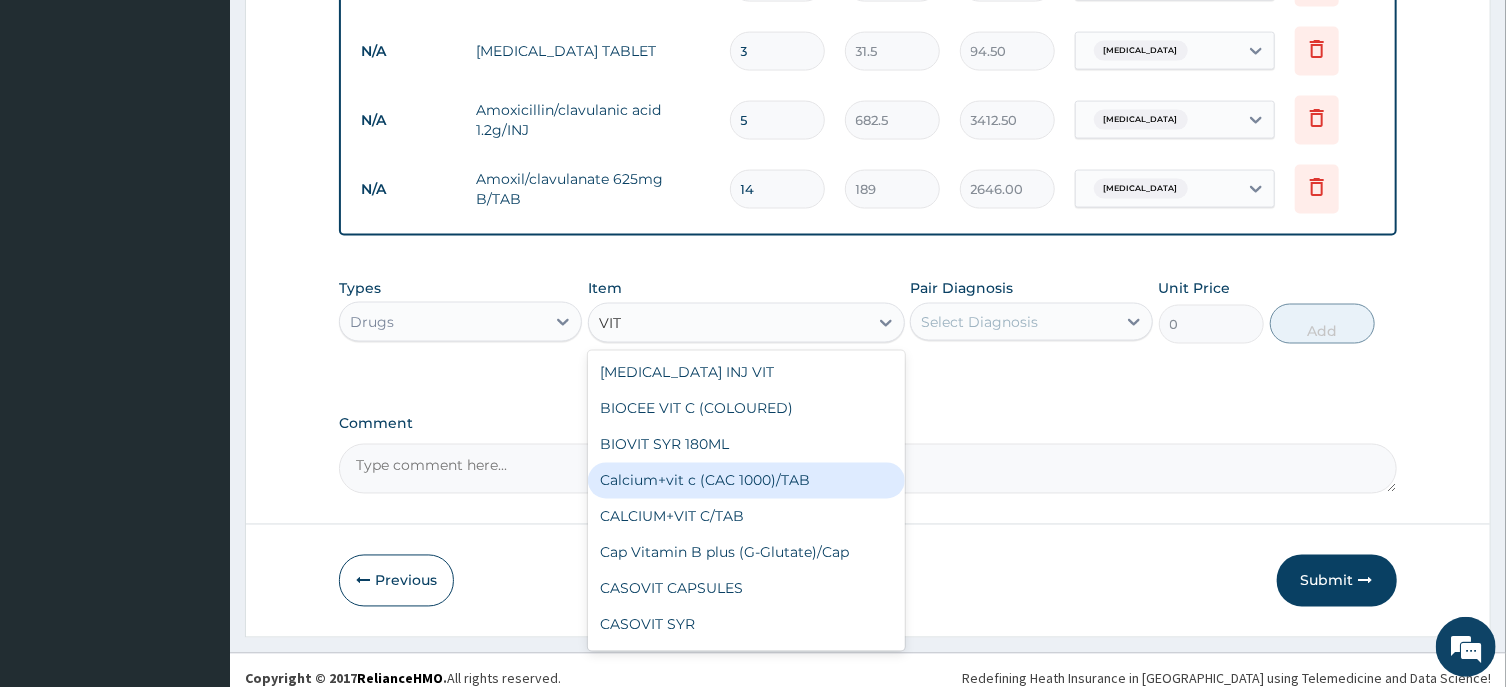 scroll, scrollTop: 1624, scrollLeft: 0, axis: vertical 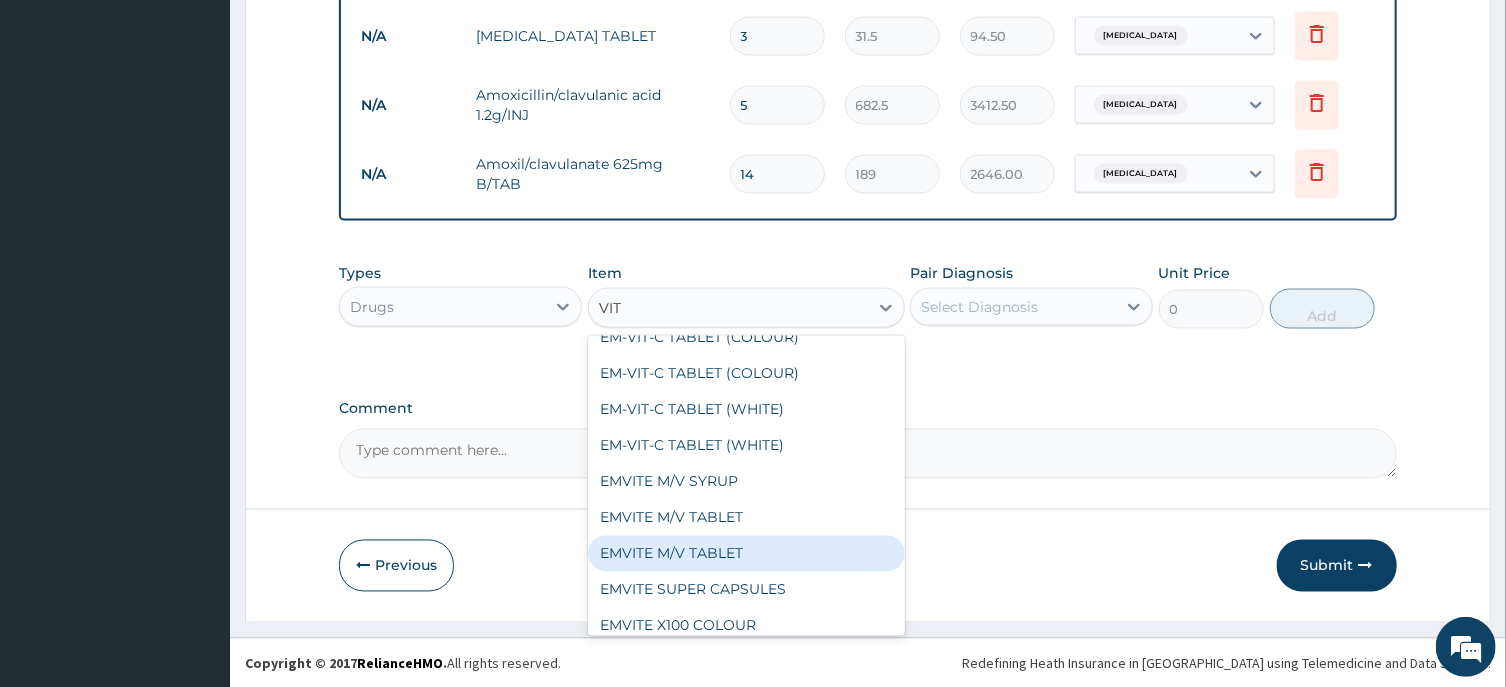click on "EMVITE M/V TABLET" at bounding box center (746, 554) 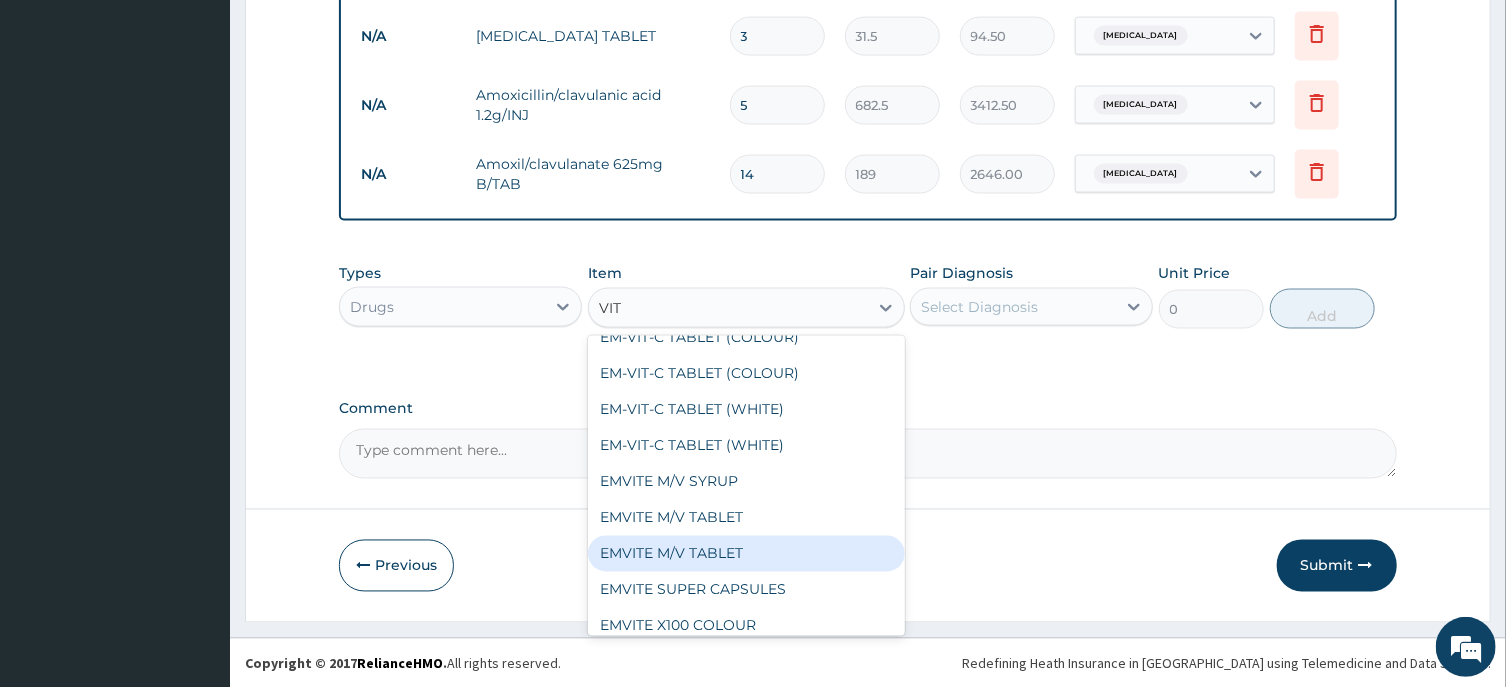 type 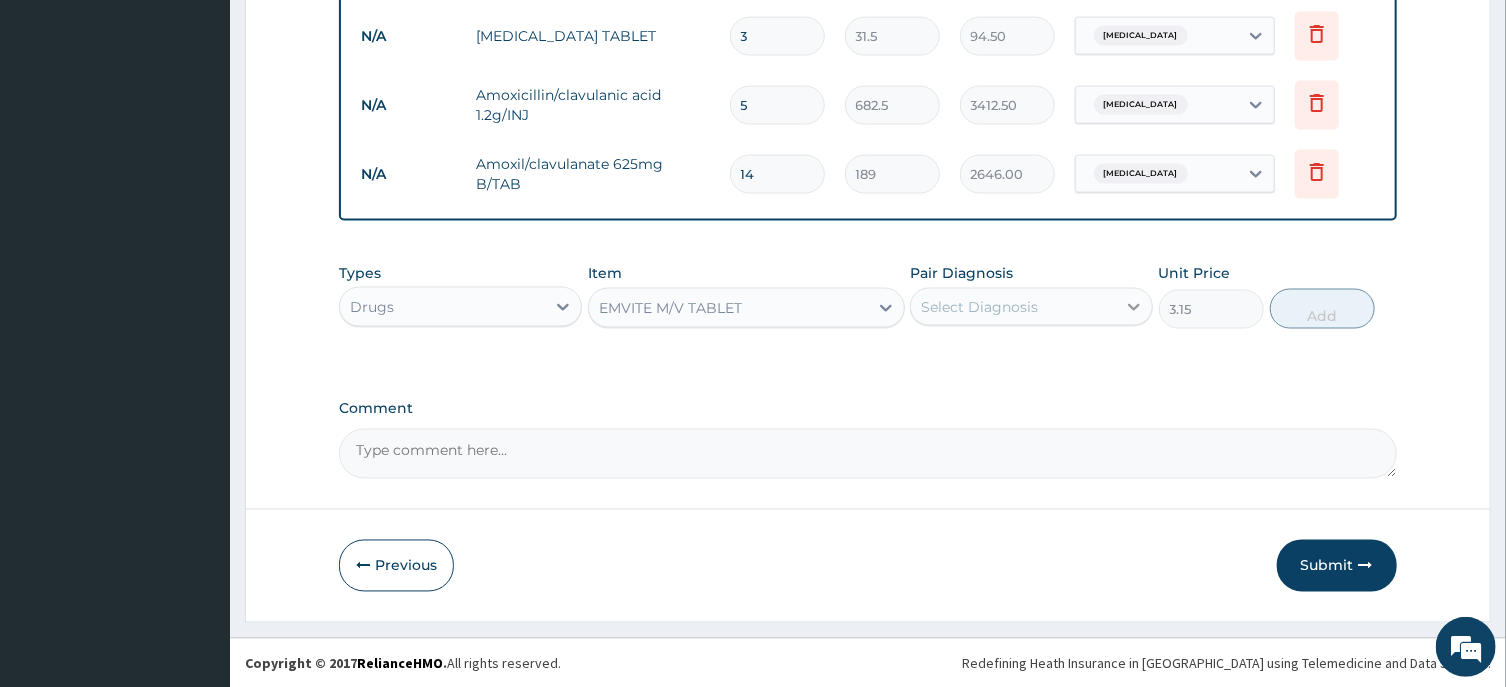 click 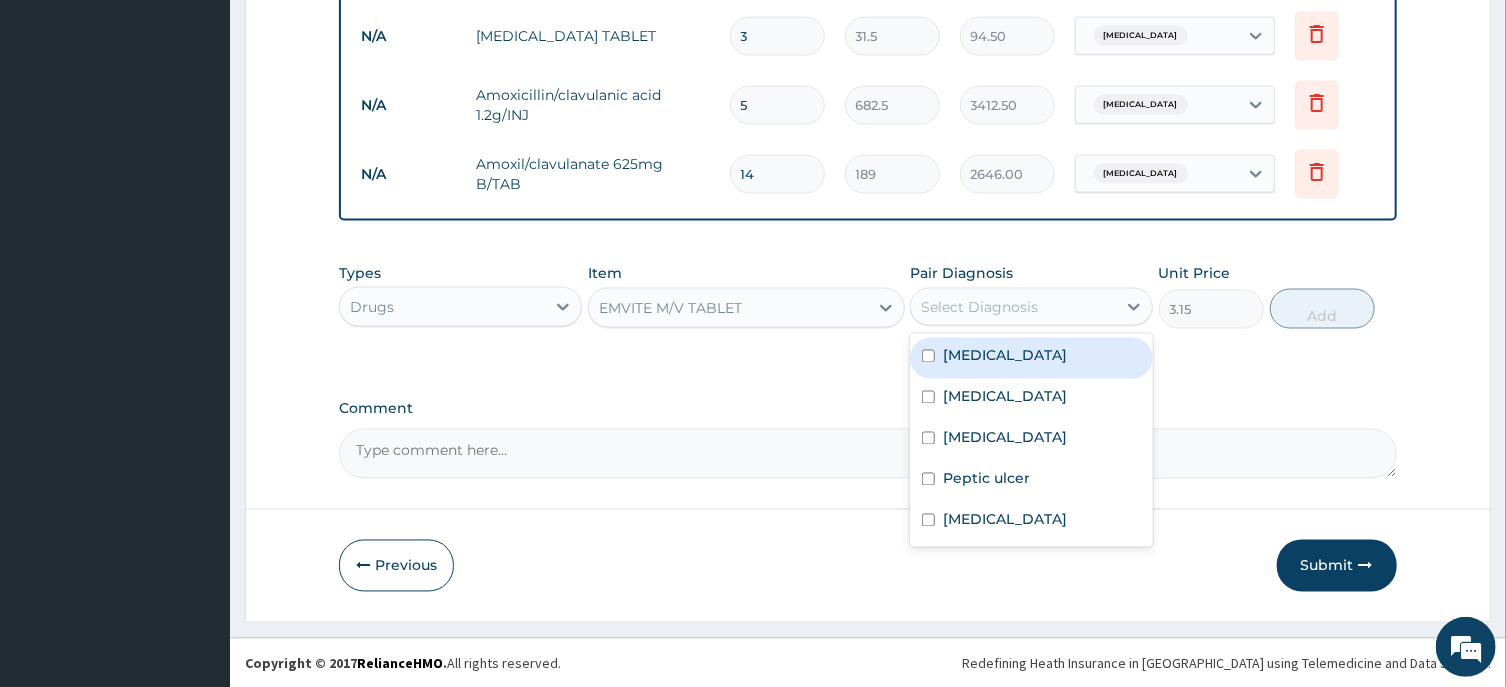 click on "[MEDICAL_DATA]" at bounding box center (1031, 358) 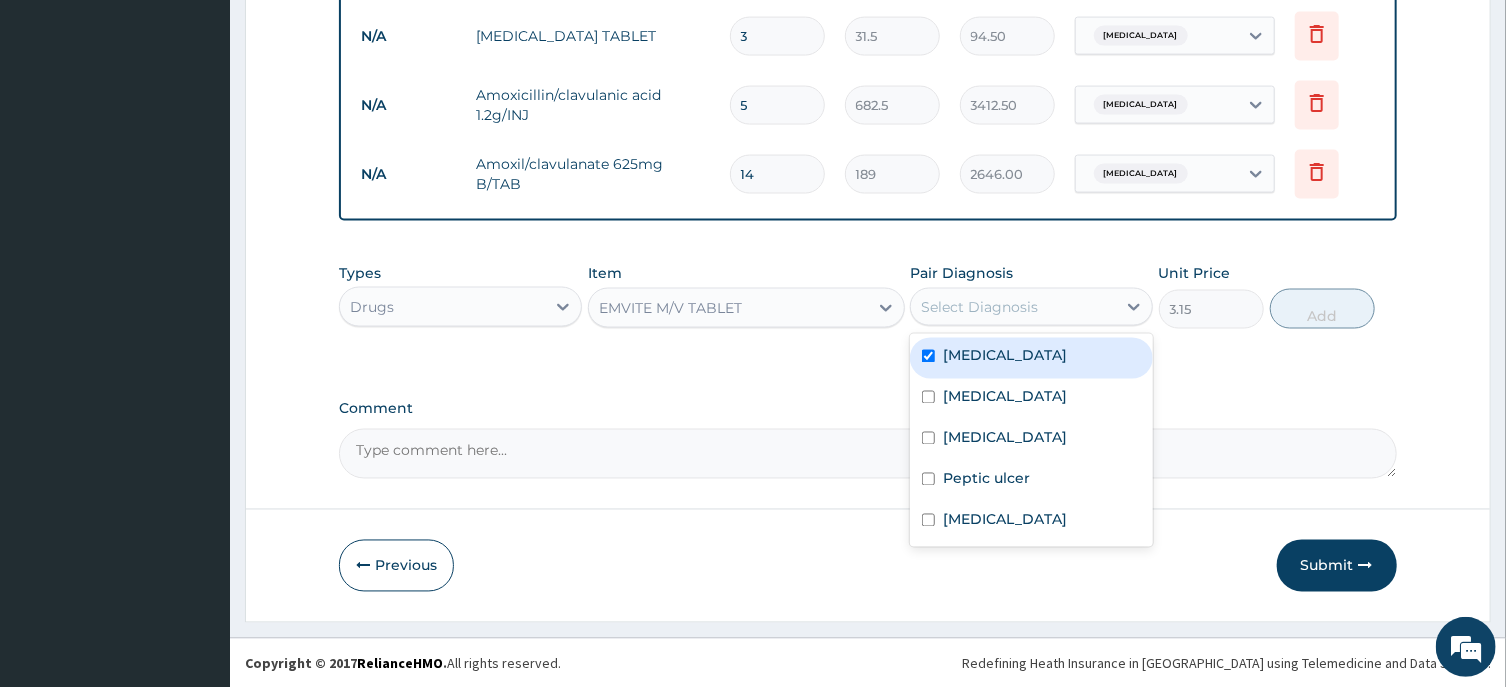 checkbox on "true" 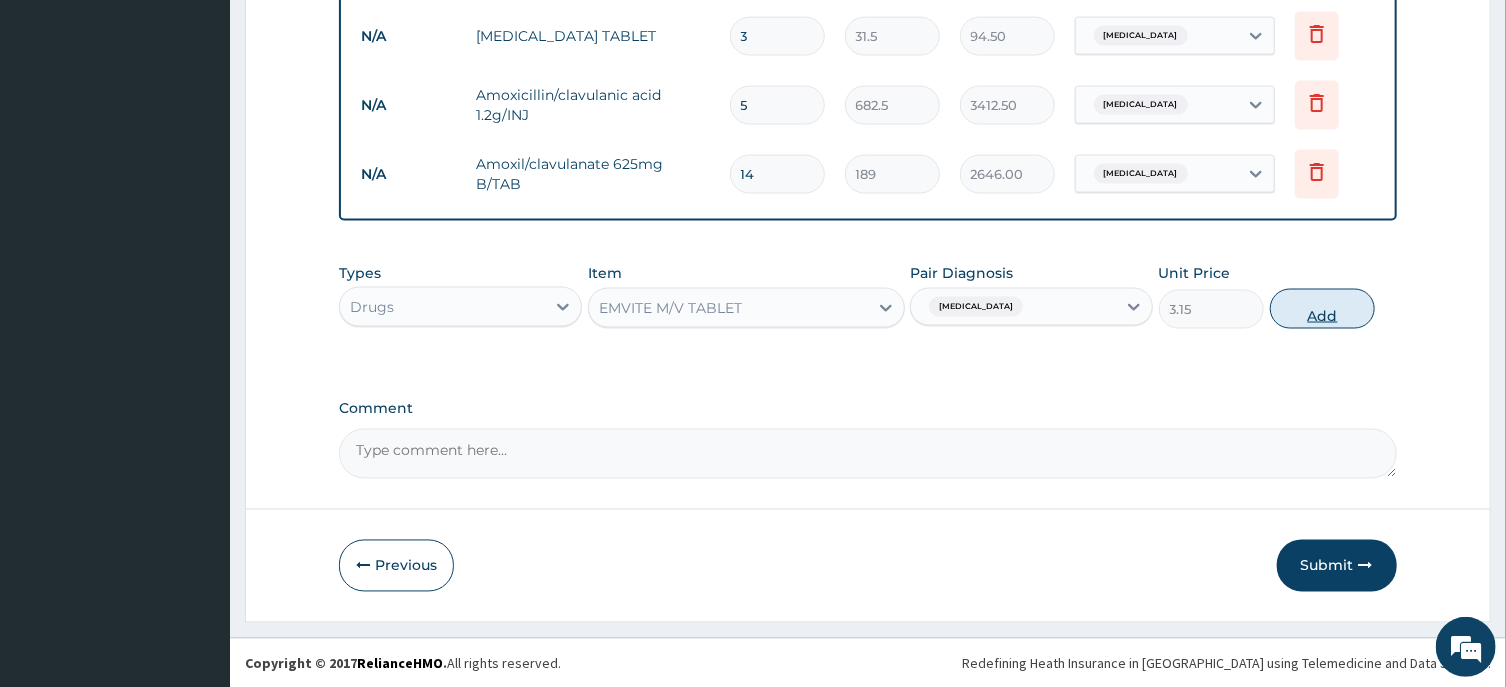 click on "Add" at bounding box center [1323, 309] 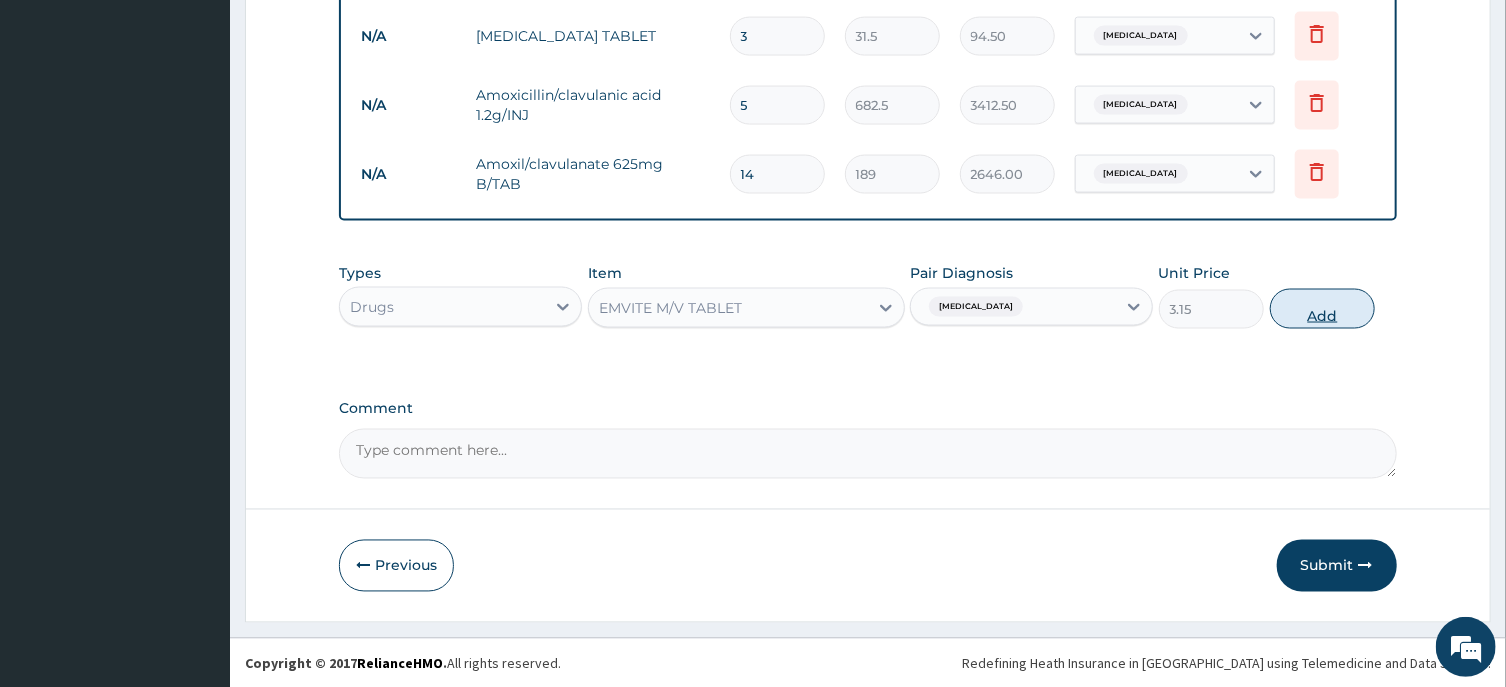 type on "0" 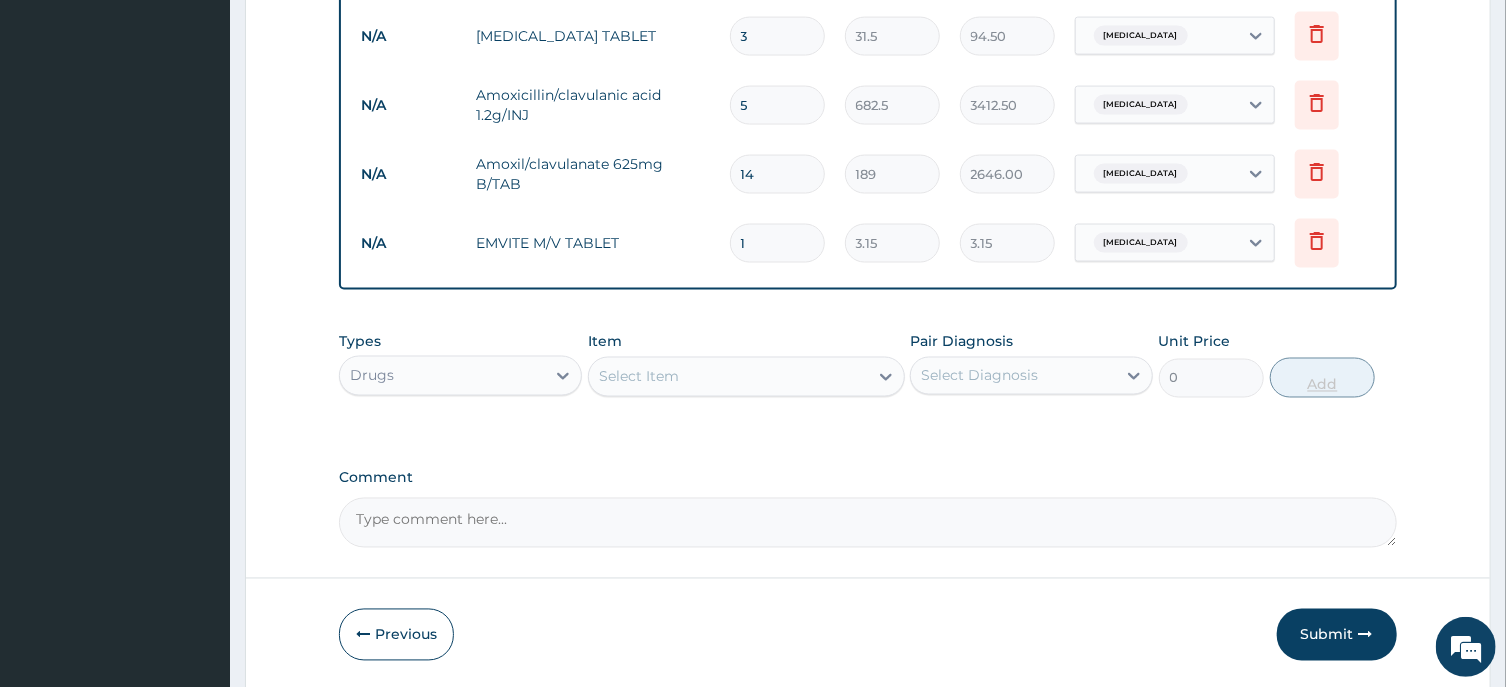 type 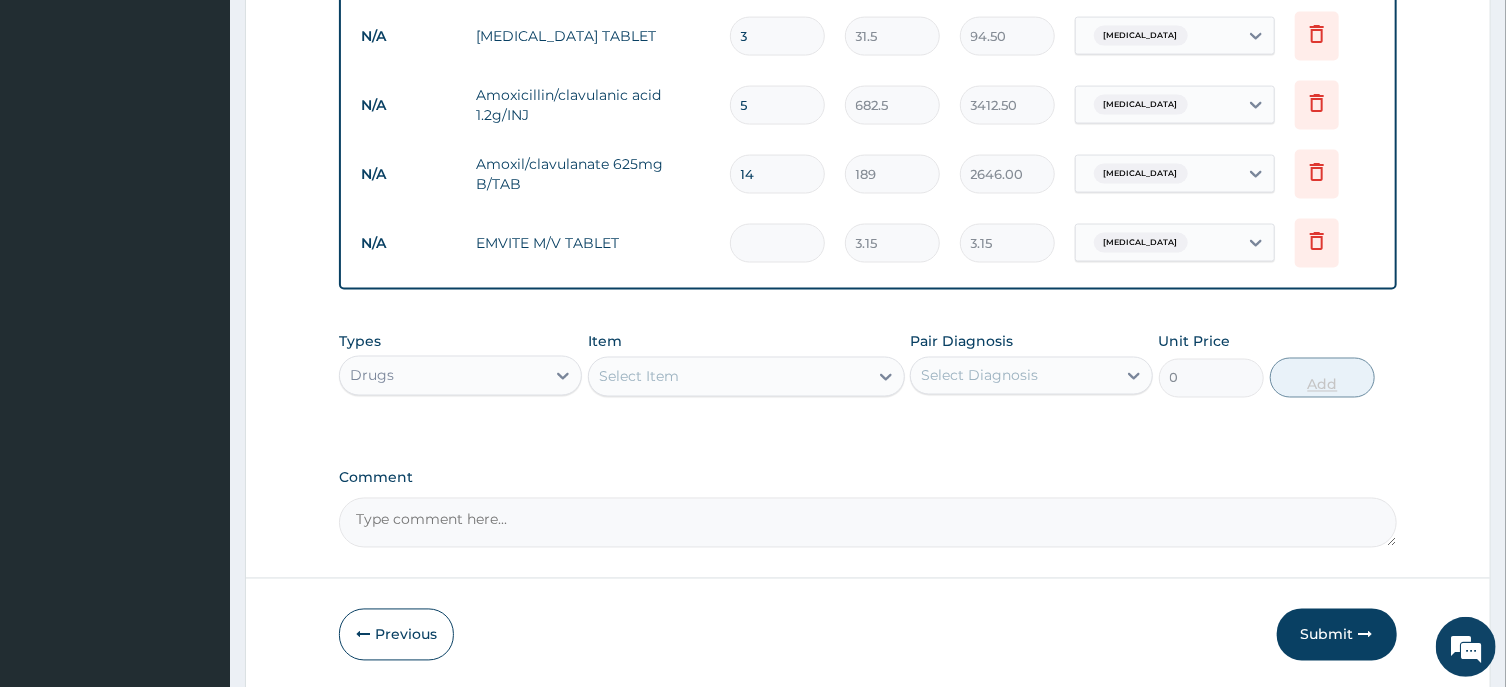 type on "0.00" 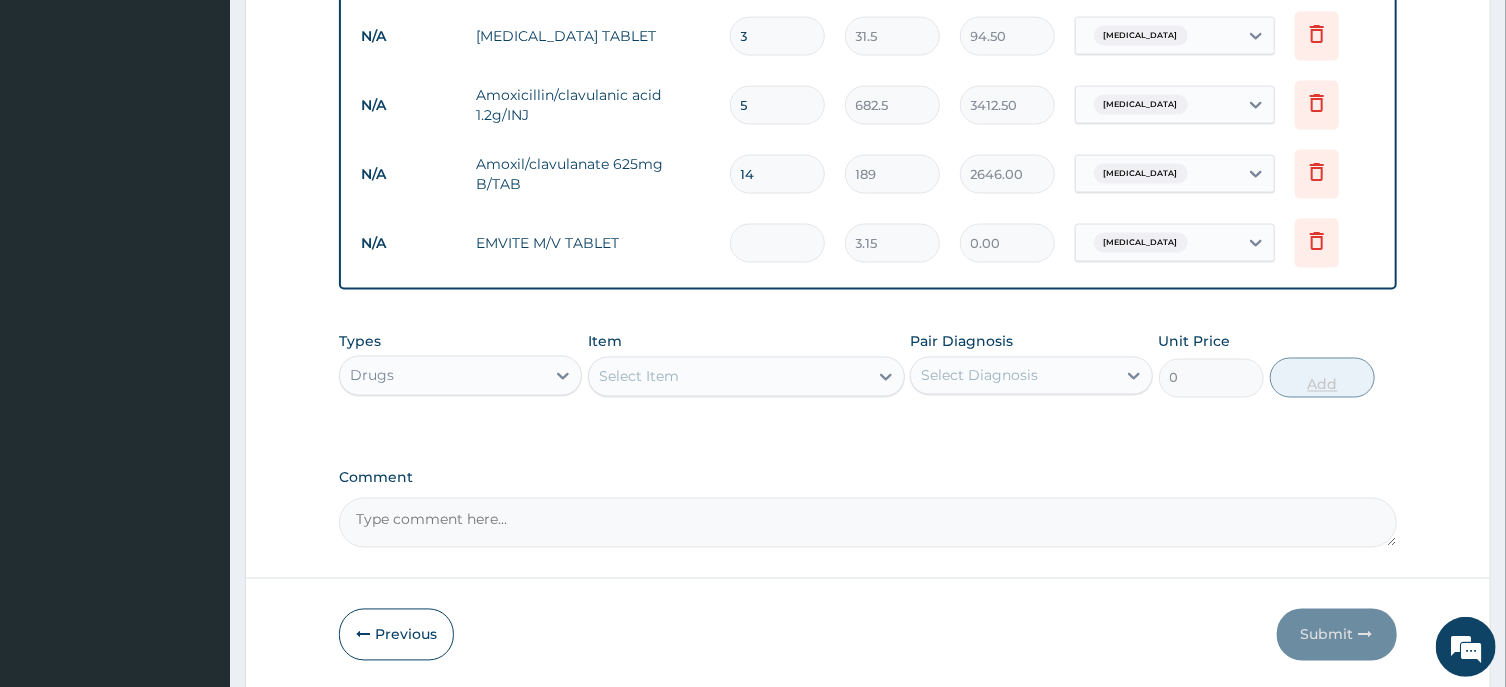 type on "3" 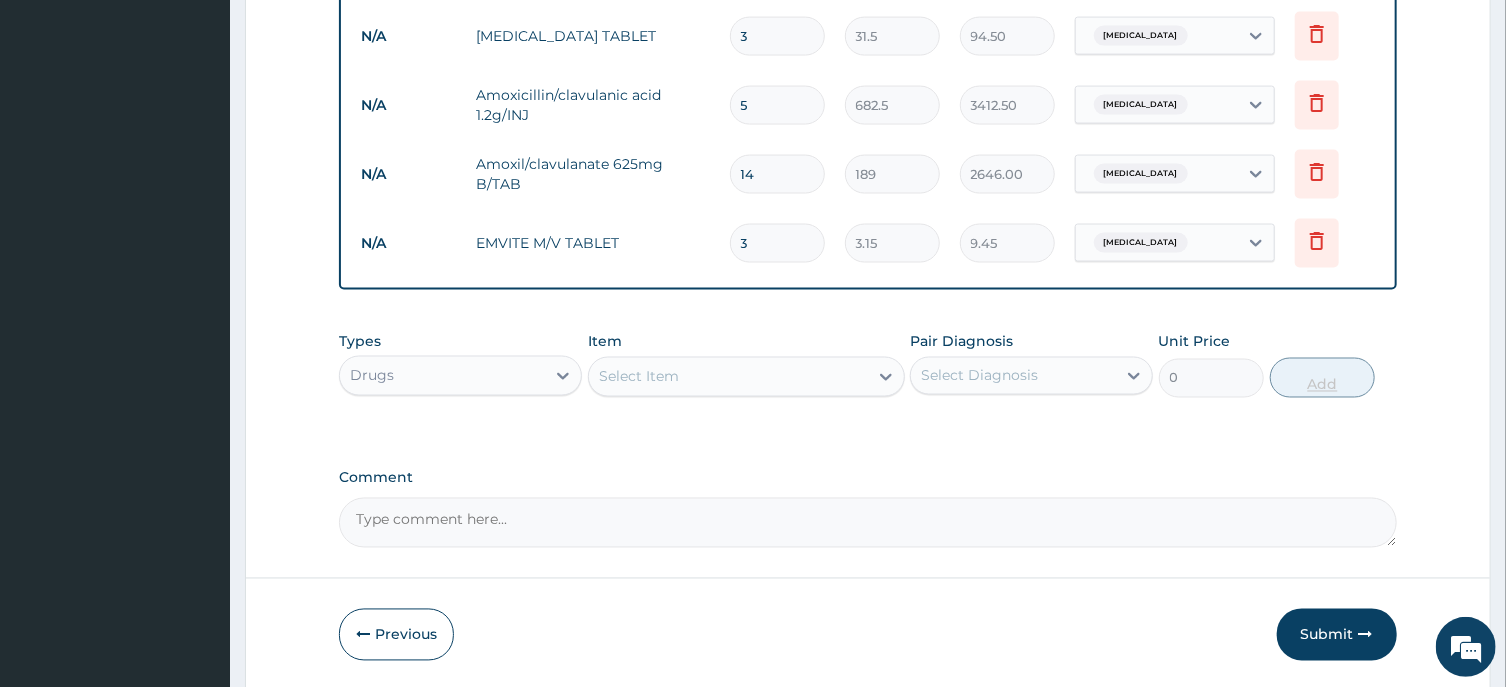 type on "30" 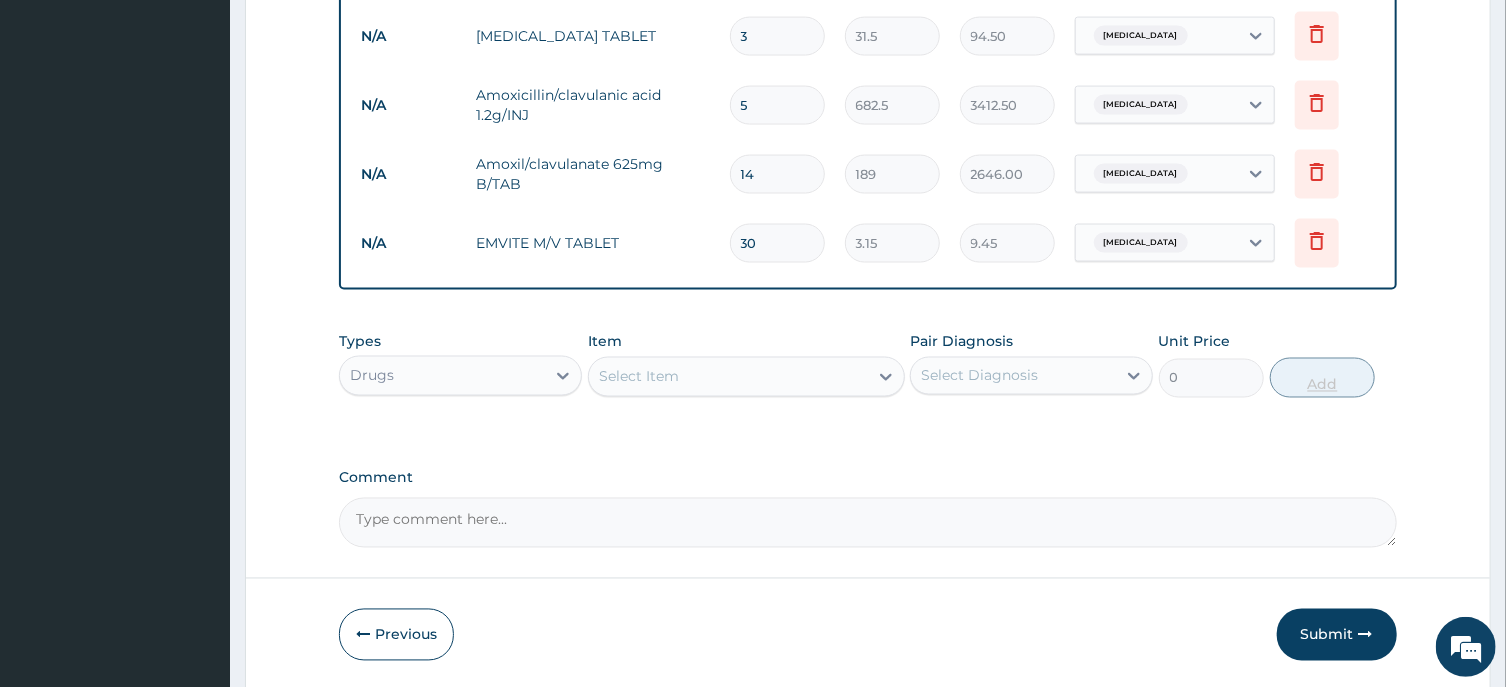 type on "94.50" 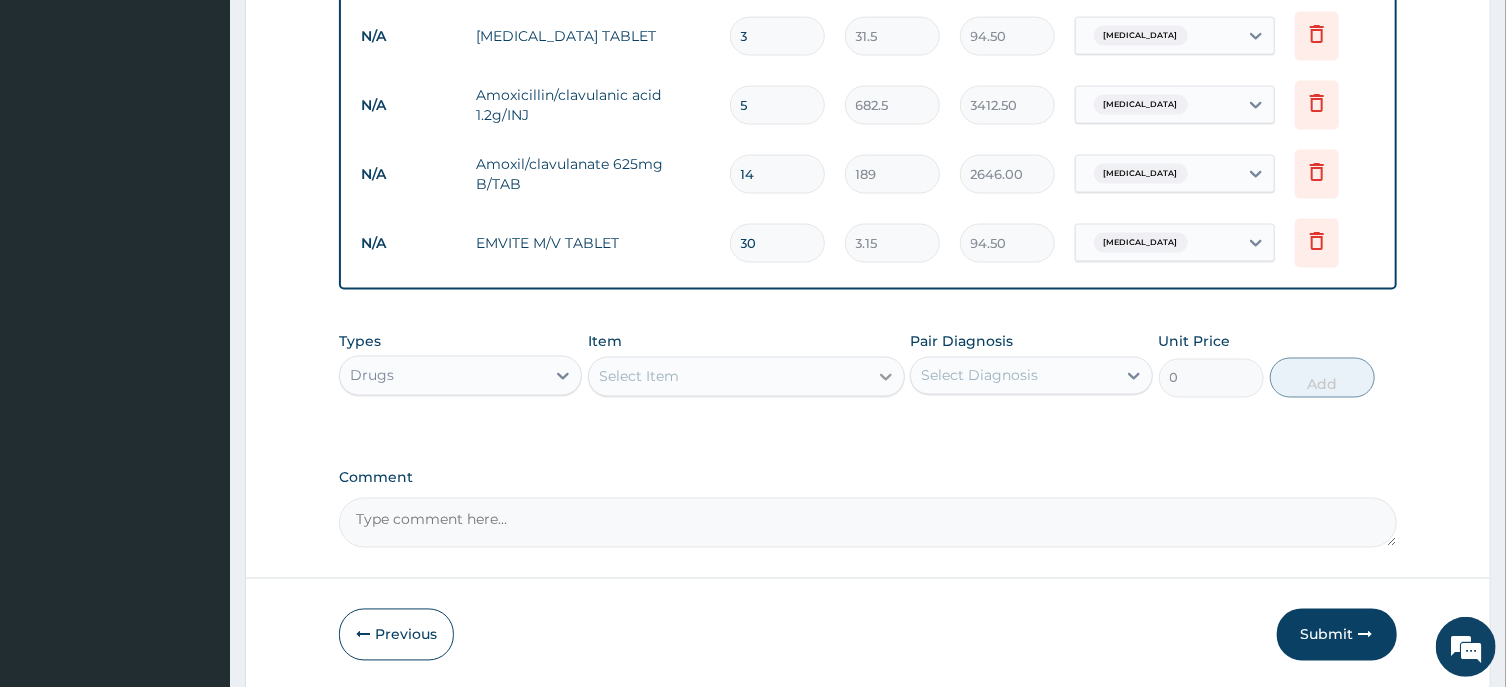 type on "30" 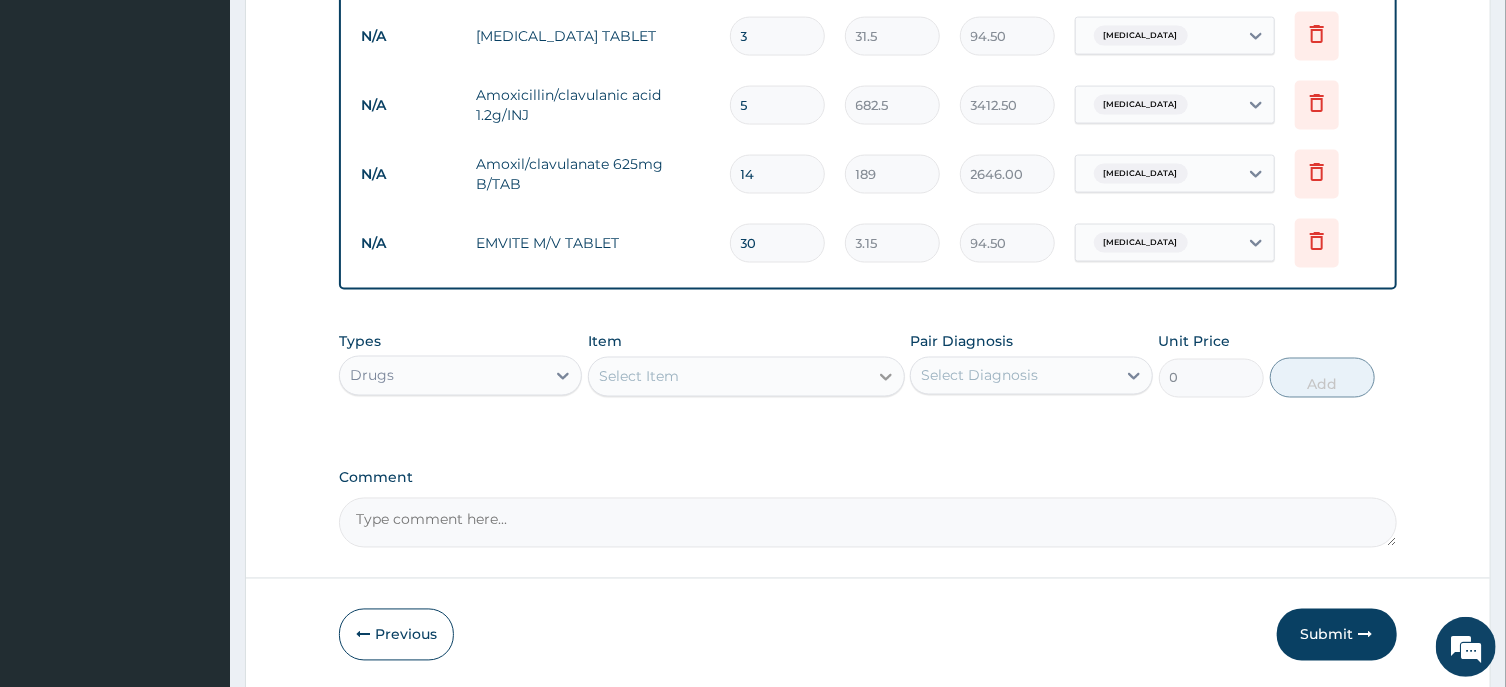 click 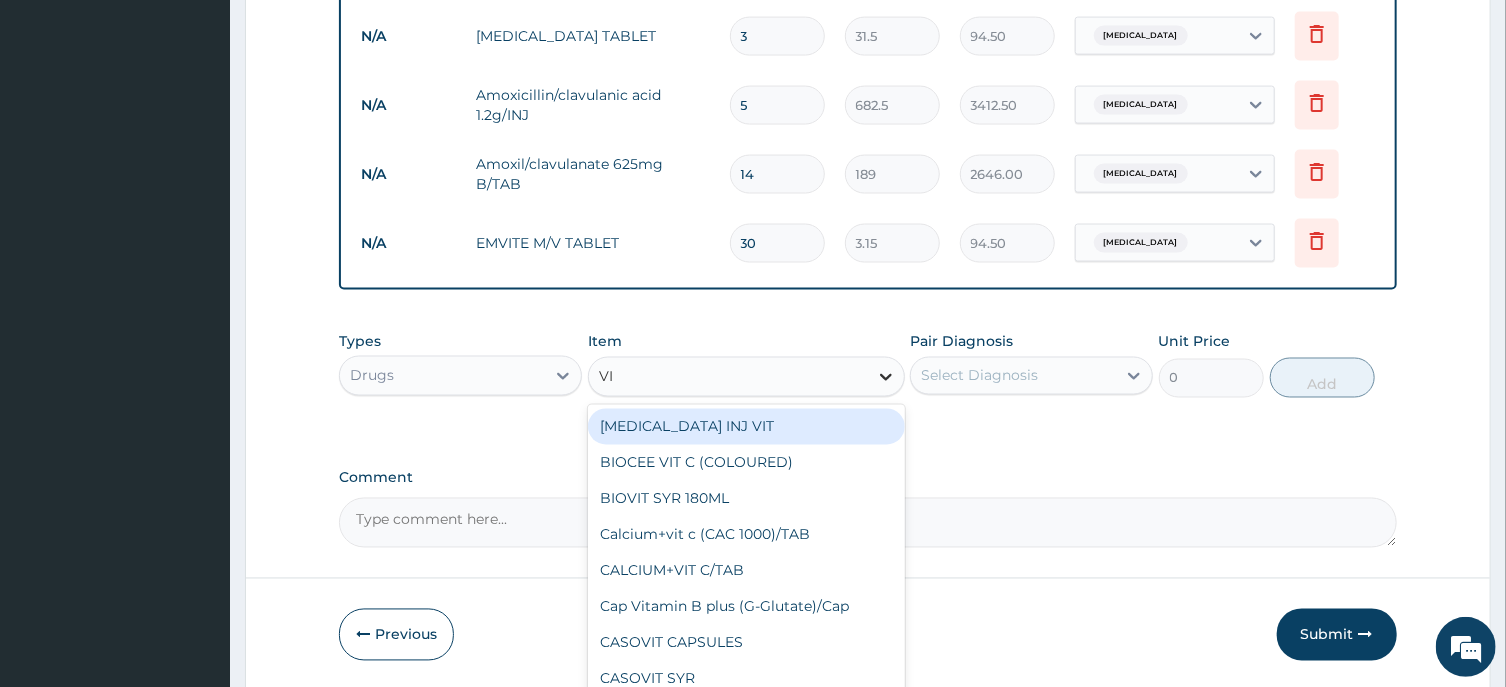 type on "VIT" 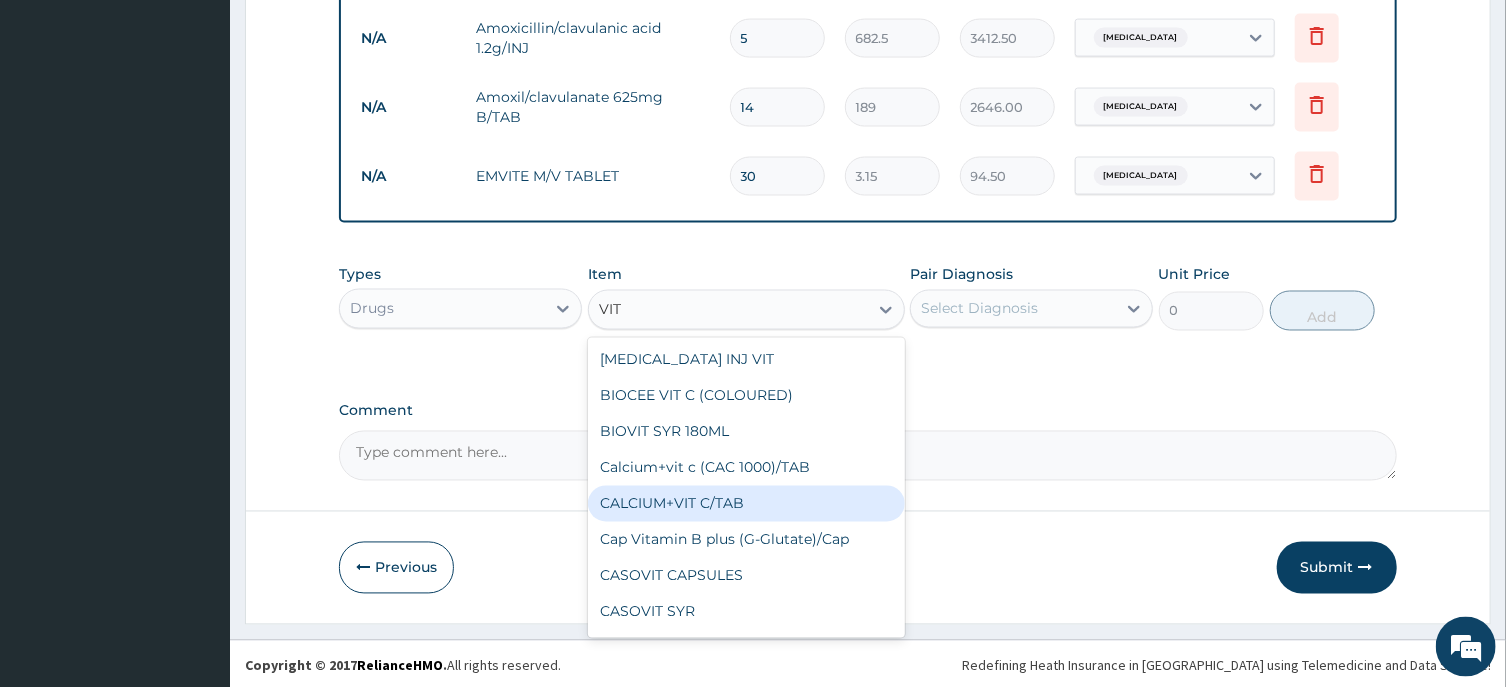 scroll, scrollTop: 1692, scrollLeft: 0, axis: vertical 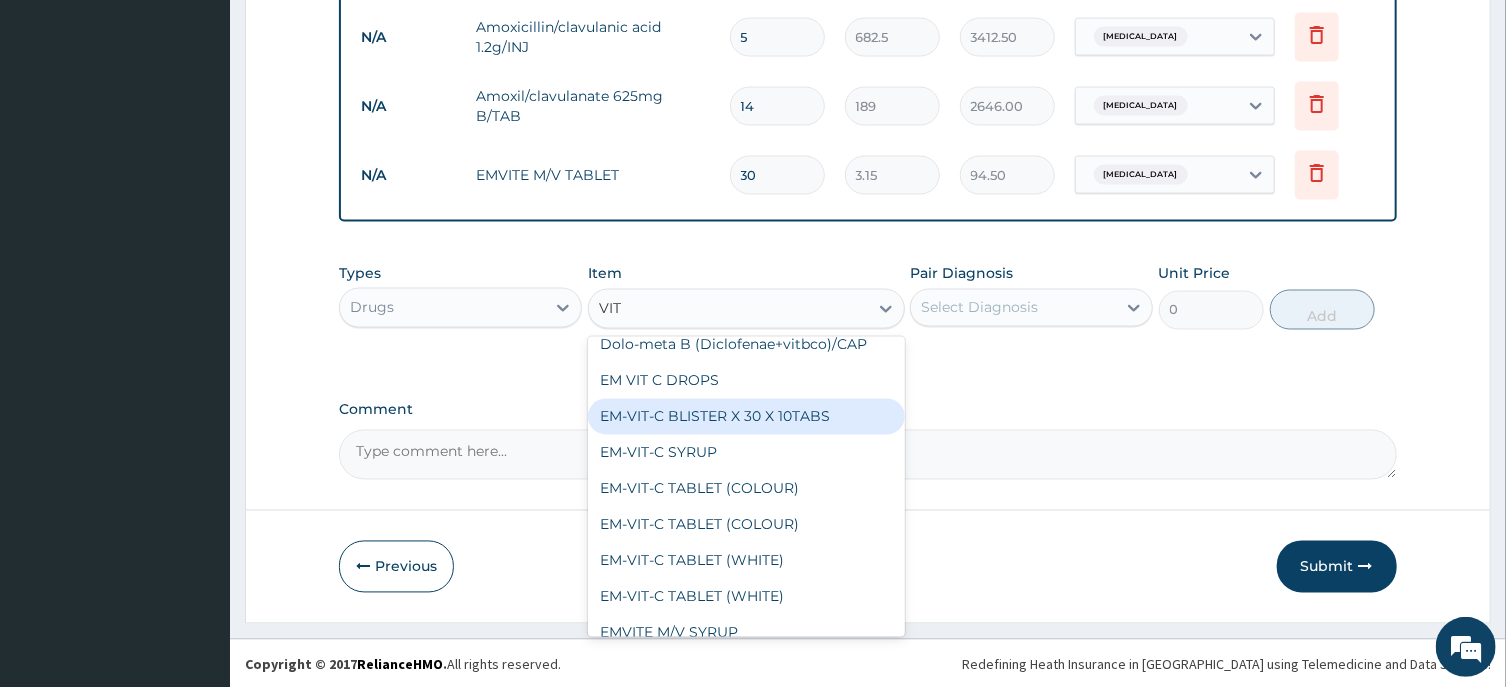 click on "EM-VIT-C BLISTER X 30 X 10TABS" at bounding box center (746, 417) 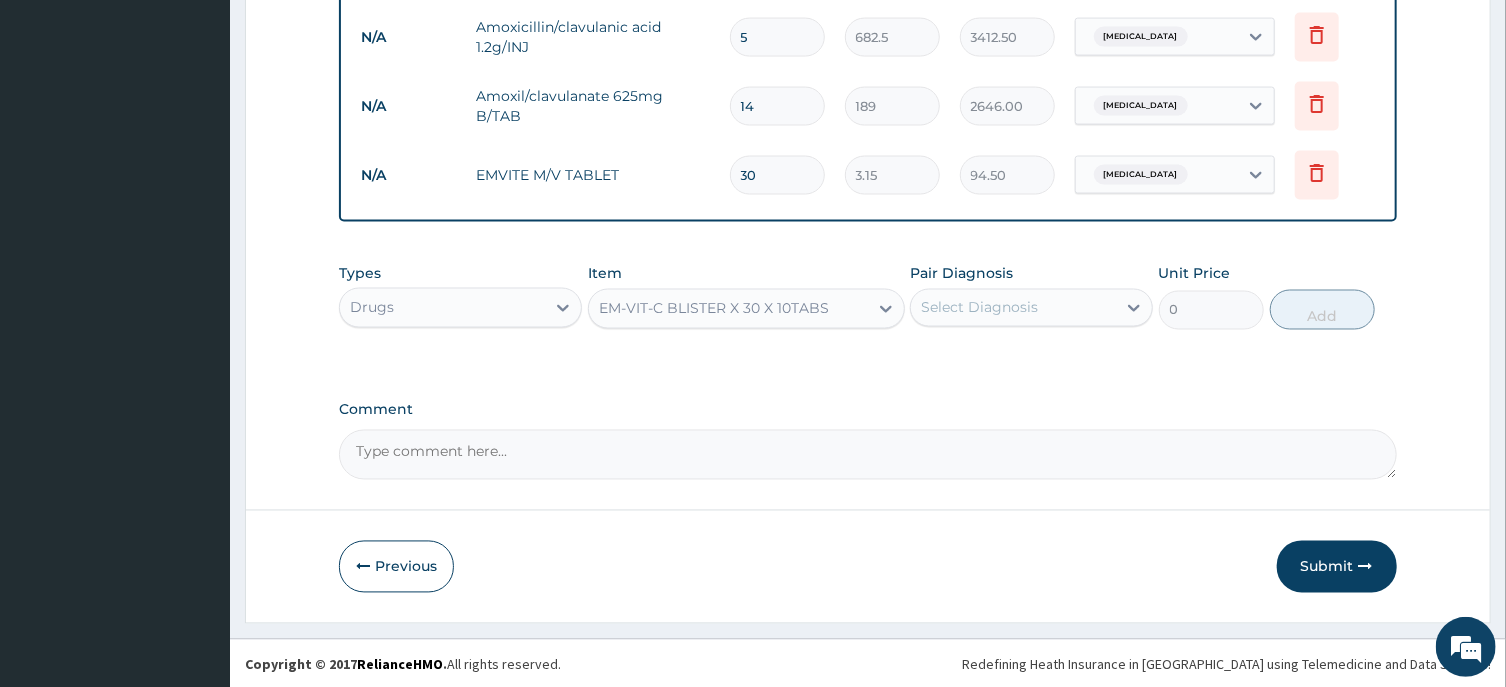 type 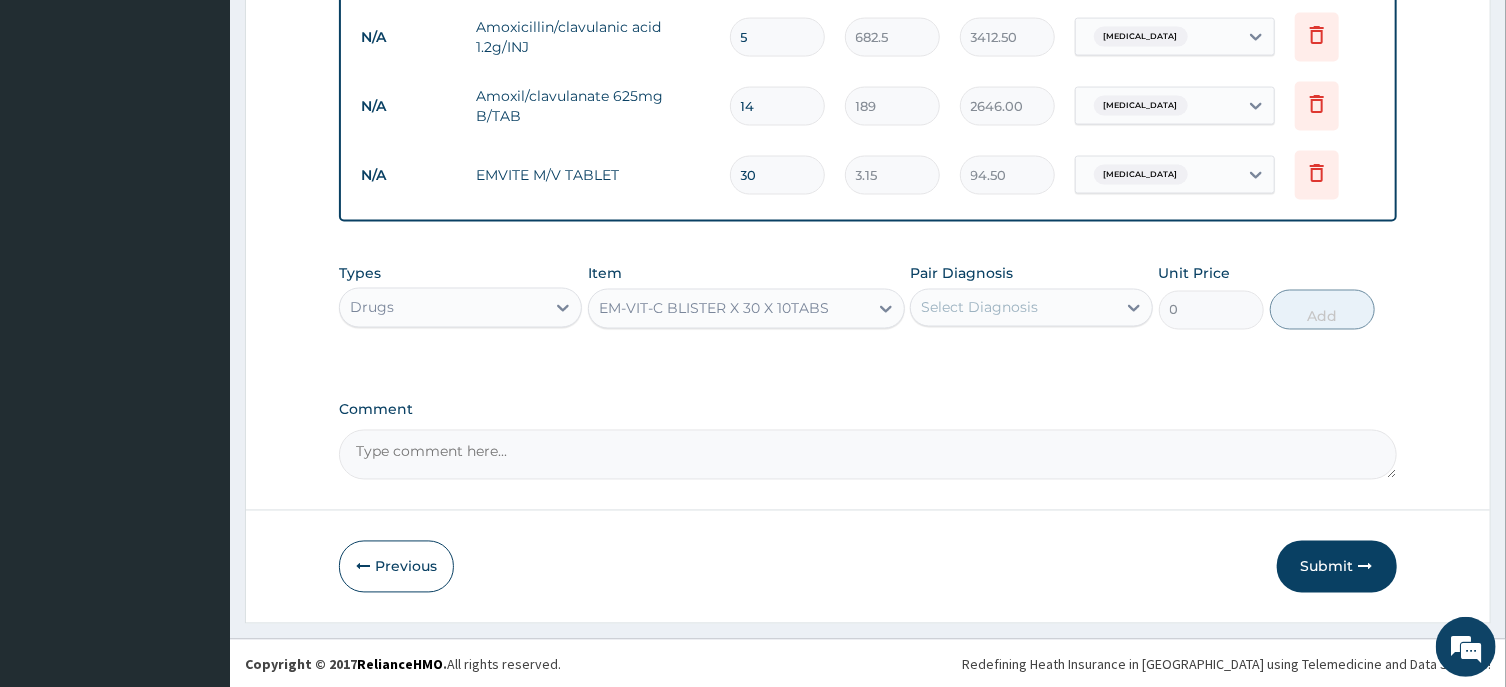 type on "5.25" 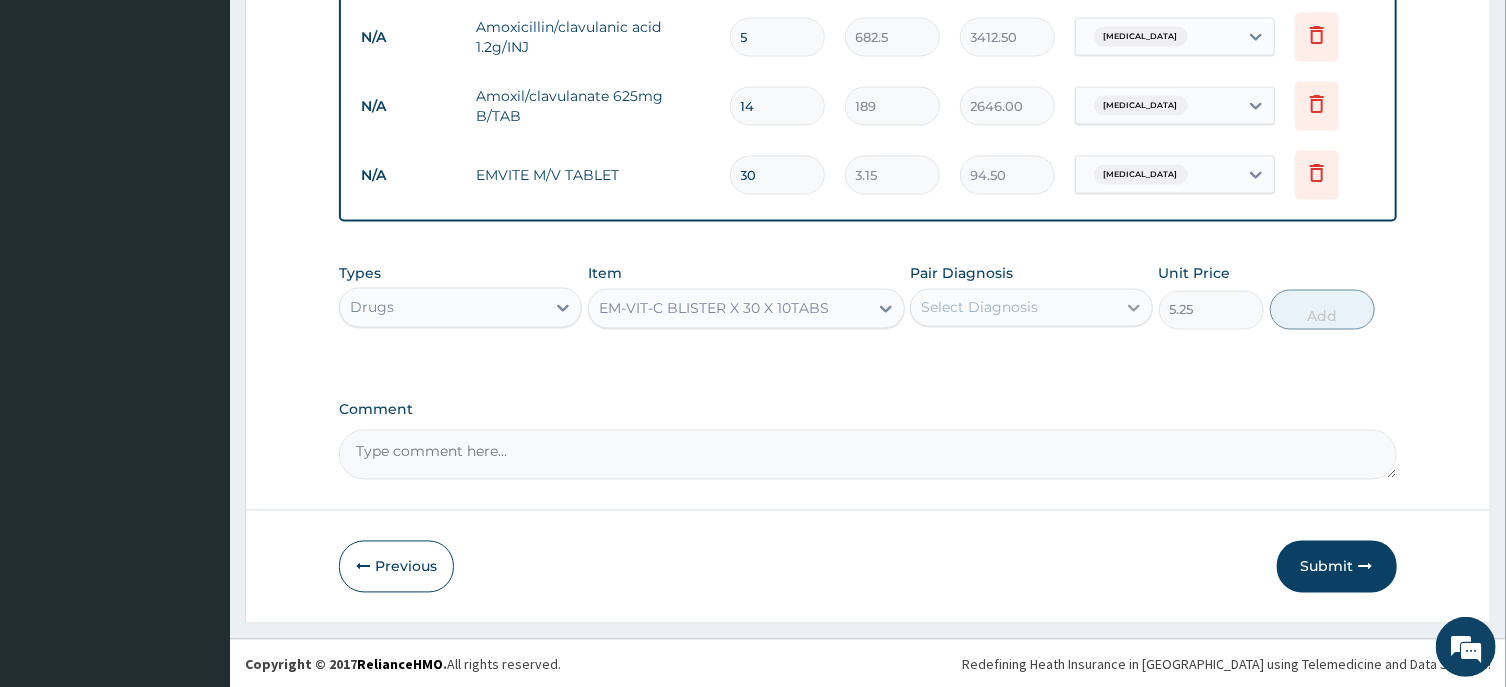 click 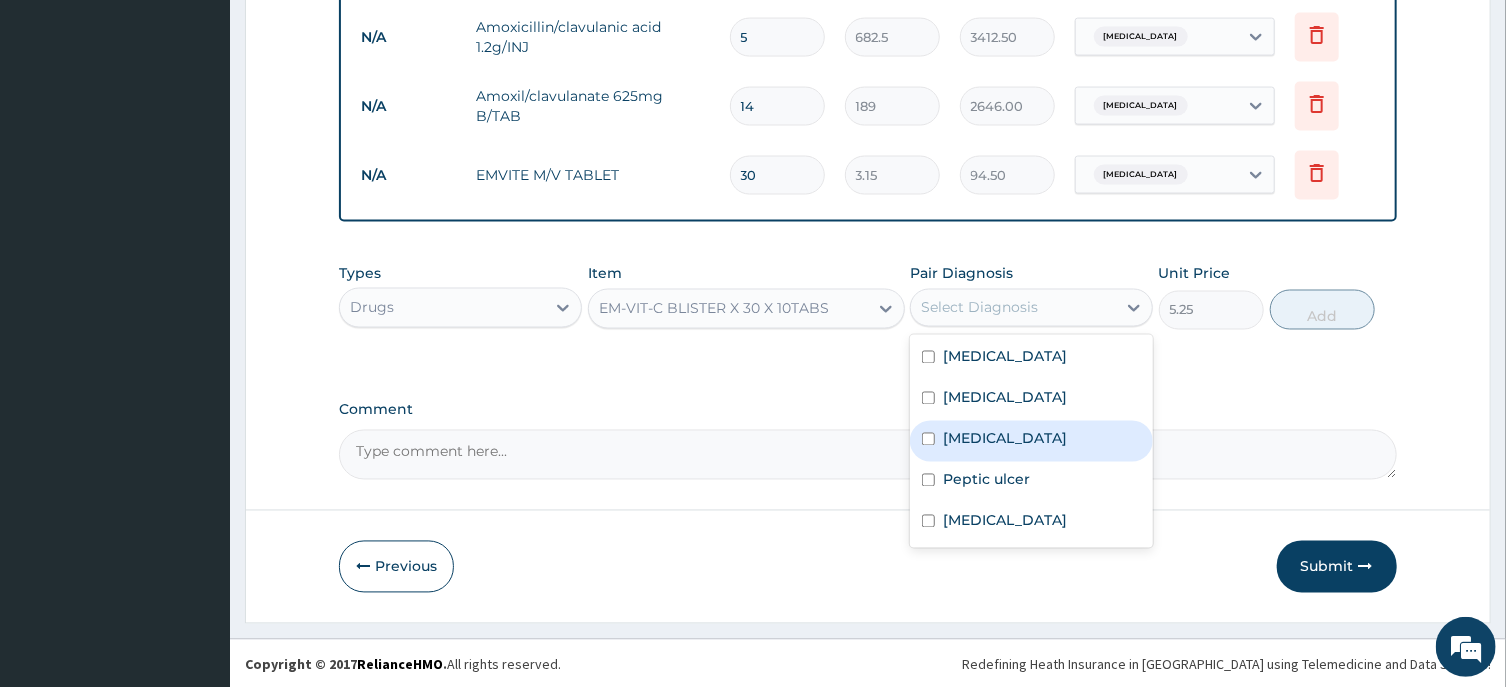 click on "[MEDICAL_DATA]" at bounding box center [1031, 441] 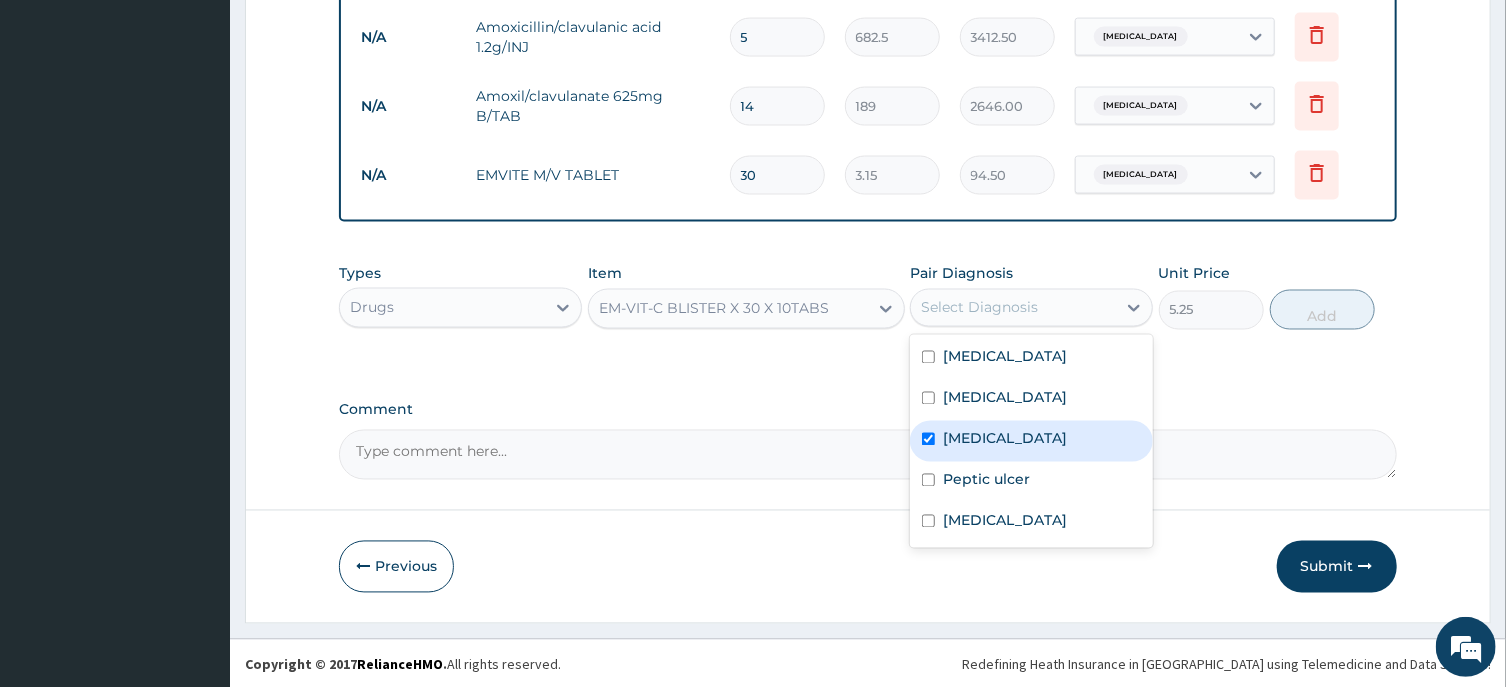 checkbox on "true" 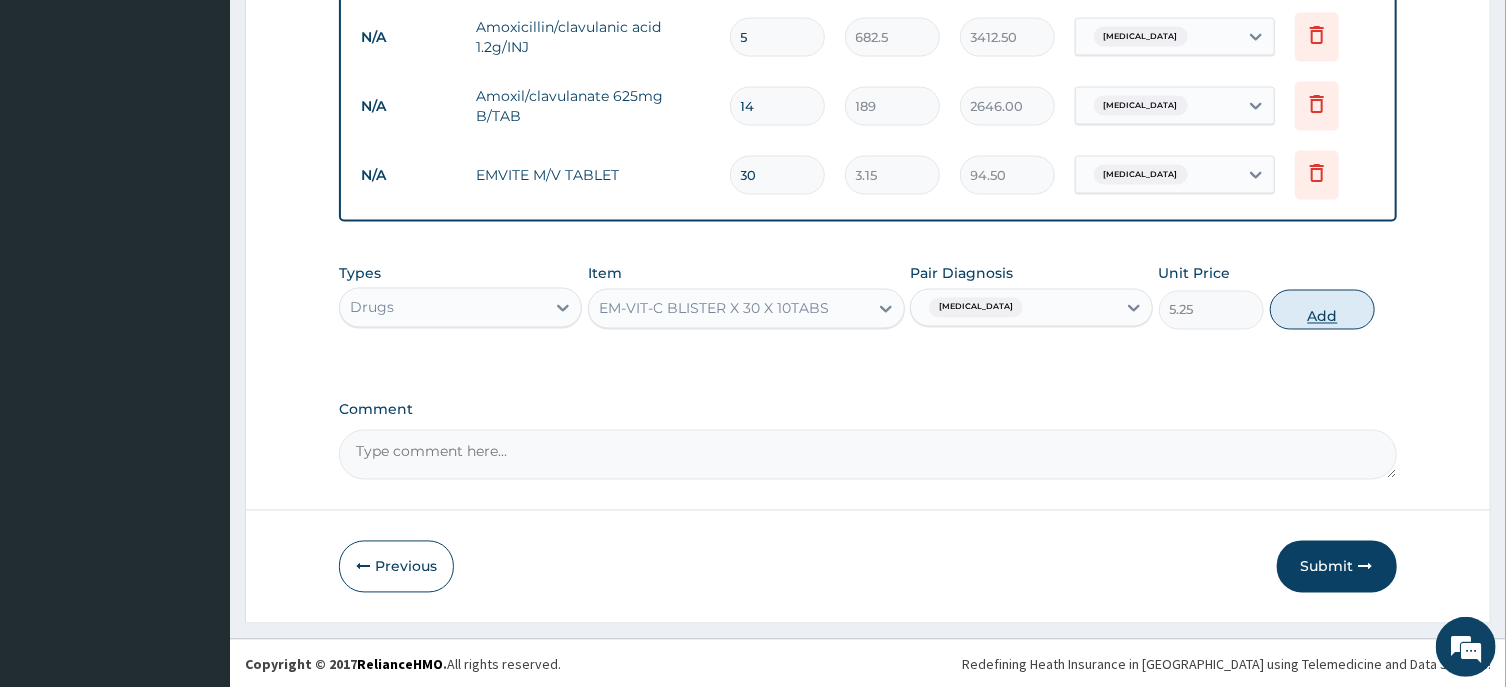 click on "Add" at bounding box center [1323, 310] 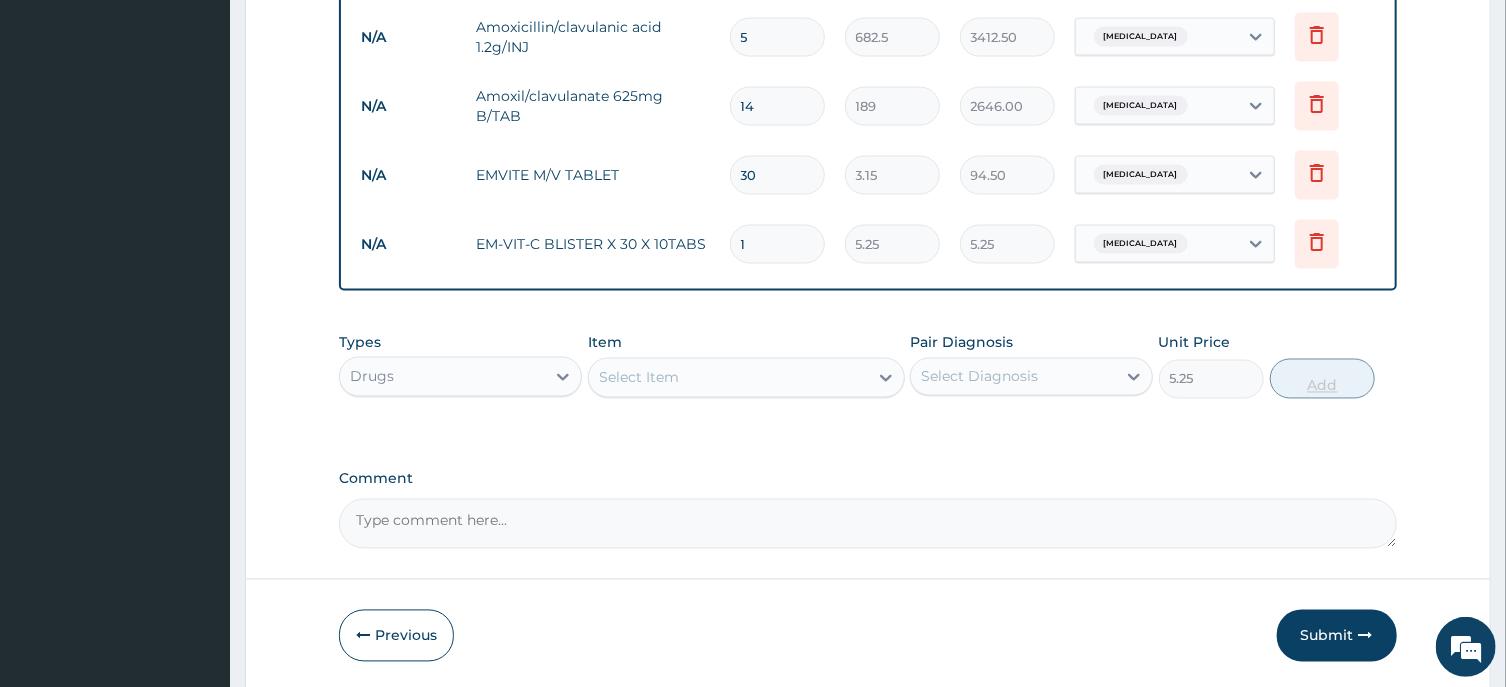 type on "0" 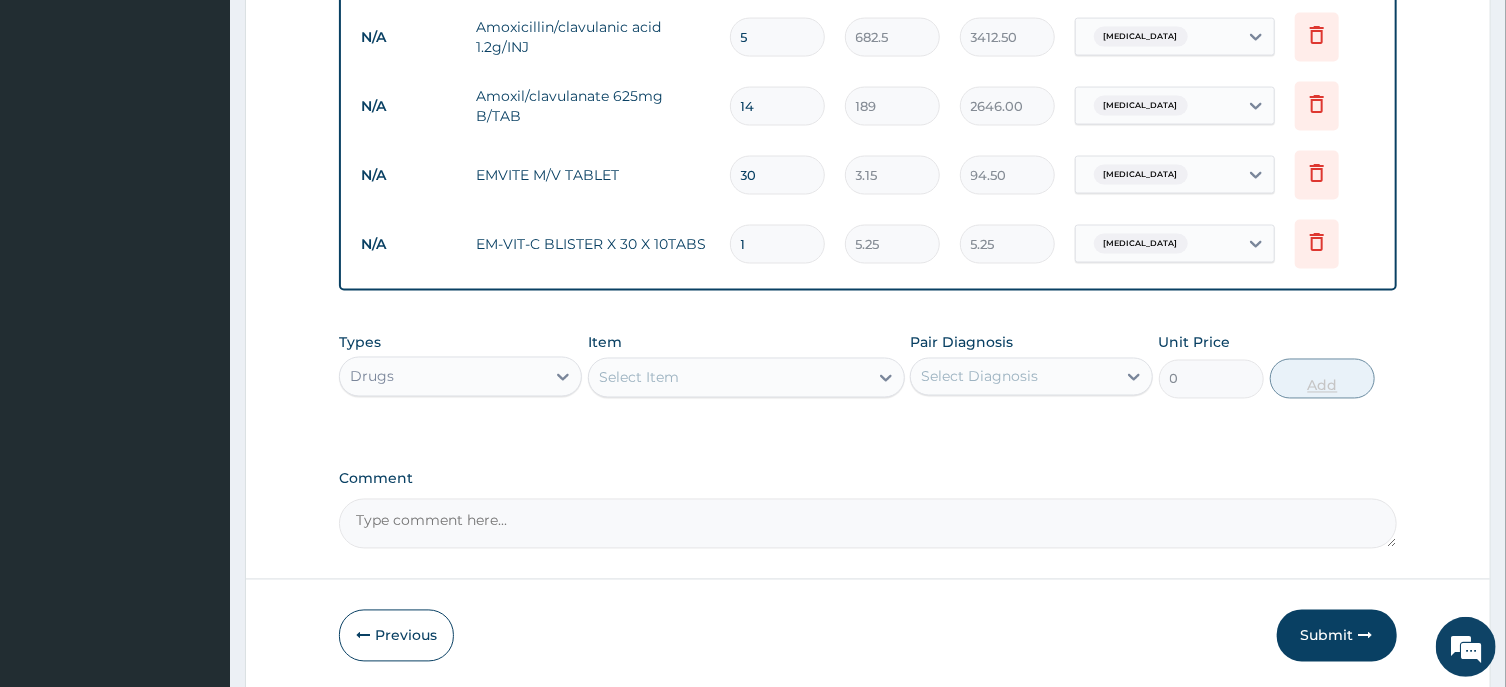 type 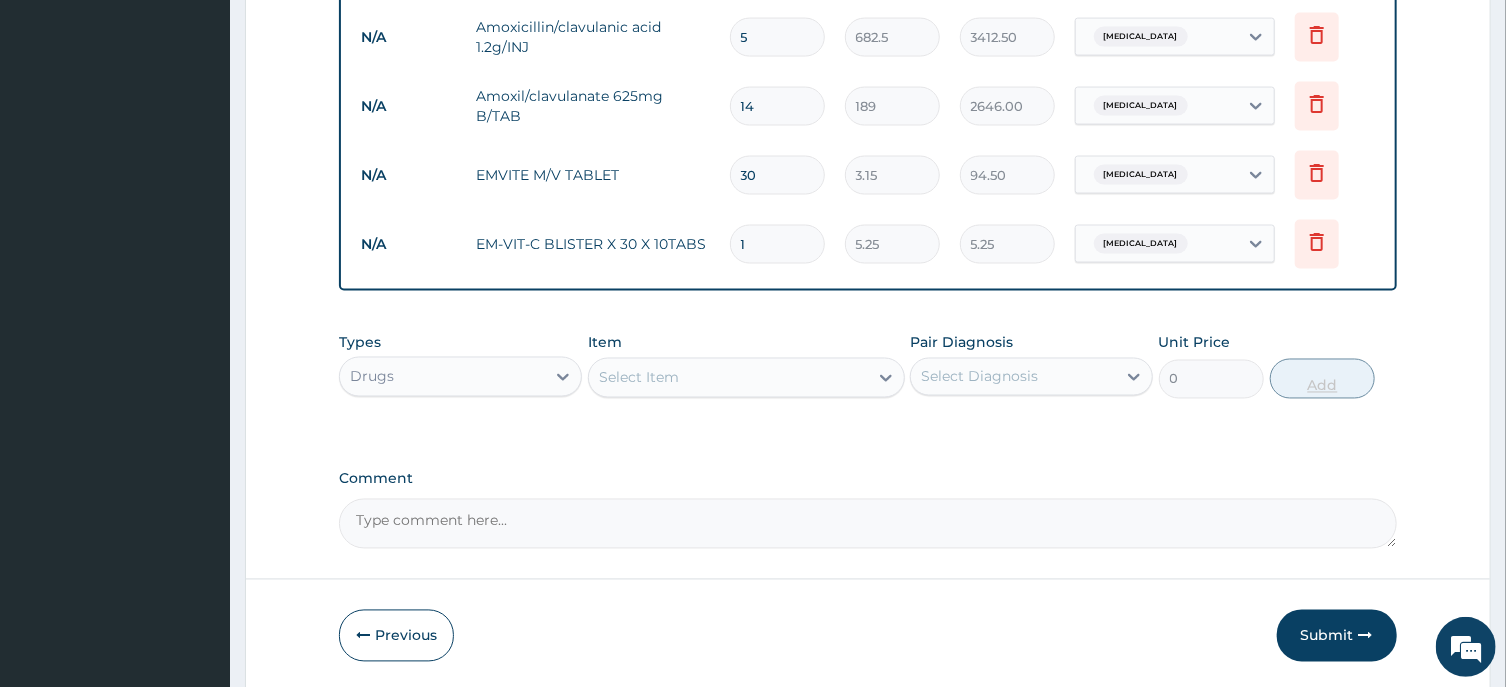 type on "0.00" 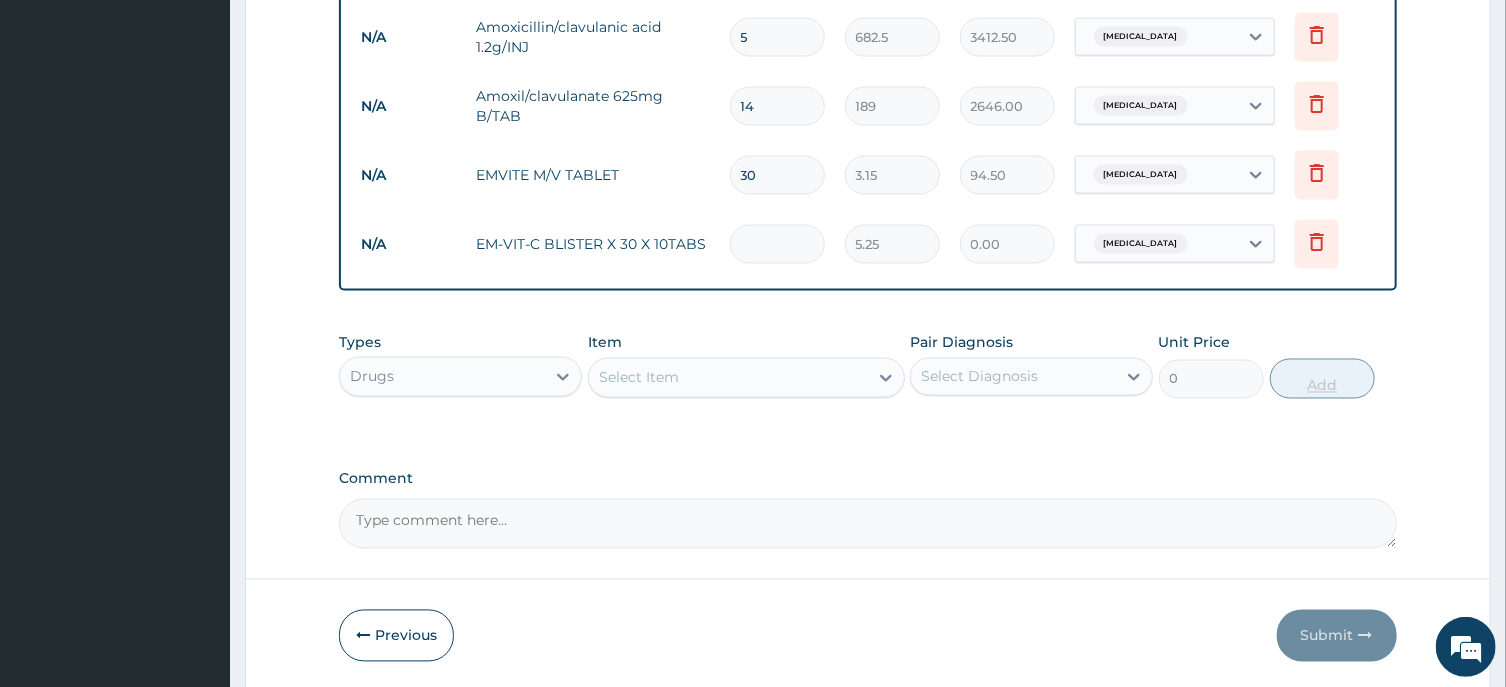 type on "3" 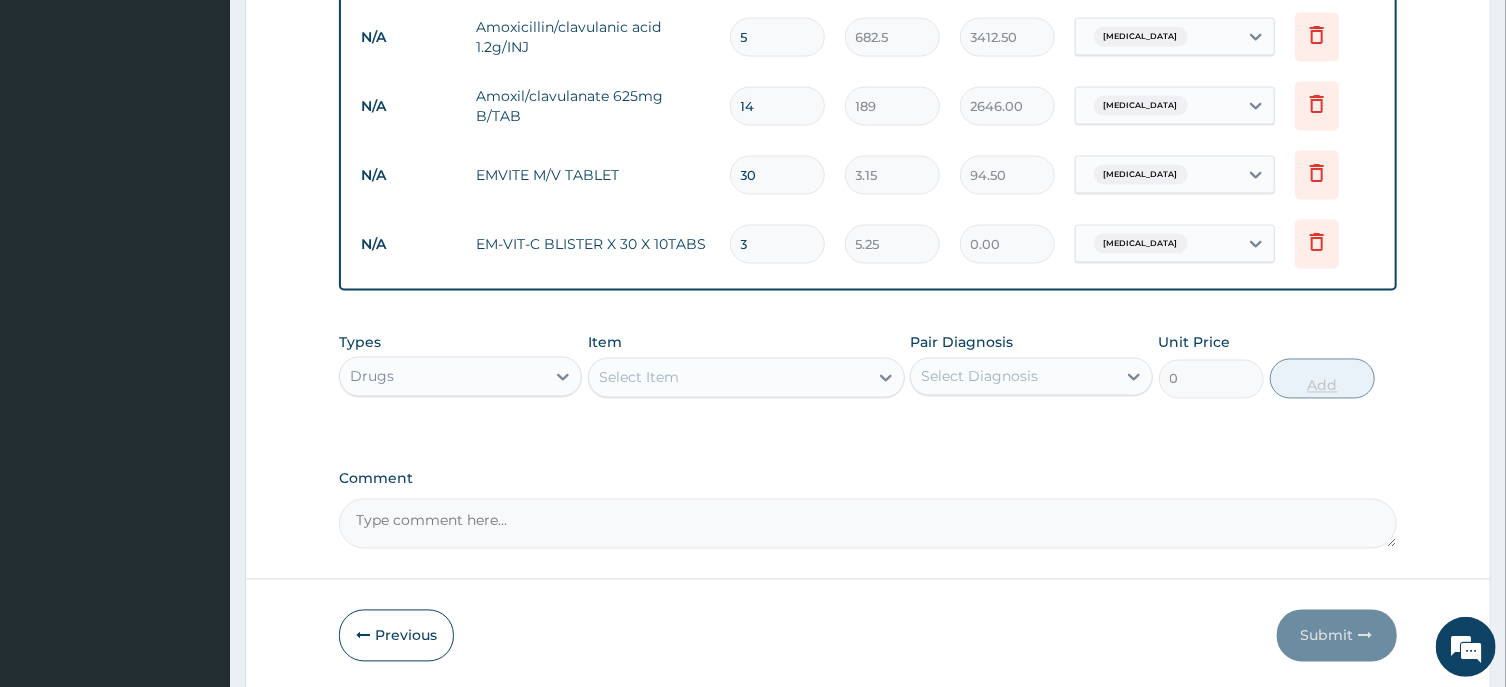 type on "15.75" 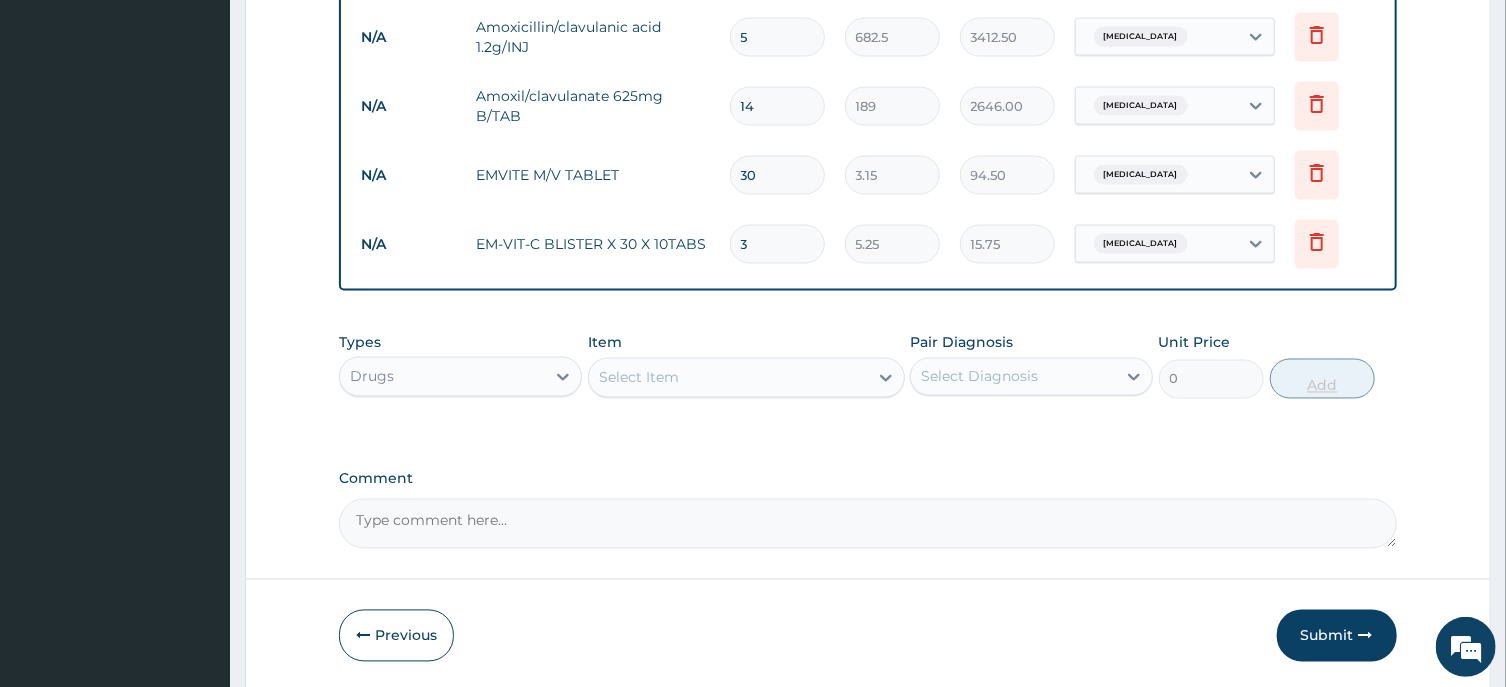 type on "30" 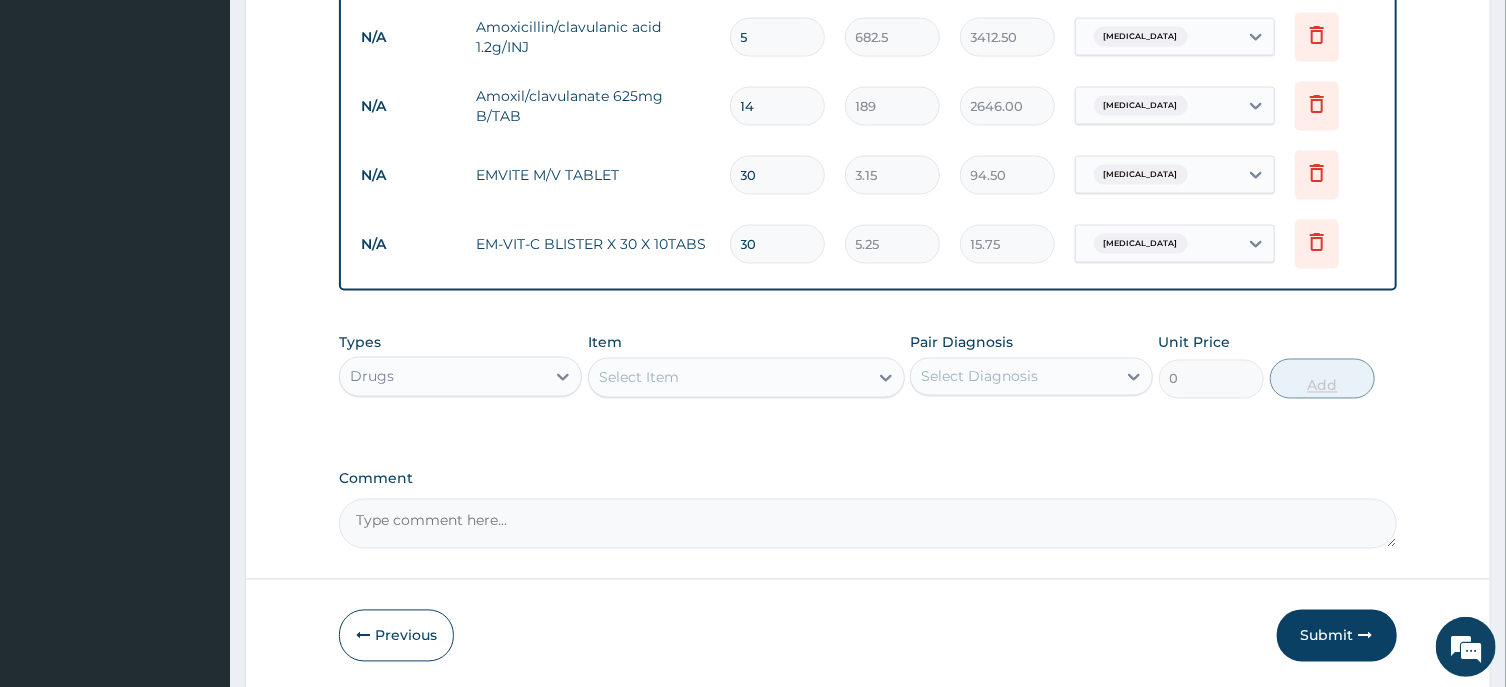type on "157.50" 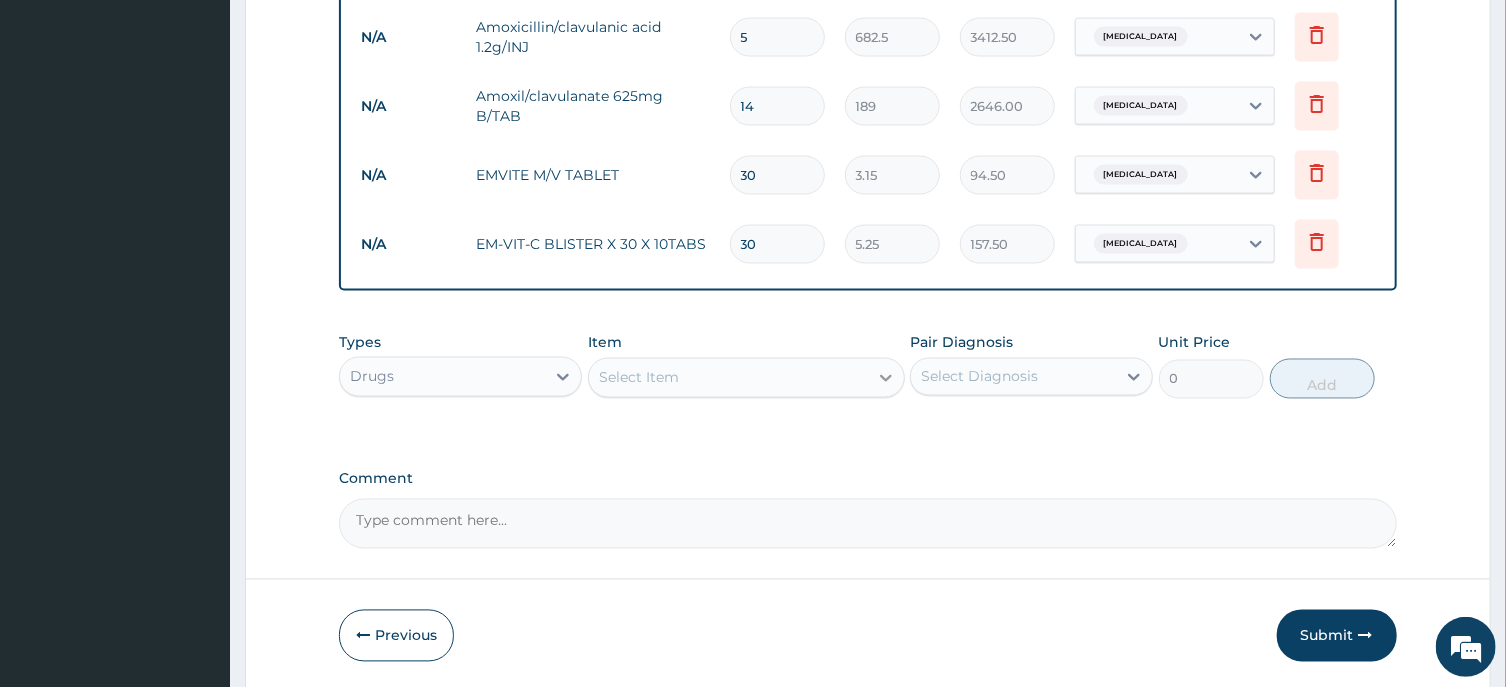 type on "30" 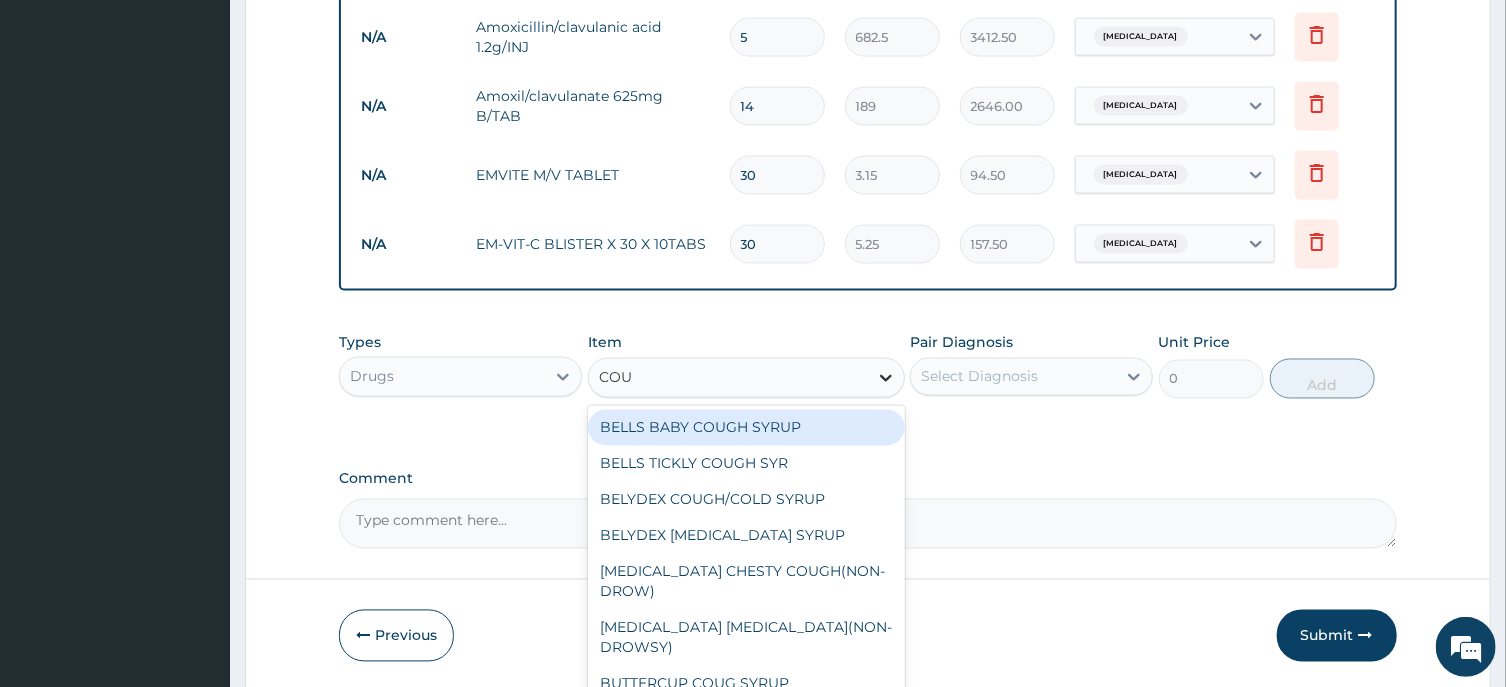 type on "COUG" 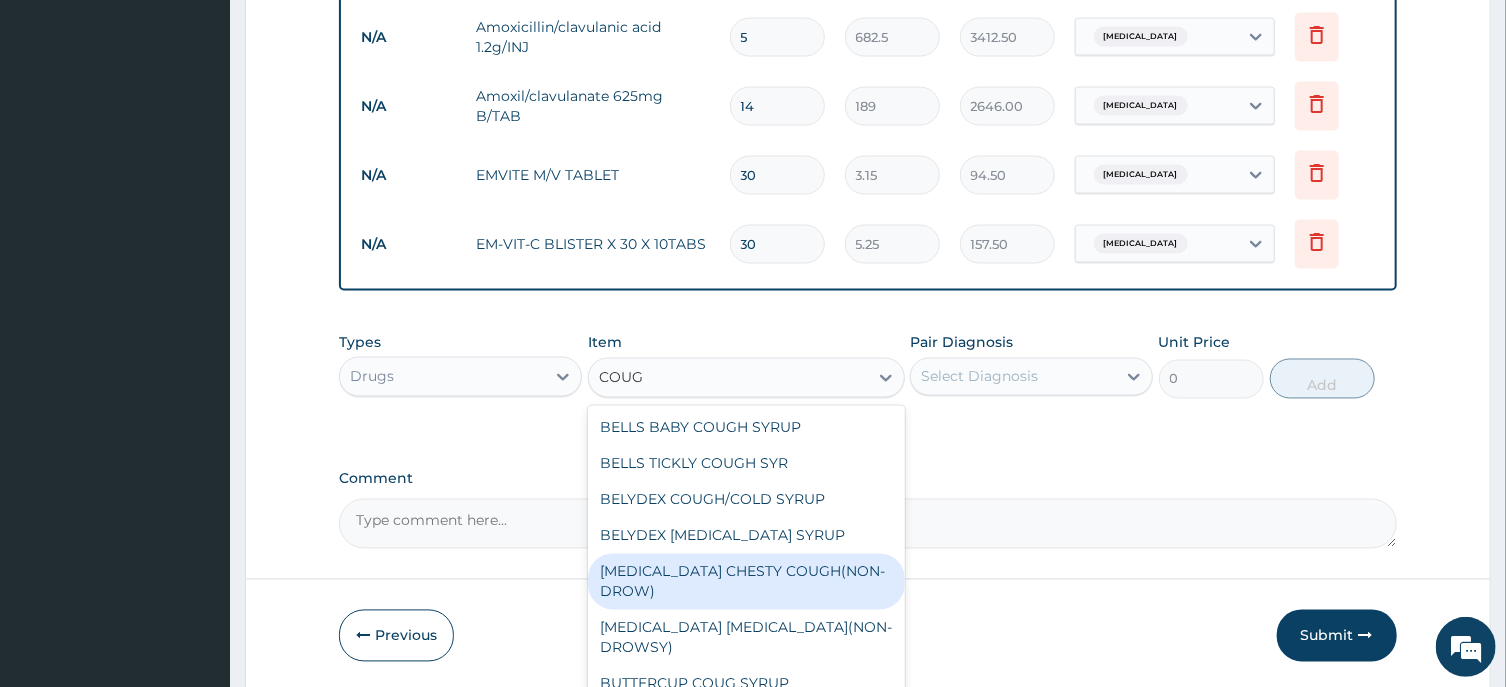 click on "[MEDICAL_DATA] CHESTY COUGH(NON-DROW)" at bounding box center [746, 582] 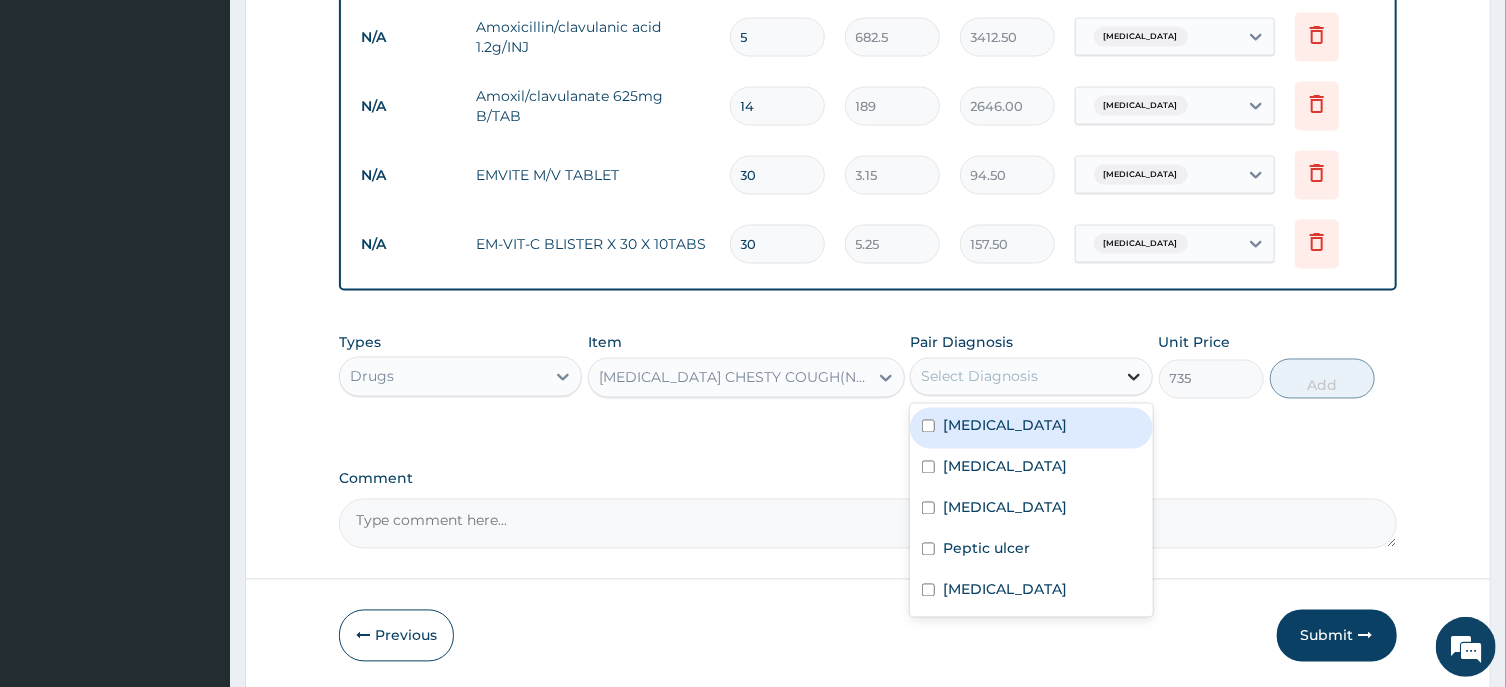 click 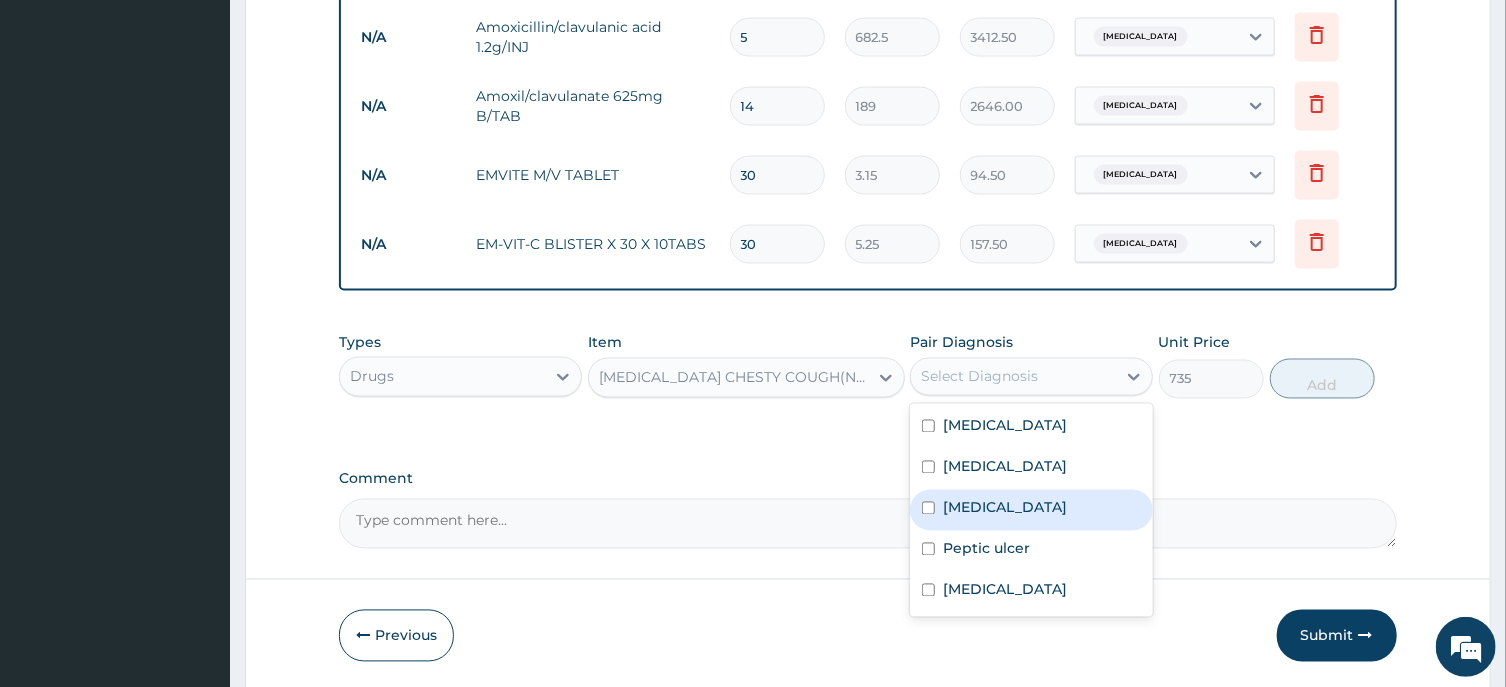 click on "[MEDICAL_DATA]" at bounding box center [1031, 510] 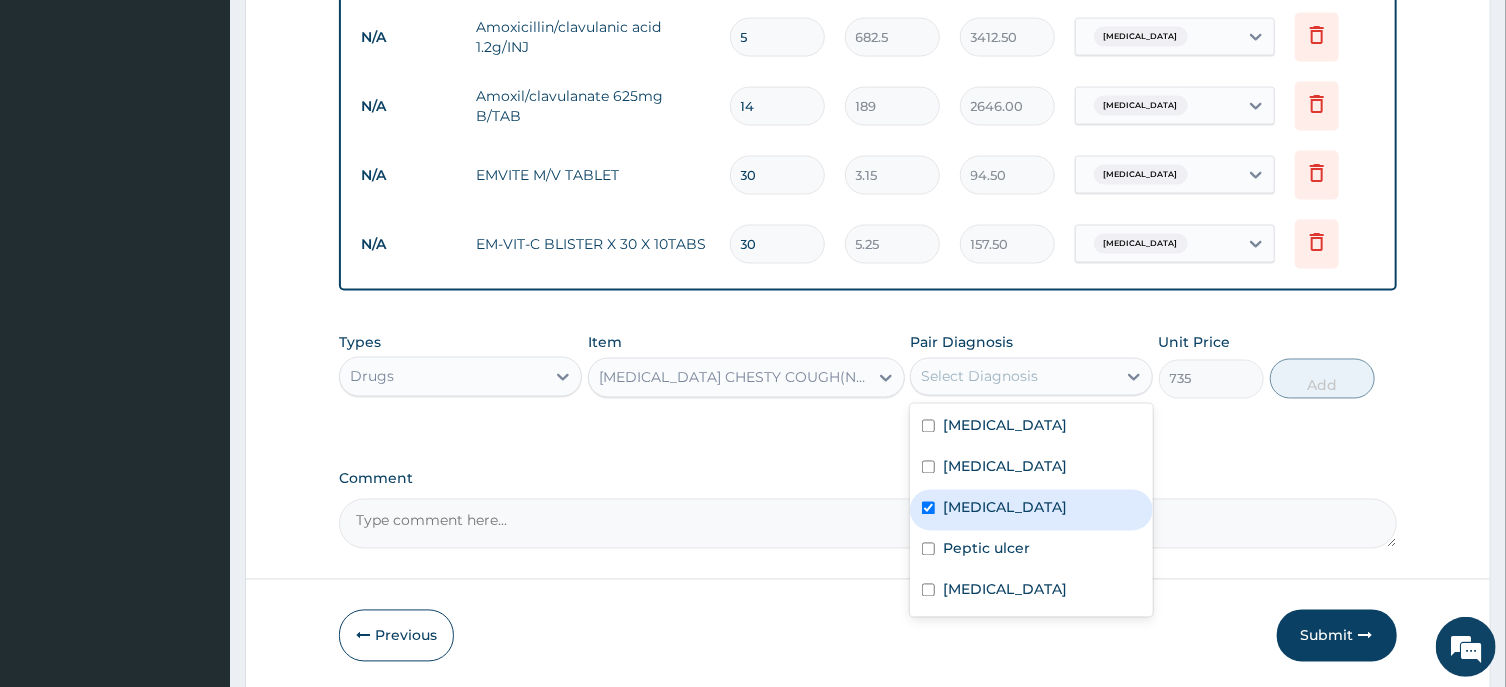 checkbox on "true" 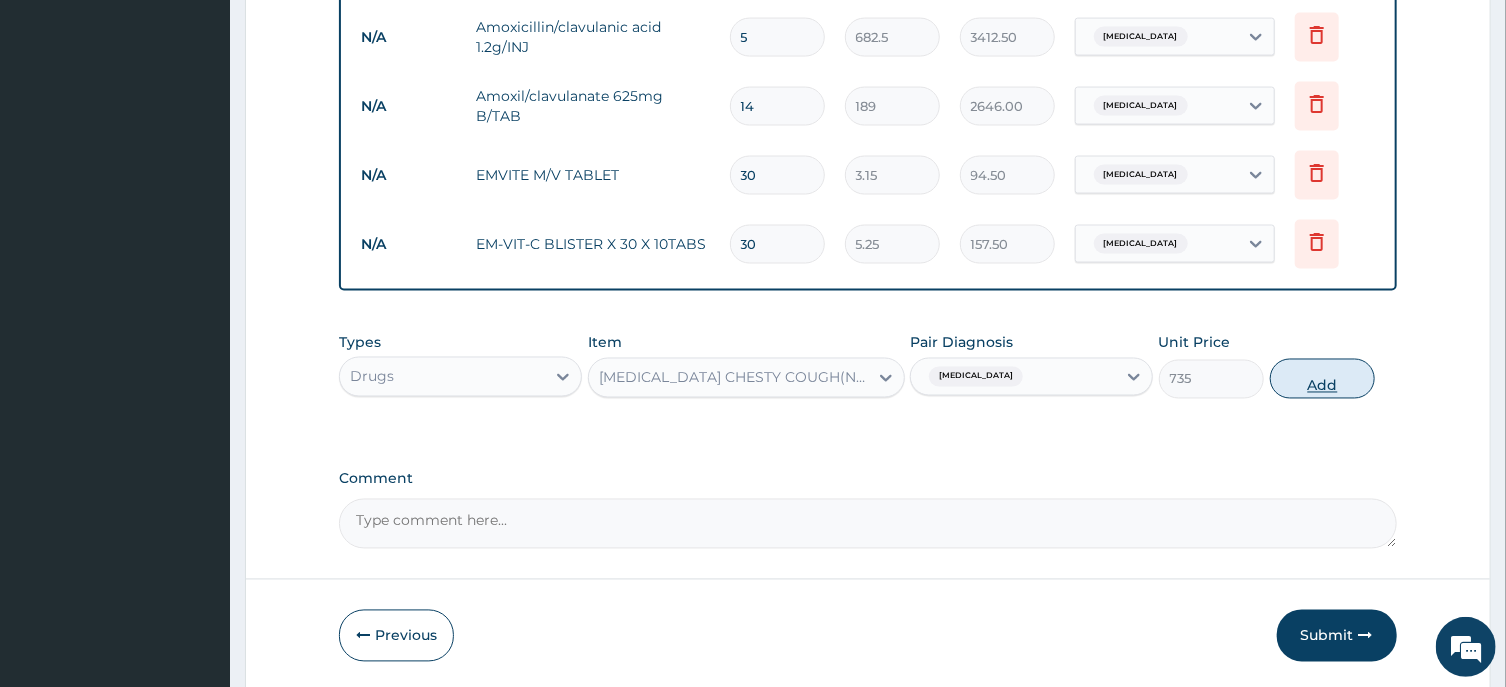 click on "Add" at bounding box center [1323, 379] 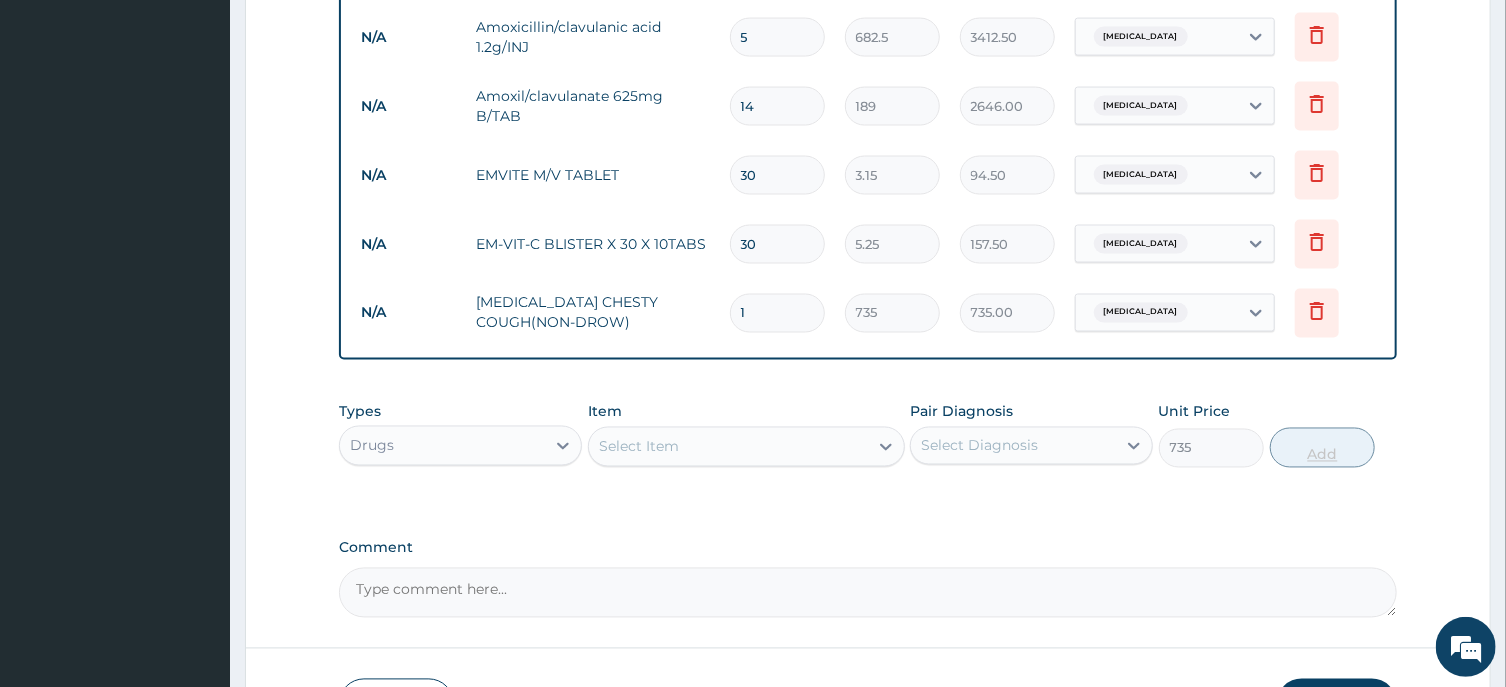 type on "0" 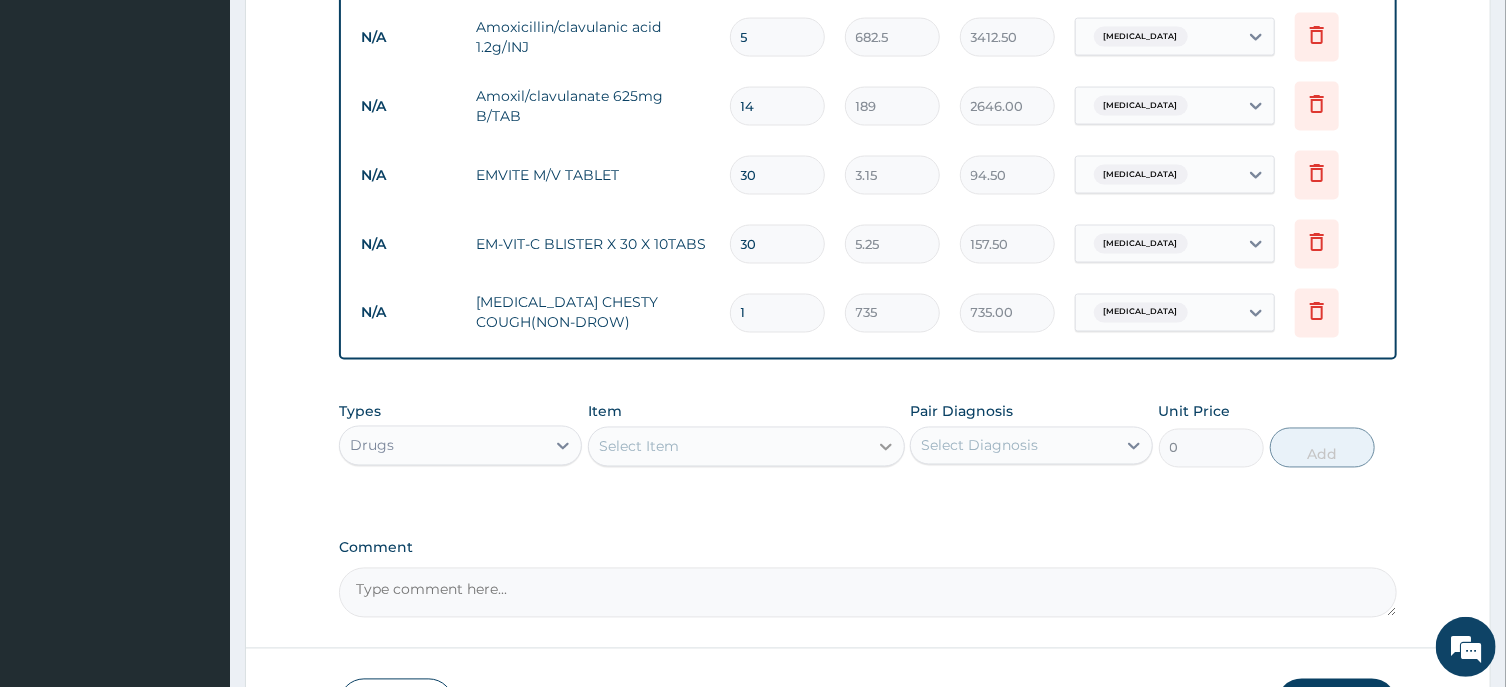 click 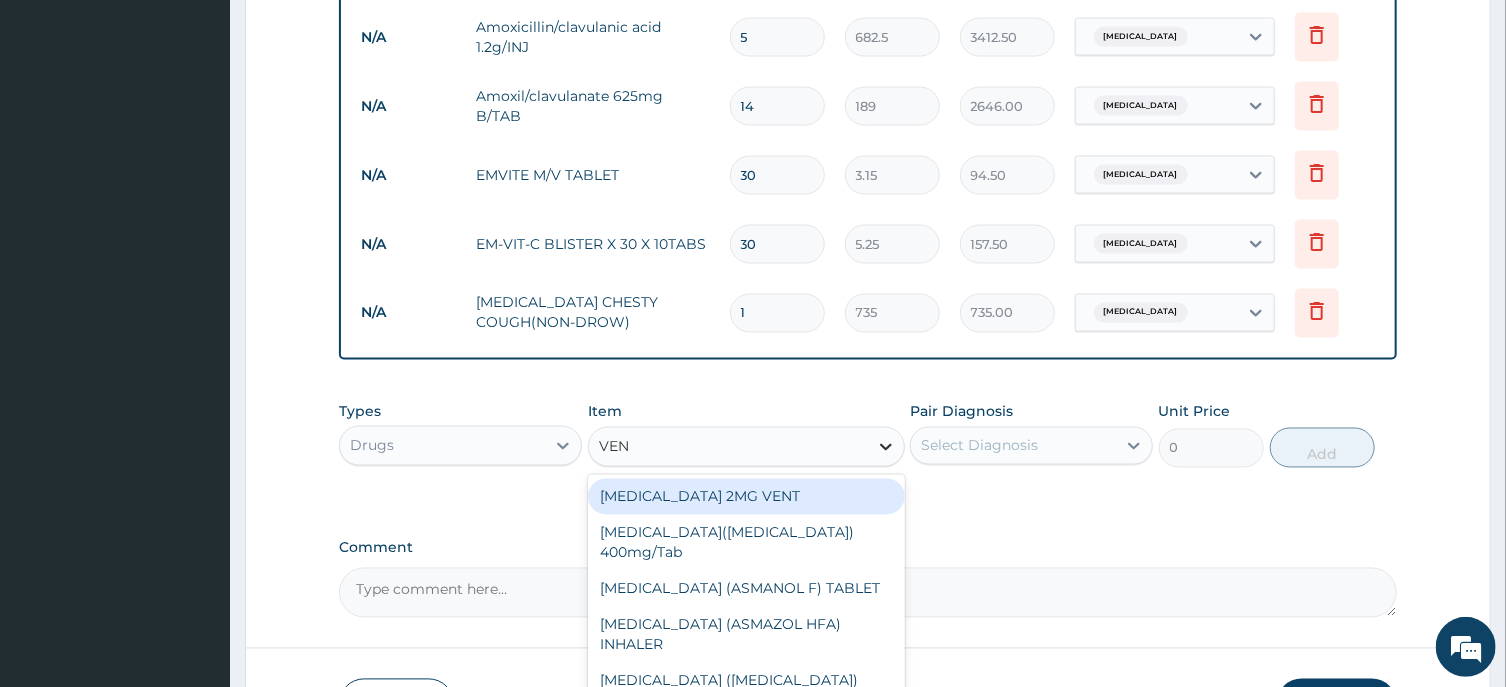type on "VENT" 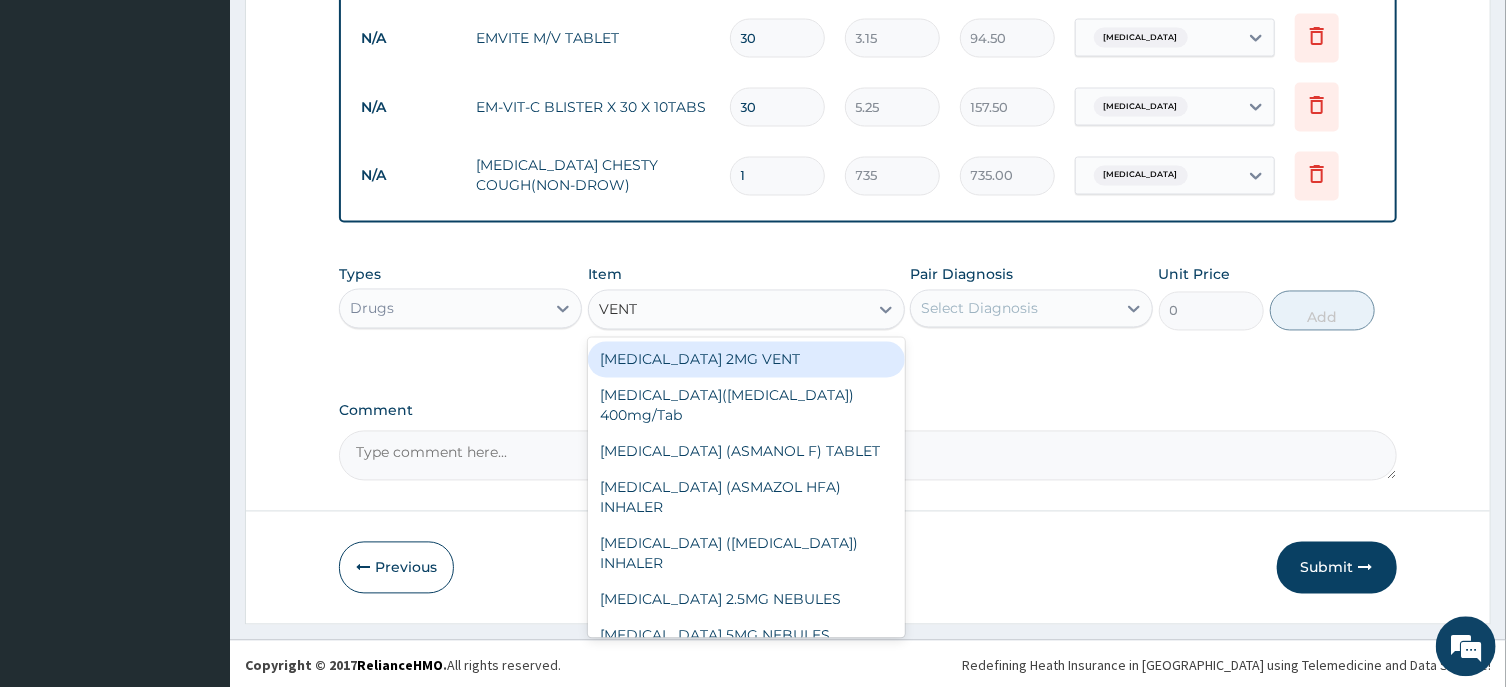 scroll, scrollTop: 1831, scrollLeft: 0, axis: vertical 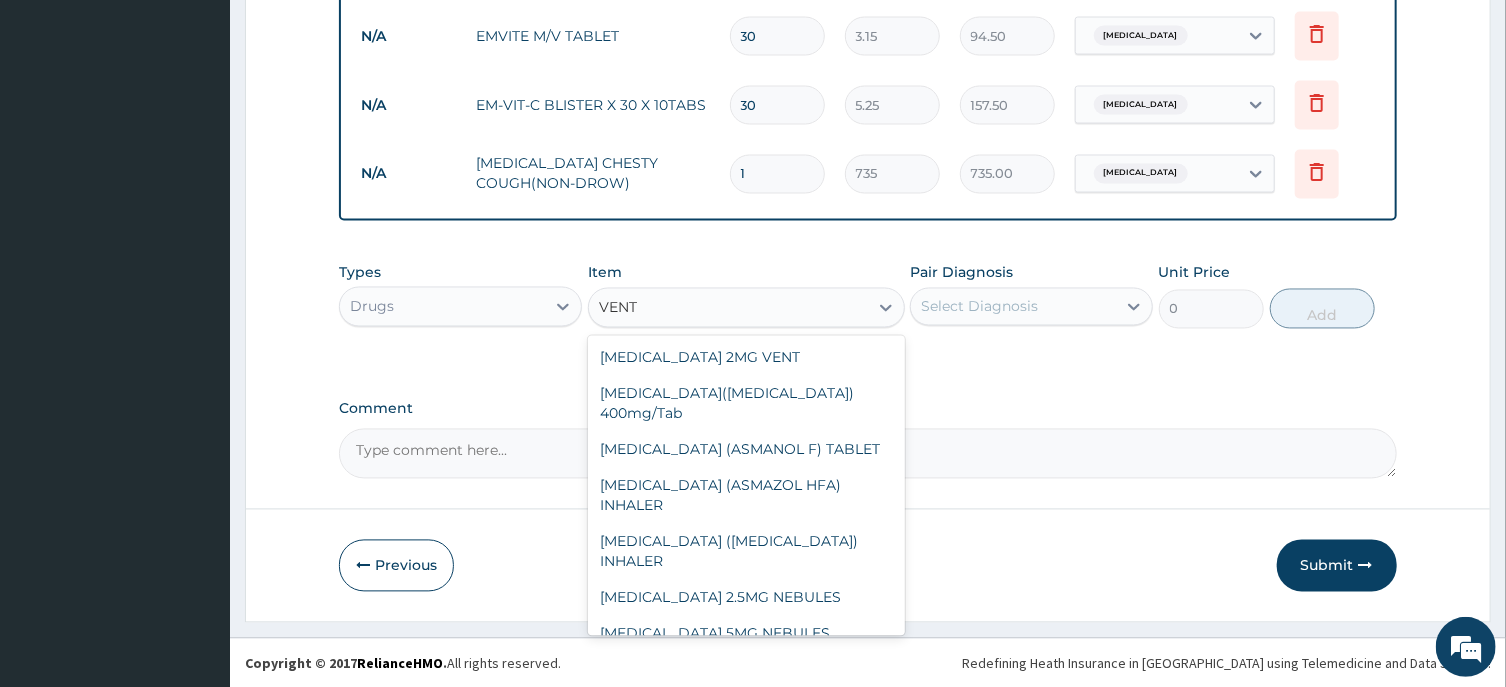 click on "[MEDICAL_DATA] SYRUP" at bounding box center (746, 670) 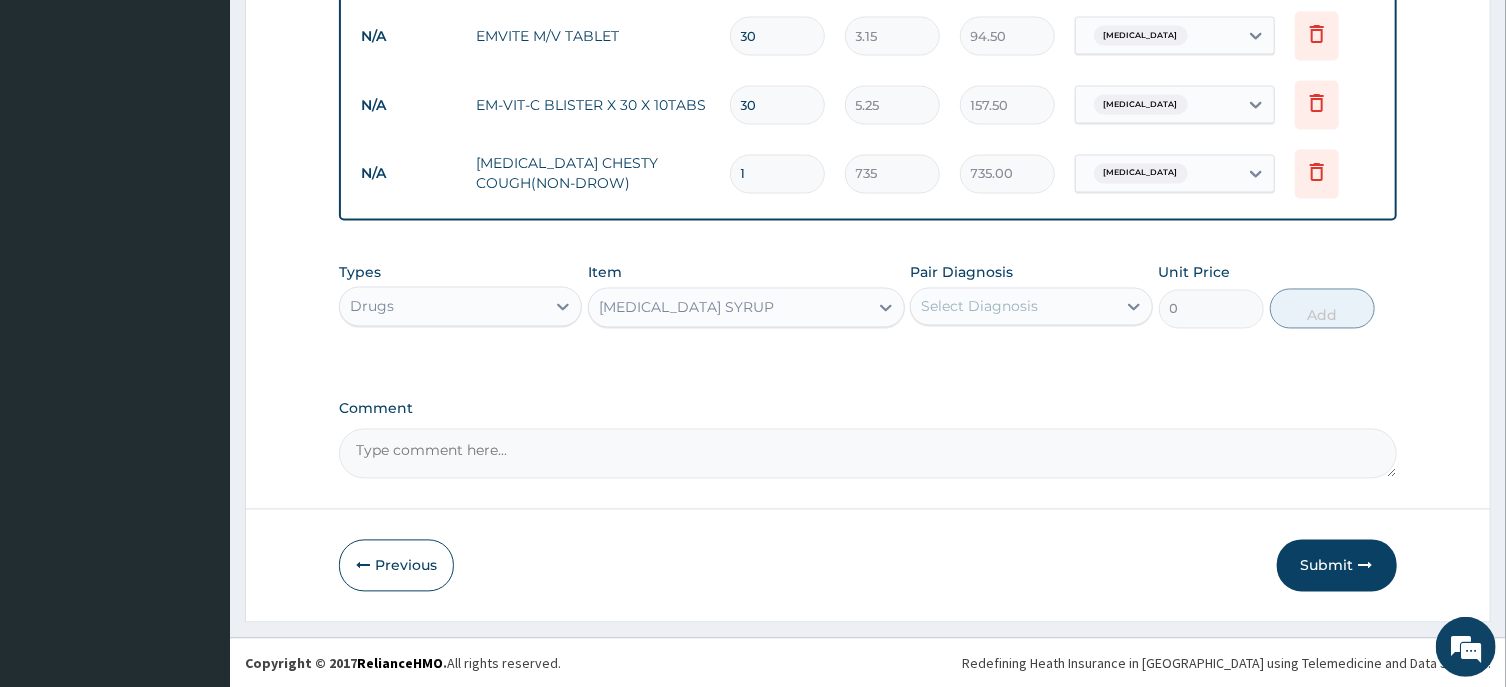 type 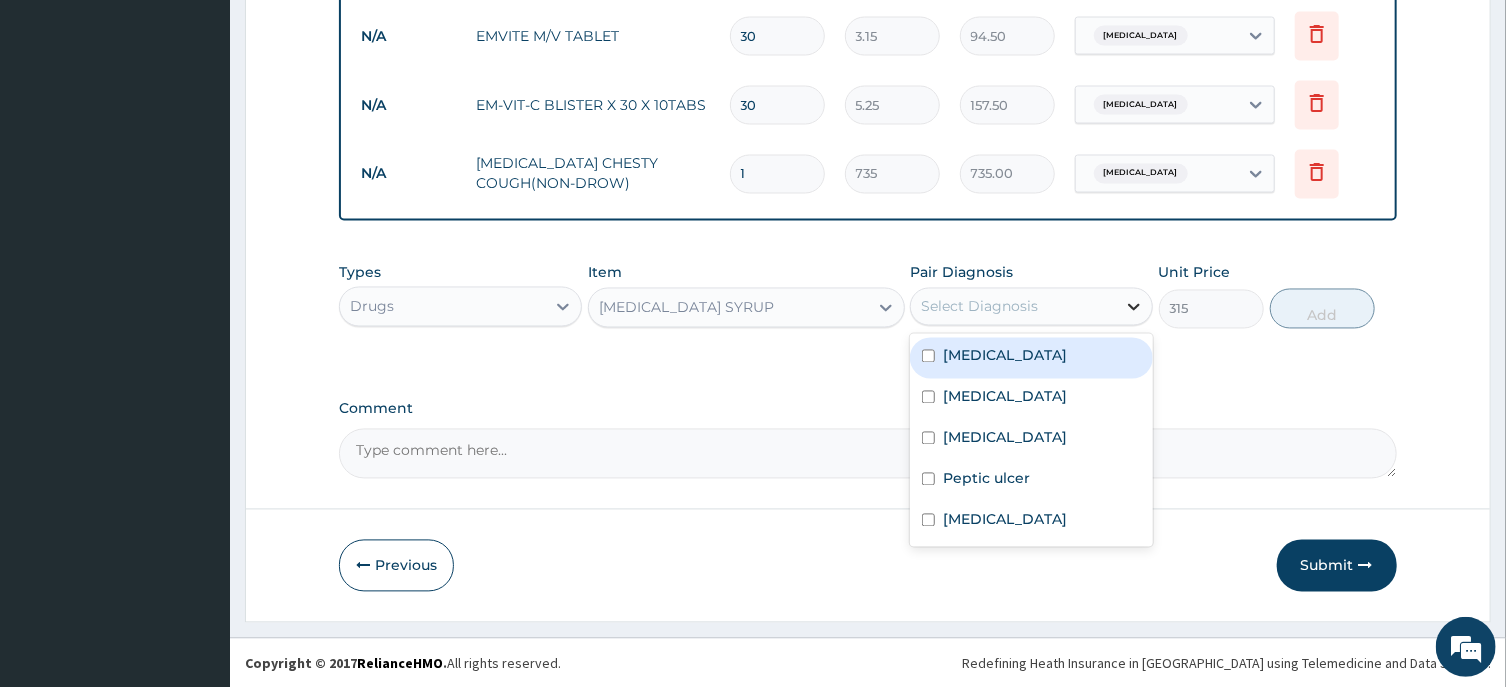 click 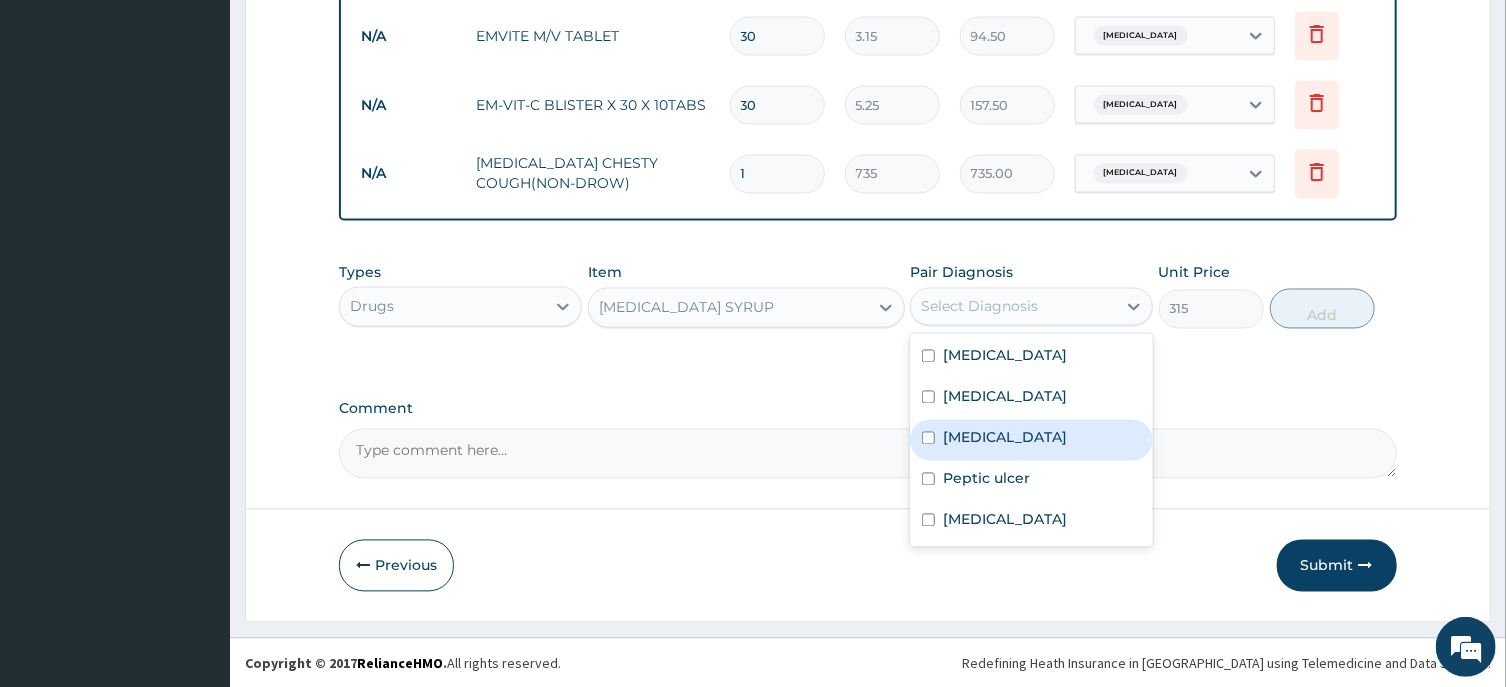 click on "[MEDICAL_DATA]" at bounding box center [1031, 440] 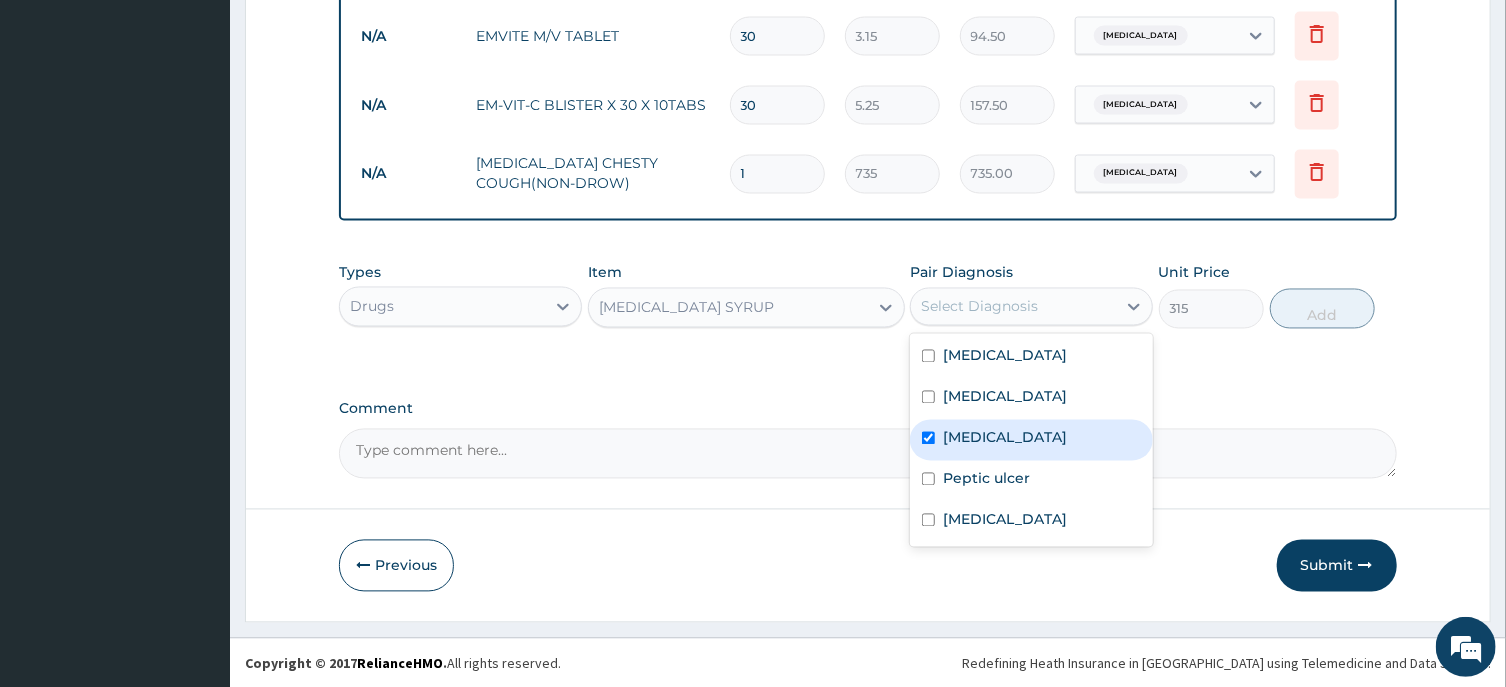 checkbox on "true" 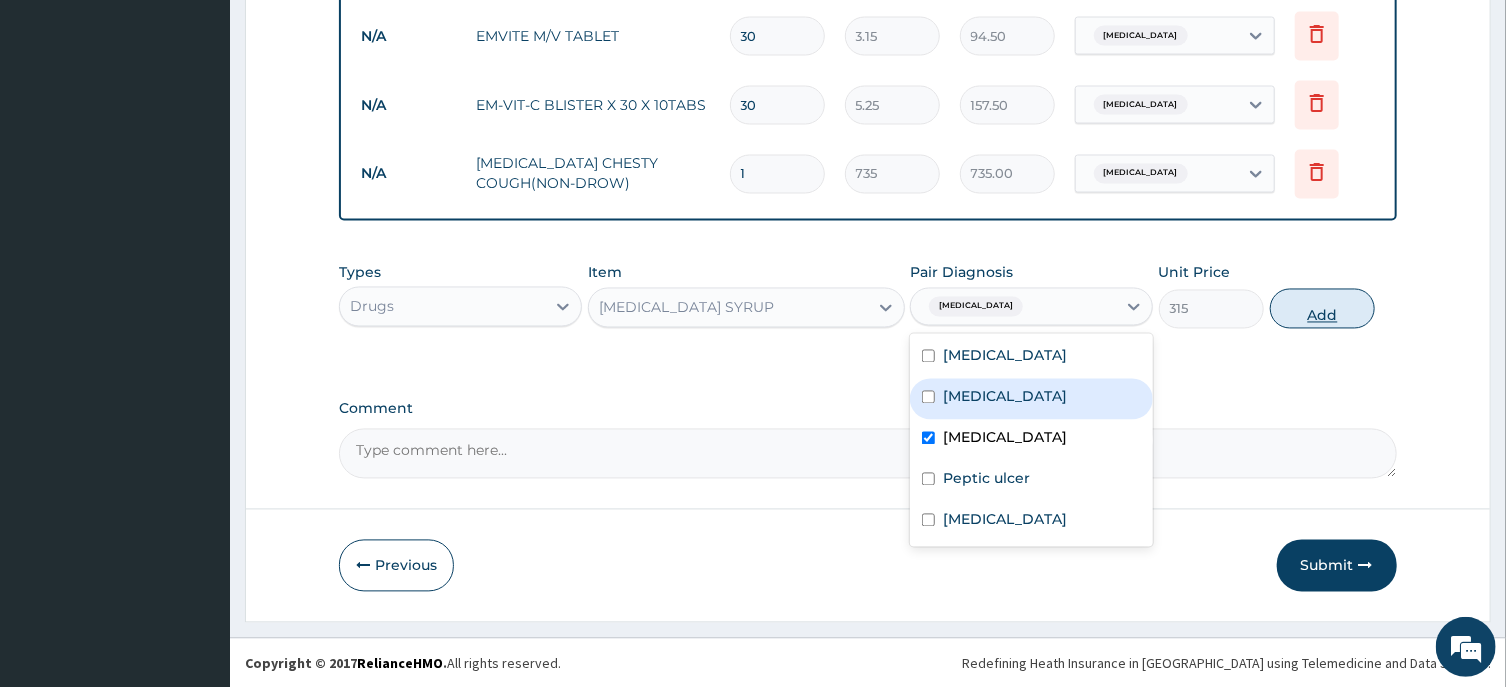 click on "Add" at bounding box center (1323, 309) 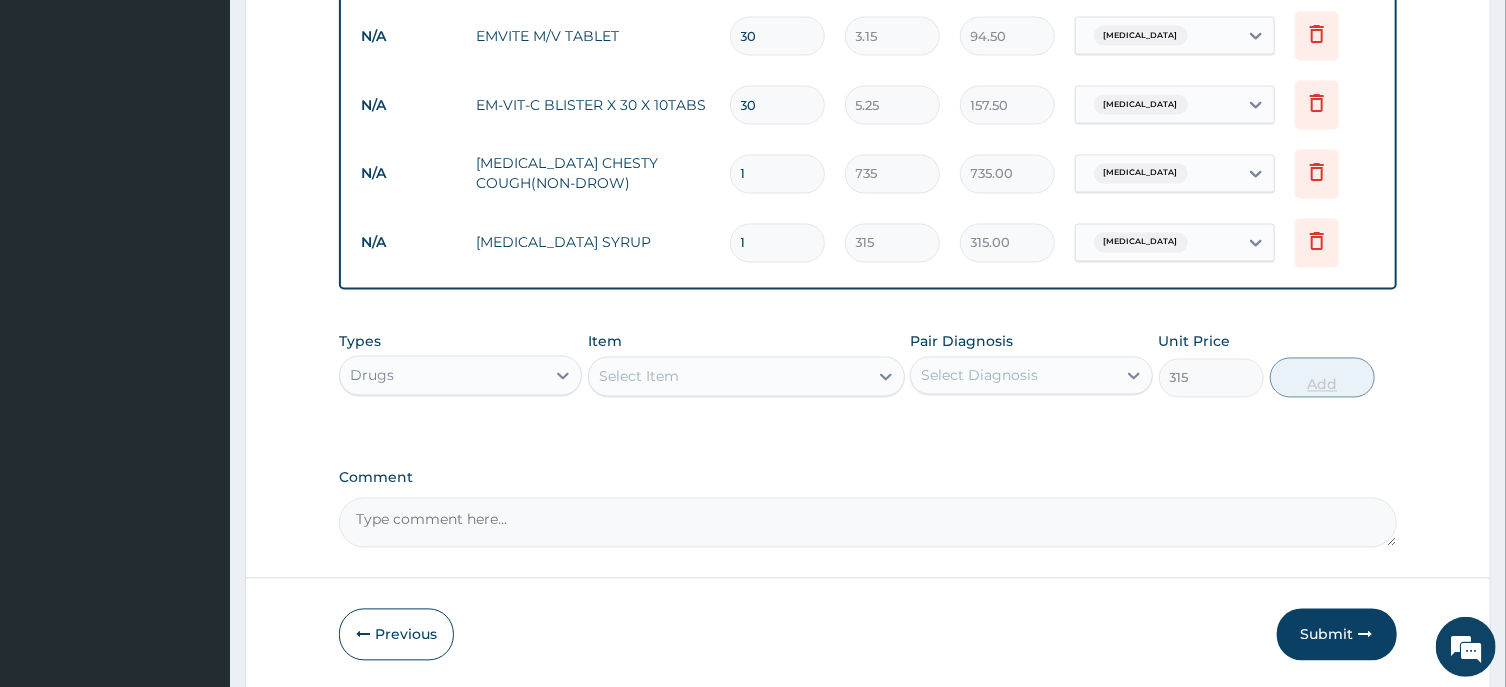 type on "0" 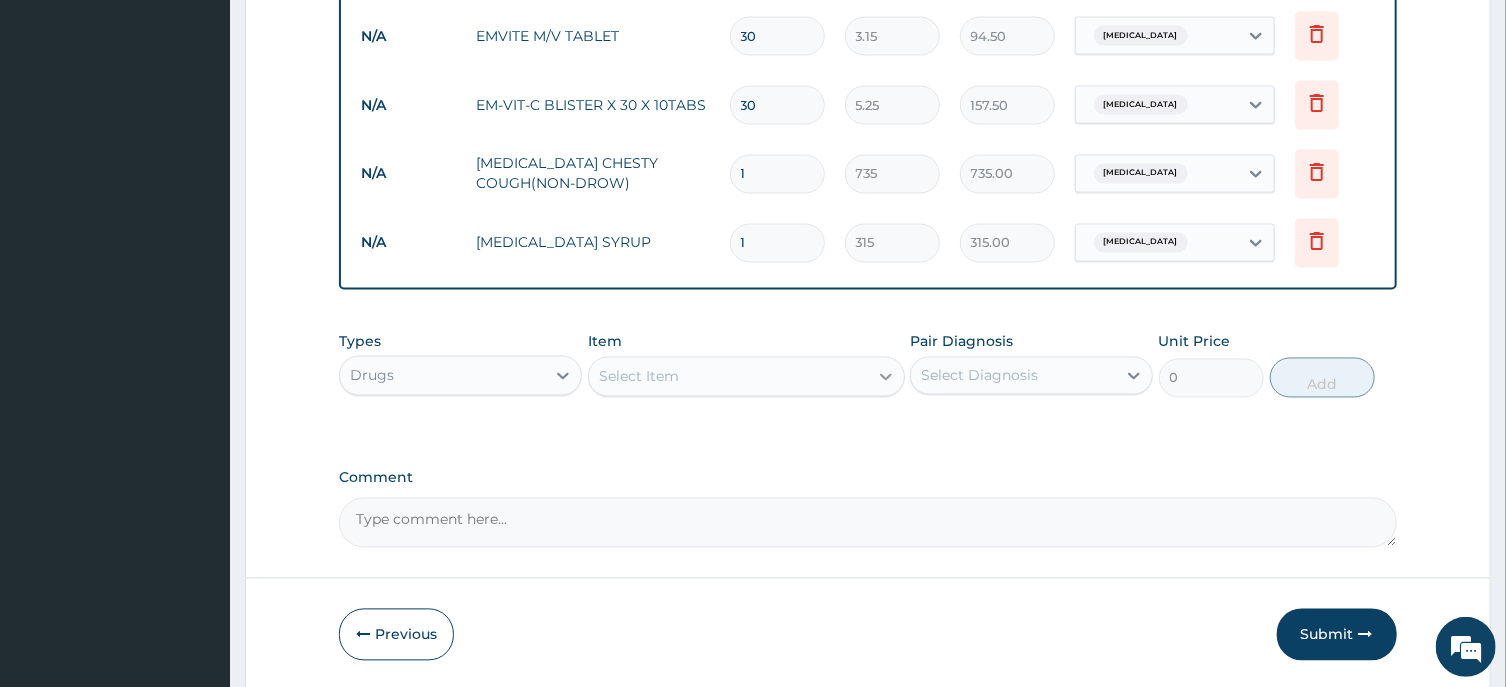 click 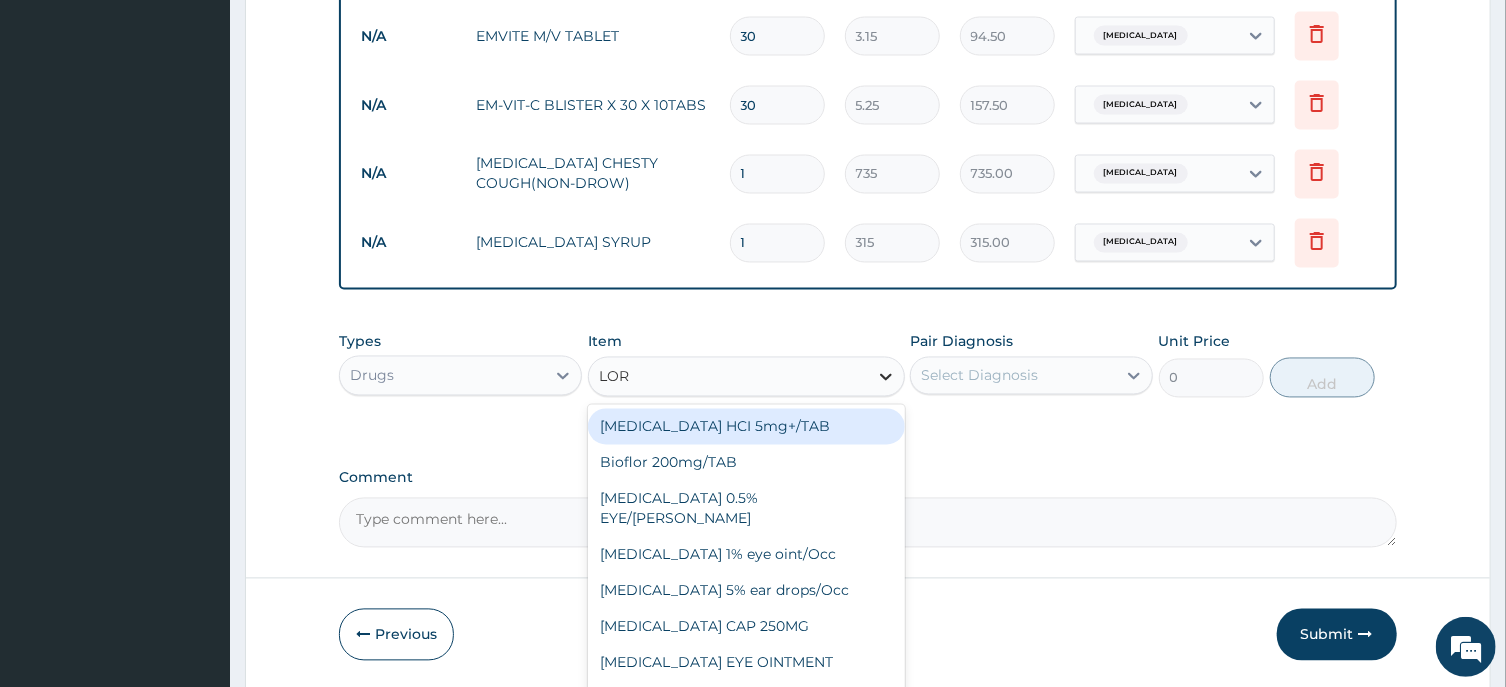 type on "[PERSON_NAME]" 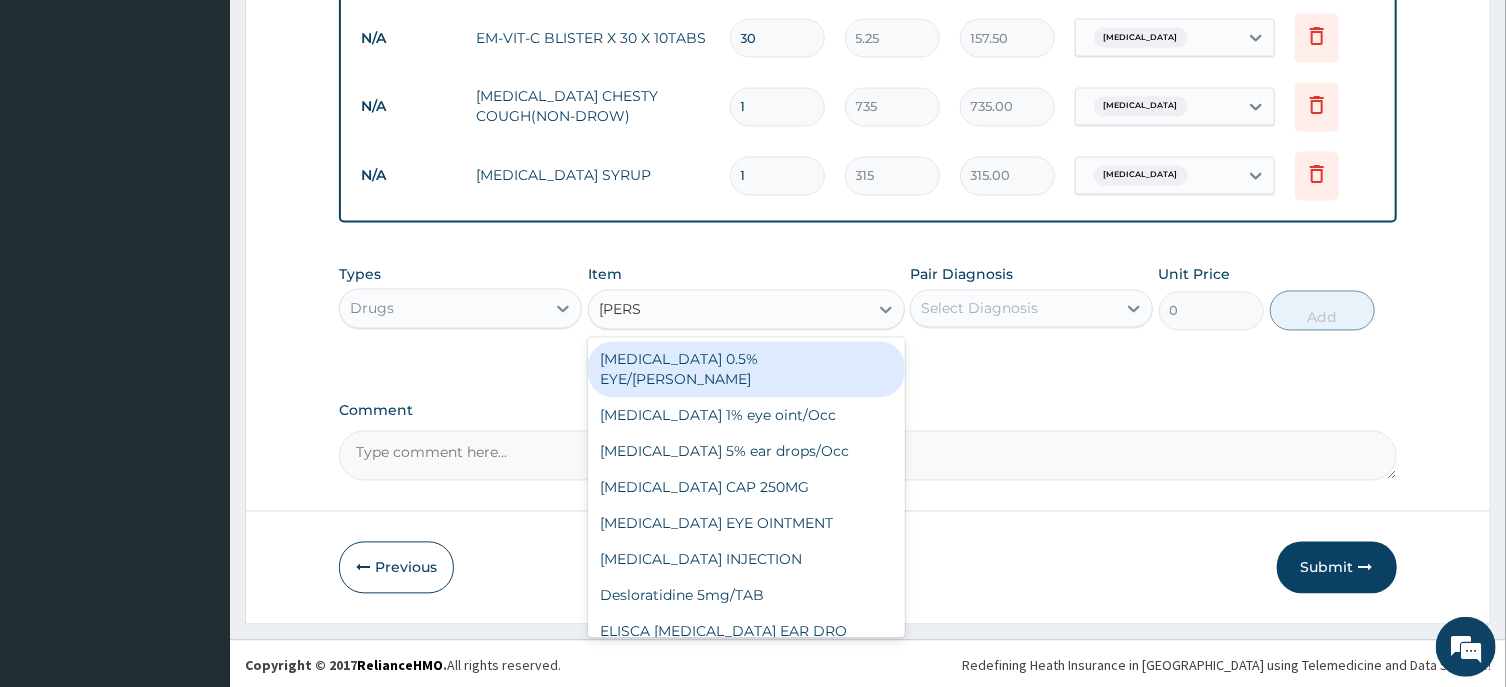 scroll, scrollTop: 1900, scrollLeft: 0, axis: vertical 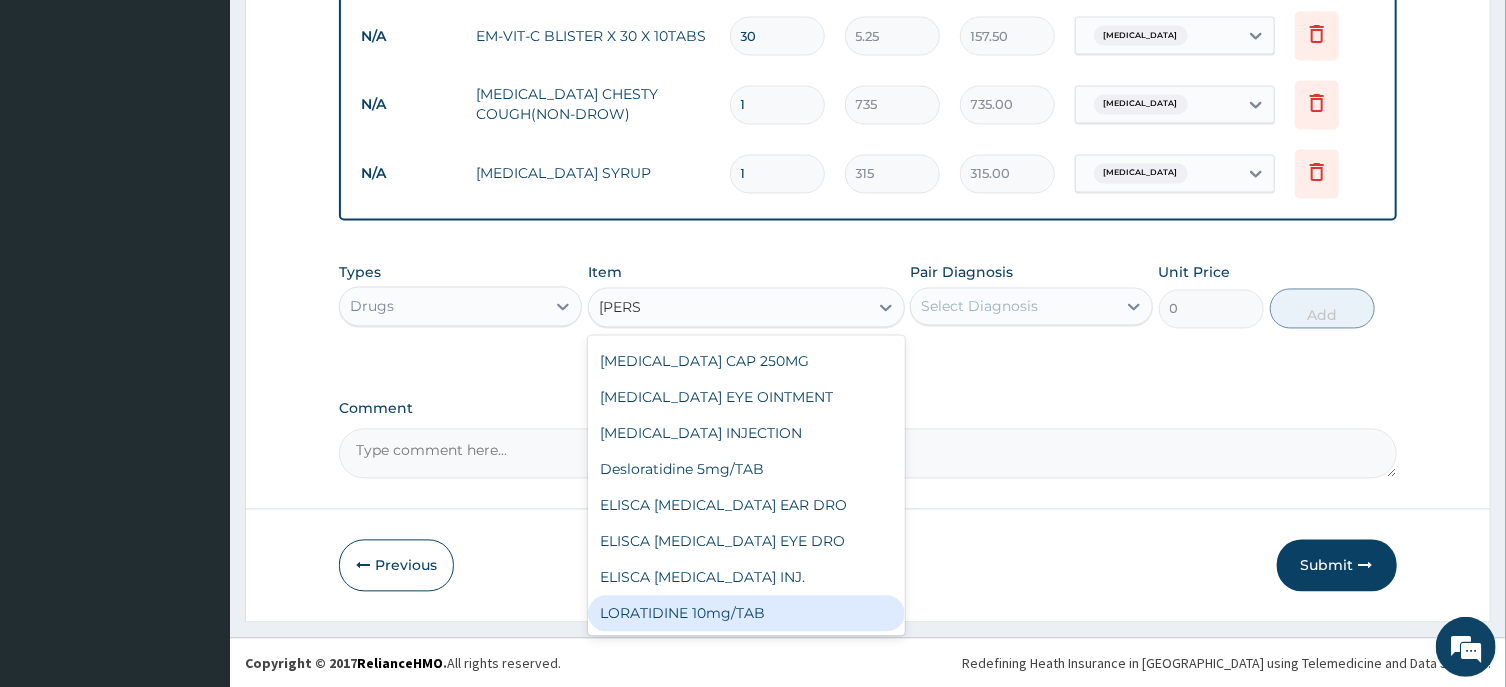 click on "LORATIDINE 10mg/TAB" at bounding box center [746, 614] 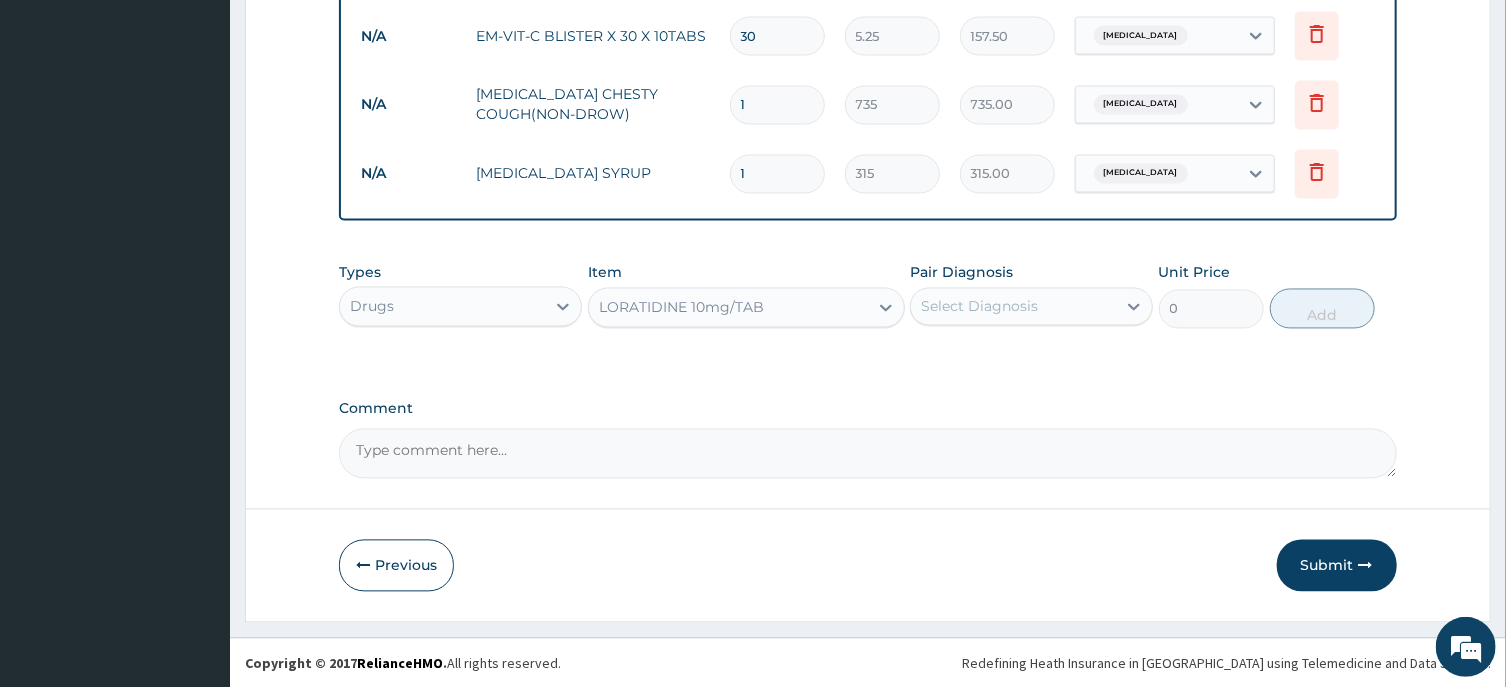 type 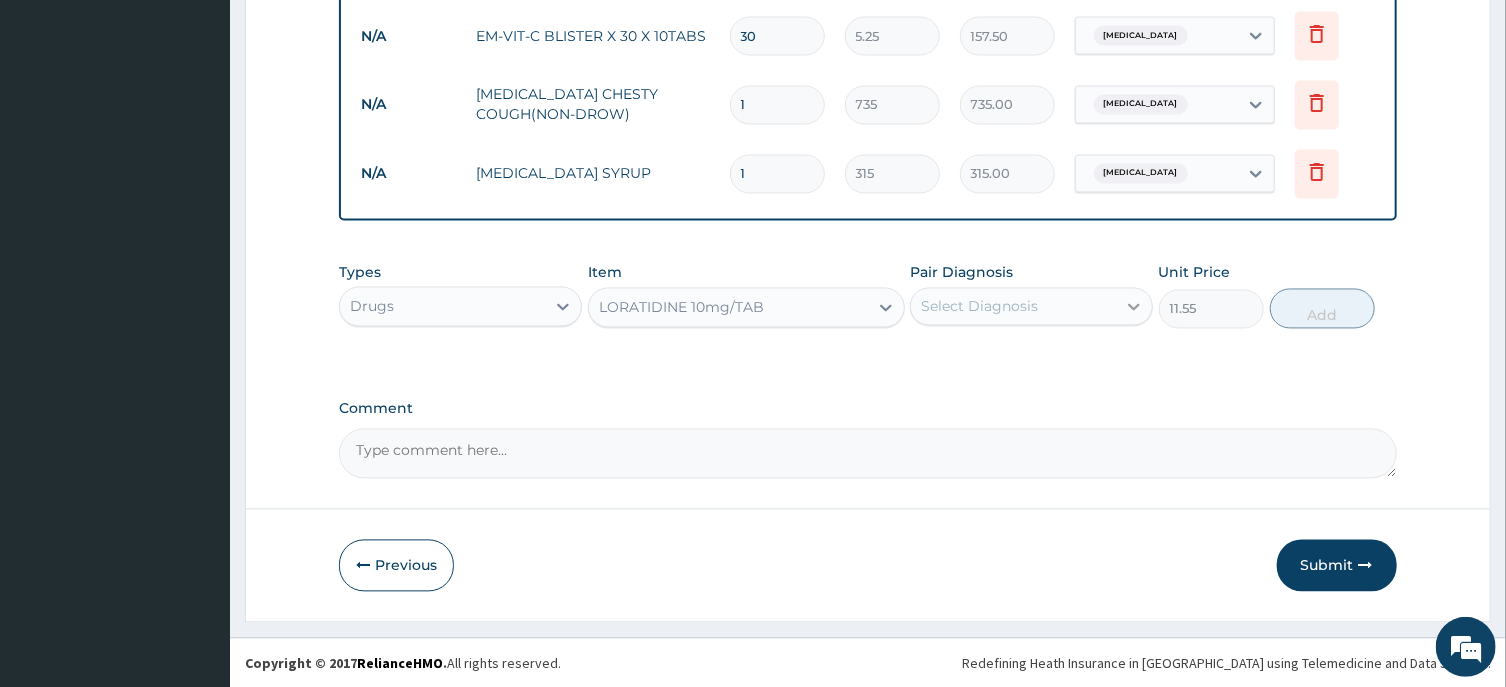 click 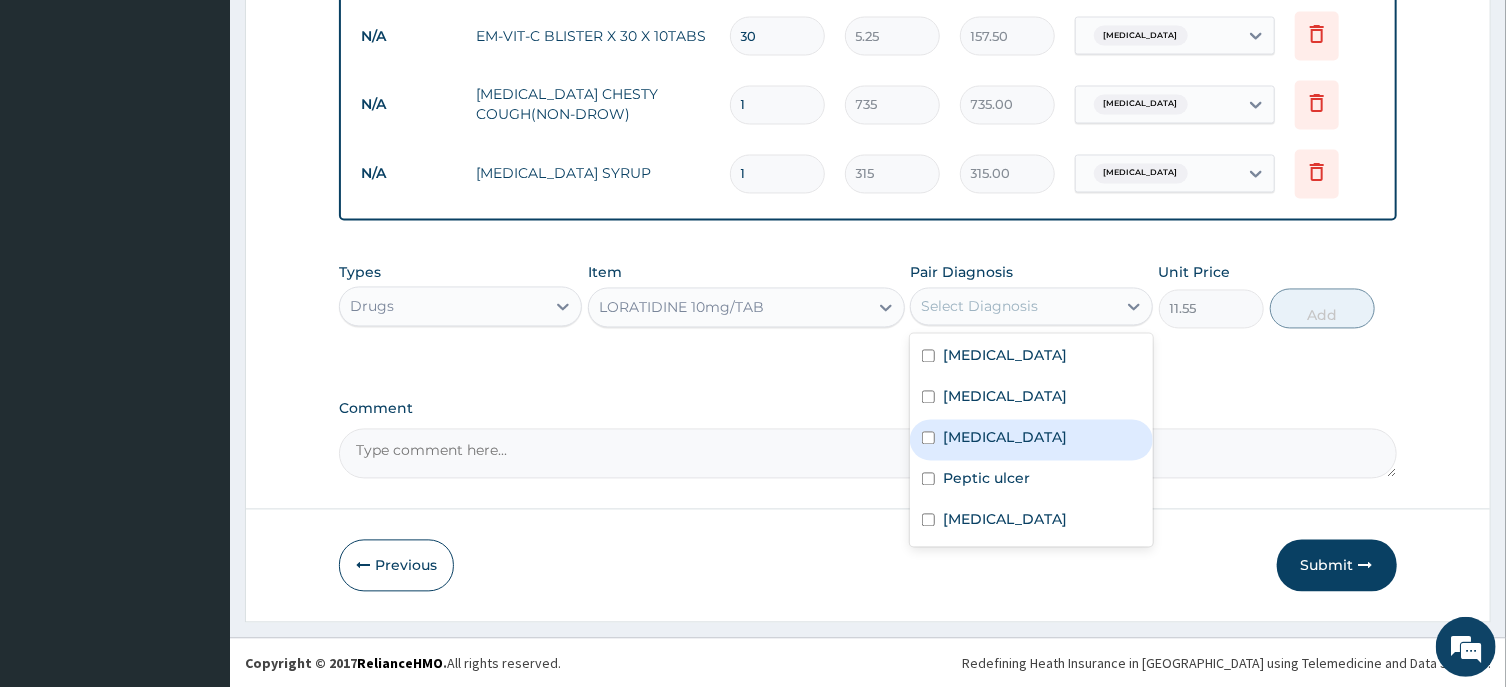 click on "[MEDICAL_DATA]" at bounding box center [1031, 440] 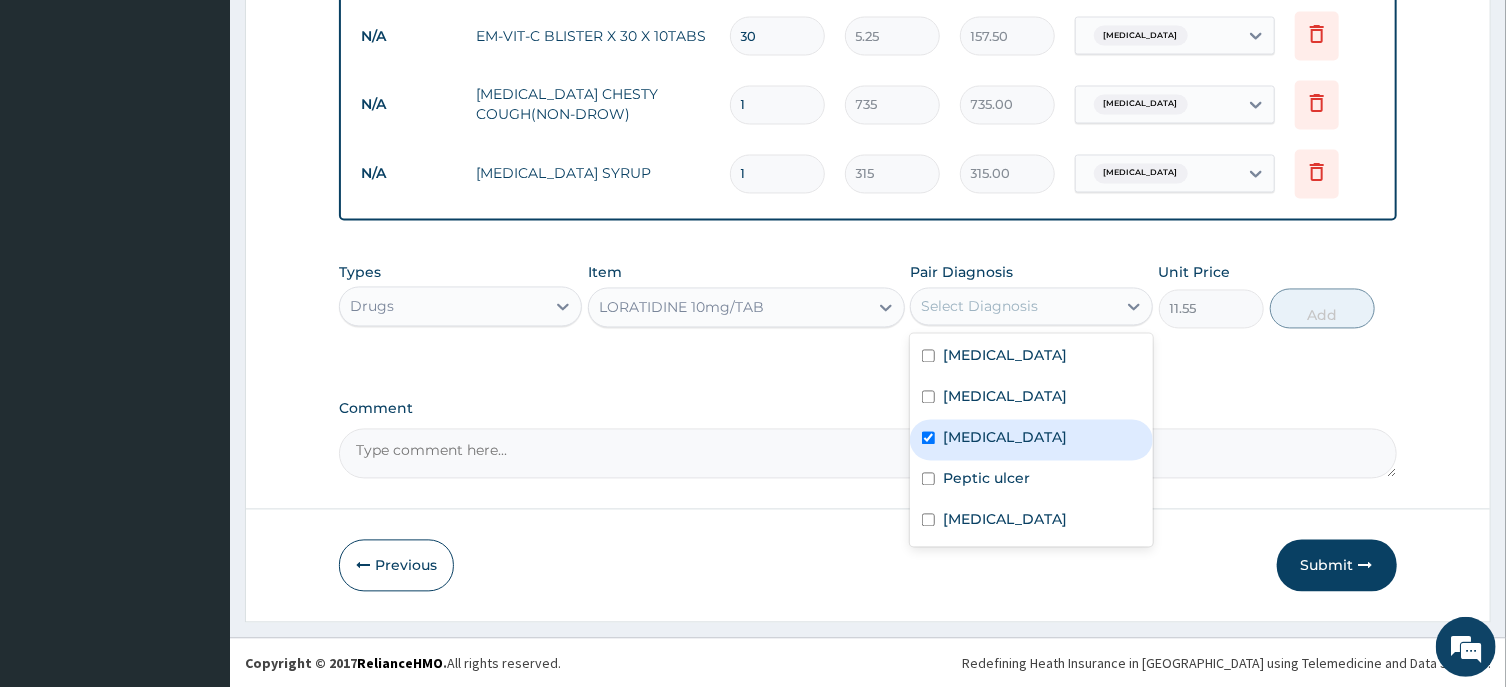 checkbox on "true" 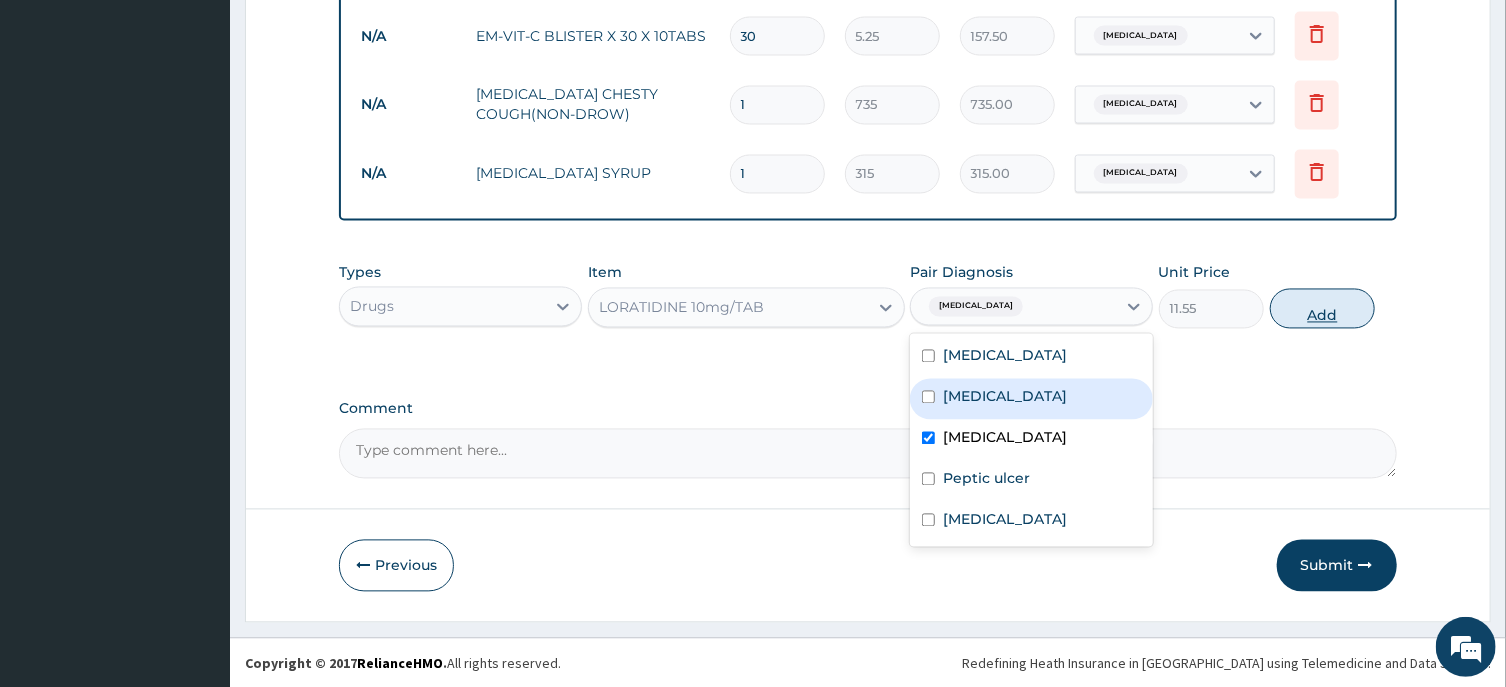 click on "Add" at bounding box center [1323, 309] 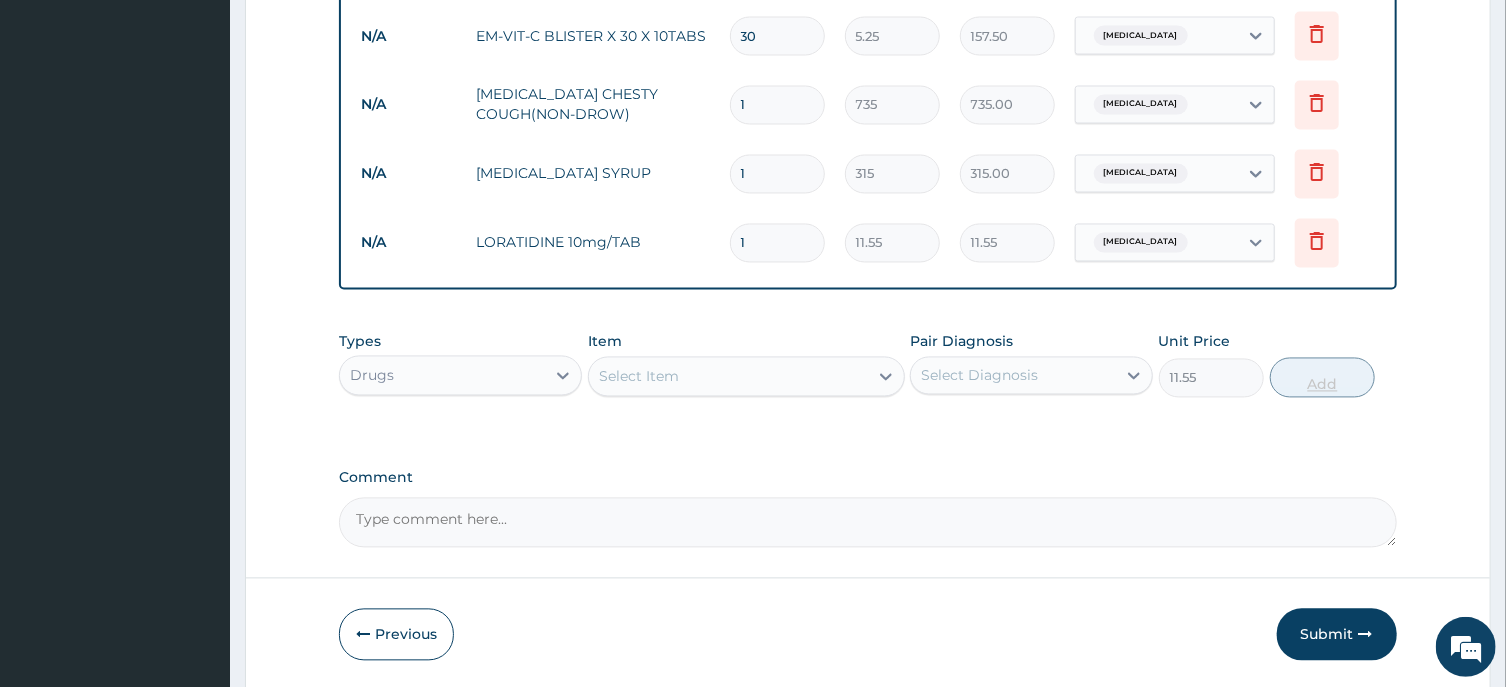 type on "0" 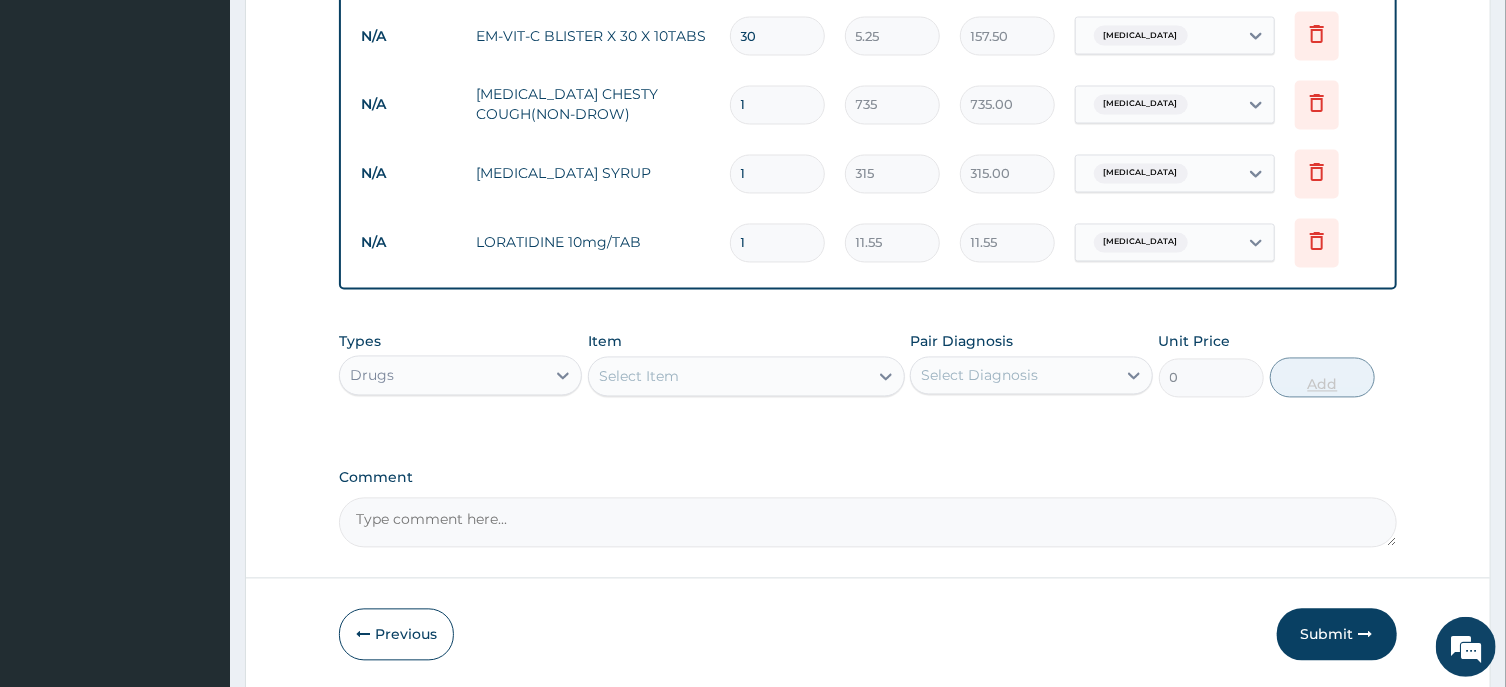 type on "10" 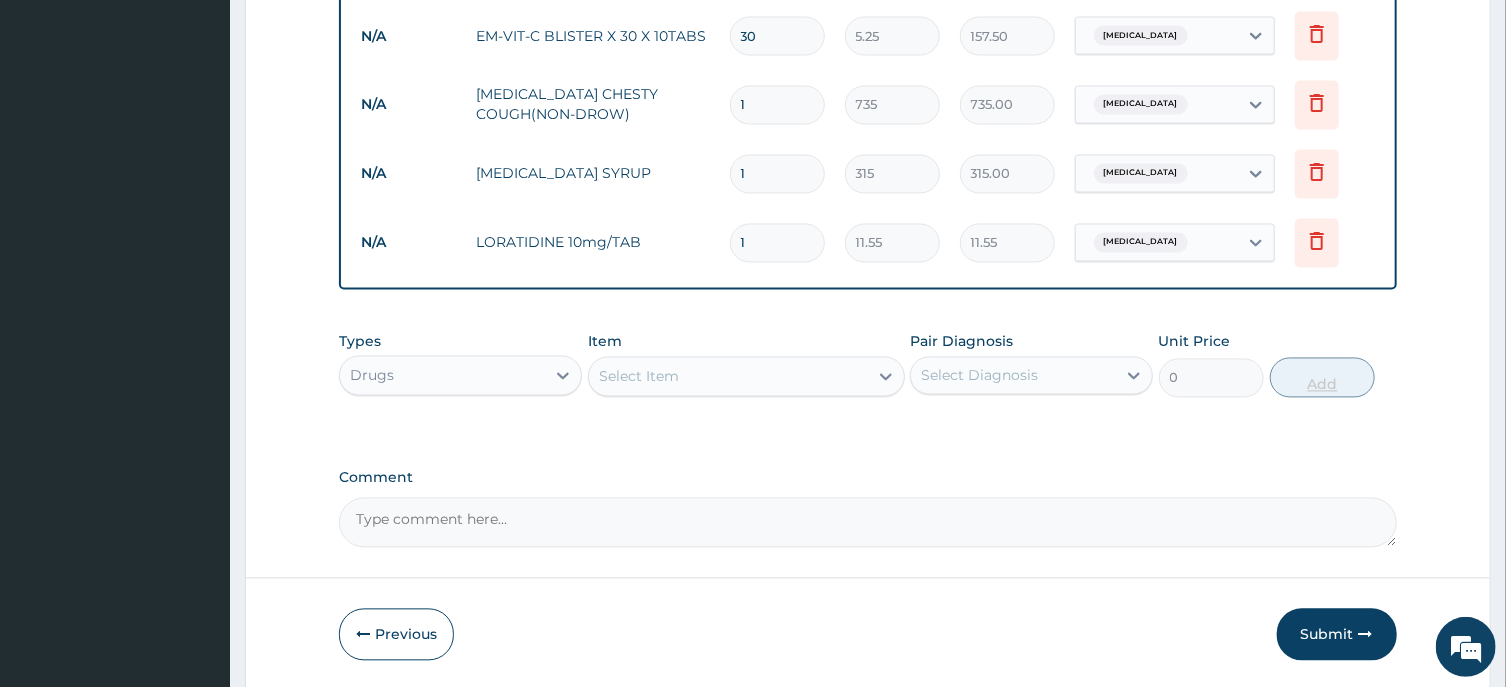 type on "115.50" 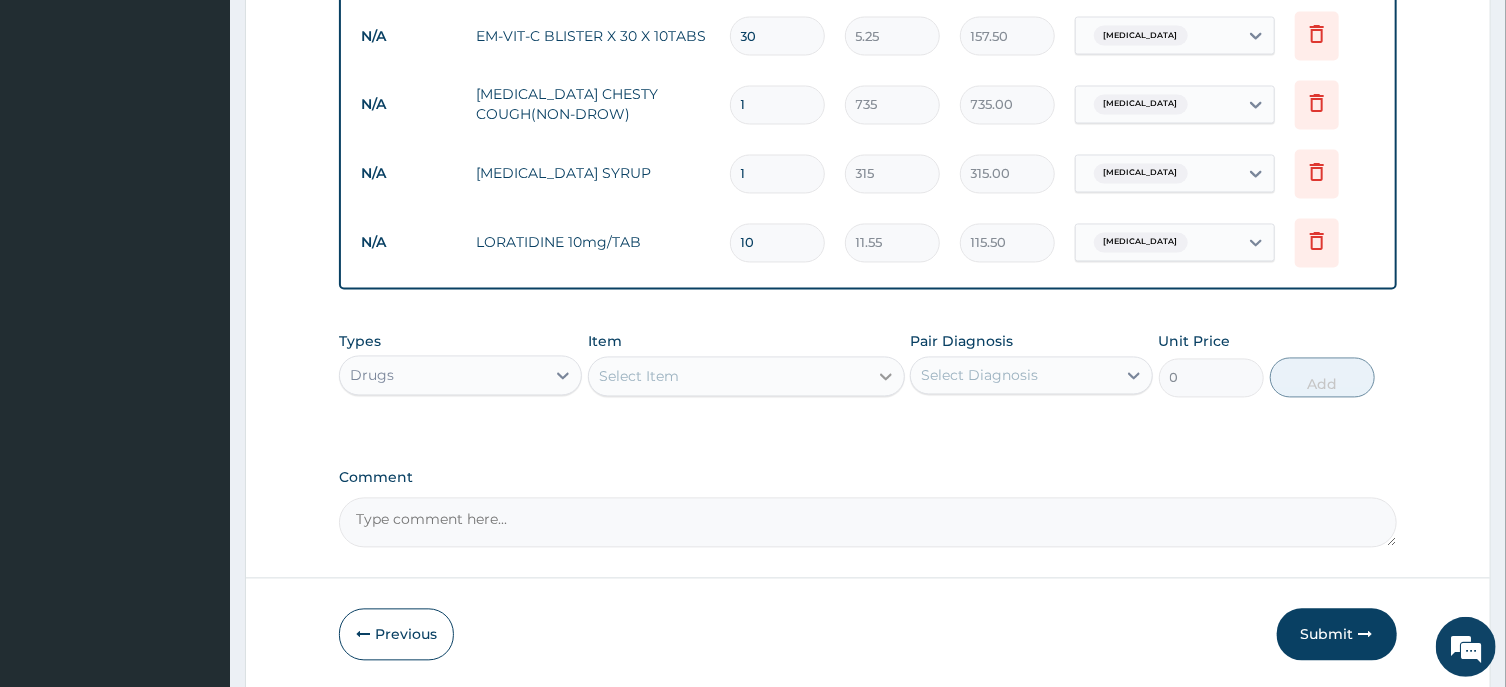 type on "10" 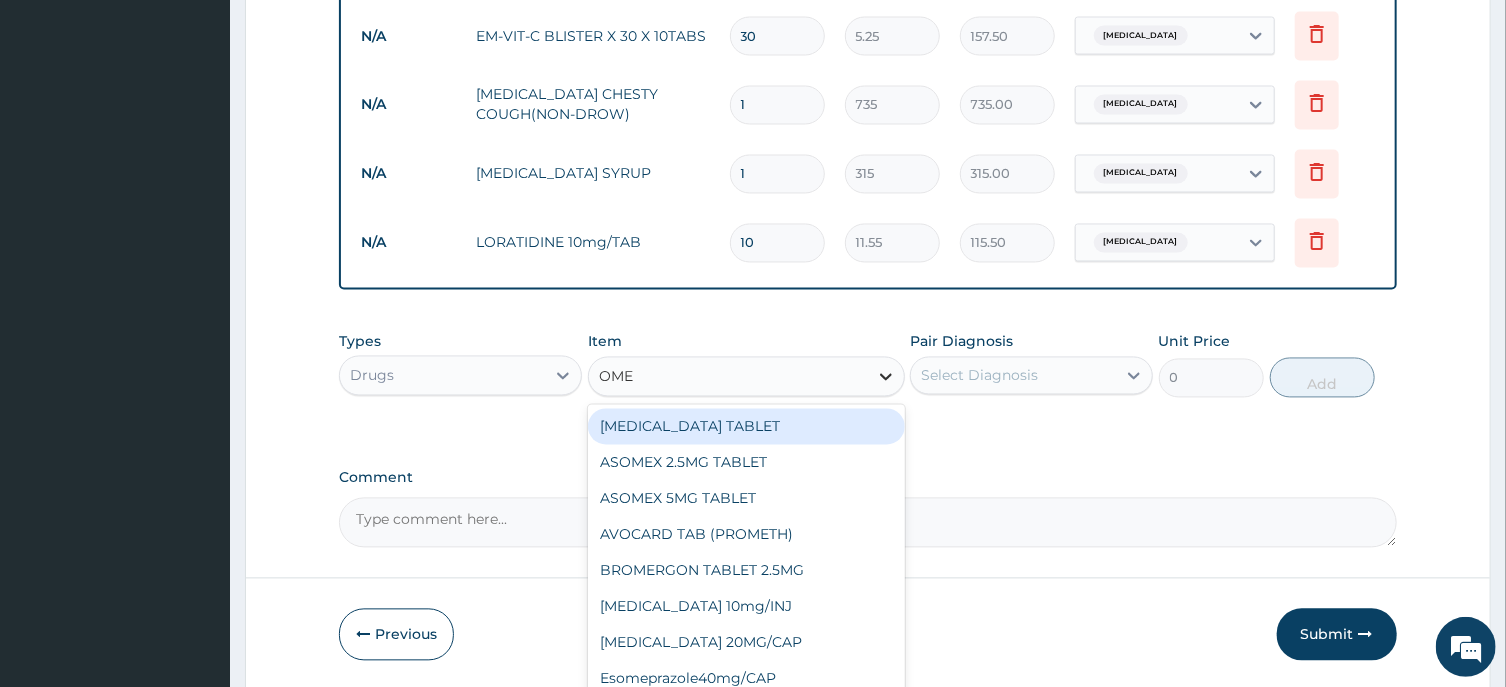 type on "OMEP" 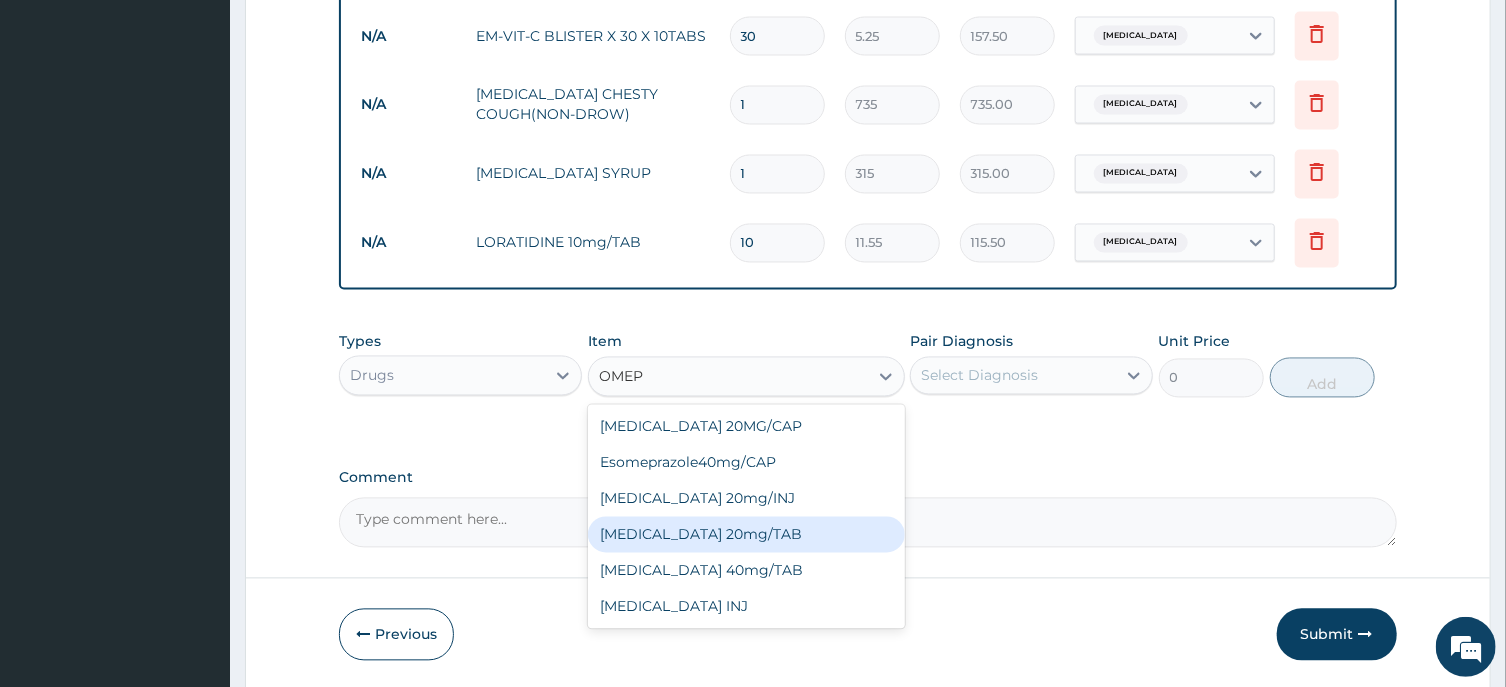 click on "[MEDICAL_DATA] 20mg/TAB" at bounding box center (746, 535) 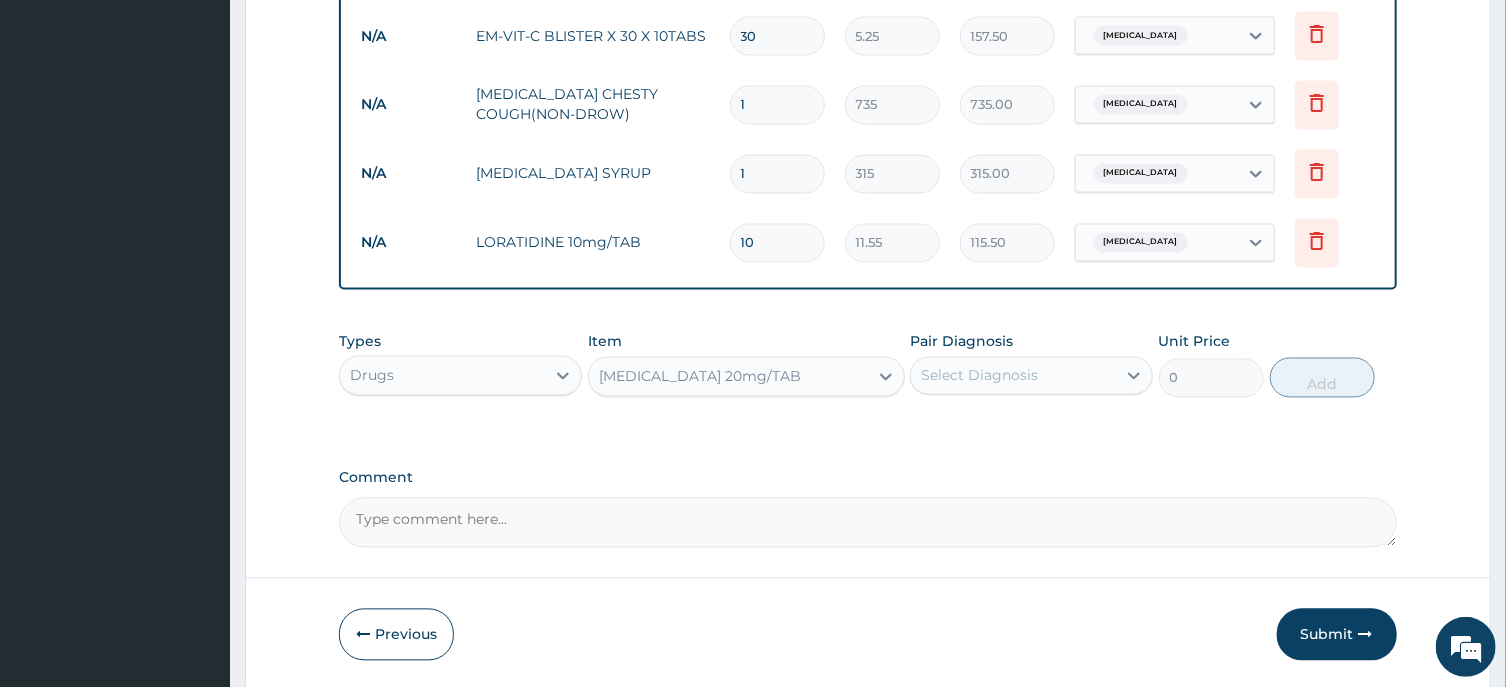type 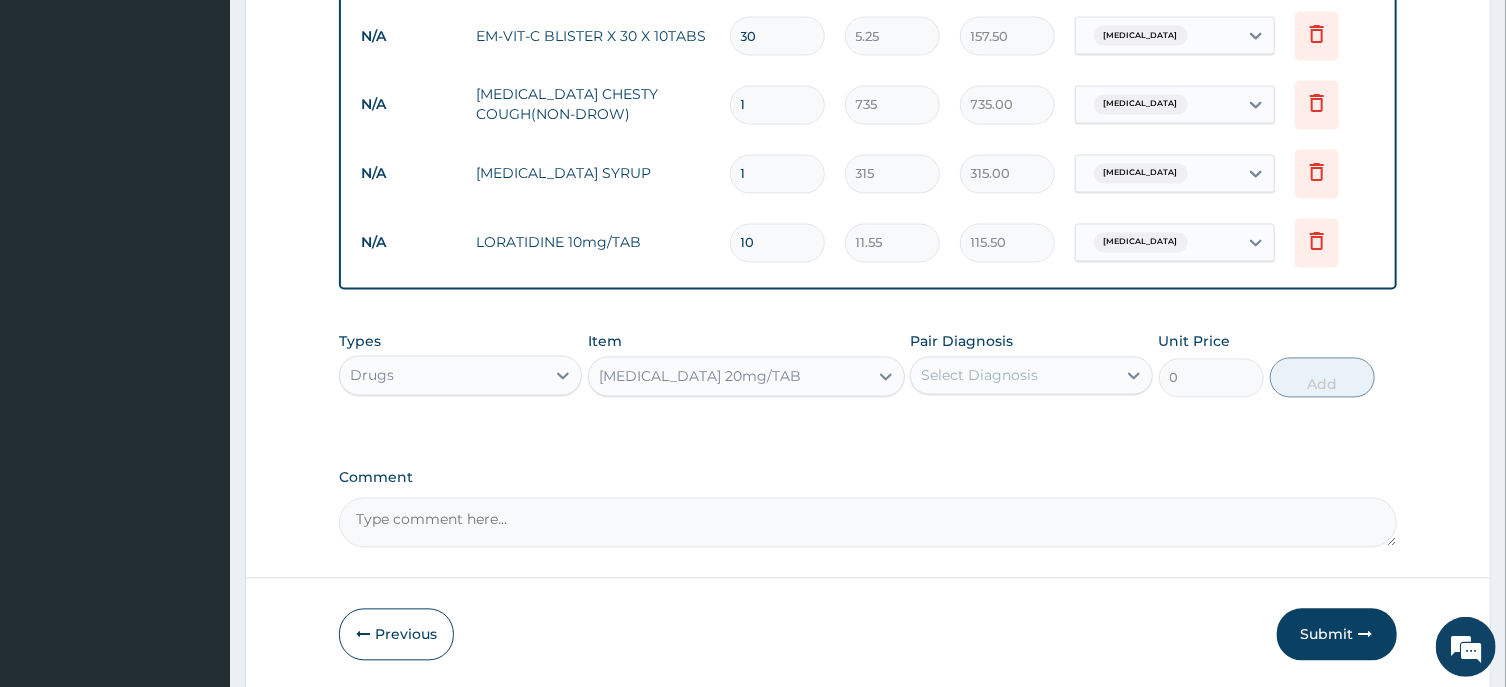 type on "78.75" 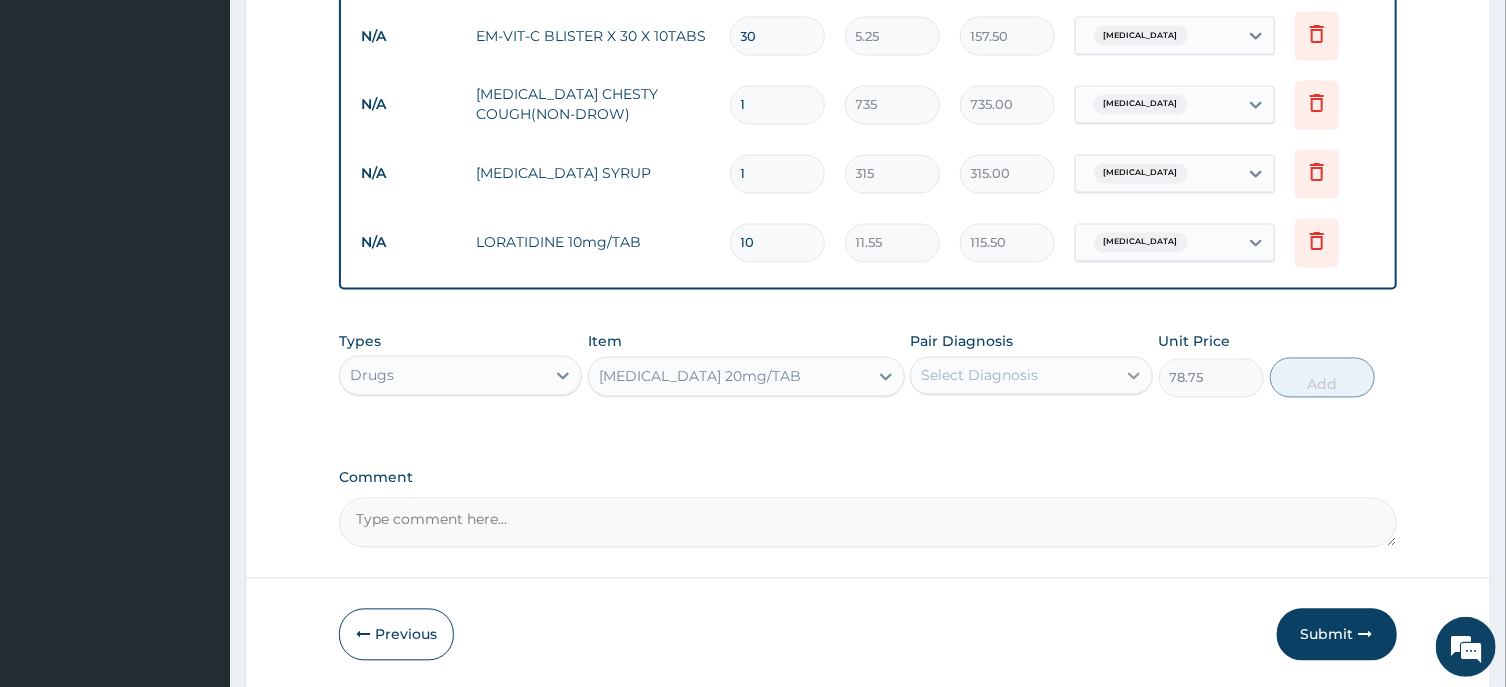 click 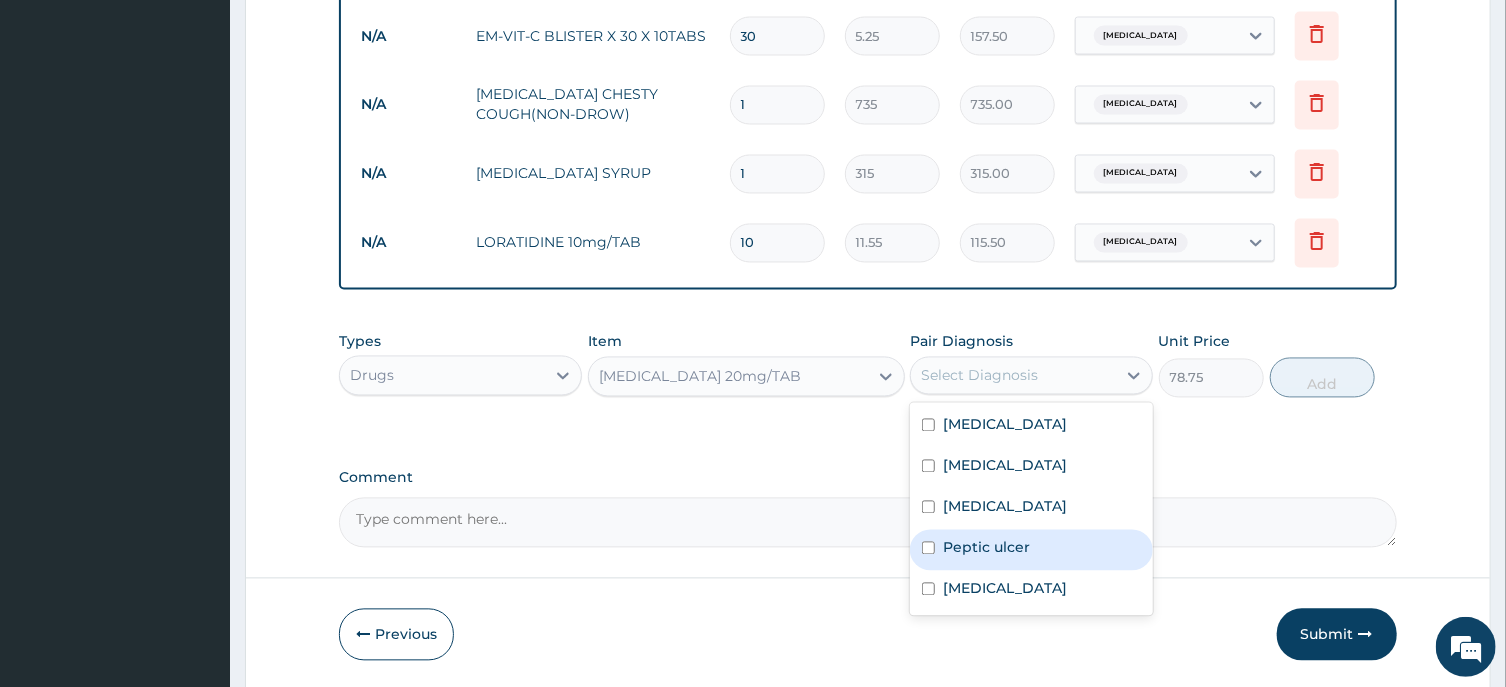 click on "Peptic ulcer" at bounding box center [1031, 550] 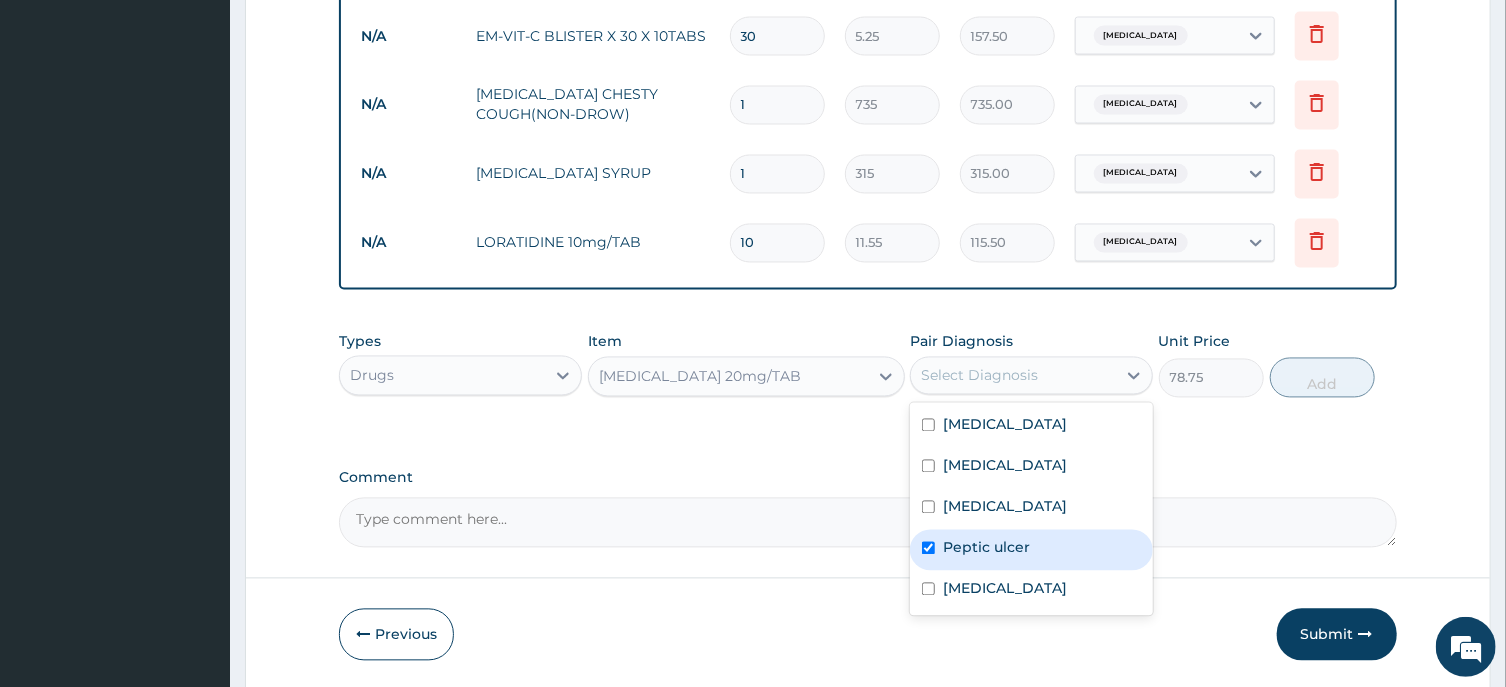 checkbox on "true" 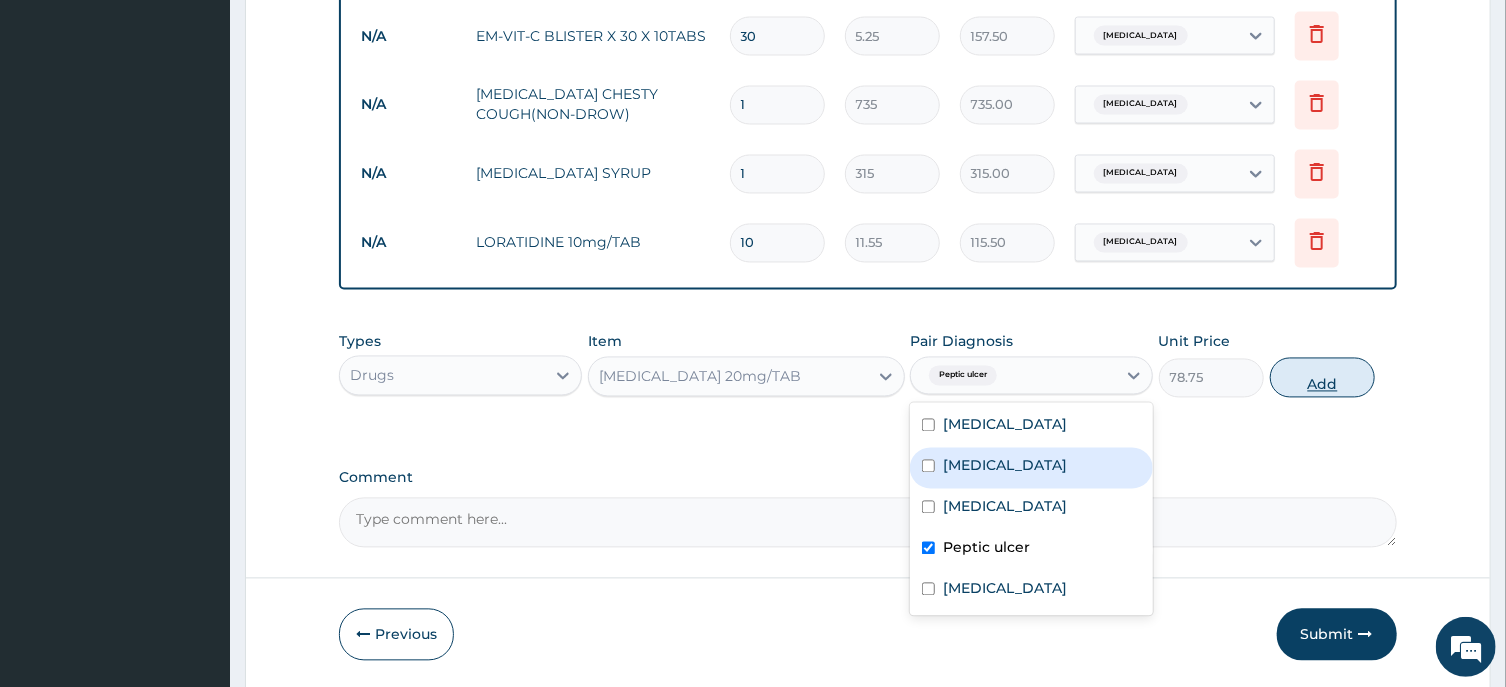 click on "Add" at bounding box center [1323, 378] 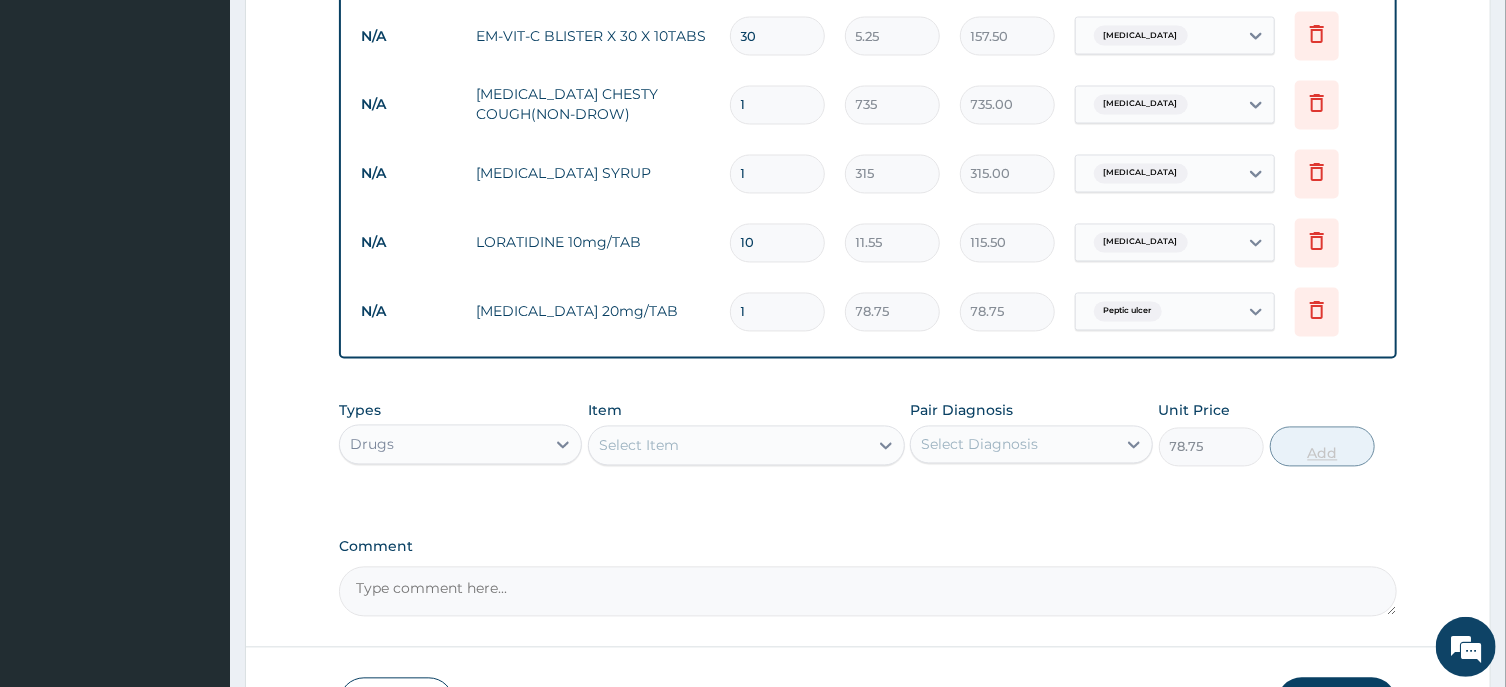type on "0" 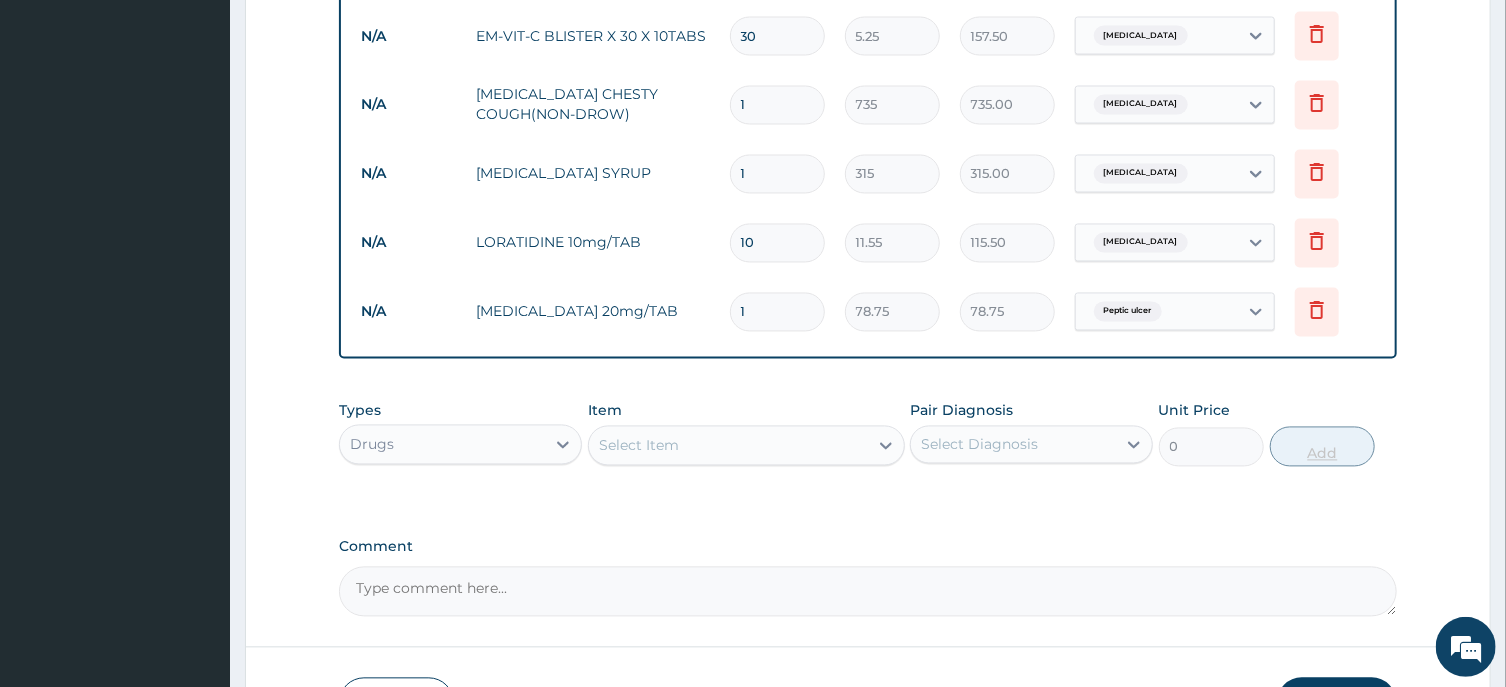type on "14" 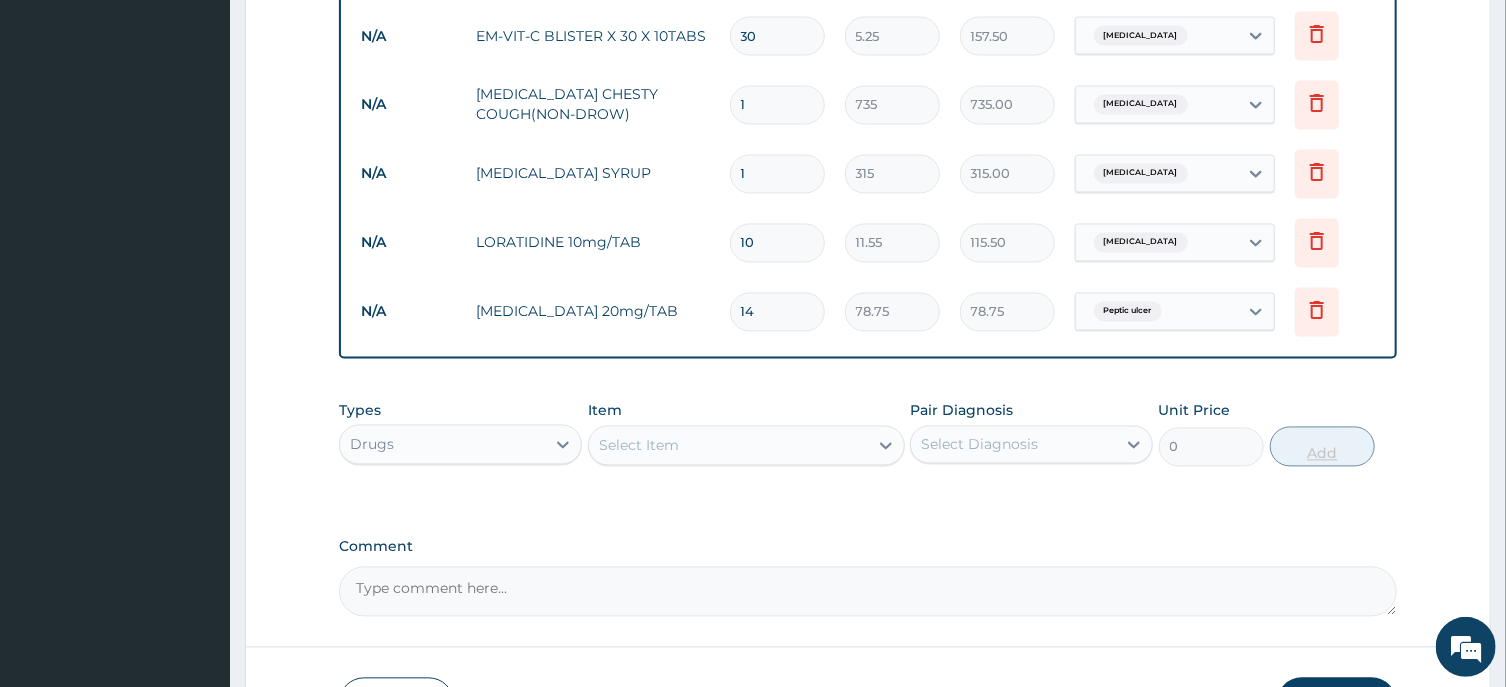 type on "1102.50" 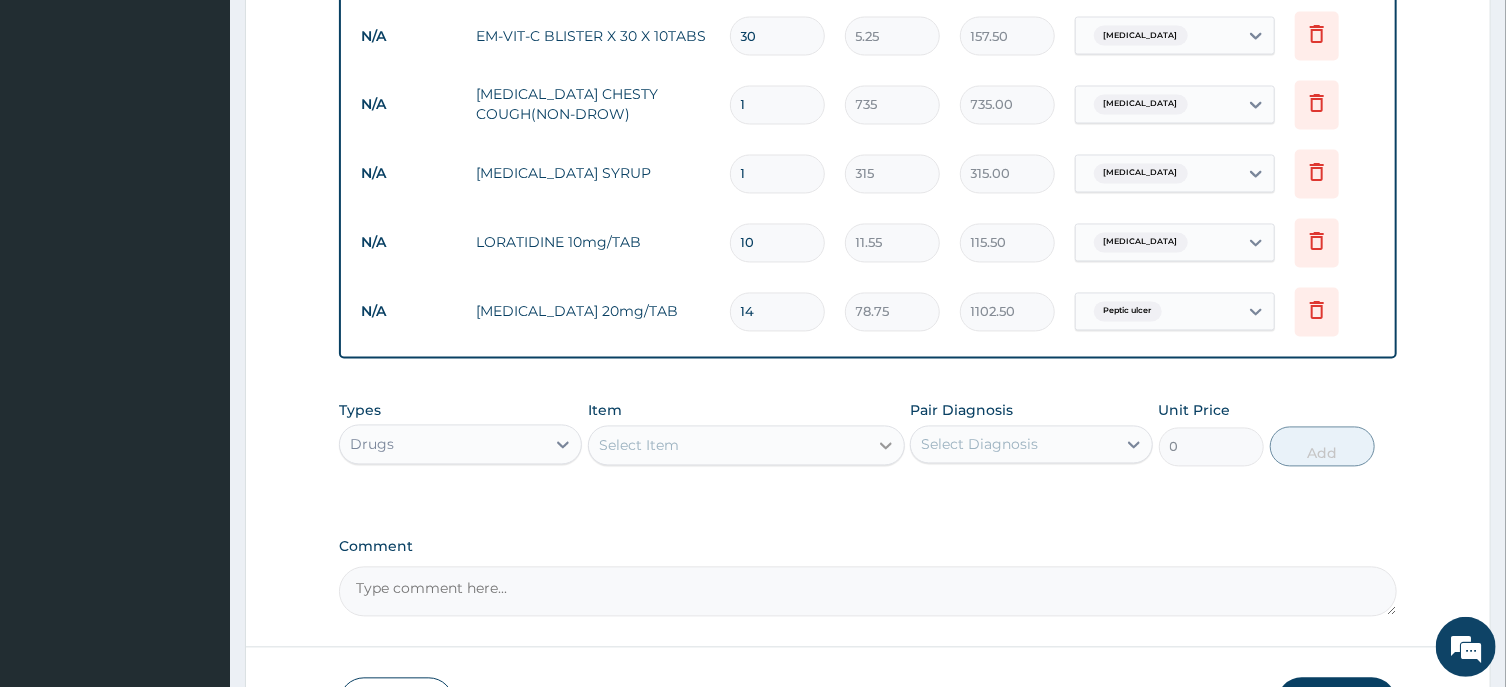 type on "14" 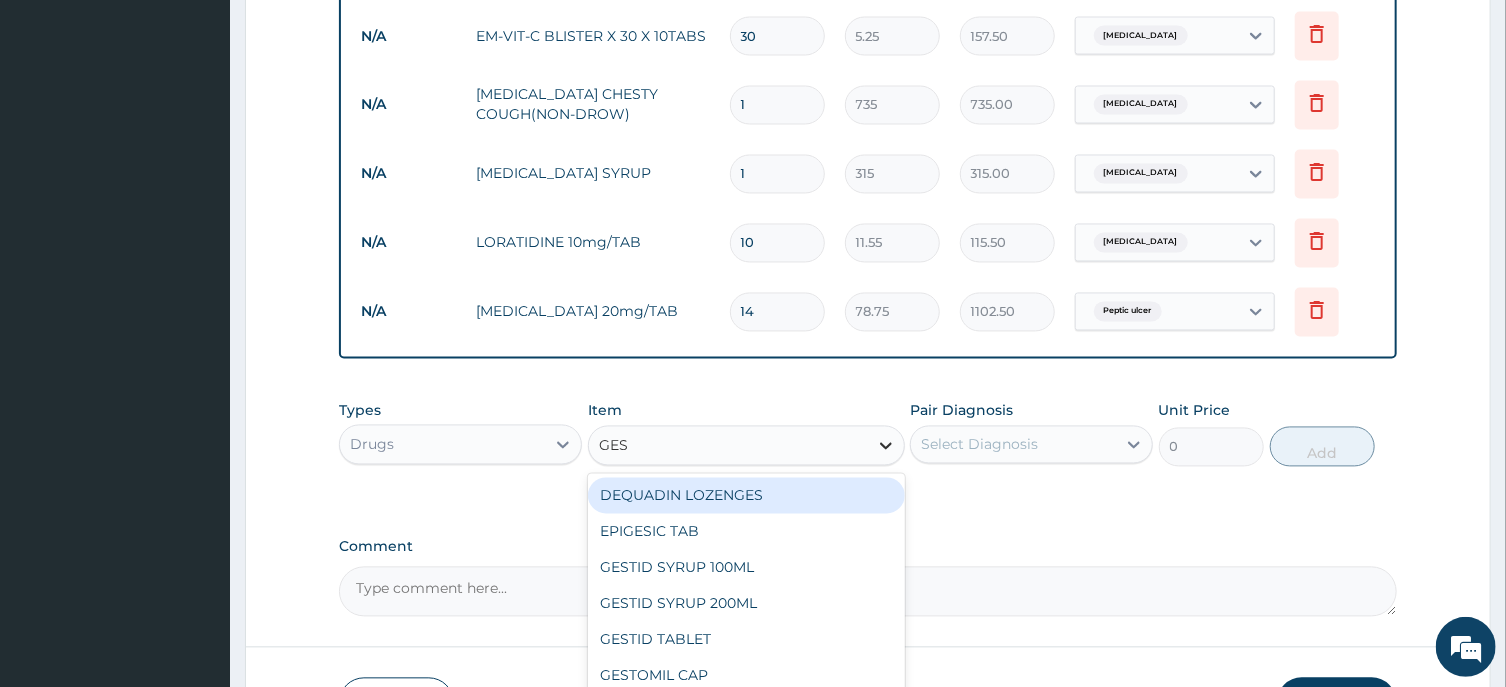 type on "GEST" 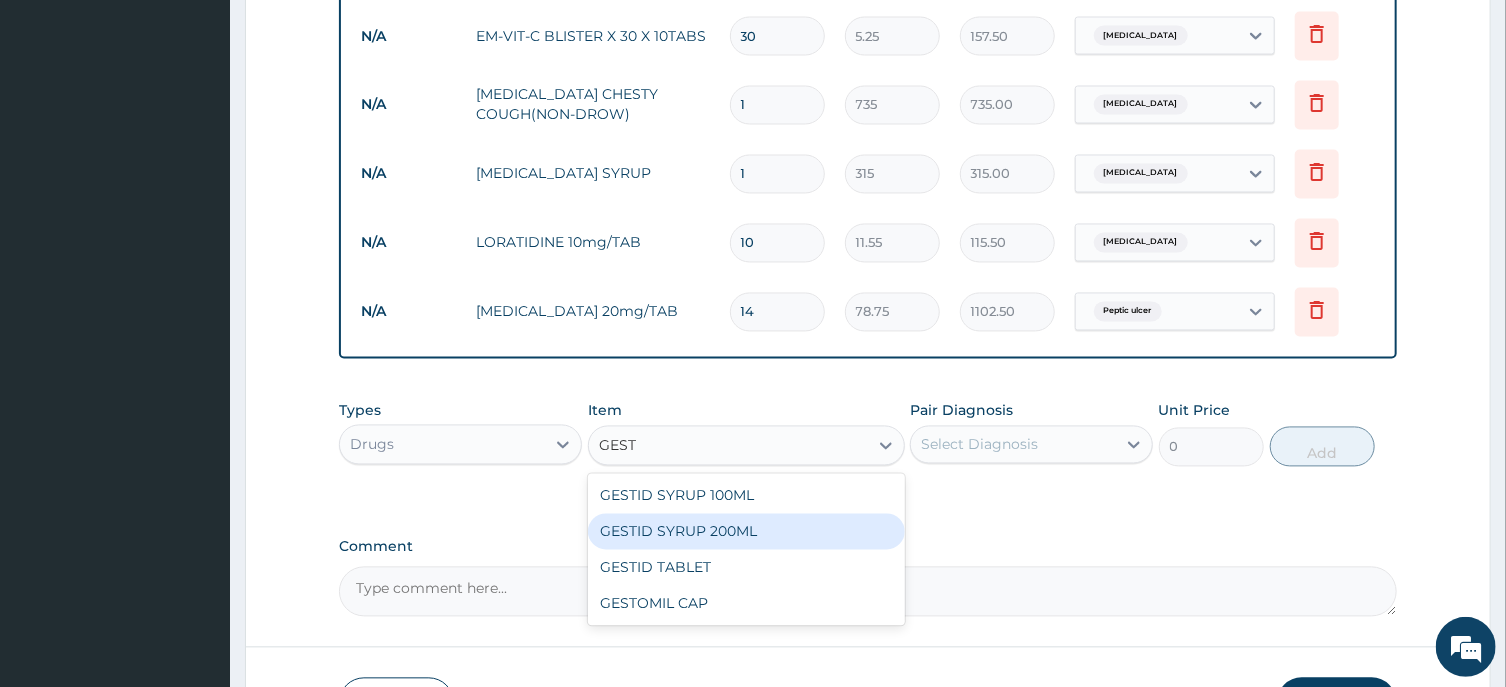 click on "GESTID SYRUP 200ML" at bounding box center [746, 532] 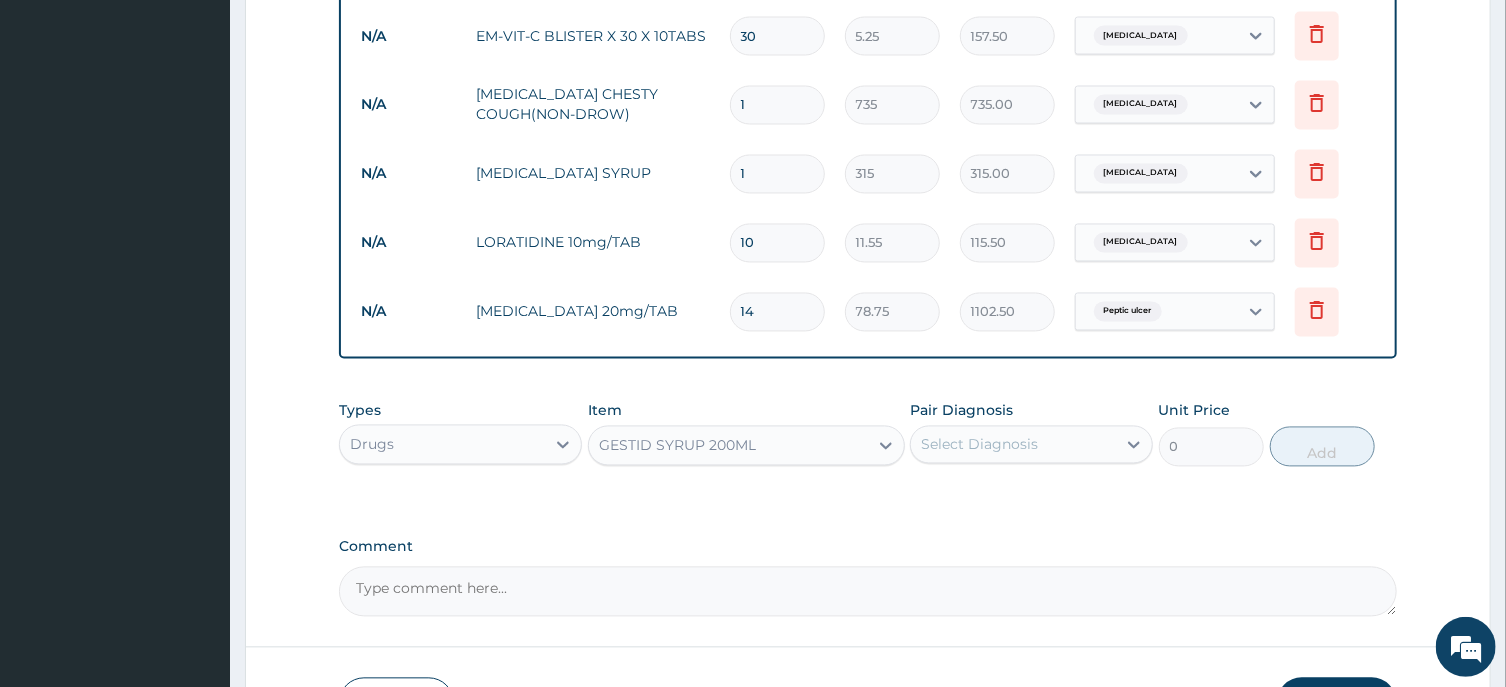 type 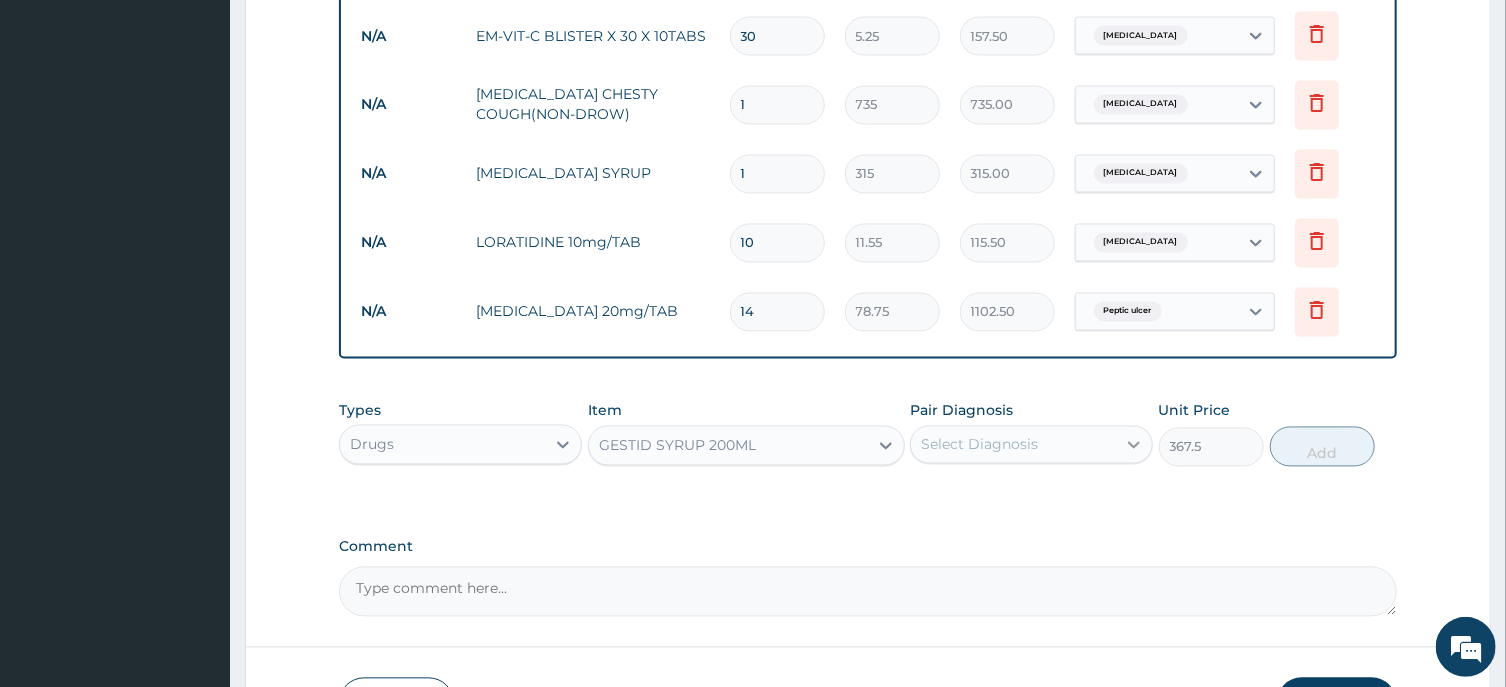click 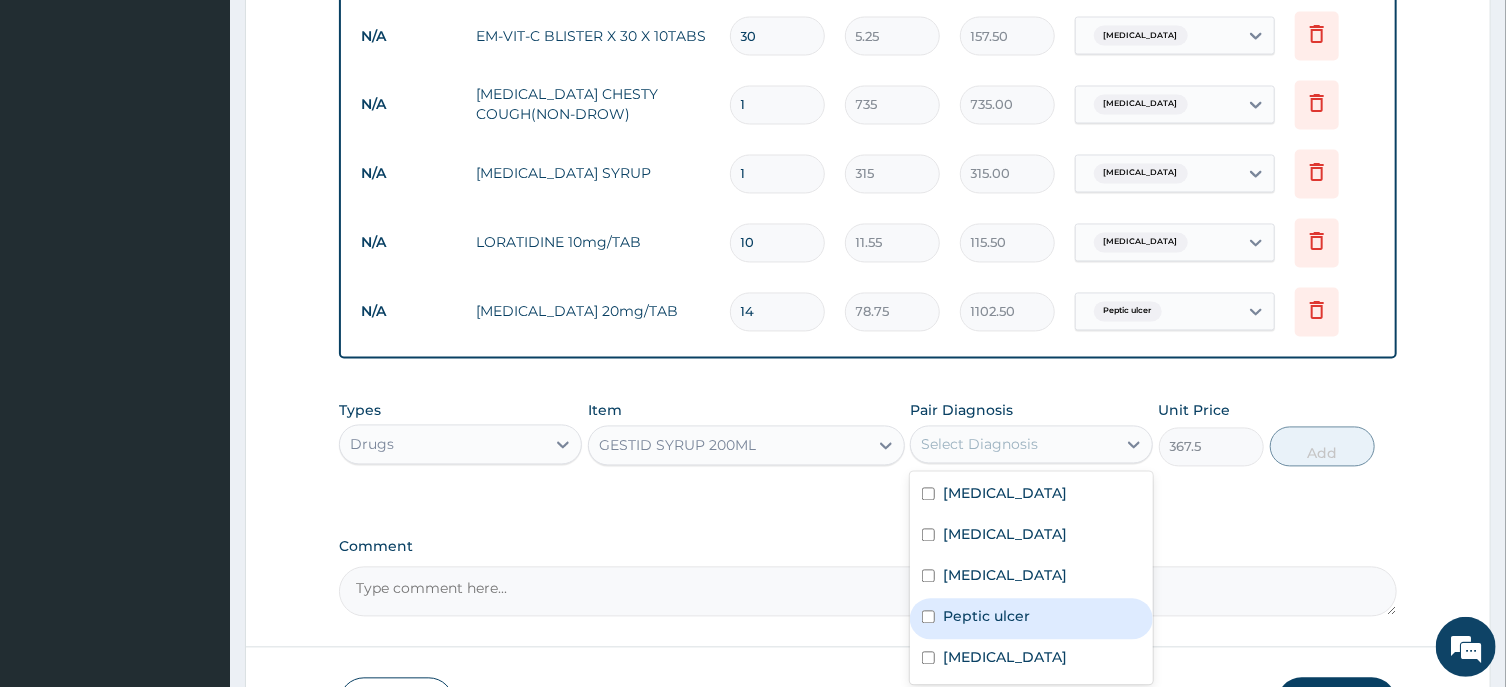 click on "Peptic ulcer" at bounding box center (1031, 619) 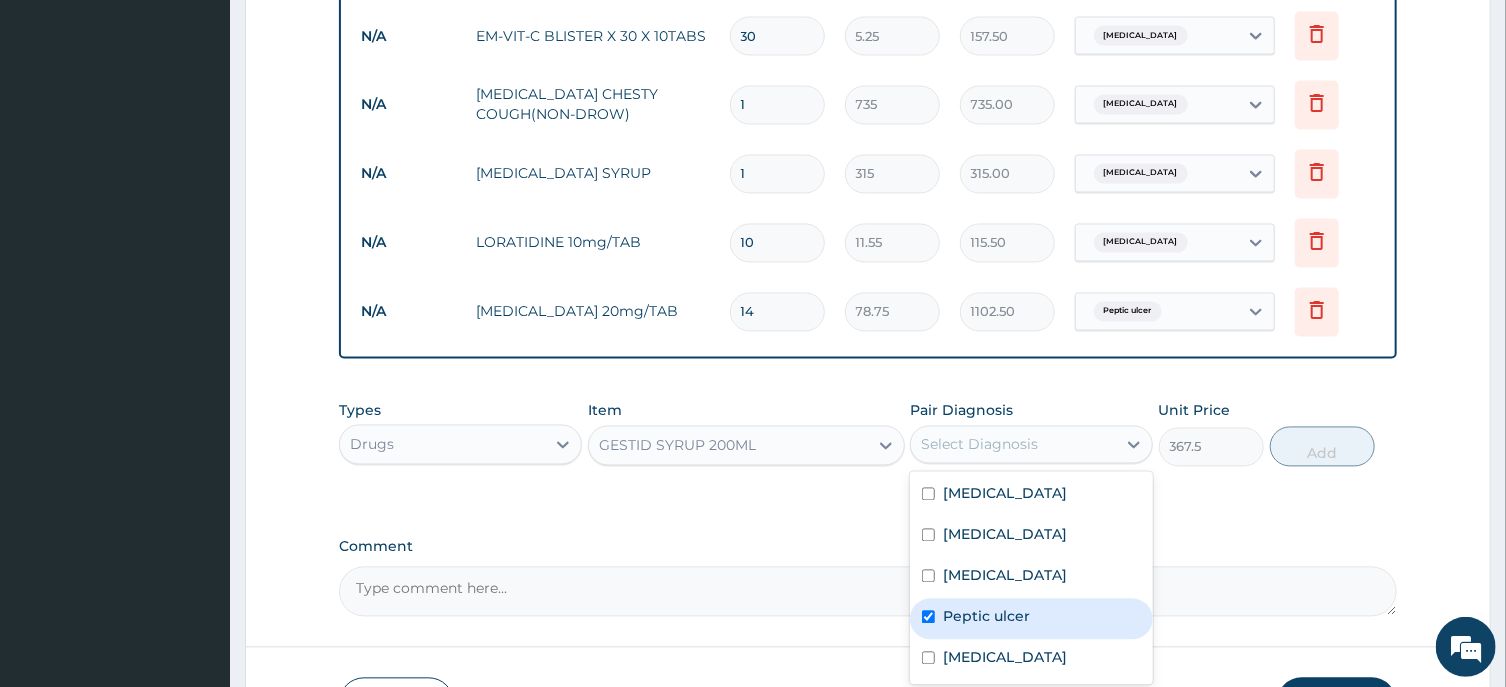 checkbox on "true" 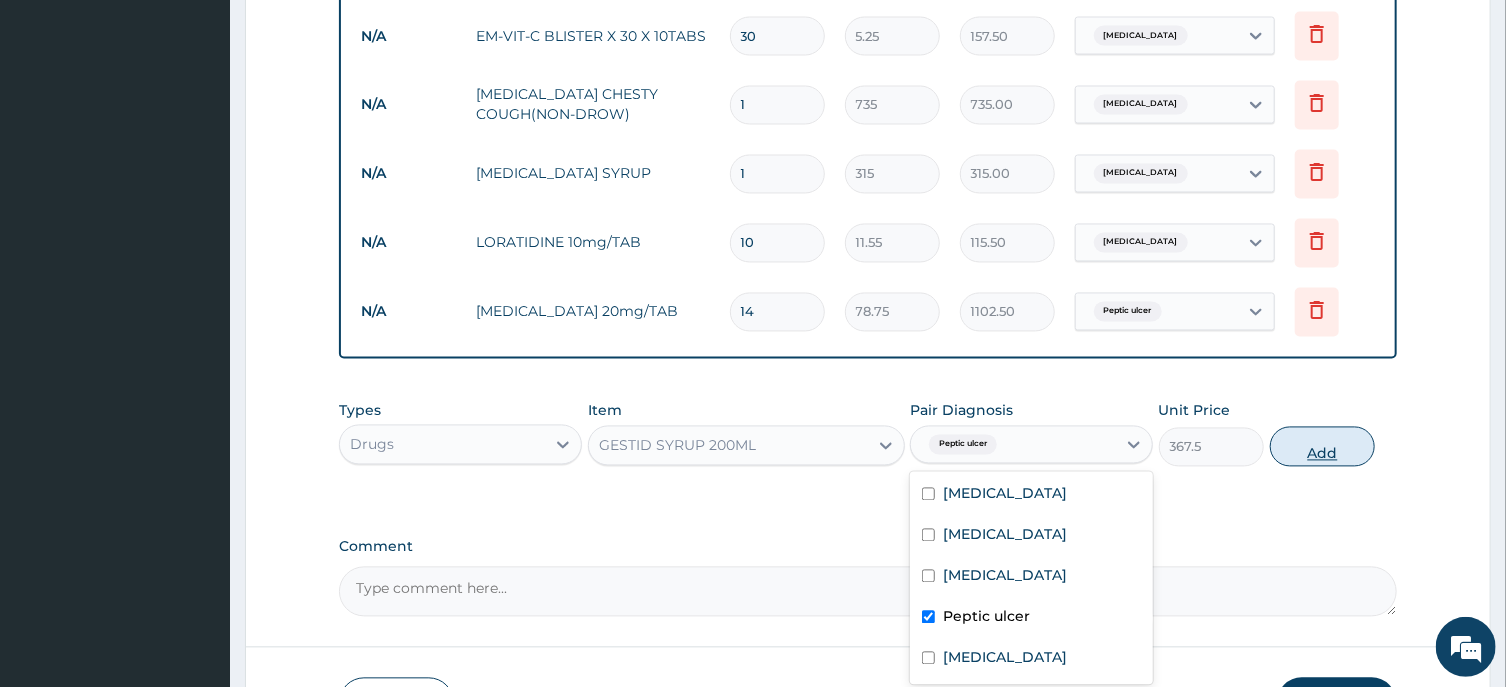 click on "Add" at bounding box center [1323, 447] 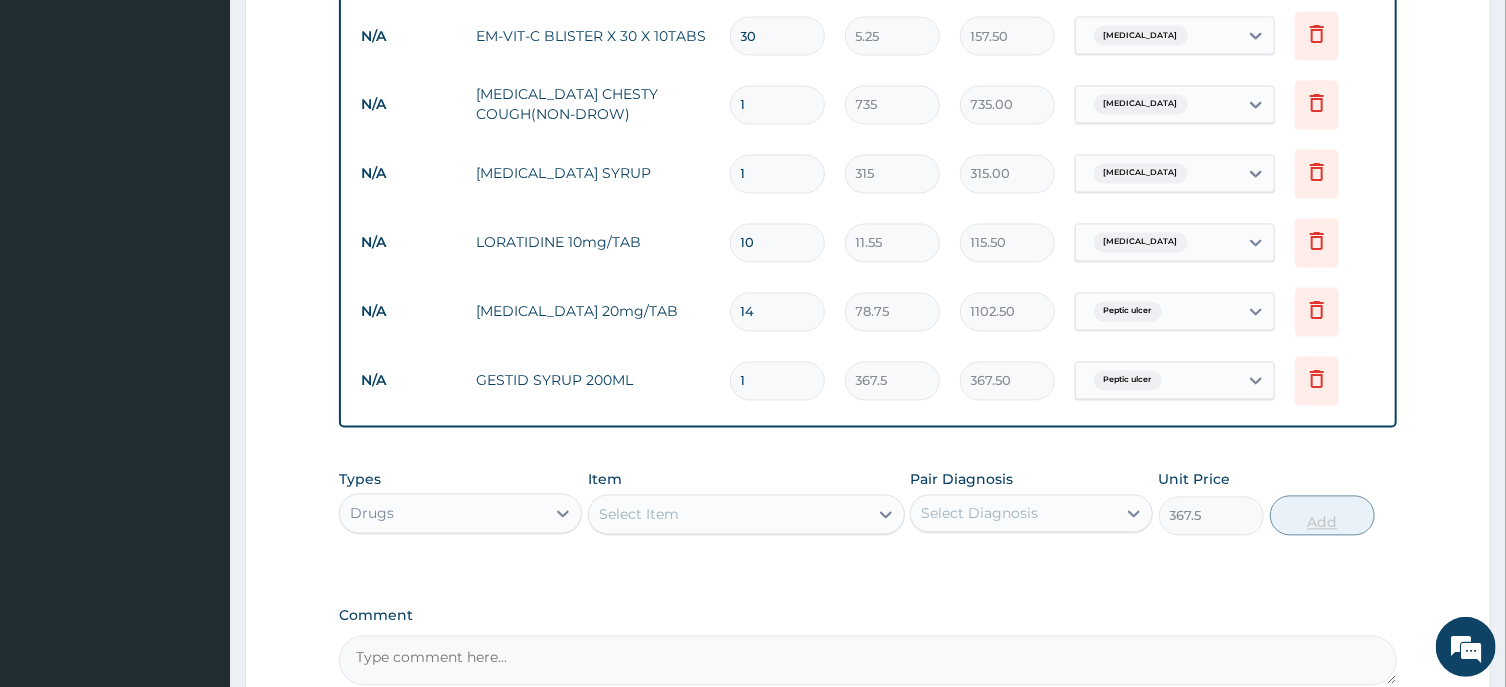 type on "0" 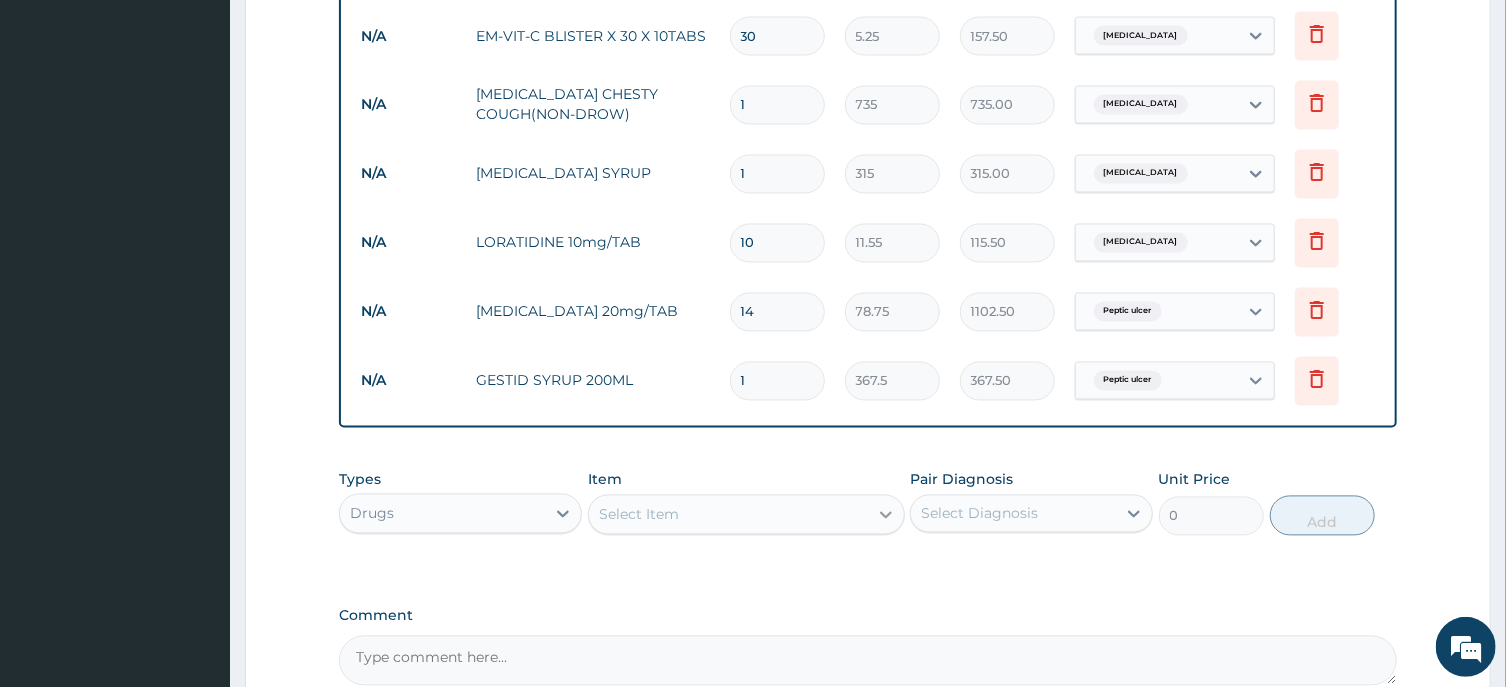 click 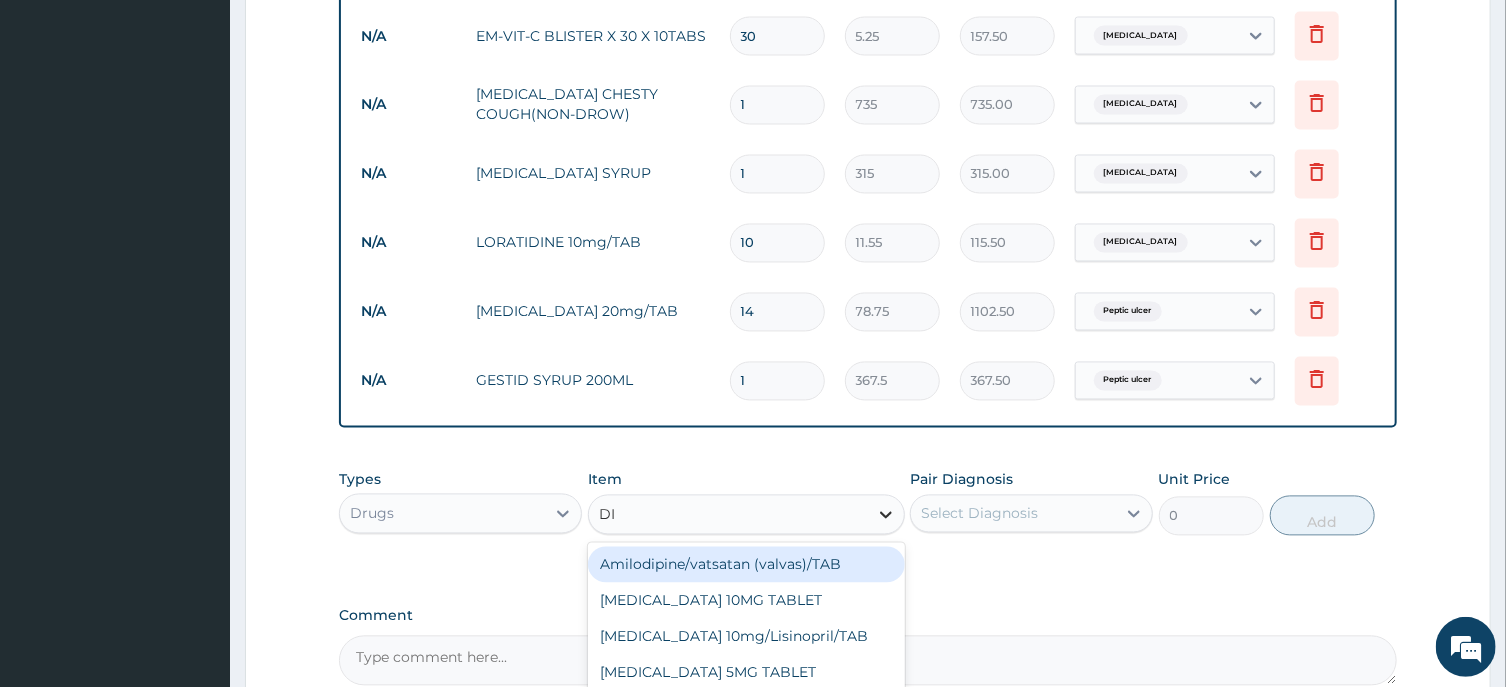type on "DIF" 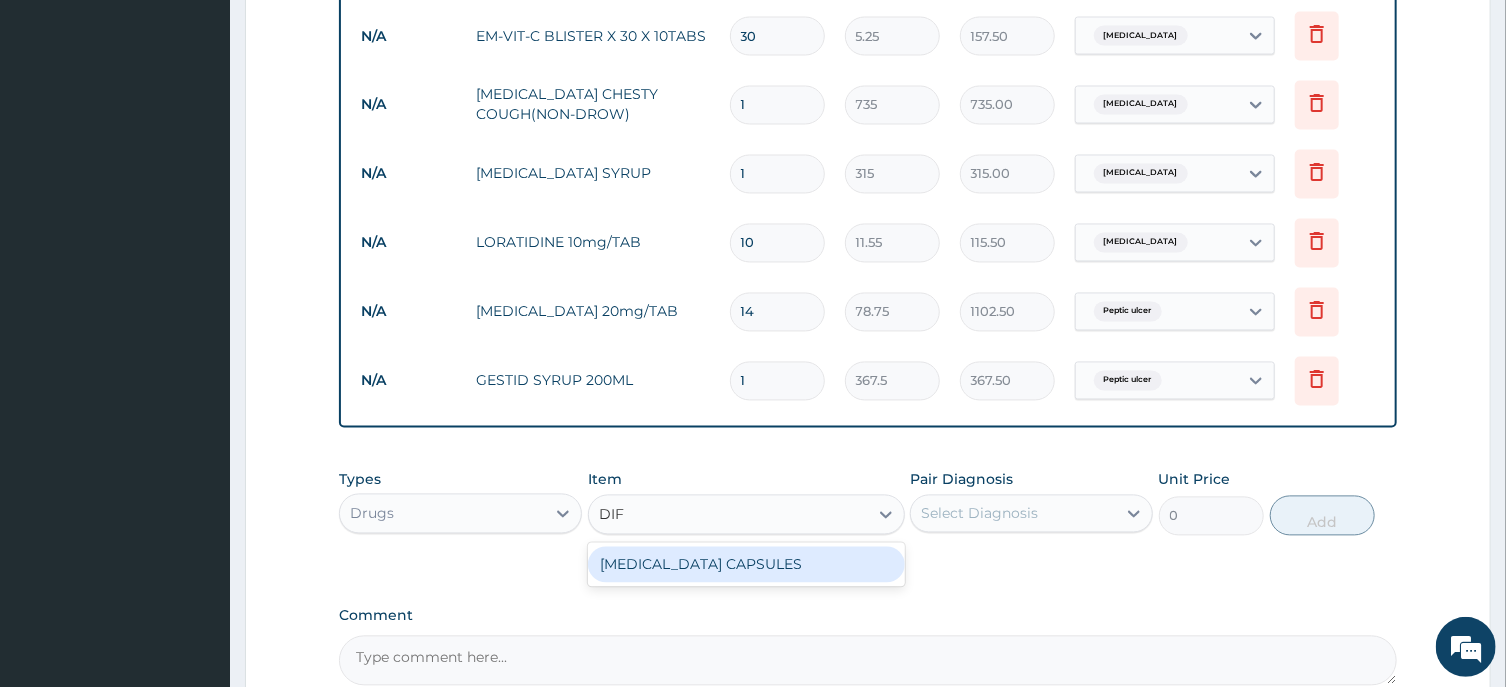 click on "[MEDICAL_DATA] CAPSULES" at bounding box center (746, 565) 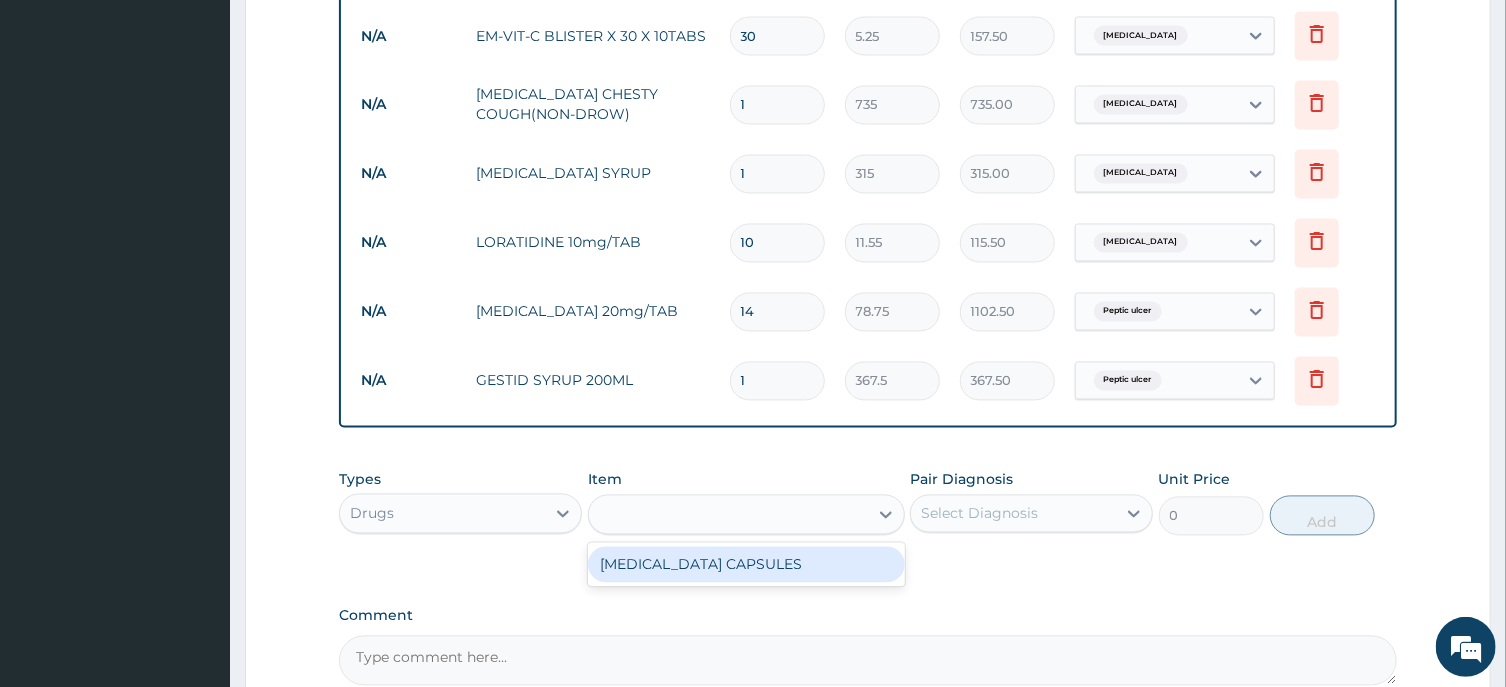 type on "315" 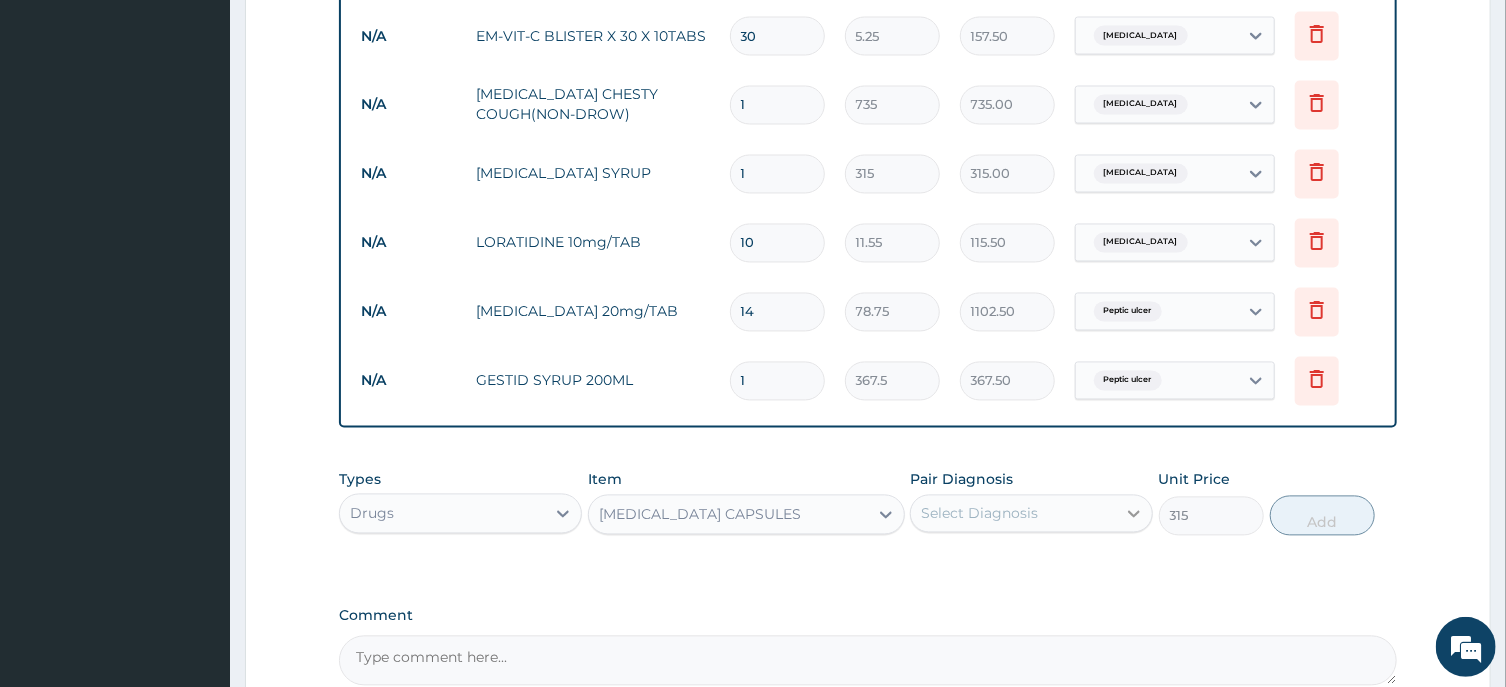 click 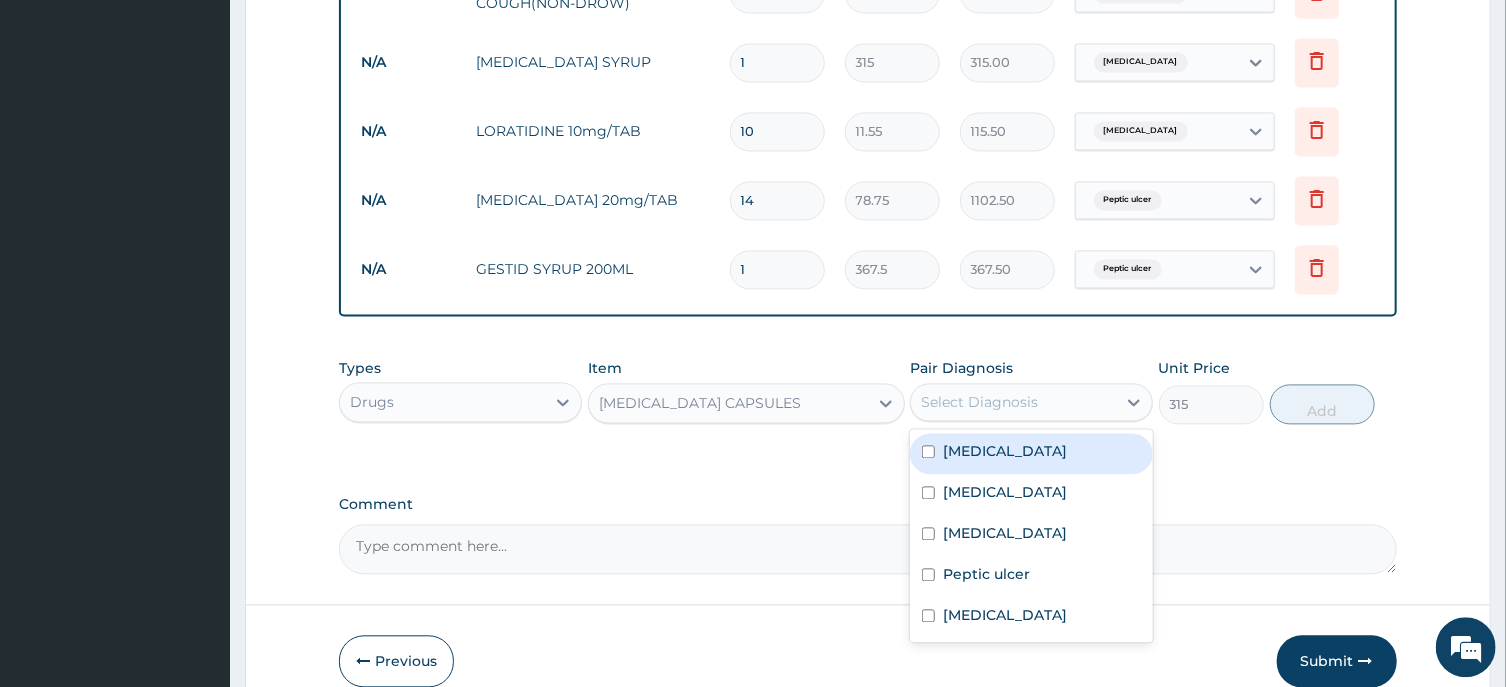 scroll, scrollTop: 2043, scrollLeft: 0, axis: vertical 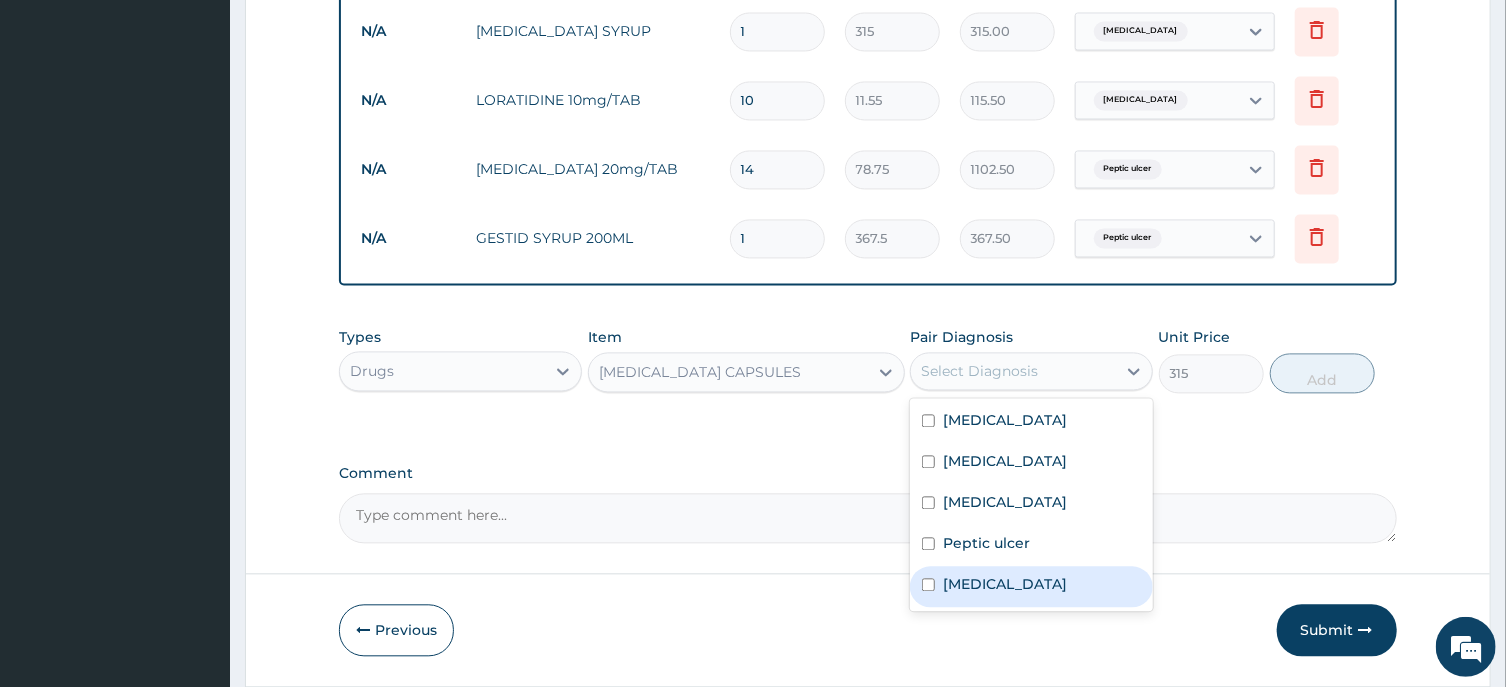 click on "[MEDICAL_DATA]" at bounding box center (1005, 584) 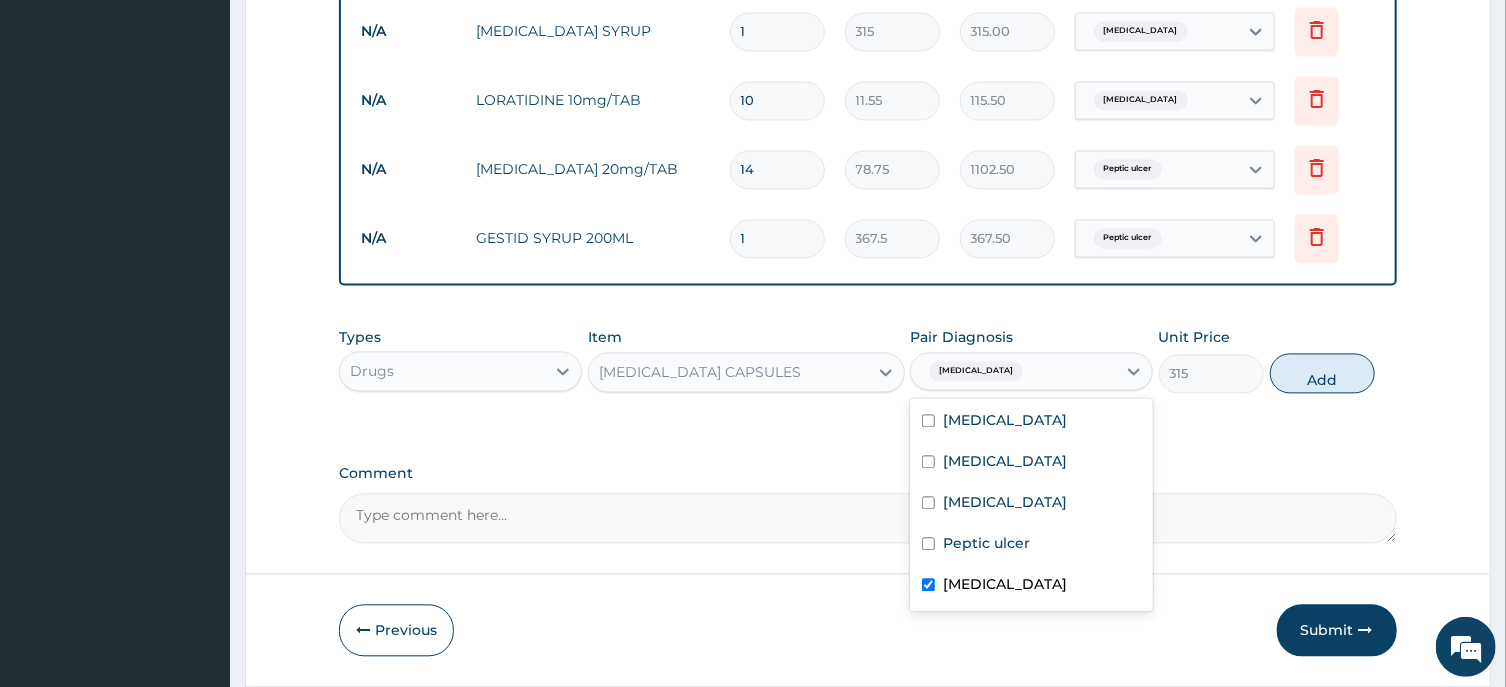 checkbox on "true" 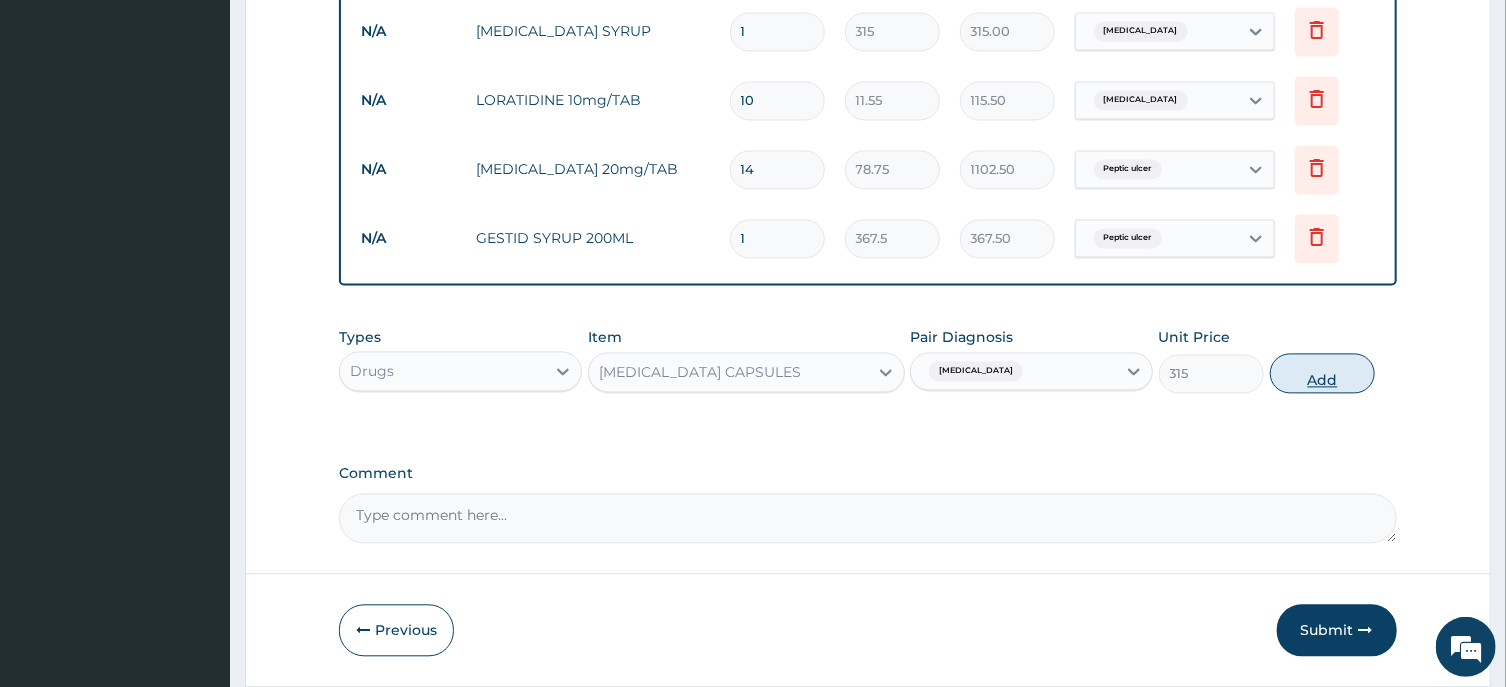 click on "Add" at bounding box center (1323, 373) 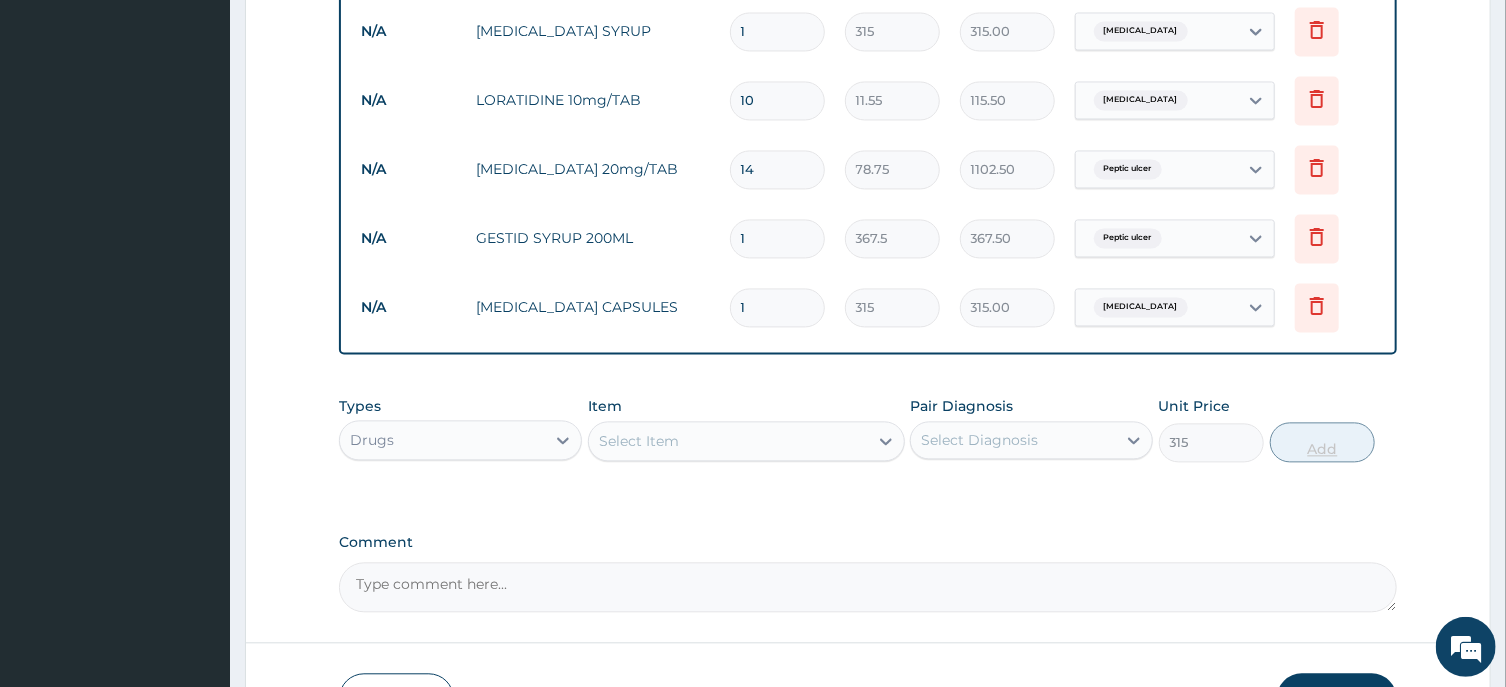 type on "0" 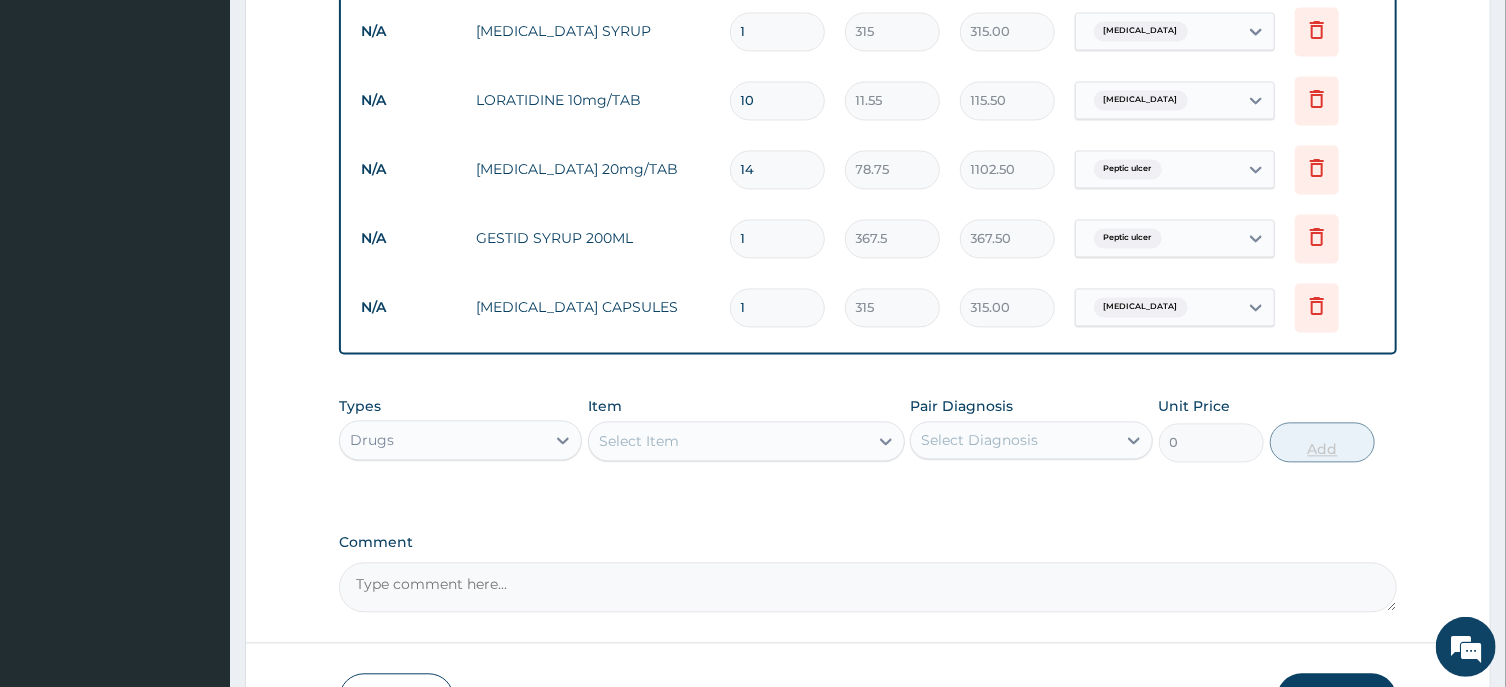 type on "10" 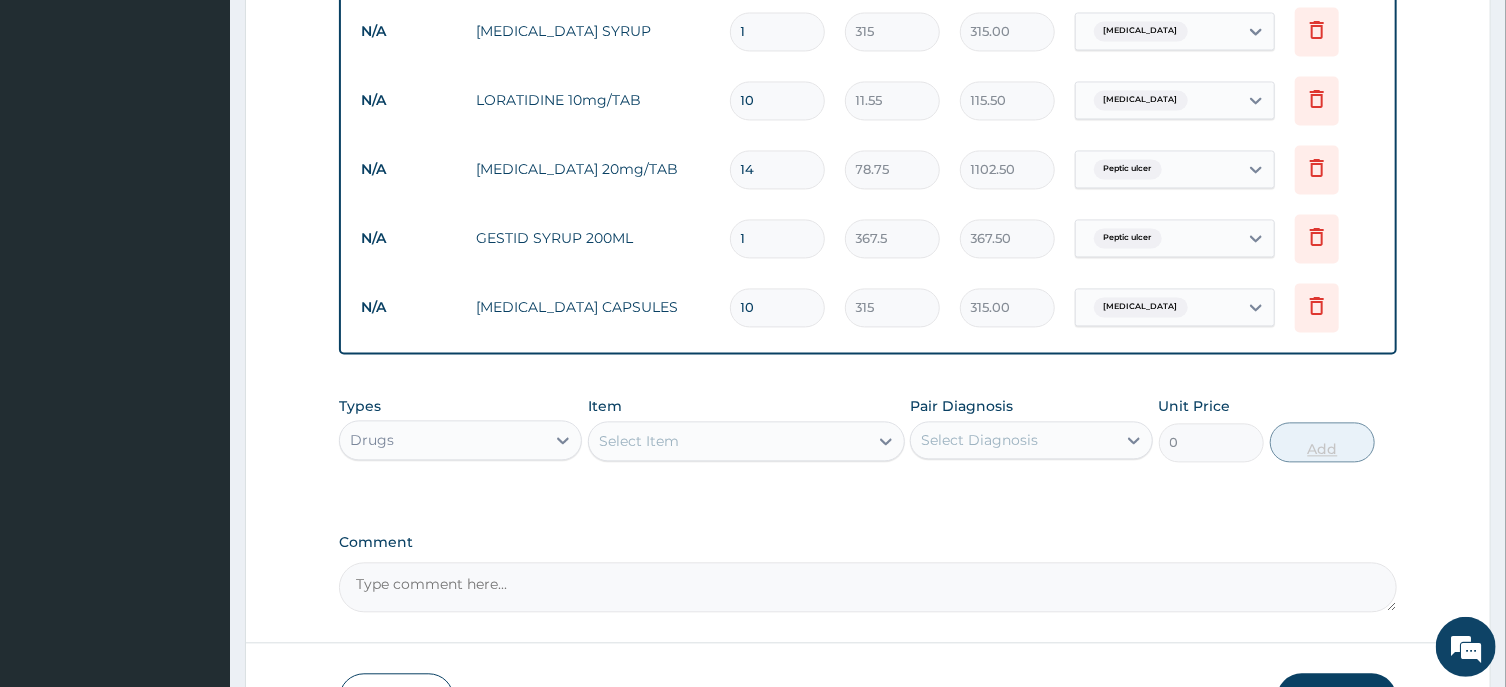 type on "3150.00" 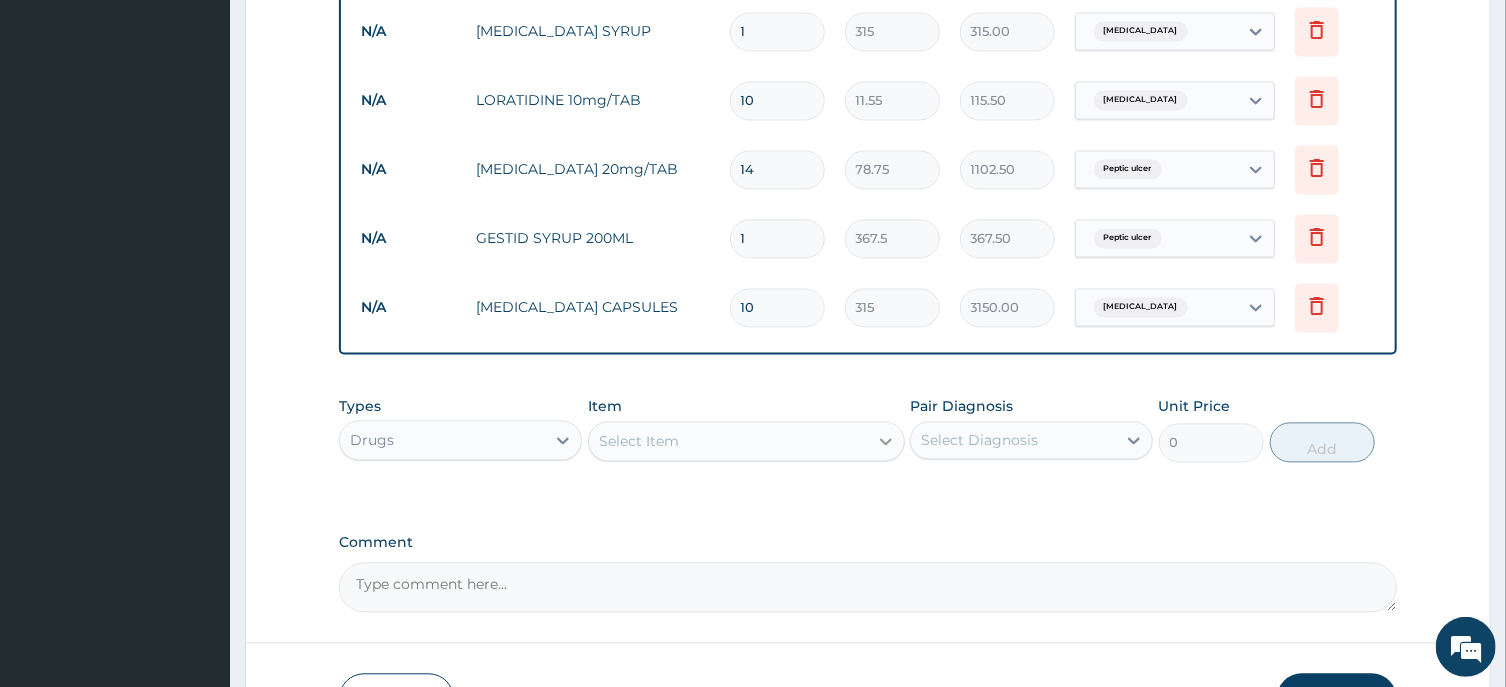 type on "10" 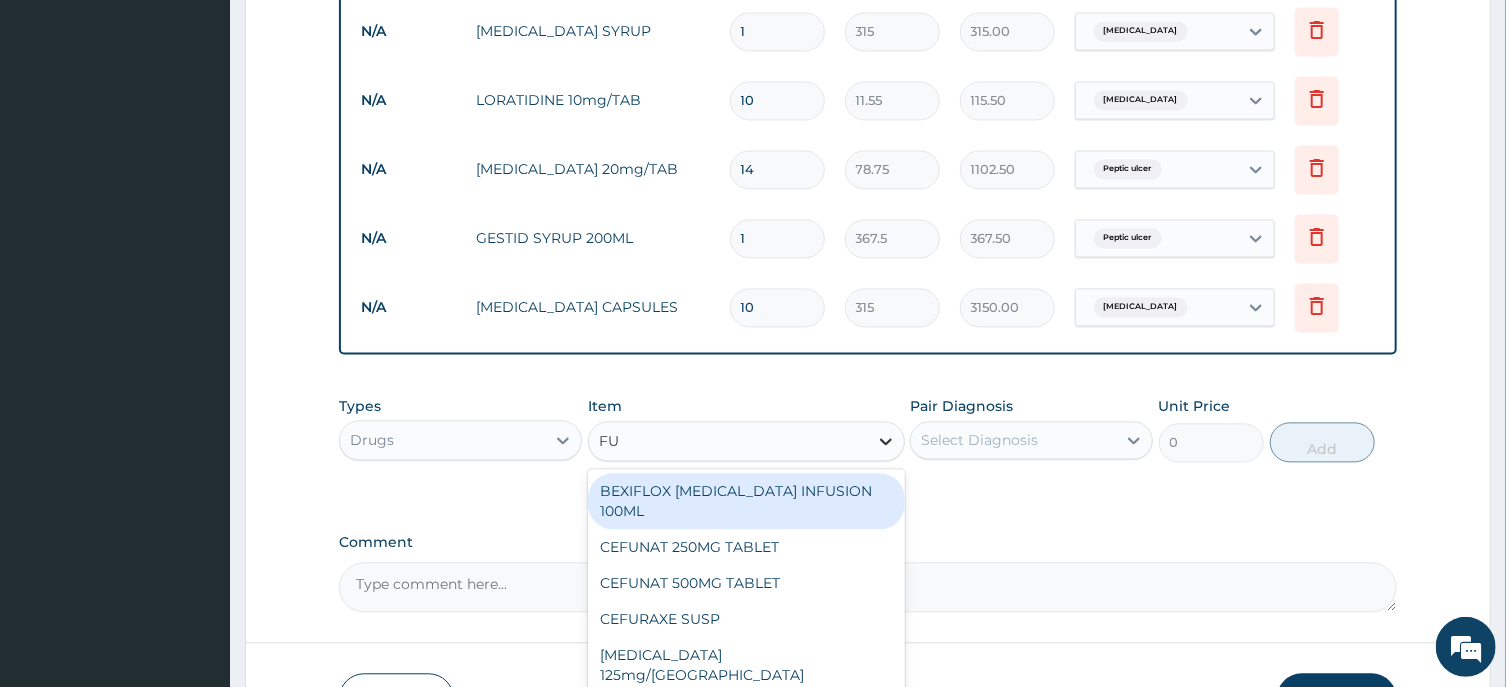 type on "FUN" 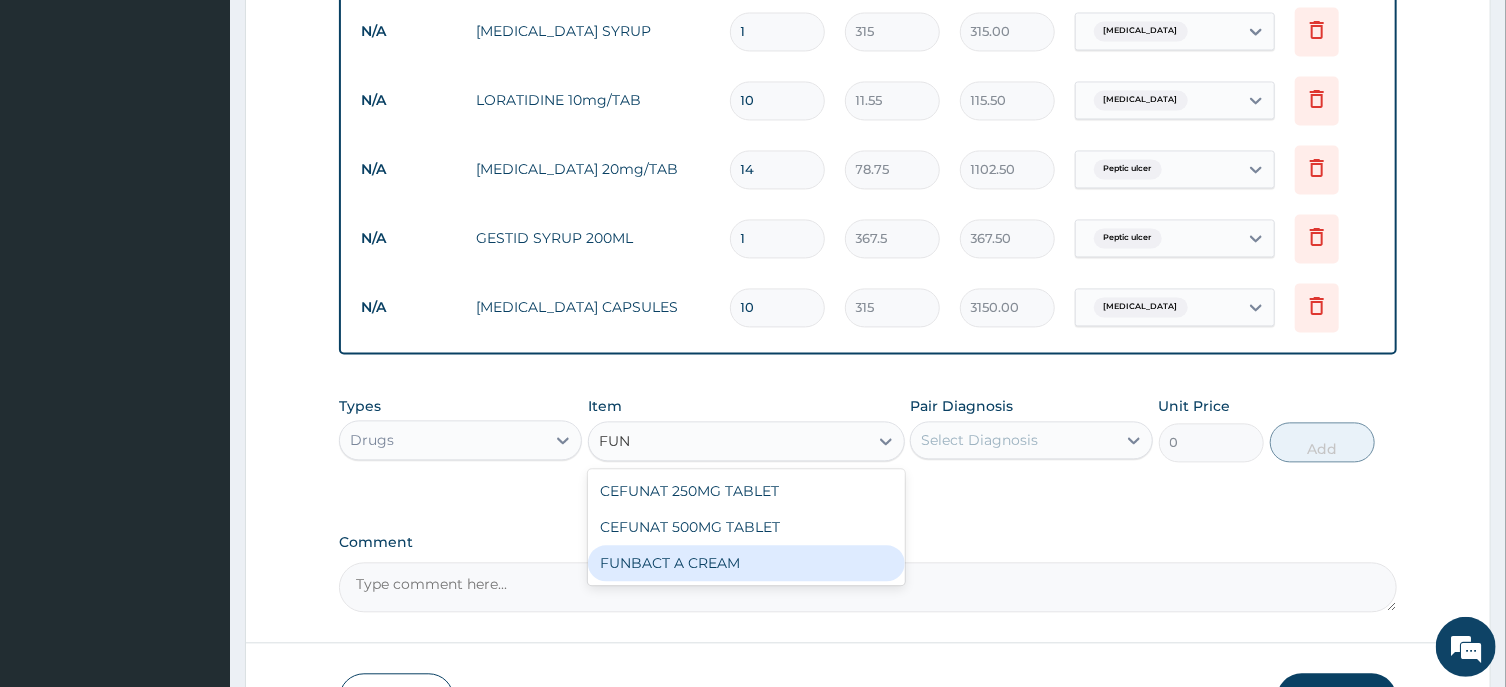 click on "FUNBACT A CREAM" at bounding box center [746, 563] 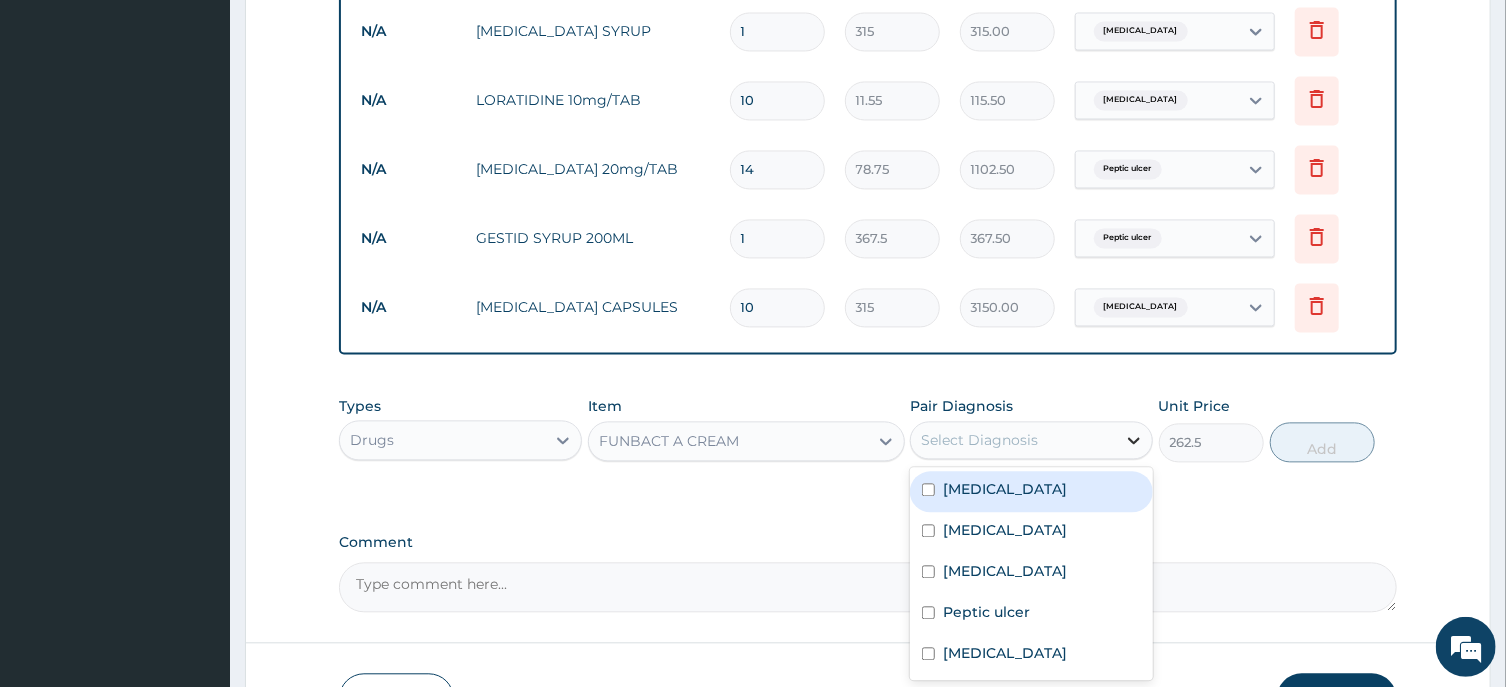 click 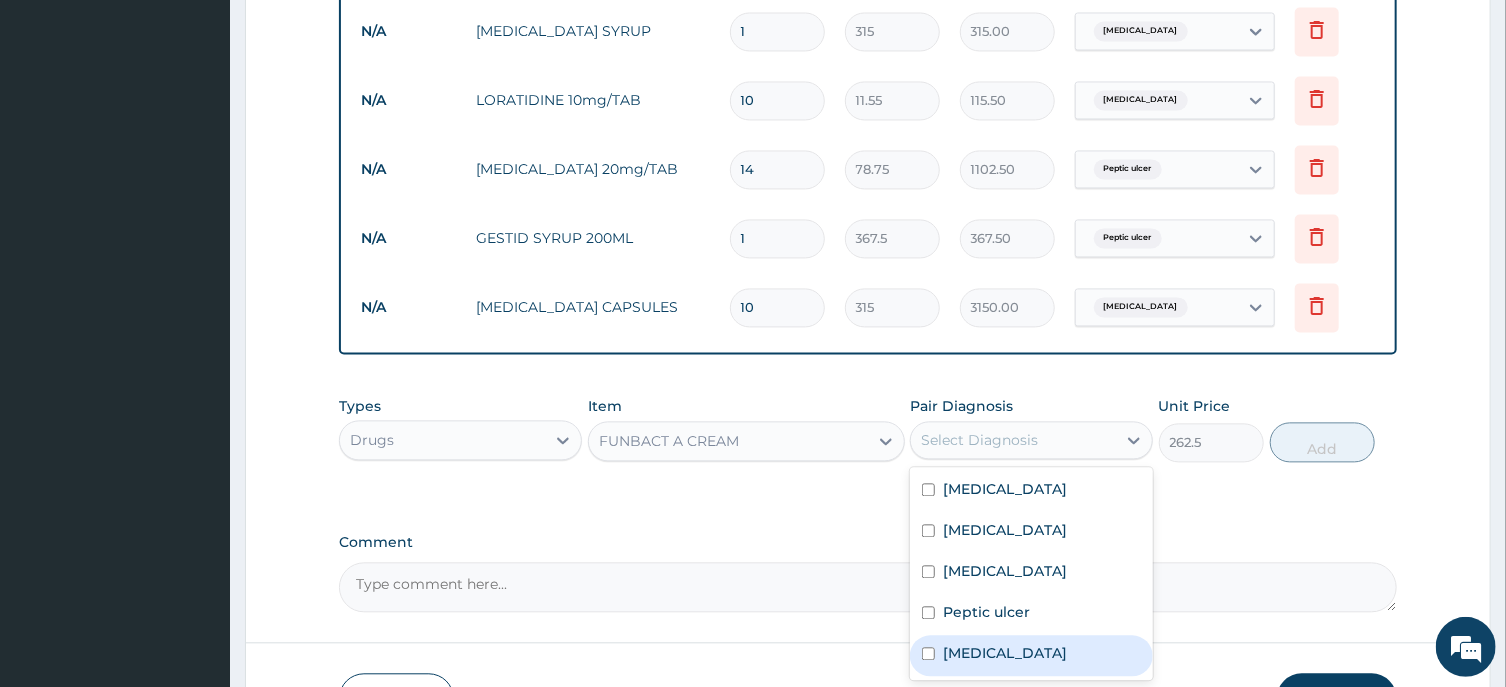 click on "[MEDICAL_DATA]" at bounding box center [1005, 653] 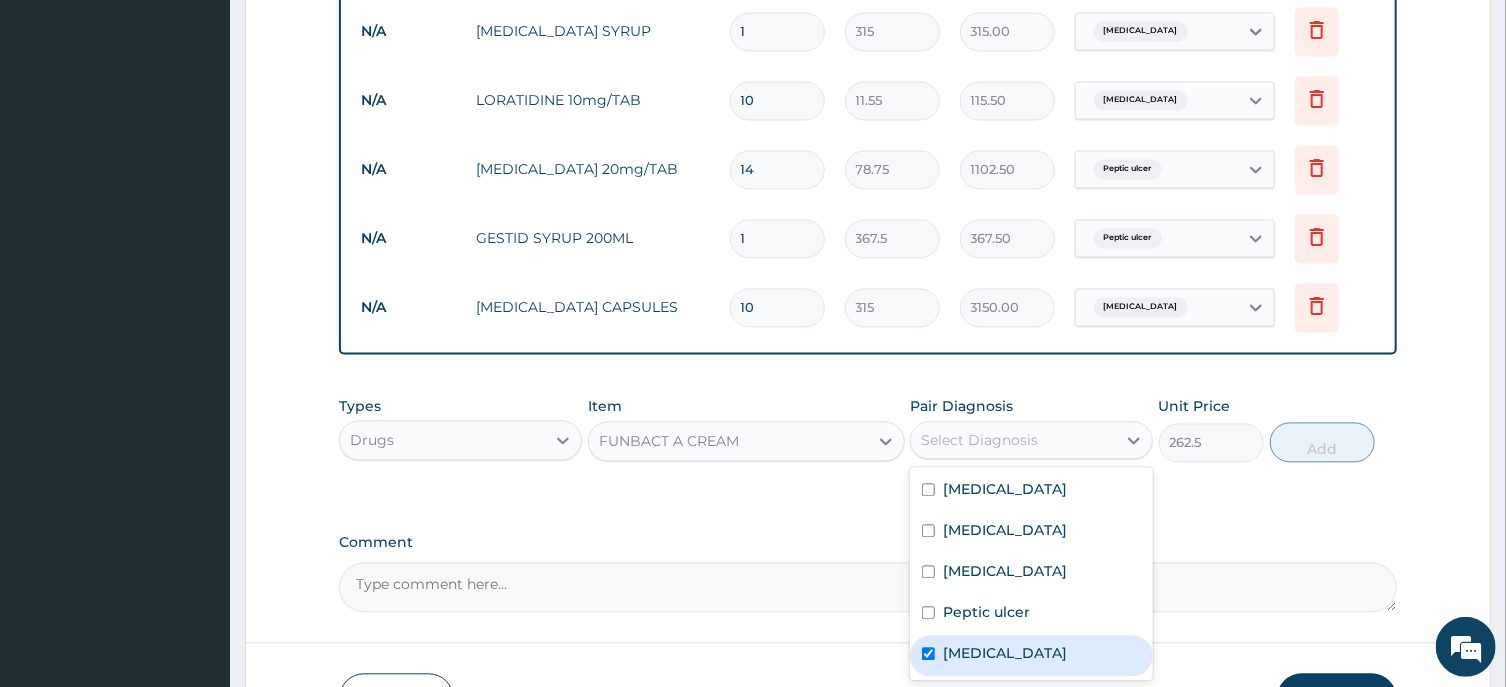 checkbox on "true" 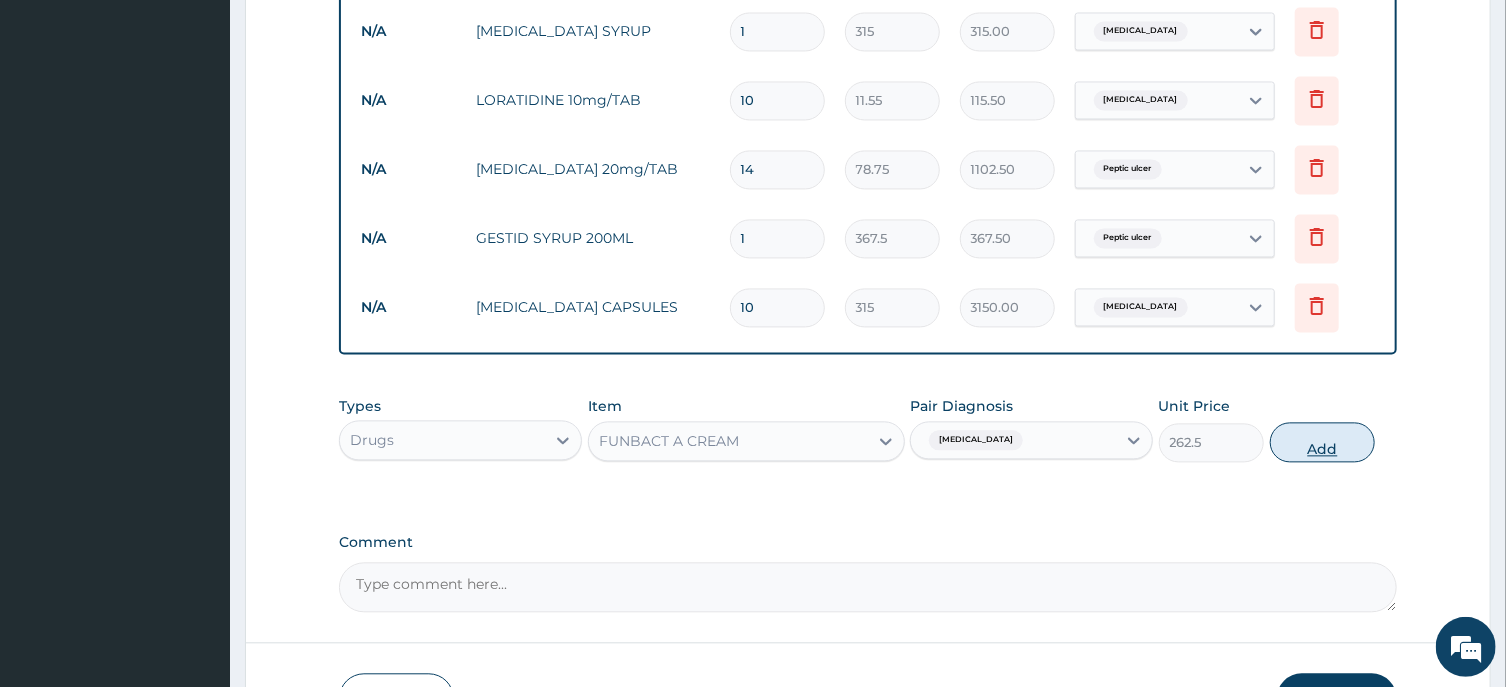 click on "Add" at bounding box center [1323, 442] 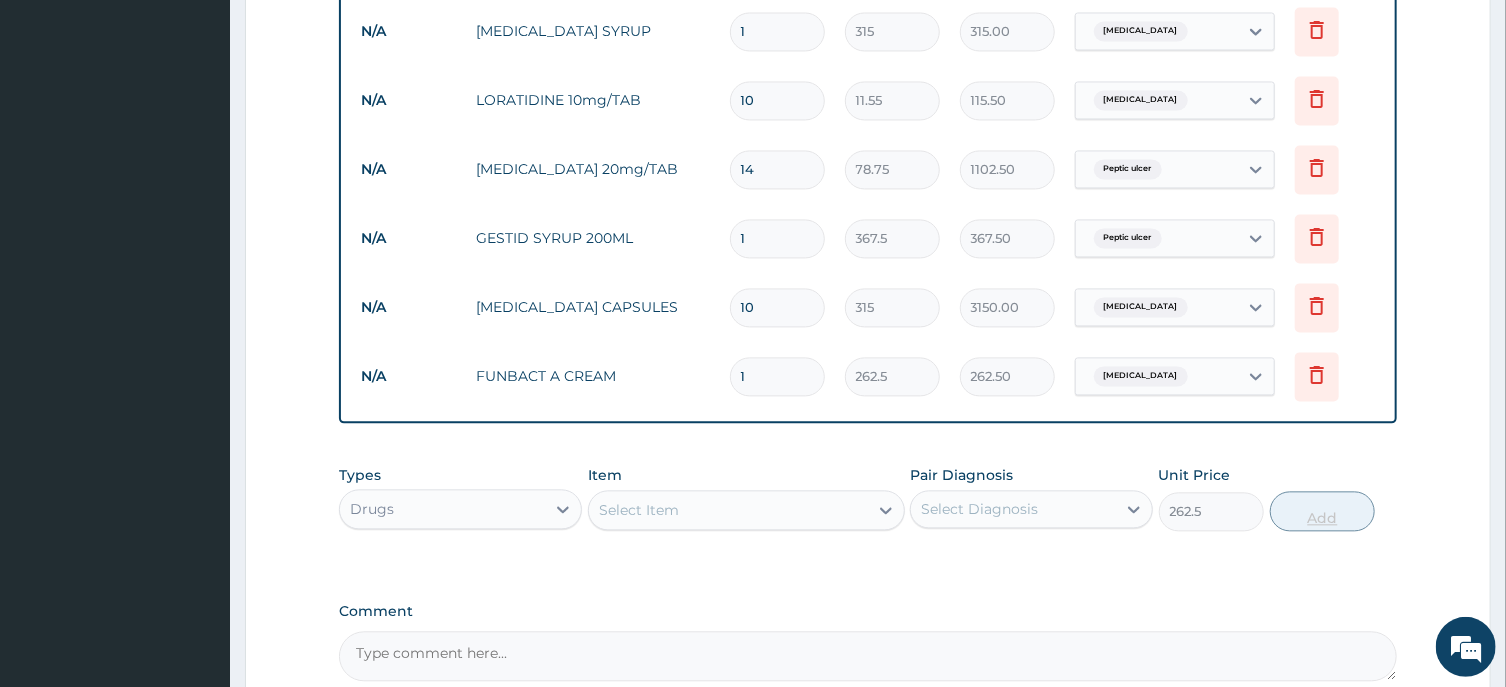 type on "0" 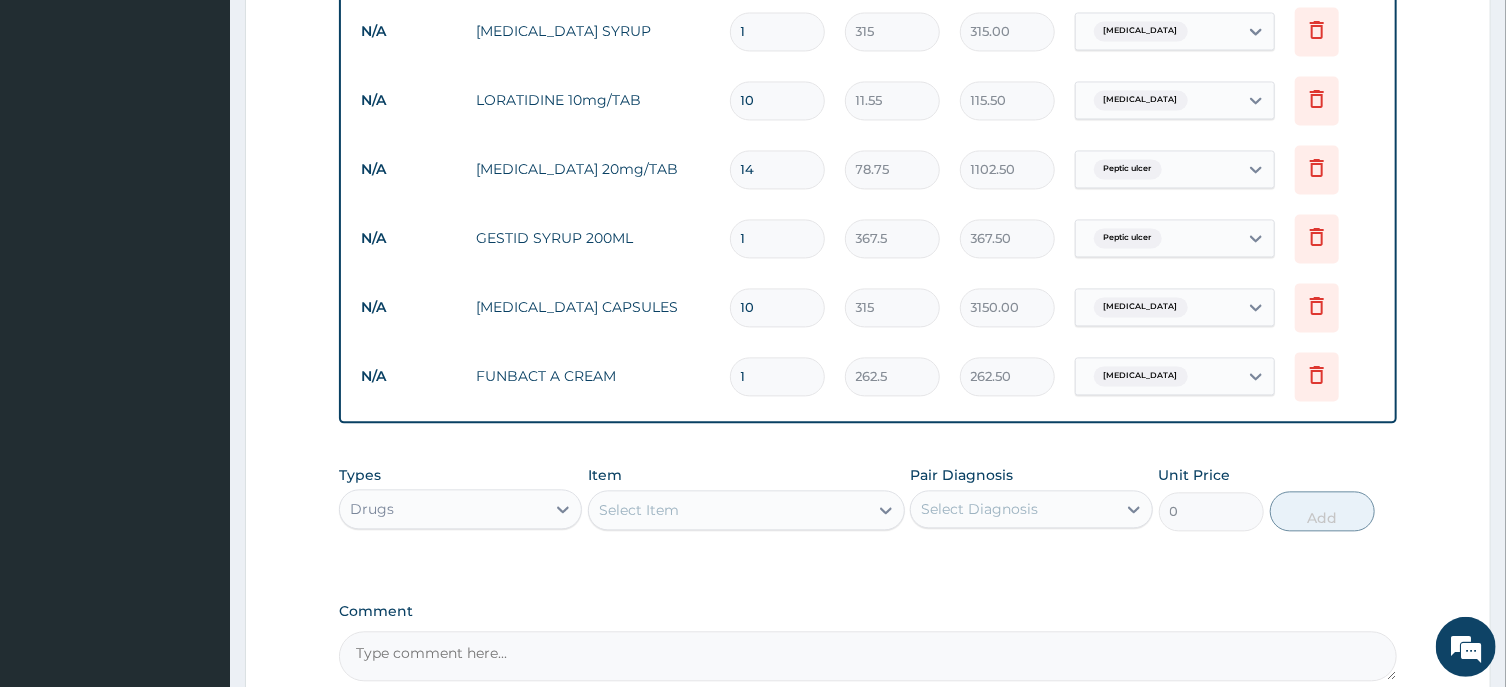 drag, startPoint x: 1302, startPoint y: 240, endPoint x: 1419, endPoint y: 228, distance: 117.61378 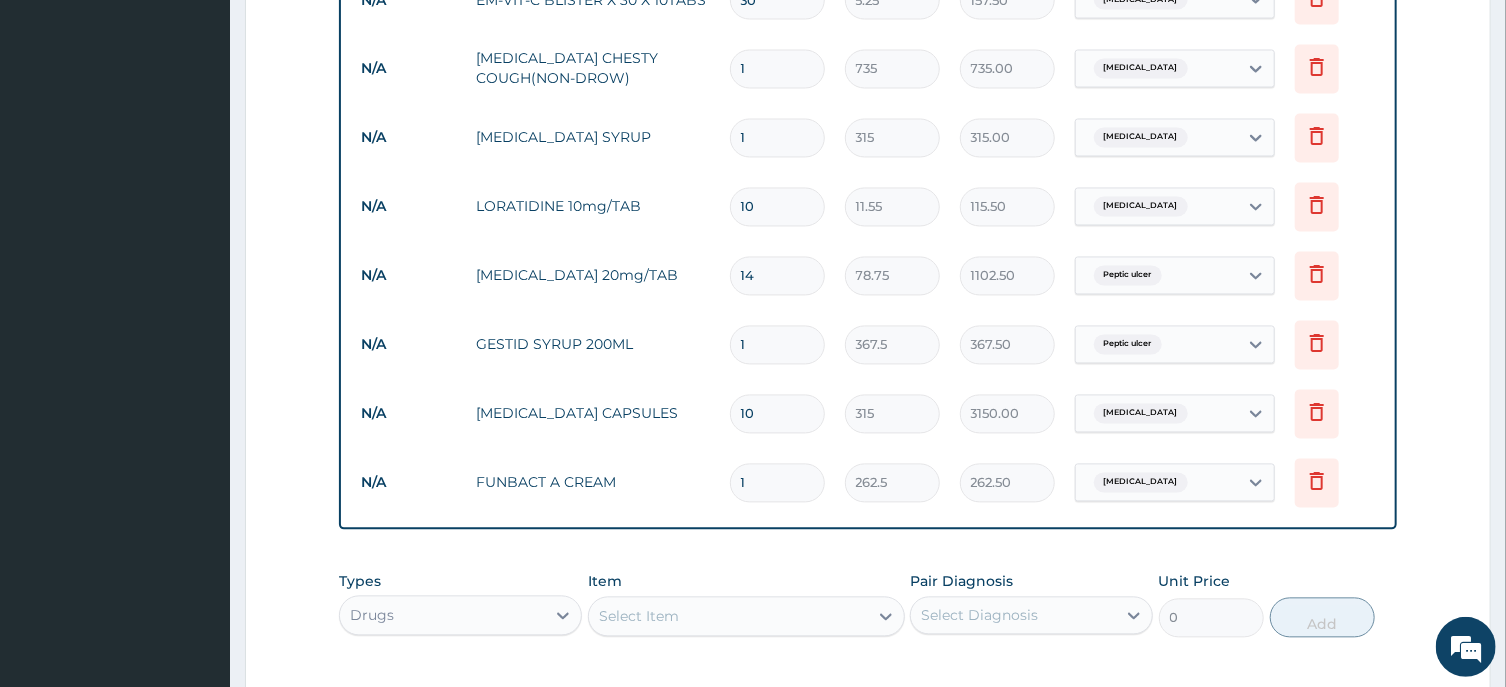 scroll, scrollTop: 1882, scrollLeft: 0, axis: vertical 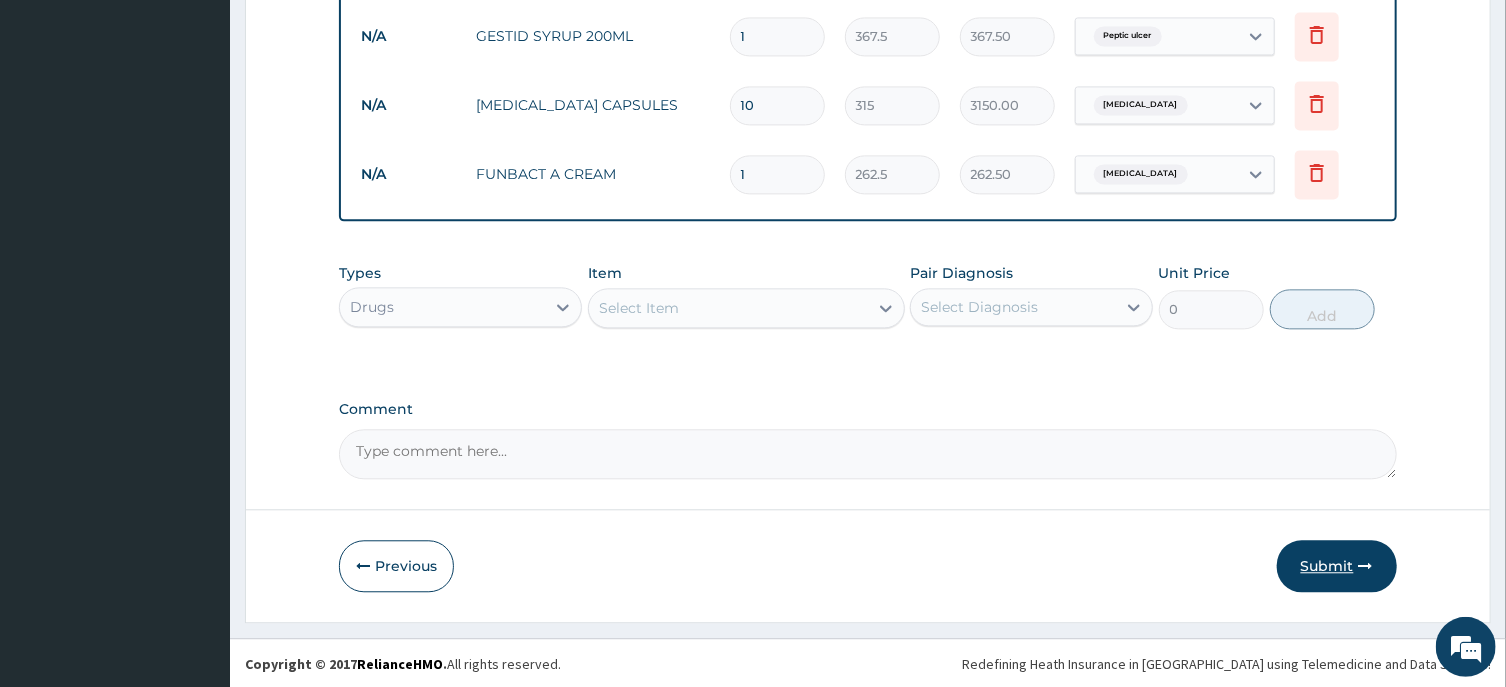 click on "Submit" at bounding box center [1337, 566] 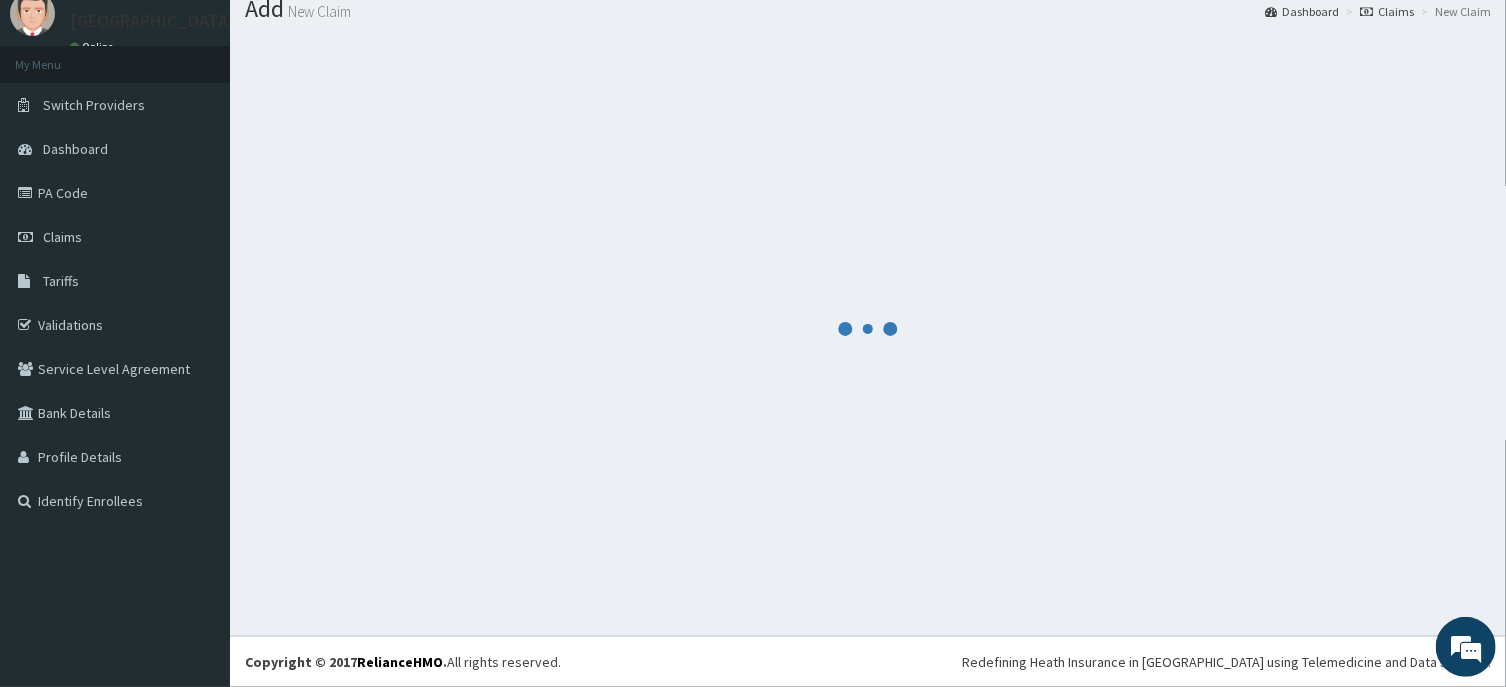scroll, scrollTop: 69, scrollLeft: 0, axis: vertical 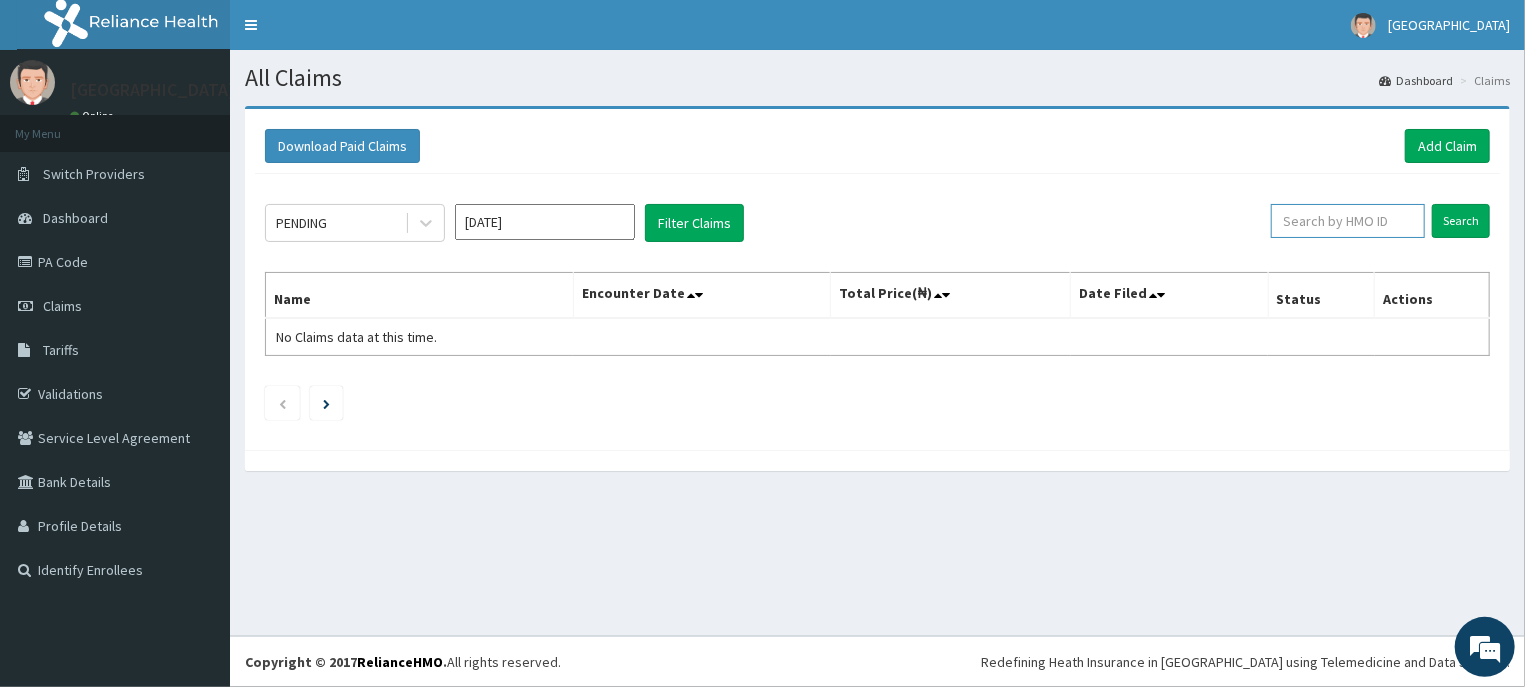 click at bounding box center [1348, 221] 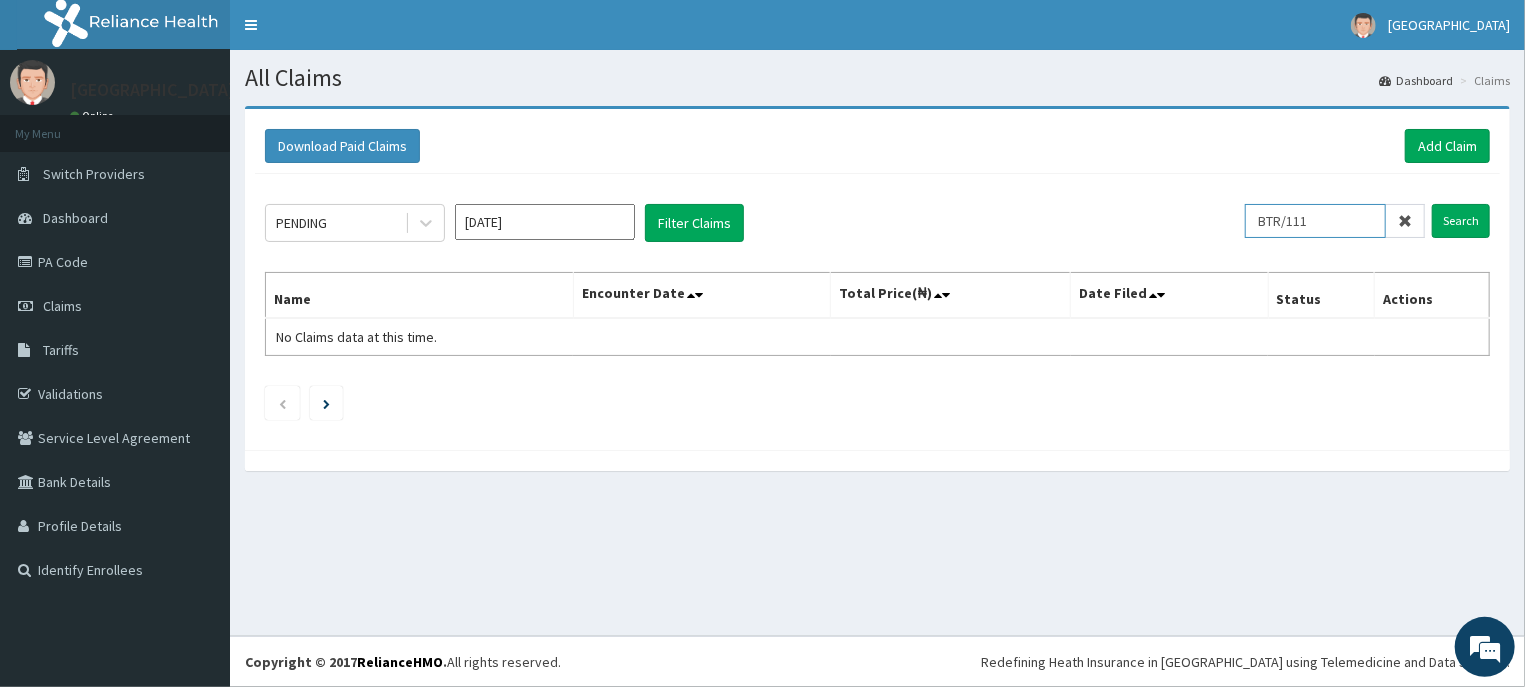 scroll, scrollTop: 0, scrollLeft: 0, axis: both 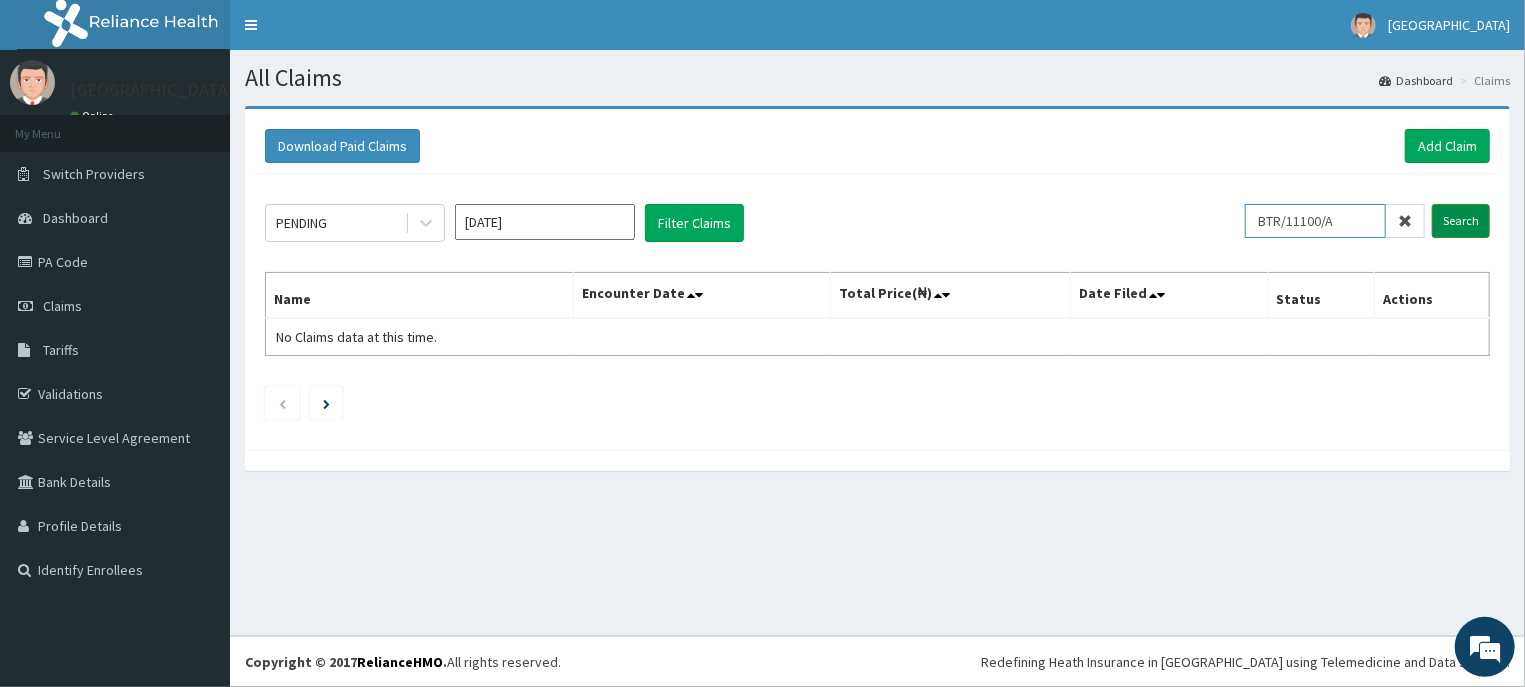 type on "BTR/11100/A" 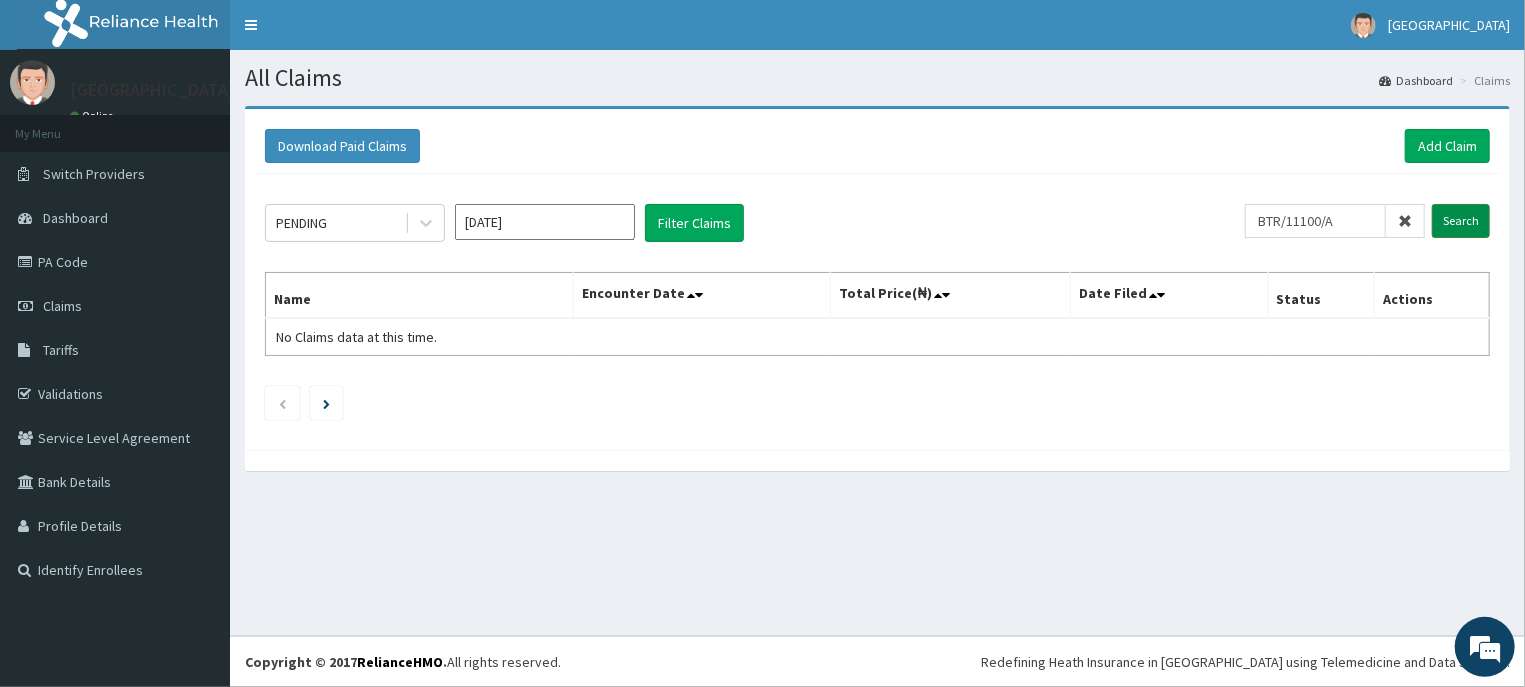 click on "Search" at bounding box center (1461, 221) 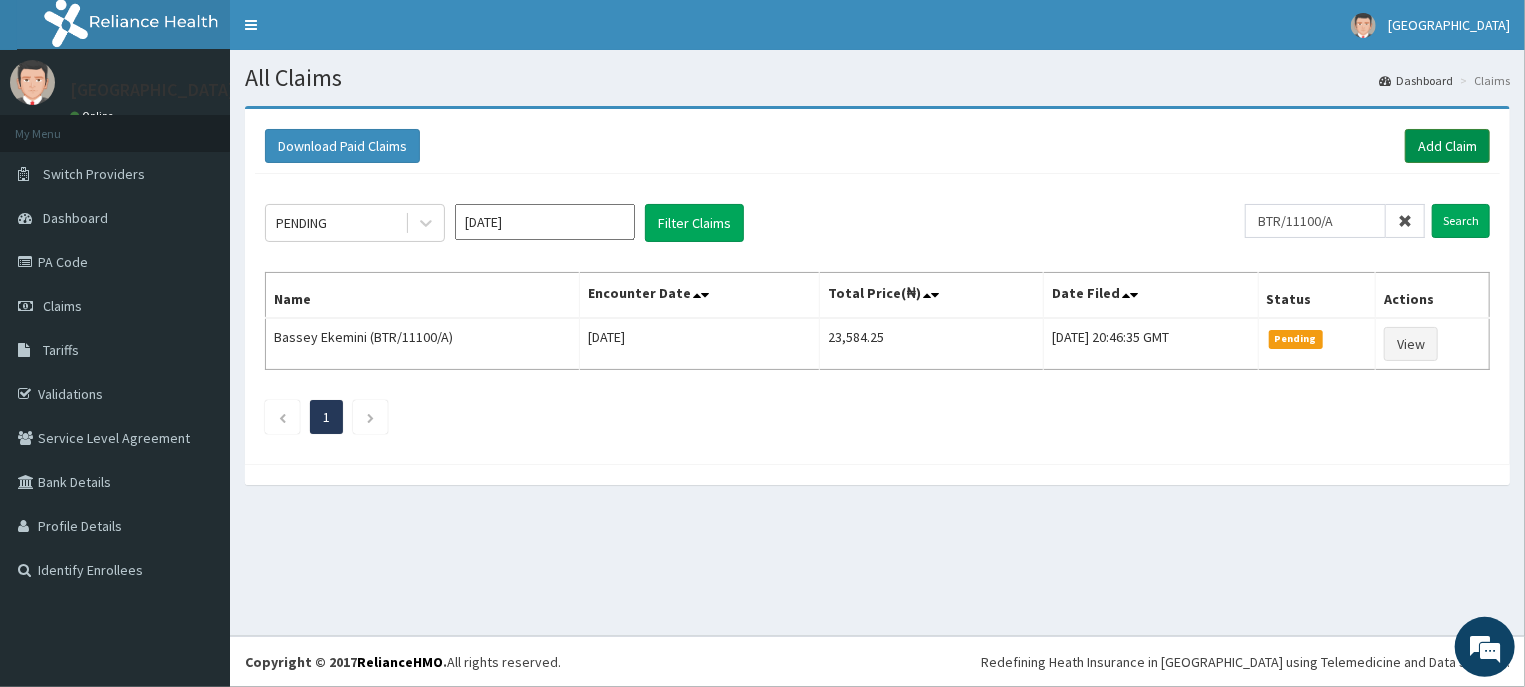 click on "Add Claim" at bounding box center (1447, 146) 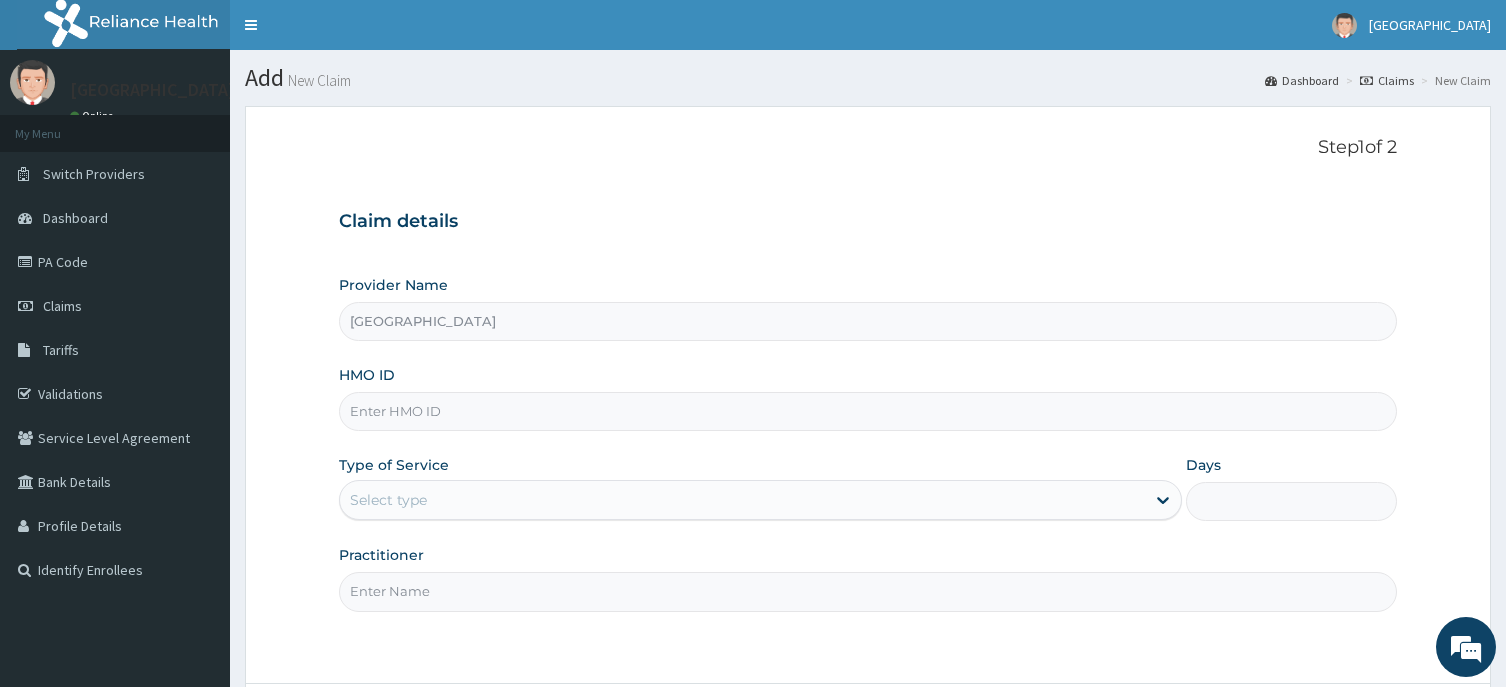 scroll, scrollTop: 0, scrollLeft: 0, axis: both 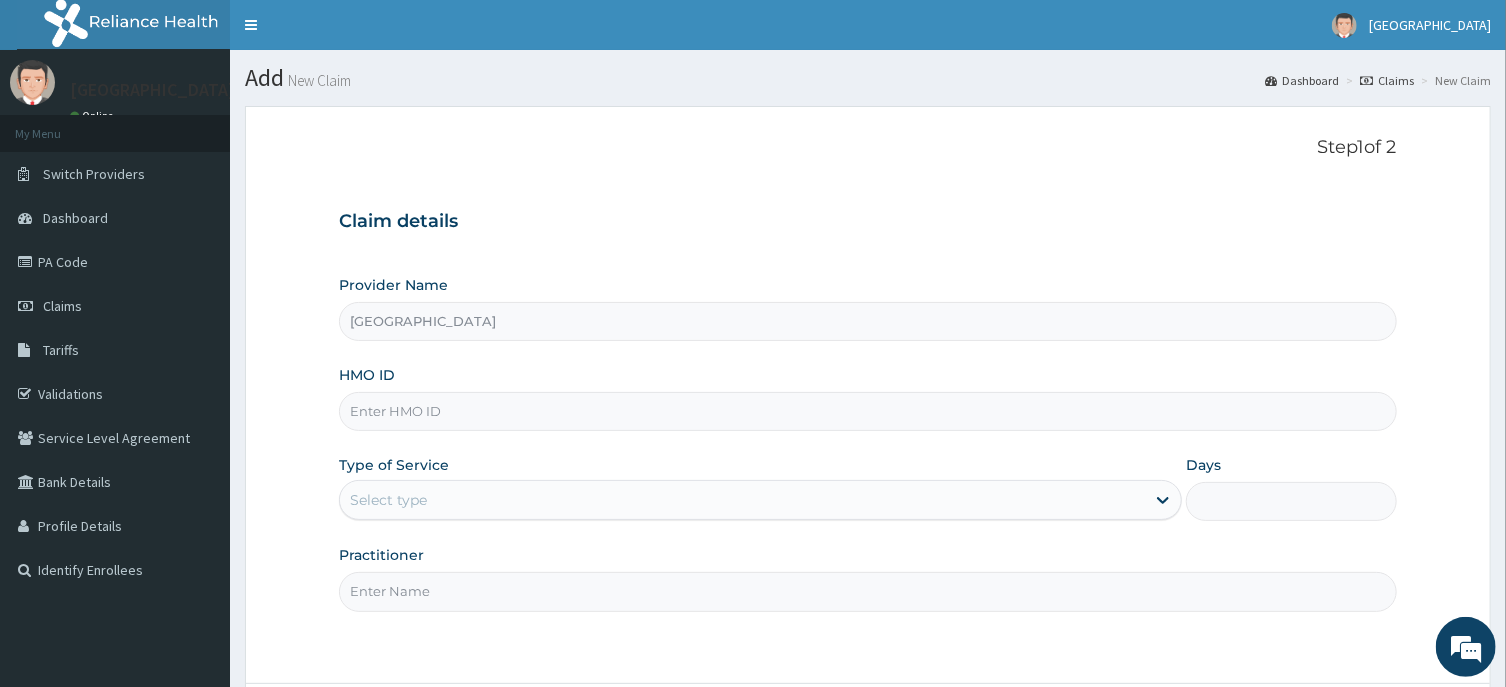 click on "HMO ID" at bounding box center [867, 411] 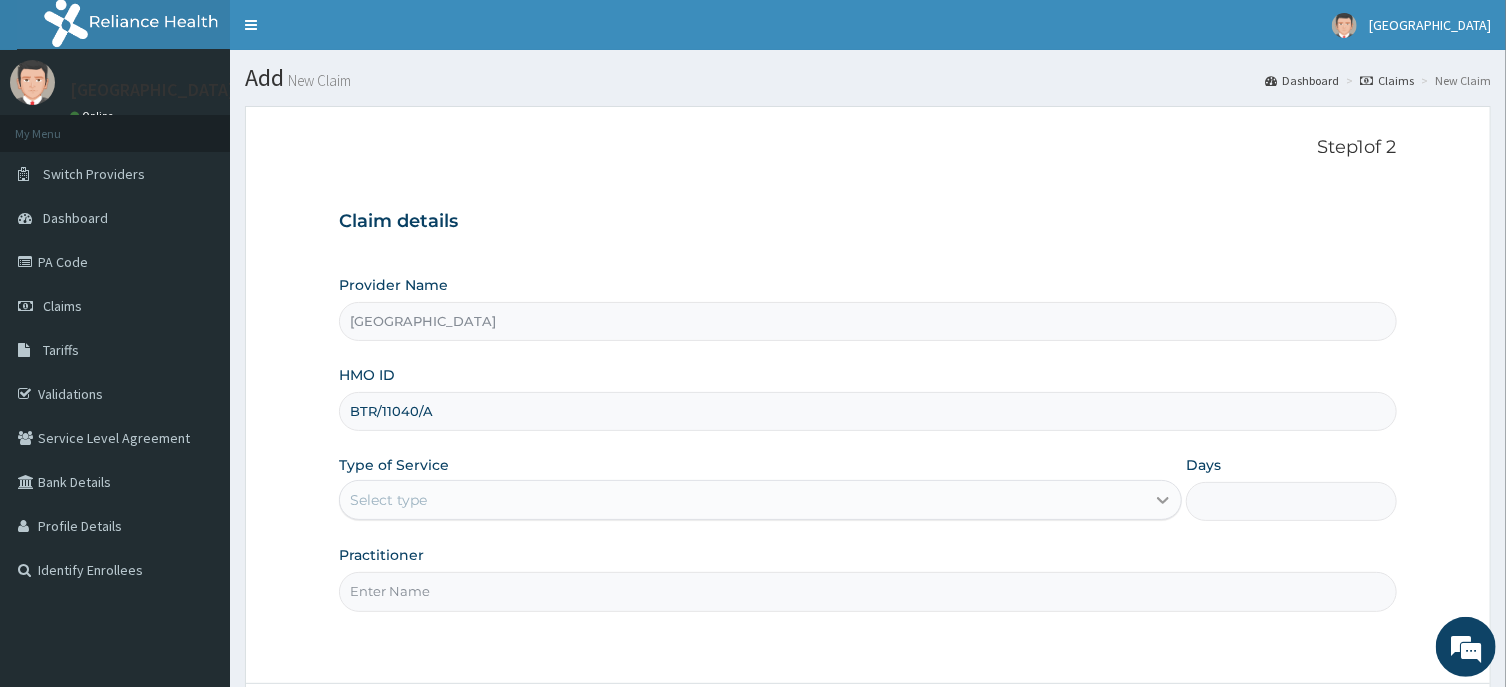 type on "BTR/11040/A" 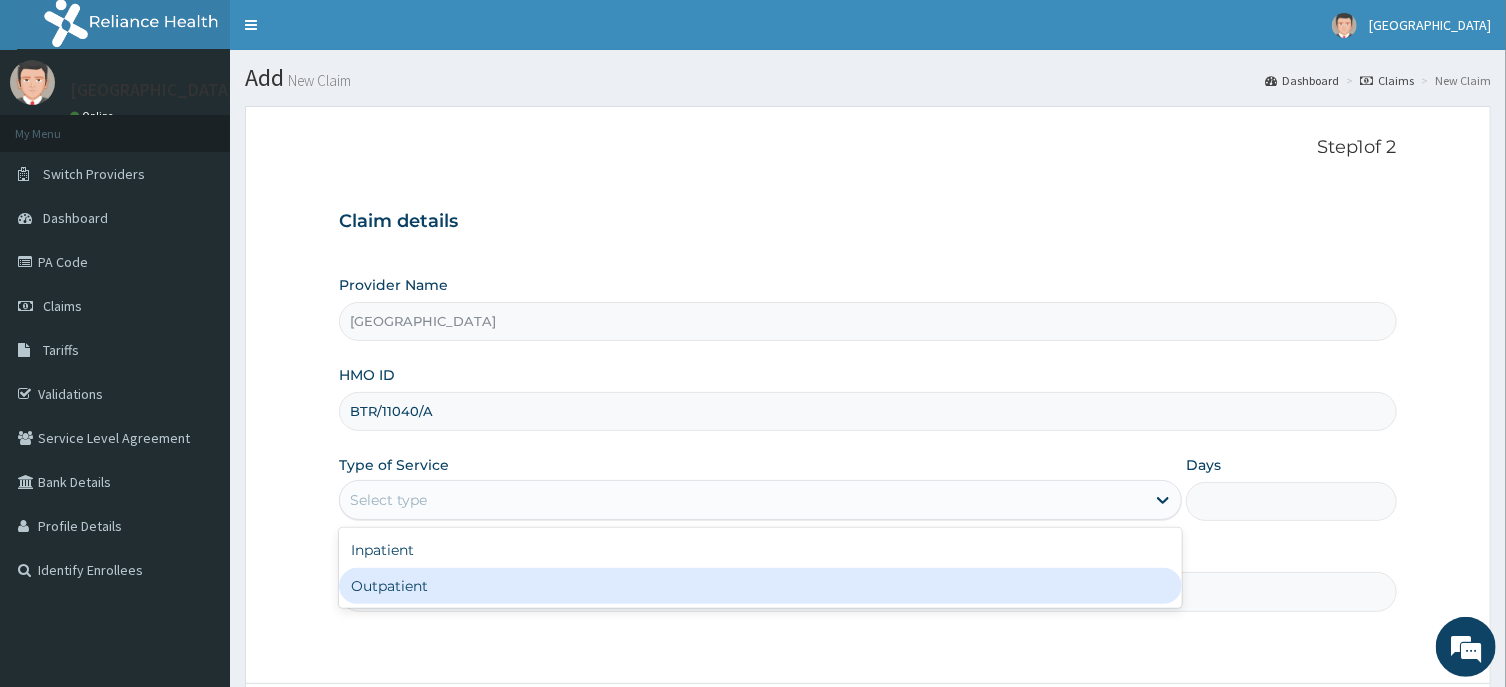 click on "Outpatient" at bounding box center [760, 586] 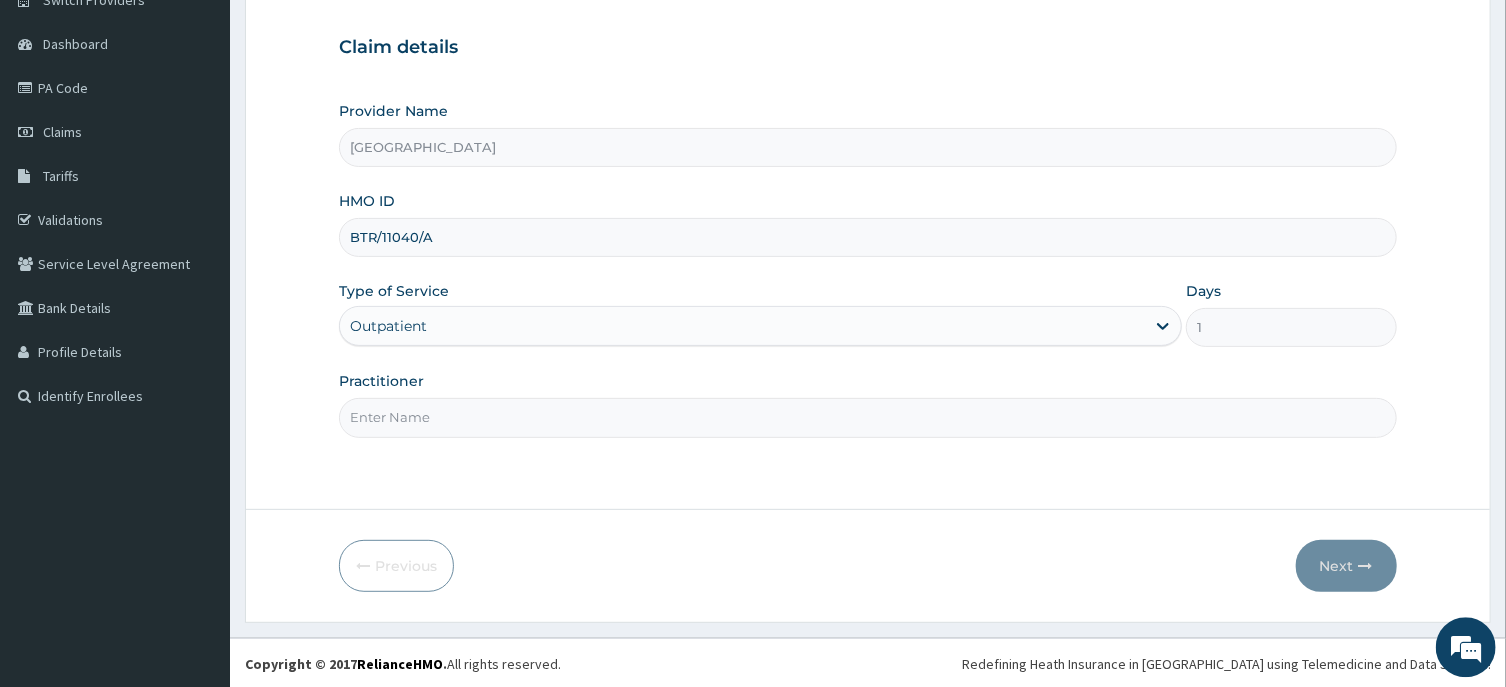 scroll, scrollTop: 176, scrollLeft: 0, axis: vertical 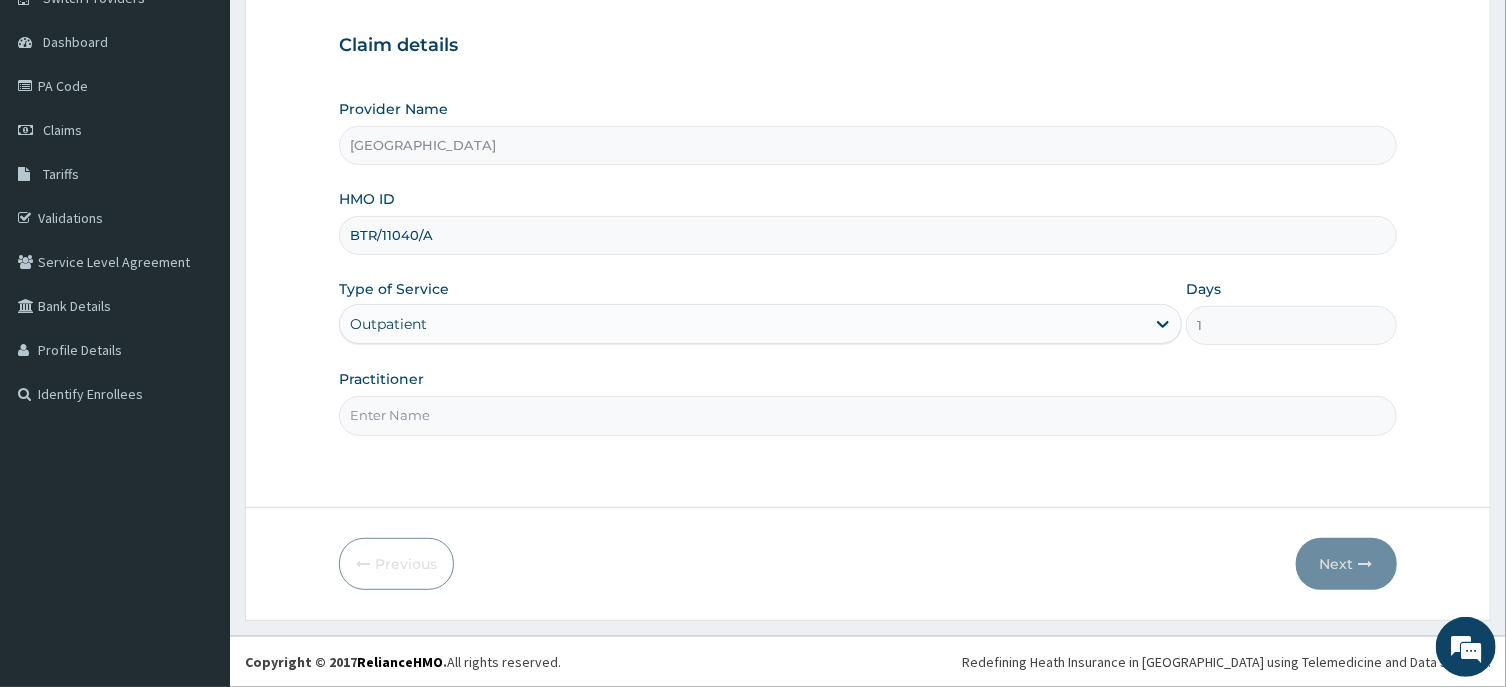 click on "Practitioner" at bounding box center (867, 415) 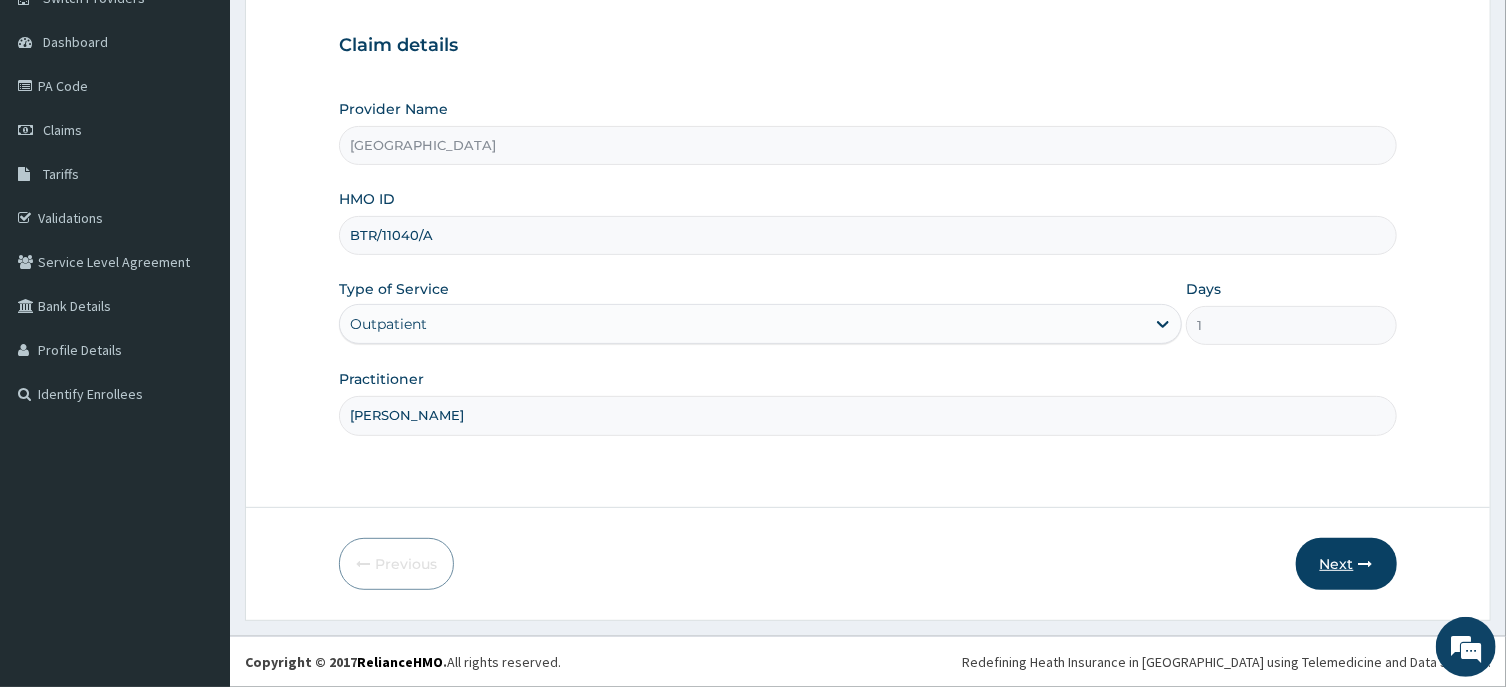 type on "[PERSON_NAME]" 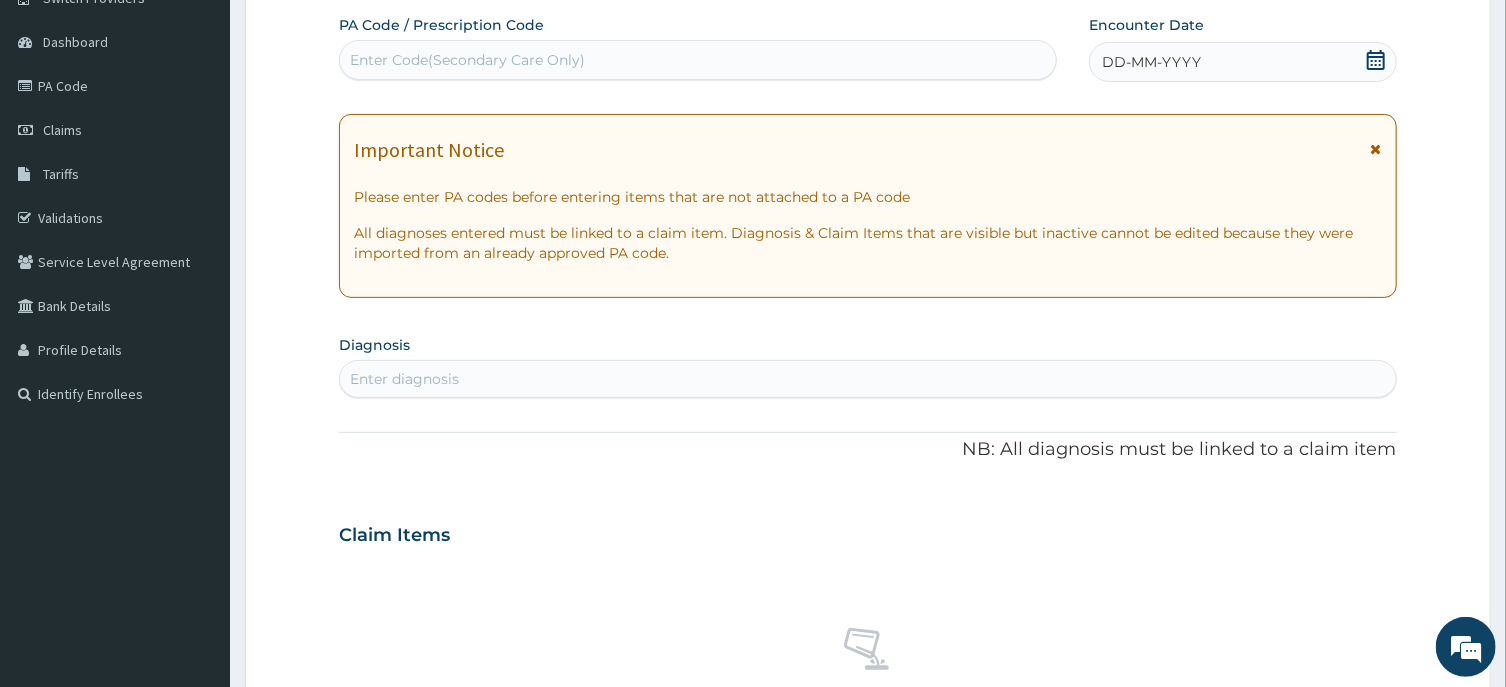 click 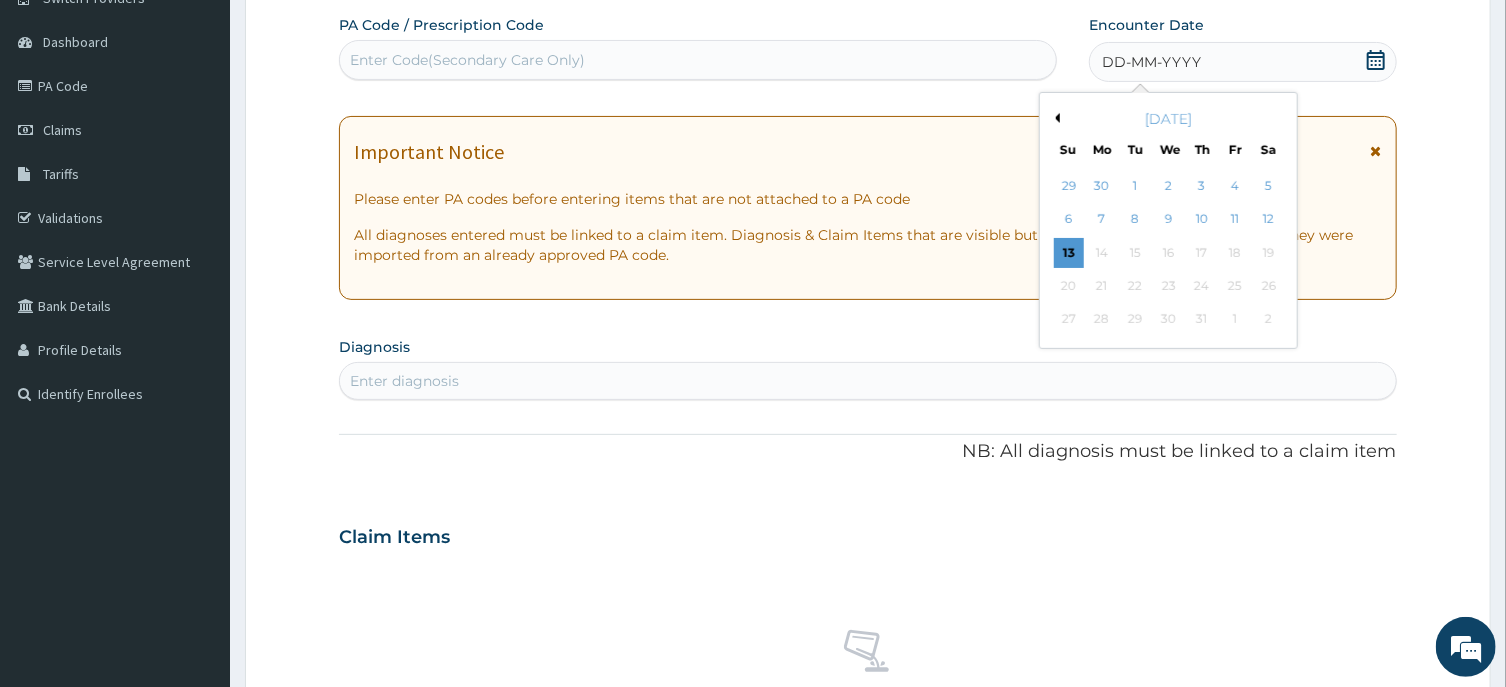 click on "Previous Month" at bounding box center (1055, 118) 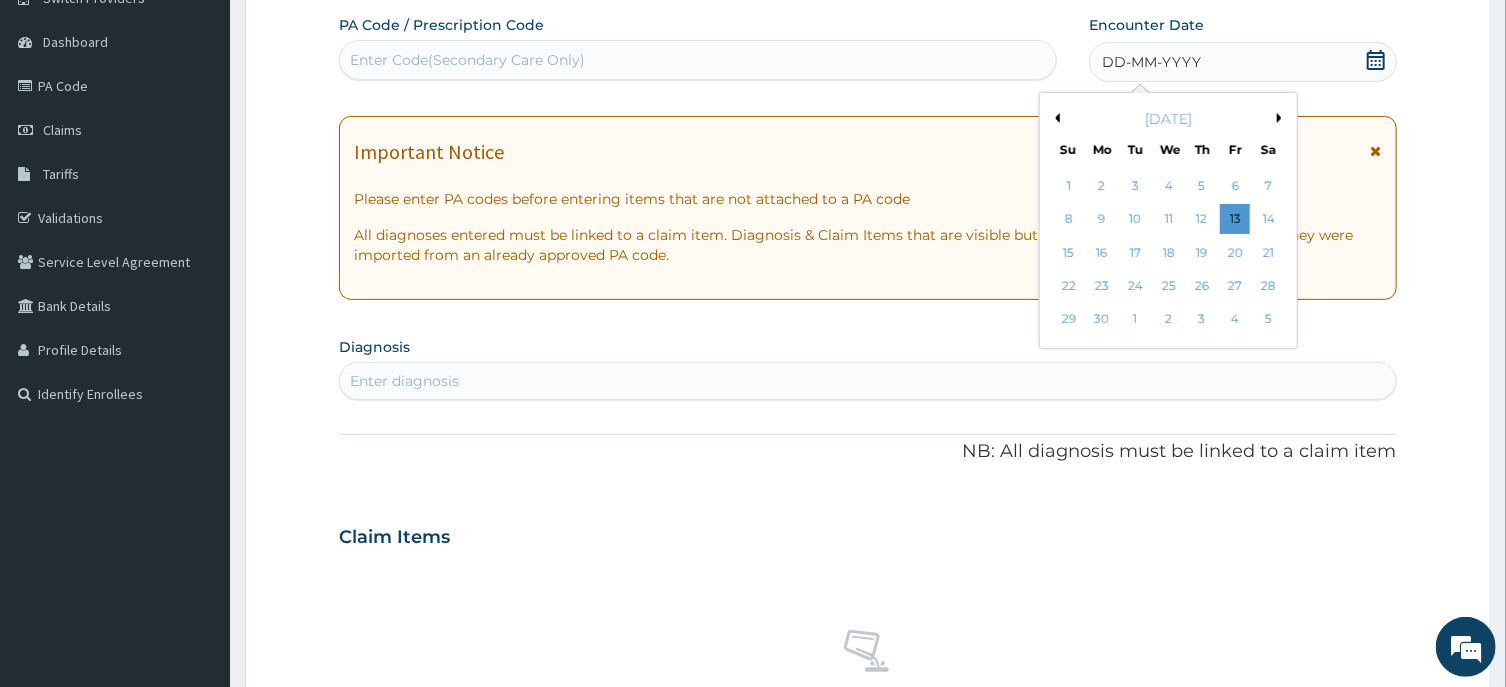 click on "Previous Month" at bounding box center (1055, 118) 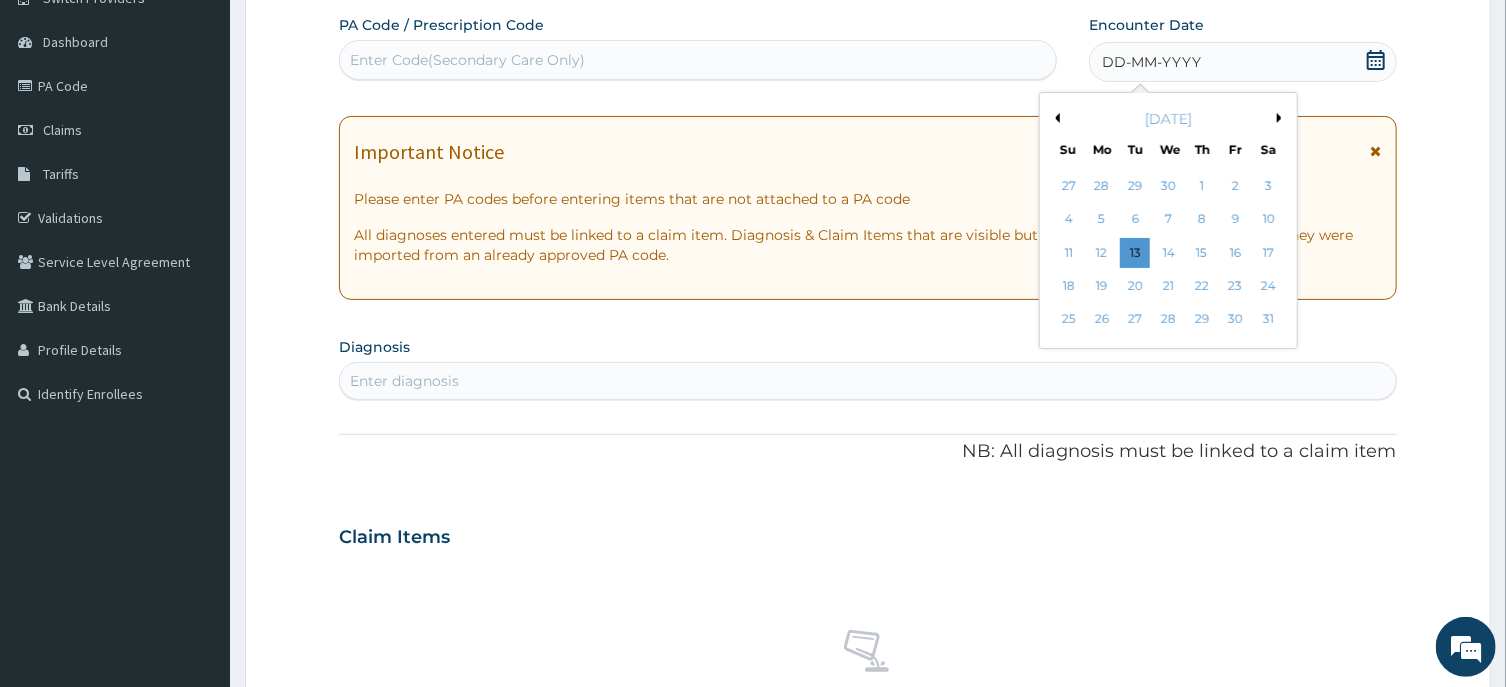 click on "Previous Month" at bounding box center (1055, 118) 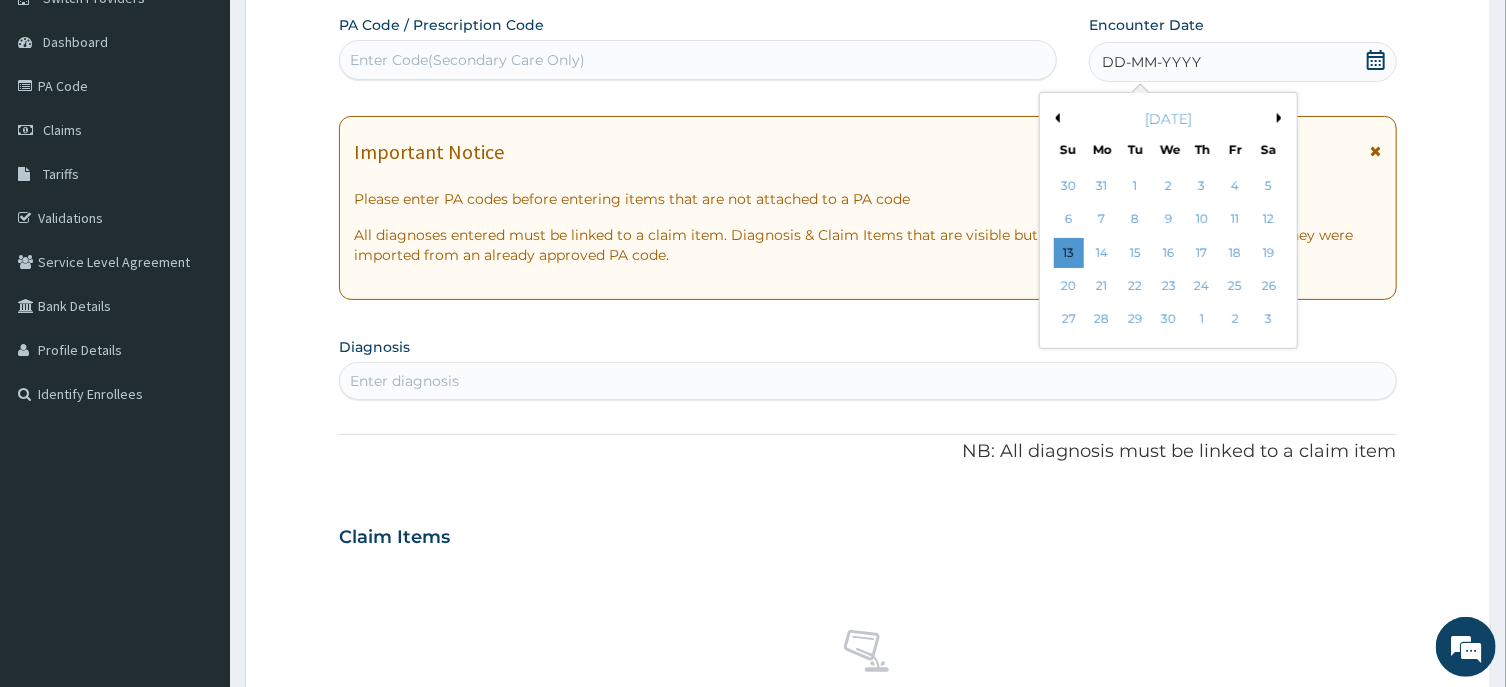 click on "Previous Month" at bounding box center (1055, 118) 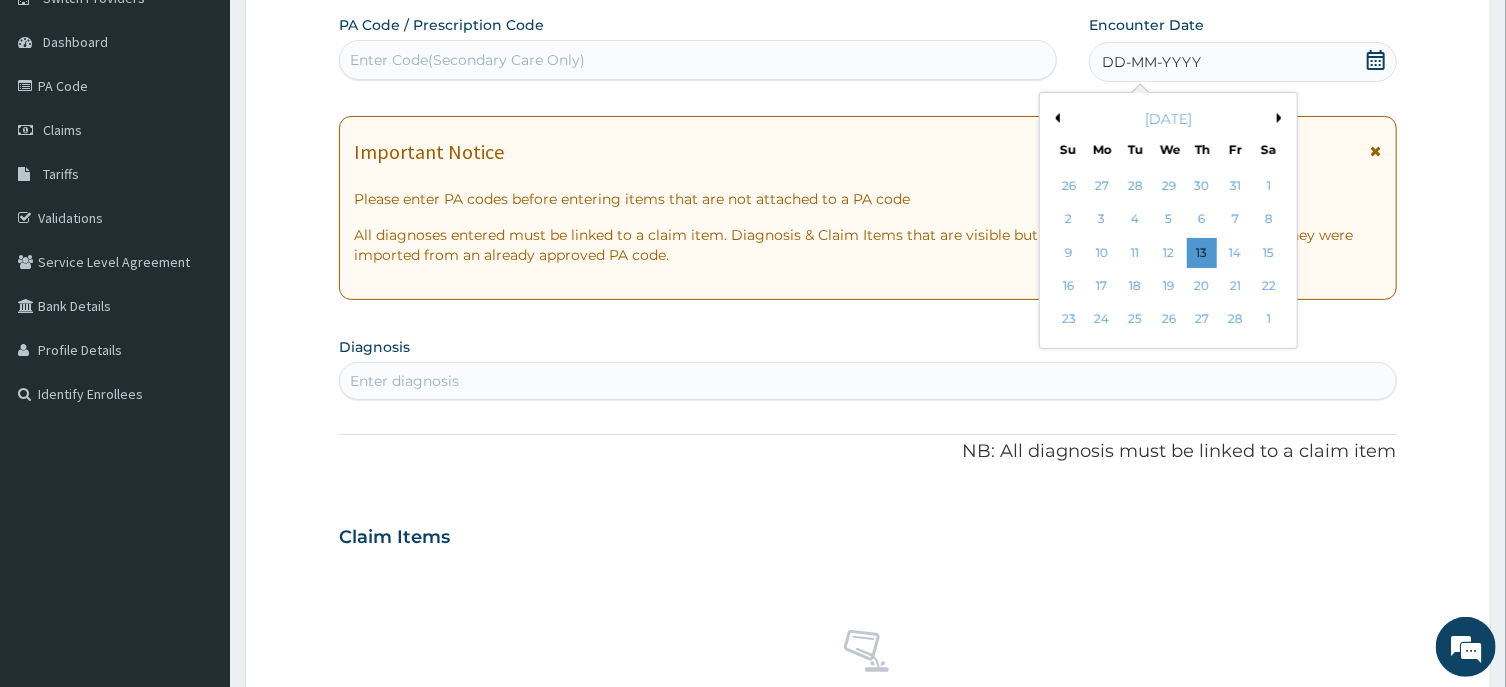 click on "Previous Month" at bounding box center (1055, 118) 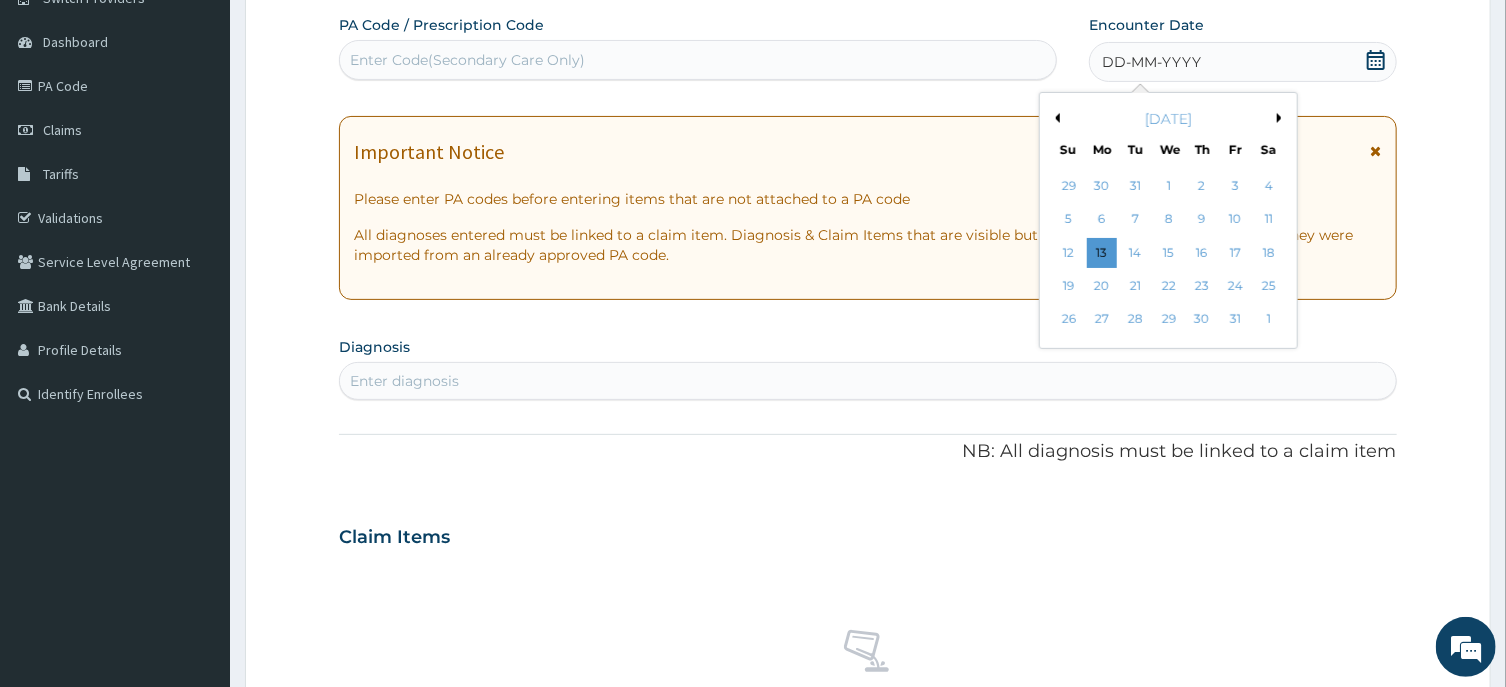 click on "Previous Month" at bounding box center (1055, 118) 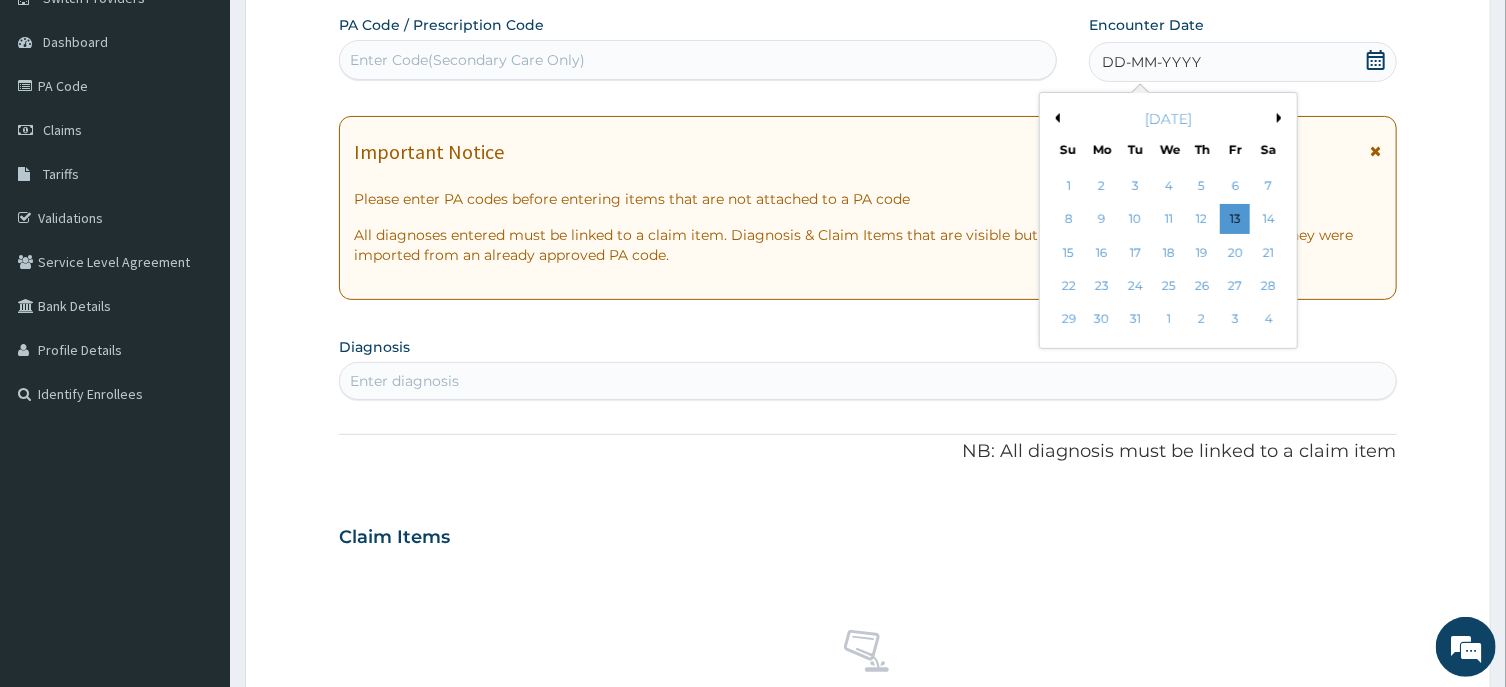 click on "Next Month" at bounding box center [1282, 118] 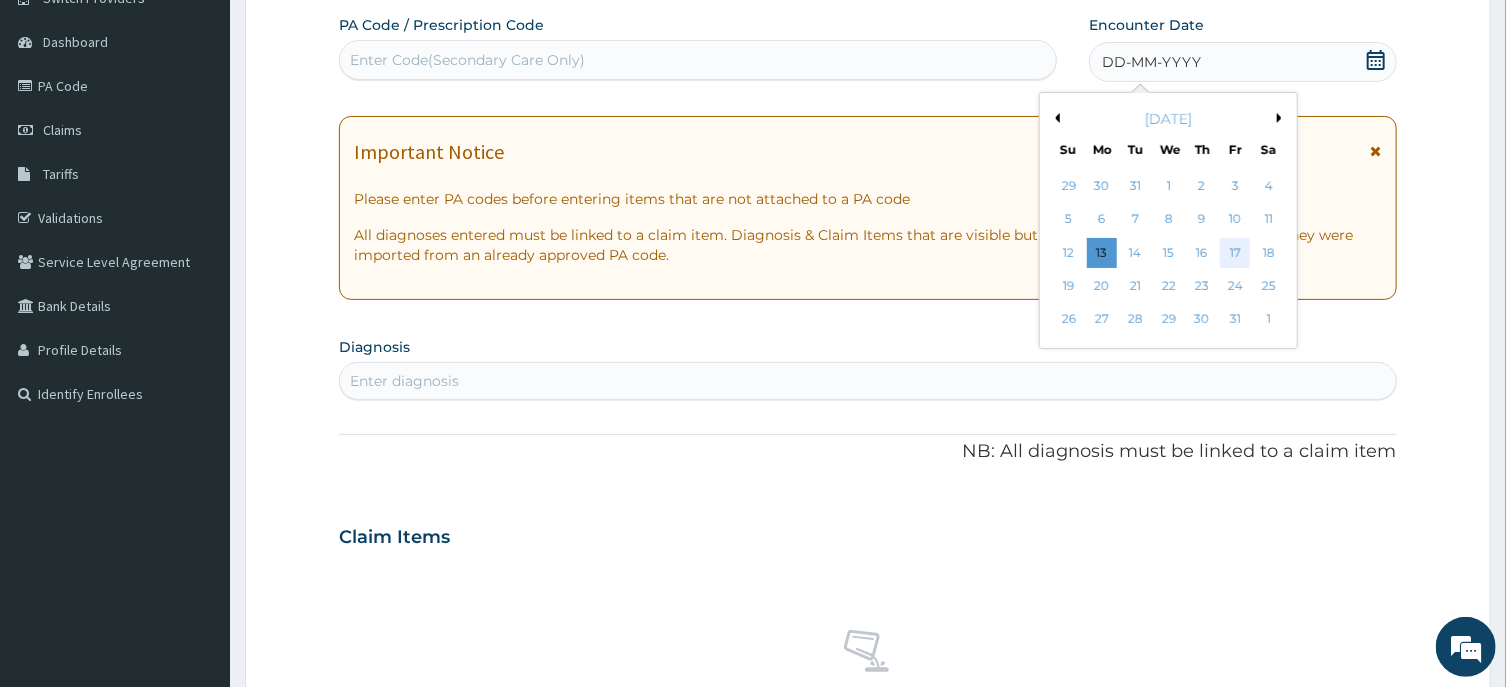 click on "17" at bounding box center (1235, 253) 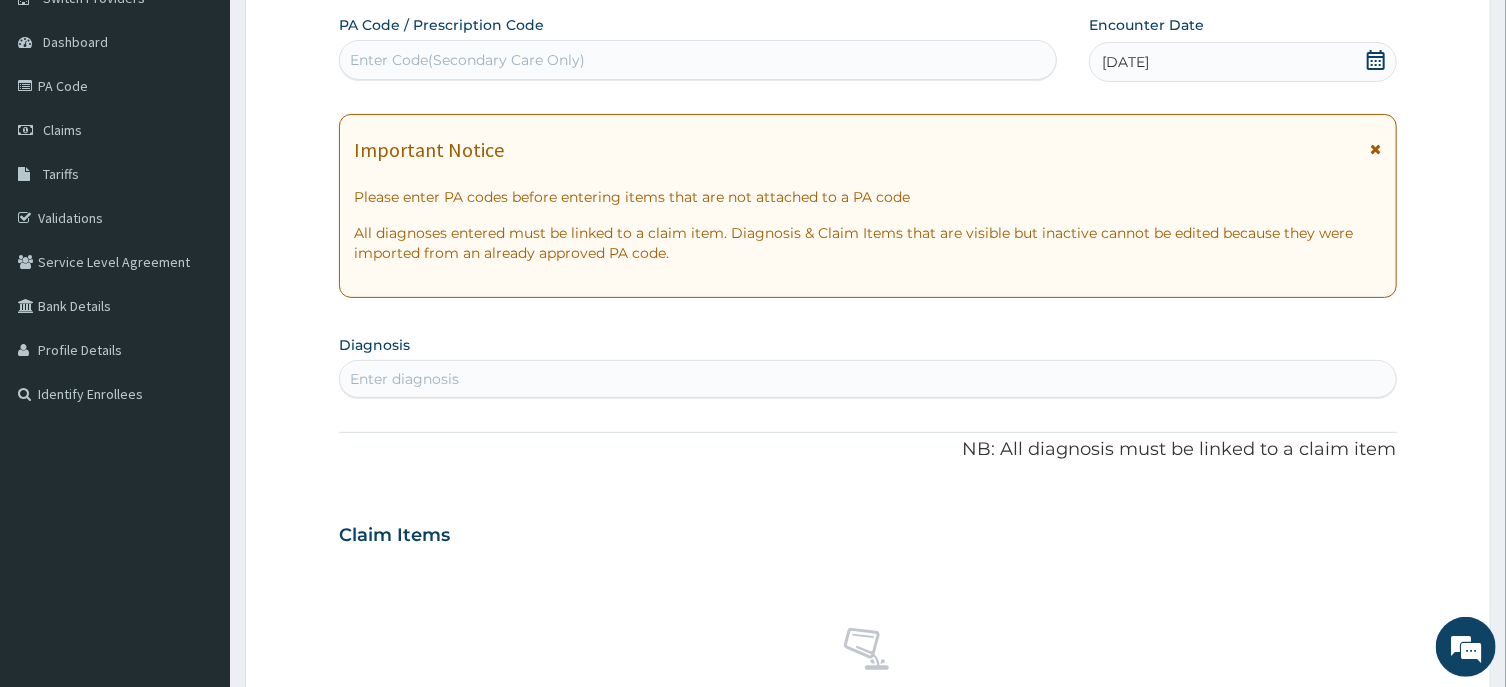 click on "Enter diagnosis" at bounding box center [867, 379] 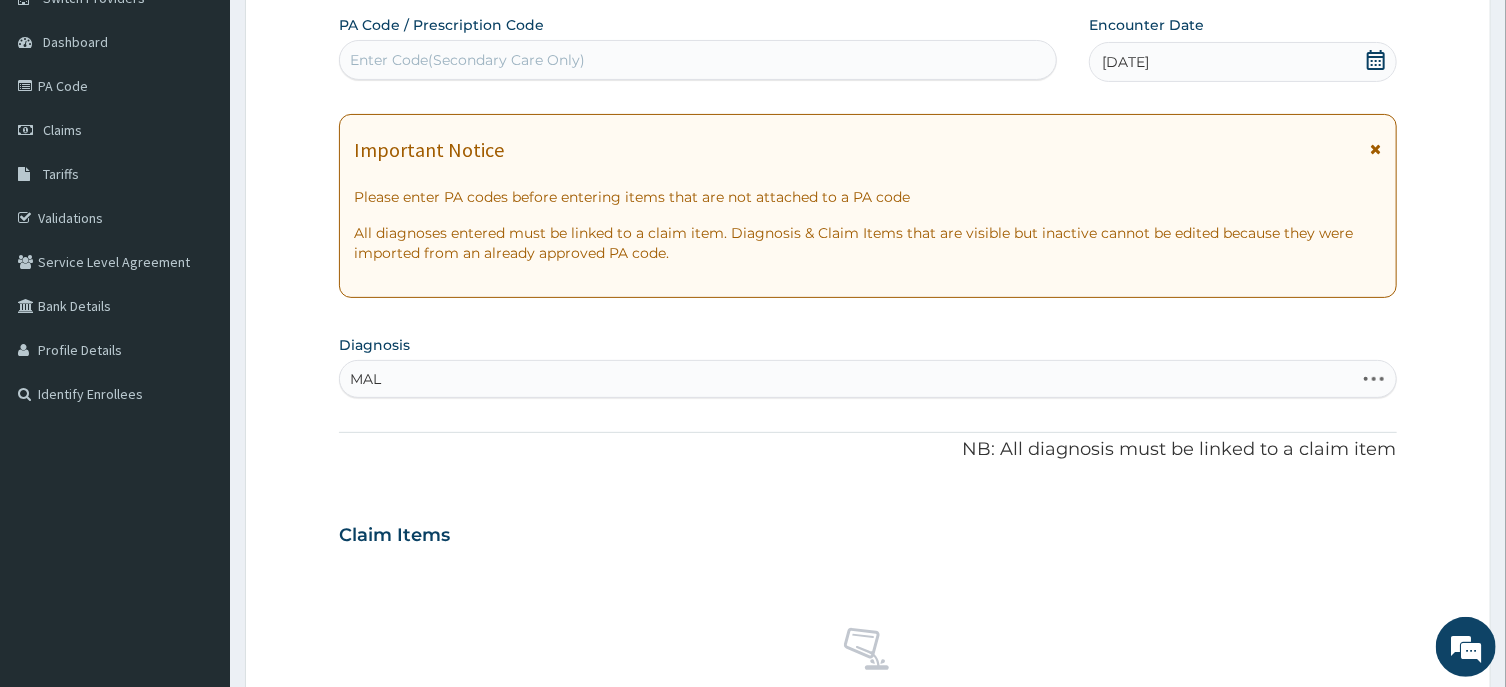 type on "MALA" 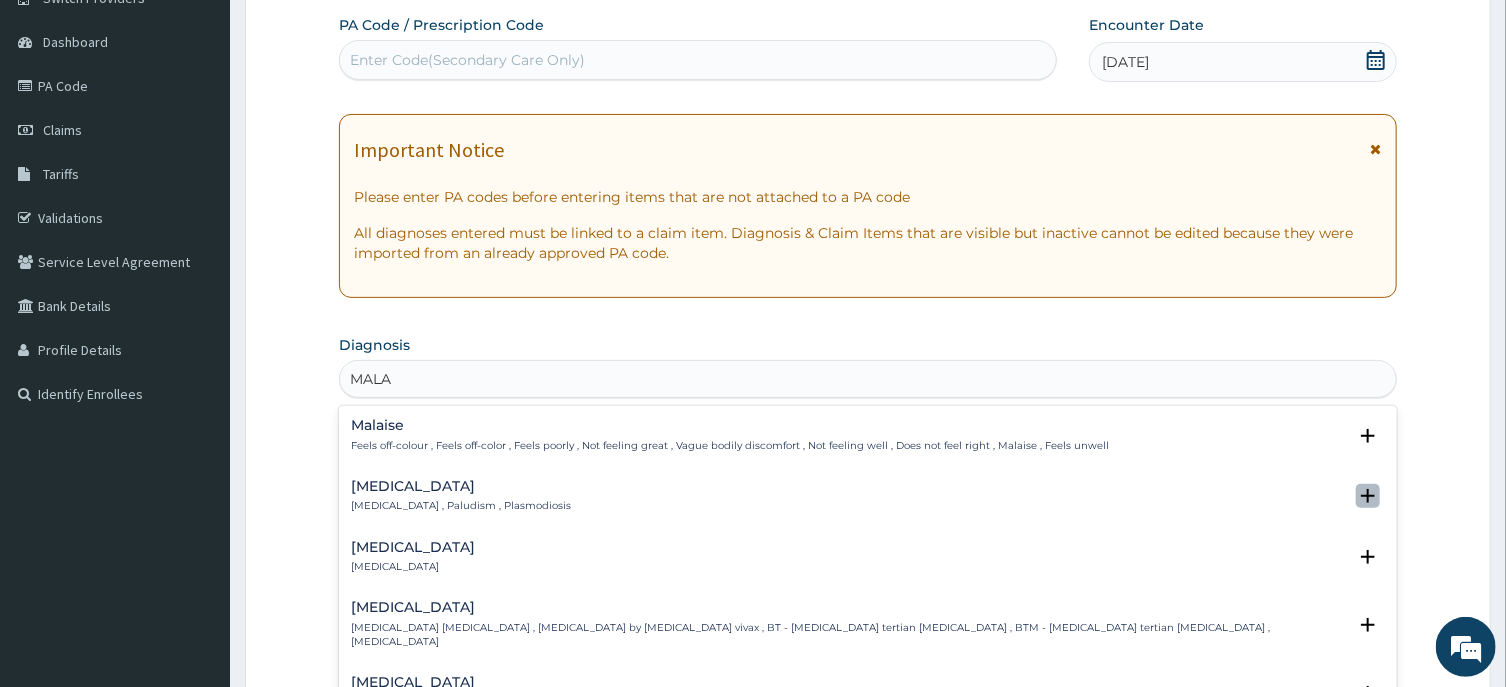 click 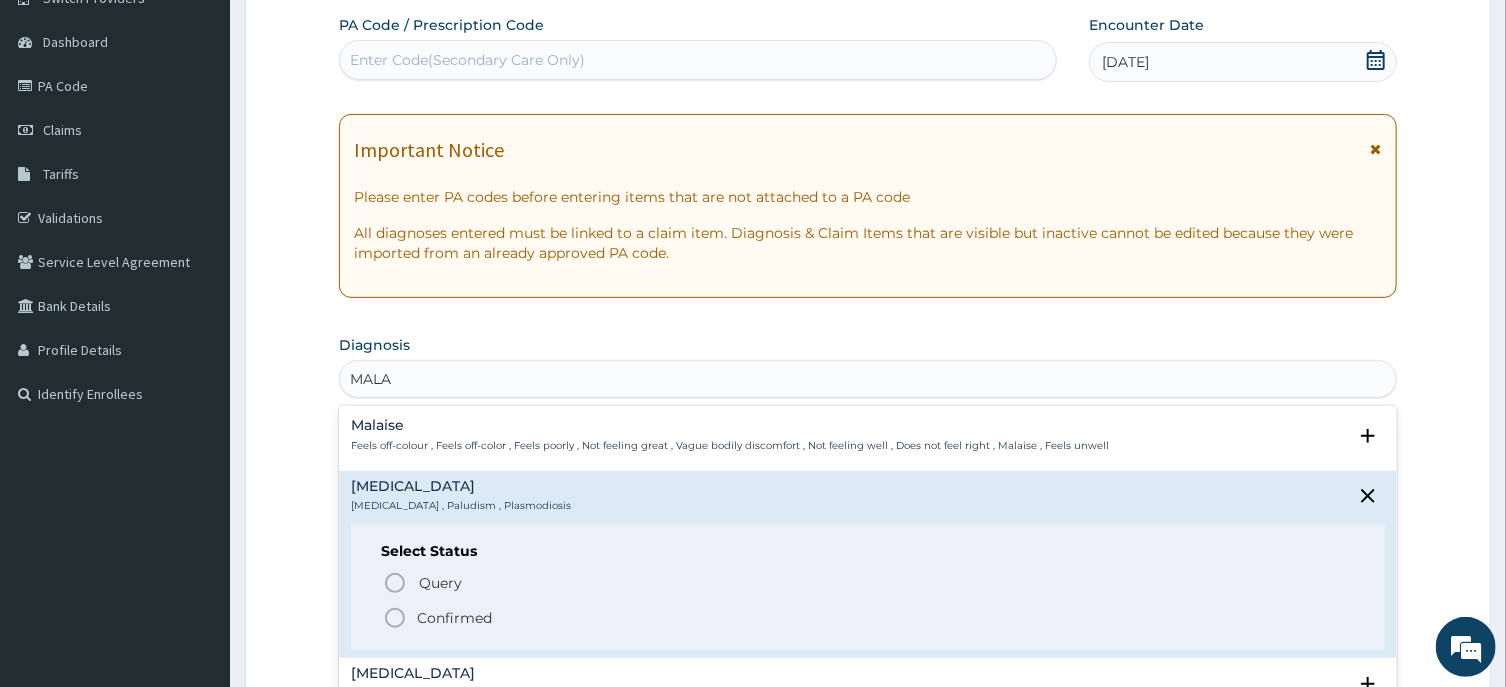click 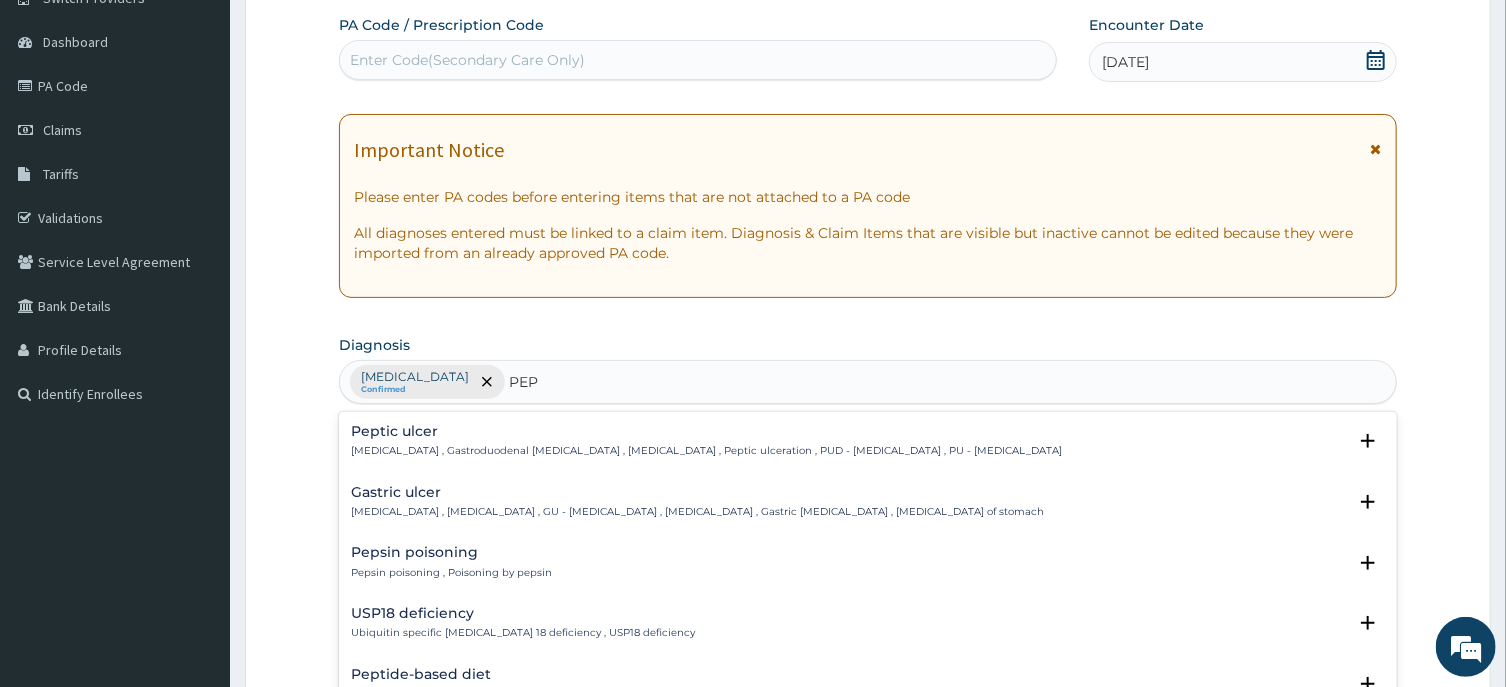 type on "PEPT" 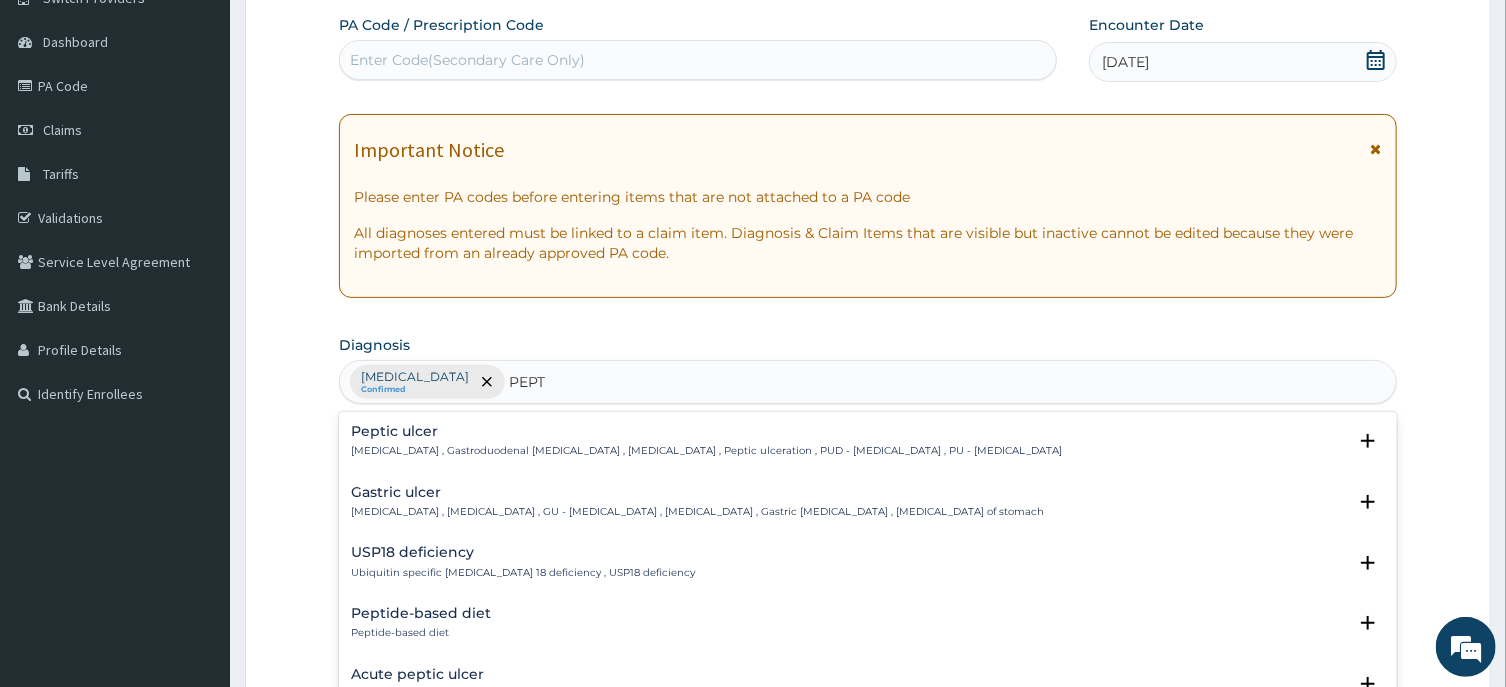 click on "[MEDICAL_DATA] [MEDICAL_DATA] , Gastroduodenal [MEDICAL_DATA] , [MEDICAL_DATA] , Peptic ulceration , PUD - [MEDICAL_DATA] , PU - [MEDICAL_DATA]" at bounding box center [867, 441] 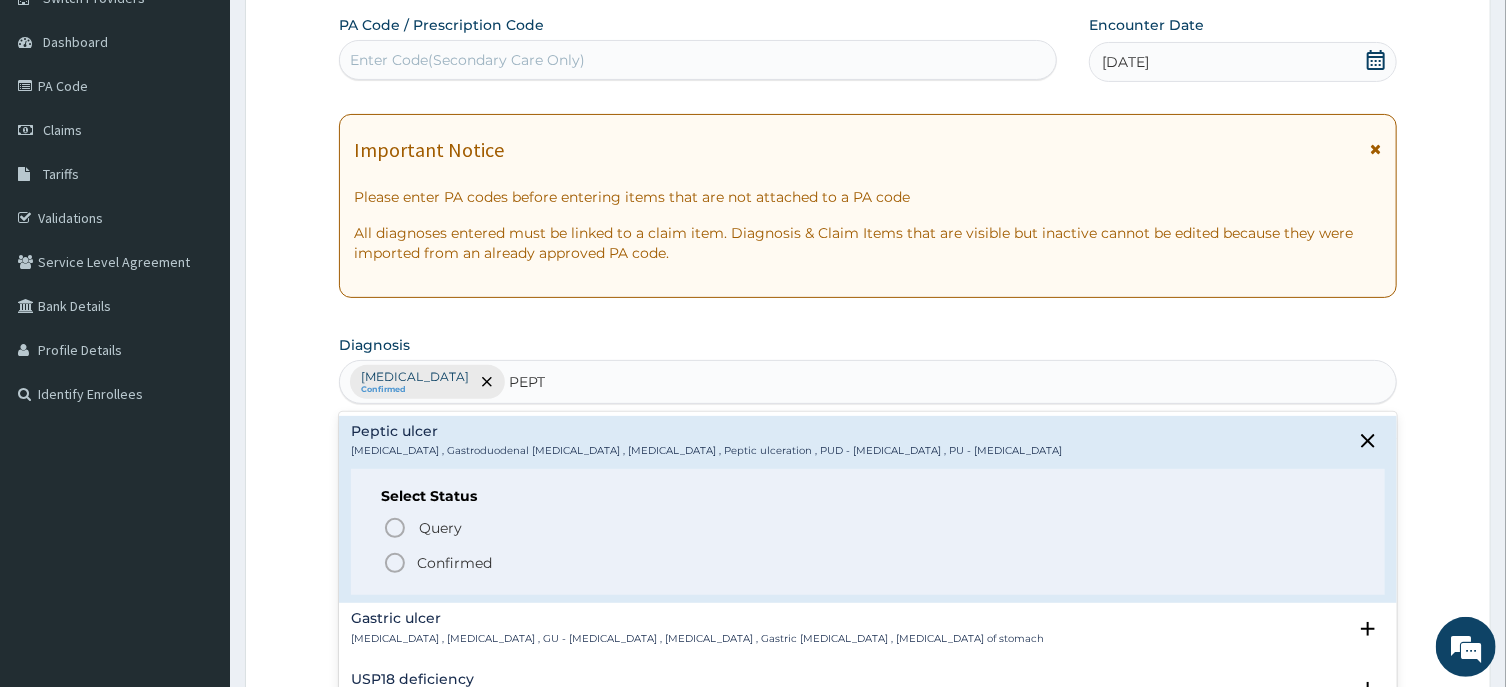 click 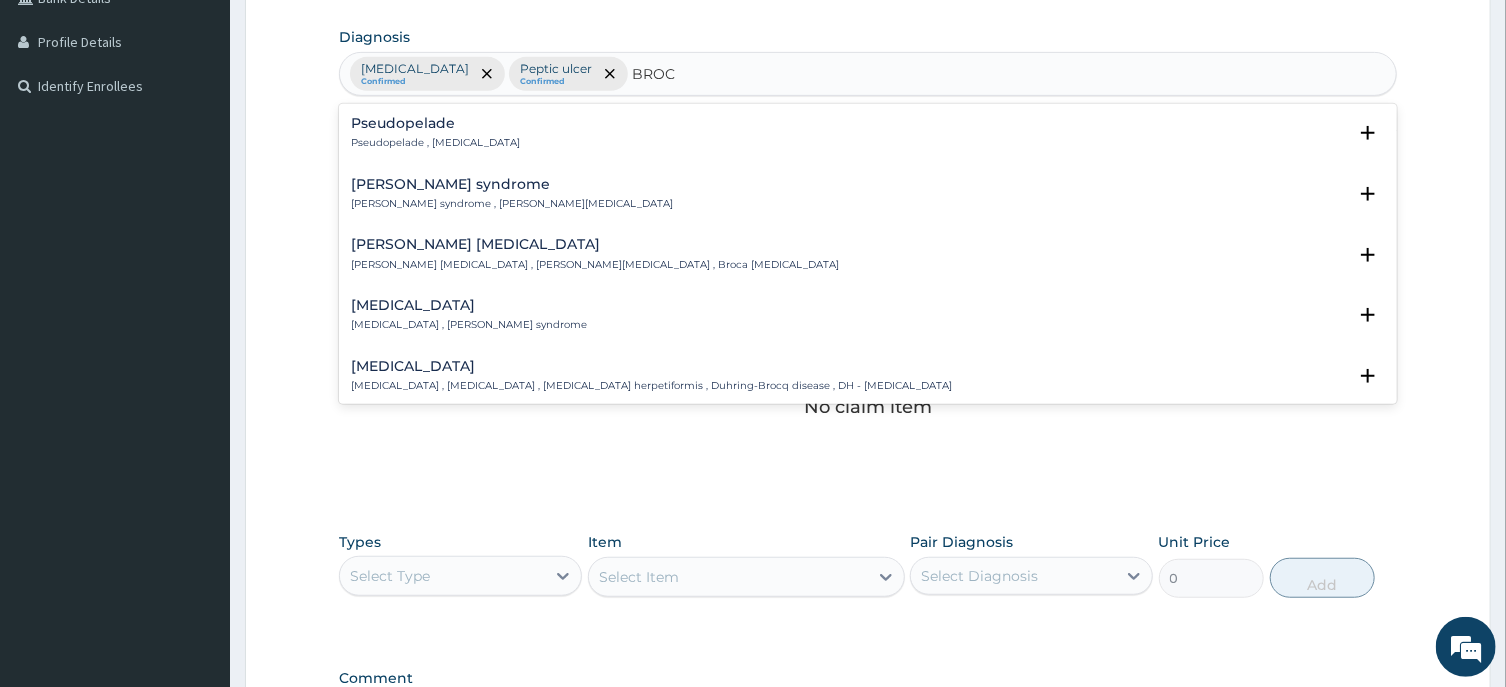 scroll, scrollTop: 498, scrollLeft: 0, axis: vertical 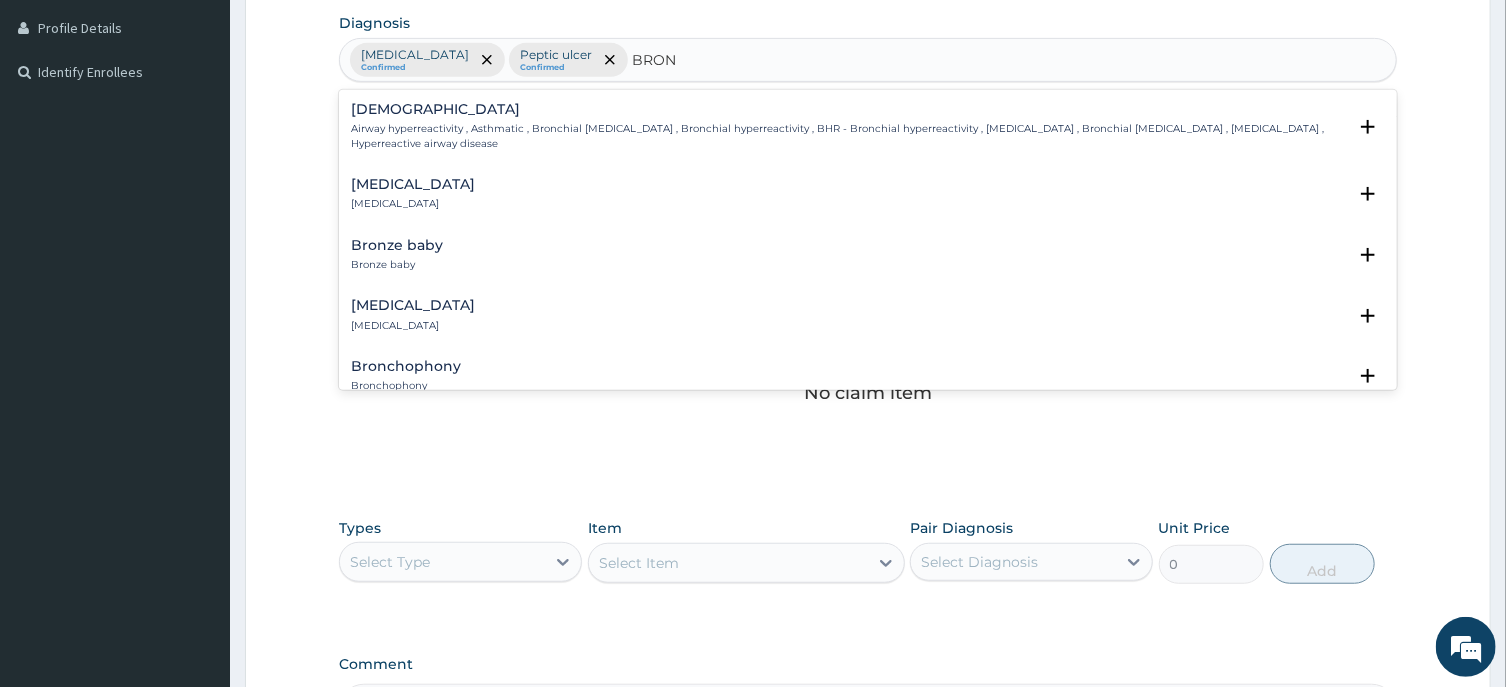 type on "BRONC" 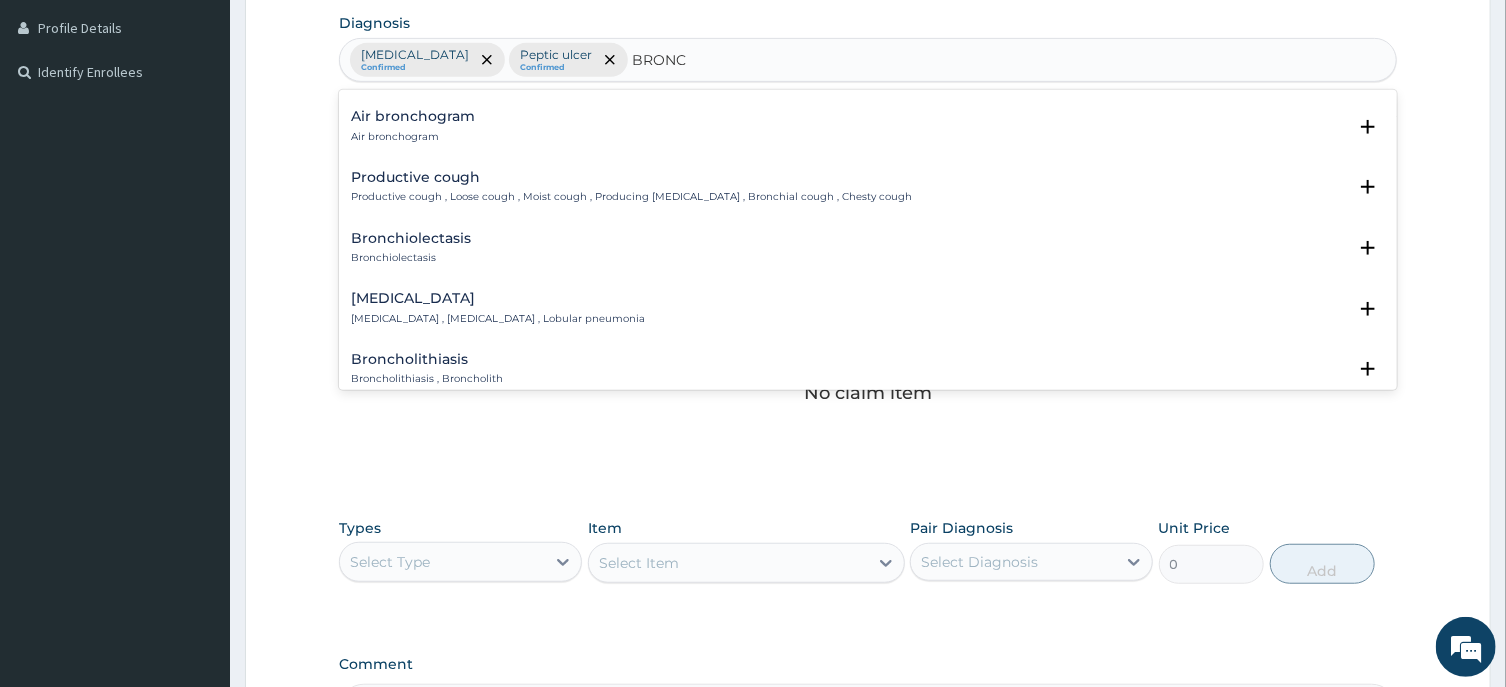 scroll, scrollTop: 603, scrollLeft: 0, axis: vertical 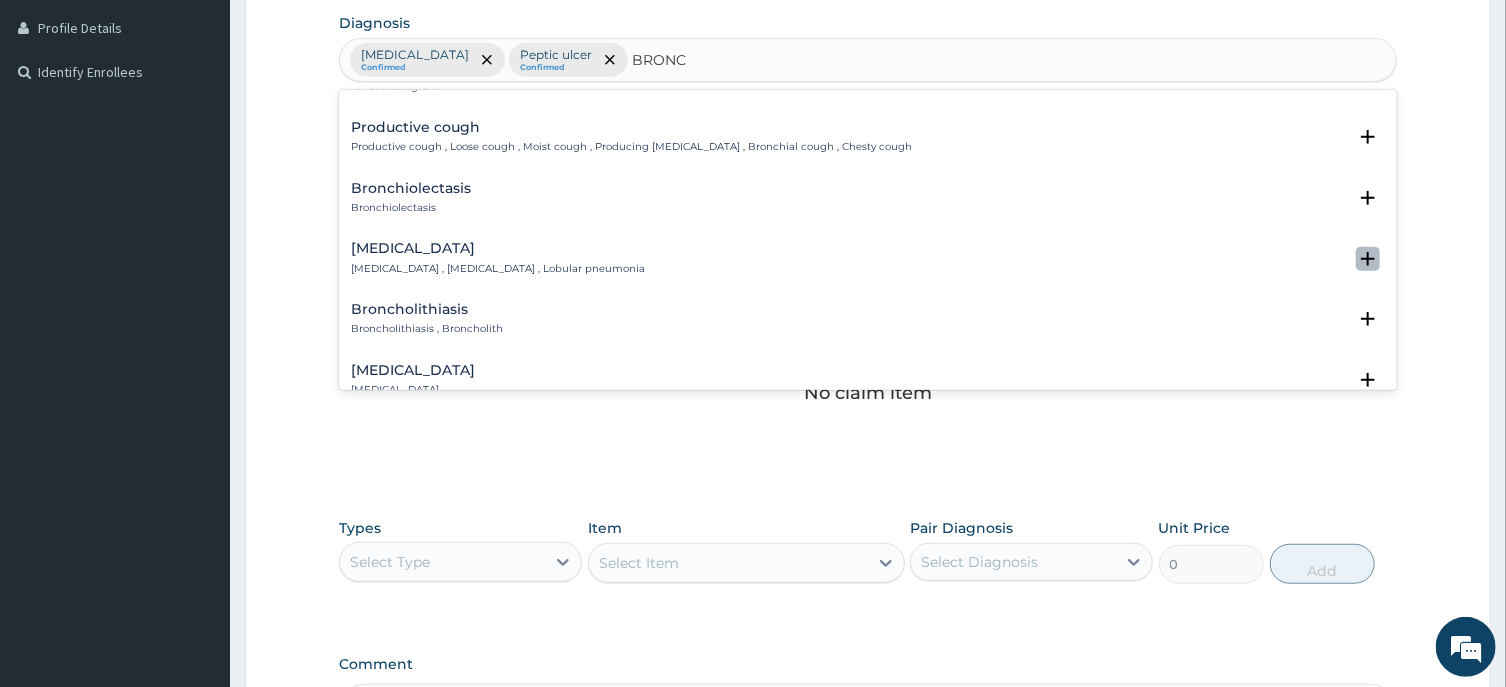 click at bounding box center [1368, 259] 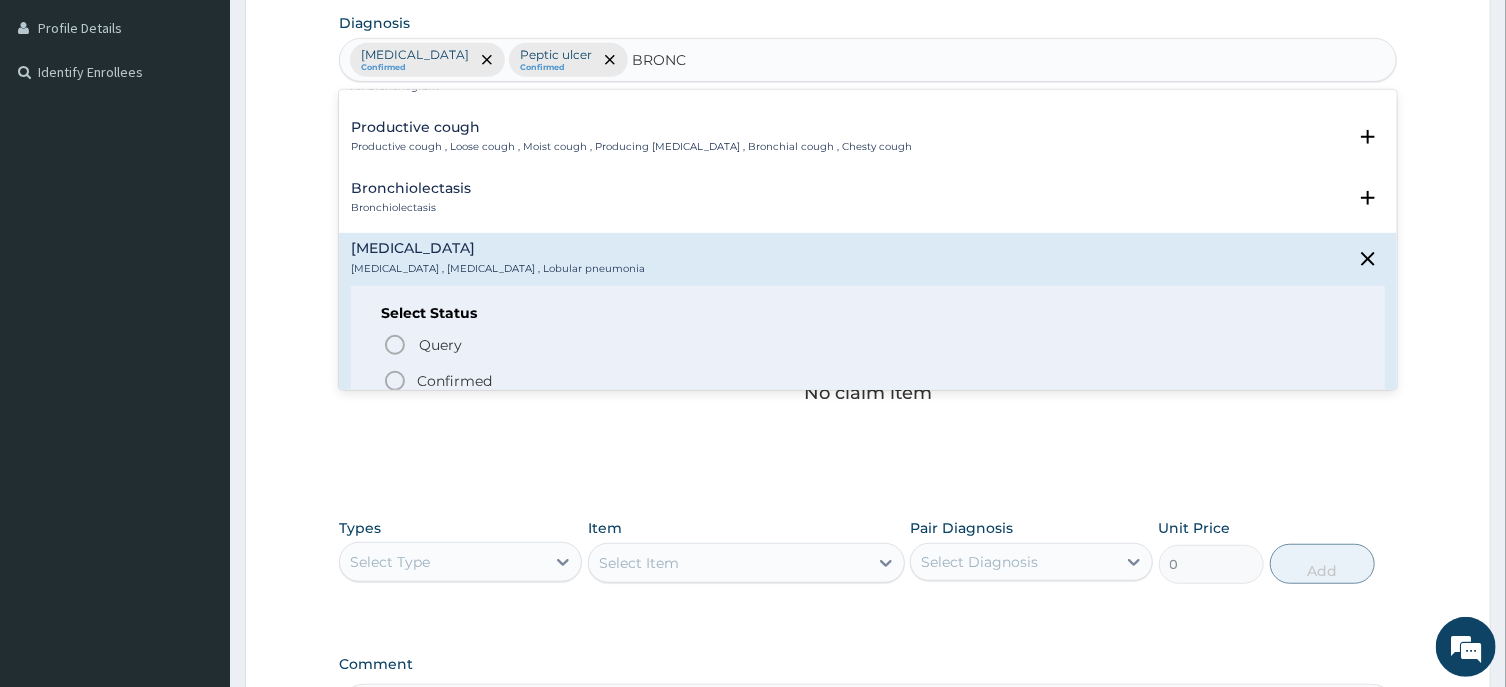 click 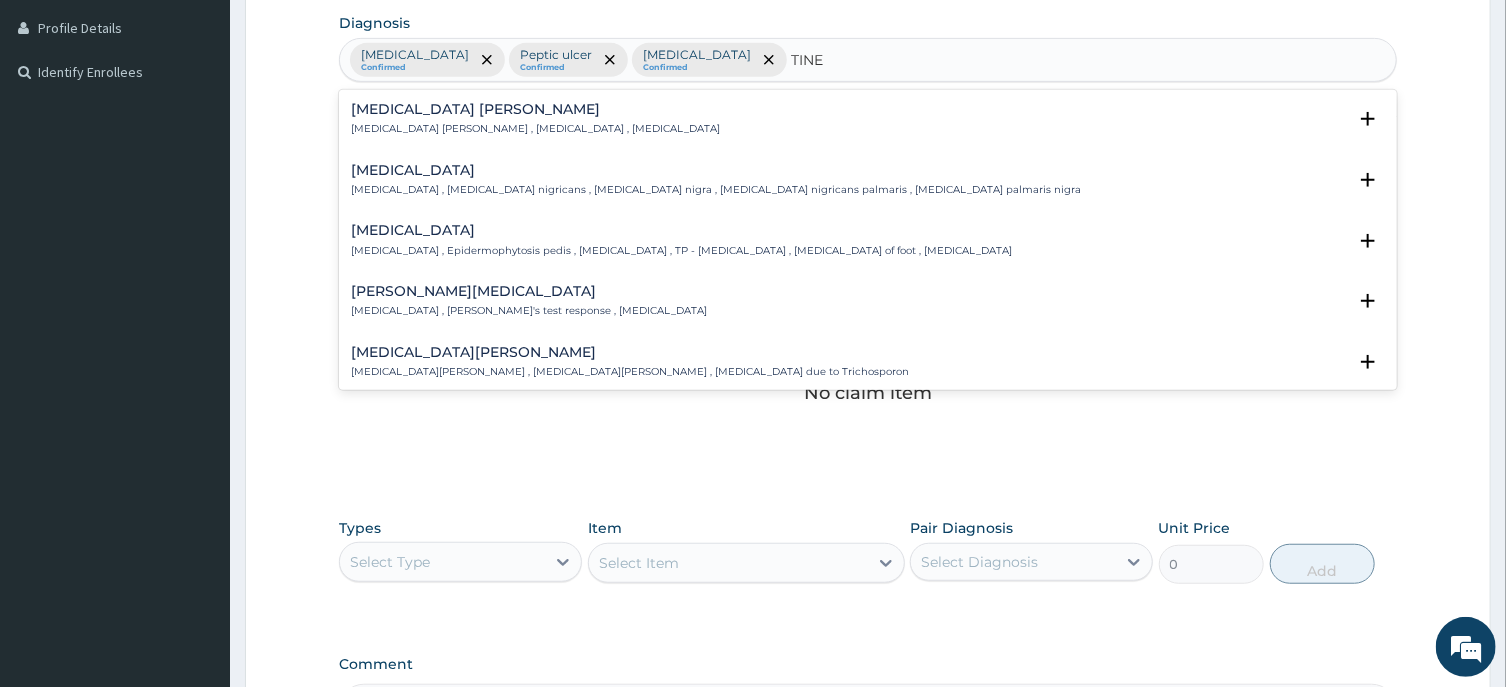 type on "[MEDICAL_DATA]" 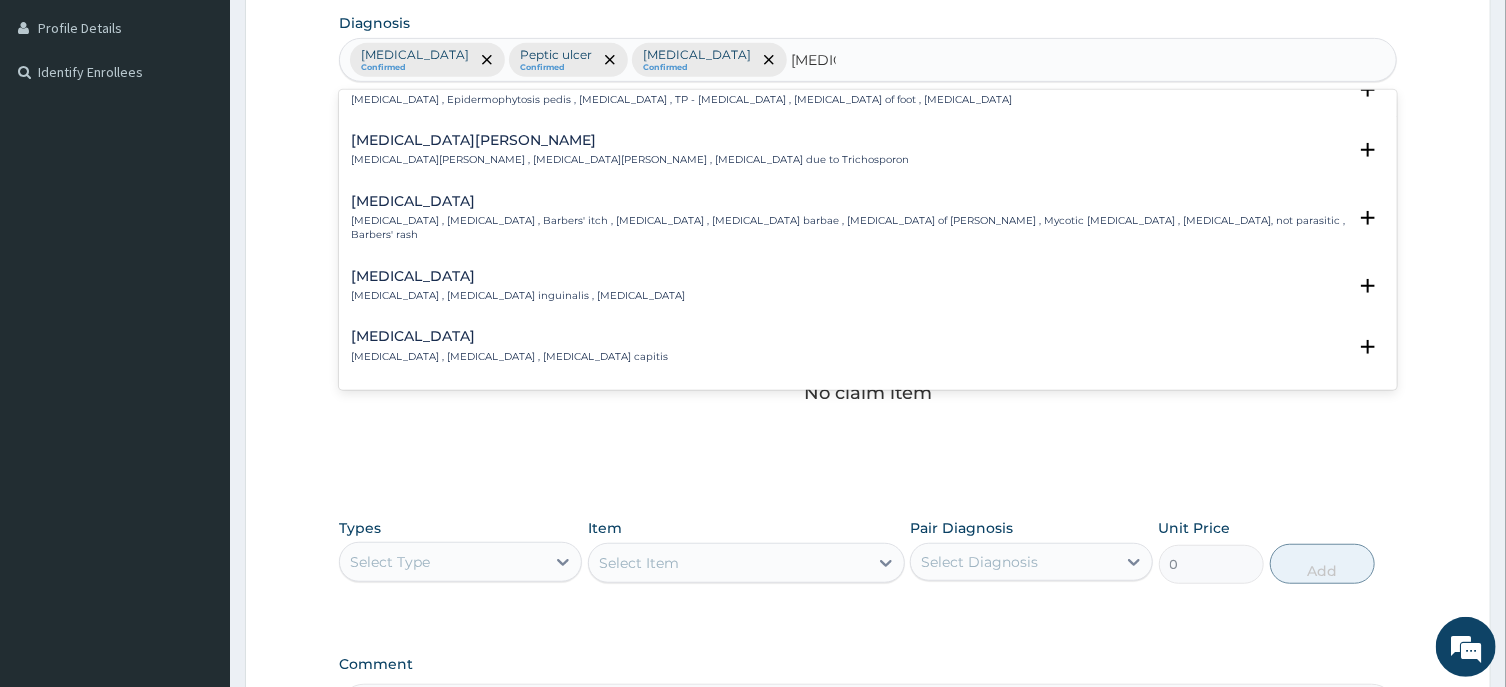 scroll, scrollTop: 201, scrollLeft: 0, axis: vertical 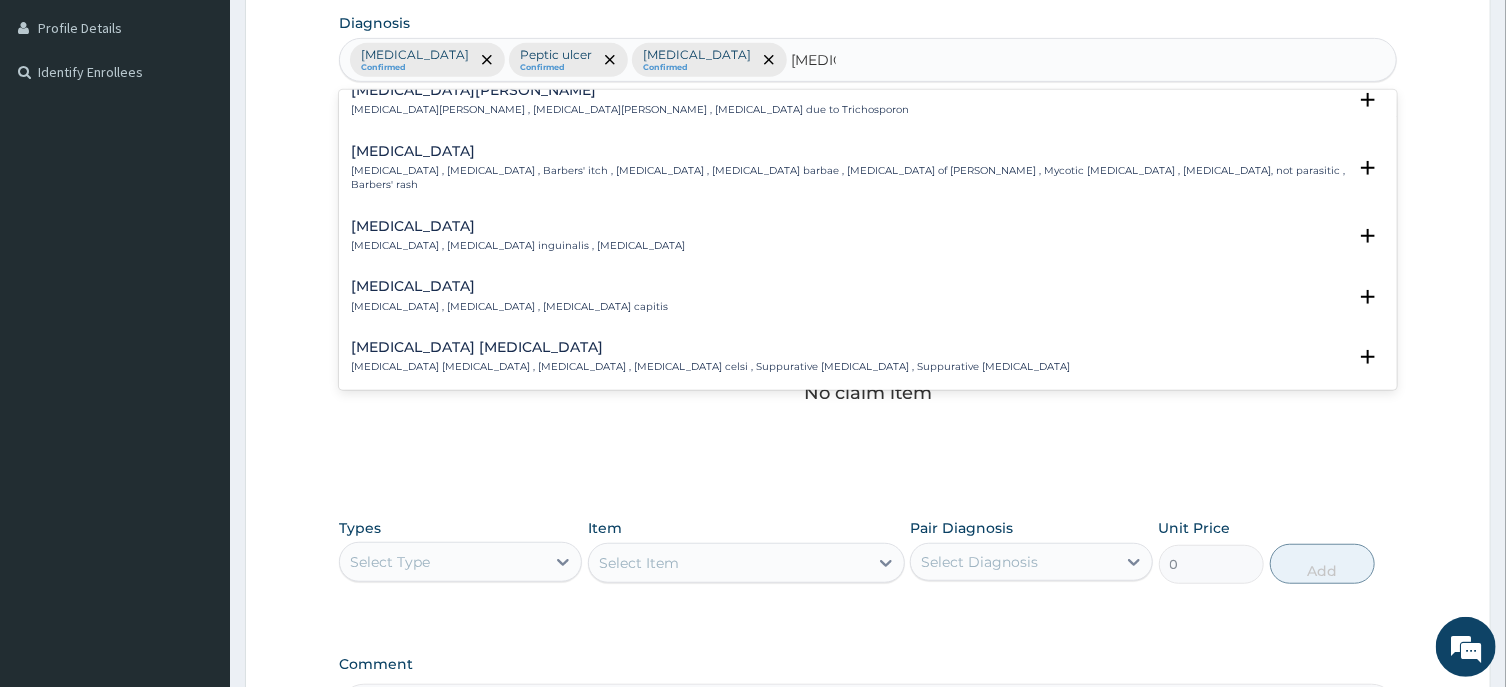 click on "[MEDICAL_DATA] [MEDICAL_DATA] , [MEDICAL_DATA] inguinalis , [MEDICAL_DATA]" at bounding box center (867, 236) 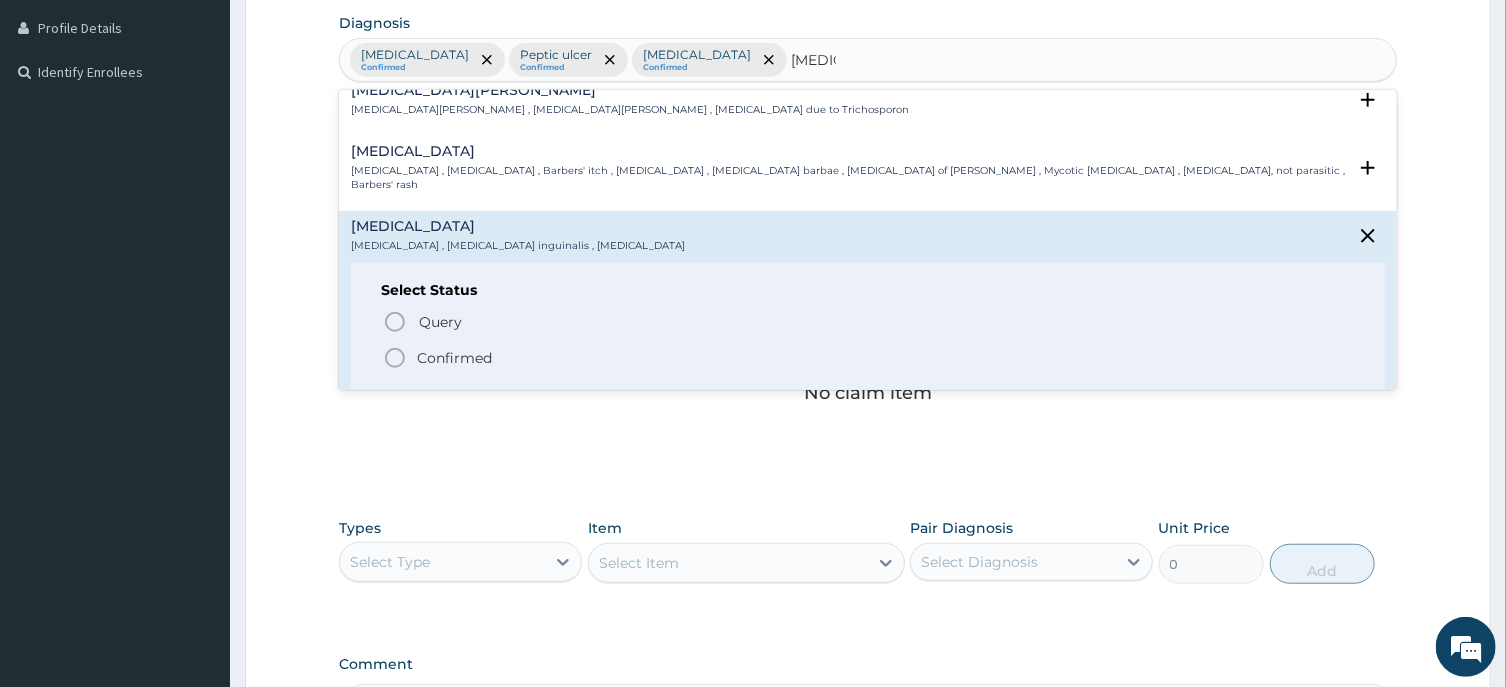 click 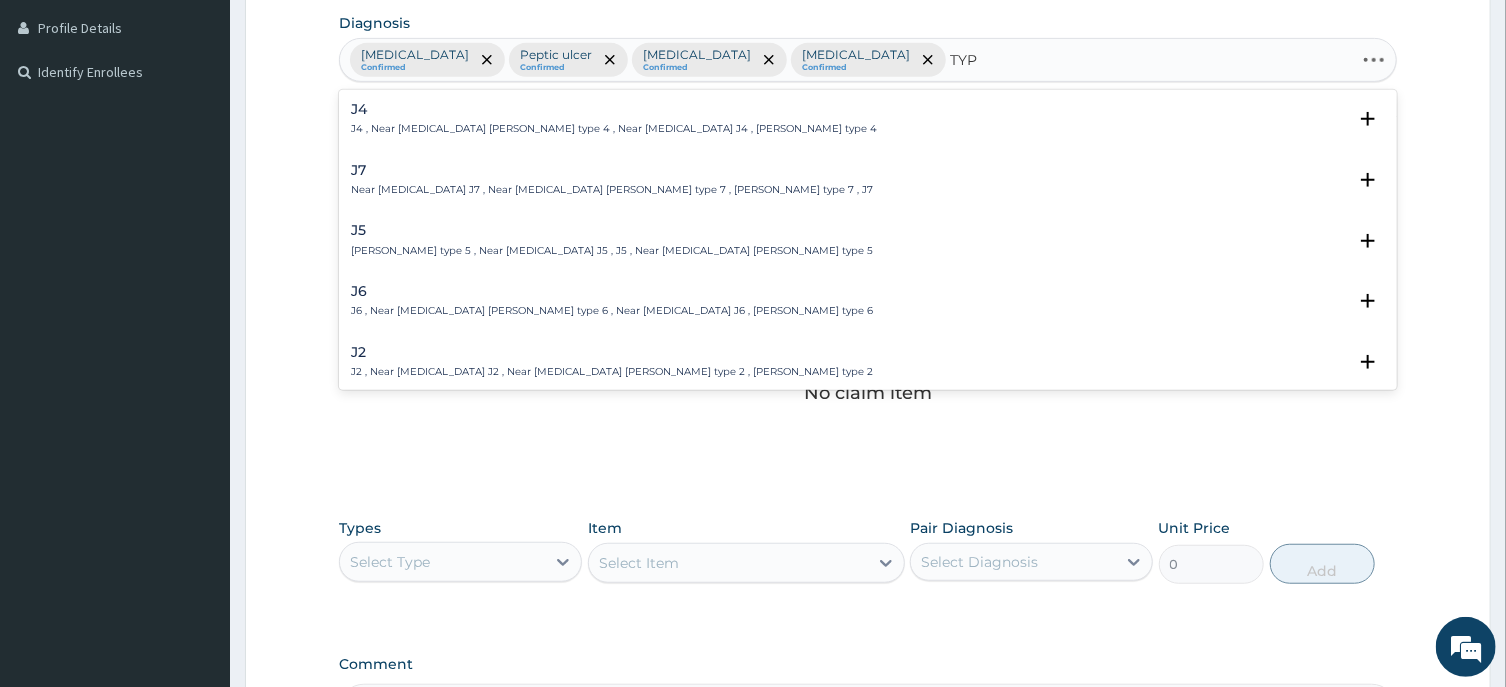 type on "TYPH" 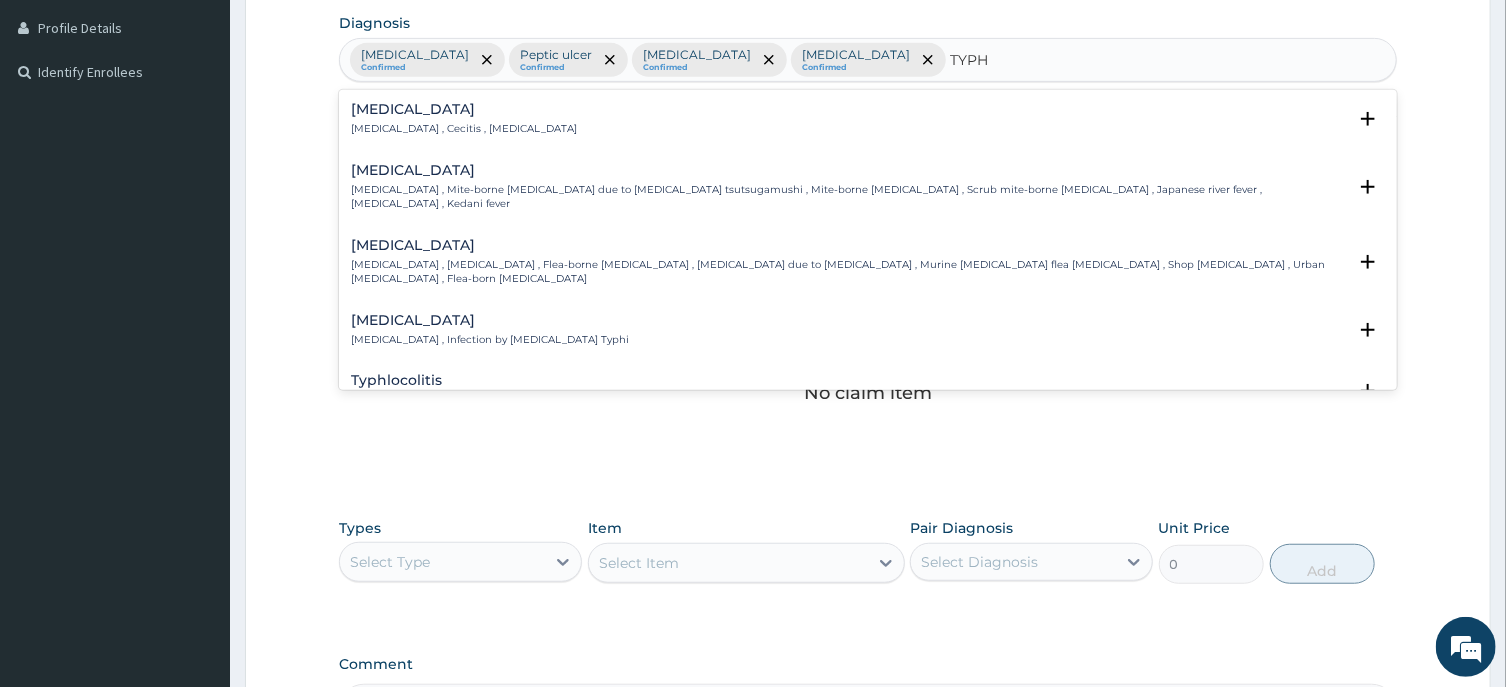 click on "[MEDICAL_DATA] [MEDICAL_DATA] , Infection by [MEDICAL_DATA] Typhi" at bounding box center [867, 330] 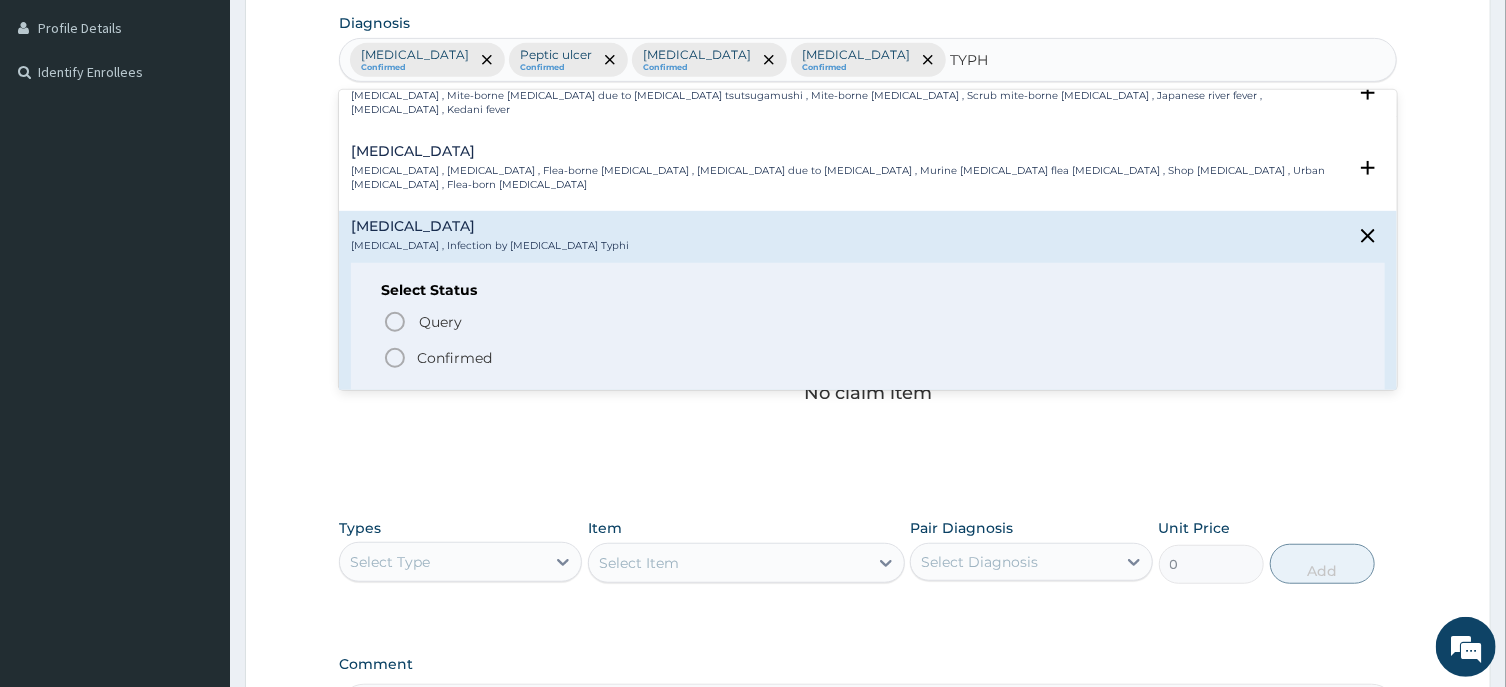 scroll, scrollTop: 101, scrollLeft: 0, axis: vertical 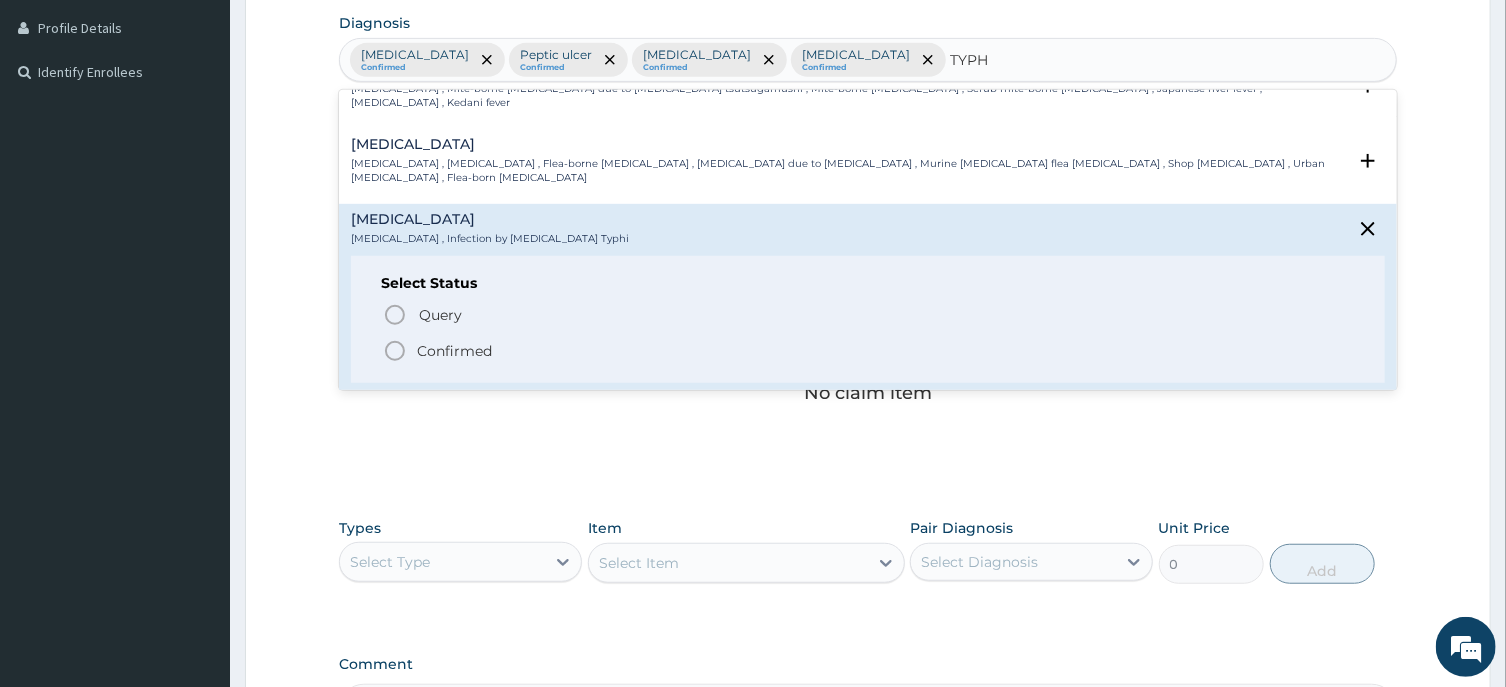 click 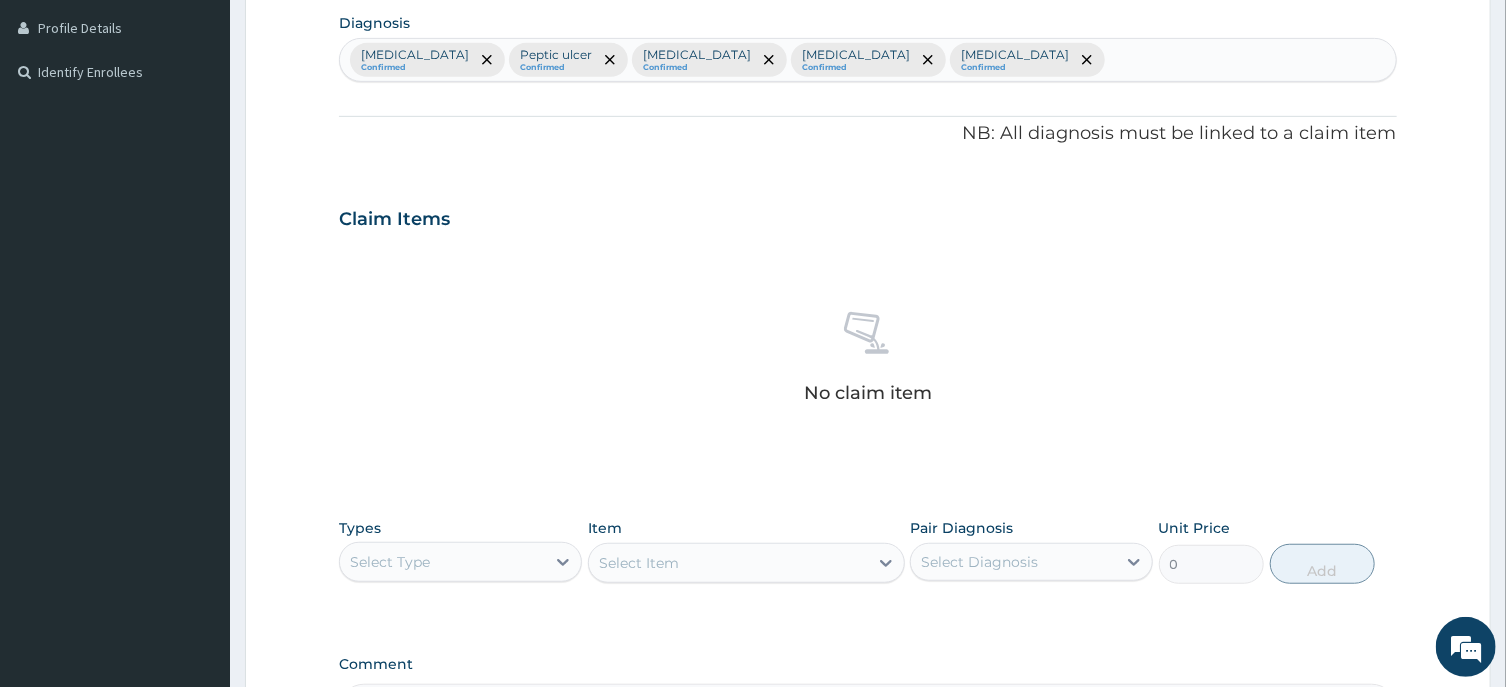 click on "No claim item" at bounding box center (867, 361) 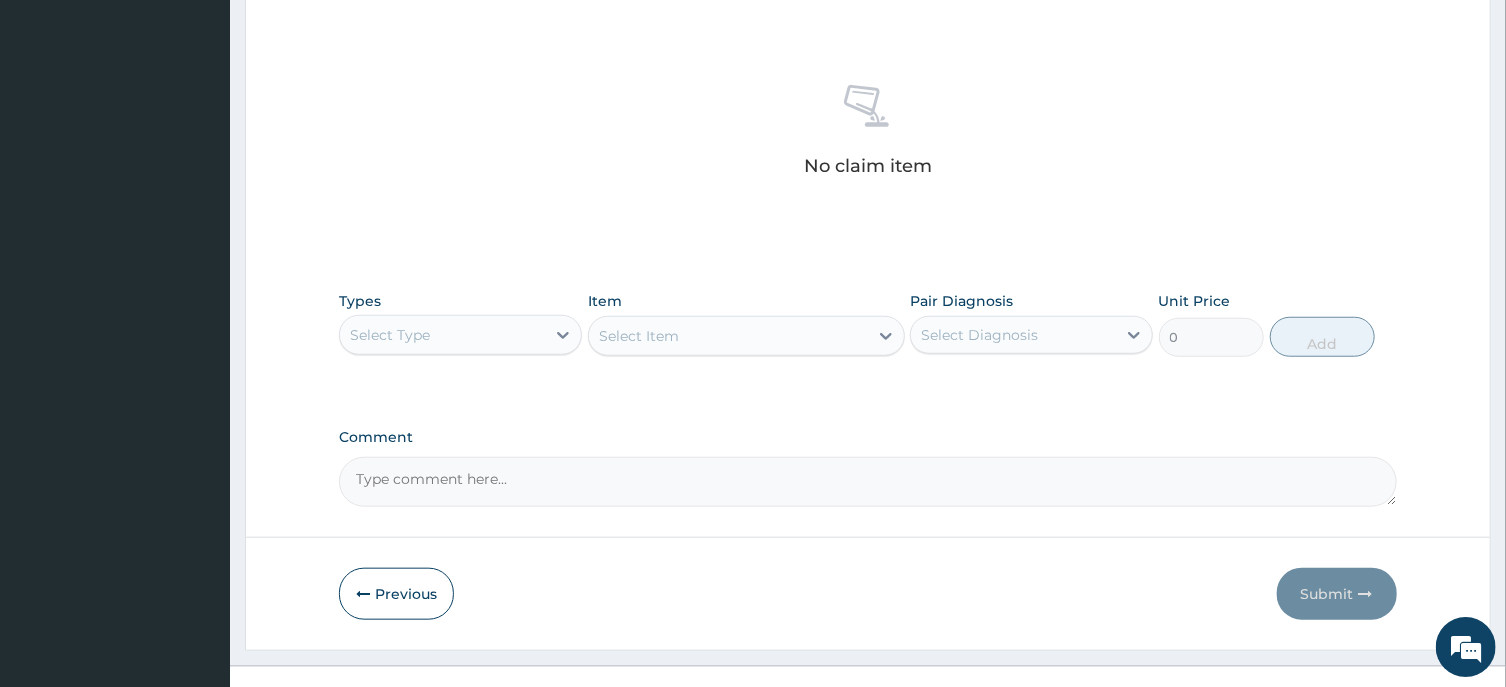 scroll, scrollTop: 755, scrollLeft: 0, axis: vertical 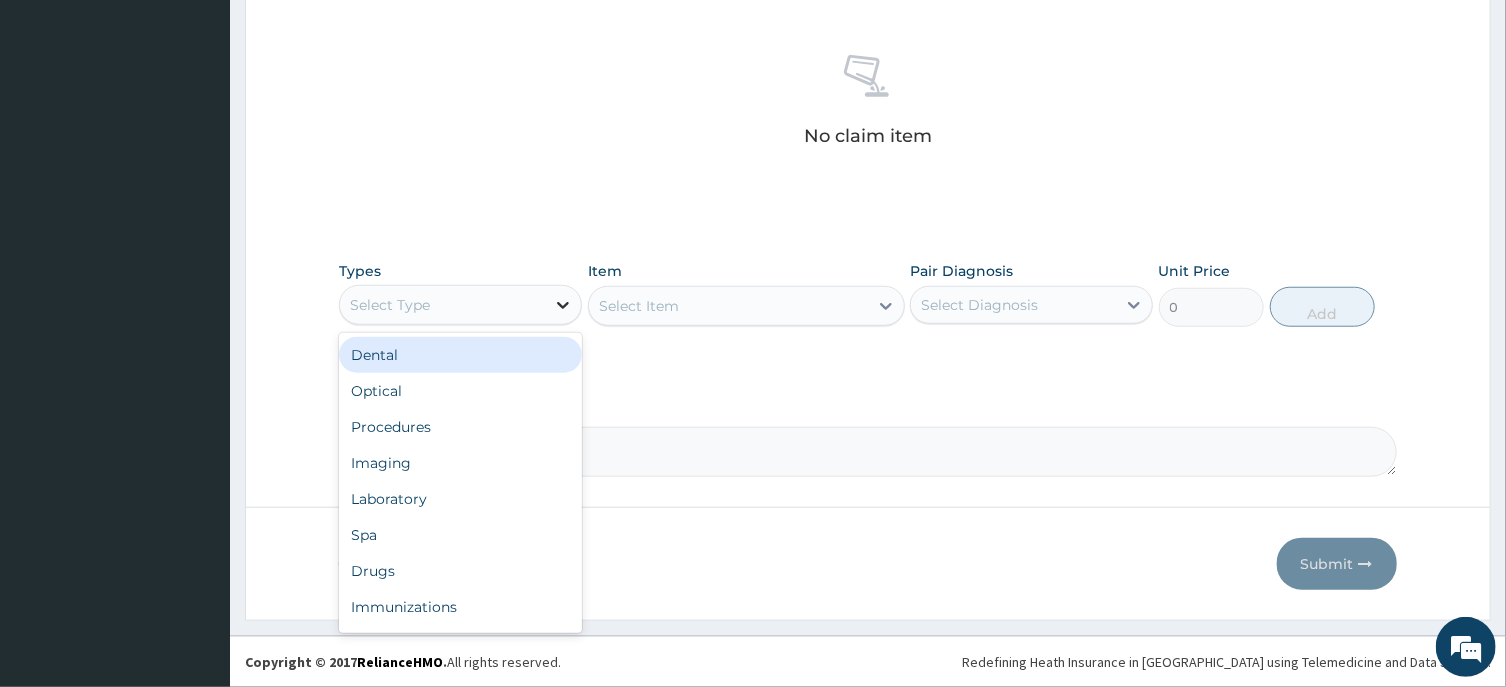 click 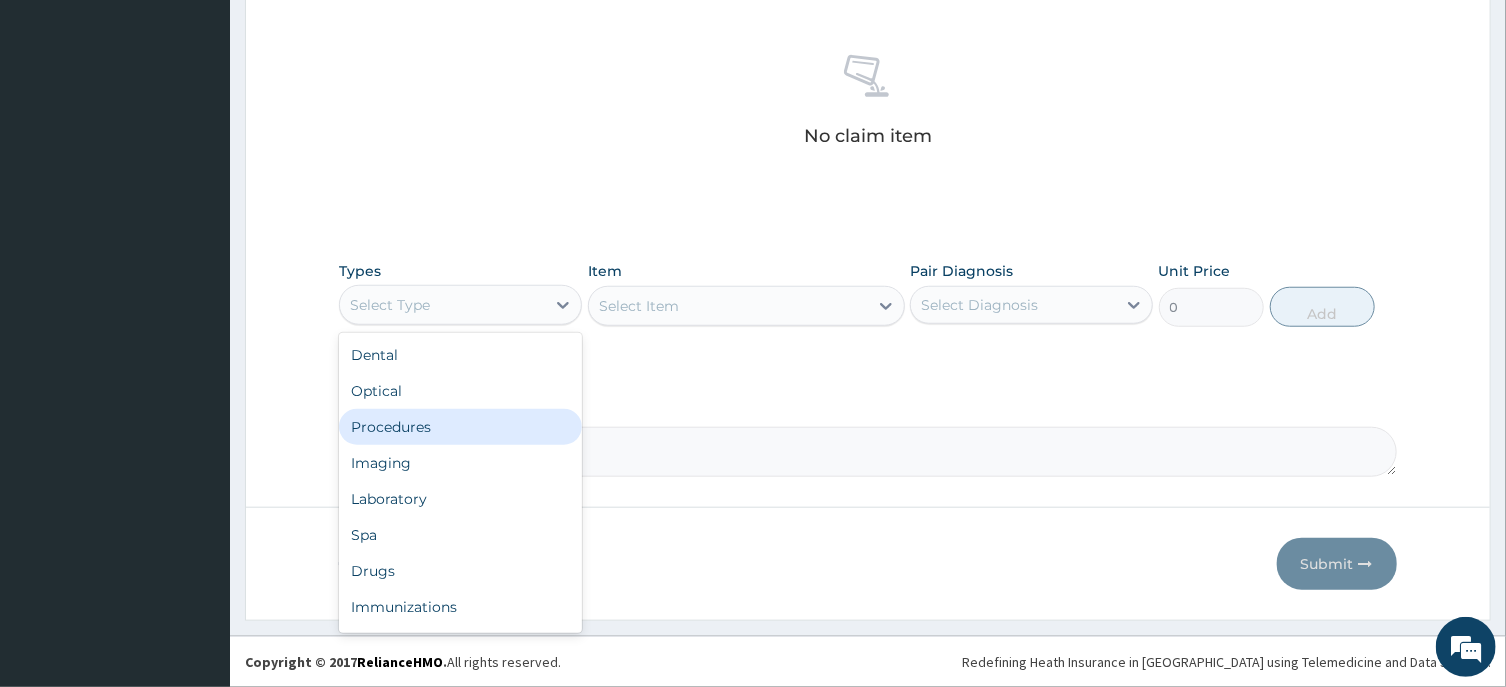 click on "Procedures" at bounding box center (460, 427) 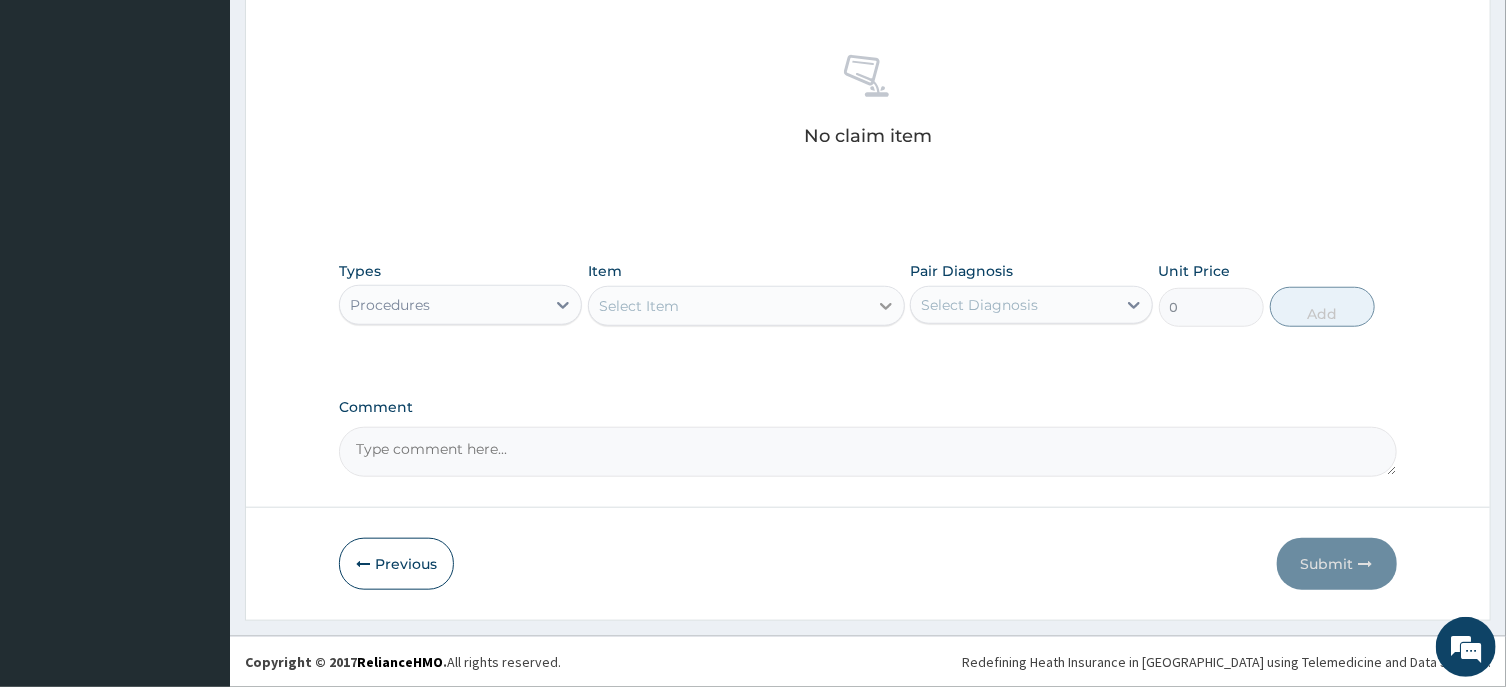 click 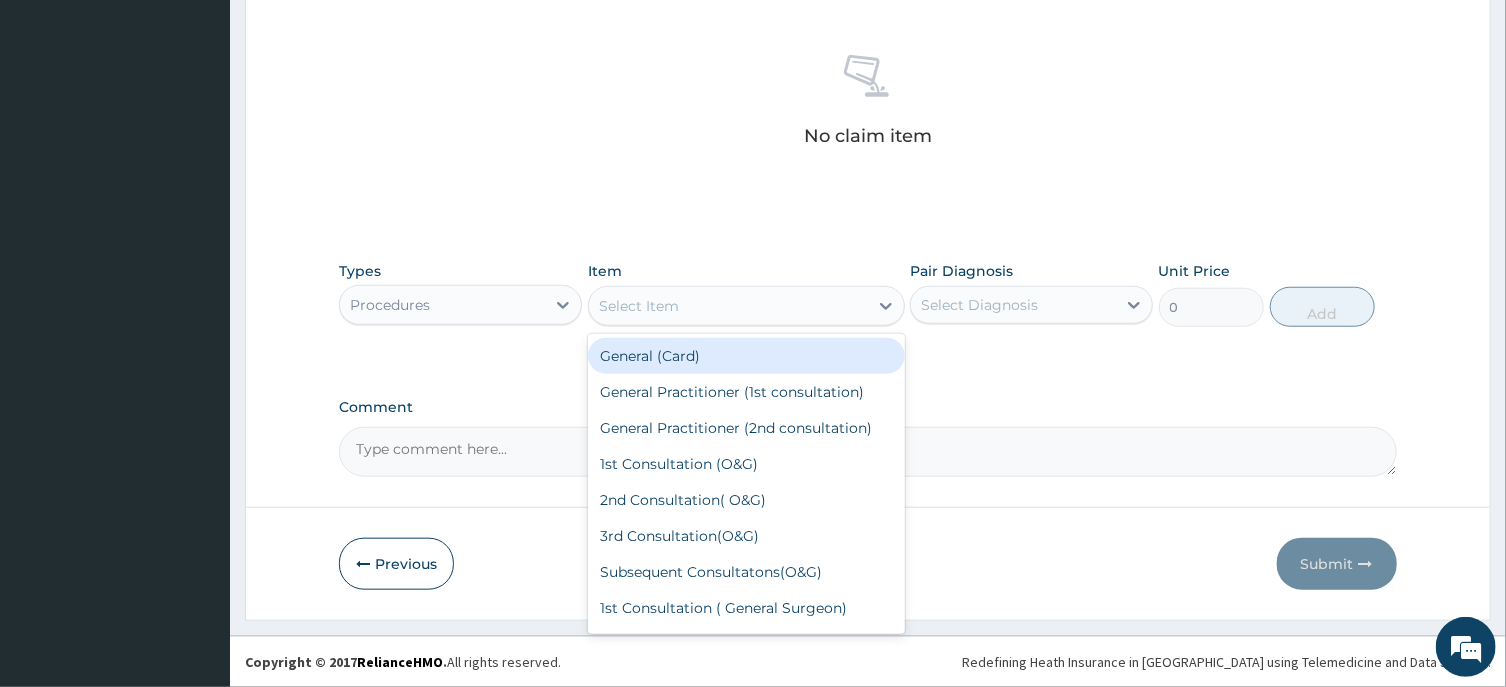 click on "General (Card)" at bounding box center (746, 356) 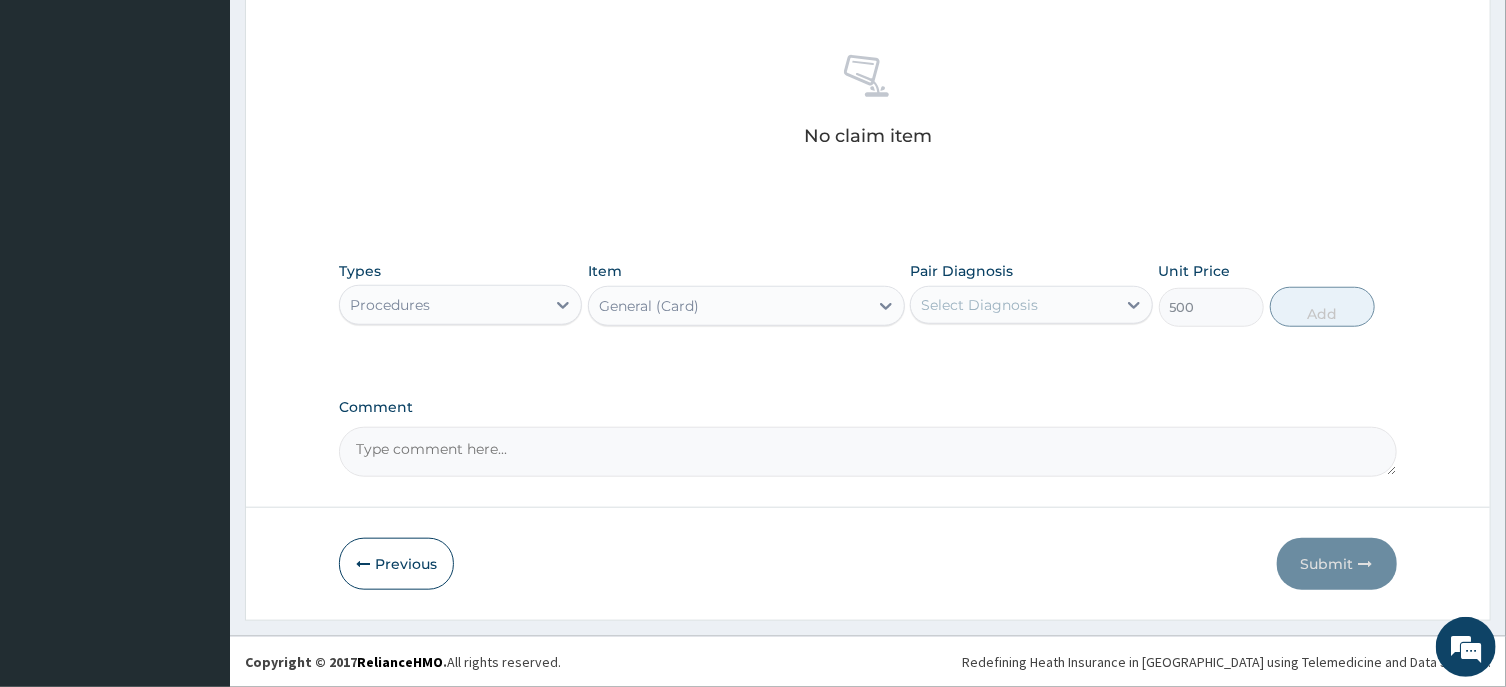 type on "500" 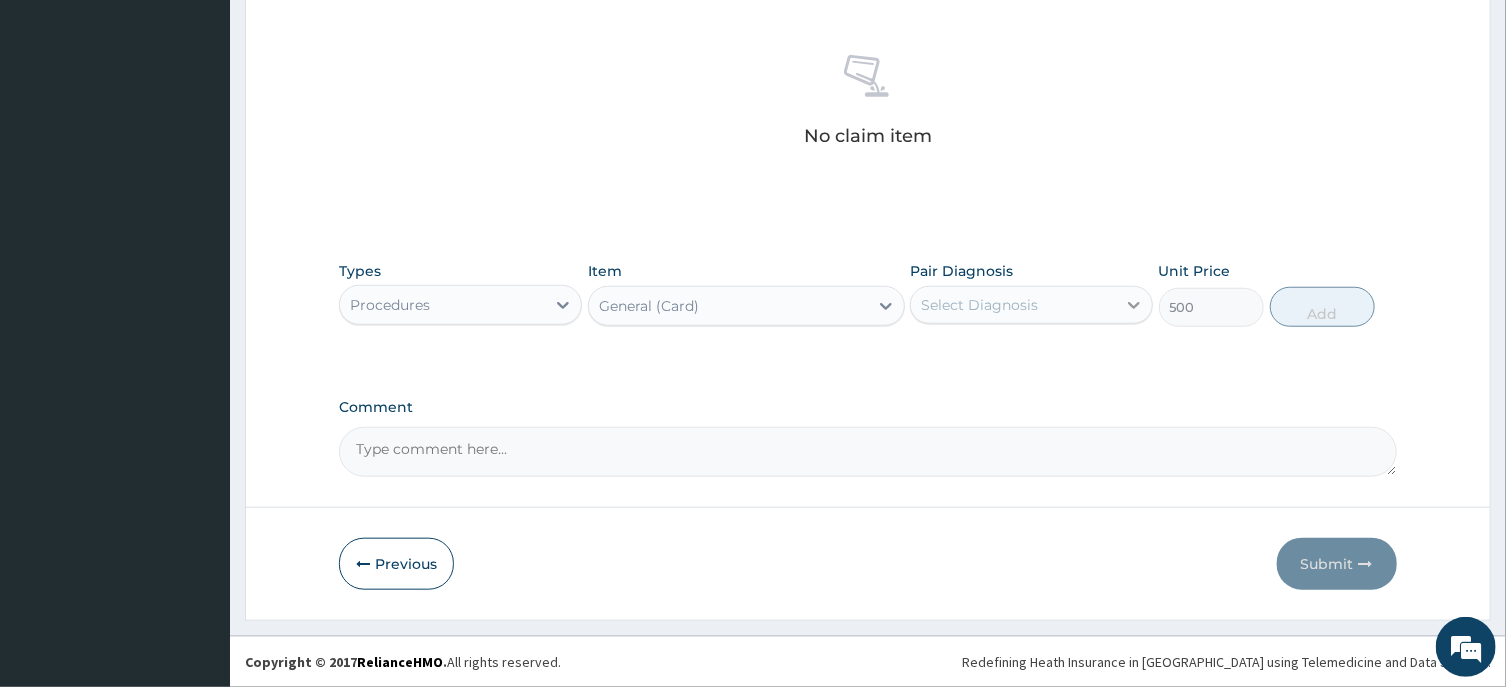 click 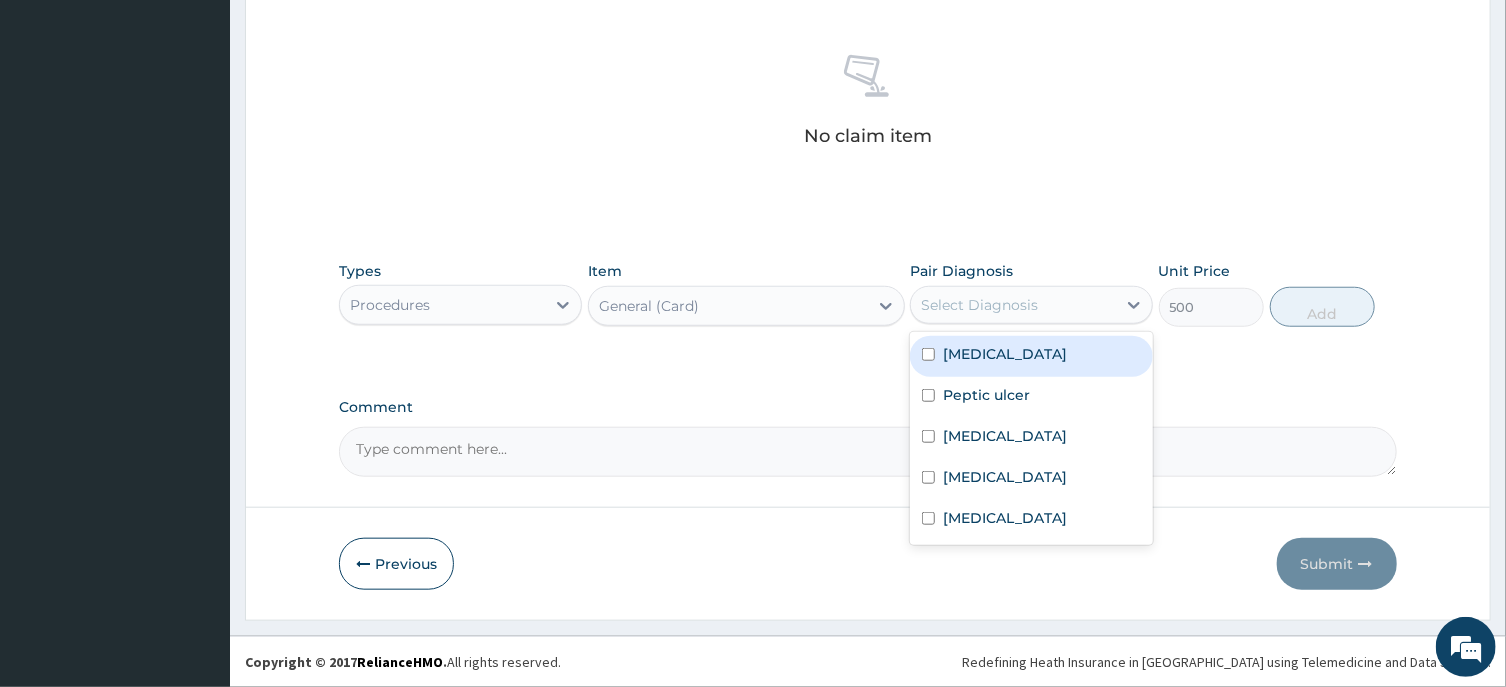 click on "[MEDICAL_DATA]" at bounding box center (1031, 356) 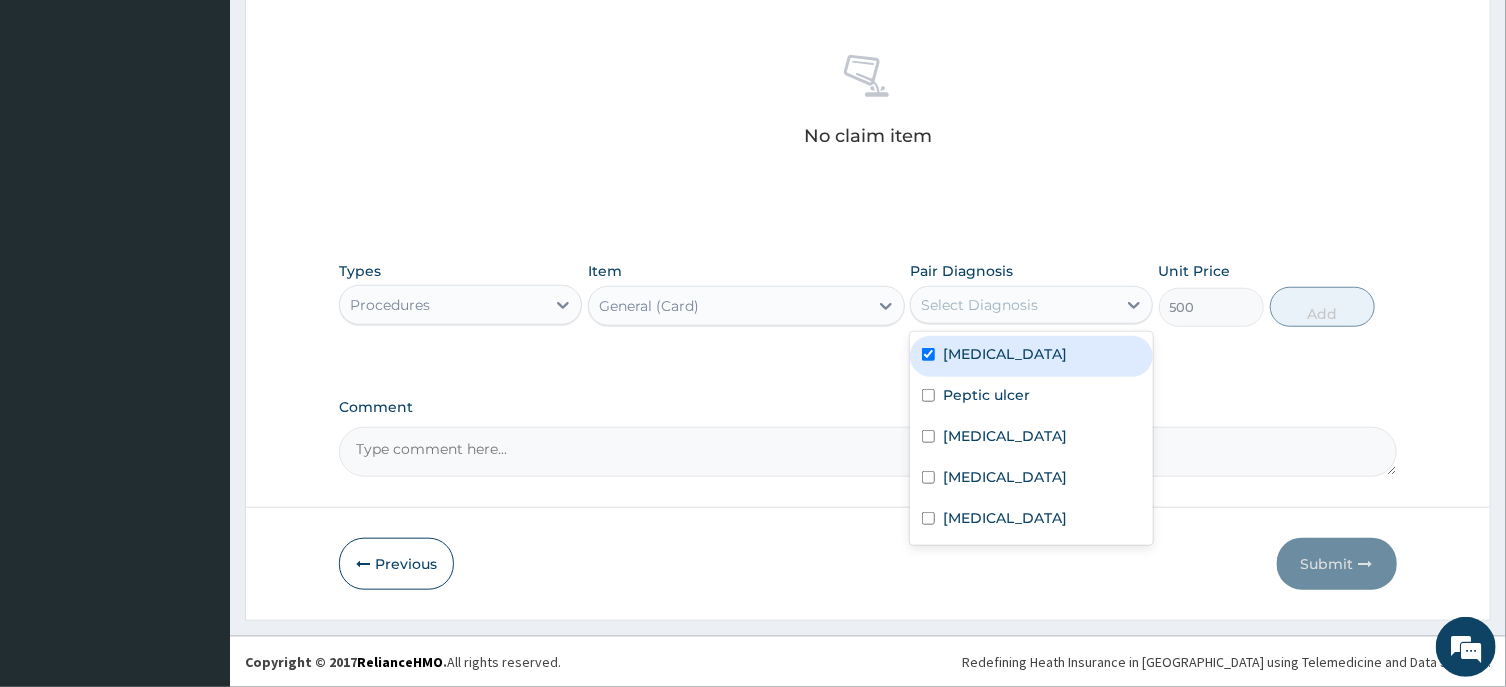 checkbox on "true" 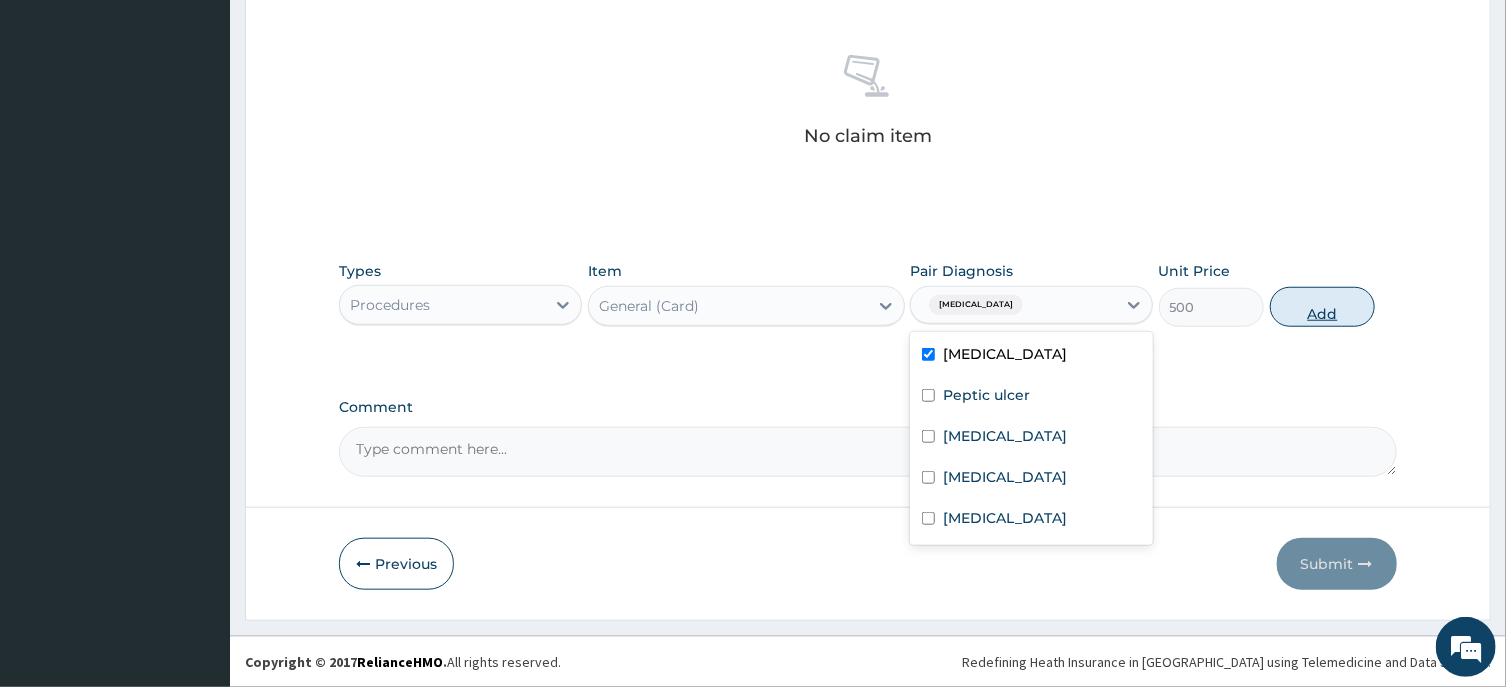 click on "Add" at bounding box center [1323, 307] 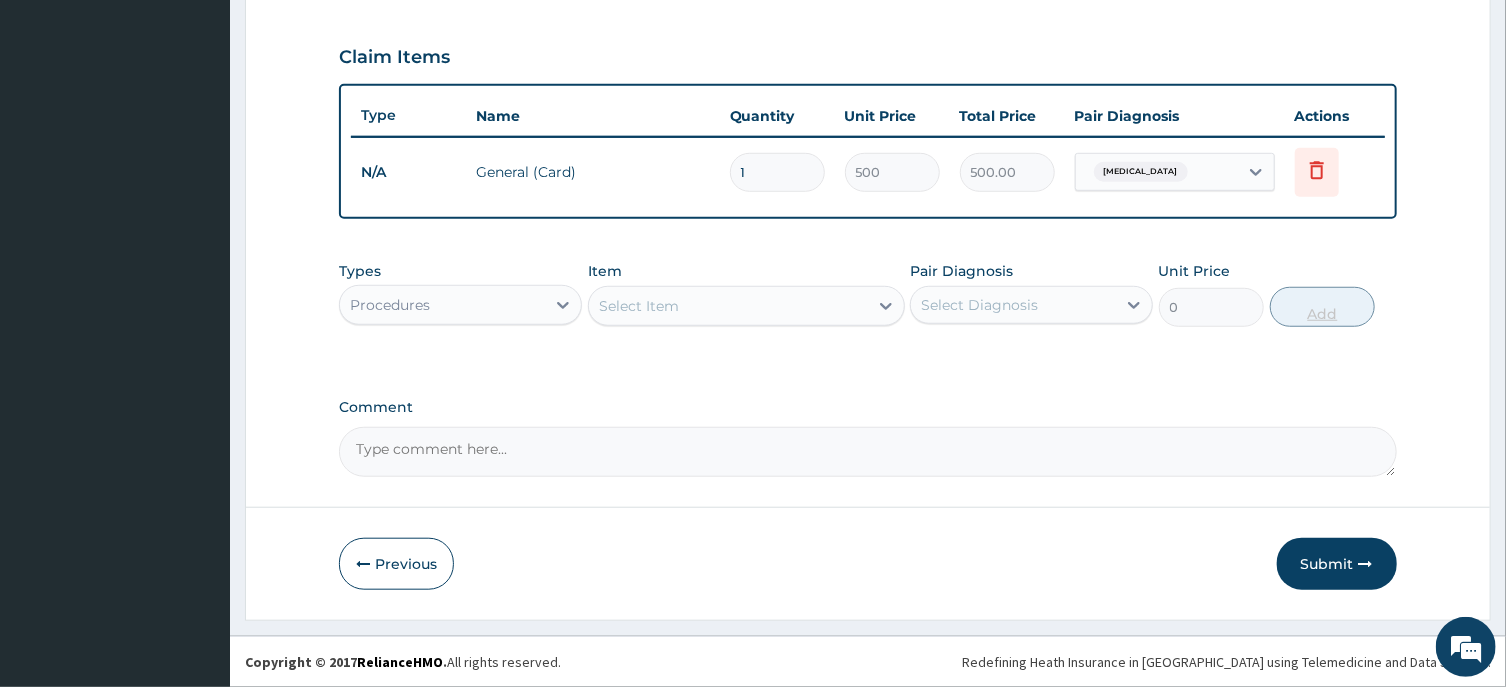 scroll, scrollTop: 658, scrollLeft: 0, axis: vertical 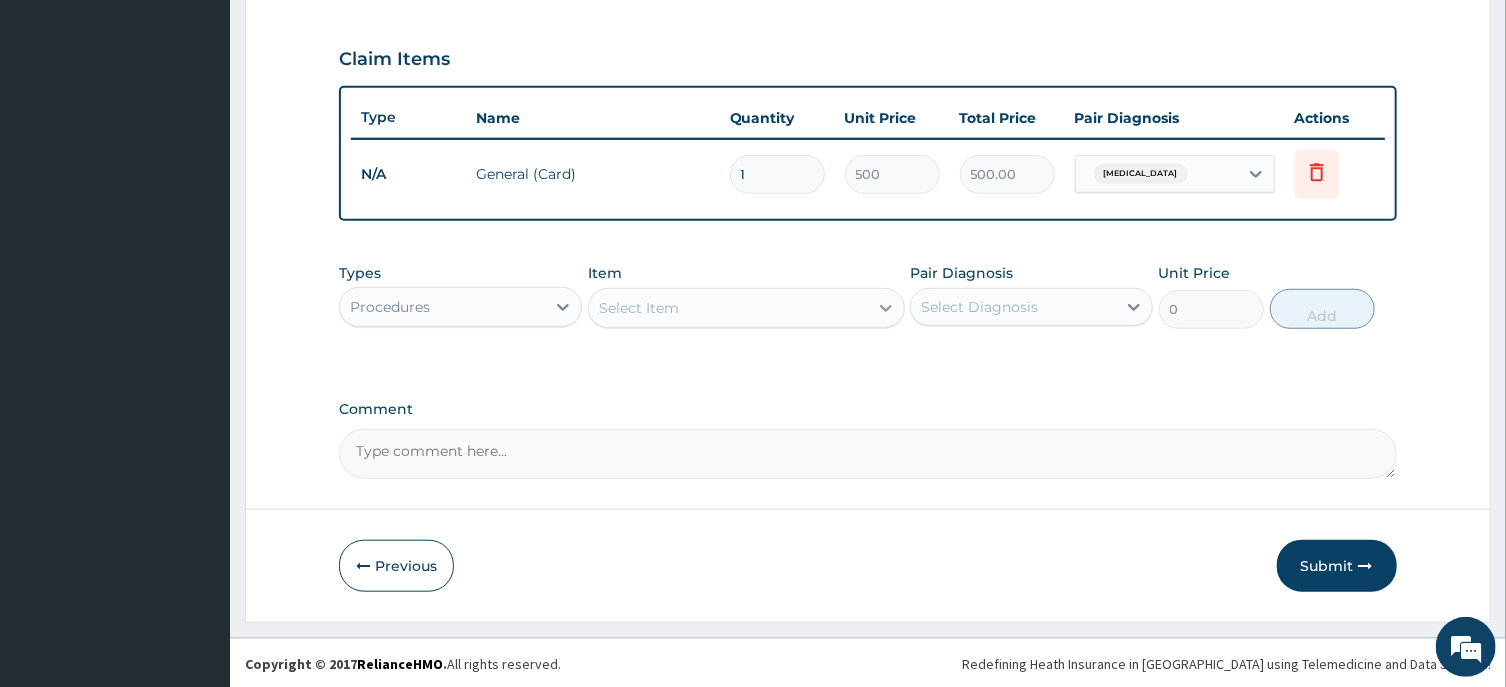 click 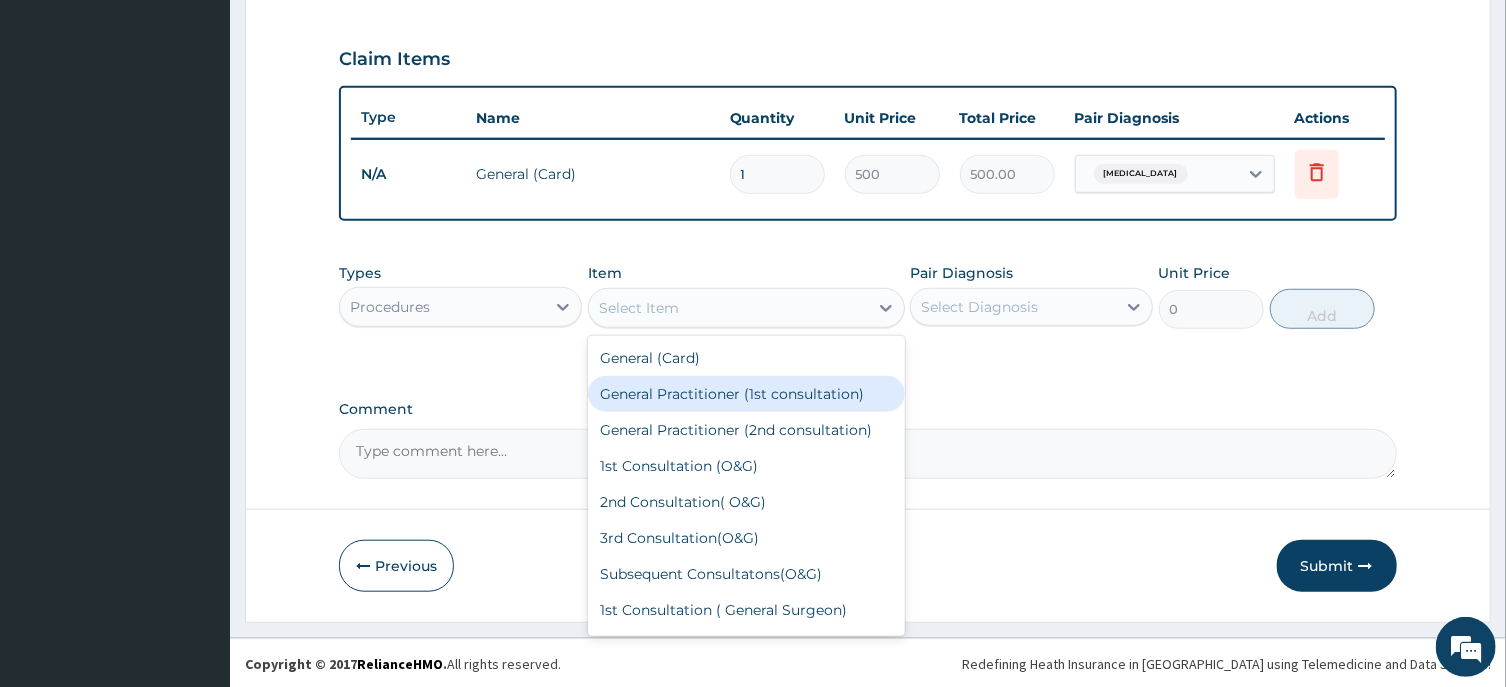 click on "General Practitioner (1st consultation)" at bounding box center [746, 394] 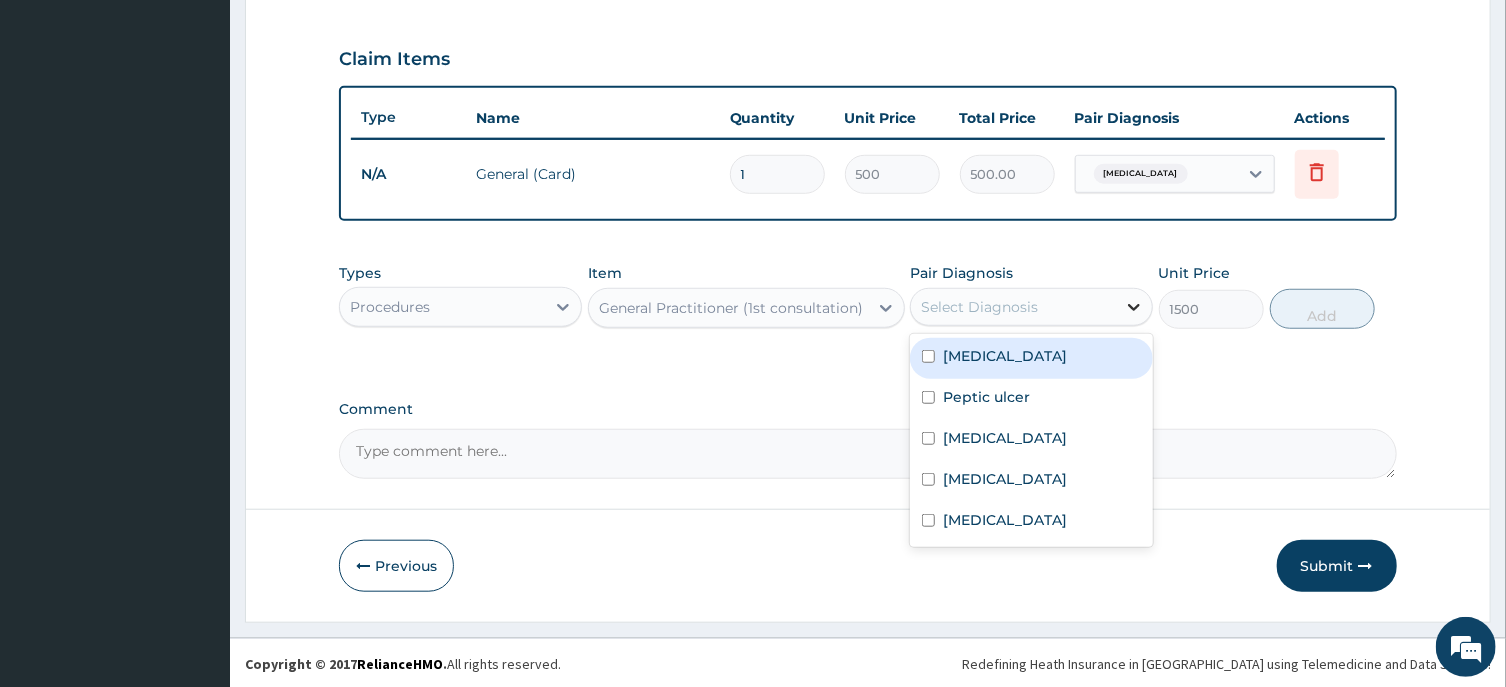 click 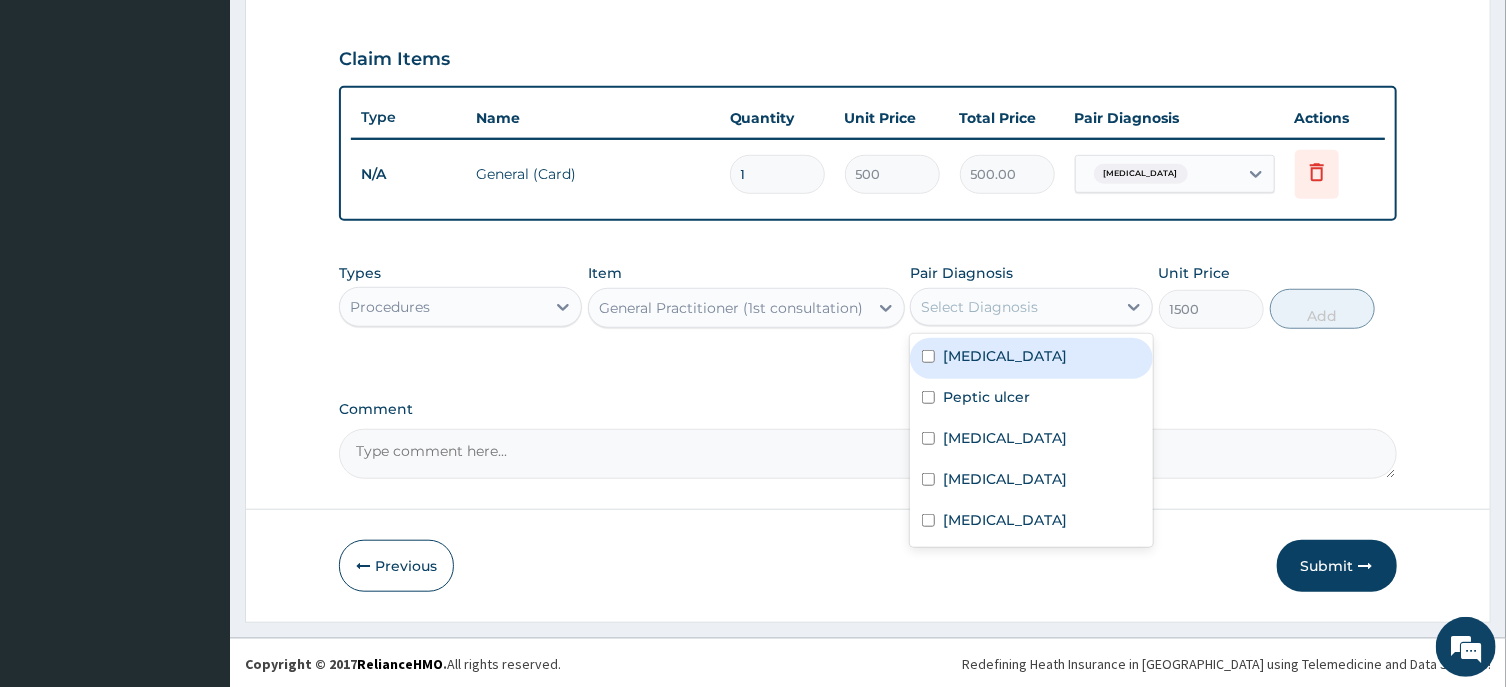 click on "[MEDICAL_DATA]" at bounding box center [1031, 358] 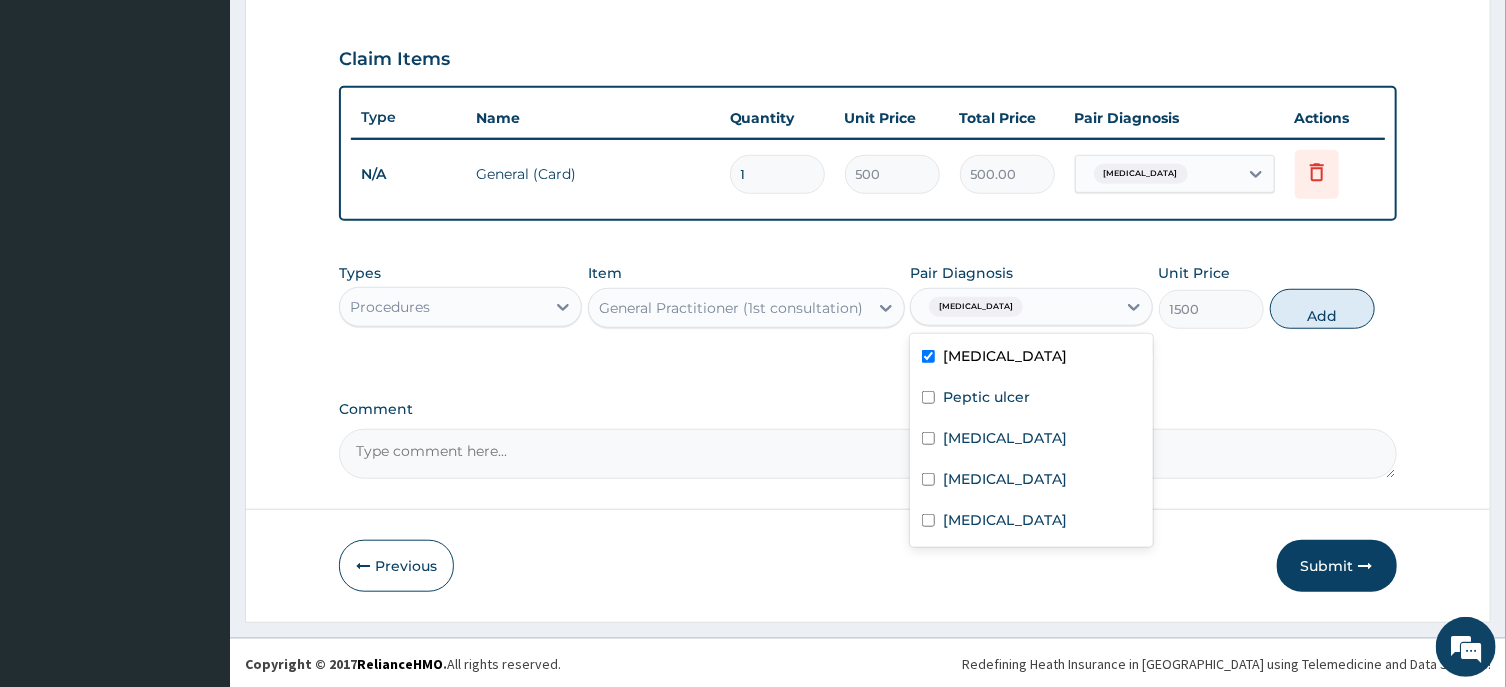 checkbox on "true" 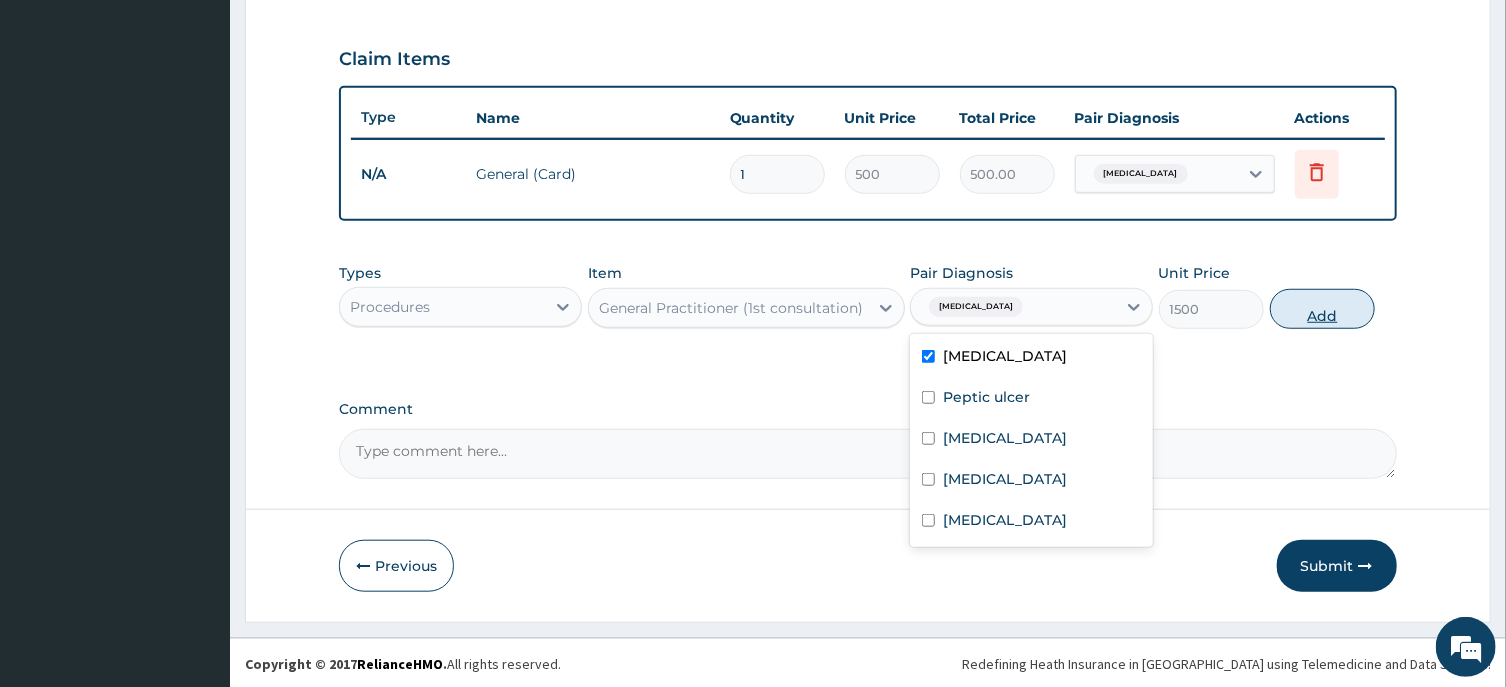 click on "Add" at bounding box center [1323, 309] 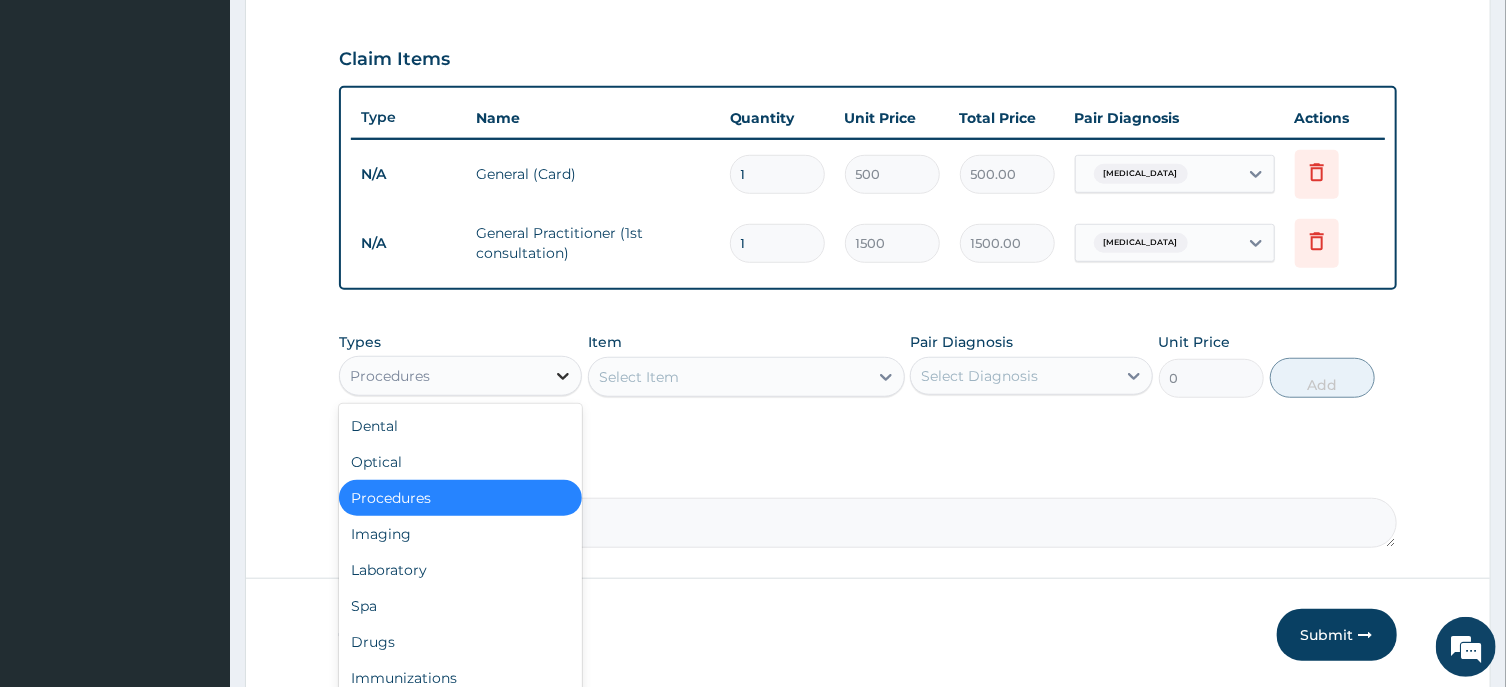 click 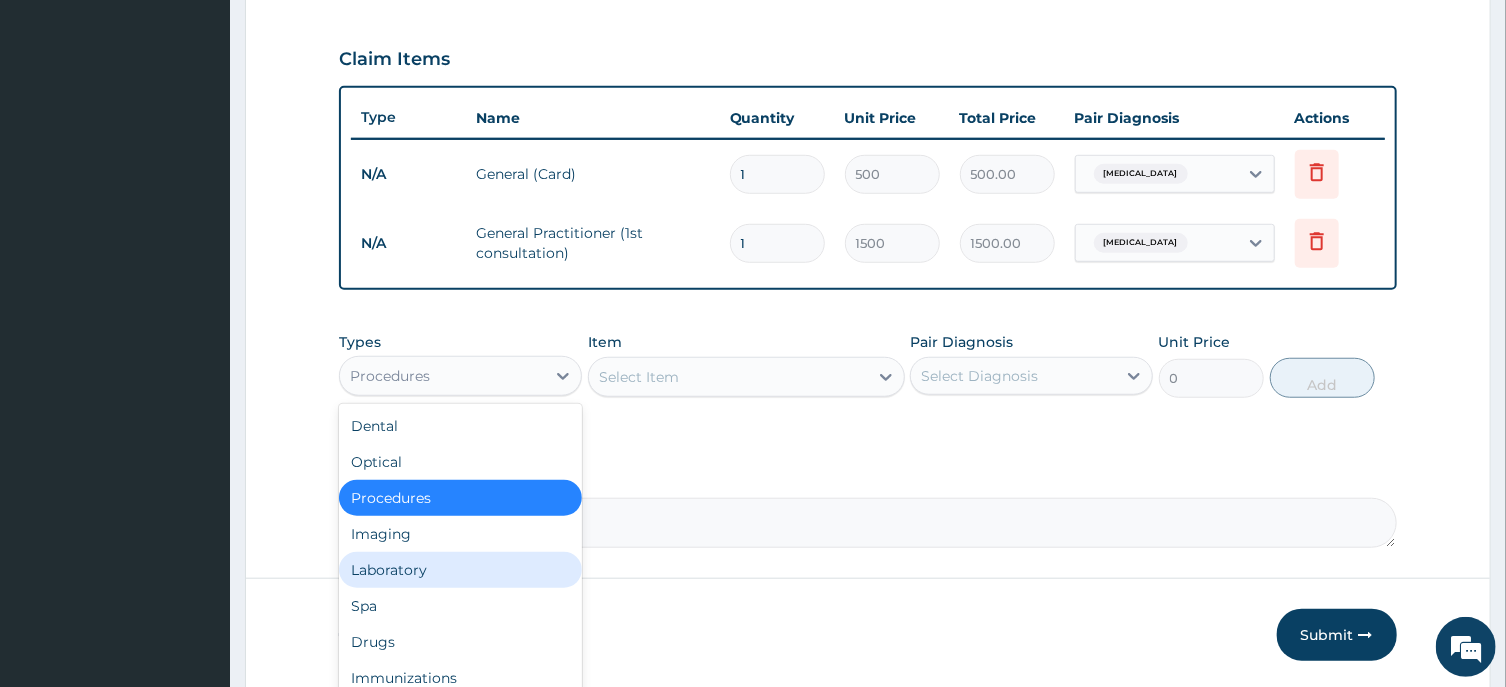 click on "Laboratory" at bounding box center (460, 570) 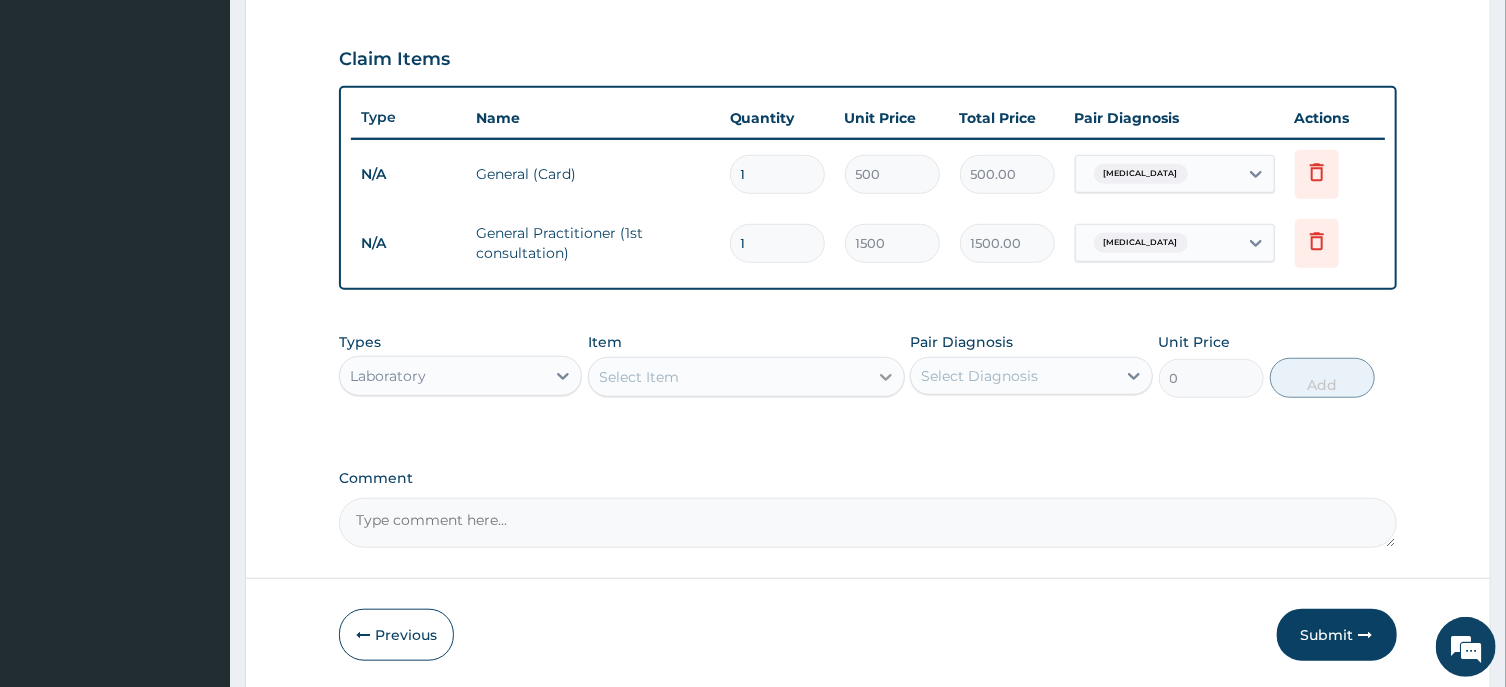 click 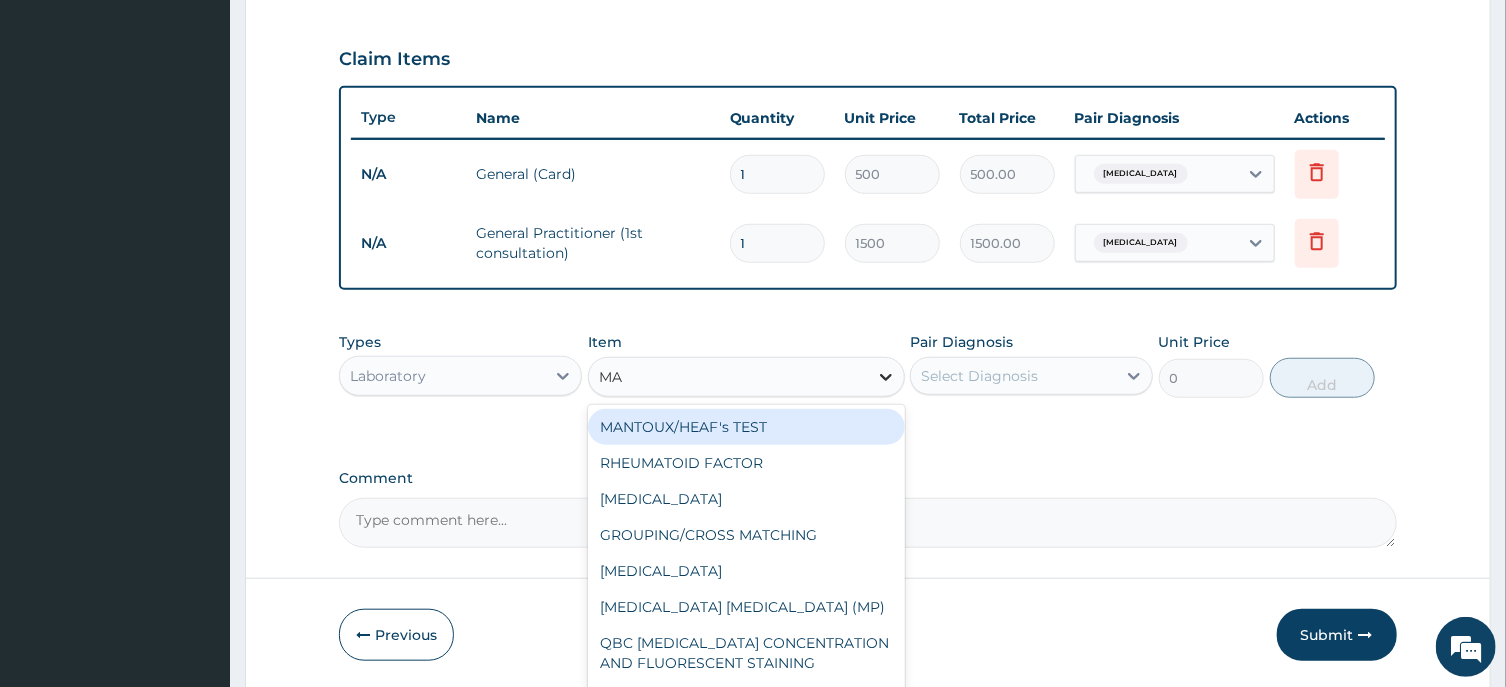 type on "MAL" 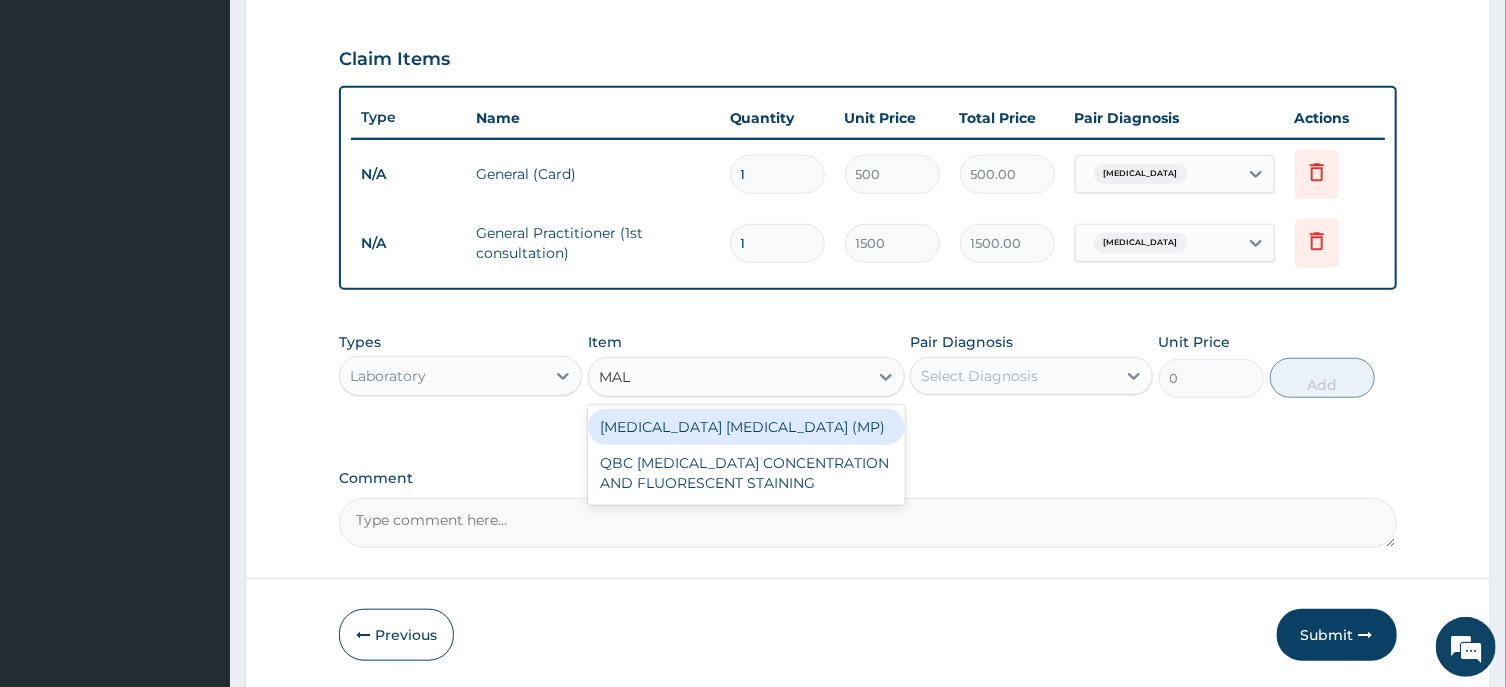 click on "[MEDICAL_DATA] [MEDICAL_DATA] (MP)" at bounding box center (746, 427) 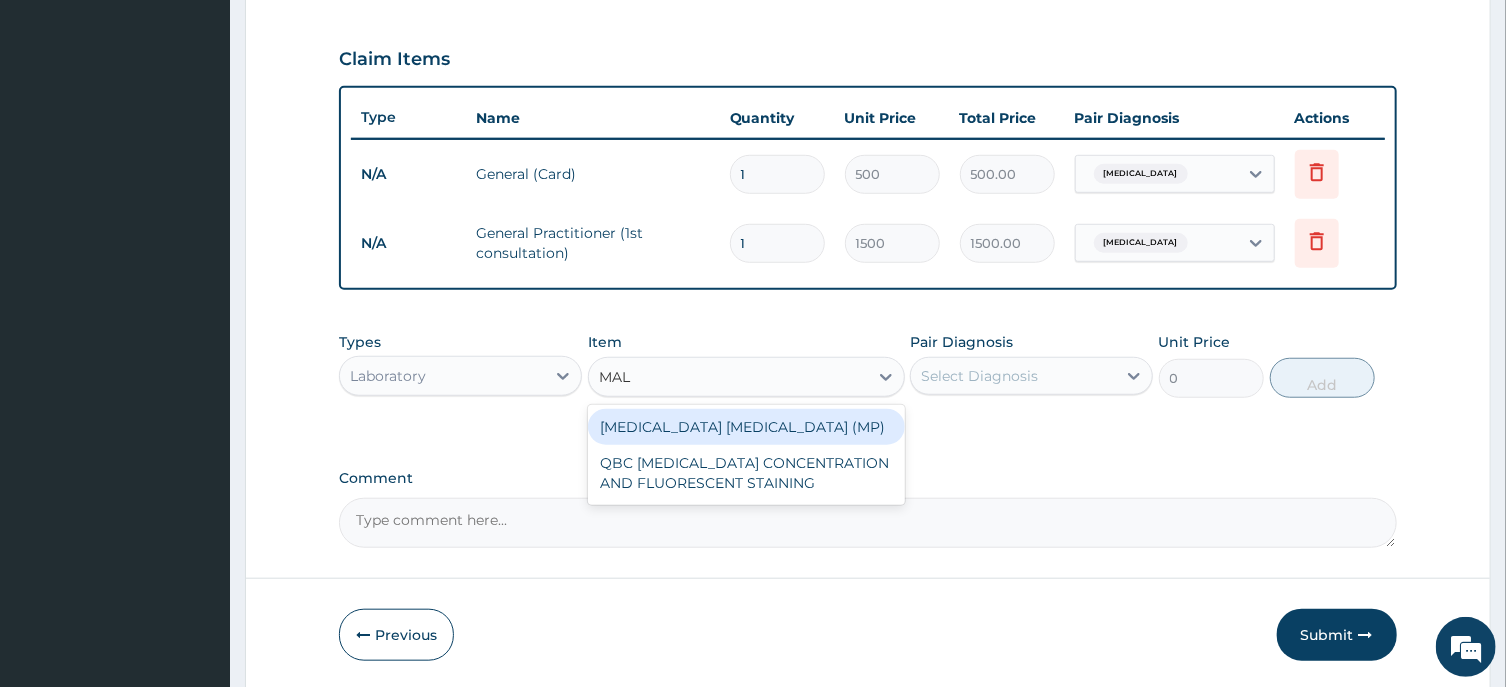 type 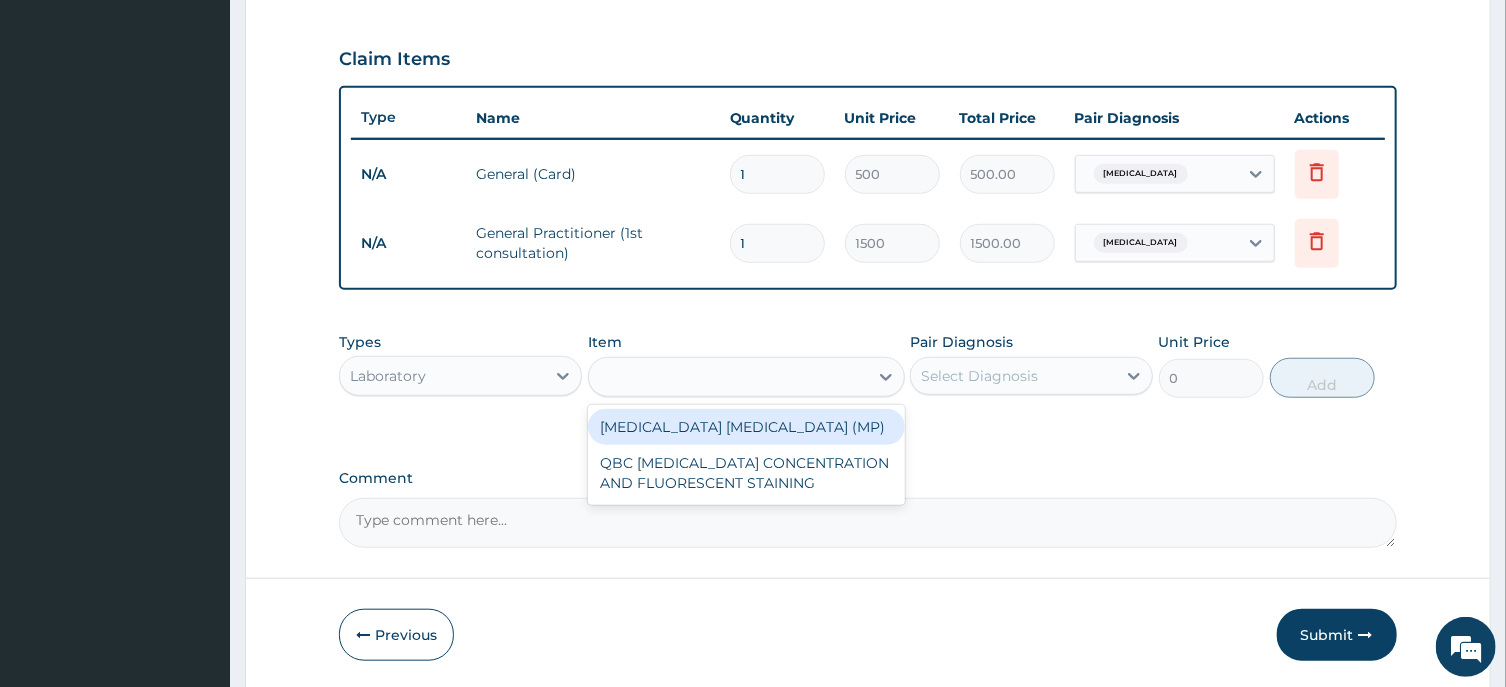 type on "560" 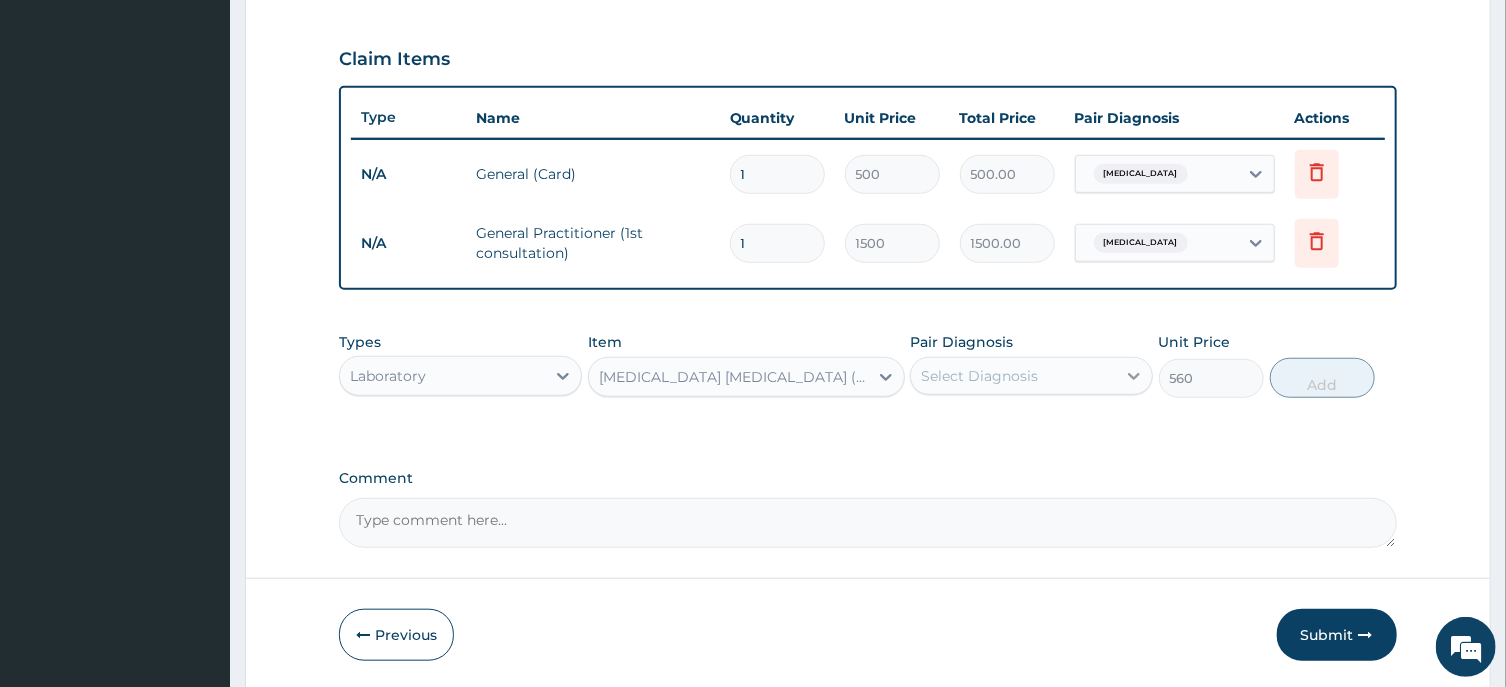 click 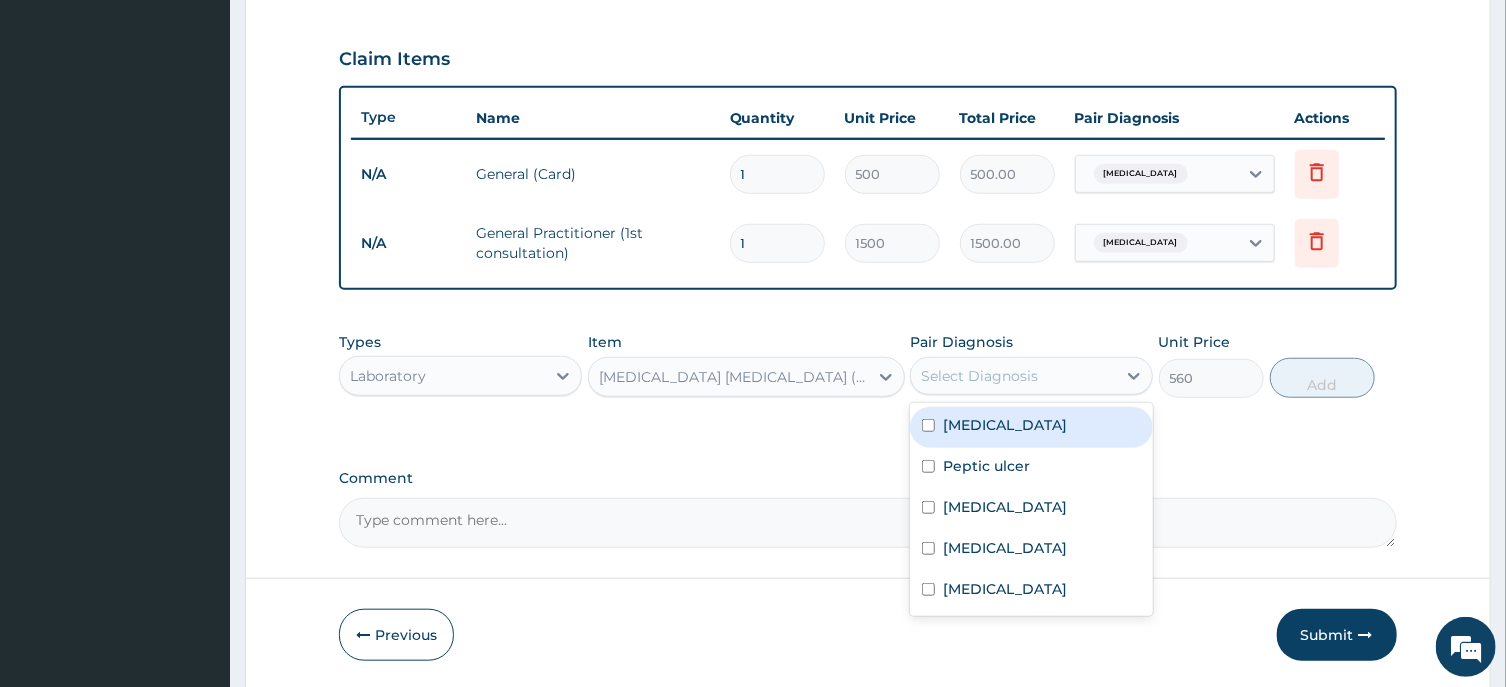 click on "[MEDICAL_DATA]" at bounding box center (1031, 427) 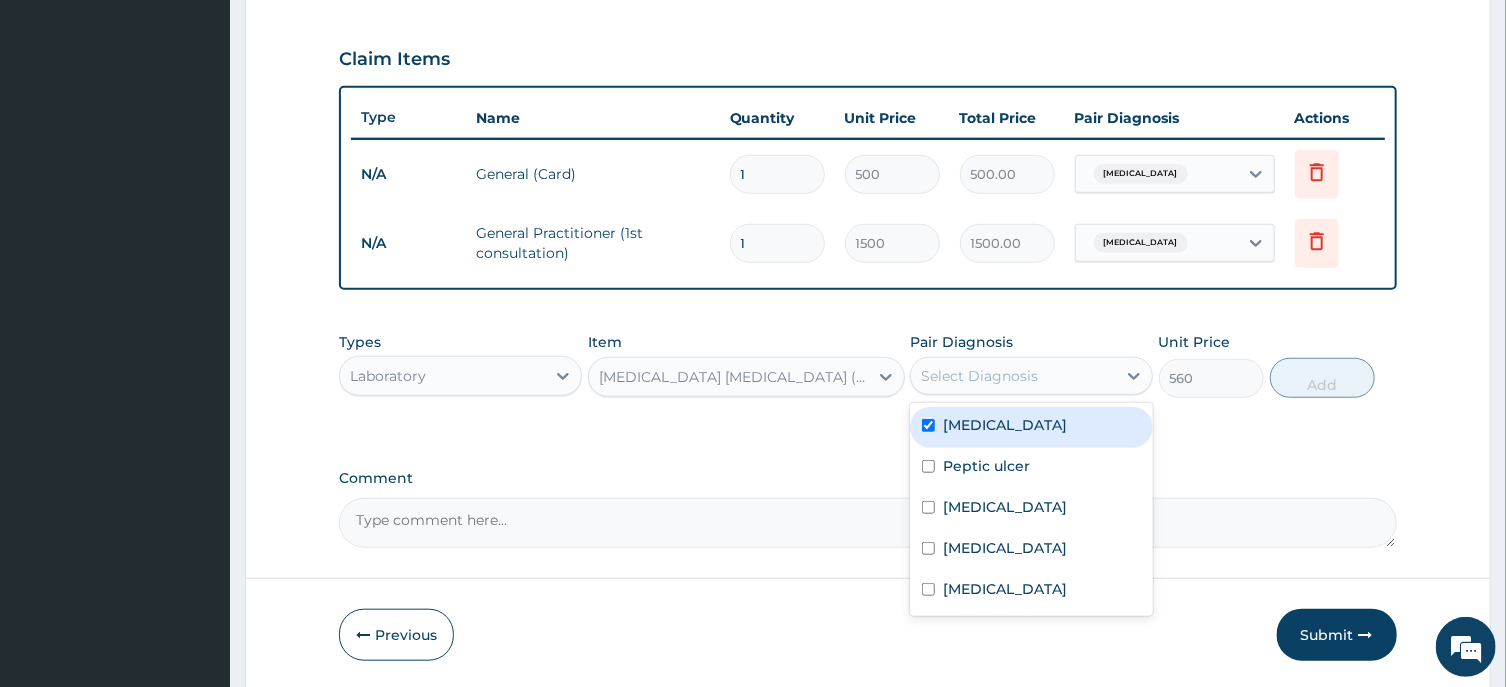checkbox on "true" 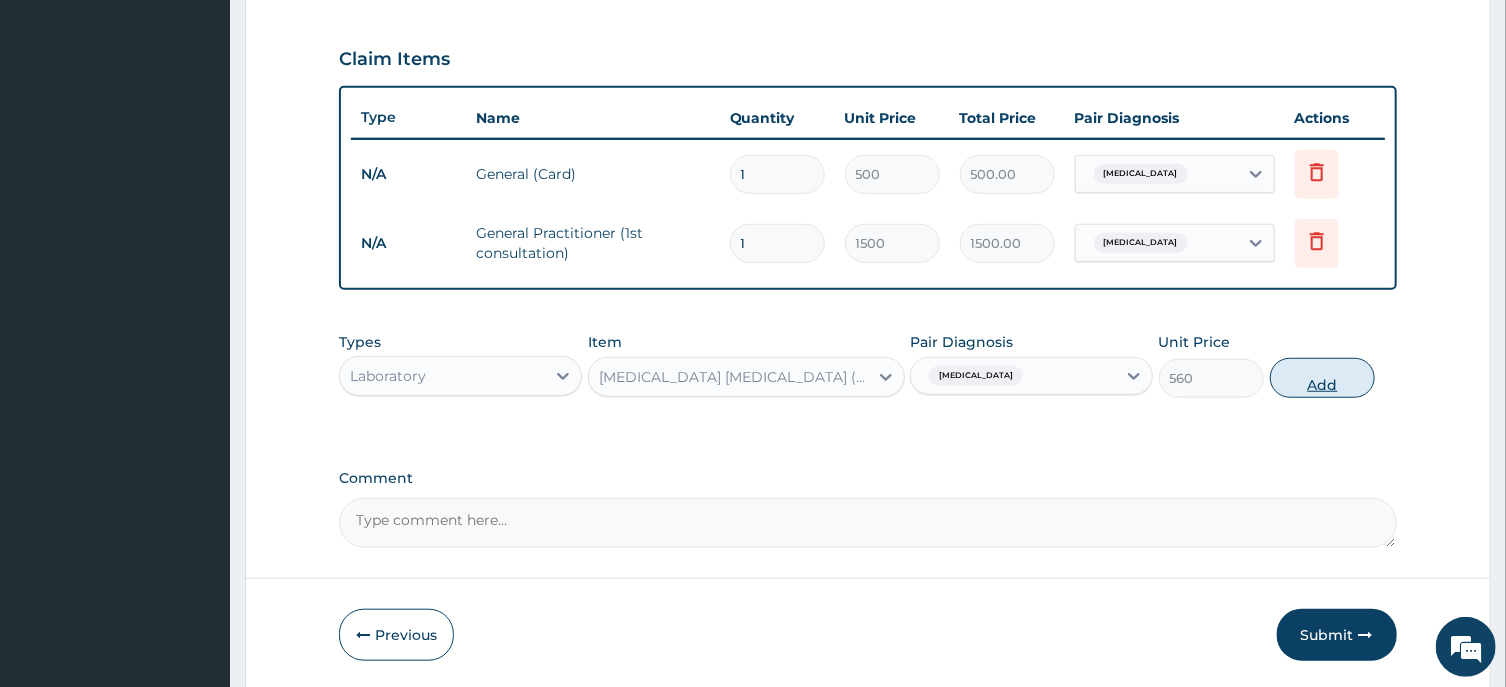 click on "Add" at bounding box center [1323, 378] 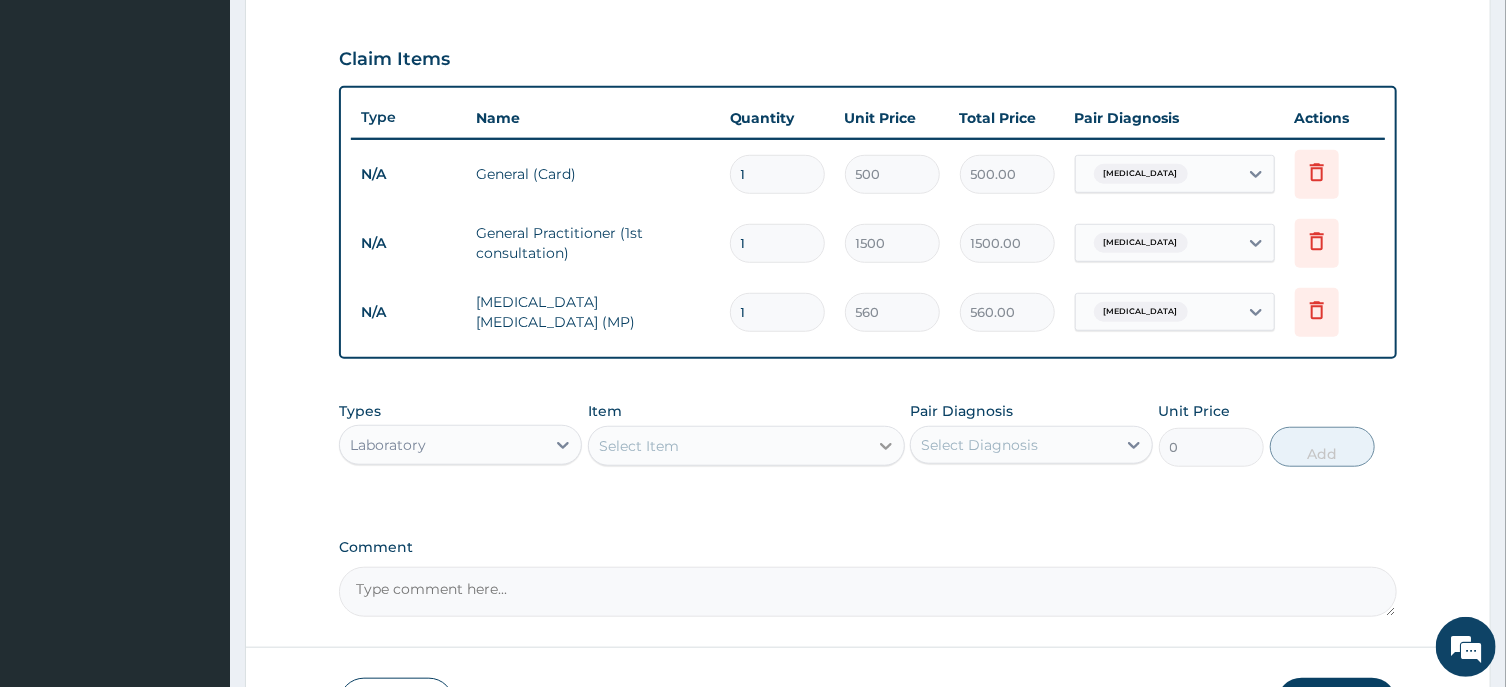 click 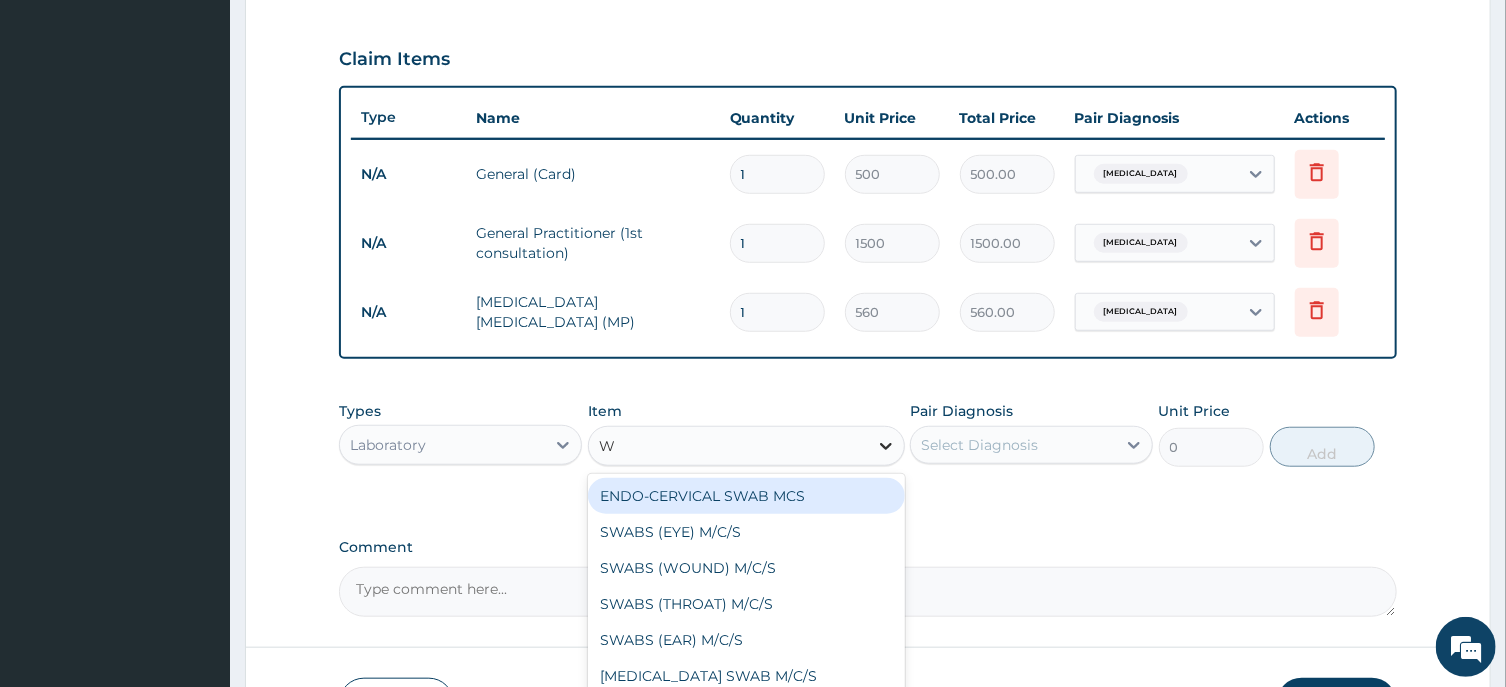 type on "WI" 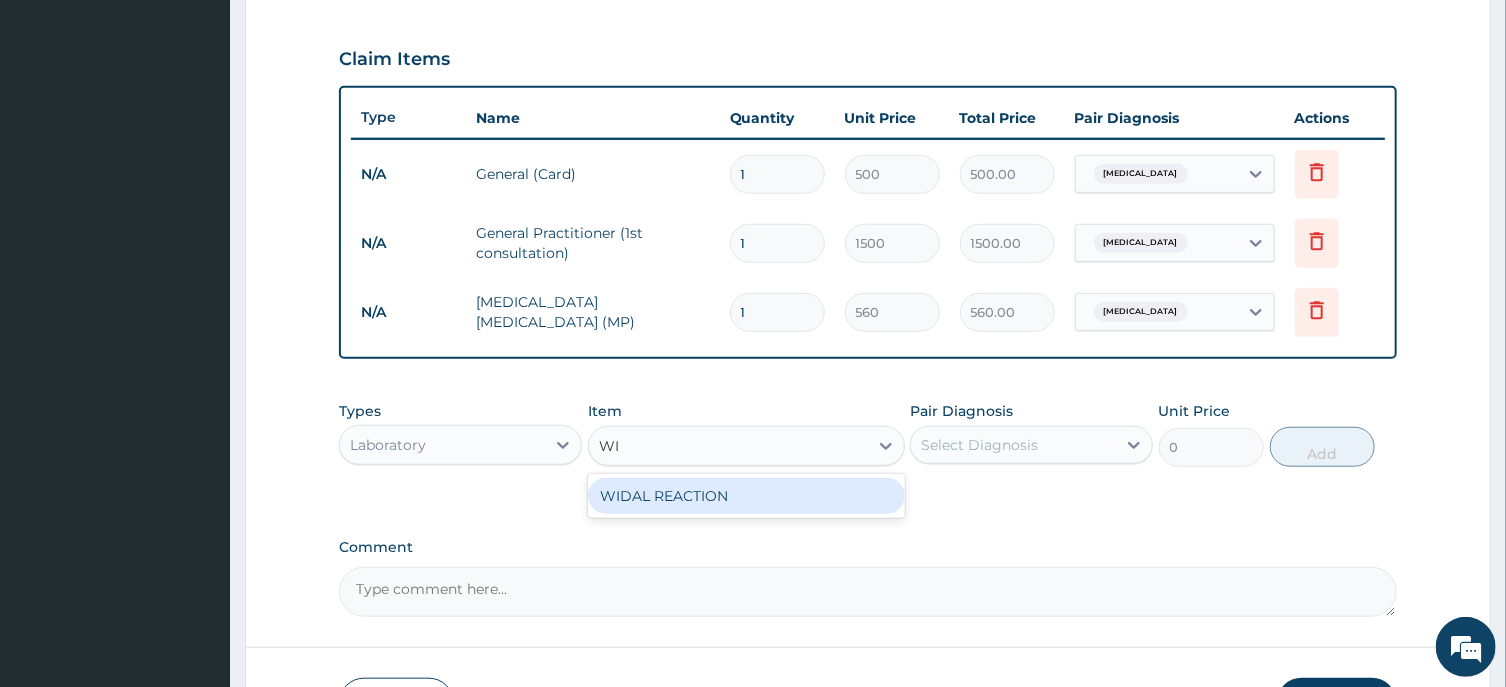 click on "WIDAL REACTION" at bounding box center (746, 496) 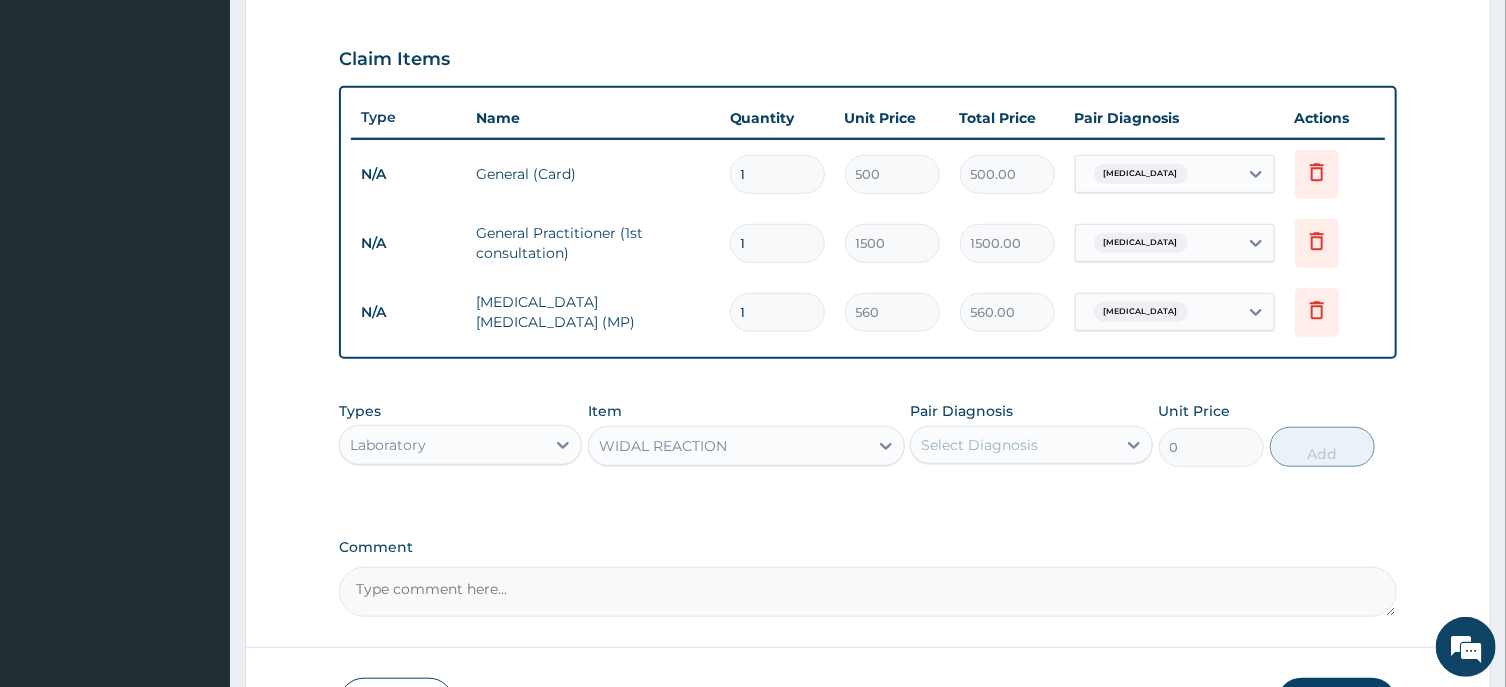 type 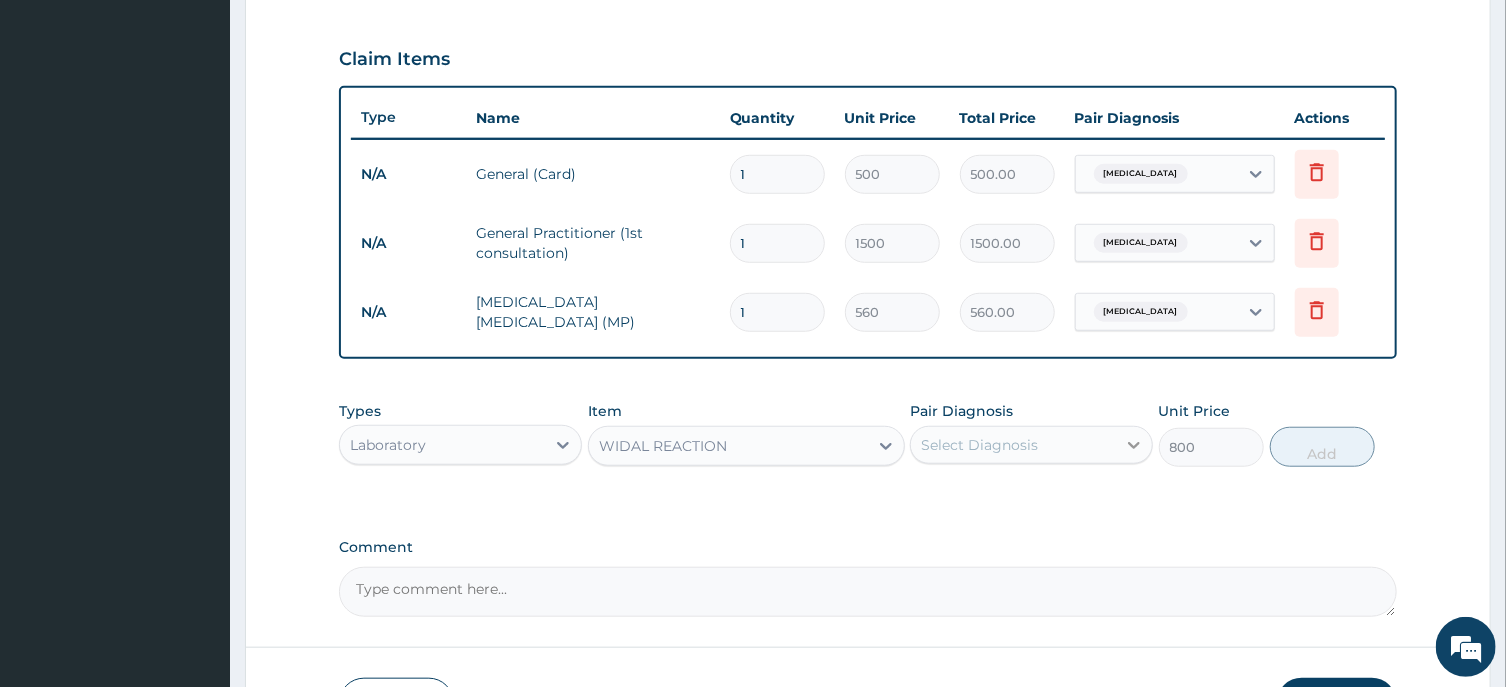 click 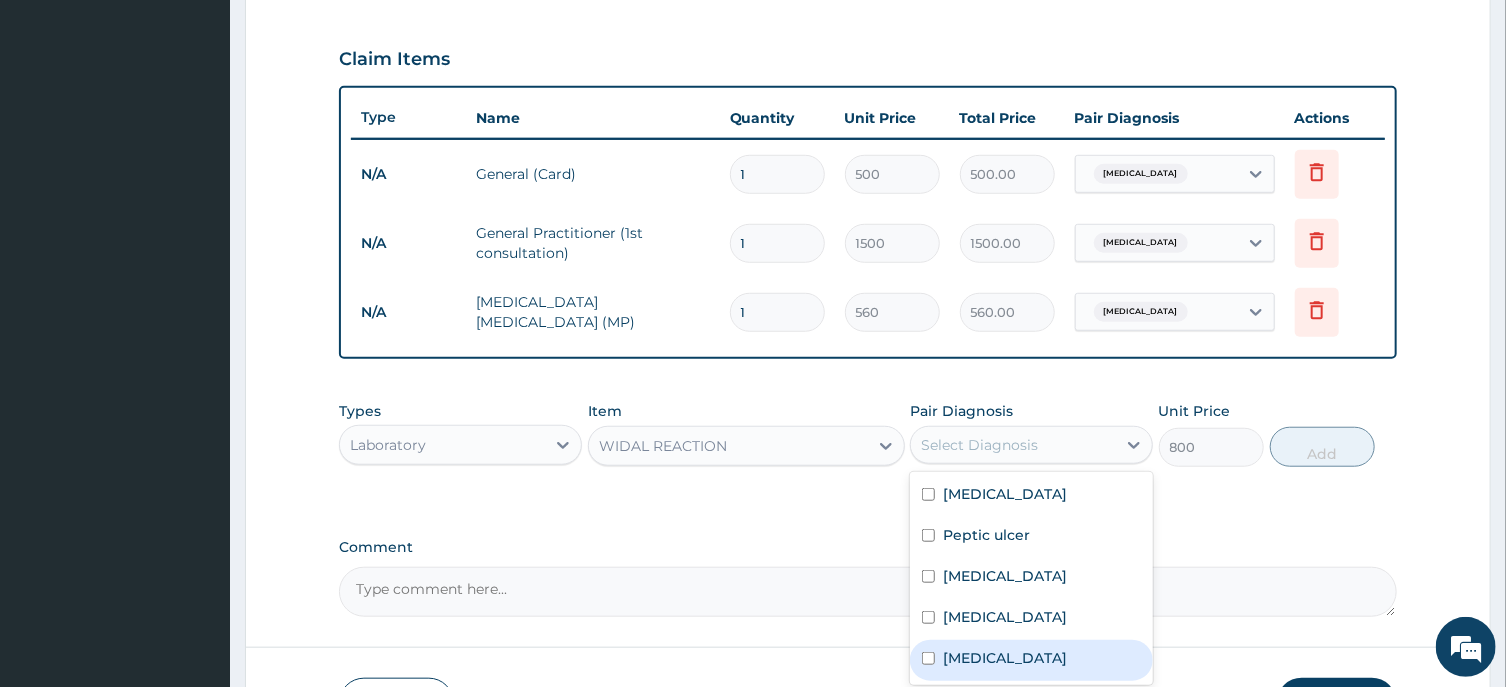 click on "[MEDICAL_DATA]" at bounding box center (1005, 658) 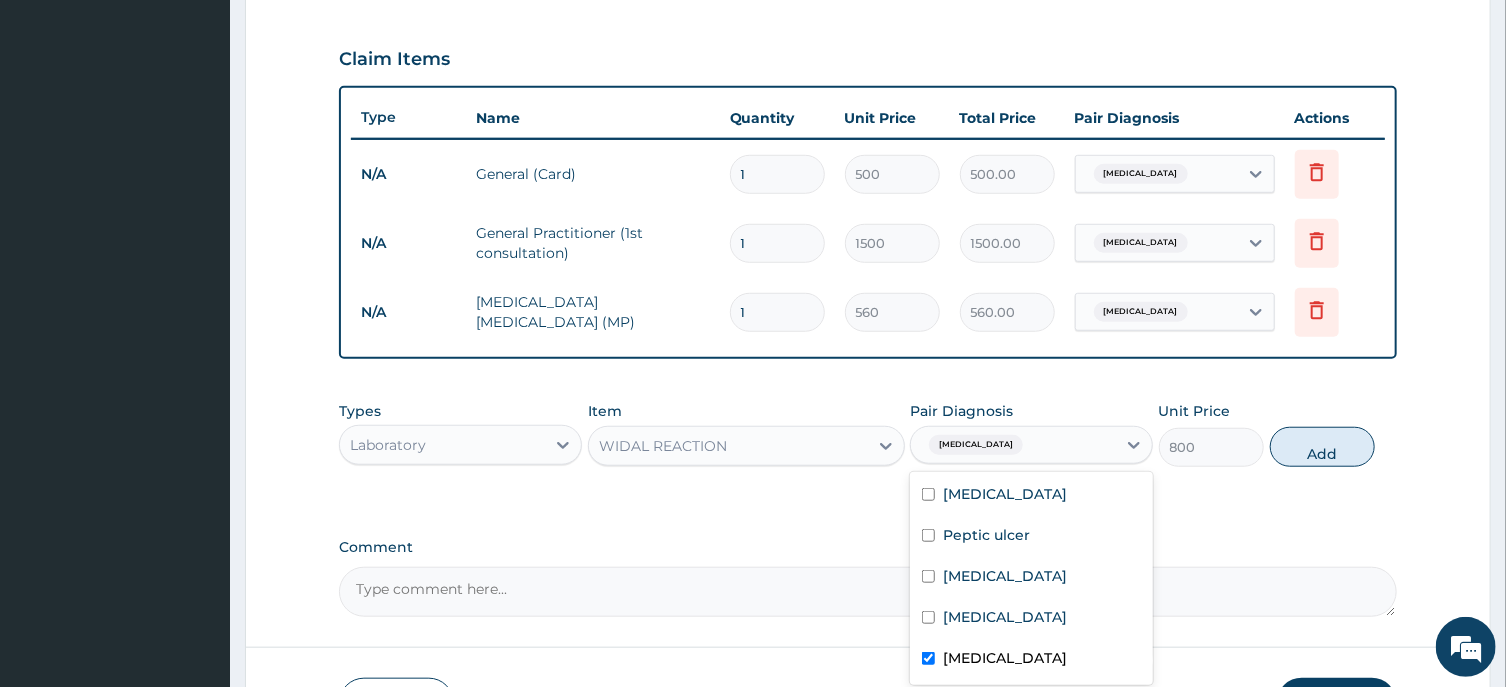 checkbox on "true" 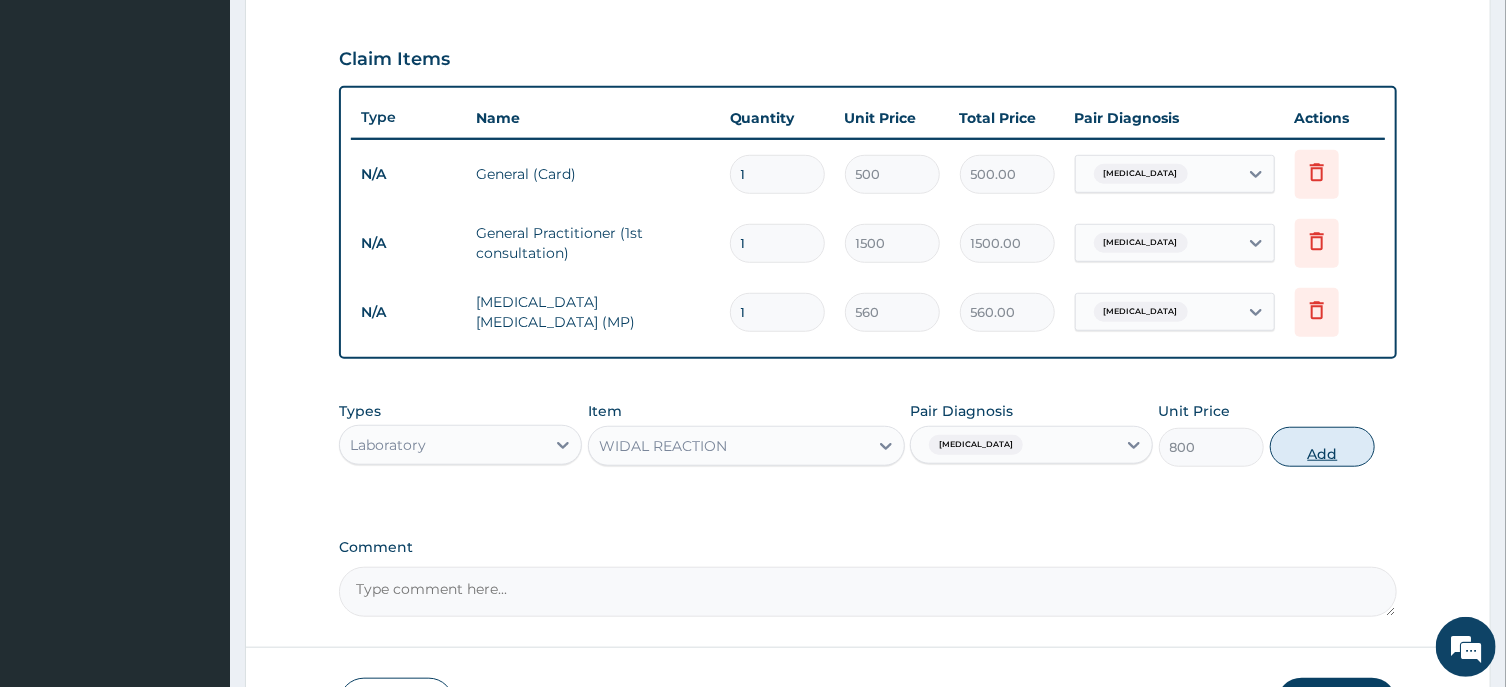 click on "Add" at bounding box center (1323, 447) 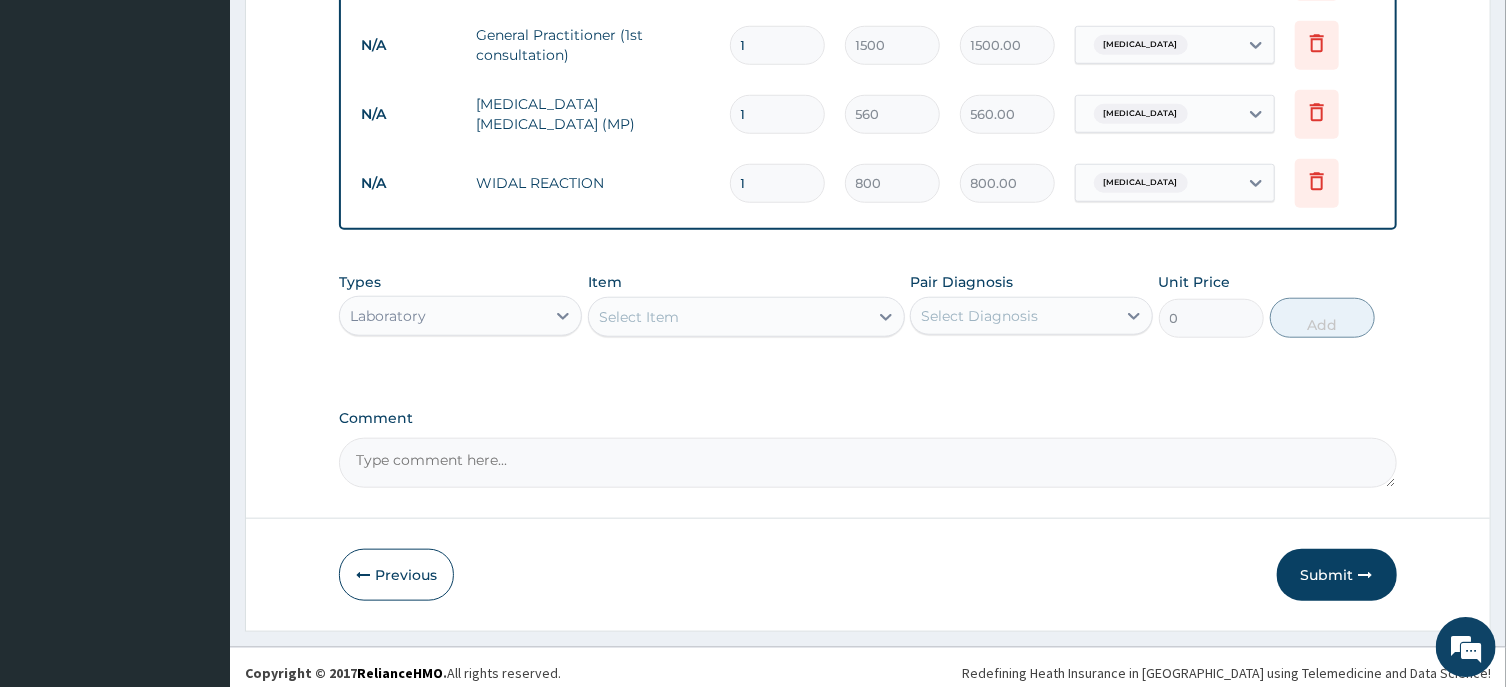 scroll, scrollTop: 865, scrollLeft: 0, axis: vertical 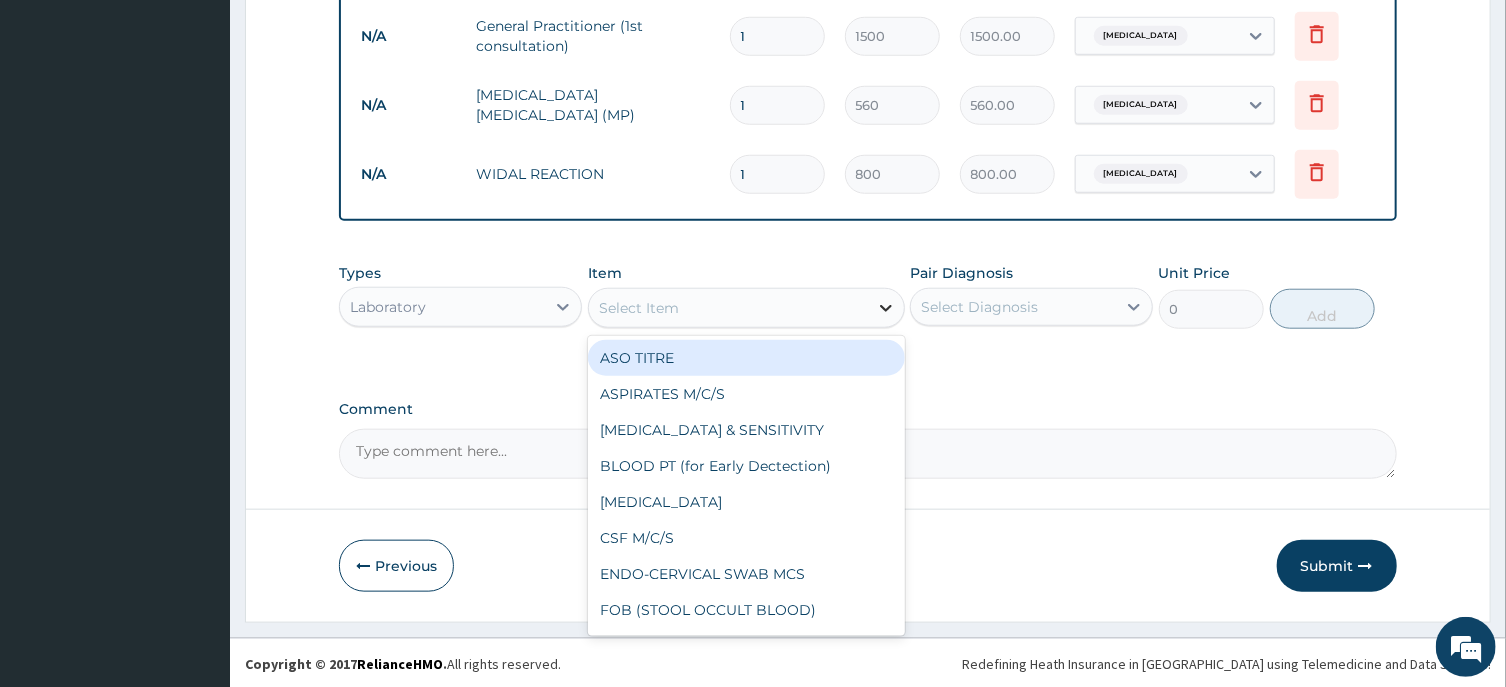 click 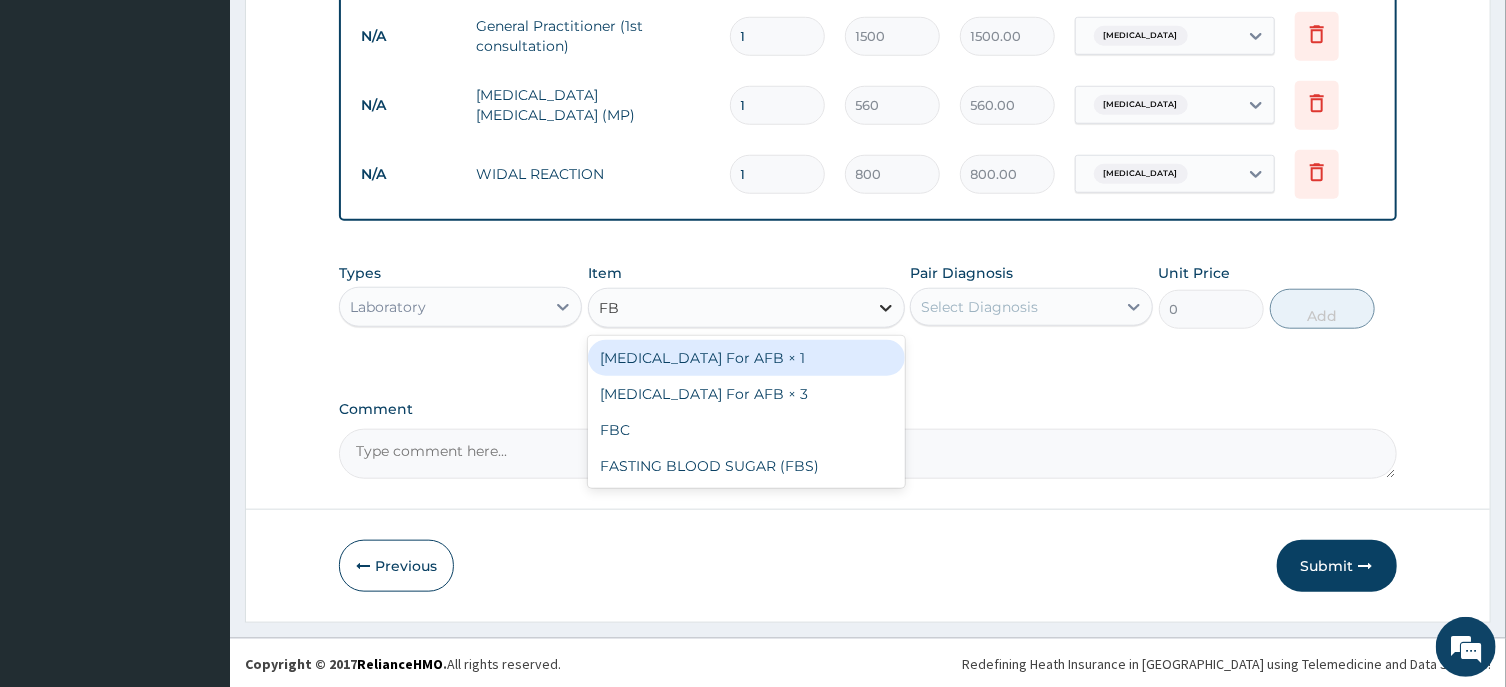 type on "FBC" 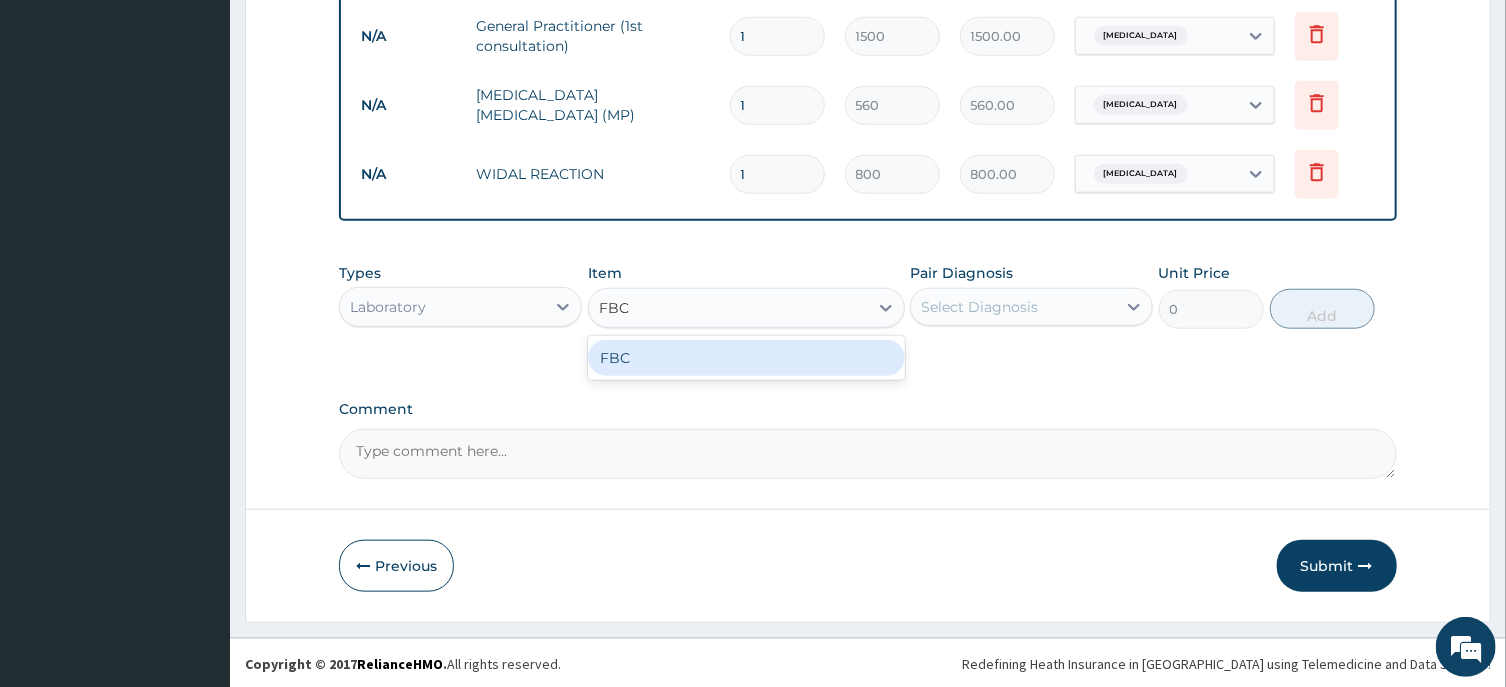 click on "FBC" at bounding box center [746, 358] 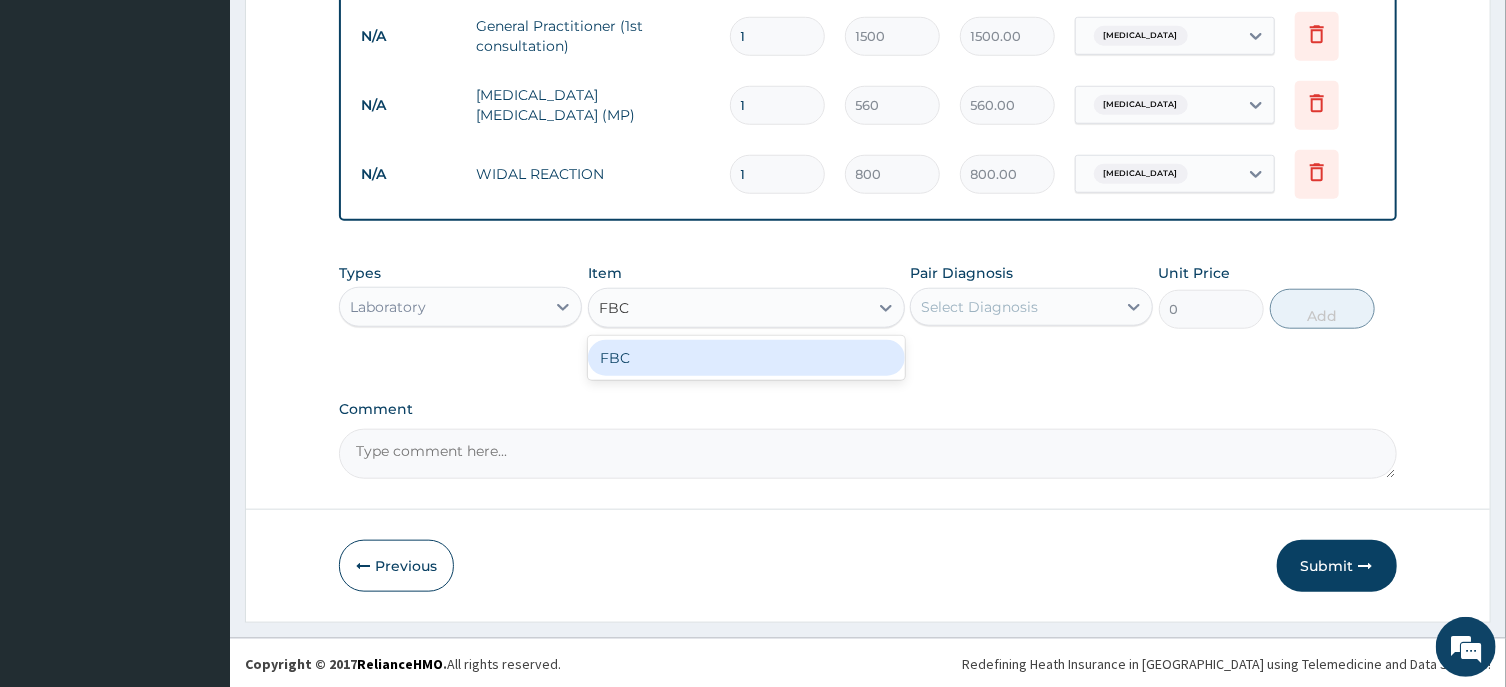 type 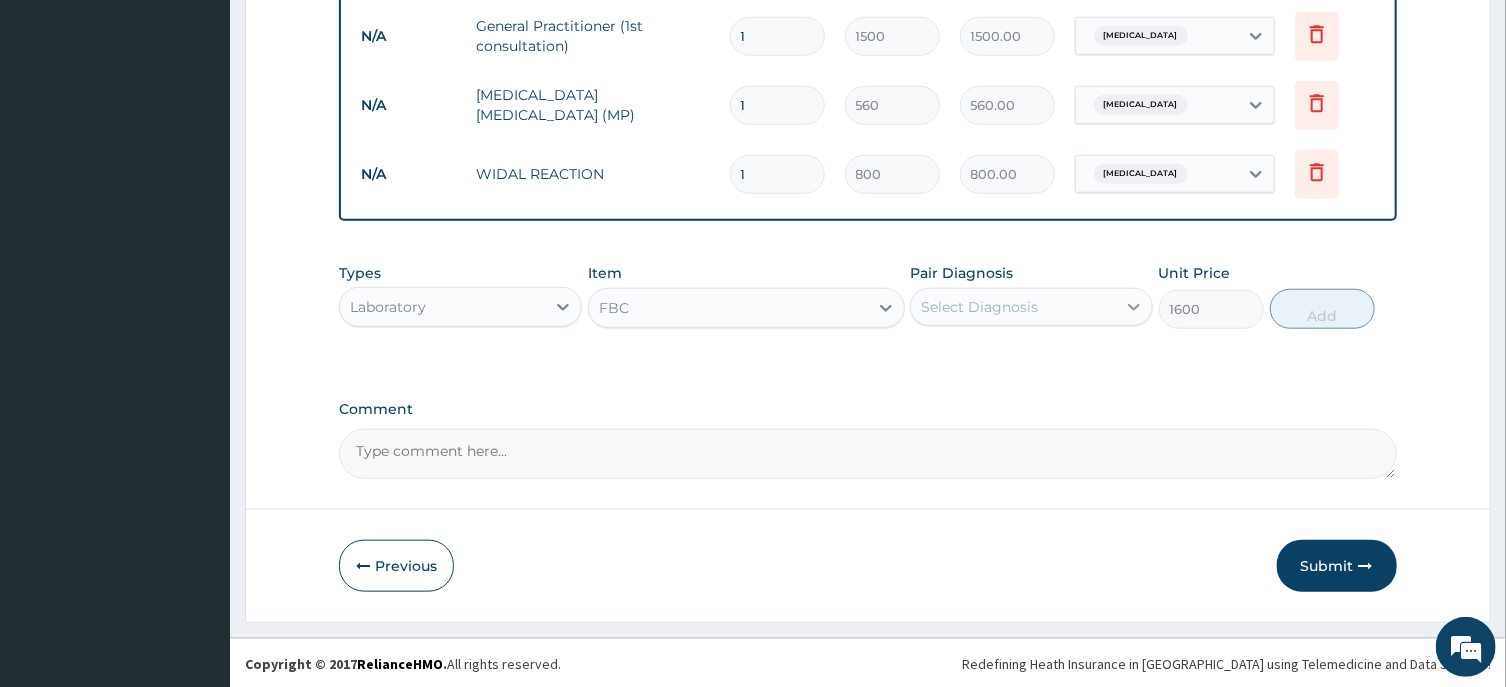 click 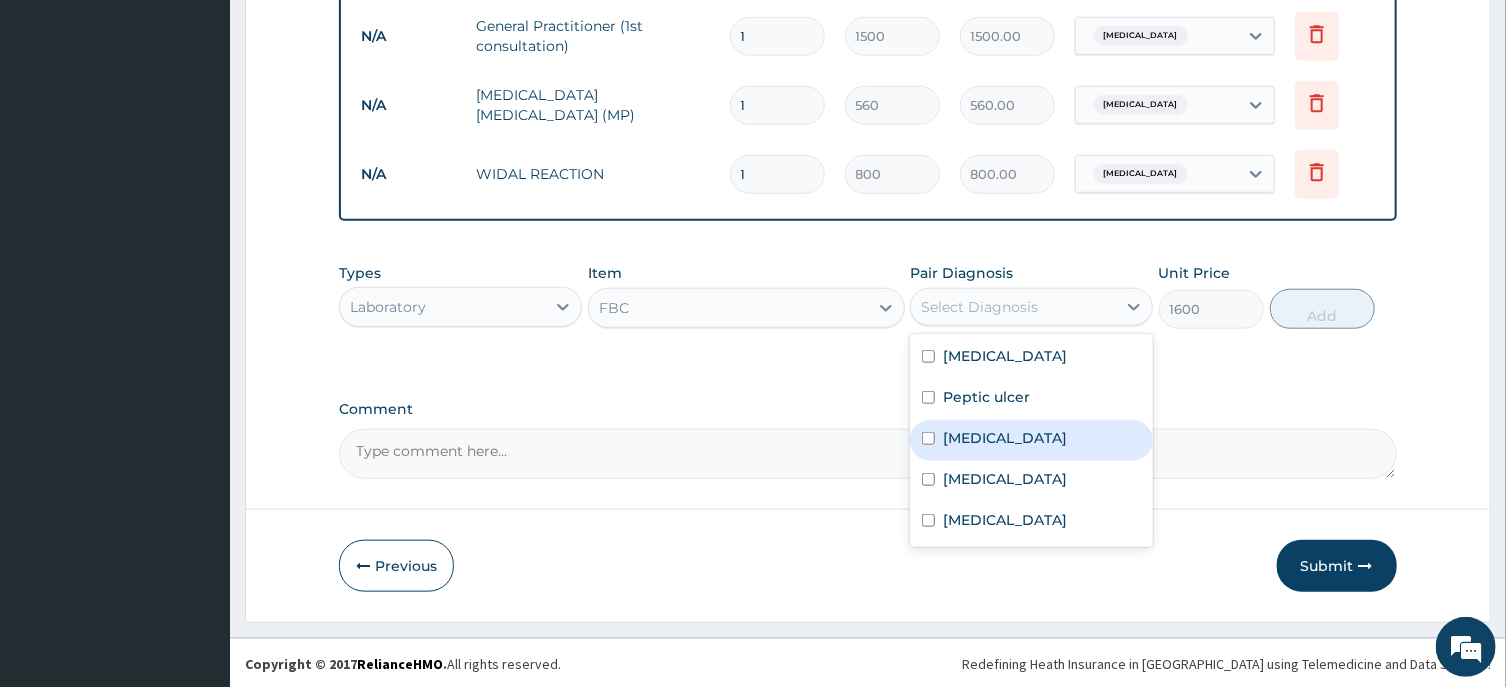 click on "[MEDICAL_DATA]" at bounding box center [1005, 438] 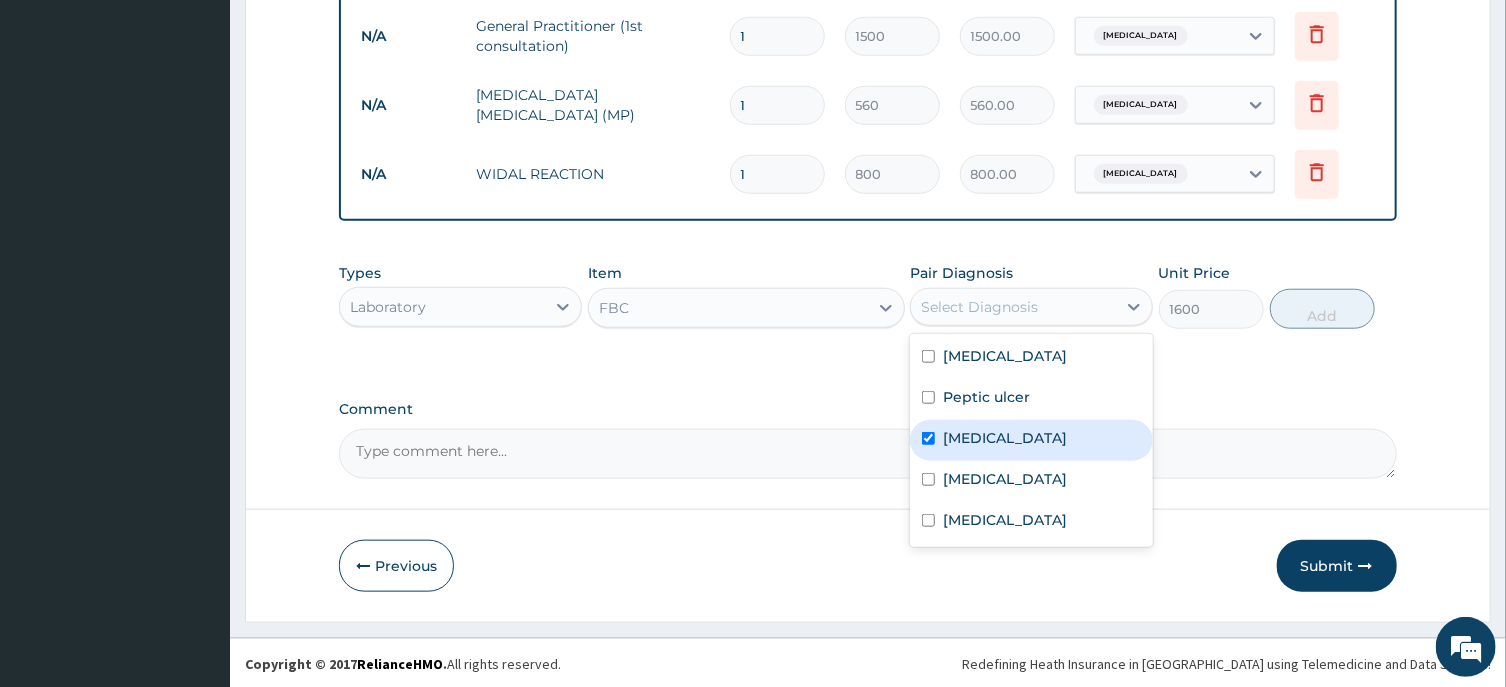 checkbox on "true" 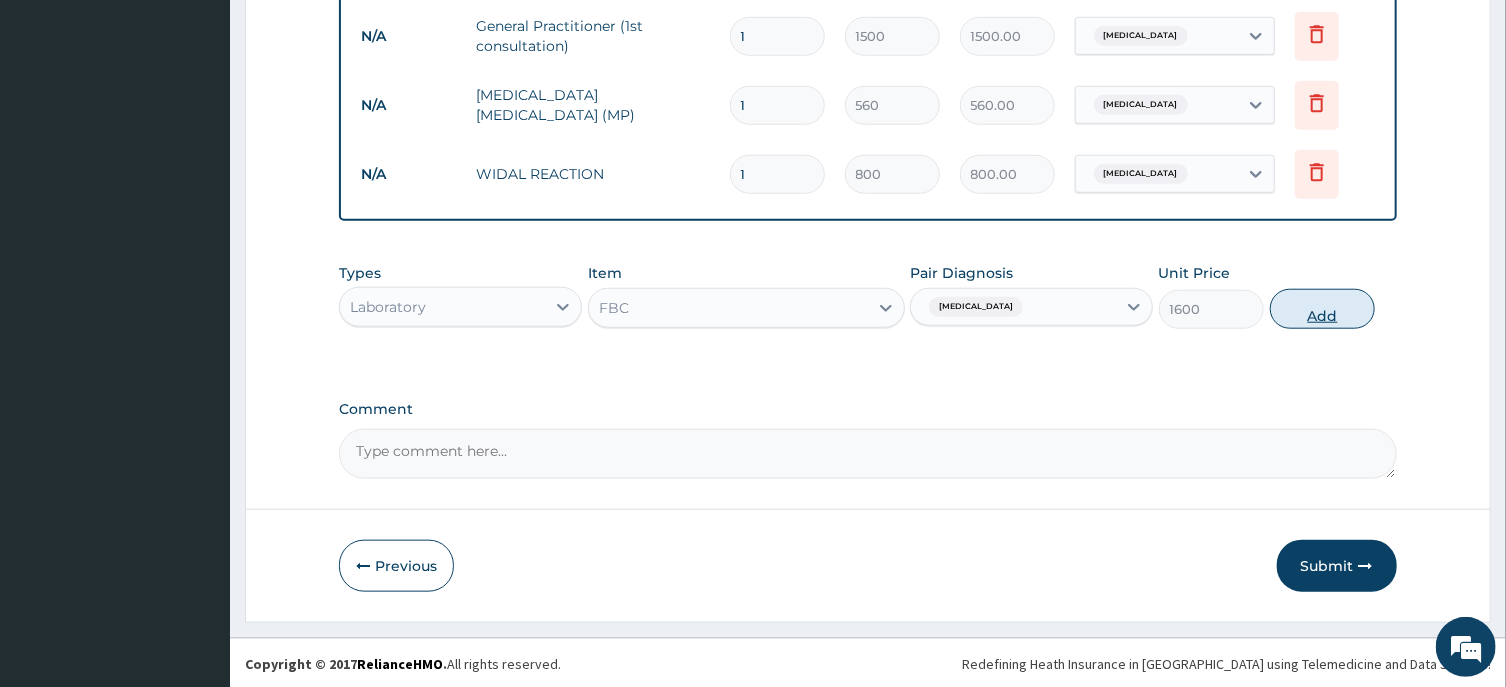 click on "Add" at bounding box center (1323, 309) 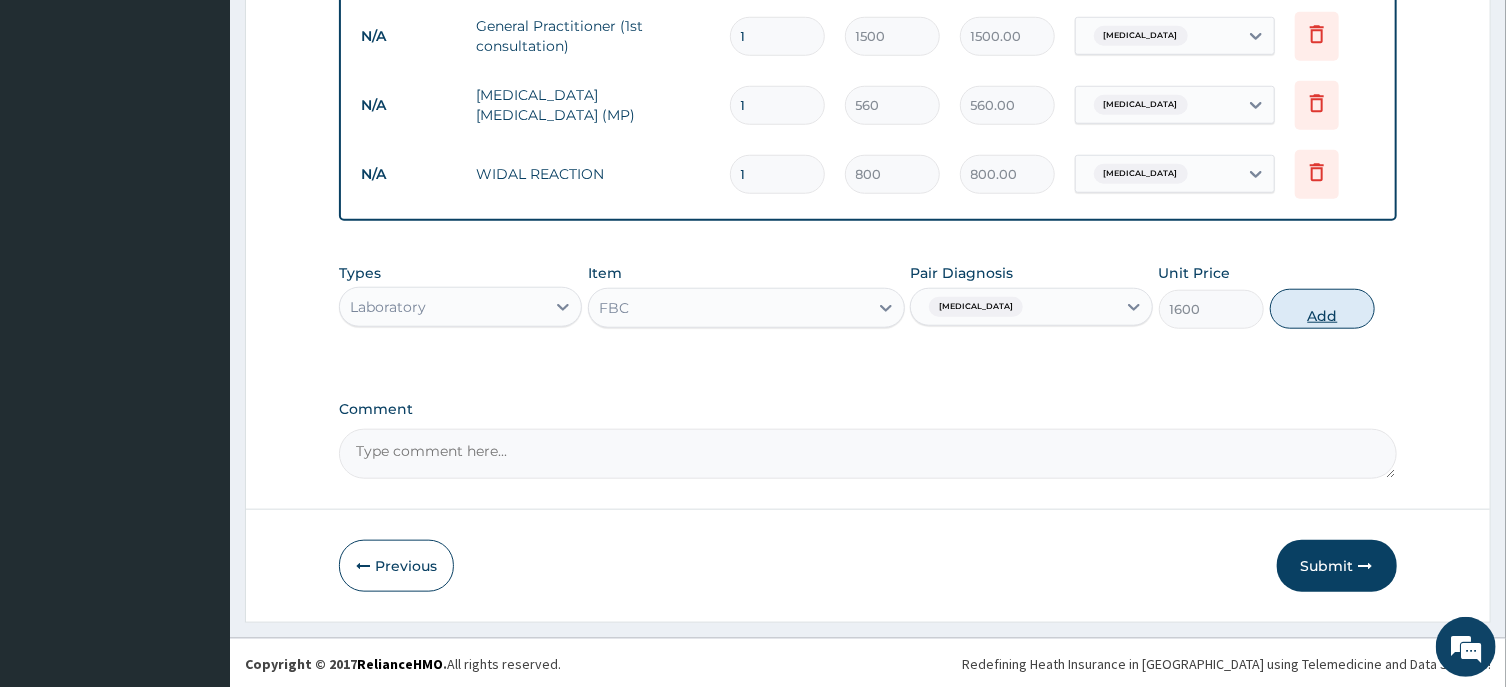 type on "0" 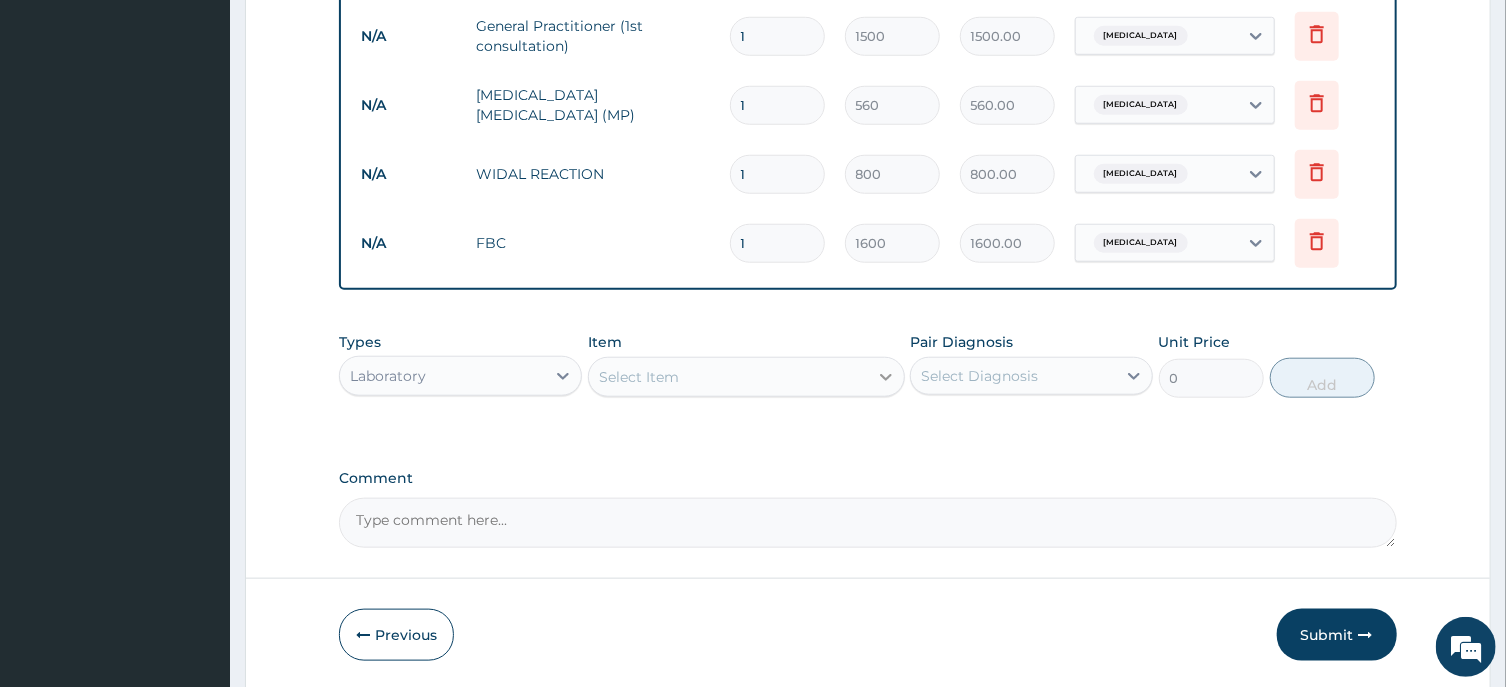 click 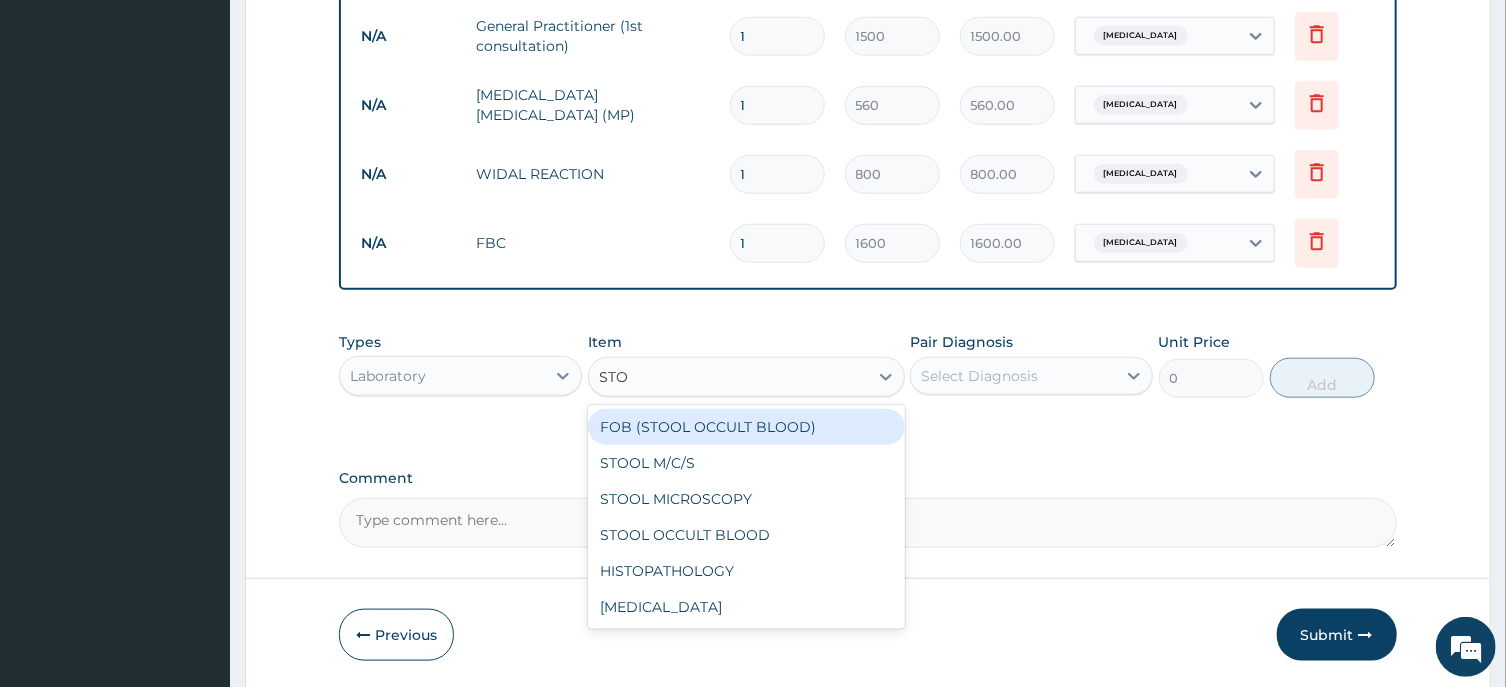 type on "STOO" 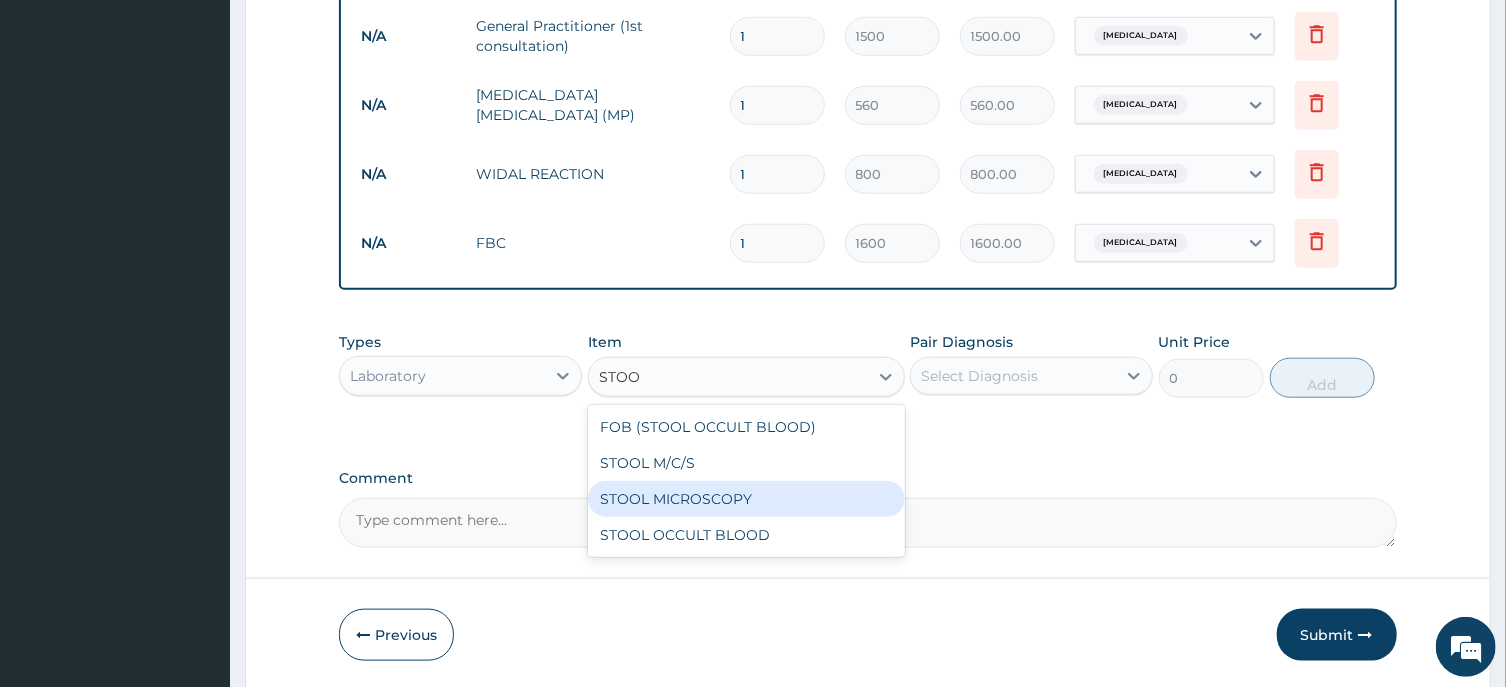 click on "STOOL MICROSCOPY" at bounding box center (746, 499) 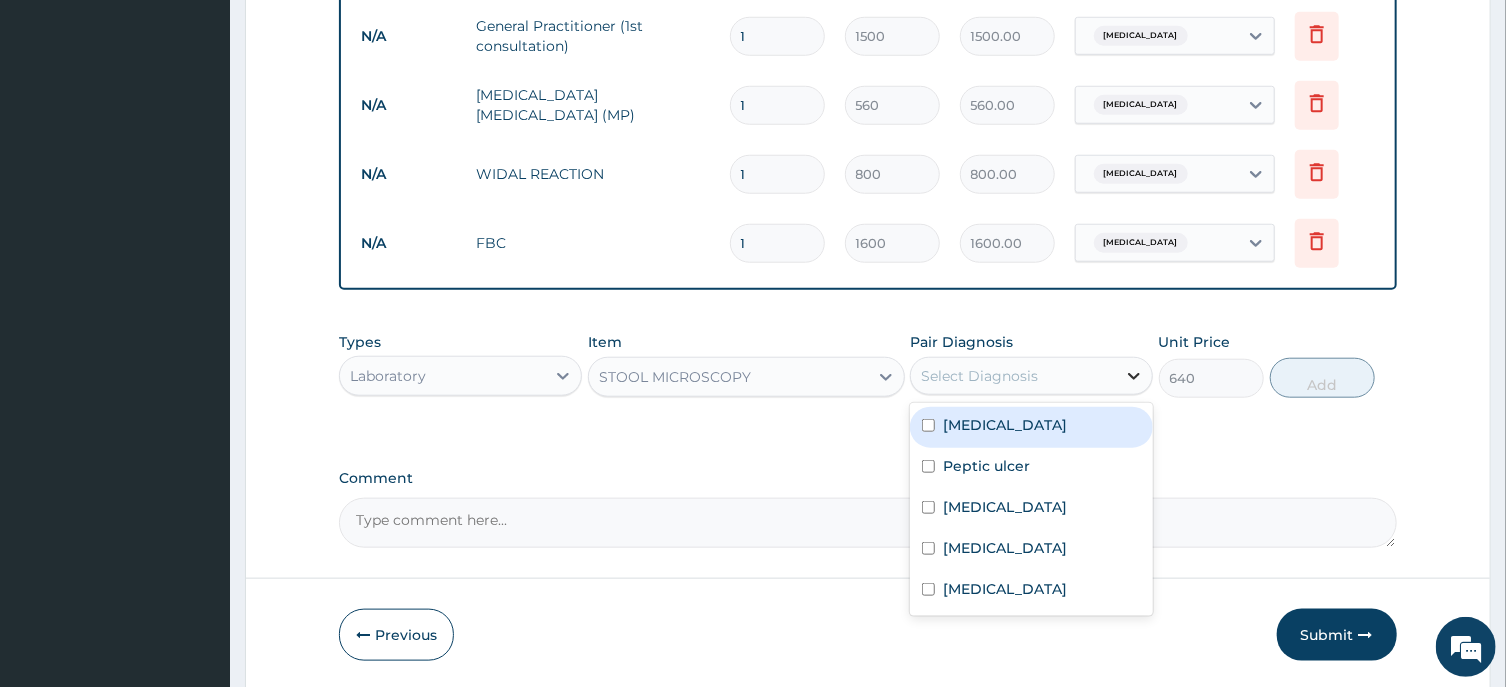 click 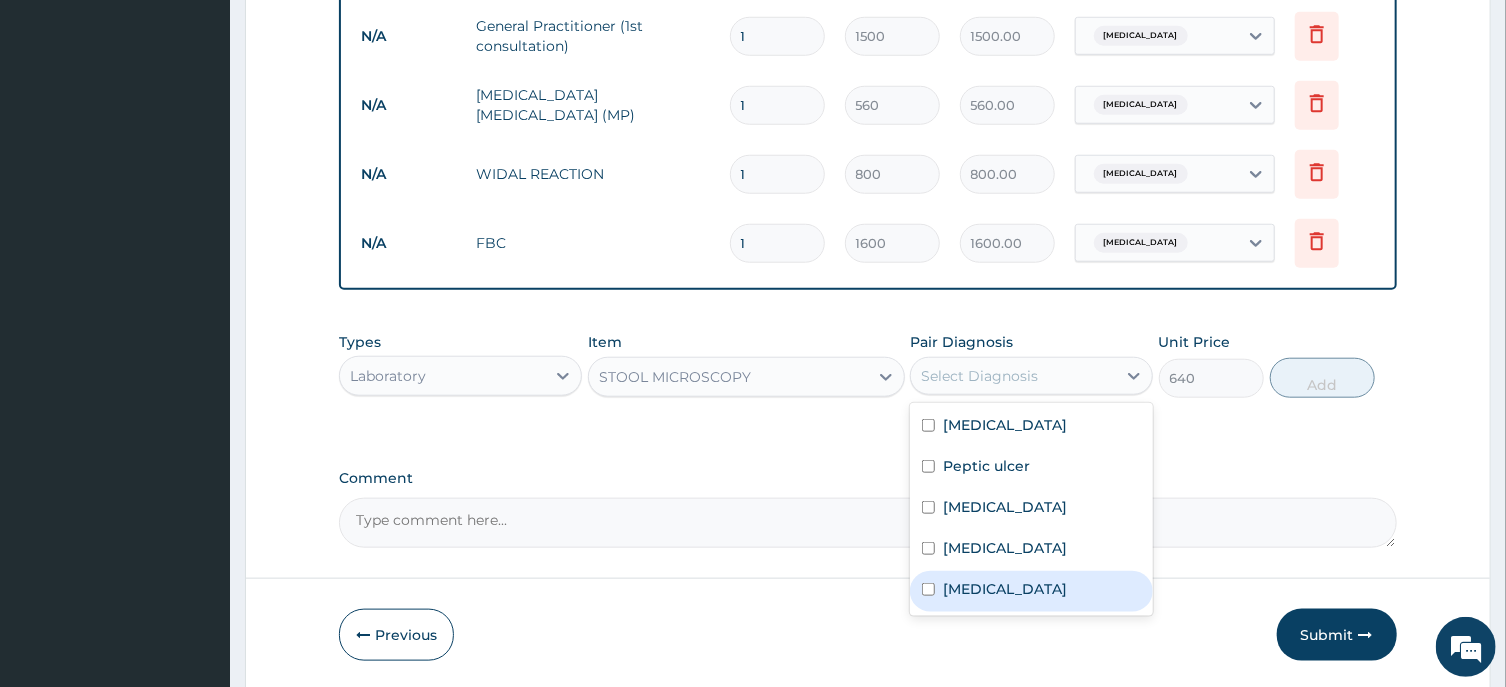click on "[MEDICAL_DATA]" at bounding box center (1005, 589) 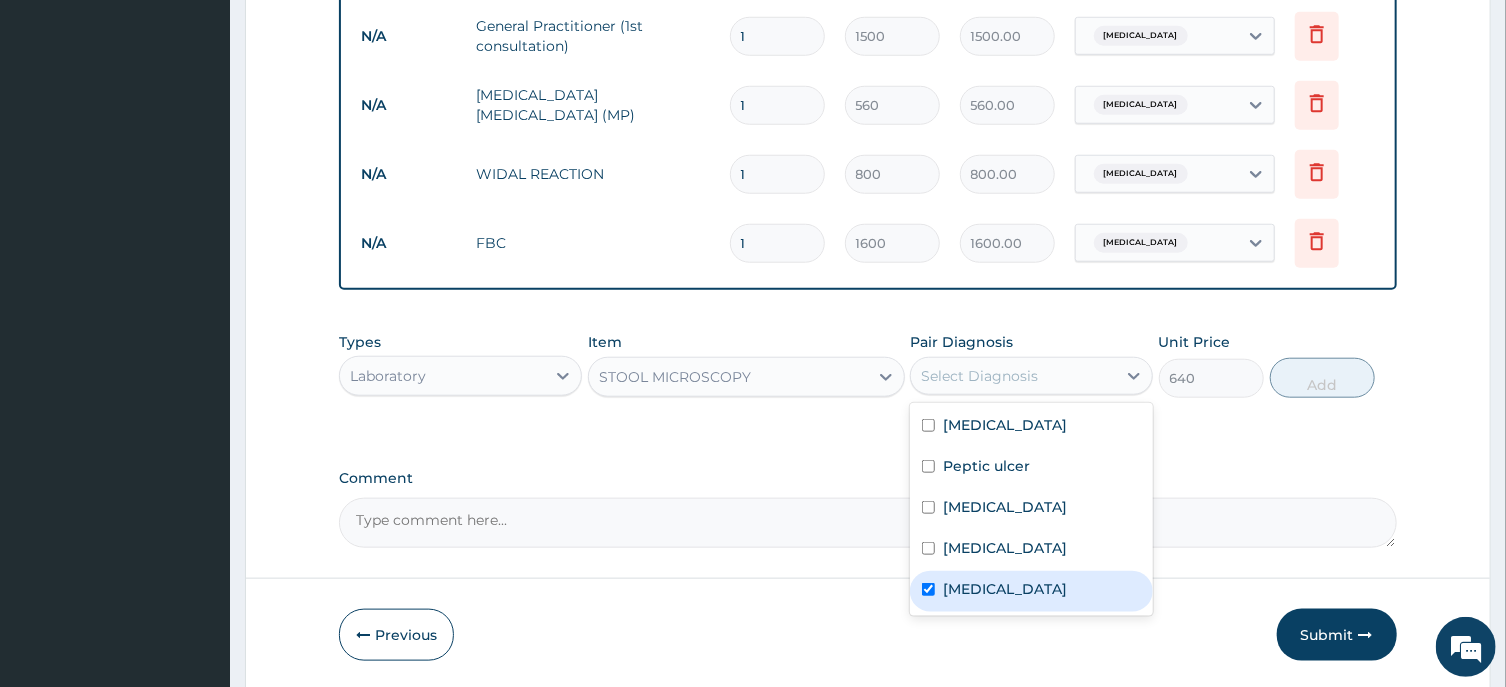 checkbox on "true" 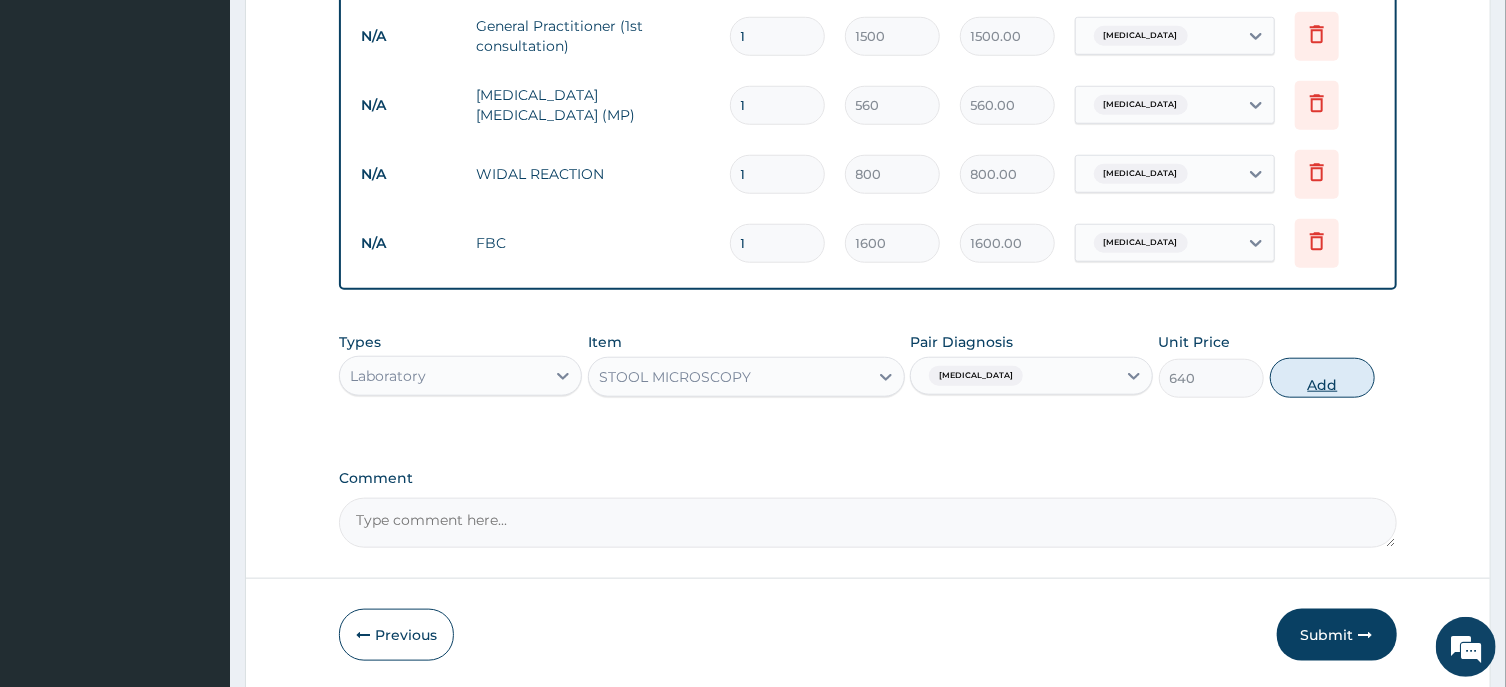 click on "Add" at bounding box center (1323, 378) 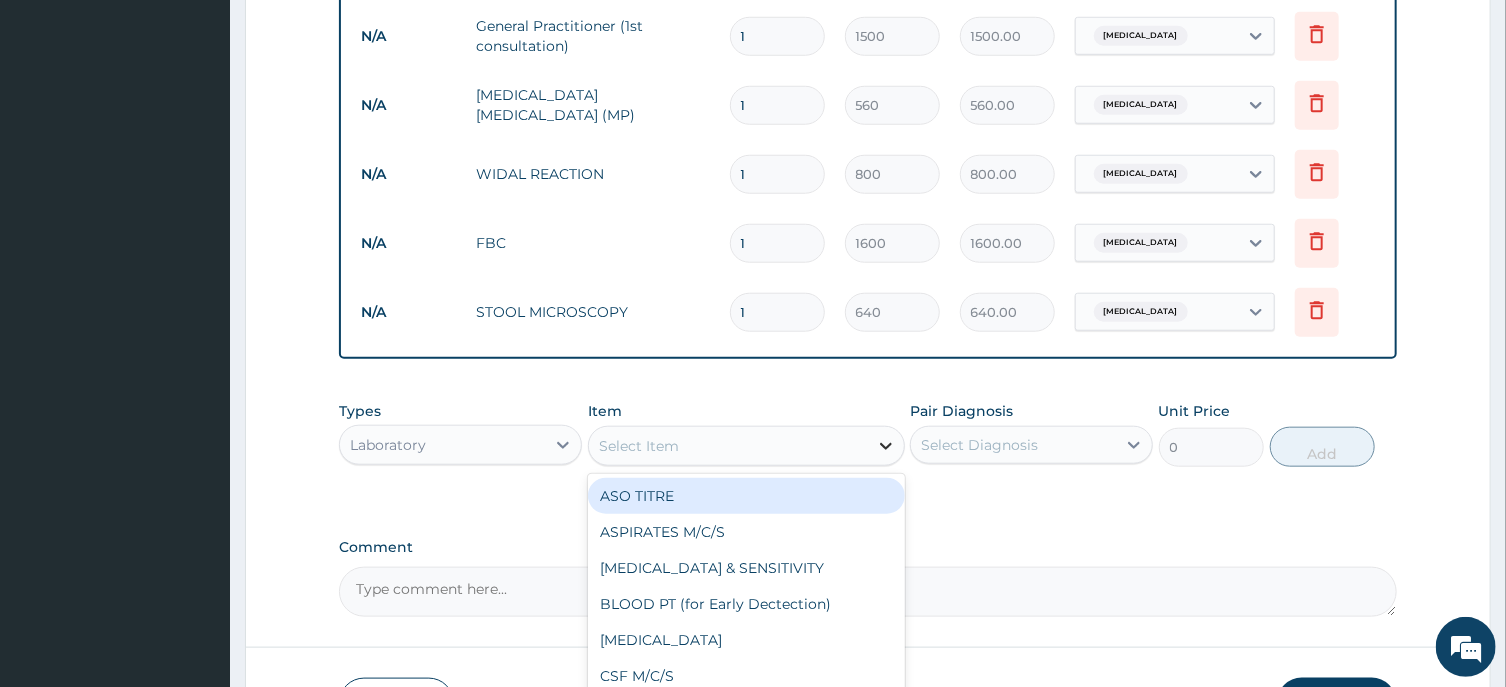 click 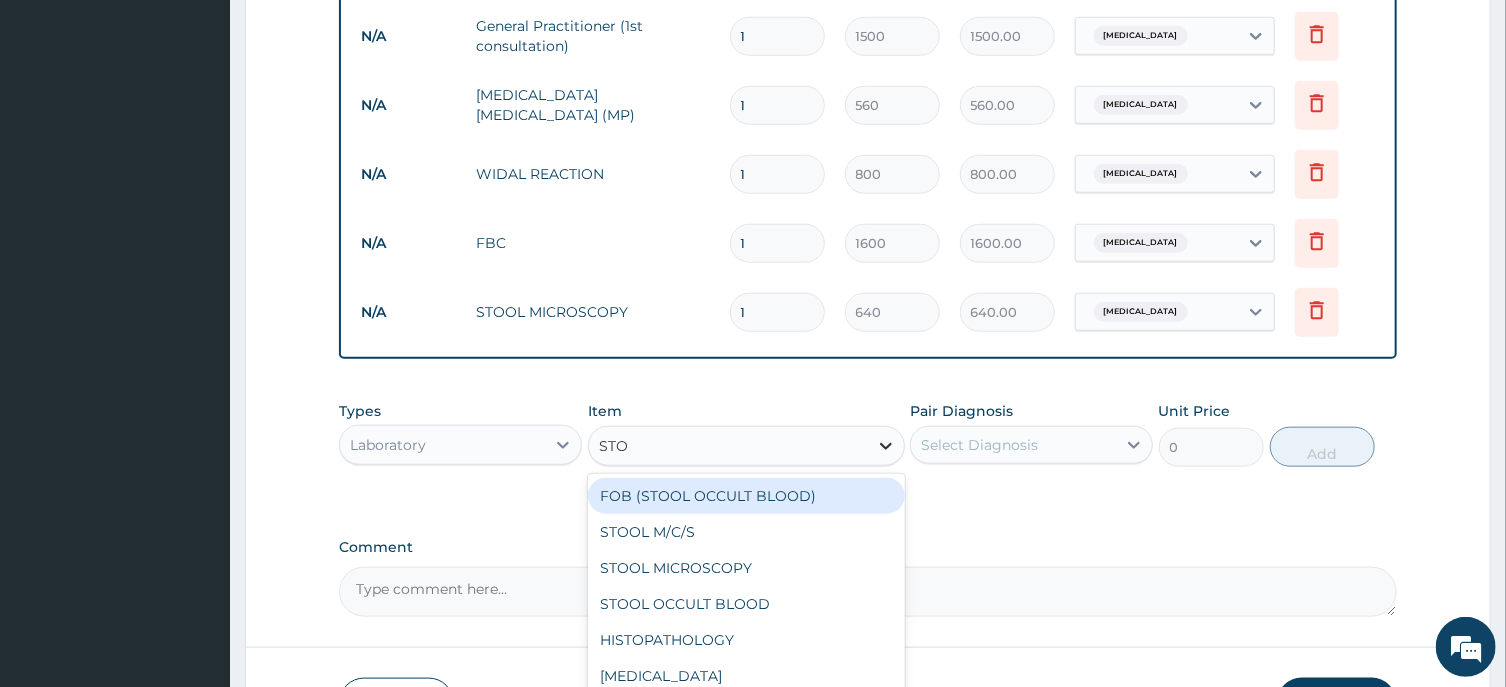 type on "STOO" 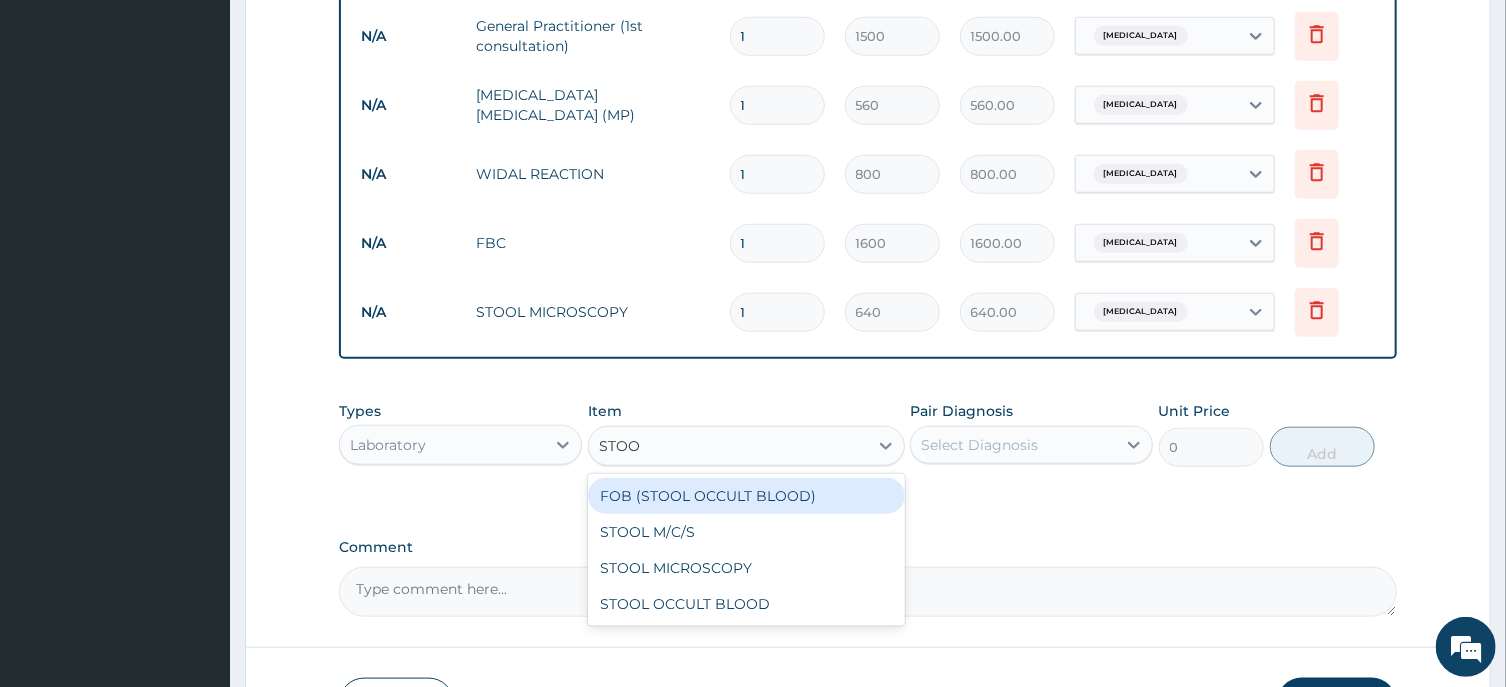 click on "FOB (STOOL OCCULT BLOOD)" at bounding box center [746, 496] 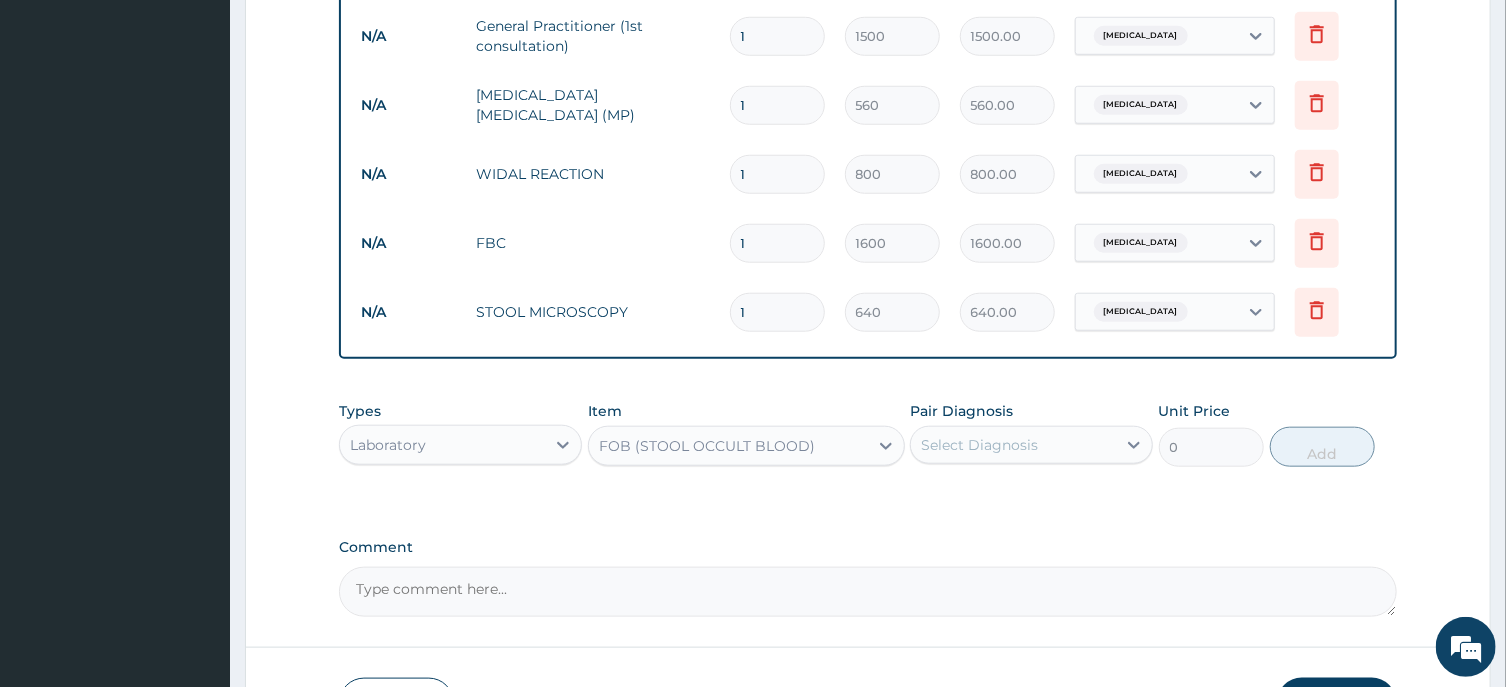 type 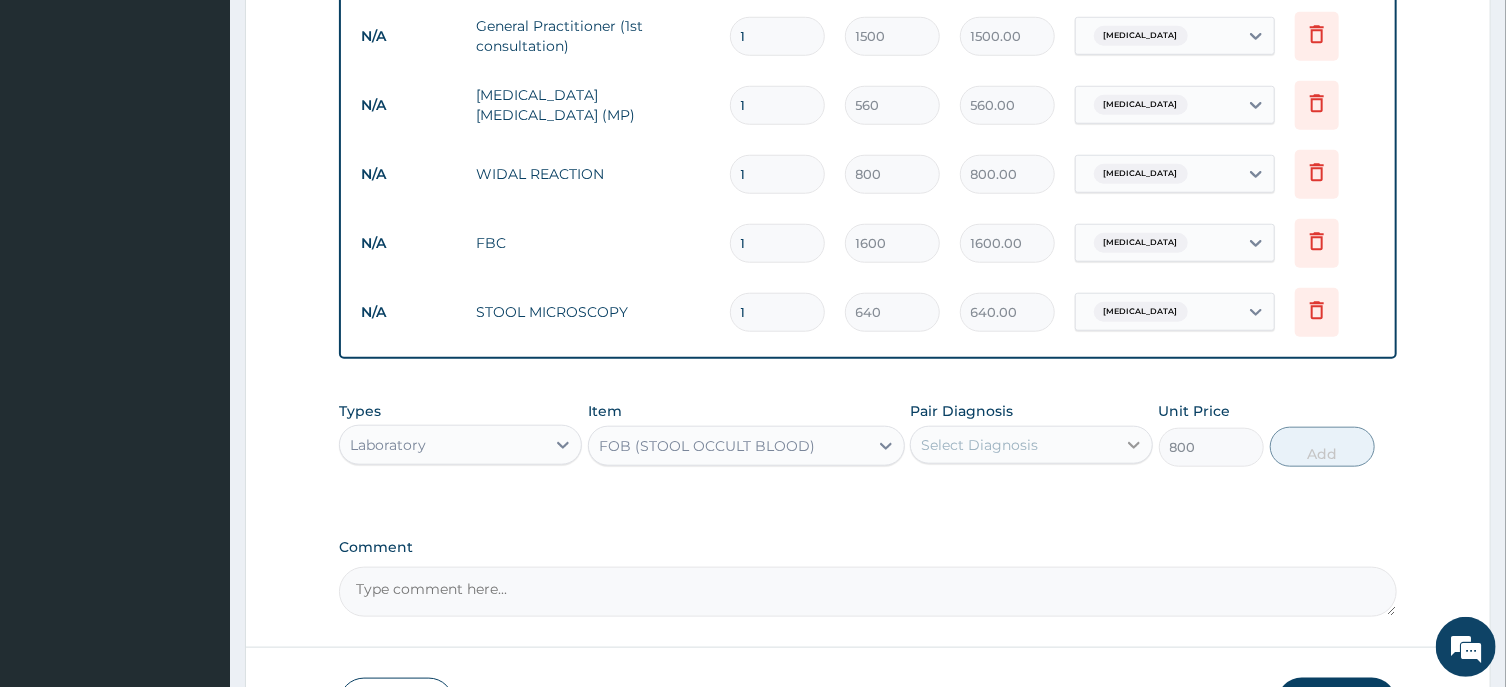 click 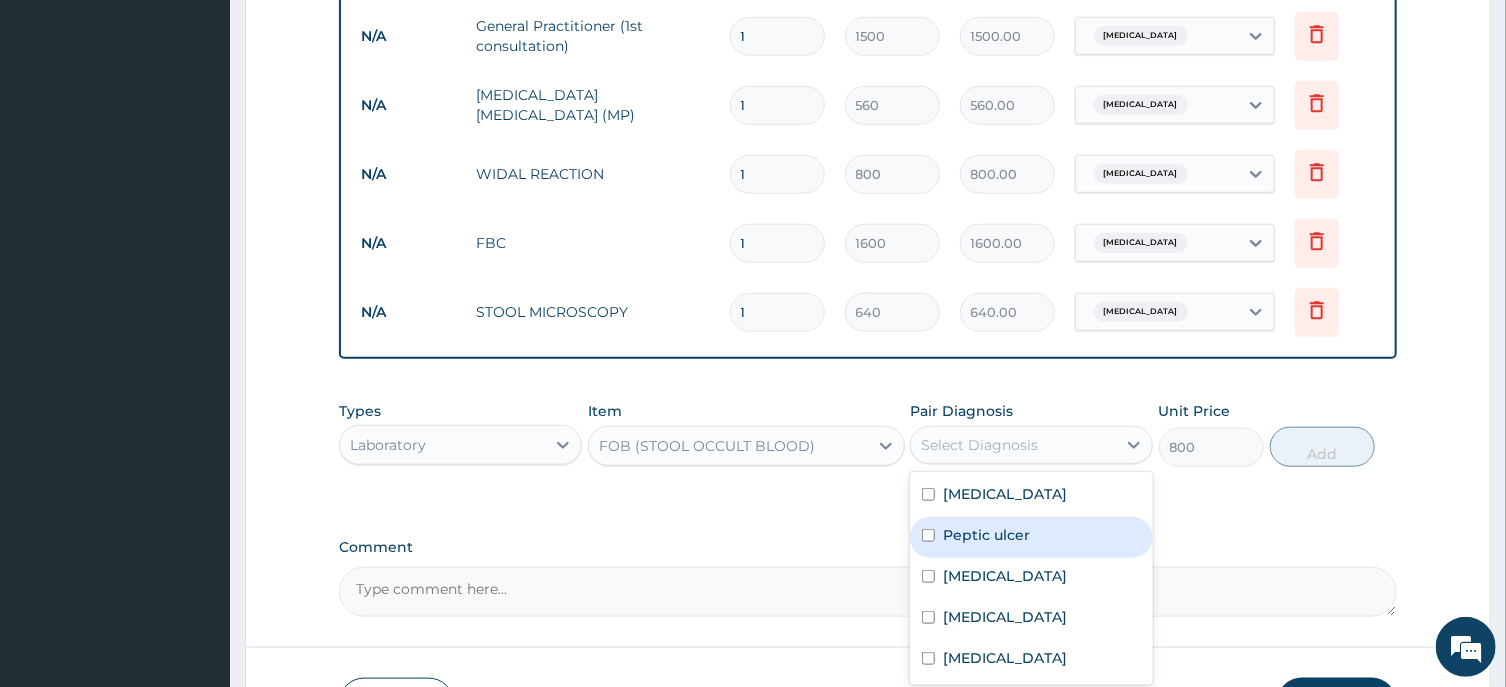 click on "Peptic ulcer" at bounding box center [1031, 537] 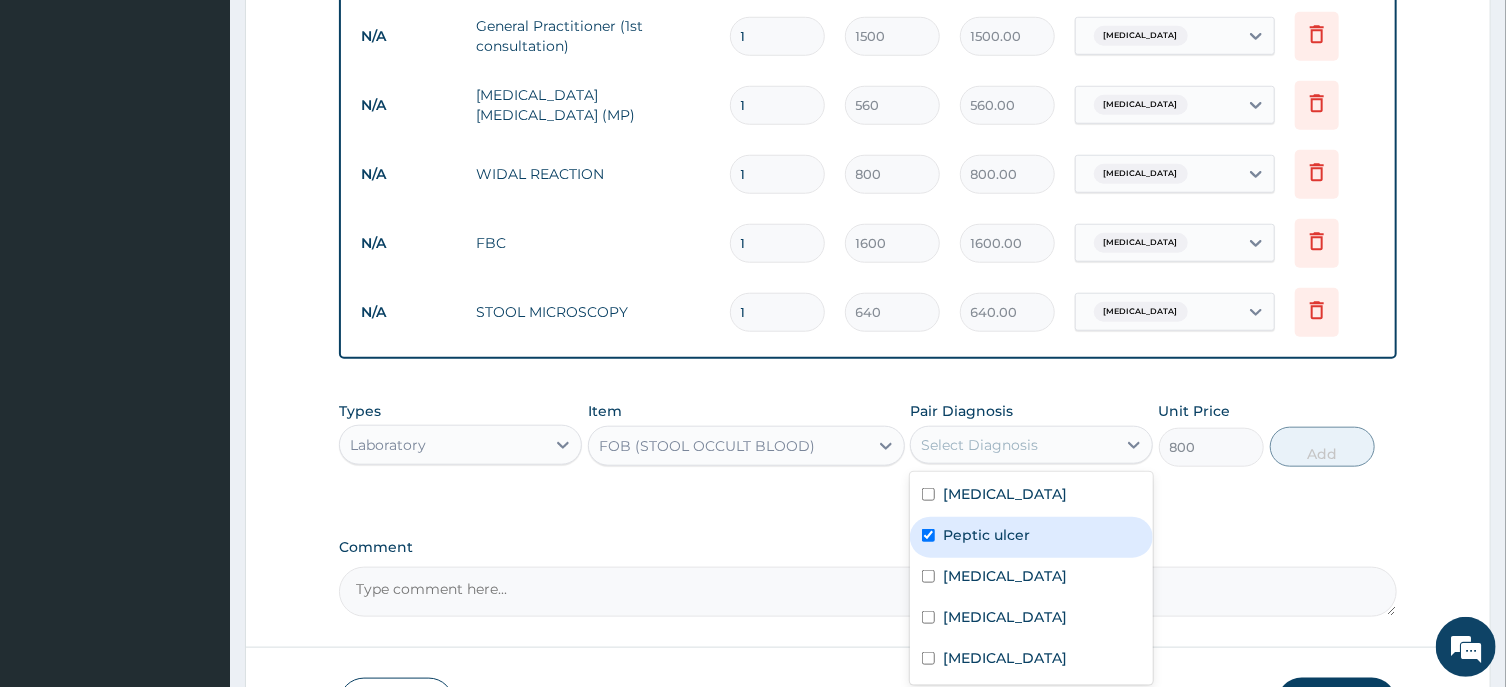 checkbox on "true" 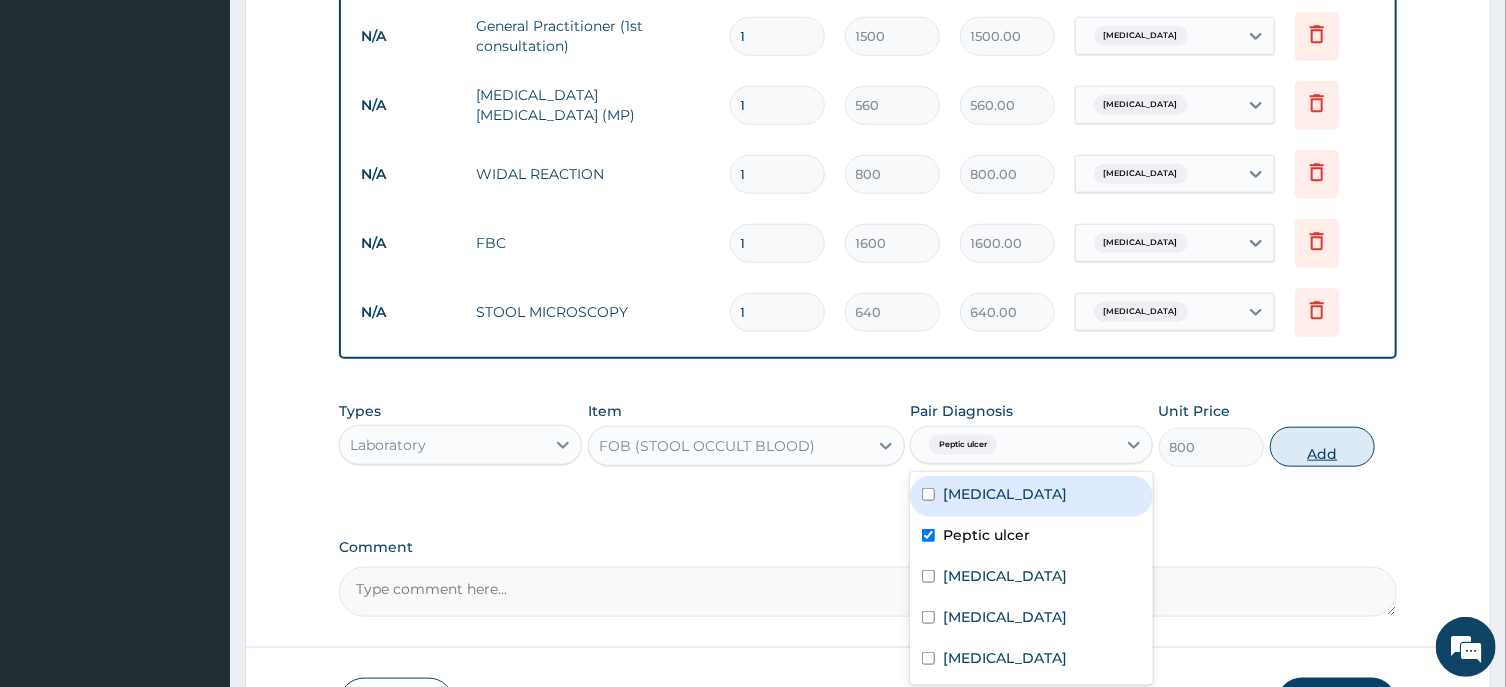 click on "Add" at bounding box center (1323, 447) 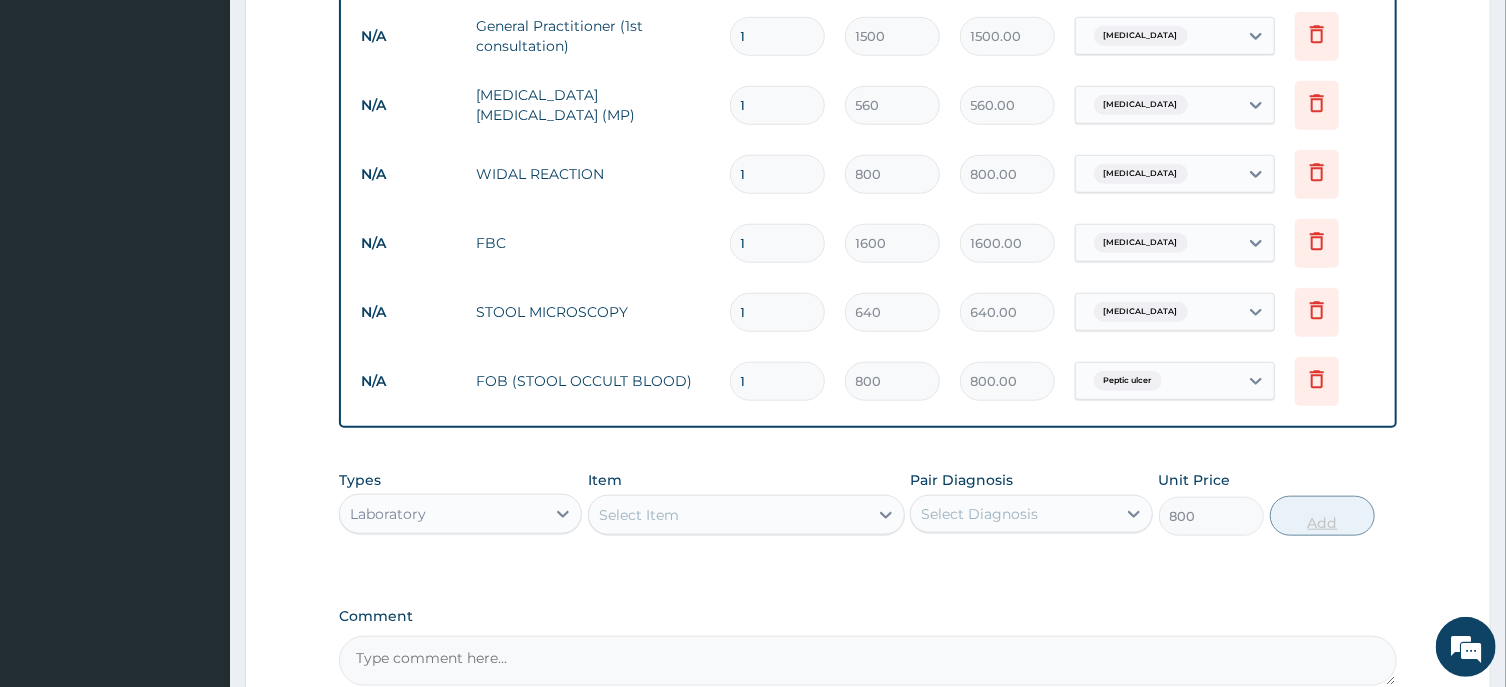 type on "0" 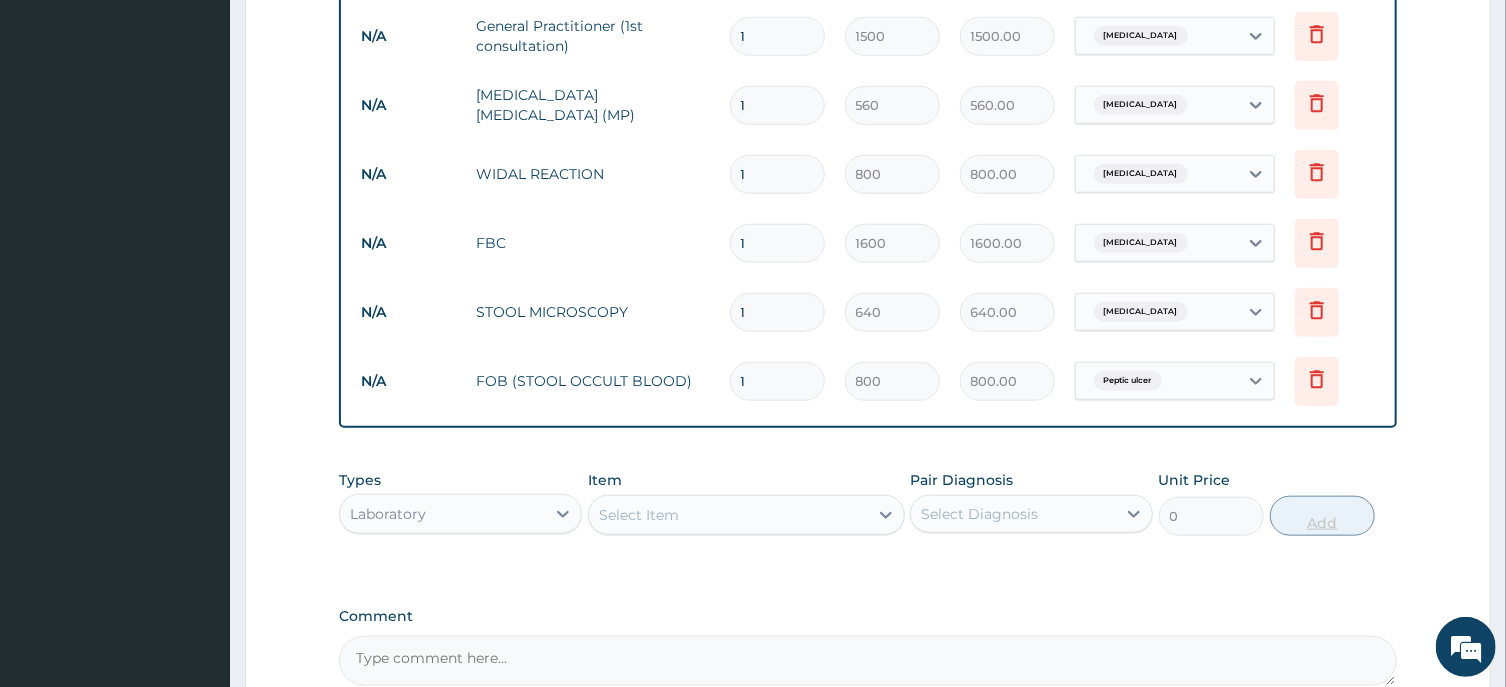type 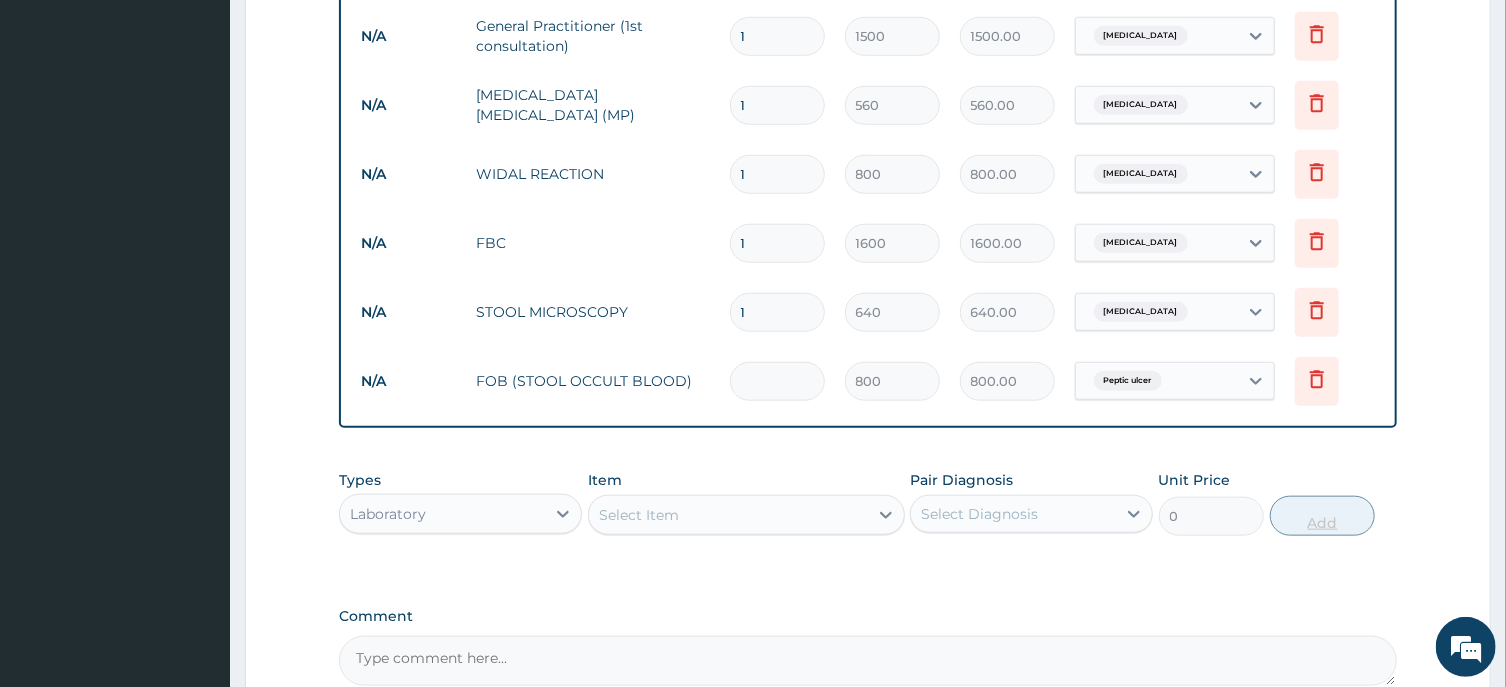 type on "0.00" 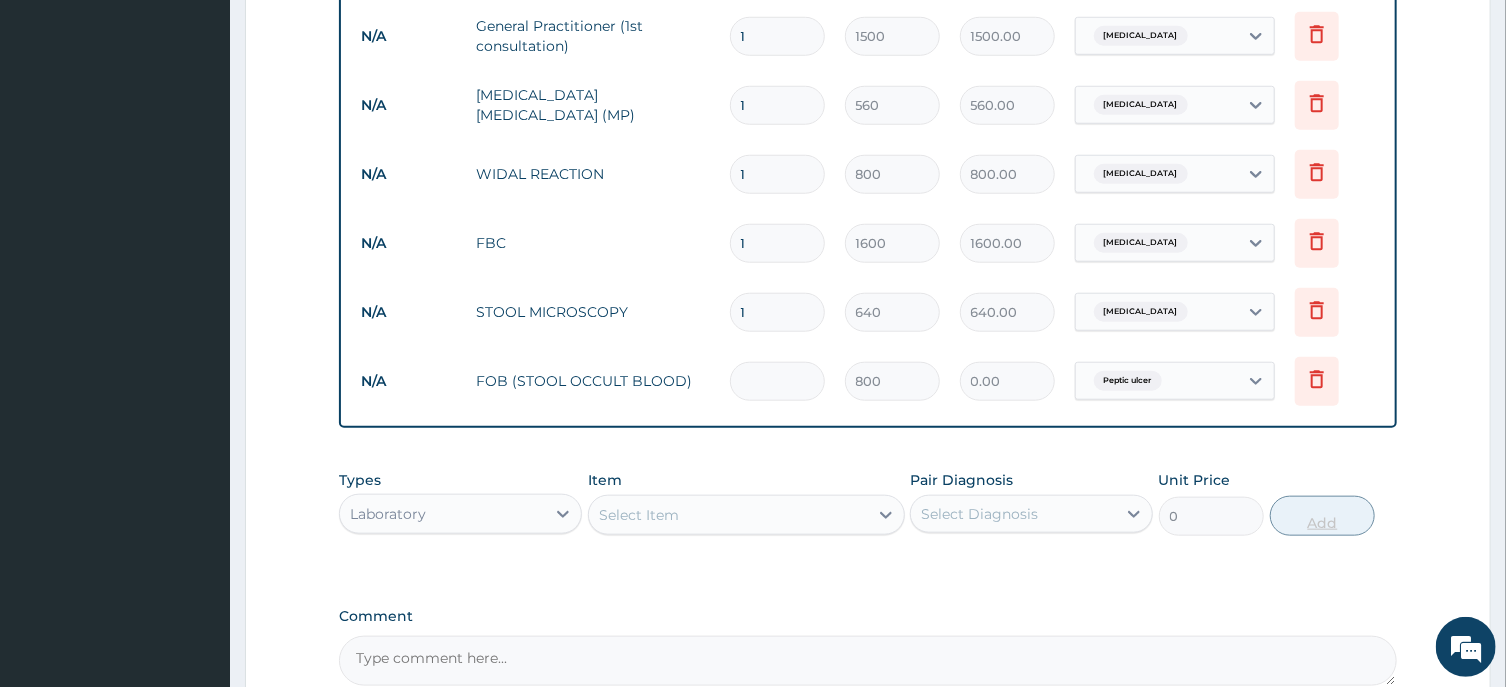 type on "3" 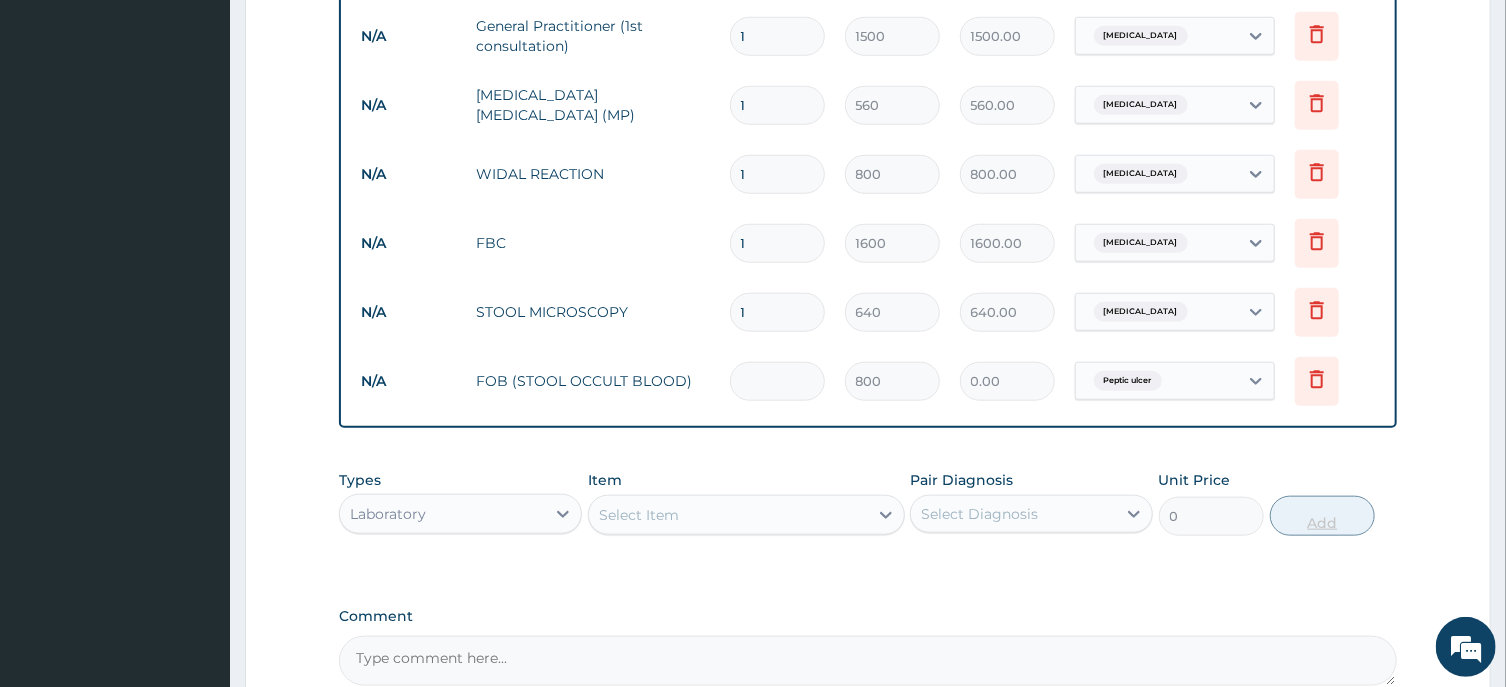 type on "2400.00" 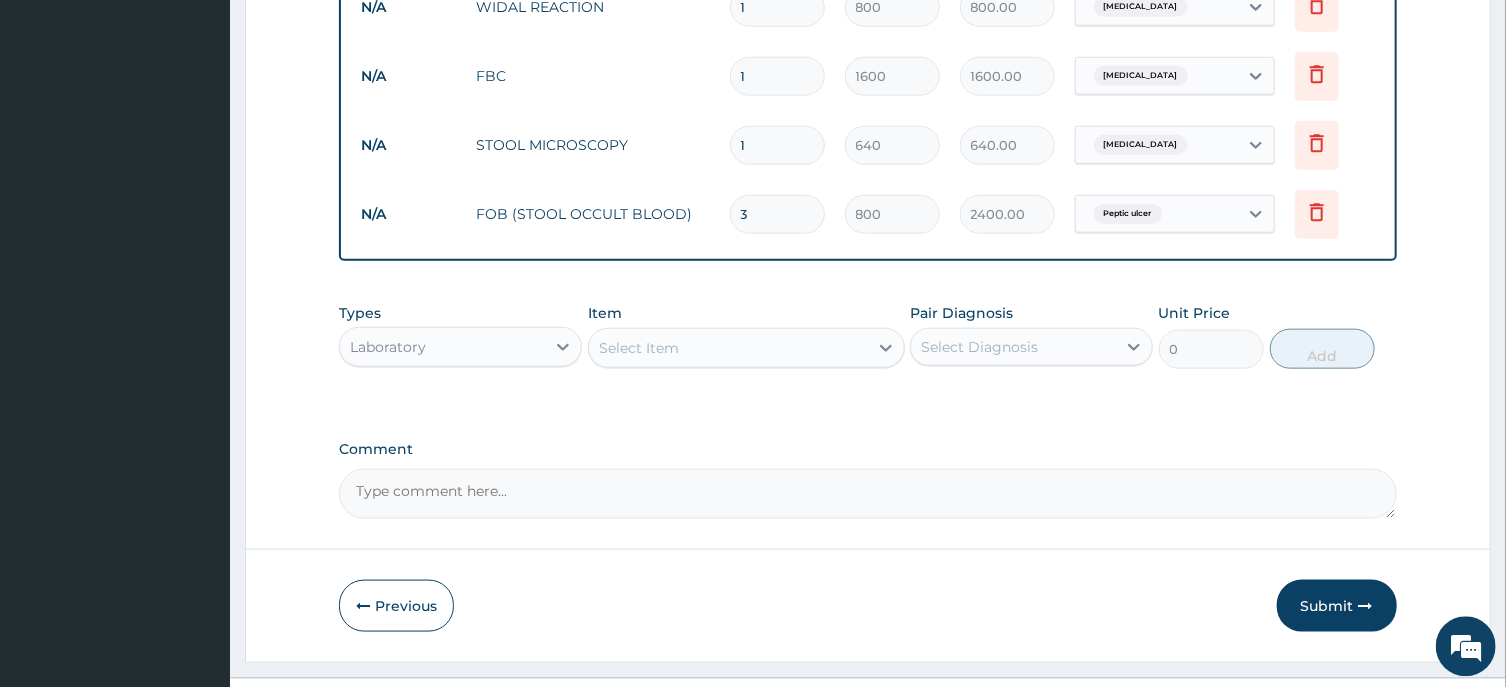 scroll, scrollTop: 1072, scrollLeft: 0, axis: vertical 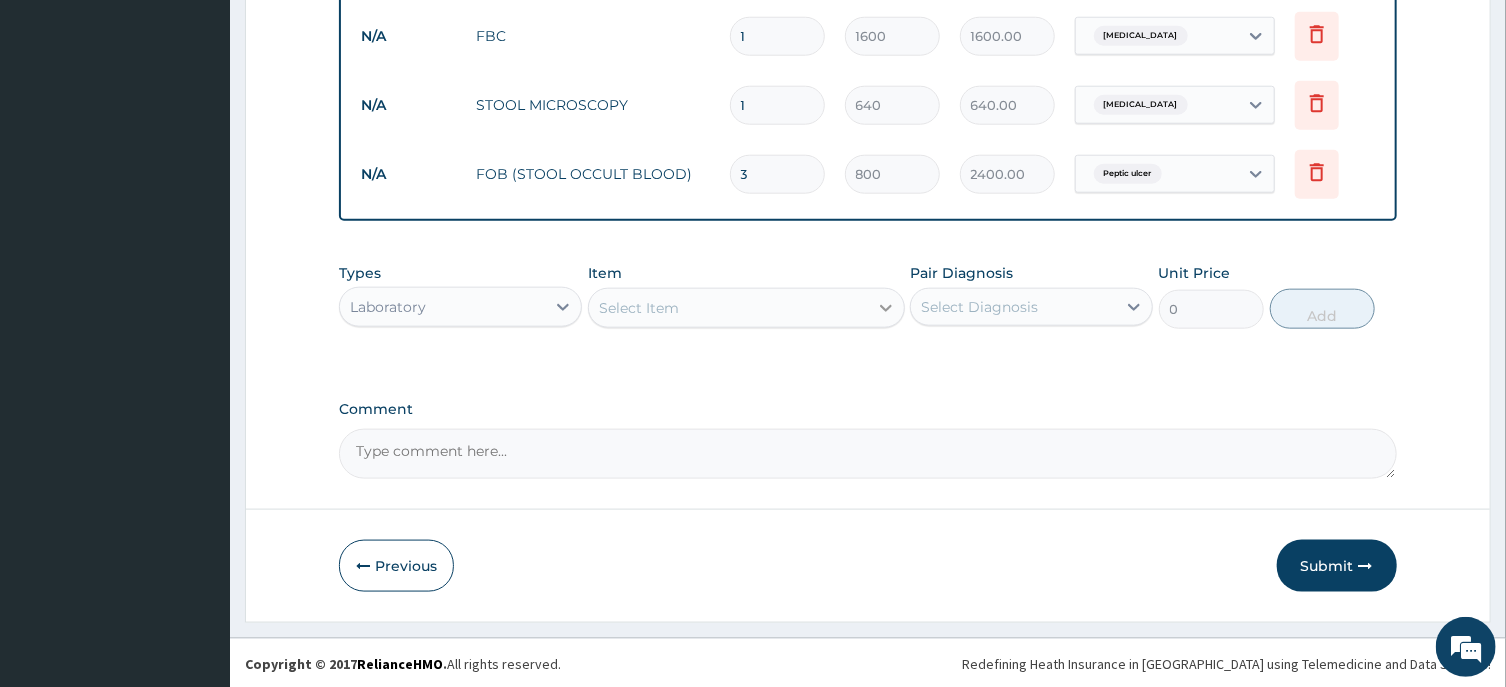 type on "3" 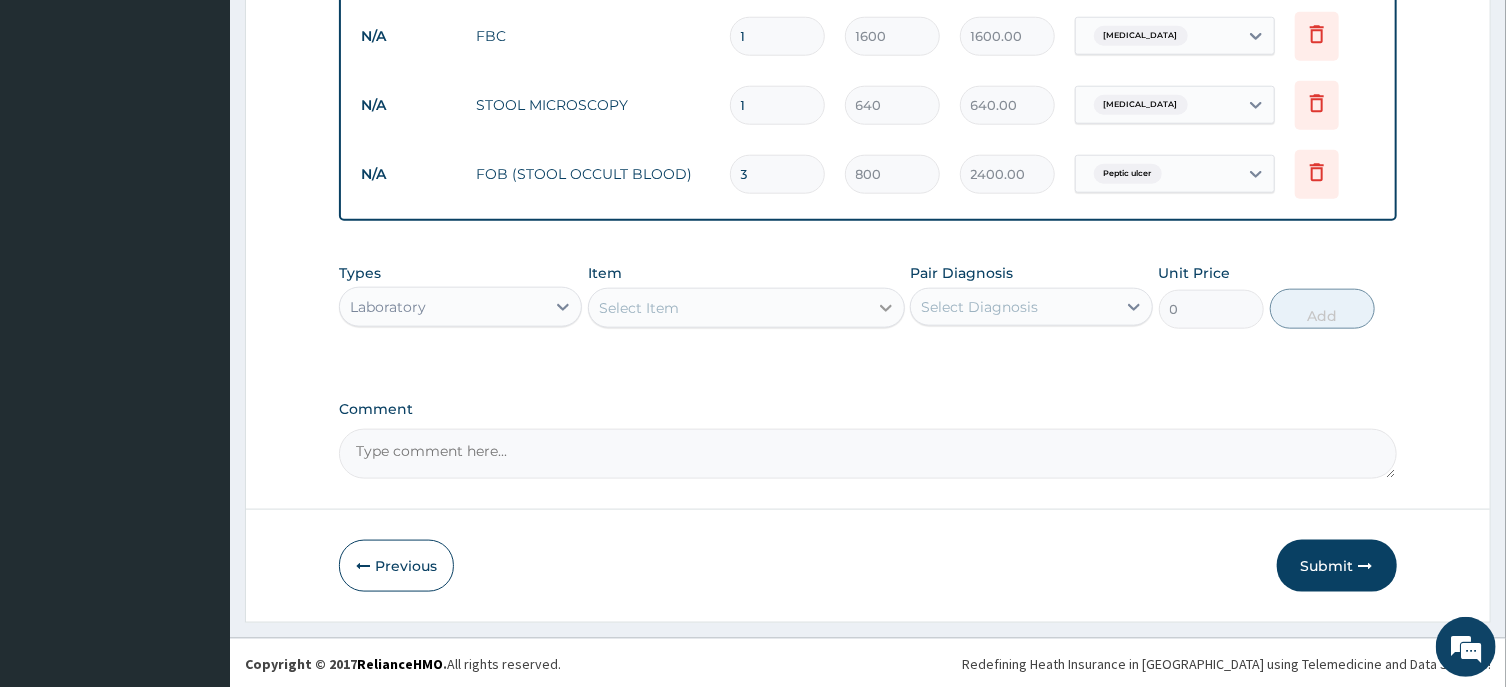 click 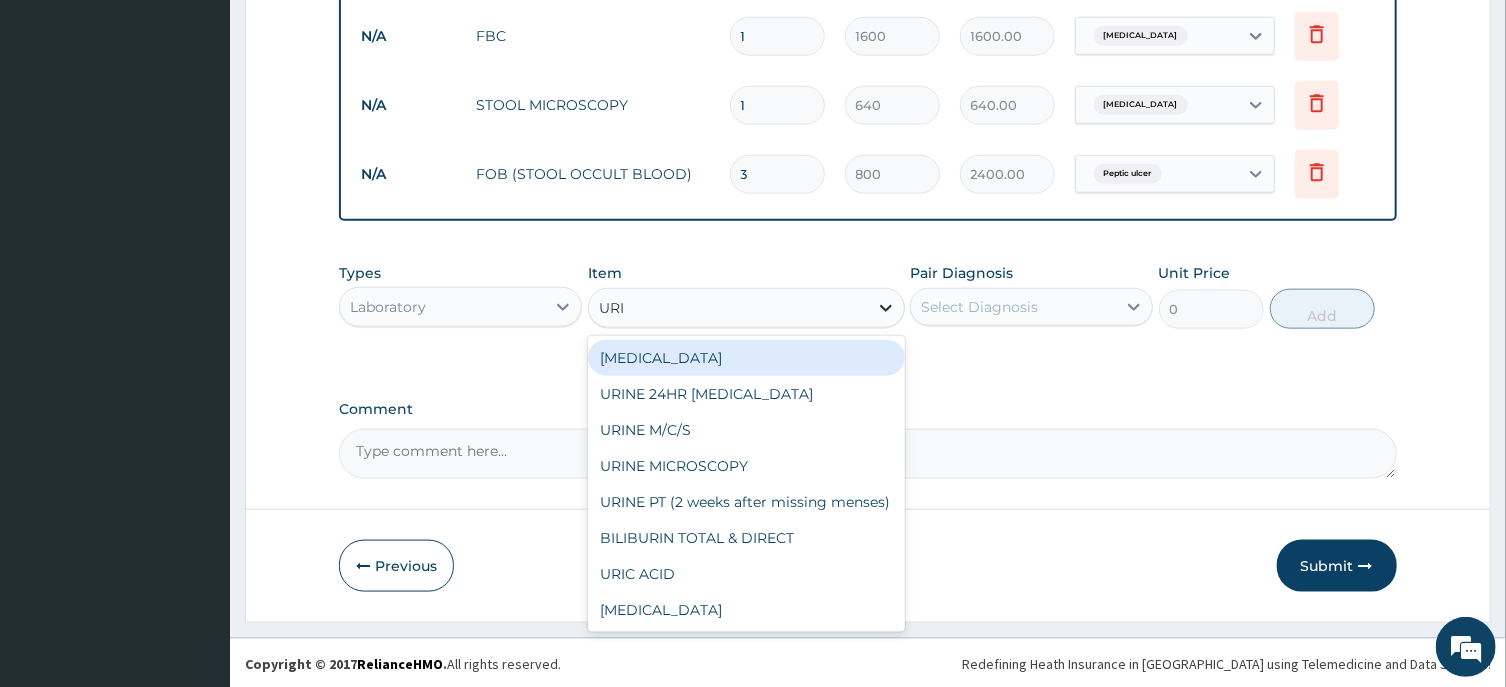 type on "URIN" 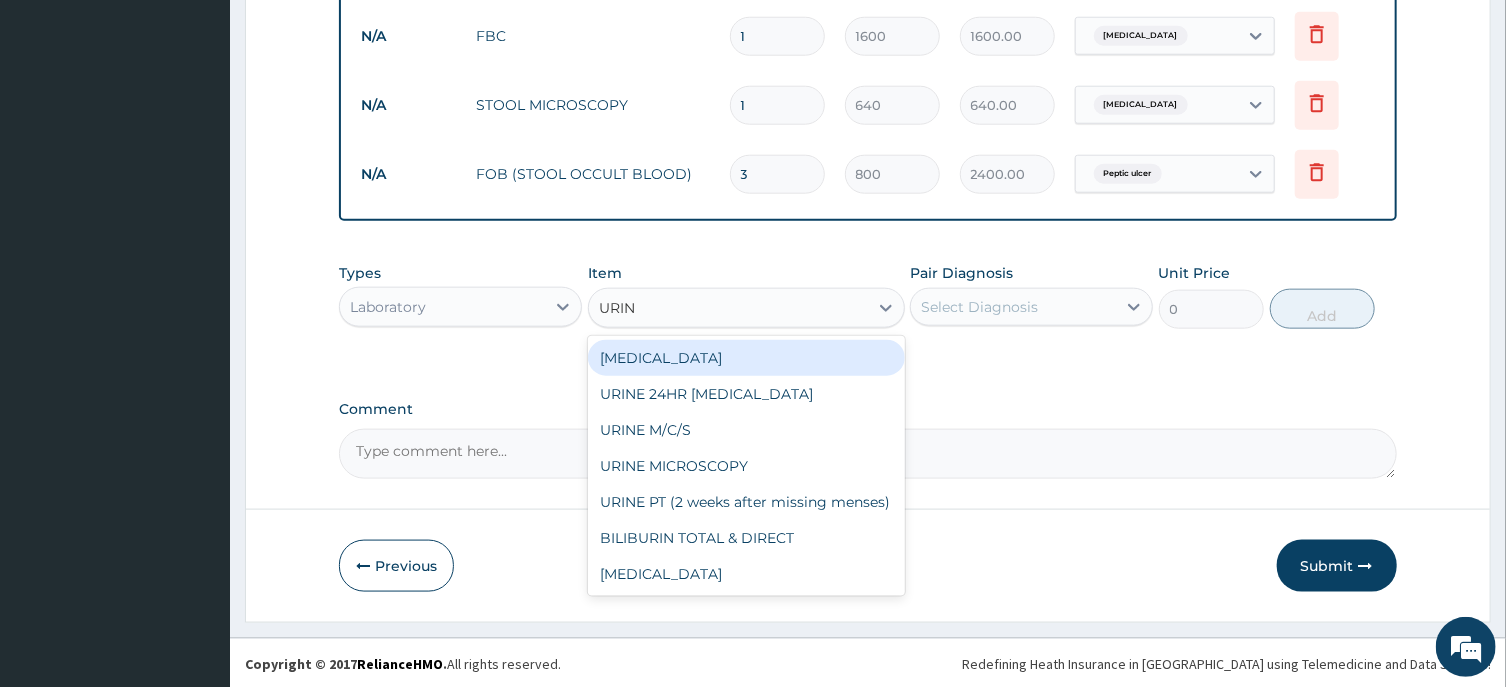 click on "[MEDICAL_DATA]" at bounding box center [746, 358] 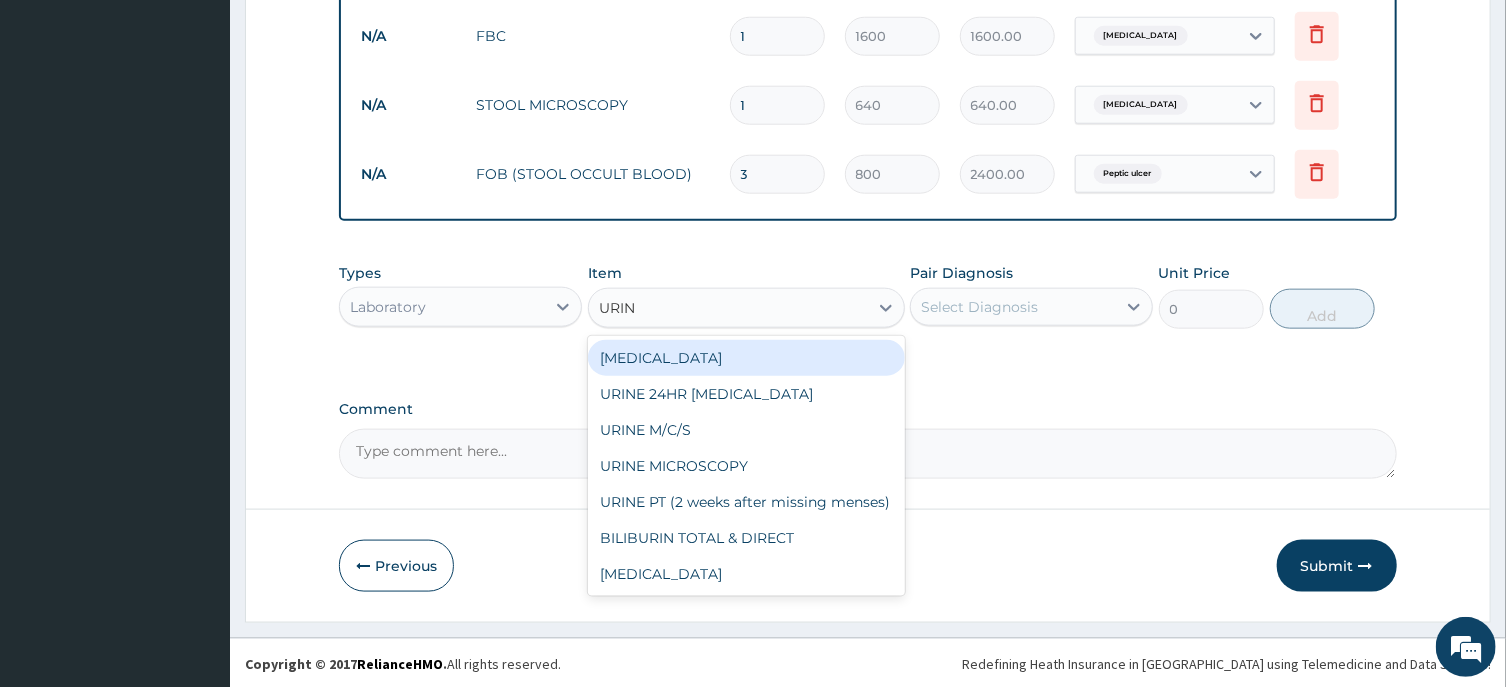 type 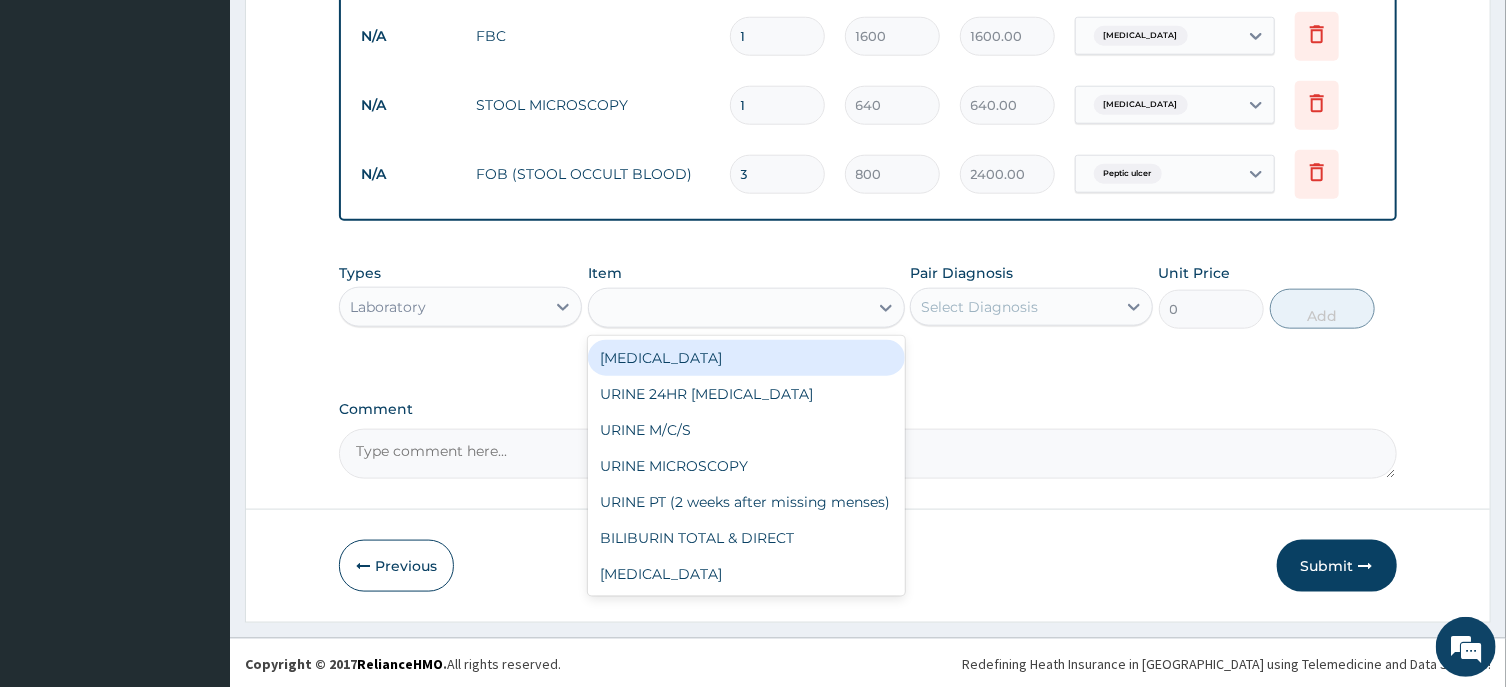 type on "400" 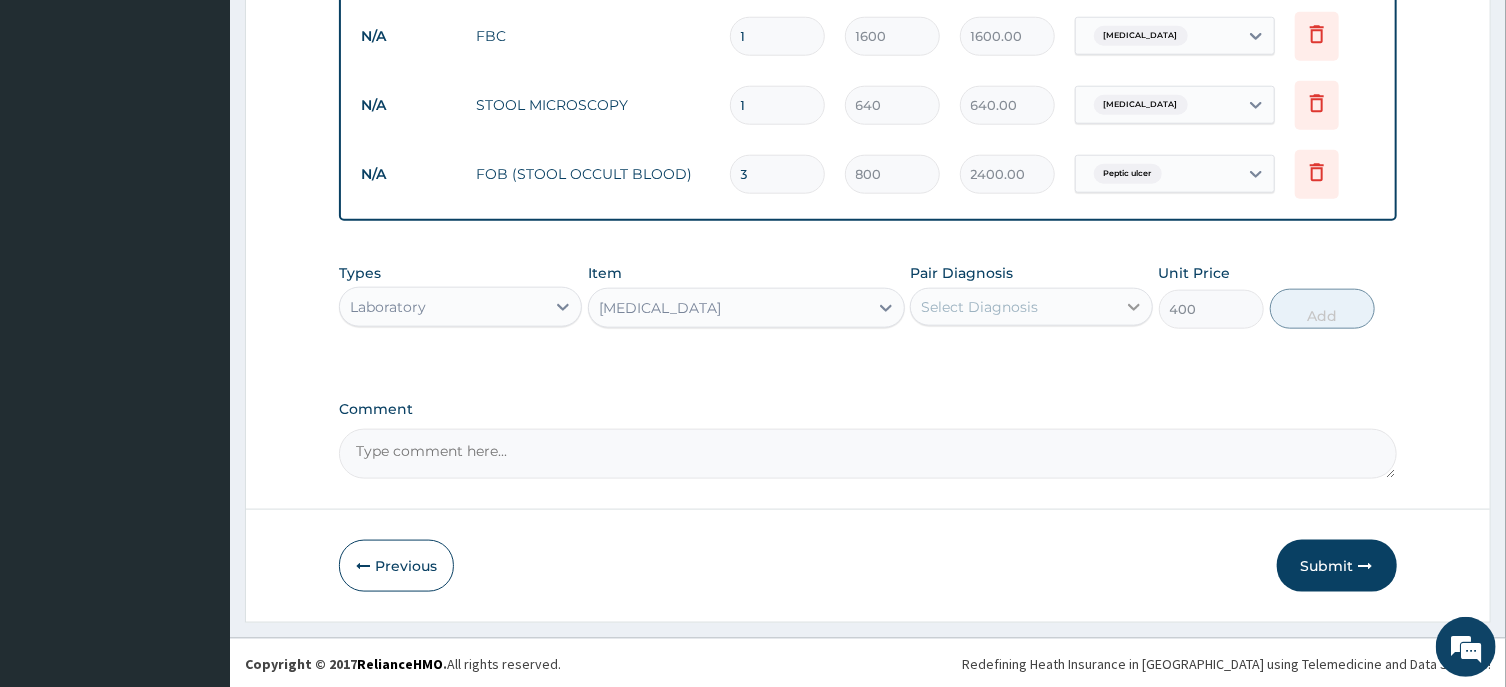 click 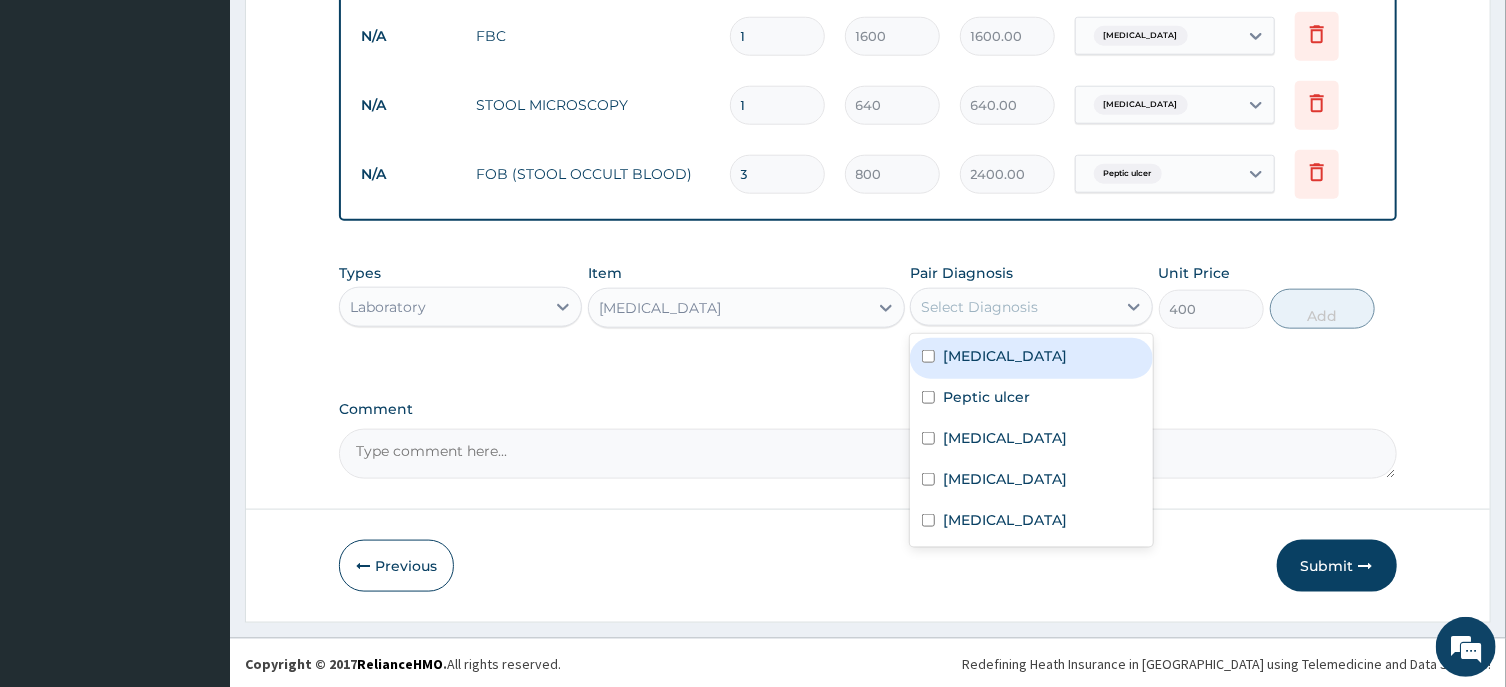click on "[MEDICAL_DATA]" at bounding box center [1005, 356] 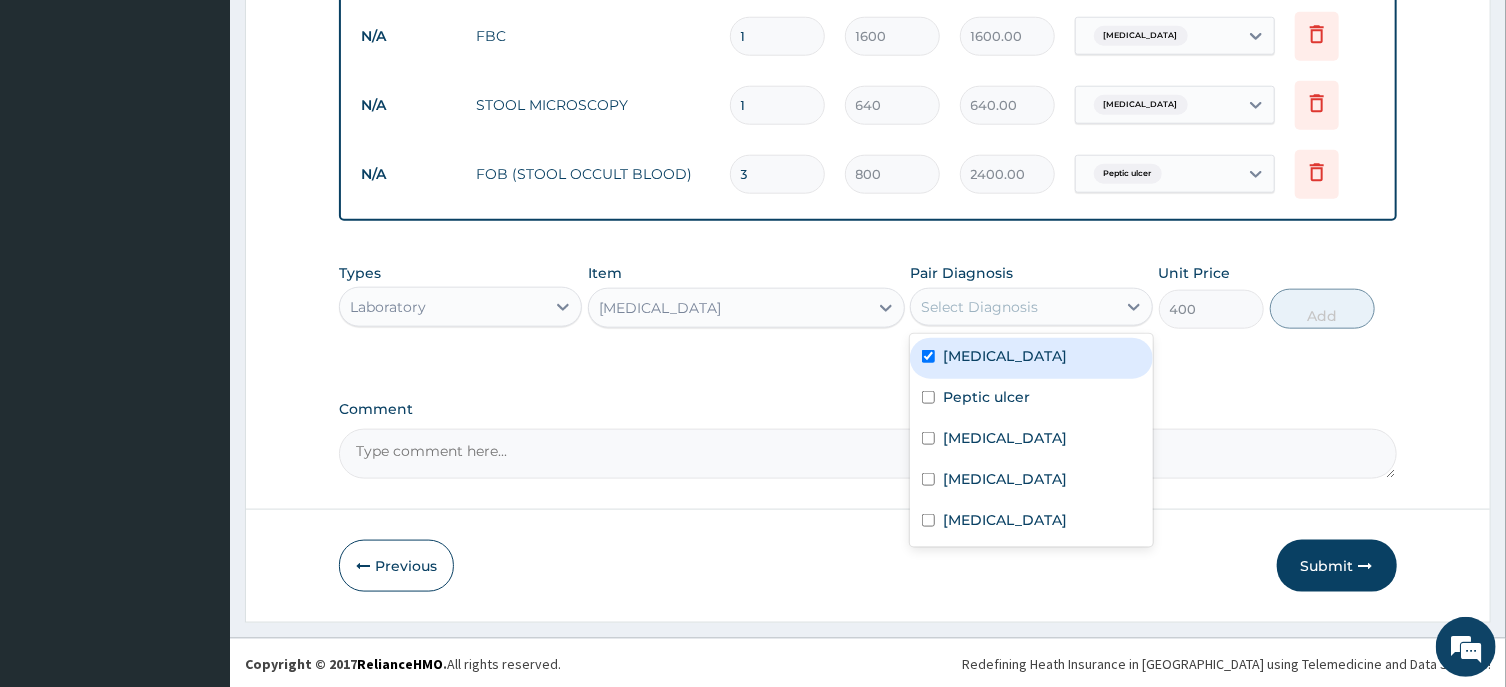 checkbox on "true" 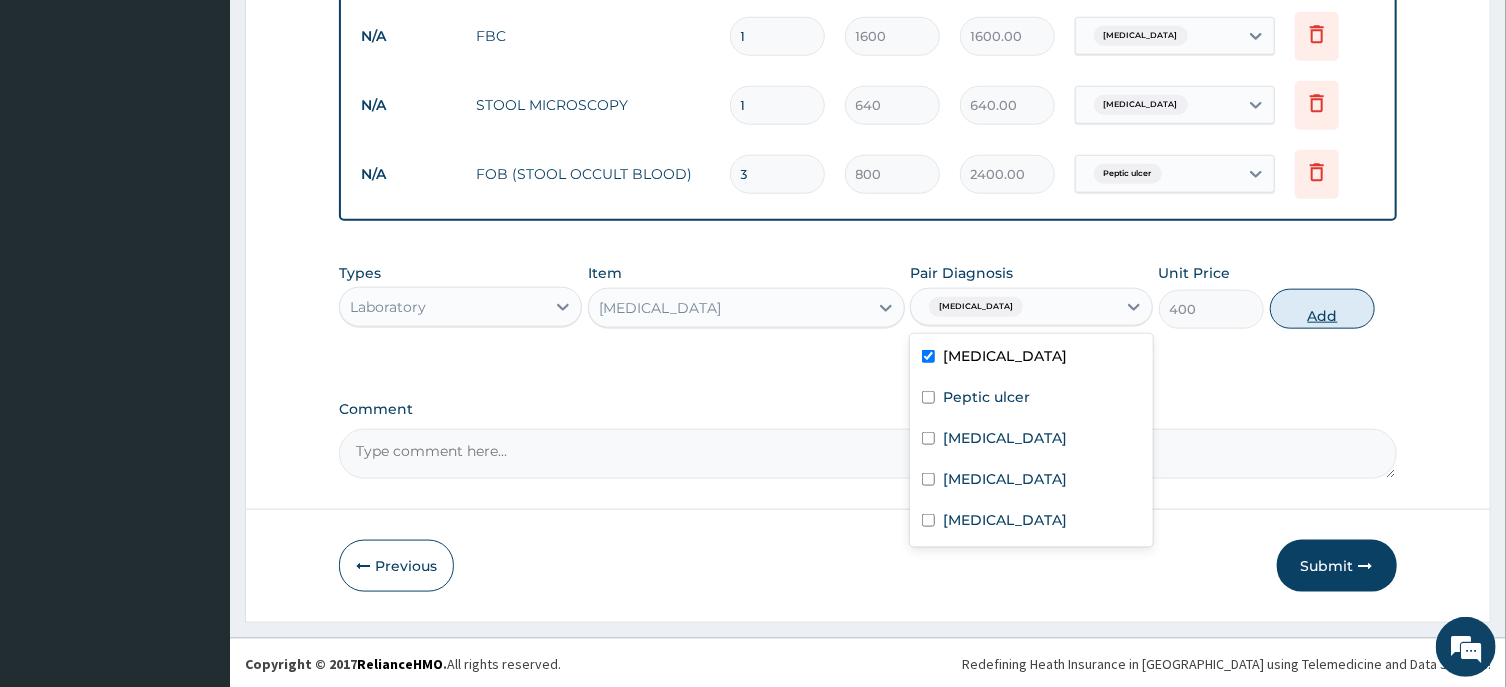 click on "Add" at bounding box center [1323, 309] 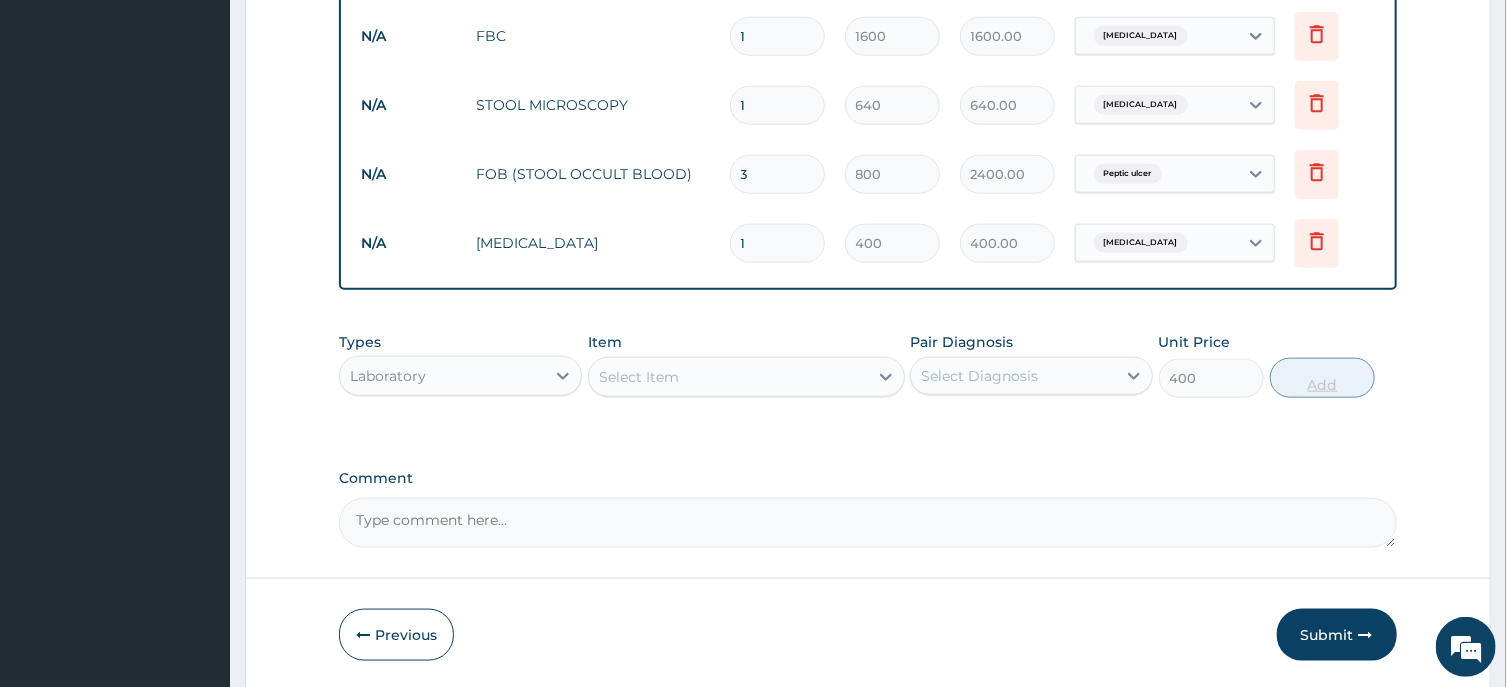 type on "0" 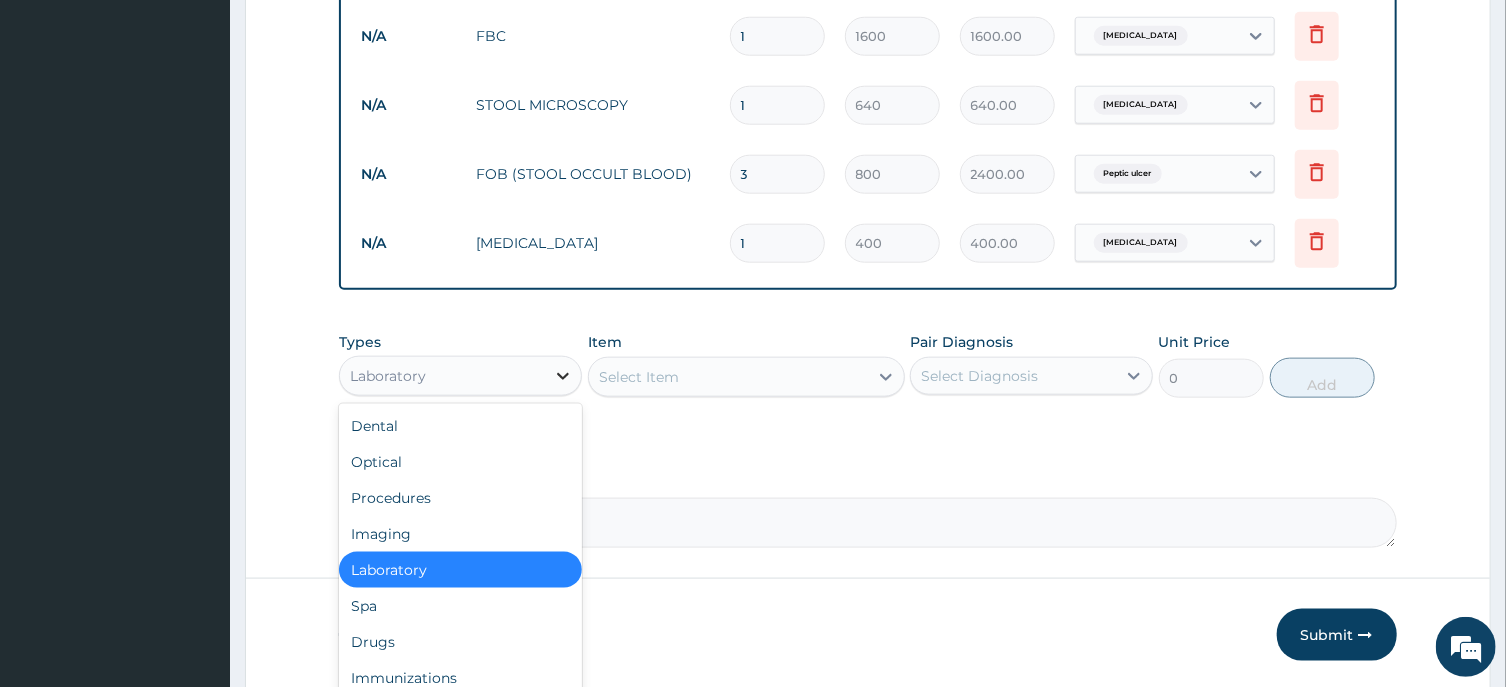 click 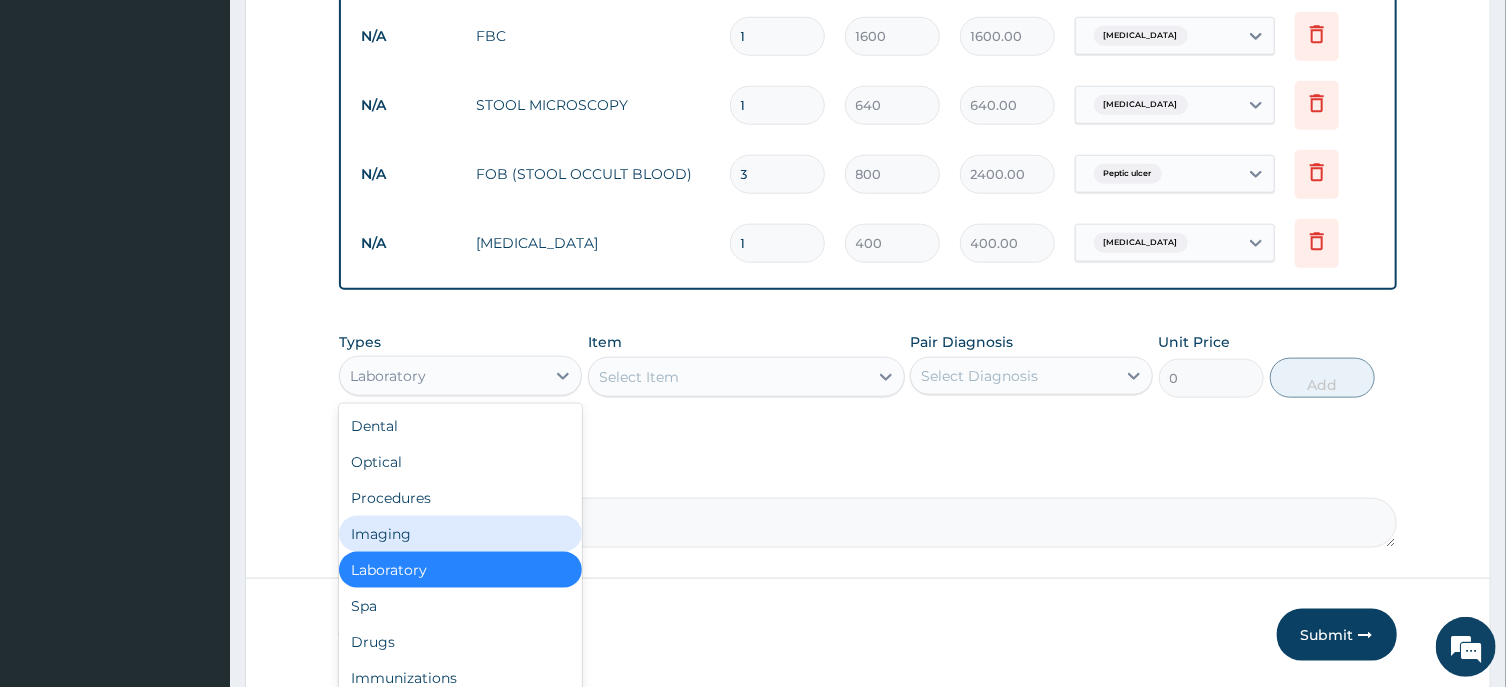 click on "Imaging" at bounding box center [460, 534] 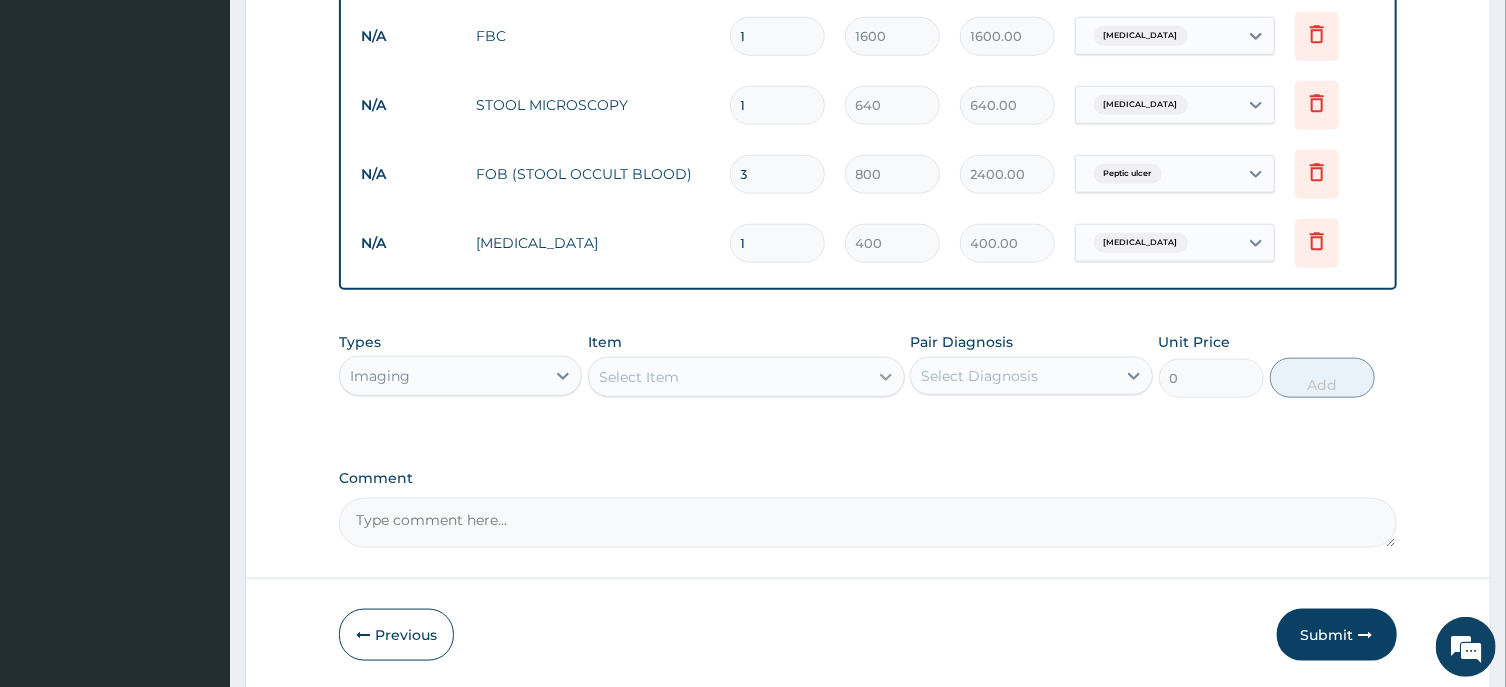 click 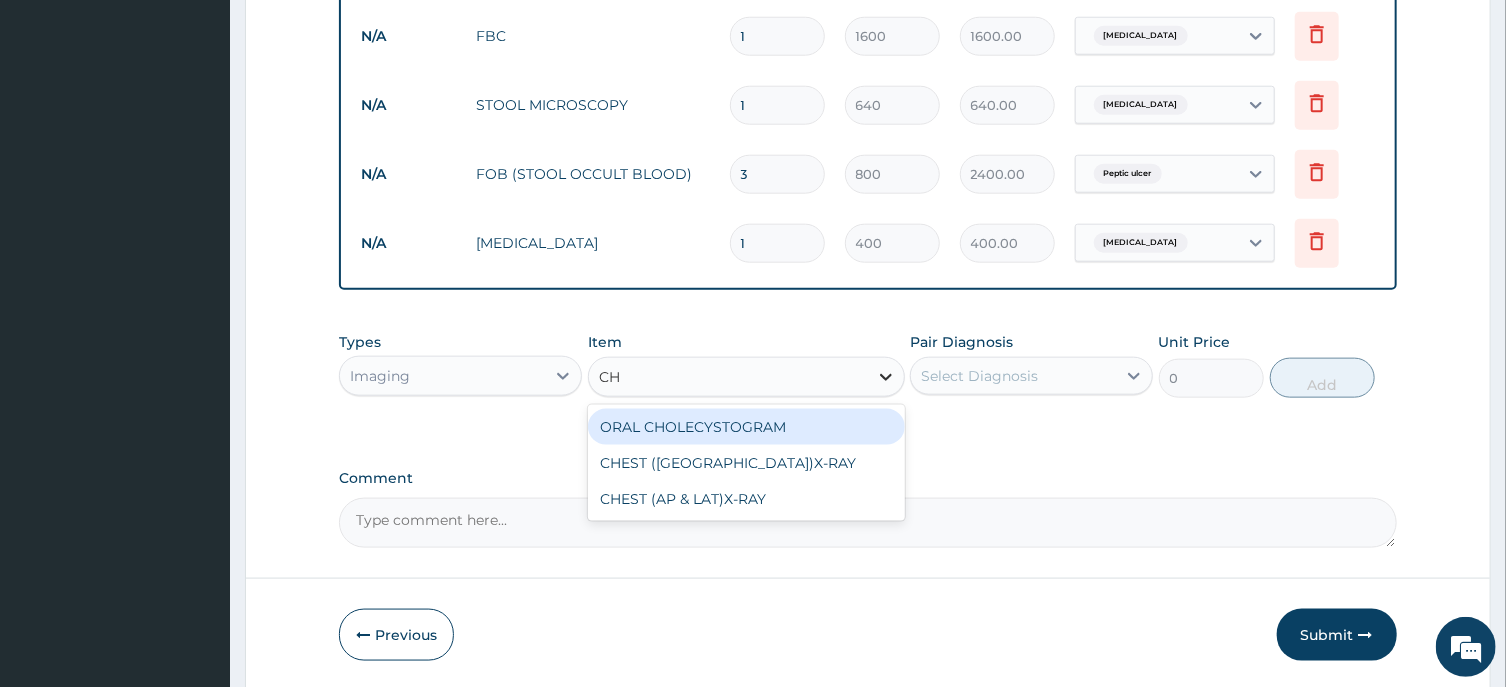 type on "CHE" 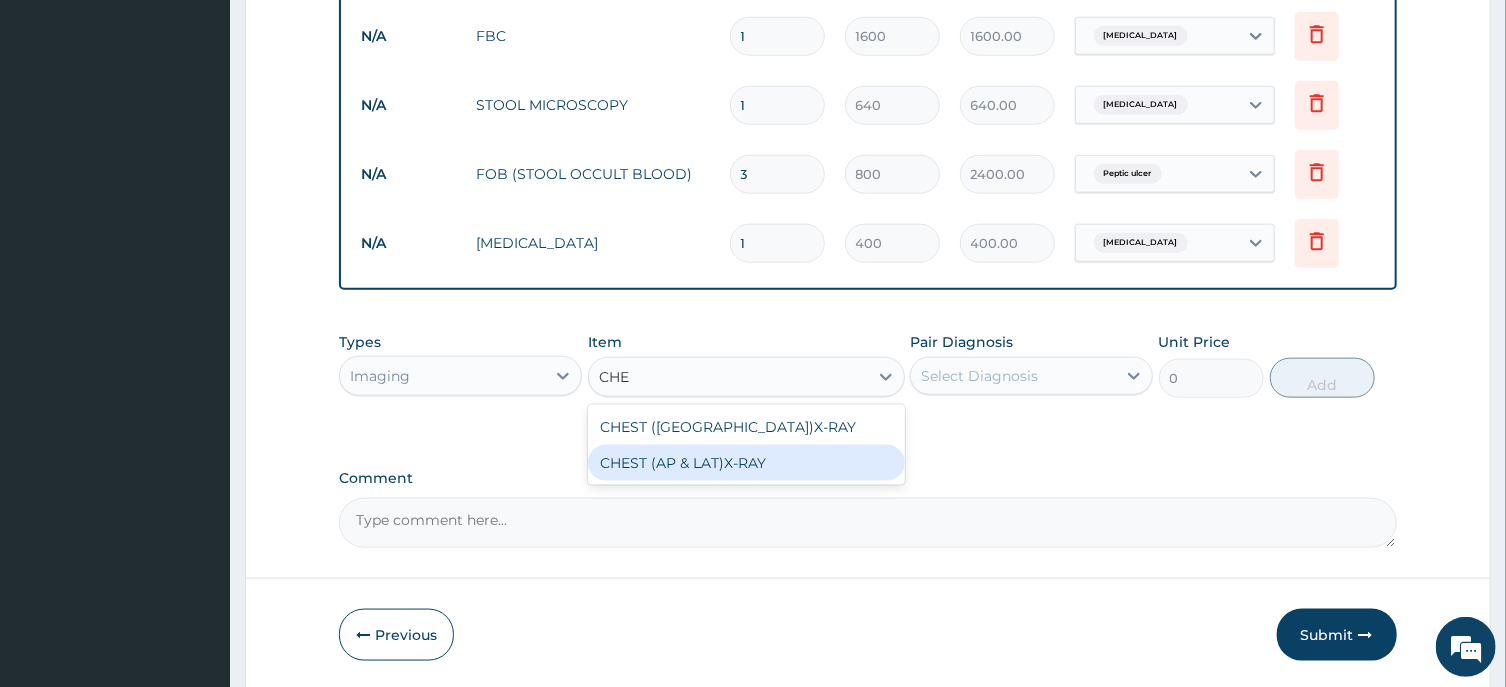 click on "CHEST (AP & LAT)X-RAY" at bounding box center (746, 463) 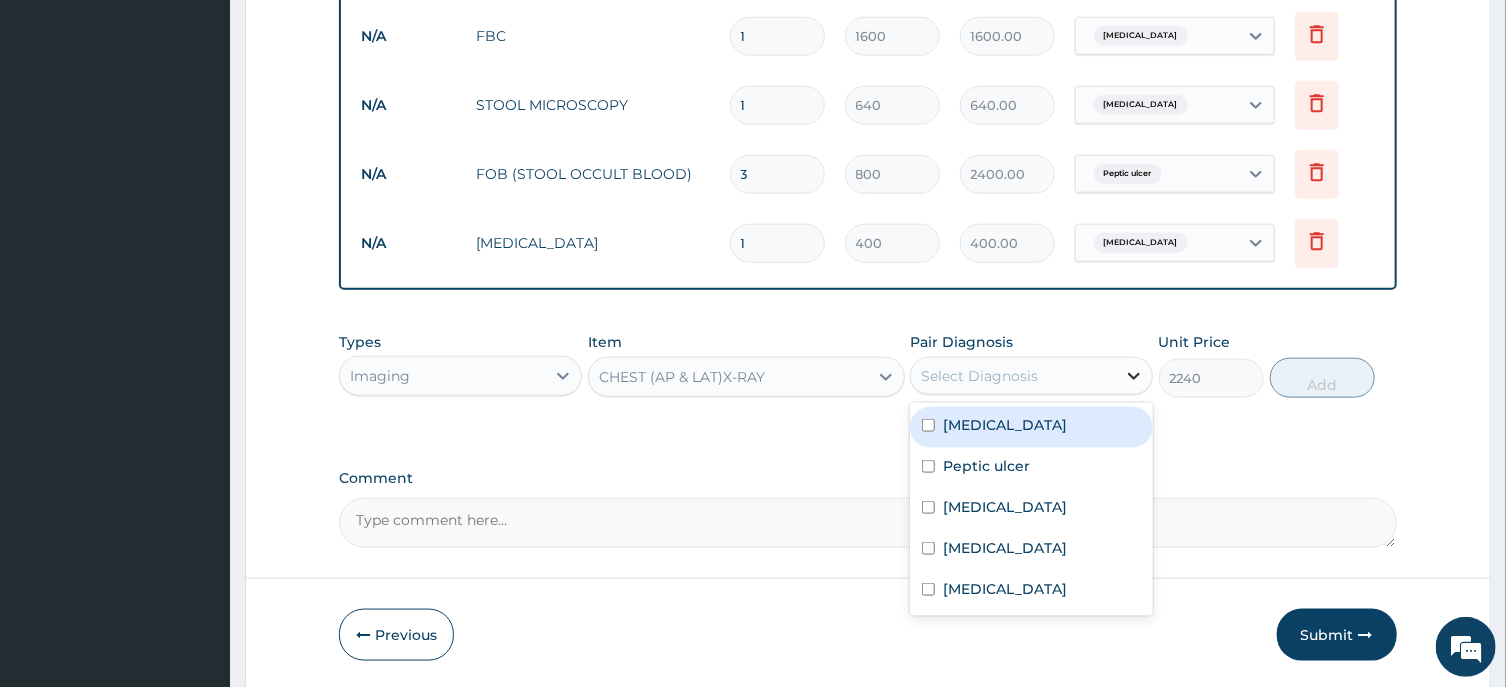 click 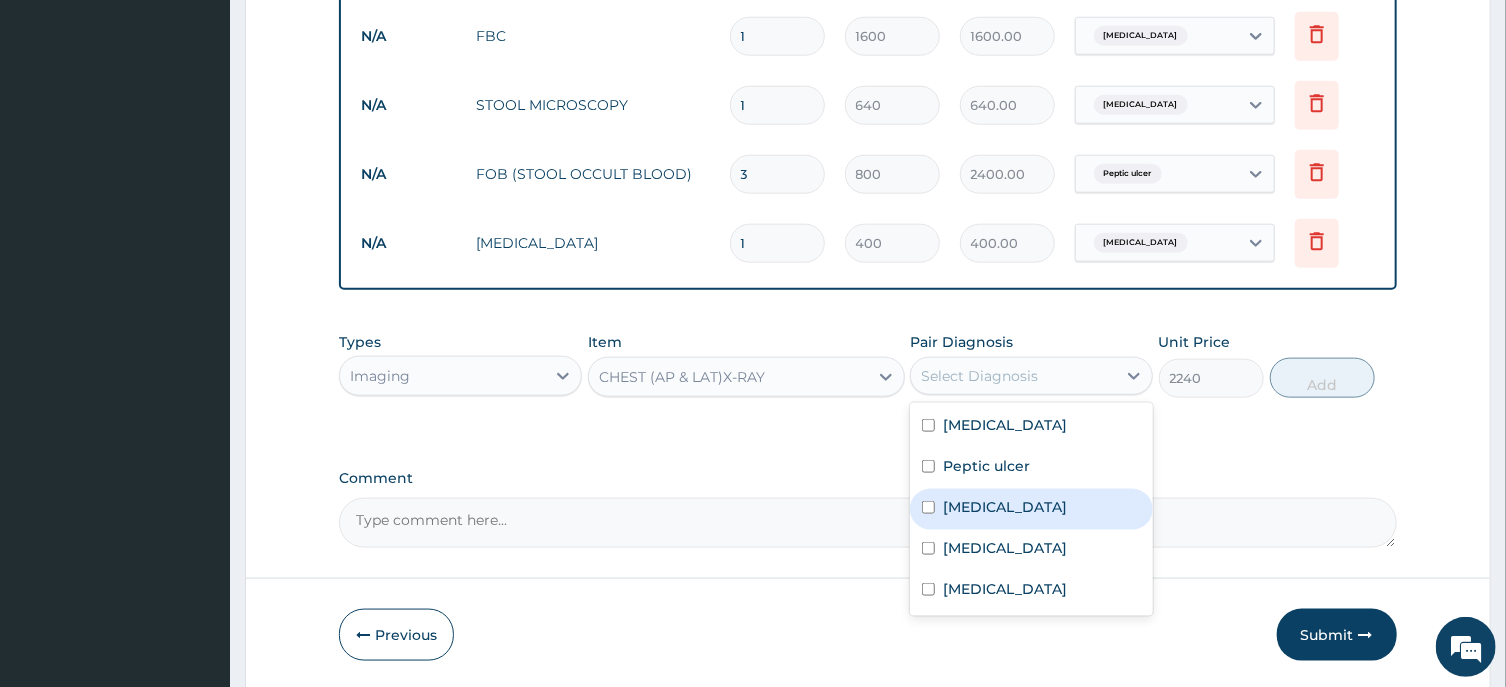 click on "[MEDICAL_DATA]" at bounding box center [1005, 507] 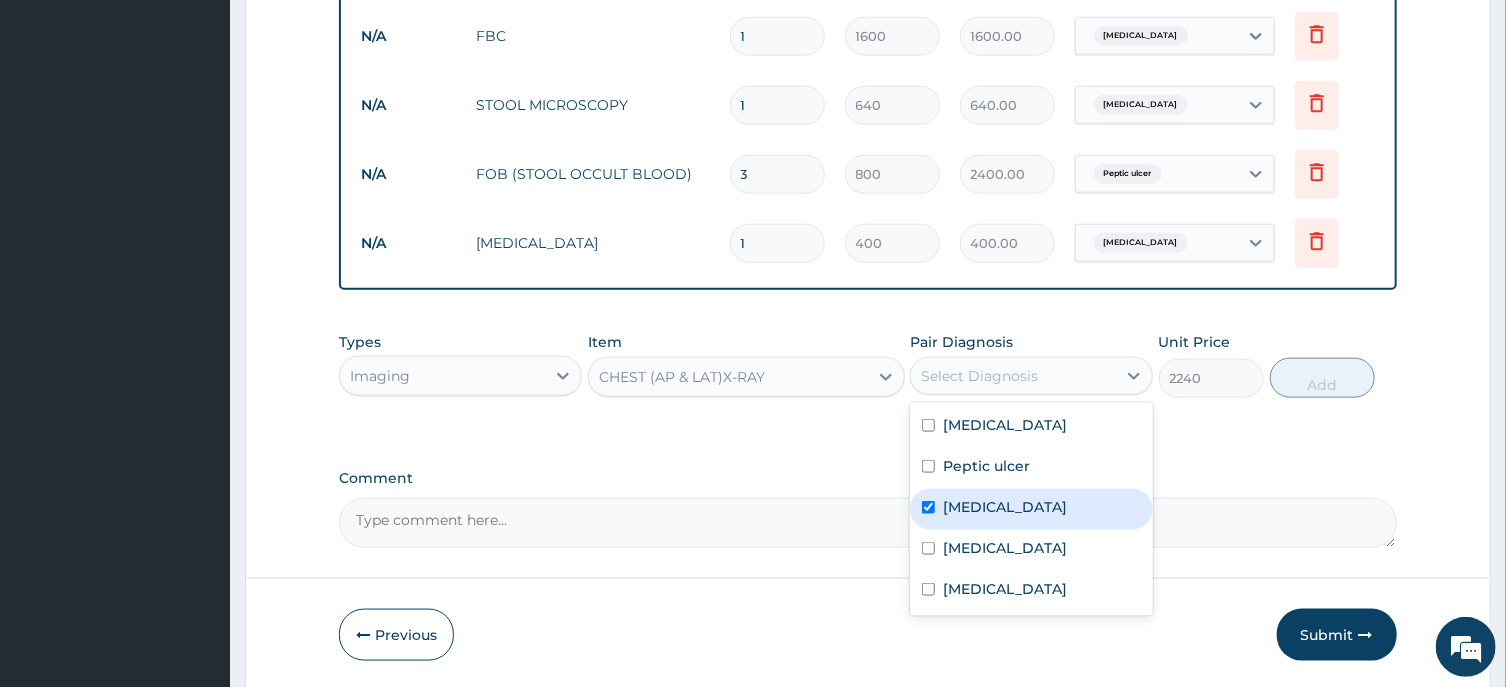 checkbox on "true" 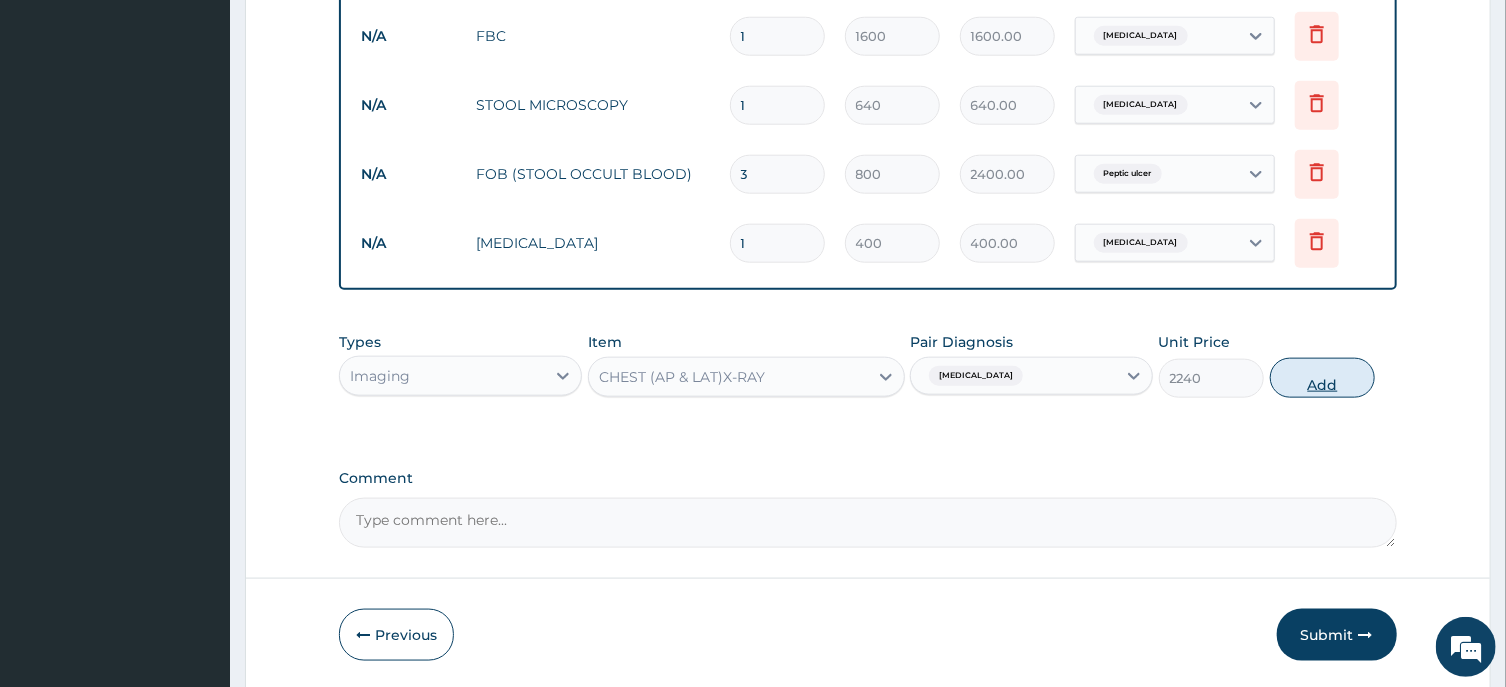 click on "Add" at bounding box center (1323, 378) 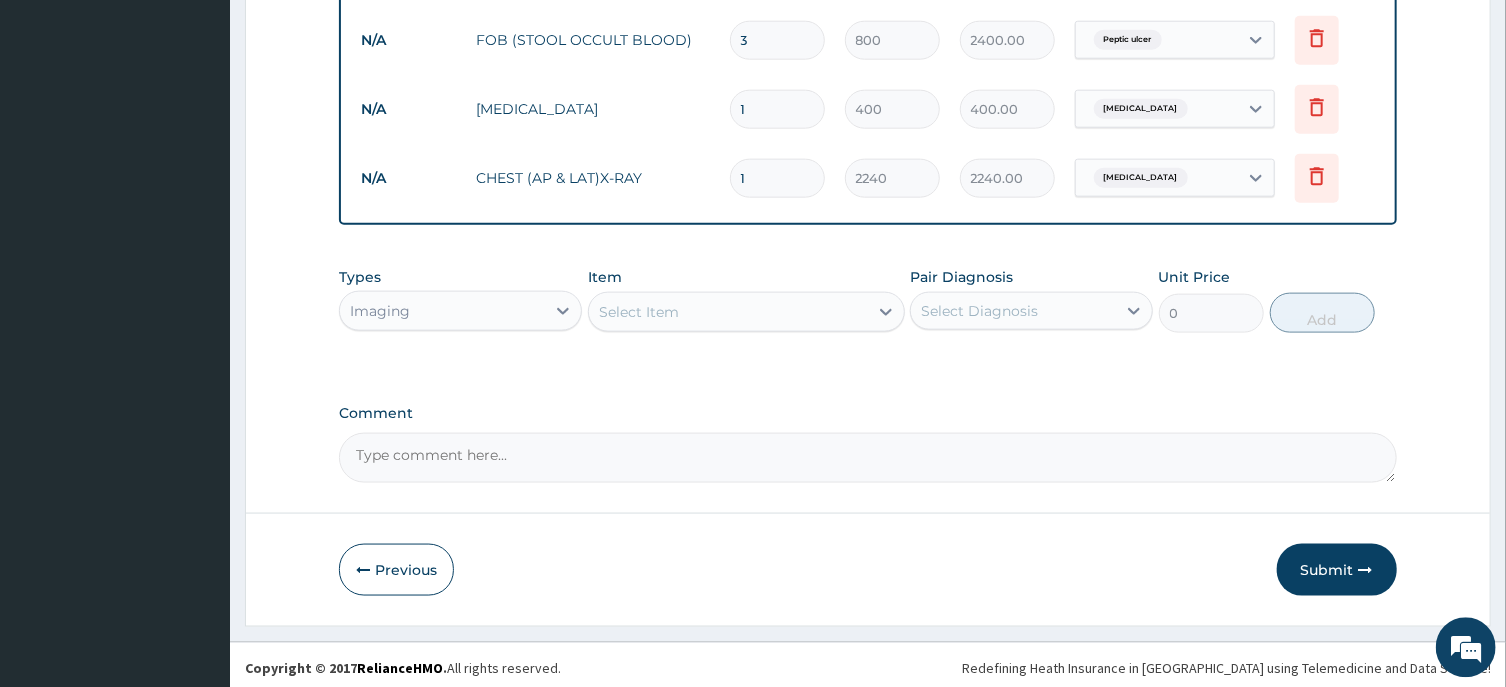 scroll, scrollTop: 1210, scrollLeft: 0, axis: vertical 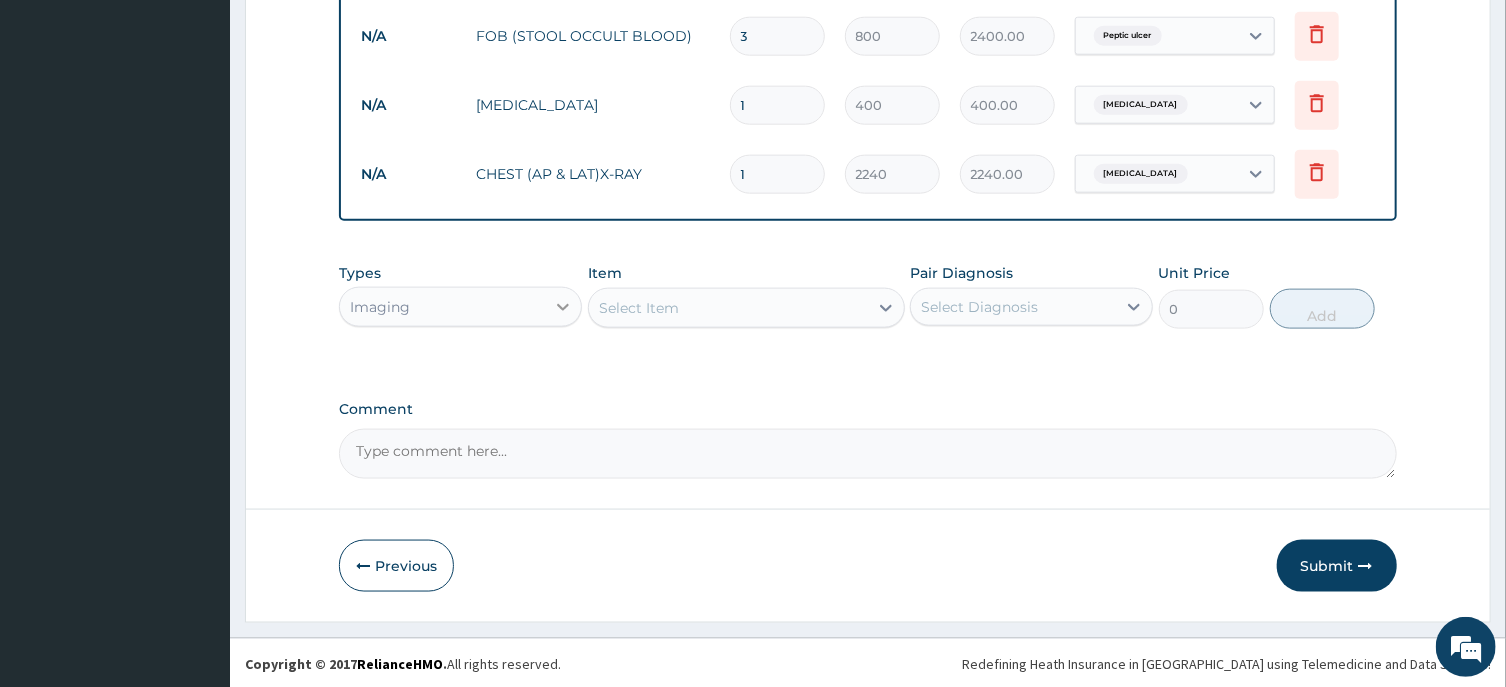 click 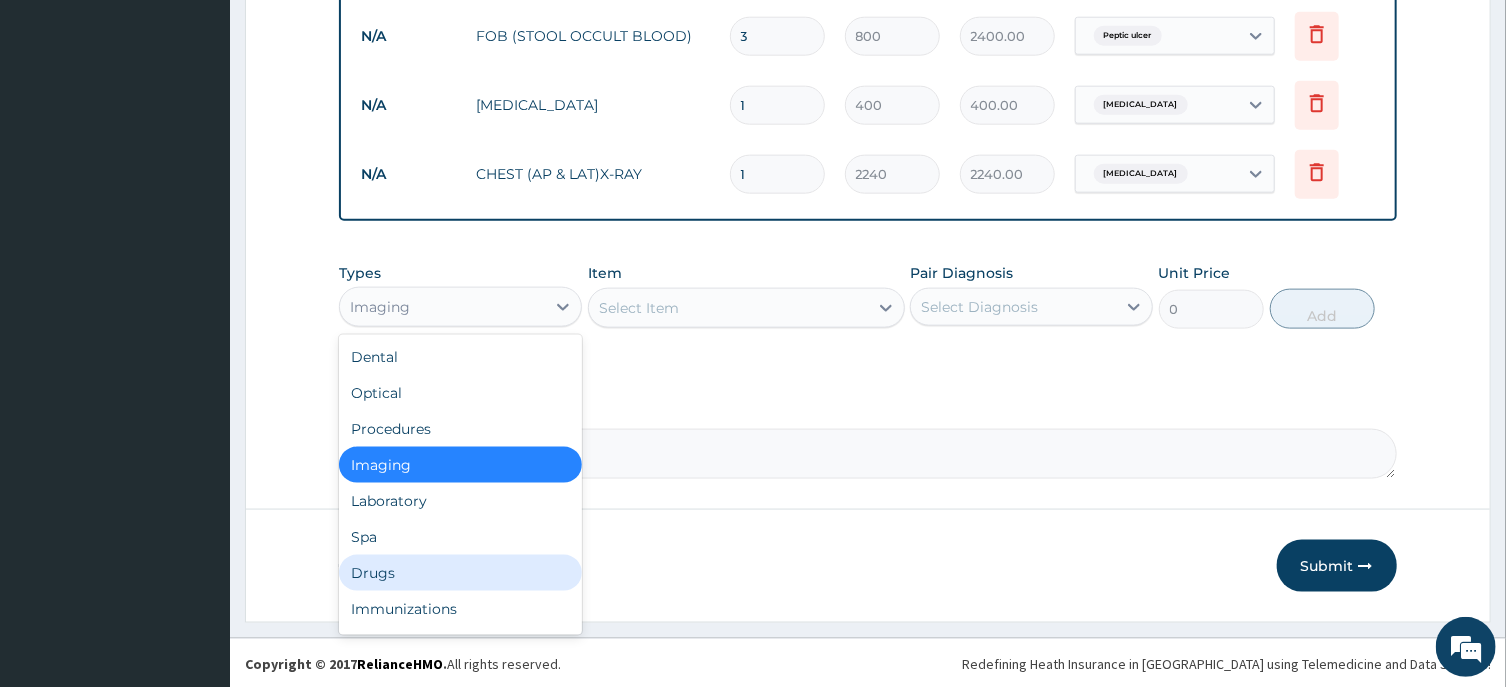 click on "Drugs" at bounding box center (460, 573) 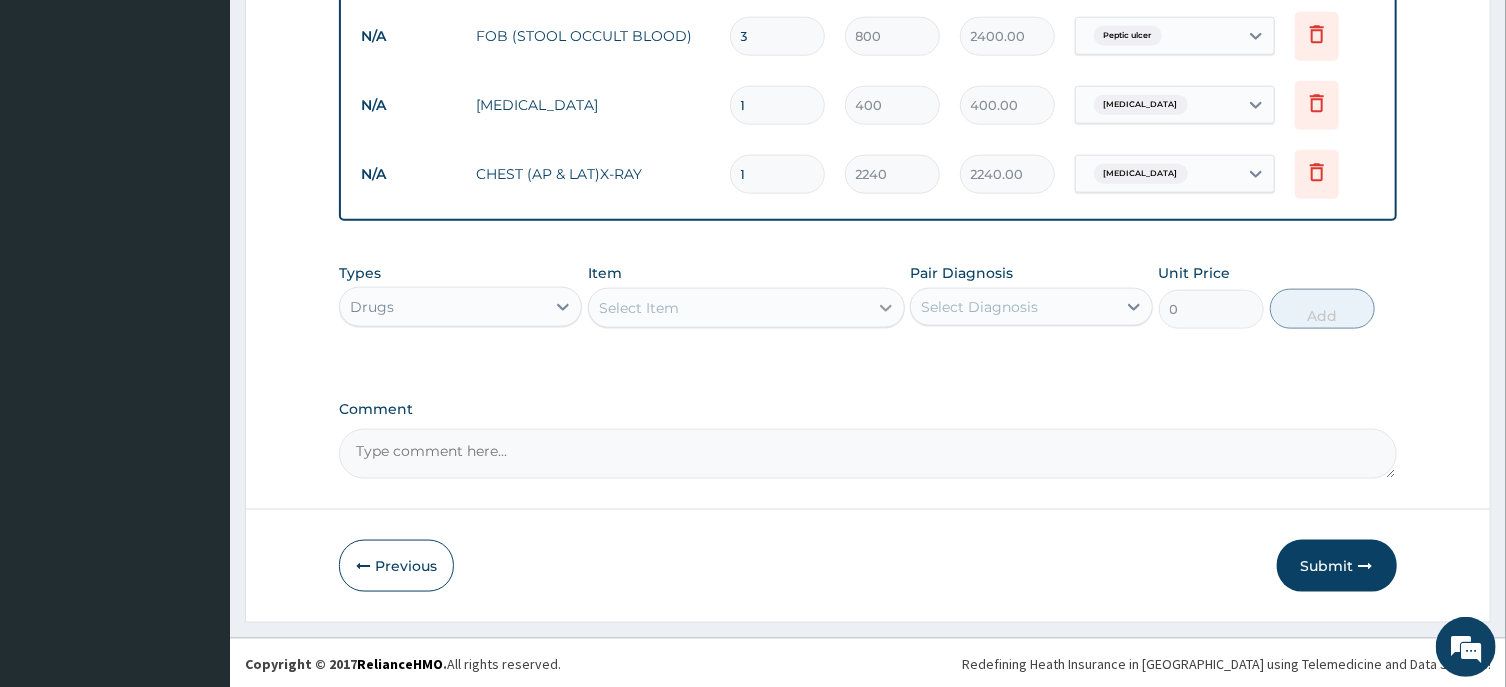 click 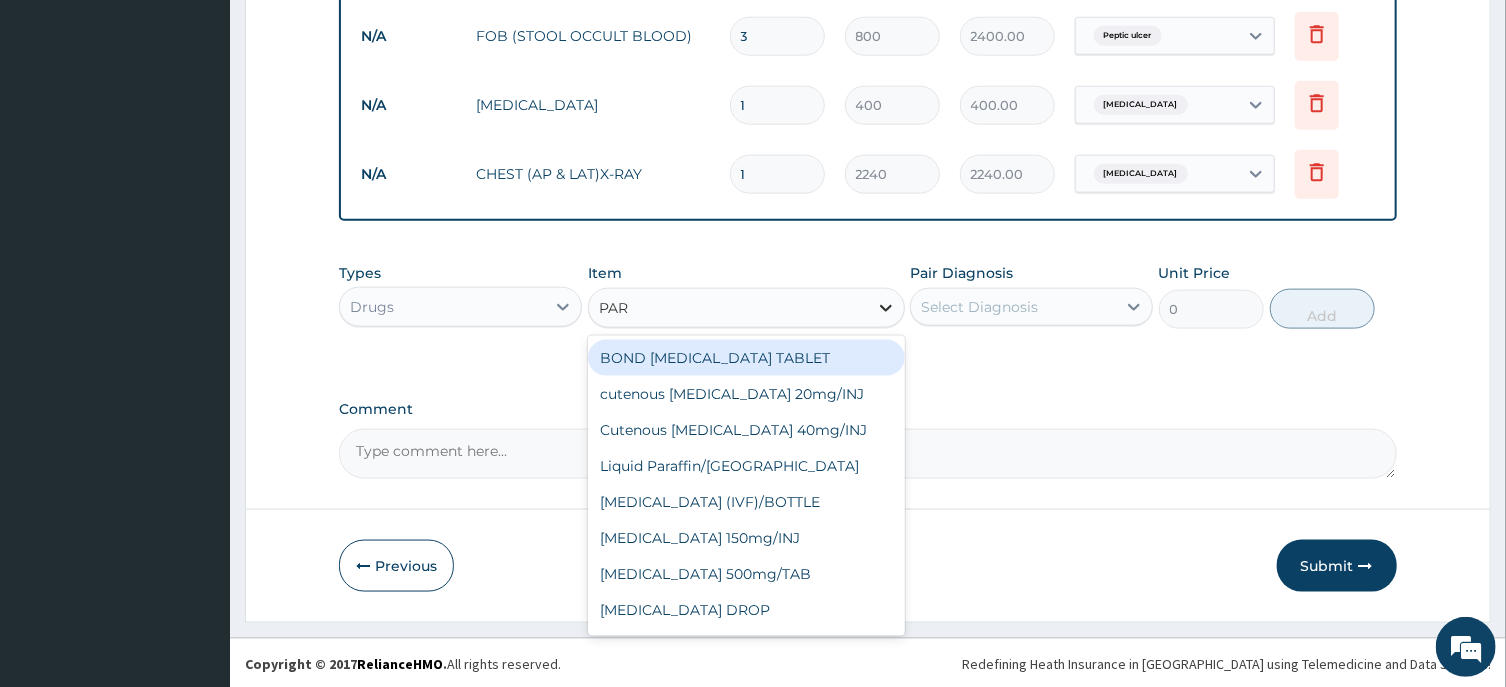 type on "PARA" 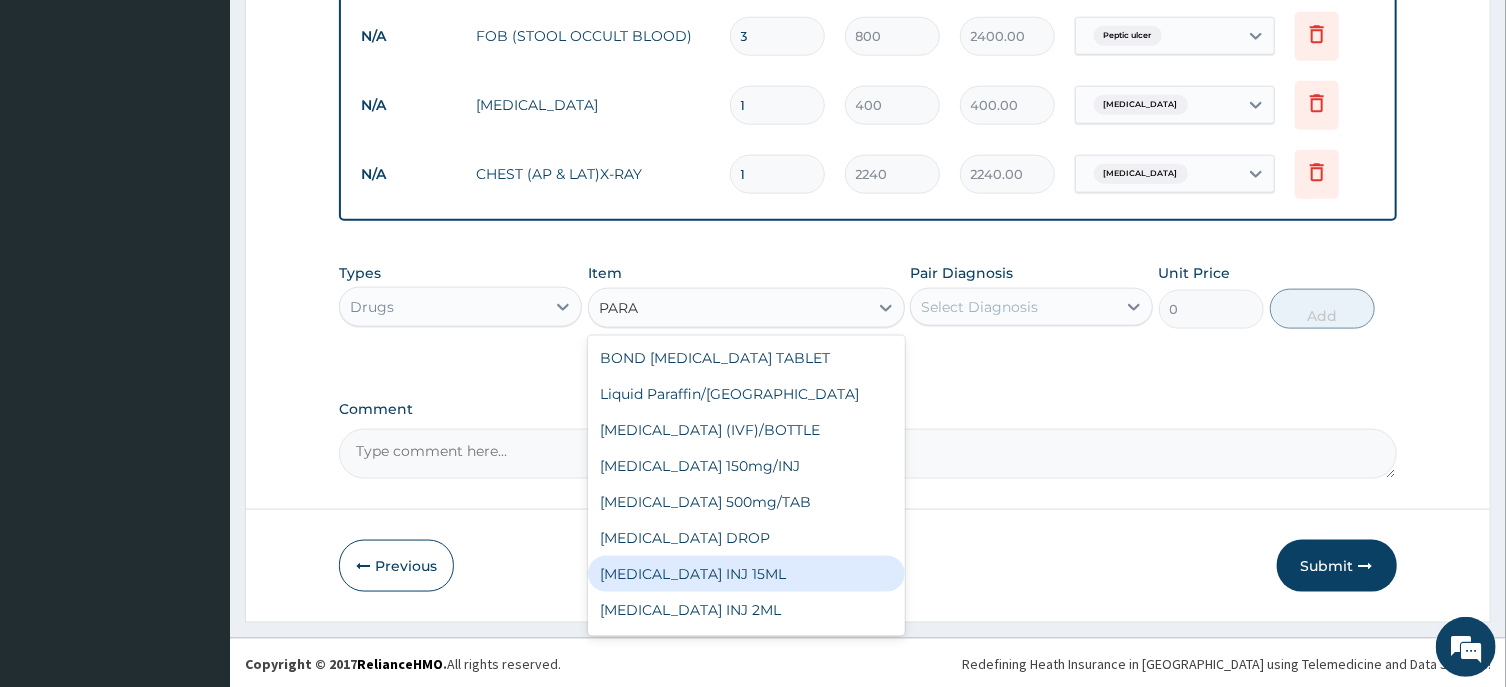 click on "[MEDICAL_DATA] INJ 15ML" at bounding box center (746, 574) 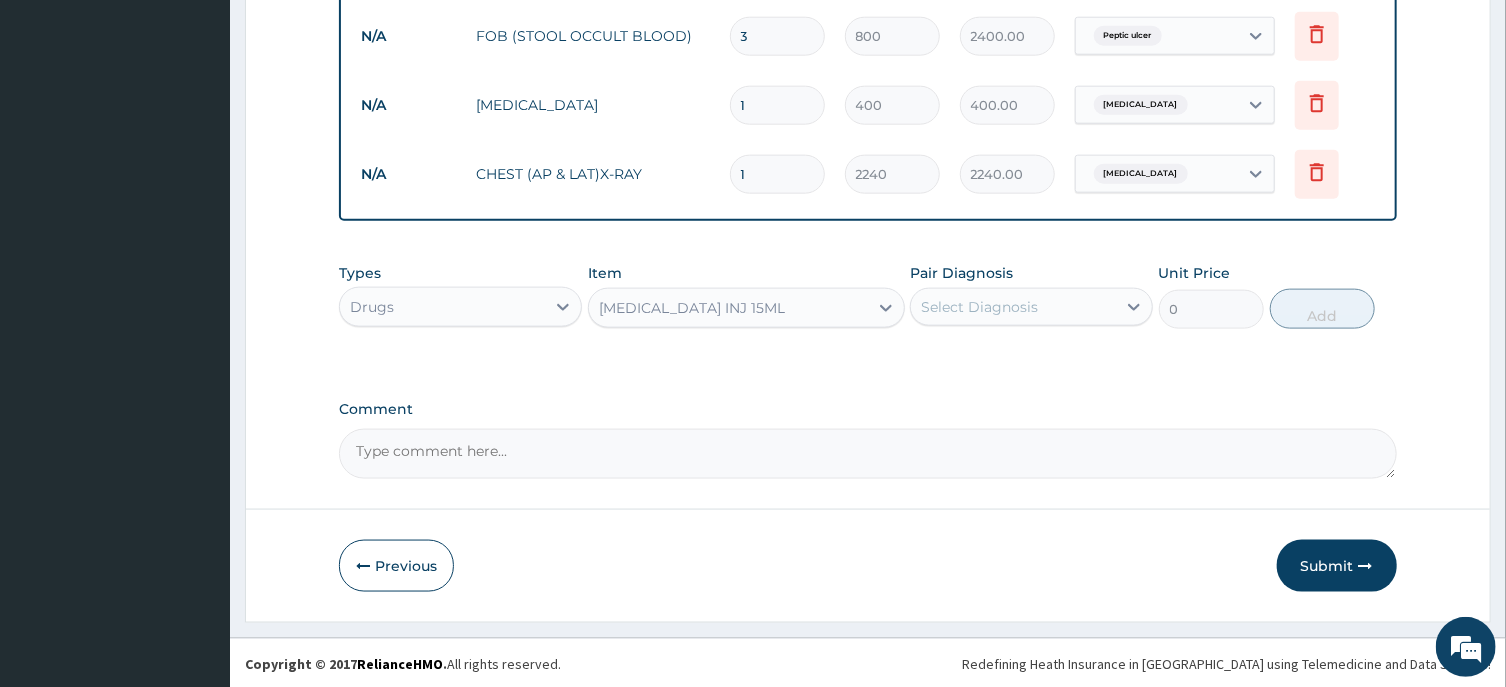 type 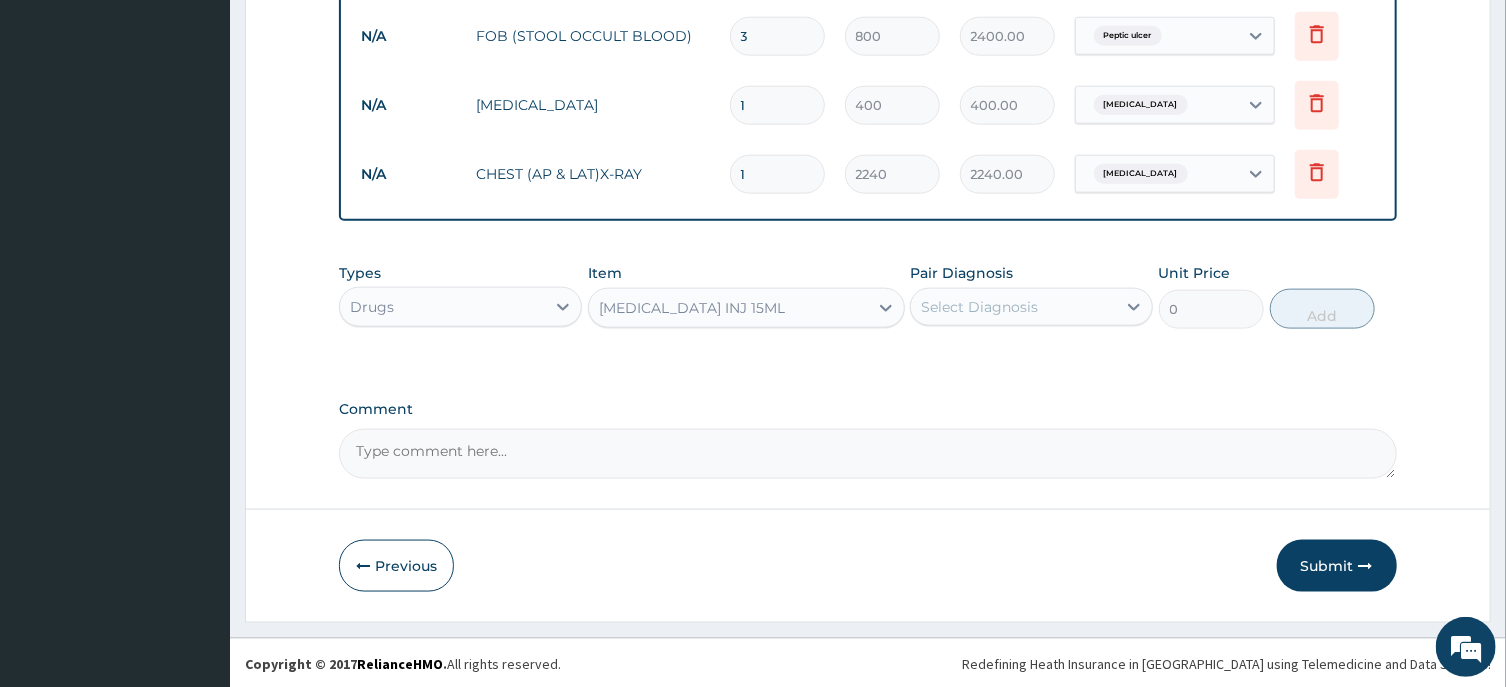 type on "183.75" 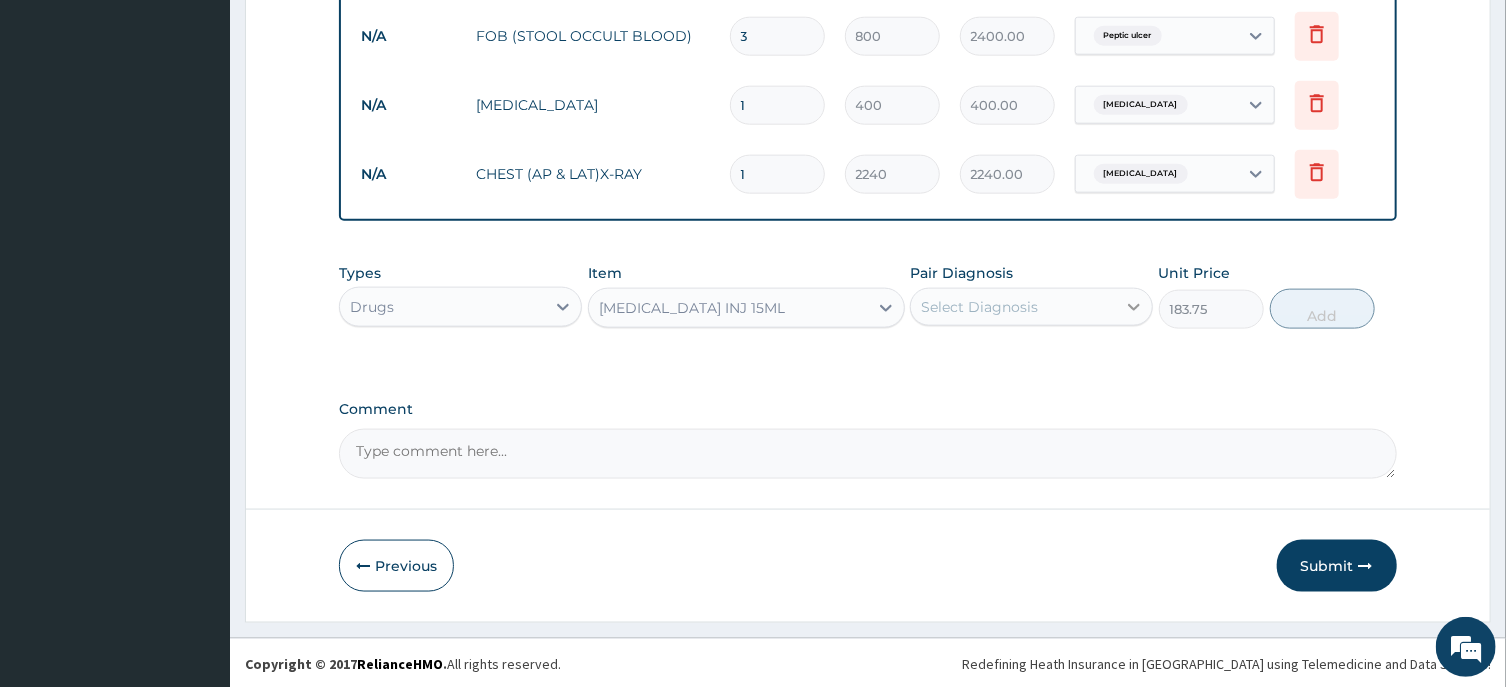 click 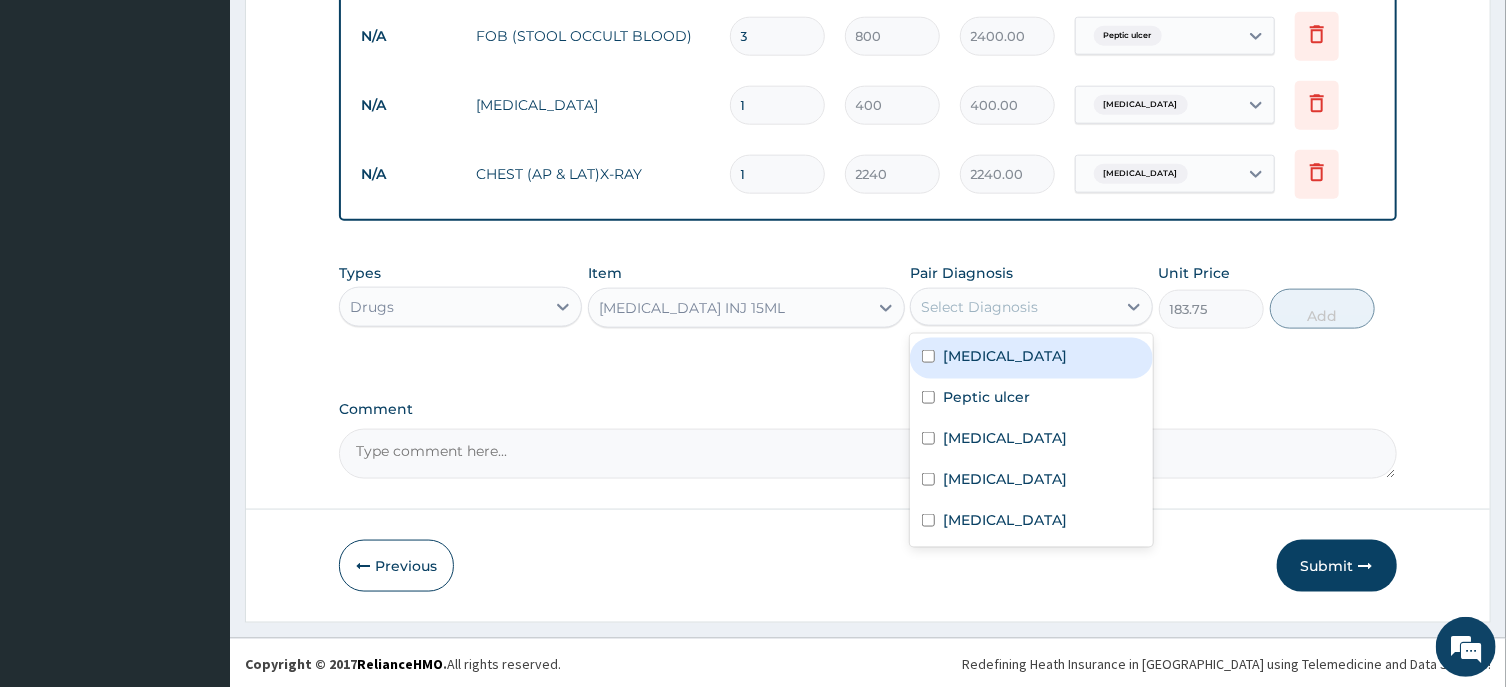 click on "[MEDICAL_DATA]" at bounding box center [1031, 358] 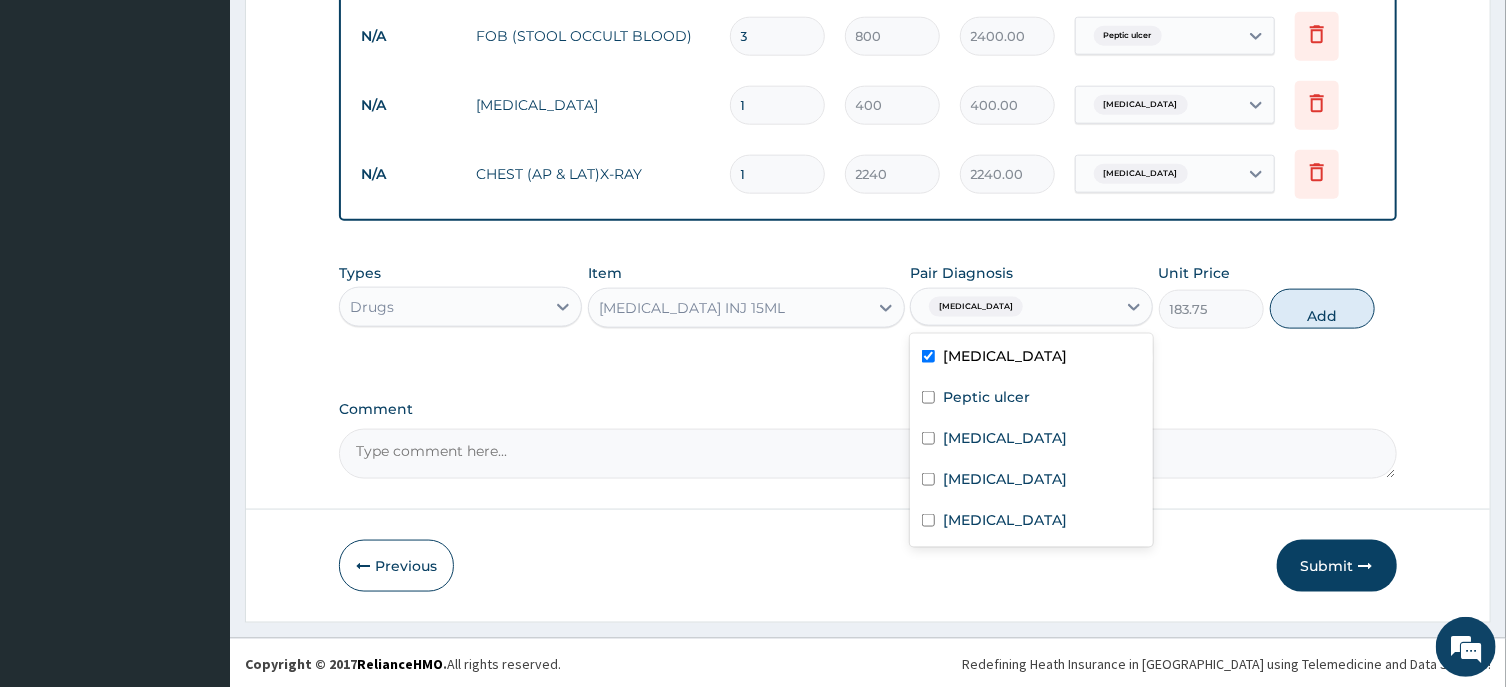 checkbox on "true" 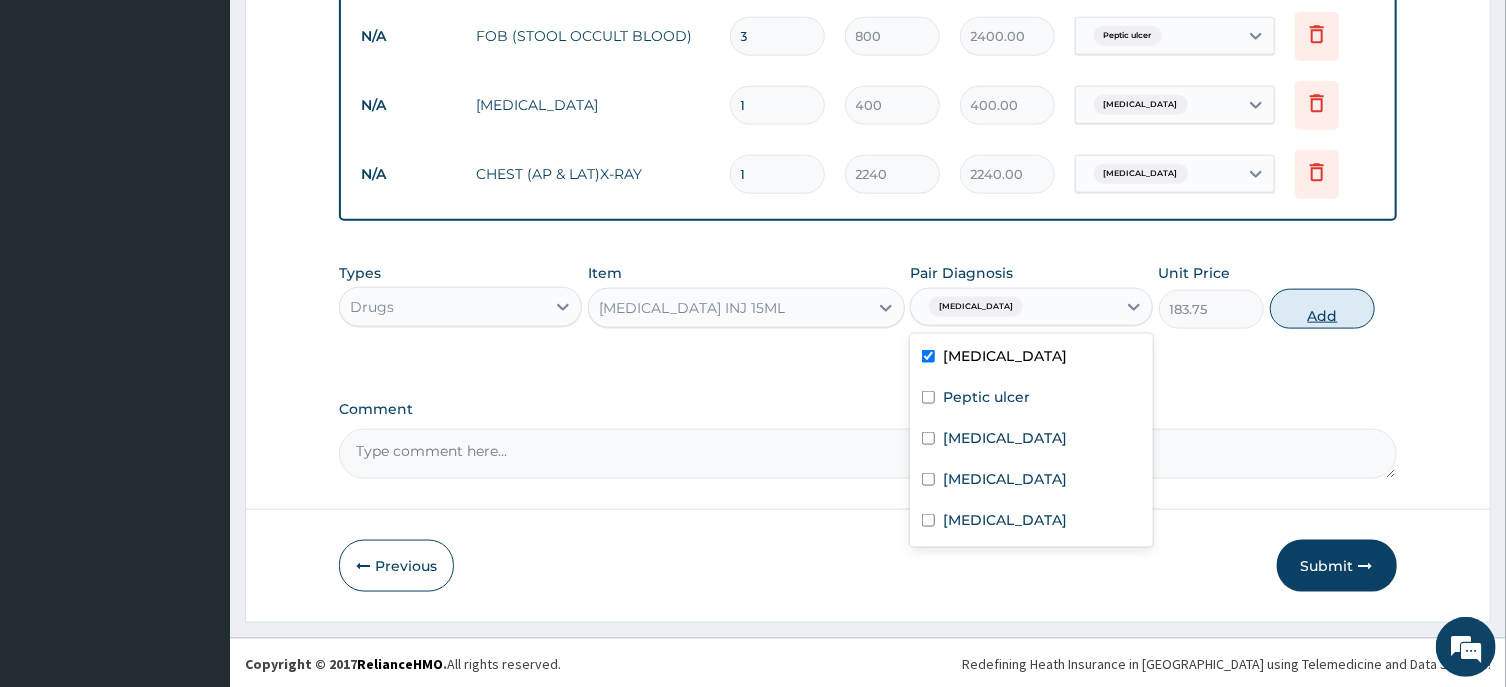 click on "Add" at bounding box center (1323, 309) 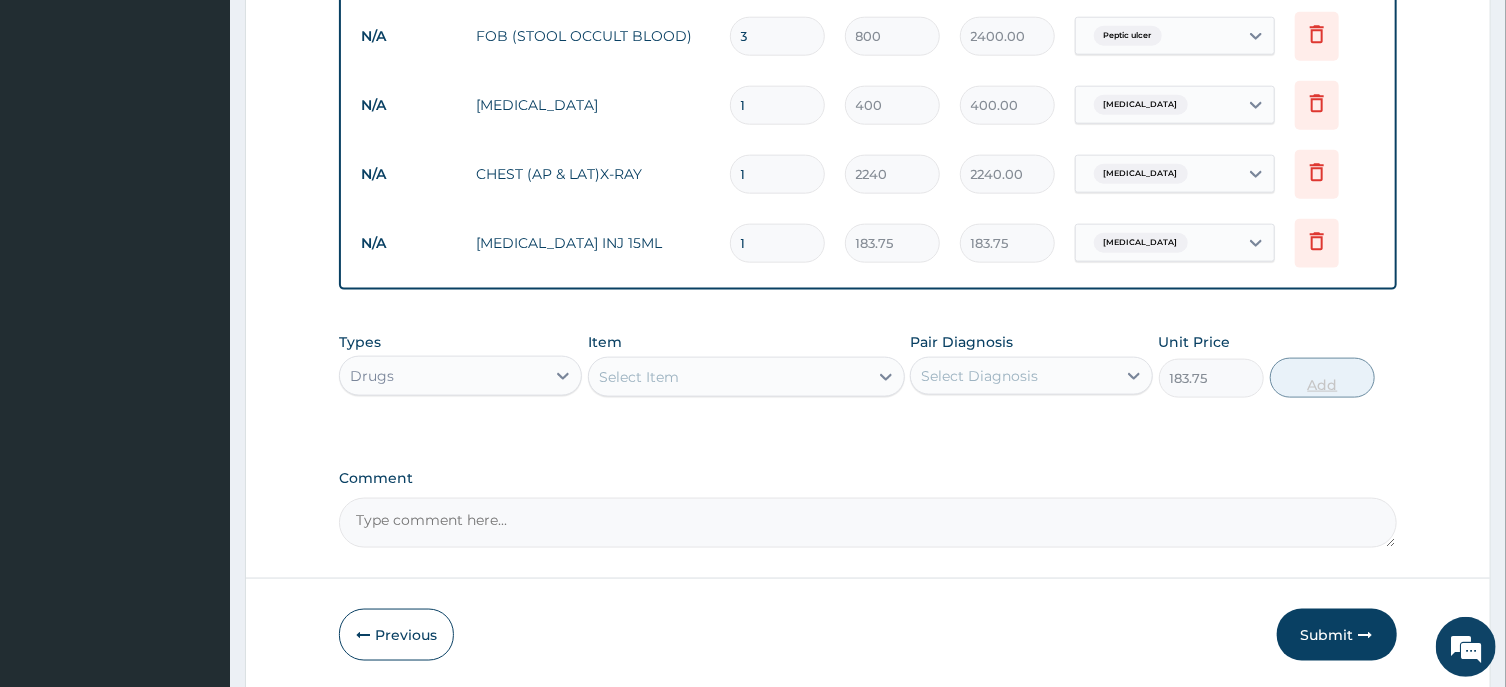 type on "0" 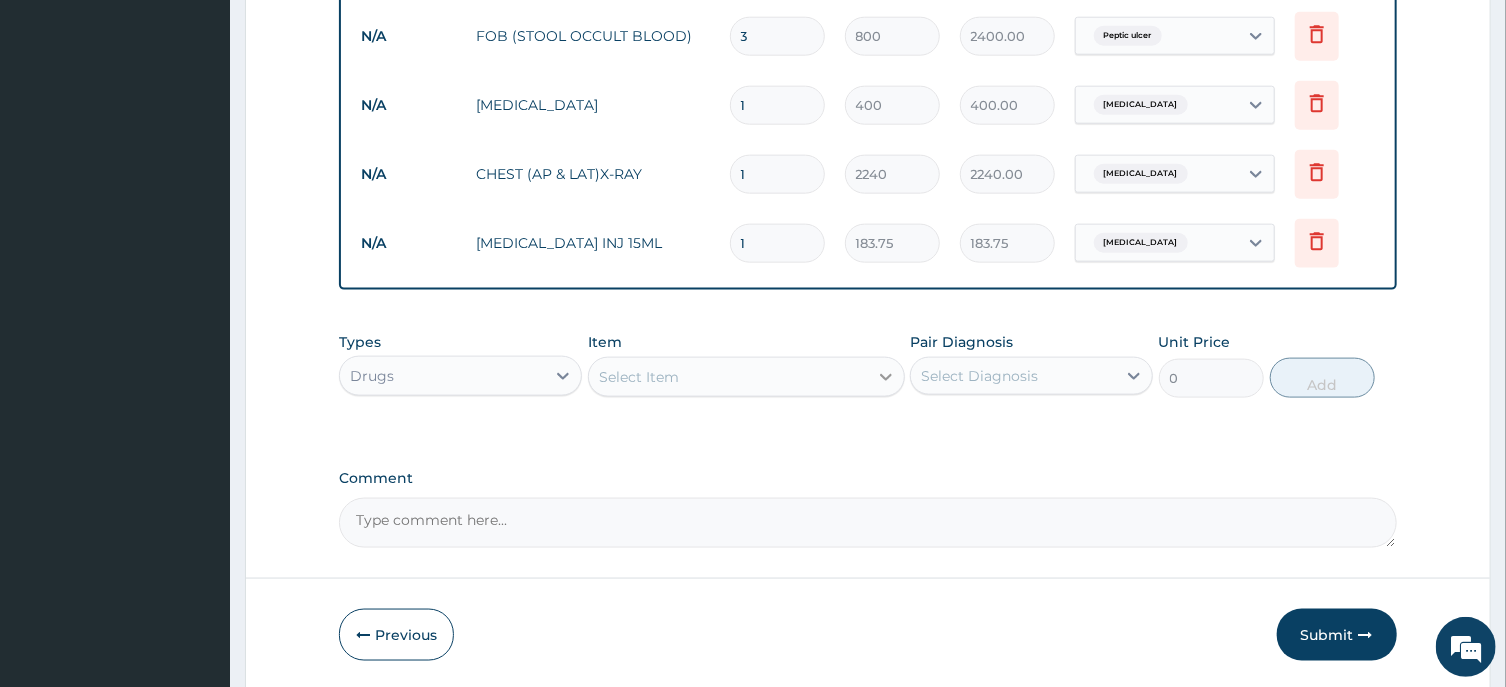 click 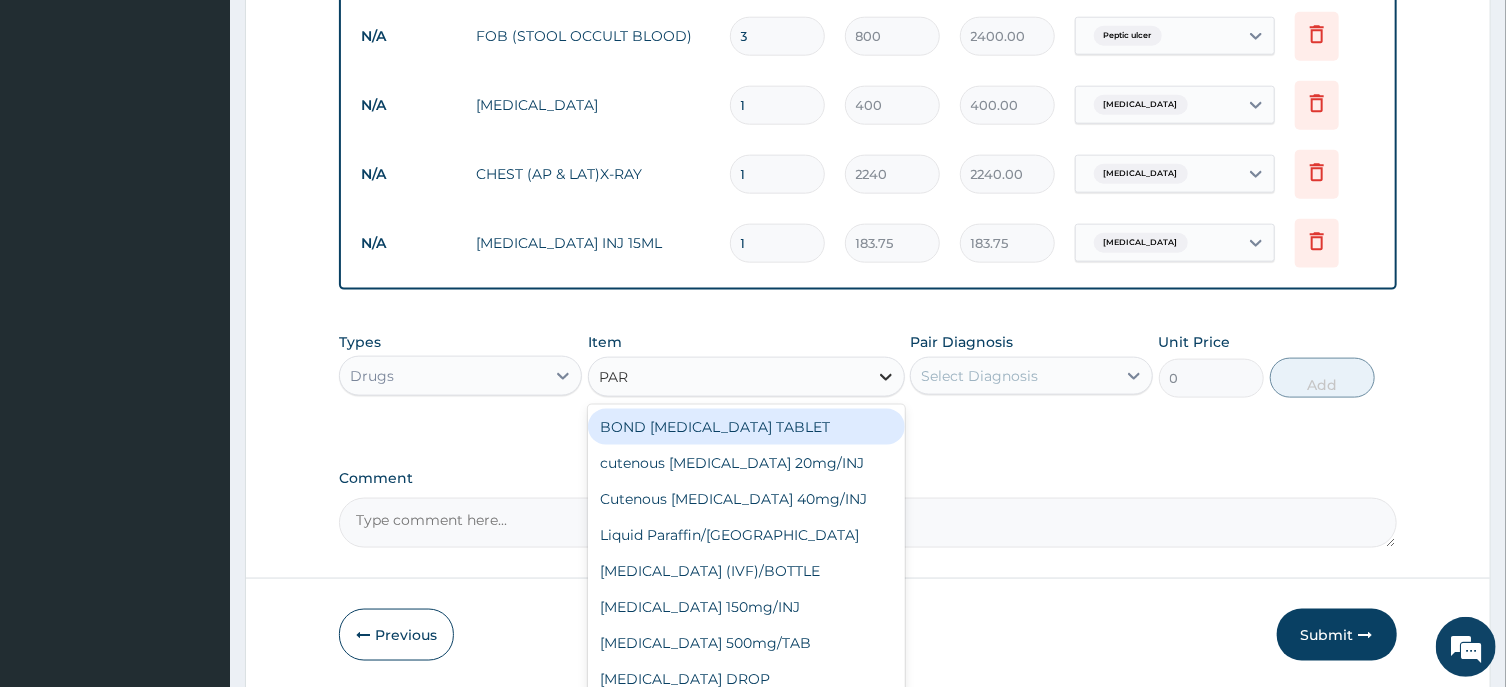 type on "PARA" 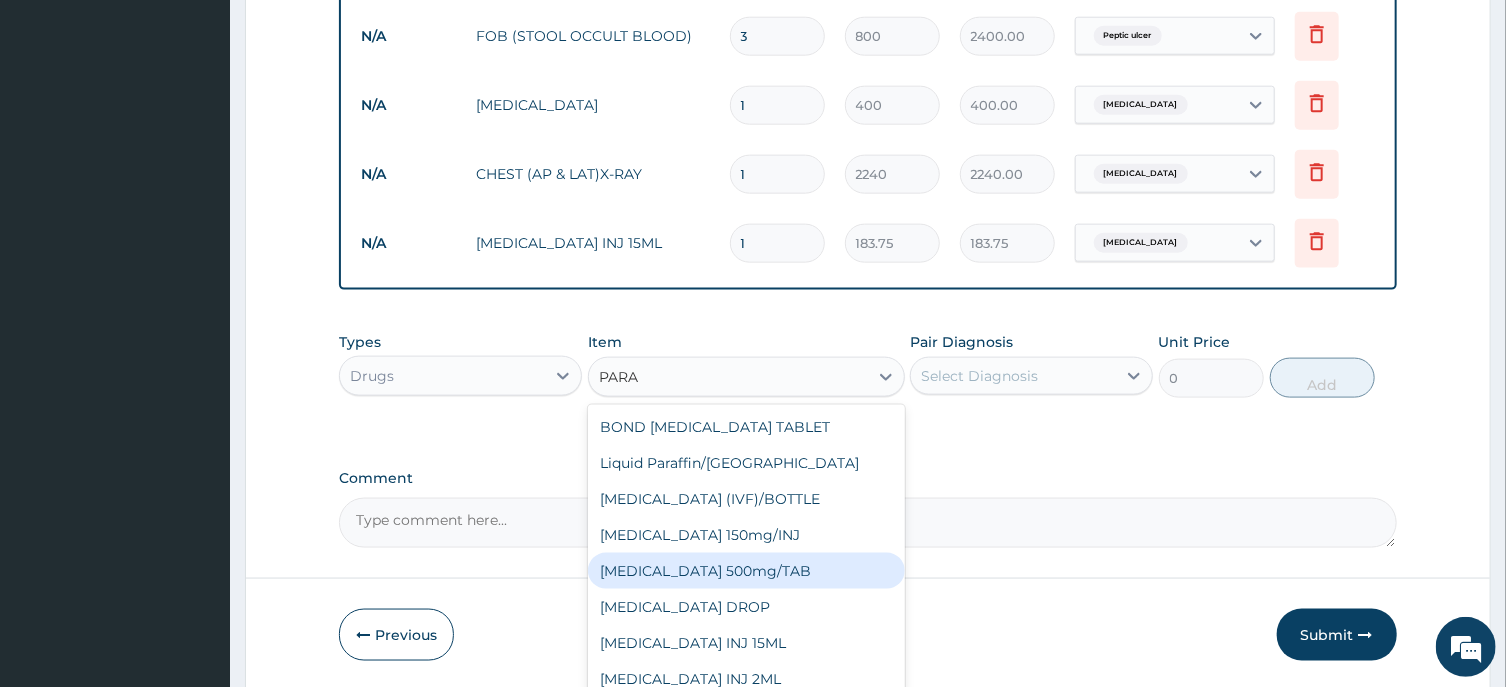 click on "[MEDICAL_DATA] 500mg/TAB" at bounding box center (746, 571) 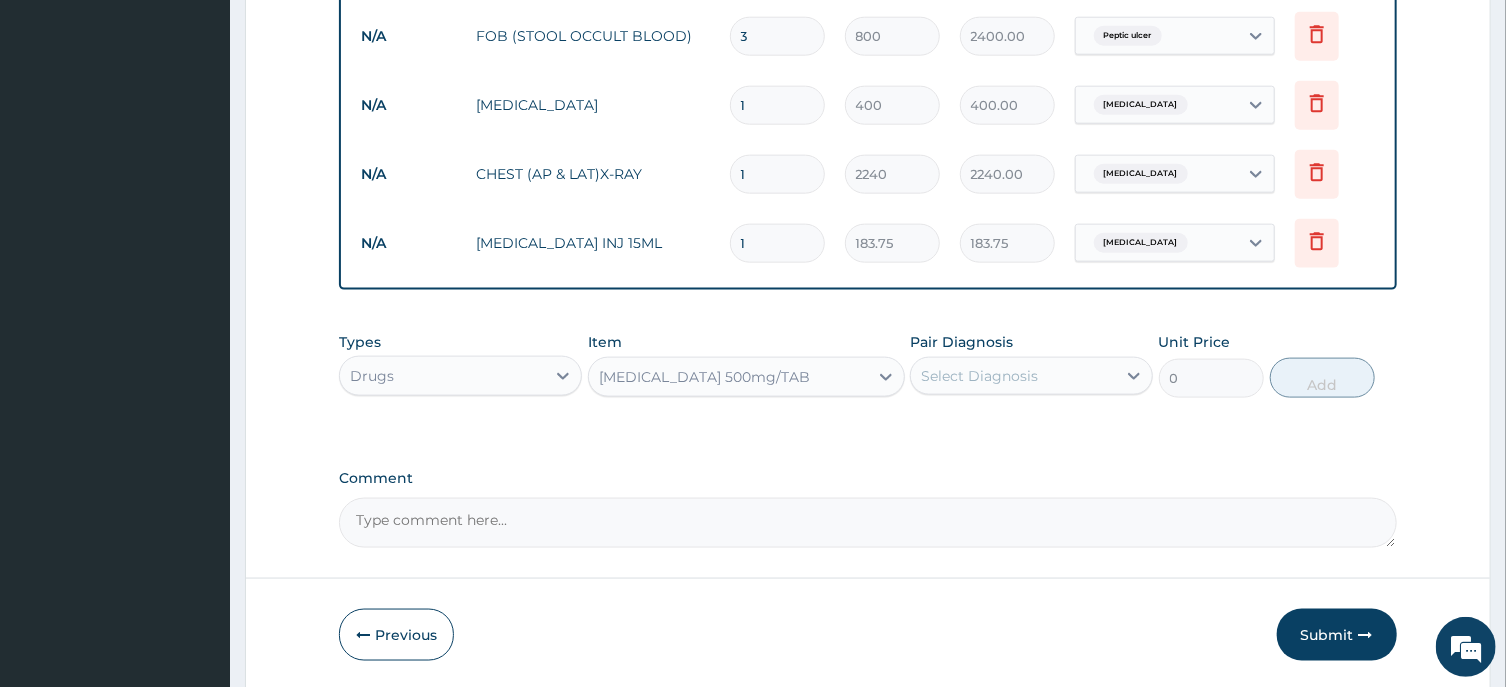 type 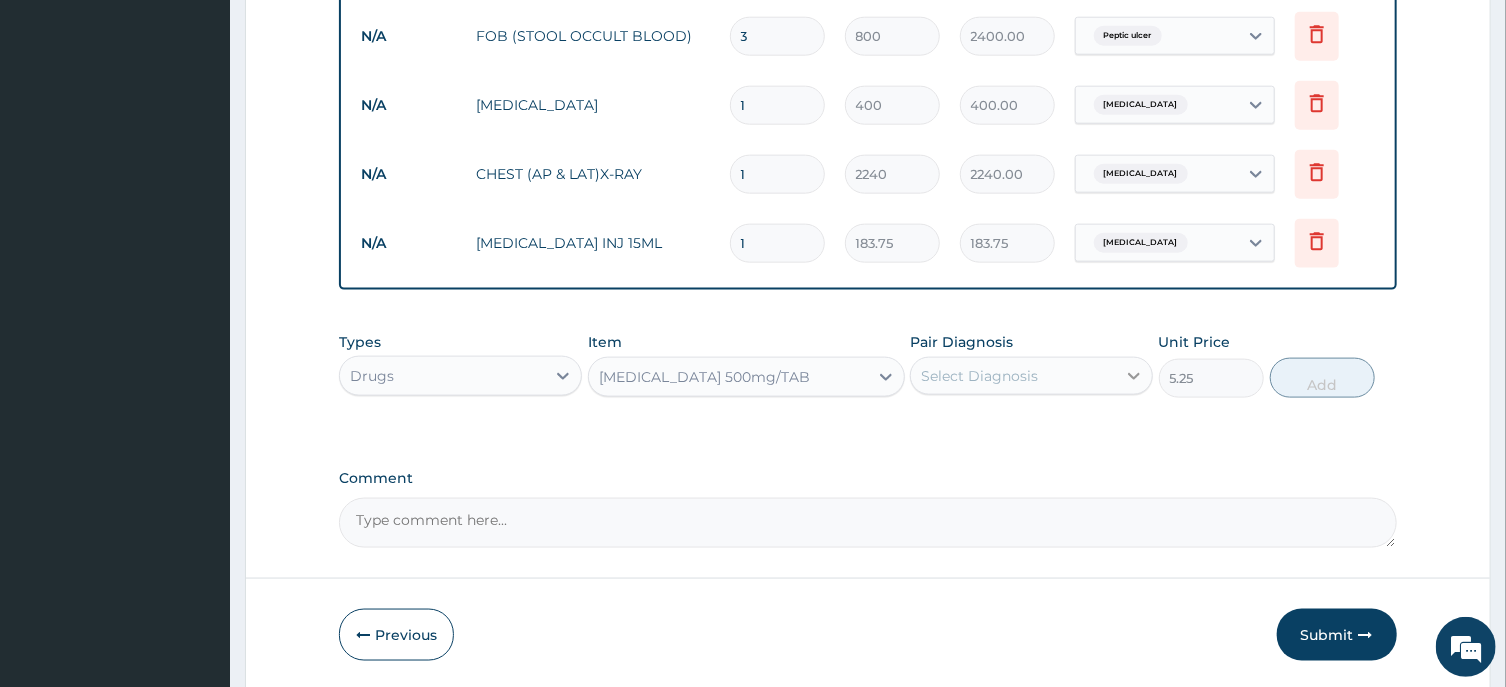 click 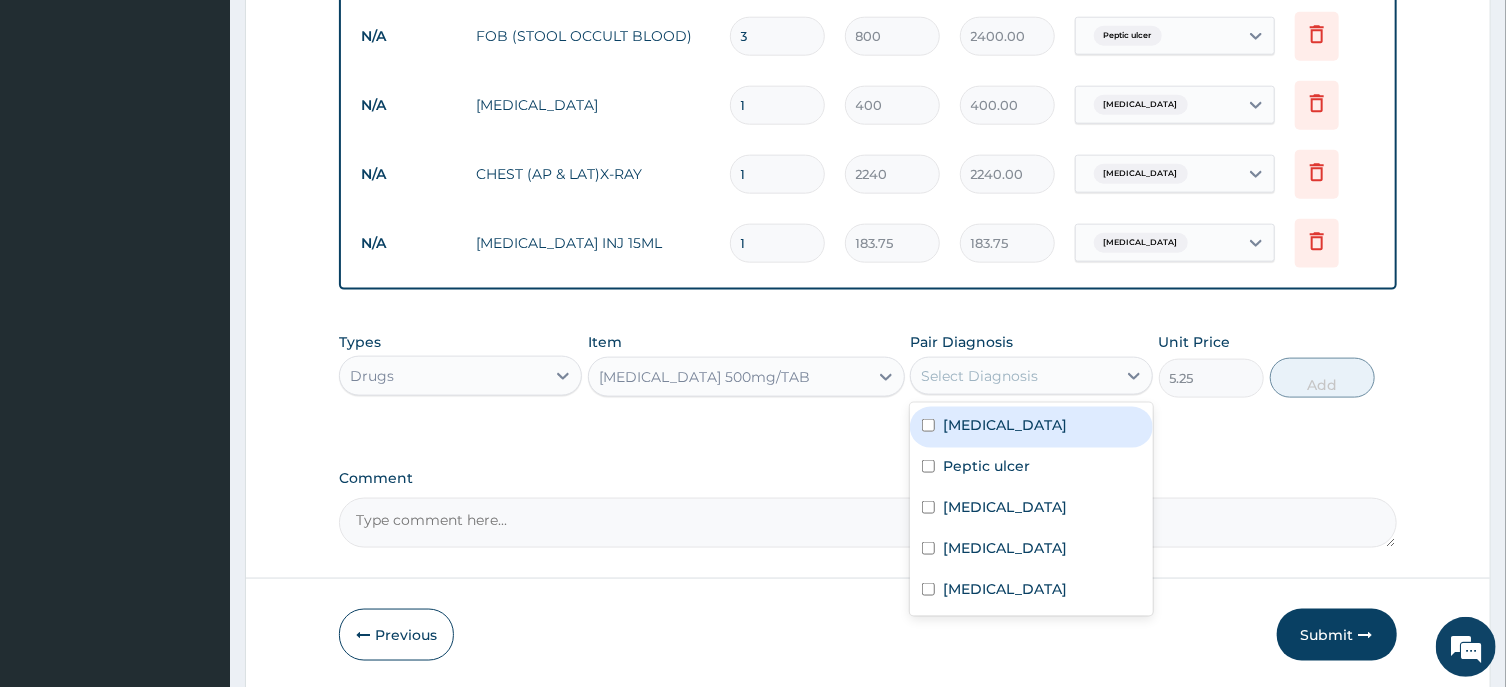 click on "[MEDICAL_DATA]" at bounding box center (1031, 427) 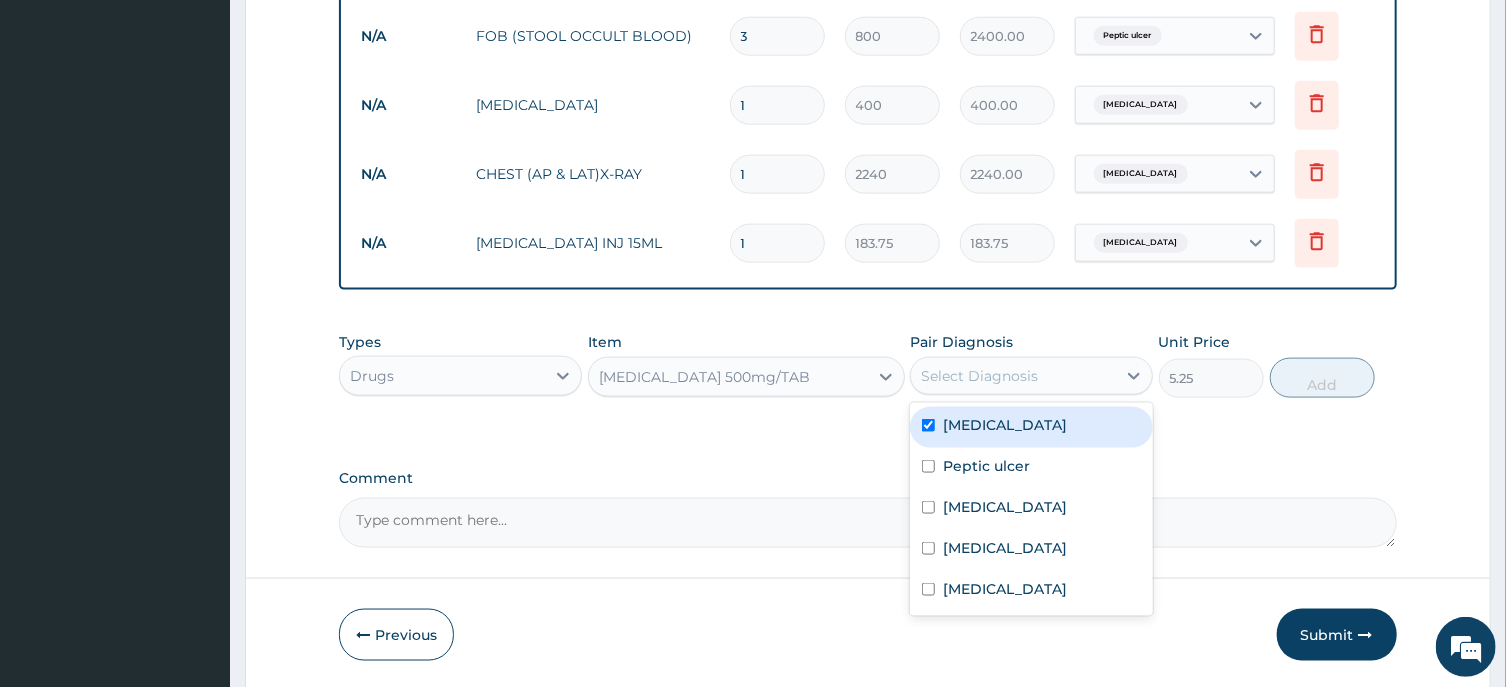 checkbox on "true" 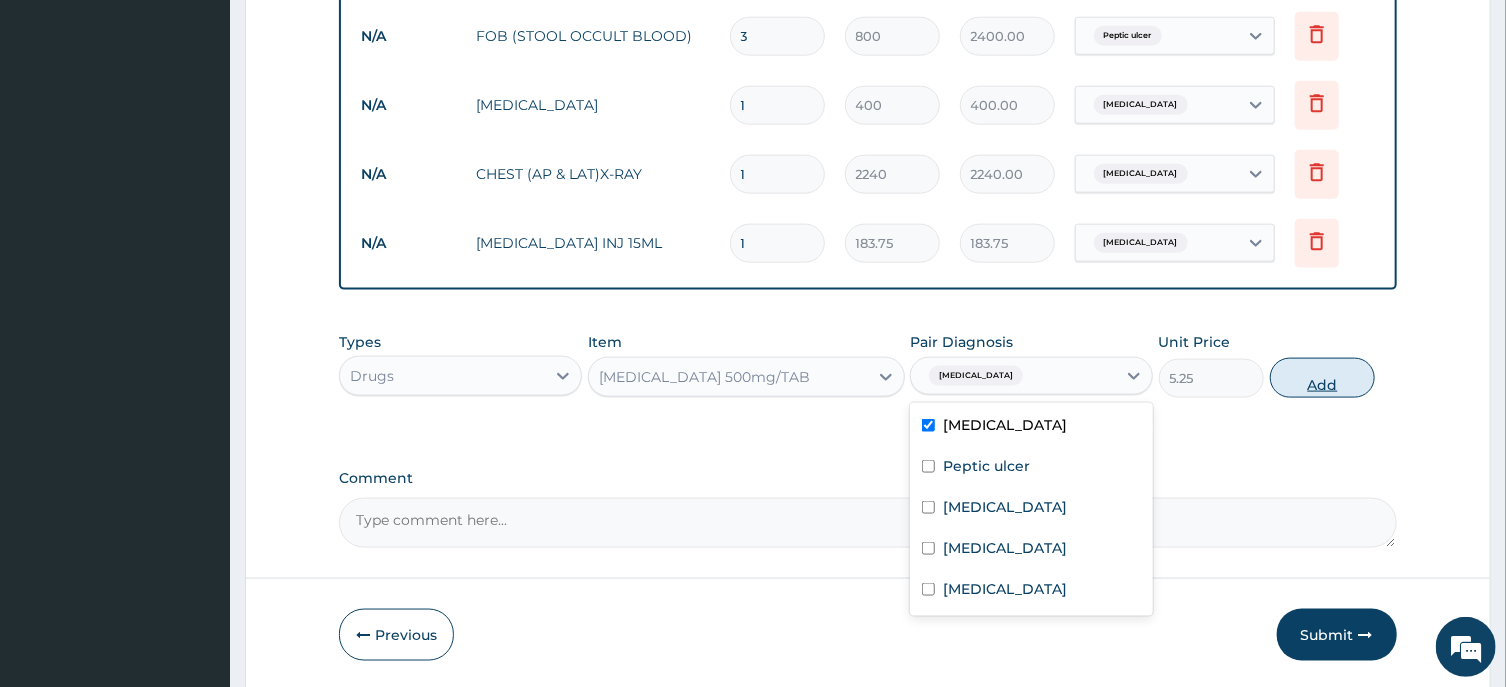 click on "Add" at bounding box center [1323, 378] 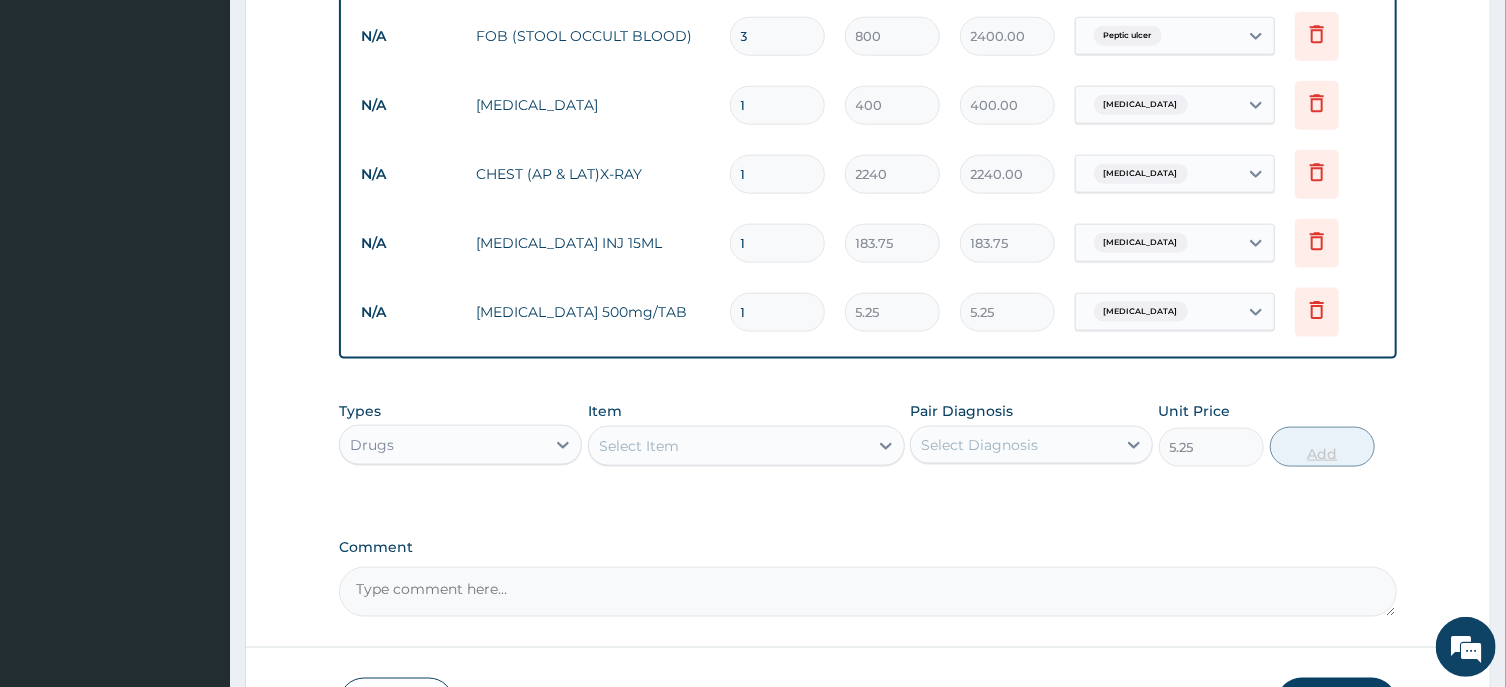 type on "0" 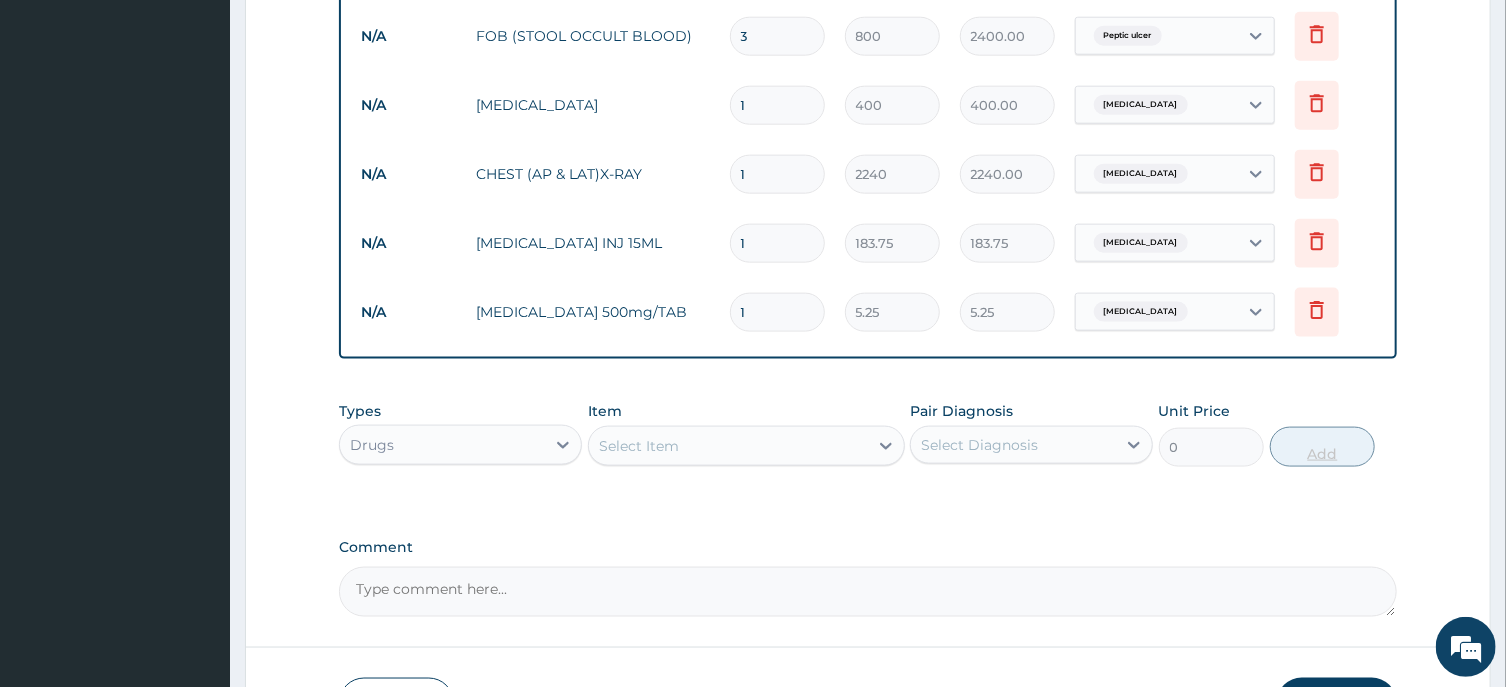 type 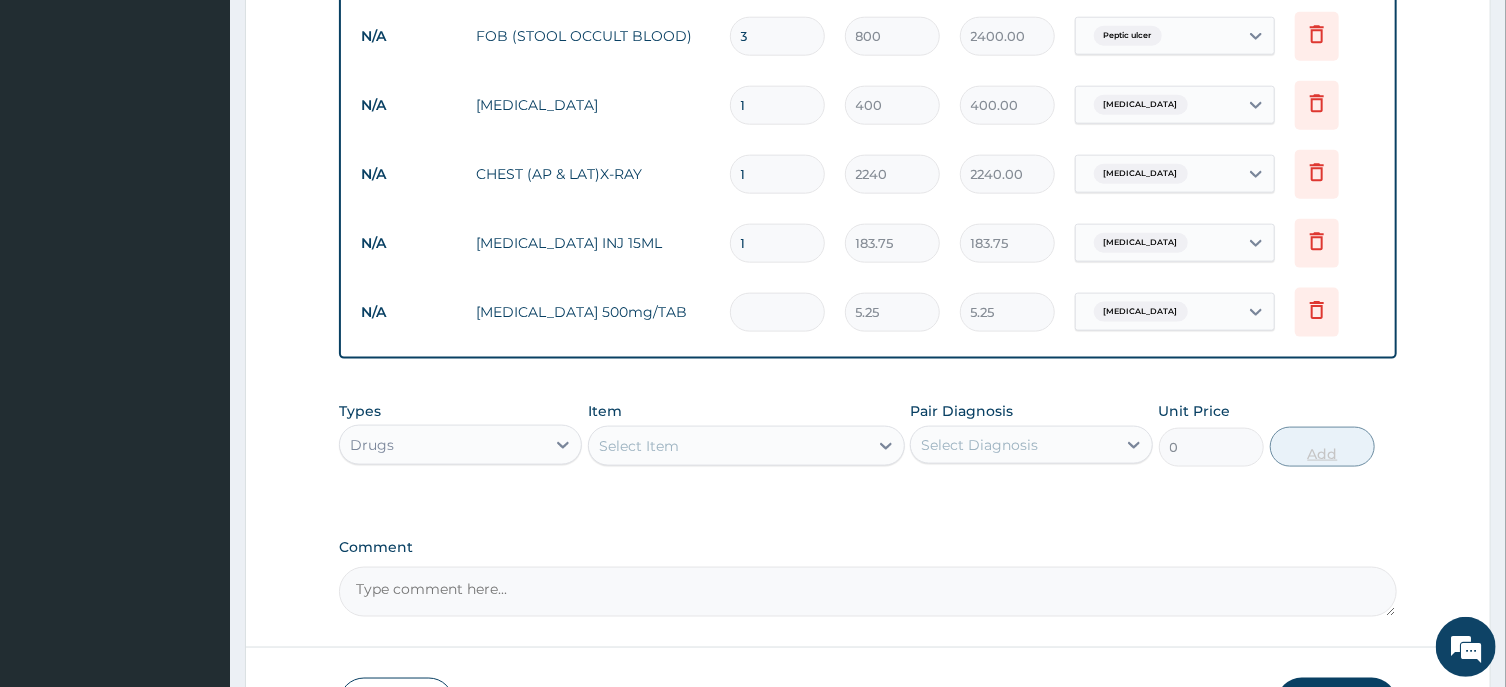 type on "0.00" 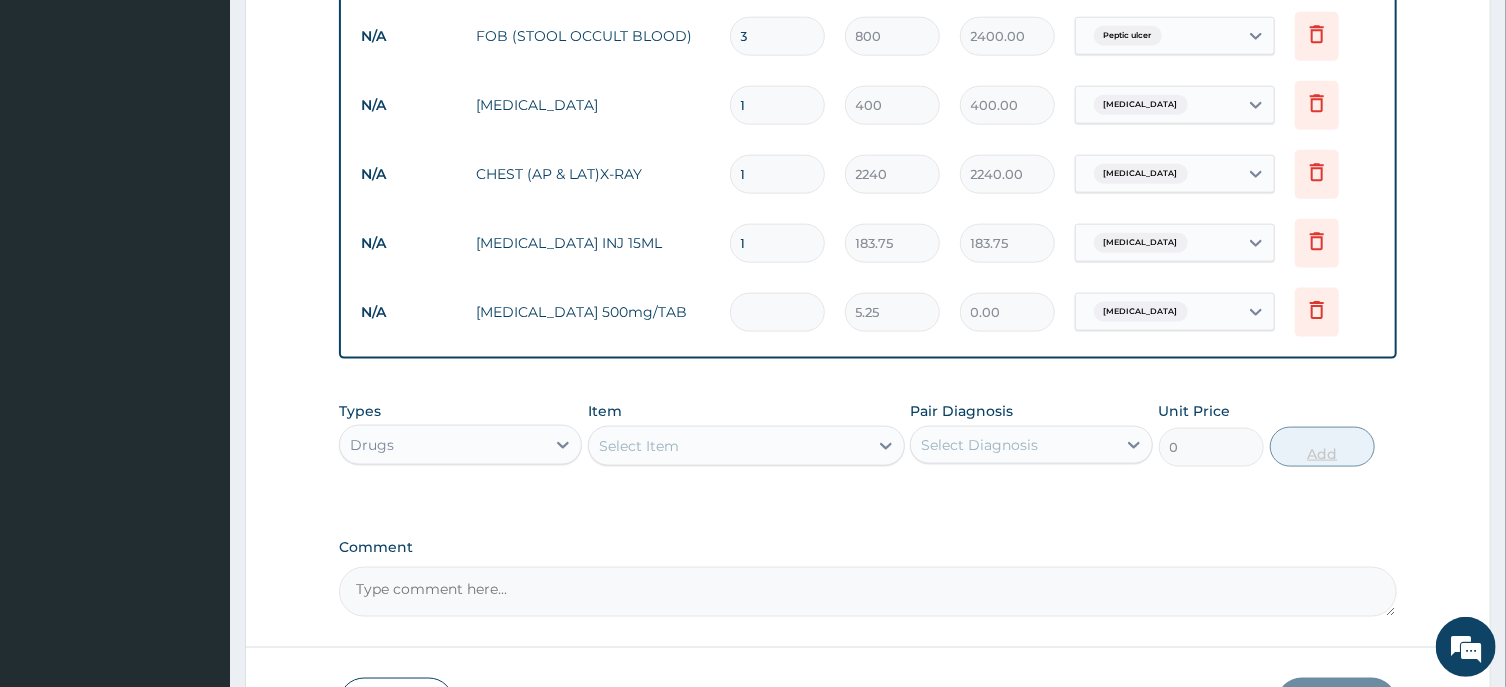type on "3" 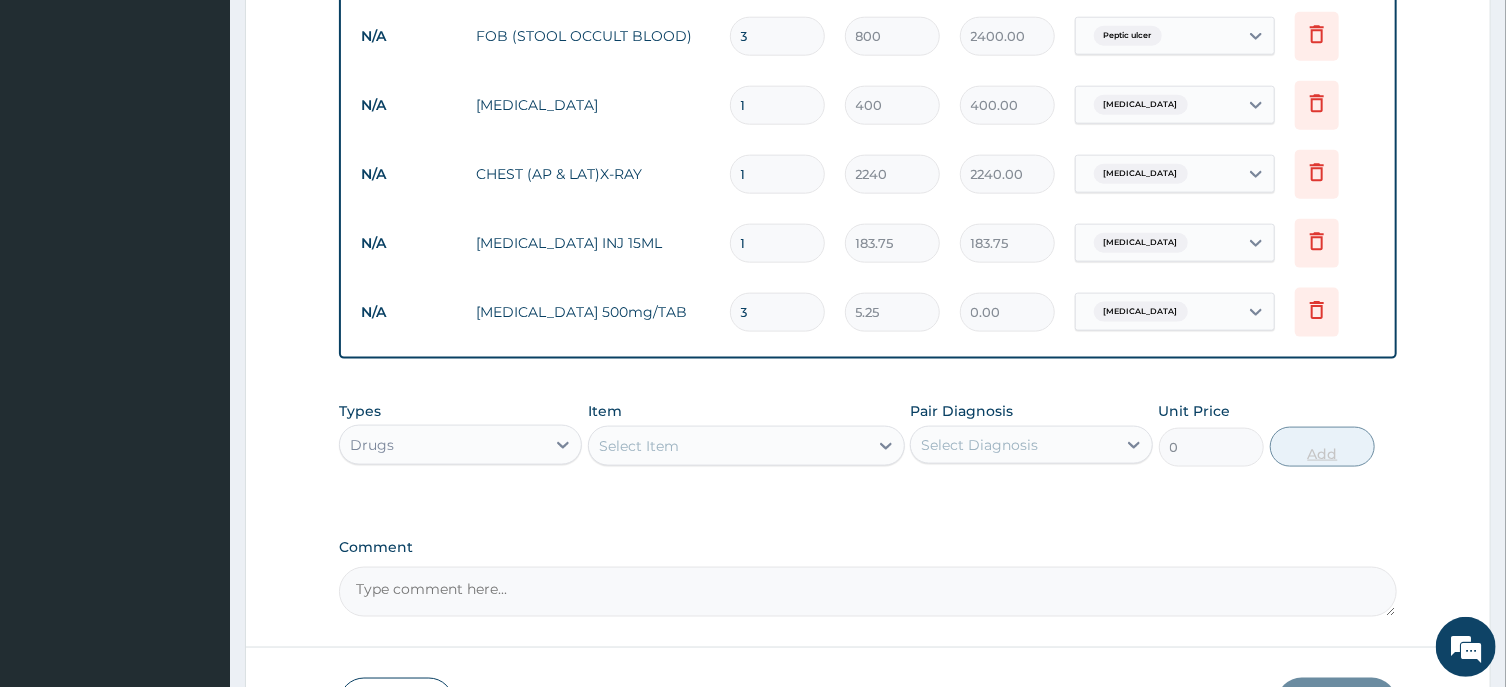 type on "15.75" 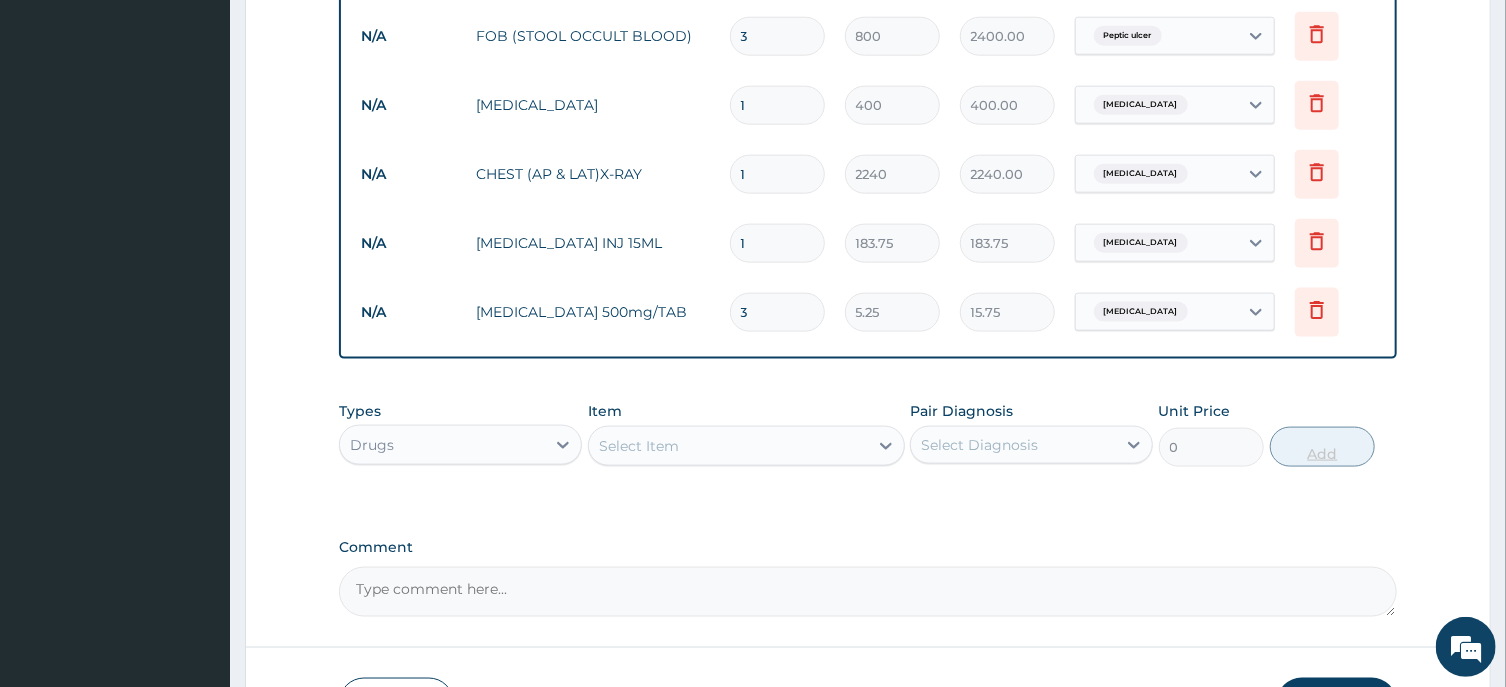 type on "30" 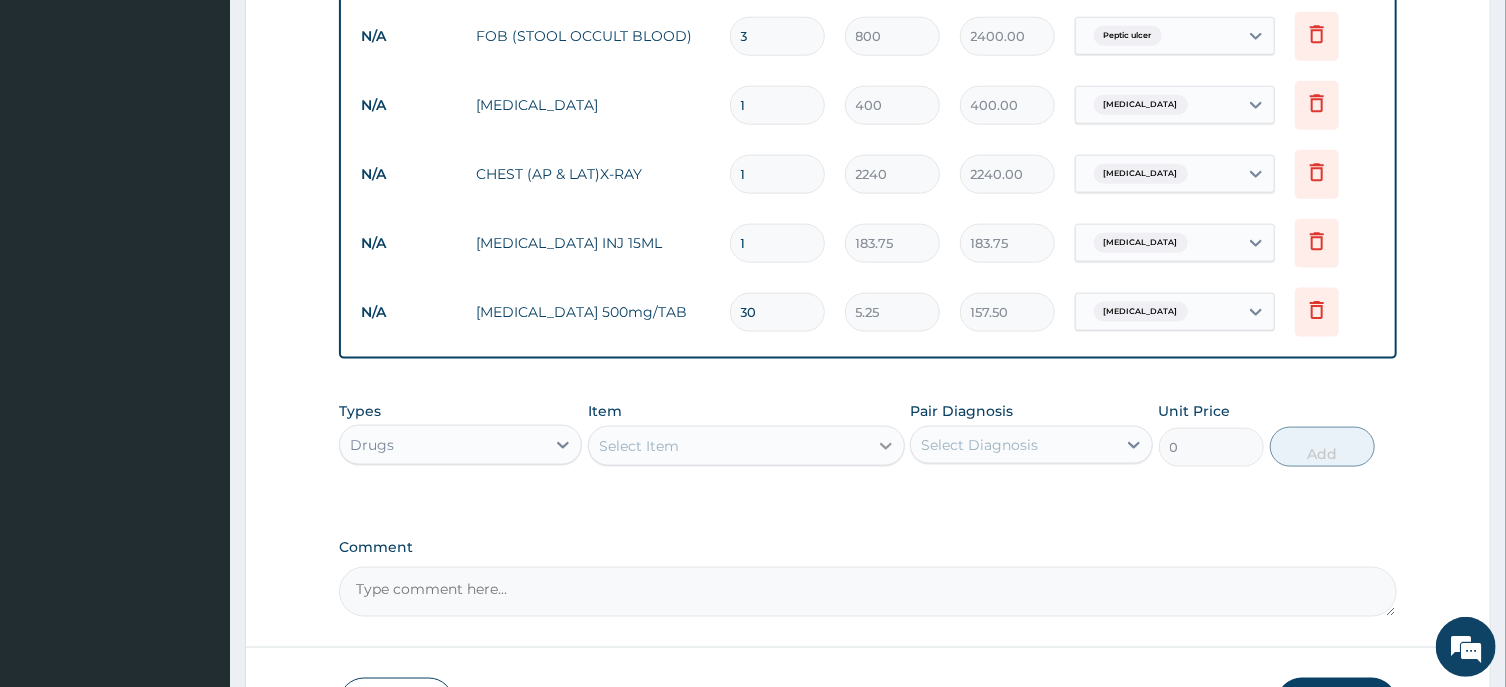 type on "30" 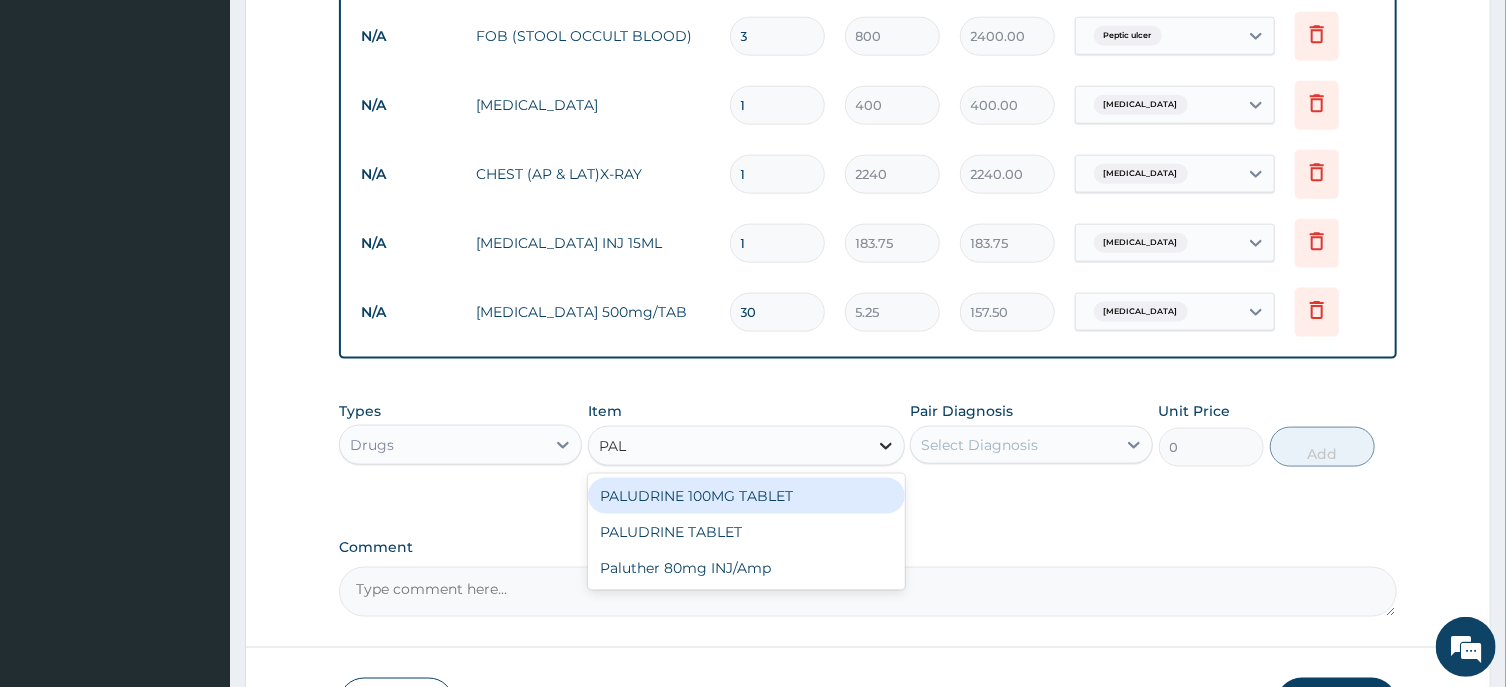 type on "PALU" 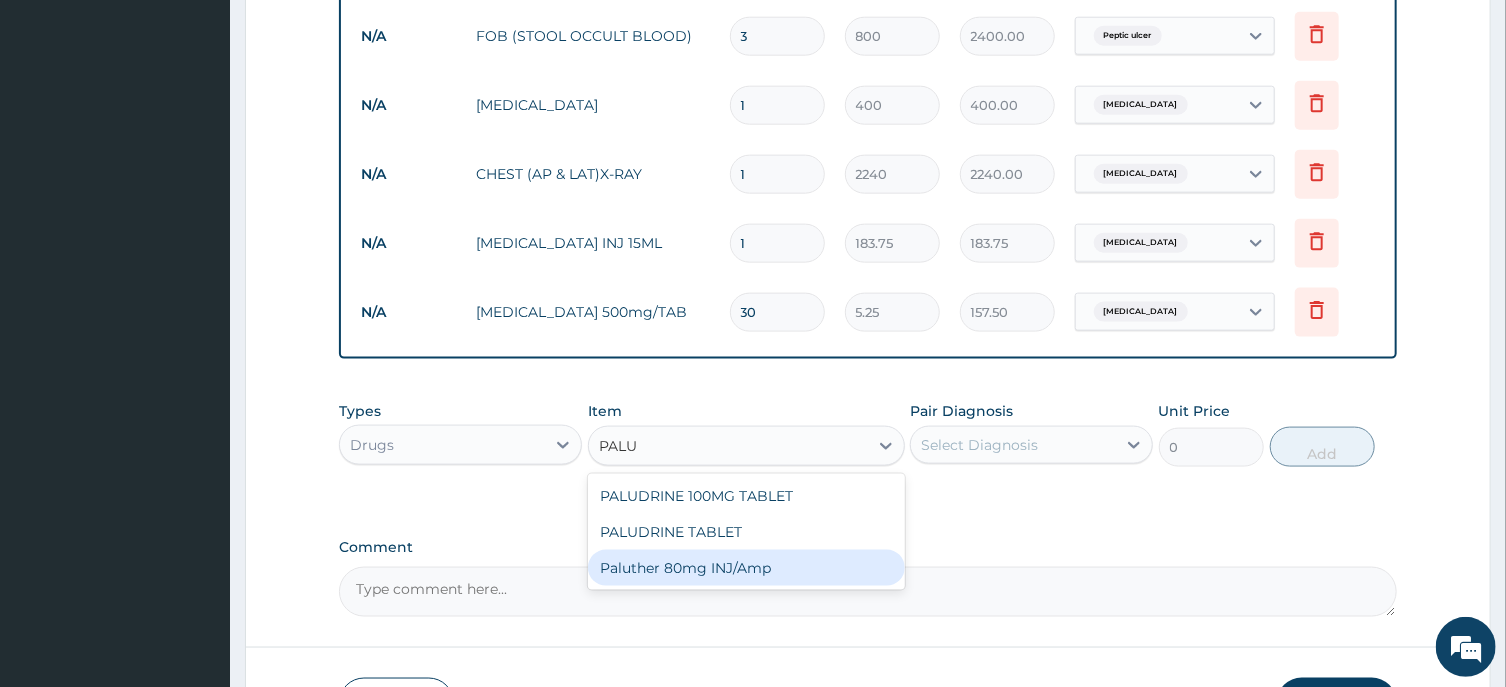 click on "Paluther 80mg INJ/Amp" at bounding box center [746, 568] 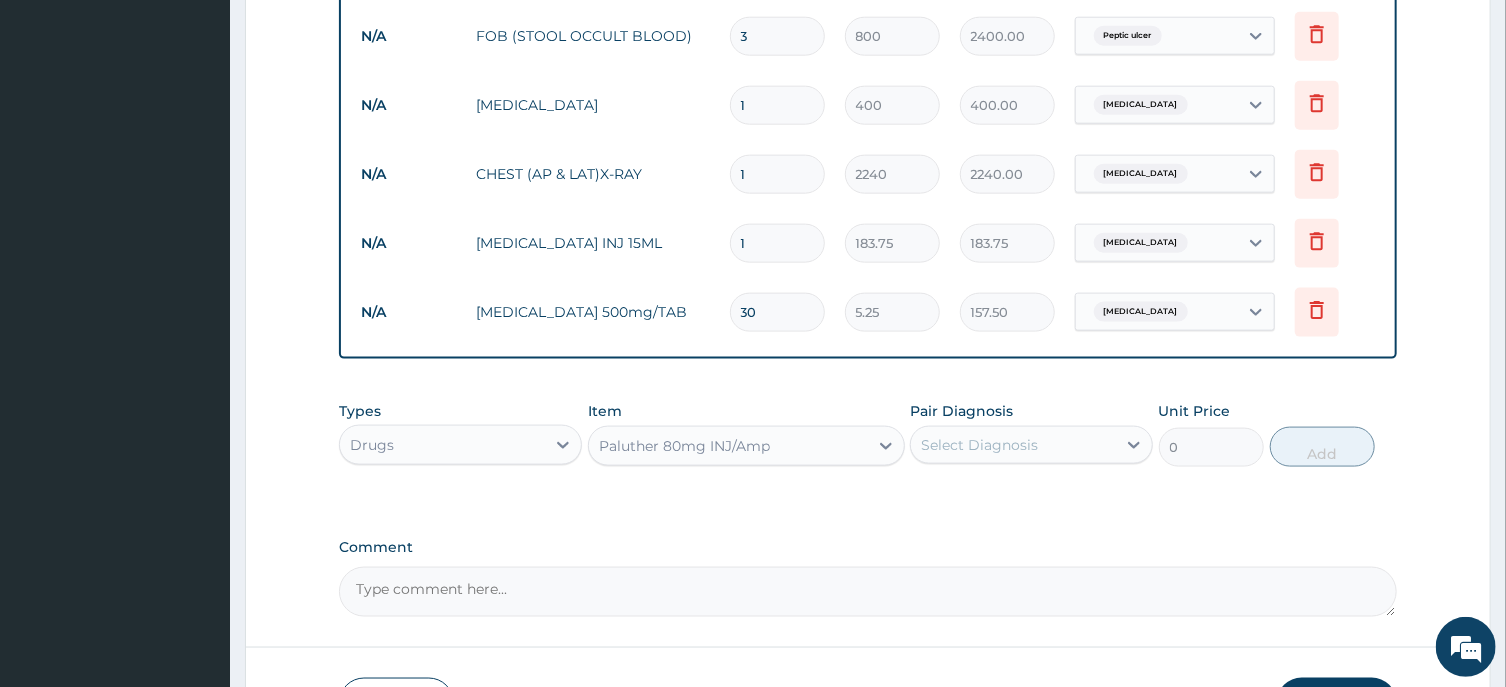 type 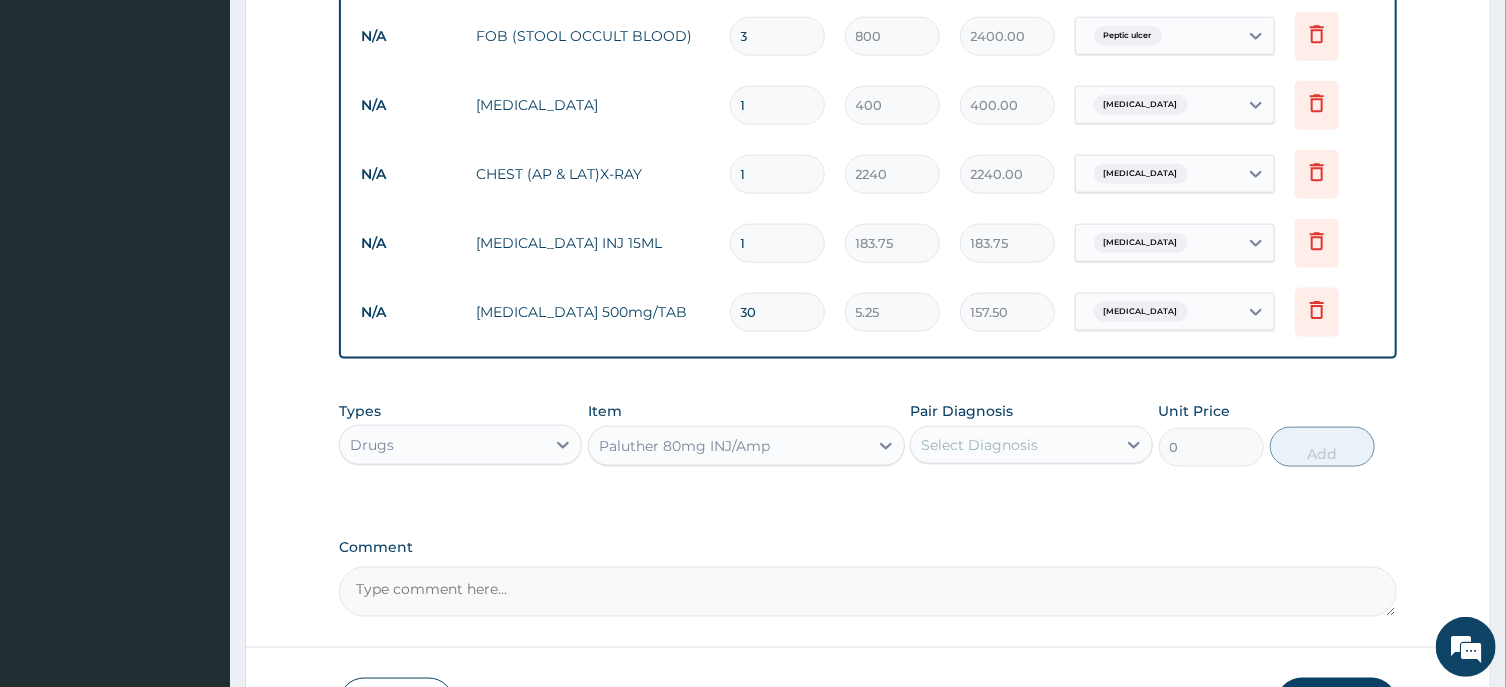 type on "105" 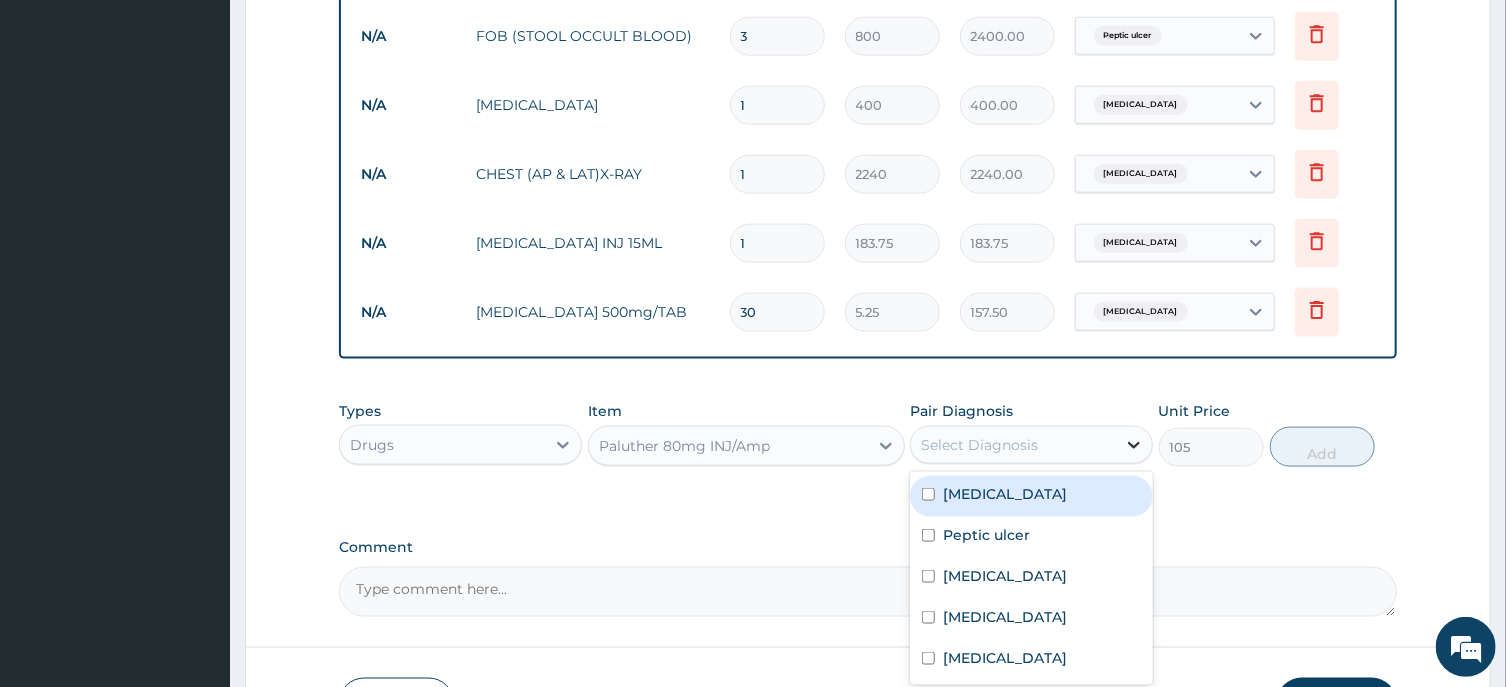 click 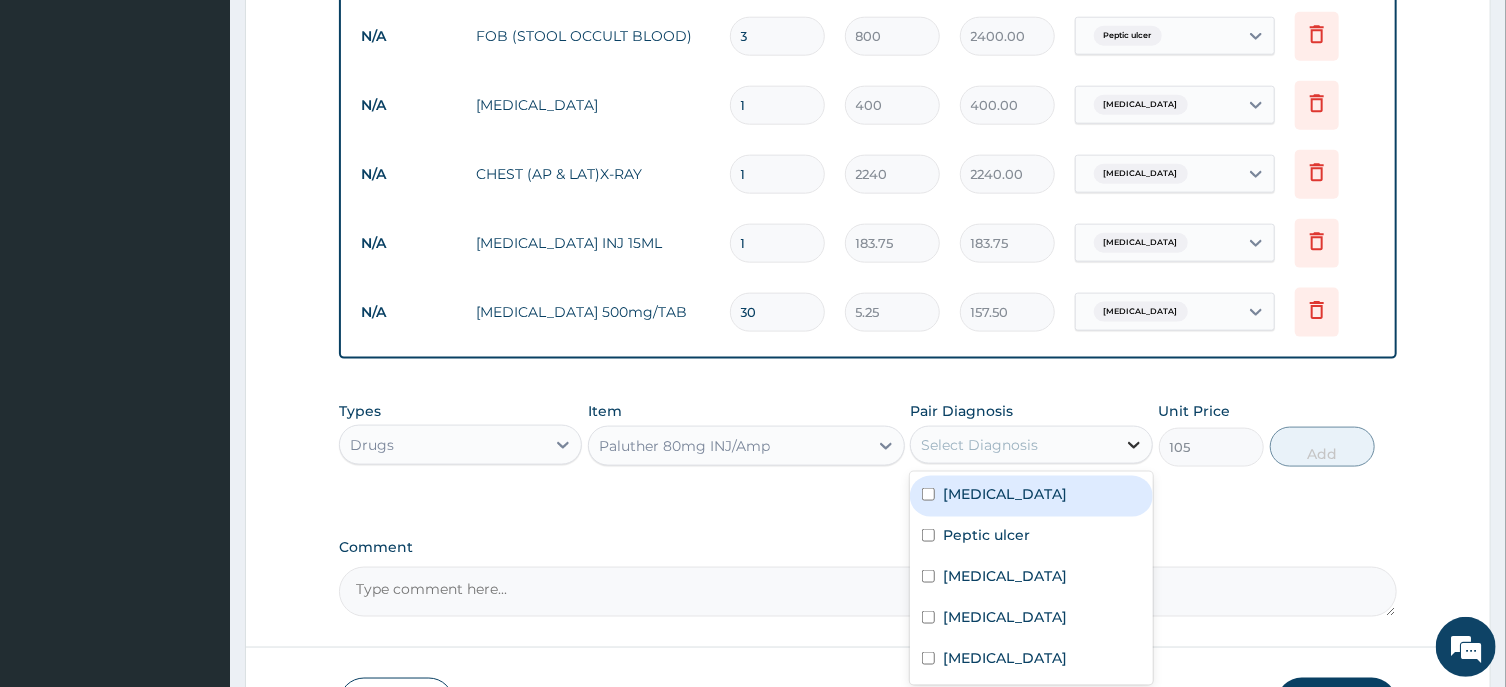 click 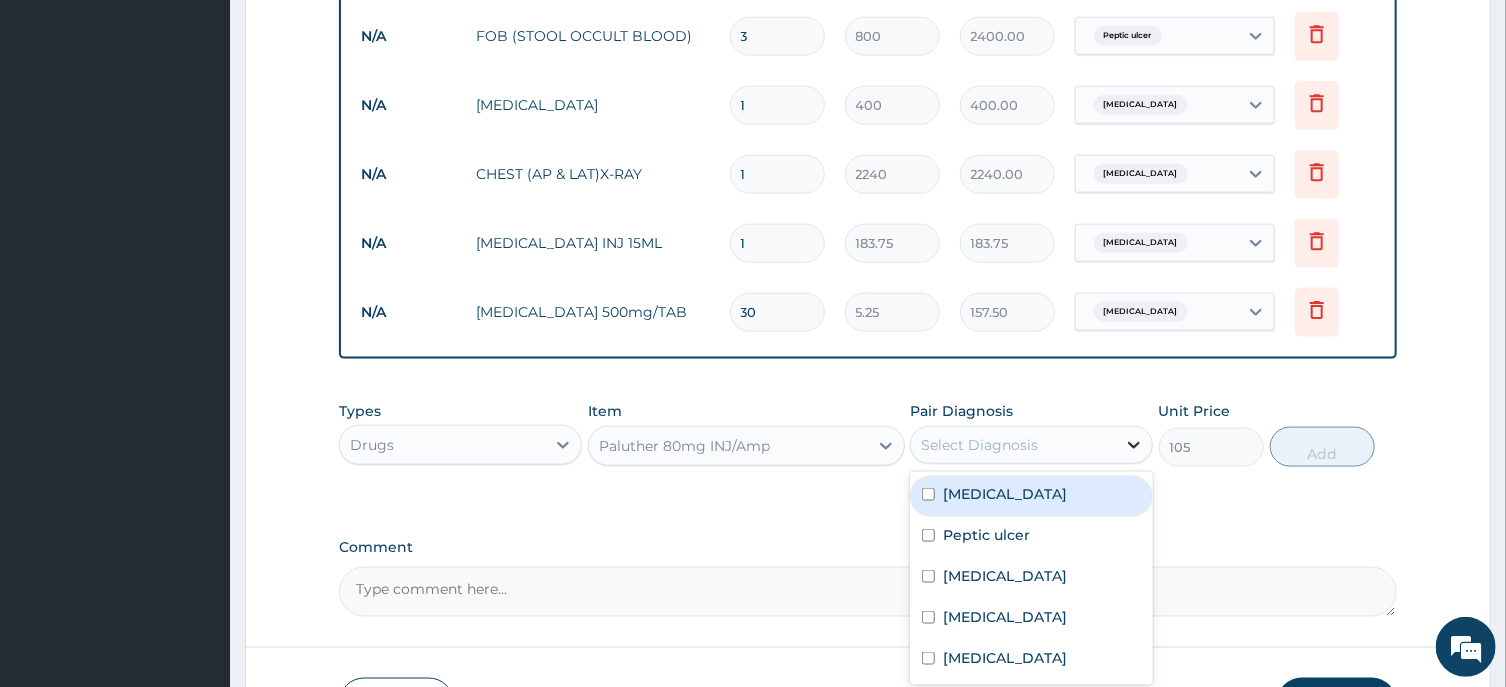 click 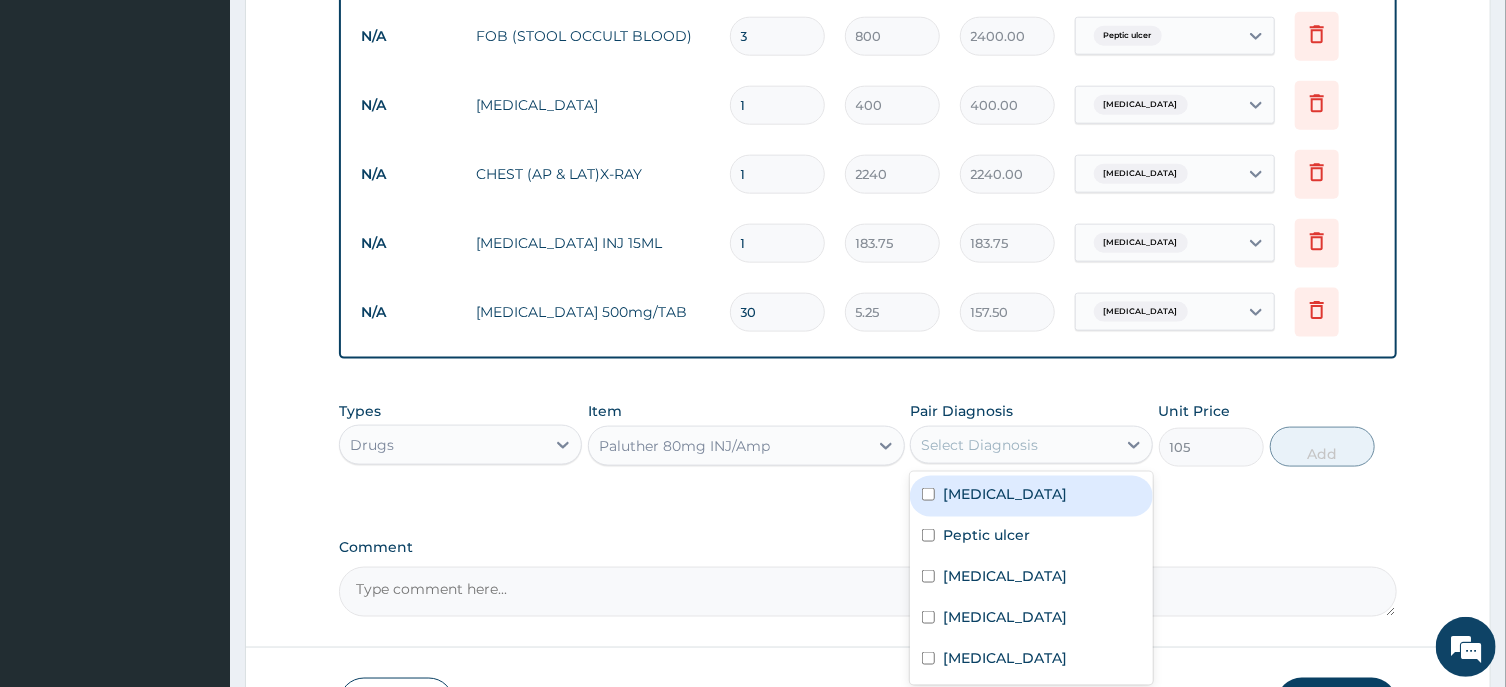 click on "[MEDICAL_DATA]" at bounding box center (1031, 496) 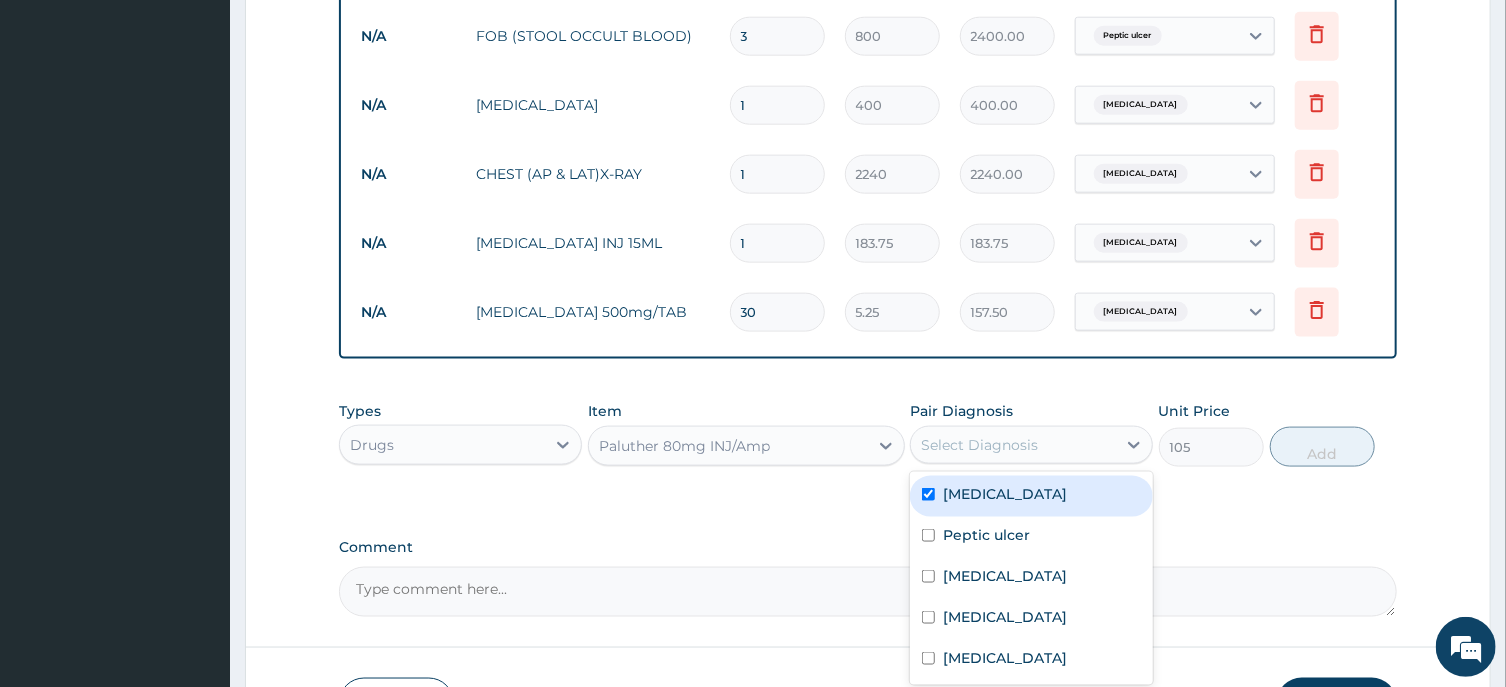 checkbox on "true" 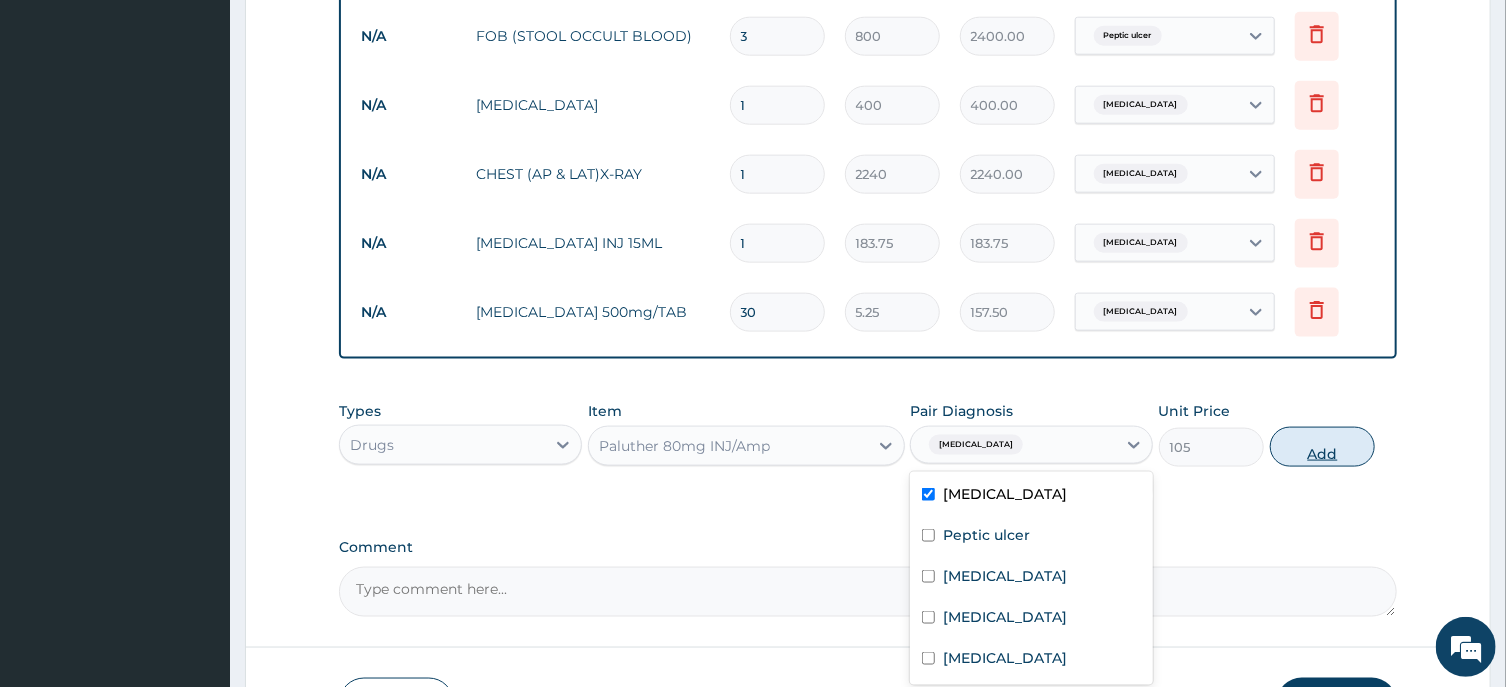 click on "Add" at bounding box center [1323, 447] 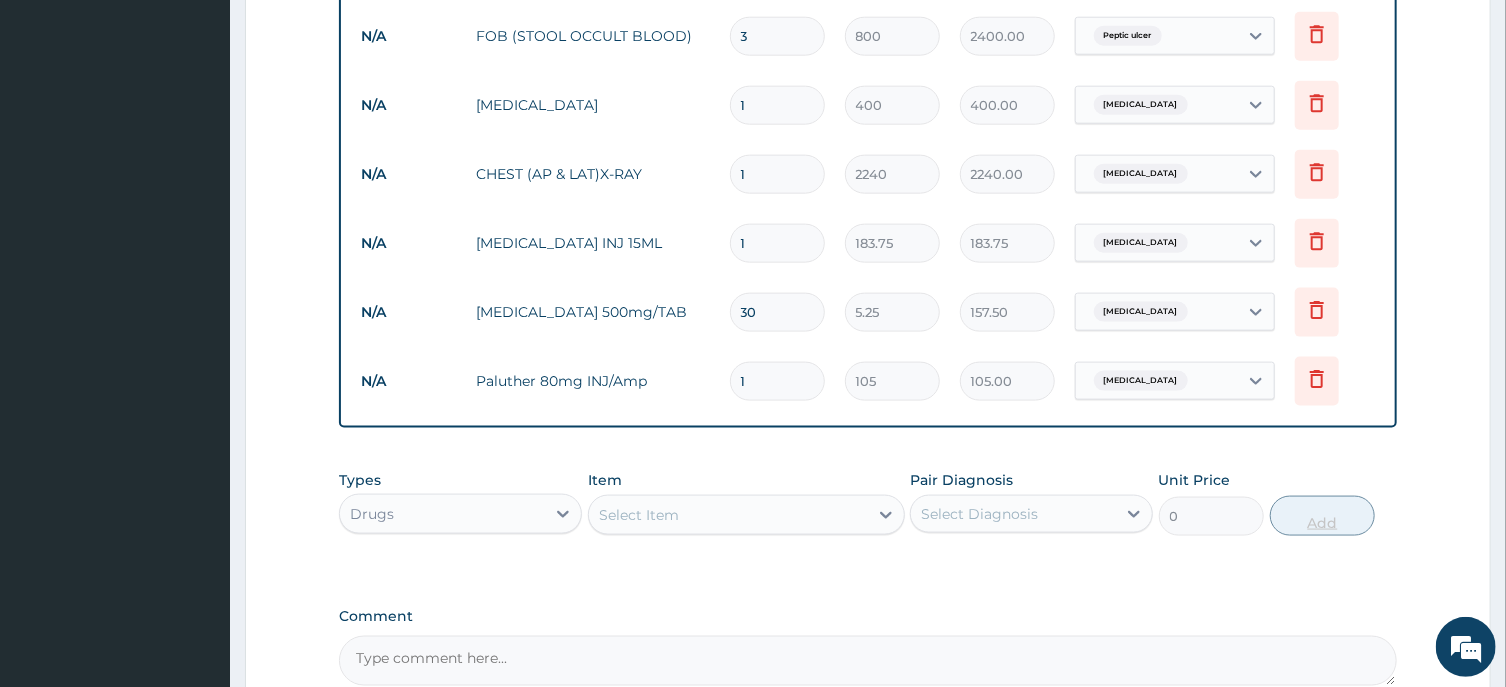 type 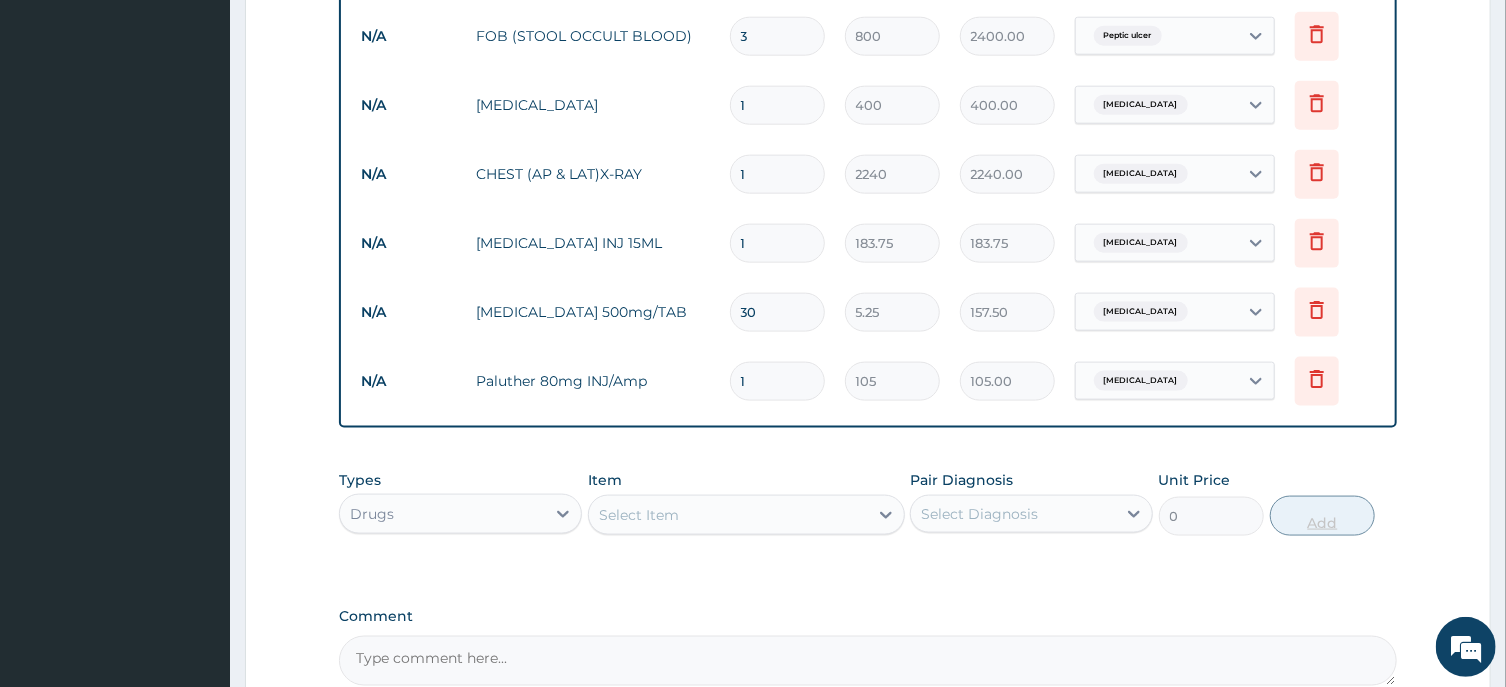type on "0.00" 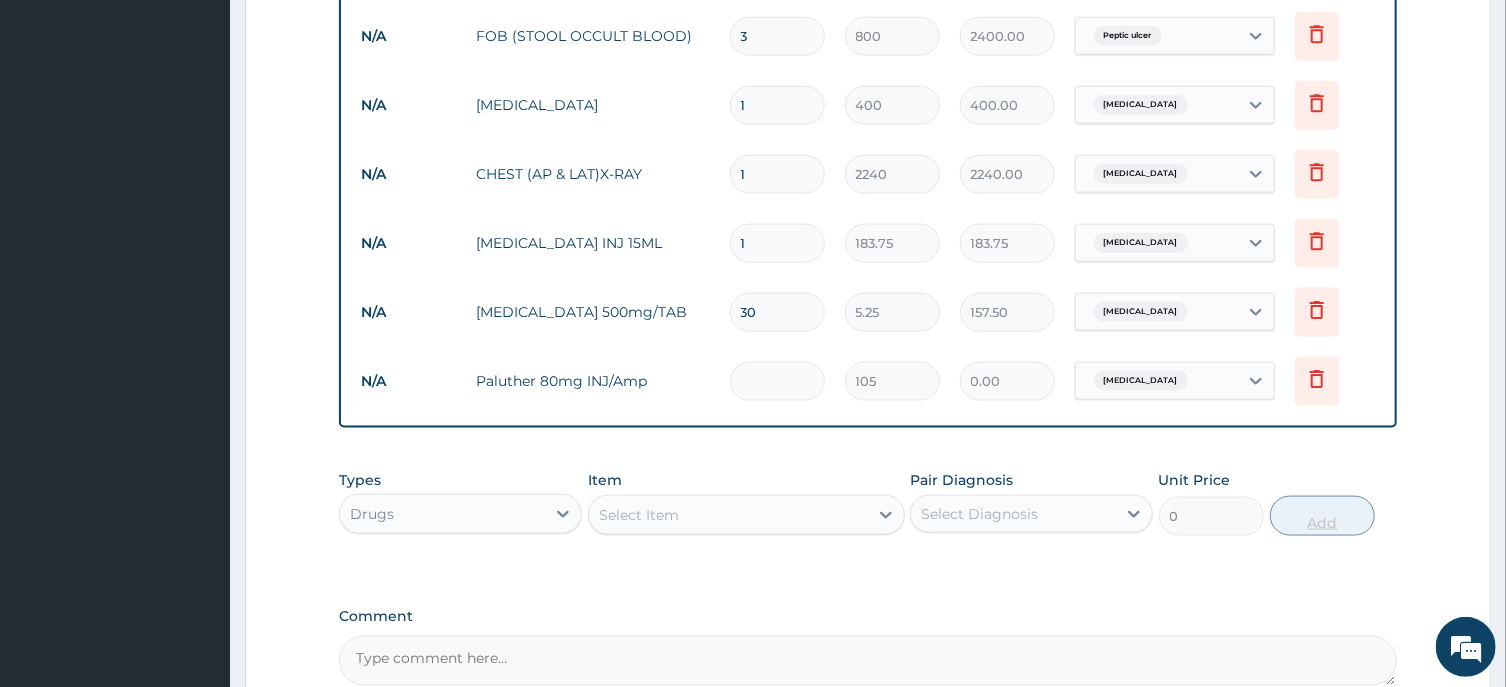 type on "3" 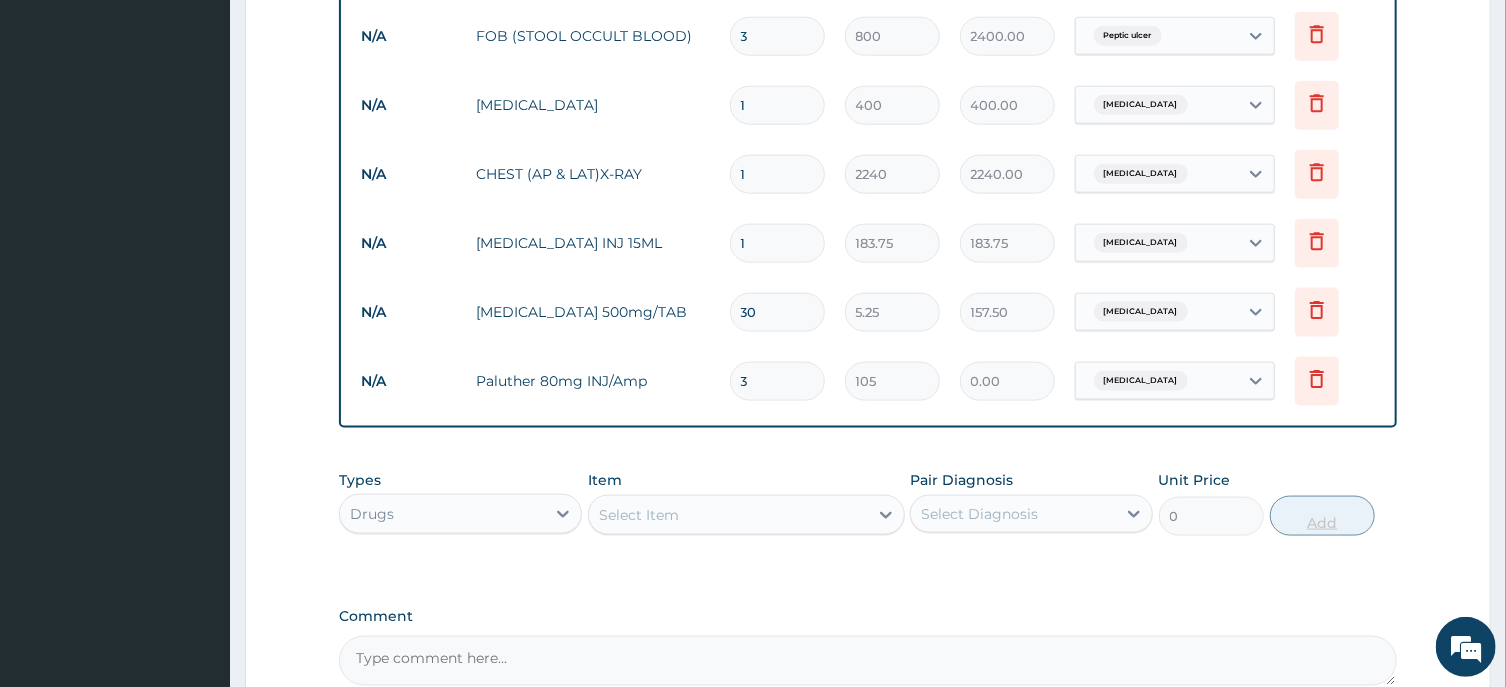 type on "315.00" 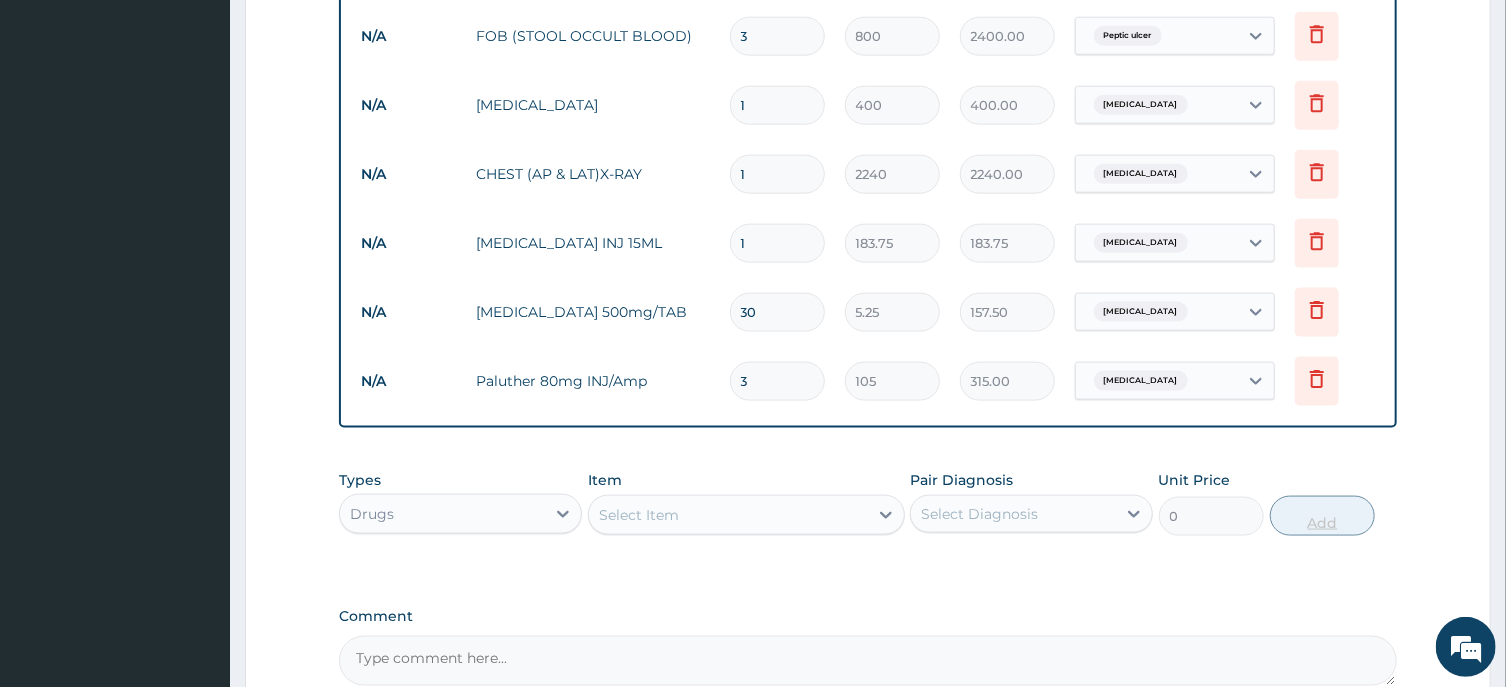 type on "30" 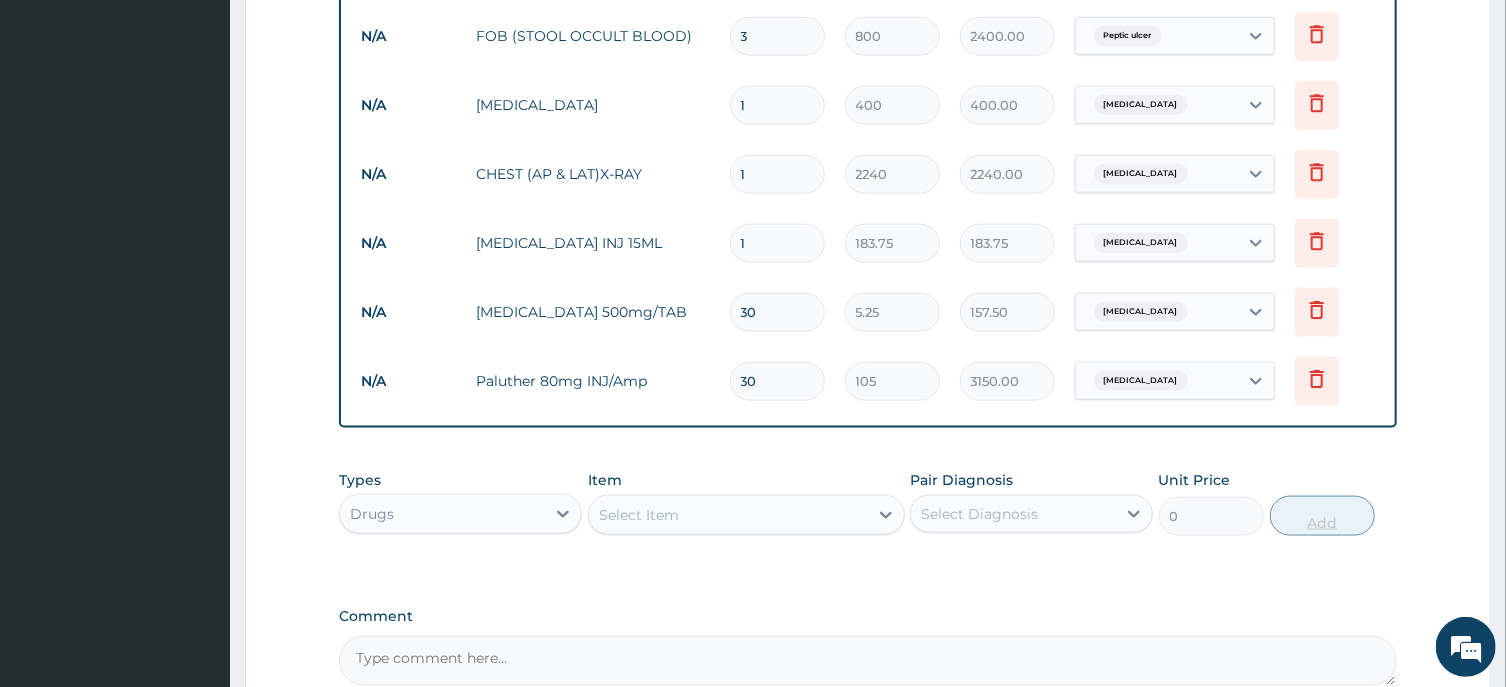 type on "3" 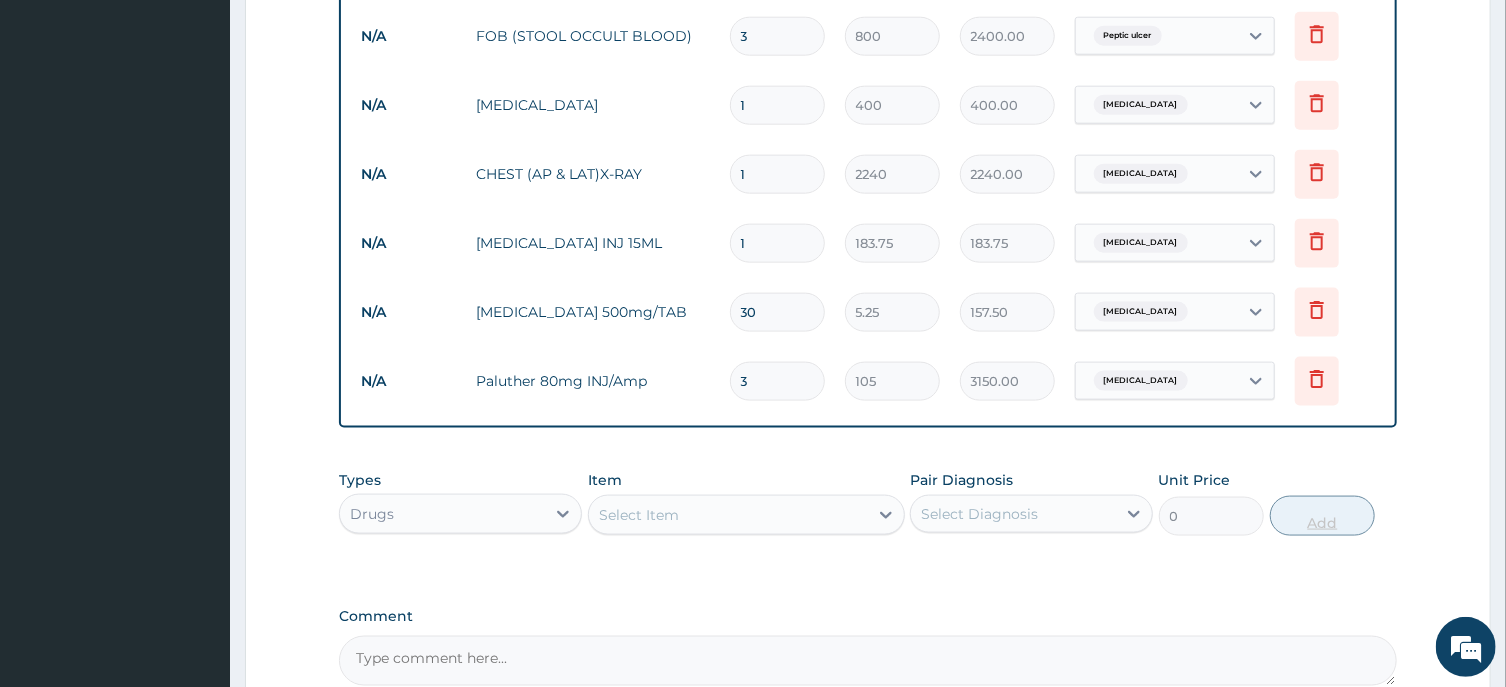 type on "315.00" 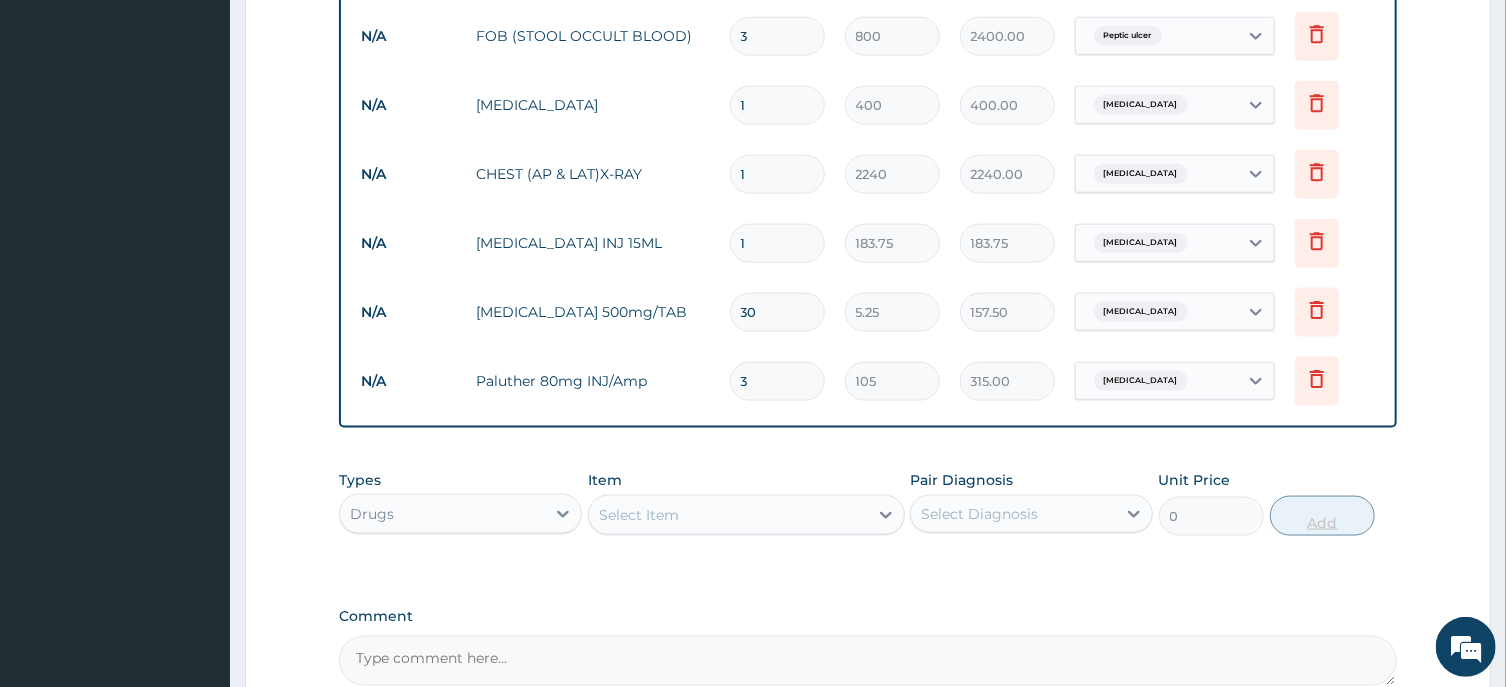type 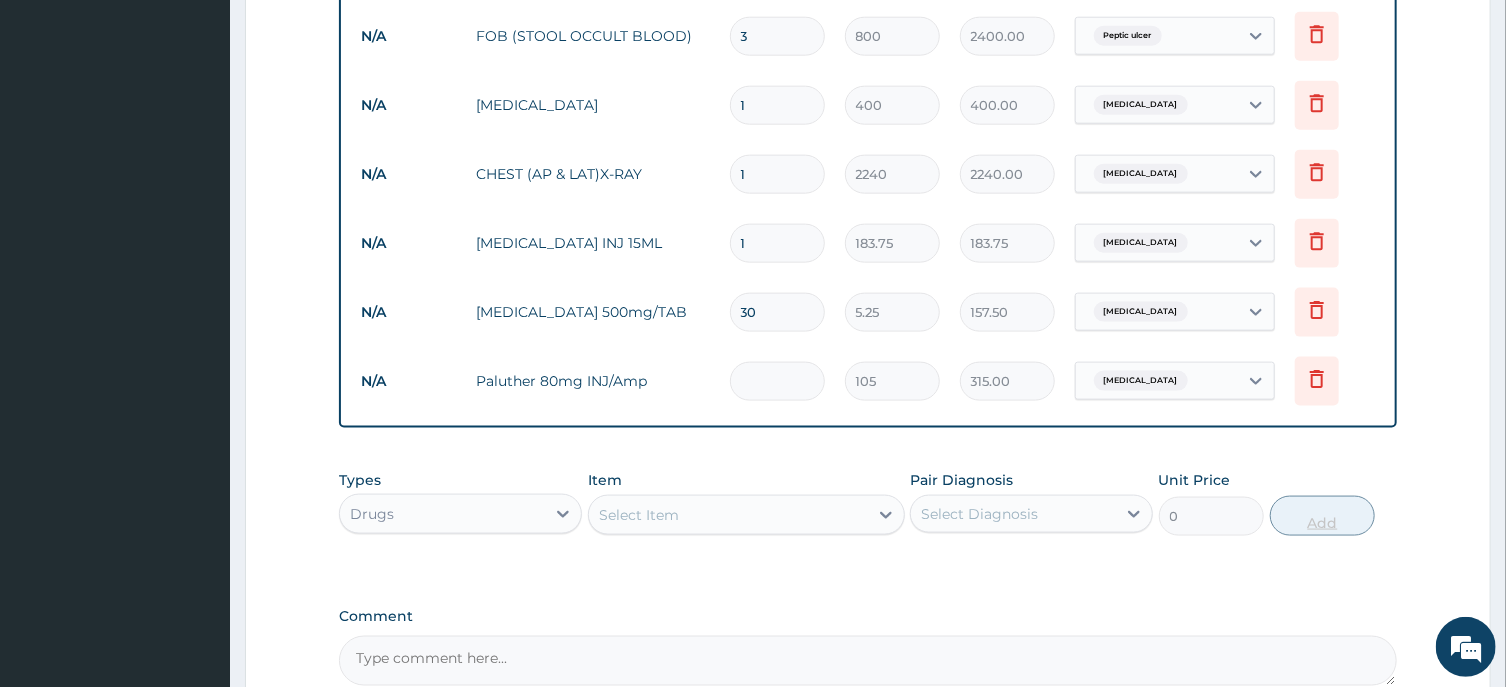type on "0.00" 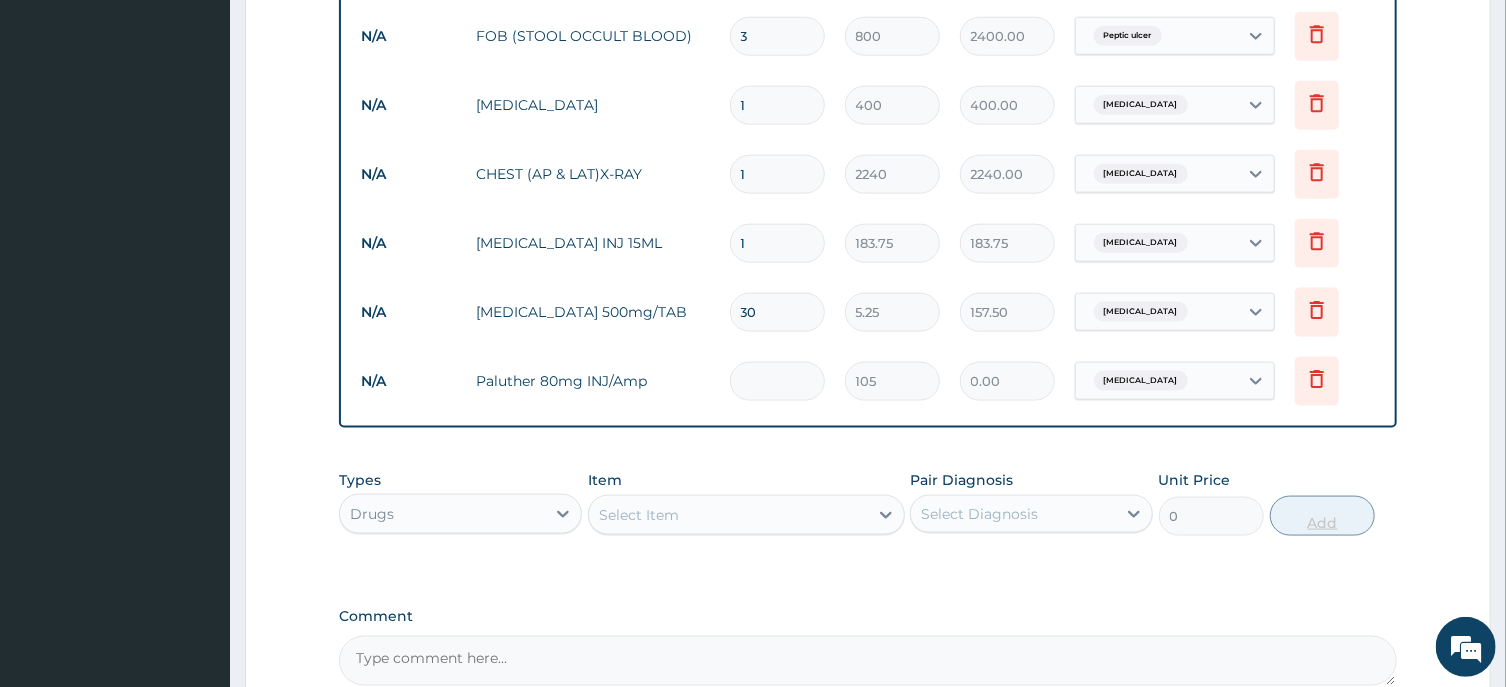 type on "6" 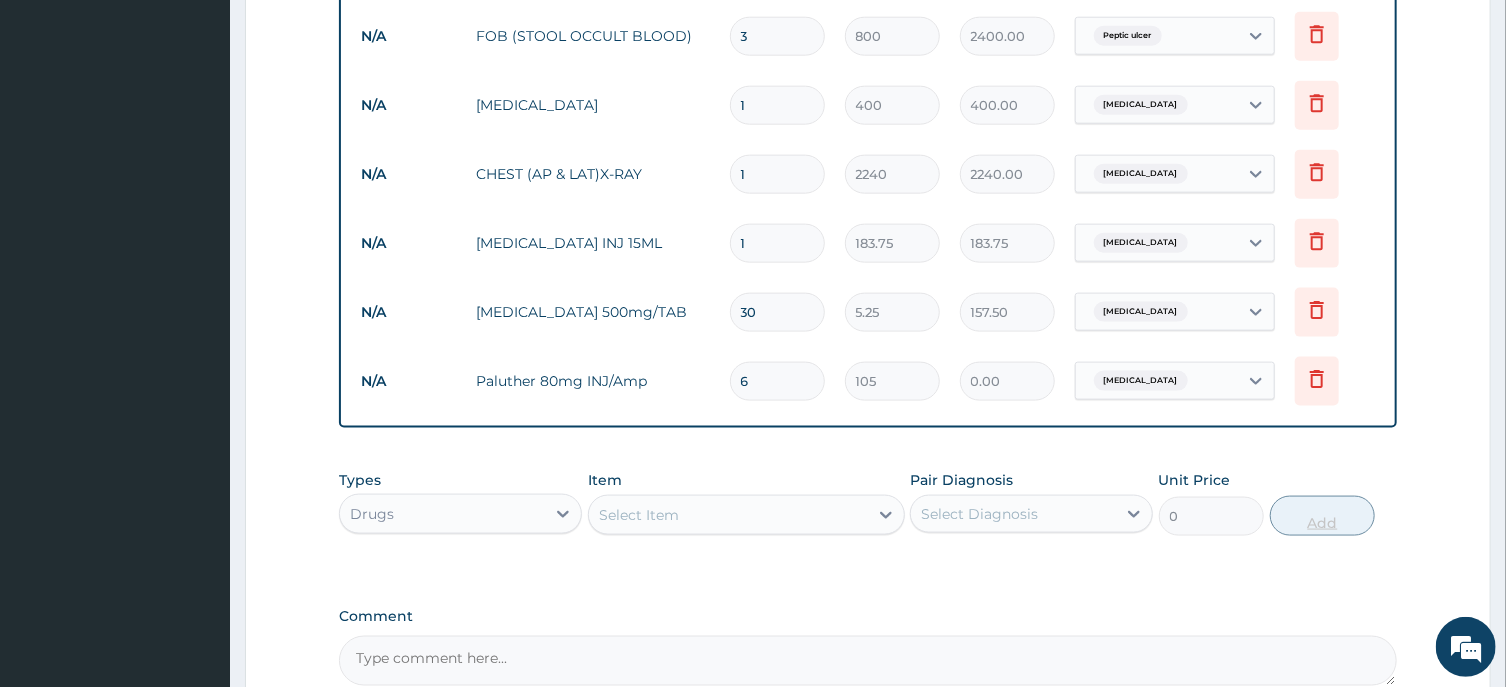 type on "630.00" 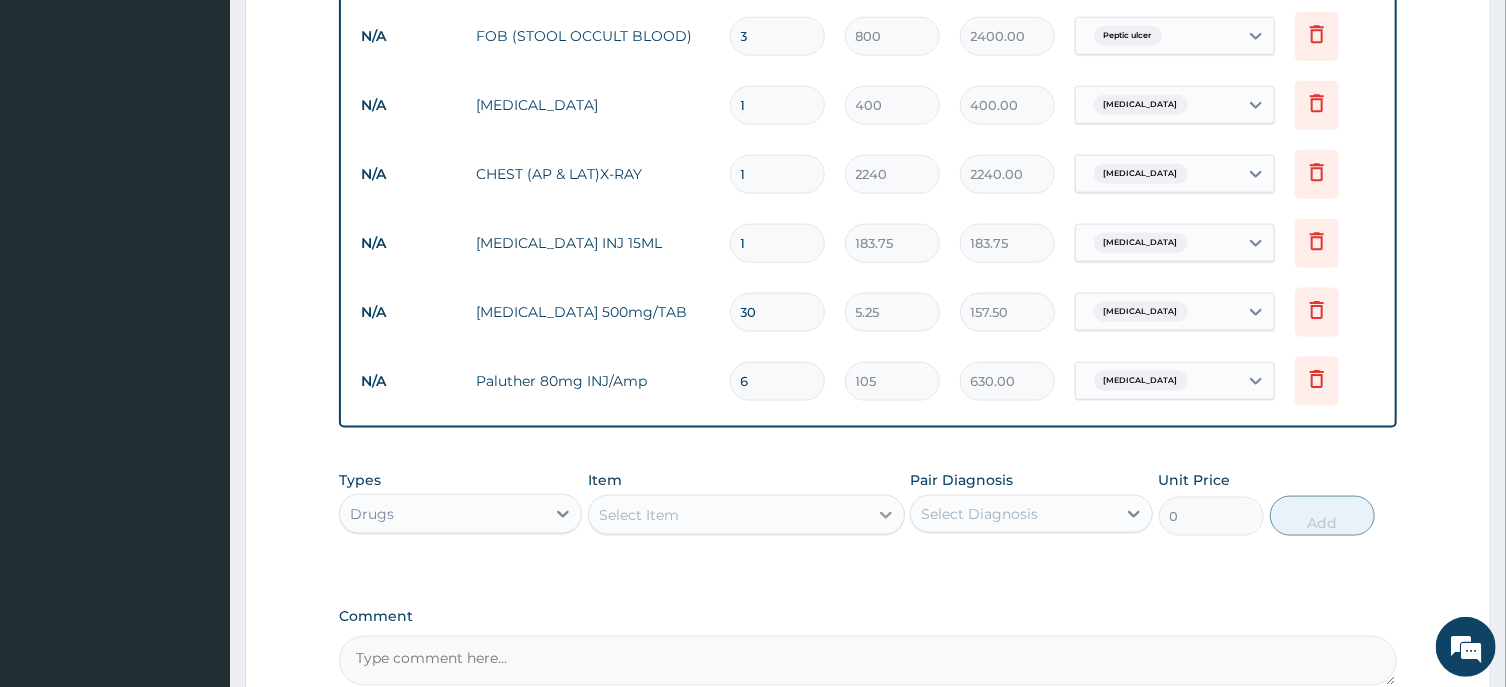 type on "6" 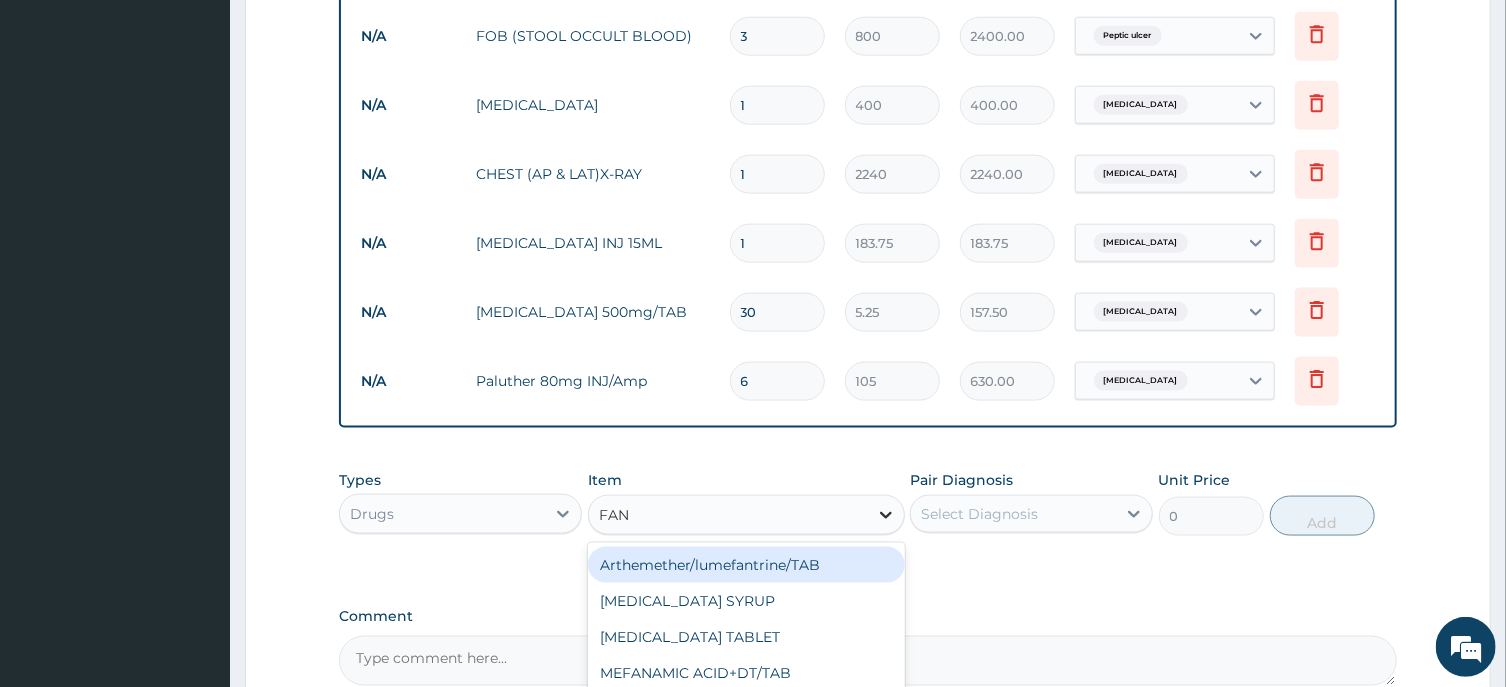 type on "FANS" 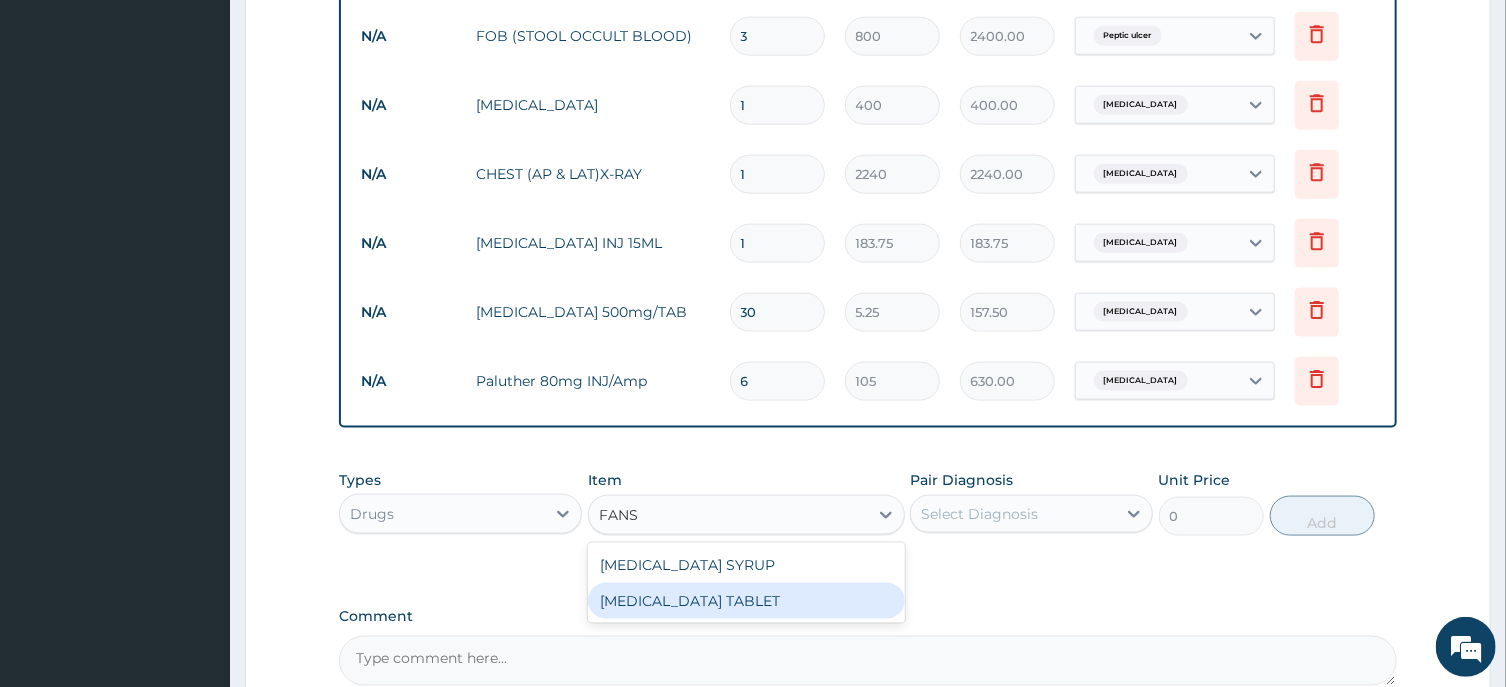 click on "[MEDICAL_DATA] TABLET" at bounding box center [746, 601] 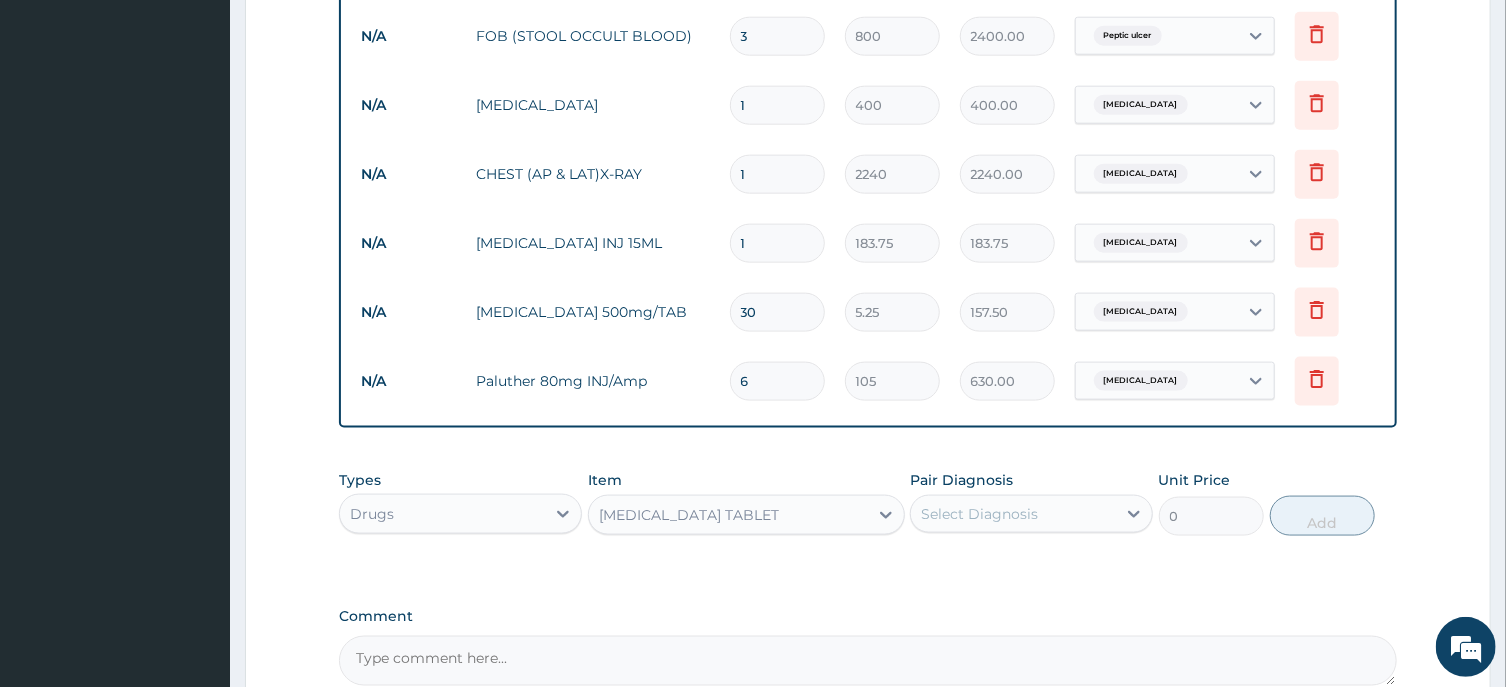 type 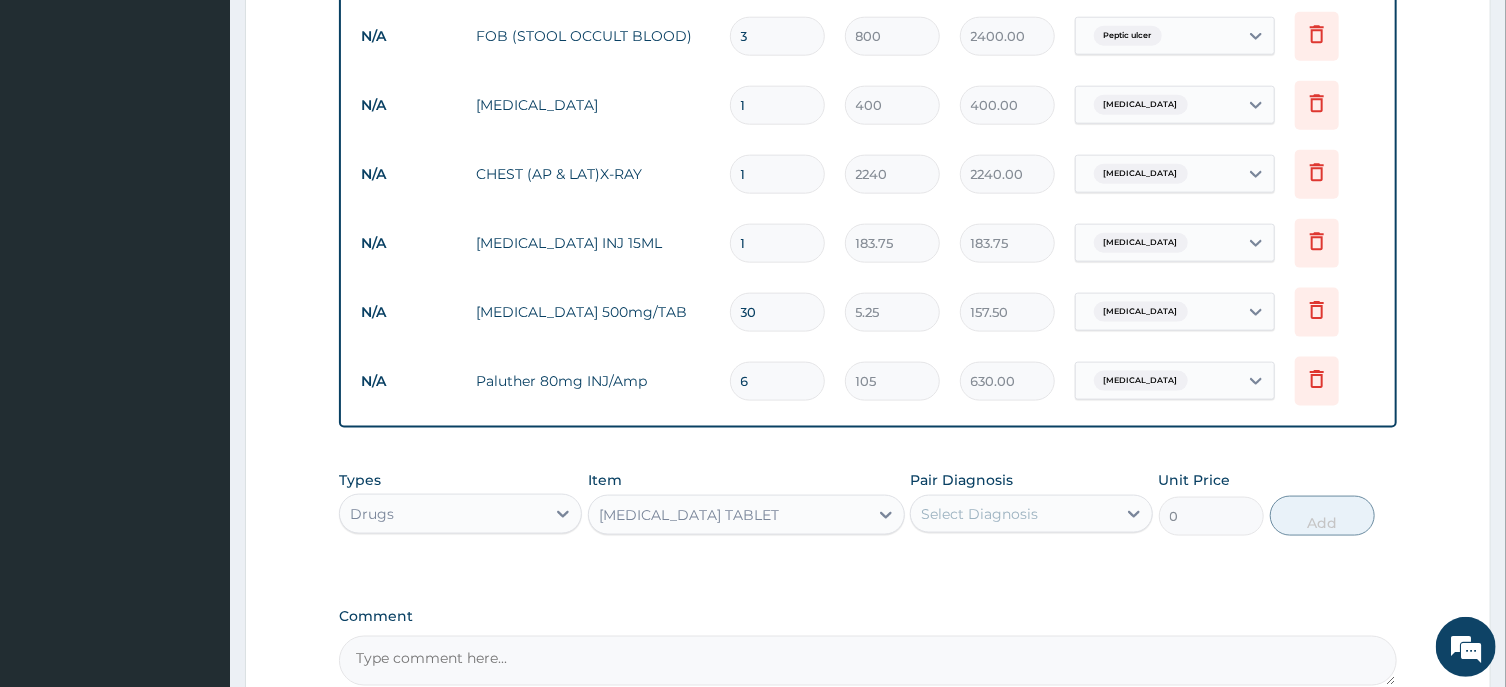 type on "31.5" 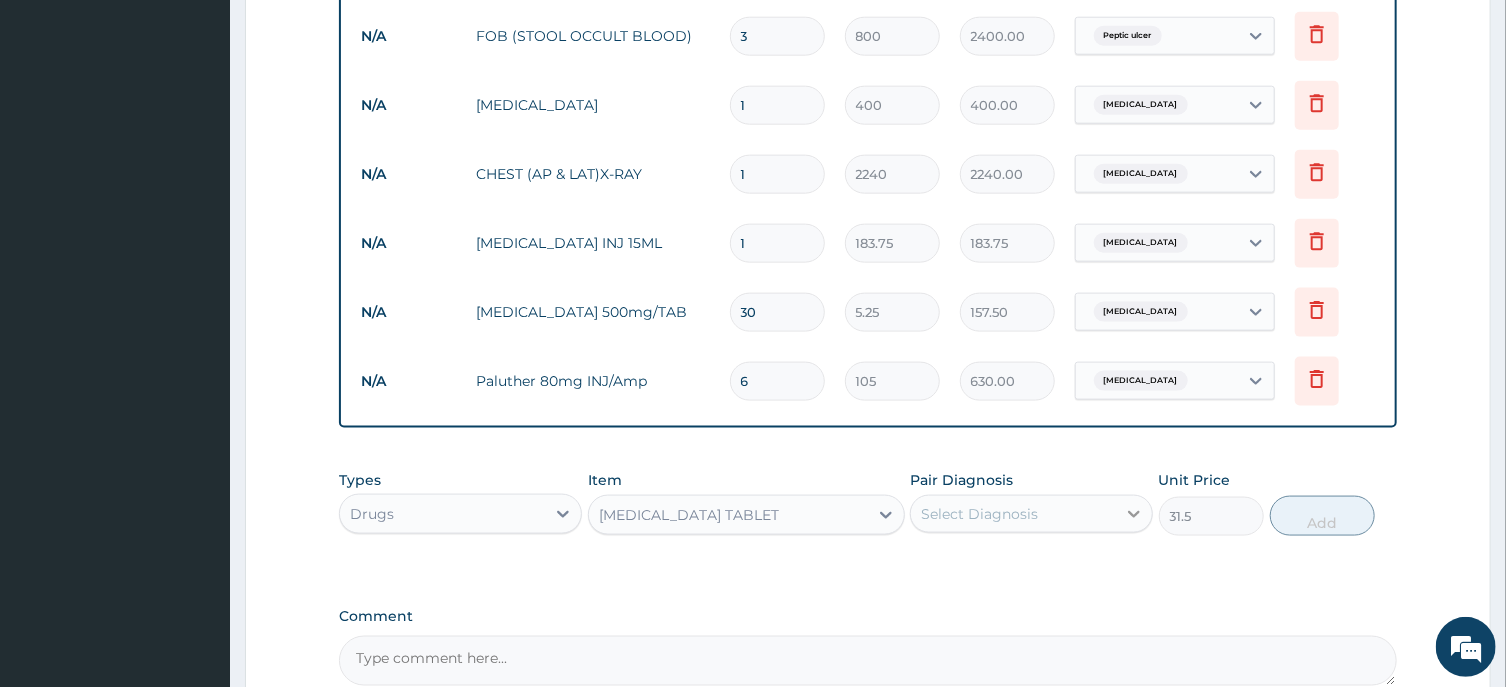 click 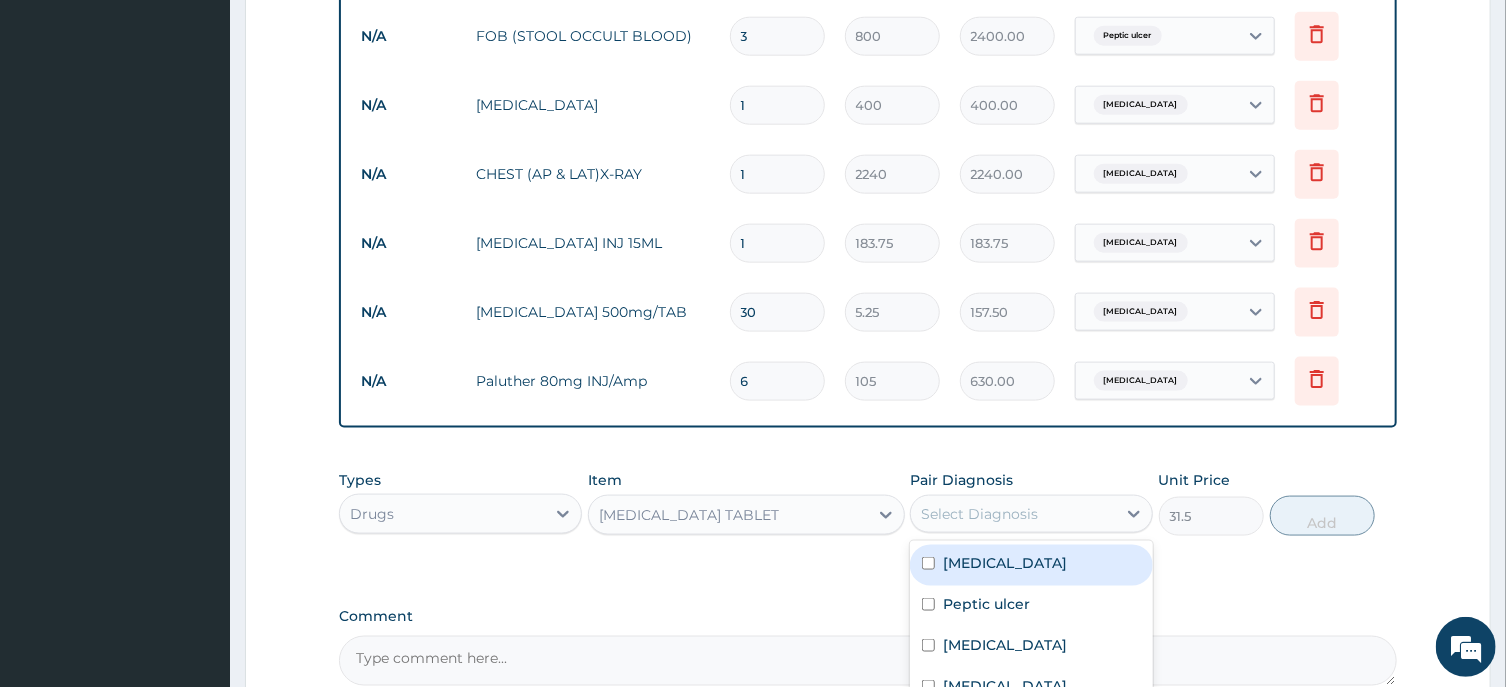 click on "[MEDICAL_DATA]" at bounding box center (1031, 565) 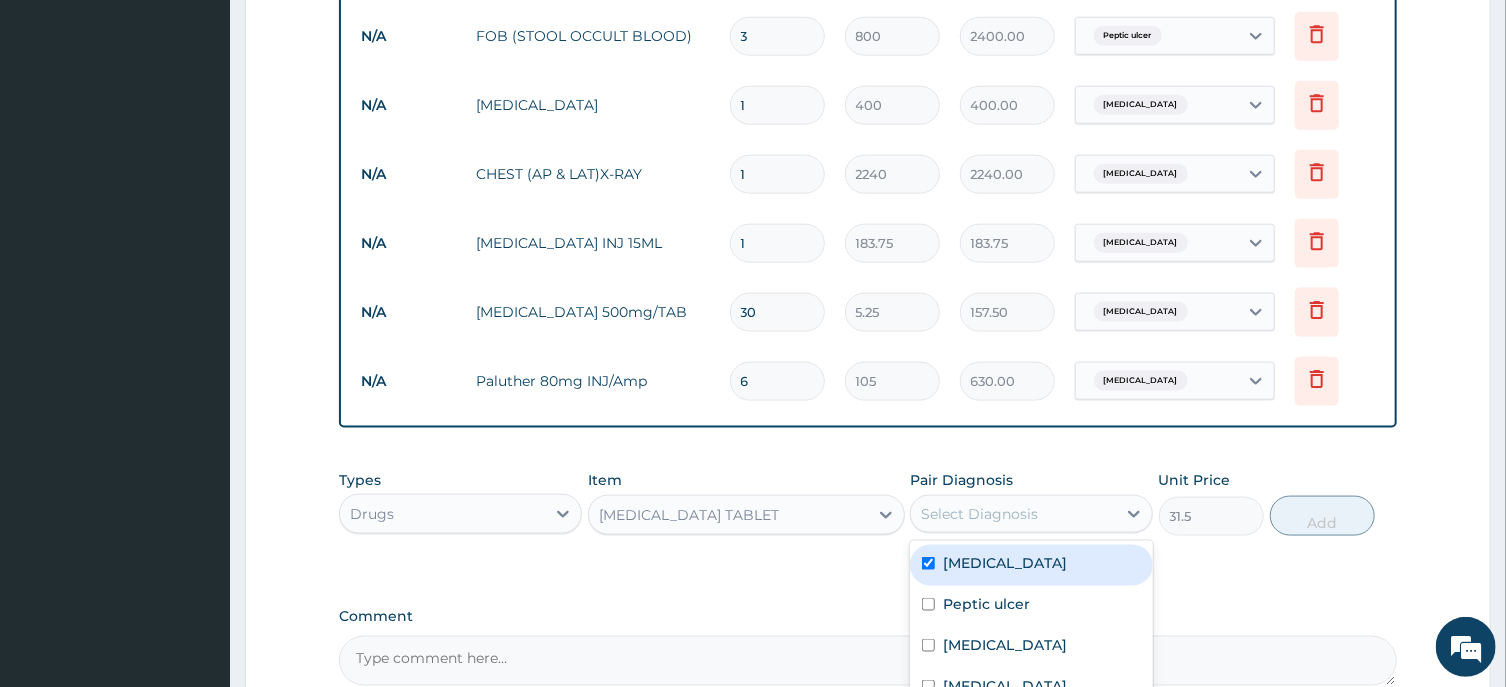 checkbox on "true" 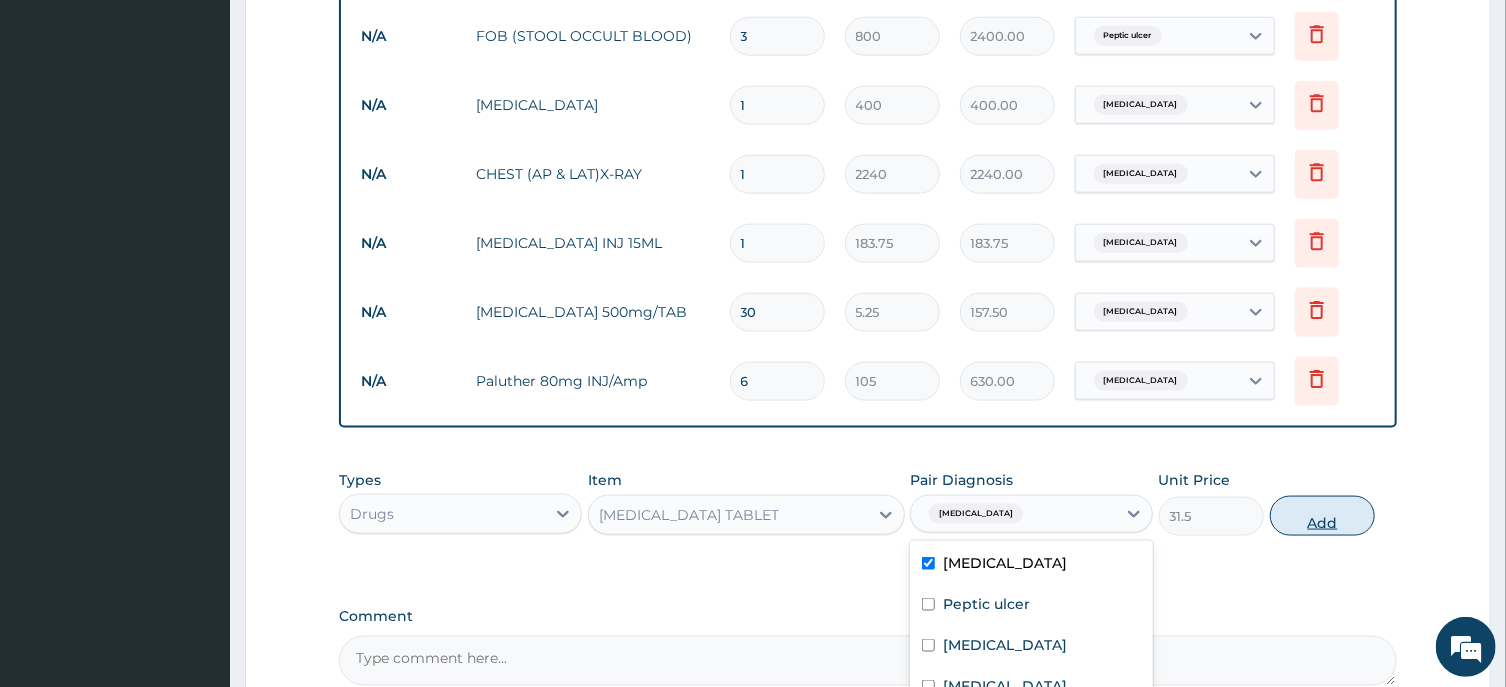 click on "Add" at bounding box center (1323, 516) 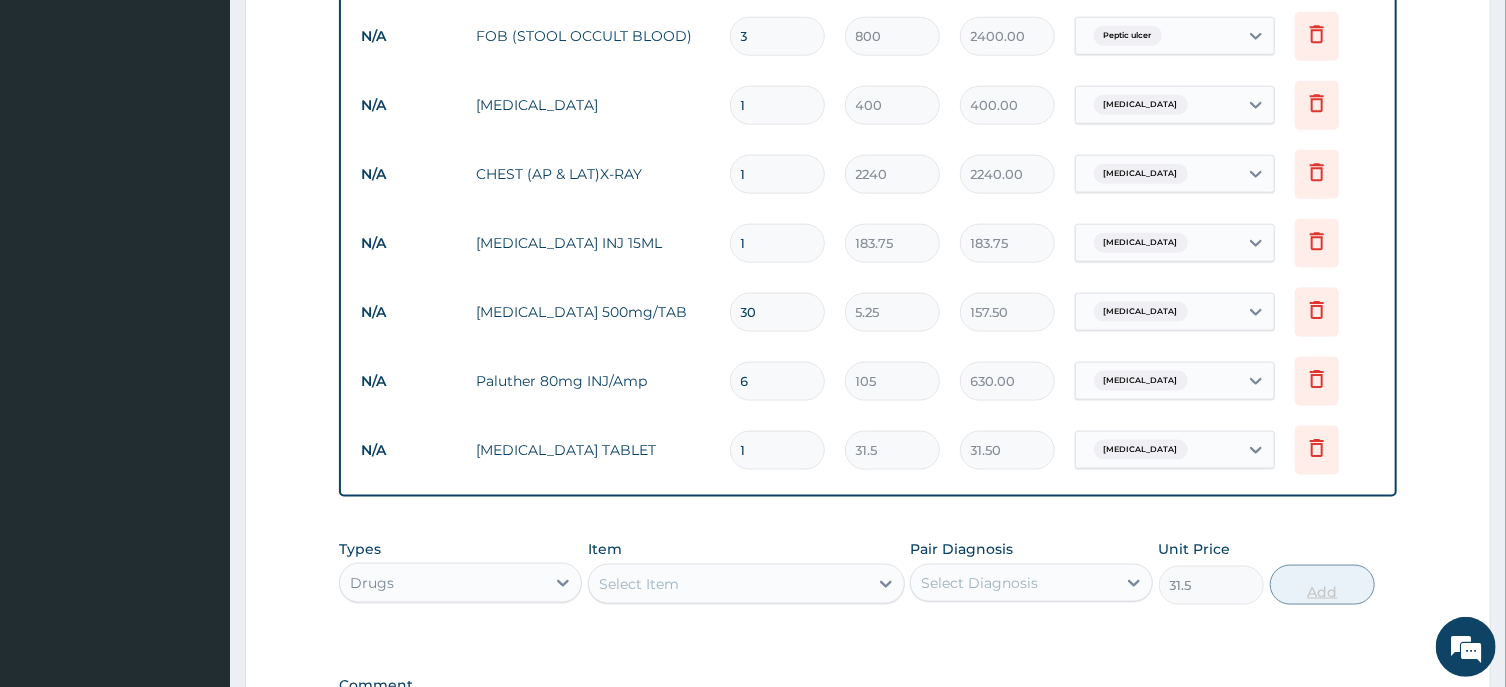 type on "0" 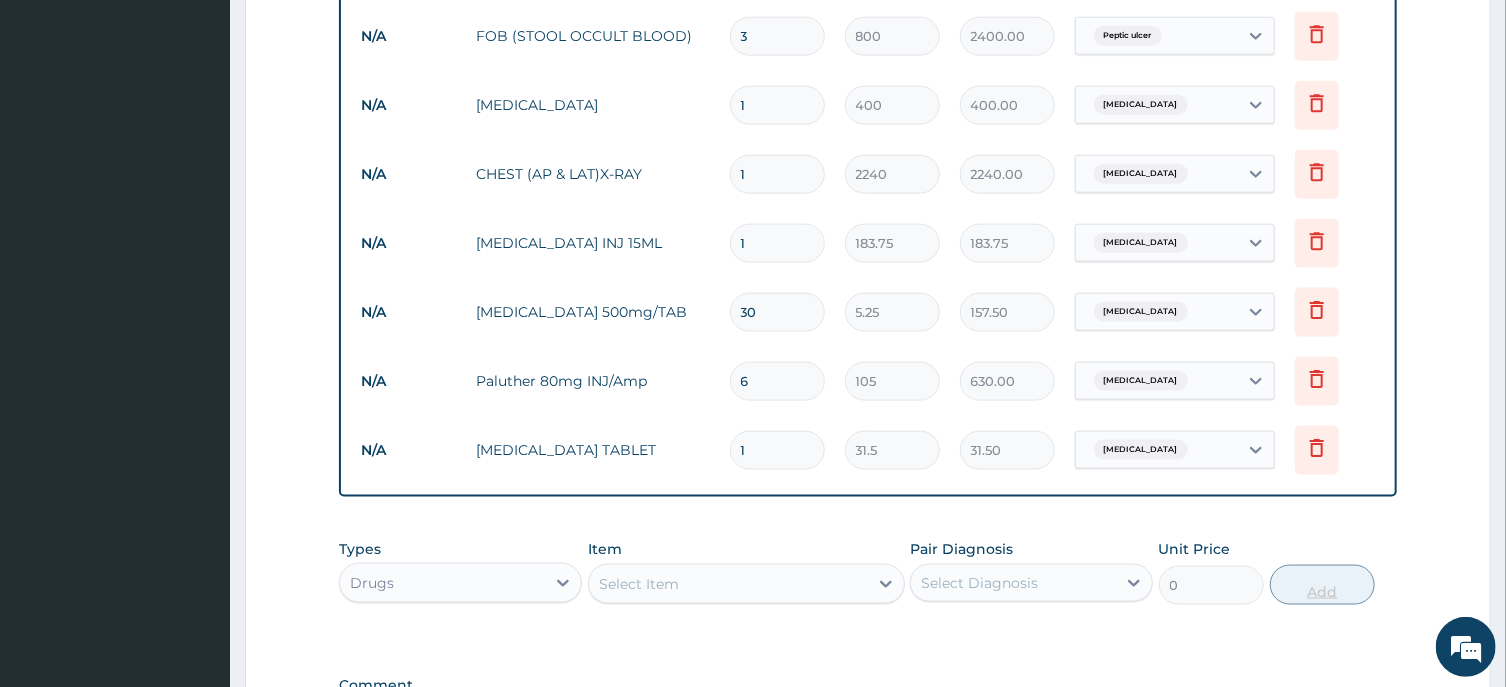 type 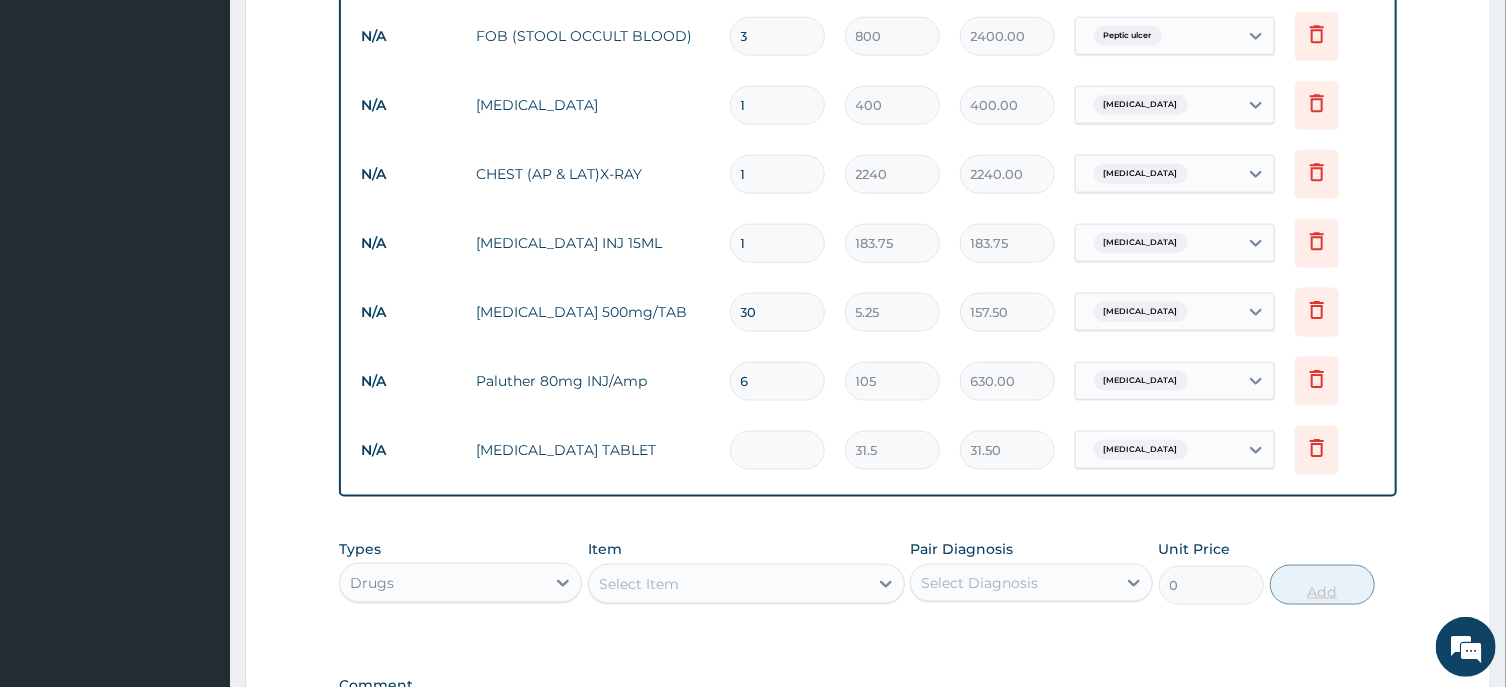 type on "0.00" 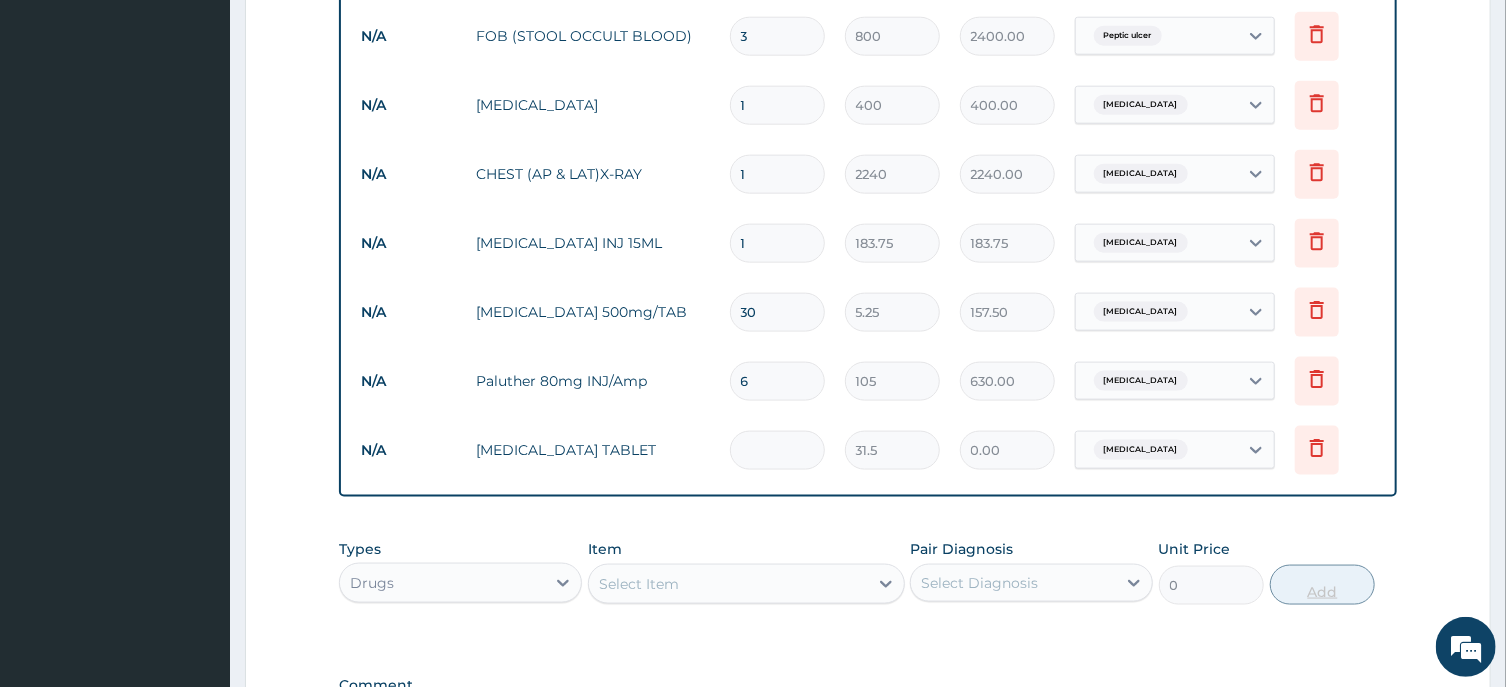 type on "3" 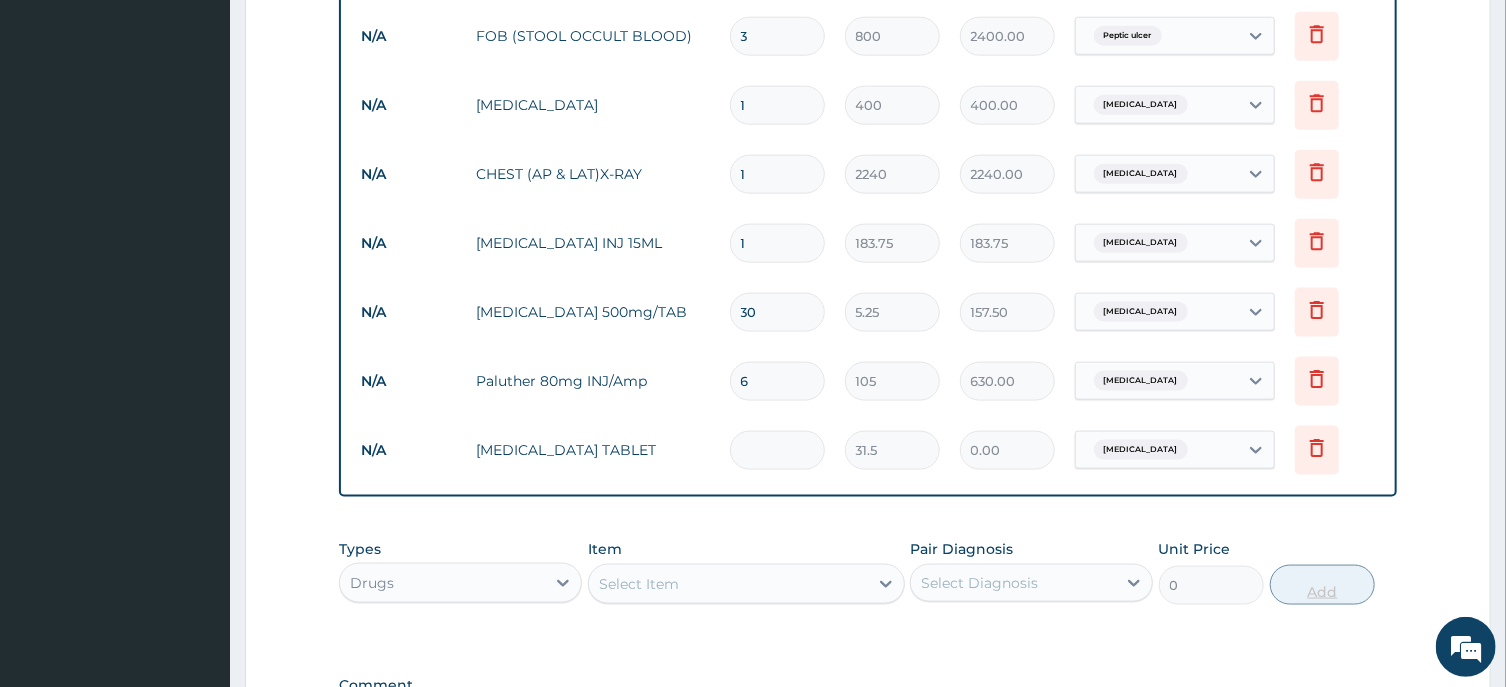 type on "94.50" 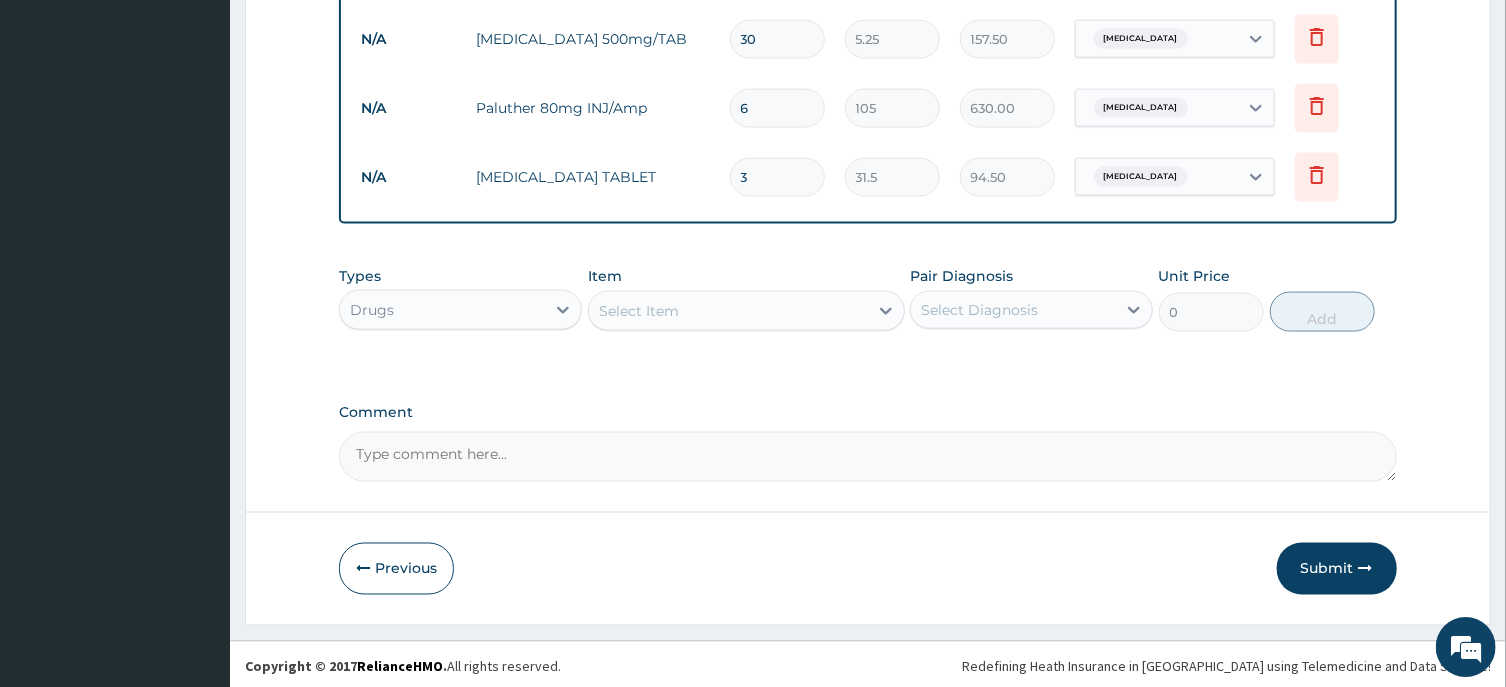 scroll, scrollTop: 1486, scrollLeft: 0, axis: vertical 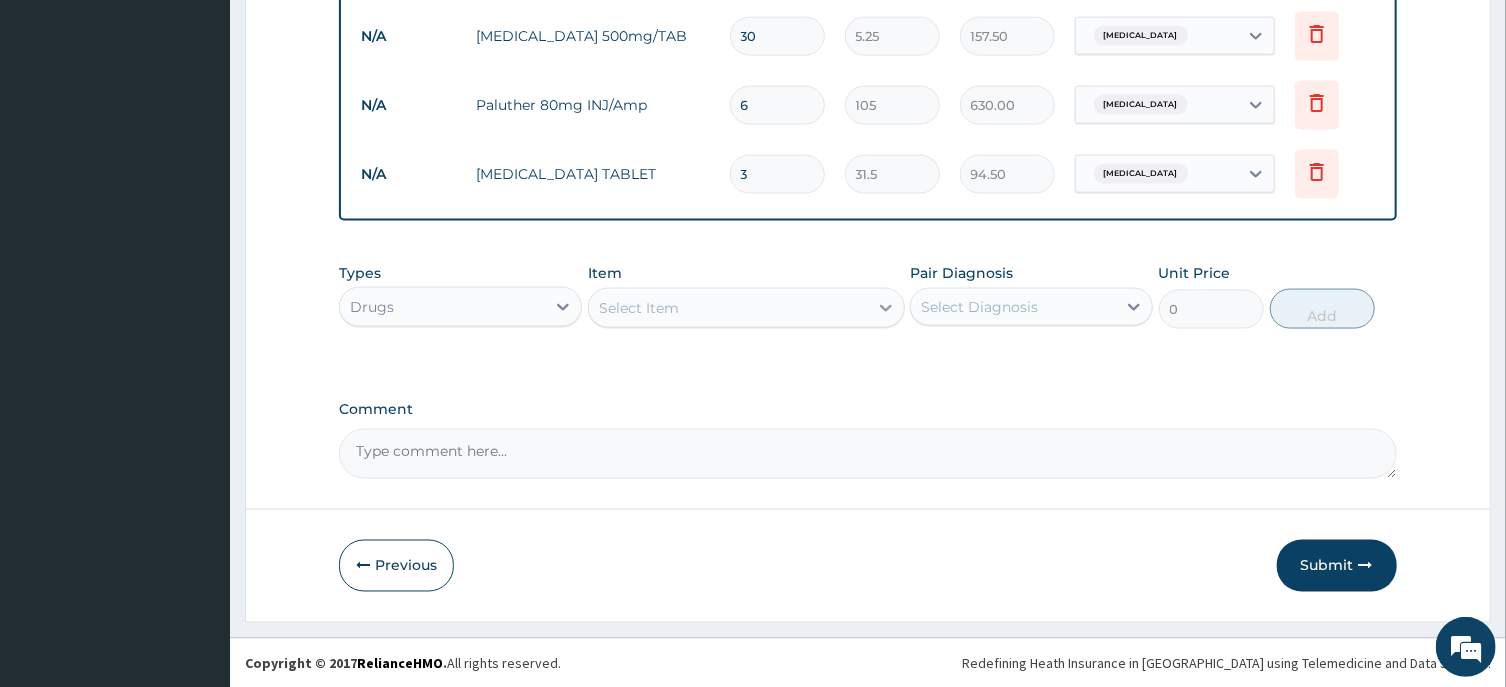 type on "3" 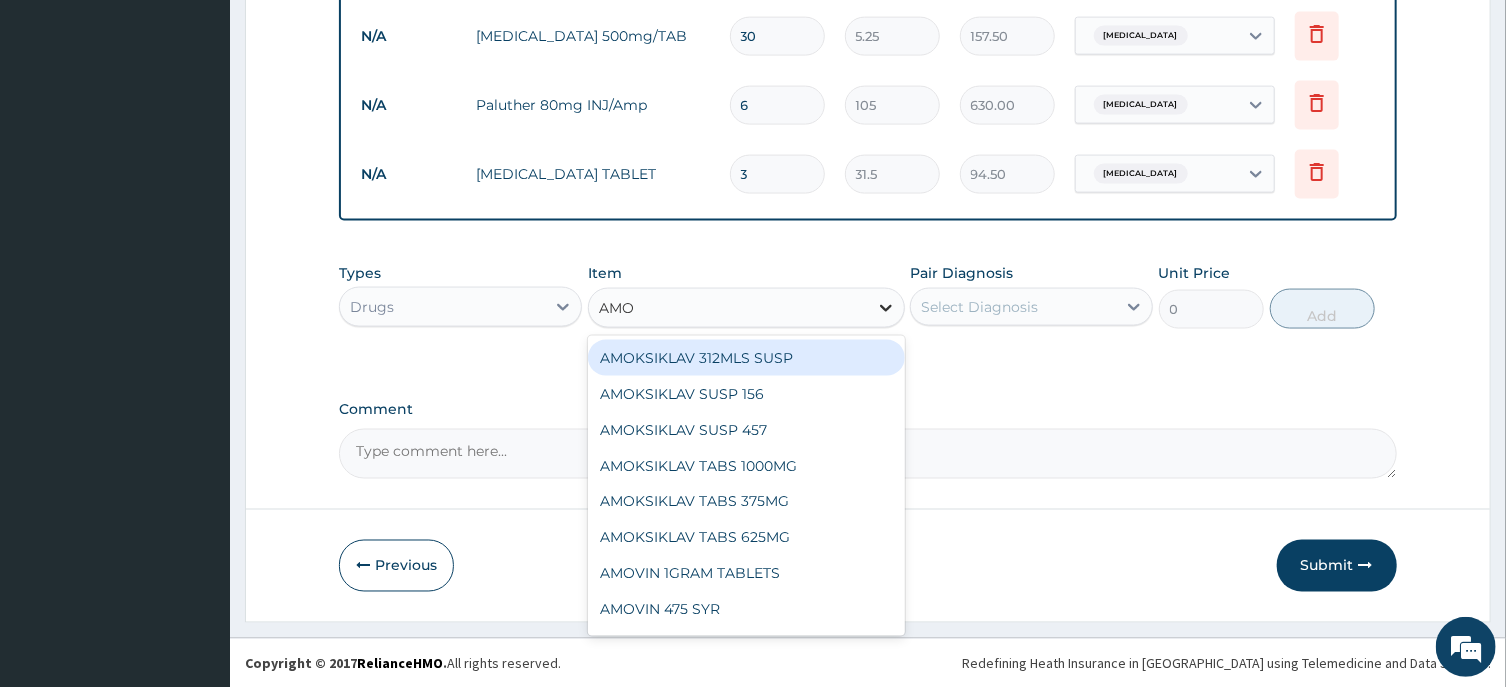 type on "AMOX" 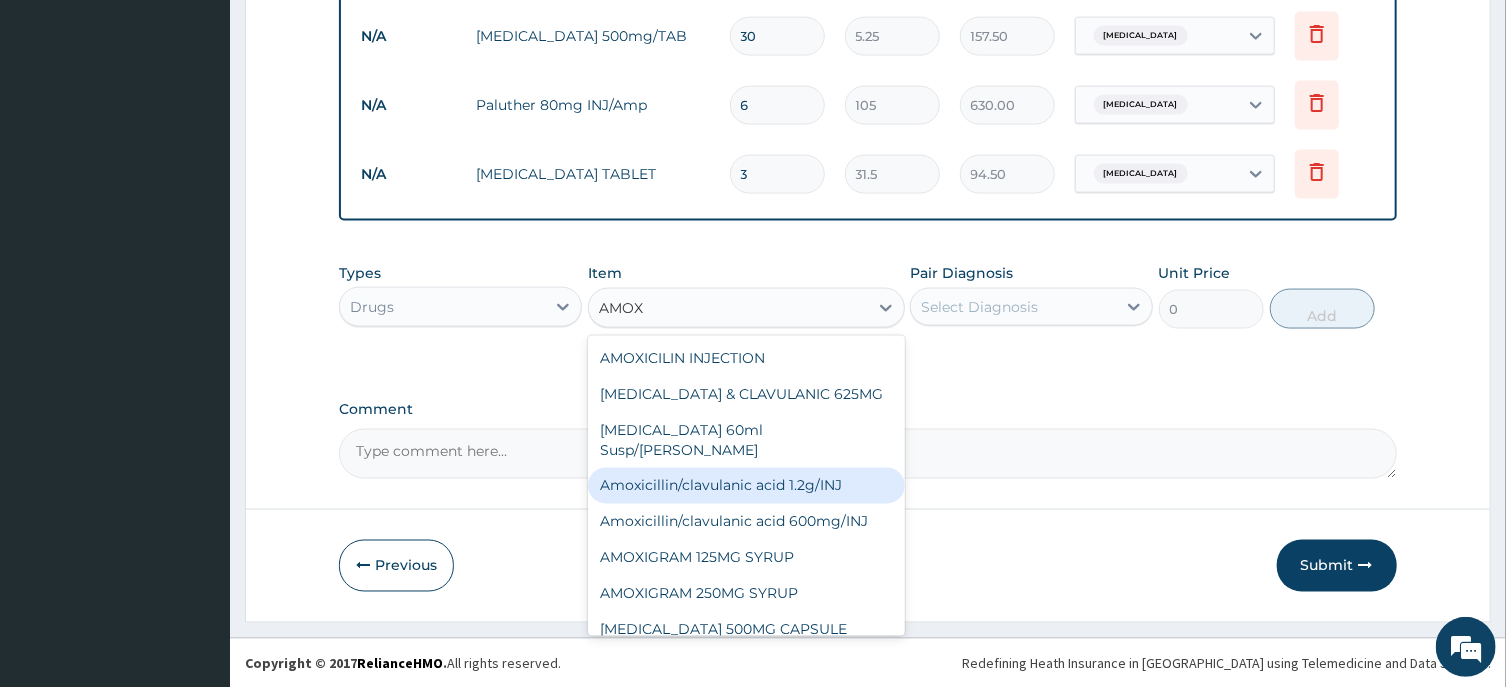 click on "Amoxicillin/clavulanic acid 1.2g/INJ" at bounding box center [746, 486] 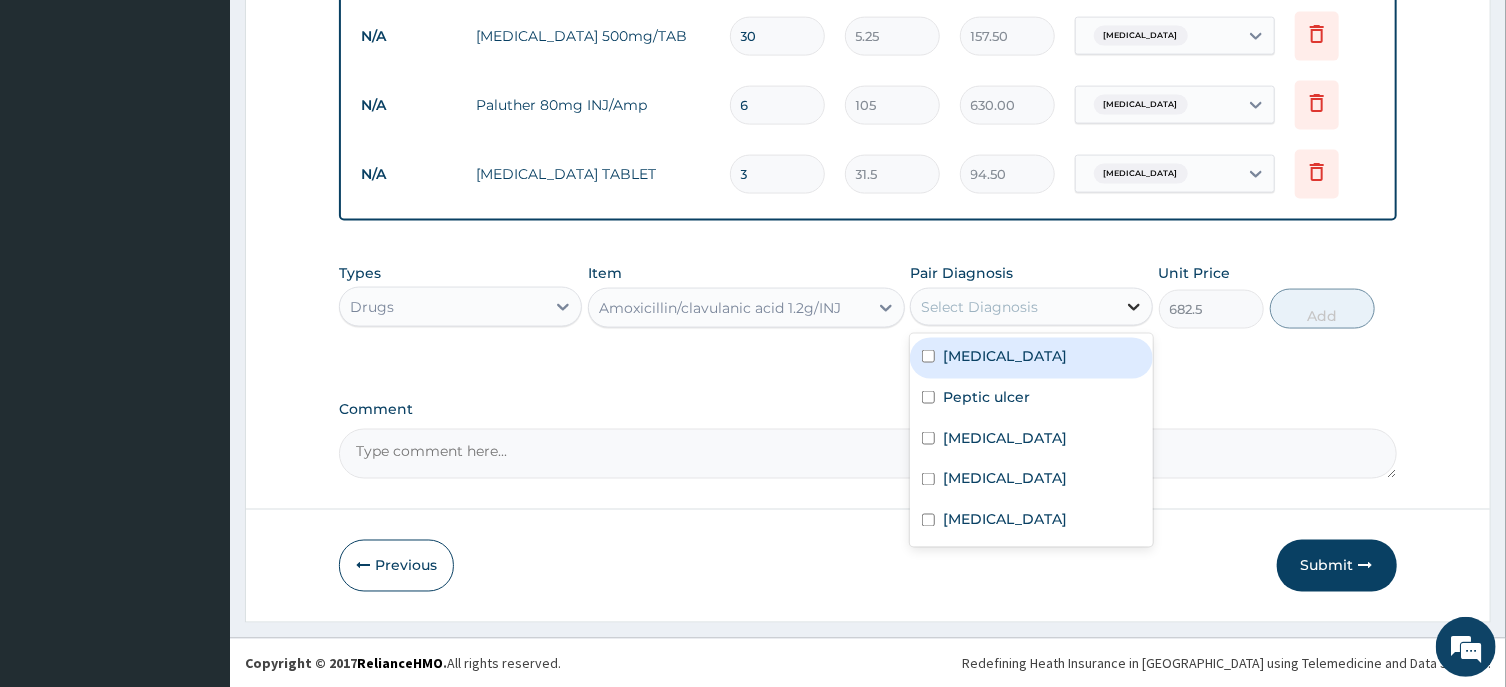 click 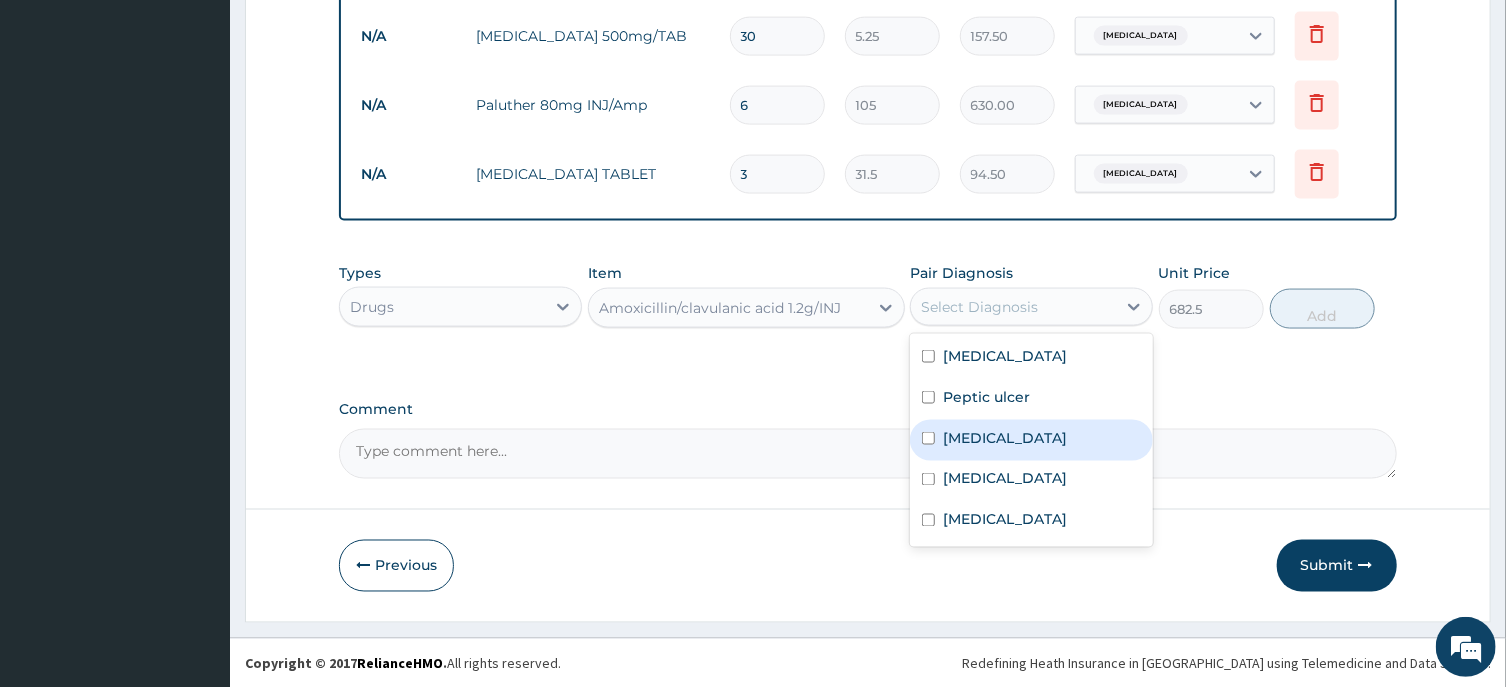 click on "[MEDICAL_DATA]" at bounding box center (1005, 438) 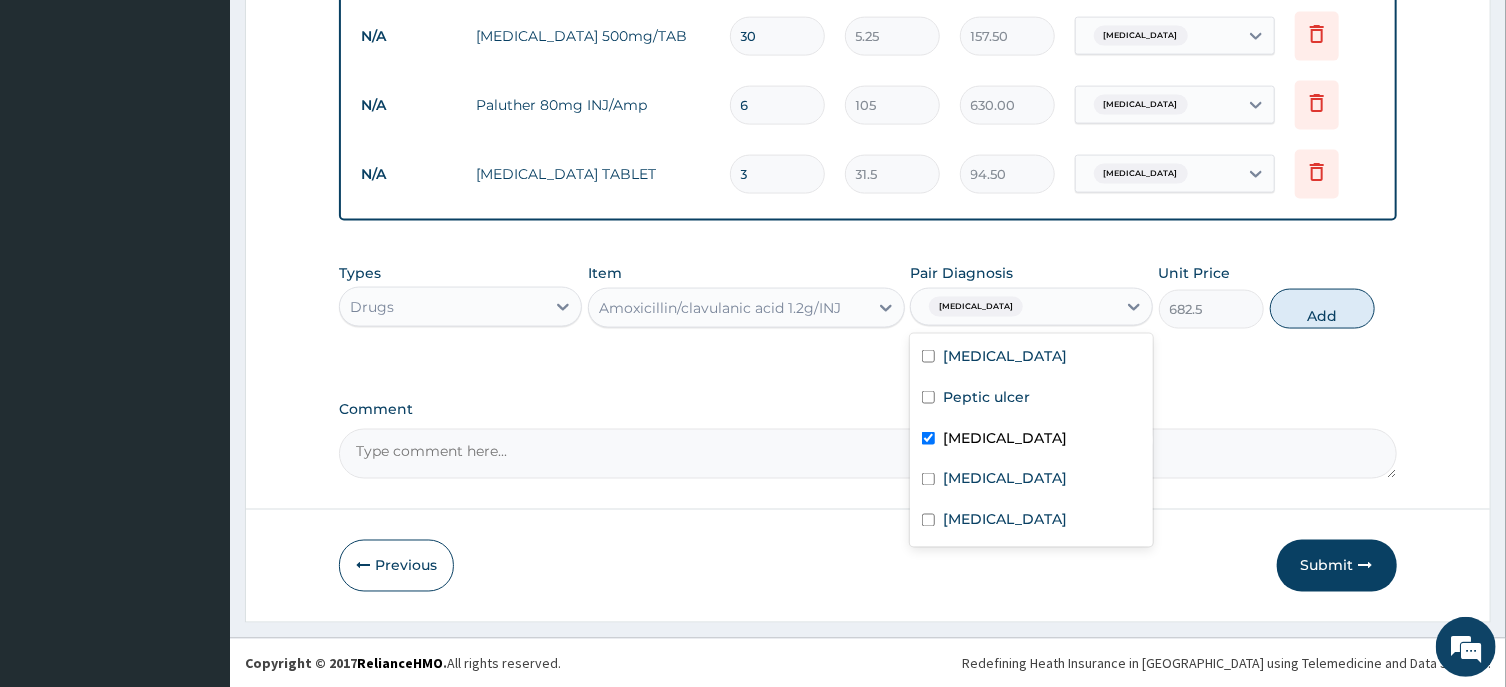 checkbox on "true" 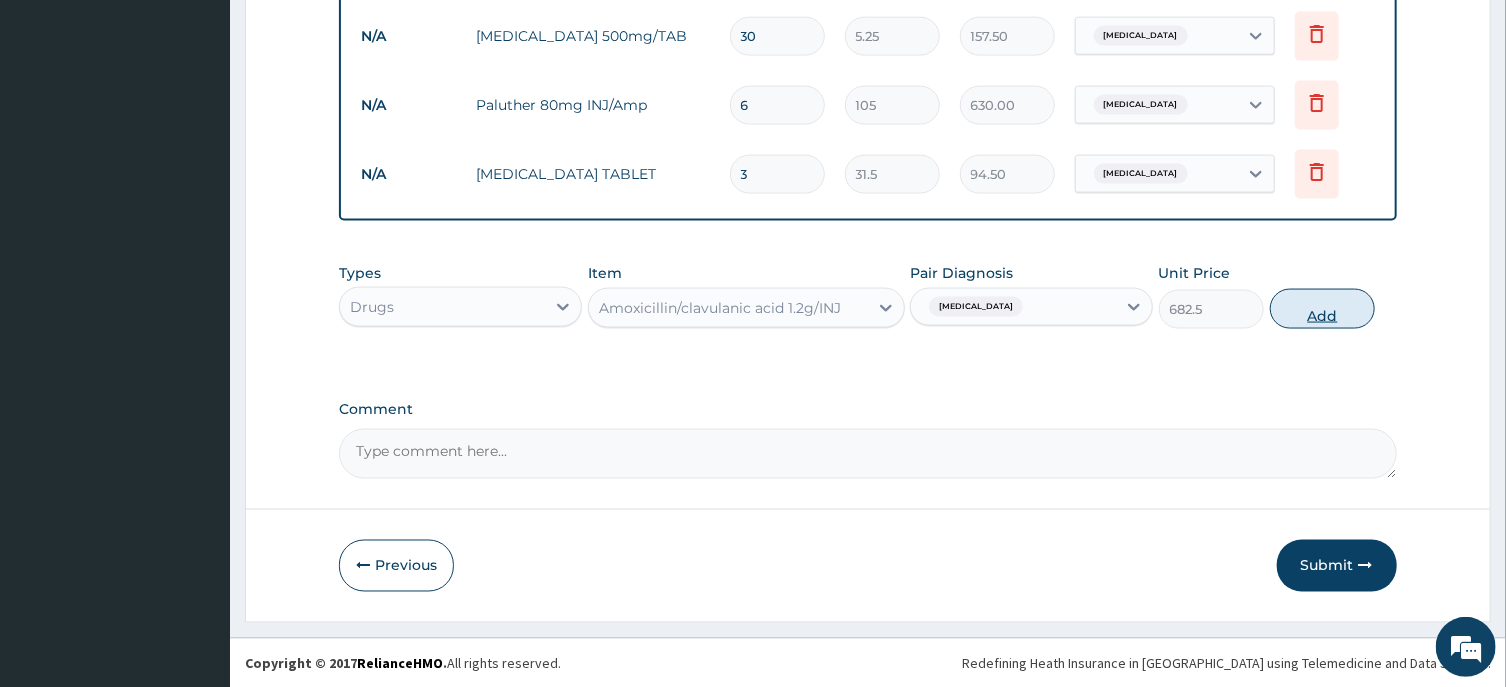 click on "Add" at bounding box center (1323, 309) 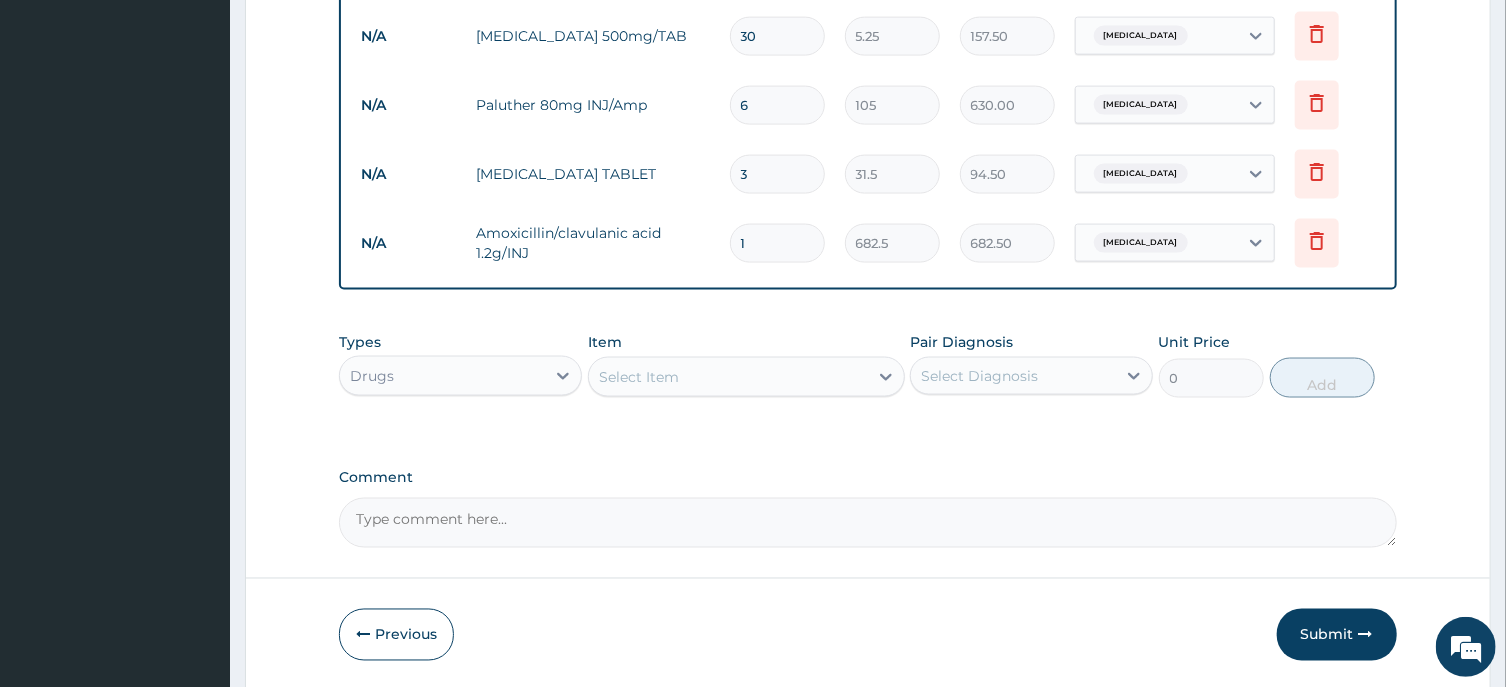 type 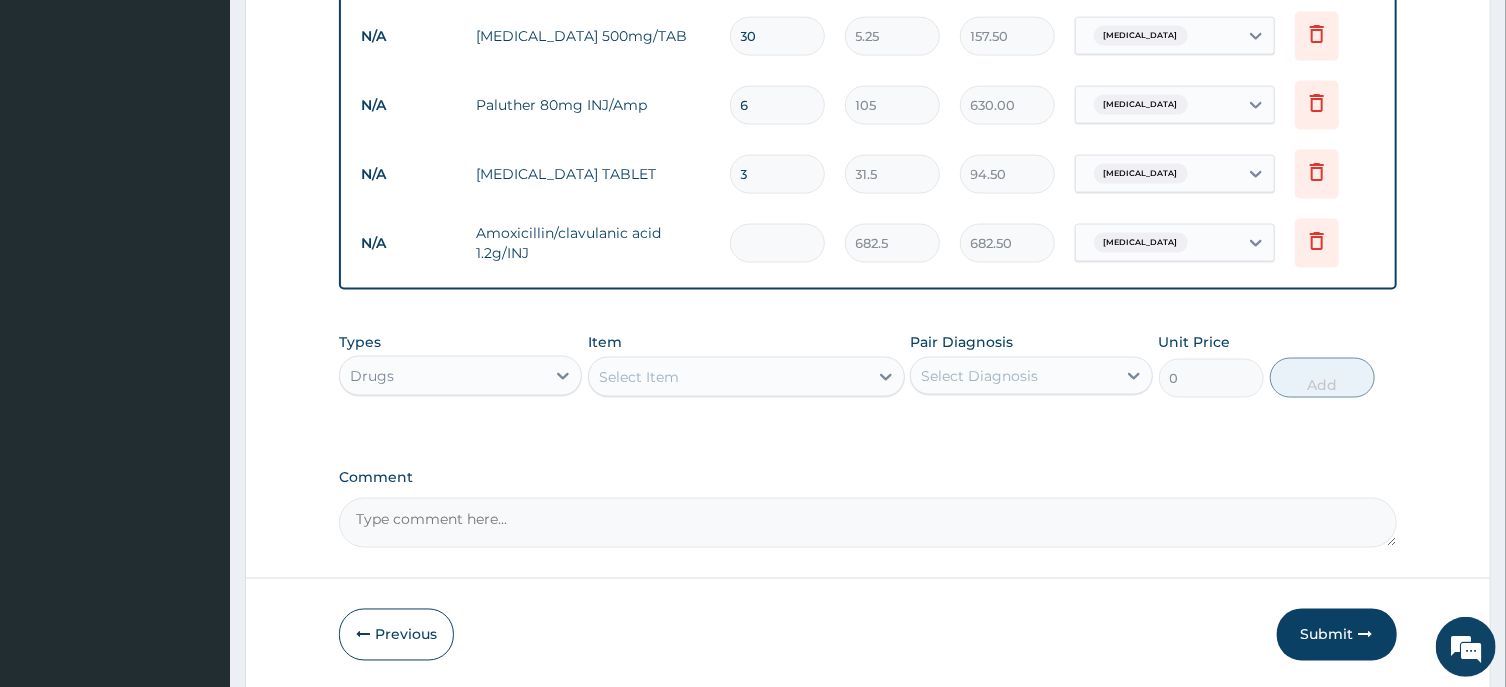 type on "0.00" 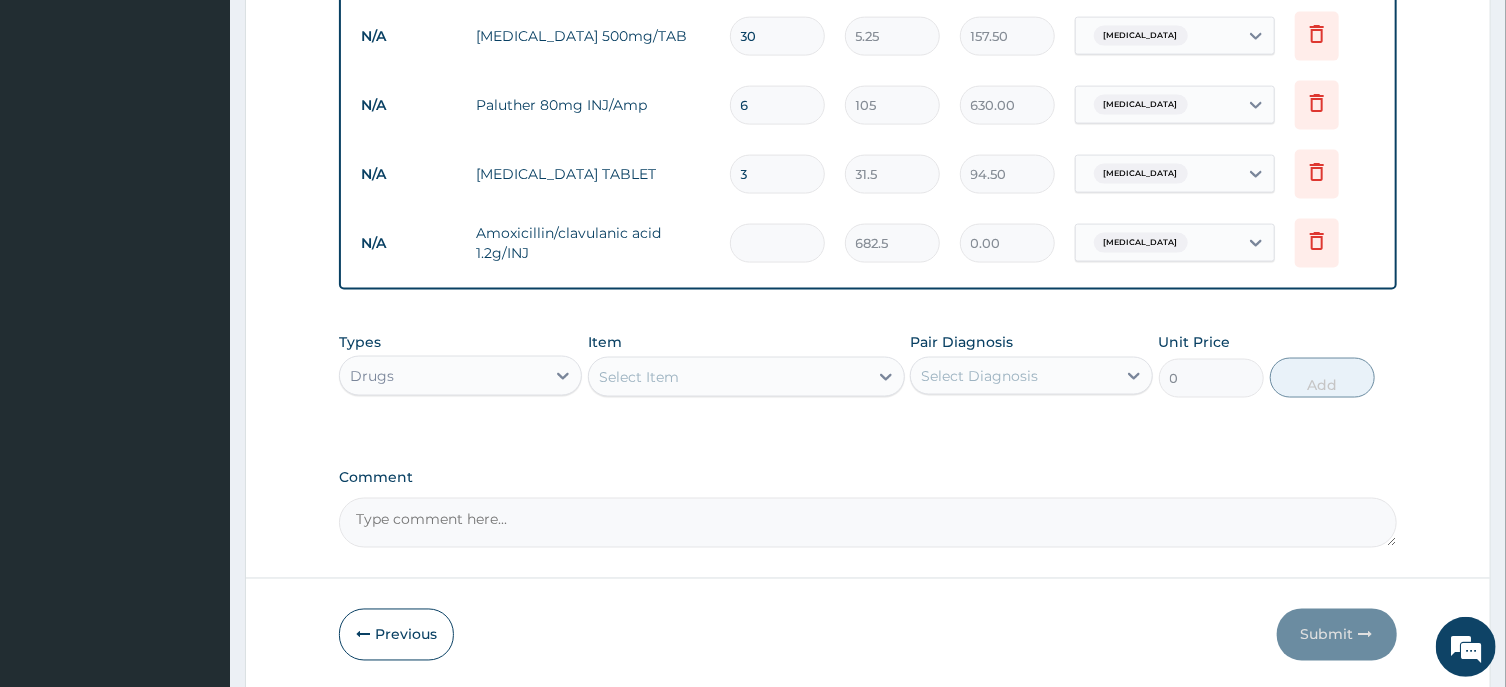 type on "5" 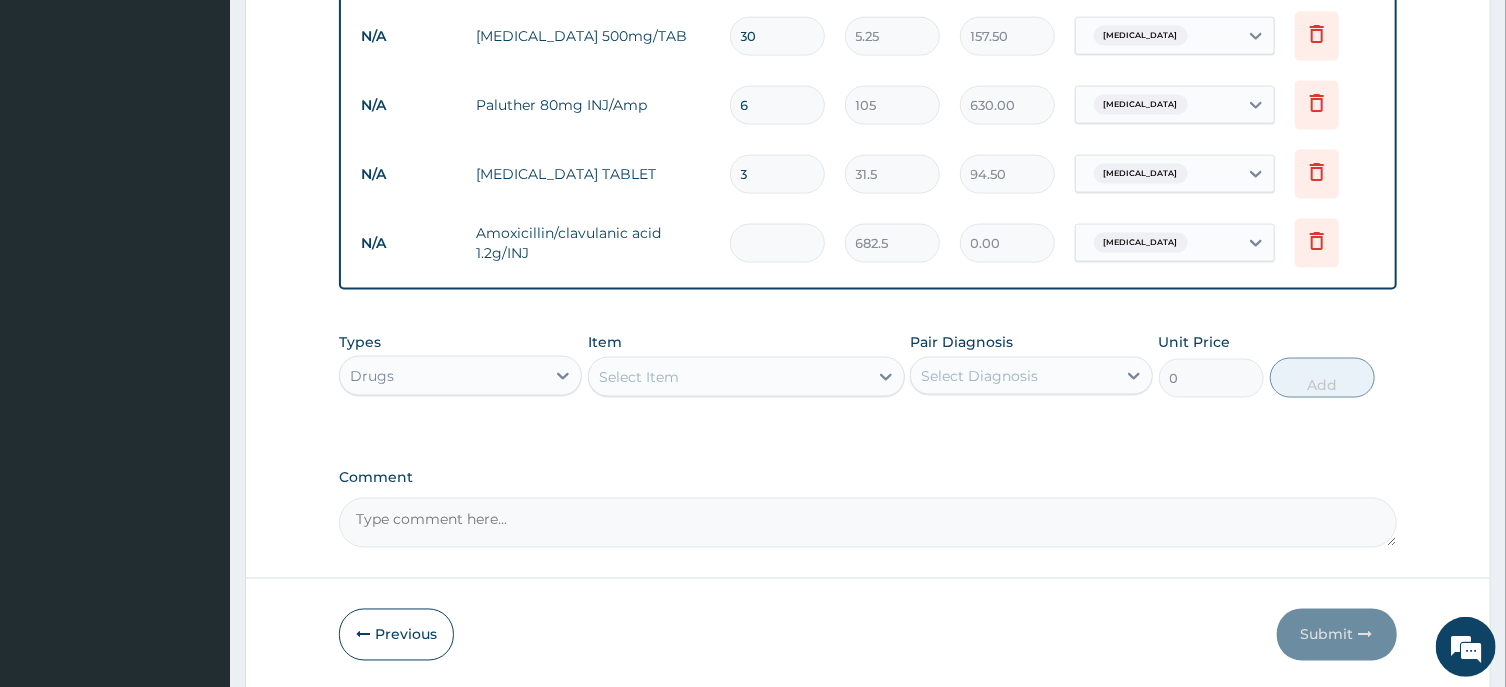 type on "3412.50" 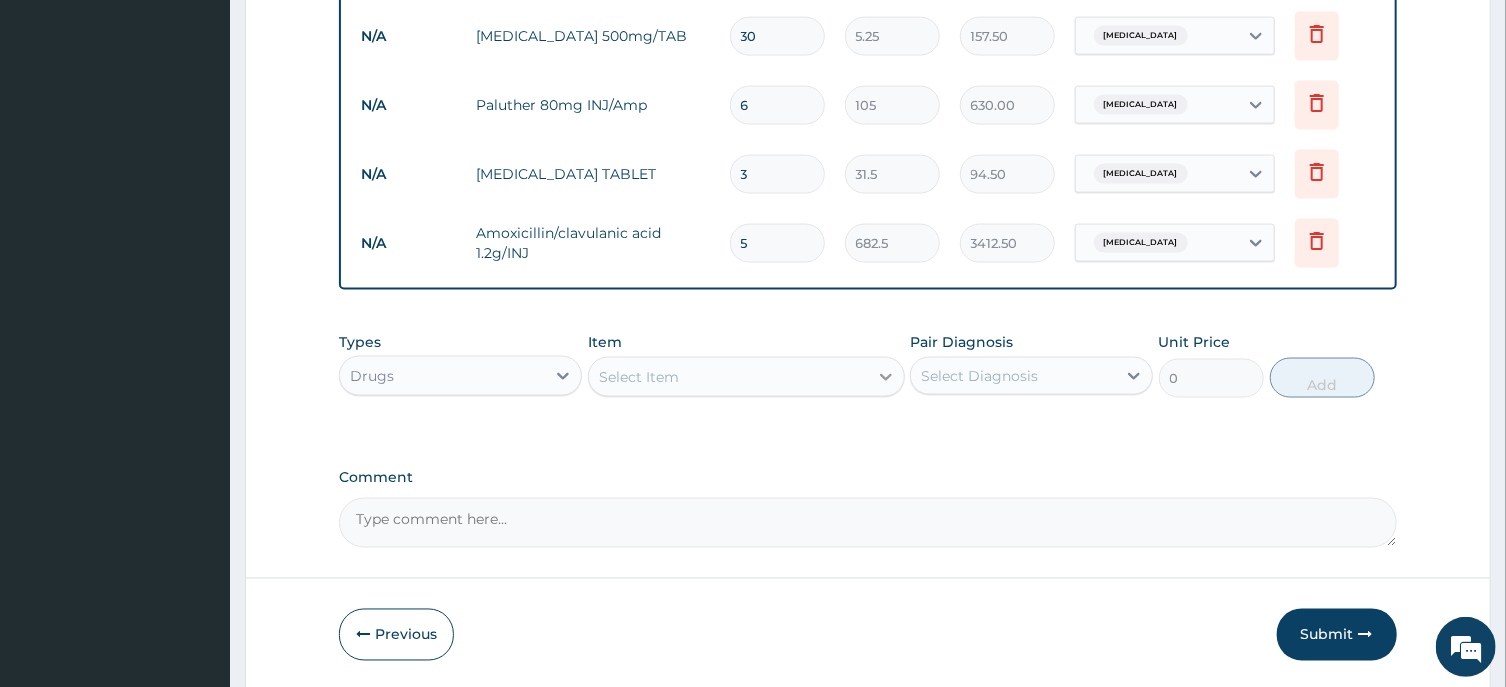 type on "5" 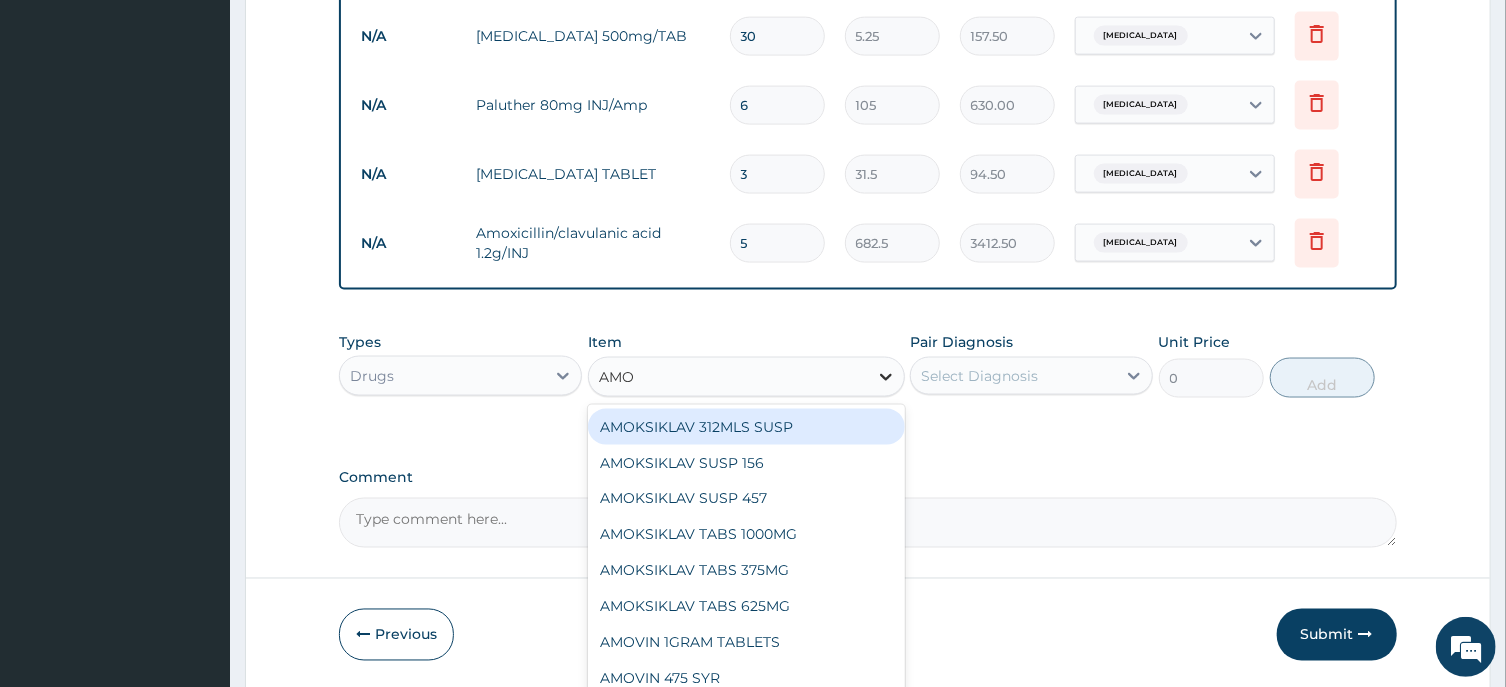 type on "AMOX" 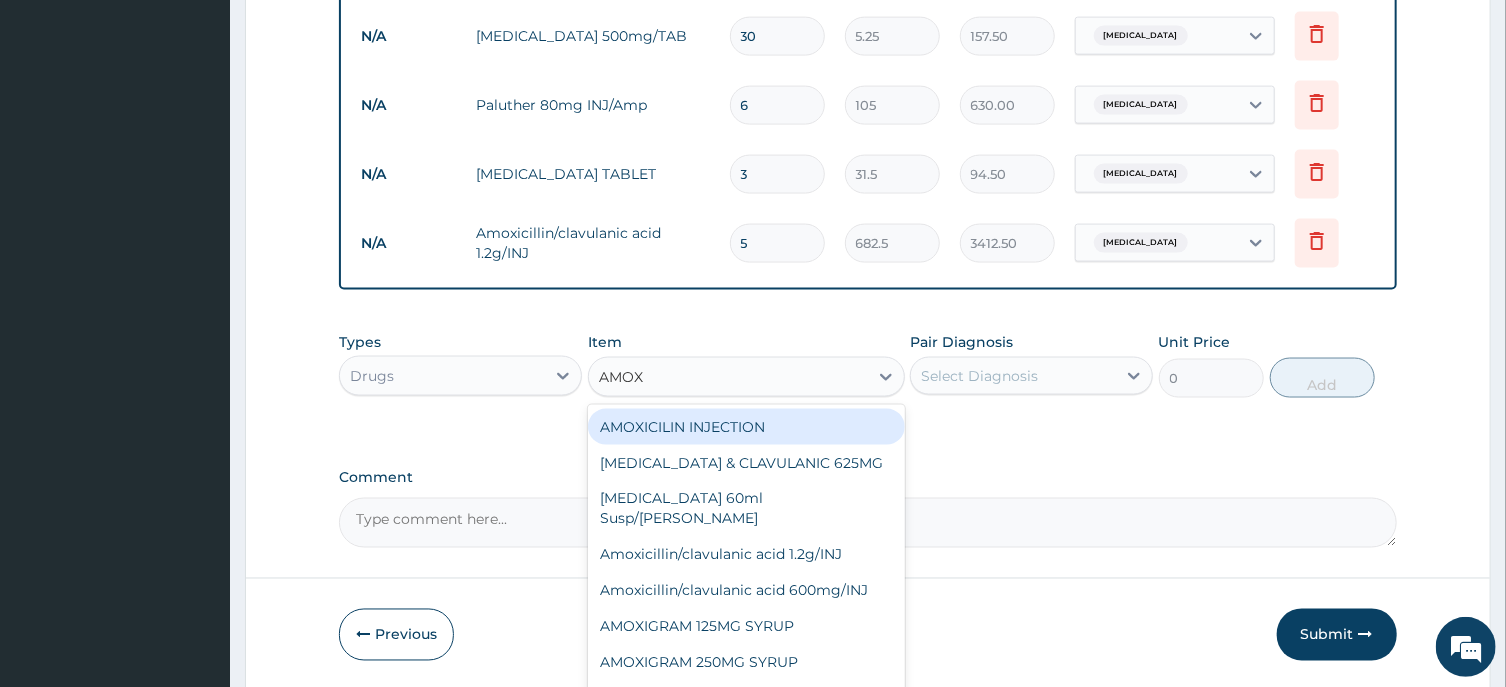 scroll, scrollTop: 1539, scrollLeft: 0, axis: vertical 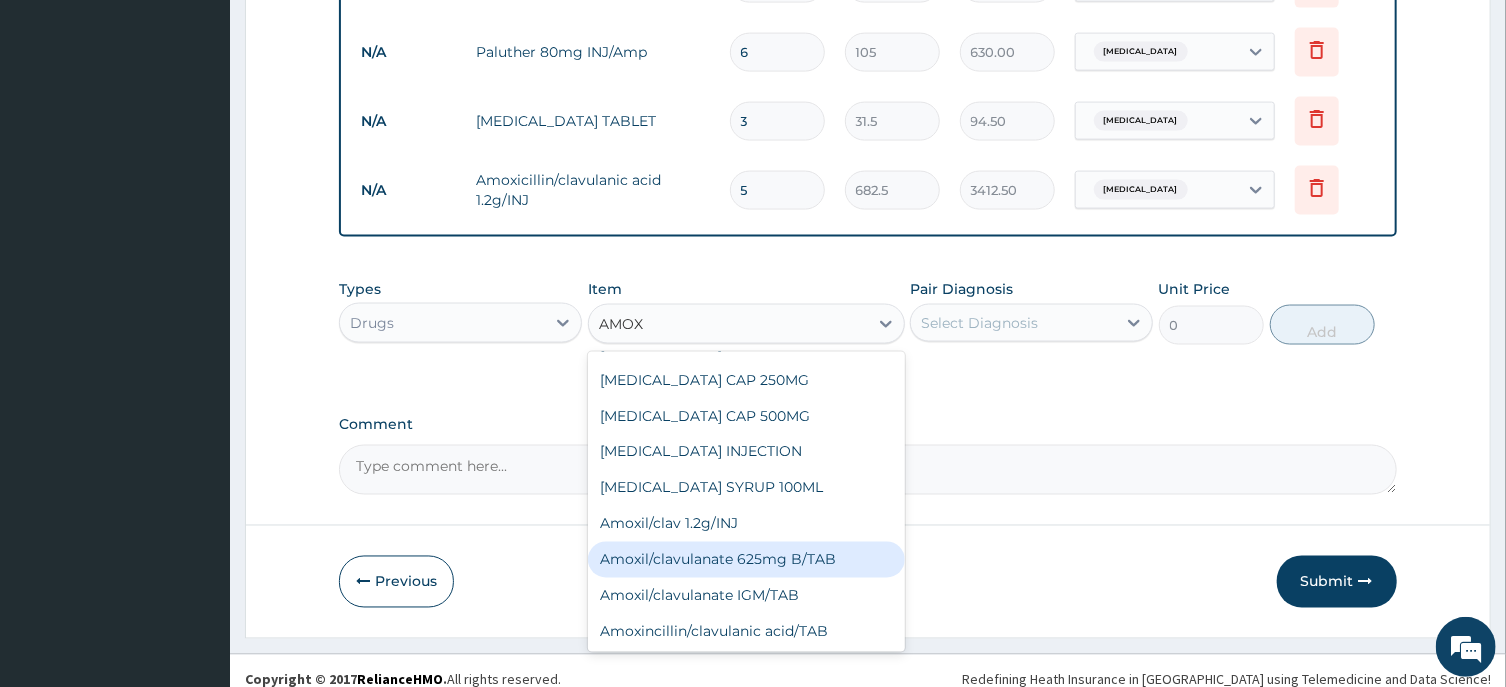 click on "Amoxil/clavulanate 625mg B/TAB" at bounding box center [746, 560] 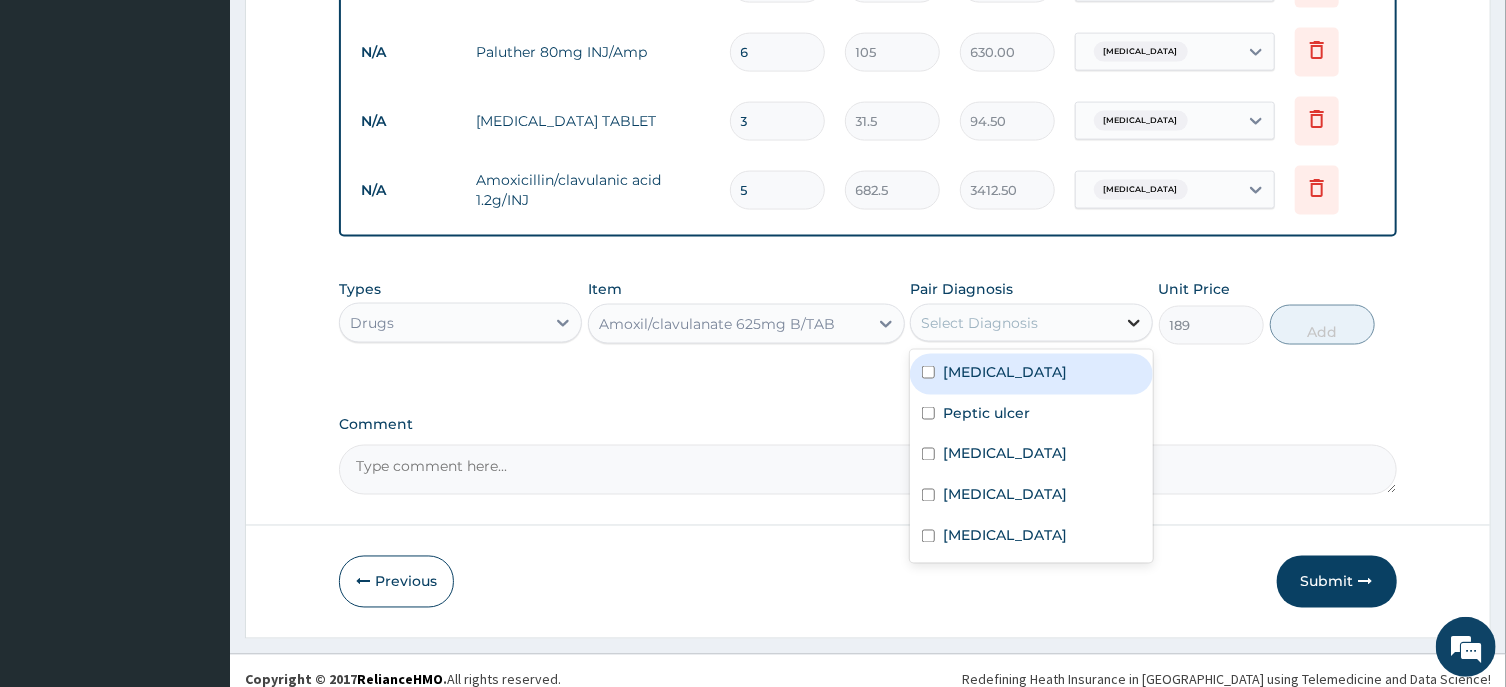 click 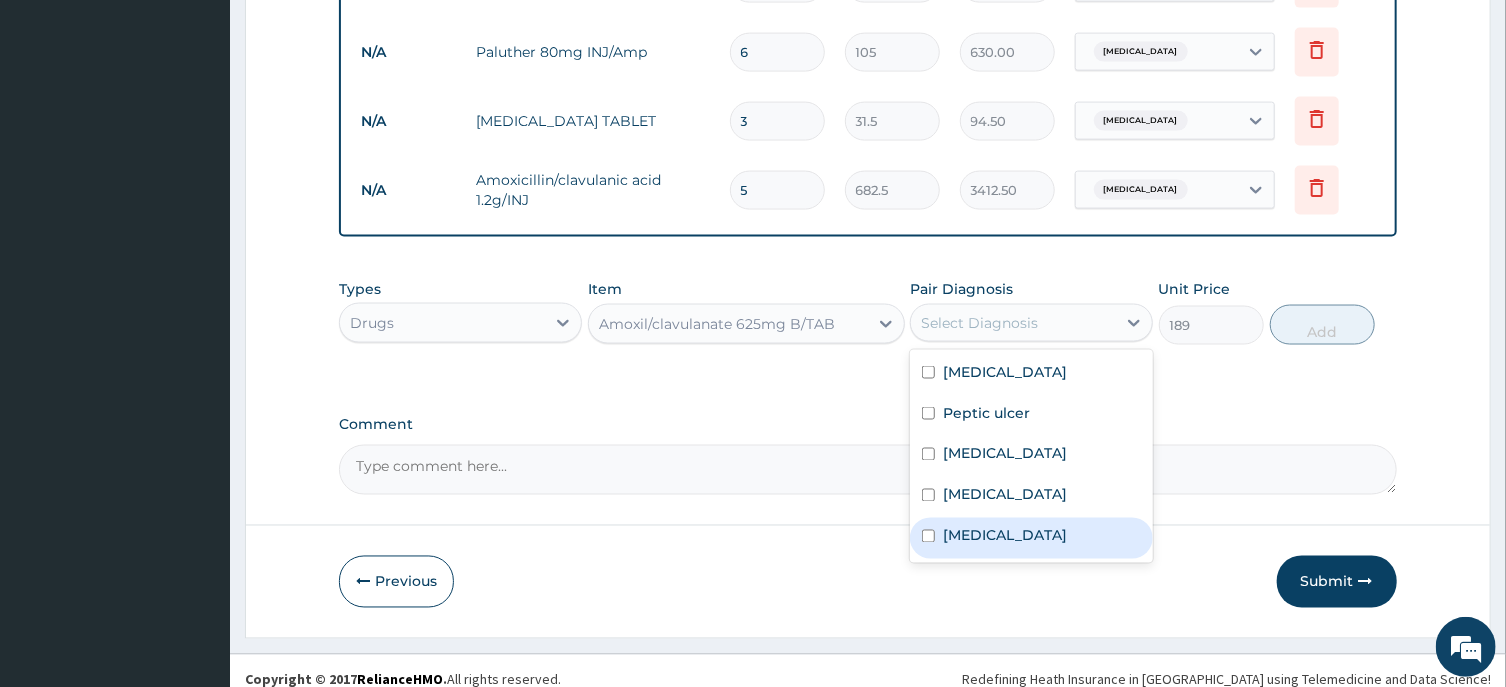 click on "[MEDICAL_DATA]" at bounding box center [1005, 536] 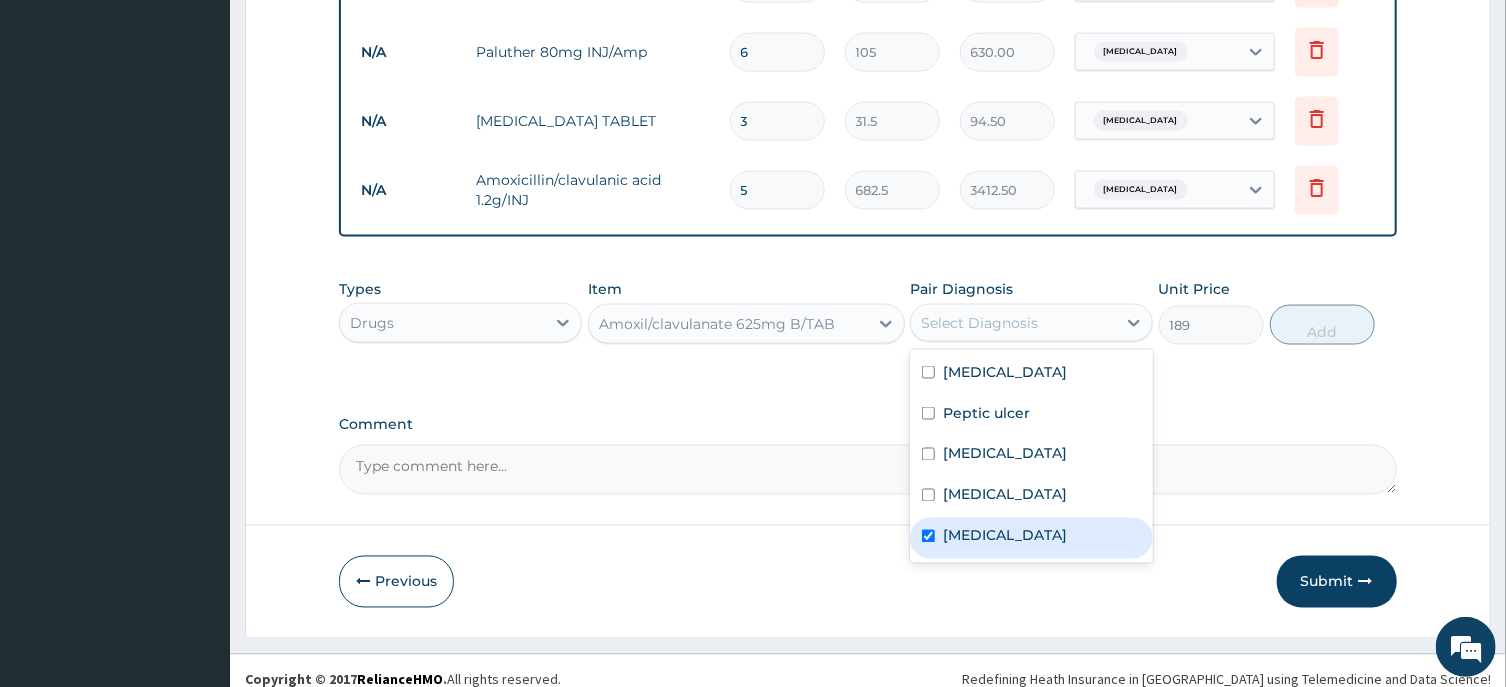 checkbox on "true" 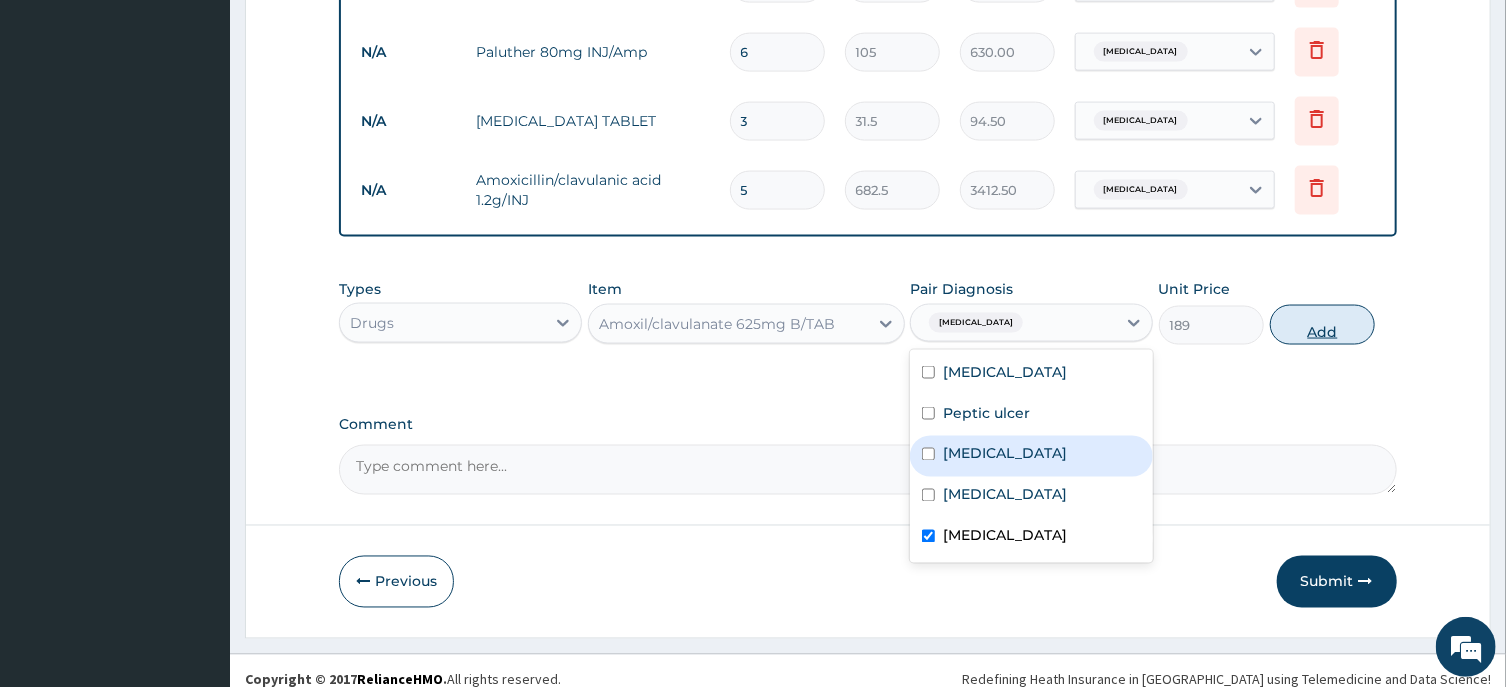 click on "Add" at bounding box center (1323, 325) 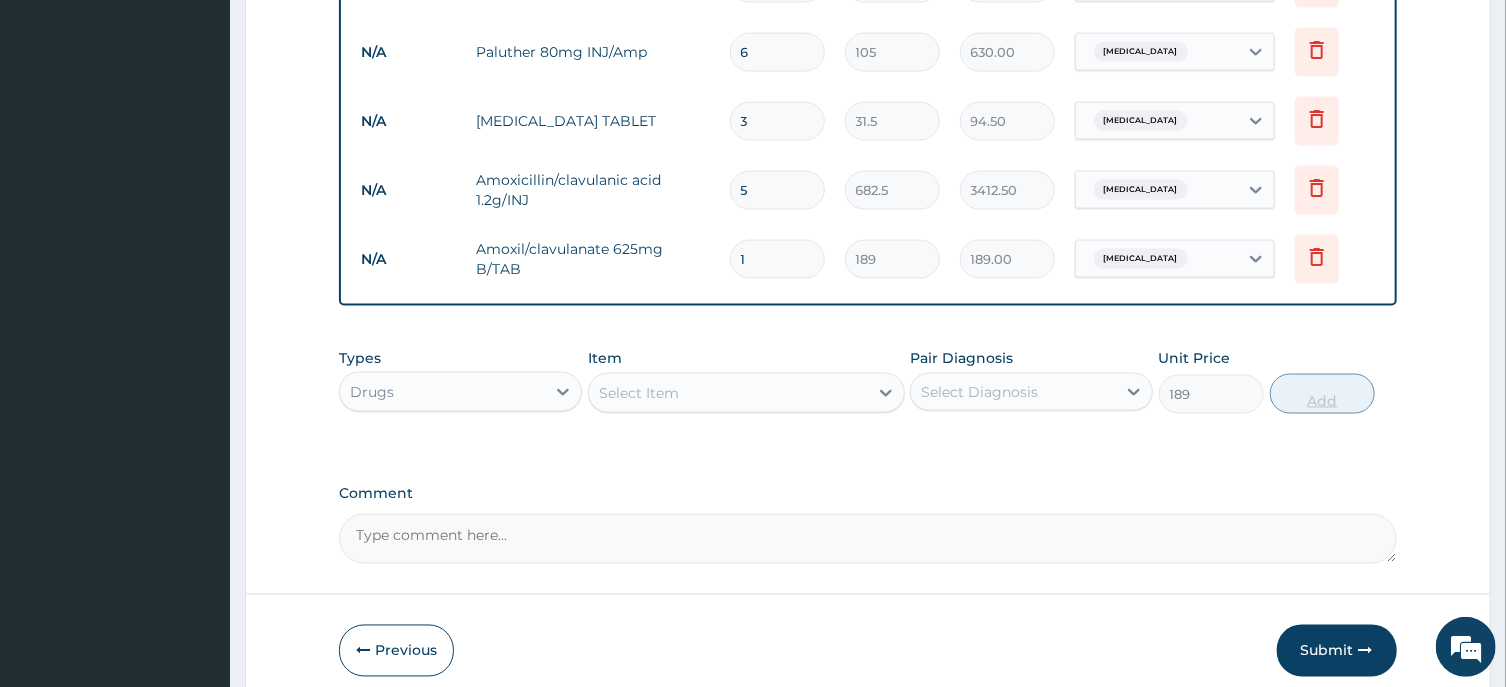 type on "0" 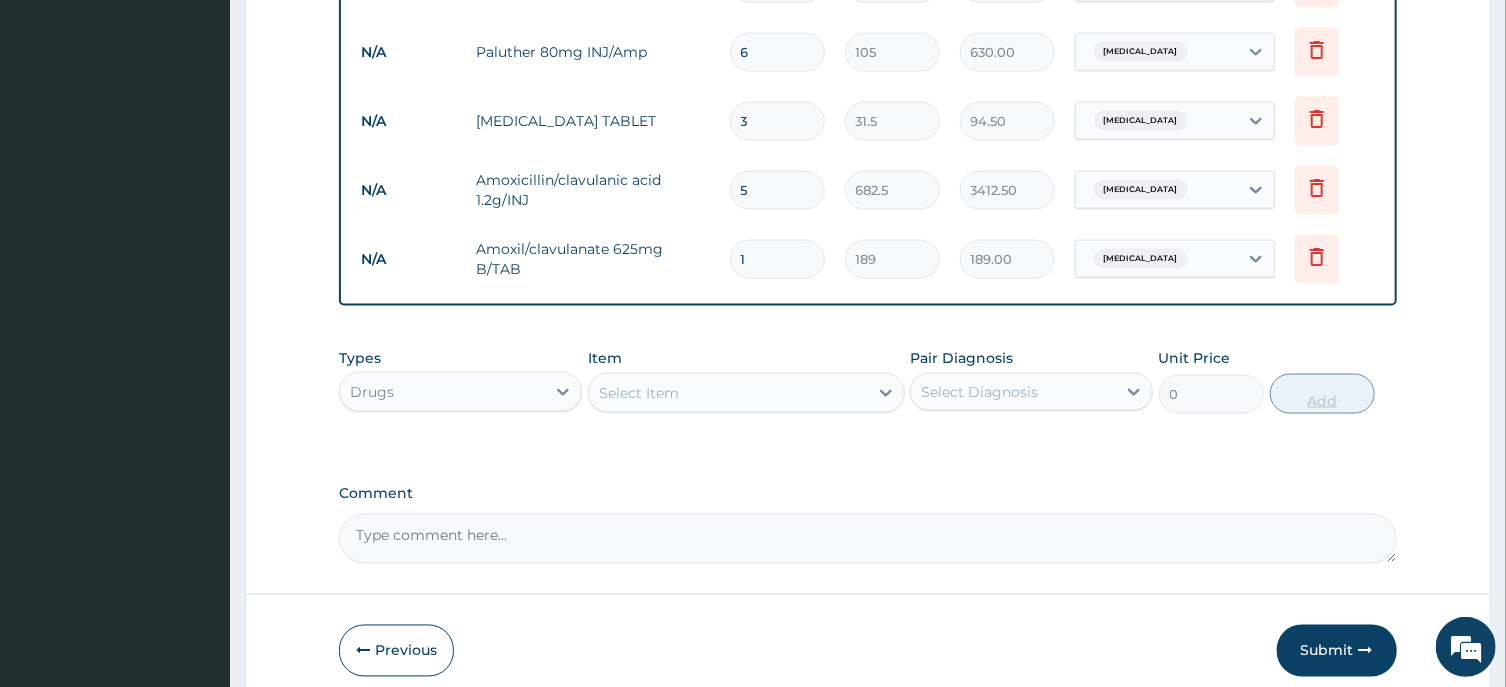 type on "14" 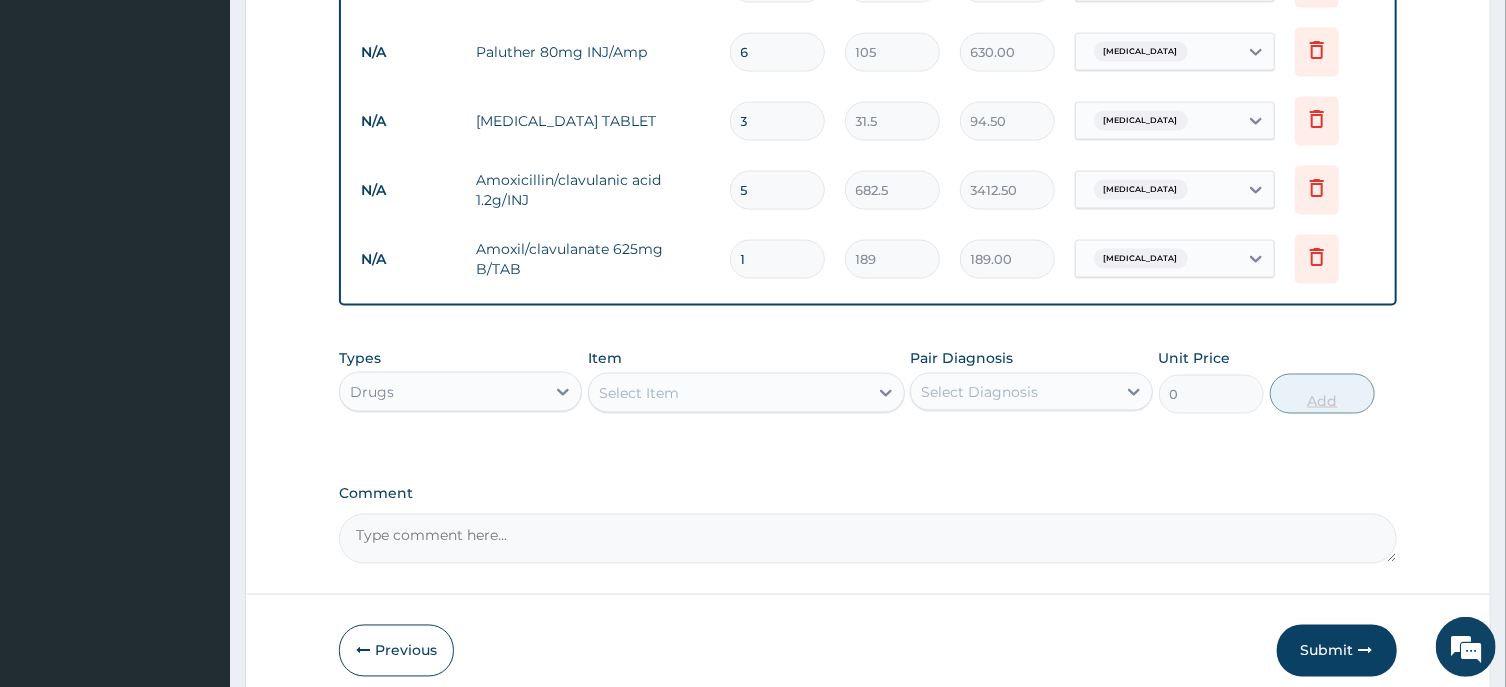 type on "2646.00" 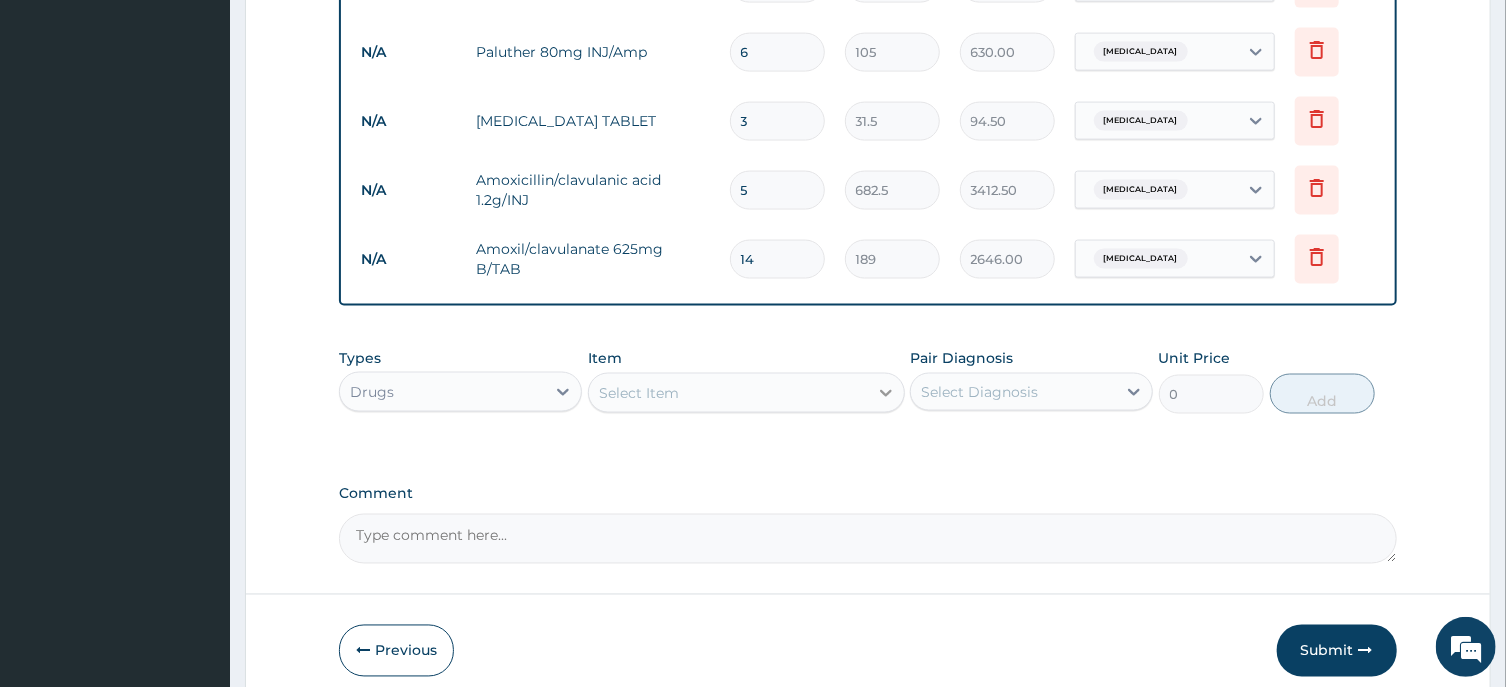 type on "14" 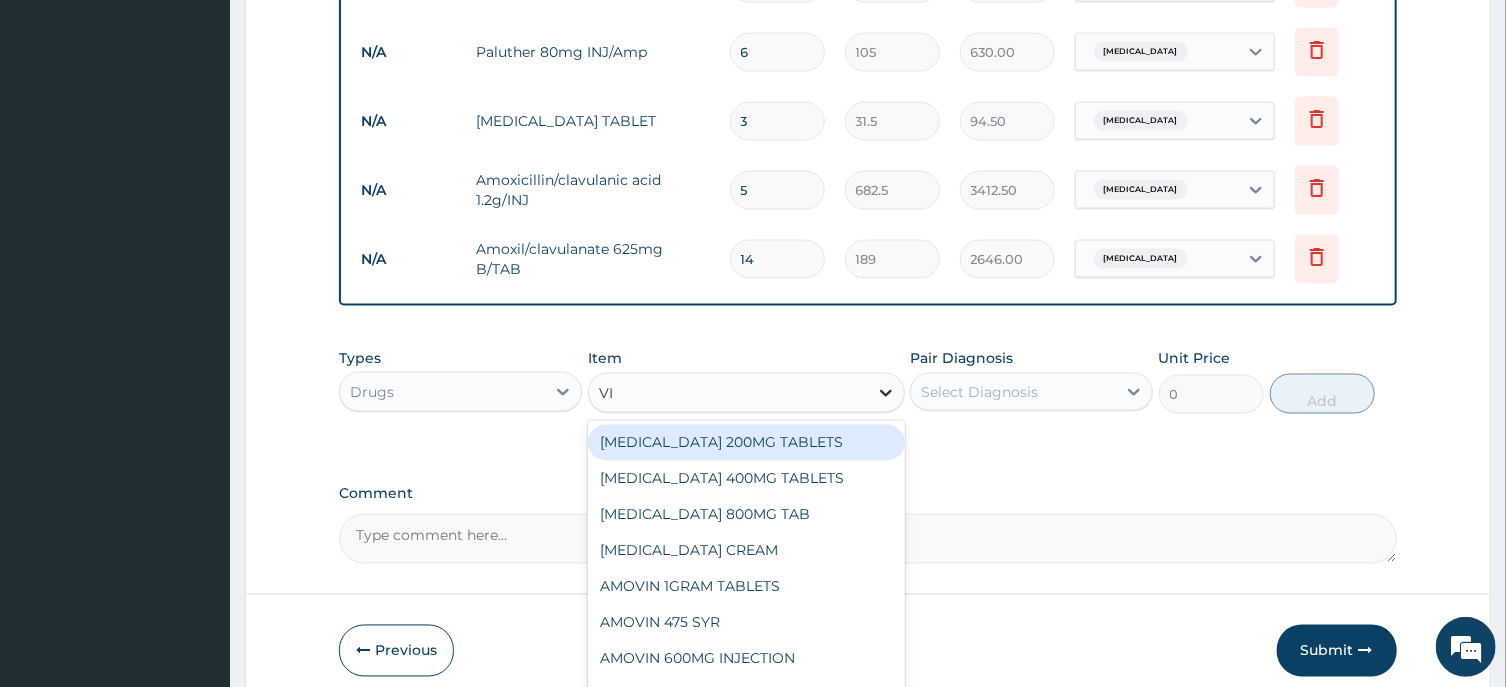 type on "VIT" 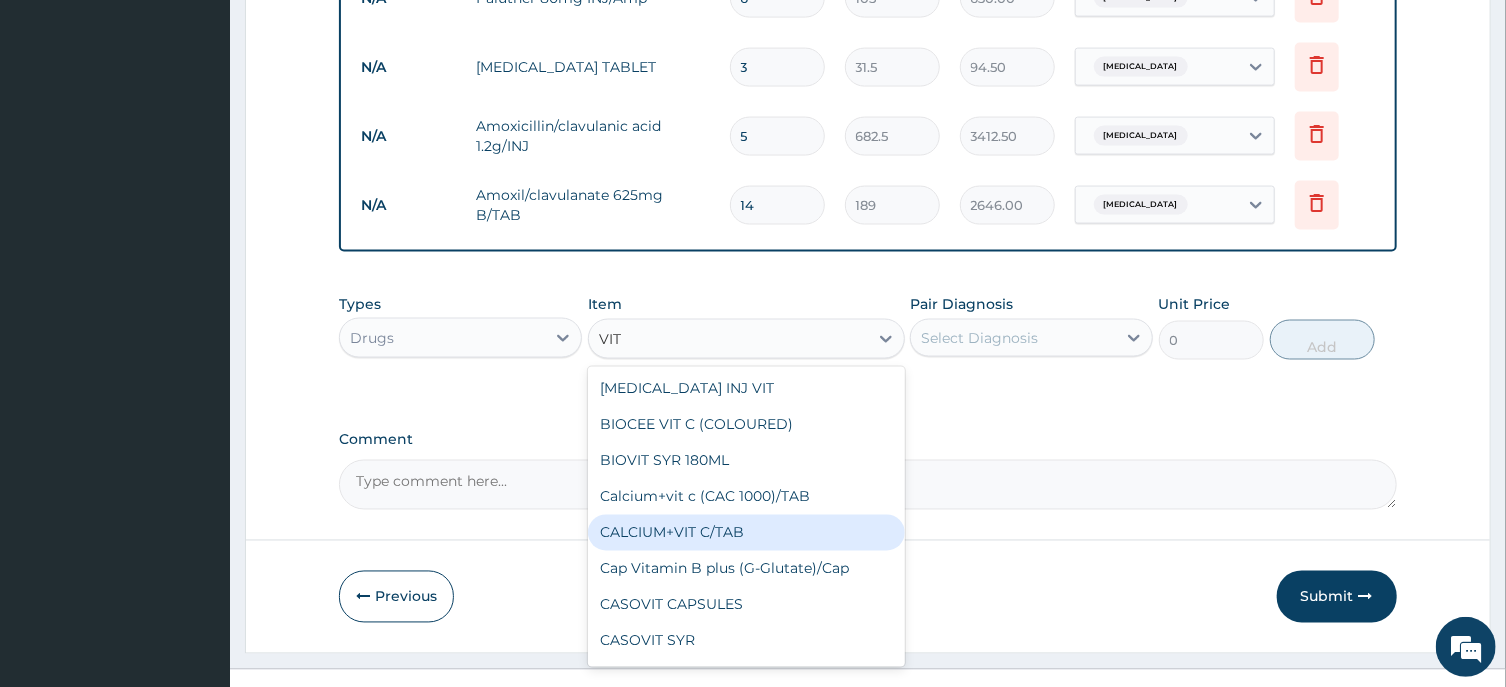 scroll, scrollTop: 1624, scrollLeft: 0, axis: vertical 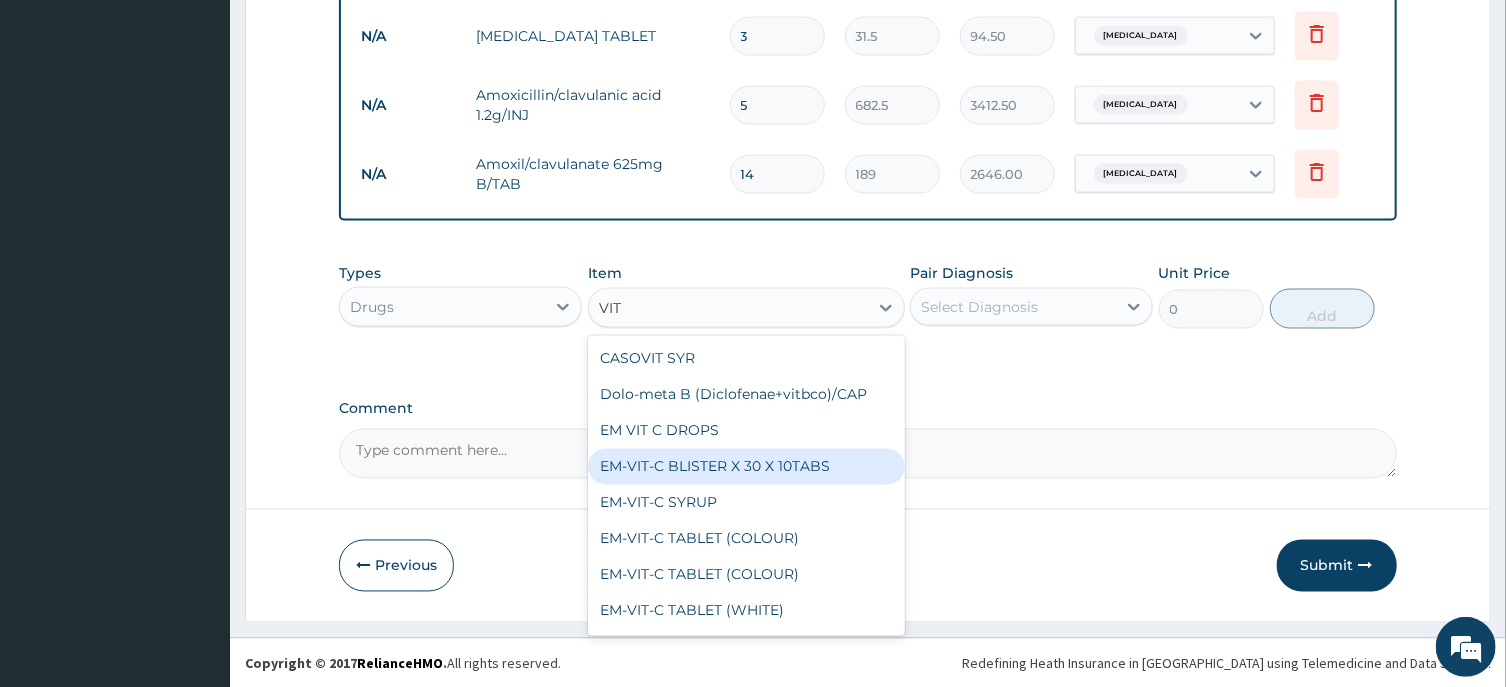 click on "EM-VIT-C BLISTER X 30 X 10TABS" at bounding box center [746, 467] 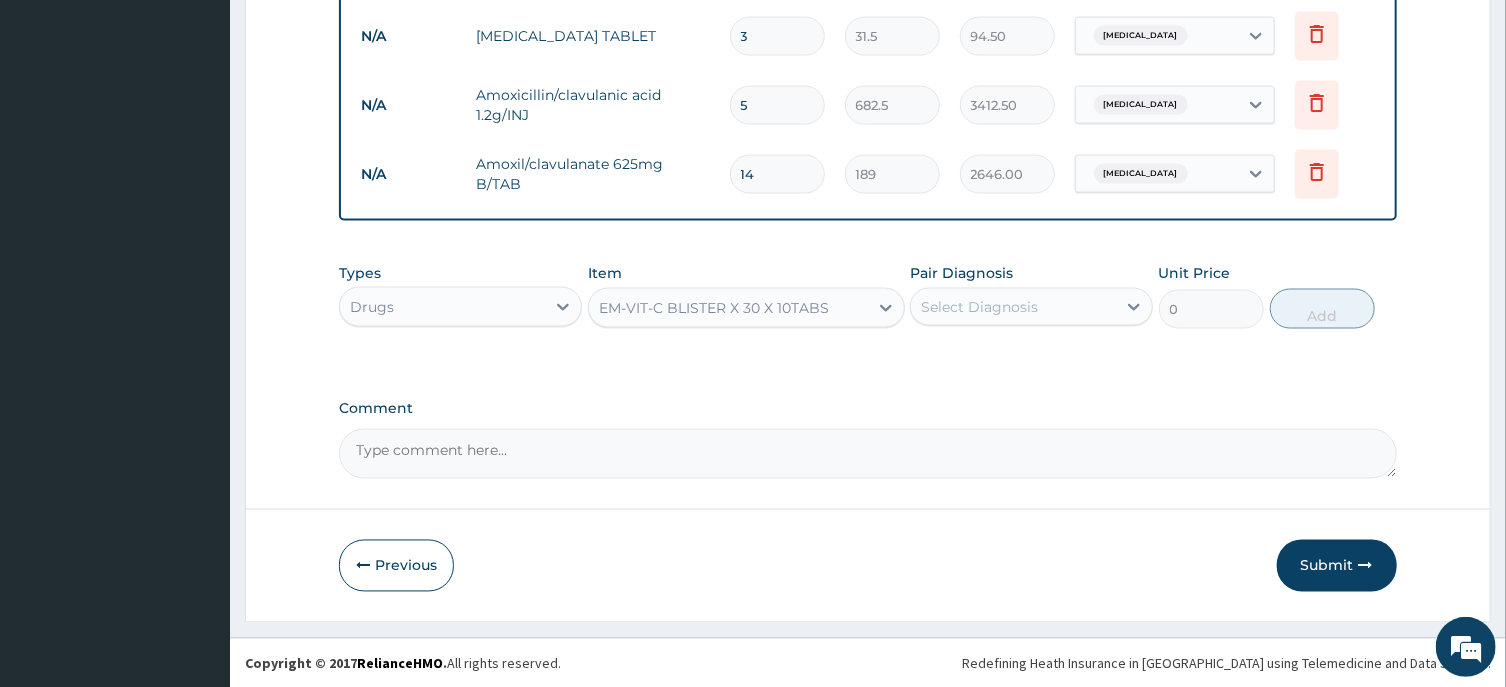 type 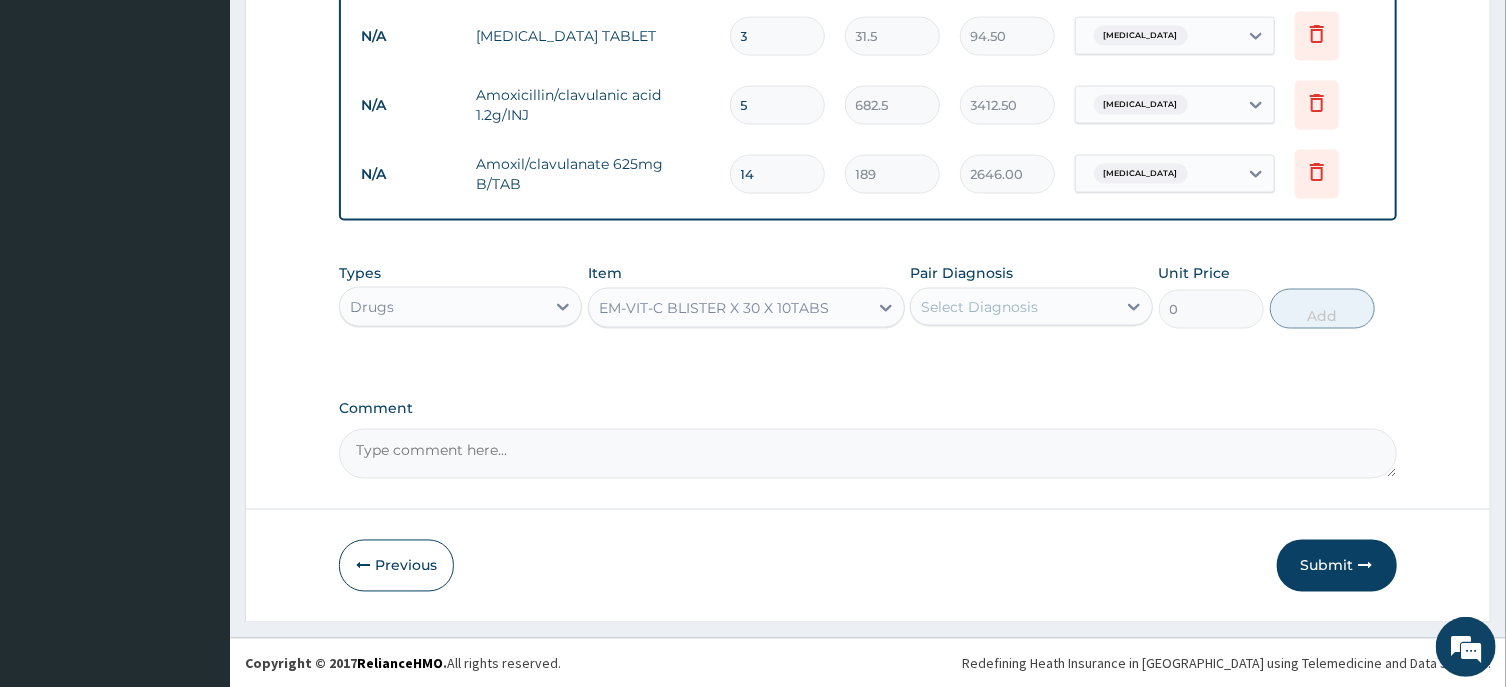 type on "5.25" 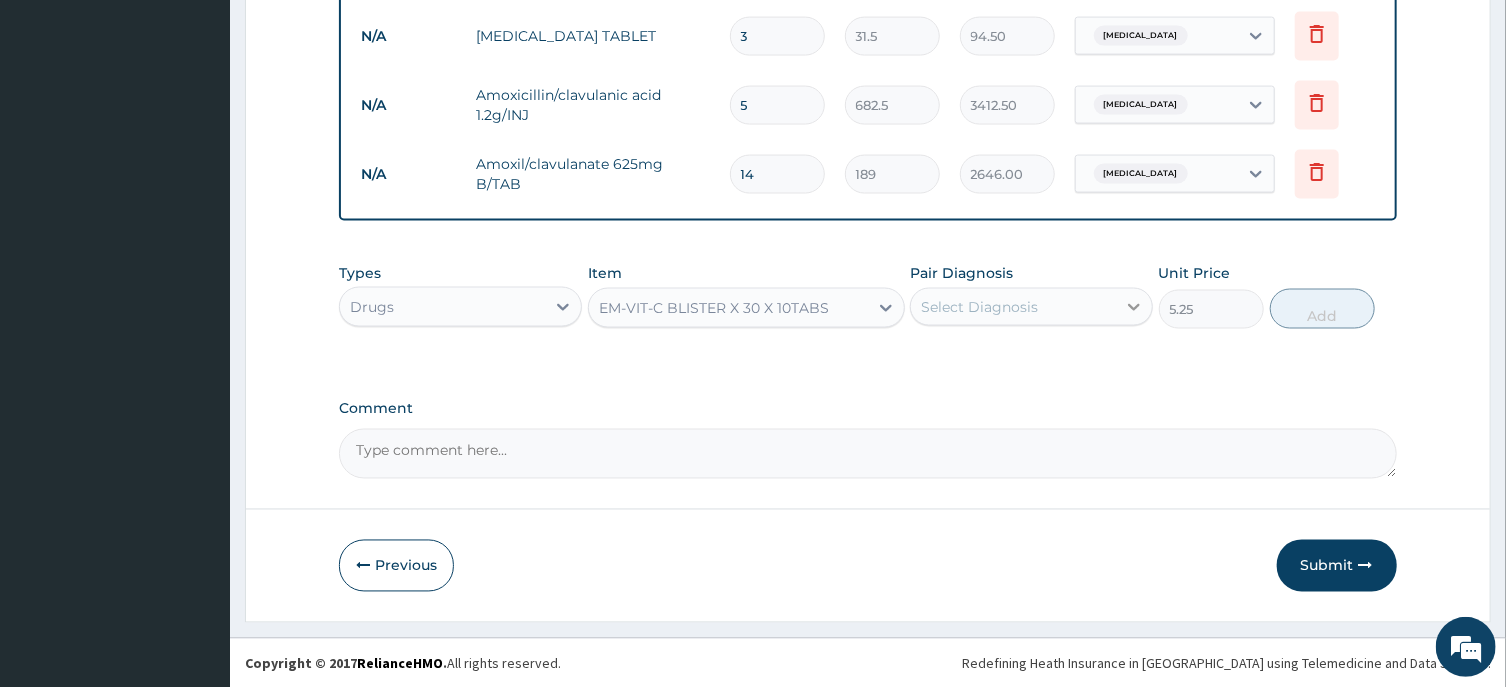 click 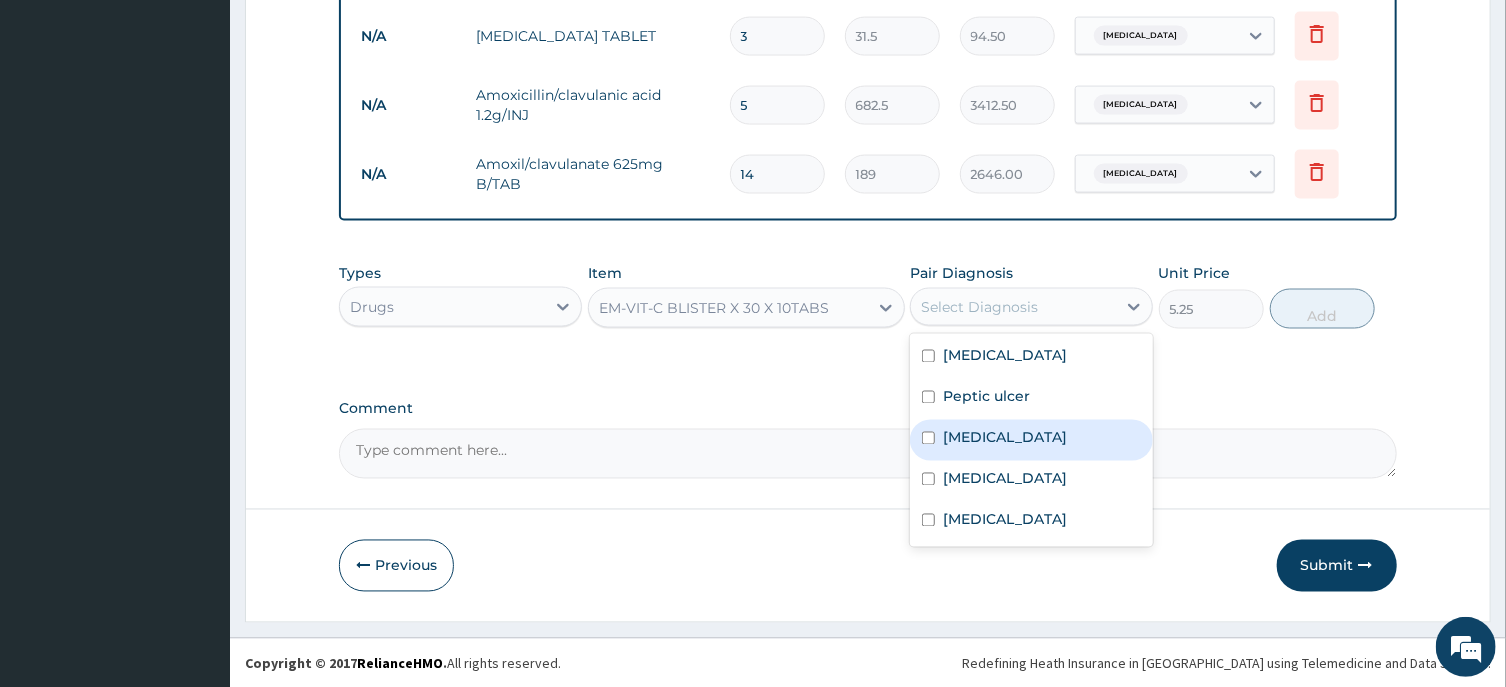 click on "[MEDICAL_DATA]" at bounding box center [1005, 438] 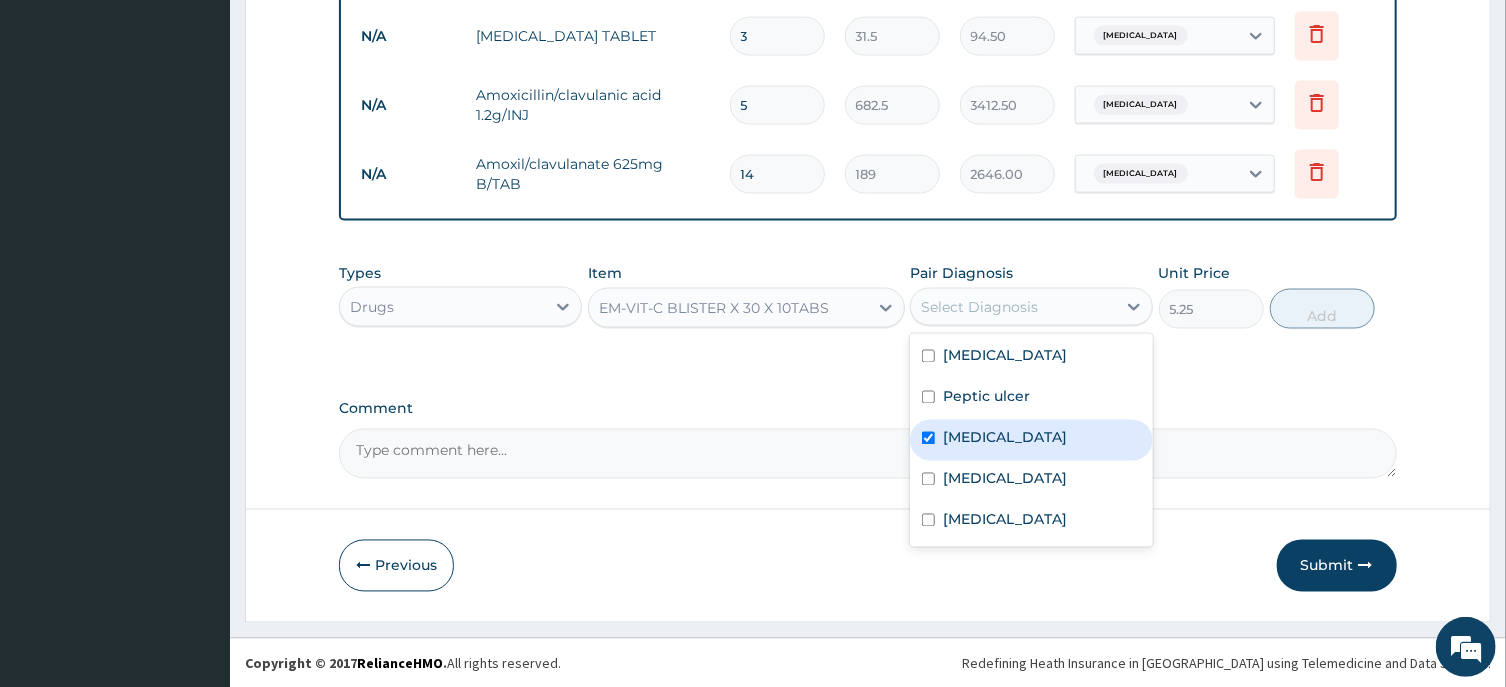checkbox on "true" 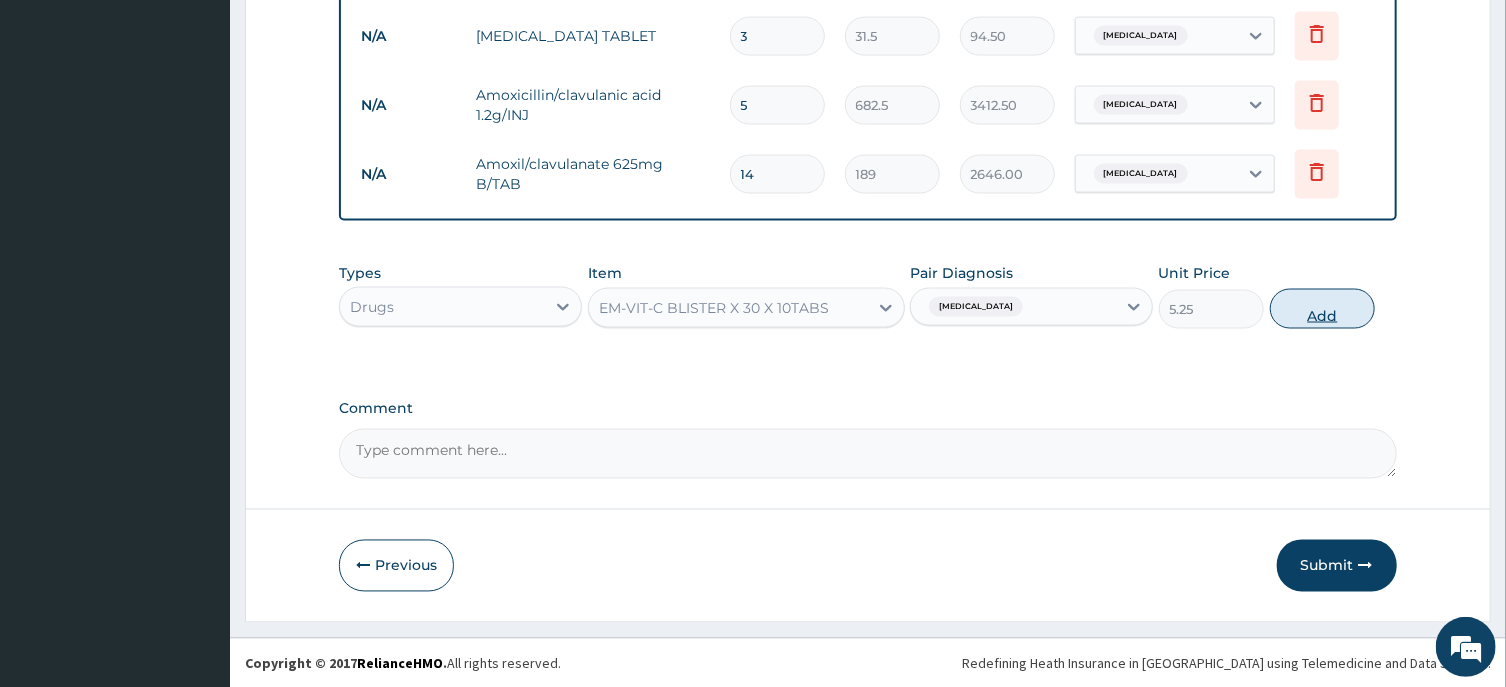 click on "Add" at bounding box center (1323, 309) 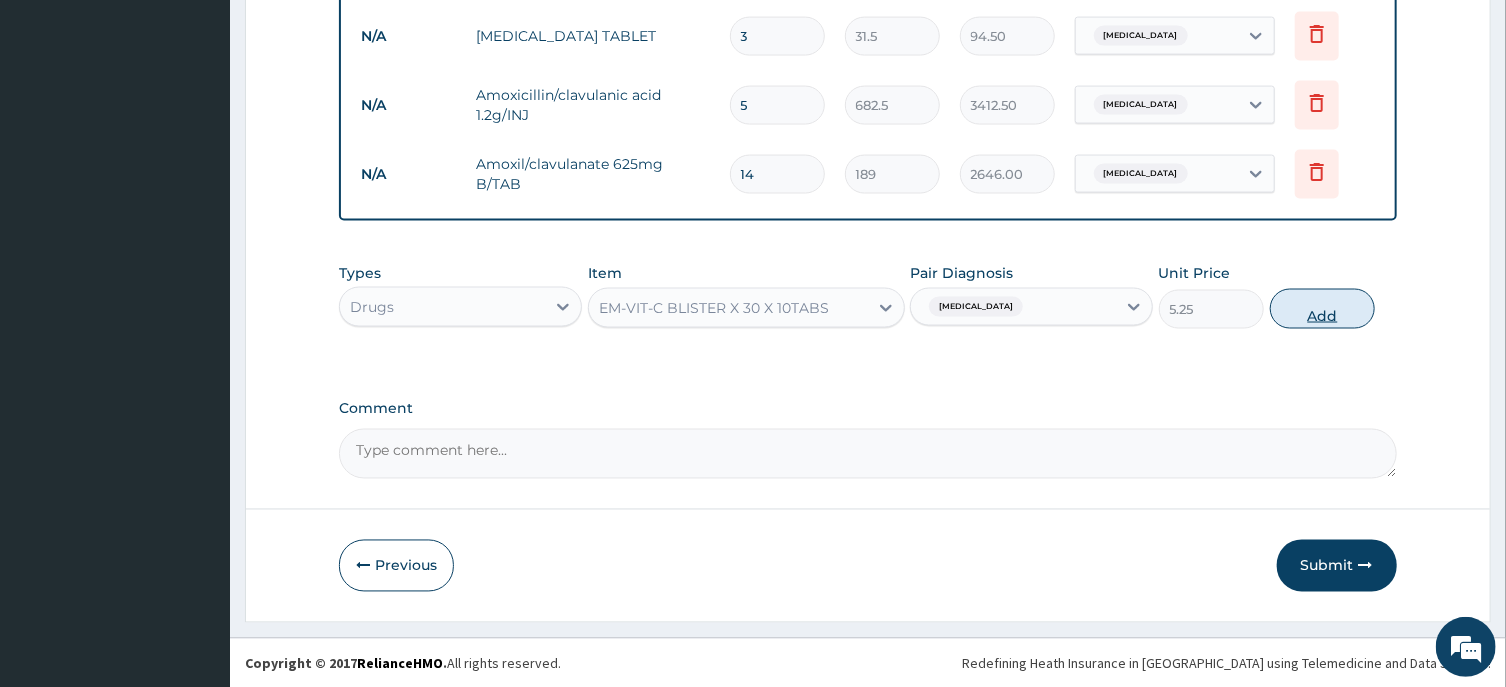 type on "0" 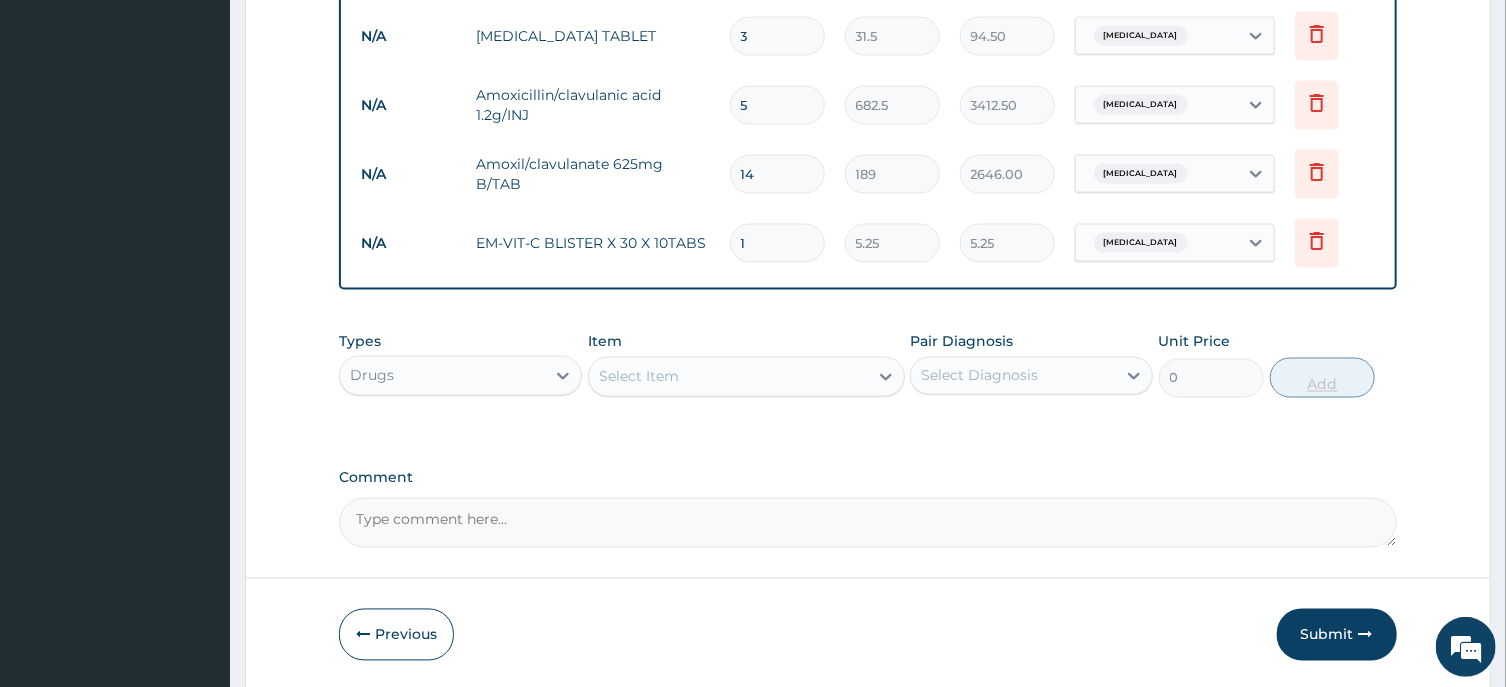 type 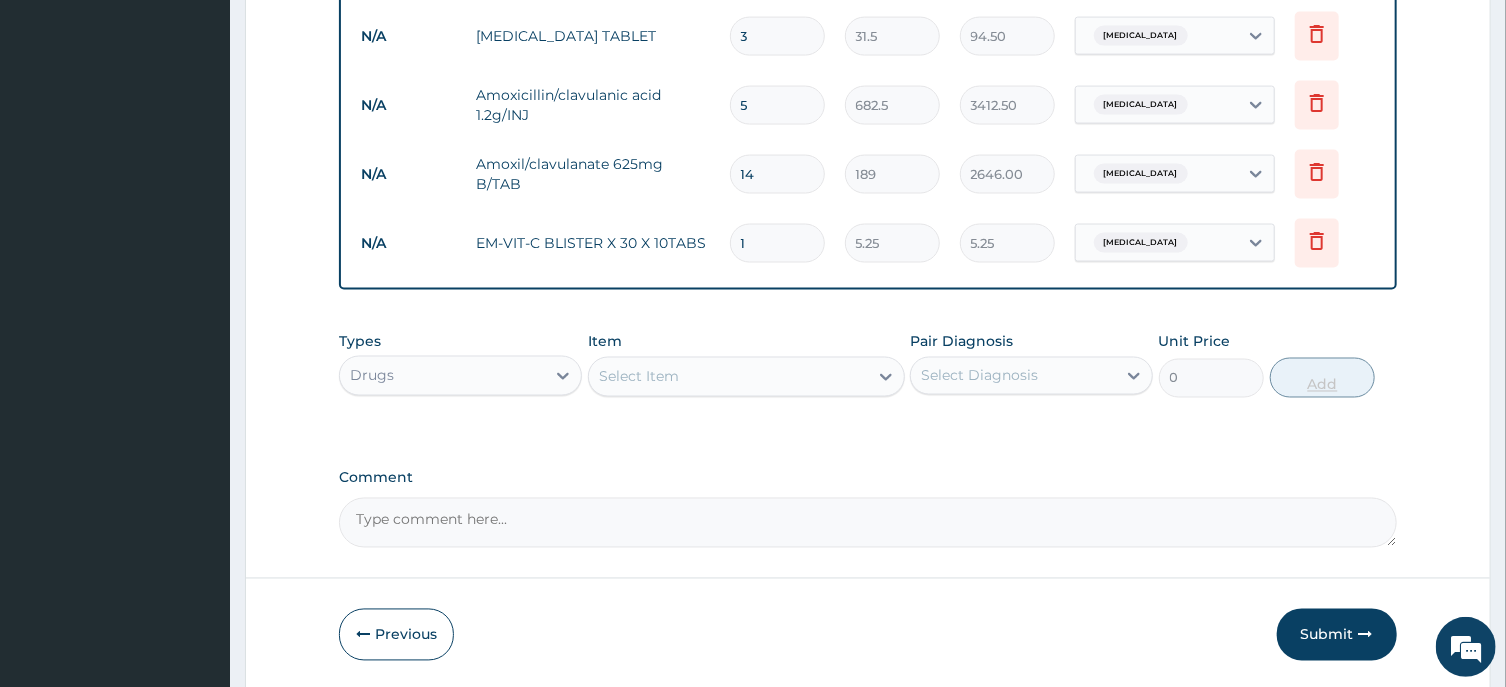 type on "0.00" 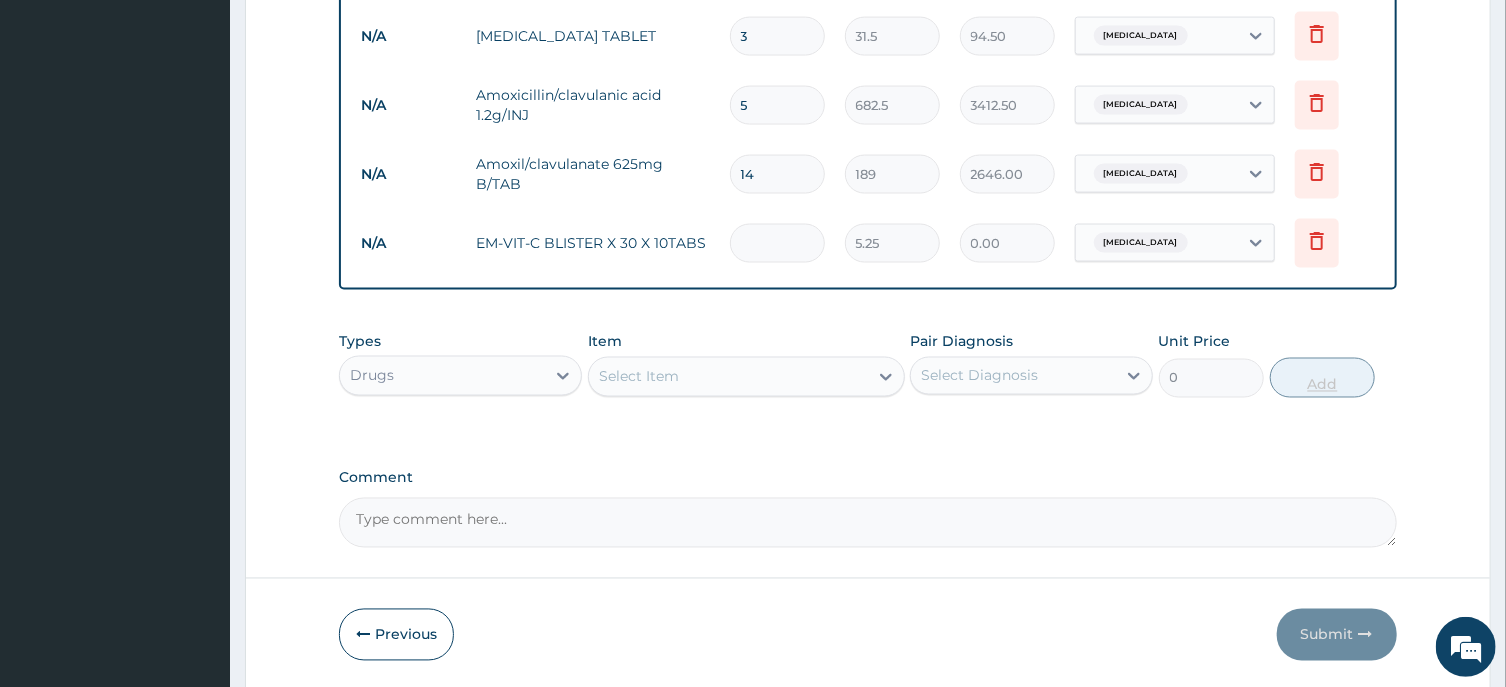 type on "3" 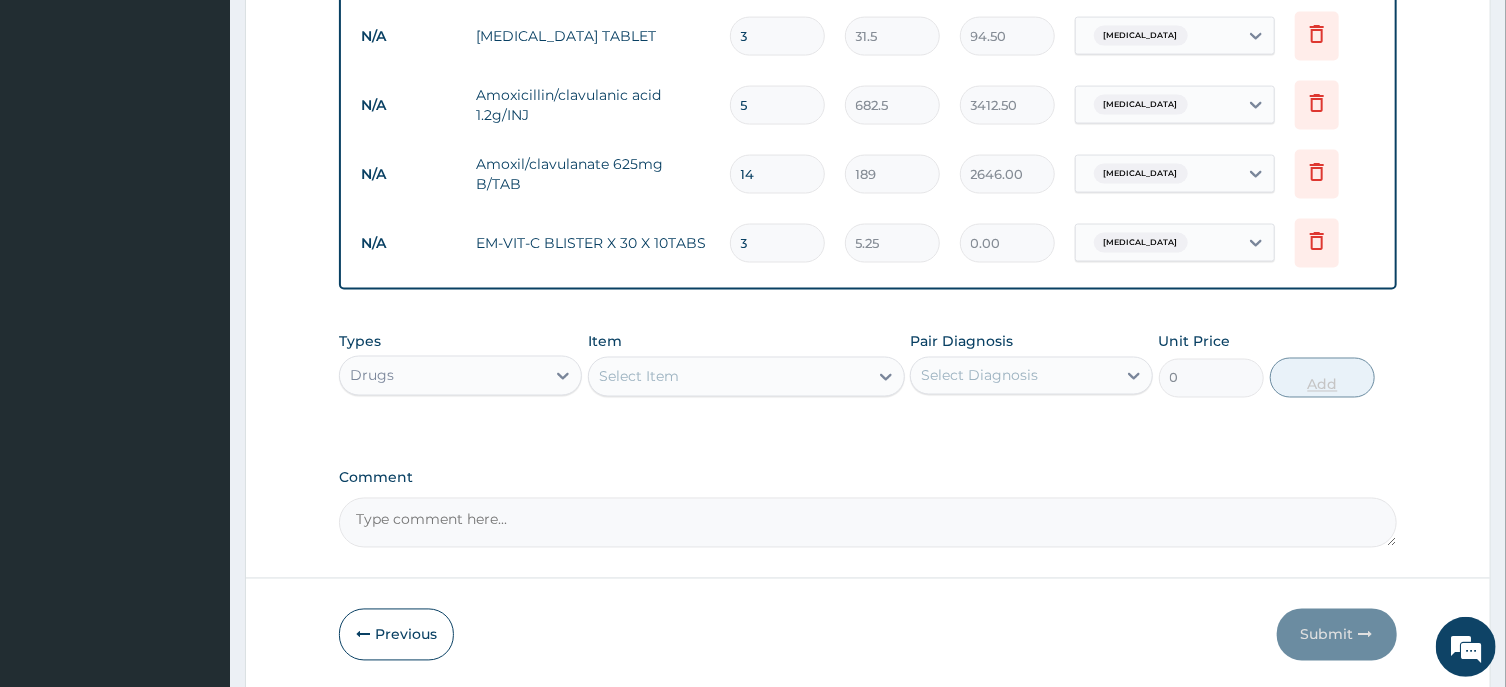type on "15.75" 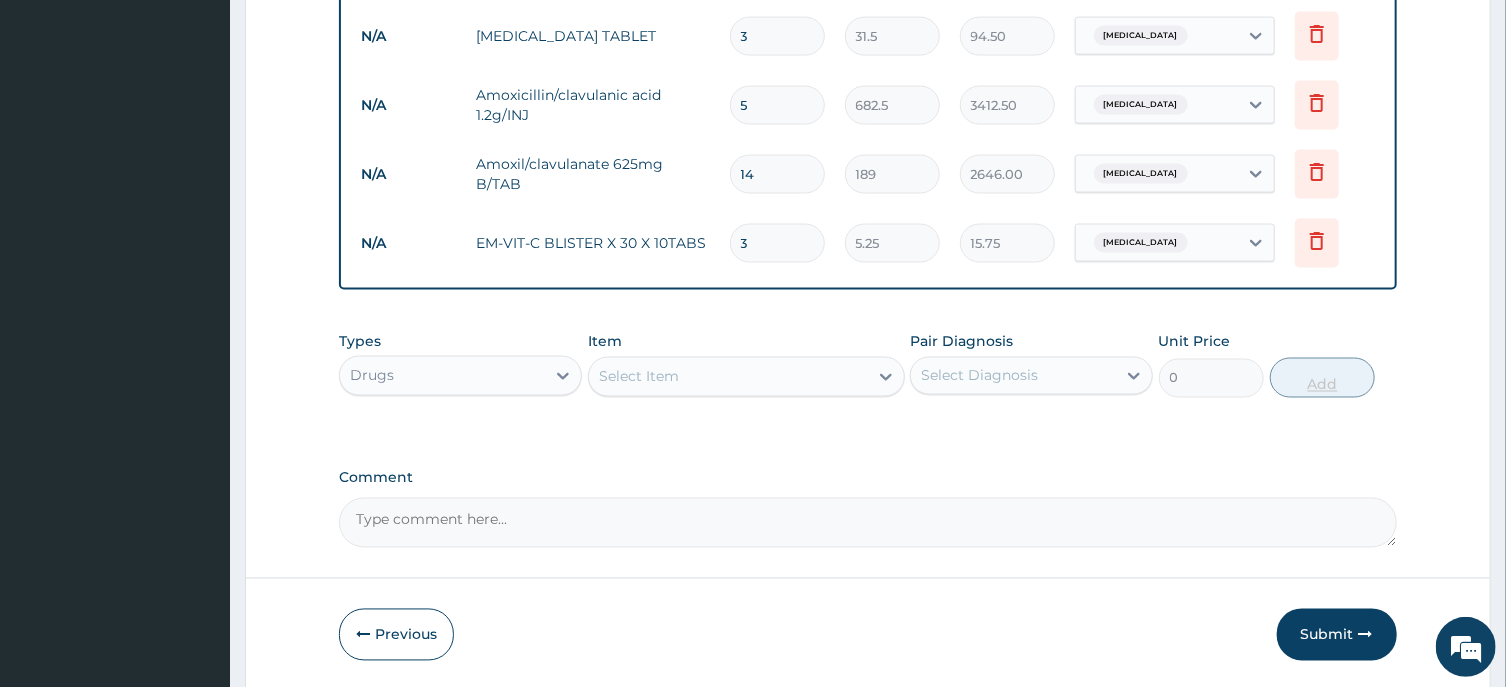 type on "30" 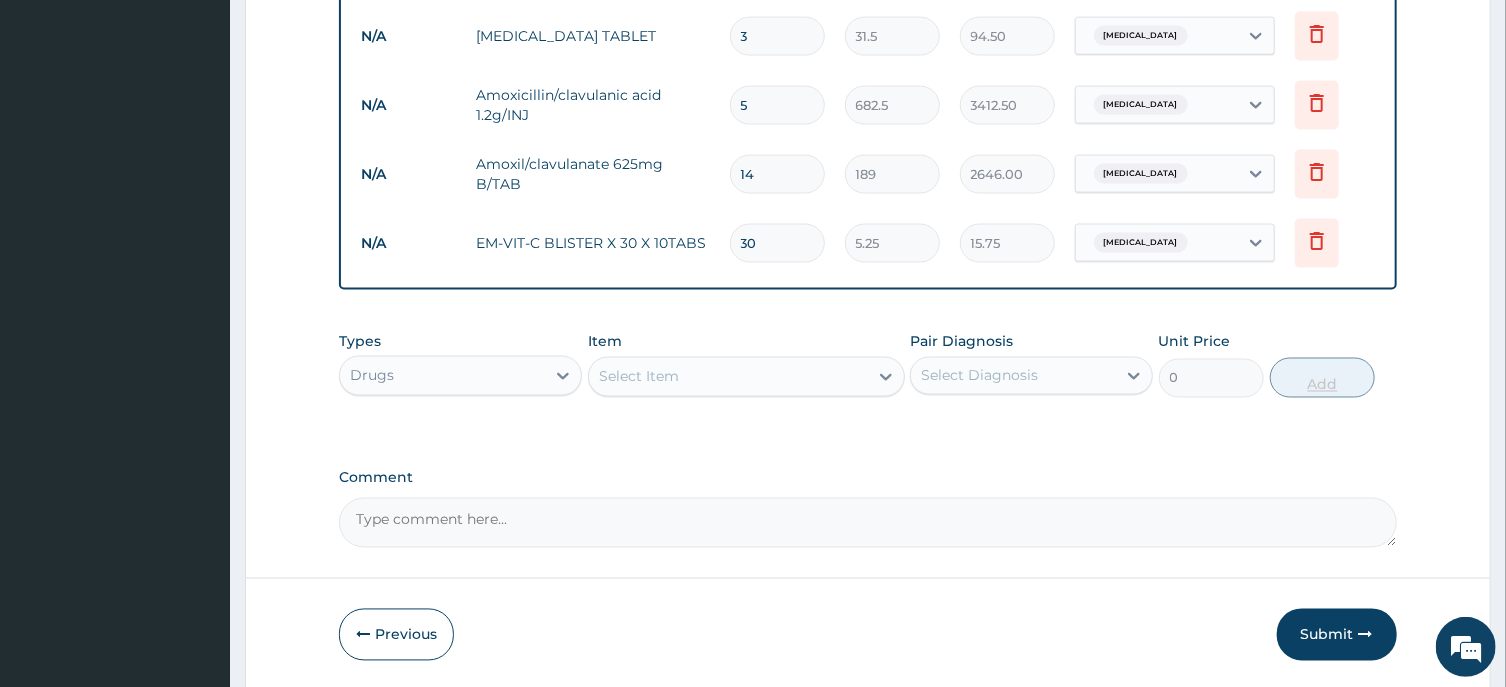 type on "157.50" 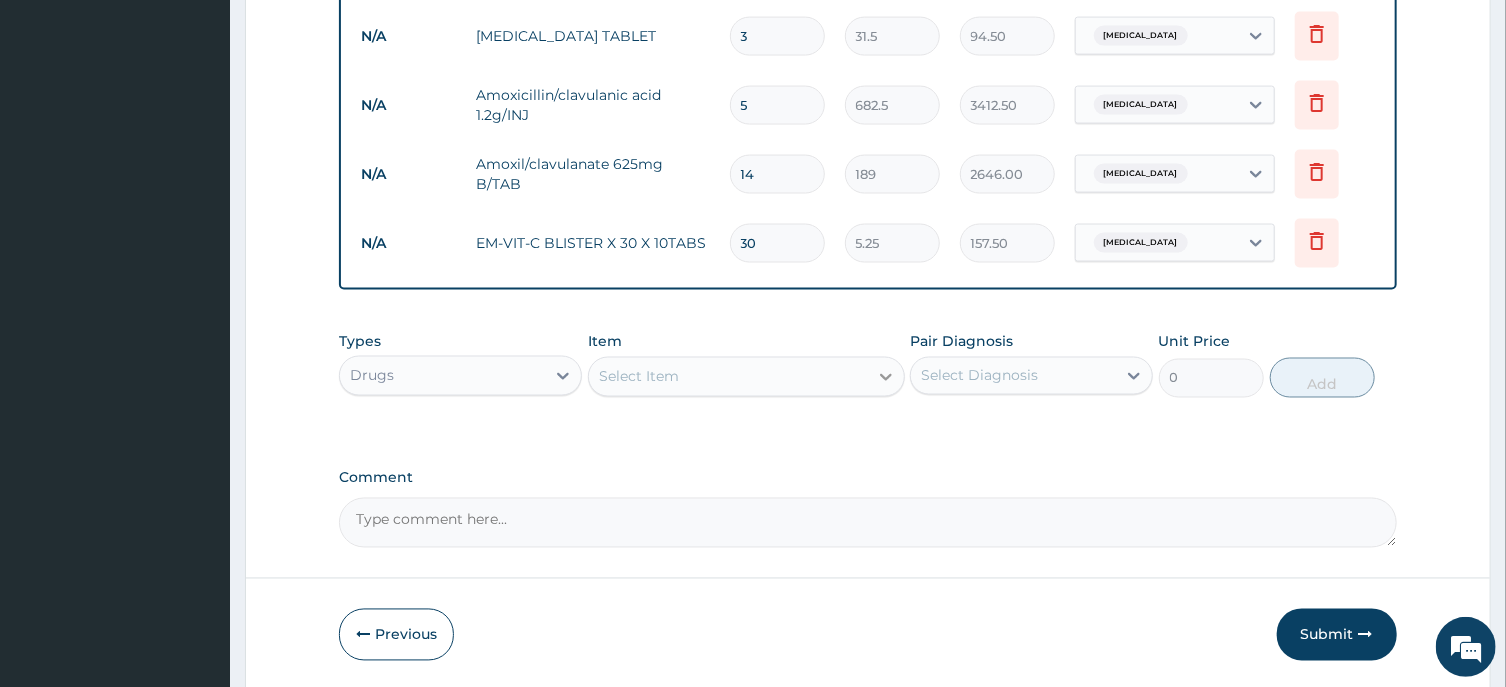 type on "30" 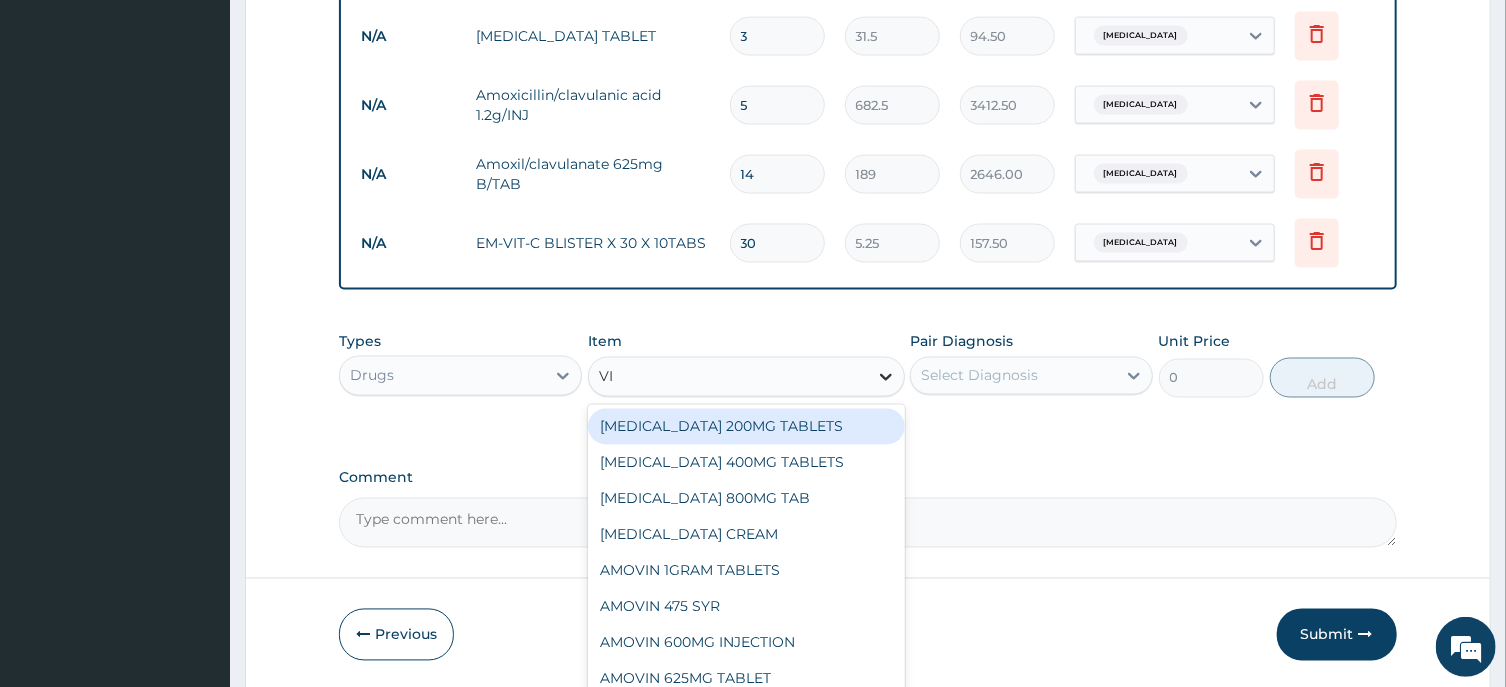 type on "VIT" 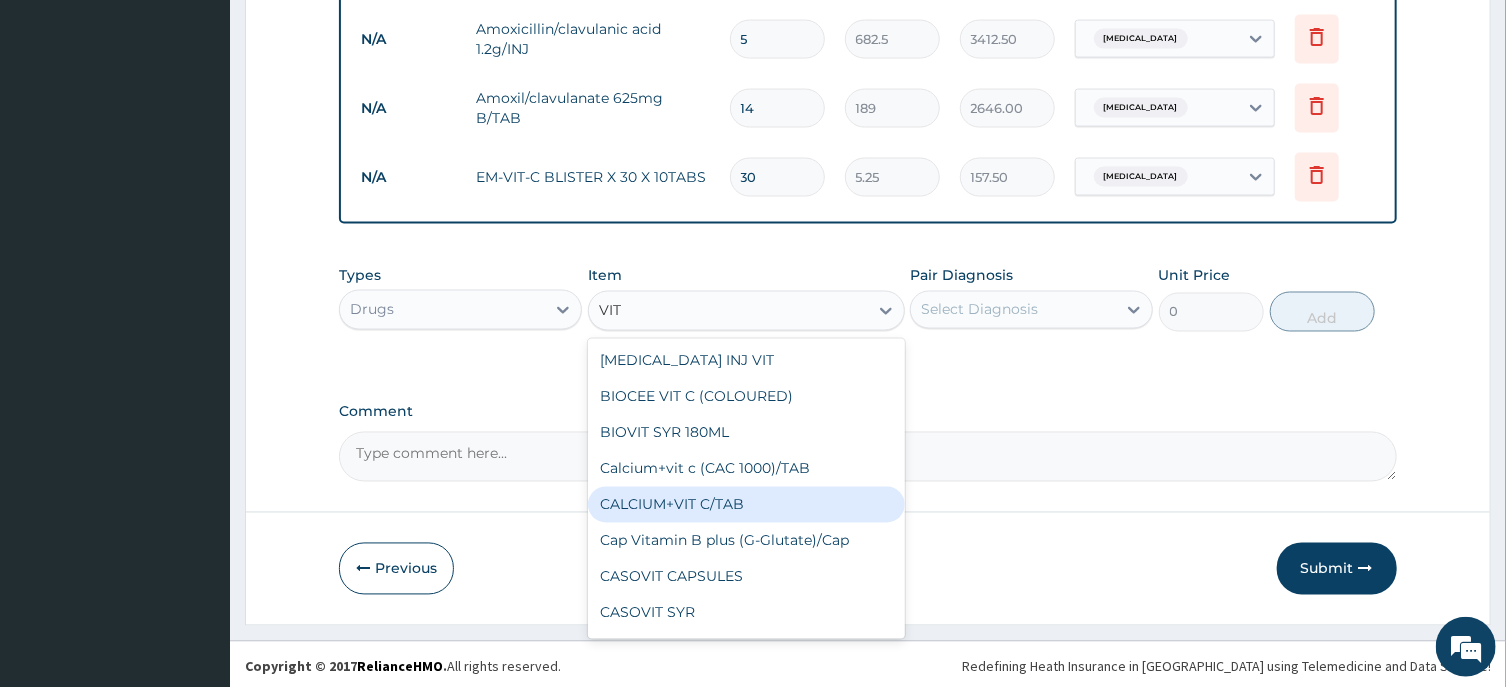 scroll, scrollTop: 1692, scrollLeft: 0, axis: vertical 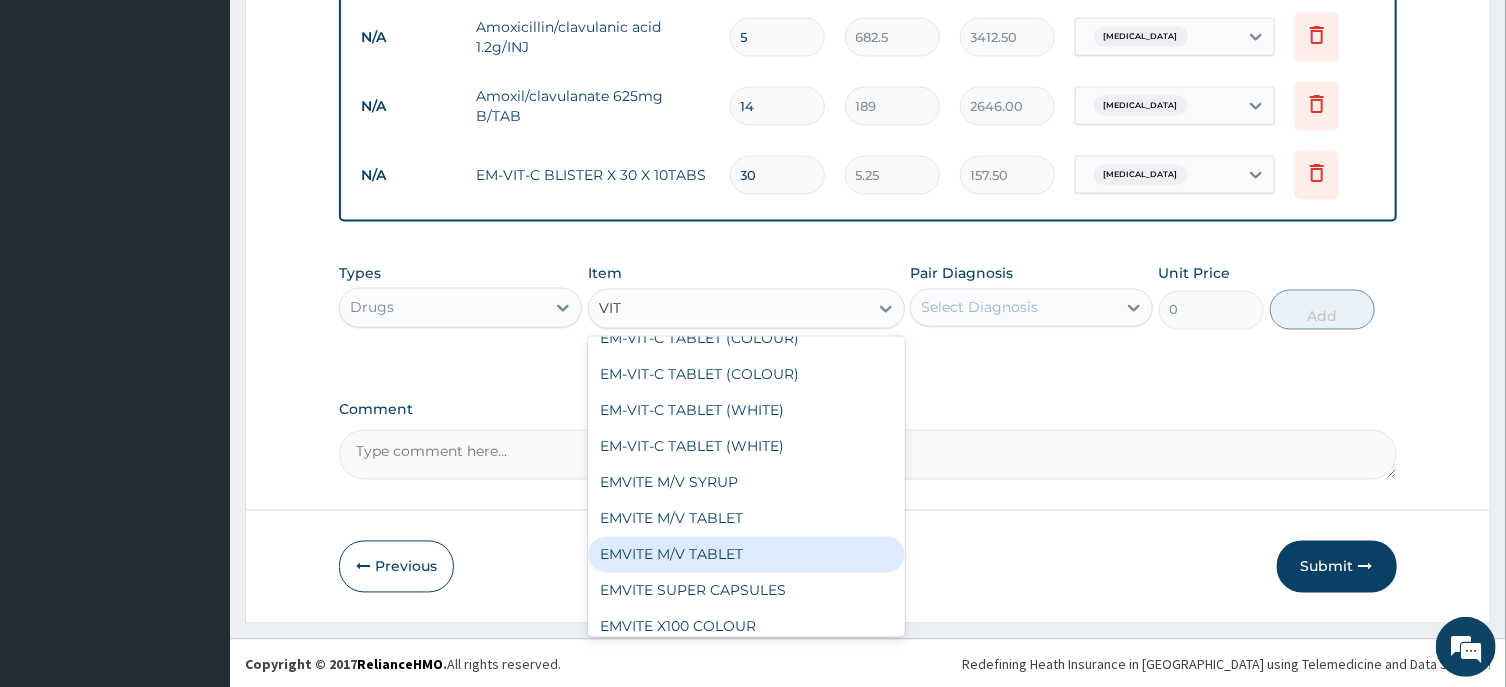 click on "EMVITE M/V TABLET" at bounding box center (746, 555) 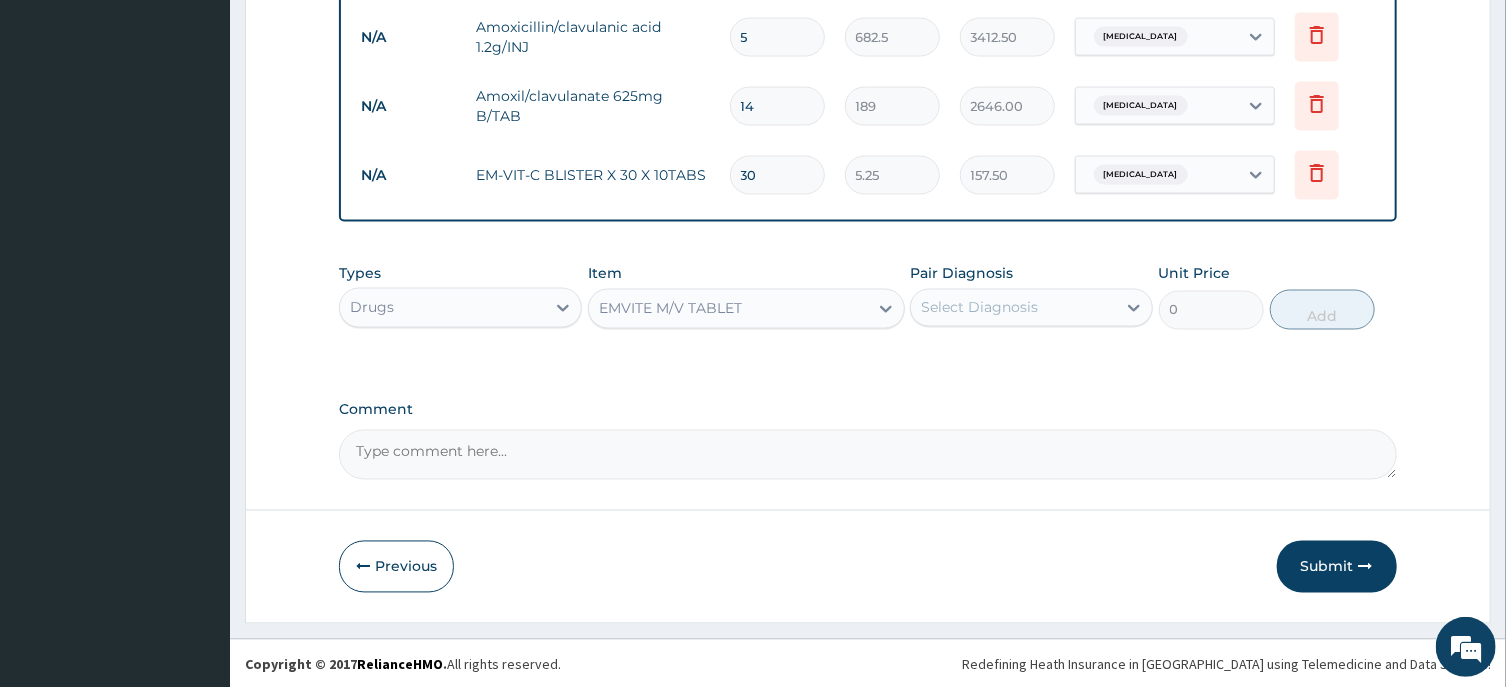 type 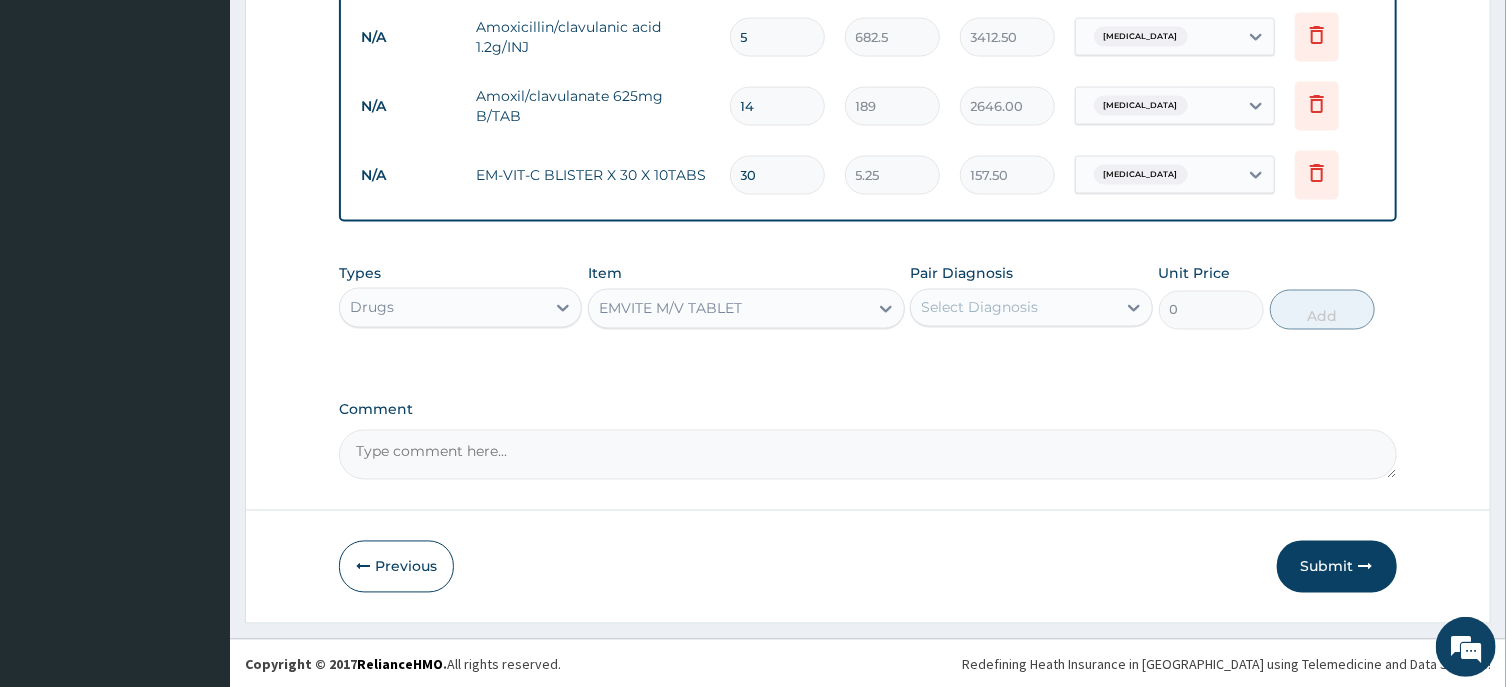 type on "3.15" 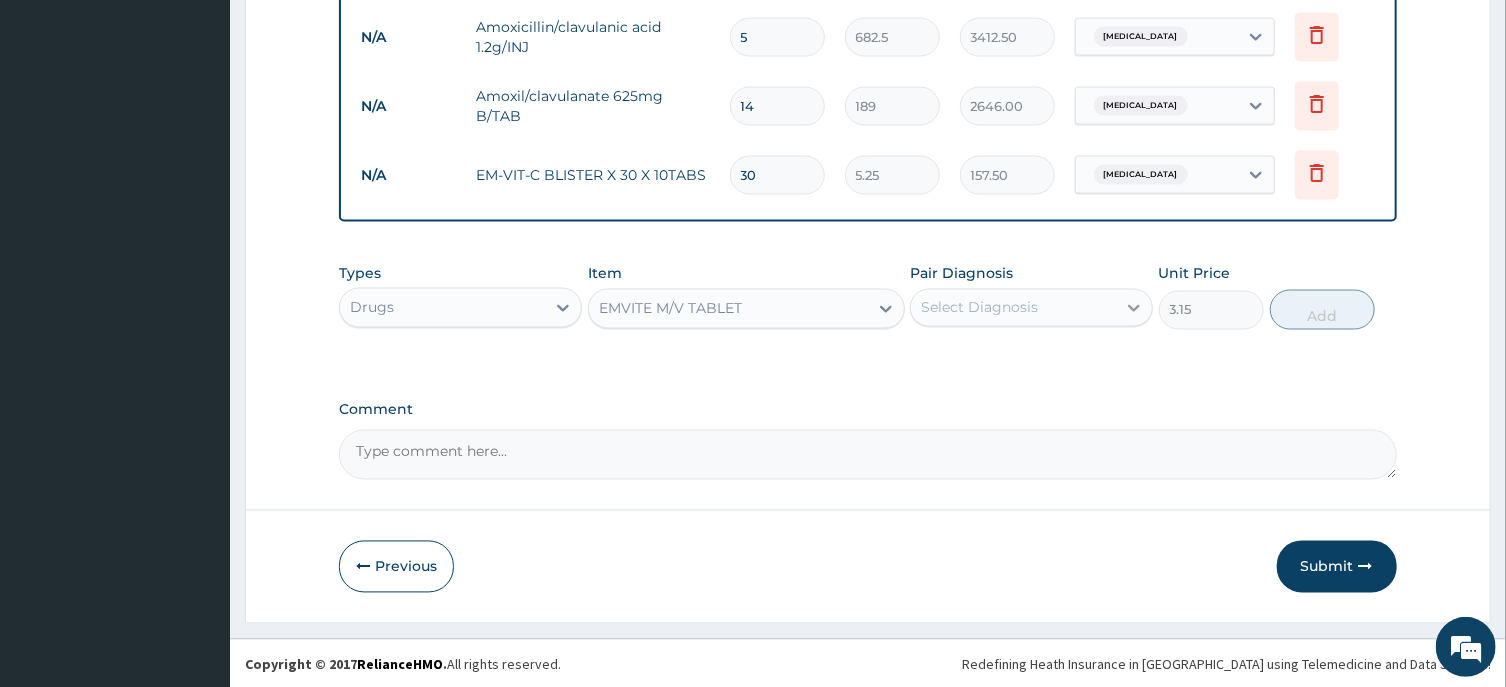click 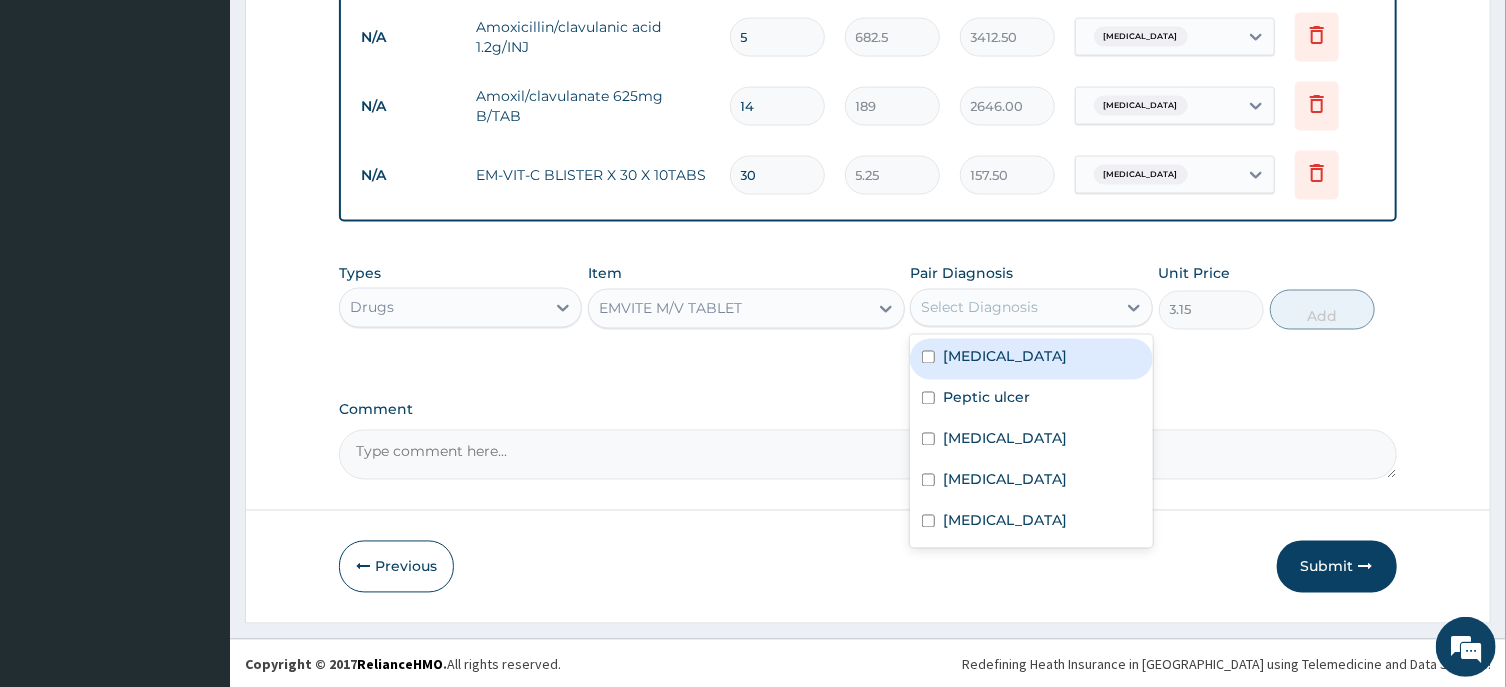 click on "[MEDICAL_DATA]" at bounding box center (1031, 359) 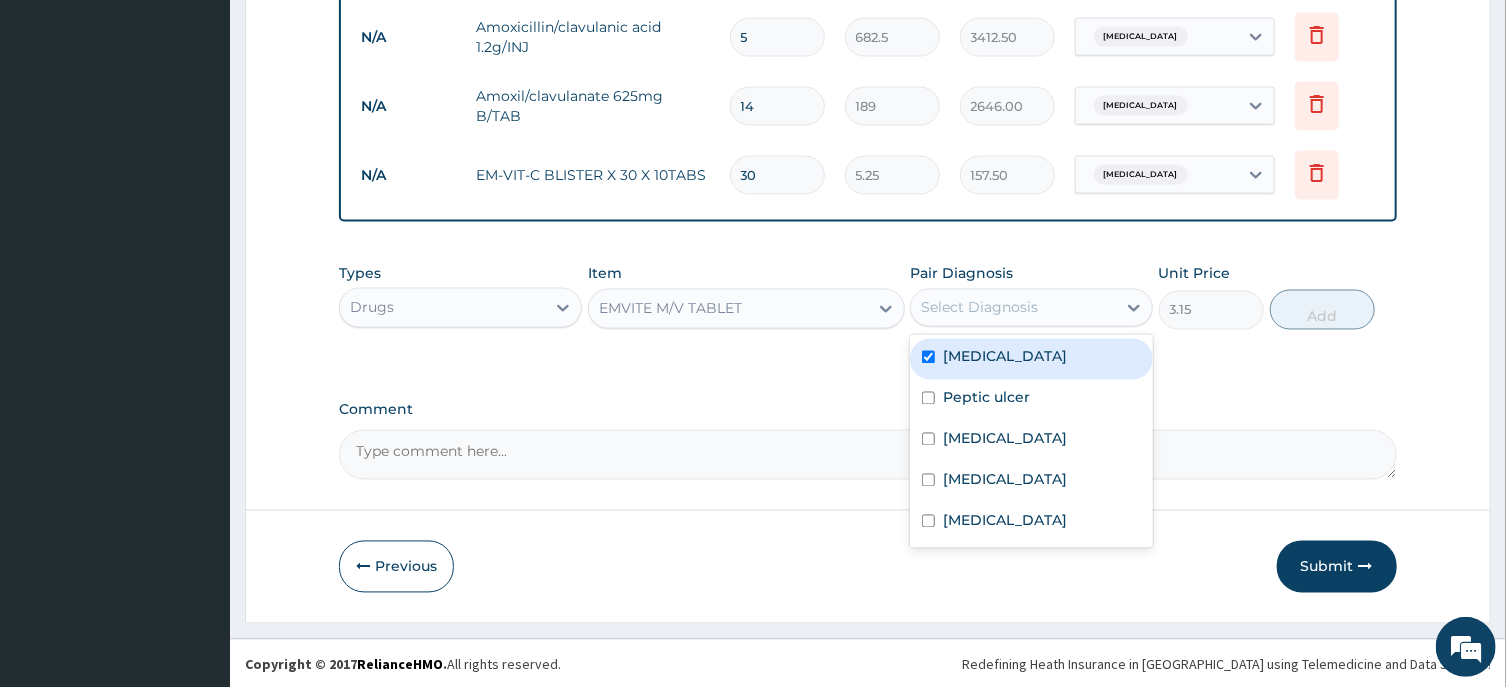 checkbox on "true" 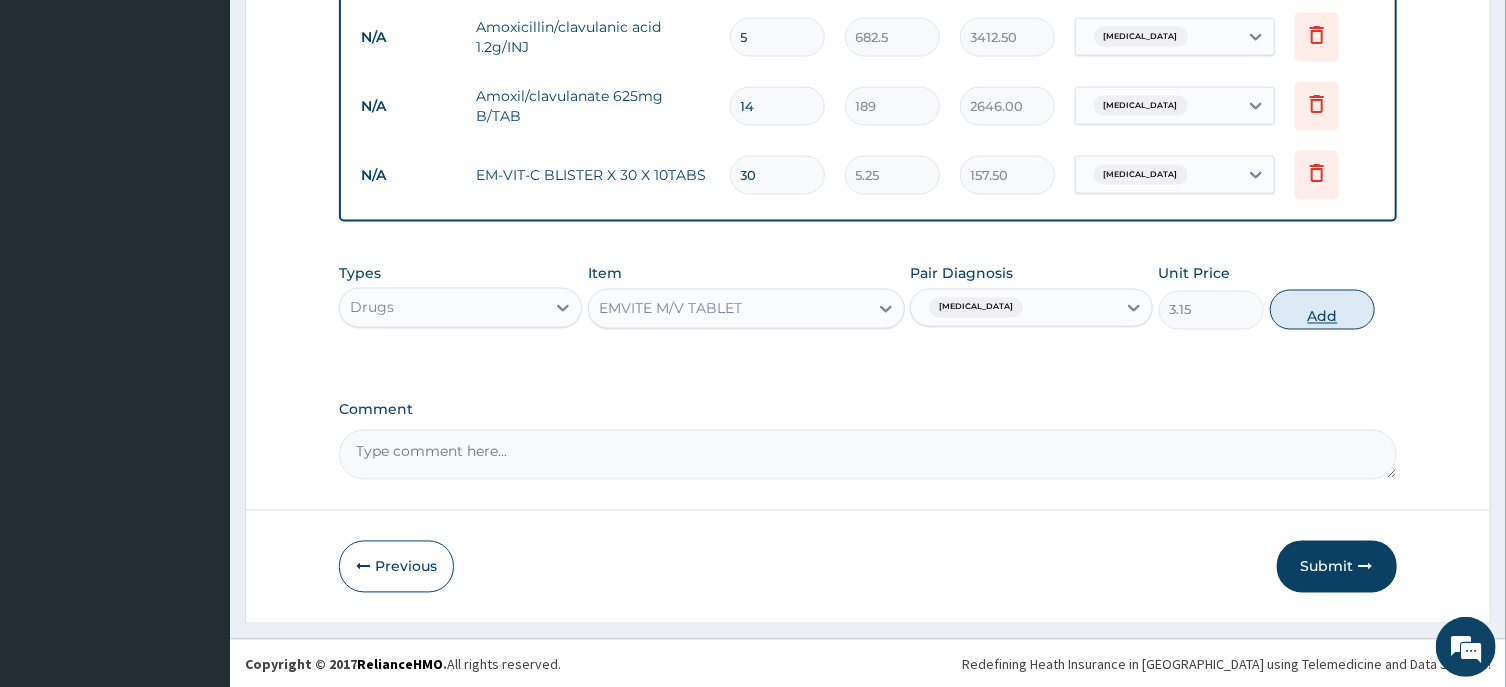 click on "Add" at bounding box center (1323, 310) 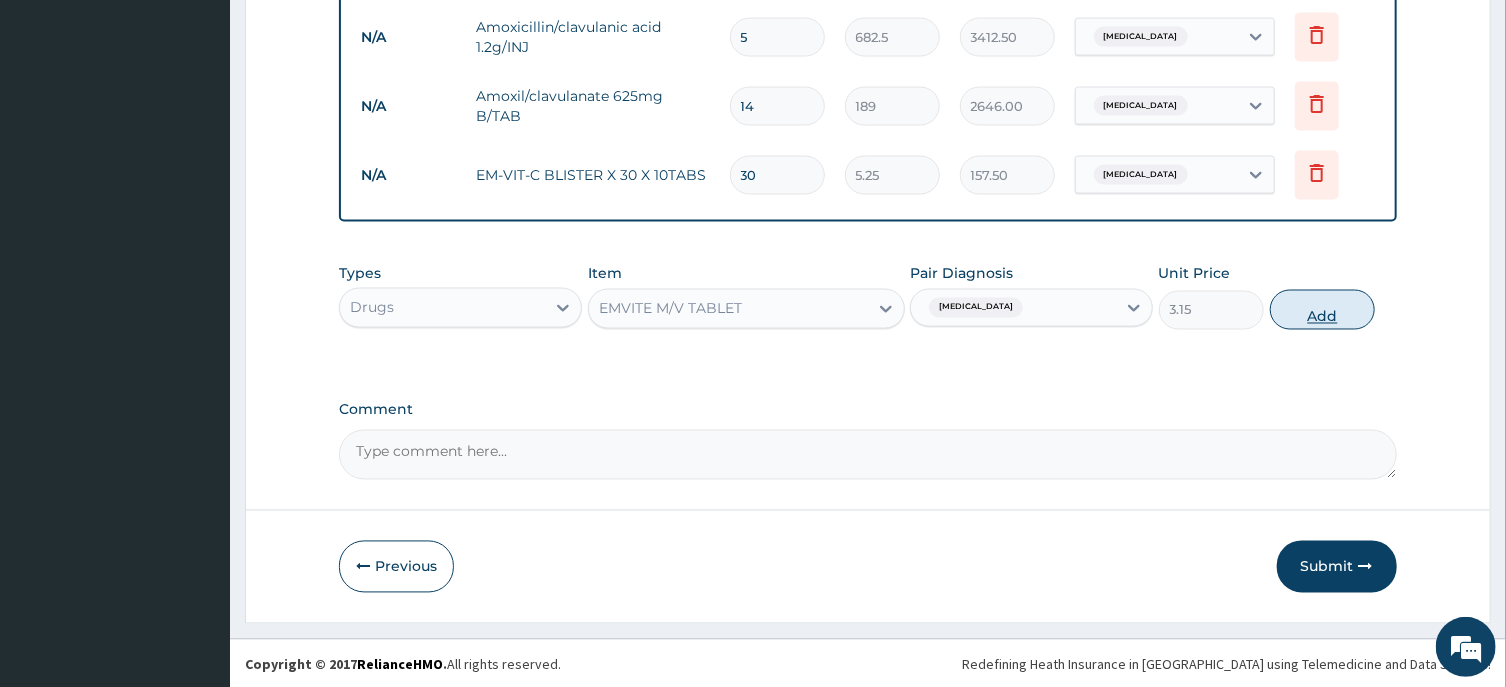 type on "0" 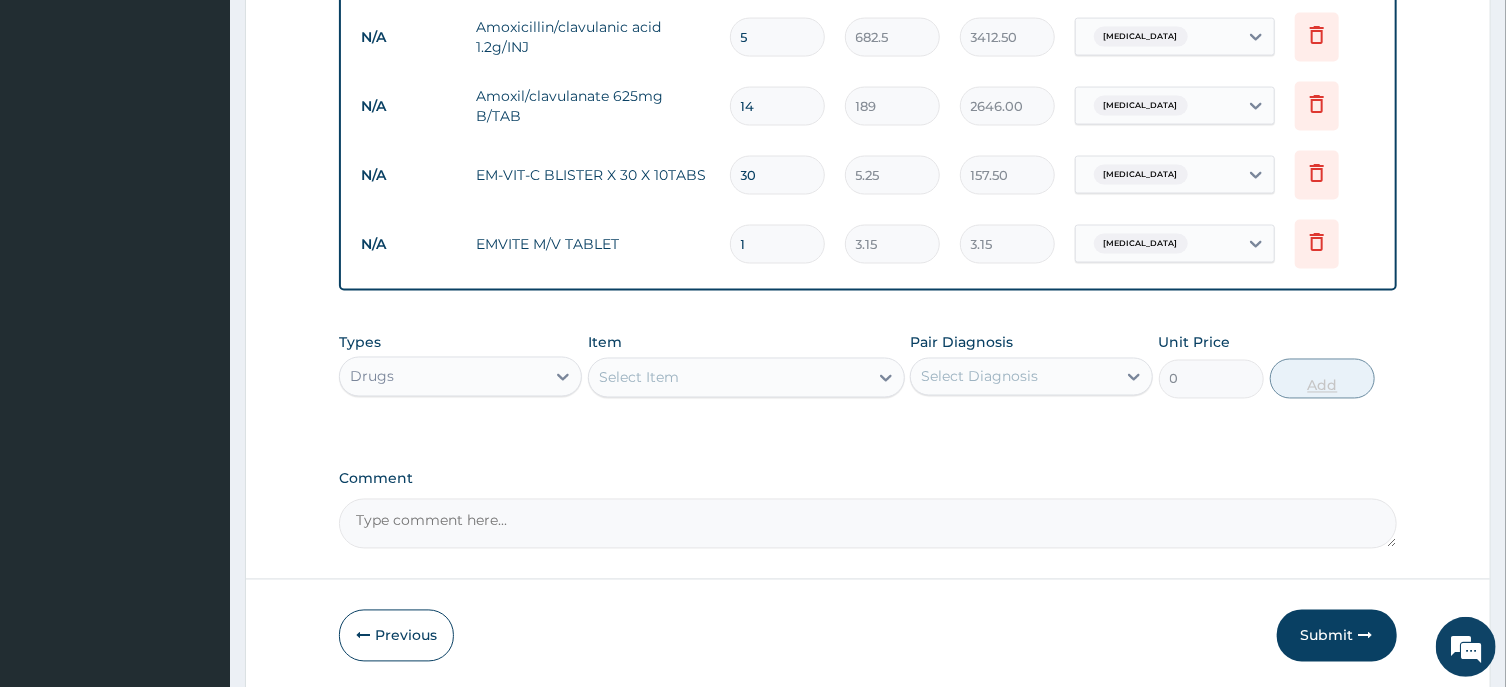 type 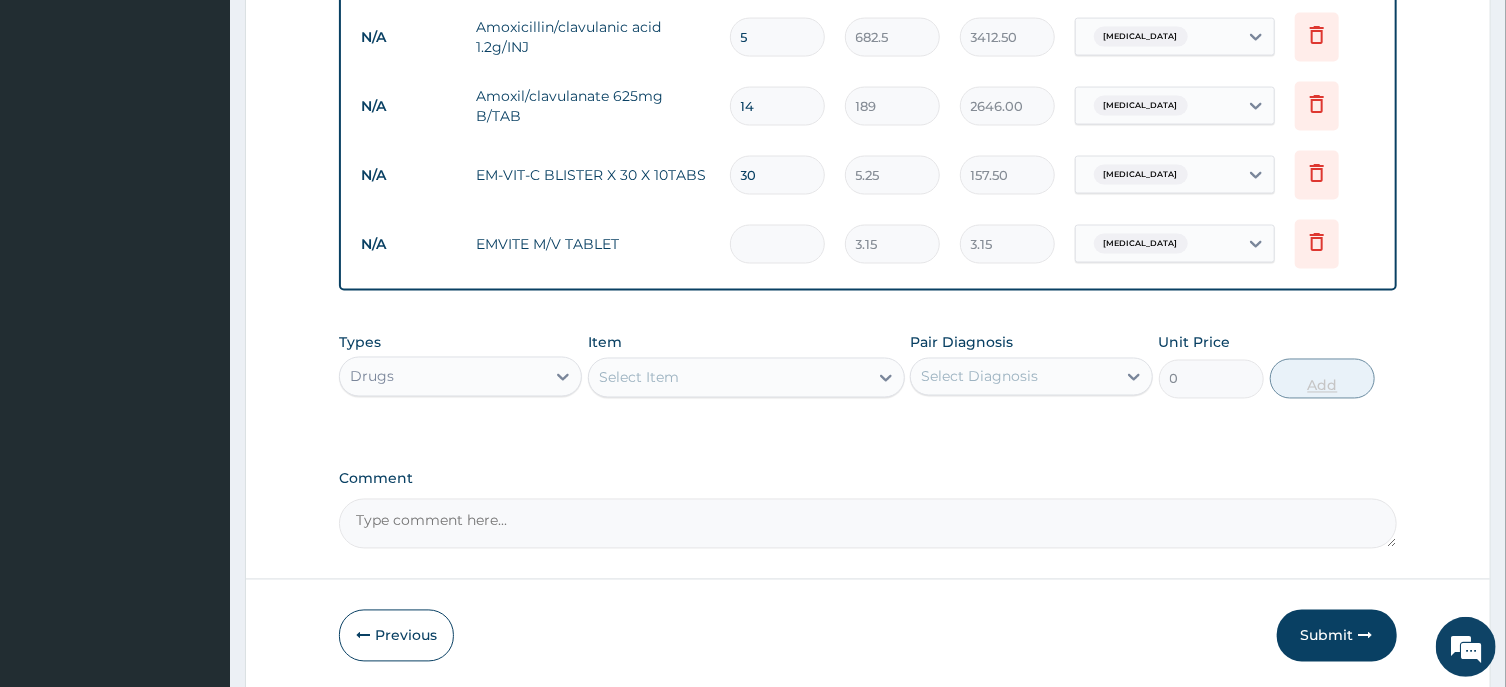 type on "0.00" 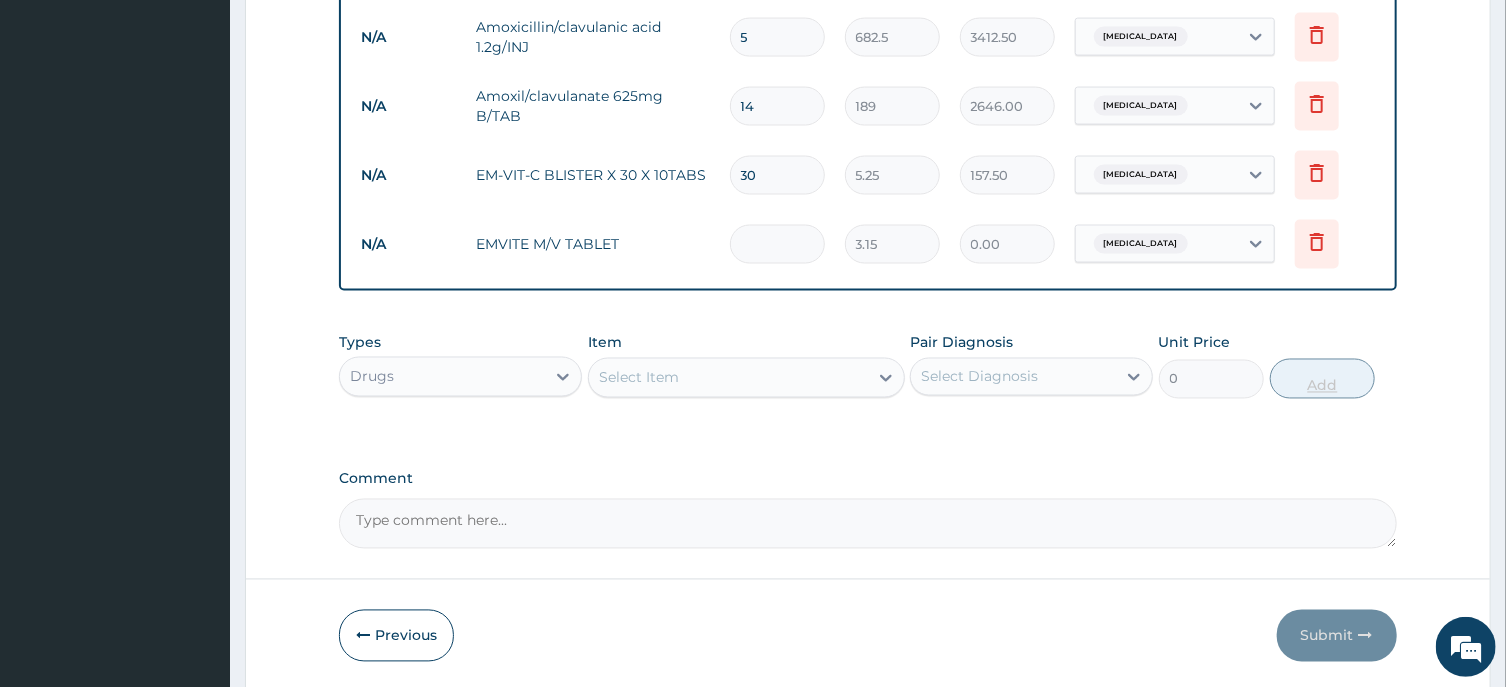type on "3" 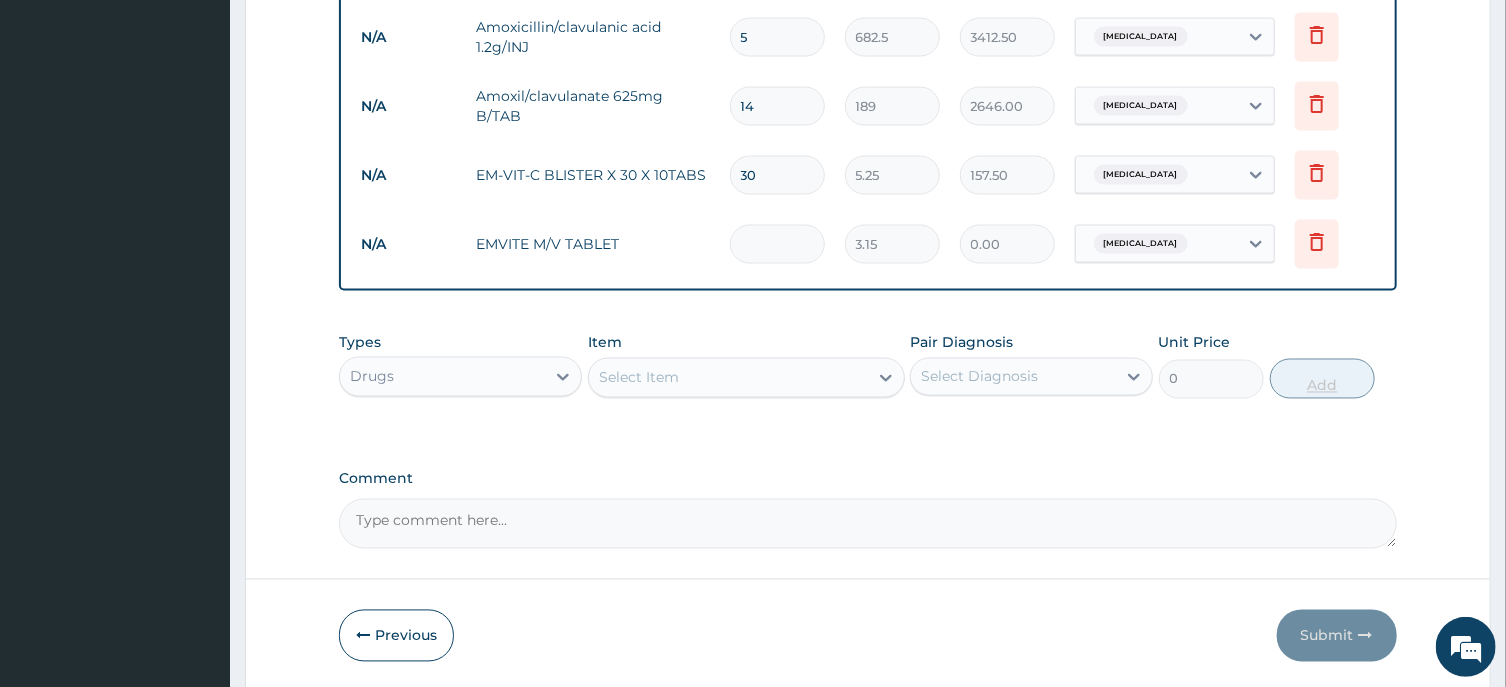 type on "9.45" 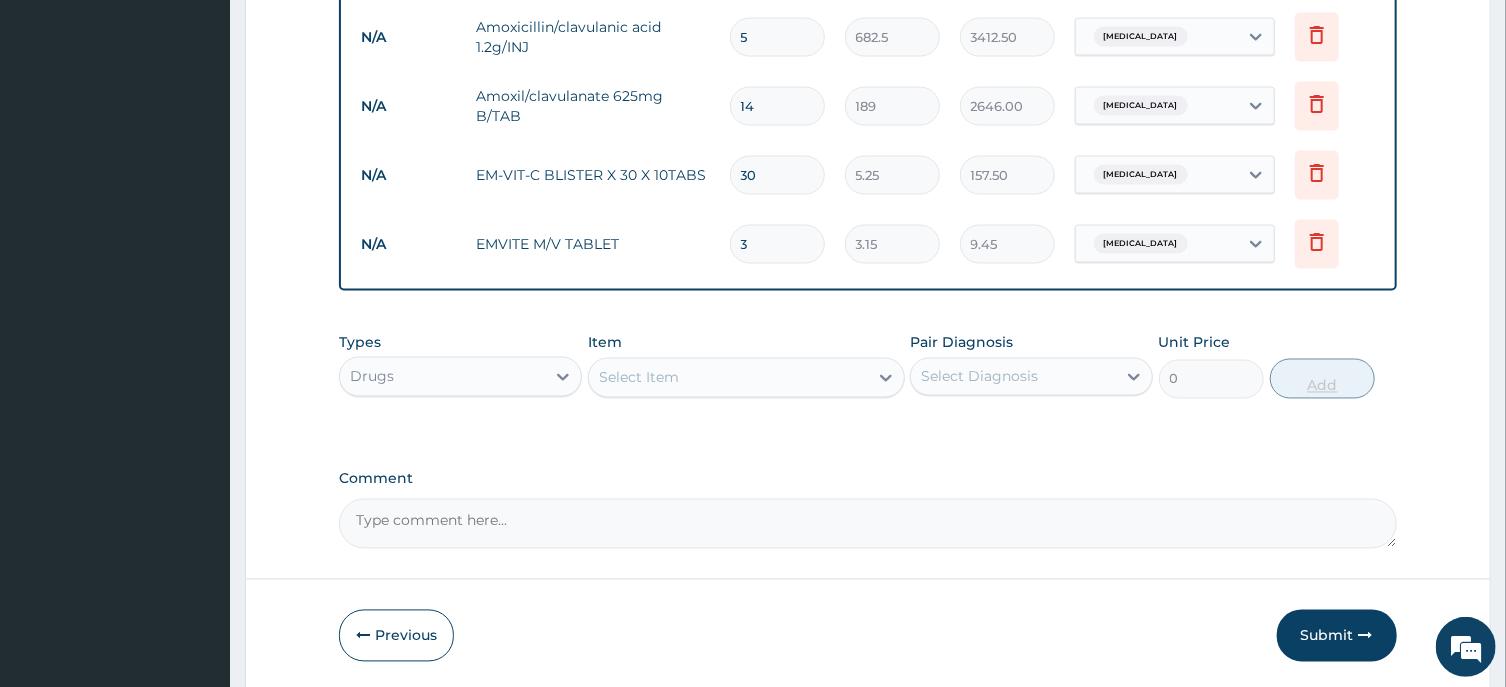 type on "30" 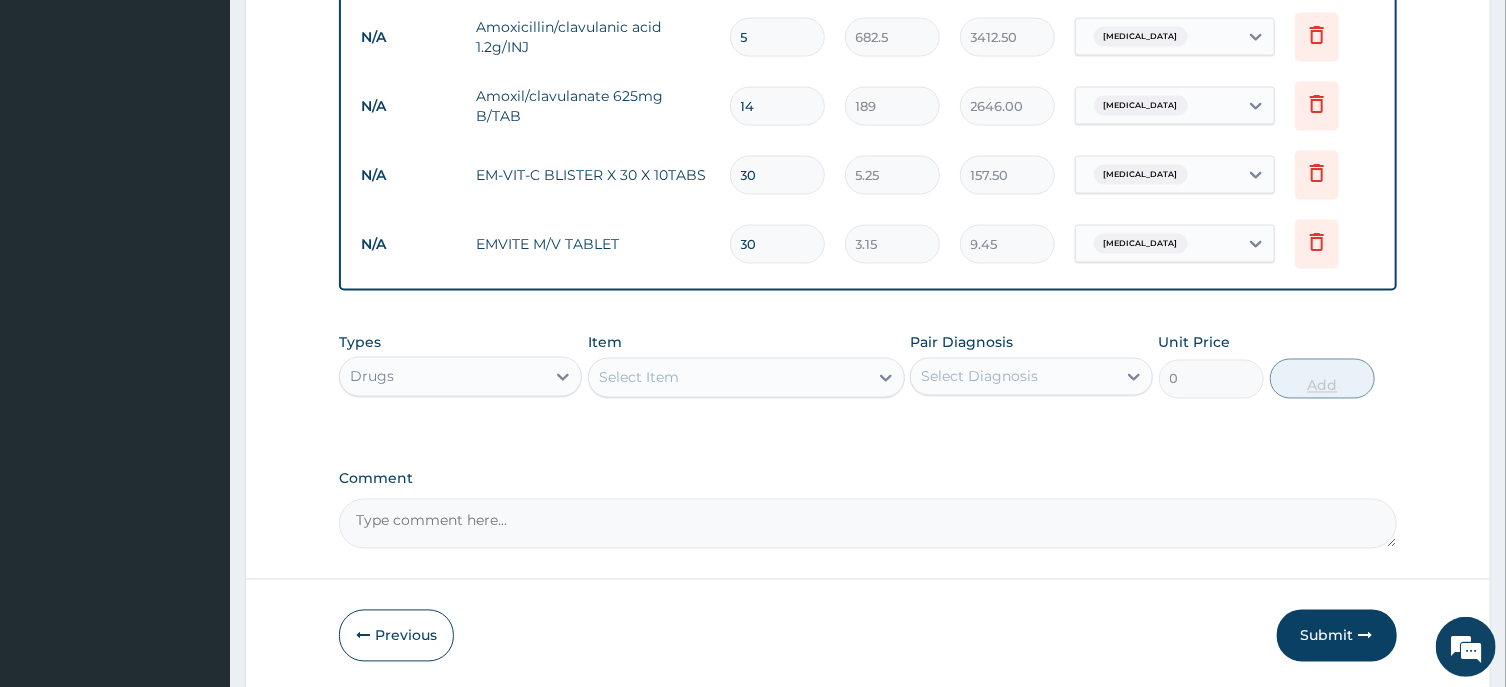 type on "94.50" 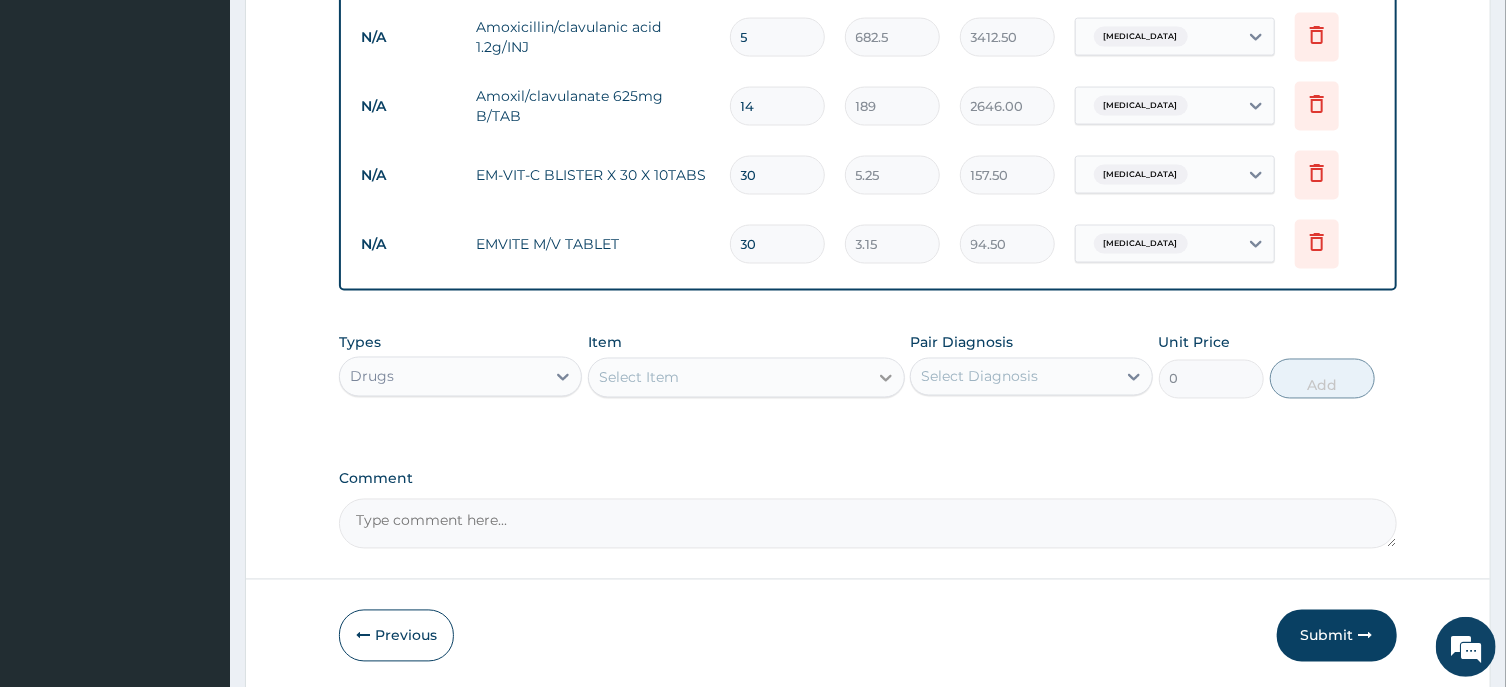 type on "30" 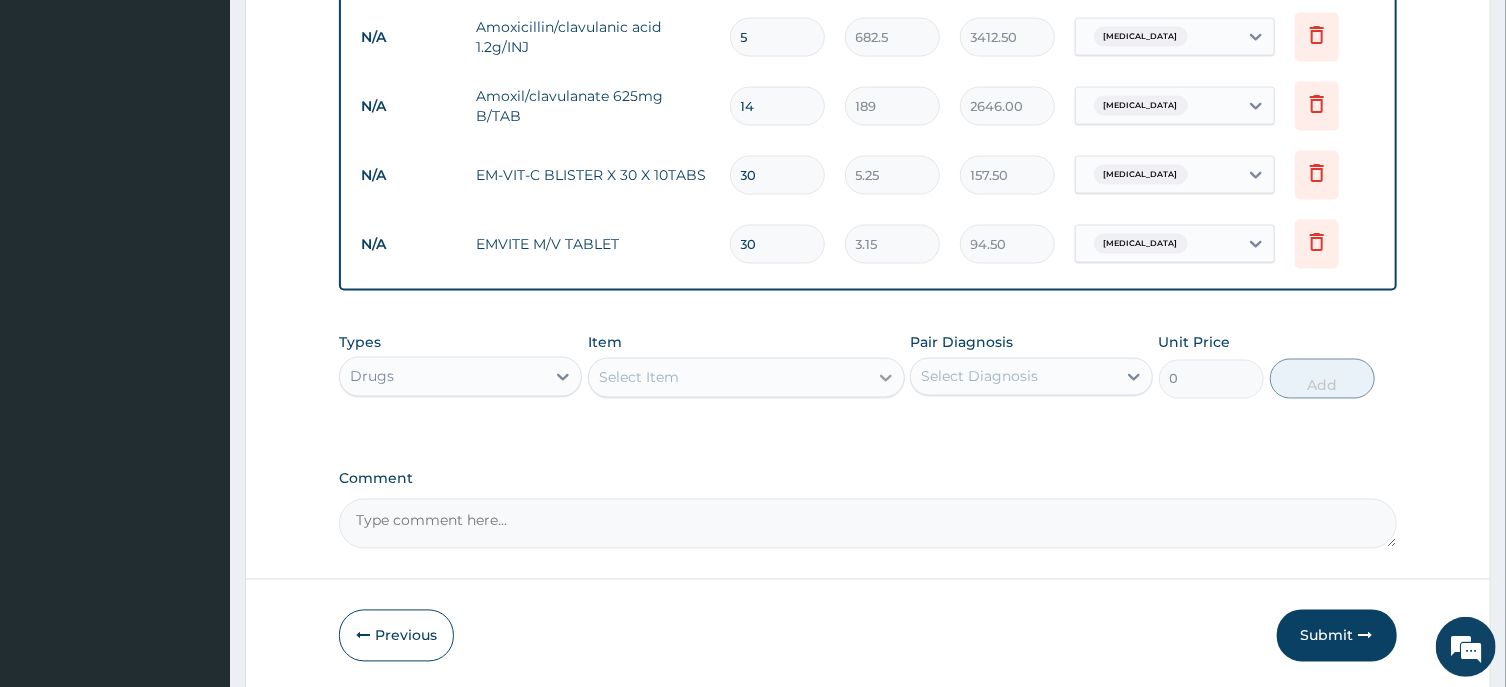 click 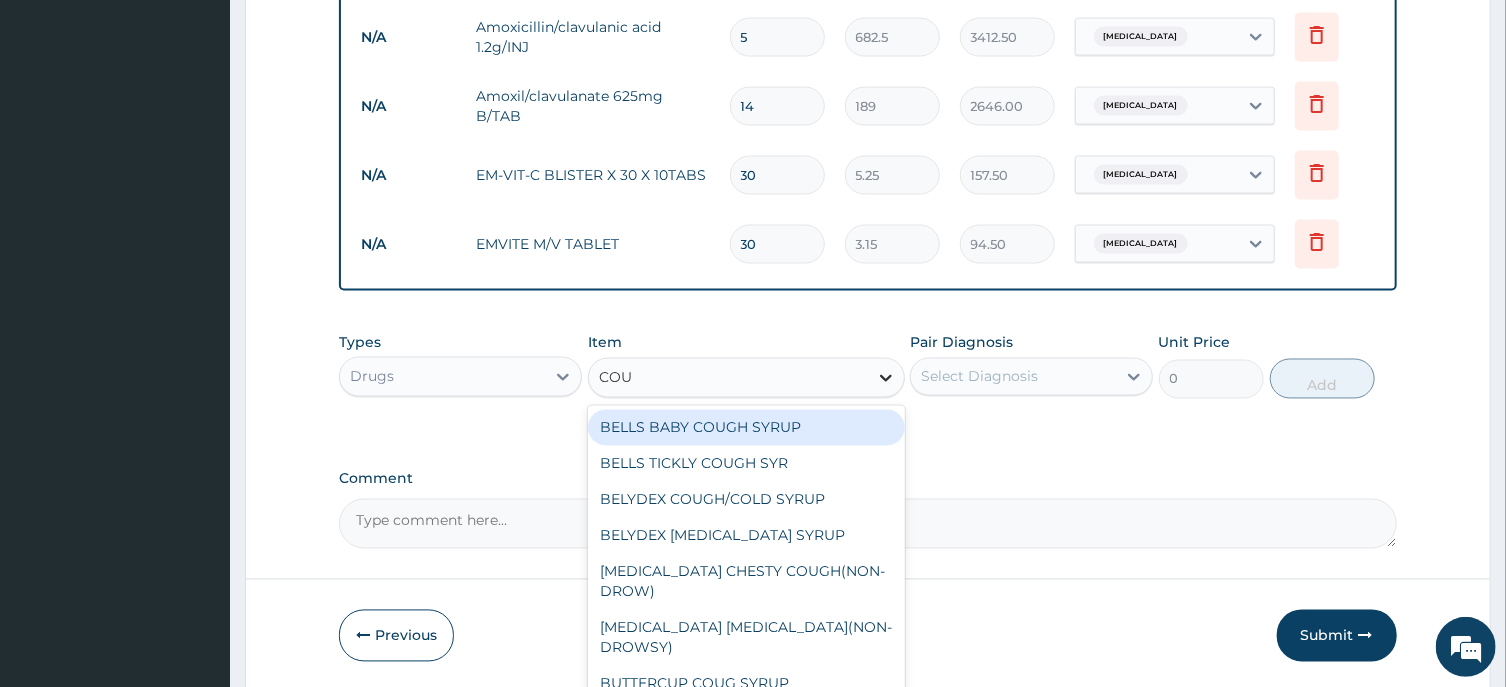 type on "COUG" 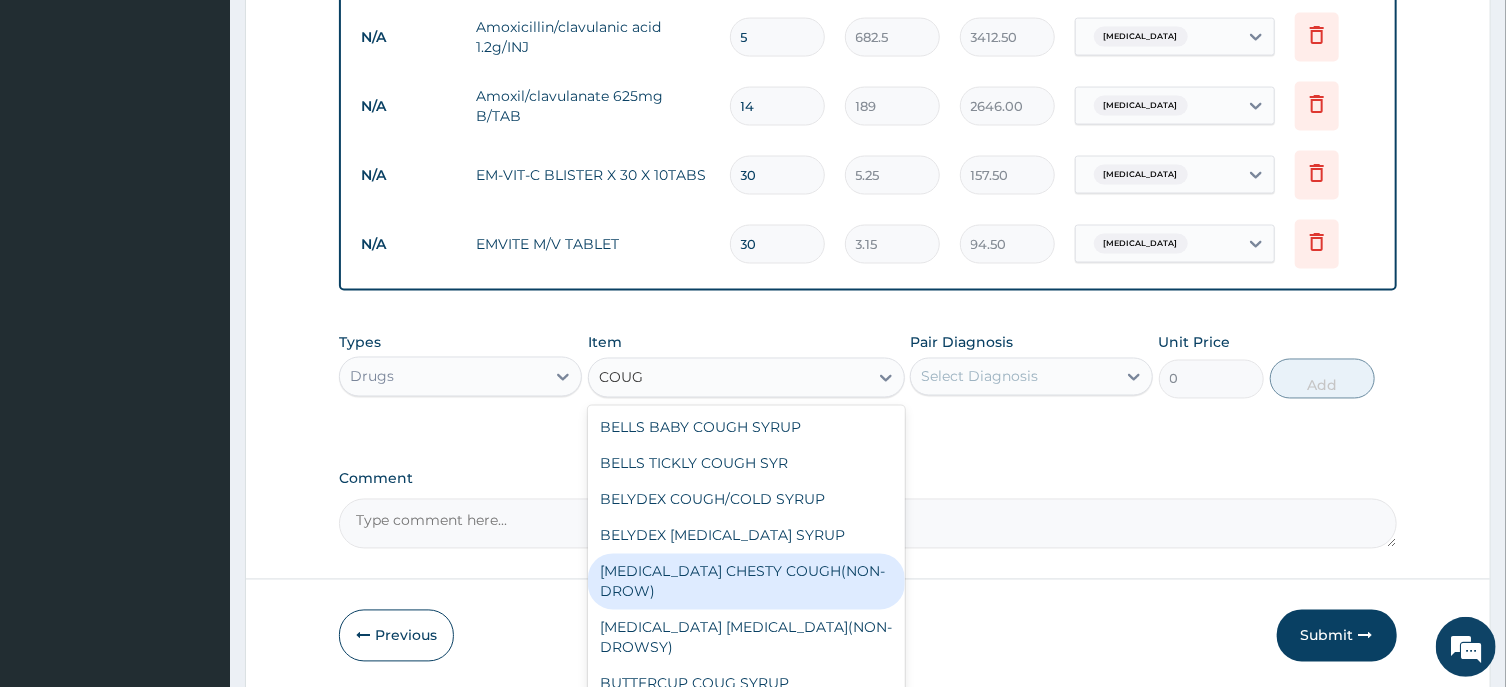 click on "[MEDICAL_DATA] CHESTY COUGH(NON-DROW)" at bounding box center (746, 582) 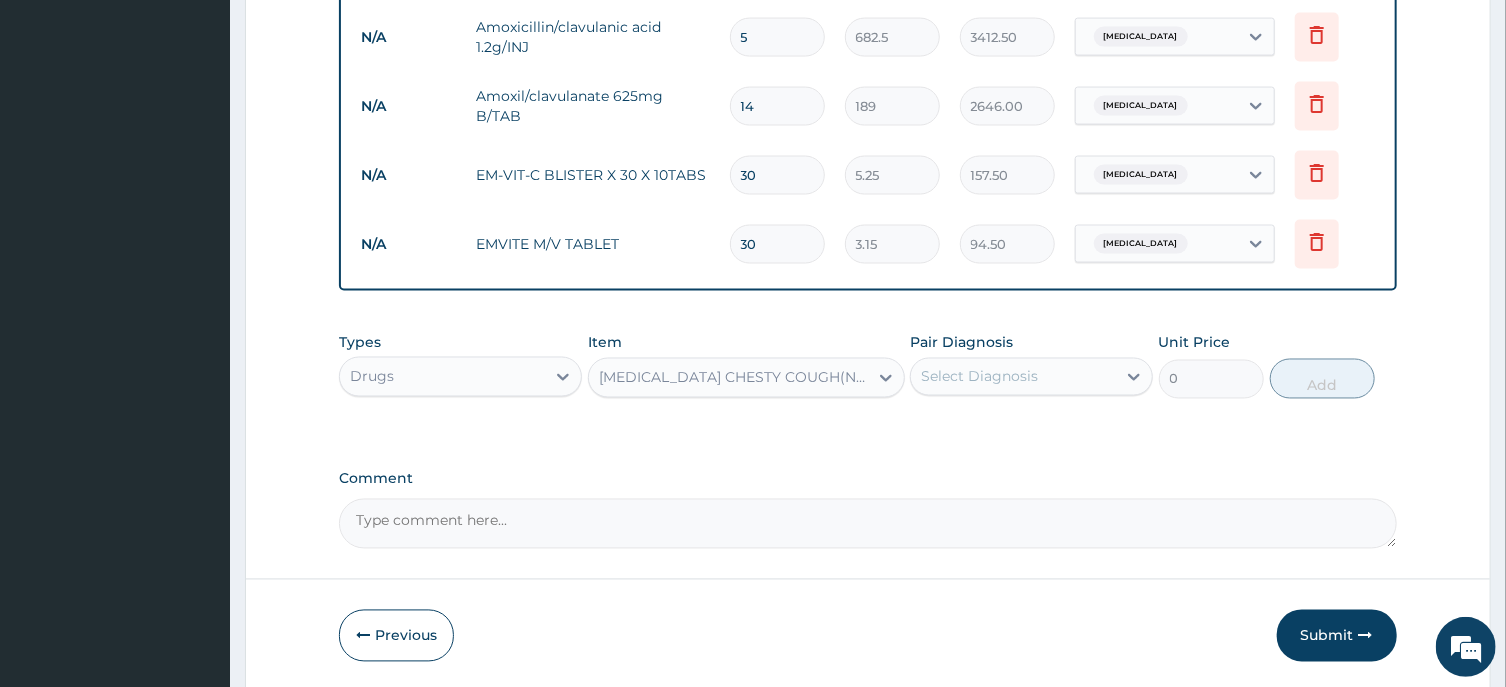 type 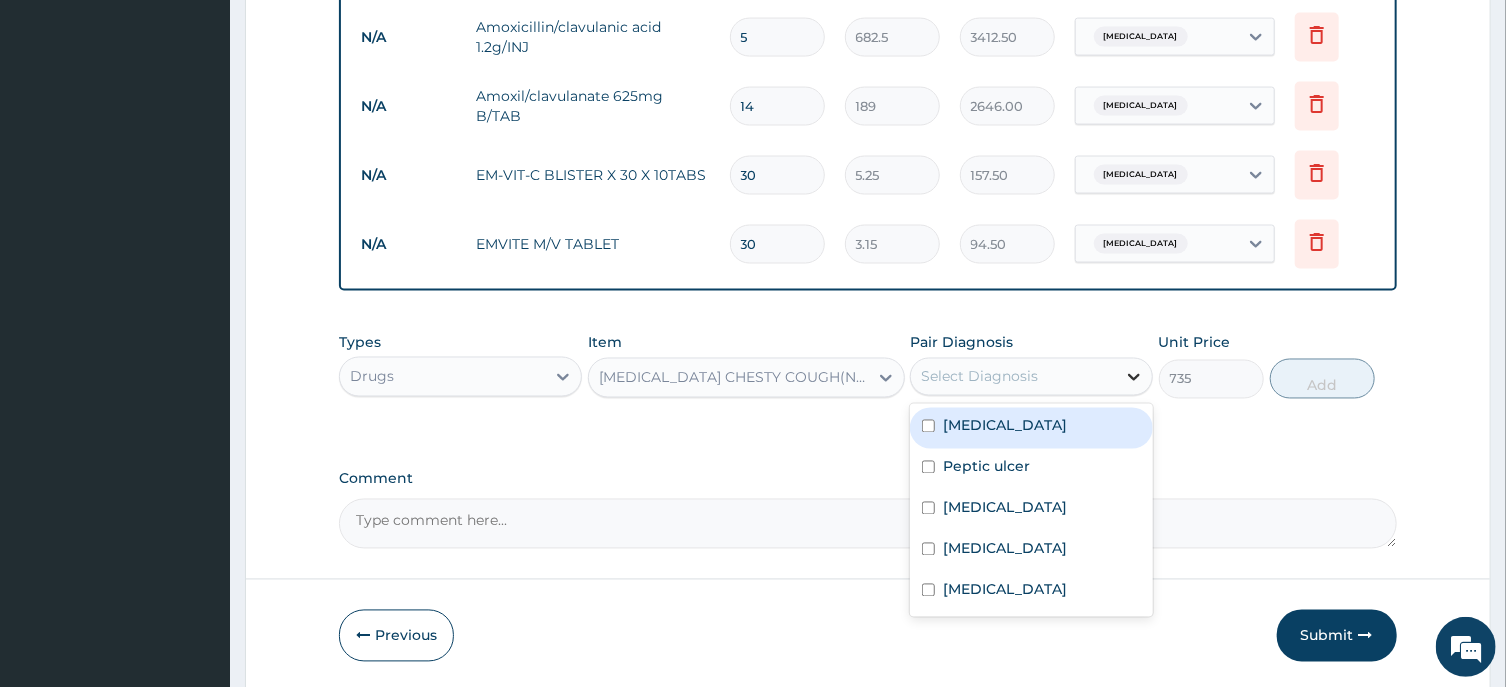 click 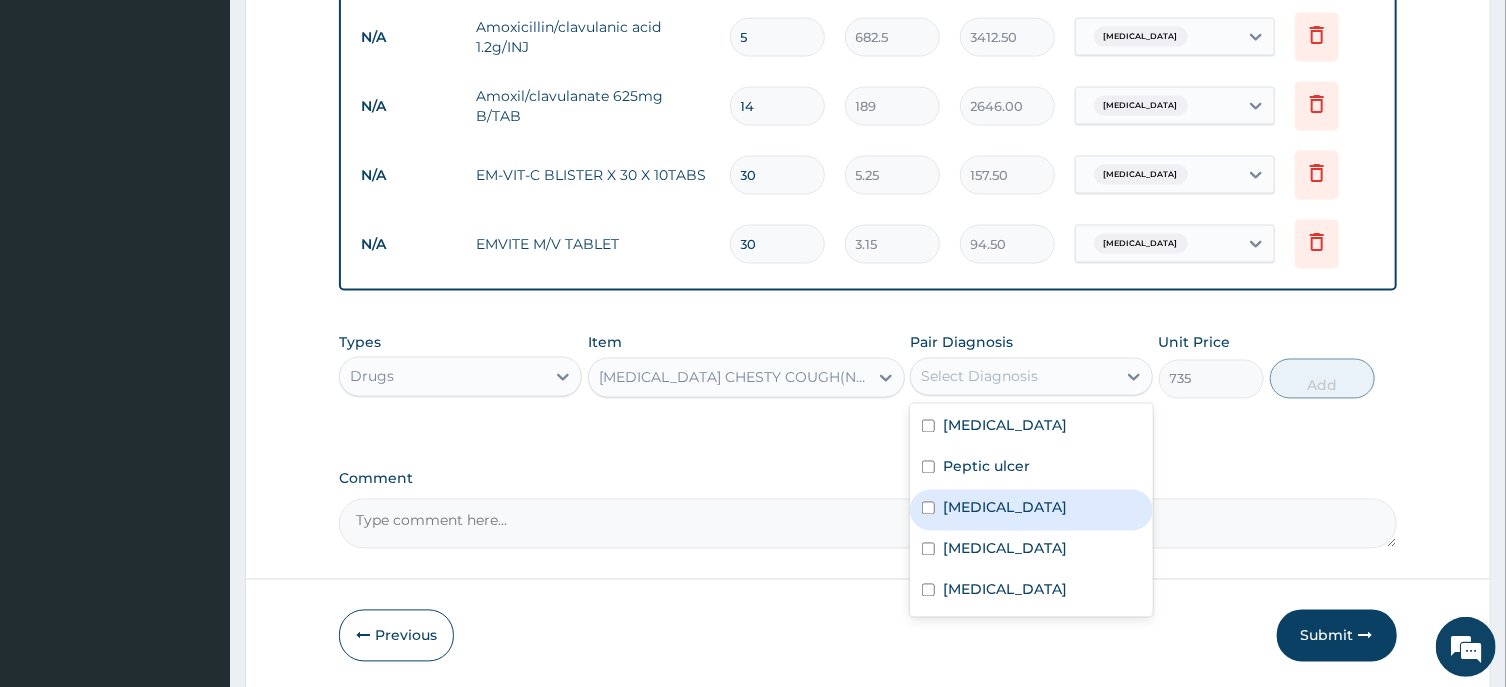 click on "[MEDICAL_DATA]" at bounding box center (1005, 508) 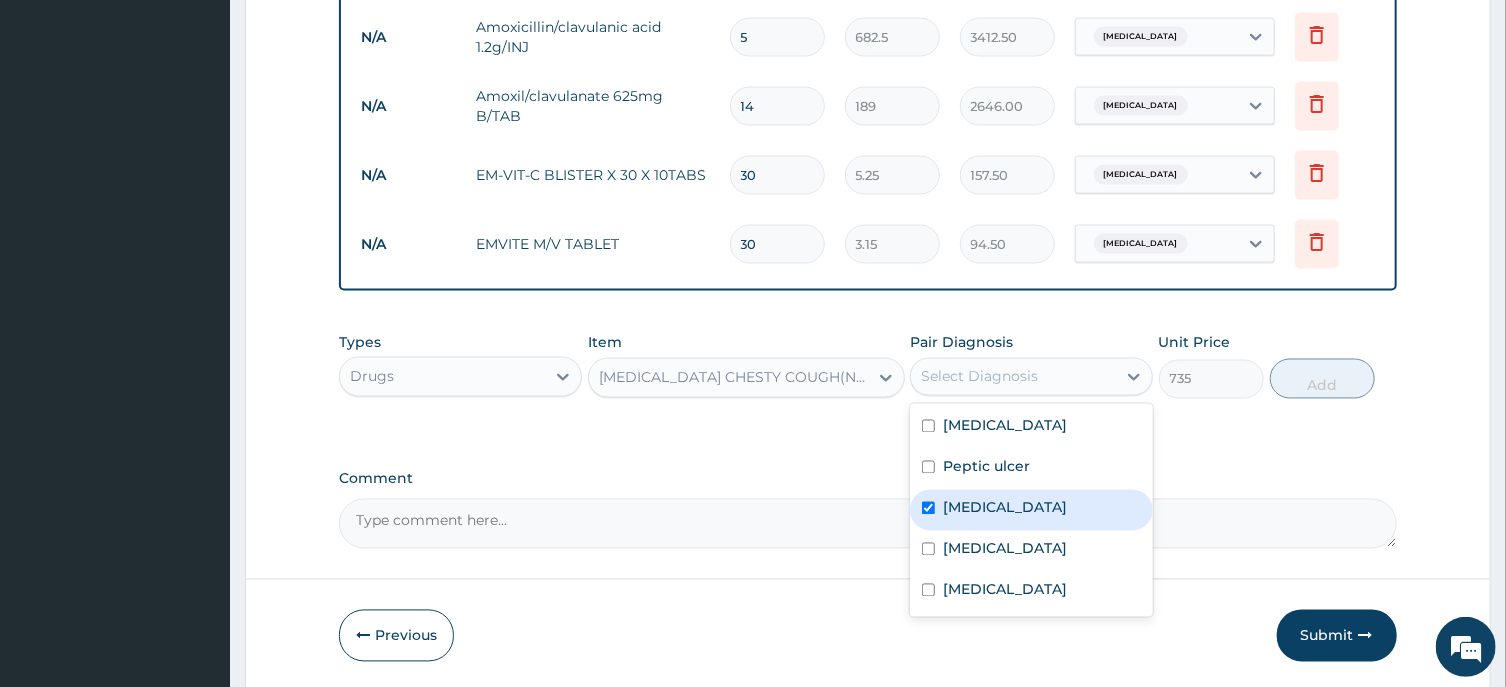 checkbox on "true" 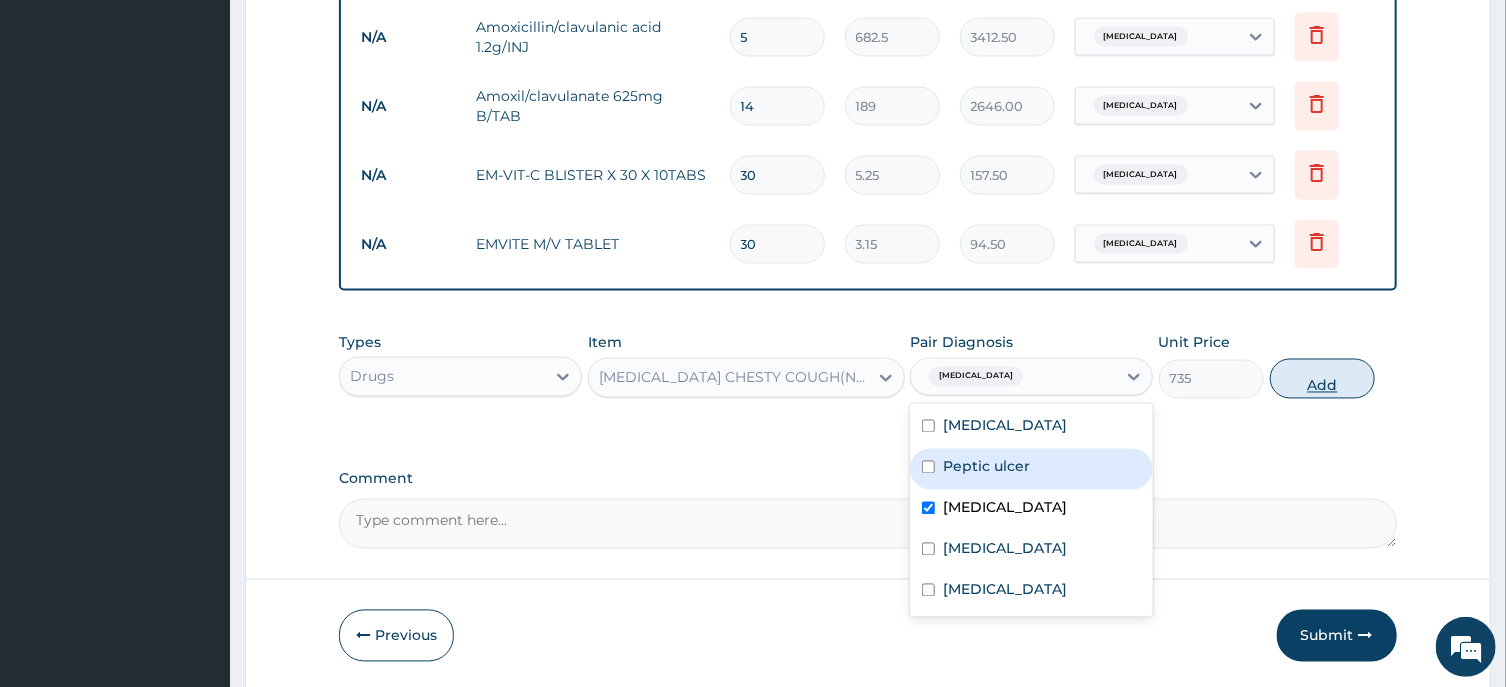click on "Add" at bounding box center (1323, 379) 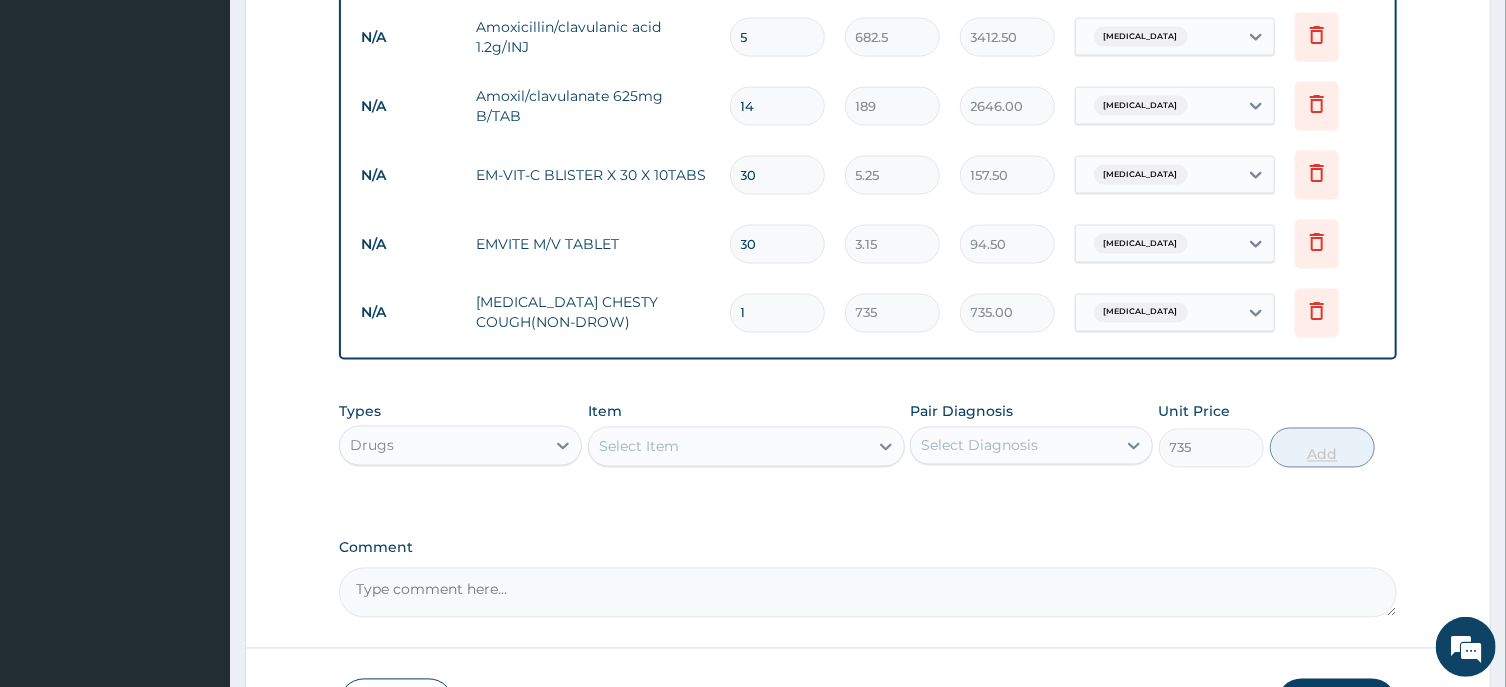 type on "0" 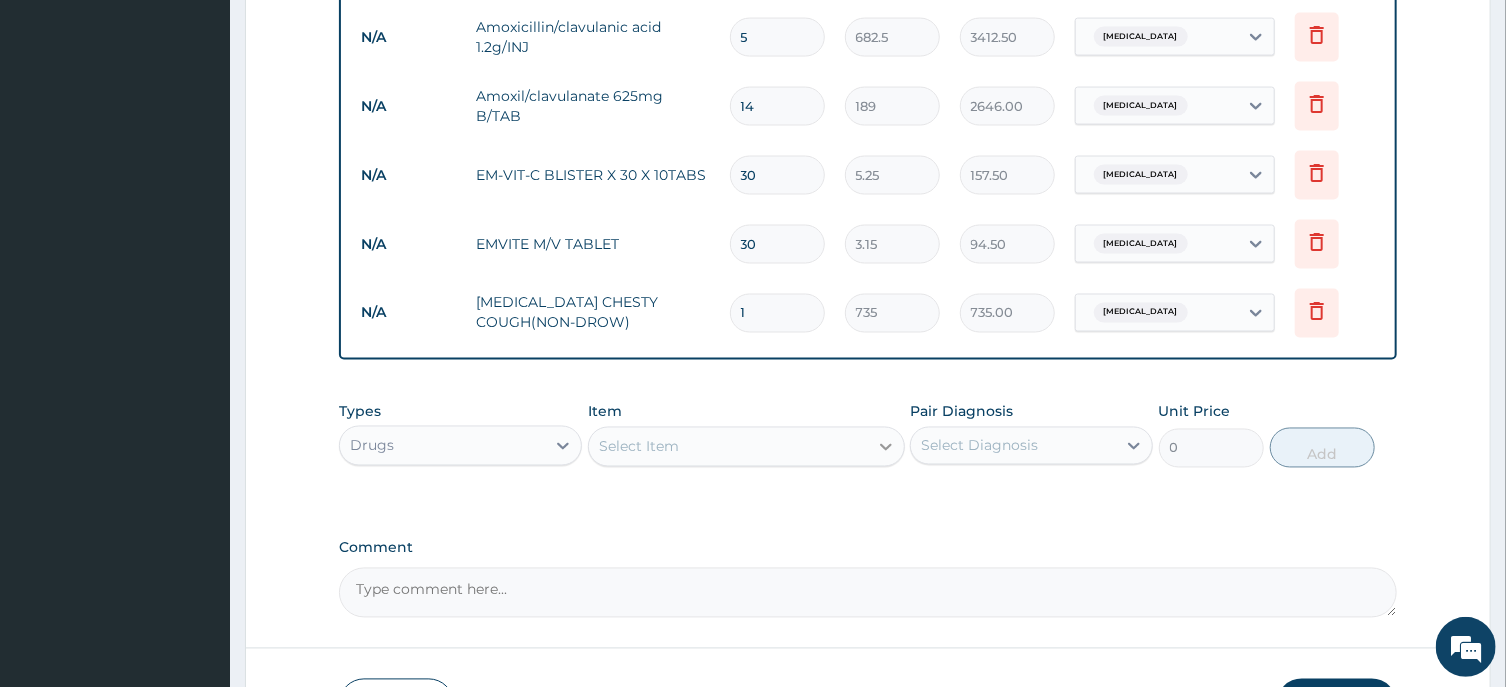 click 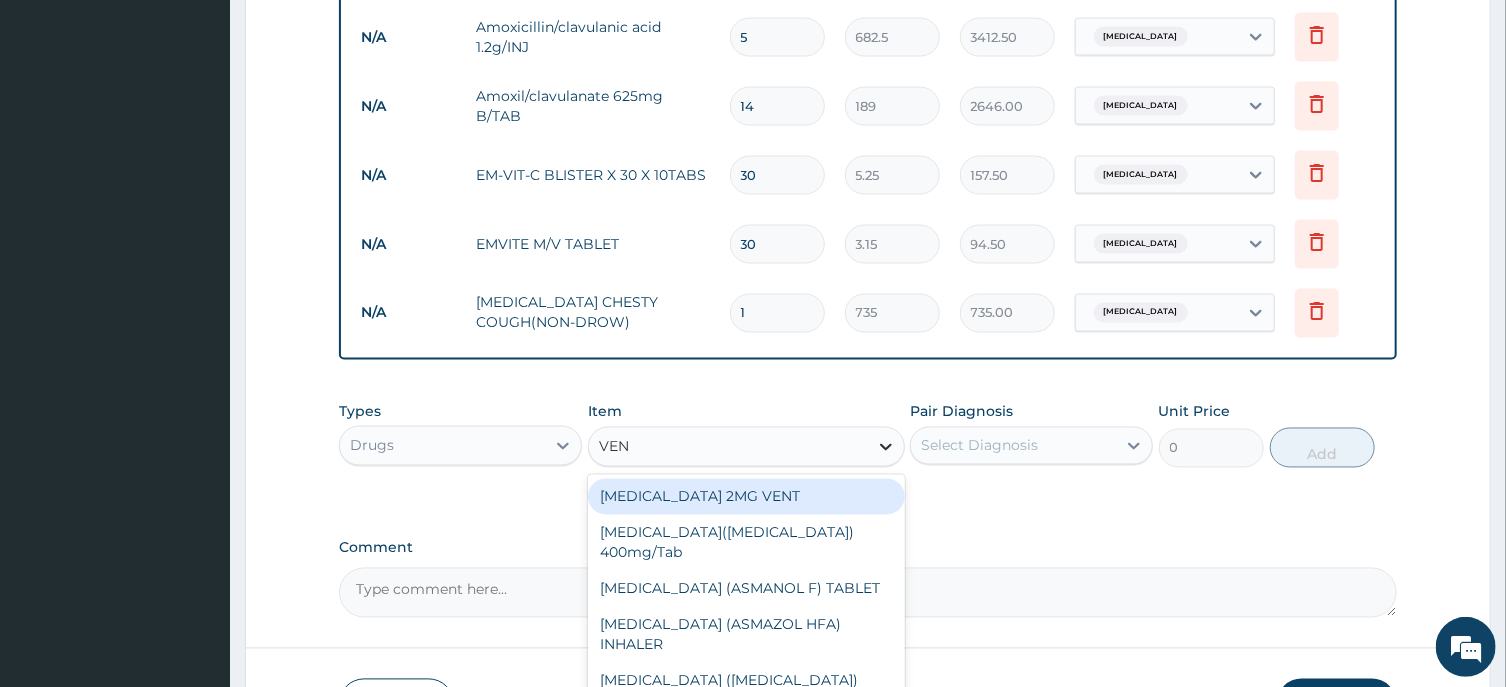 type on "VENT" 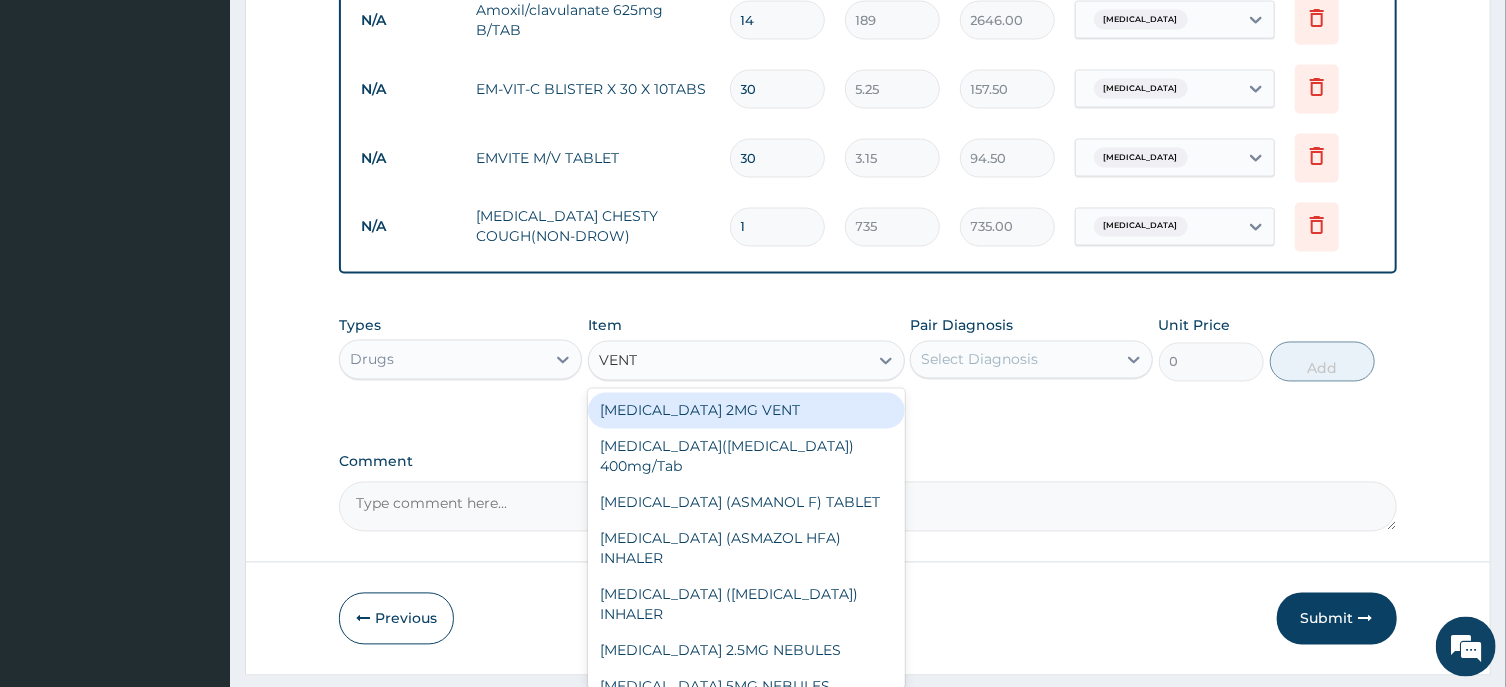 scroll, scrollTop: 1831, scrollLeft: 0, axis: vertical 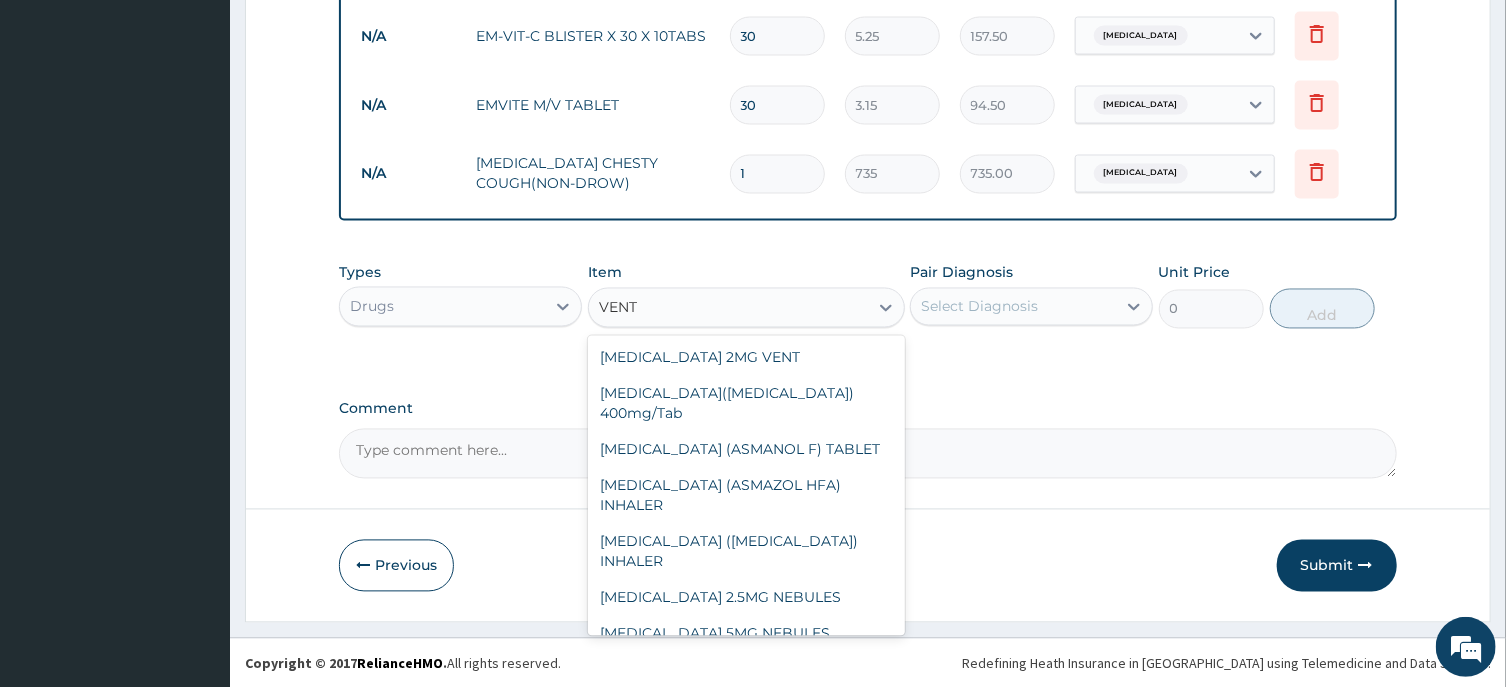 click on "[MEDICAL_DATA] SYRUP" at bounding box center (746, 670) 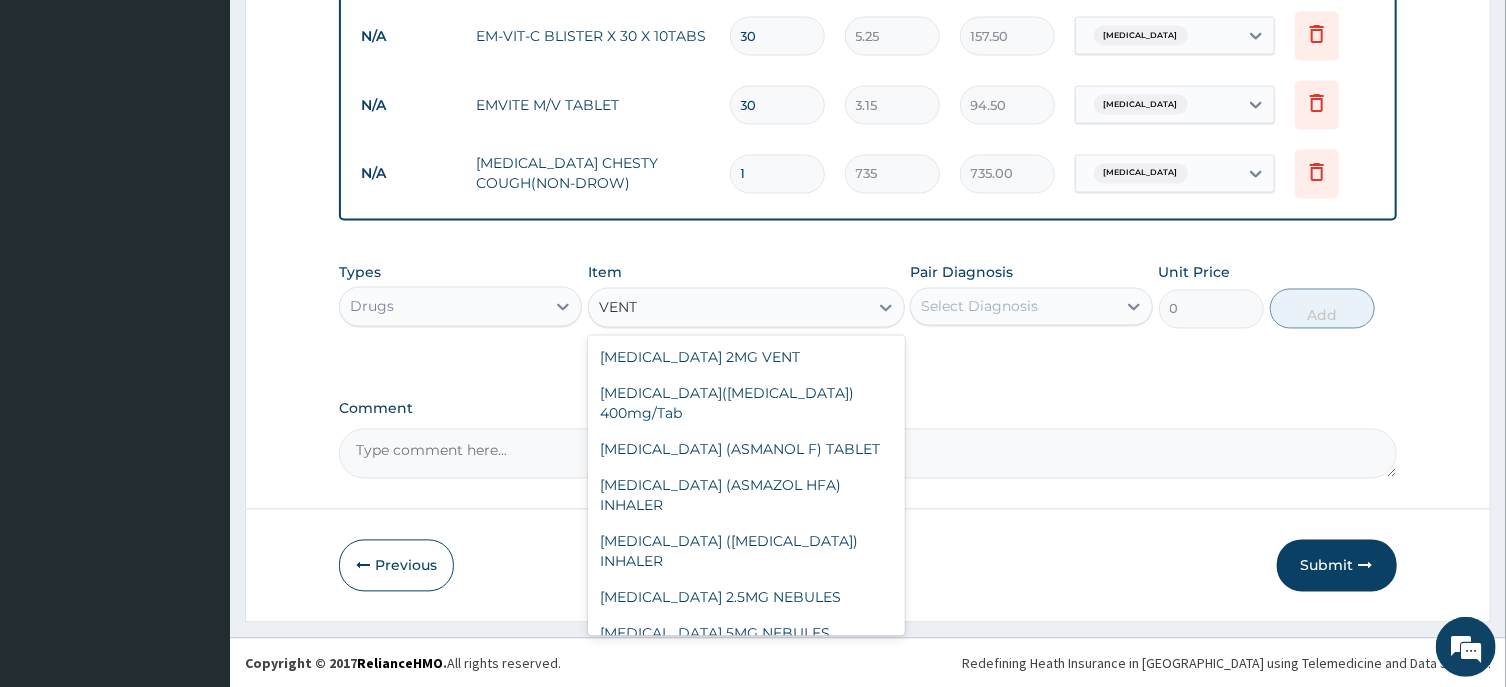 type 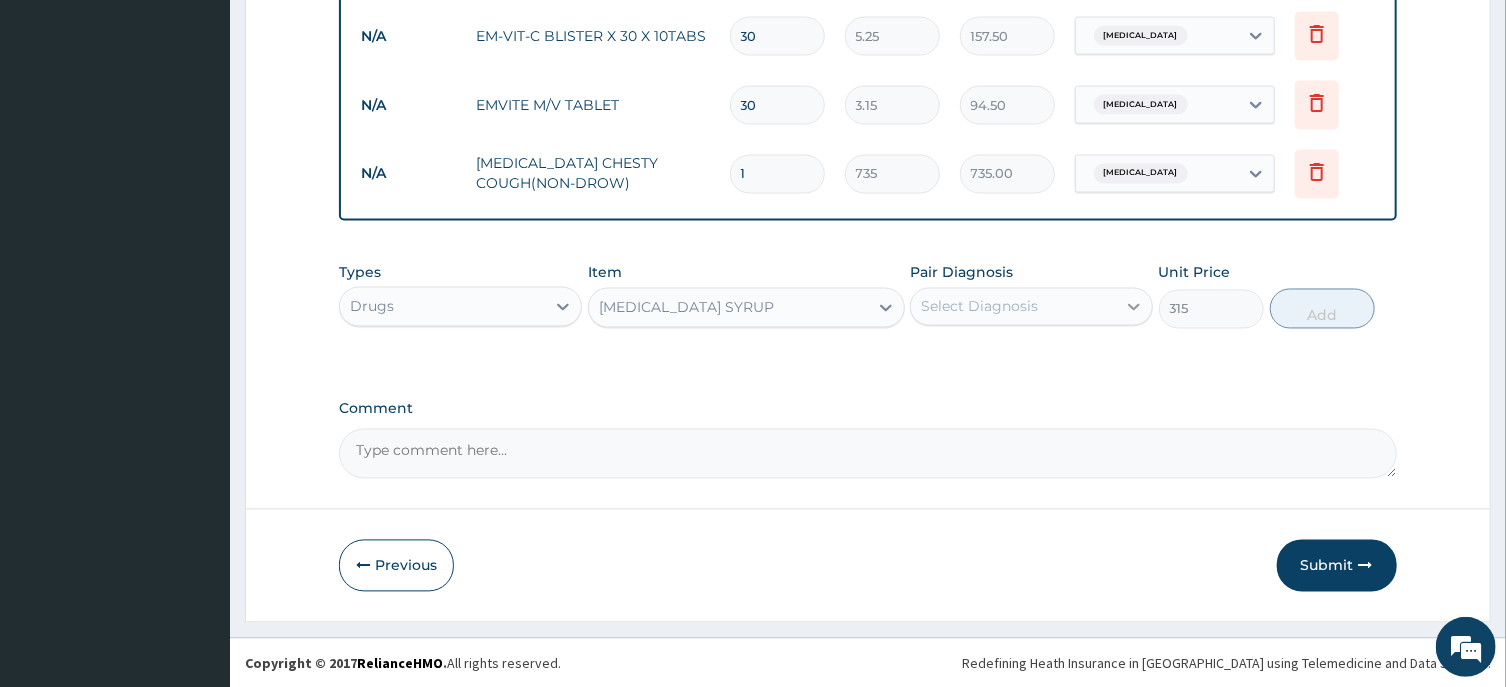 click 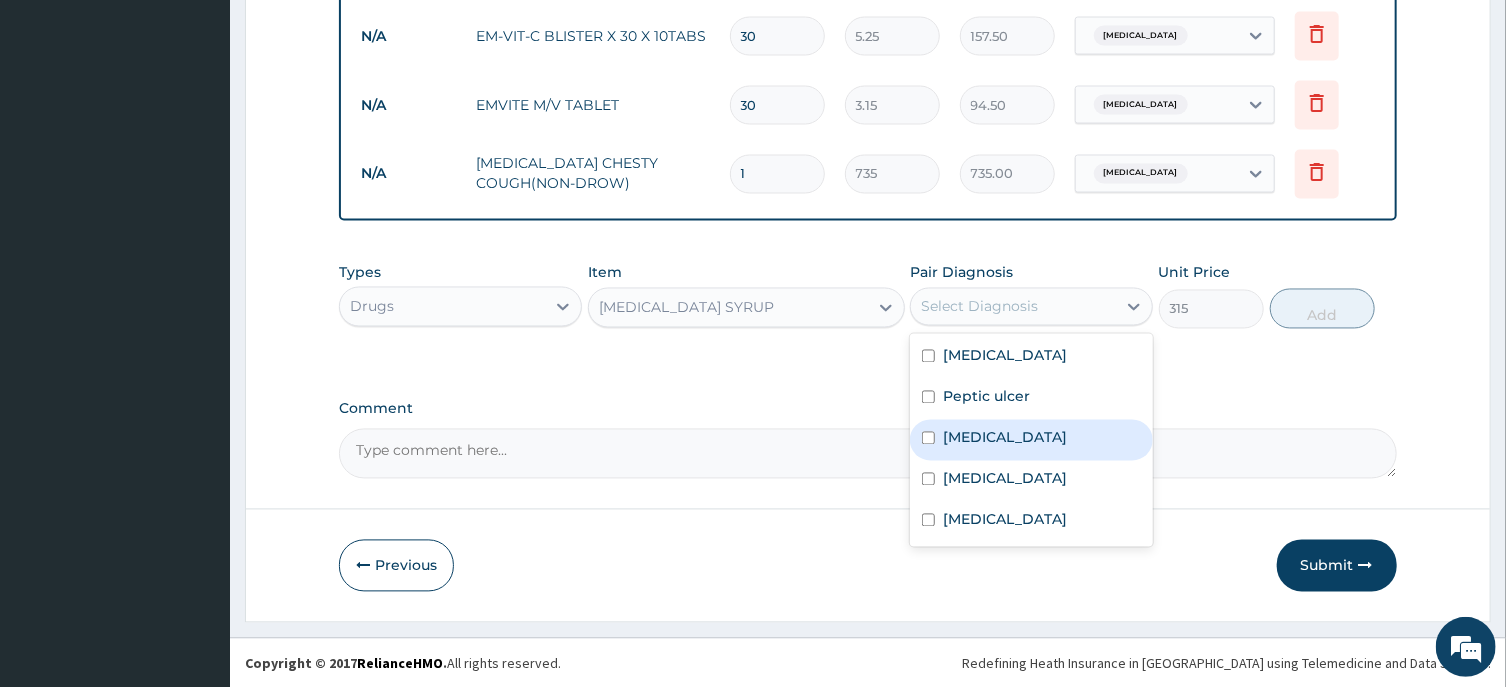 click on "[MEDICAL_DATA]" at bounding box center [1005, 438] 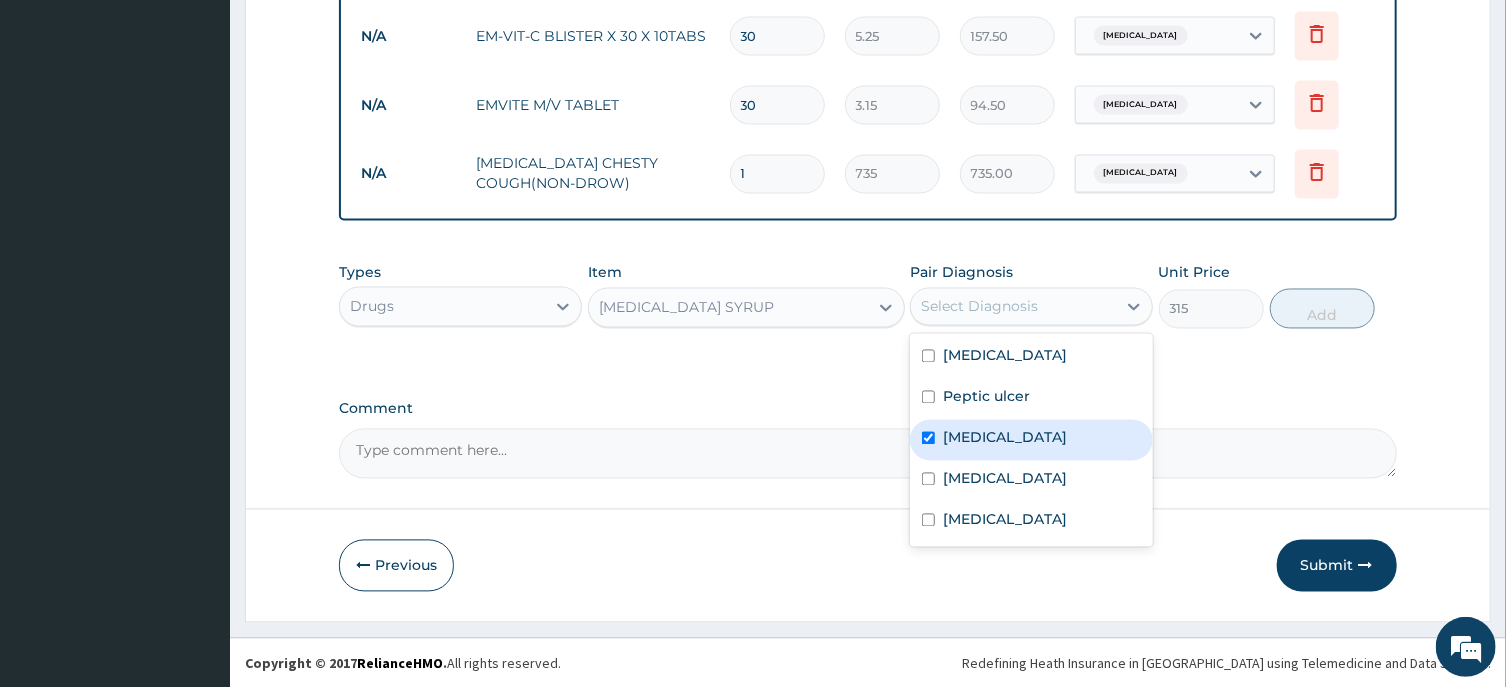checkbox on "true" 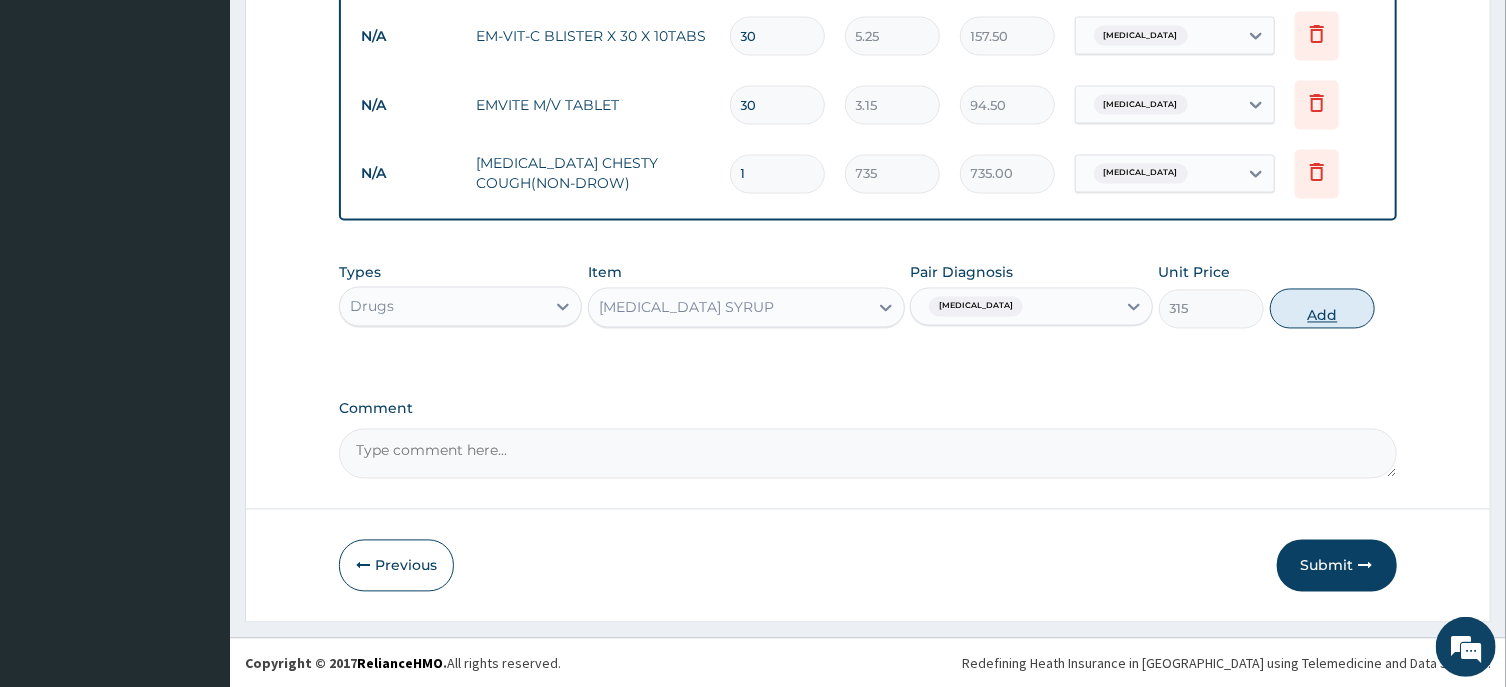 click on "Add" at bounding box center [1323, 309] 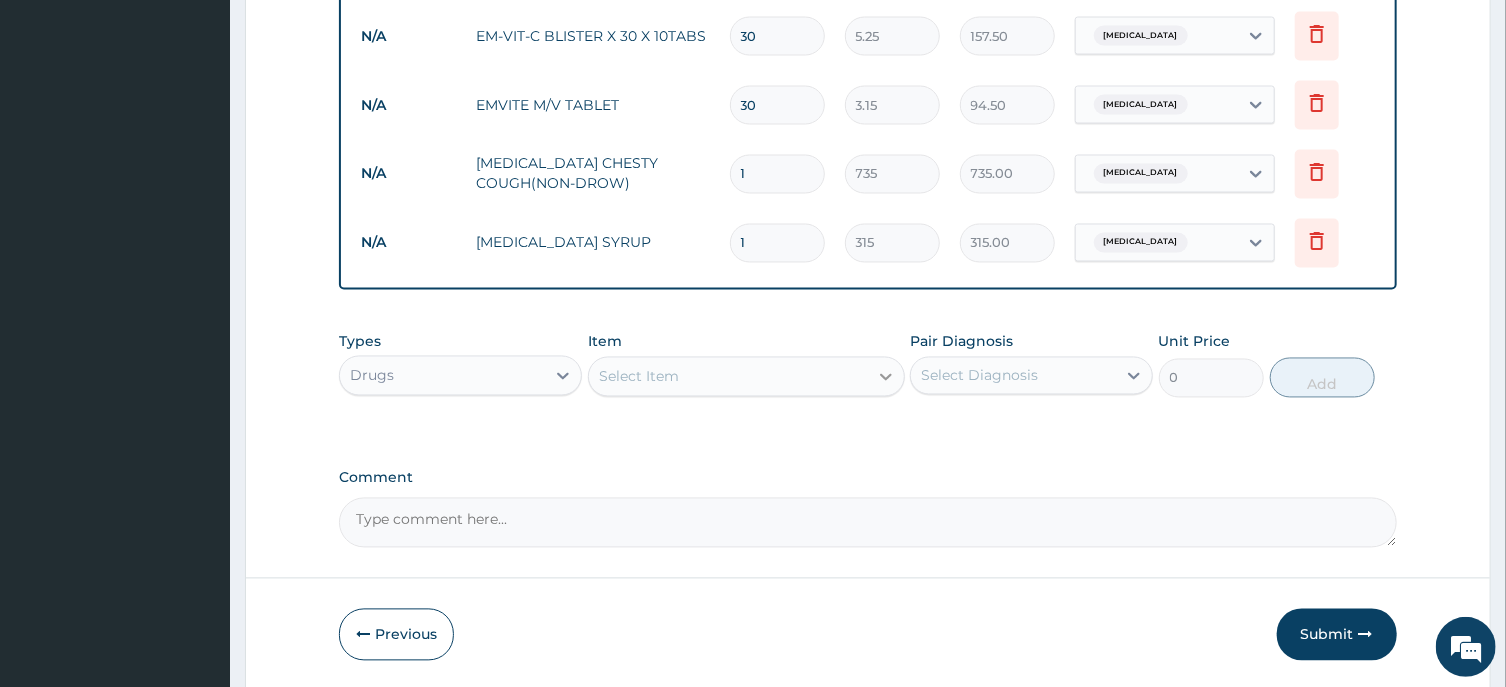 click 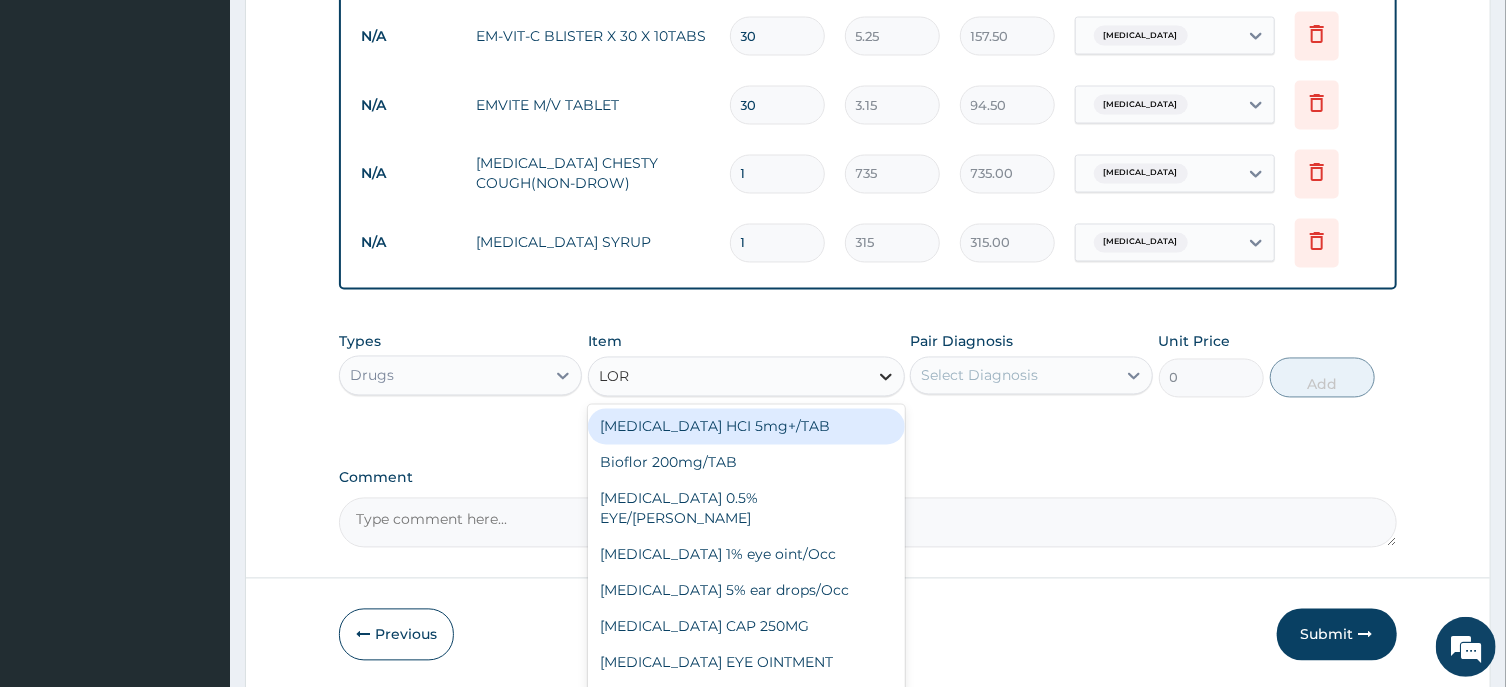 type on "[PERSON_NAME]" 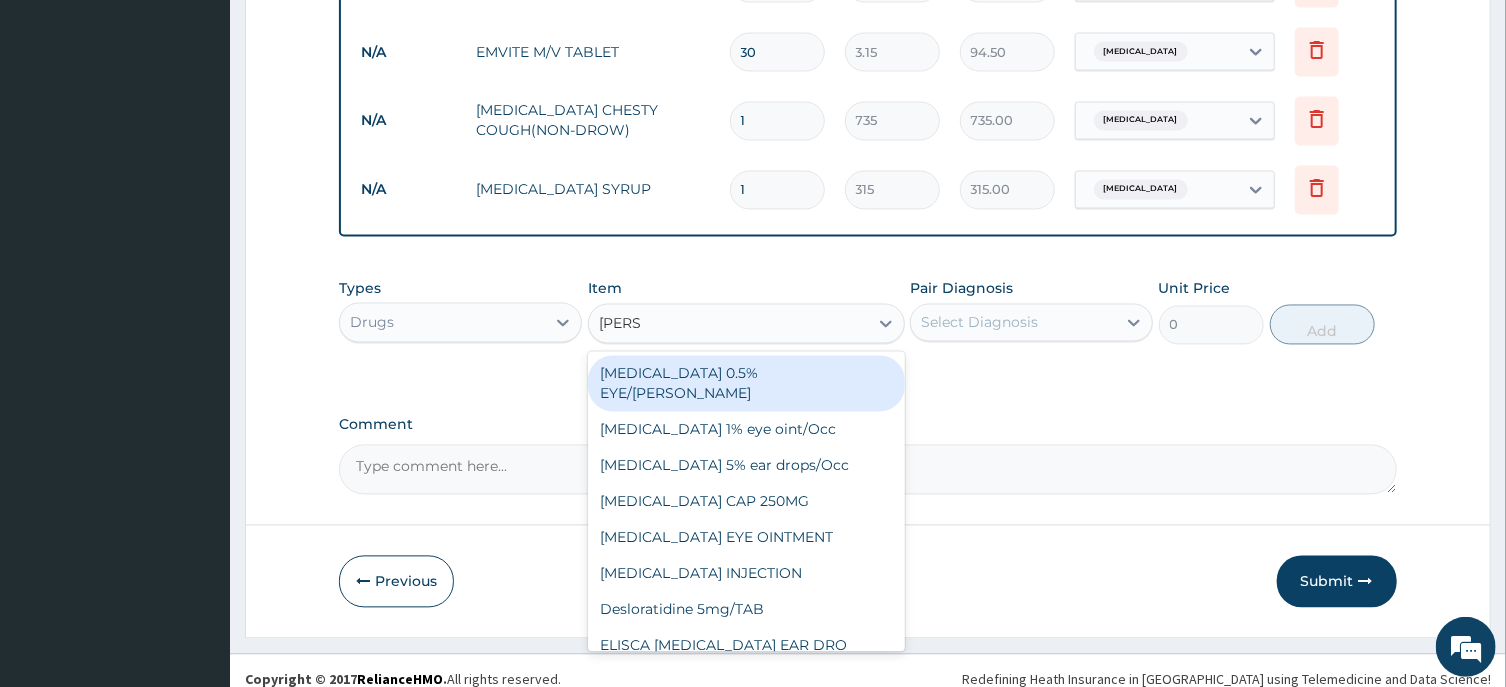 scroll, scrollTop: 1900, scrollLeft: 0, axis: vertical 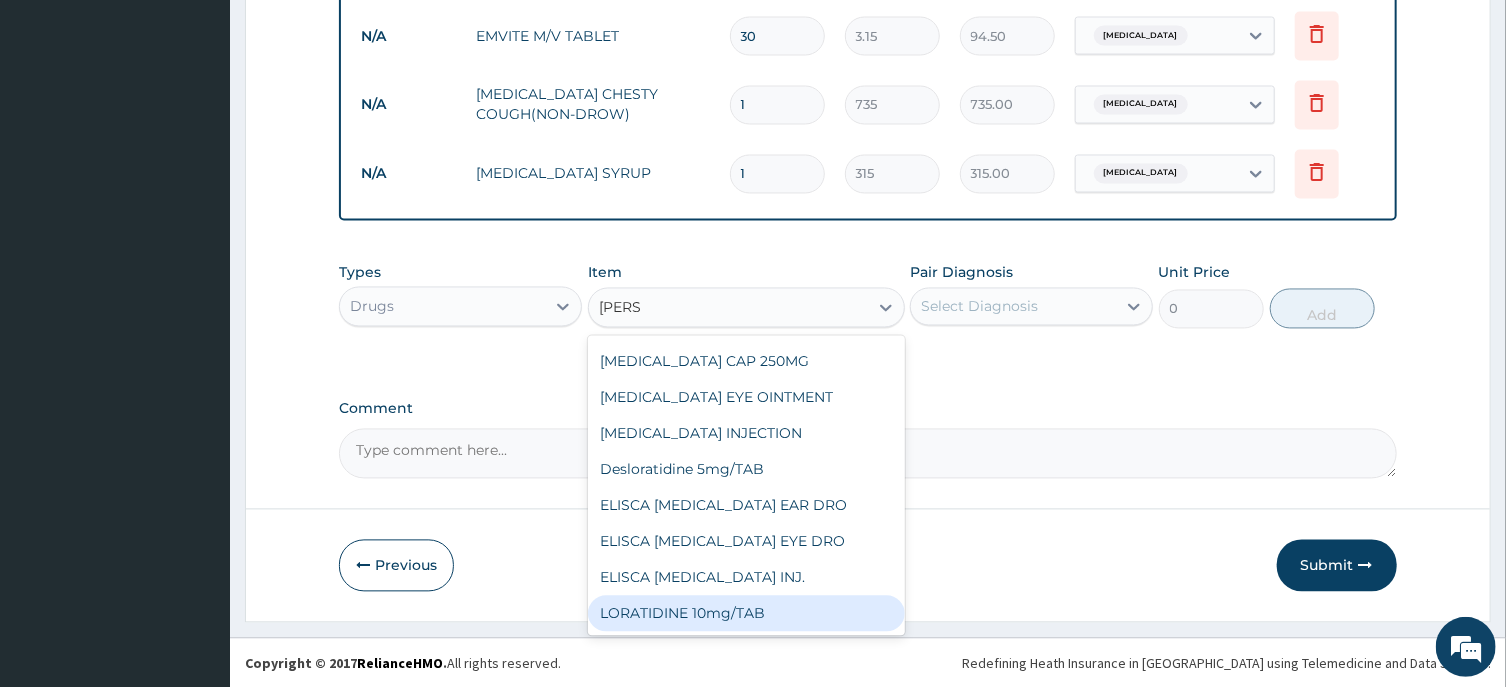 click on "LORATIDINE 10mg/TAB" at bounding box center [746, 614] 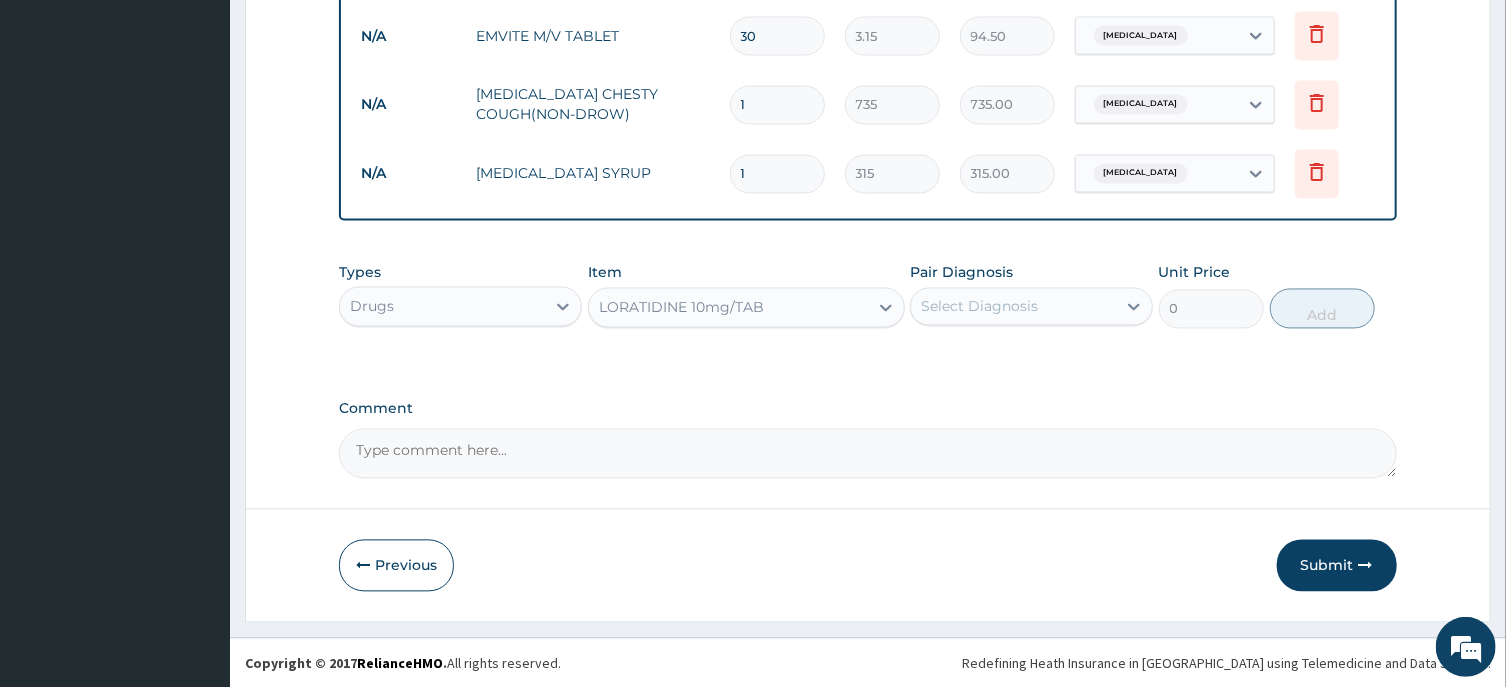 type 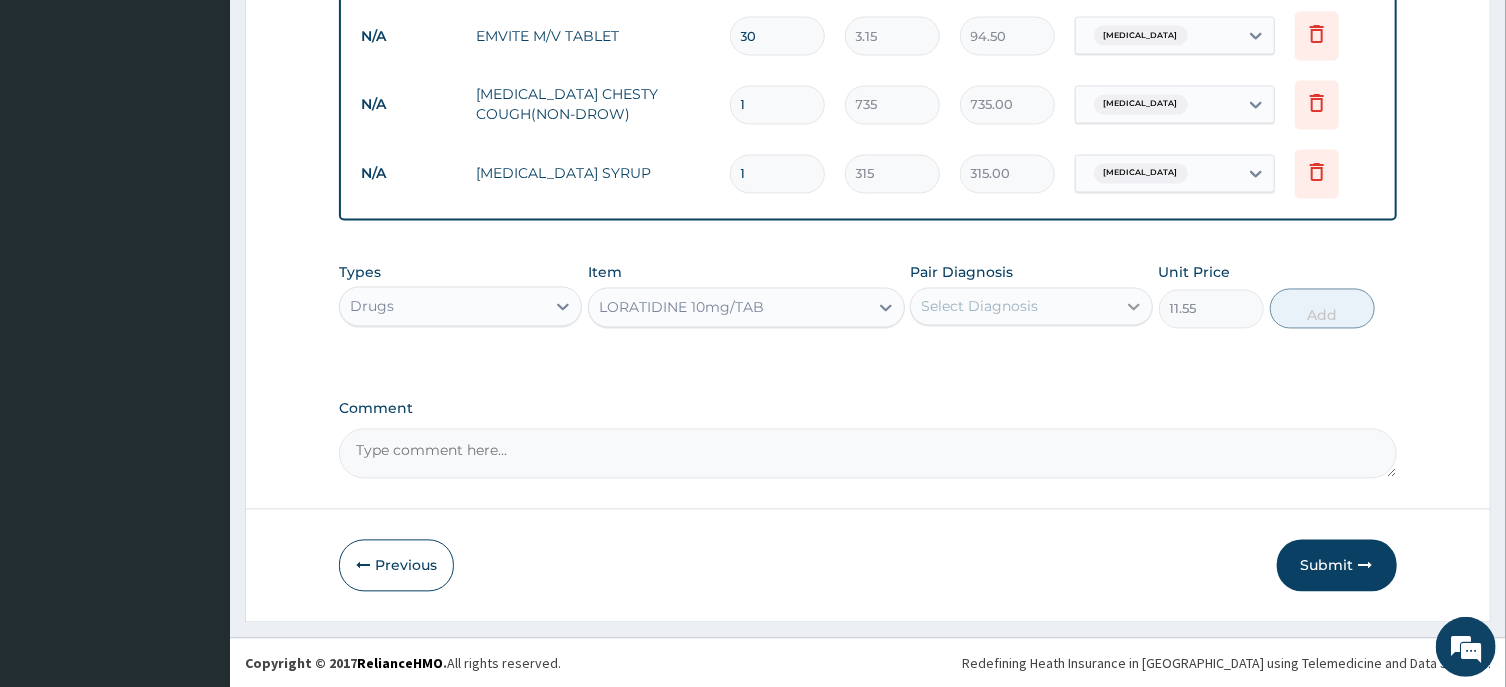 click 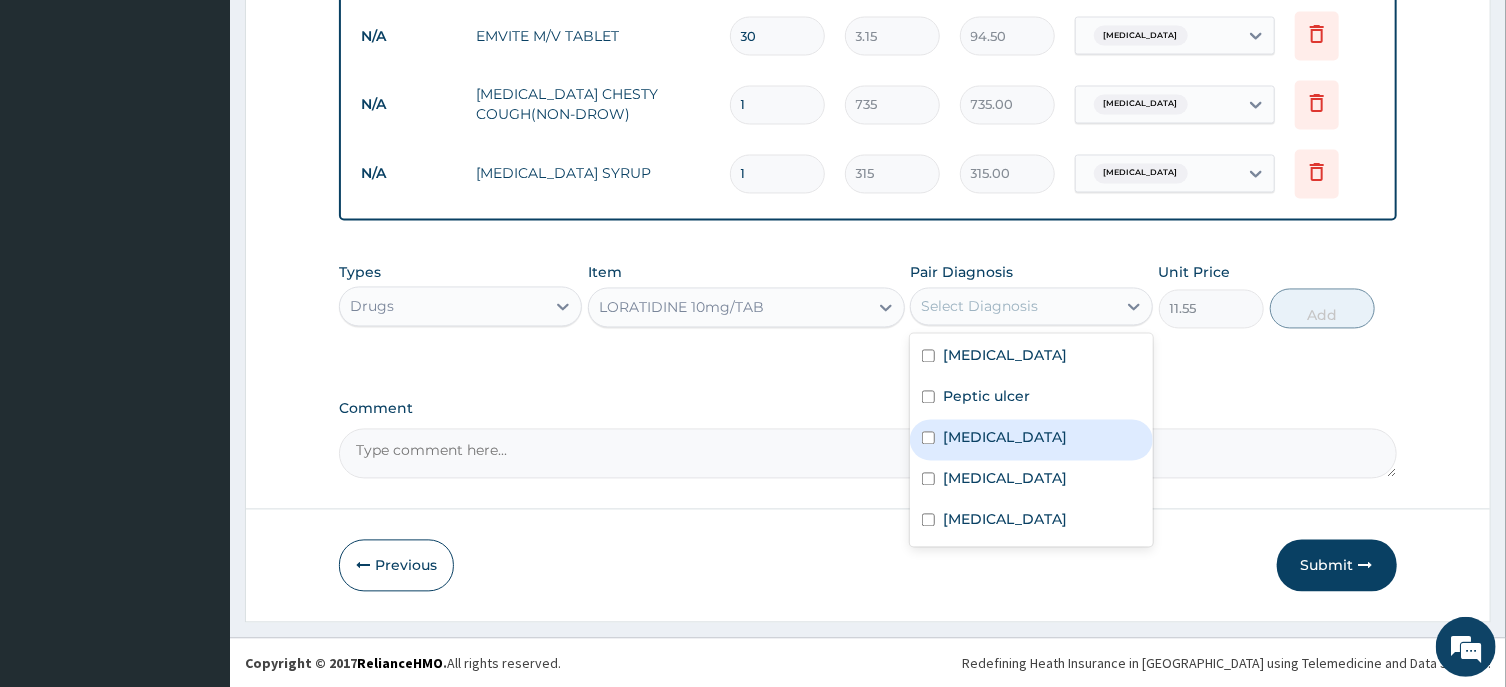 click on "[MEDICAL_DATA]" at bounding box center [1005, 438] 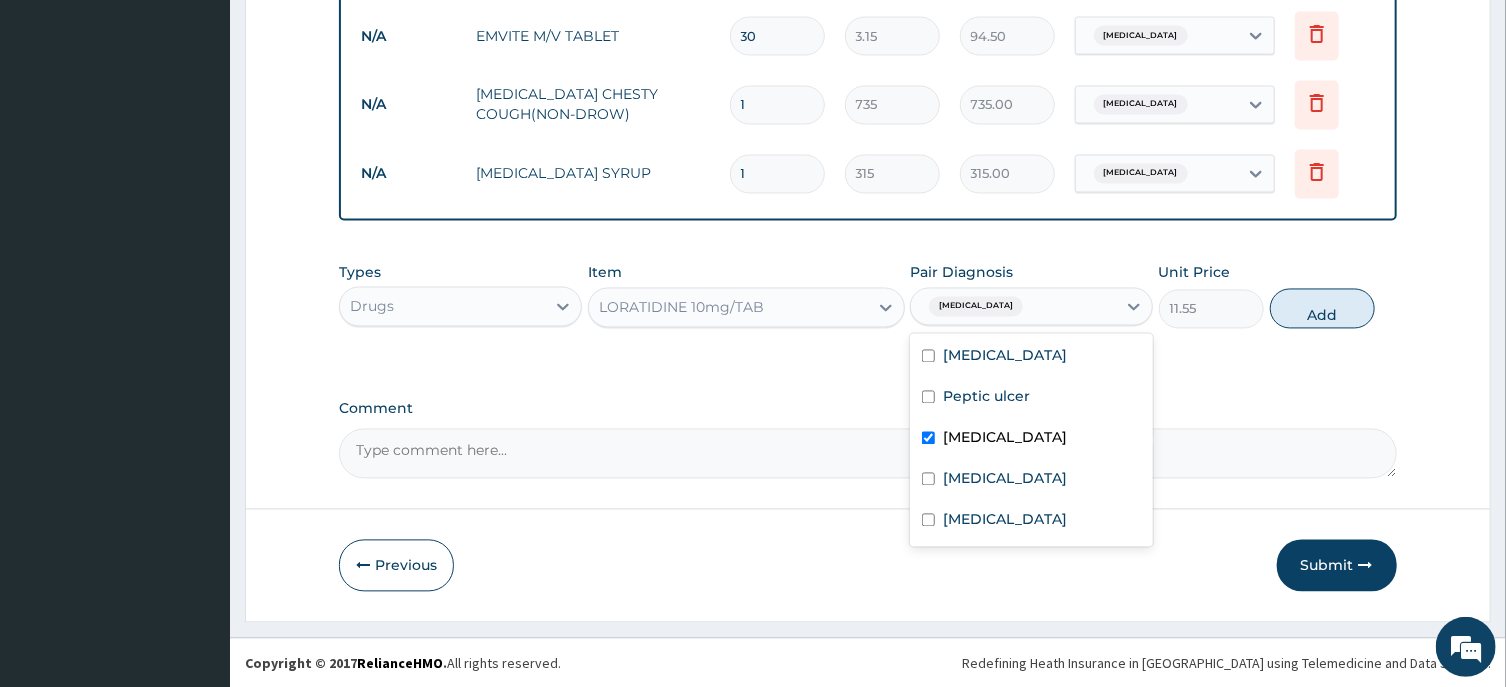 checkbox on "true" 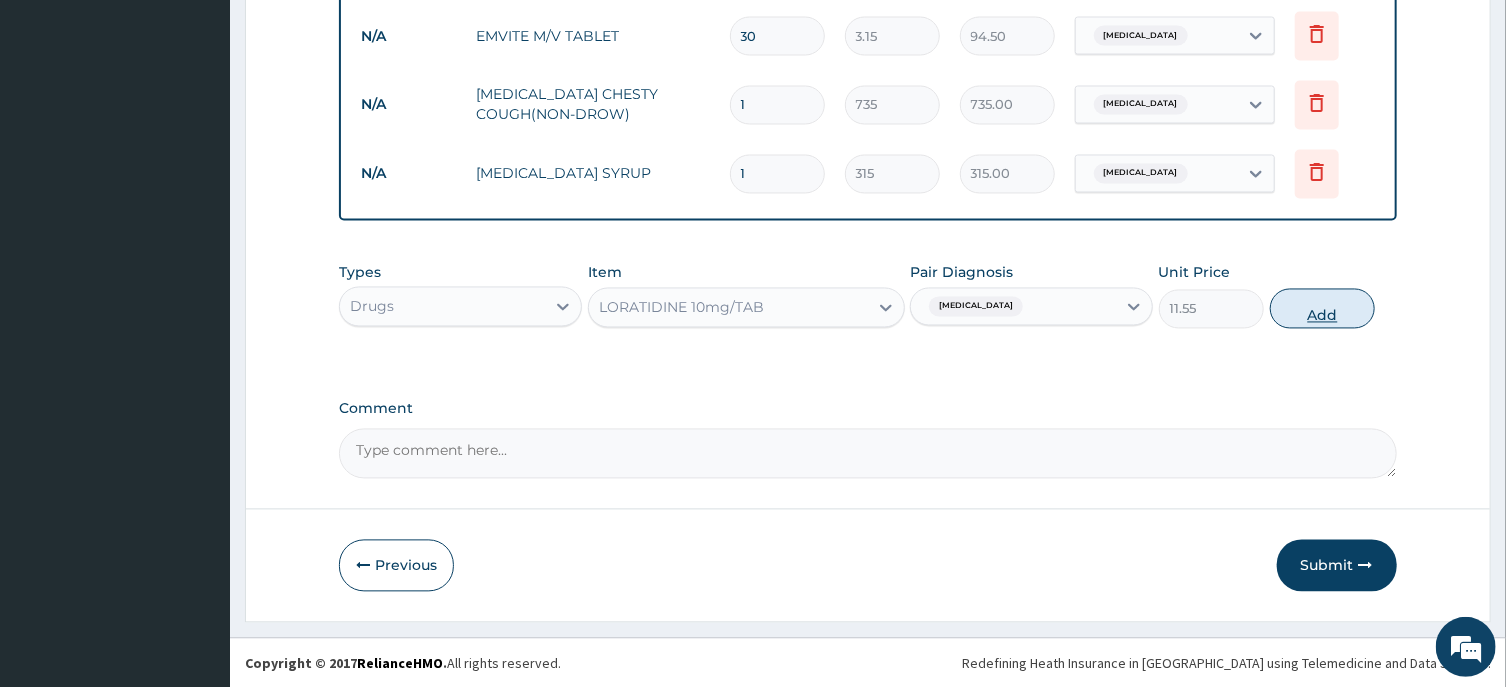 click on "Add" at bounding box center (1323, 309) 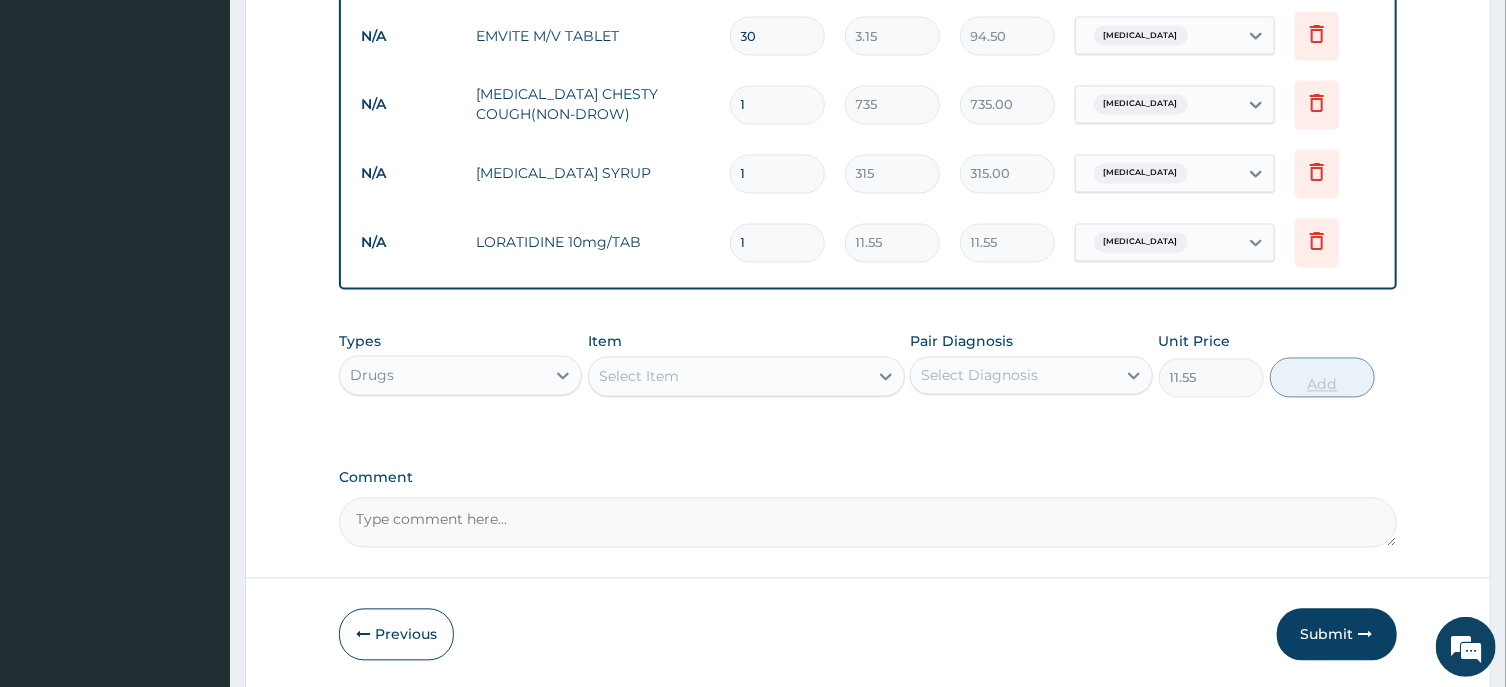 type on "0" 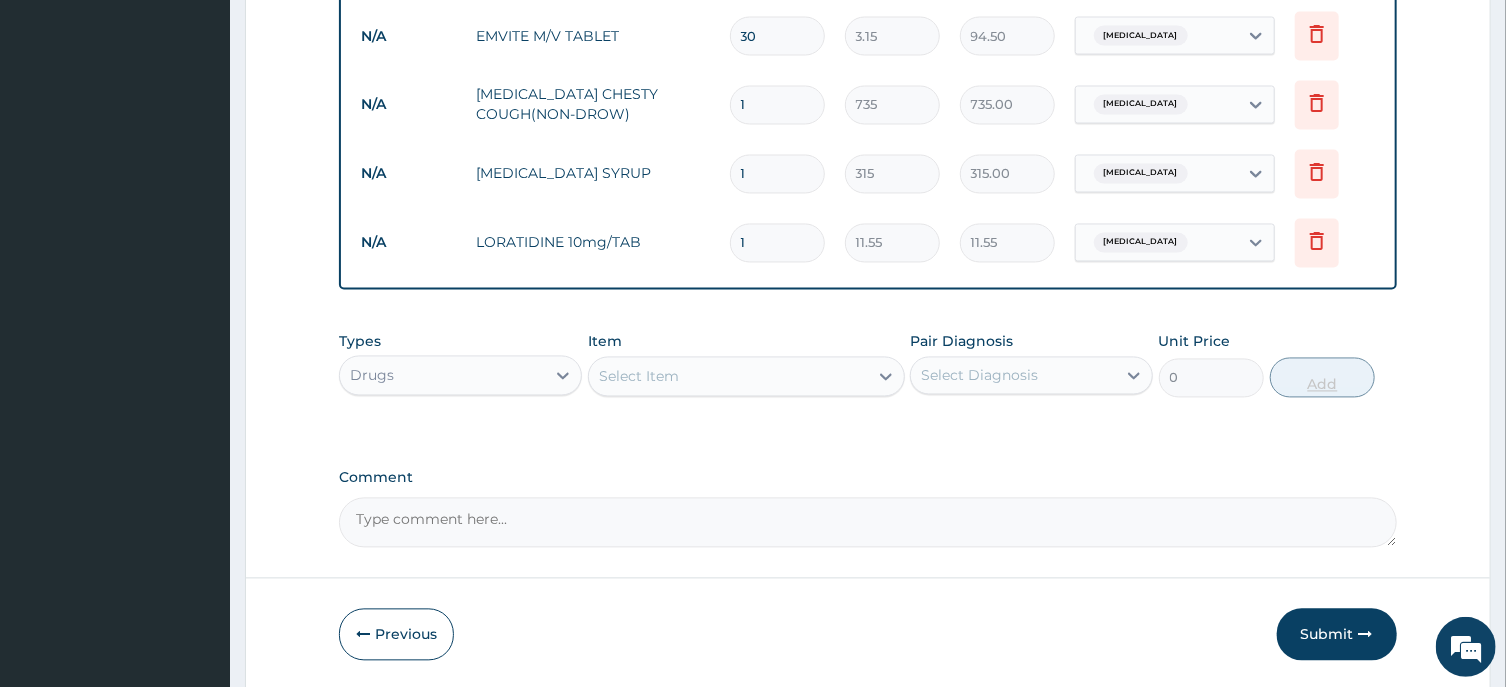 type on "10" 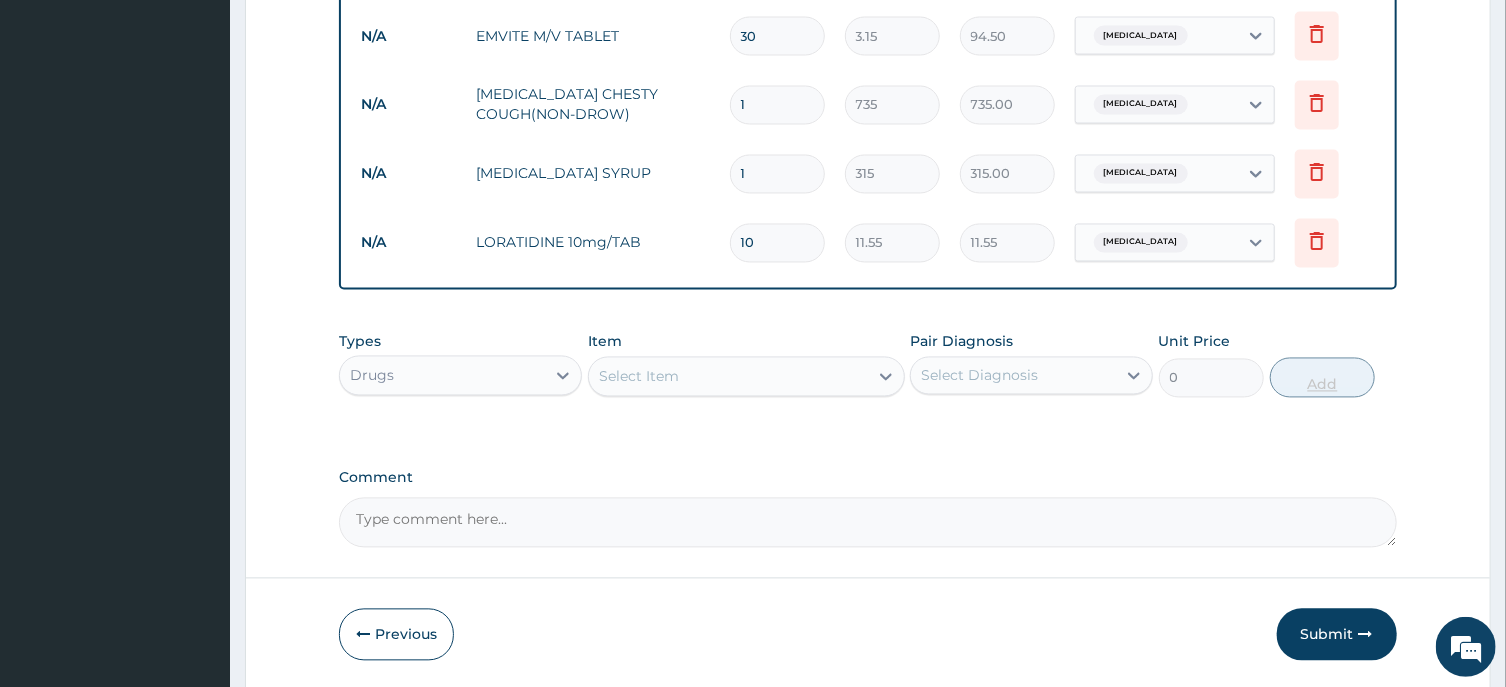 type on "115.50" 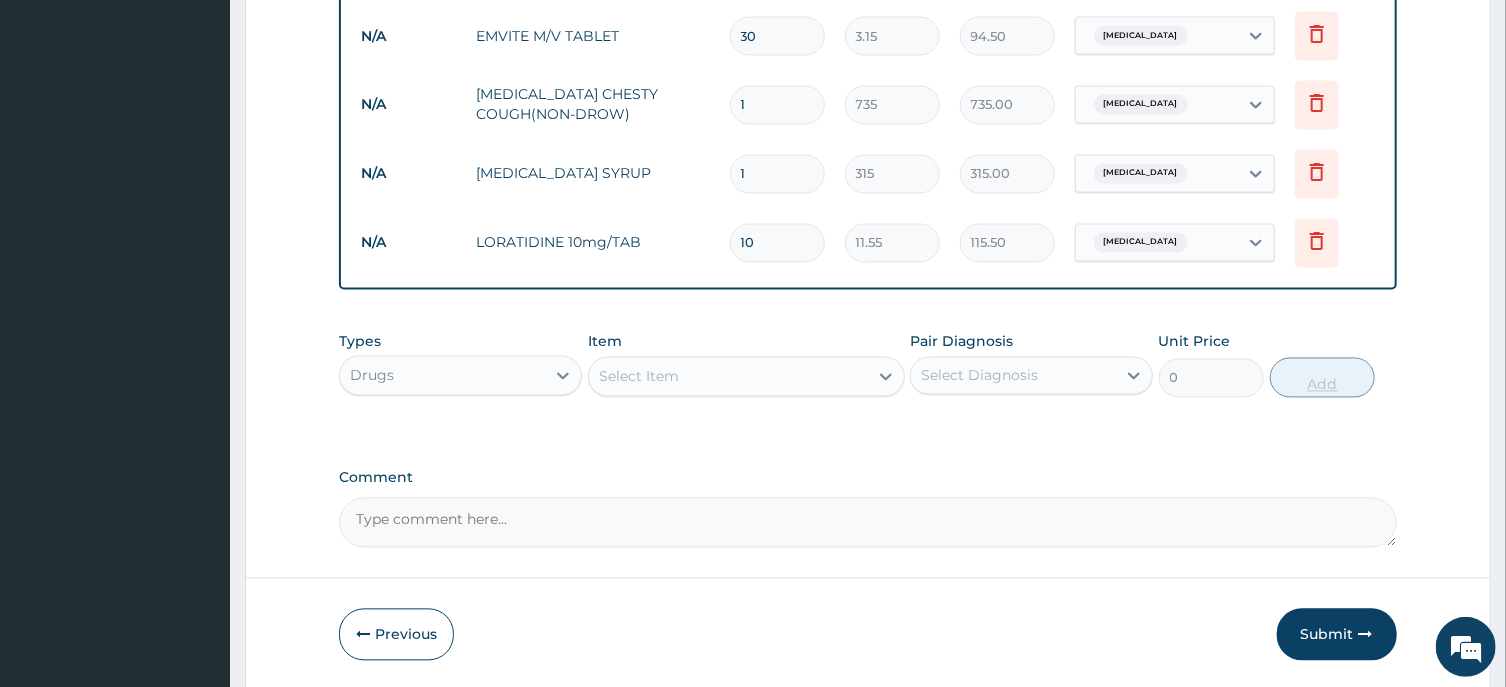 type 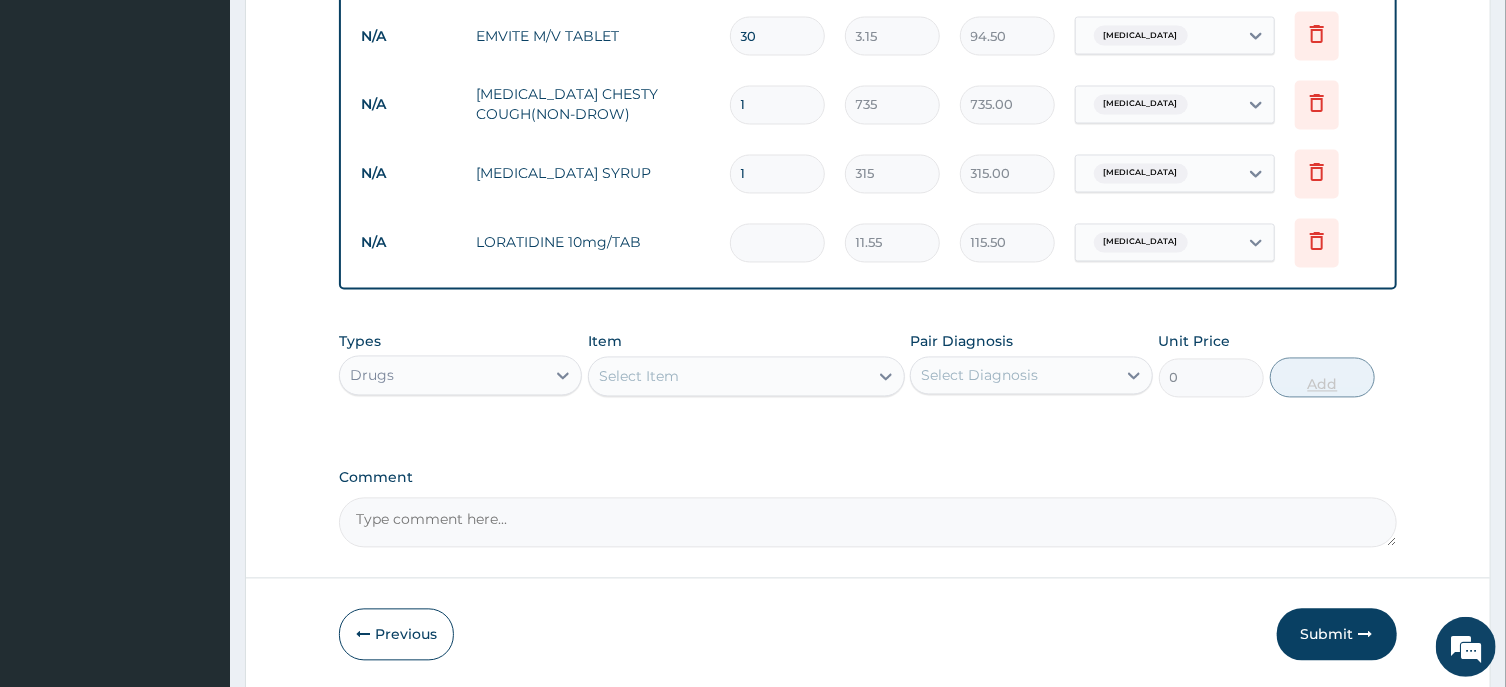 type on "0.00" 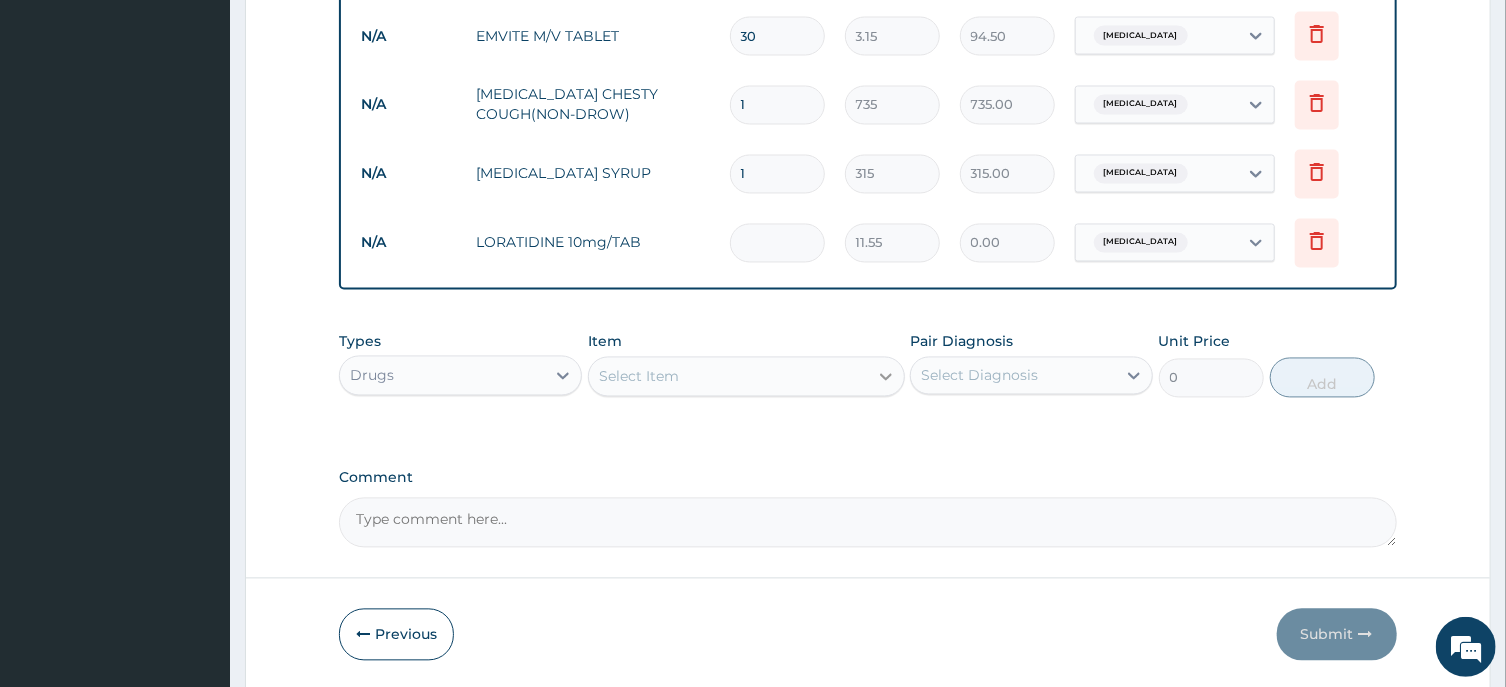type 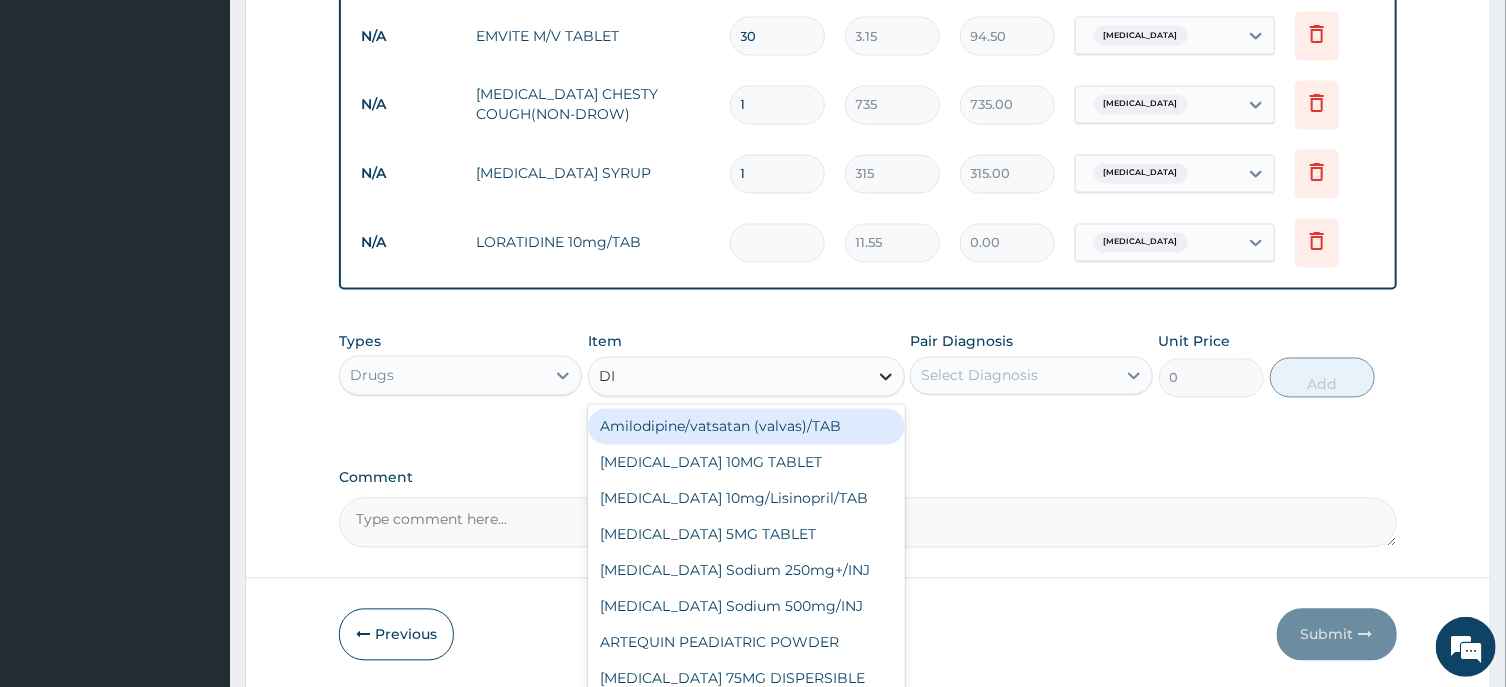 type on "DIF" 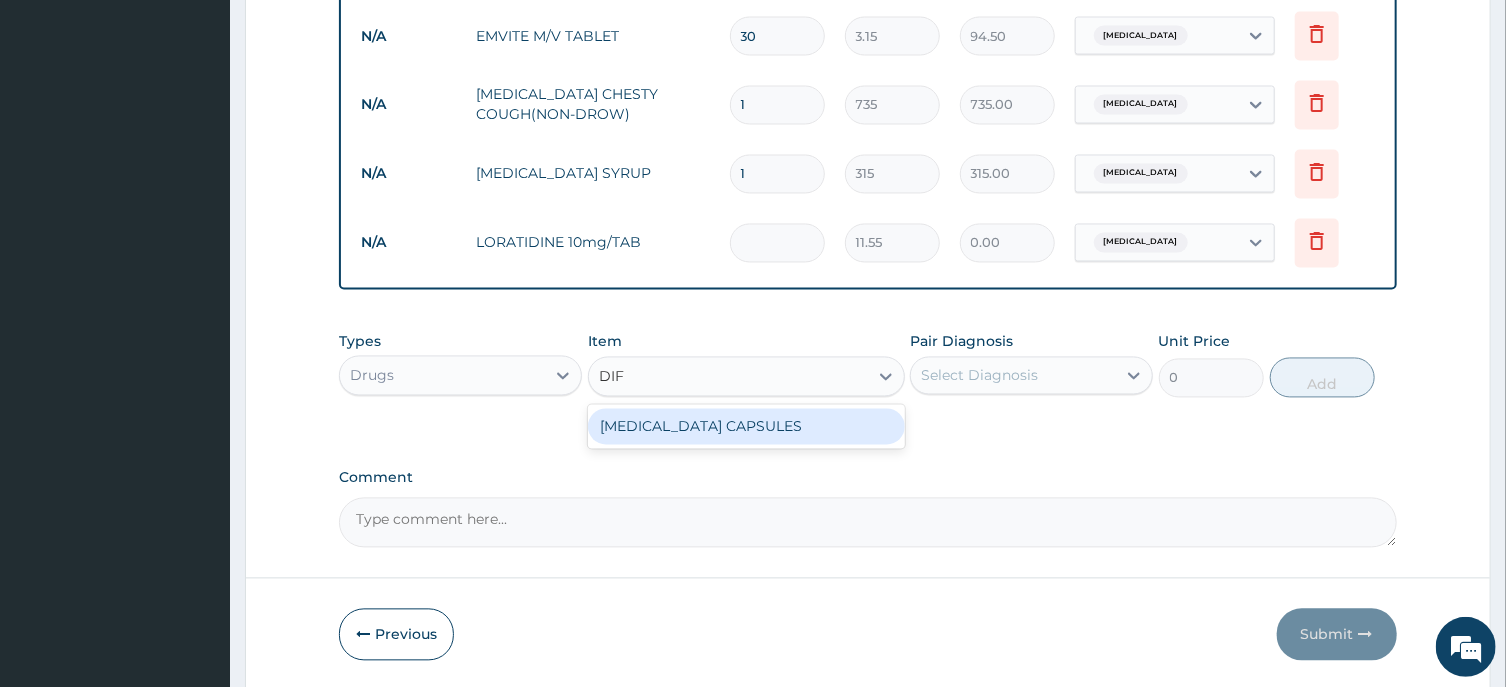 click on "[MEDICAL_DATA] CAPSULES" at bounding box center [746, 427] 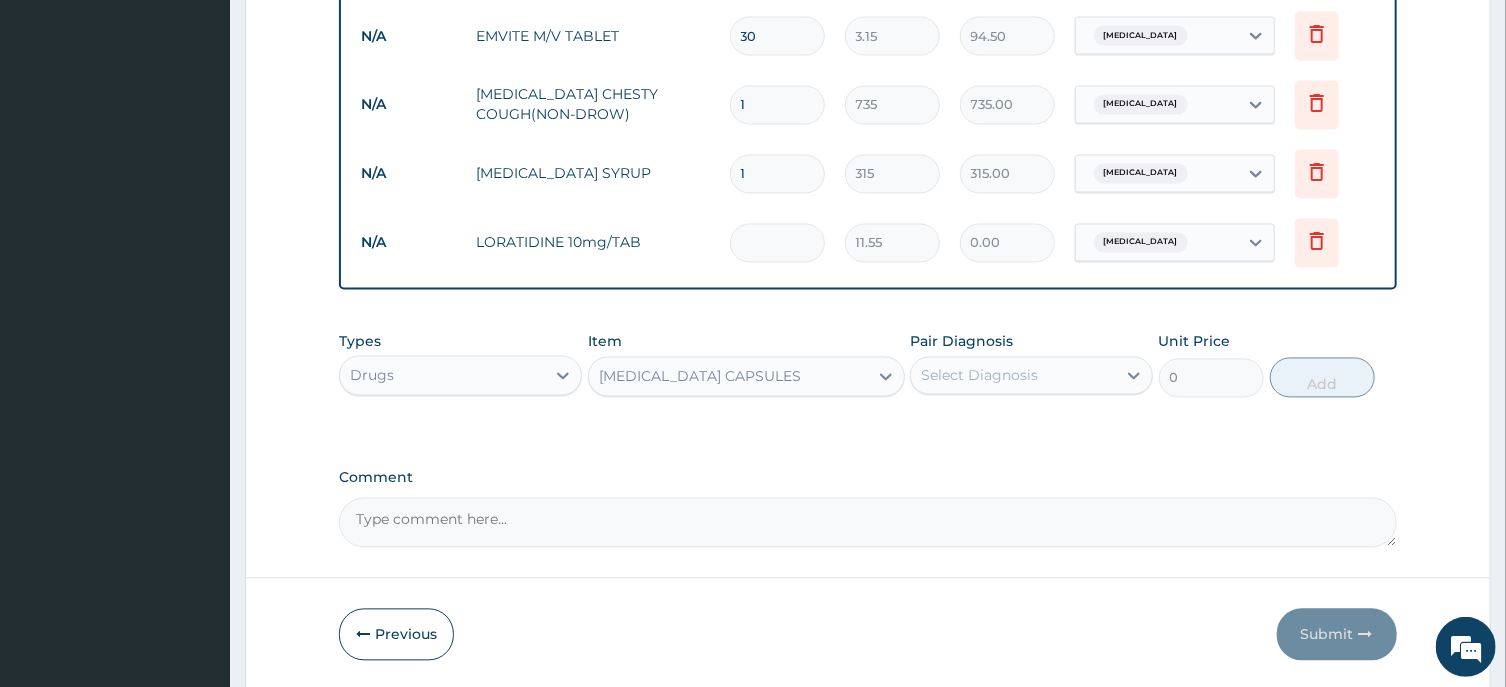 type 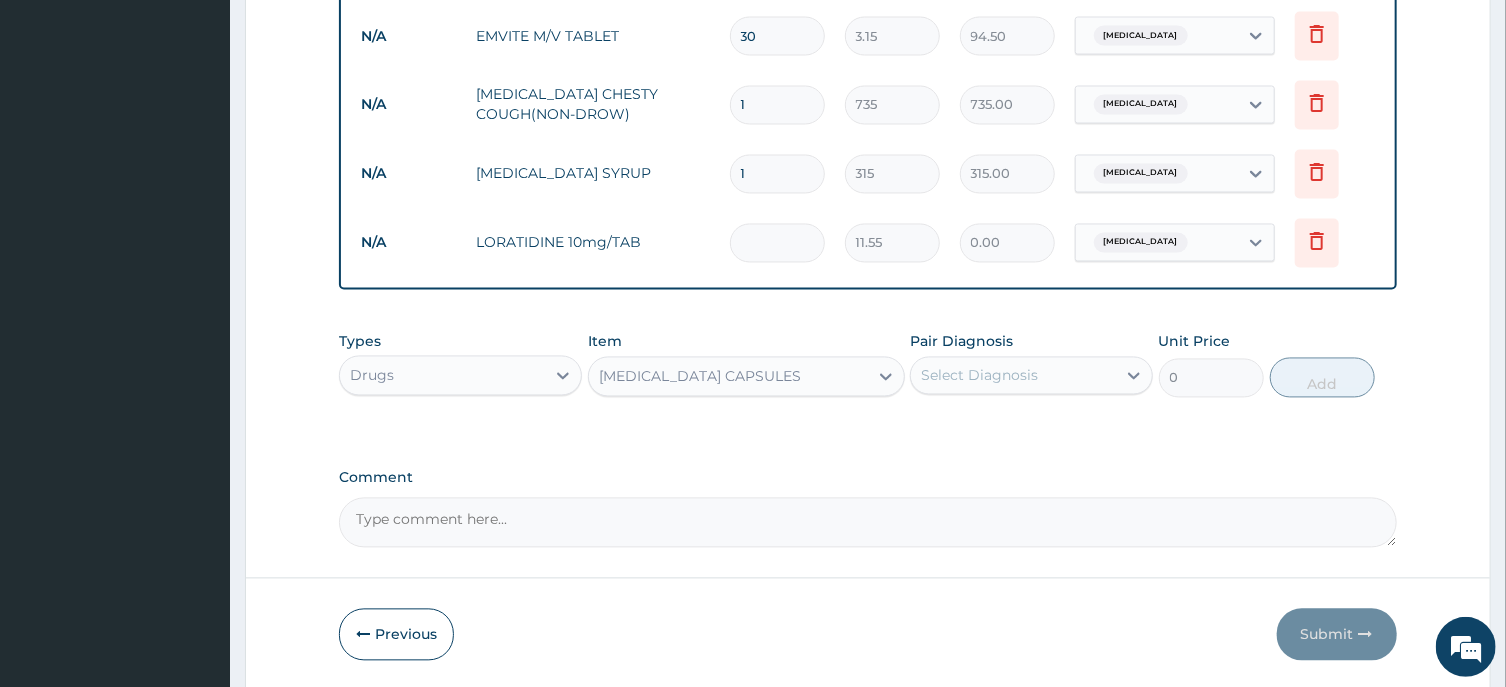 type on "315" 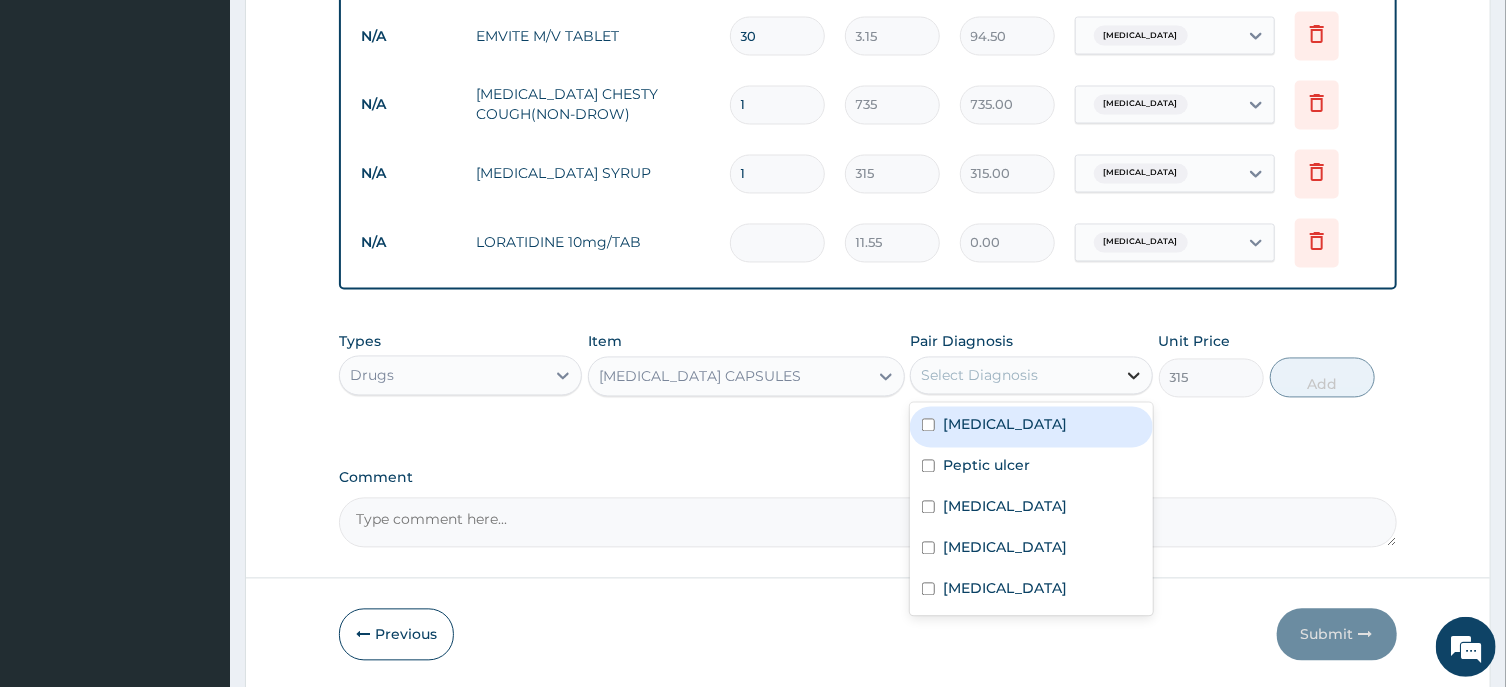 click 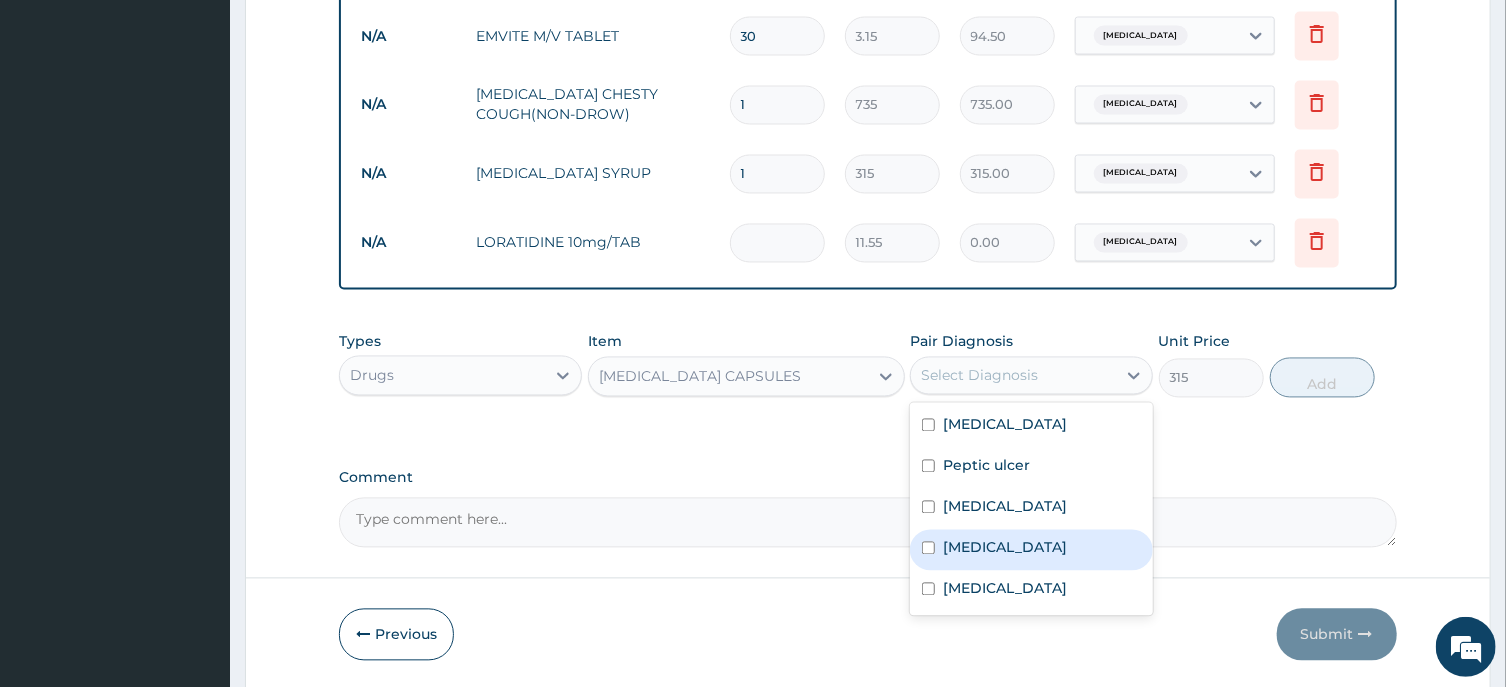 click on "[MEDICAL_DATA]" at bounding box center [1005, 548] 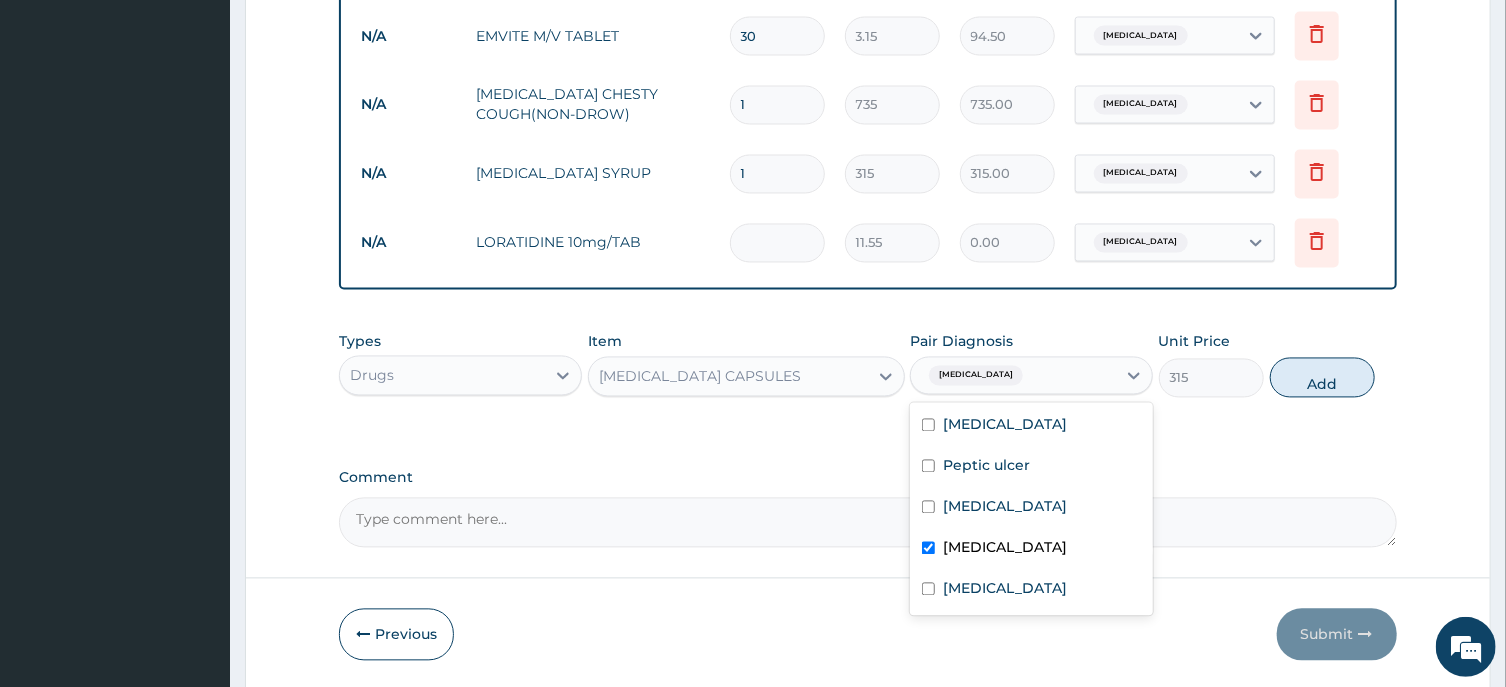 checkbox on "true" 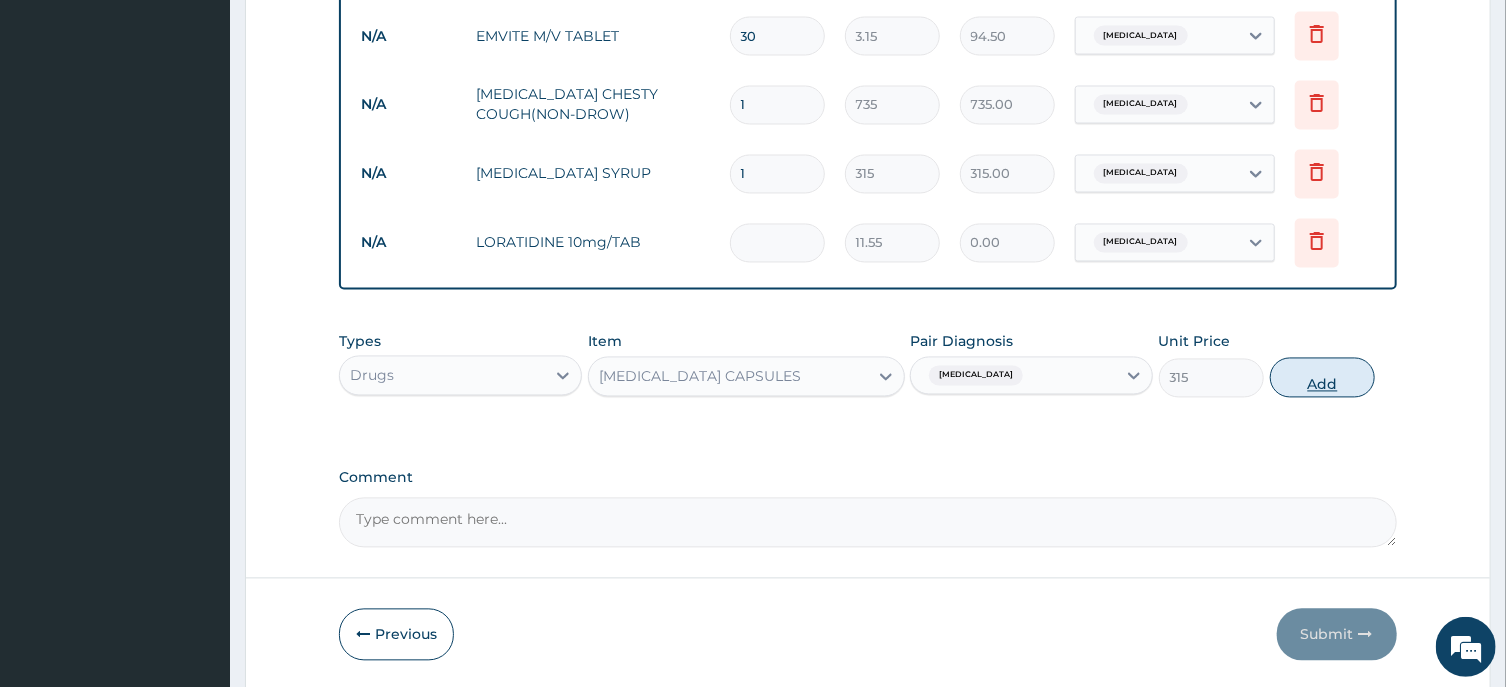click on "Add" at bounding box center [1323, 378] 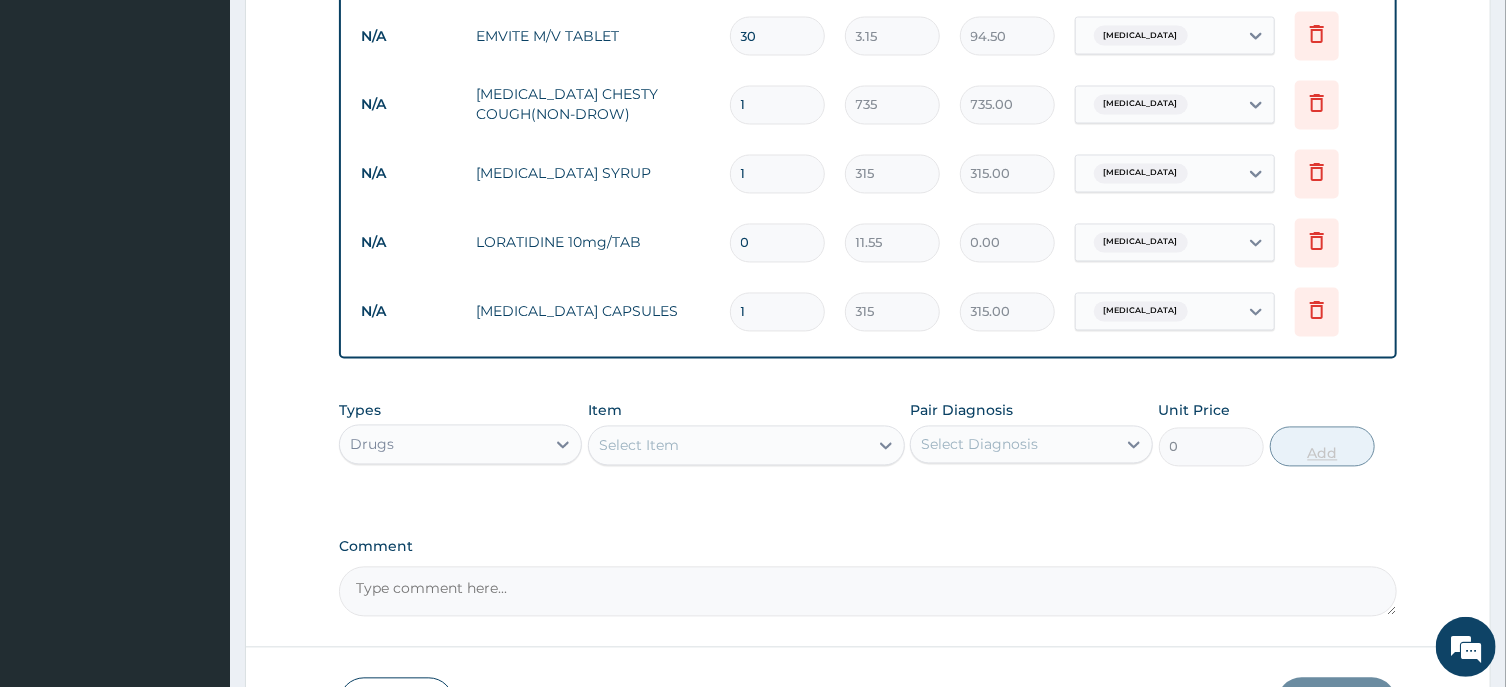 type on "10" 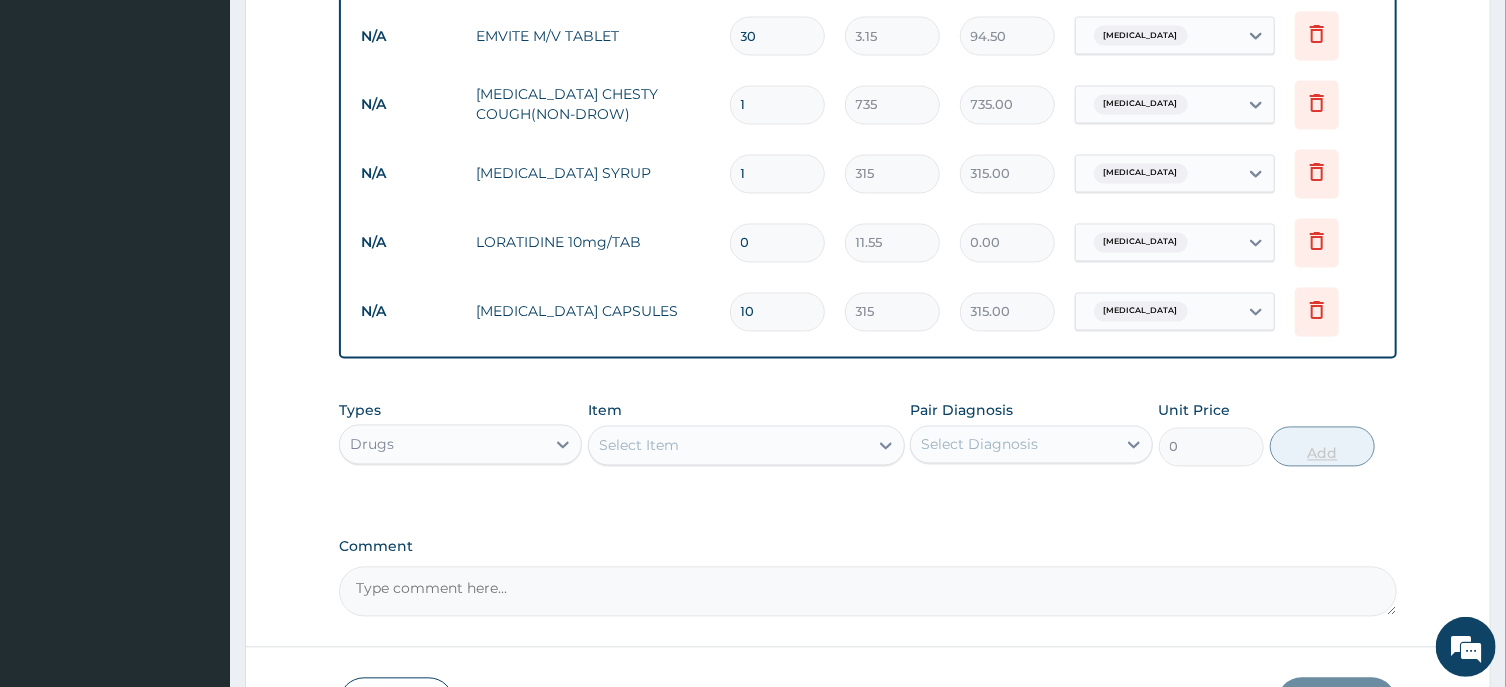 type on "3150.00" 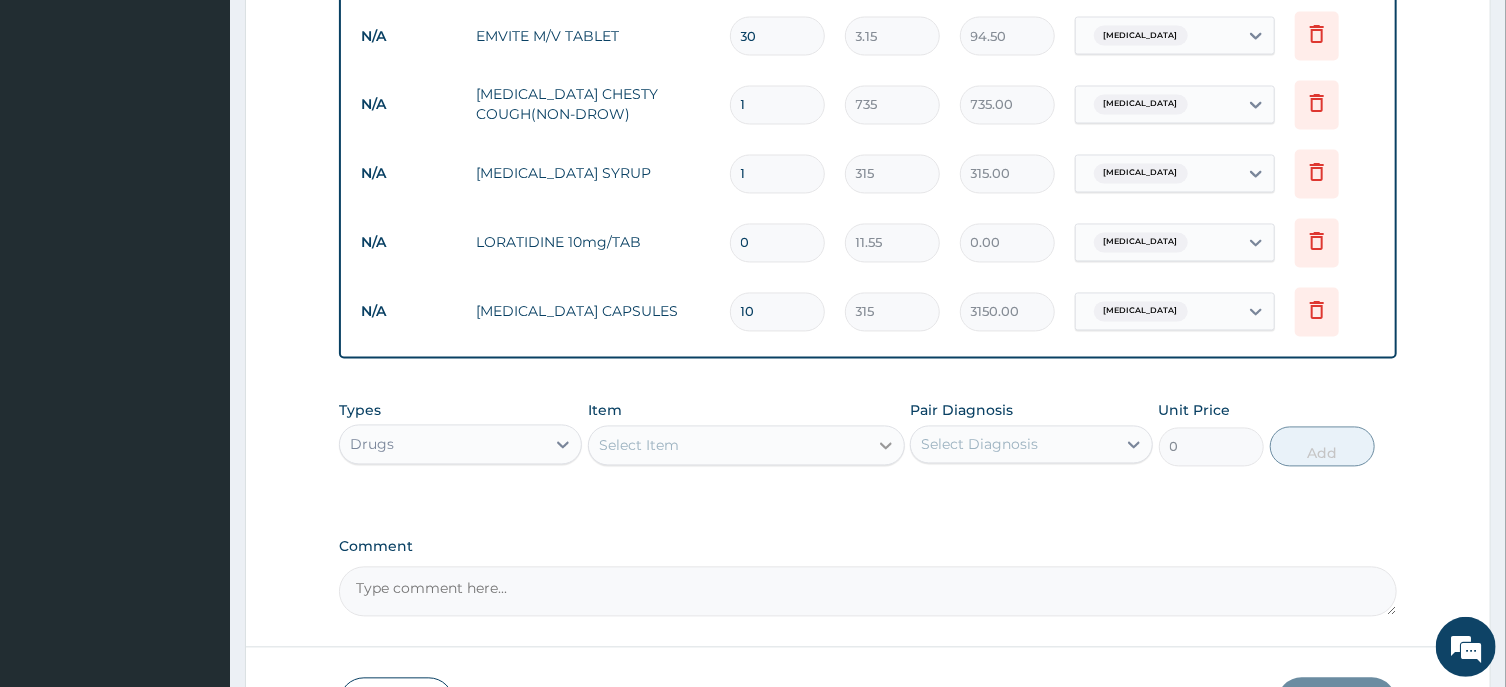 type on "10" 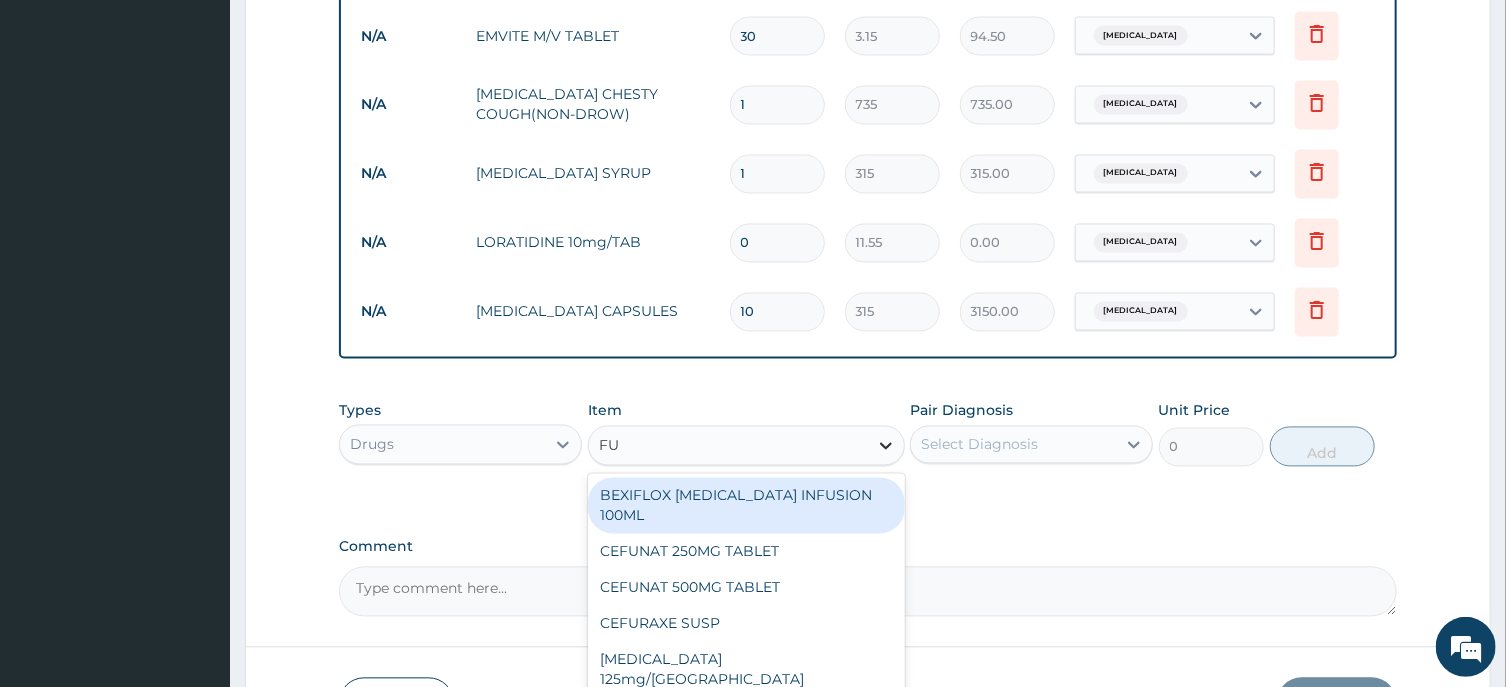 type on "FUN" 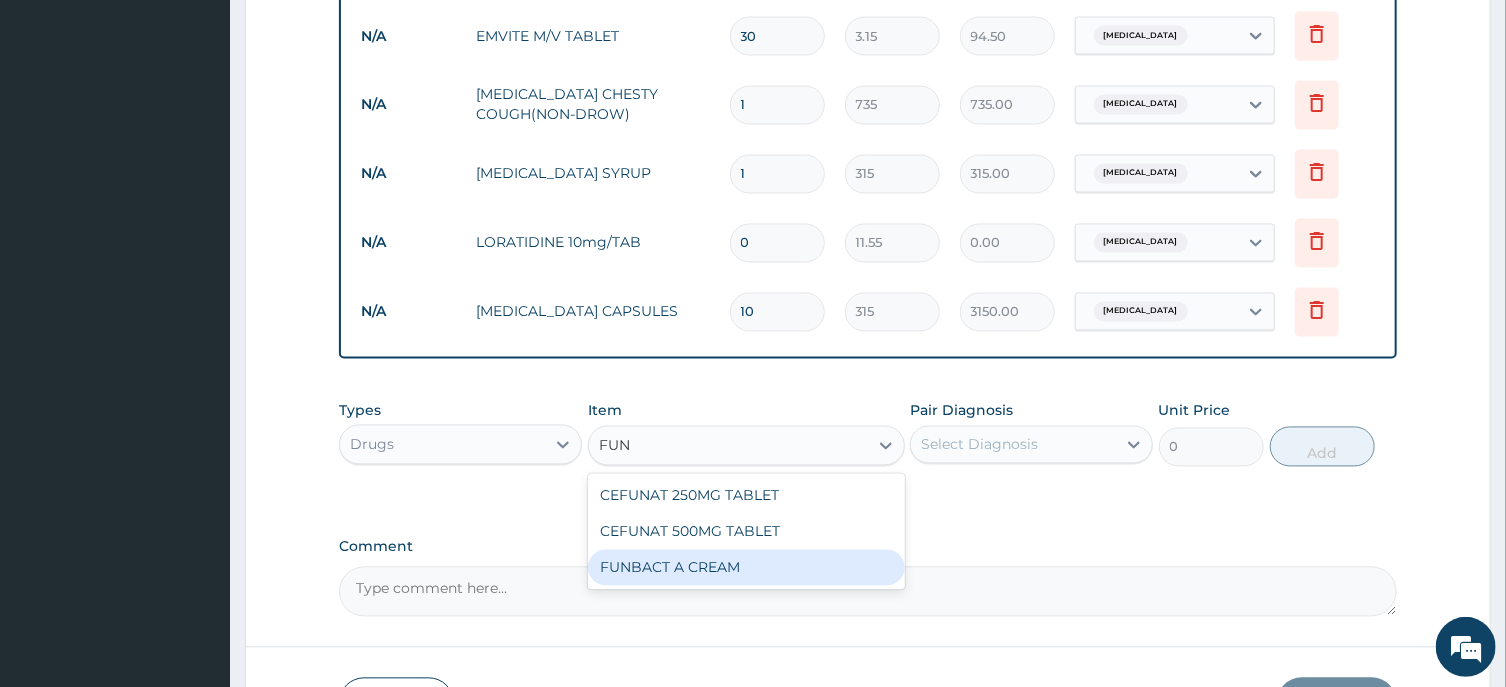 click on "FUNBACT A CREAM" at bounding box center (746, 568) 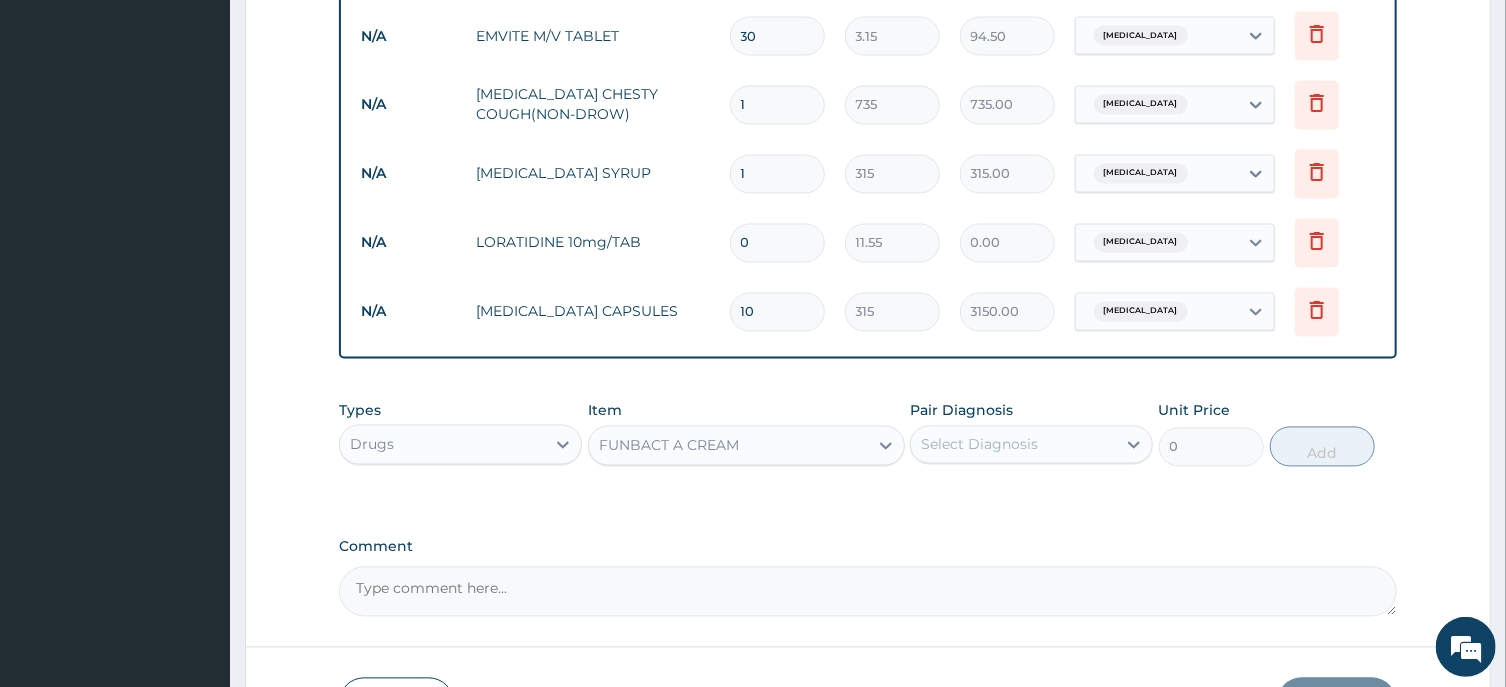 type 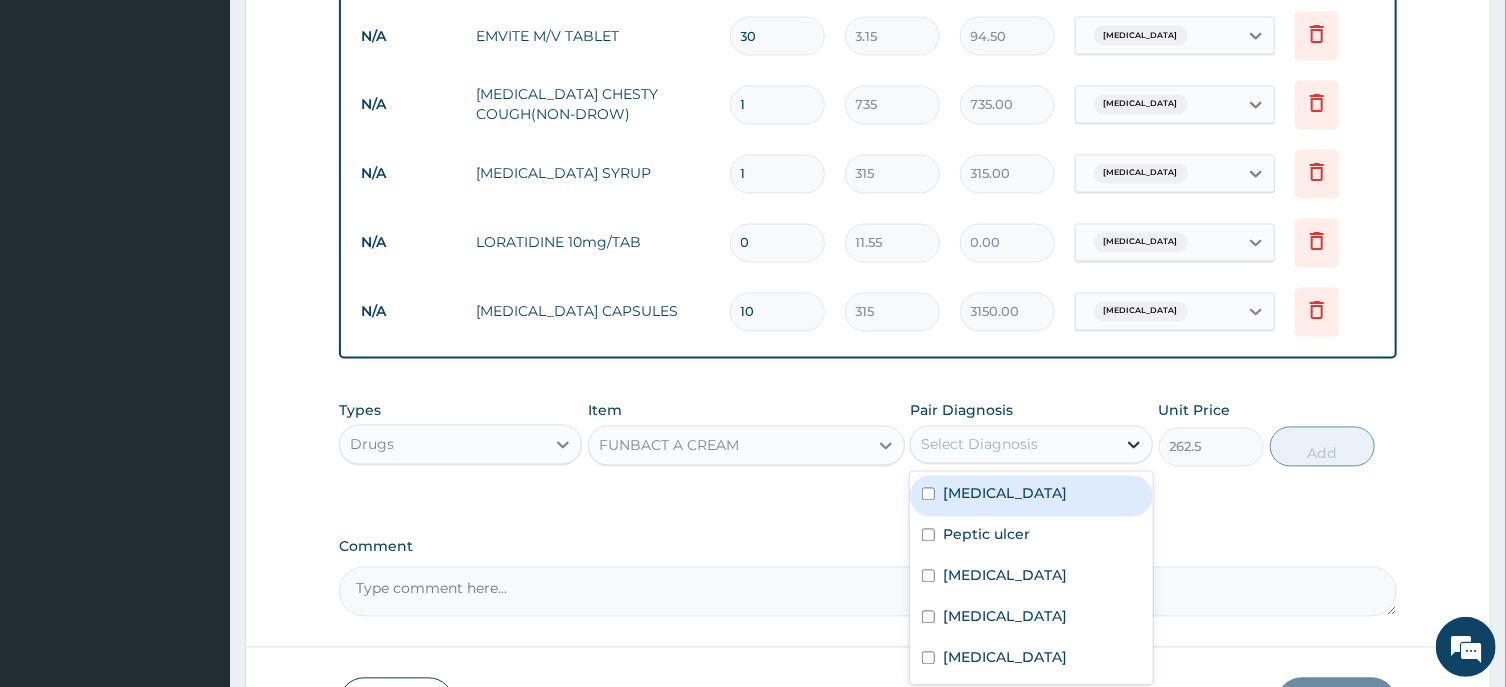 click 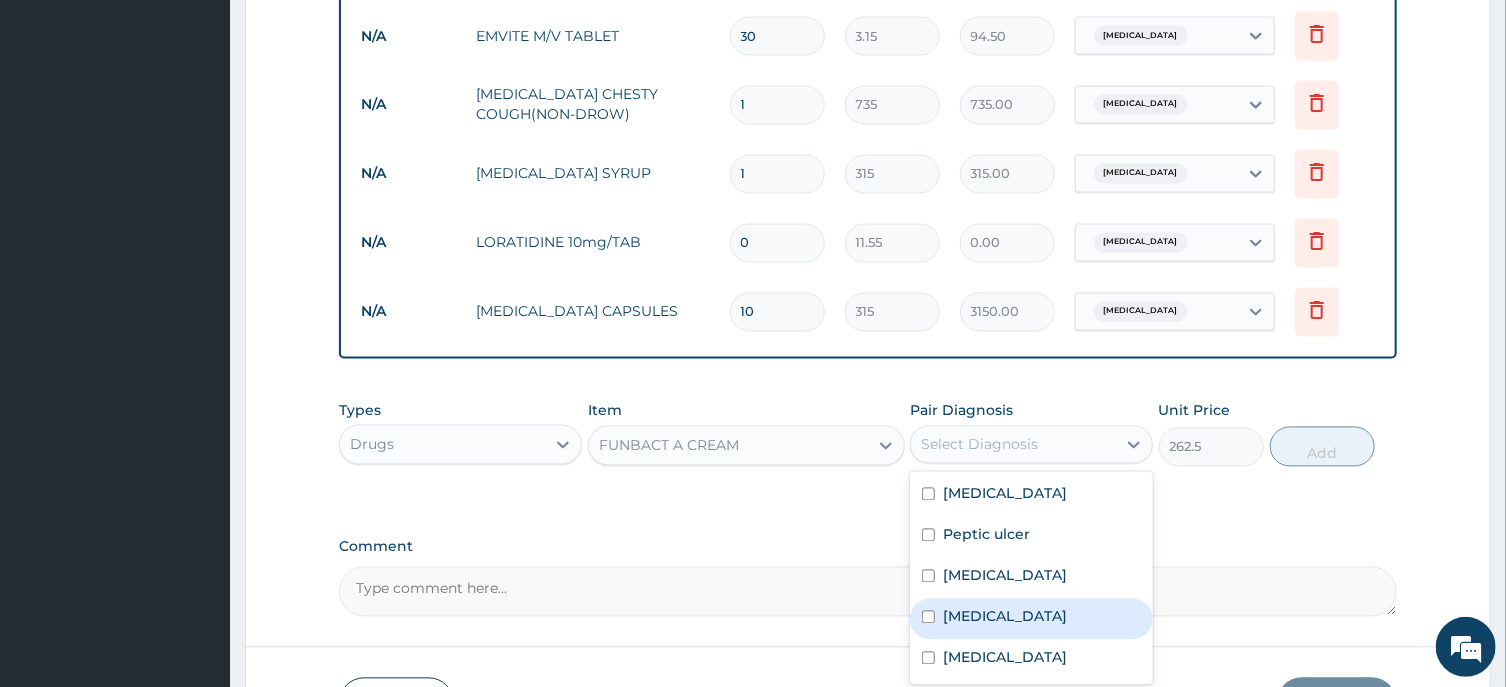 click on "[MEDICAL_DATA]" at bounding box center (1005, 617) 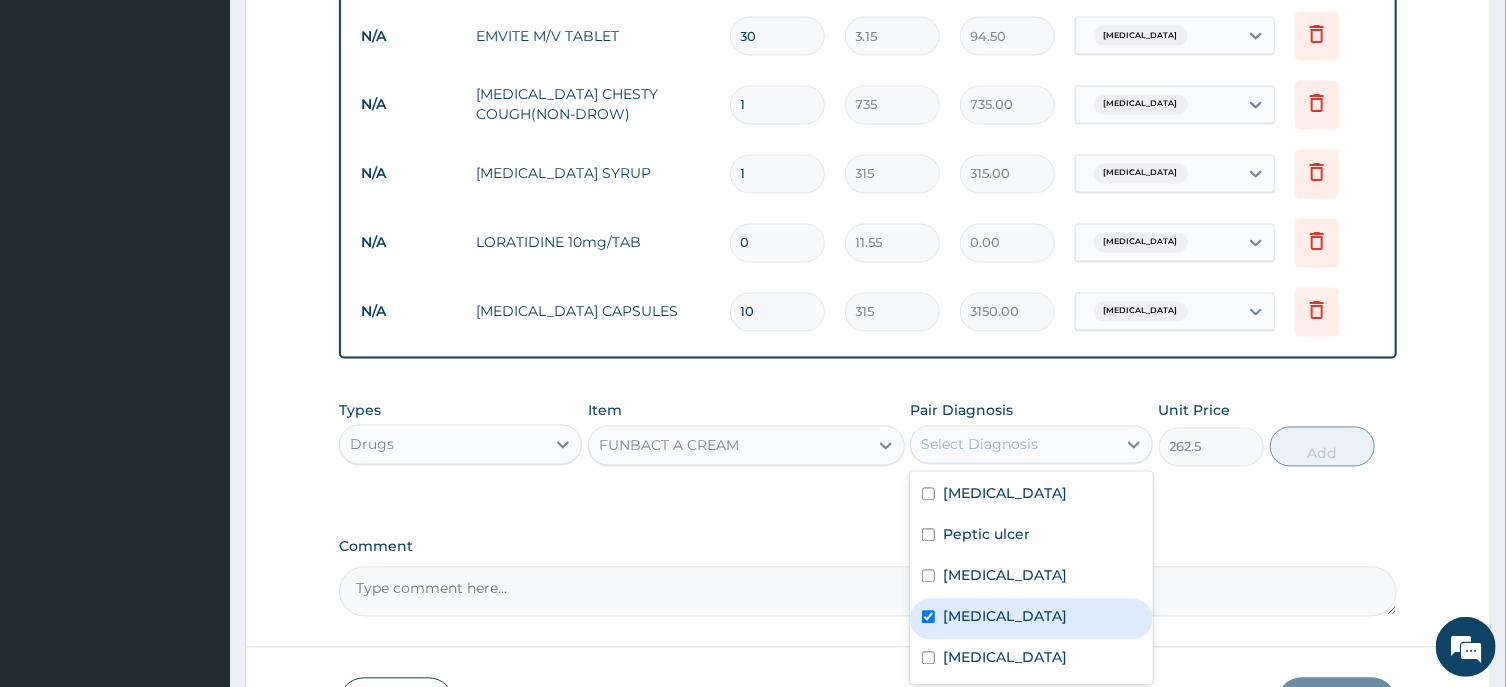 checkbox on "true" 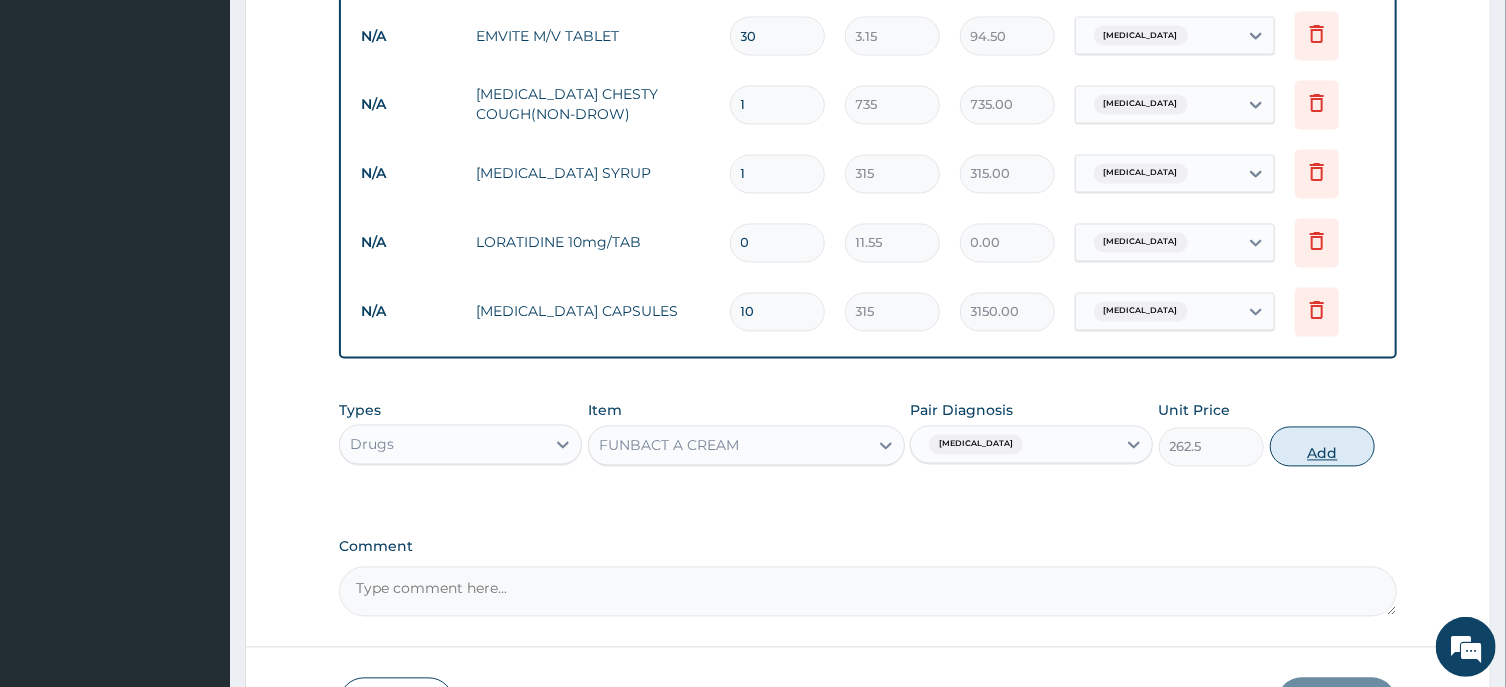 click on "Add" at bounding box center (1323, 447) 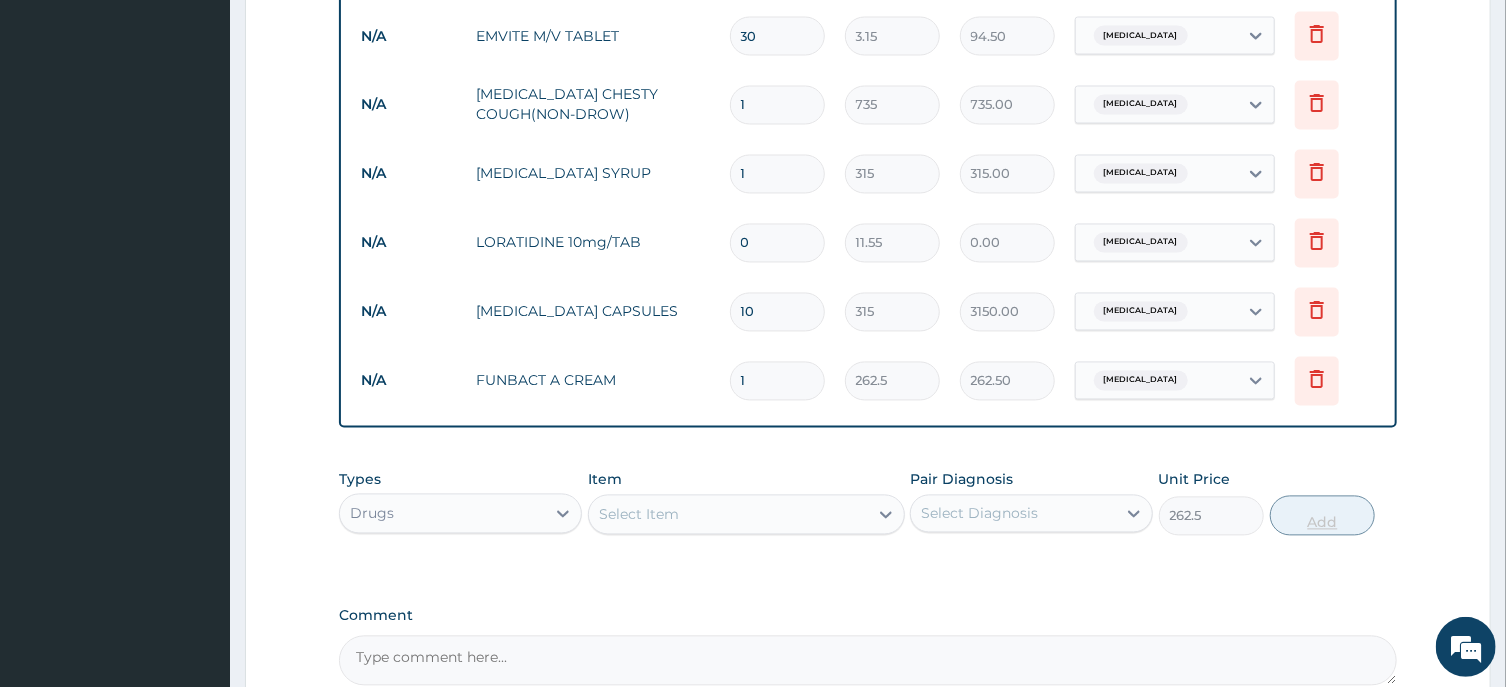 type on "0" 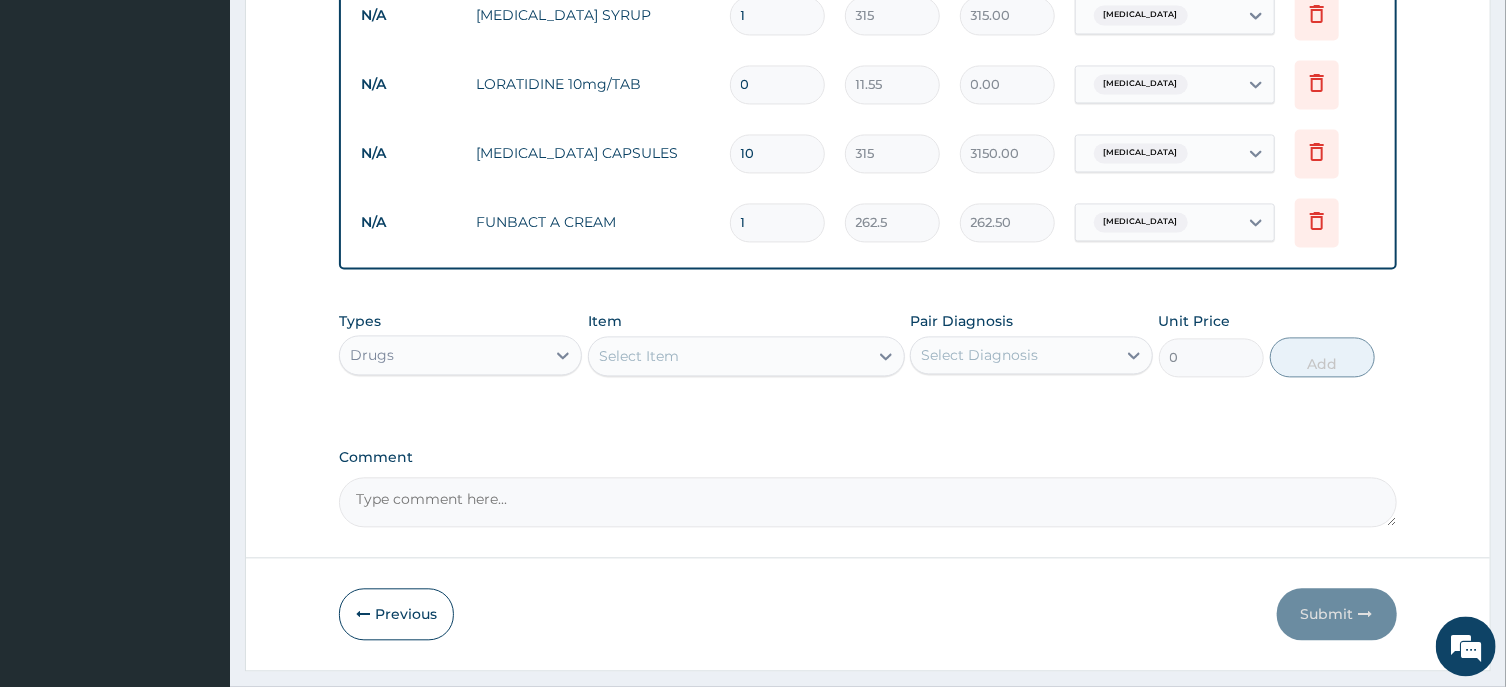 scroll, scrollTop: 2061, scrollLeft: 0, axis: vertical 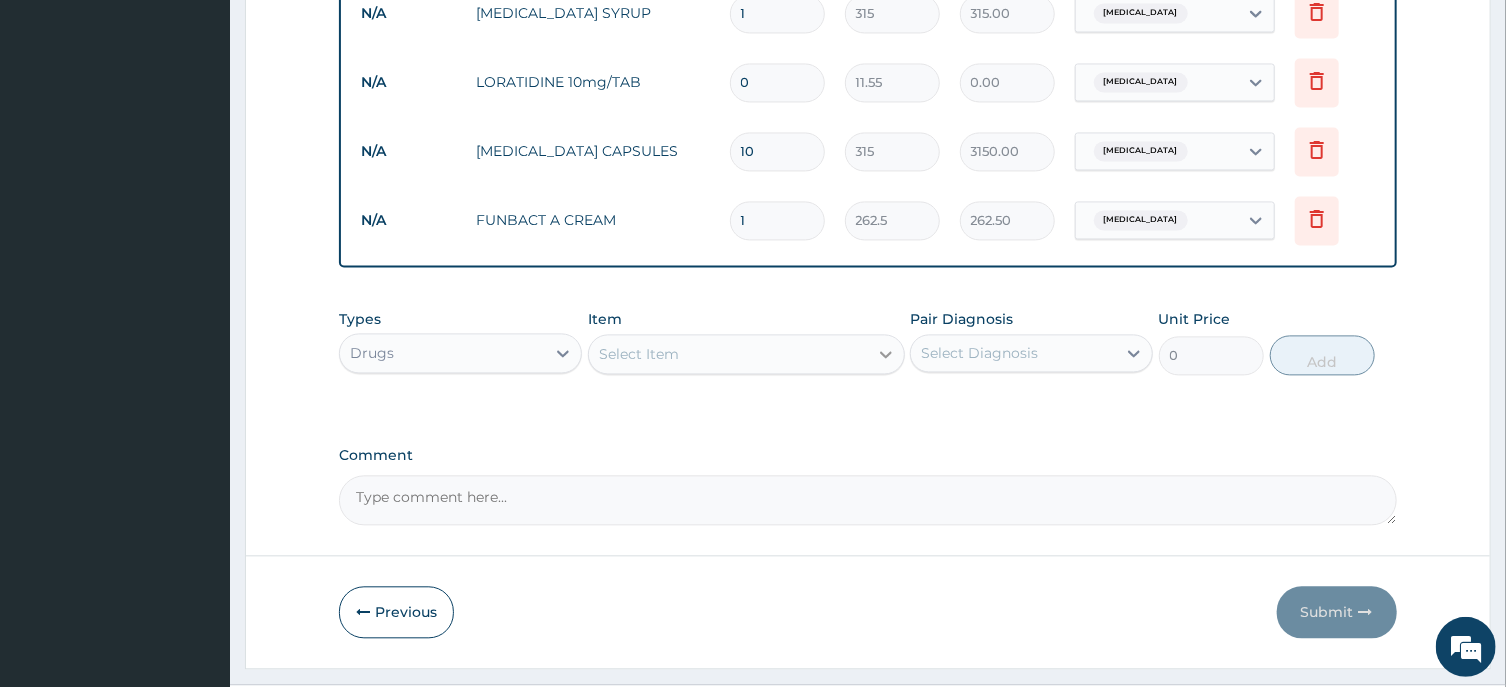 click 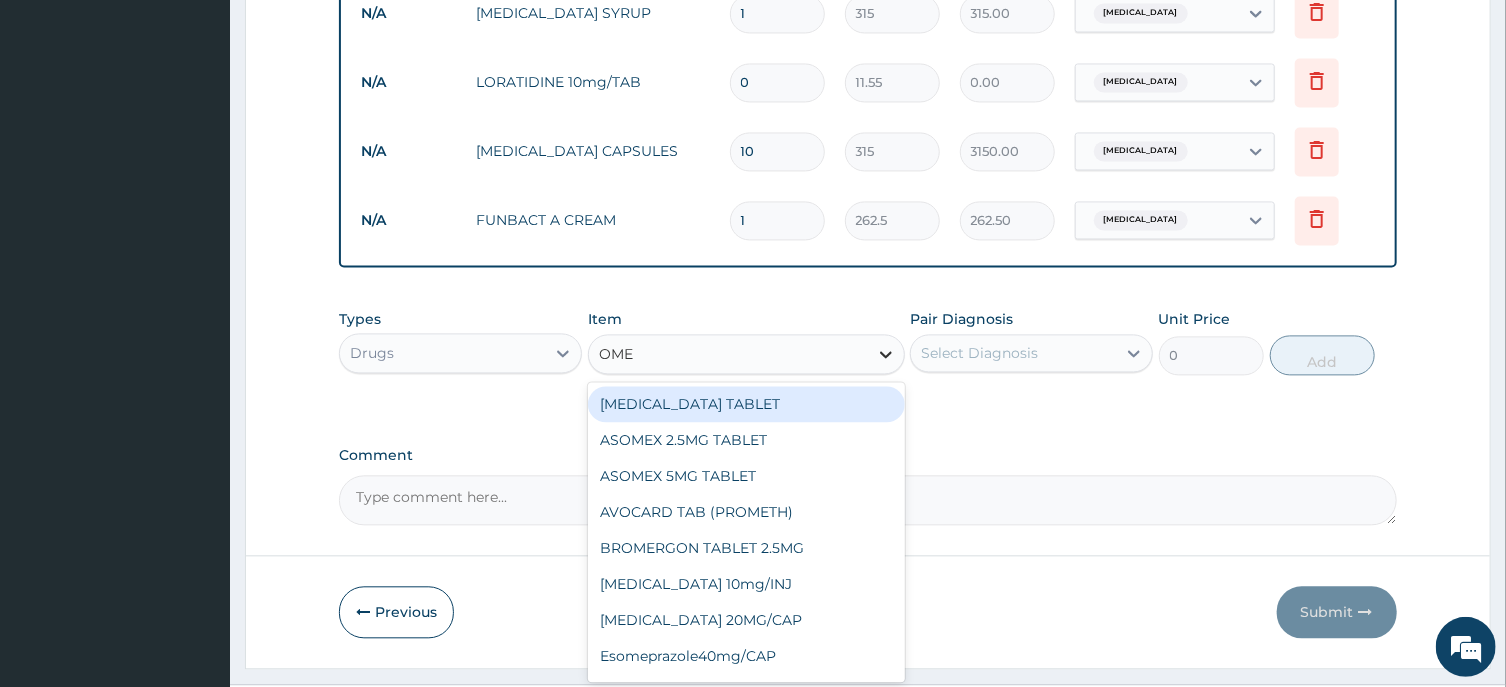 type on "OMEP" 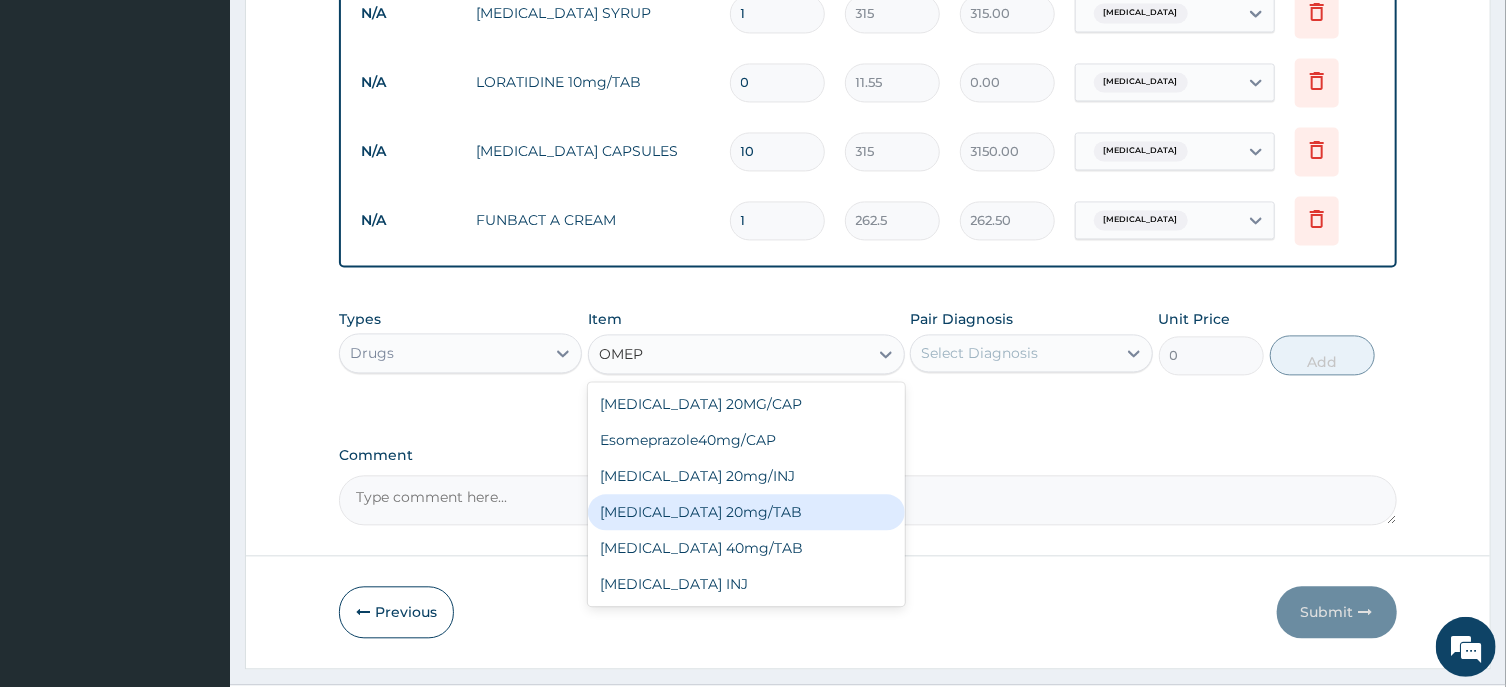 click on "[MEDICAL_DATA] 20mg/TAB" at bounding box center [746, 512] 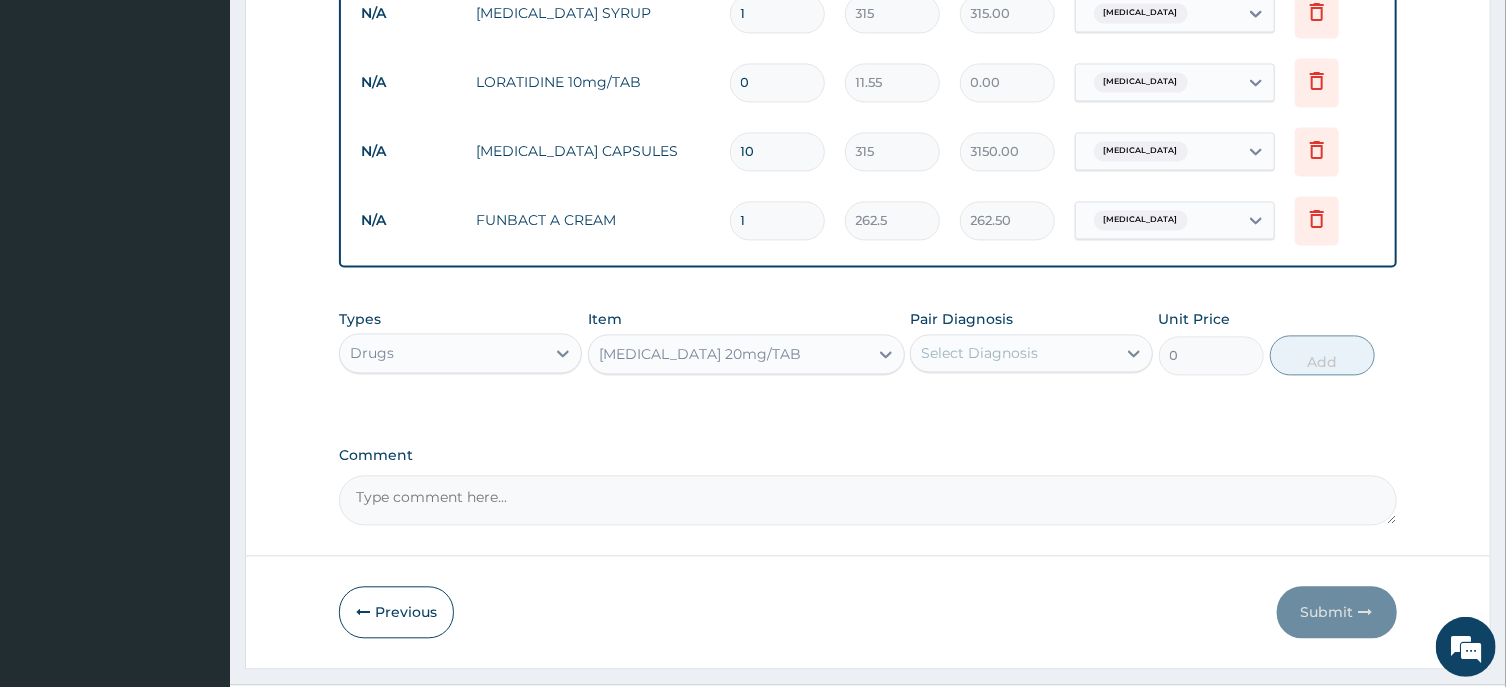 type 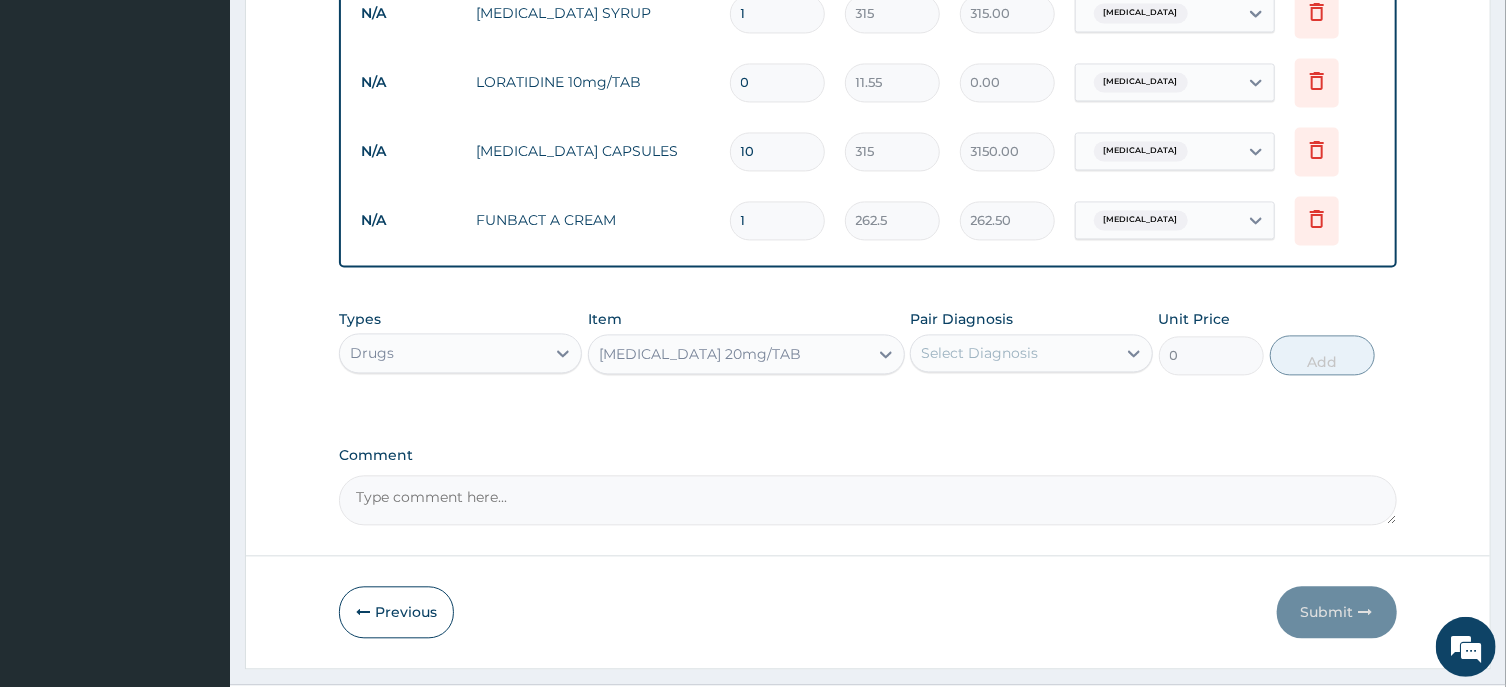 type on "78.75" 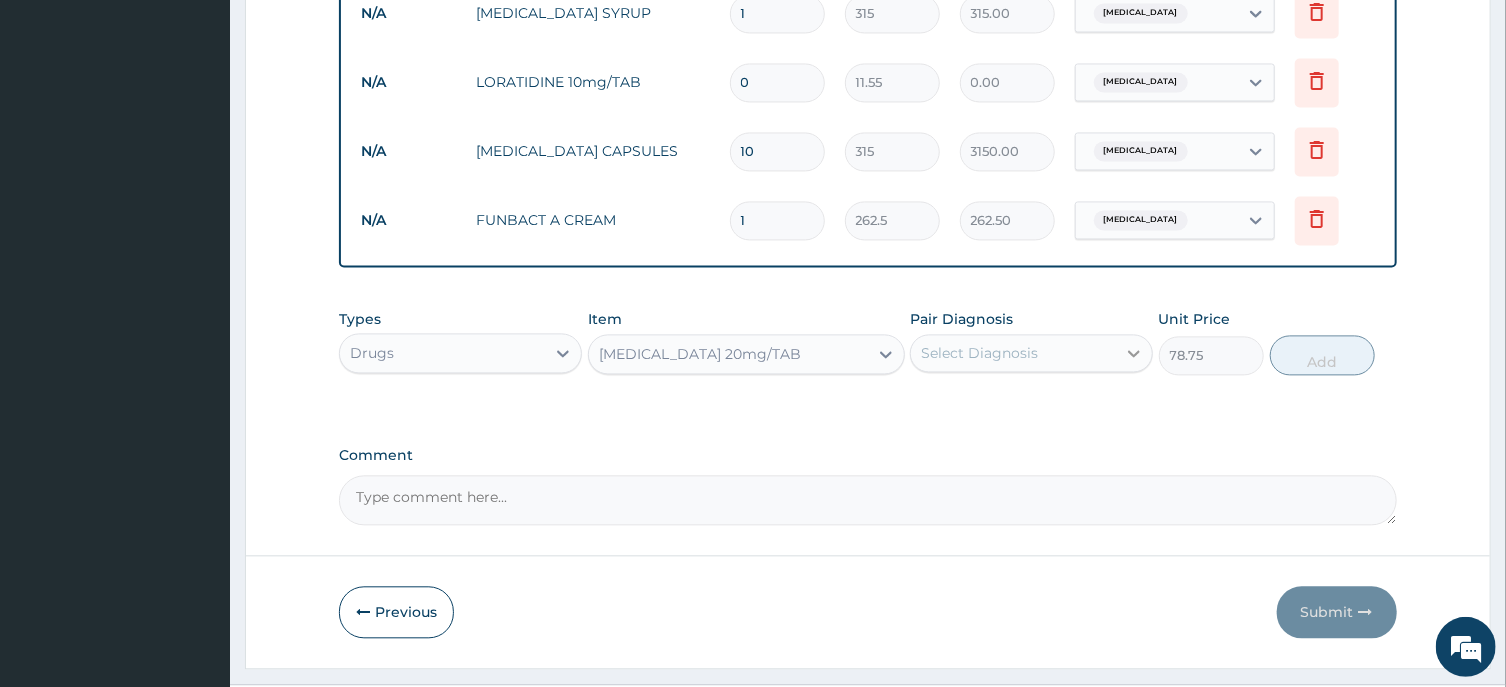click 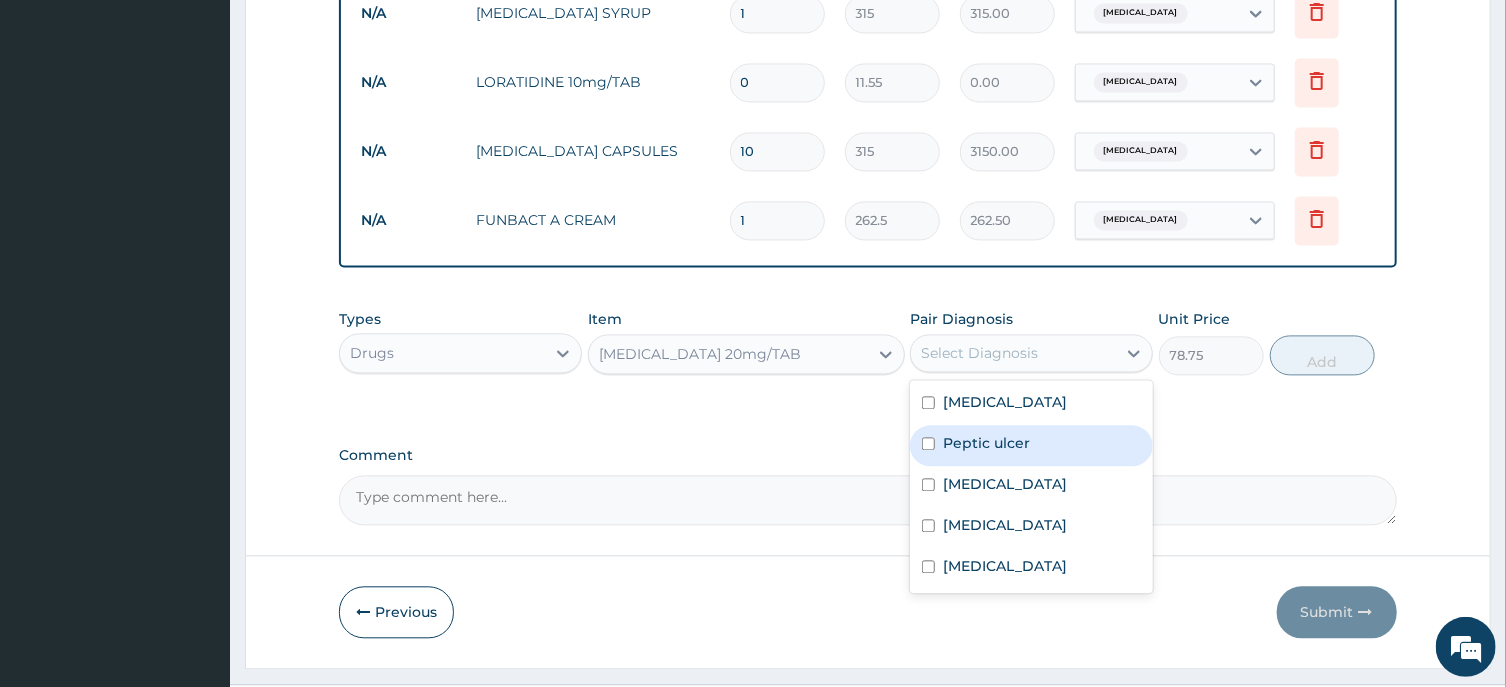 click on "Peptic ulcer" at bounding box center (1031, 445) 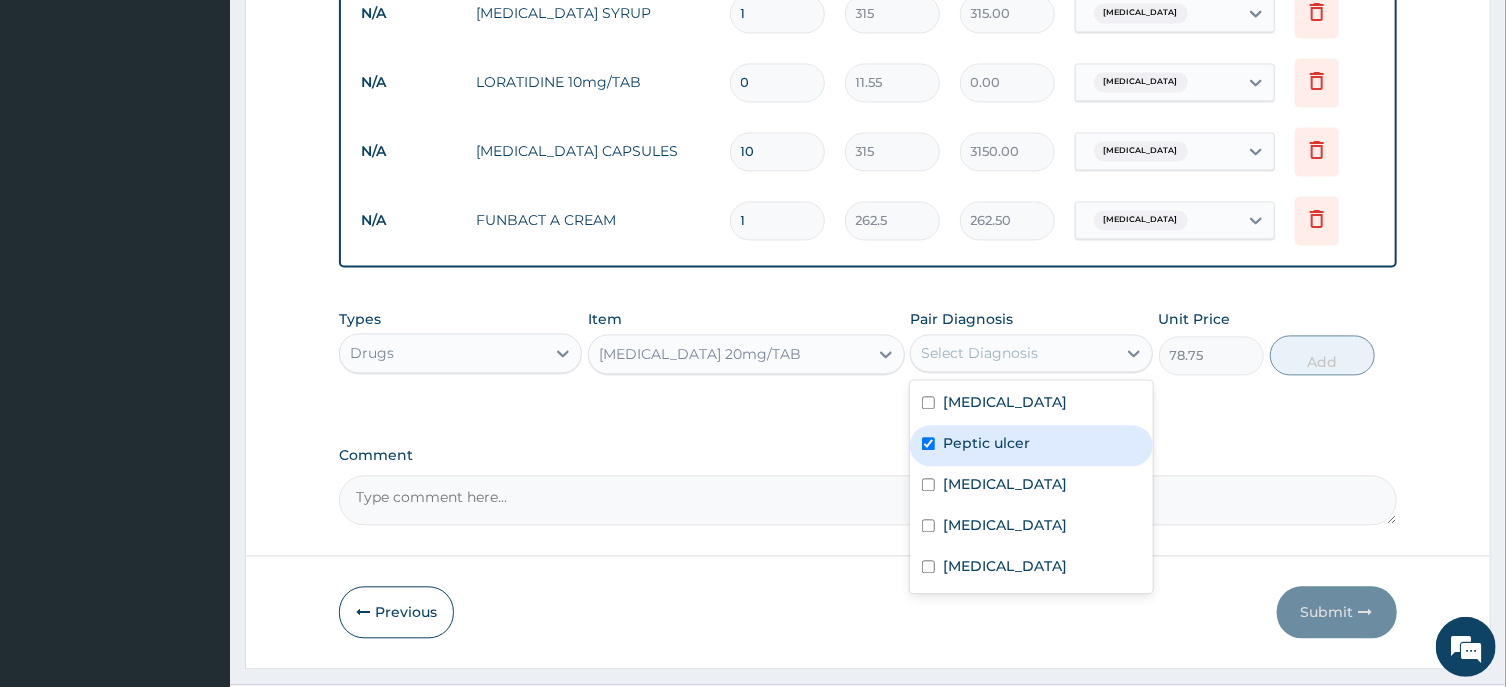 checkbox on "true" 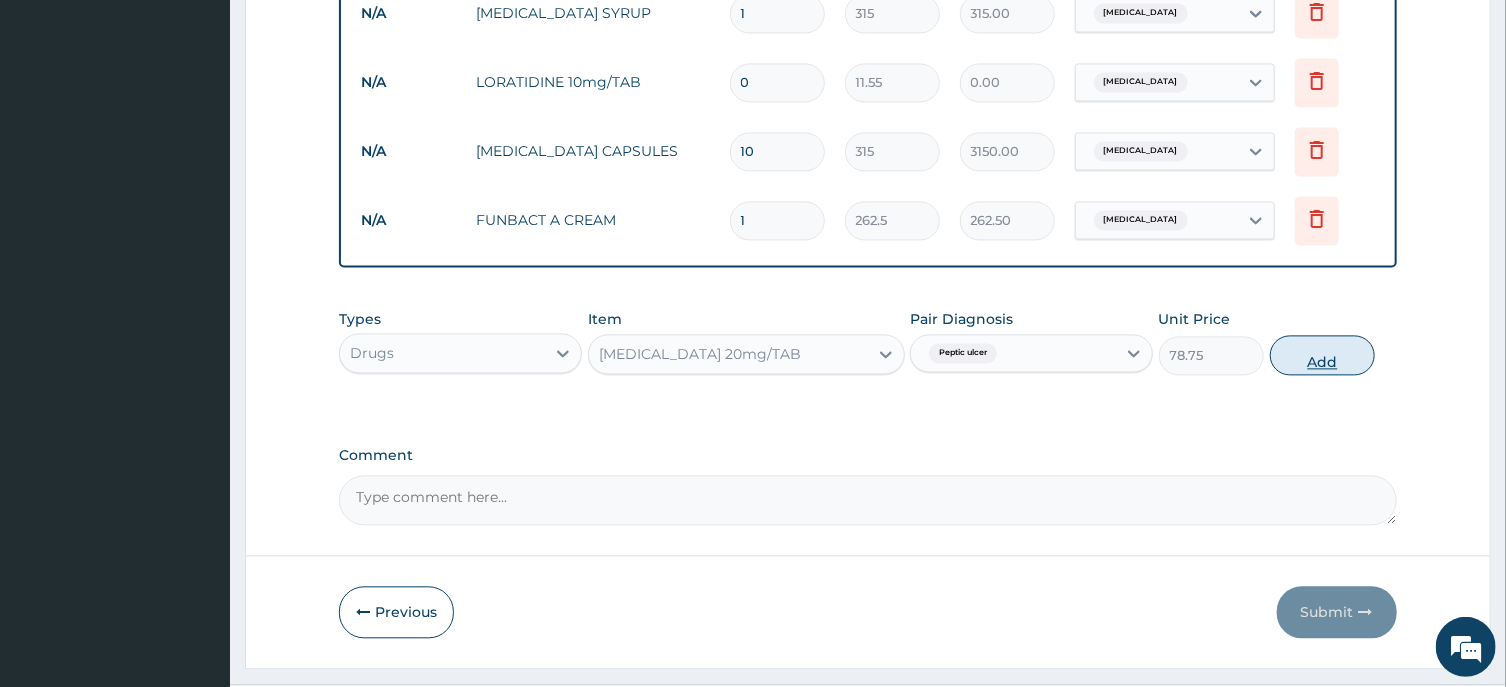 click on "Add" at bounding box center [1323, 355] 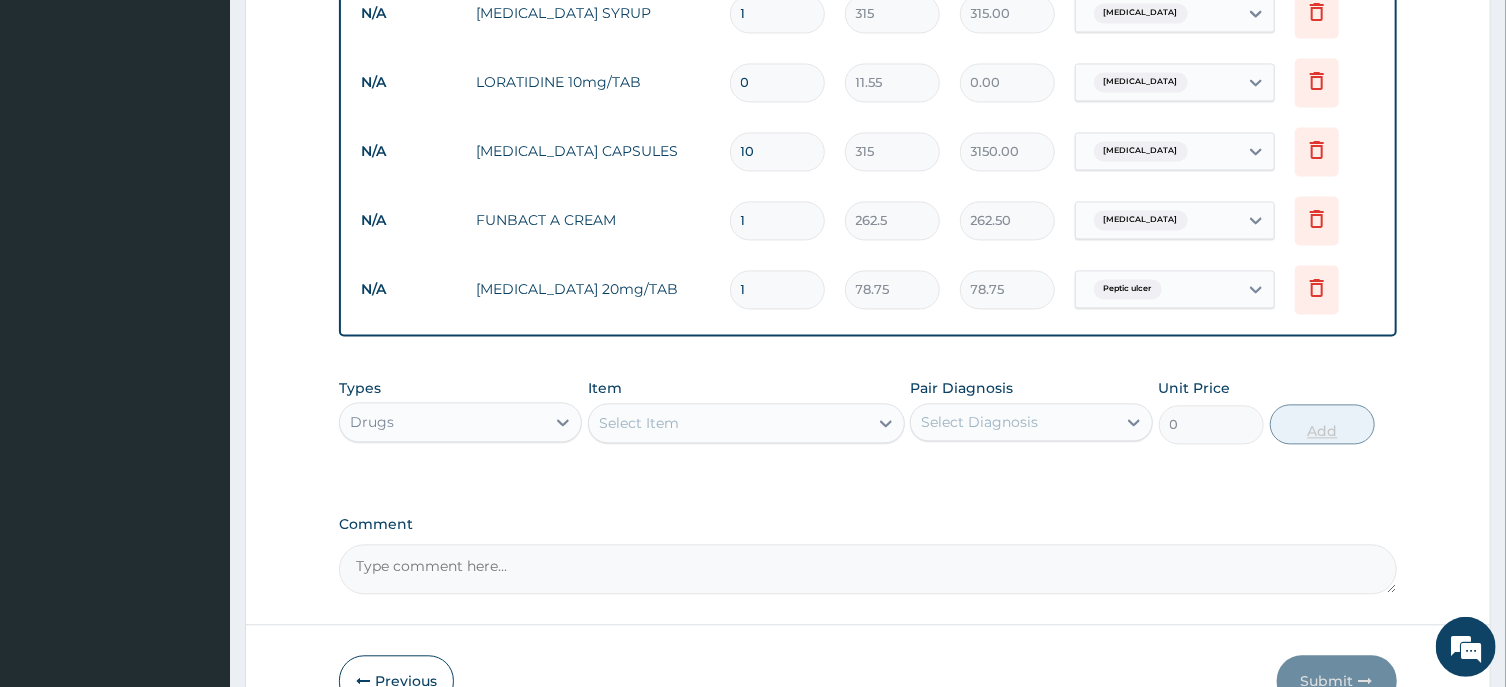 type on "14" 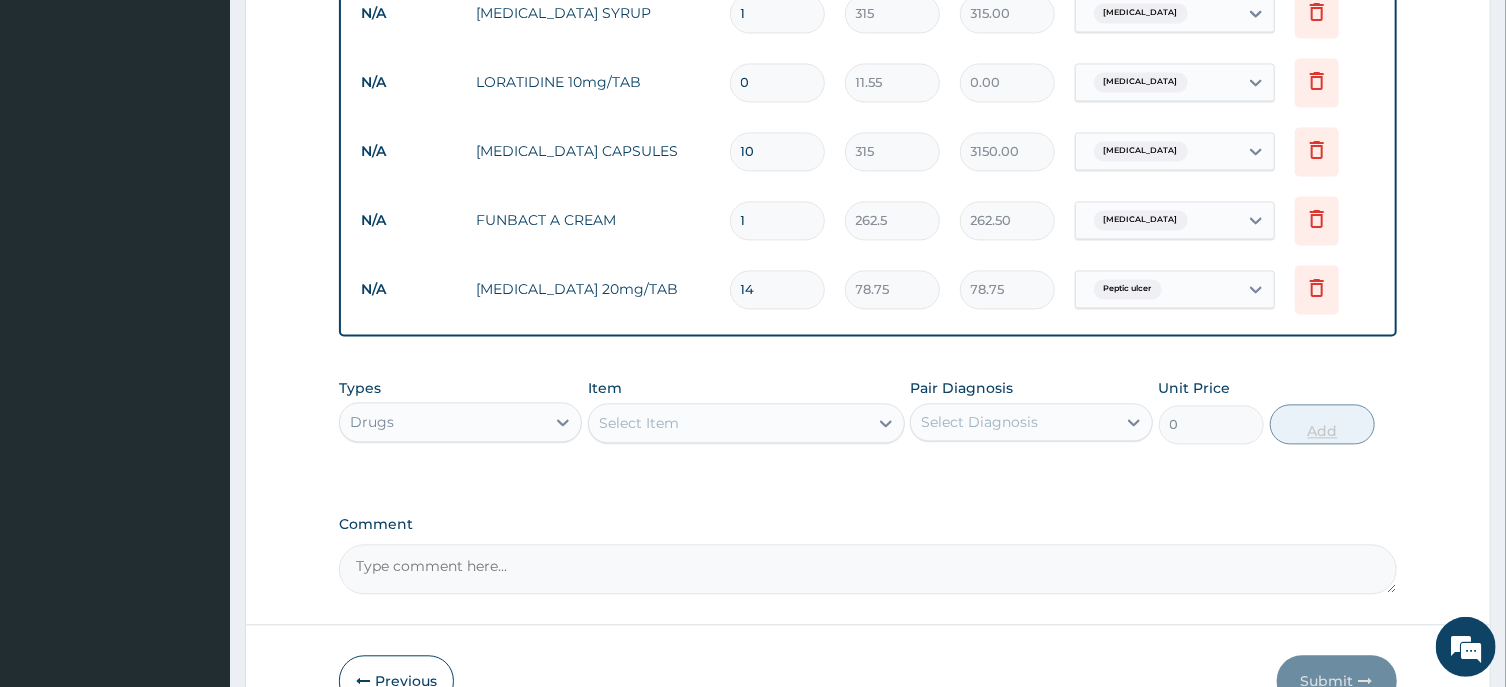 type on "1102.50" 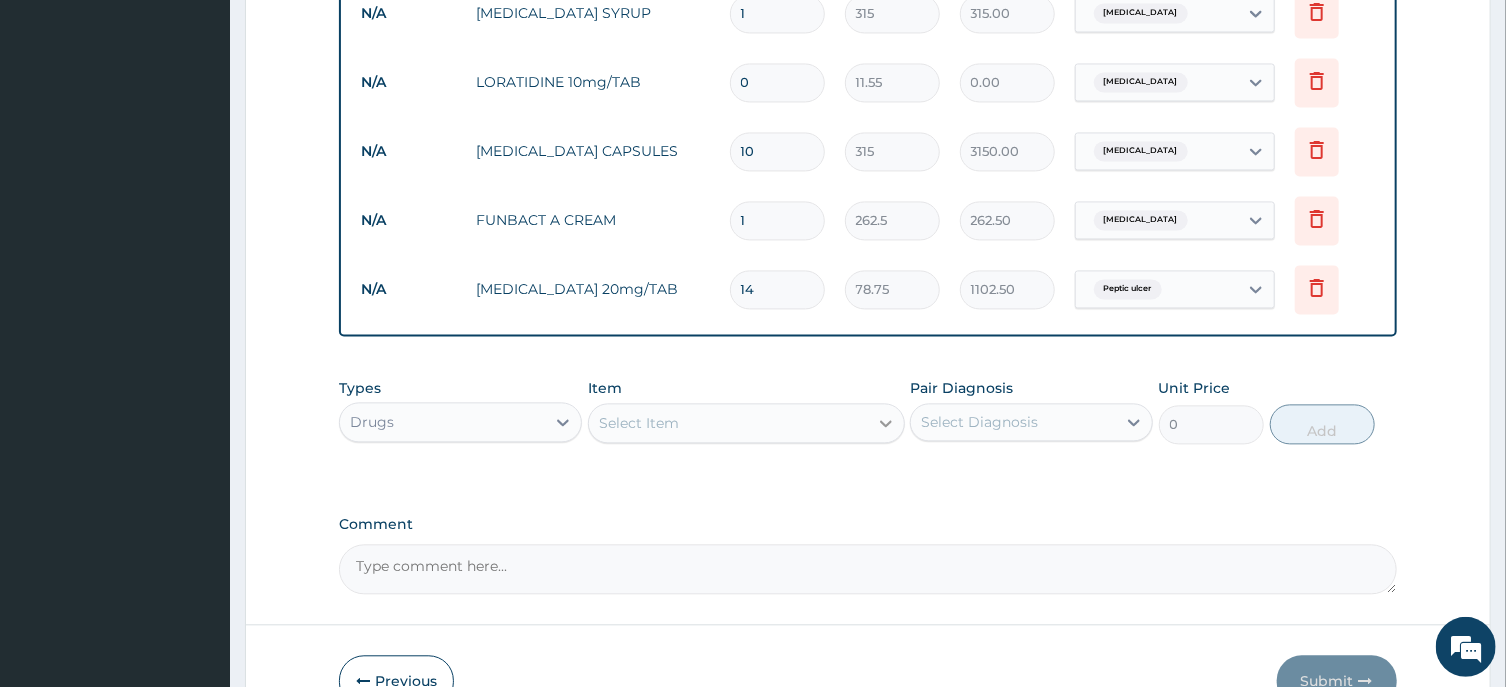 type on "14" 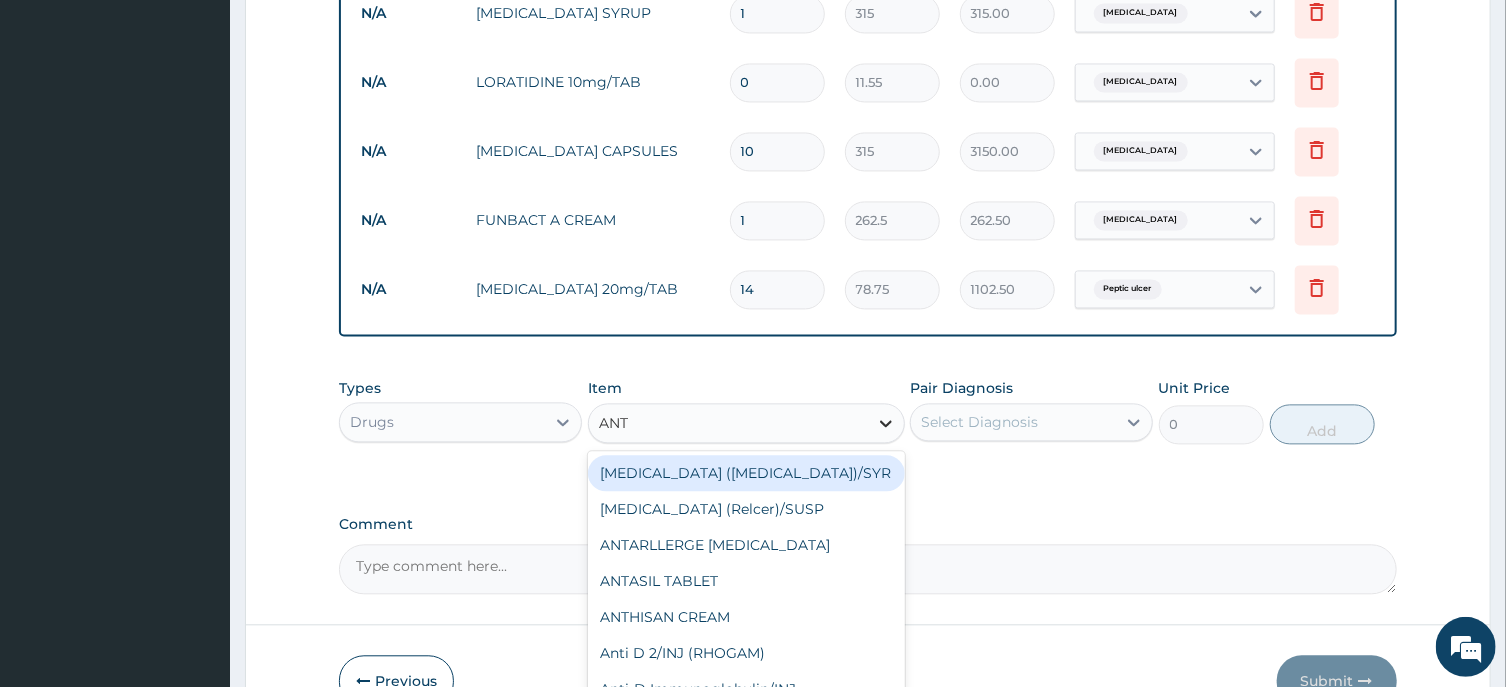 type on "ANTA" 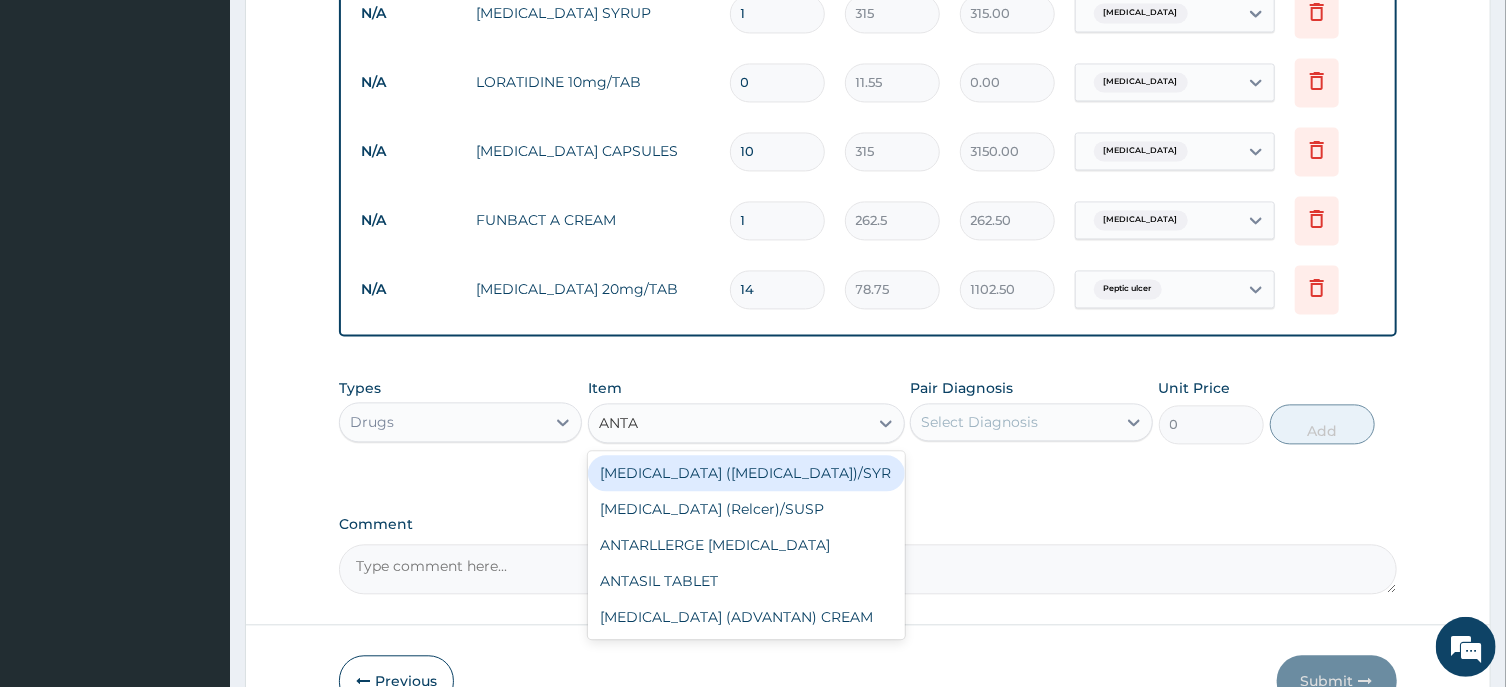 click on "[MEDICAL_DATA] ([MEDICAL_DATA])/SYR" at bounding box center (746, 473) 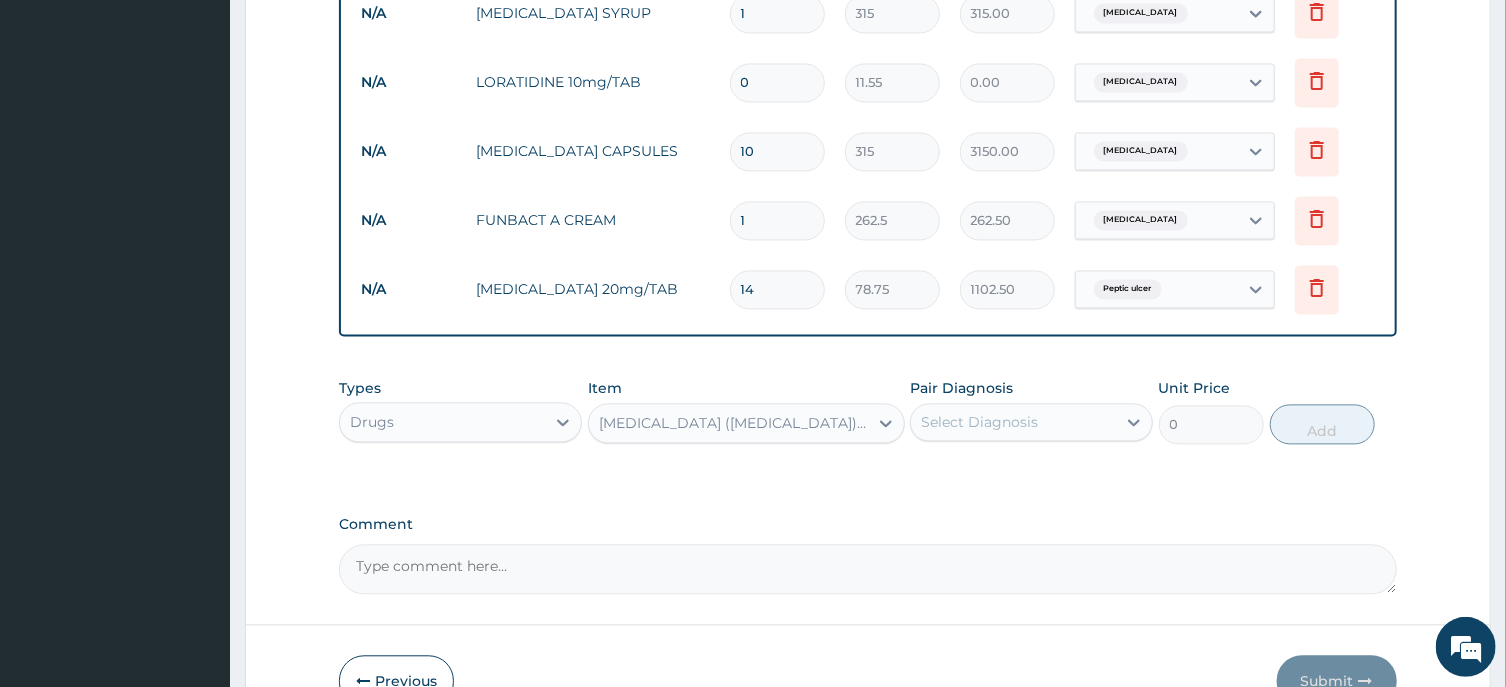 type 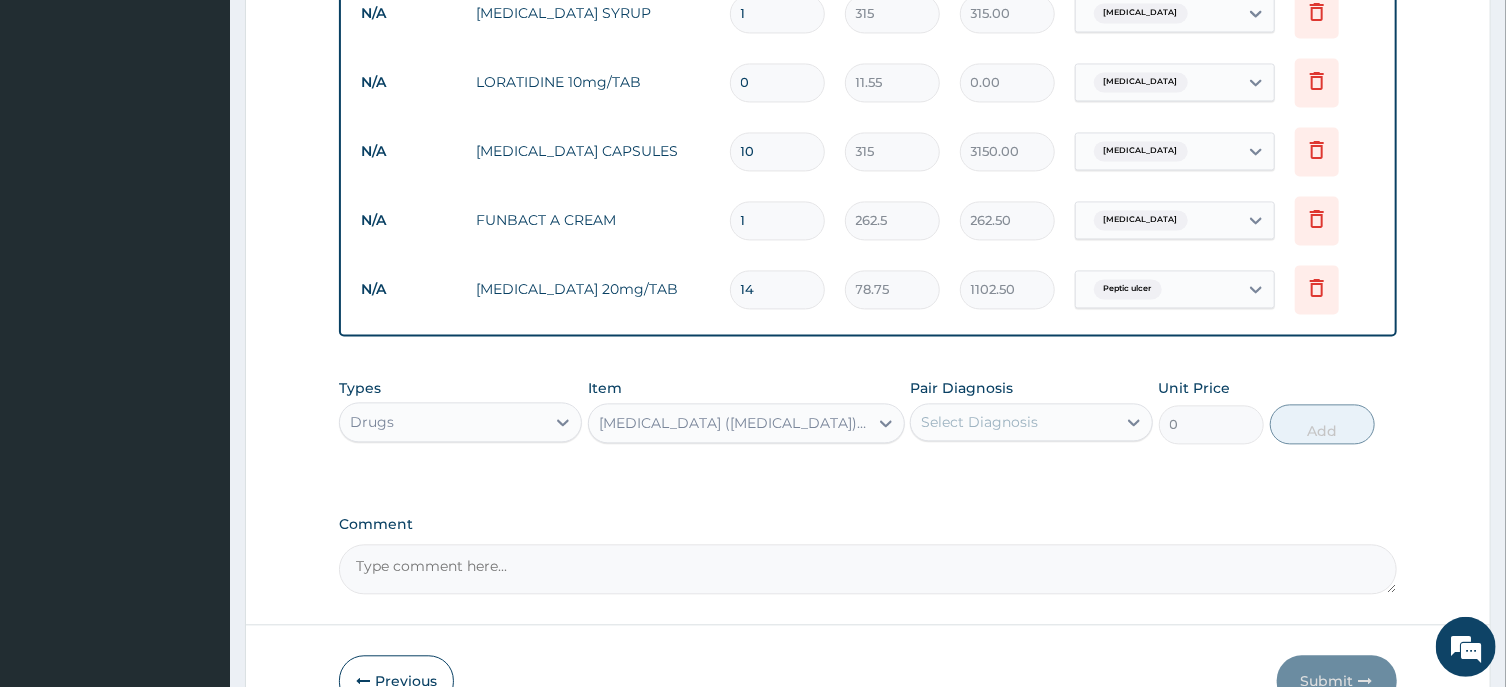 type on "498.75" 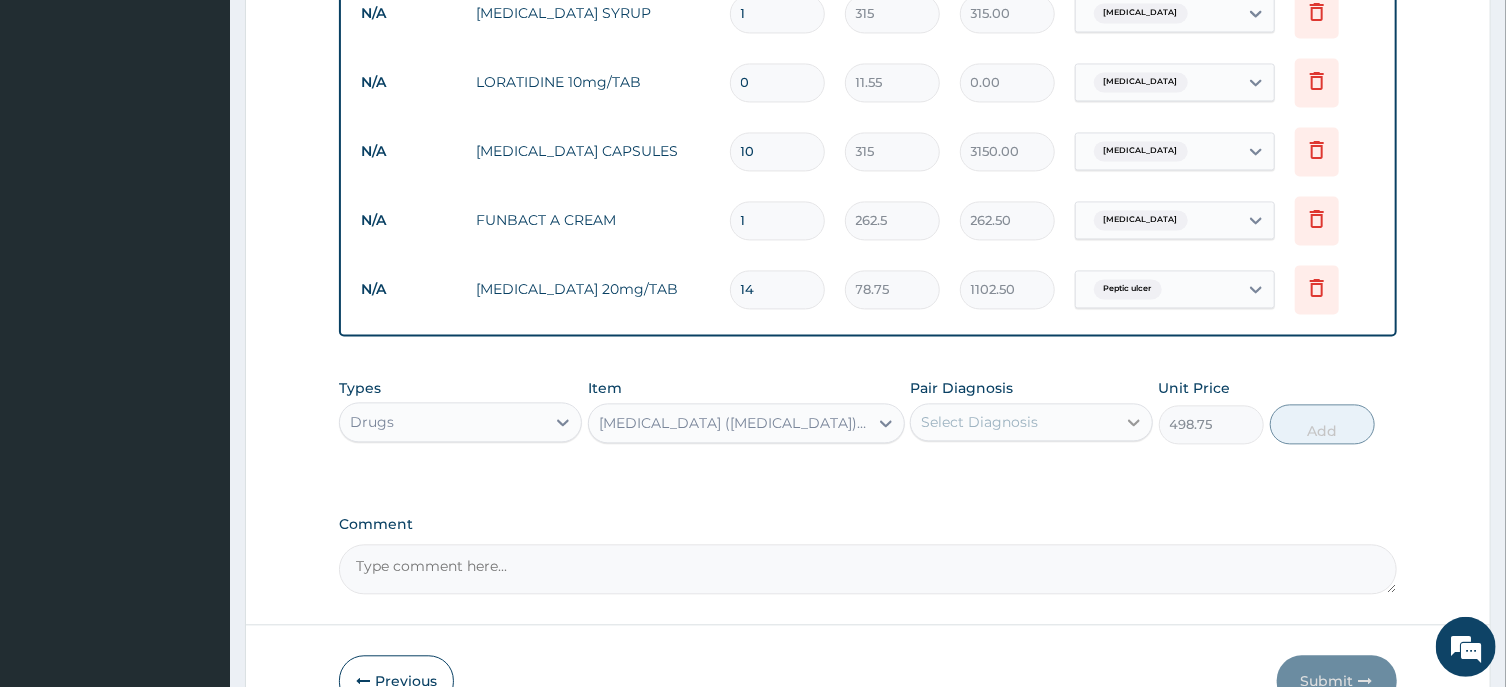 click 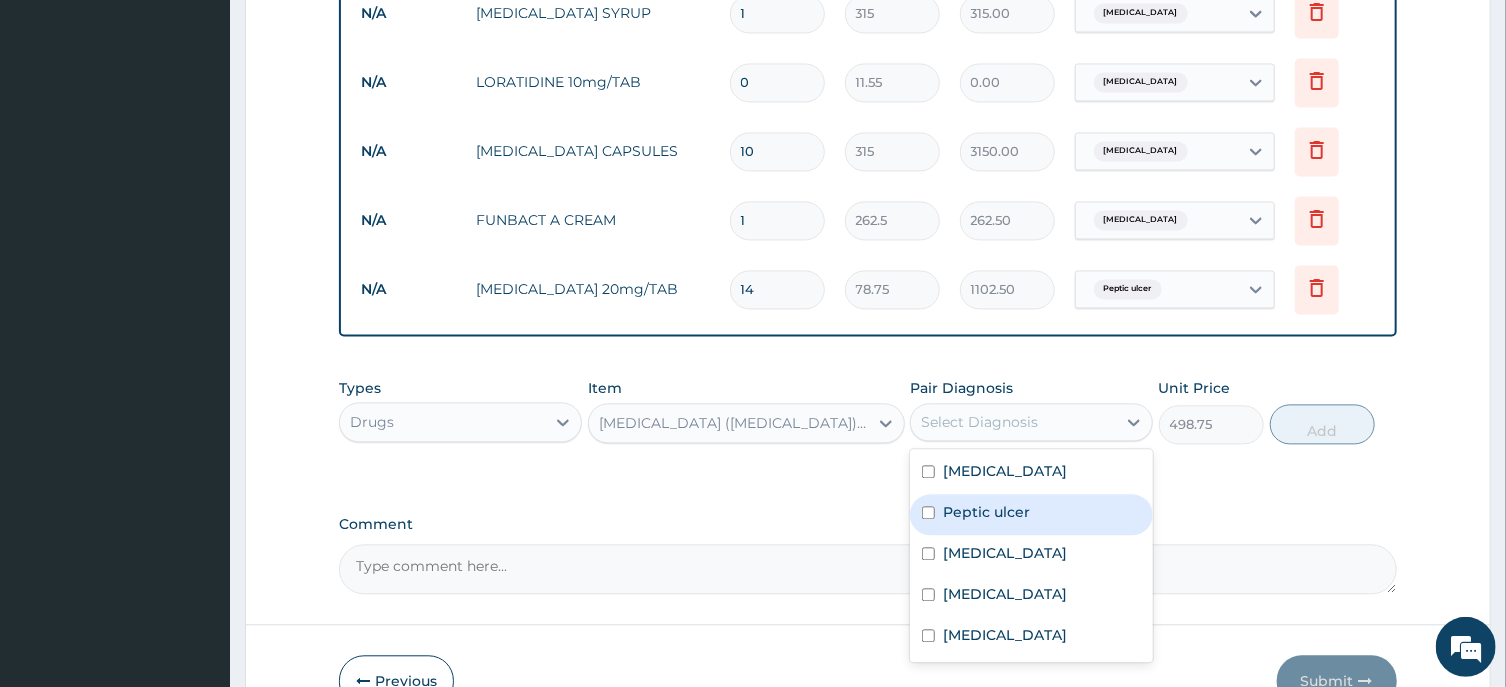 click on "Peptic ulcer" at bounding box center [1031, 514] 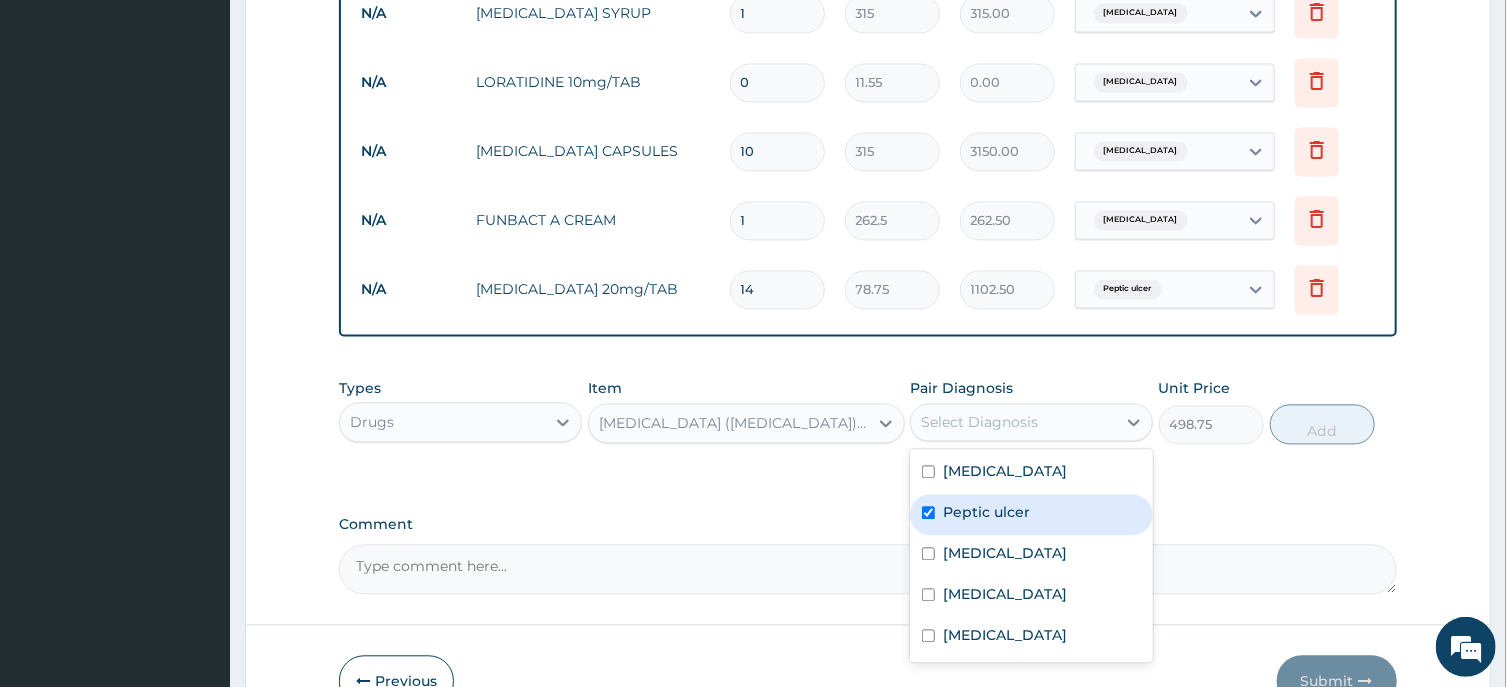 checkbox on "true" 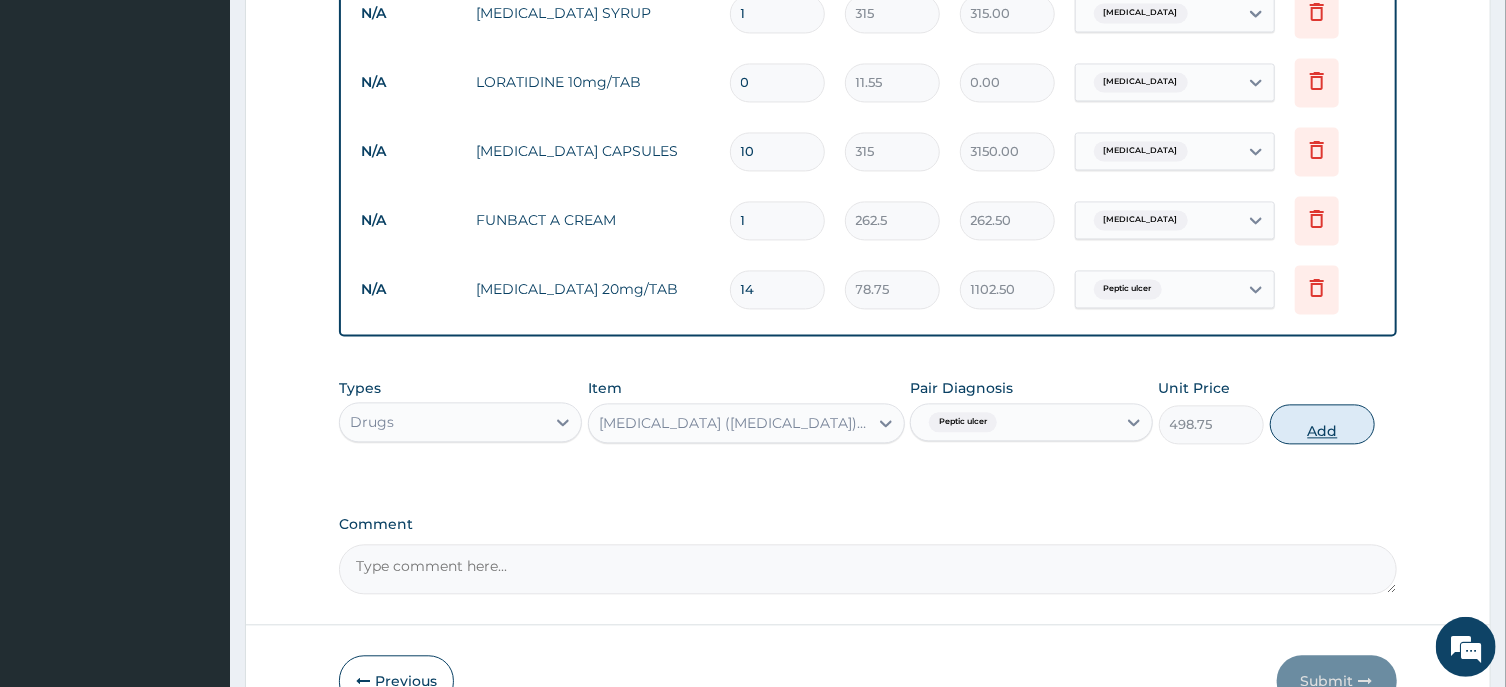 click on "Add" at bounding box center [1323, 424] 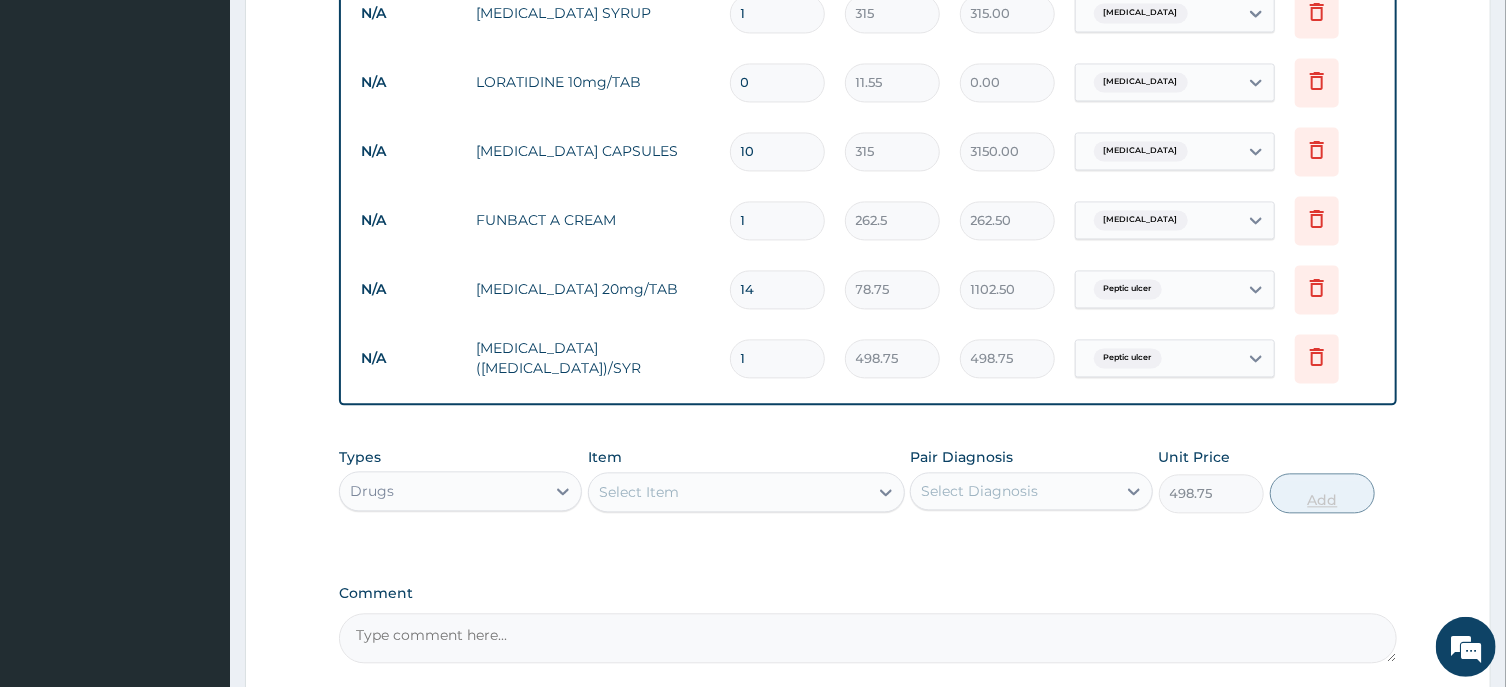 type on "0" 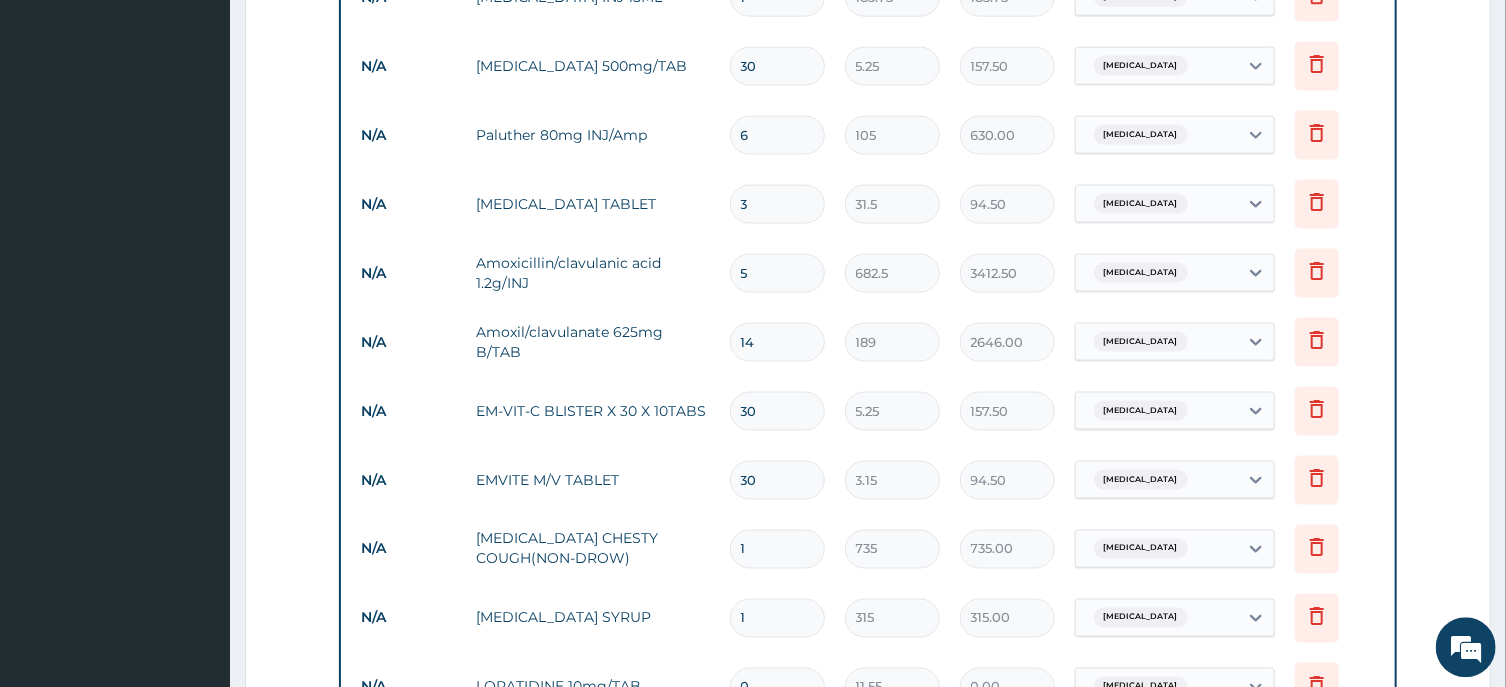 scroll, scrollTop: 1453, scrollLeft: 0, axis: vertical 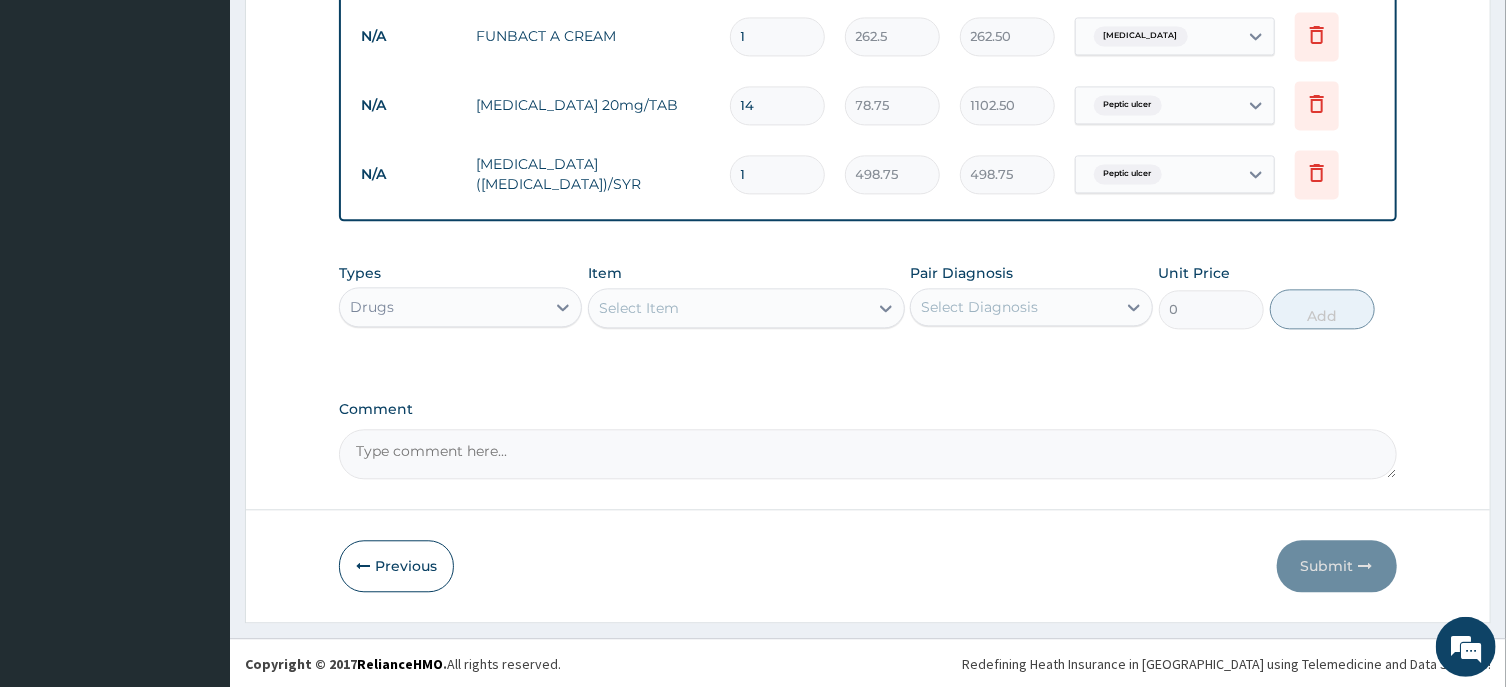 click on "Step  2  of 2 PA Code / Prescription Code Enter Code(Secondary Care Only) Encounter Date [DATE] Important Notice Please enter PA codes before entering items that are not attached to a PA code   All diagnoses entered must be linked to a claim item. Diagnosis & Claim Items that are visible but inactive cannot be edited because they were imported from an already approved PA code. Diagnosis [MEDICAL_DATA] Confirmed [MEDICAL_DATA] Confirmed [MEDICAL_DATA] Confirmed [MEDICAL_DATA] Confirmed [MEDICAL_DATA] Confirmed NB: All diagnosis must be linked to a claim item Claim Items Type Name Quantity Unit Price Total Price Pair Diagnosis Actions N/A General (Card) 1 500 500.00 [MEDICAL_DATA] Delete N/A General Practitioner (1st consultation) 1 1500 1500.00 [MEDICAL_DATA] Delete N/A [MEDICAL_DATA] [MEDICAL_DATA] (MP) 1 560 560.00 [MEDICAL_DATA] Delete N/A WIDAL REACTION 1 800 800.00 [MEDICAL_DATA] Delete N/A FBC 1 1600 1600.00 [MEDICAL_DATA] Delete N/A STOOL MICROSCOPY 1 640 640.00 [MEDICAL_DATA] Delete N/A FOB (STOOL OCCULT BLOOD) 3 800 2400.00 [MEDICAL_DATA] N/A" at bounding box center [868, -759] 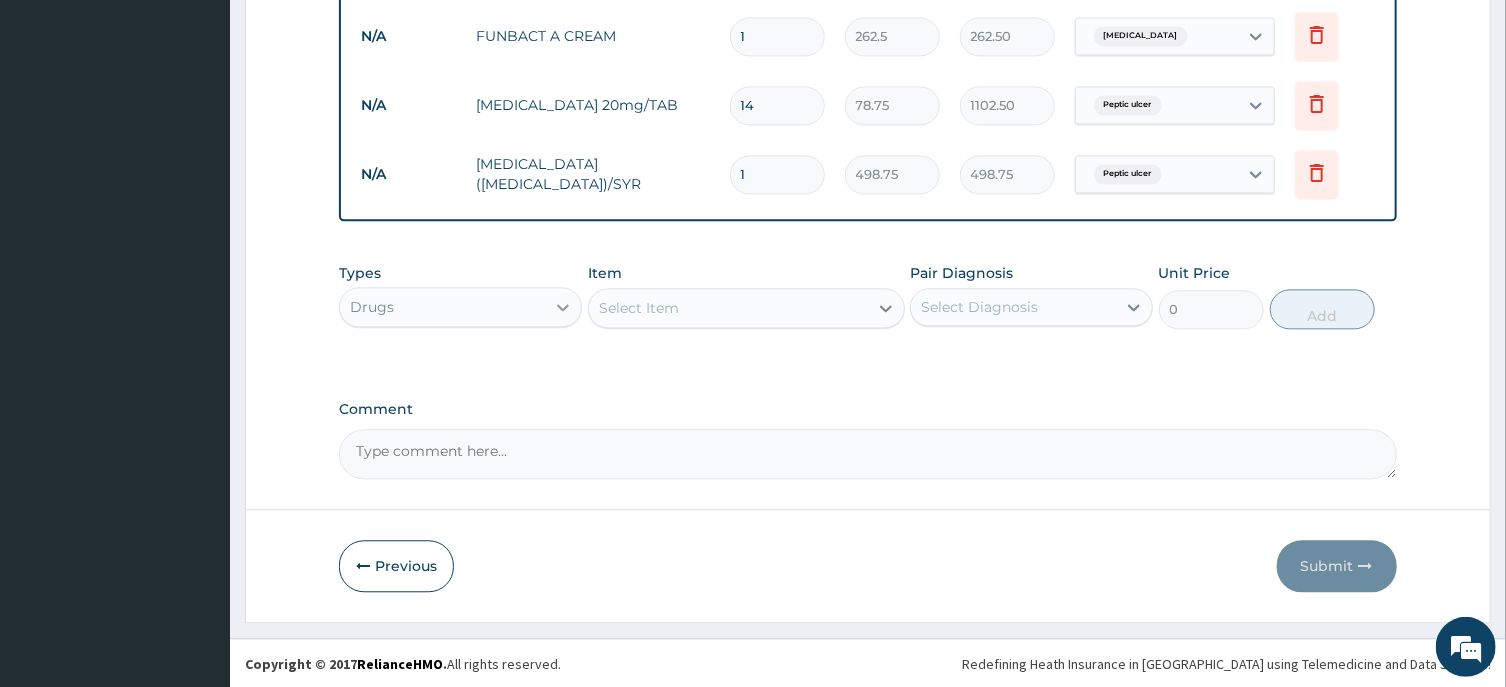 click 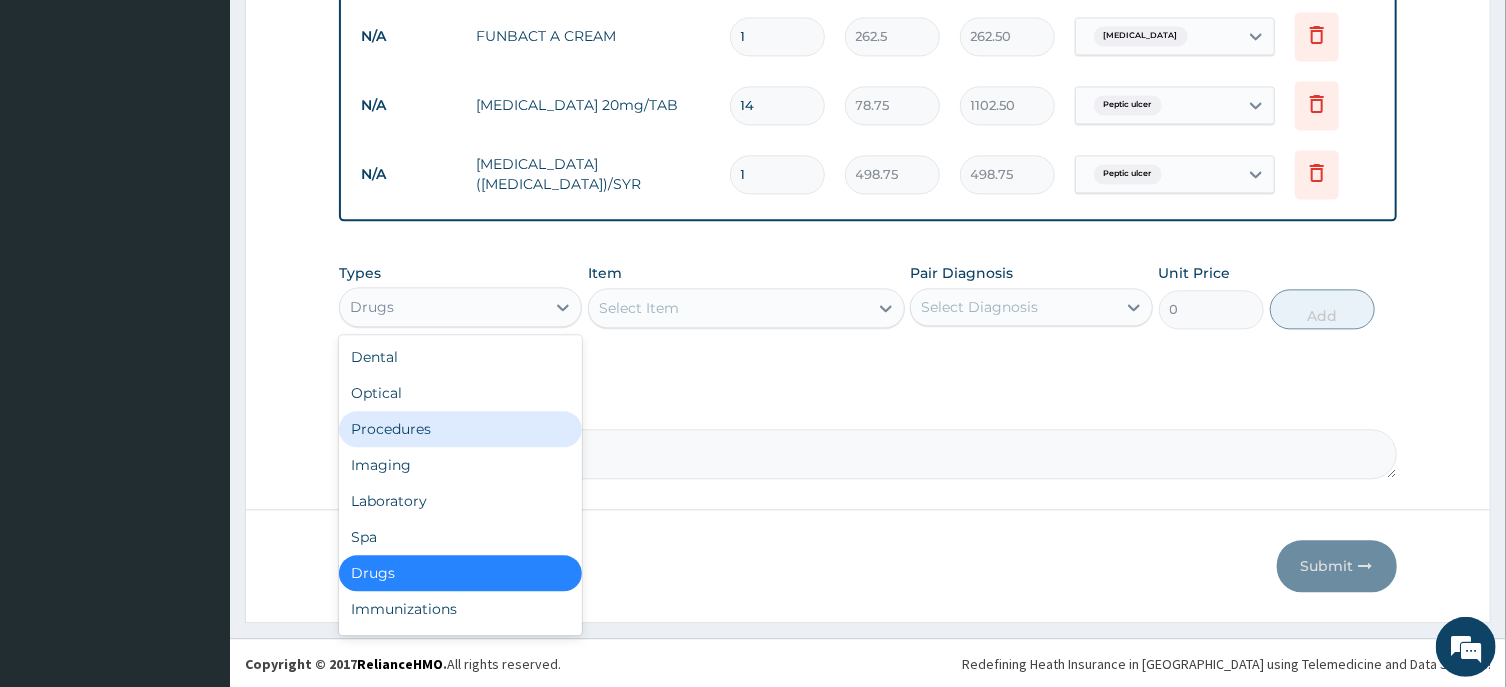 click on "Procedures" at bounding box center (460, 429) 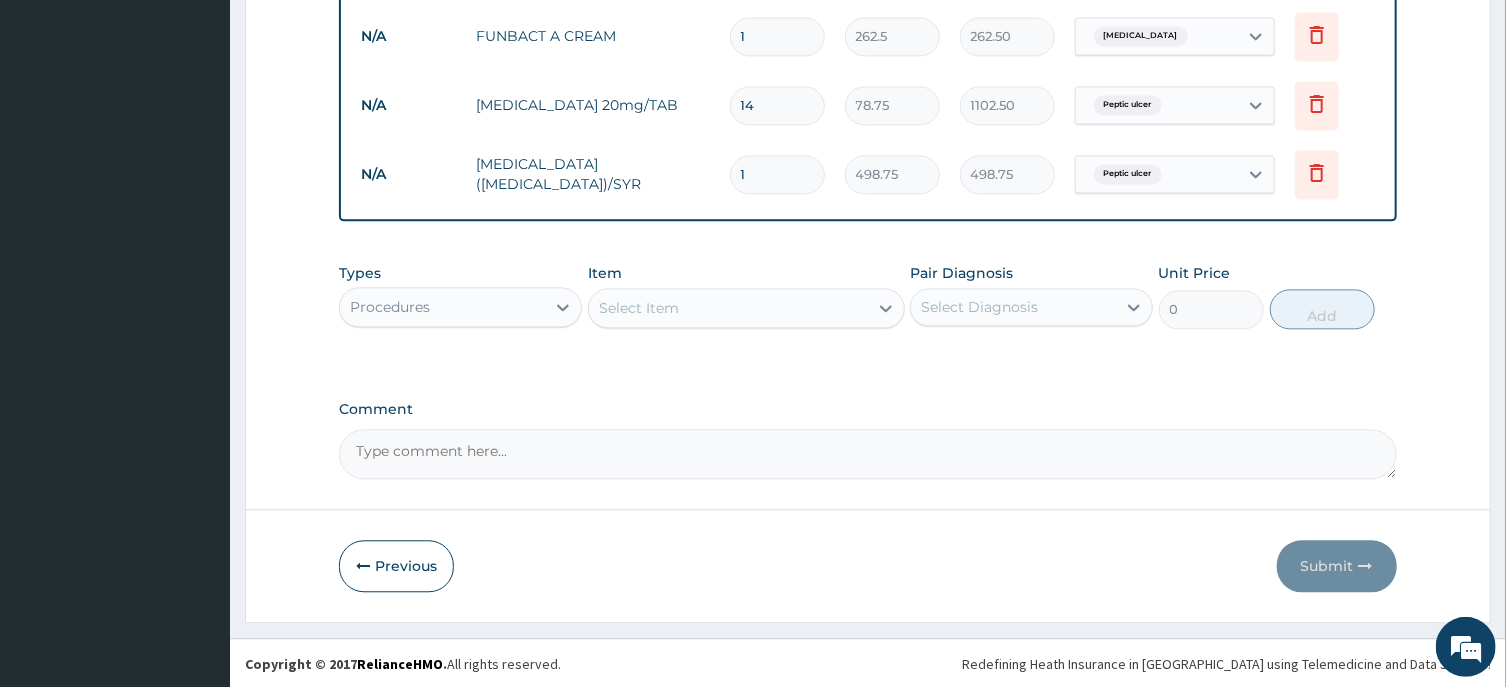click on "Step  2  of 2 PA Code / Prescription Code Enter Code(Secondary Care Only) Encounter Date [DATE] Important Notice Please enter PA codes before entering items that are not attached to a PA code   All diagnoses entered must be linked to a claim item. Diagnosis & Claim Items that are visible but inactive cannot be edited because they were imported from an already approved PA code. Diagnosis [MEDICAL_DATA] Confirmed [MEDICAL_DATA] Confirmed [MEDICAL_DATA] Confirmed [MEDICAL_DATA] Confirmed [MEDICAL_DATA] Confirmed NB: All diagnosis must be linked to a claim item Claim Items Type Name Quantity Unit Price Total Price Pair Diagnosis Actions N/A General (Card) 1 500 500.00 [MEDICAL_DATA] Delete N/A General Practitioner (1st consultation) 1 1500 1500.00 [MEDICAL_DATA] Delete N/A [MEDICAL_DATA] [MEDICAL_DATA] (MP) 1 560 560.00 [MEDICAL_DATA] Delete N/A WIDAL REACTION 1 800 800.00 [MEDICAL_DATA] Delete N/A FBC 1 1600 1600.00 [MEDICAL_DATA] Delete N/A STOOL MICROSCOPY 1 640 640.00 [MEDICAL_DATA] Delete N/A FOB (STOOL OCCULT BLOOD) 3 800 2400.00 [MEDICAL_DATA] N/A" at bounding box center [868, -759] 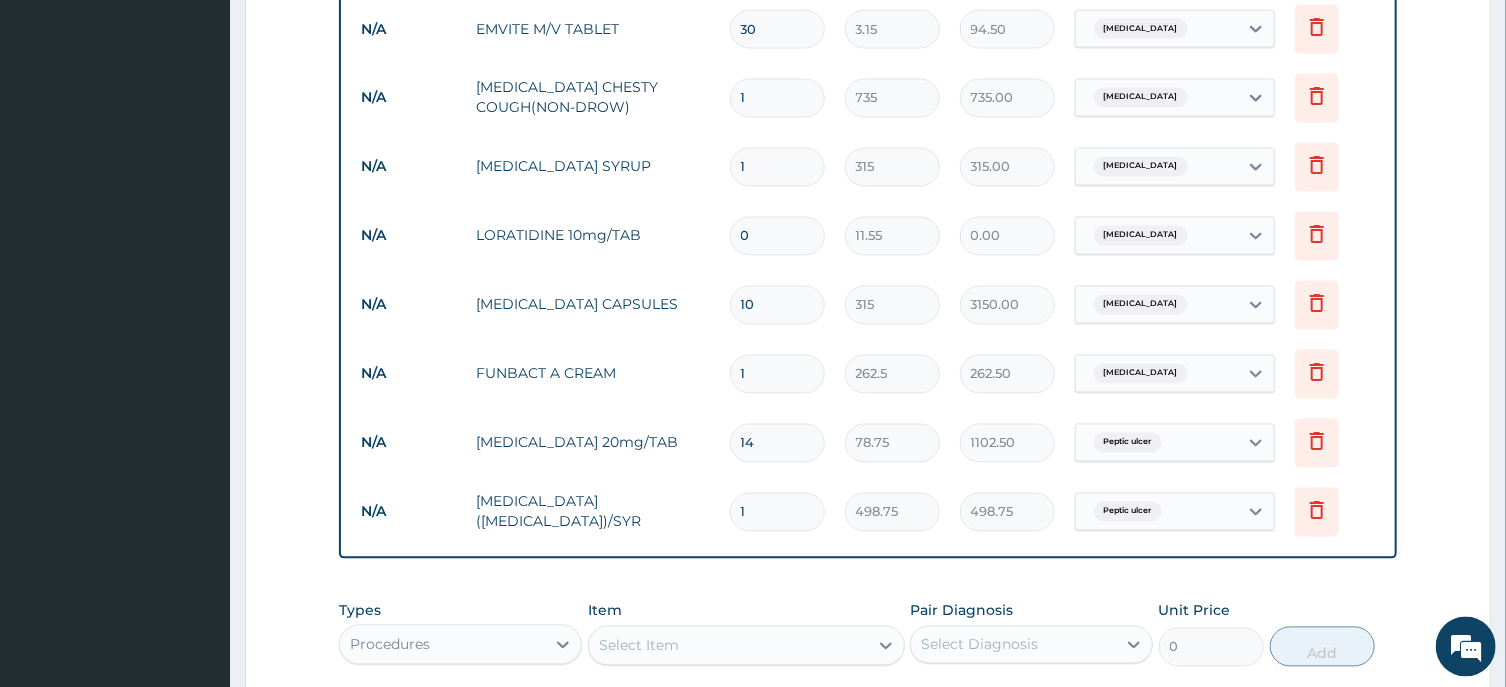 scroll, scrollTop: 1870, scrollLeft: 0, axis: vertical 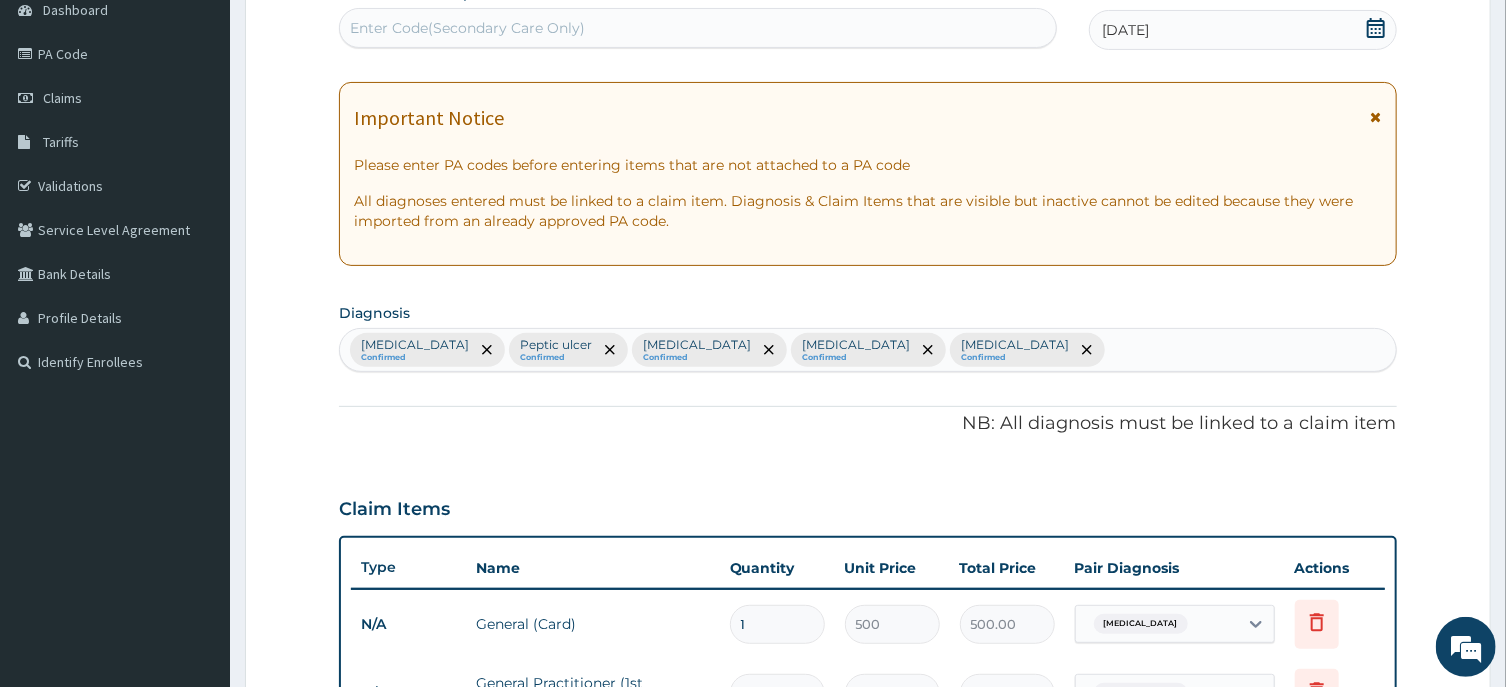 click at bounding box center [1376, 117] 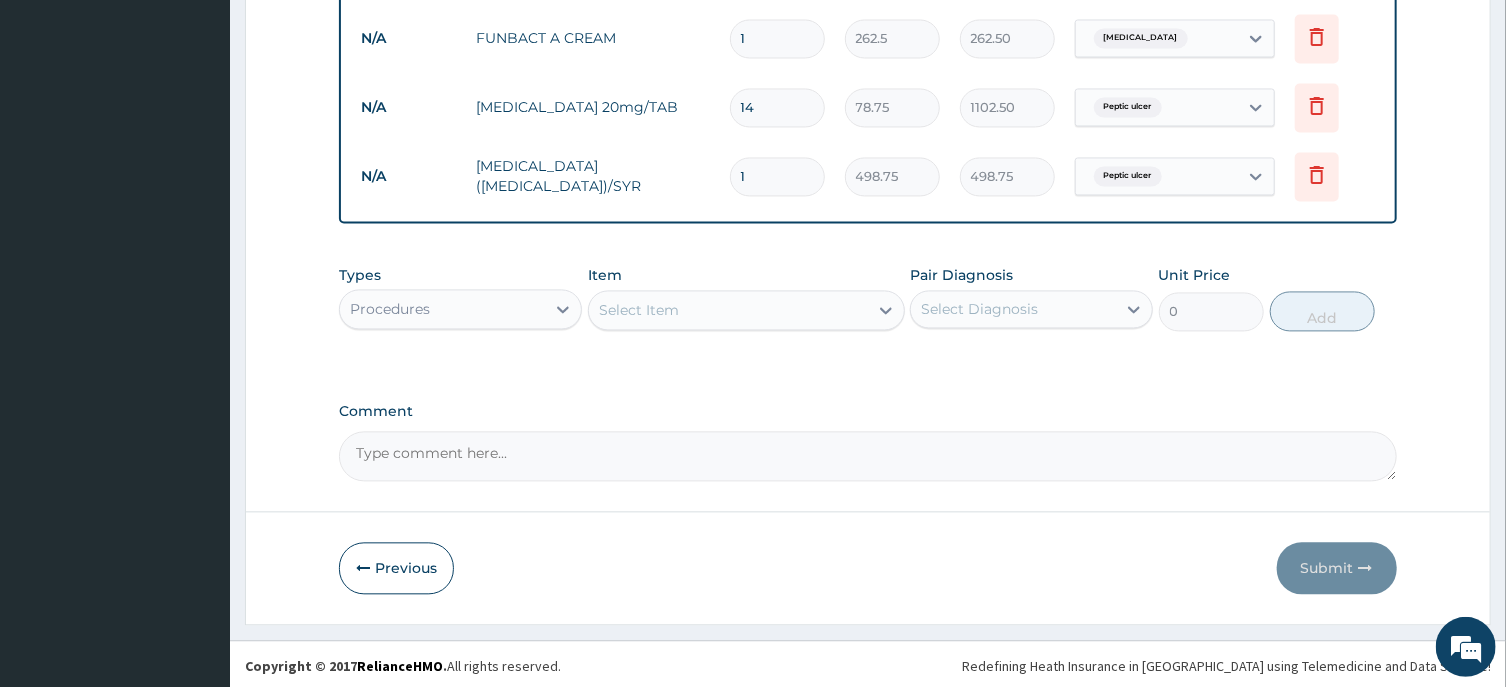 scroll, scrollTop: 2028, scrollLeft: 0, axis: vertical 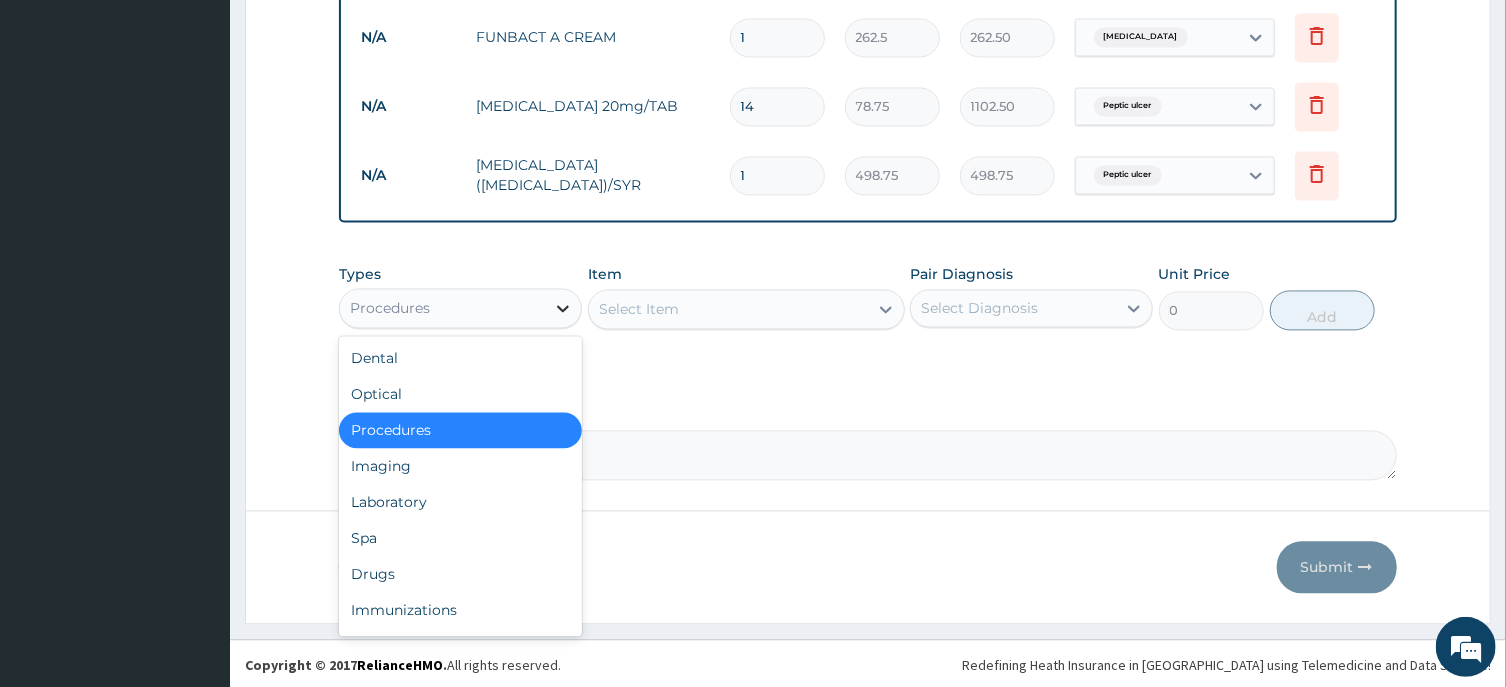 click 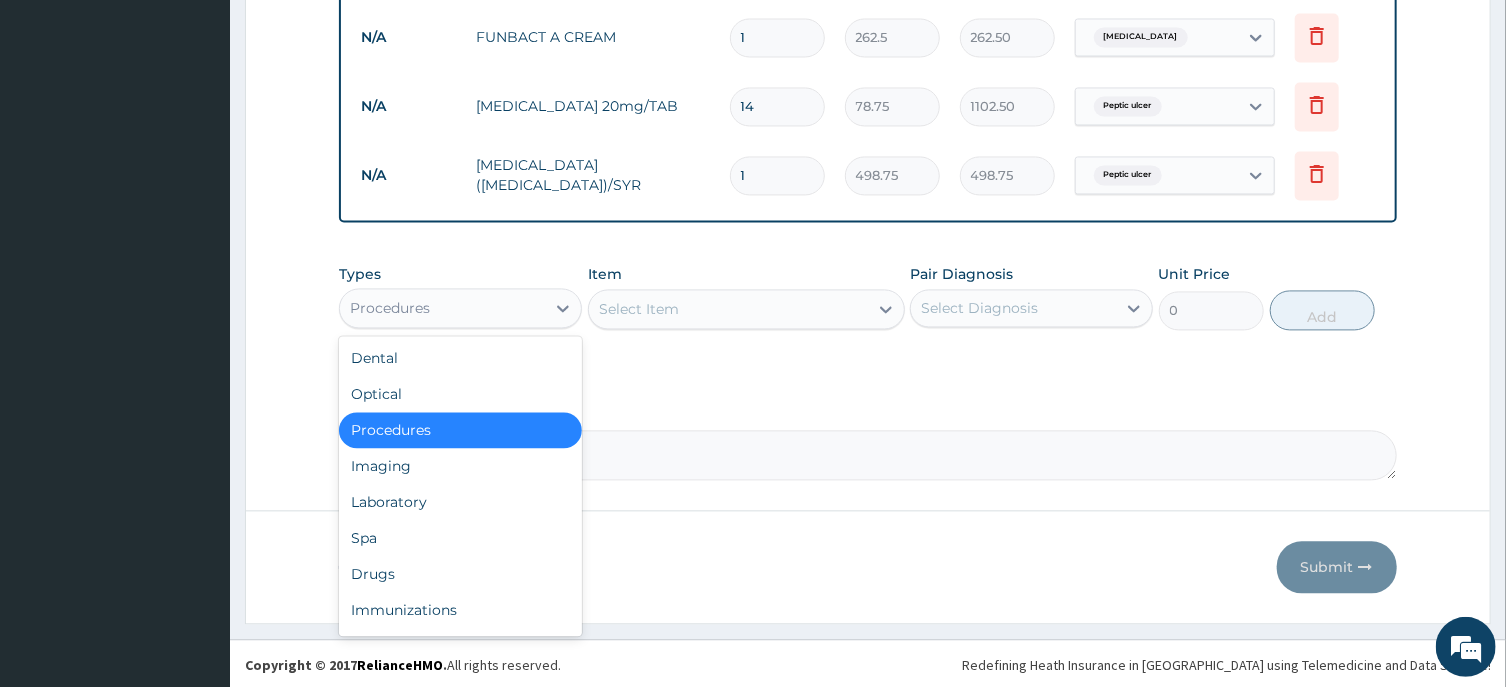click on "PA Code / Prescription Code Enter Code(Secondary Care Only) Encounter Date [DATE] Diagnosis [MEDICAL_DATA] Confirmed [MEDICAL_DATA] Confirmed [MEDICAL_DATA] Confirmed [MEDICAL_DATA] Confirmed [MEDICAL_DATA] Confirmed NB: All diagnosis must be linked to a claim item Claim Items Type Name Quantity Unit Price Total Price Pair Diagnosis Actions N/A General (Card) 1 500 500.00 [MEDICAL_DATA] Delete N/A General Practitioner (1st consultation) 1 1500 1500.00 [MEDICAL_DATA] Delete N/A [MEDICAL_DATA] [MEDICAL_DATA] (MP) 1 560 560.00 [MEDICAL_DATA] Delete N/A WIDAL REACTION 1 800 800.00 [MEDICAL_DATA] Delete N/A FBC 1 1600 1600.00 [MEDICAL_DATA] Delete N/A STOOL MICROSCOPY 1 640 640.00 [MEDICAL_DATA] Delete N/A FOB (STOOL OCCULT BLOOD) 3 800 2400.00 [MEDICAL_DATA] Delete N/A [MEDICAL_DATA] 1 400 400.00 [MEDICAL_DATA] Delete N/A CHEST (AP & LAT)X-RAY 1 2240 2240.00 [MEDICAL_DATA] Delete N/A [MEDICAL_DATA] INJ 15ML 1 183.75 183.75 [MEDICAL_DATA] Delete N/A [MEDICAL_DATA] 500mg/TAB 30 5.25 157.50 [MEDICAL_DATA] Delete N/A Paluther 80mg INJ/Amp 6 105 630.00 [MEDICAL_DATA] Delete N/A [MEDICAL_DATA] TABLET" at bounding box center (867, -679) 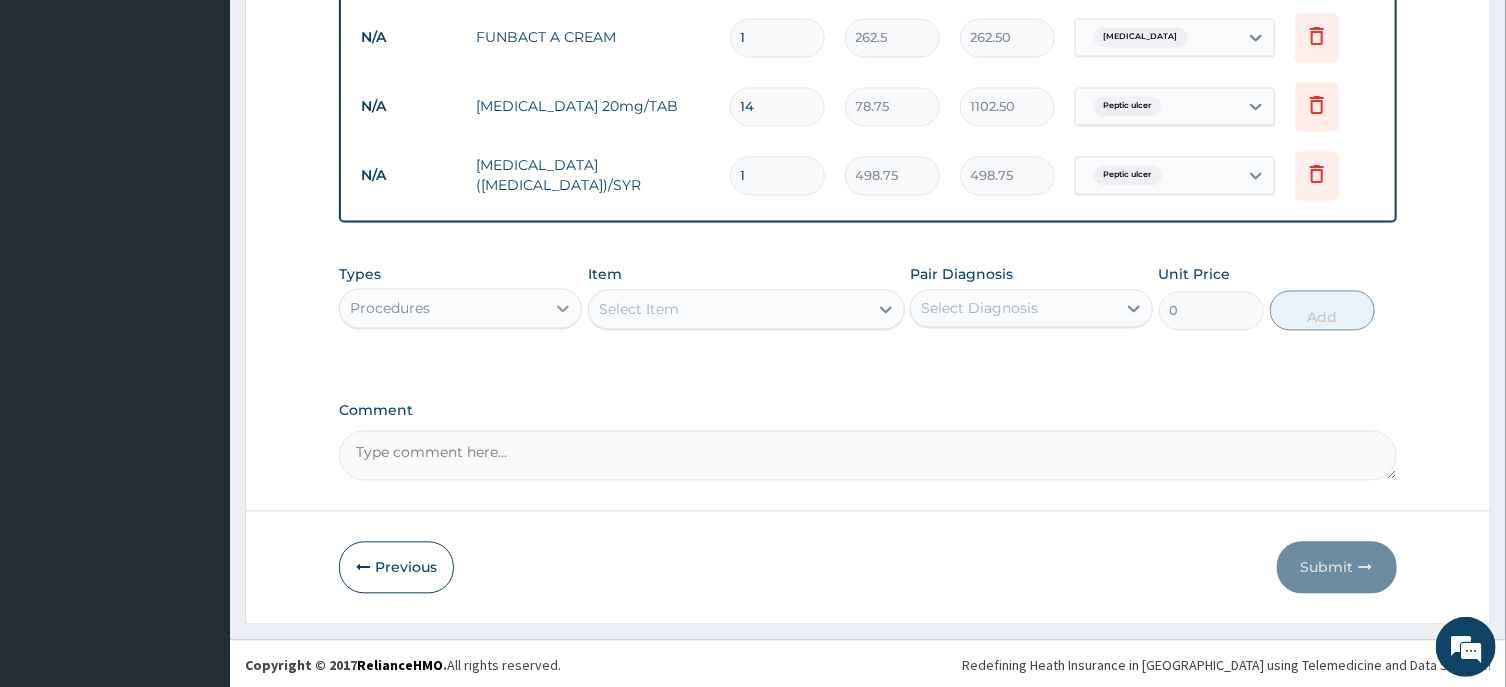 click 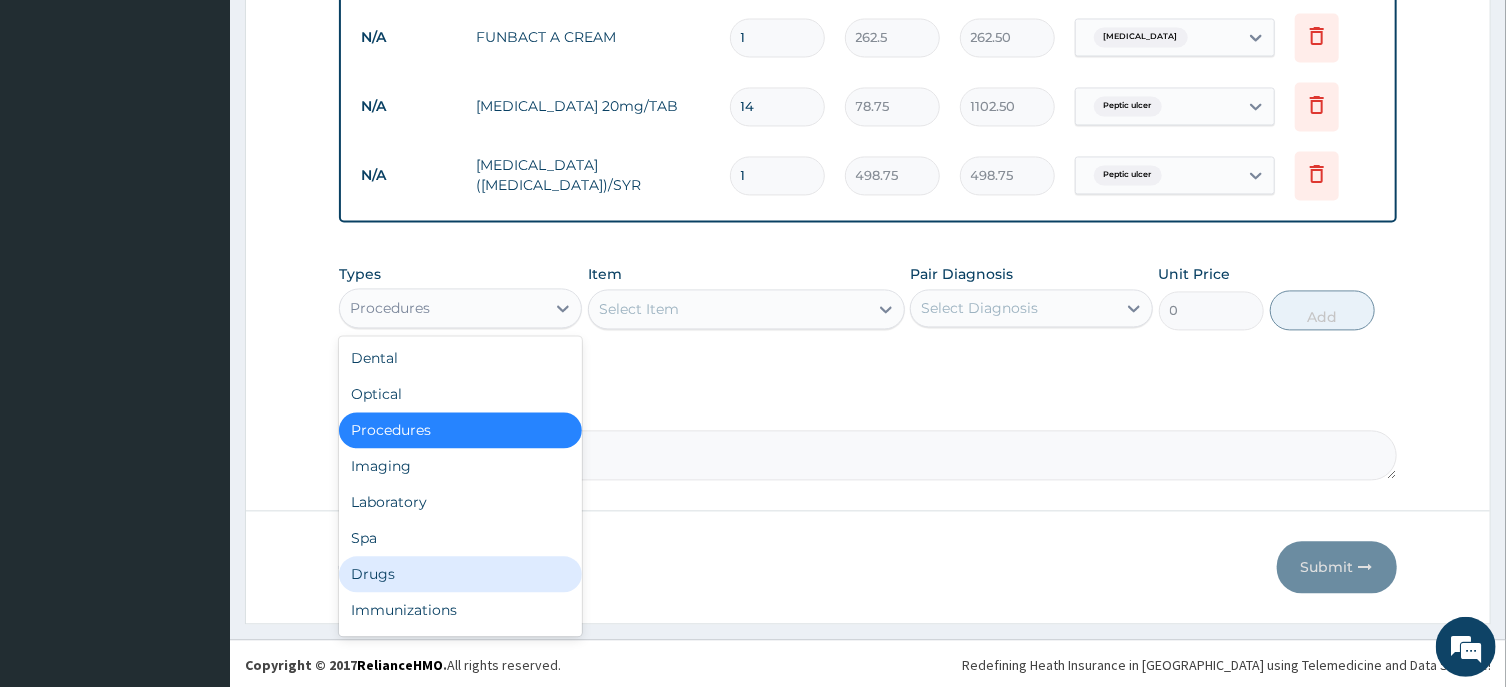 click on "Drugs" at bounding box center [460, 574] 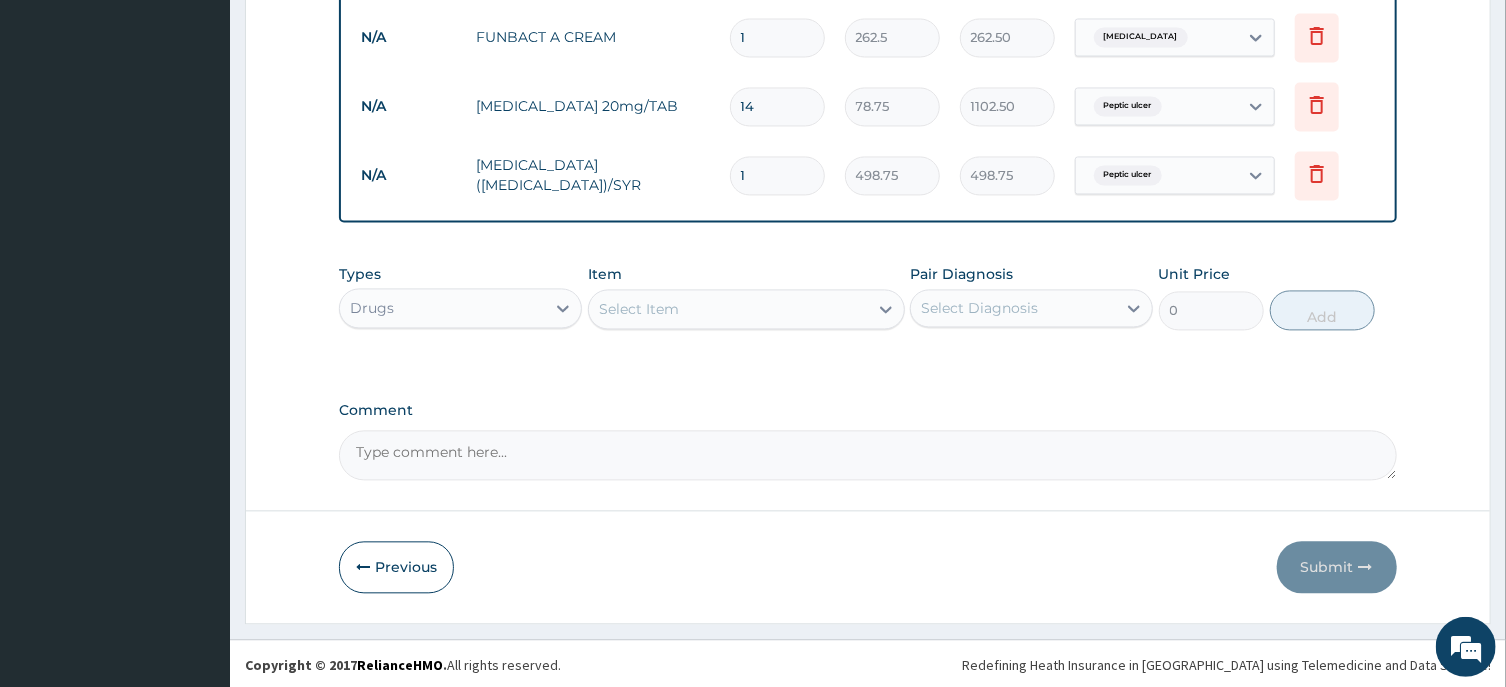 click 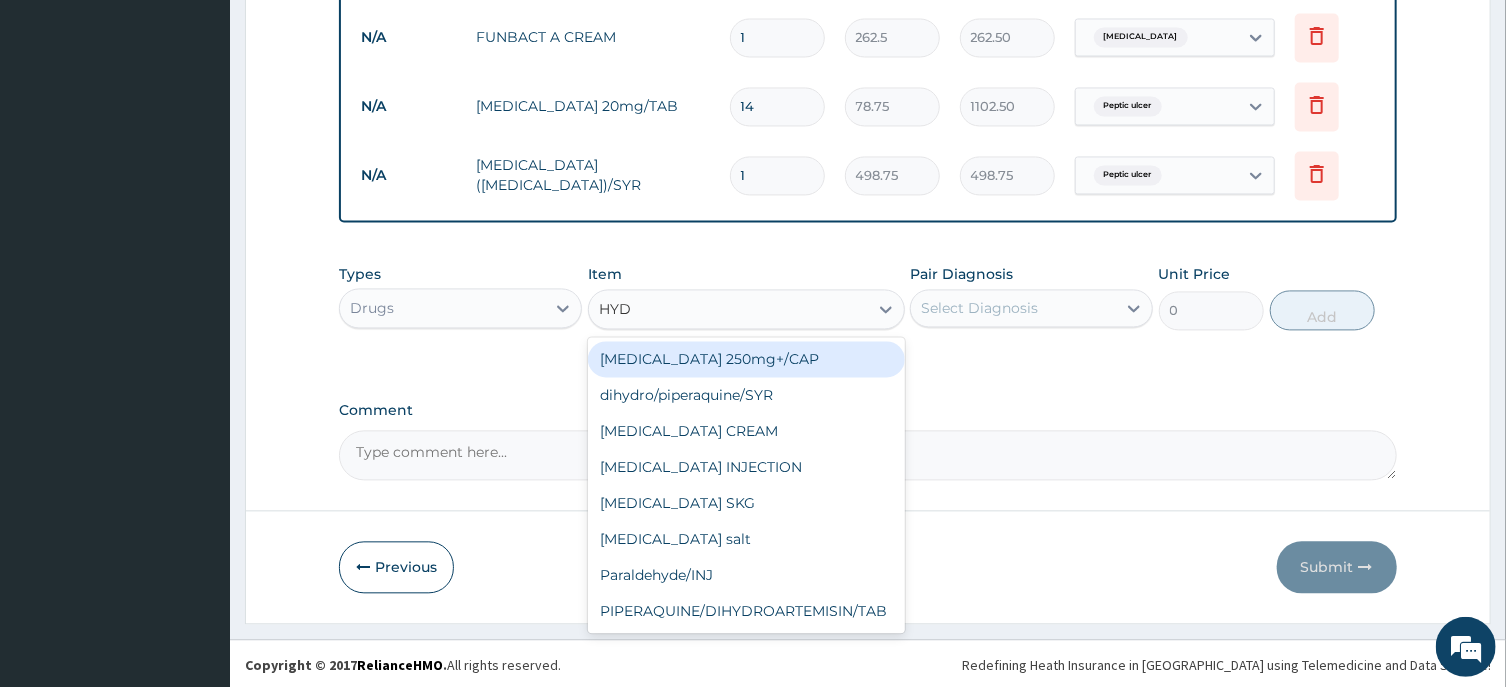 type on "HYDR" 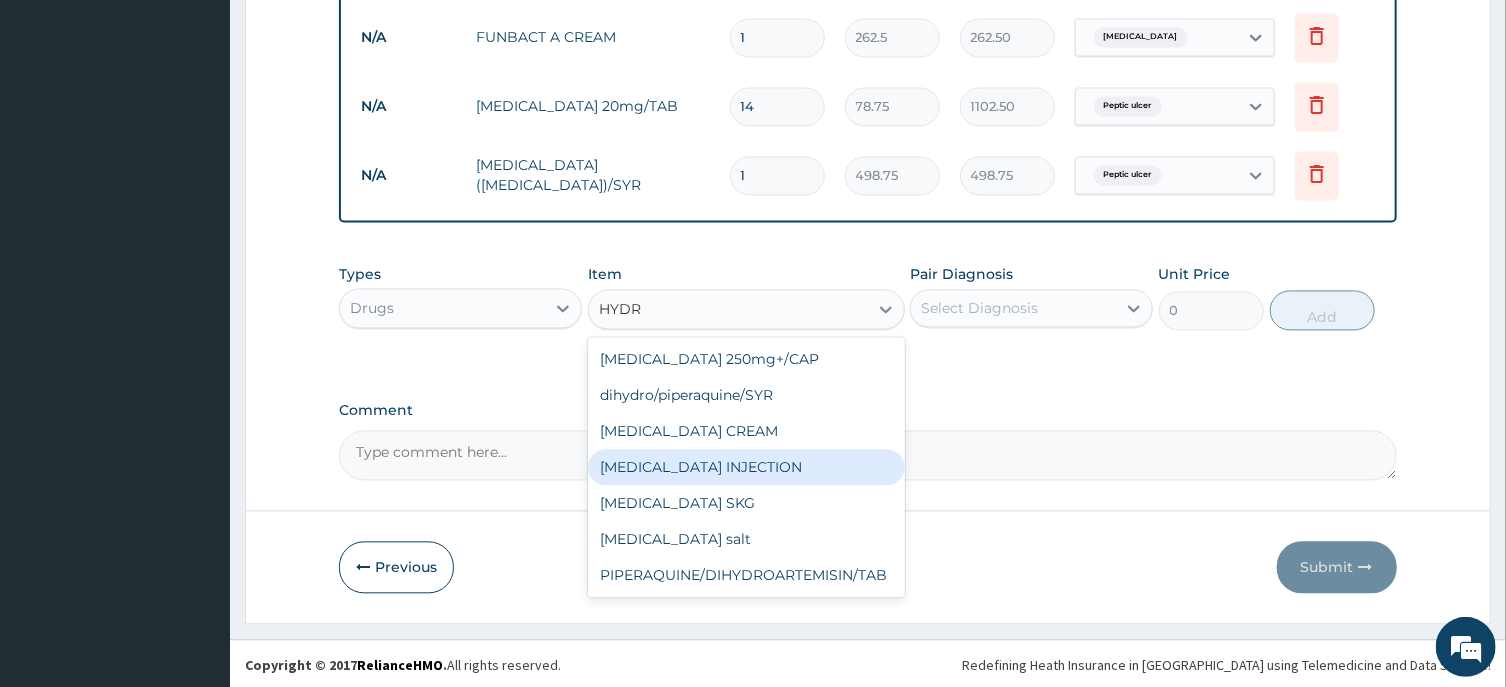 click on "[MEDICAL_DATA] INJECTION" at bounding box center (746, 467) 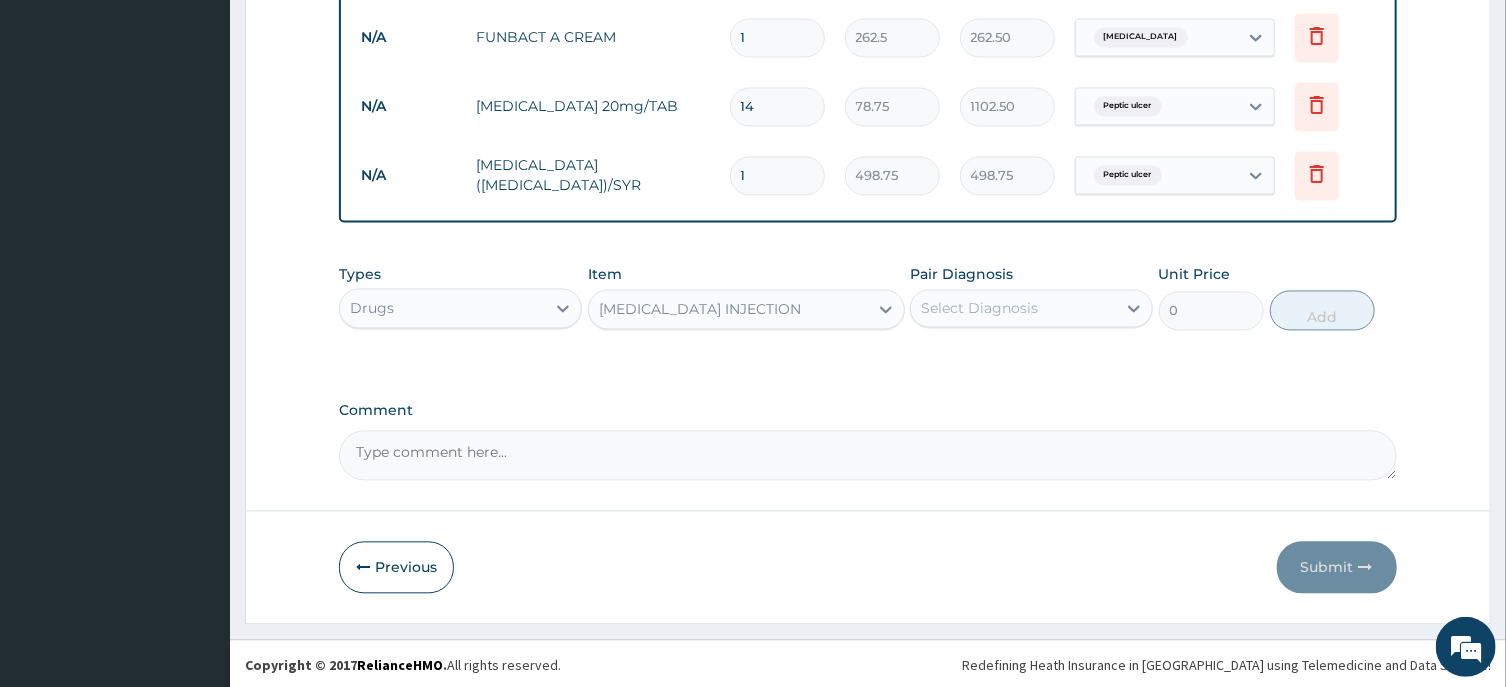 type 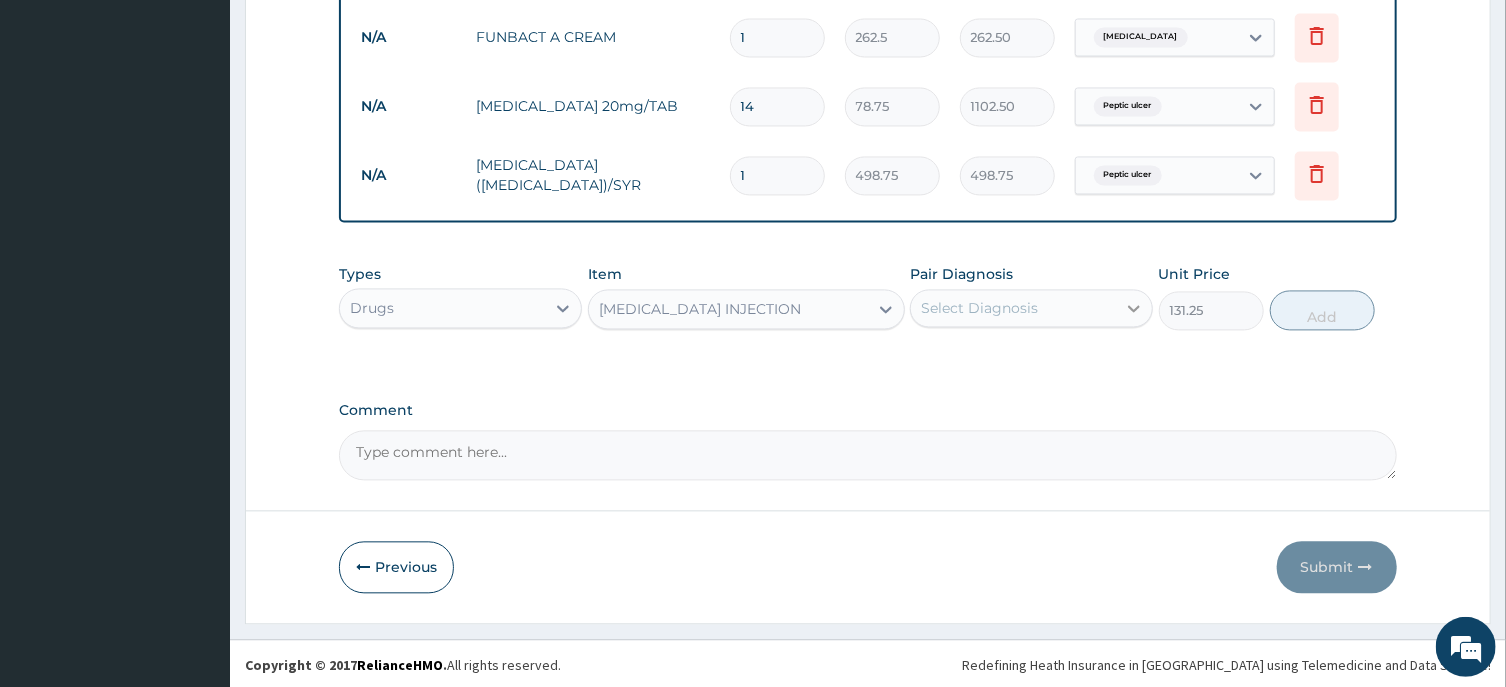 click 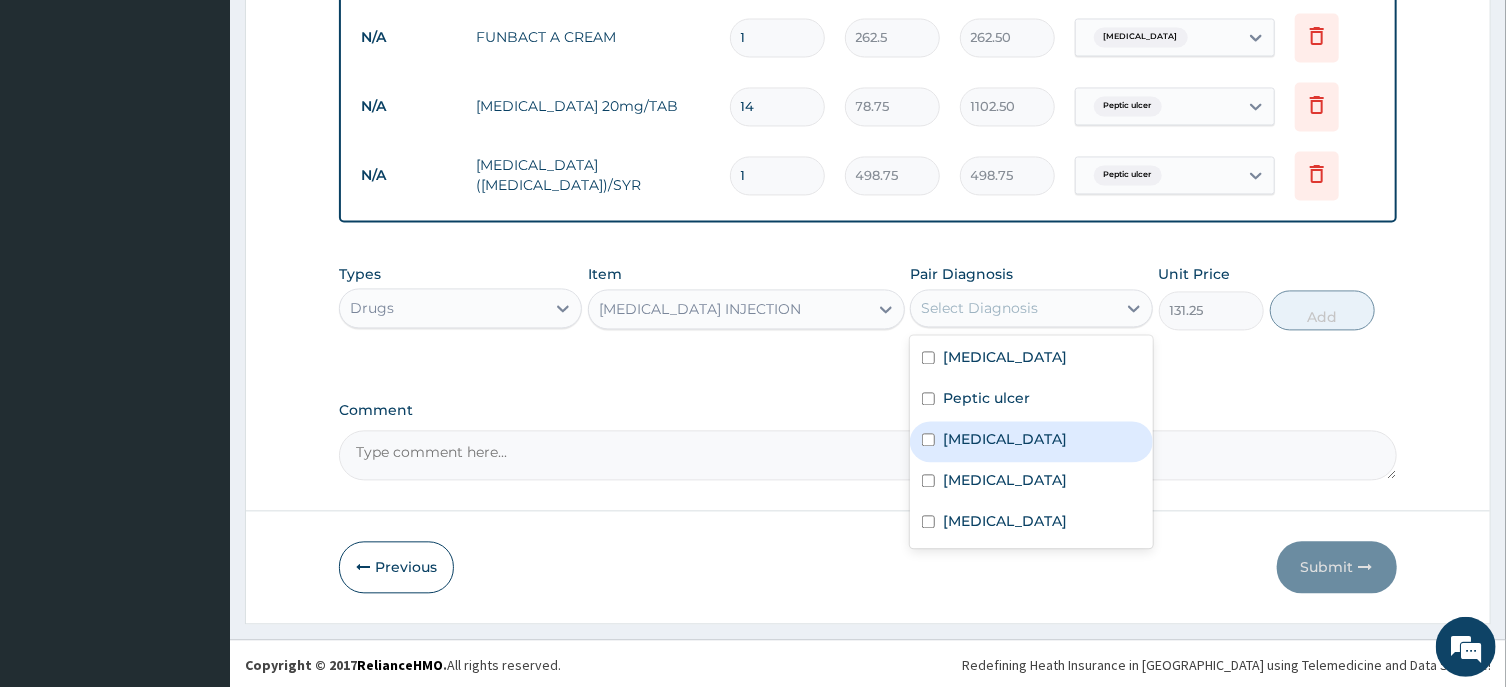 click on "[MEDICAL_DATA]" at bounding box center (1005, 439) 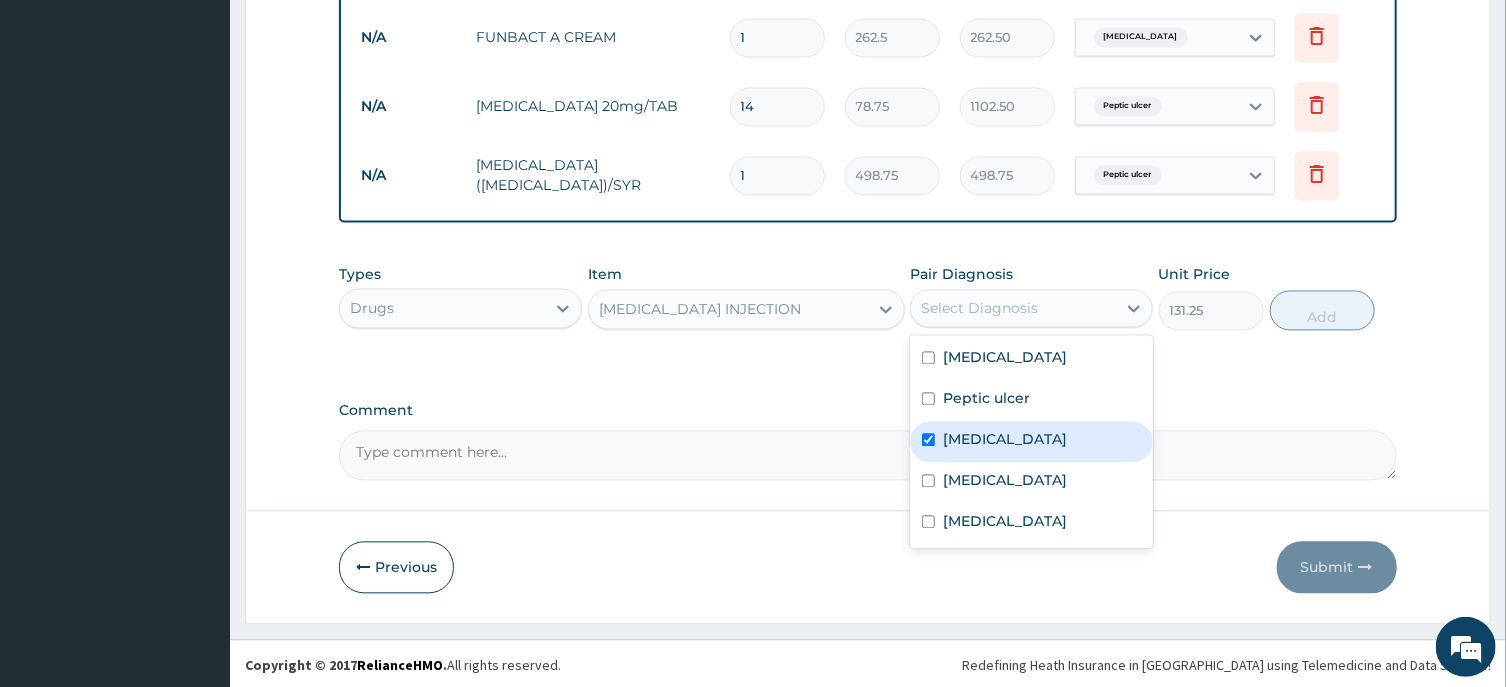 checkbox on "true" 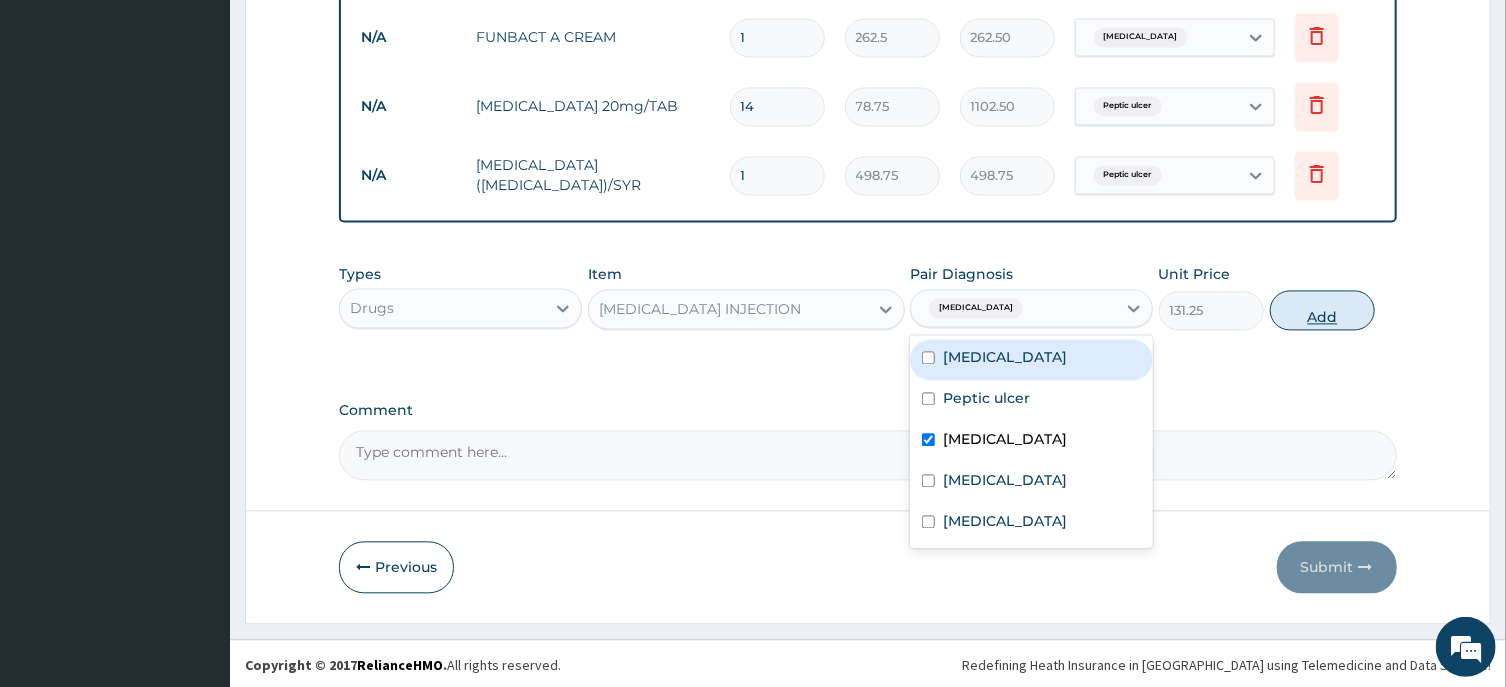 click on "Add" at bounding box center [1323, 310] 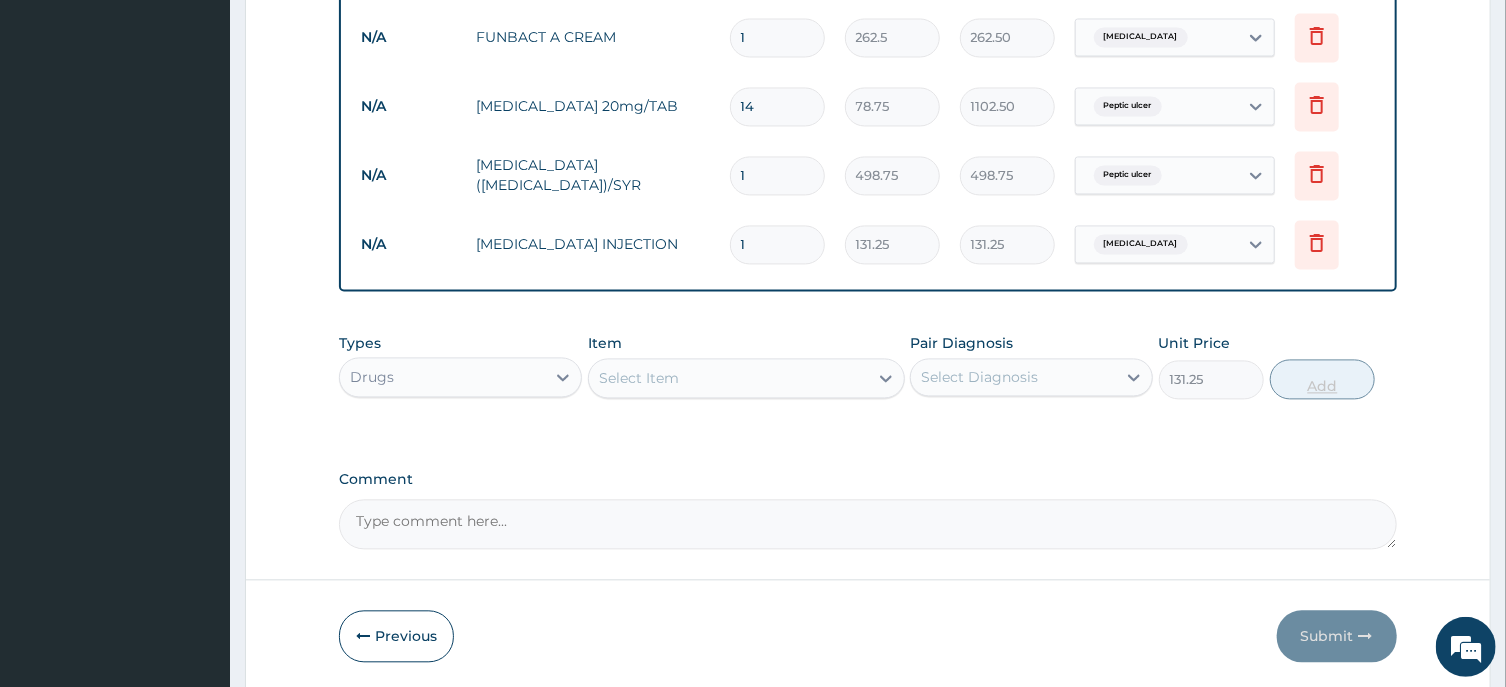 type on "0" 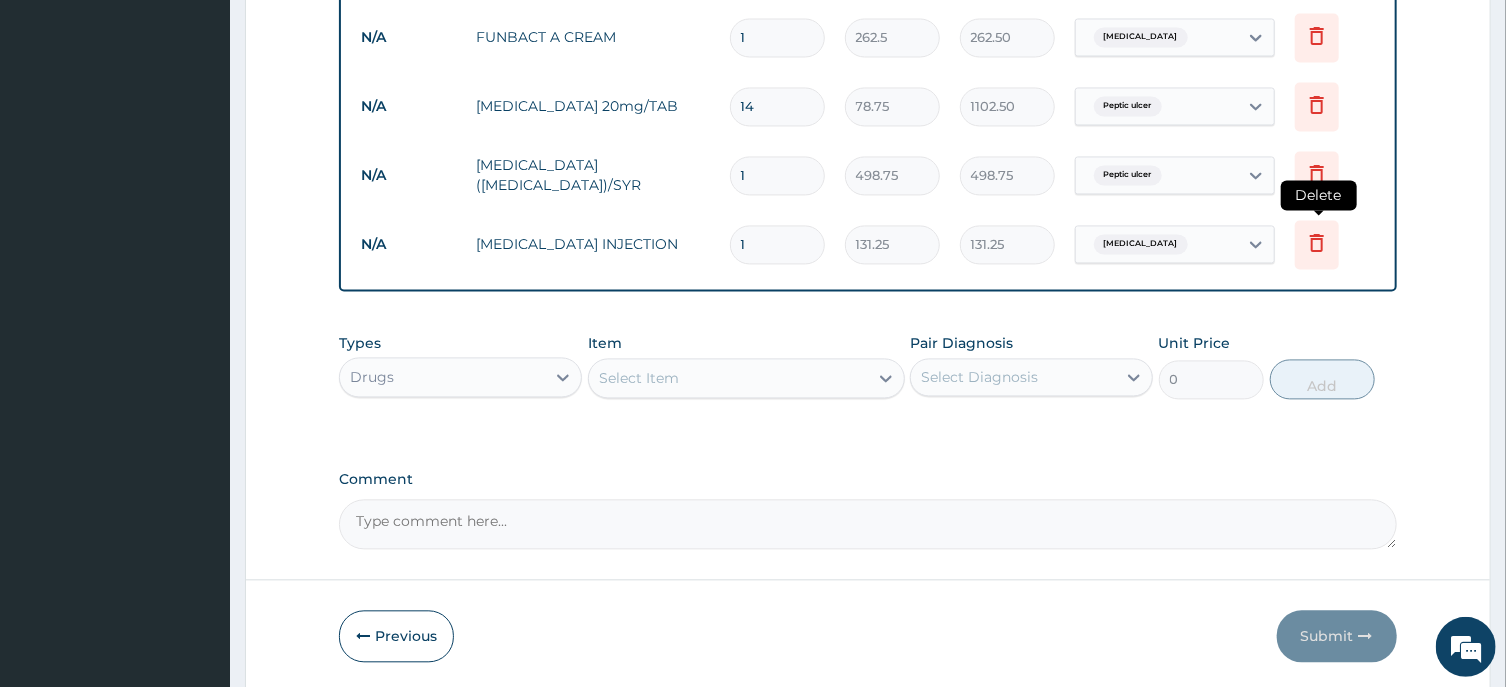 click 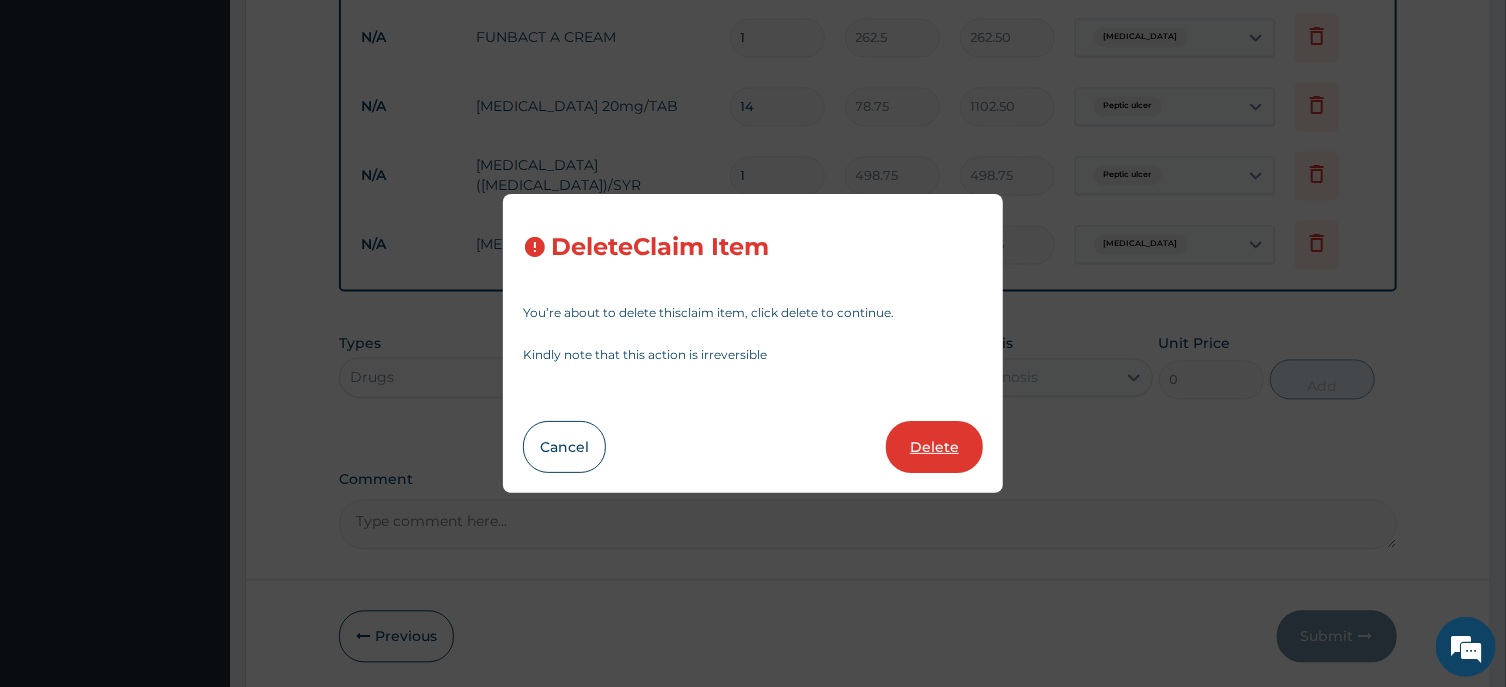 click on "Delete" at bounding box center [934, 447] 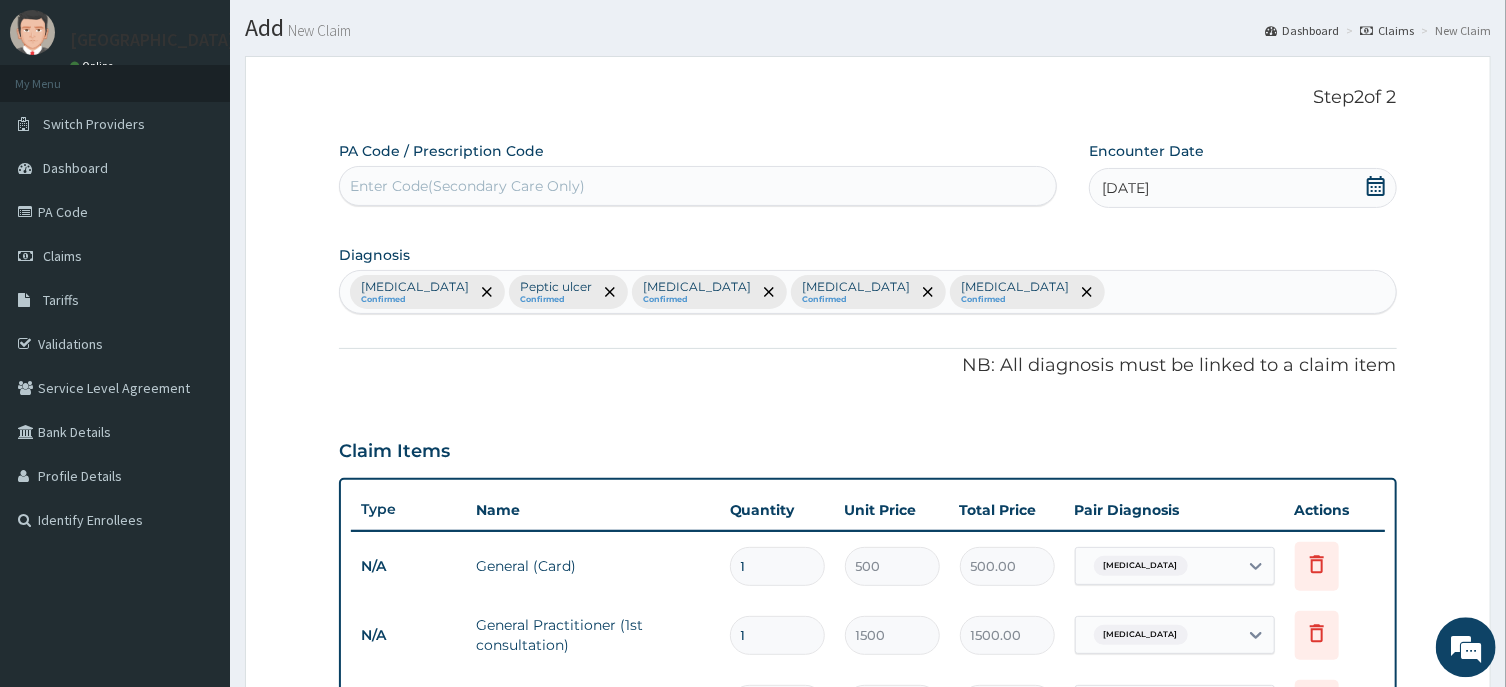 scroll, scrollTop: 13, scrollLeft: 0, axis: vertical 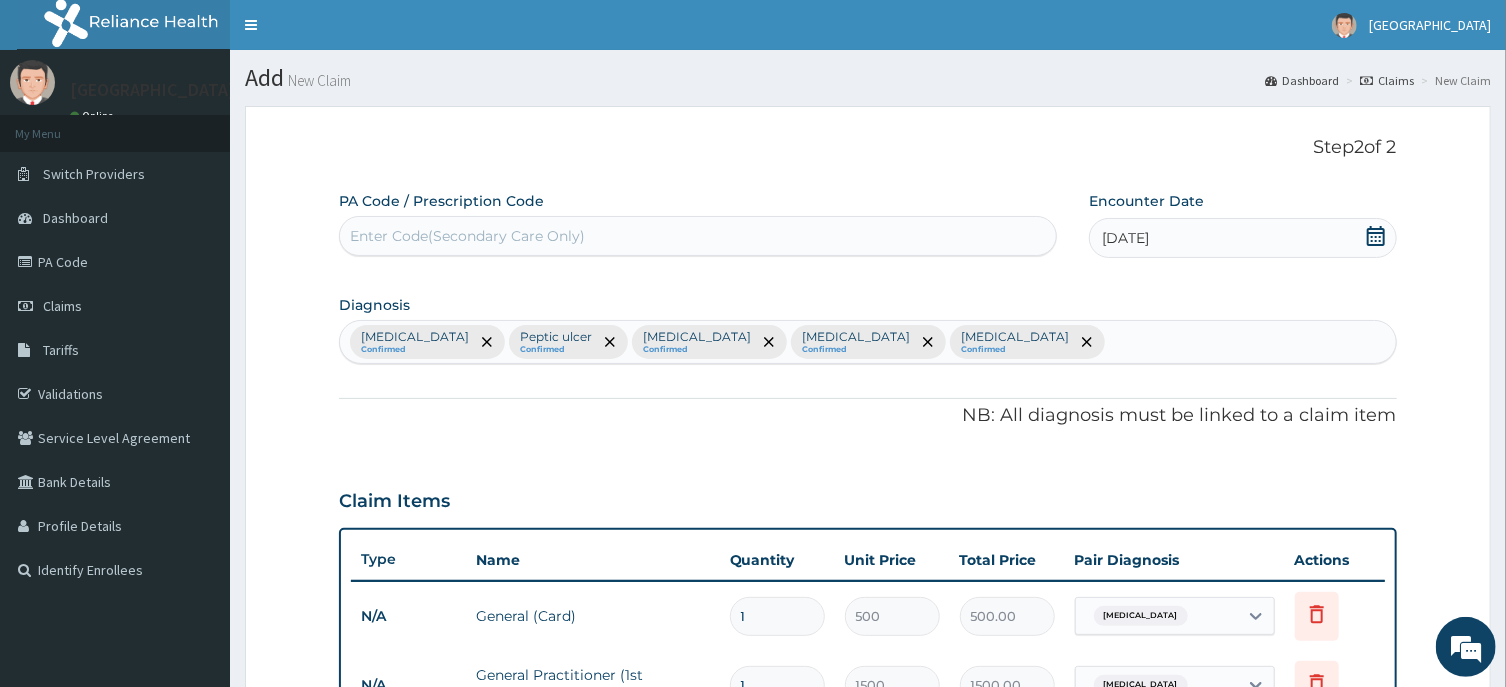 click 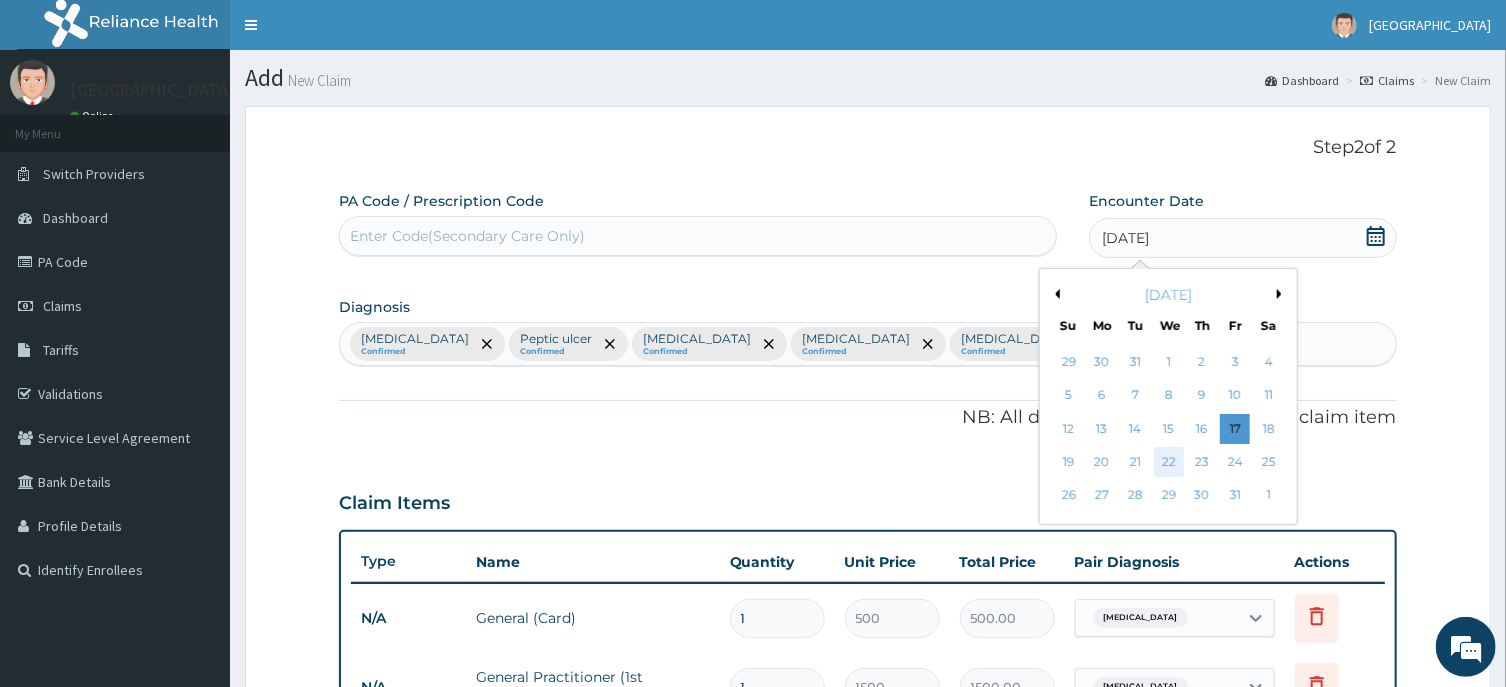 click on "22" at bounding box center (1169, 462) 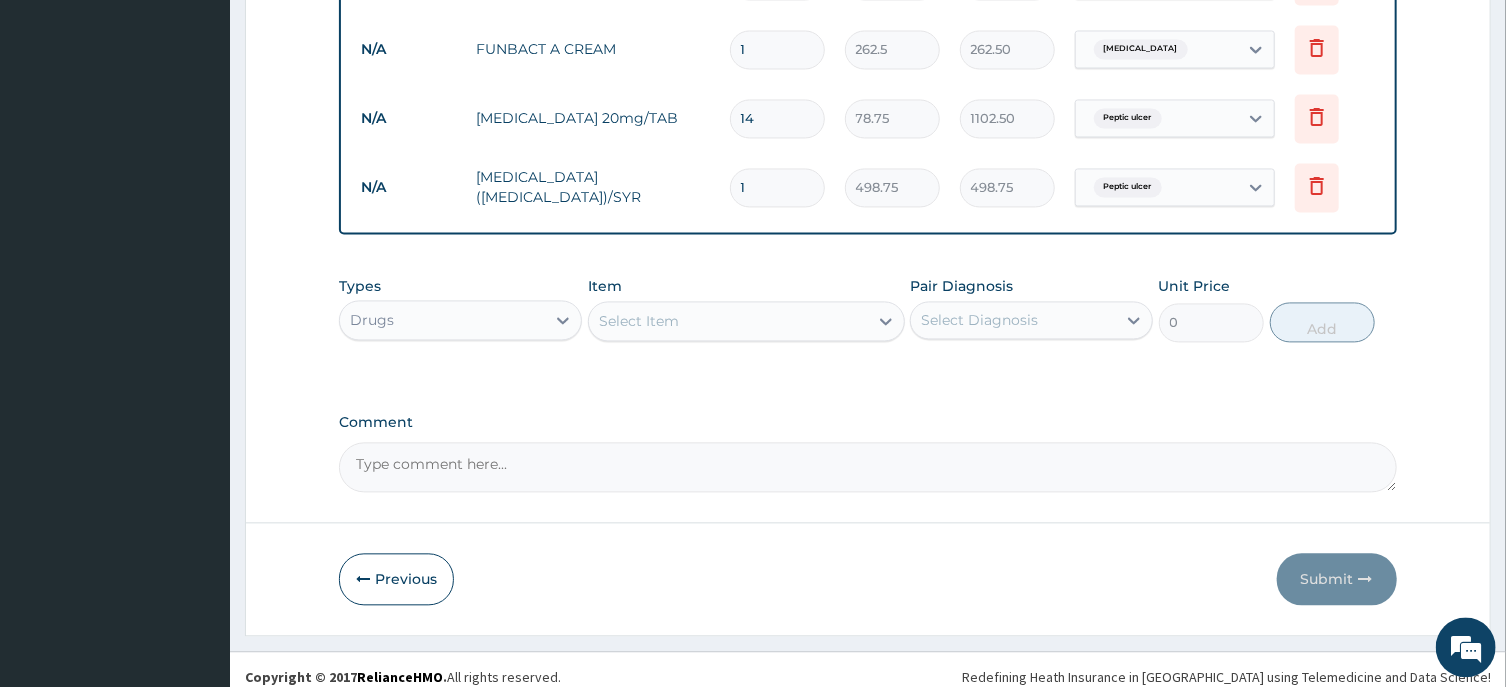 scroll, scrollTop: 2028, scrollLeft: 0, axis: vertical 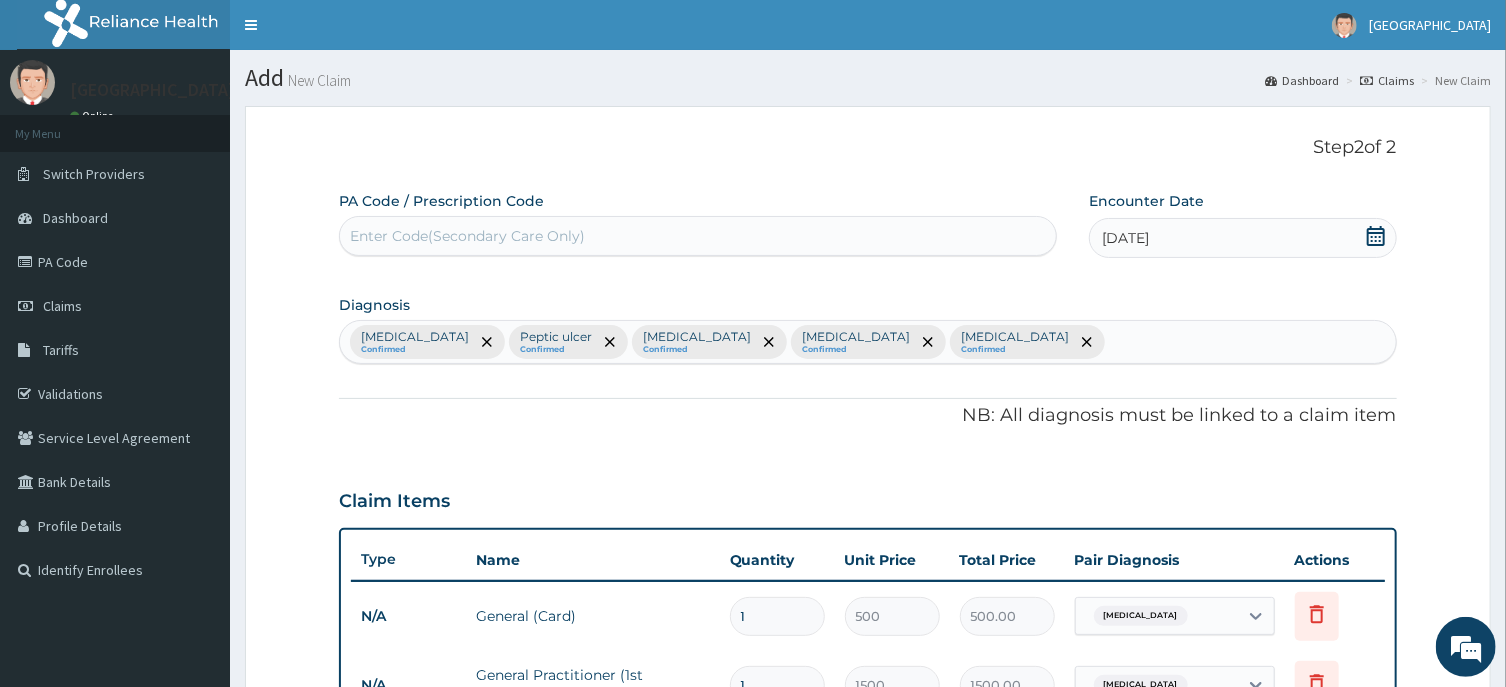 click 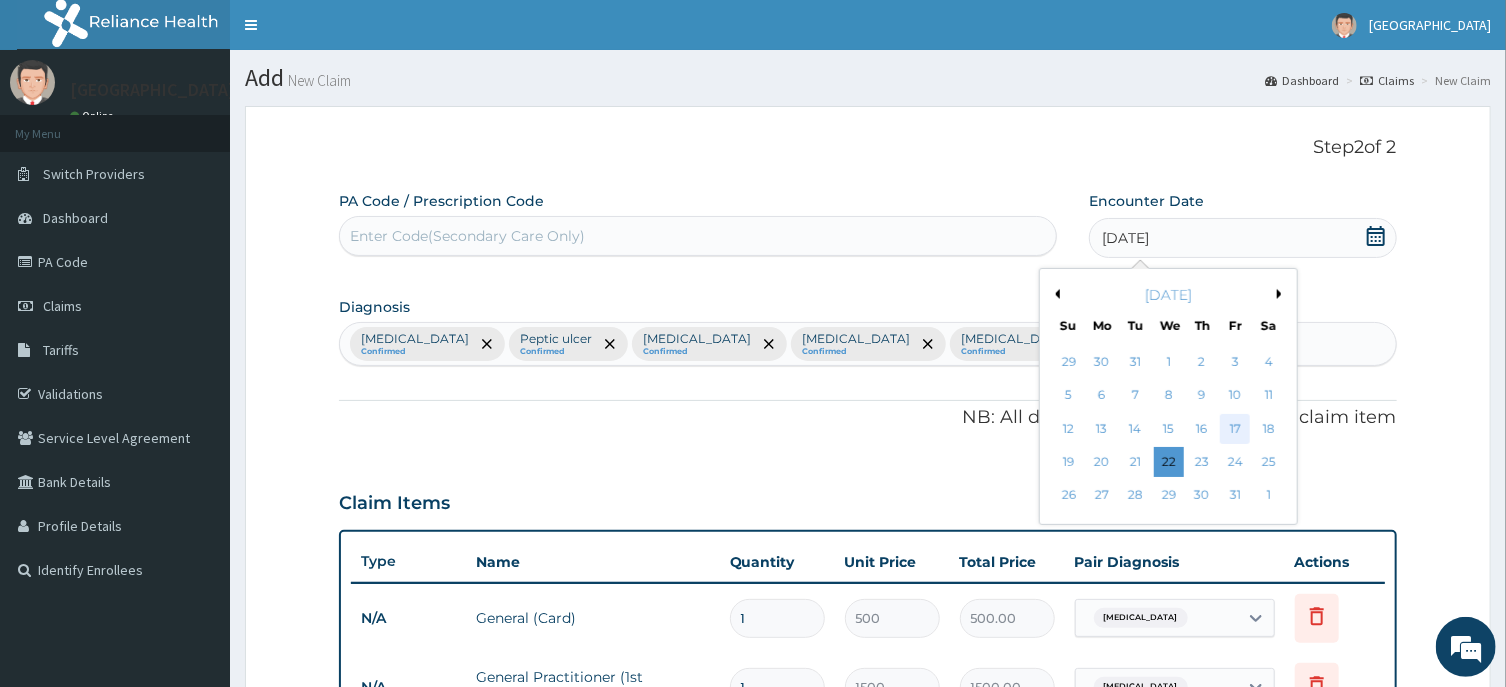click on "17" at bounding box center (1235, 429) 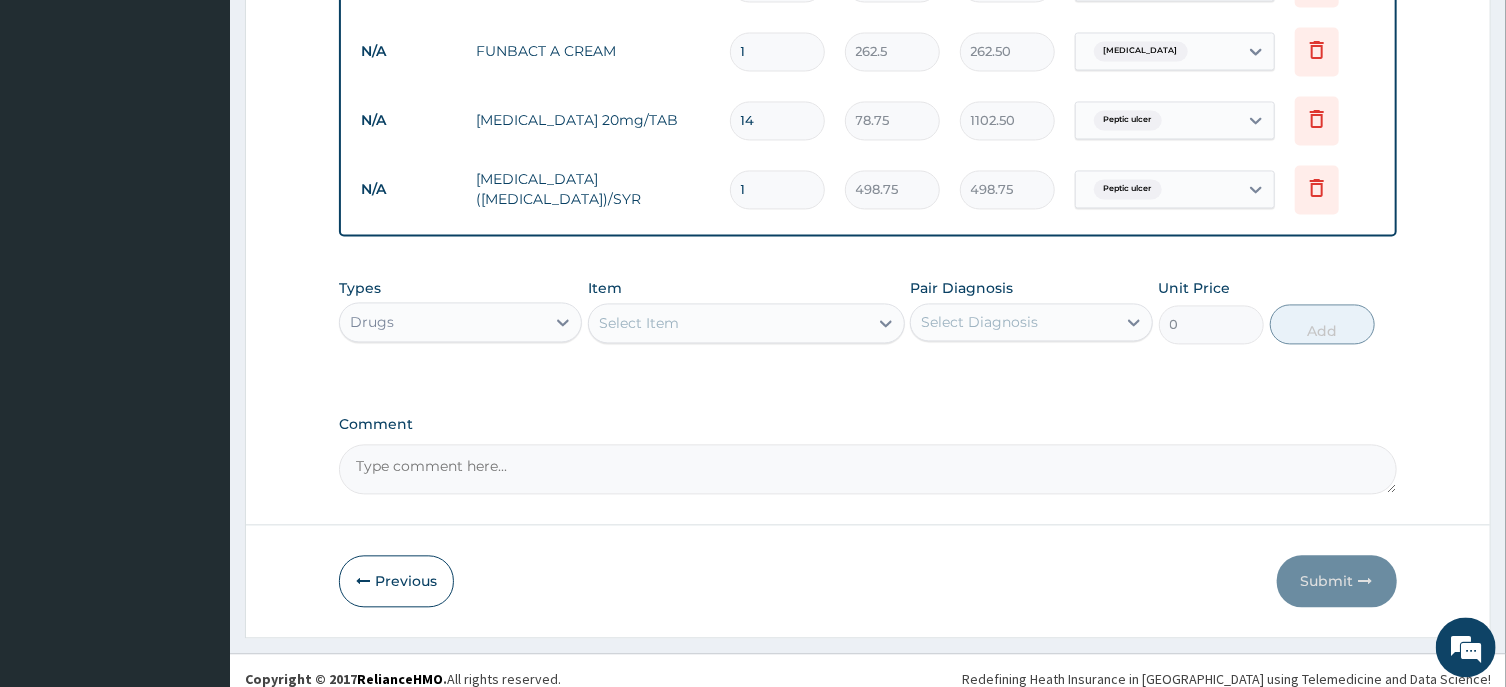 scroll, scrollTop: 2028, scrollLeft: 0, axis: vertical 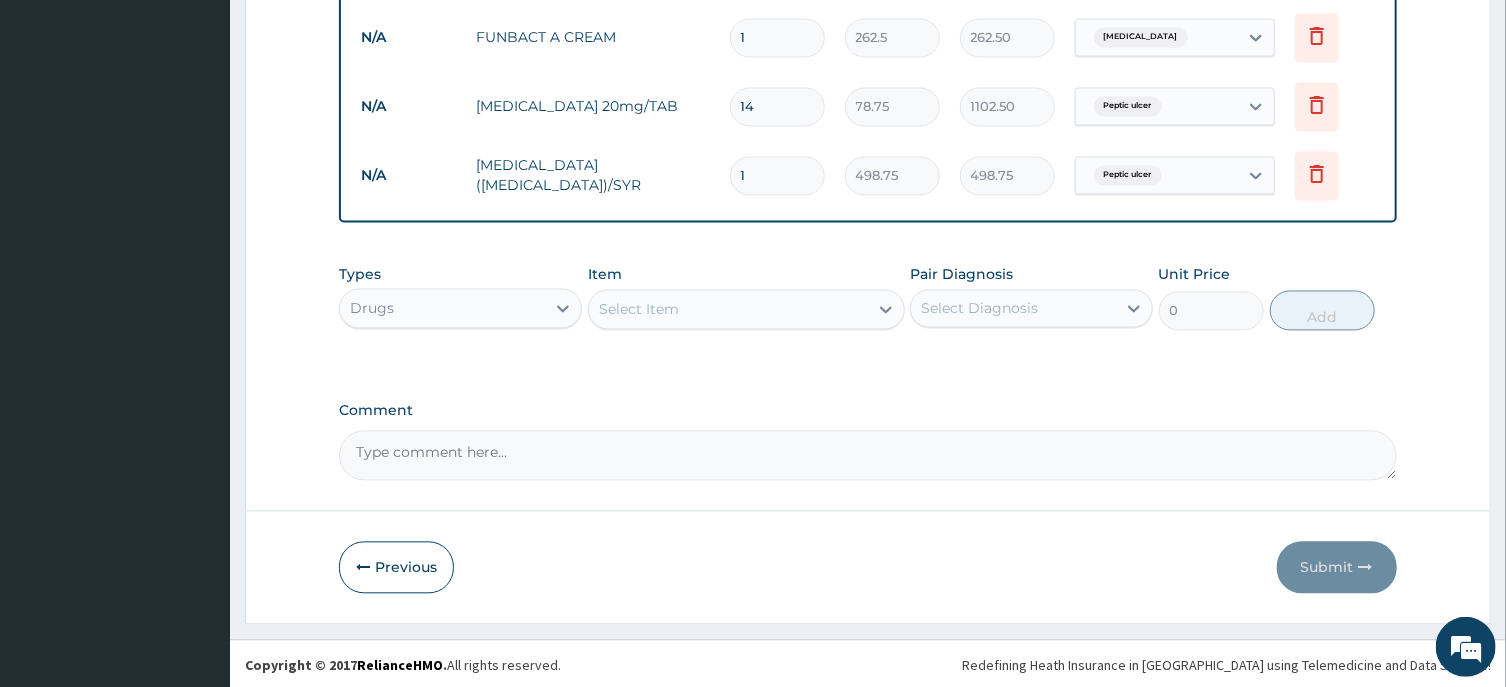 click on "Comment" at bounding box center (867, 455) 